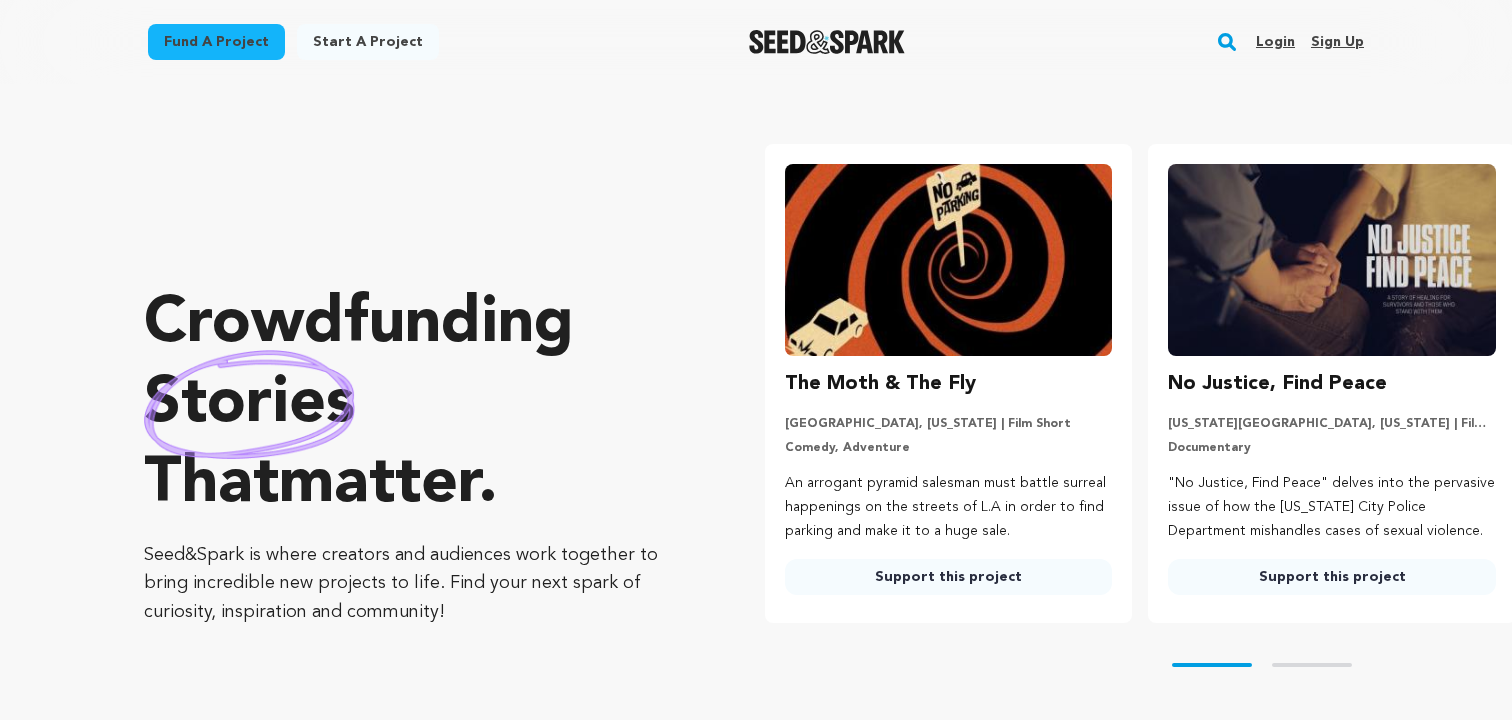 scroll, scrollTop: 0, scrollLeft: 0, axis: both 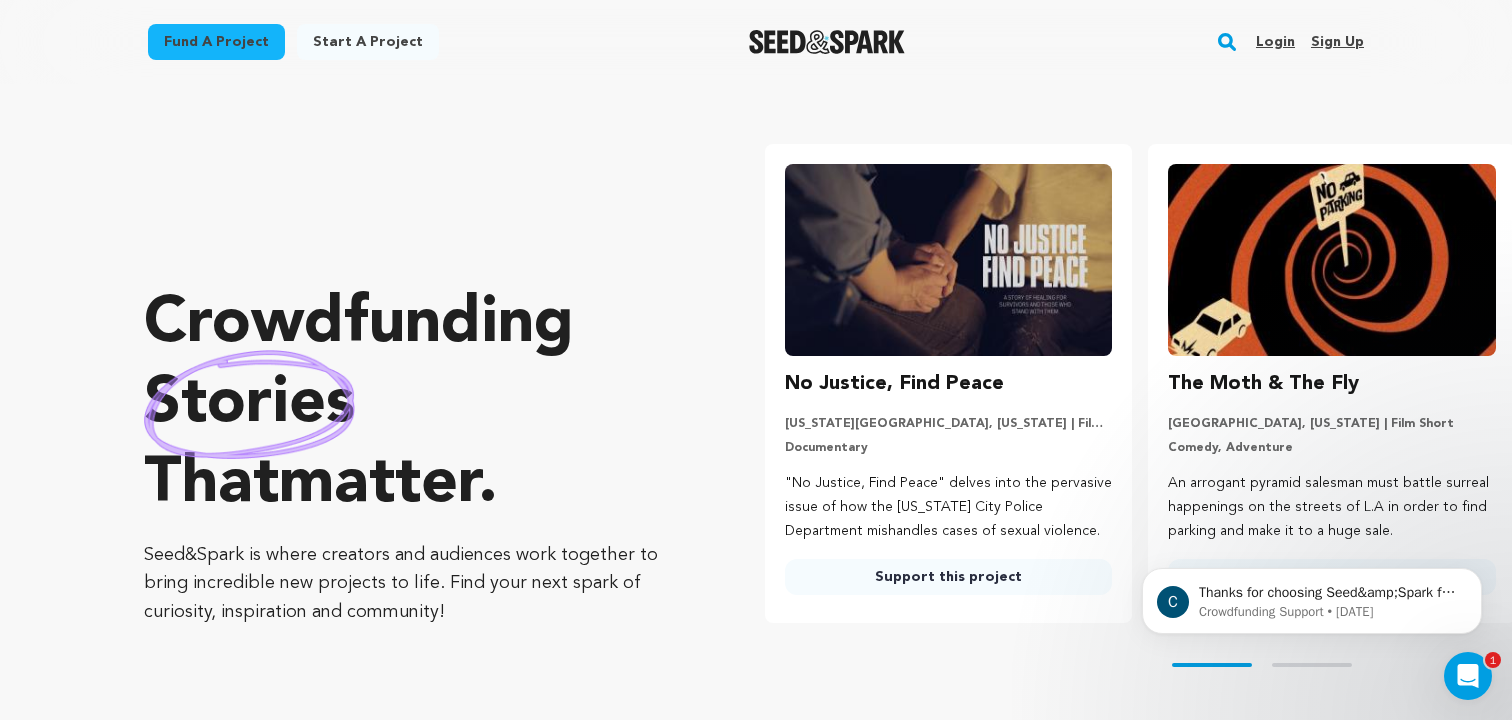 click on "Login" at bounding box center (1275, 42) 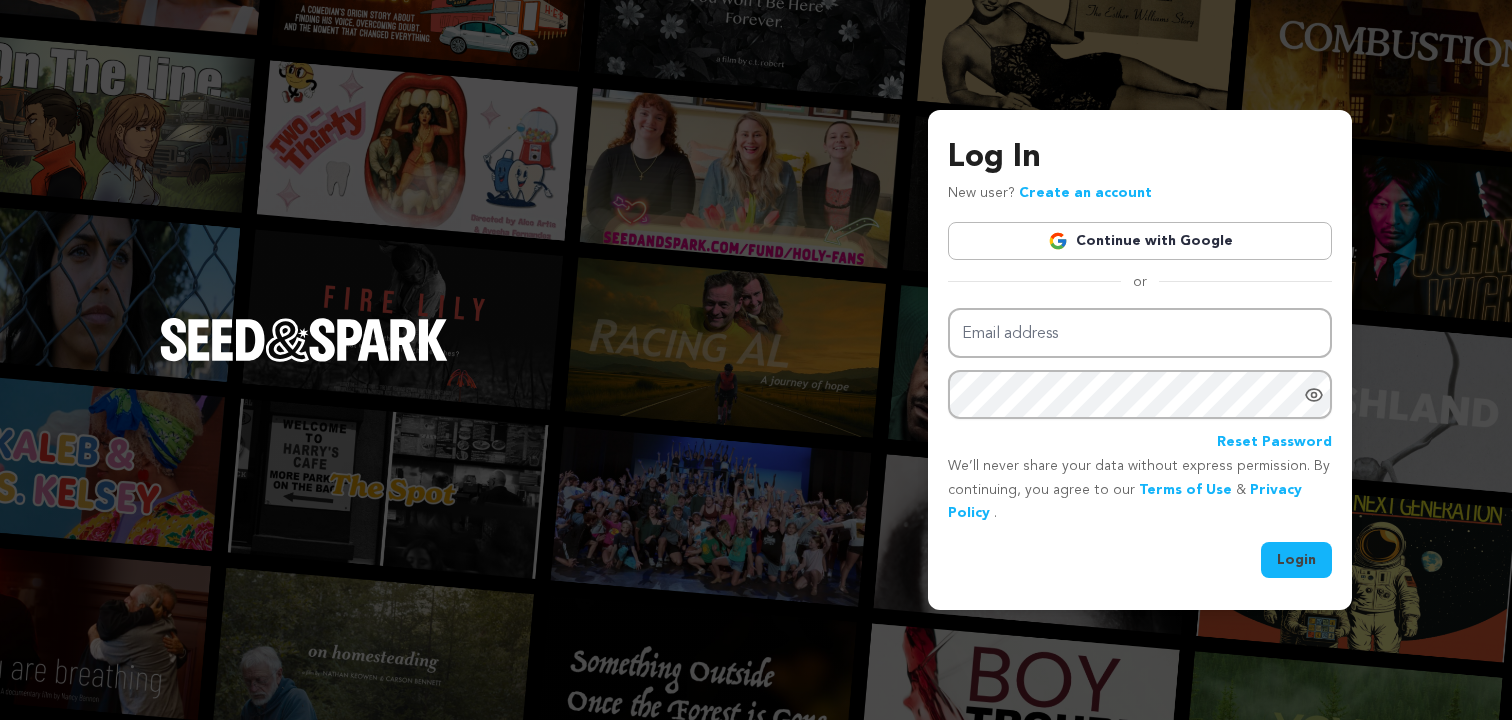 scroll, scrollTop: 0, scrollLeft: 0, axis: both 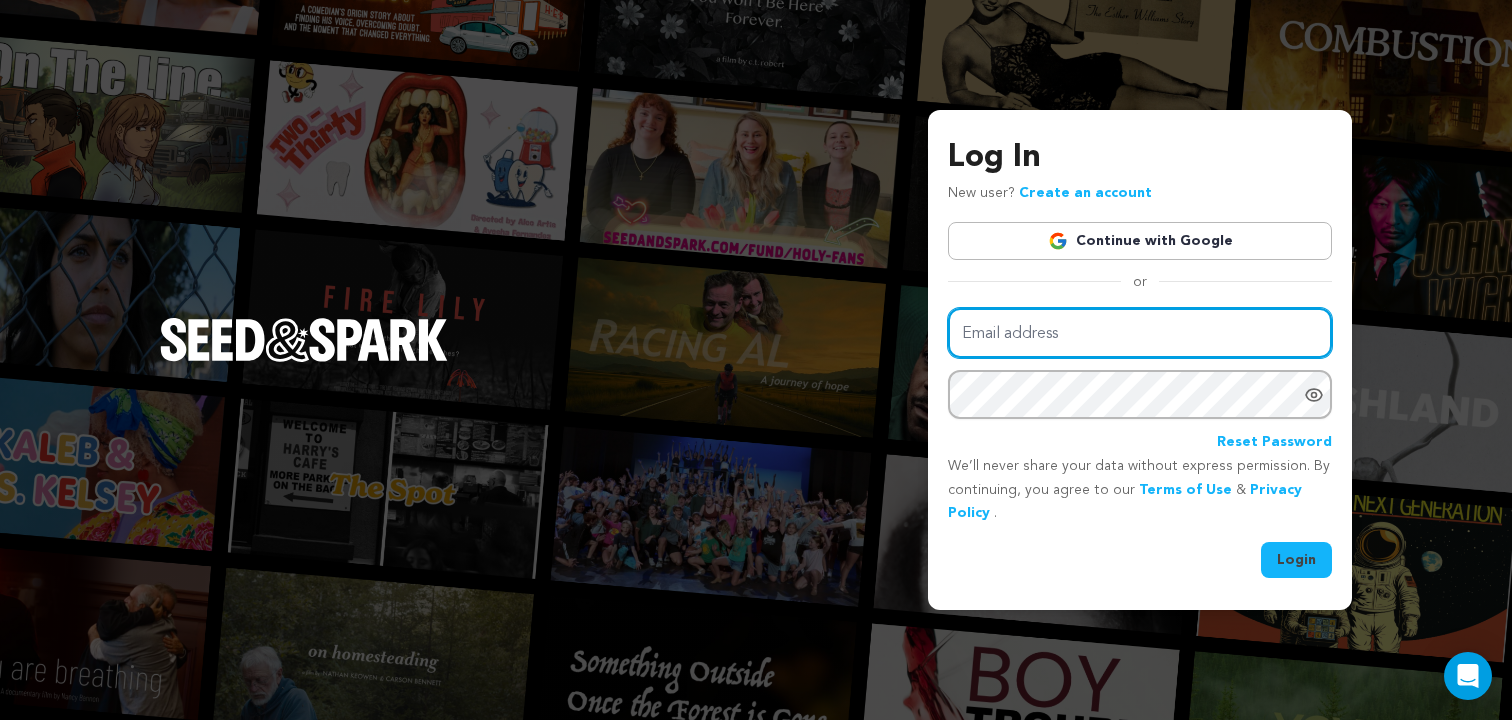 type on "mickeyg25@gmail.com" 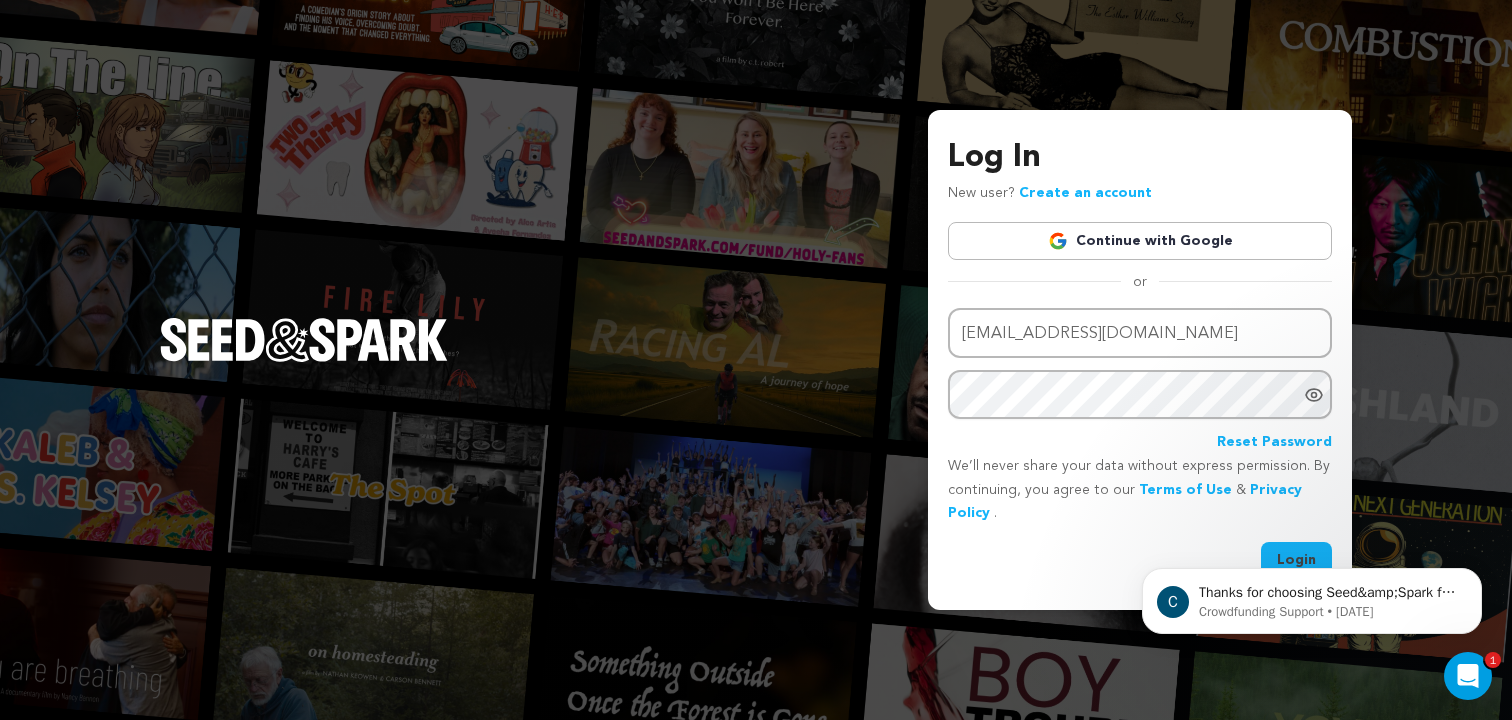 scroll, scrollTop: 0, scrollLeft: 0, axis: both 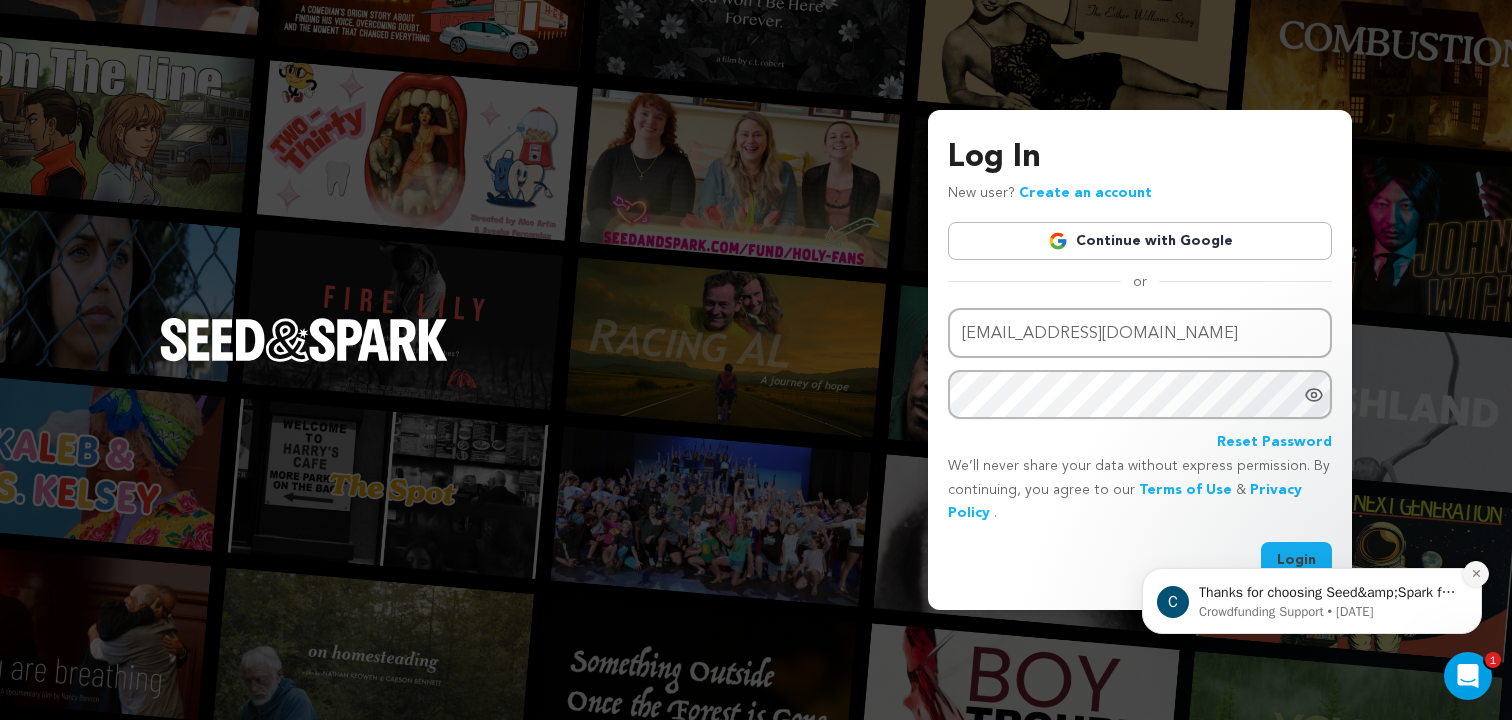 click 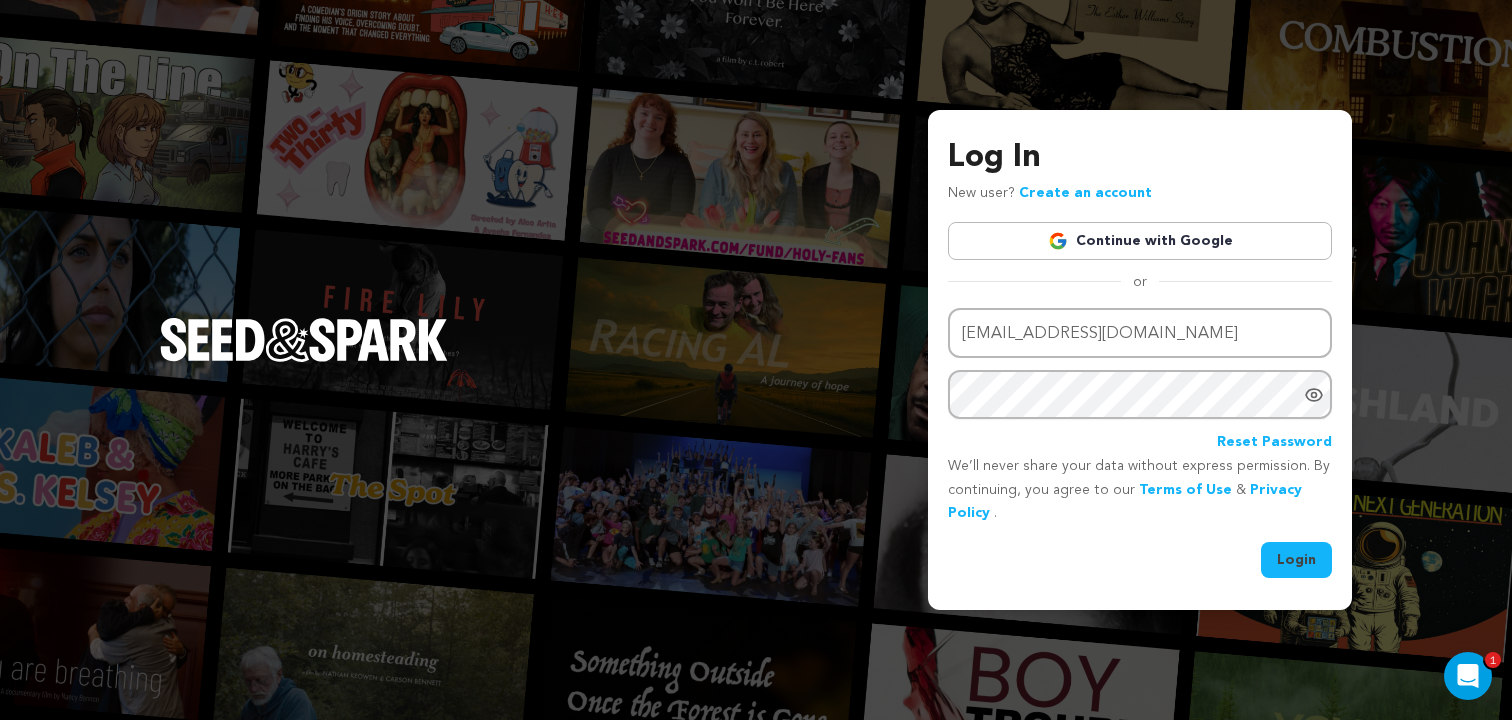 click on "Login" at bounding box center (1296, 560) 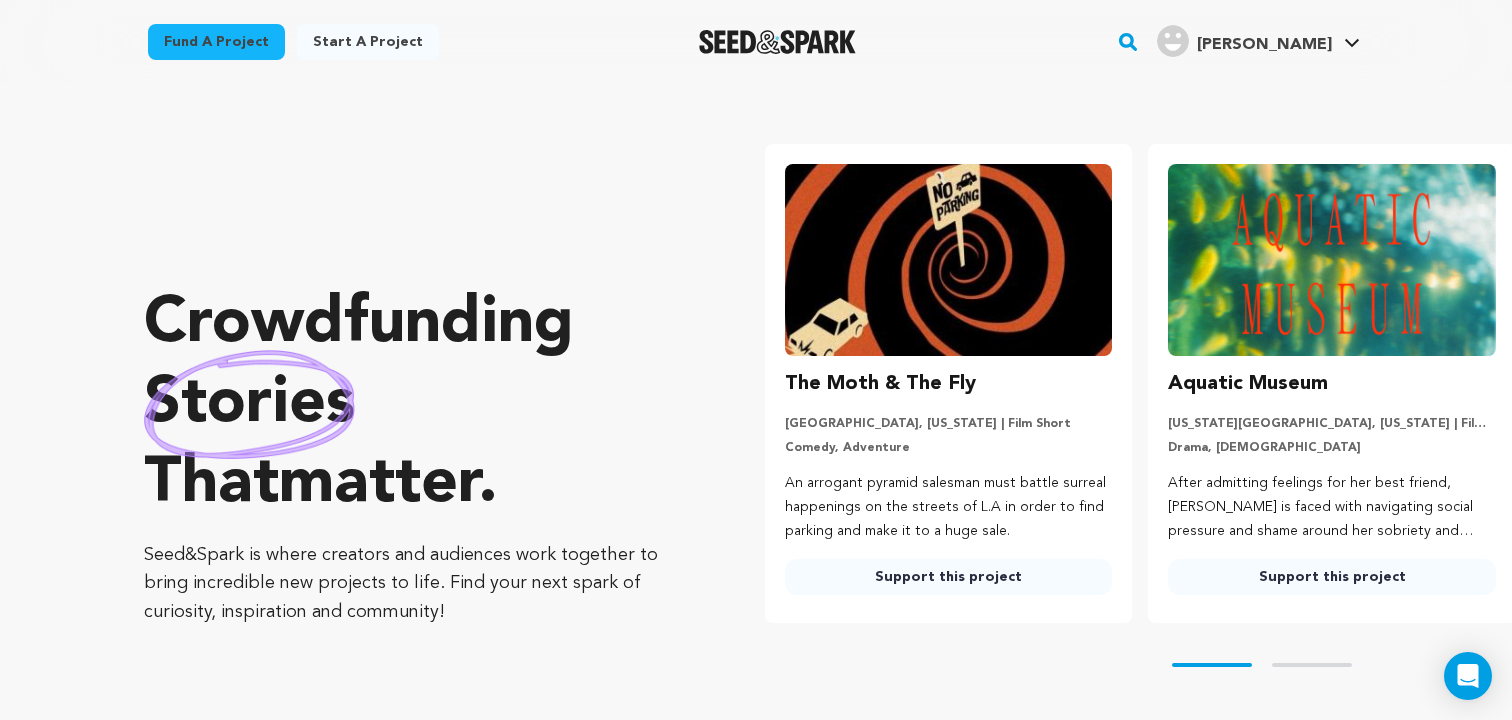scroll, scrollTop: 0, scrollLeft: 0, axis: both 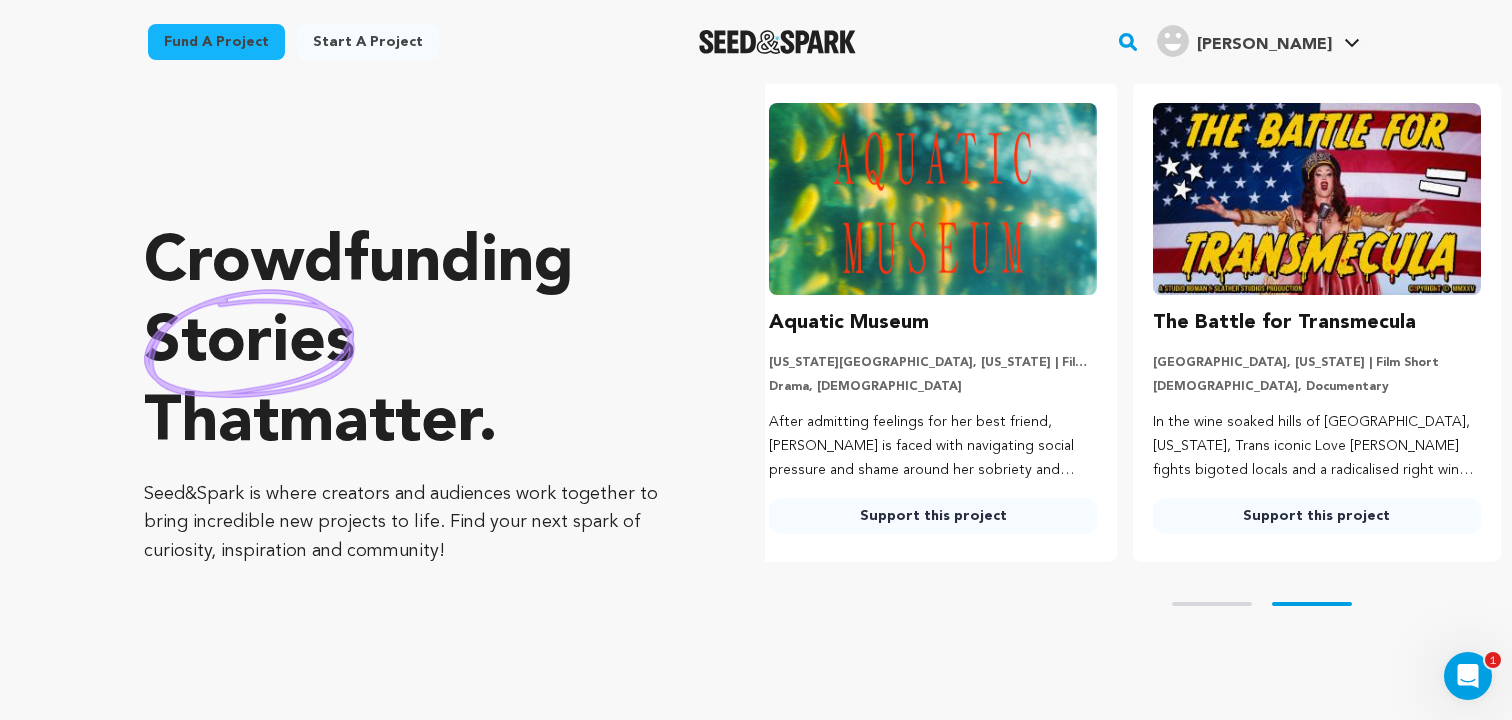 click on "[PERSON_NAME]" at bounding box center [1264, 45] 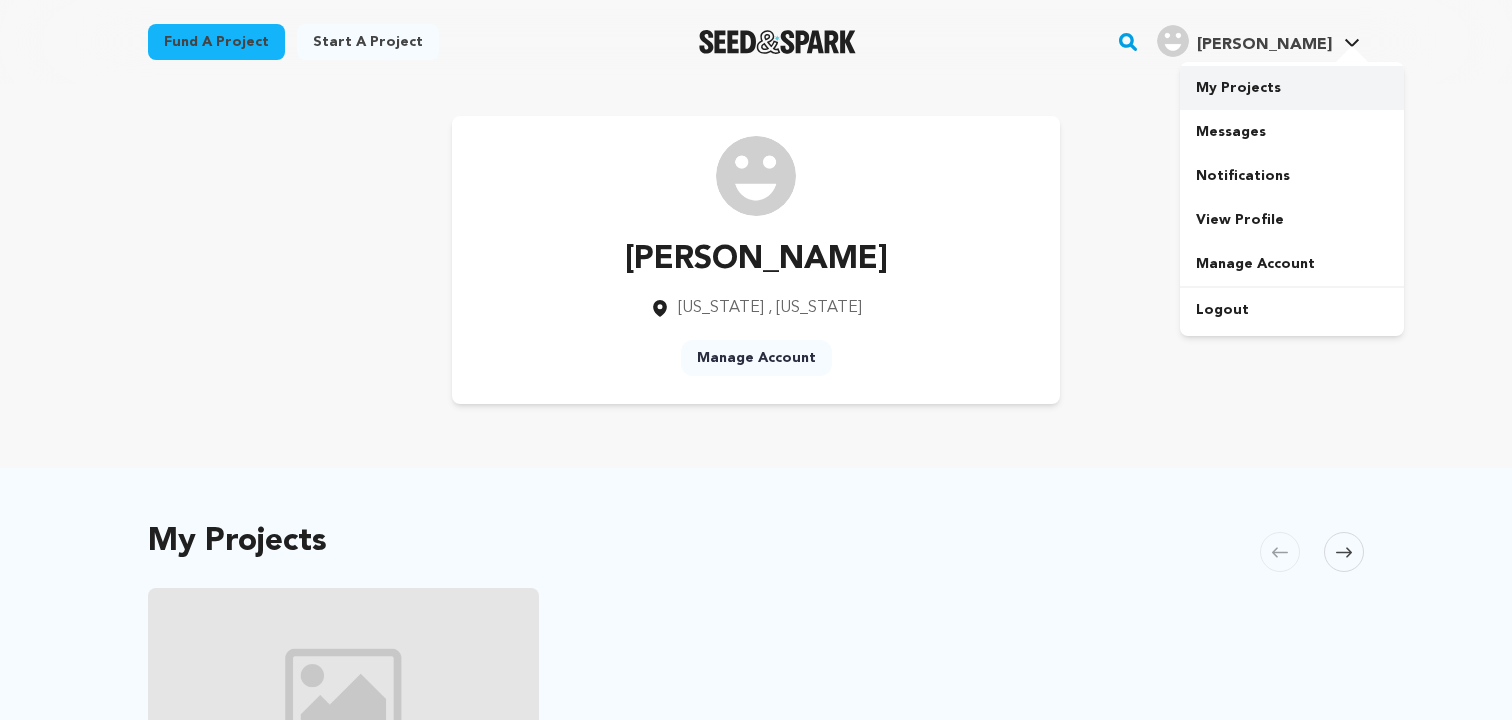 scroll, scrollTop: 0, scrollLeft: 0, axis: both 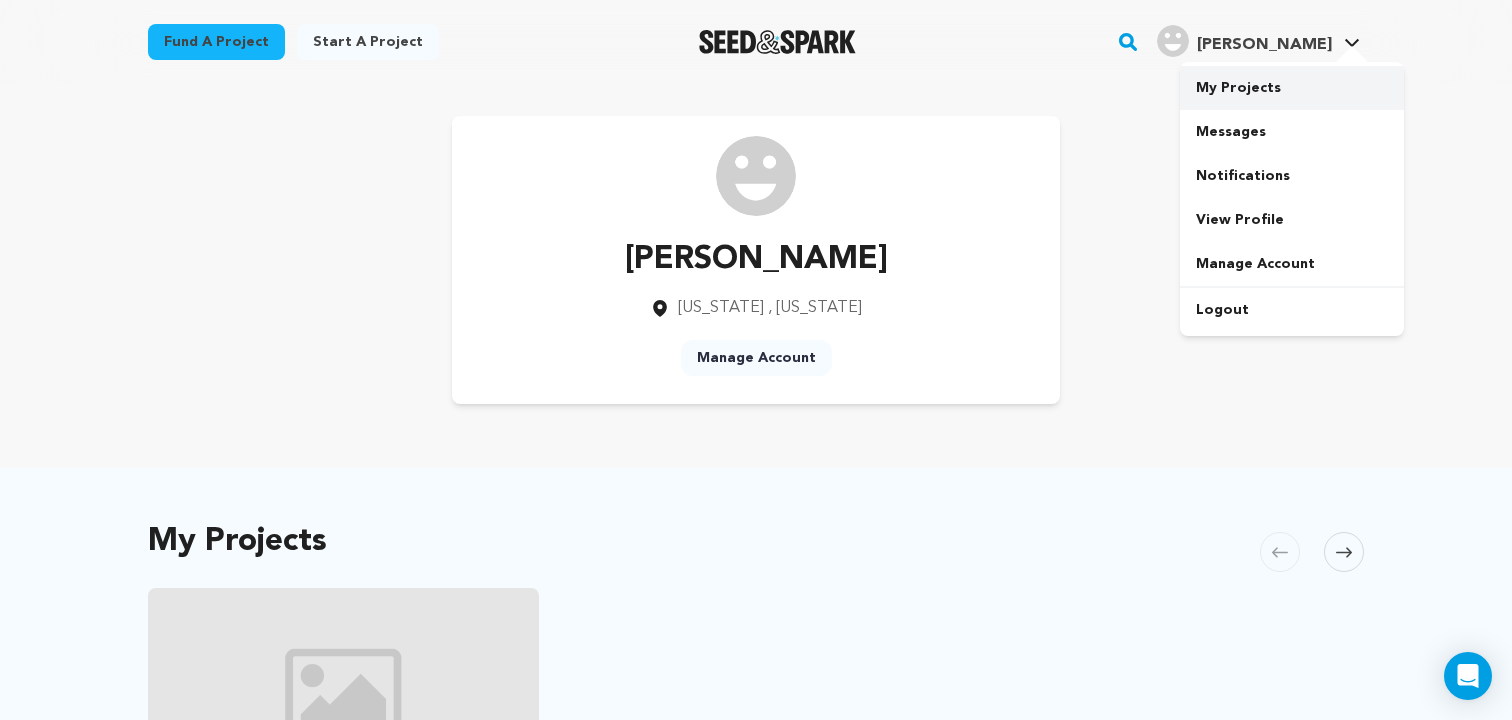click on "My Projects" at bounding box center [1292, 88] 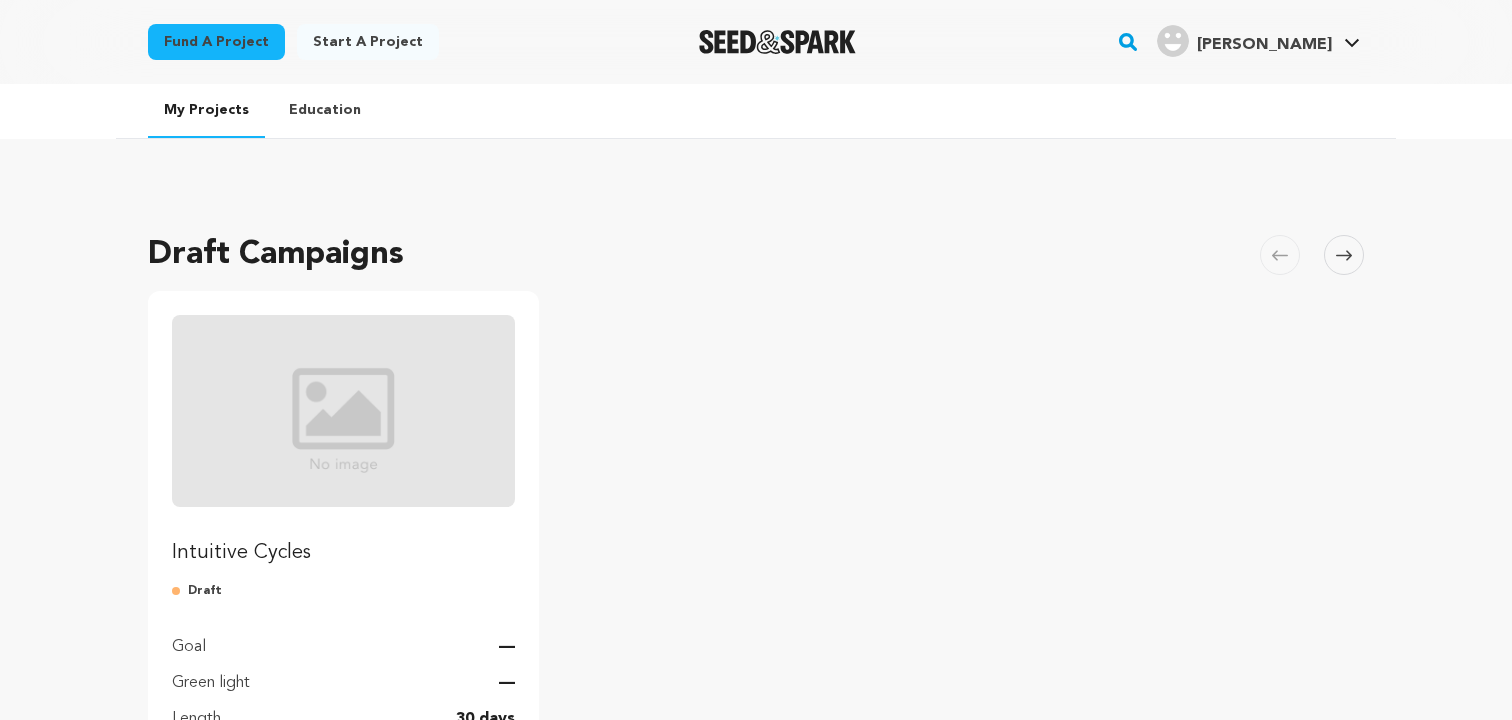 scroll, scrollTop: 0, scrollLeft: 0, axis: both 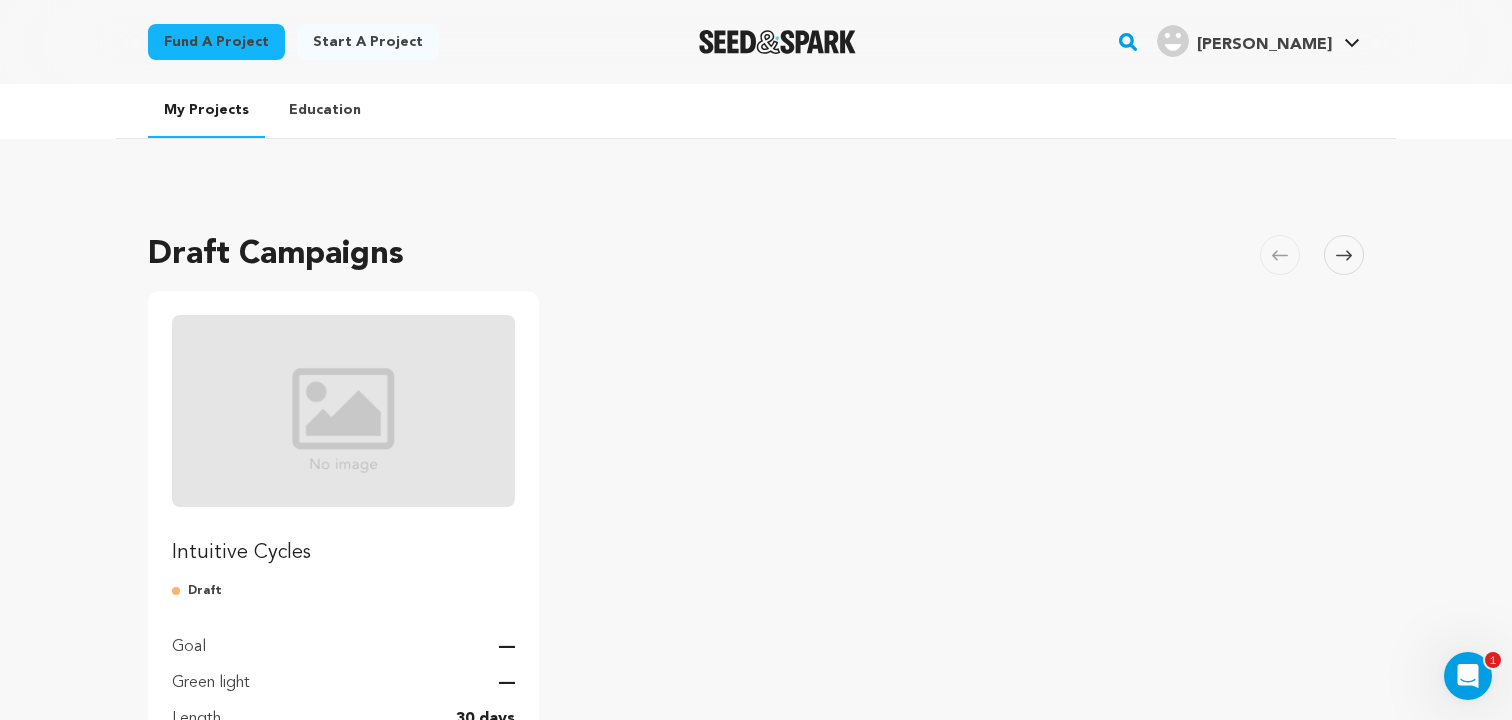 click on "Intuitive Cycles" at bounding box center [343, 441] 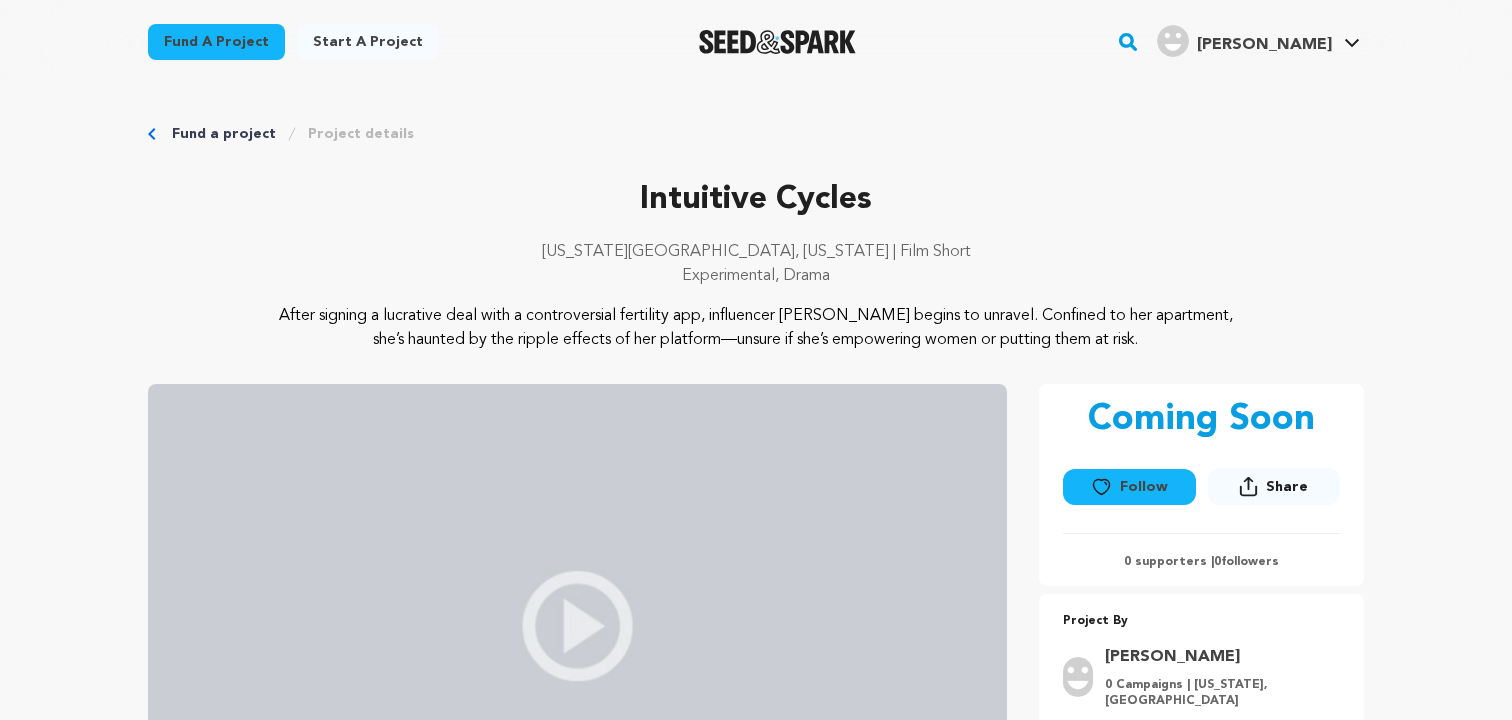 scroll, scrollTop: 0, scrollLeft: 0, axis: both 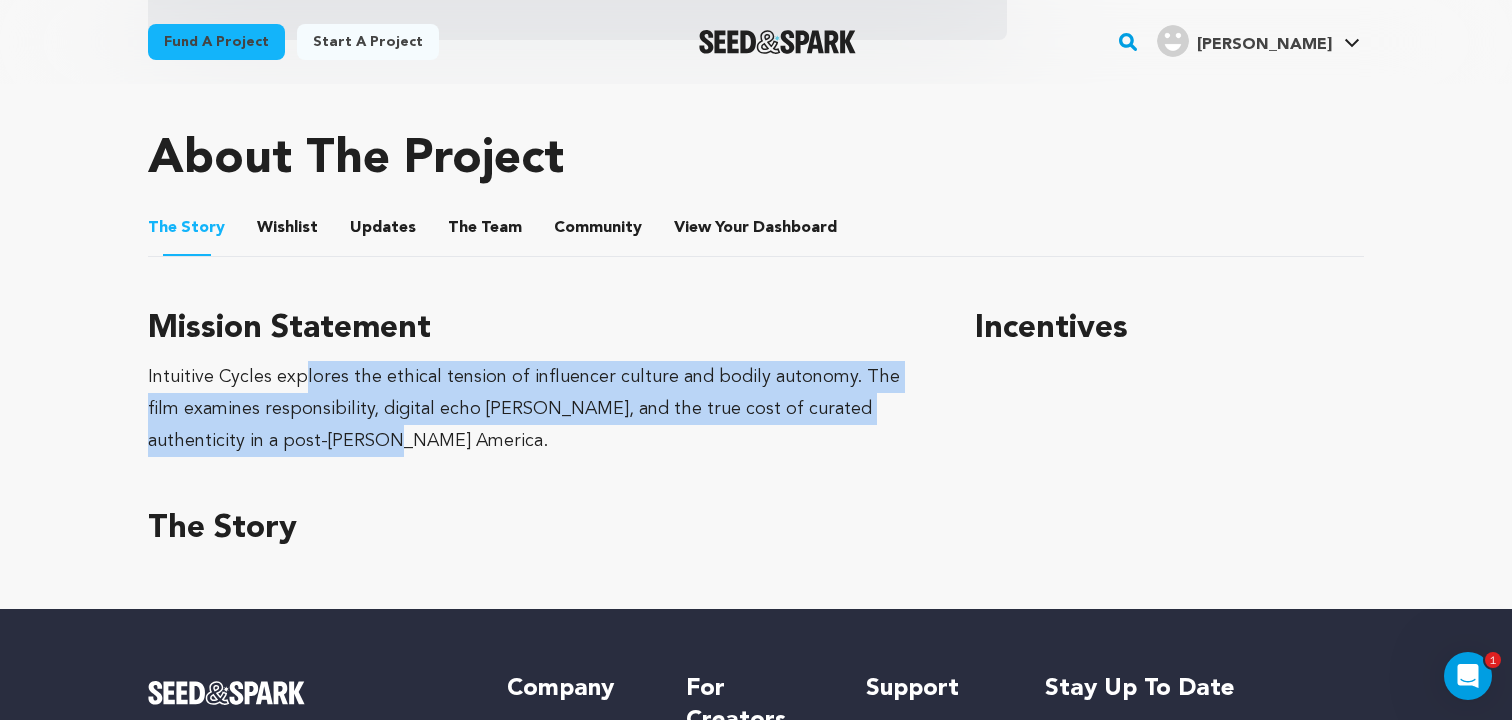 drag, startPoint x: 300, startPoint y: 372, endPoint x: 365, endPoint y: 429, distance: 86.4523 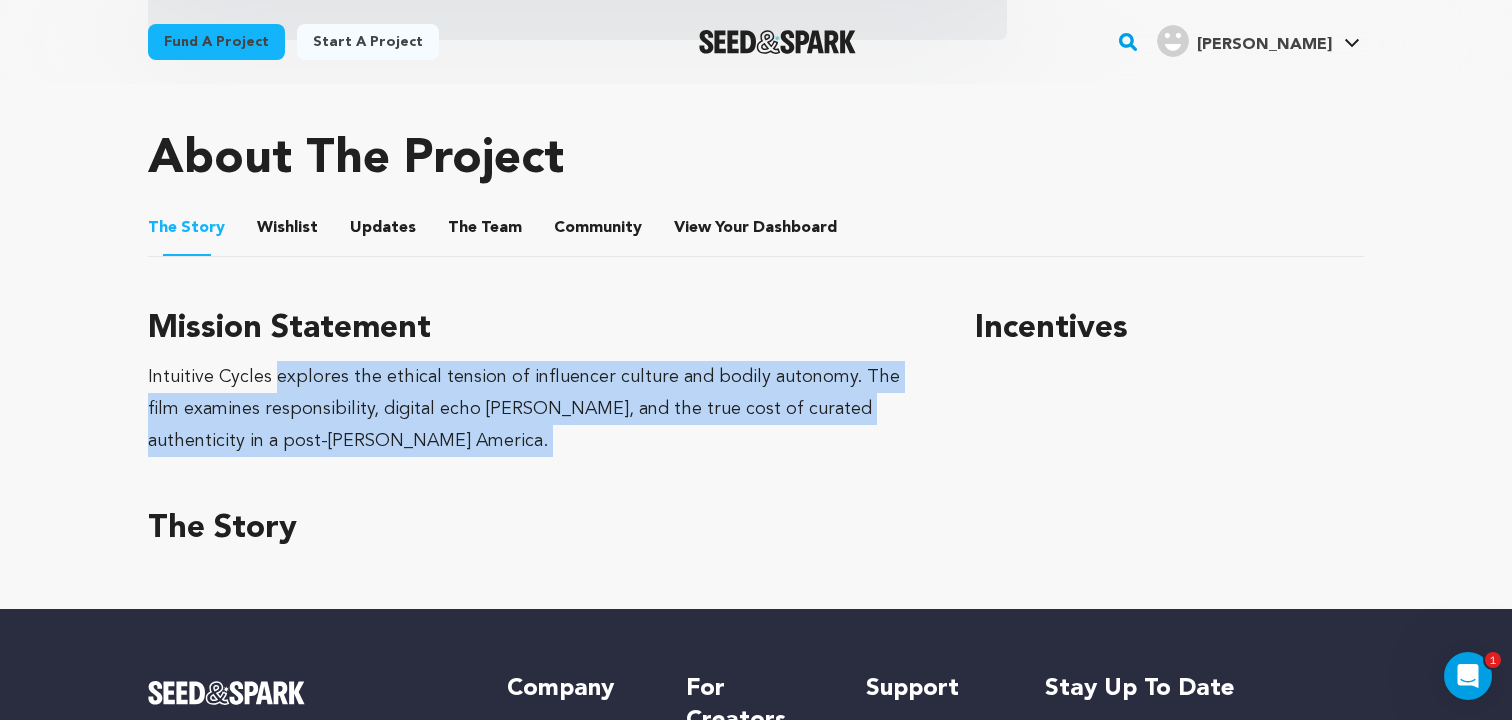 drag, startPoint x: 365, startPoint y: 429, endPoint x: 308, endPoint y: 387, distance: 70.80254 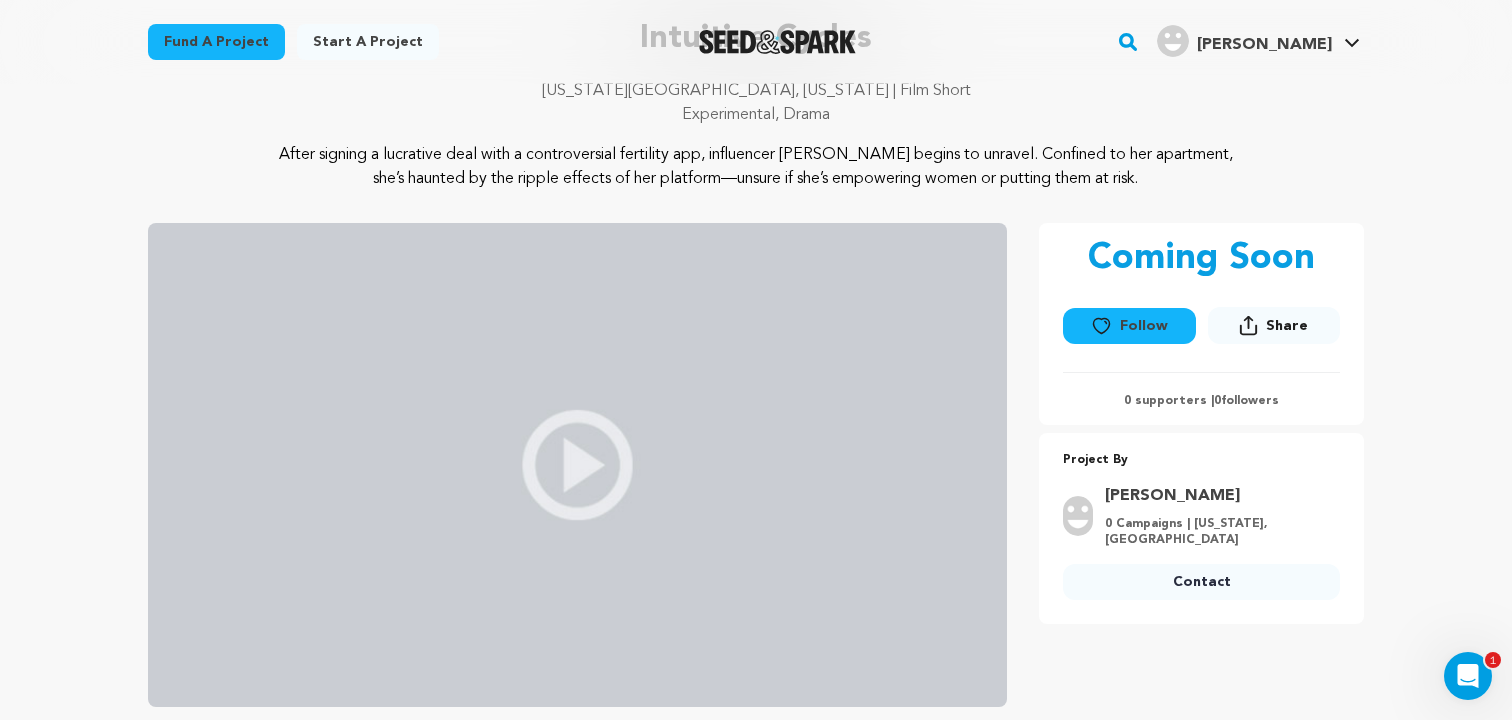 scroll, scrollTop: 0, scrollLeft: 0, axis: both 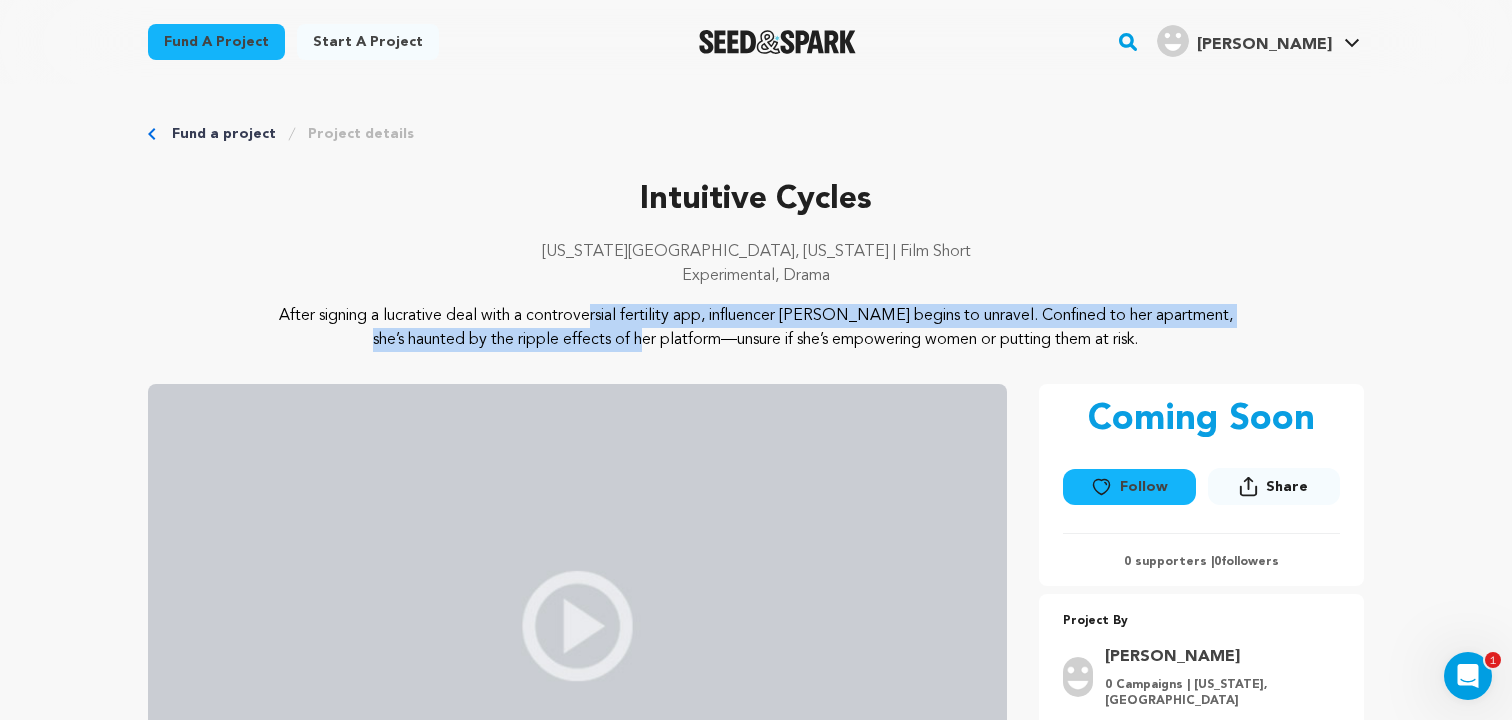 drag, startPoint x: 407, startPoint y: 322, endPoint x: 483, endPoint y: 329, distance: 76.321686 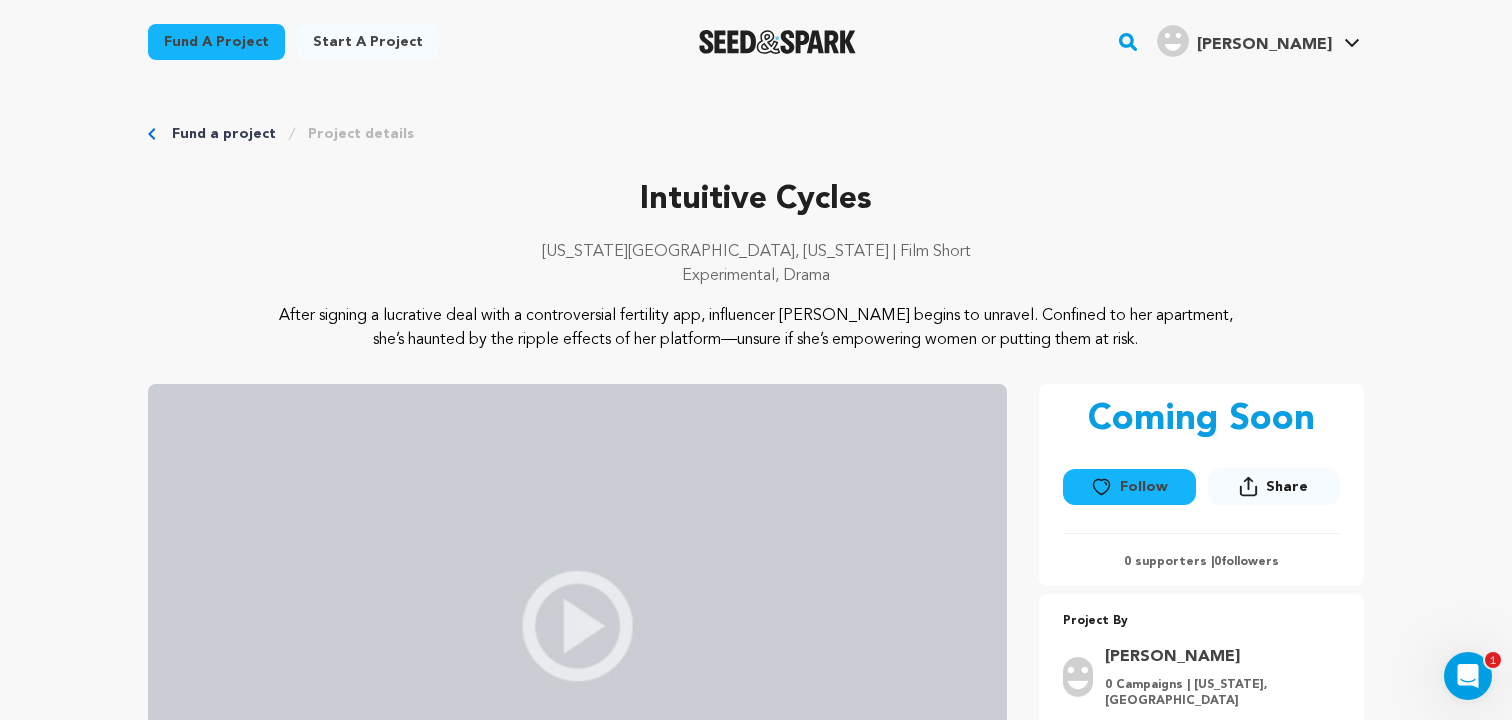 click on "Fund a project" at bounding box center [224, 134] 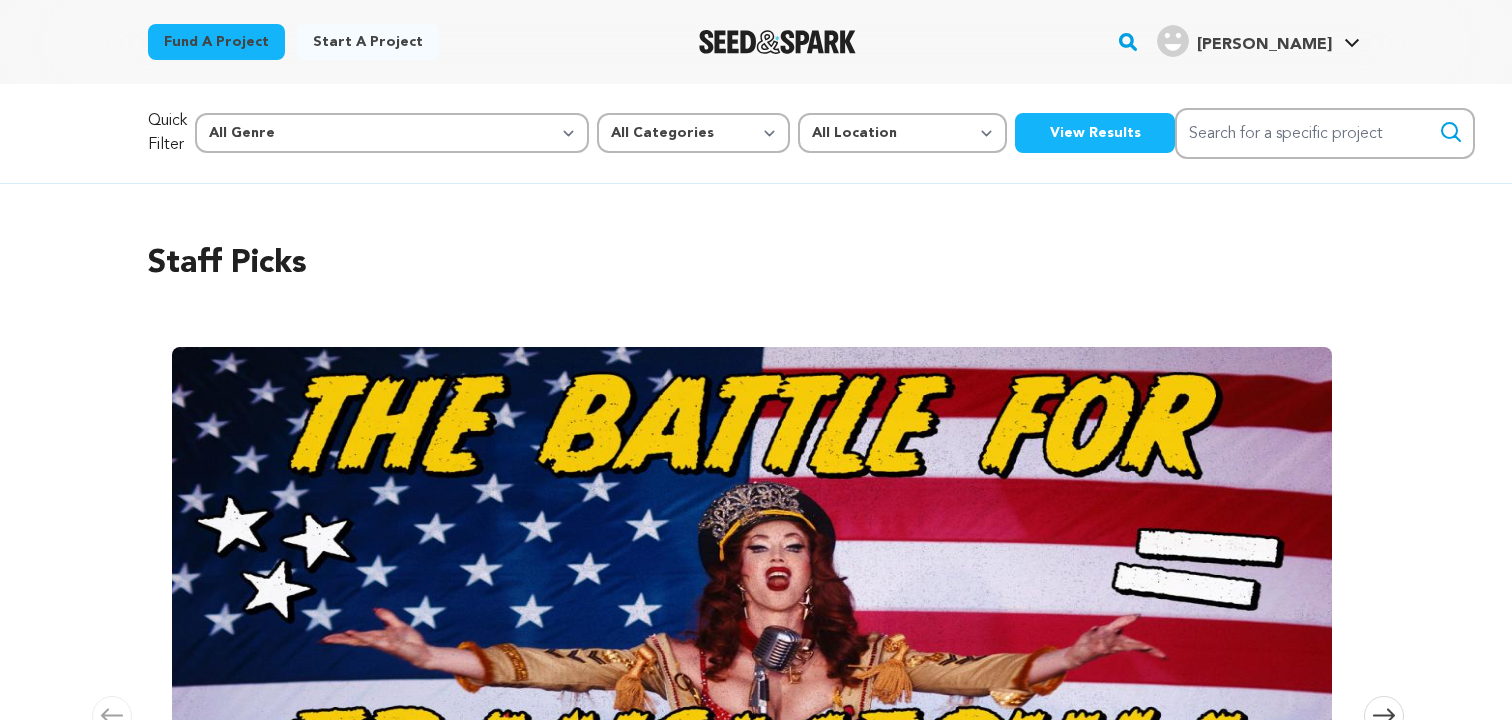 scroll, scrollTop: 0, scrollLeft: 0, axis: both 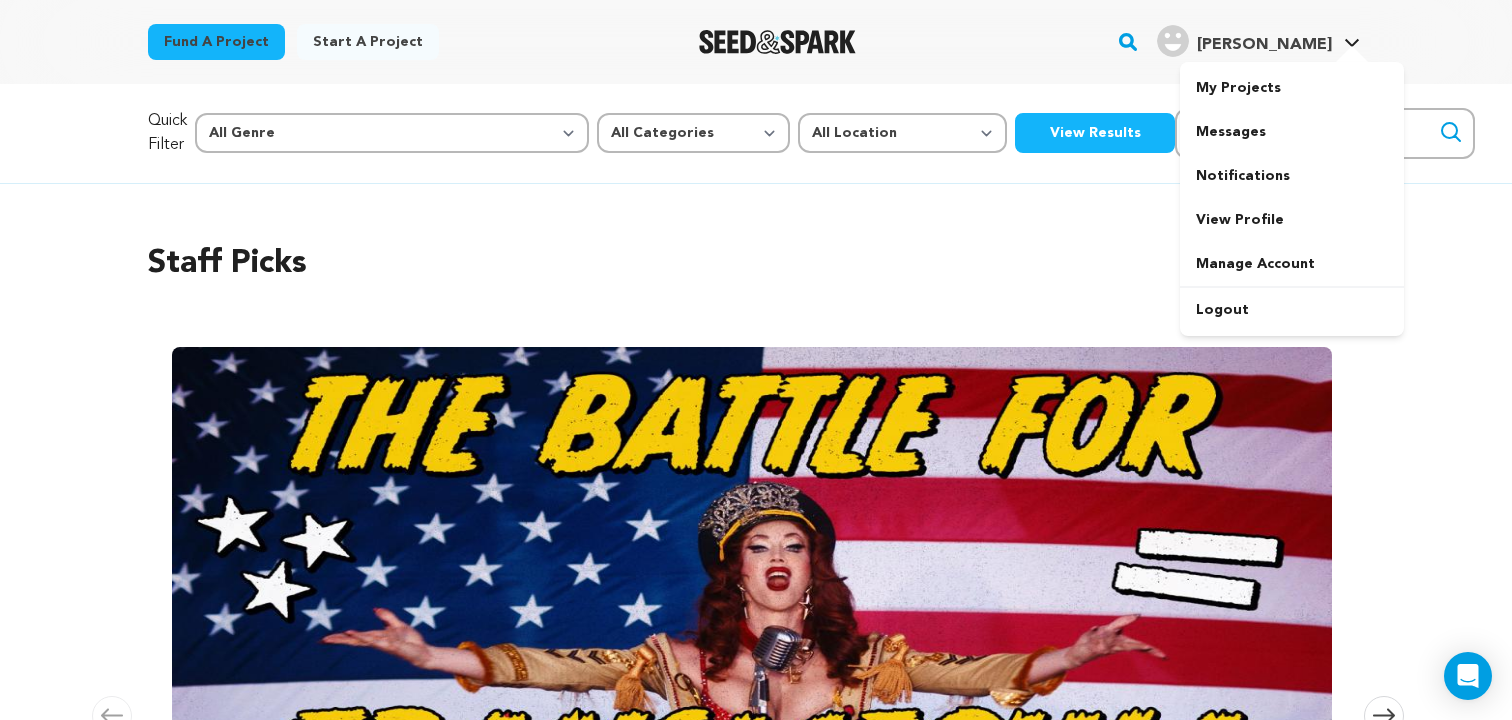 click on "[PERSON_NAME]
[PERSON_NAME]" at bounding box center [1258, 42] 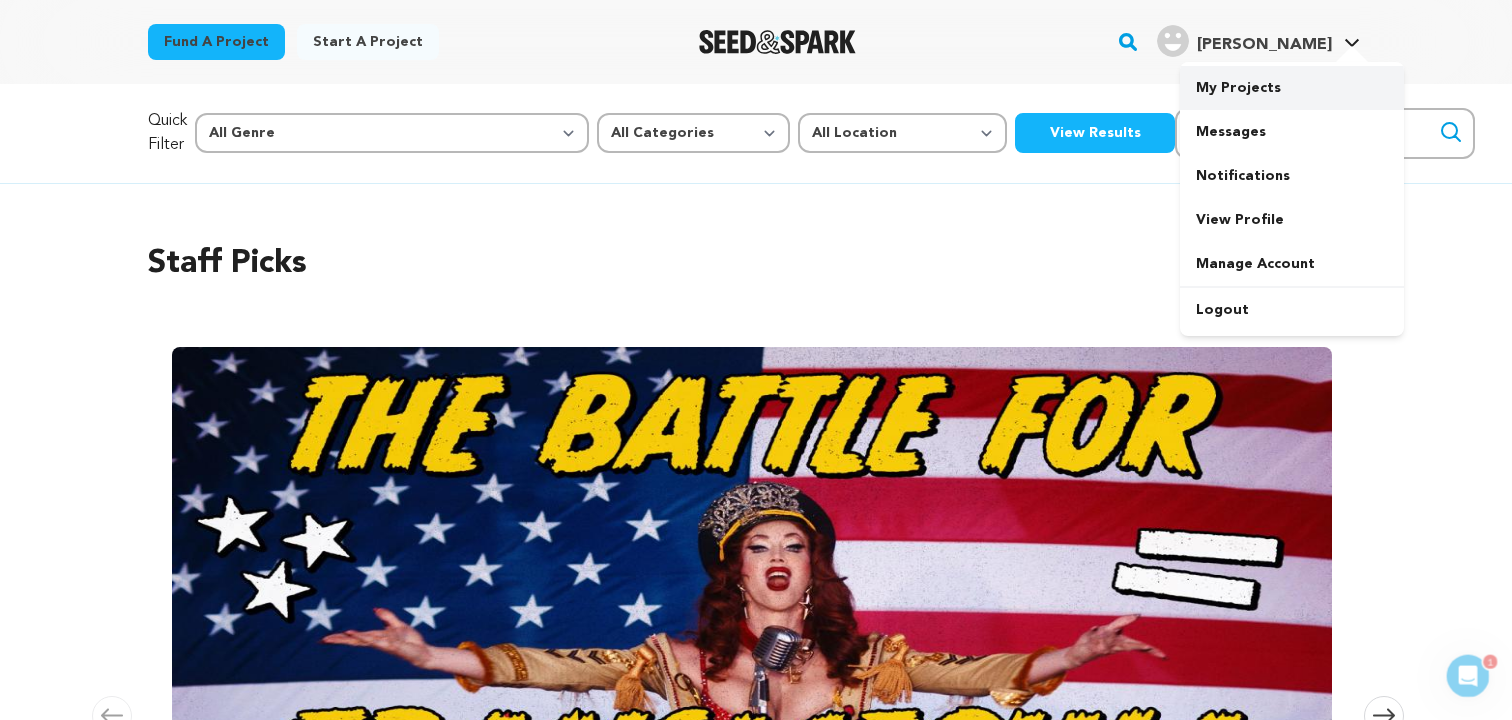 scroll, scrollTop: 0, scrollLeft: 0, axis: both 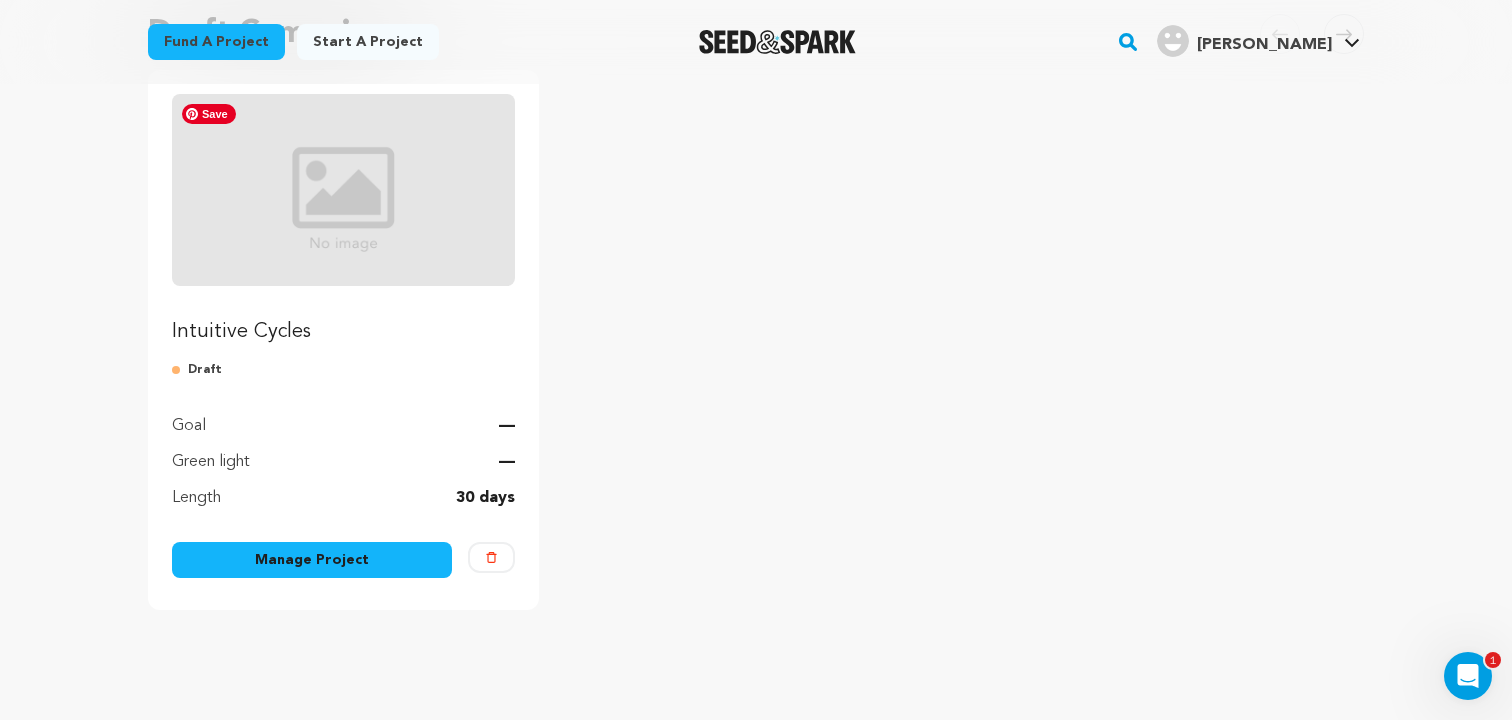 click at bounding box center [343, 190] 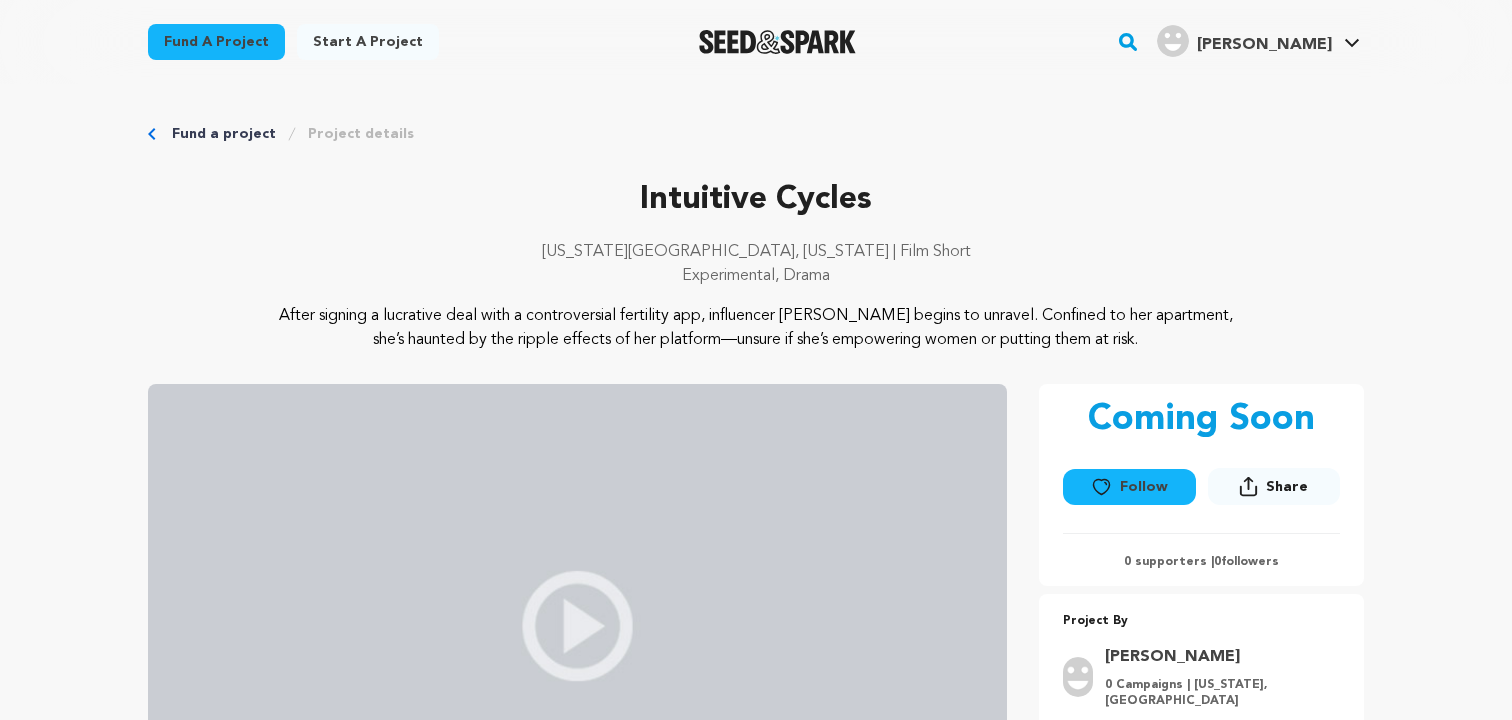 scroll, scrollTop: 0, scrollLeft: 0, axis: both 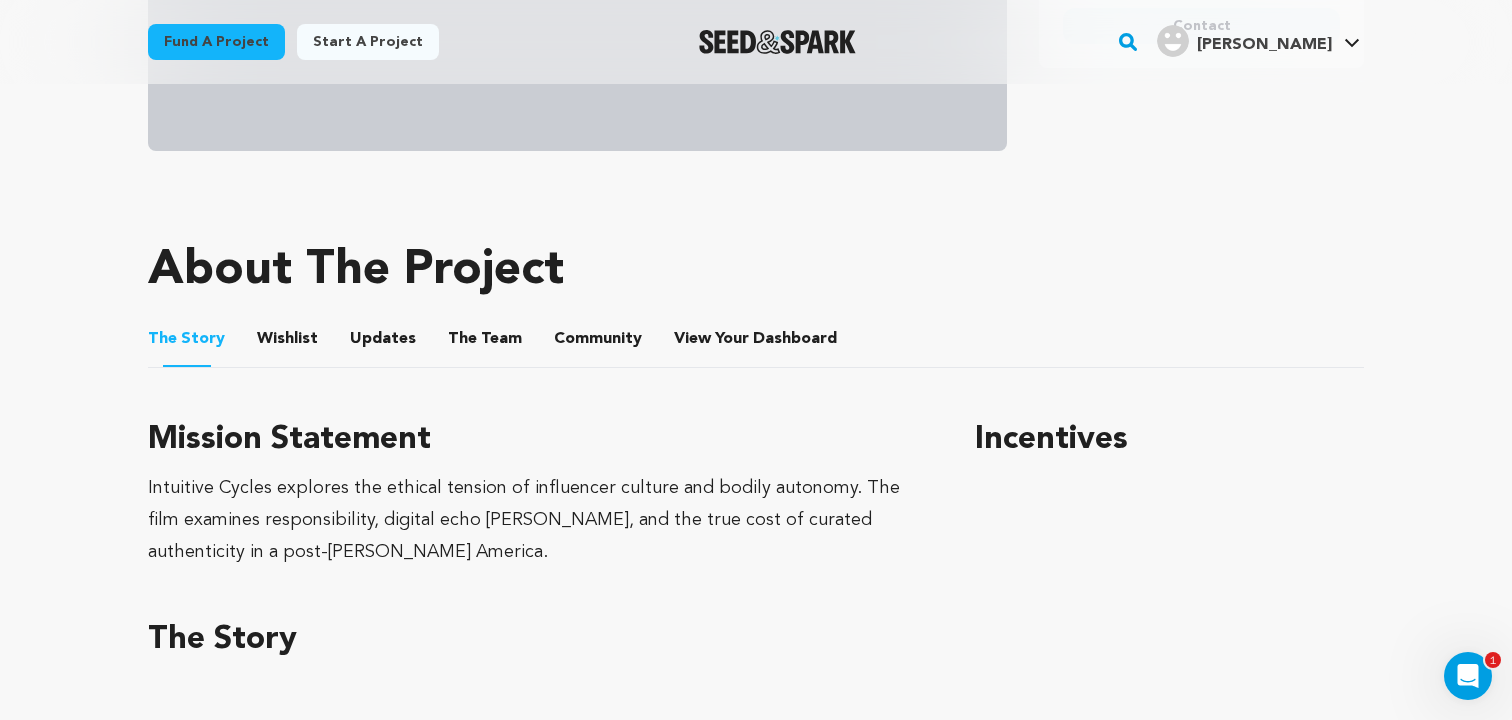 click on "Wishlist" at bounding box center (288, 343) 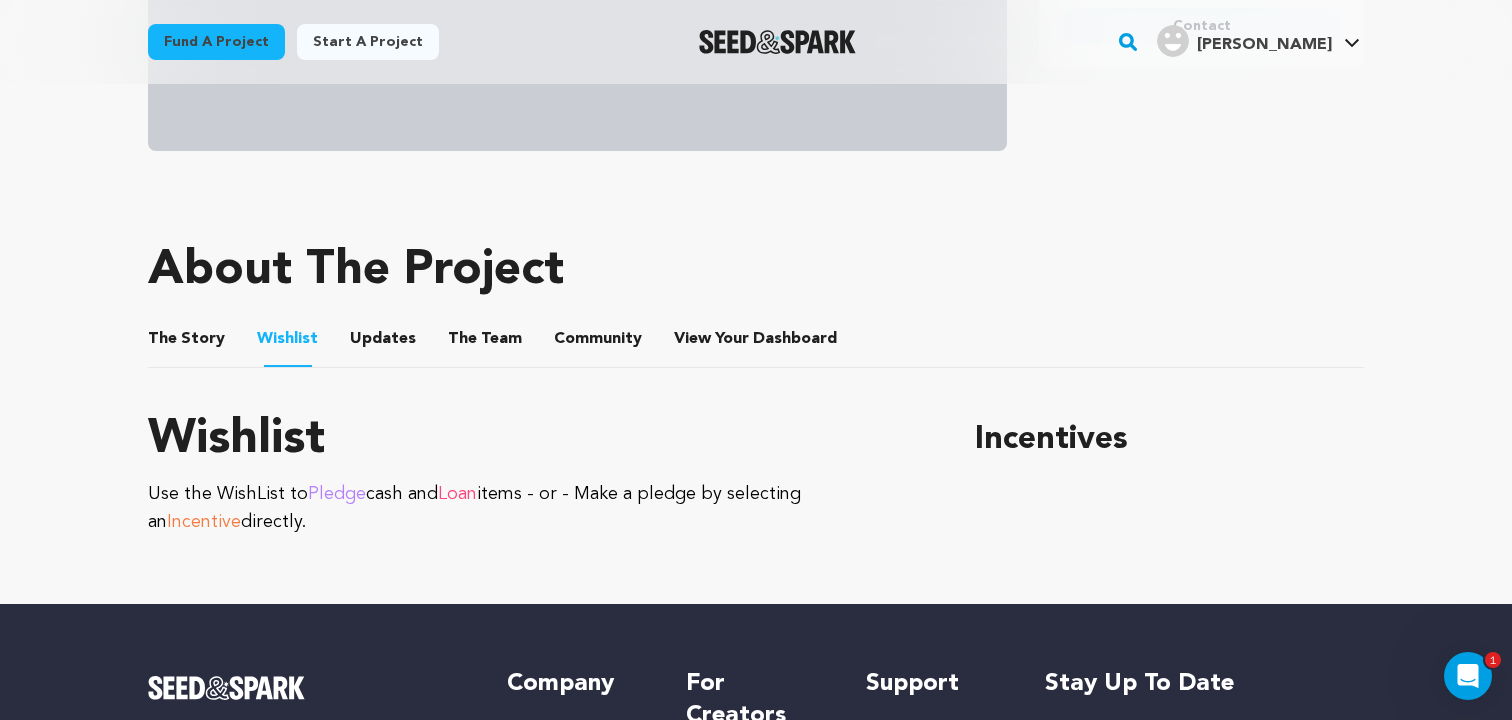 click on "The Story
The   Story
Wishlist
Wishlist
Updates
Updates
The Team
The   Team
Community
Community
View Your Dashboard
View   Your   Dashboard" at bounding box center (756, 339) 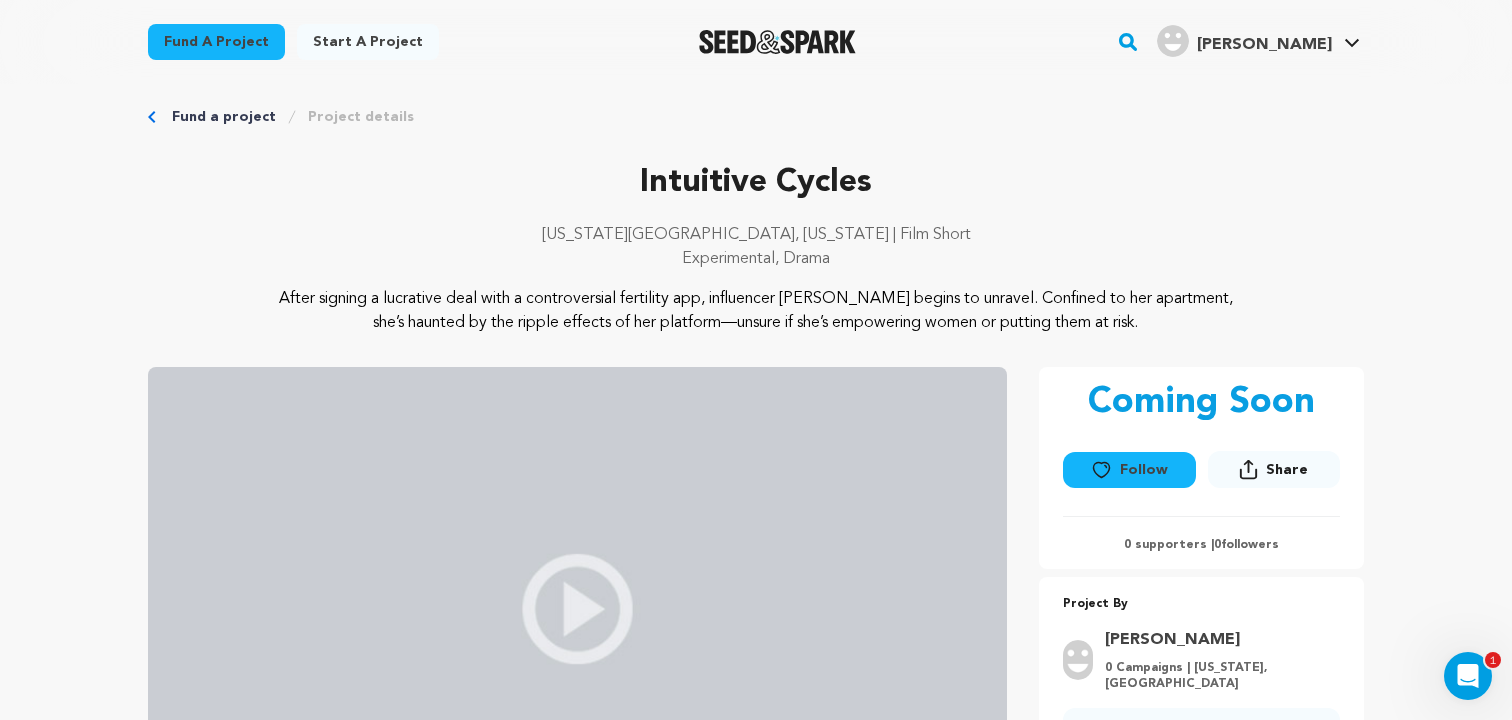 scroll, scrollTop: 19, scrollLeft: 0, axis: vertical 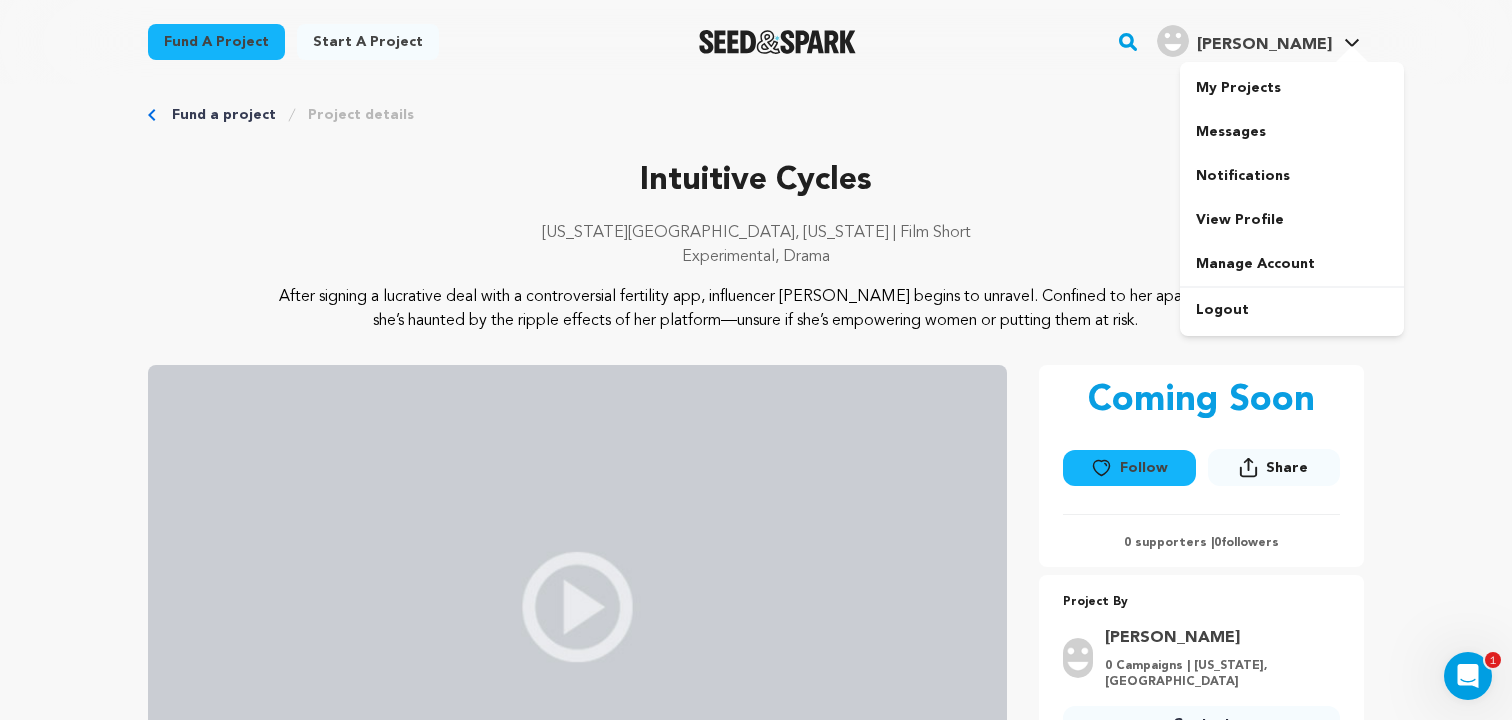 click on "[PERSON_NAME]" at bounding box center [1244, 41] 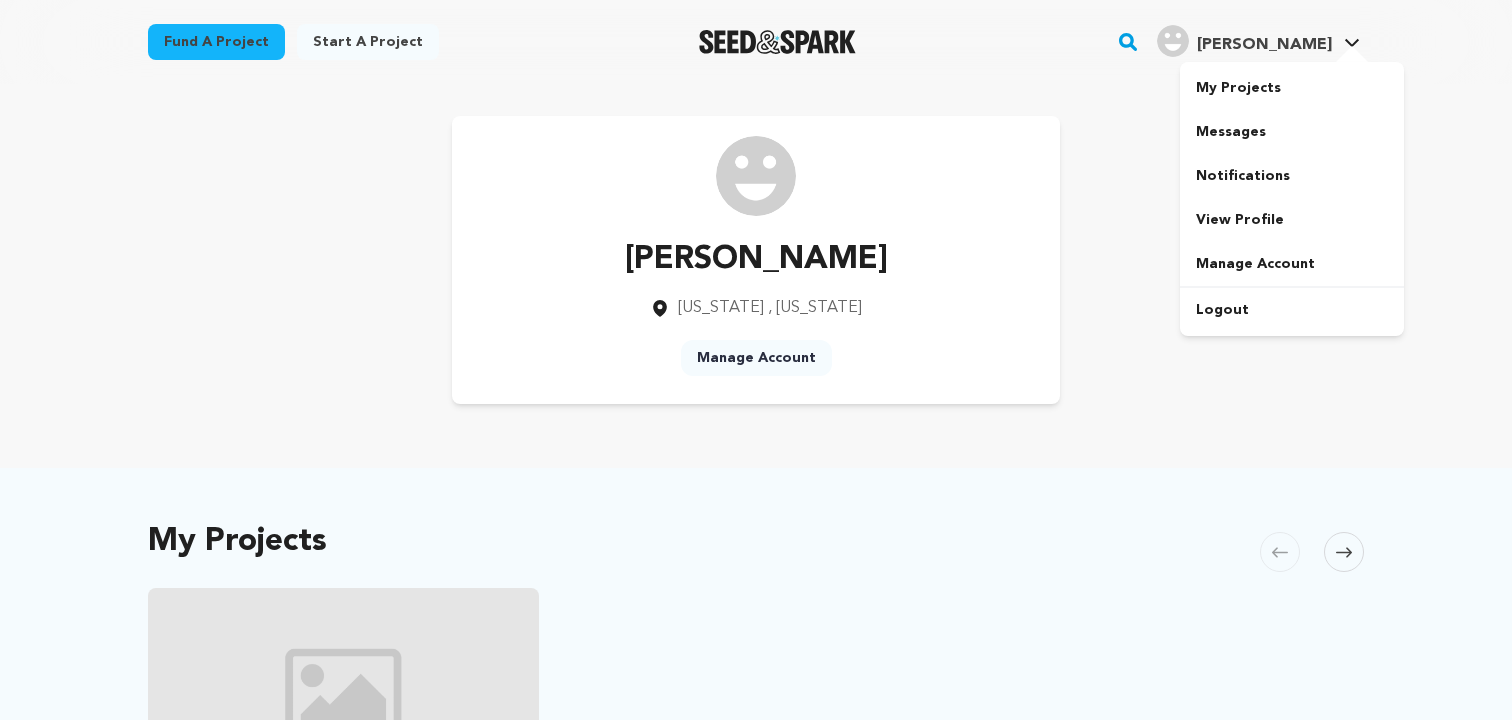 scroll, scrollTop: 0, scrollLeft: 0, axis: both 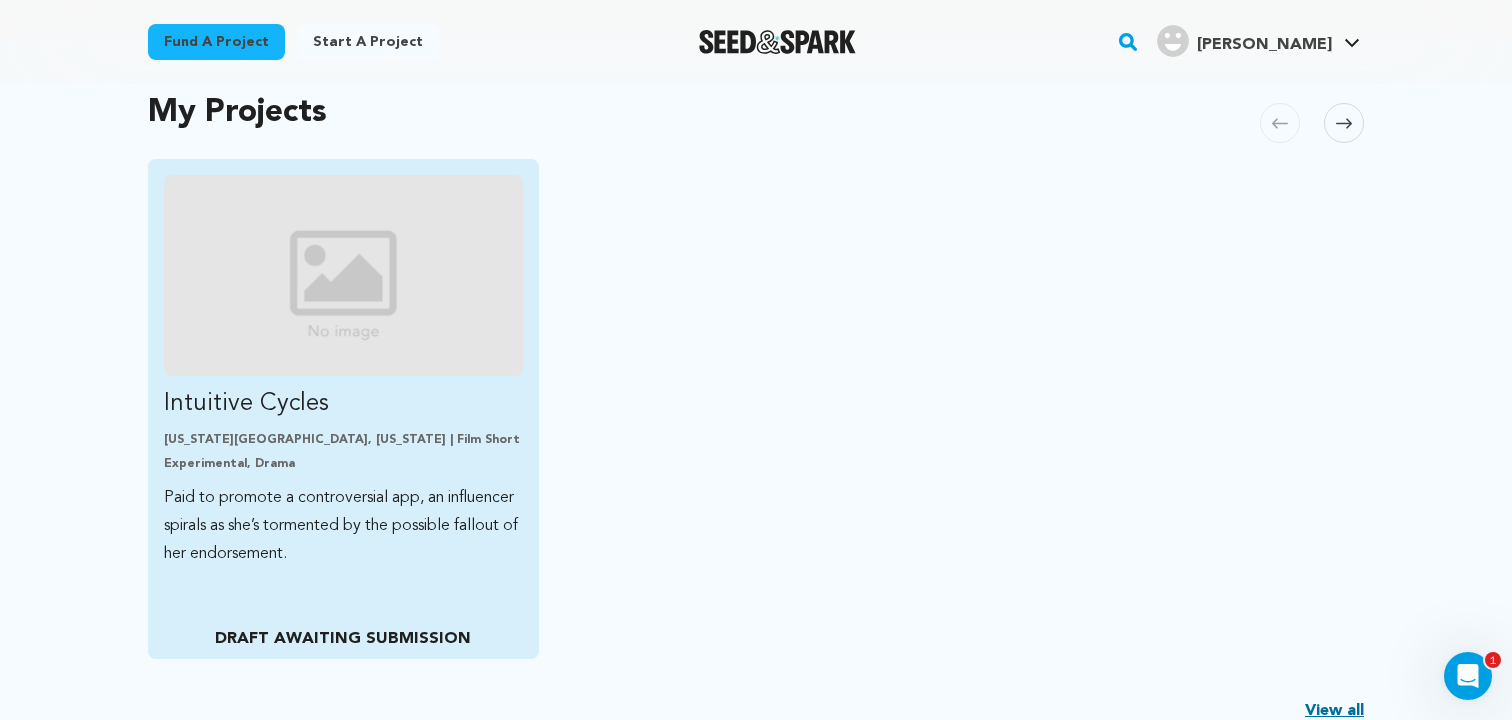 click on "Experimental, Drama" at bounding box center [343, 464] 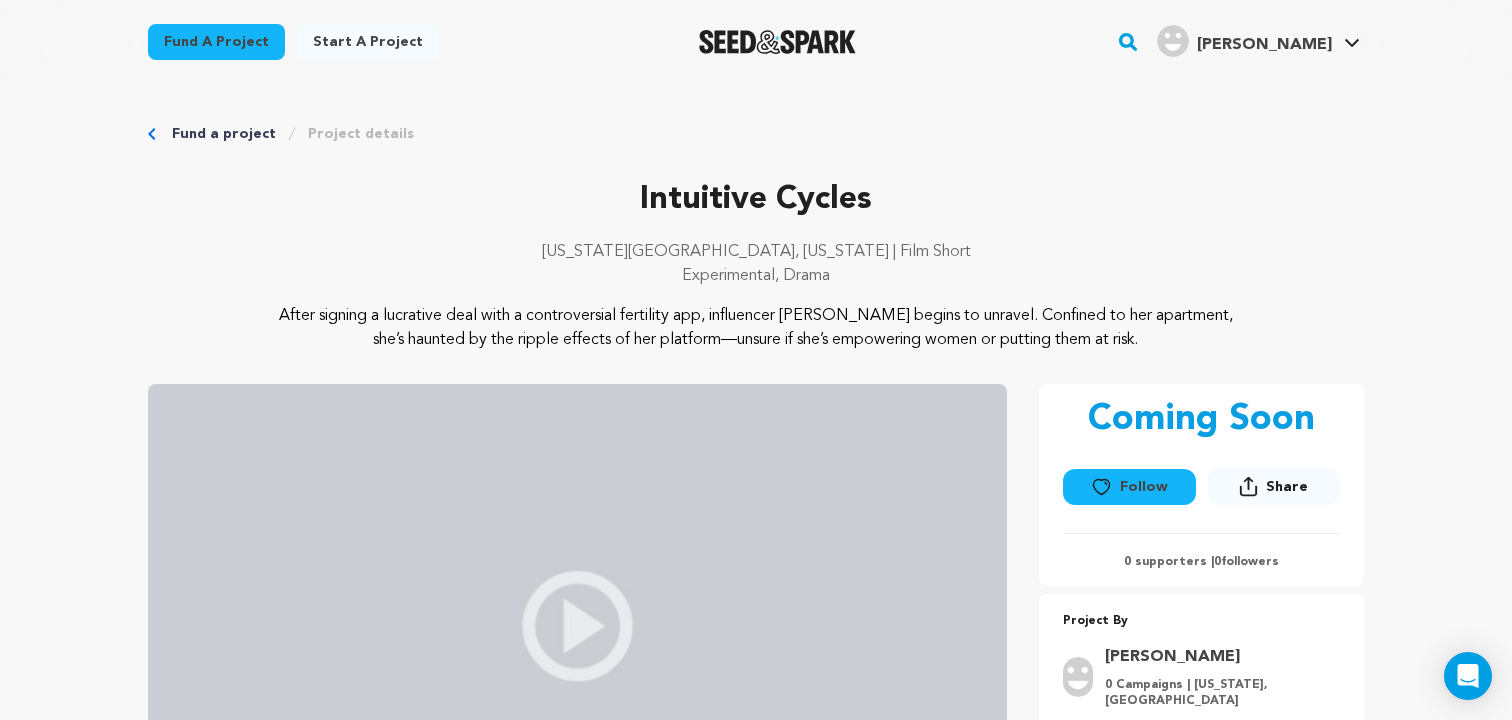 scroll, scrollTop: 0, scrollLeft: 0, axis: both 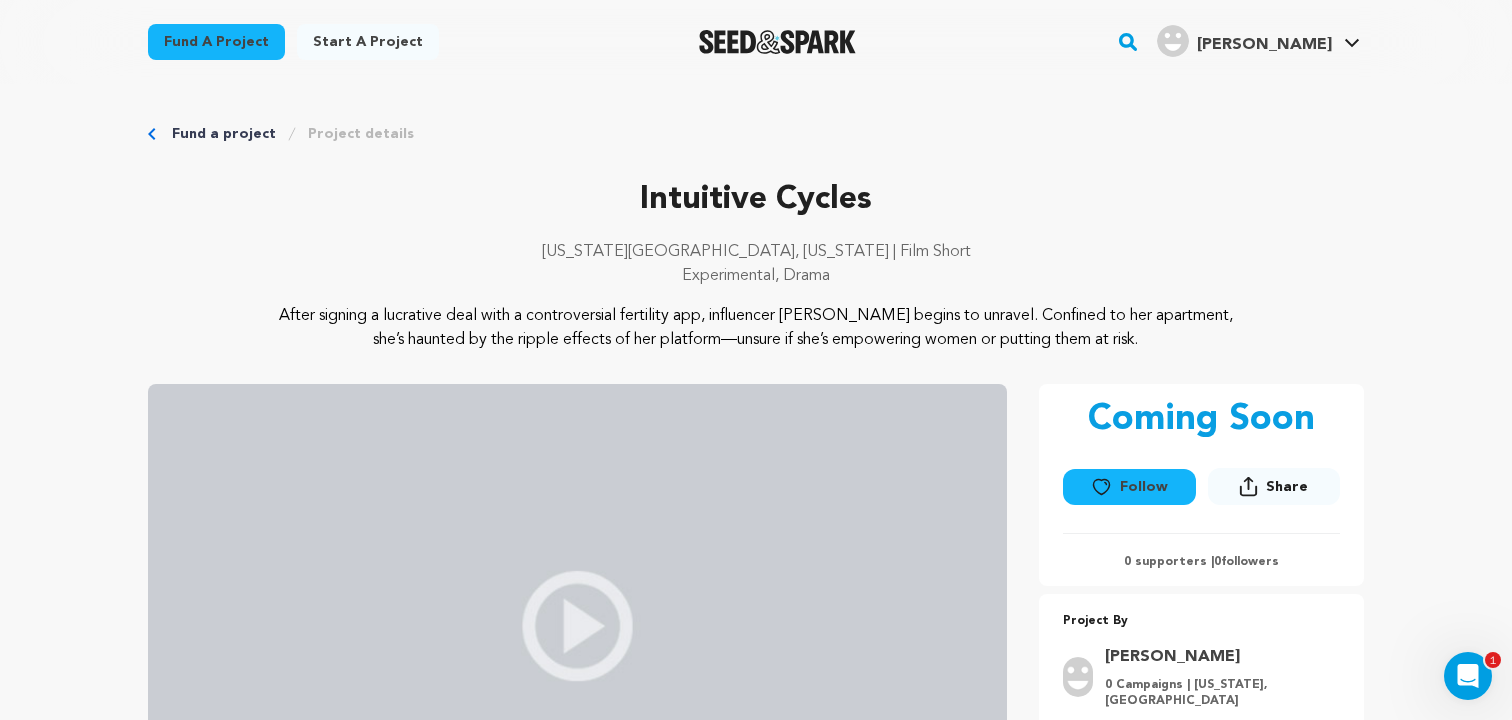 click on "Project details" at bounding box center [361, 134] 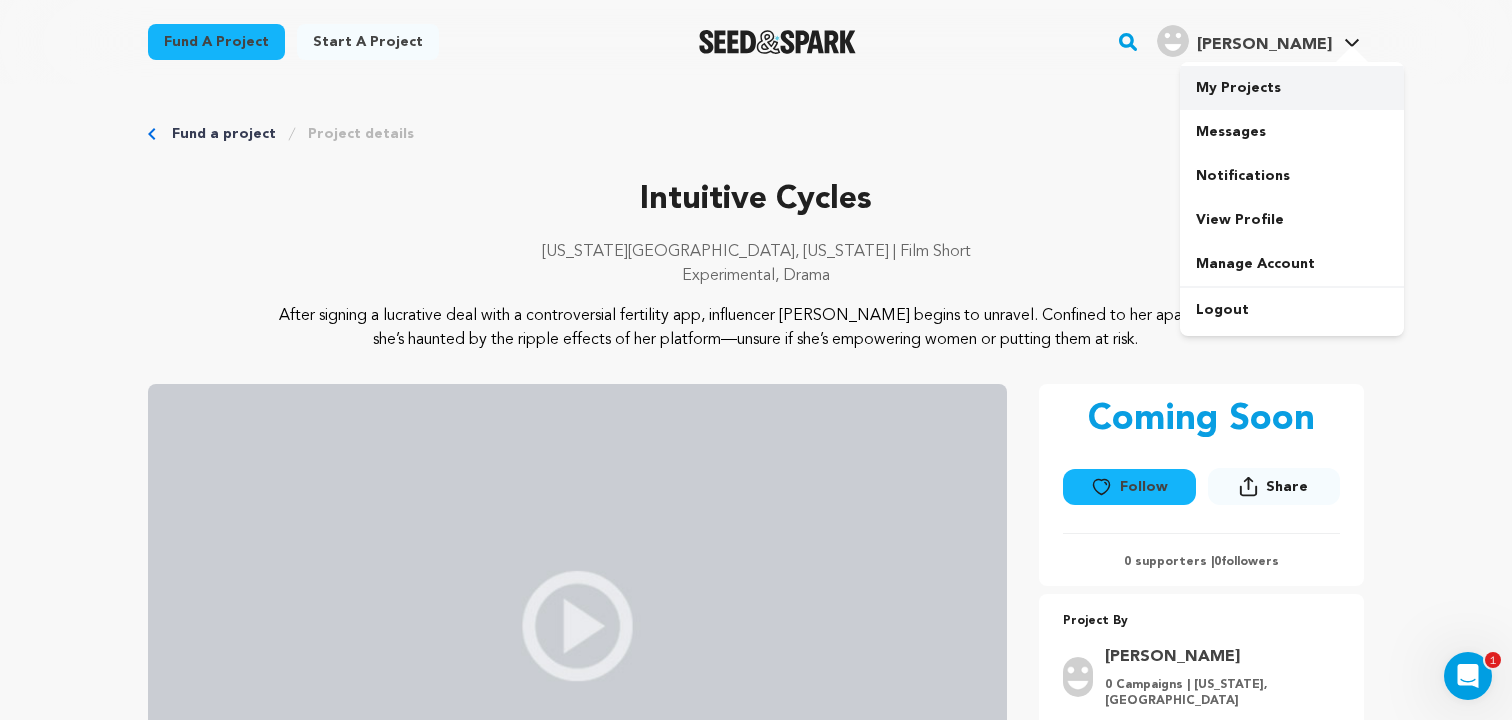 click on "My Projects" at bounding box center [1292, 88] 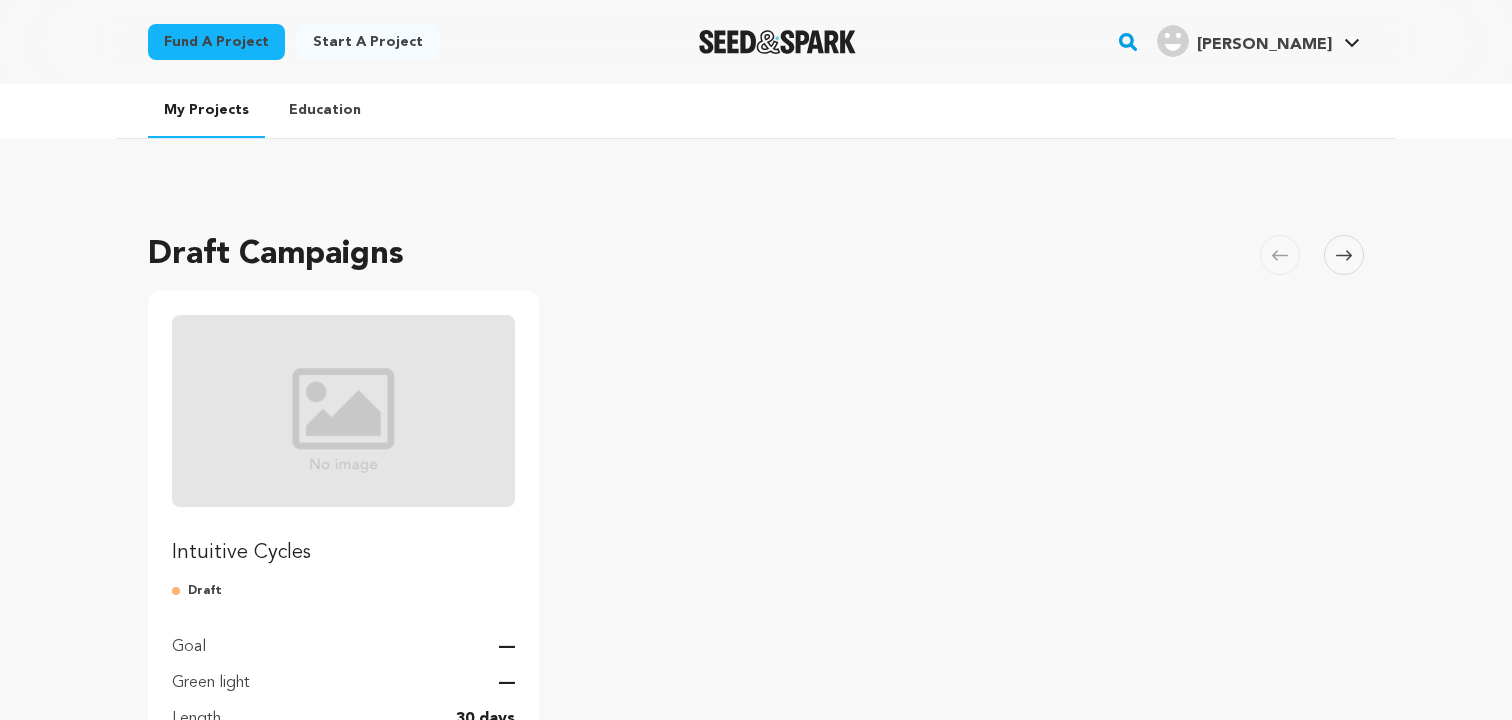 scroll, scrollTop: 0, scrollLeft: 0, axis: both 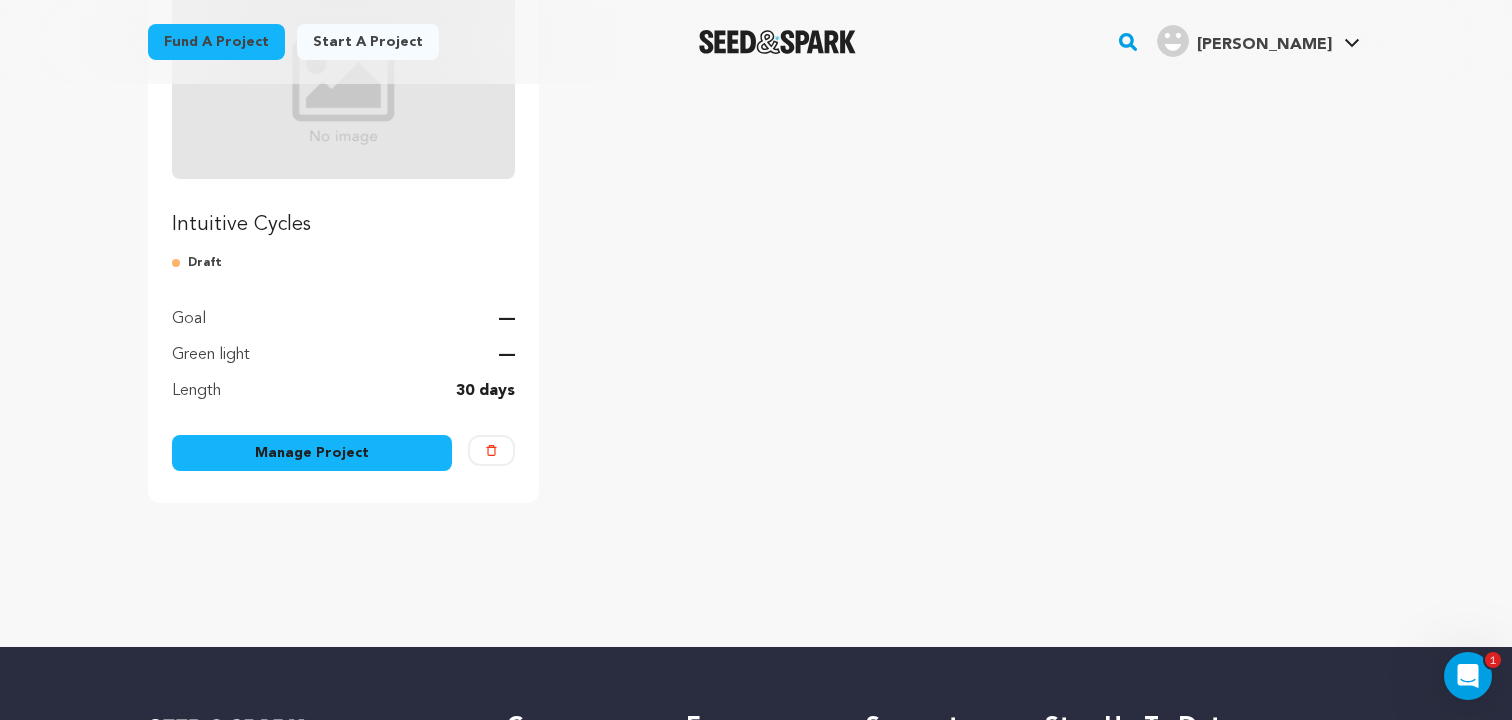 click on "Manage Project" at bounding box center [312, 453] 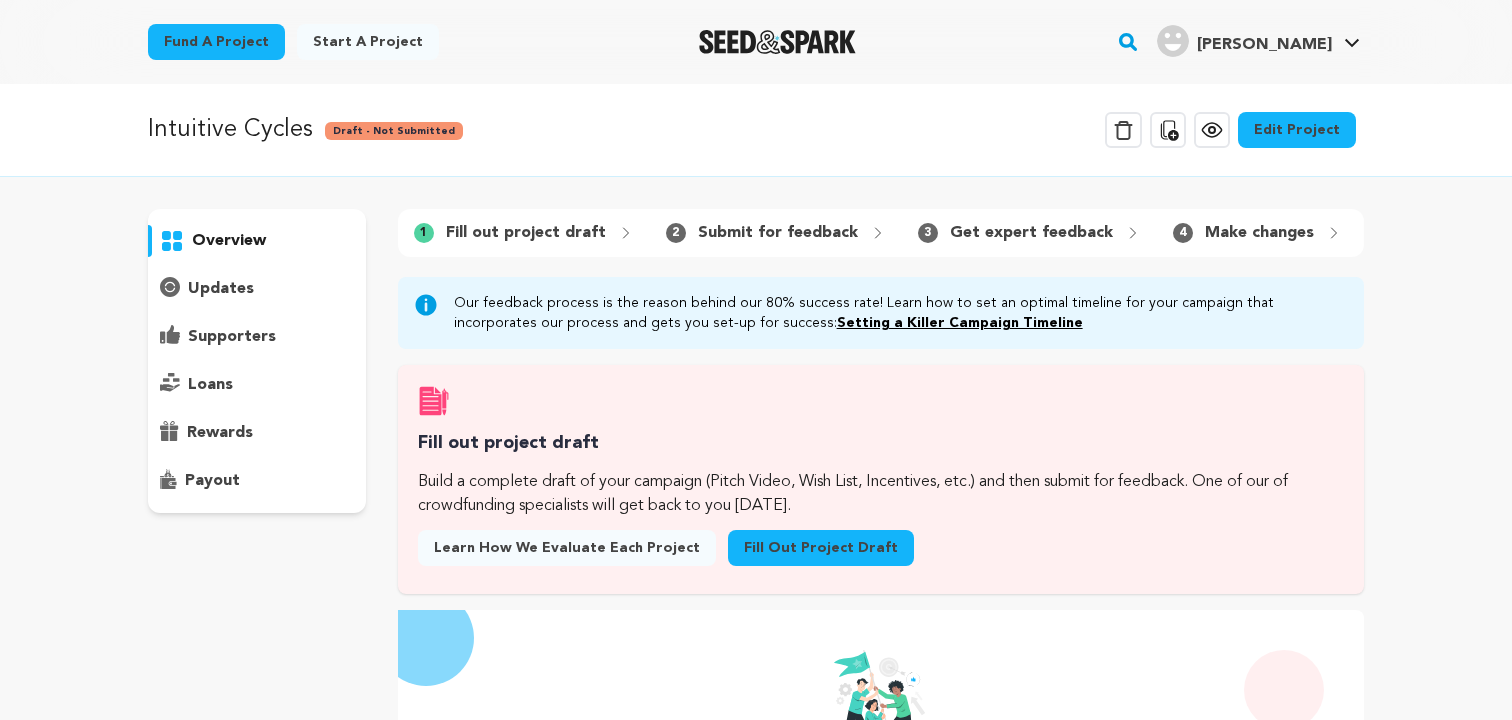 scroll, scrollTop: 0, scrollLeft: 0, axis: both 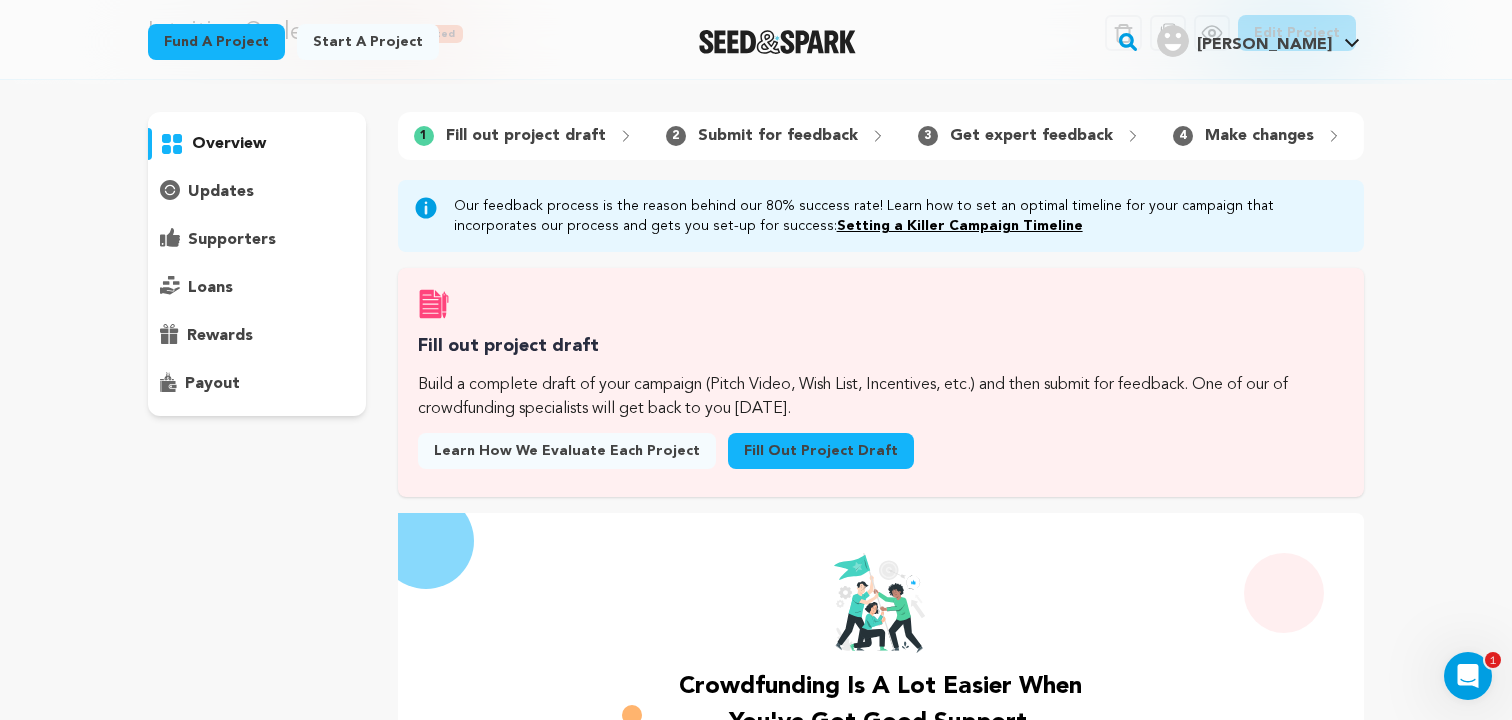 click on "Fill out project draft" at bounding box center (821, 451) 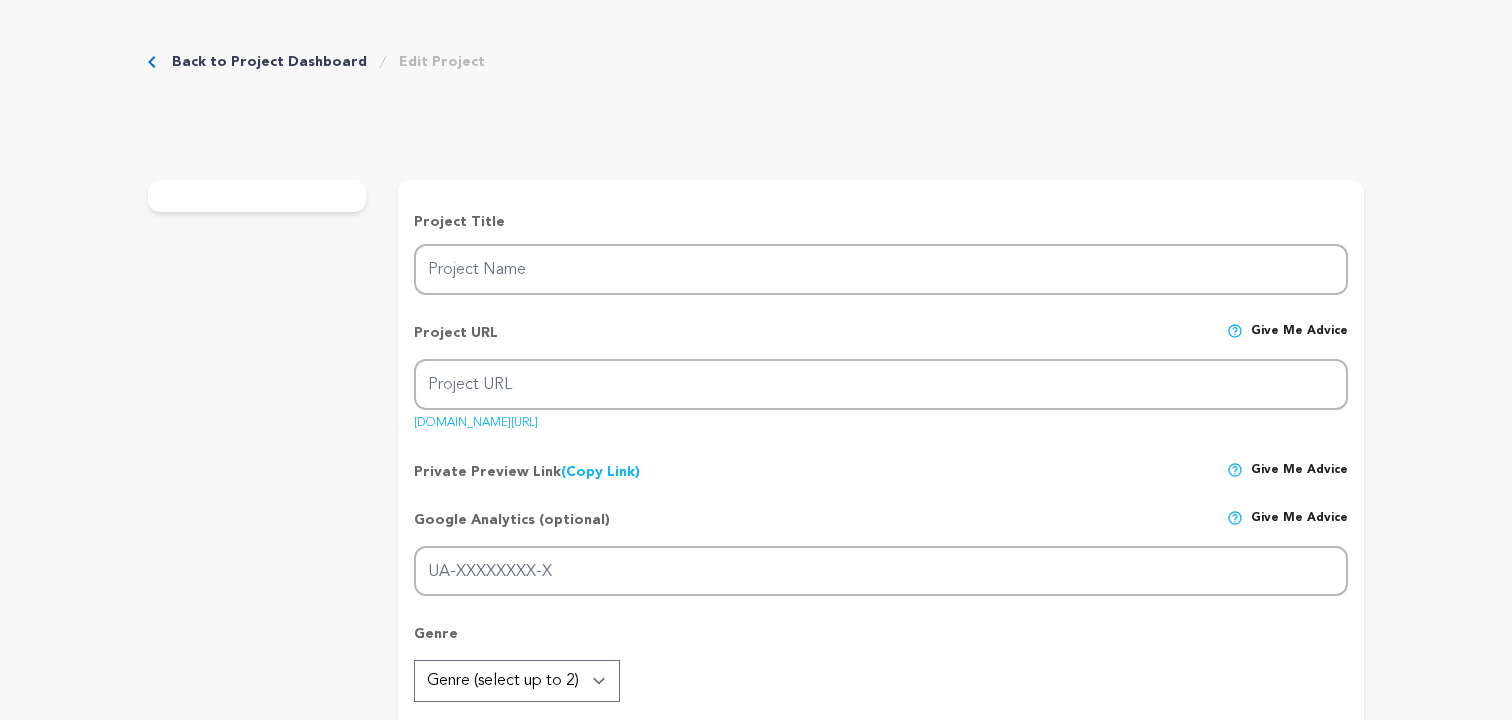 scroll, scrollTop: 0, scrollLeft: 0, axis: both 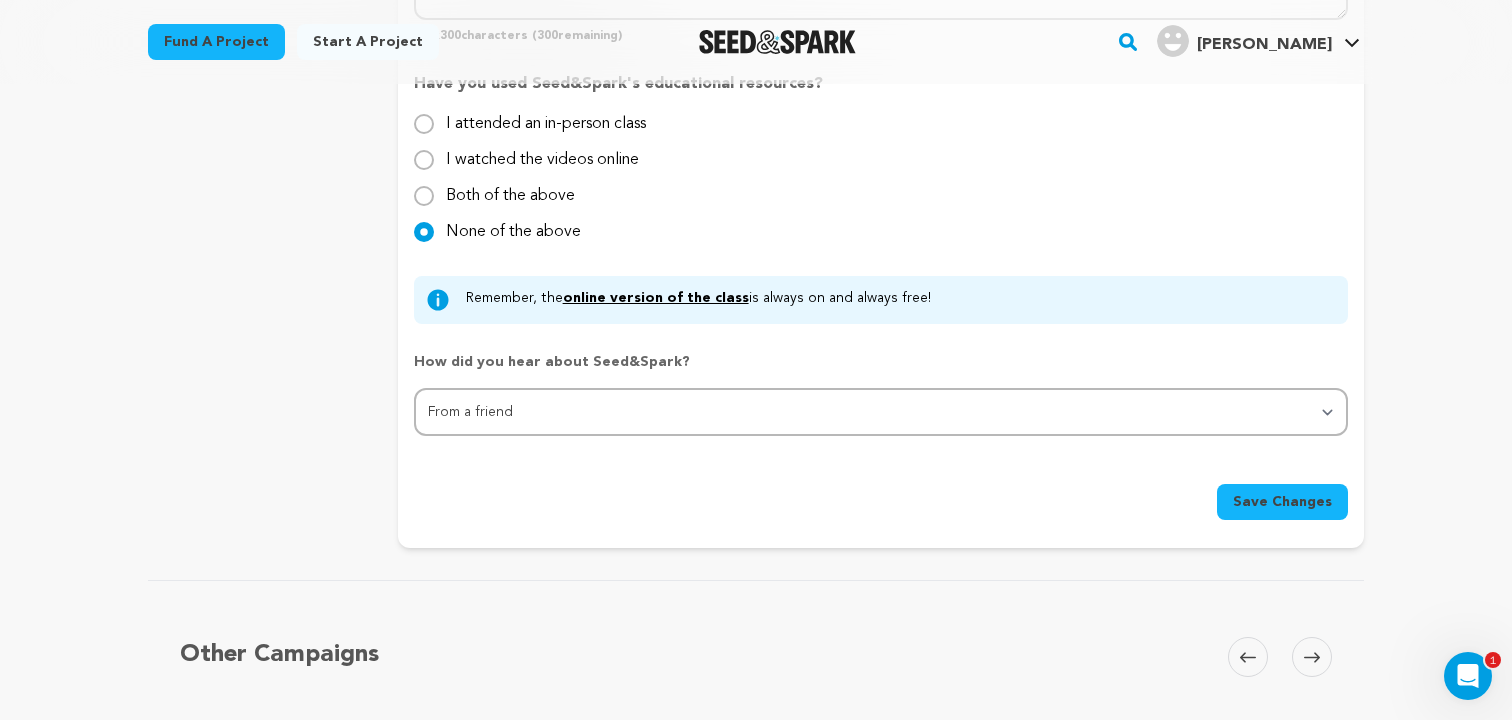 click on "Save Changes" at bounding box center (1282, 502) 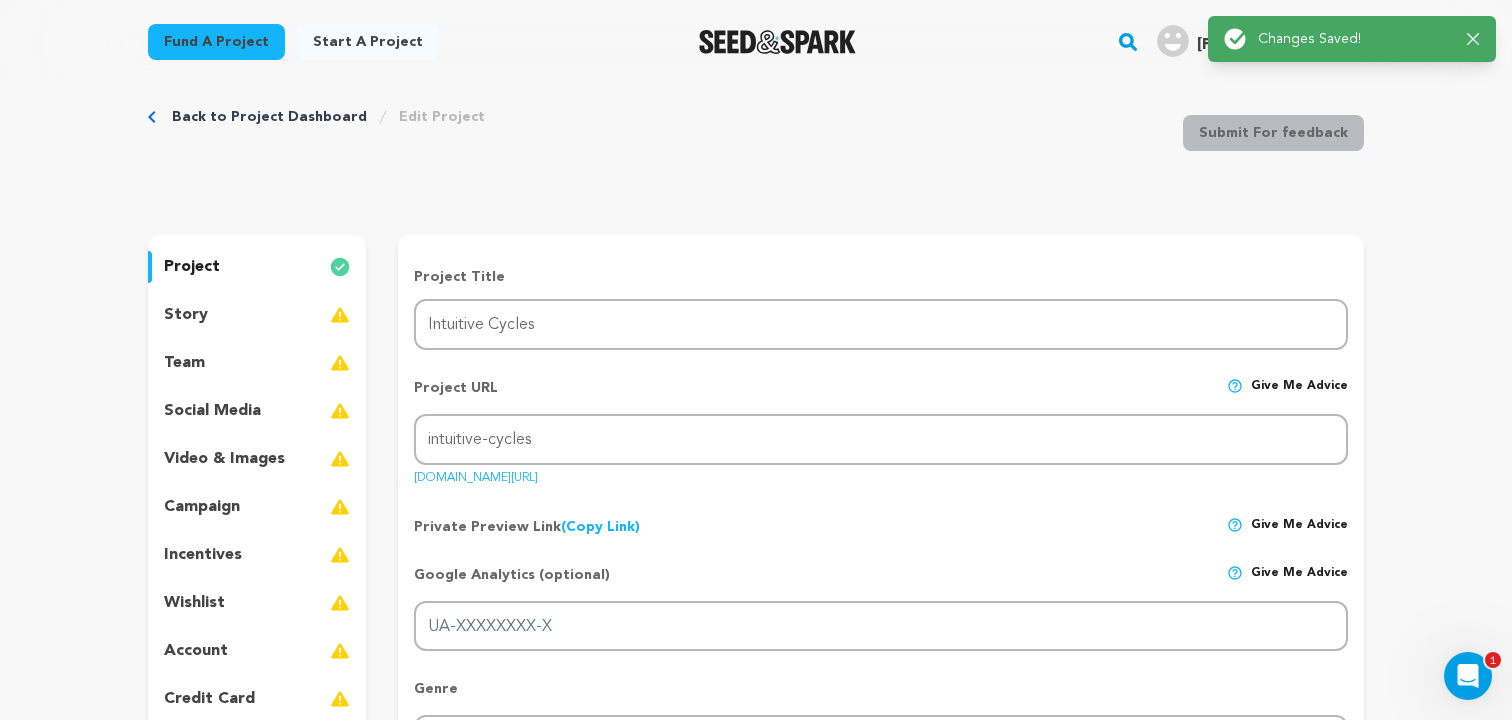 scroll, scrollTop: 0, scrollLeft: 0, axis: both 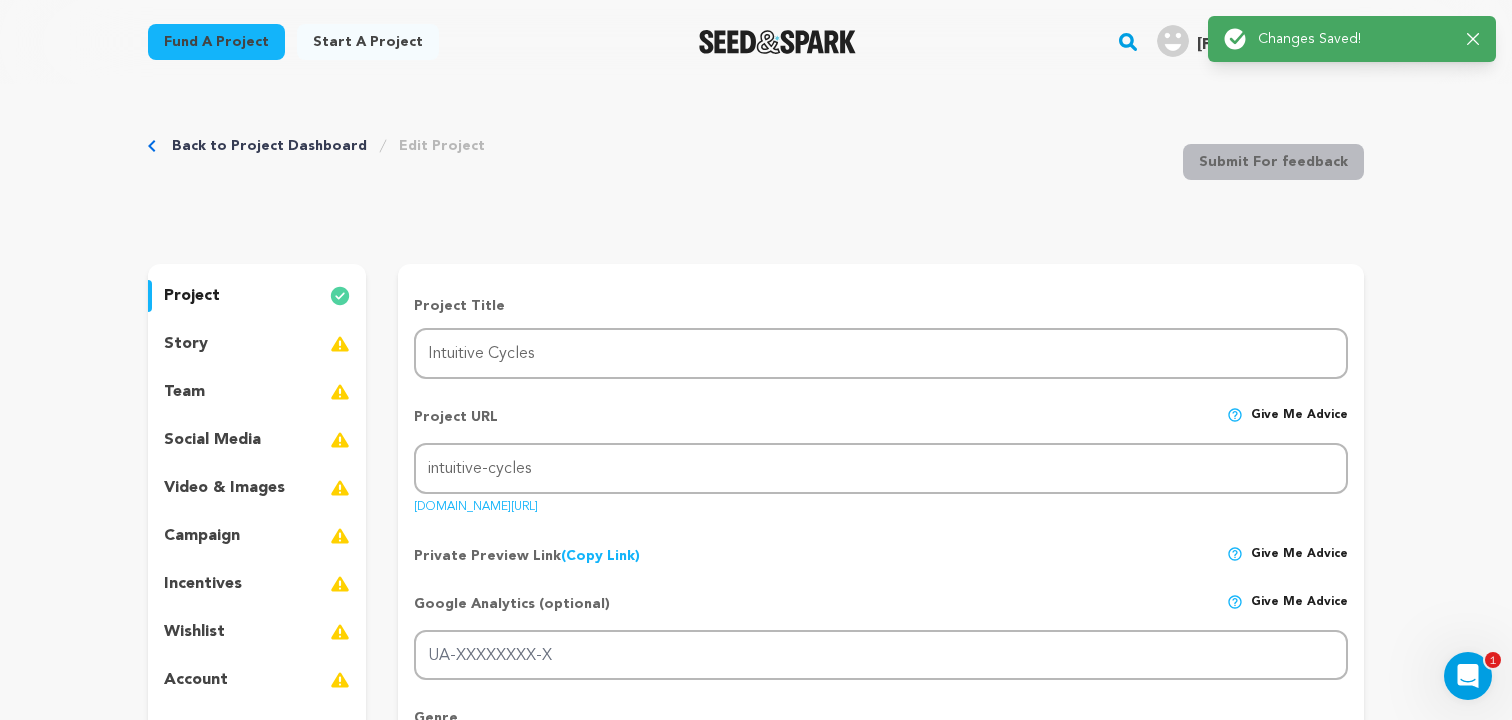 click on "project
story
team
social media
video & images
campaign
incentives
wishlist account" at bounding box center [257, 512] 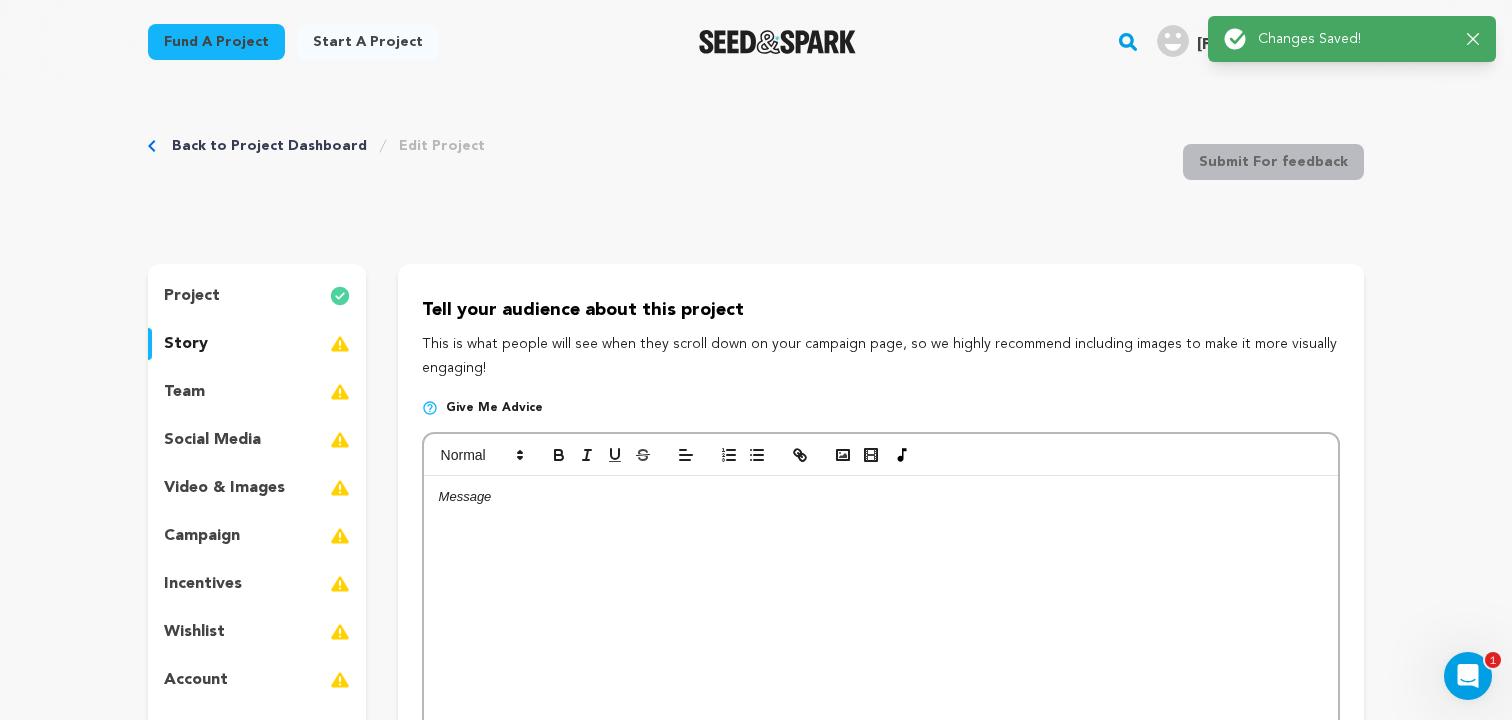 scroll, scrollTop: 148, scrollLeft: 0, axis: vertical 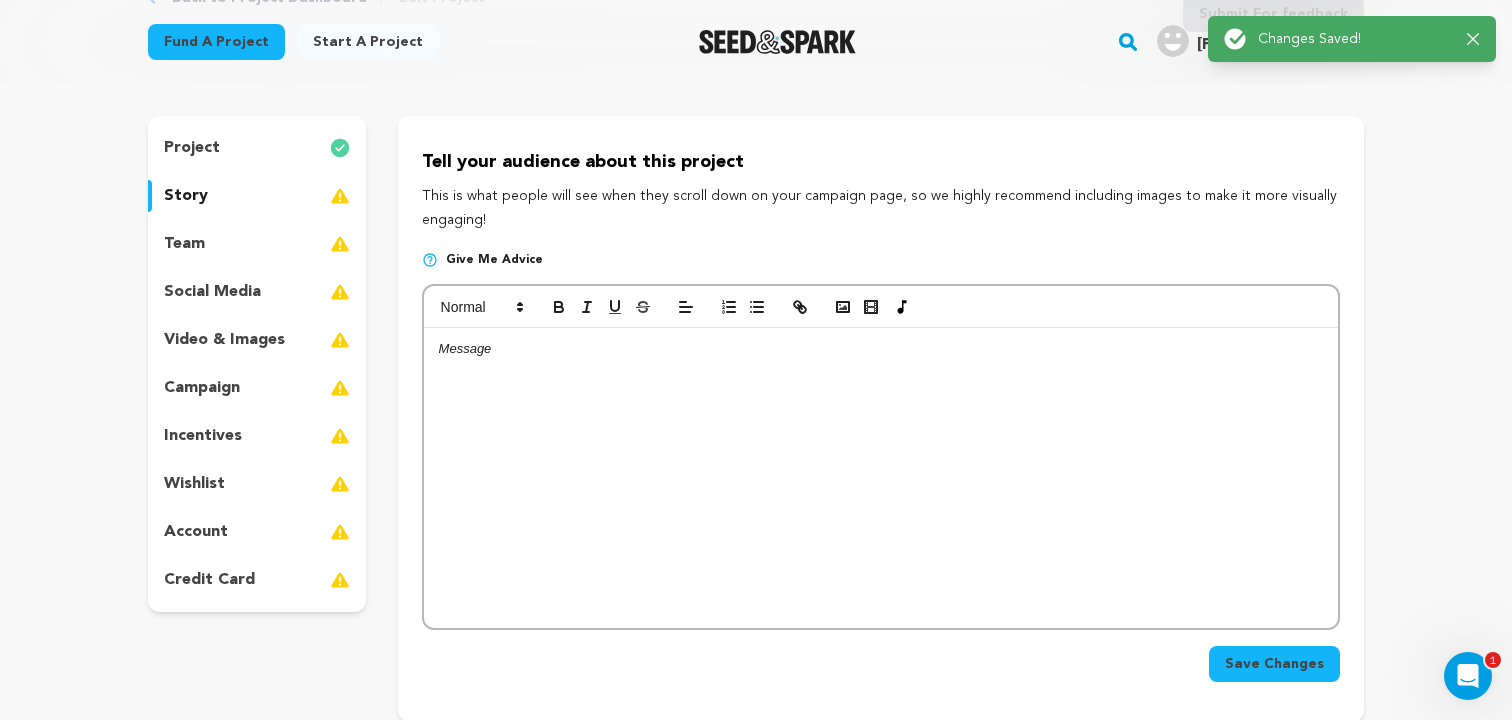 click at bounding box center [881, 478] 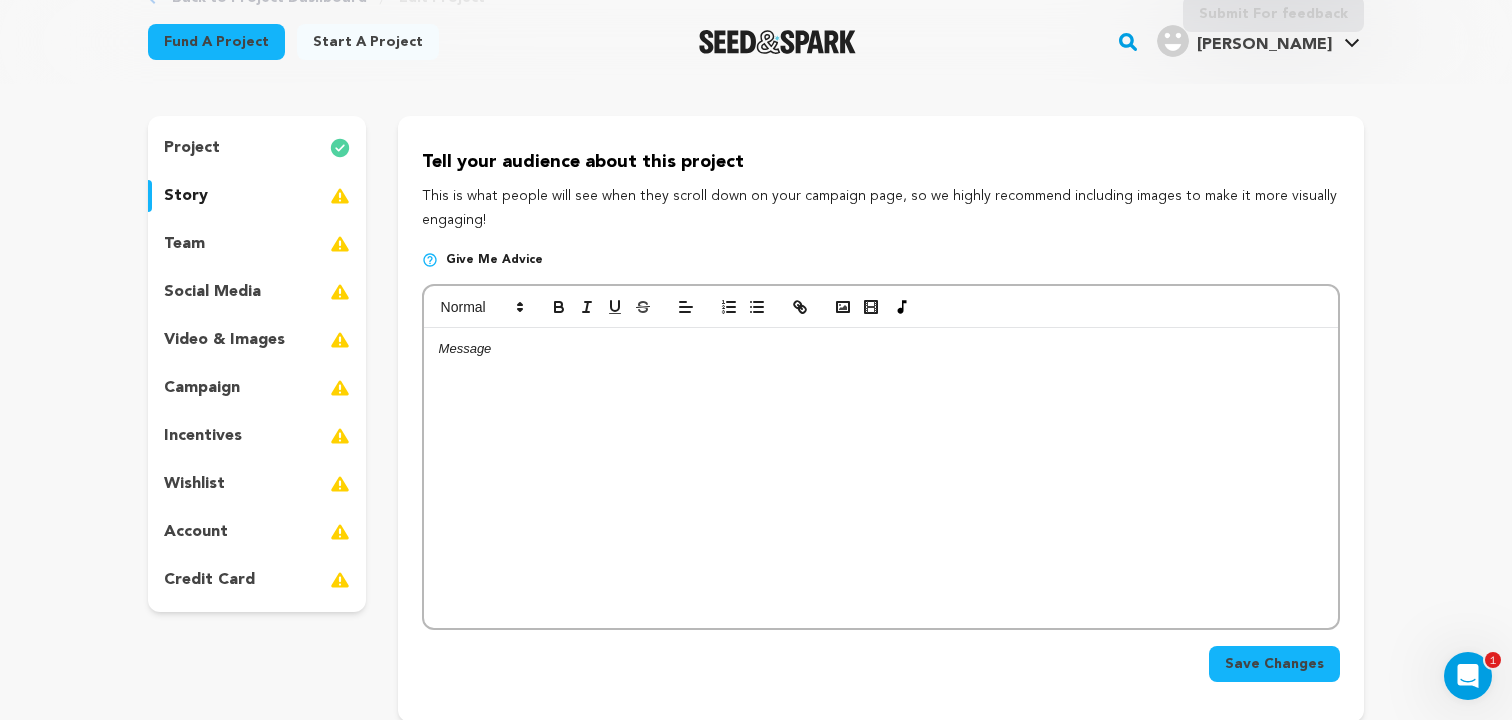 click at bounding box center [881, 349] 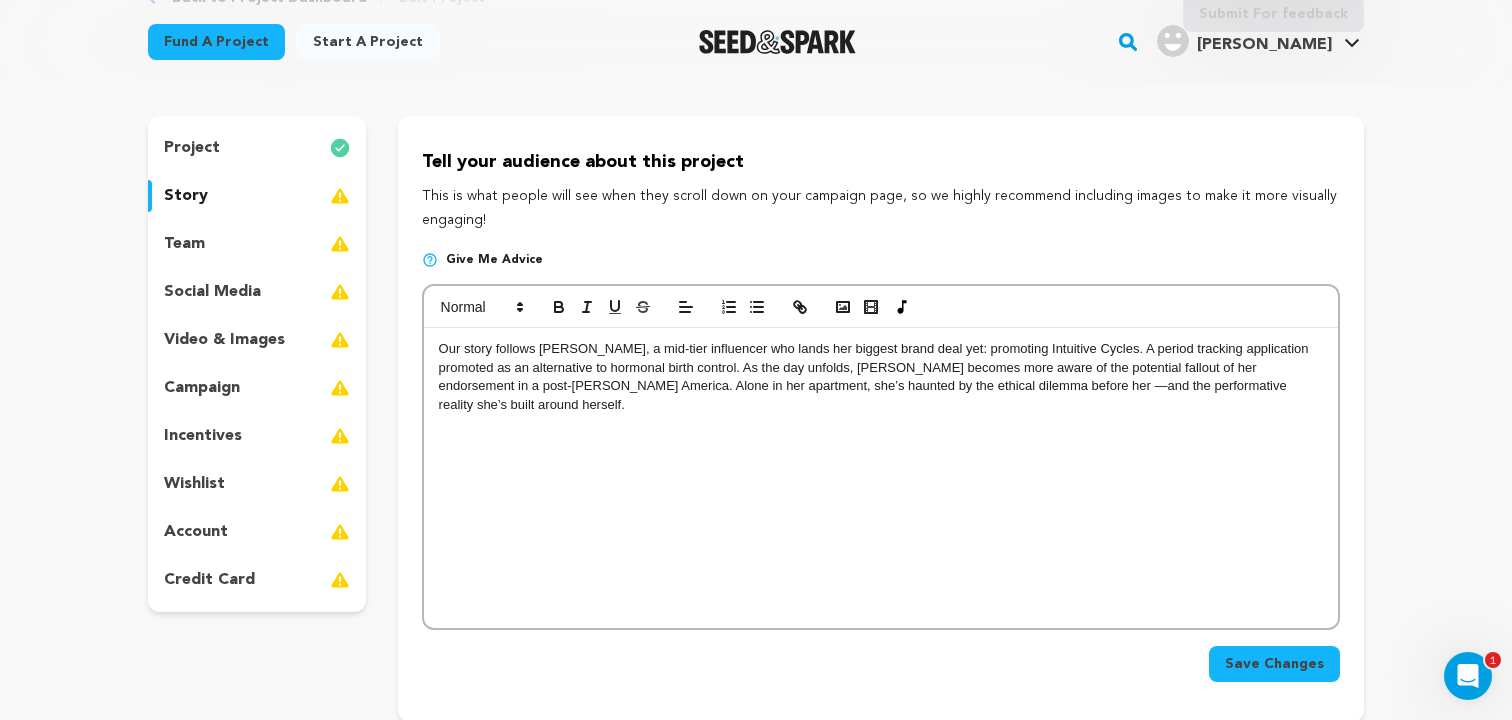 scroll, scrollTop: 0, scrollLeft: 0, axis: both 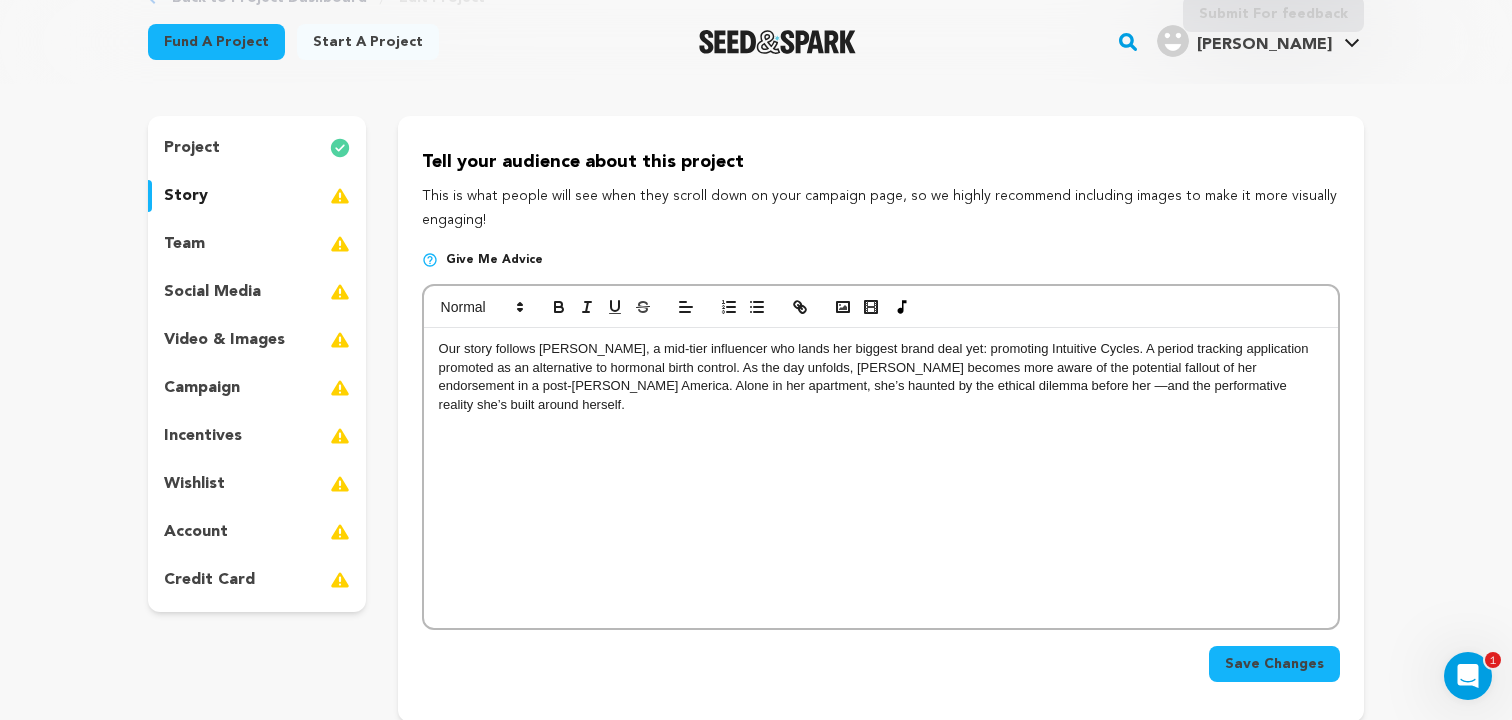 click on "Our story follows Sadie, a mid-tier influencer who lands her biggest brand deal yet: promoting Intuitive Cycles. A period tracking application promoted as an alternative to hormonal birth control. As the day unfolds, Sadie becomes more aware of the potential fallout of her endorsement in a post-Roe America. Alone in her apartment, she’s haunted by the ethical dilemma before her —and the performative reality she’s built around herself." at bounding box center [876, 376] 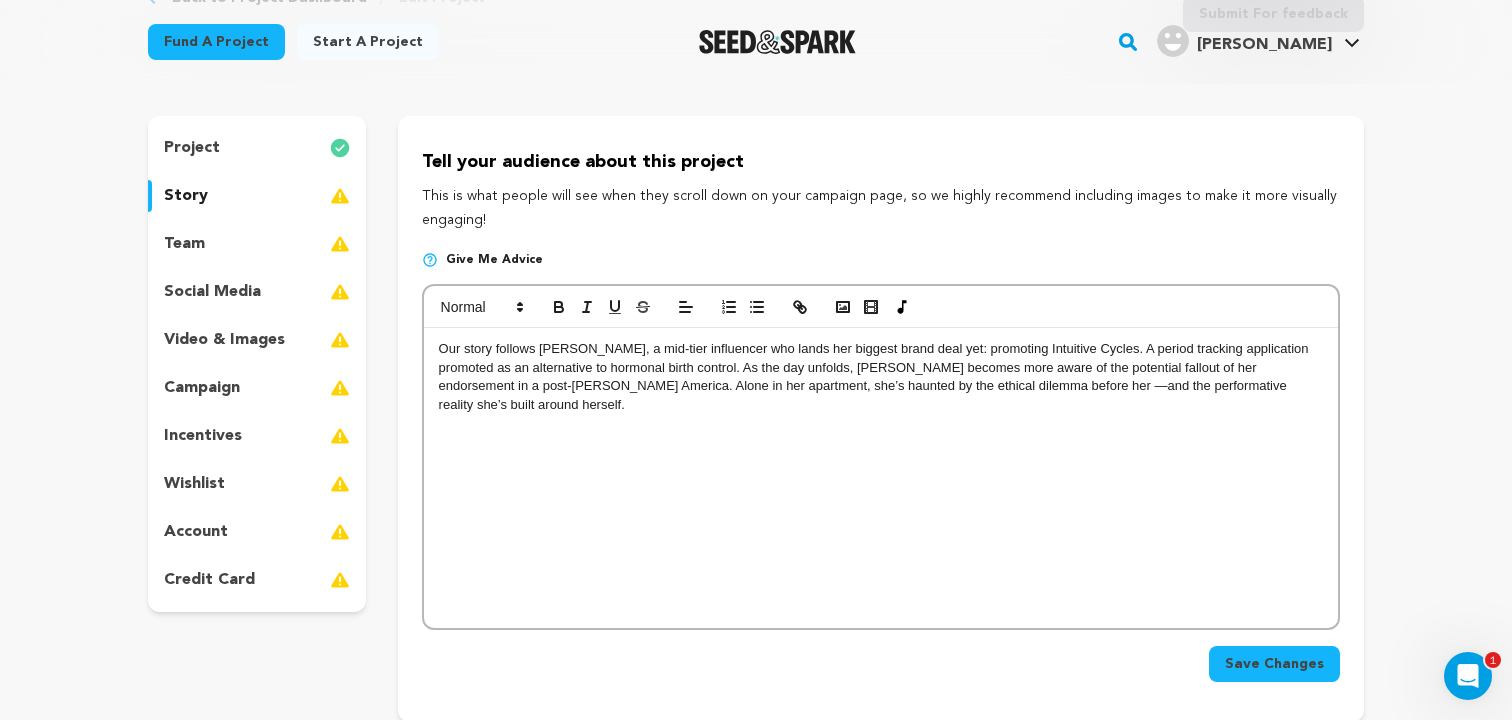 click on "Our story follows Sadie, a mid-tier influencer who lands her biggest brand deal yet: promoting Intuitive Cycles. A period tracking application promoted as an alternative to hormonal birth control. As the day unfolds, Sadie becomes more aware of the potential fallout of her endorsement in a post-Roe America. Alone in her apartment, she’s haunted by the ethical dilemma before her —and the performative reality she’s built around herself." at bounding box center (876, 376) 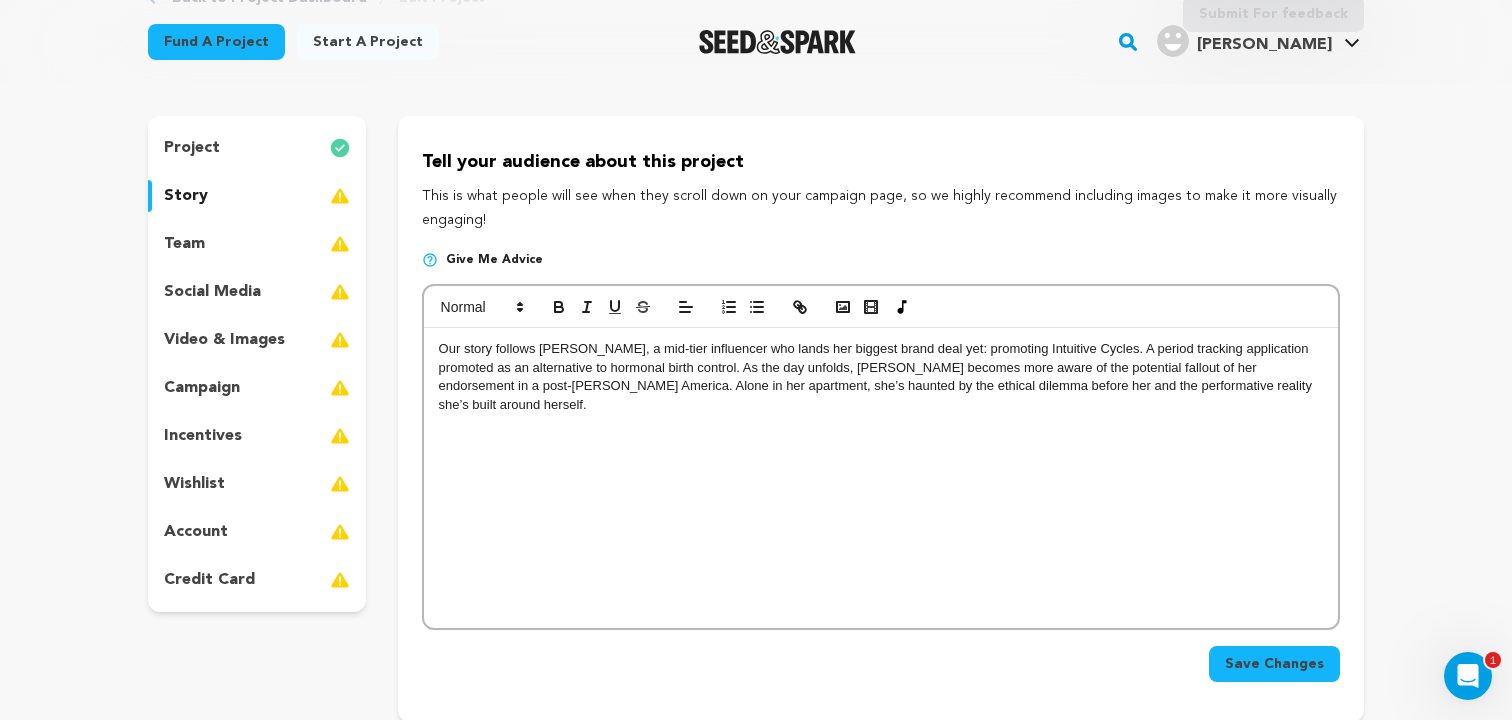click on "Our story follows [PERSON_NAME], a mid-tier influencer who lands her biggest brand deal yet: promoting Intuitive Cycles. A period tracking application promoted as an alternative to hormonal birth control. As the day unfolds, [PERSON_NAME] becomes more aware of the potential fallout of her endorsement in a post-[PERSON_NAME] America. Alone in her apartment, she’s haunted by the ethical dilemma before her and the performative reality she’s built around herself." at bounding box center [881, 377] 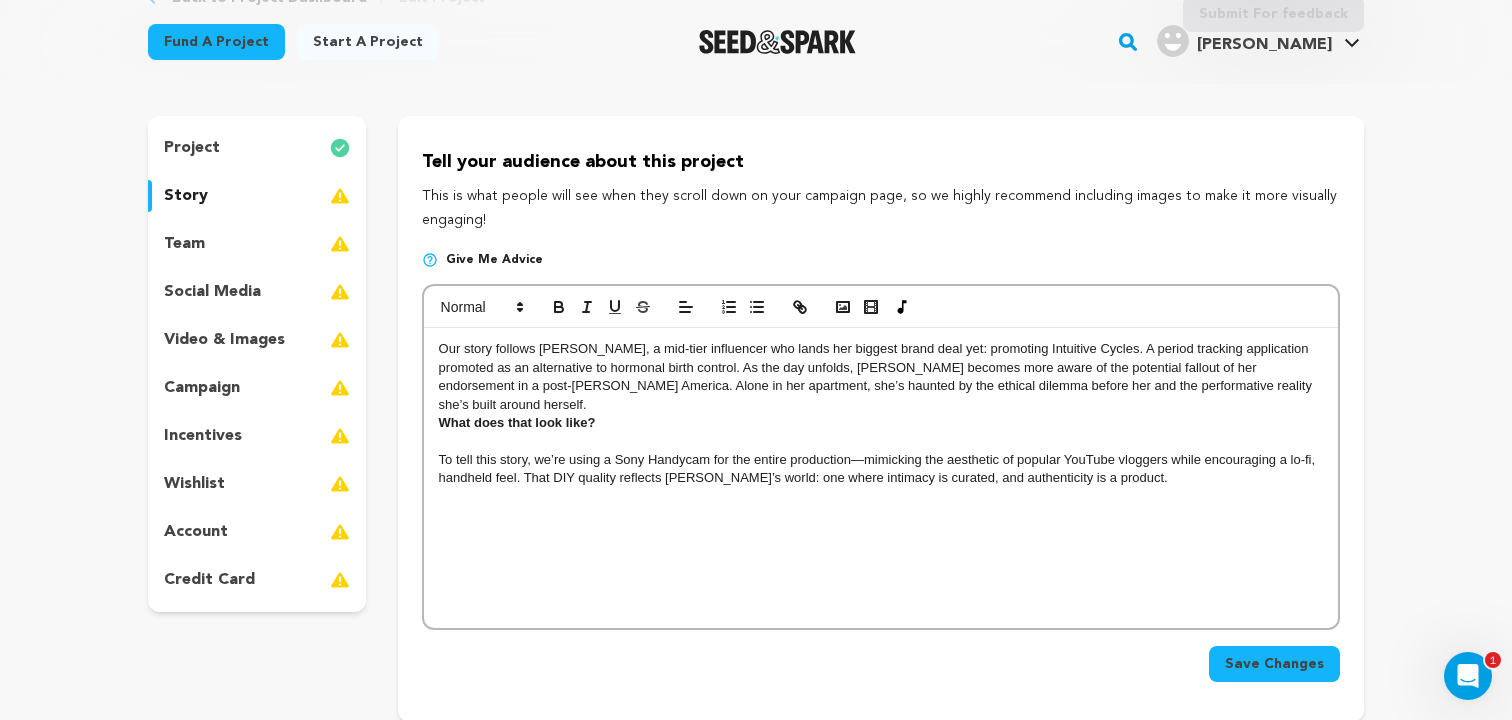 scroll, scrollTop: 0, scrollLeft: 0, axis: both 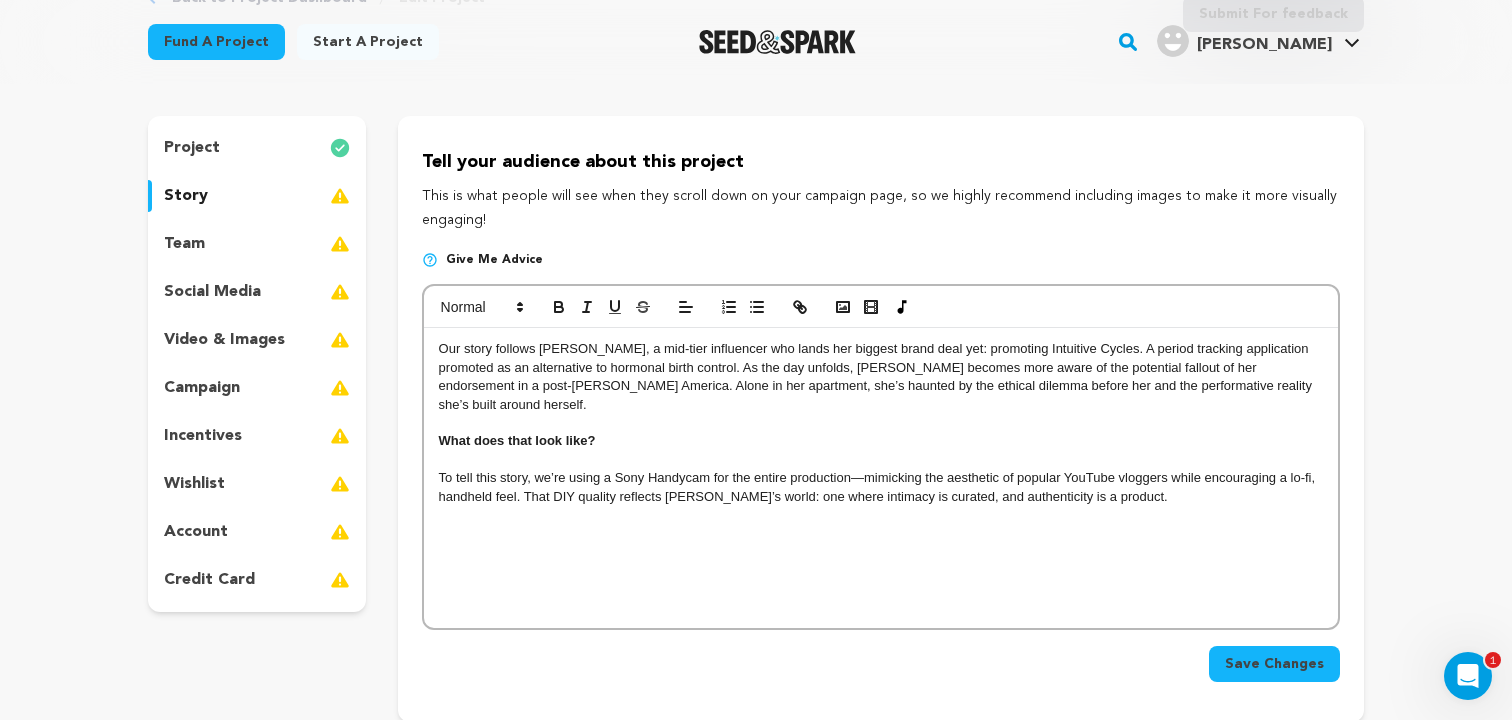 click on "﻿ What does that look like?" at bounding box center [517, 440] 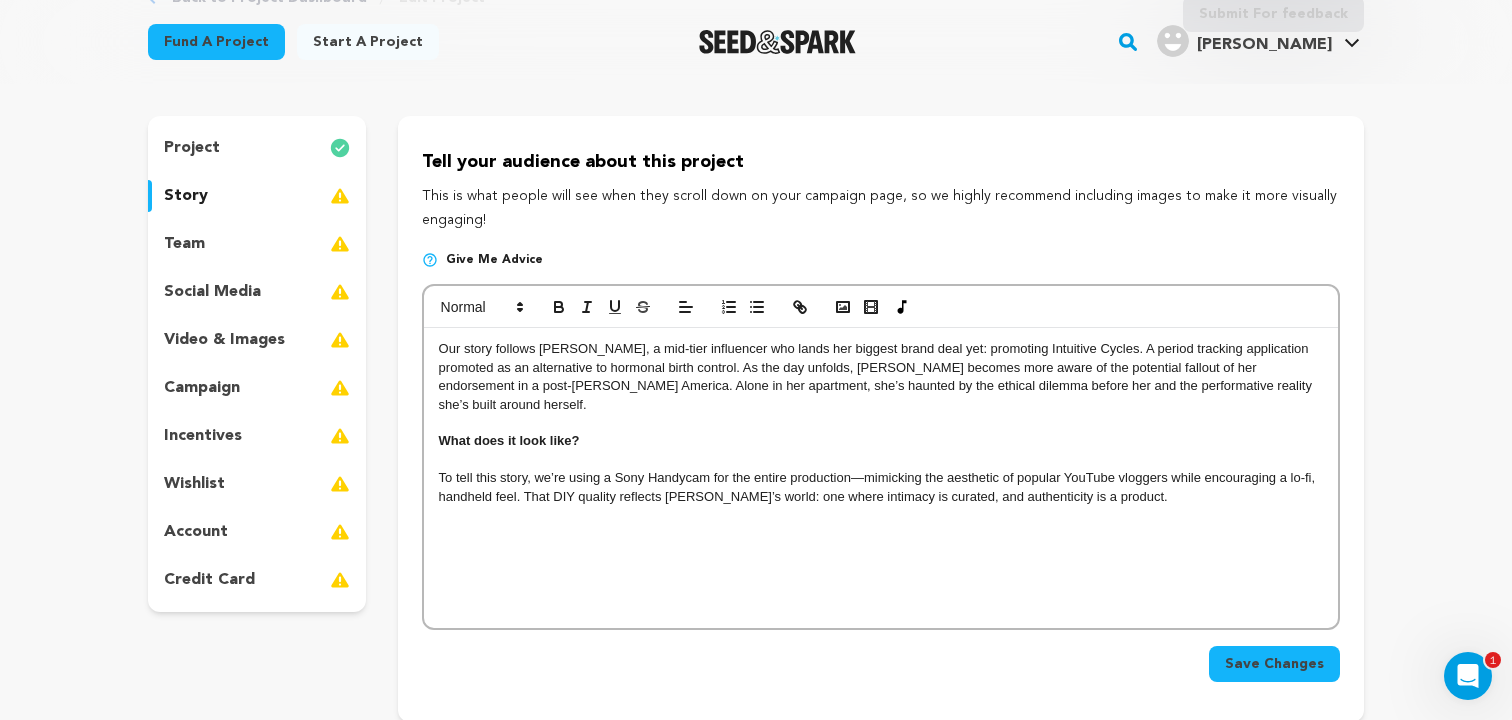 click on "What does it look like?" at bounding box center (509, 440) 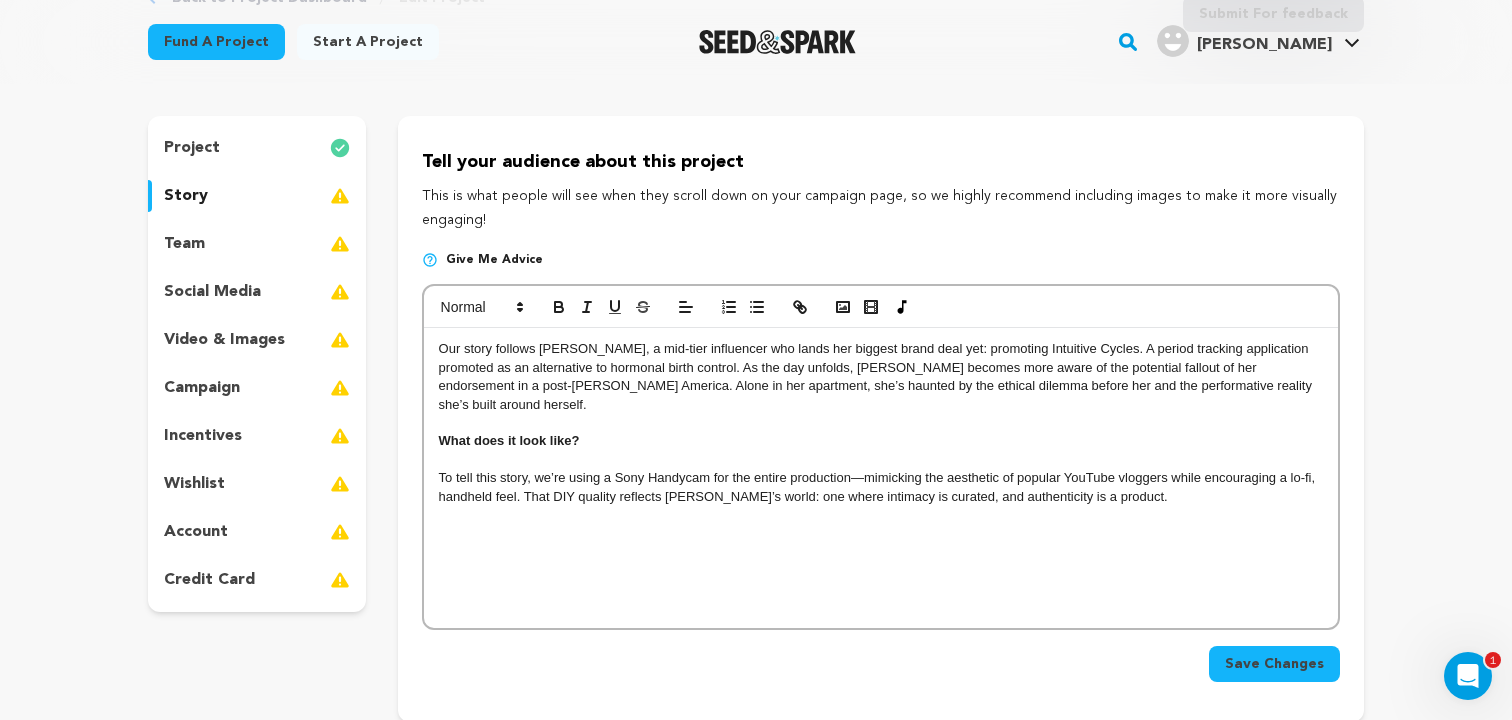 click on "What does it look like?" at bounding box center (881, 441) 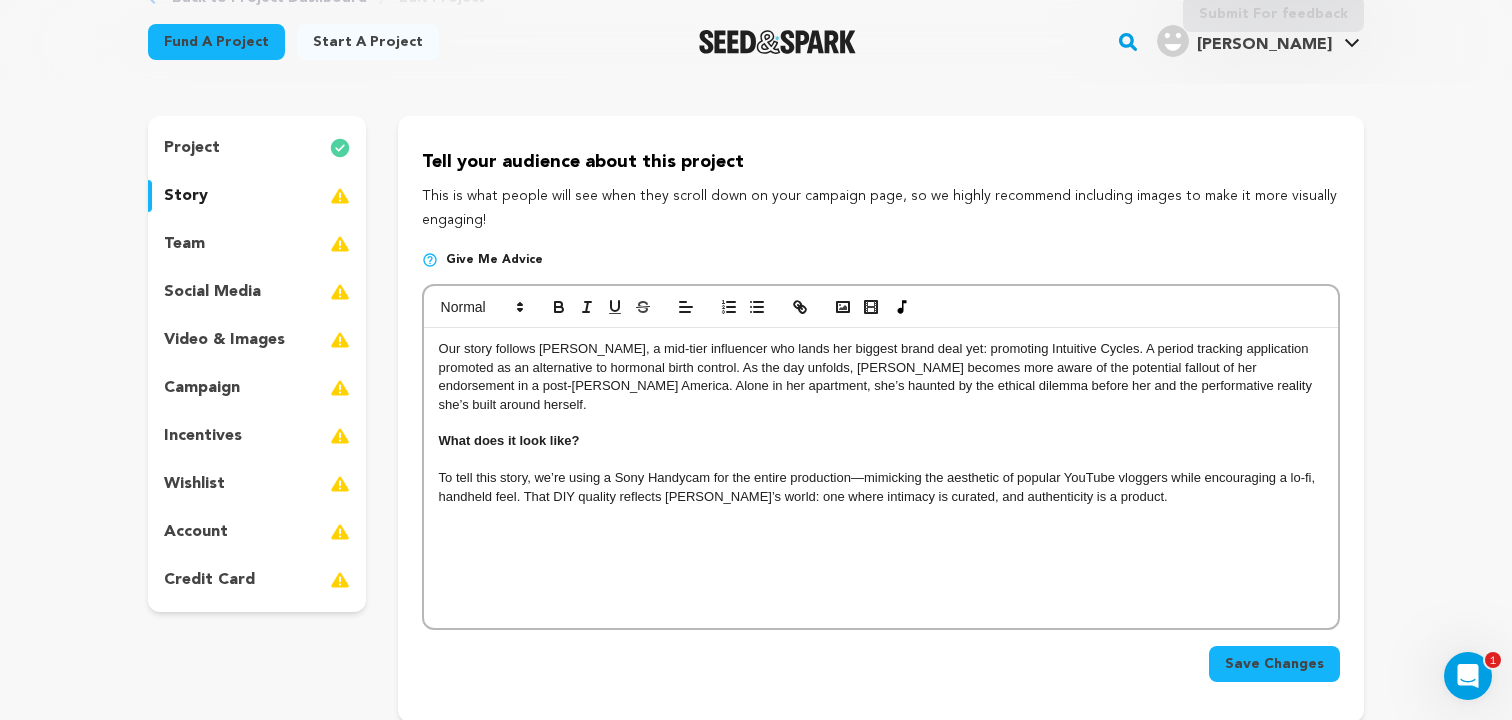 click at bounding box center (881, 460) 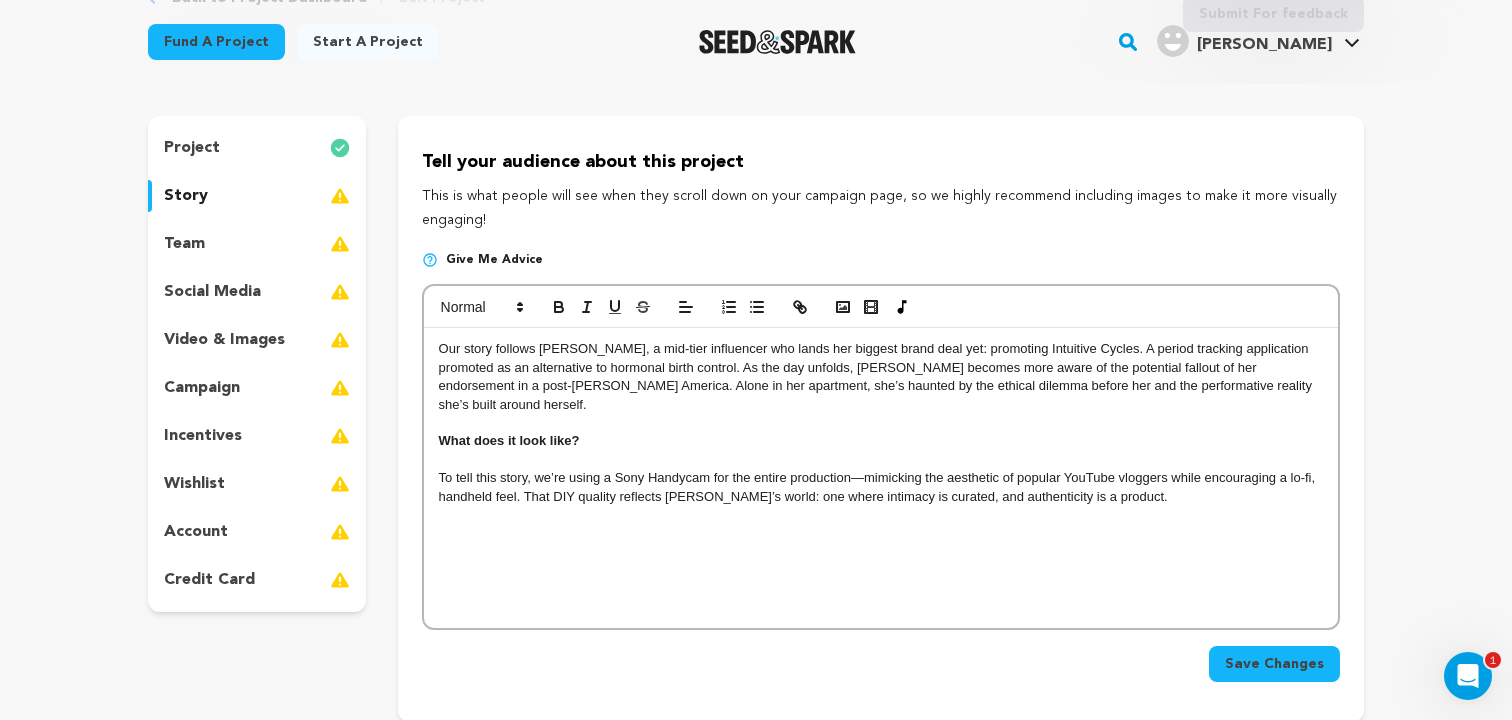 click on "What does it look like?" at bounding box center [881, 441] 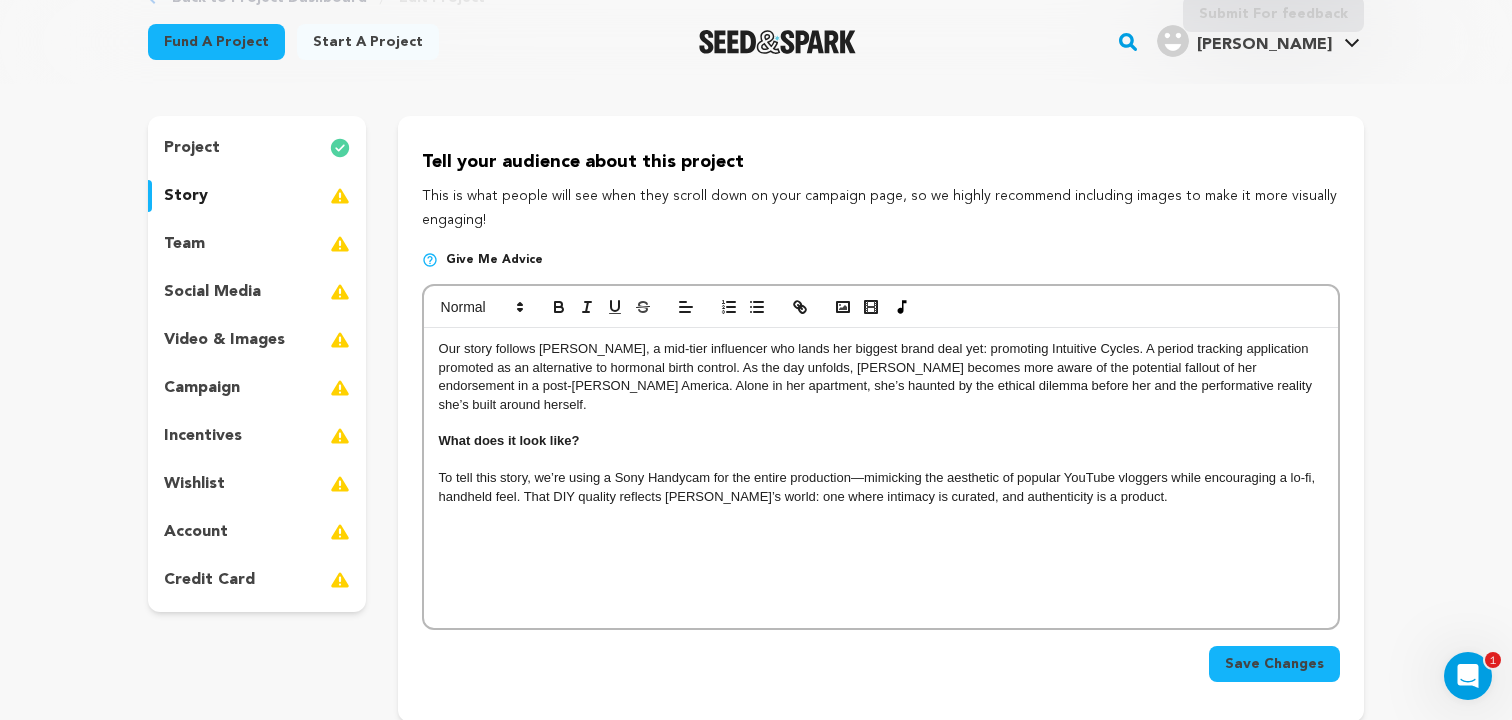 click on "To tell this story, we’re using a Sony Handycam for the entire production—mimicking the aesthetic of popular YouTube vloggers while encouraging a lo-fi, handheld feel. That DIY quality reflects [PERSON_NAME]’s world: one where intimacy is curated, and authenticity is a product." at bounding box center (879, 486) 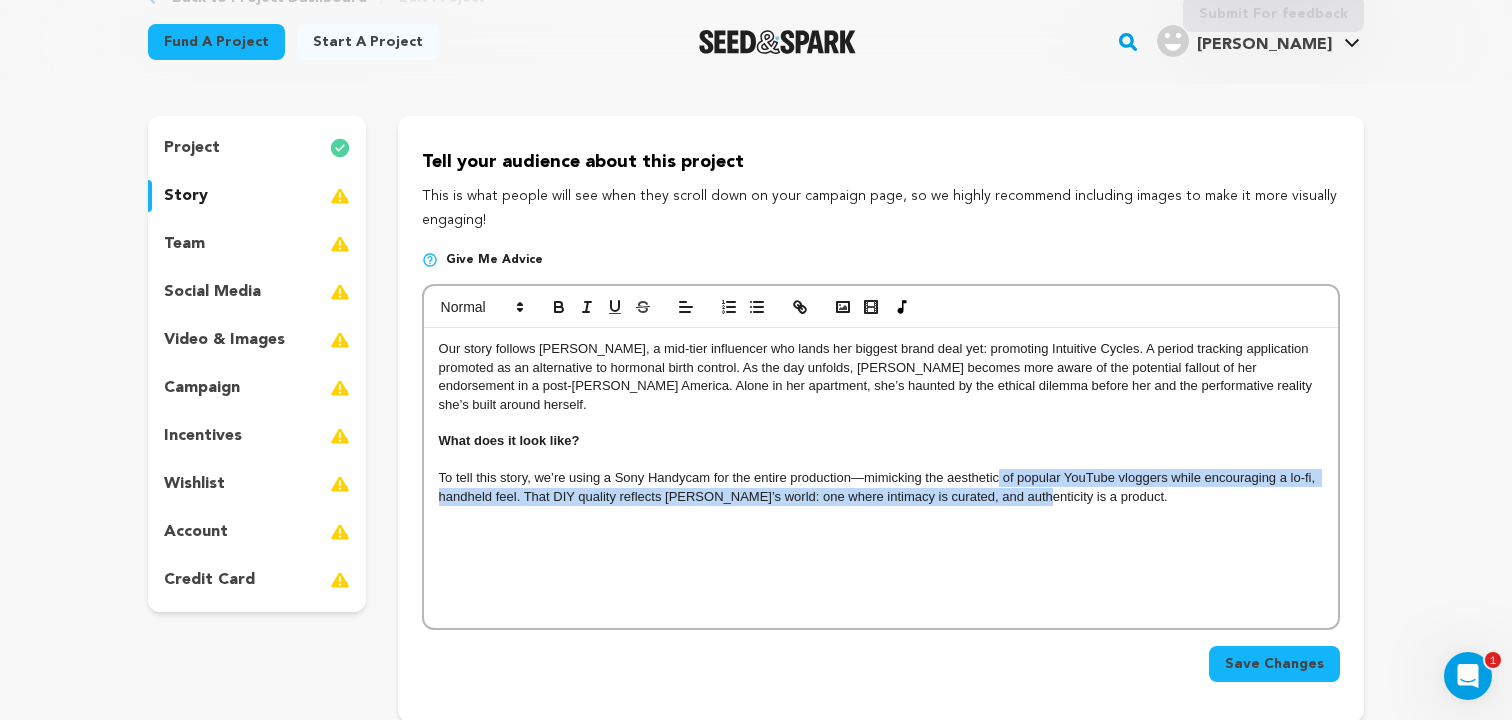 drag, startPoint x: 999, startPoint y: 466, endPoint x: 1019, endPoint y: 470, distance: 20.396078 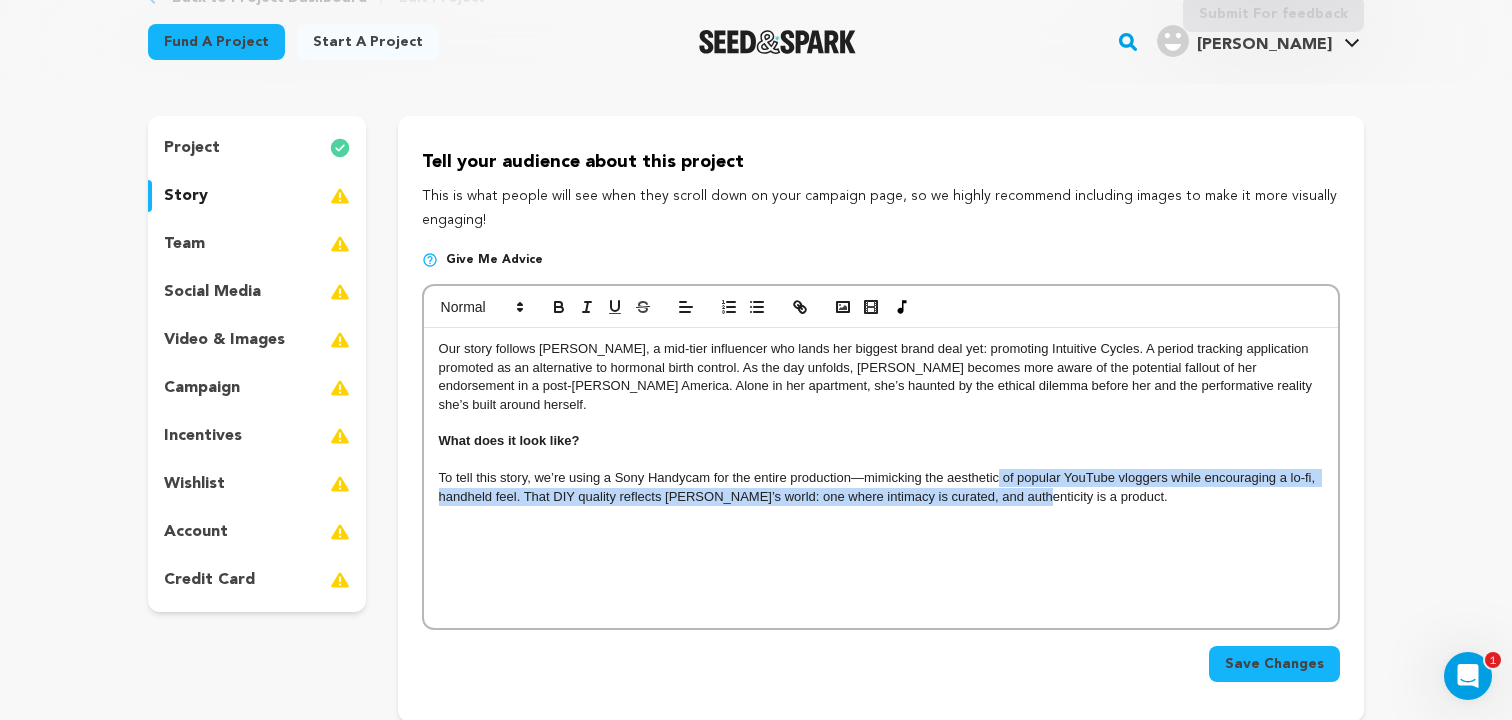 click on "To tell this story, we’re using a Sony Handycam for the entire production—mimicking the aesthetic of popular YouTube vloggers while encouraging a lo-fi, handheld feel. That DIY quality reflects [PERSON_NAME]’s world: one where intimacy is curated, and authenticity is a product." at bounding box center [881, 487] 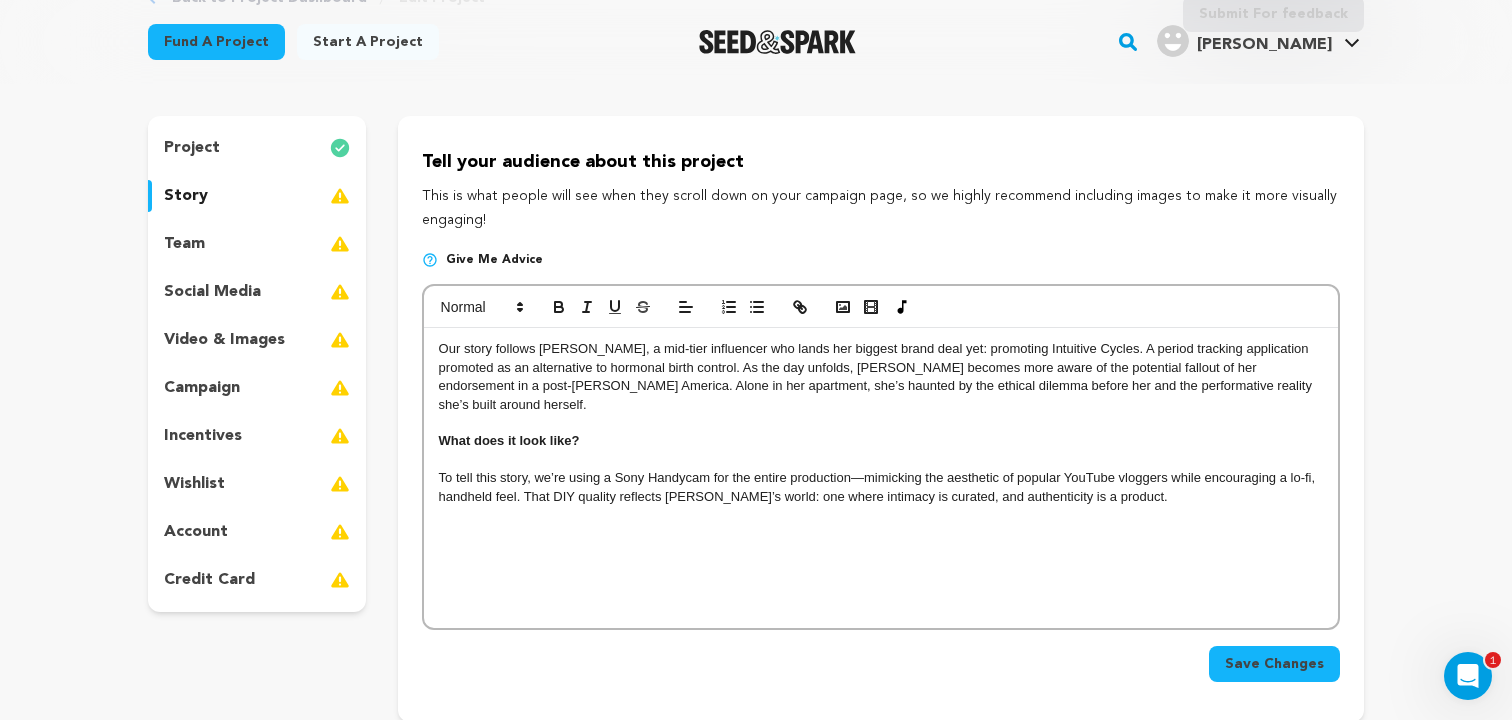 click on "Our story follows [PERSON_NAME], a mid-tier influencer who lands her biggest brand deal yet: promoting Intuitive Cycles. A period tracking application promoted as an alternative to hormonal birth control. As the day unfolds, [PERSON_NAME] becomes more aware of the potential fallout of her endorsement in a post-[PERSON_NAME] America. Alone in her apartment, she’s haunted by the ethical dilemma before her and the performative reality she’s built around herself." at bounding box center [881, 377] 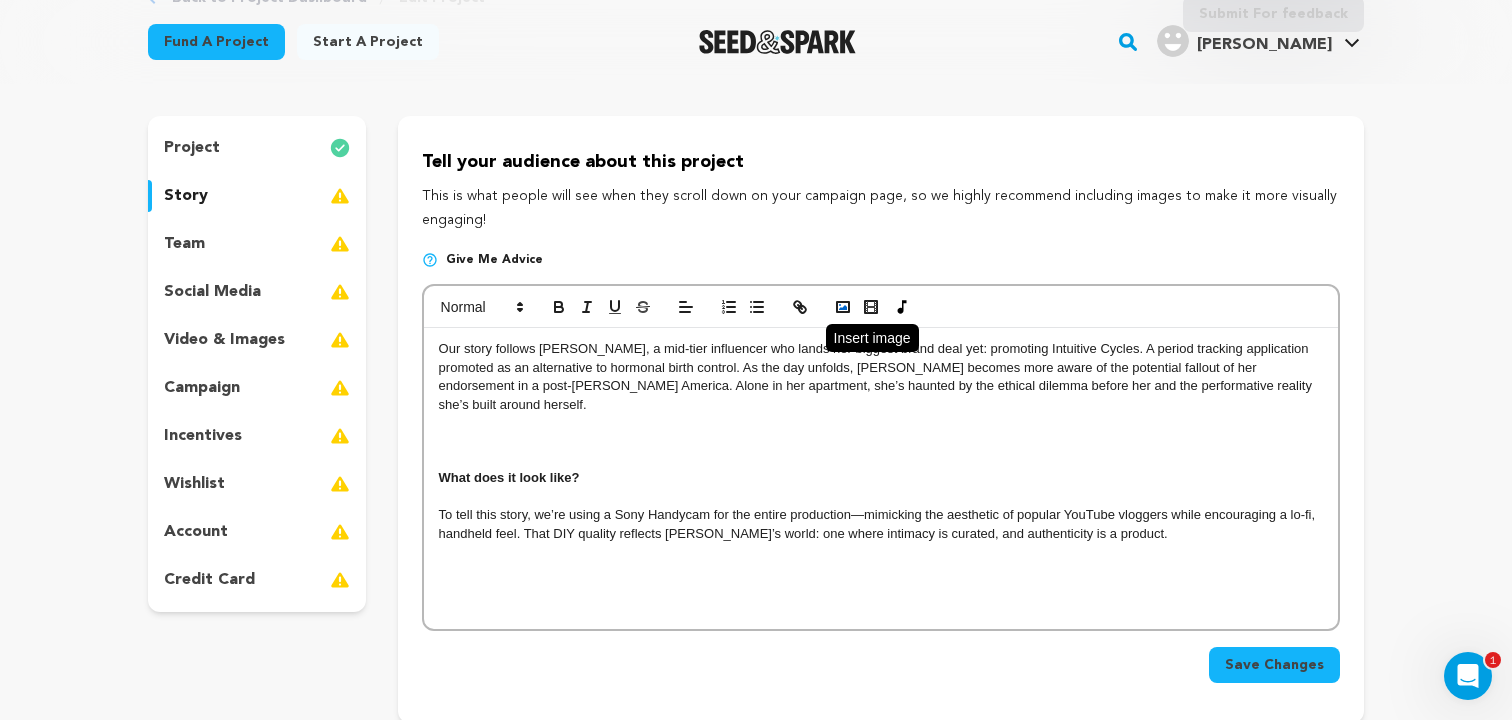 click 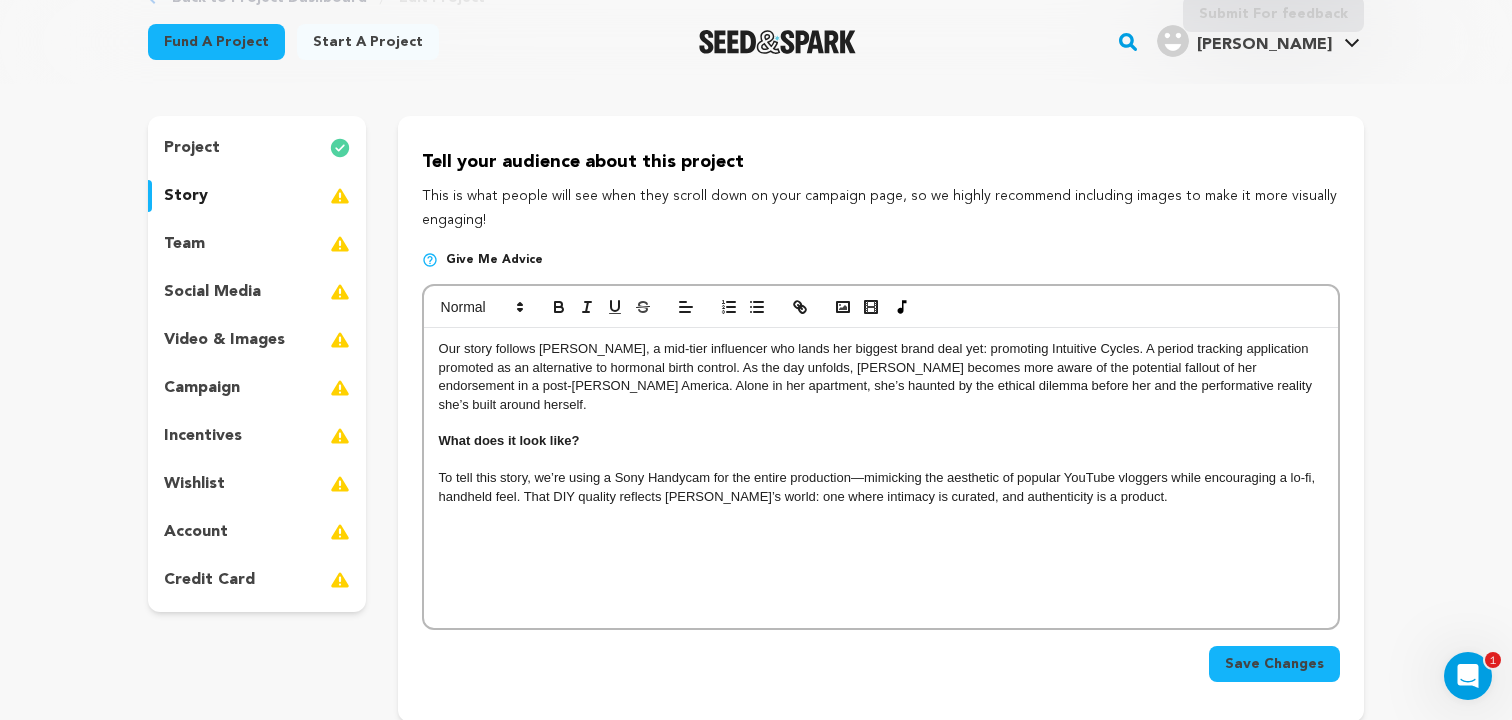 click on "Our story follows Sadie, a mid-tier influencer who lands her biggest brand deal yet: promoting Intuitive Cycles. A period tracking application promoted as an alternative to hormonal birth control. As the day unfolds, Sadie becomes more aware of the potential fallout of her endorsement in a post-Roe America. Alone in her apartment, she’s haunted by the ethical dilemma before her and the performative reality she’s built around herself." at bounding box center (881, 377) 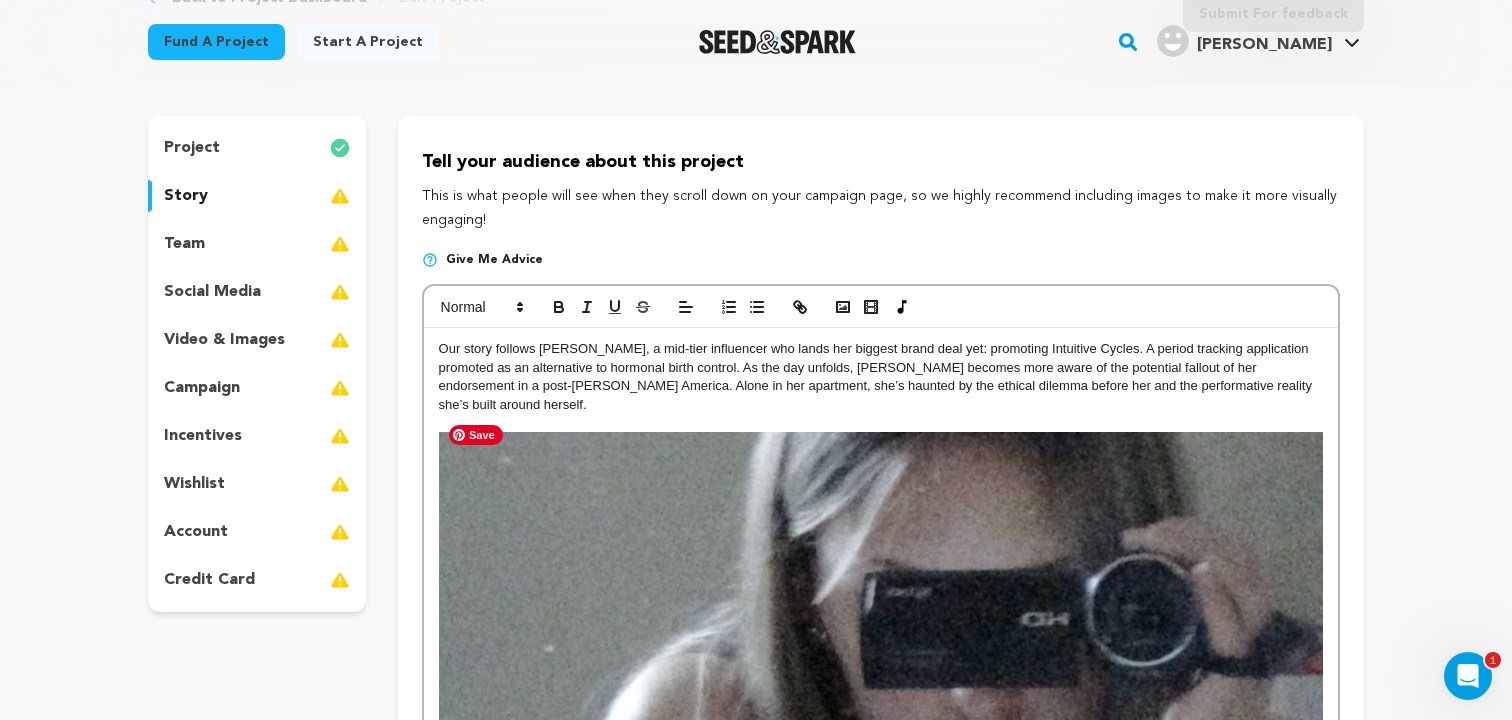 scroll, scrollTop: 443, scrollLeft: 0, axis: vertical 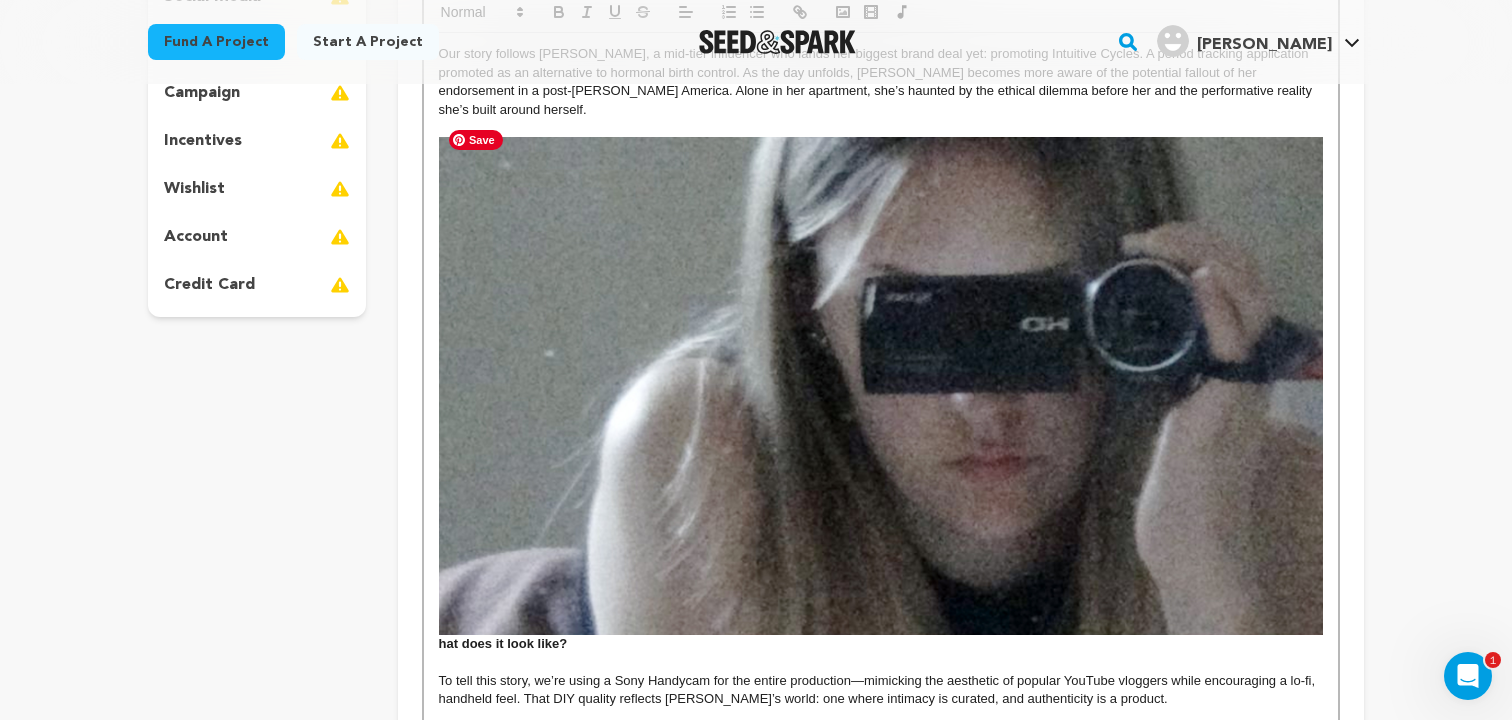click at bounding box center (881, 385) 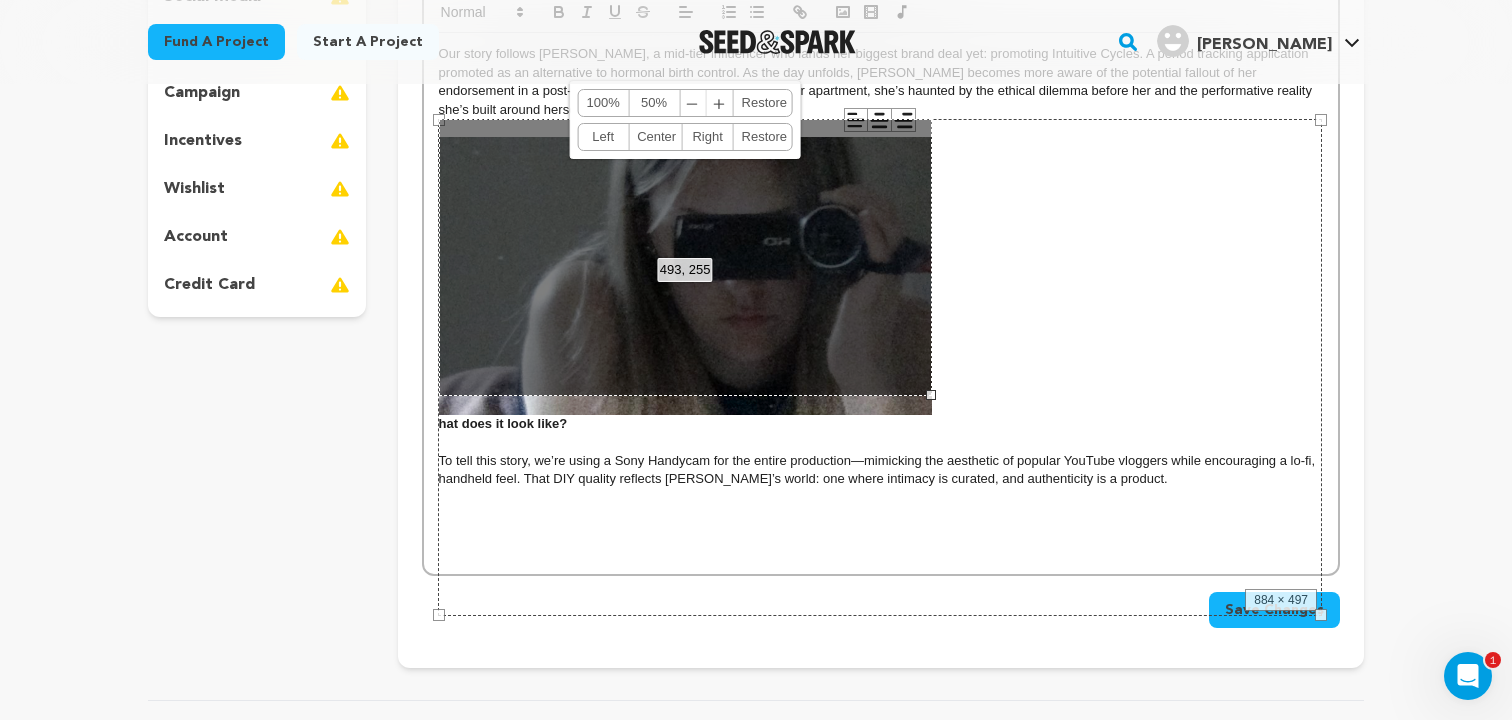 drag, startPoint x: 1319, startPoint y: 618, endPoint x: 928, endPoint y: 376, distance: 459.83148 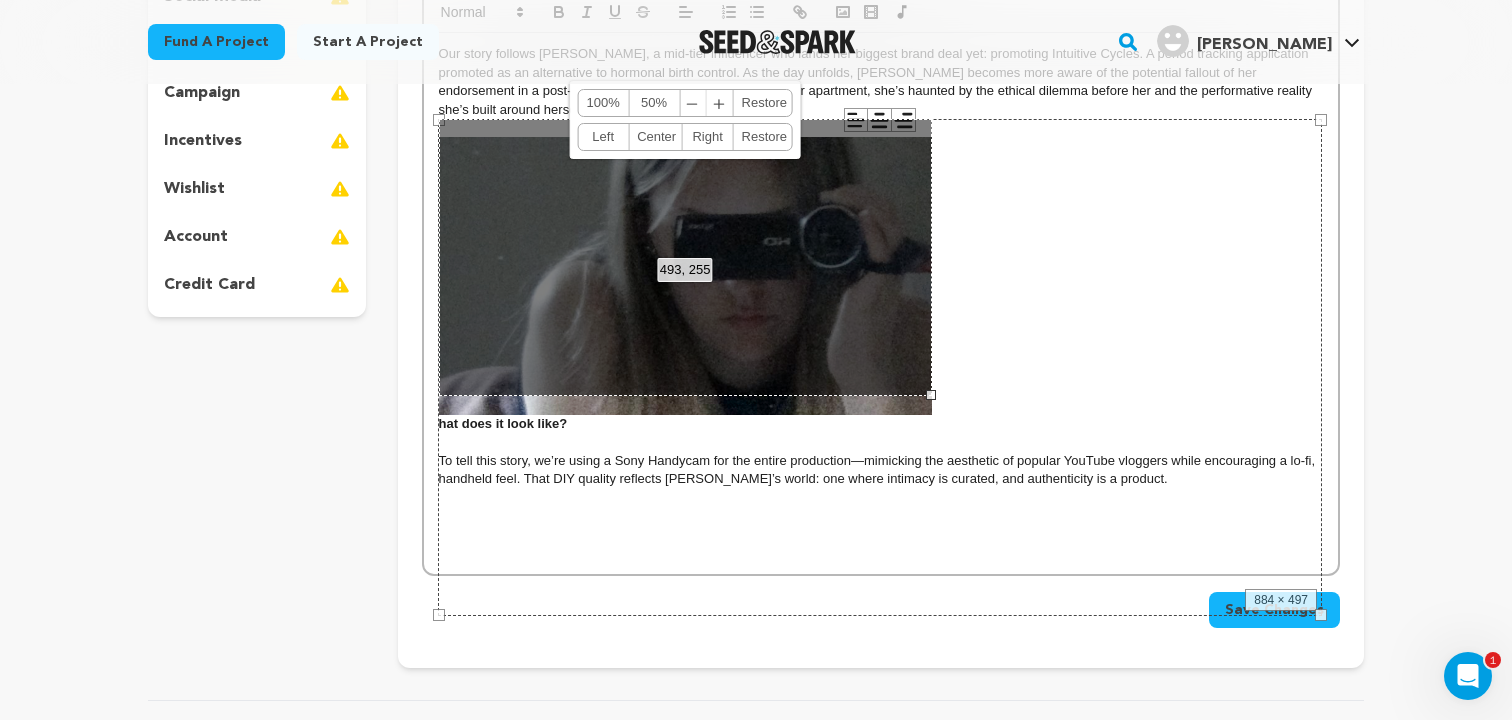 click on "493, 255
100%
50%
﹣
﹢
Restore
Left
Center
Right
Restore" at bounding box center [685, 257] 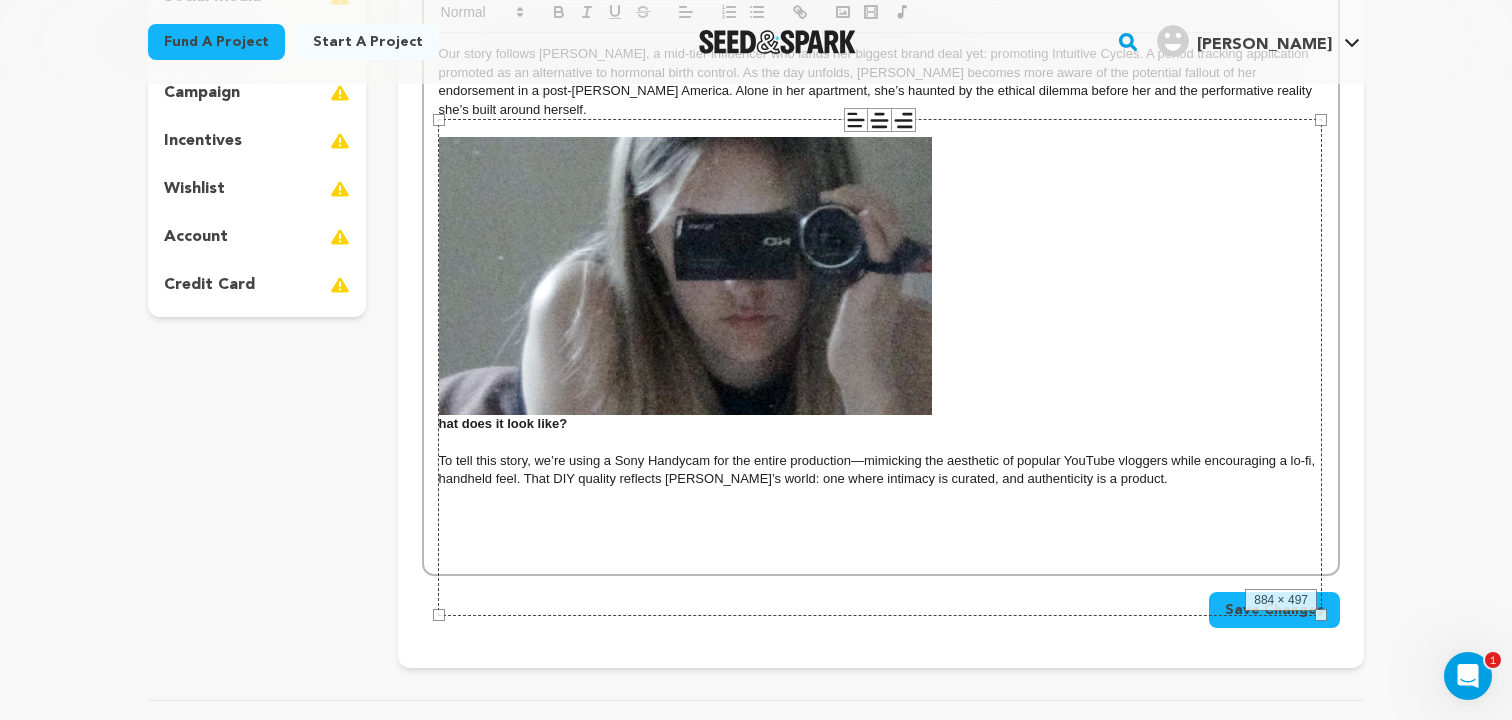 click on "884 × 497" at bounding box center (880, 367) 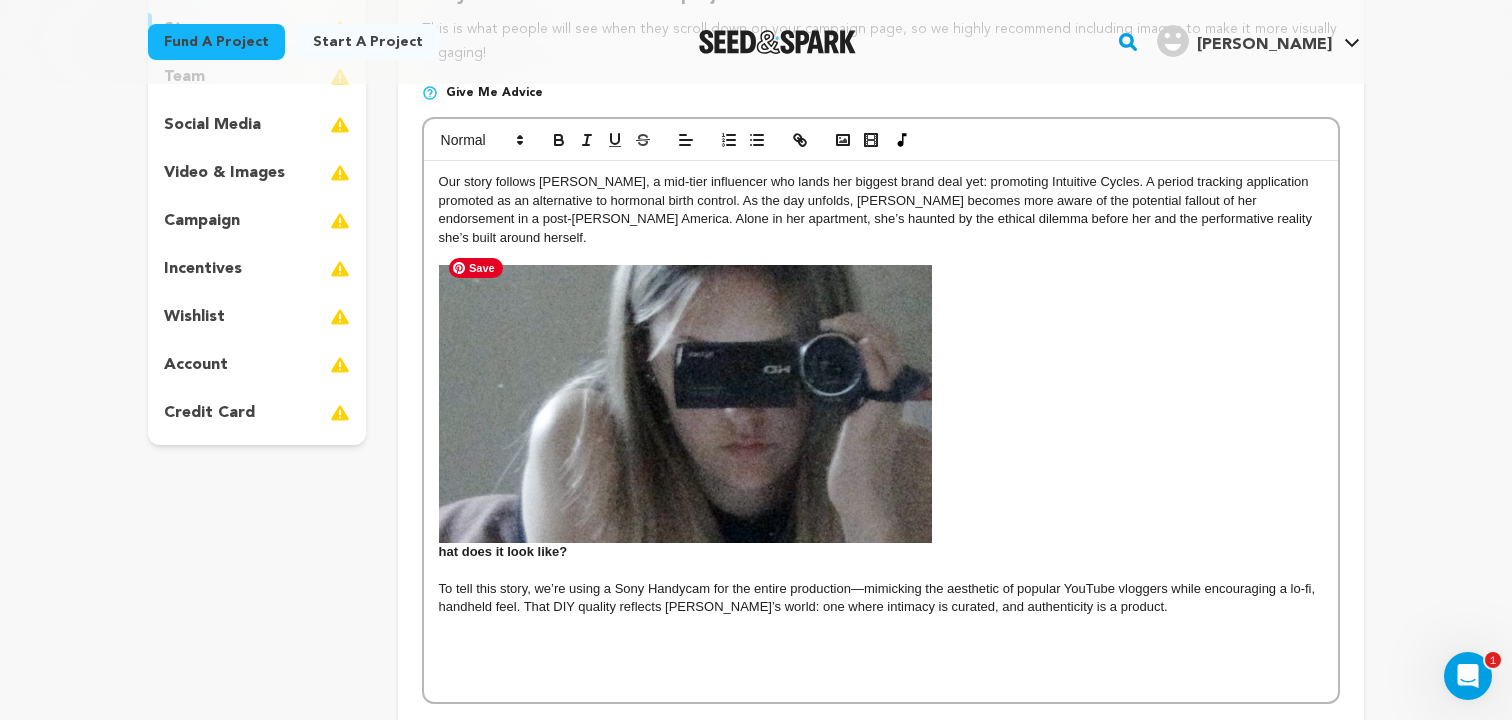 scroll, scrollTop: 313, scrollLeft: 0, axis: vertical 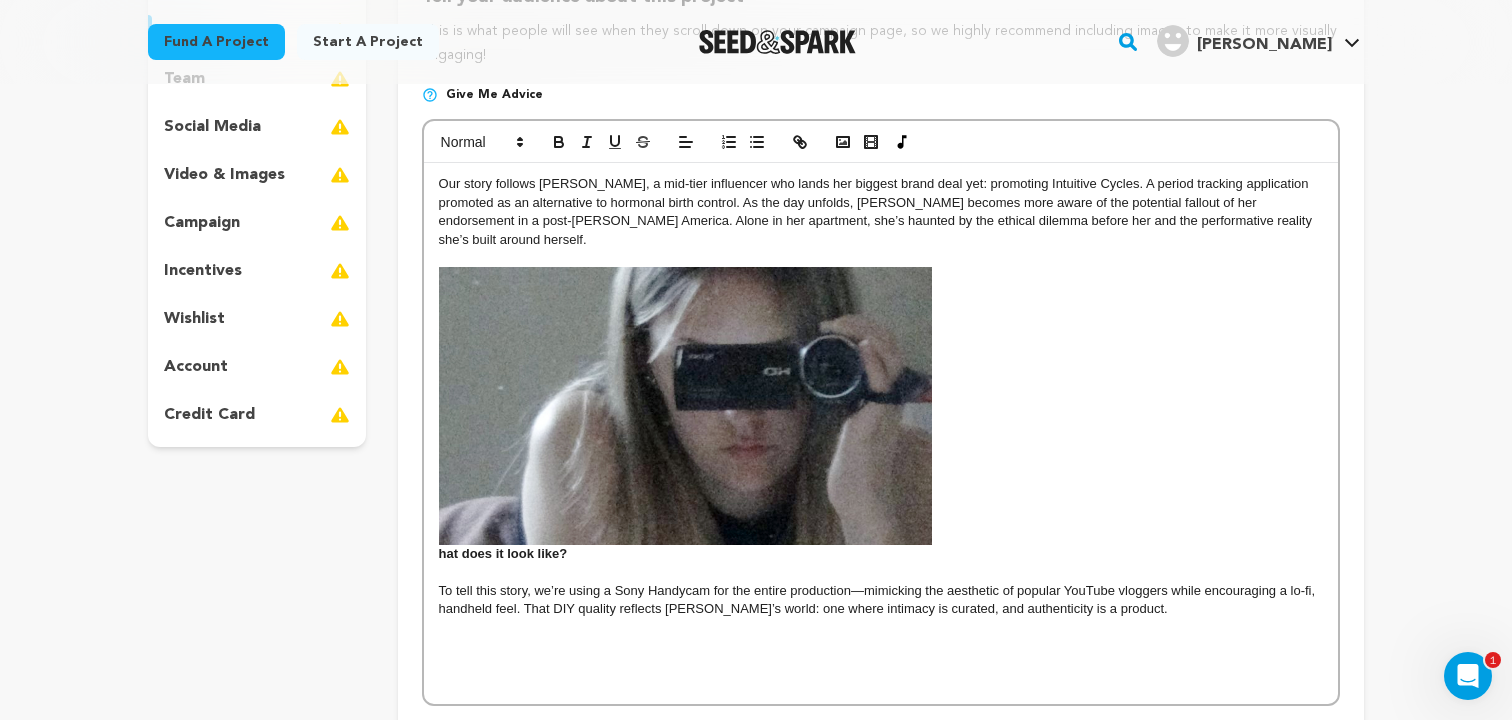 click on "hat does it look like?" at bounding box center (881, 413) 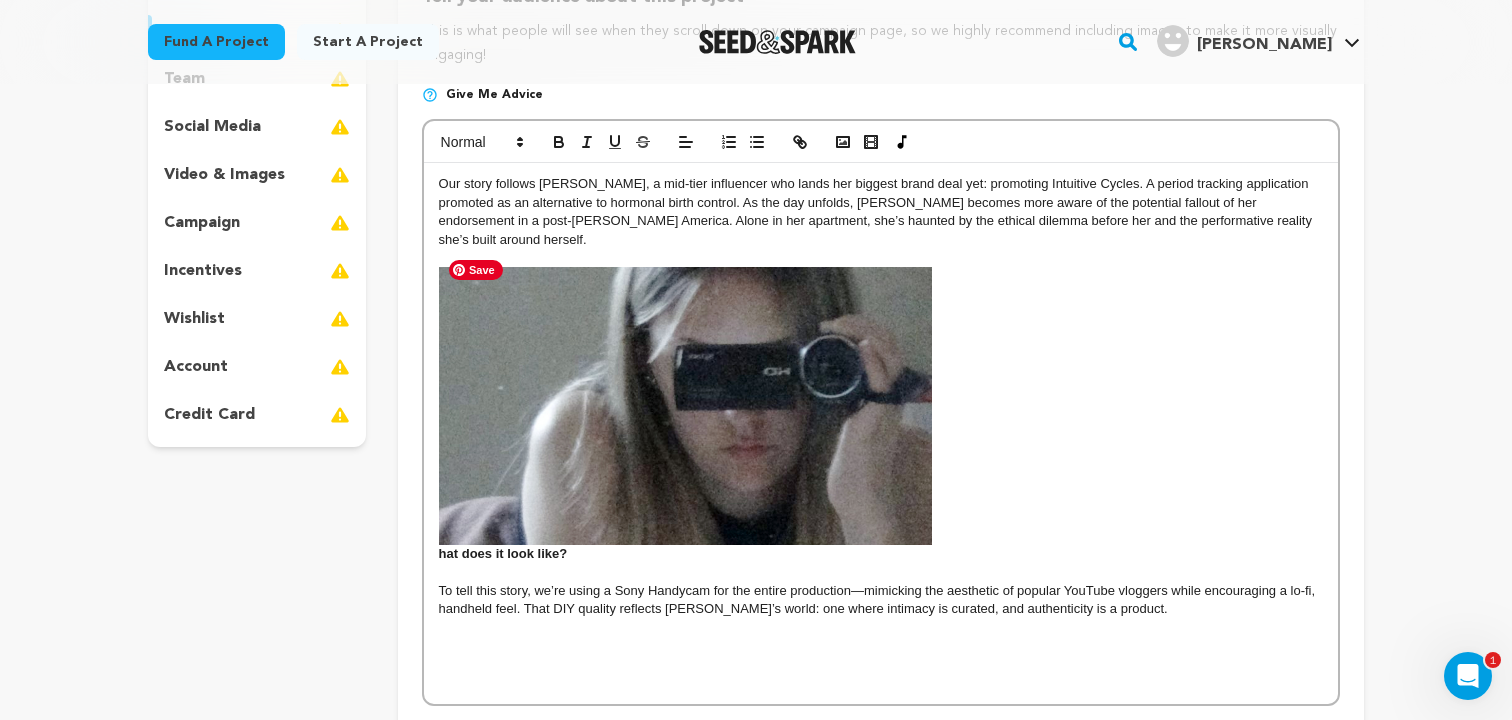 click on "hat does it look like?" at bounding box center [881, 413] 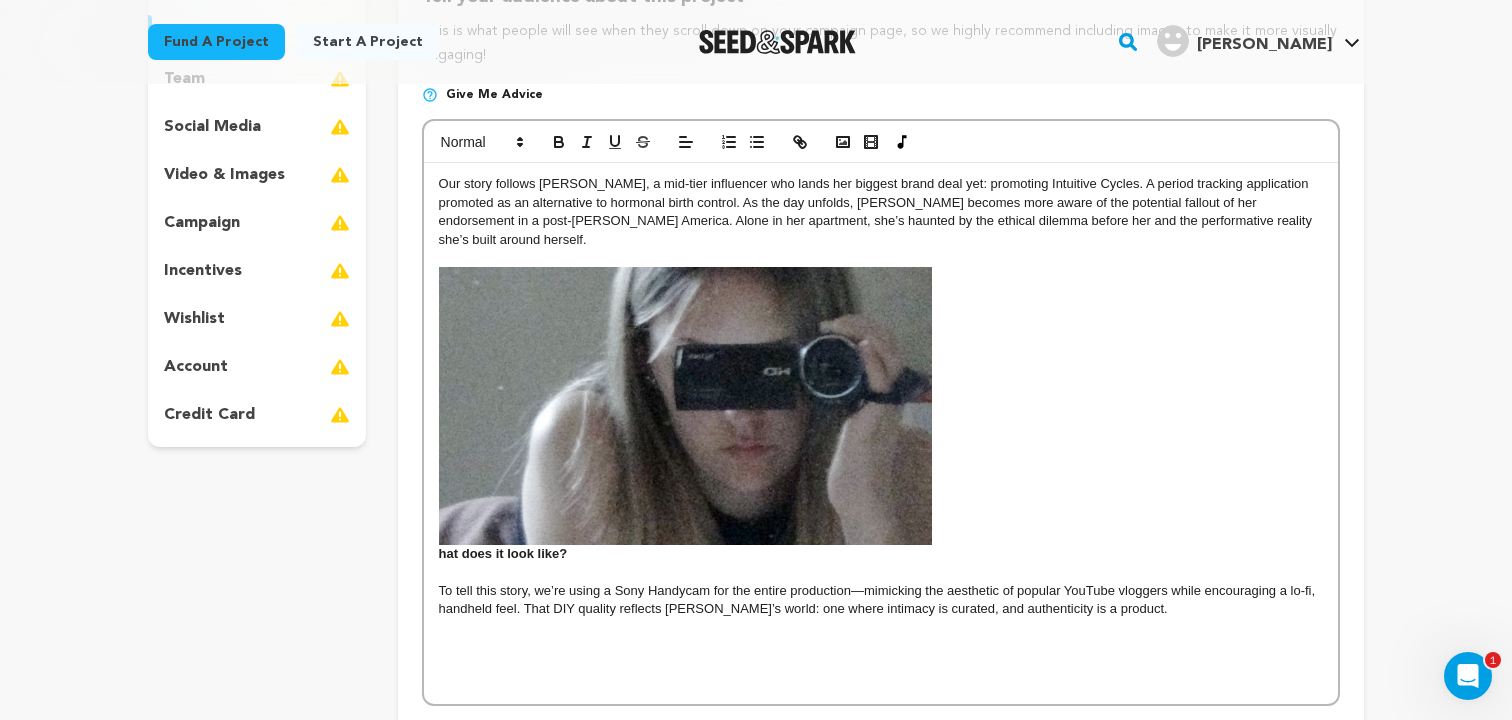click on "hat does it look like?" at bounding box center [881, 413] 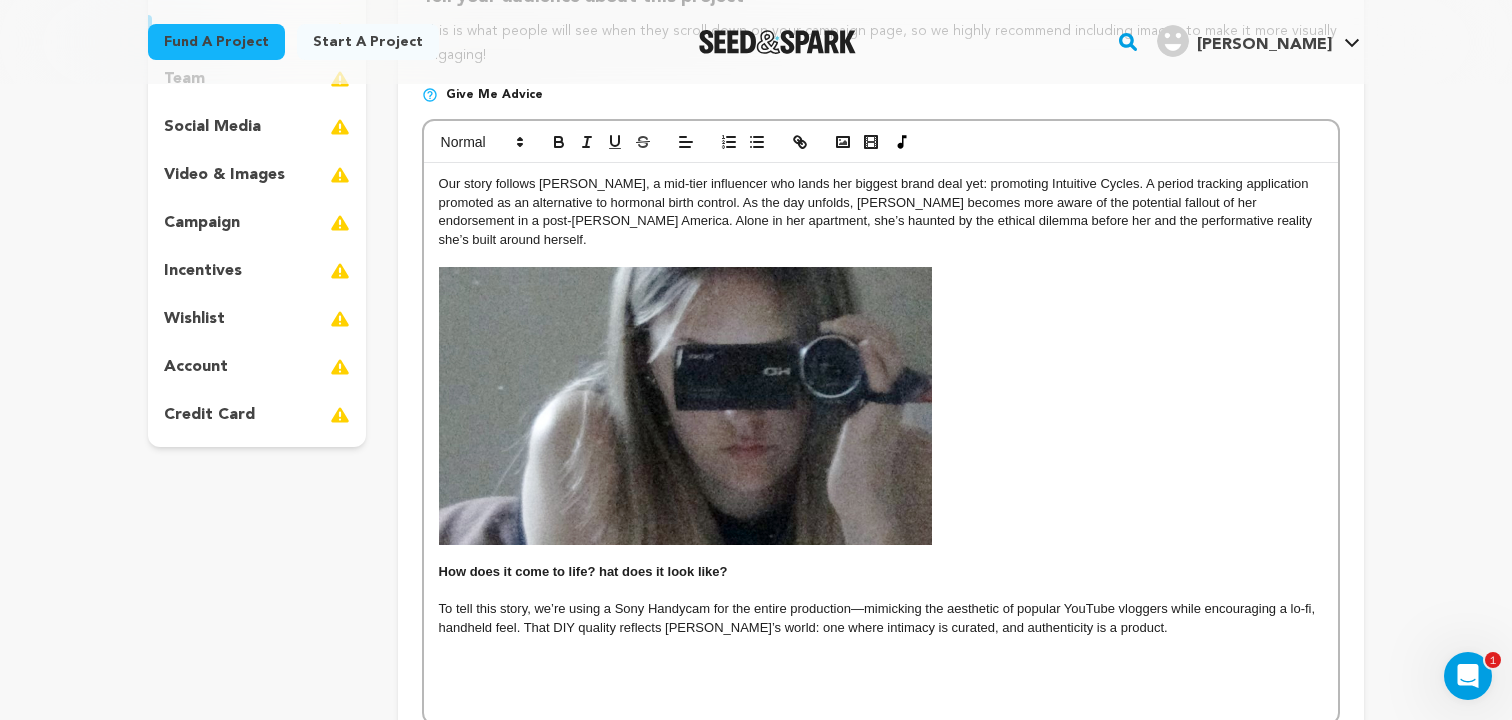 drag, startPoint x: 746, startPoint y: 560, endPoint x: 599, endPoint y: 555, distance: 147.085 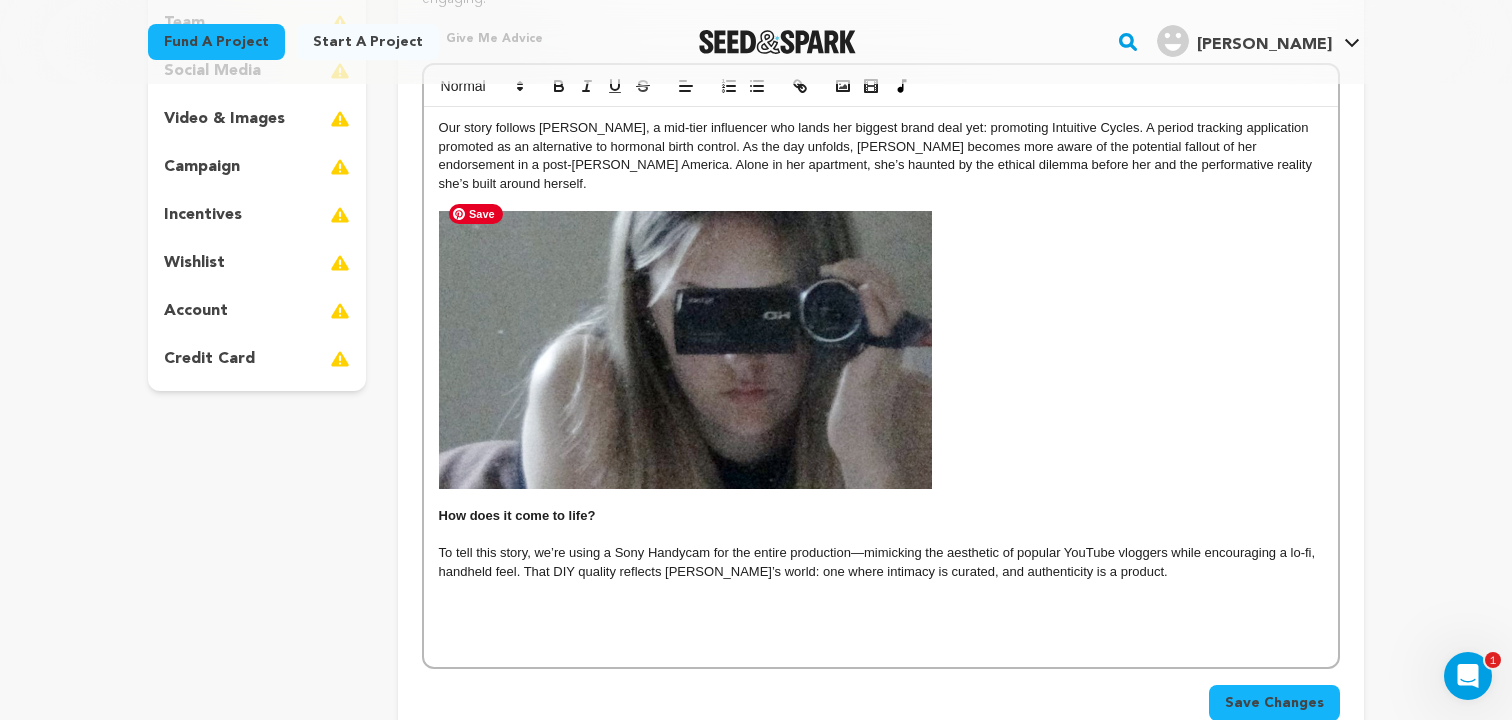 scroll, scrollTop: 372, scrollLeft: 0, axis: vertical 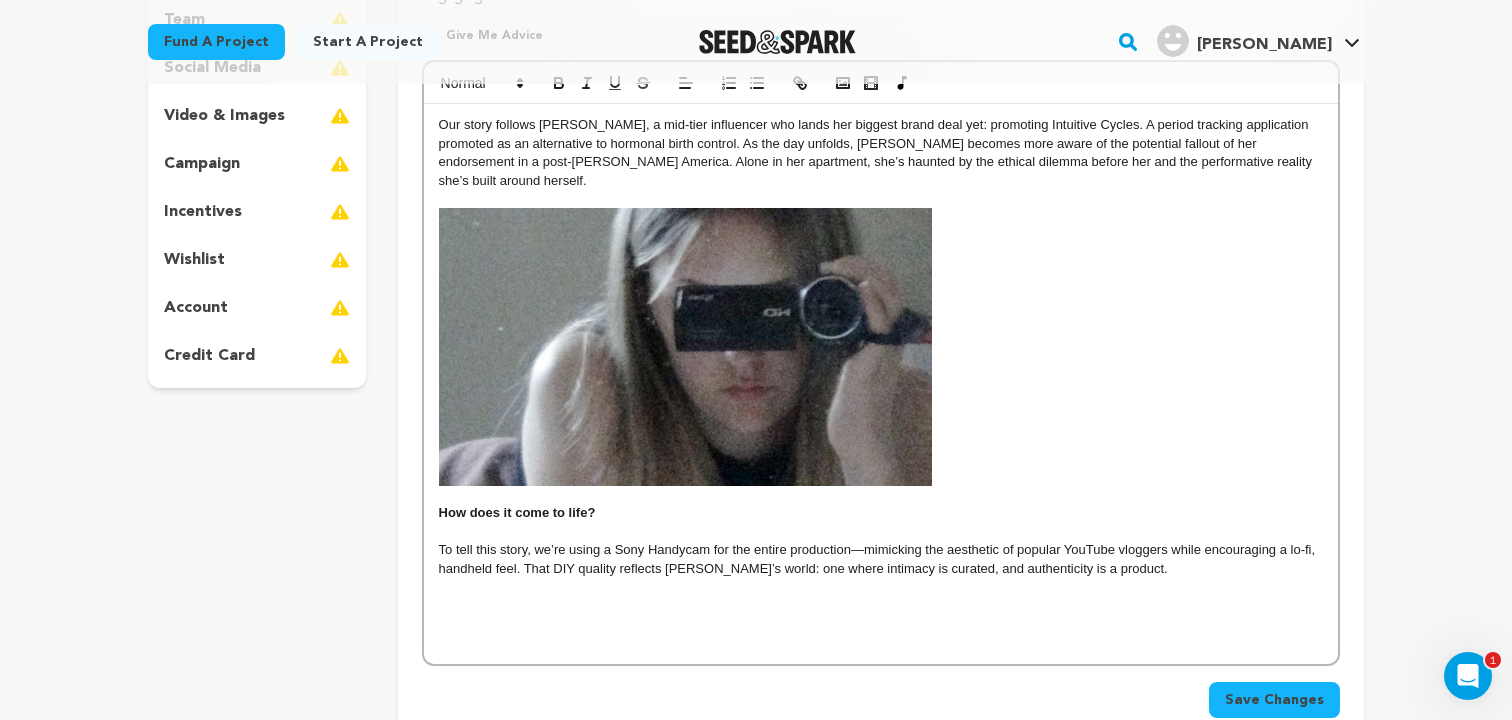 click on "To tell this story, we’re using a Sony Handycam for the entire production—mimicking the aesthetic of popular YouTube vloggers while encouraging a lo-fi, handheld feel. That DIY quality reflects [PERSON_NAME]’s world: one where intimacy is curated, and authenticity is a product." at bounding box center [881, 559] 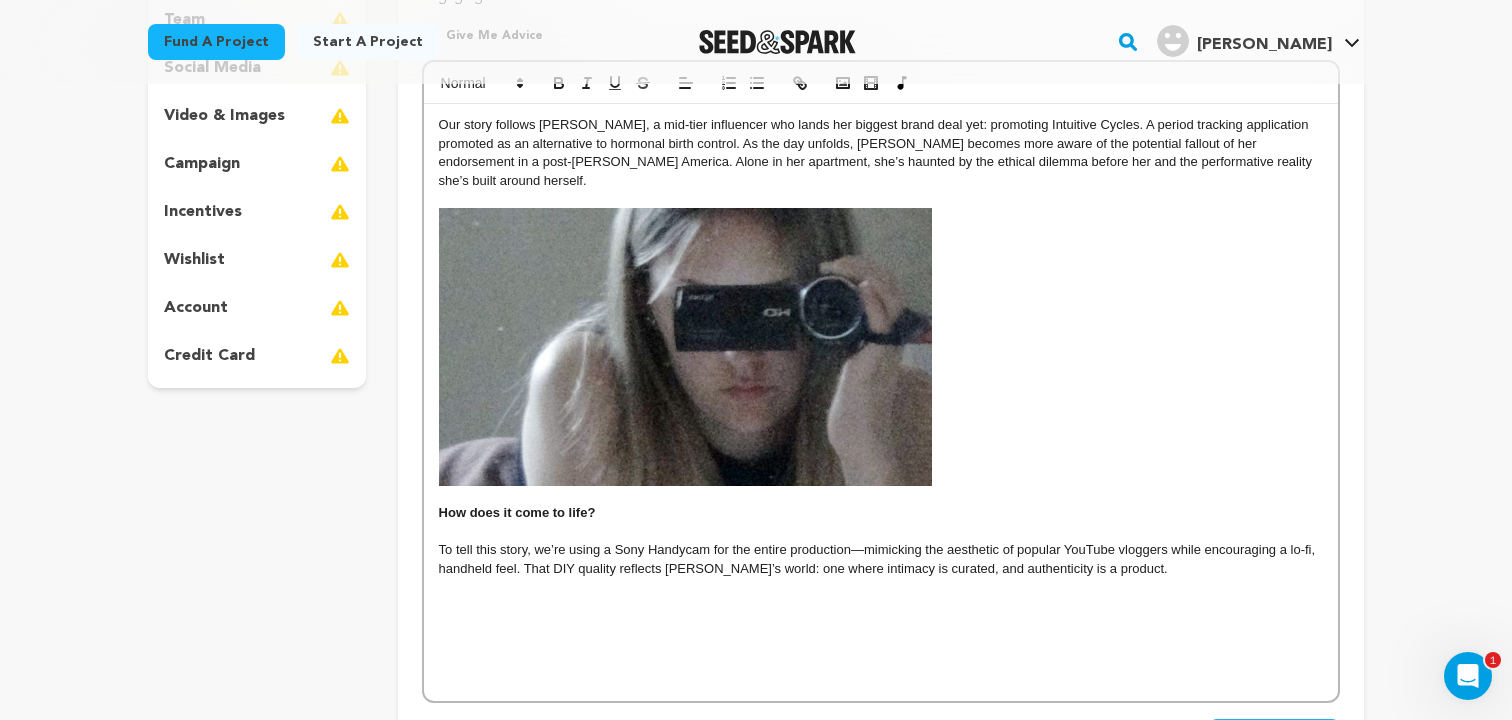 click at bounding box center [685, 346] 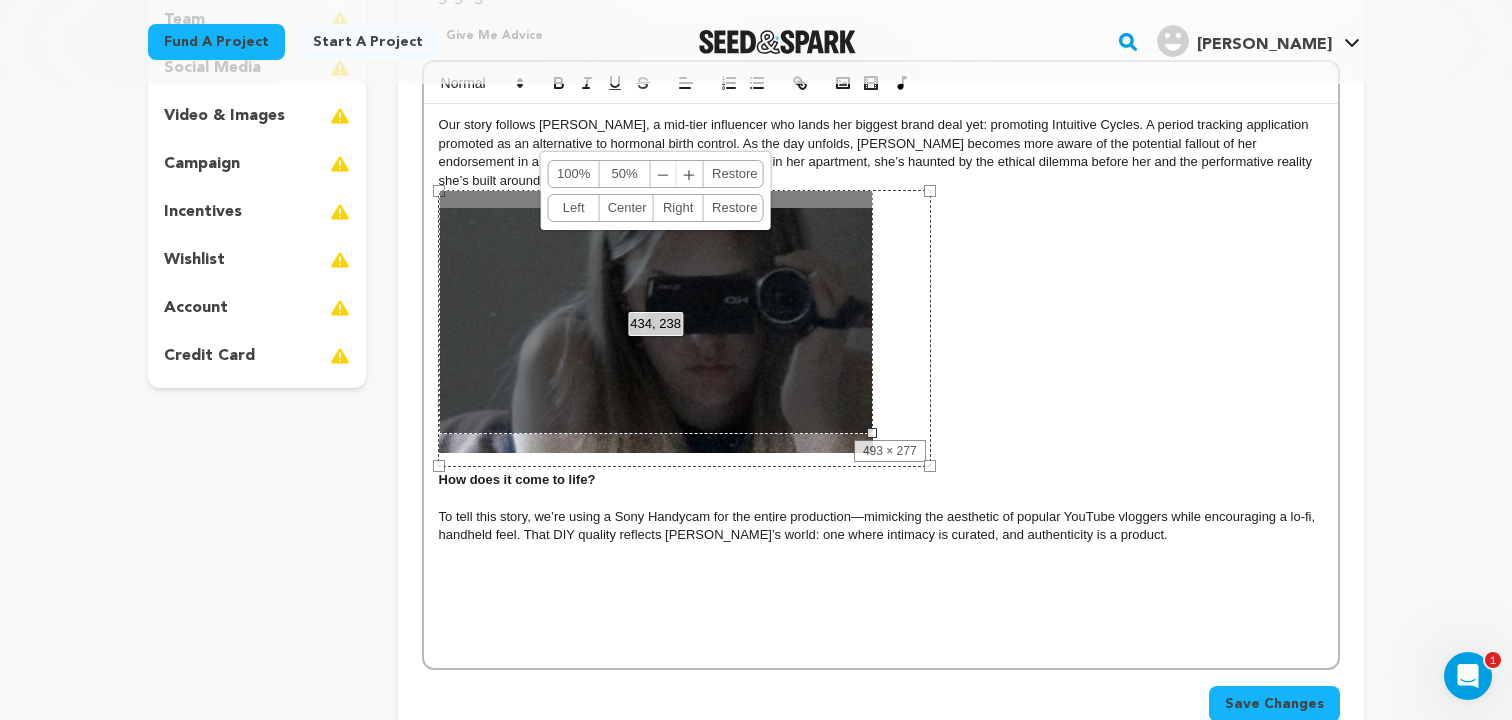 drag, startPoint x: 929, startPoint y: 465, endPoint x: 870, endPoint y: 426, distance: 70.724815 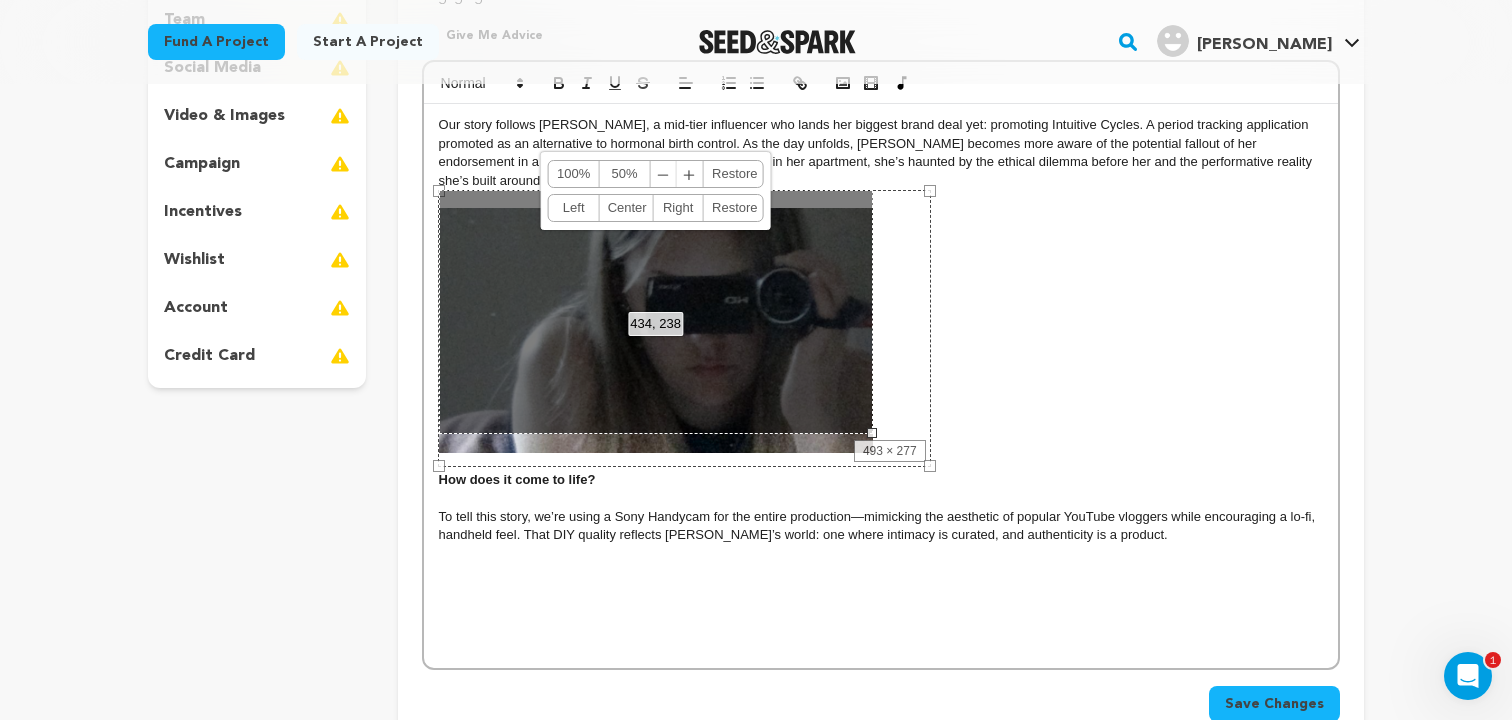 click on "434, 238
100%
50%
﹣
﹢
Restore
Left
Center
Right
Restore" at bounding box center [656, 312] 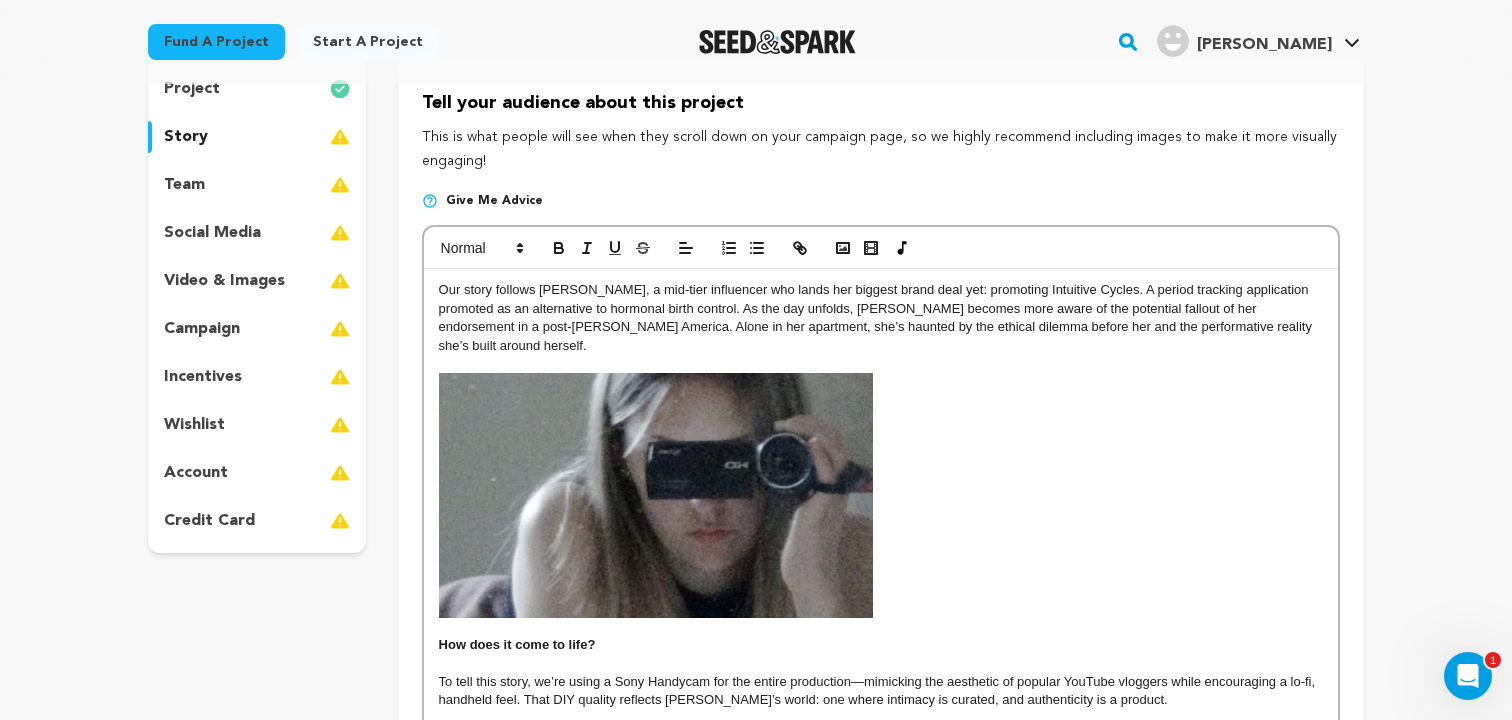 scroll, scrollTop: 225, scrollLeft: 0, axis: vertical 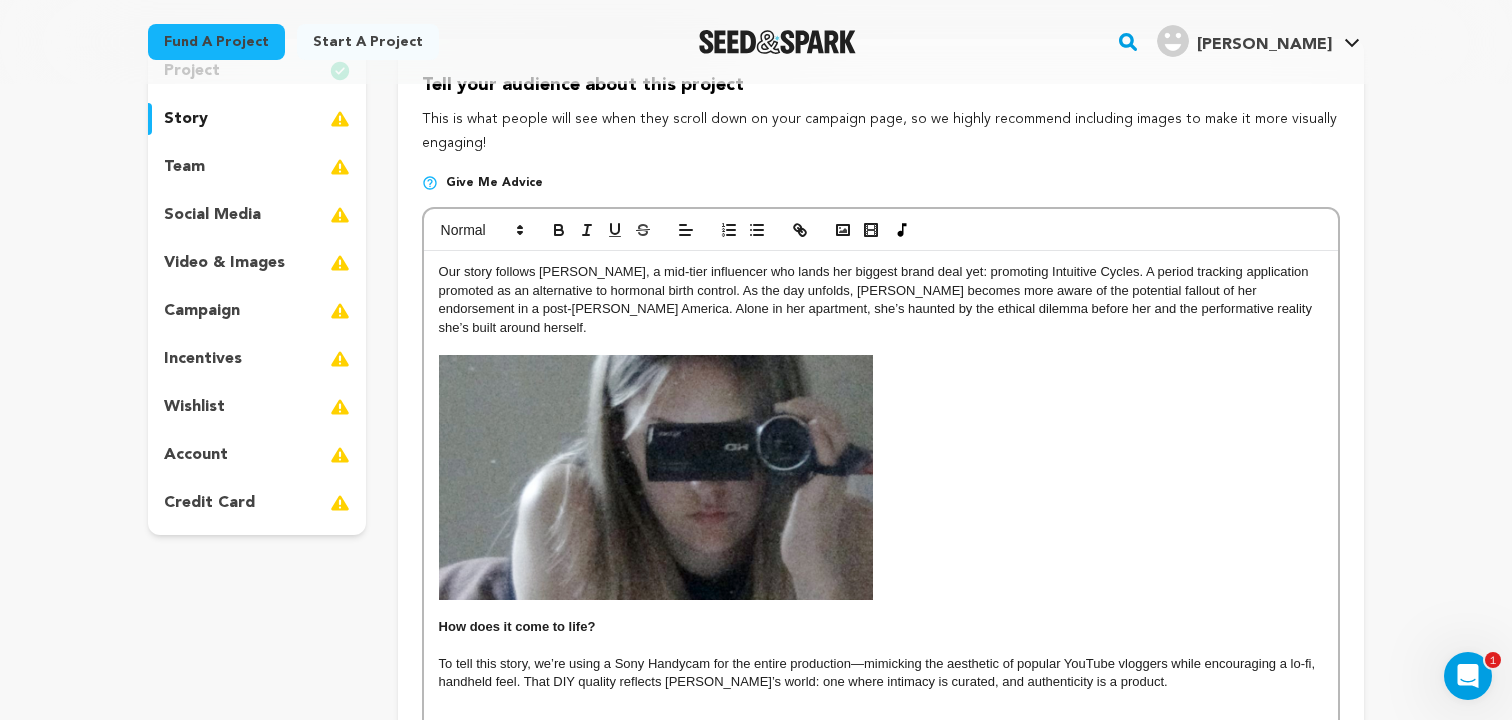 click at bounding box center (881, 477) 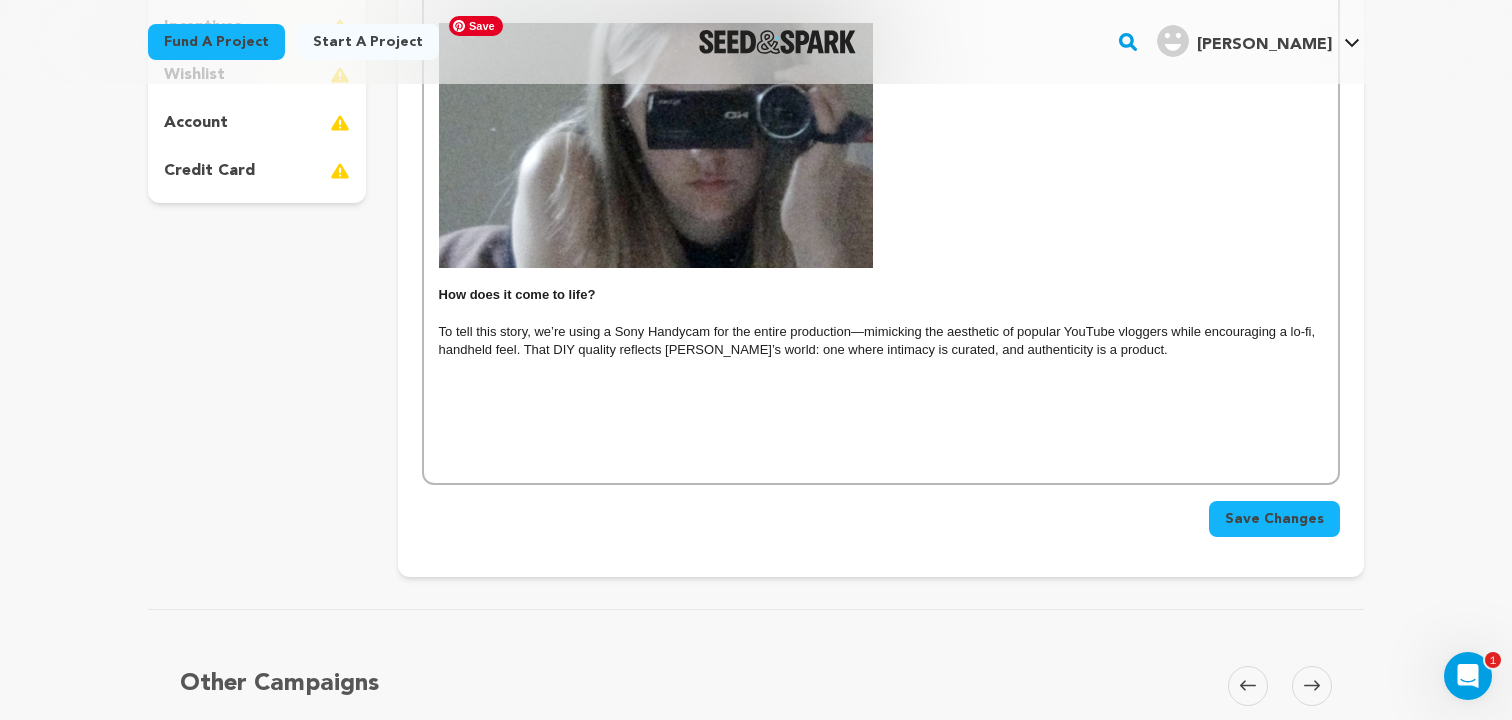 click at bounding box center [881, 406] 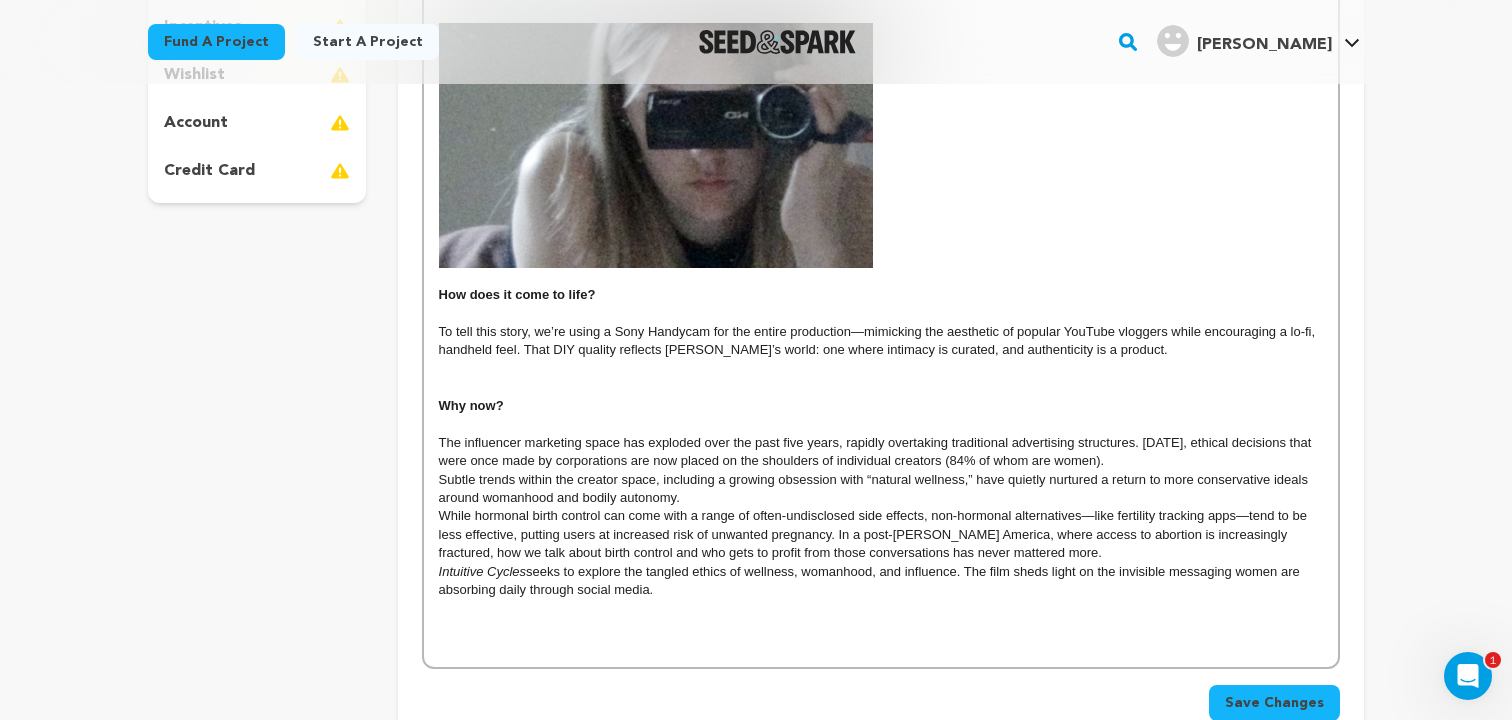 scroll, scrollTop: 138, scrollLeft: 0, axis: vertical 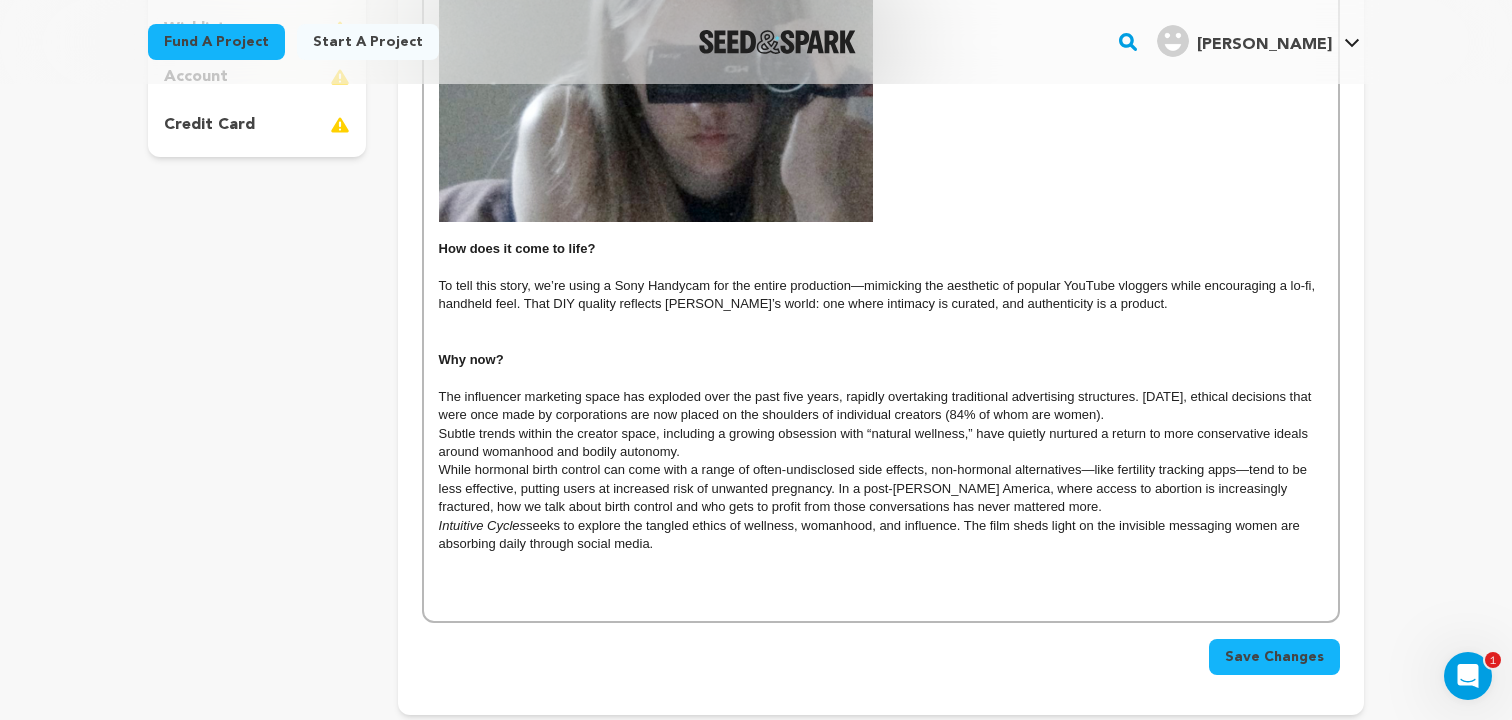 click at bounding box center (881, 378) 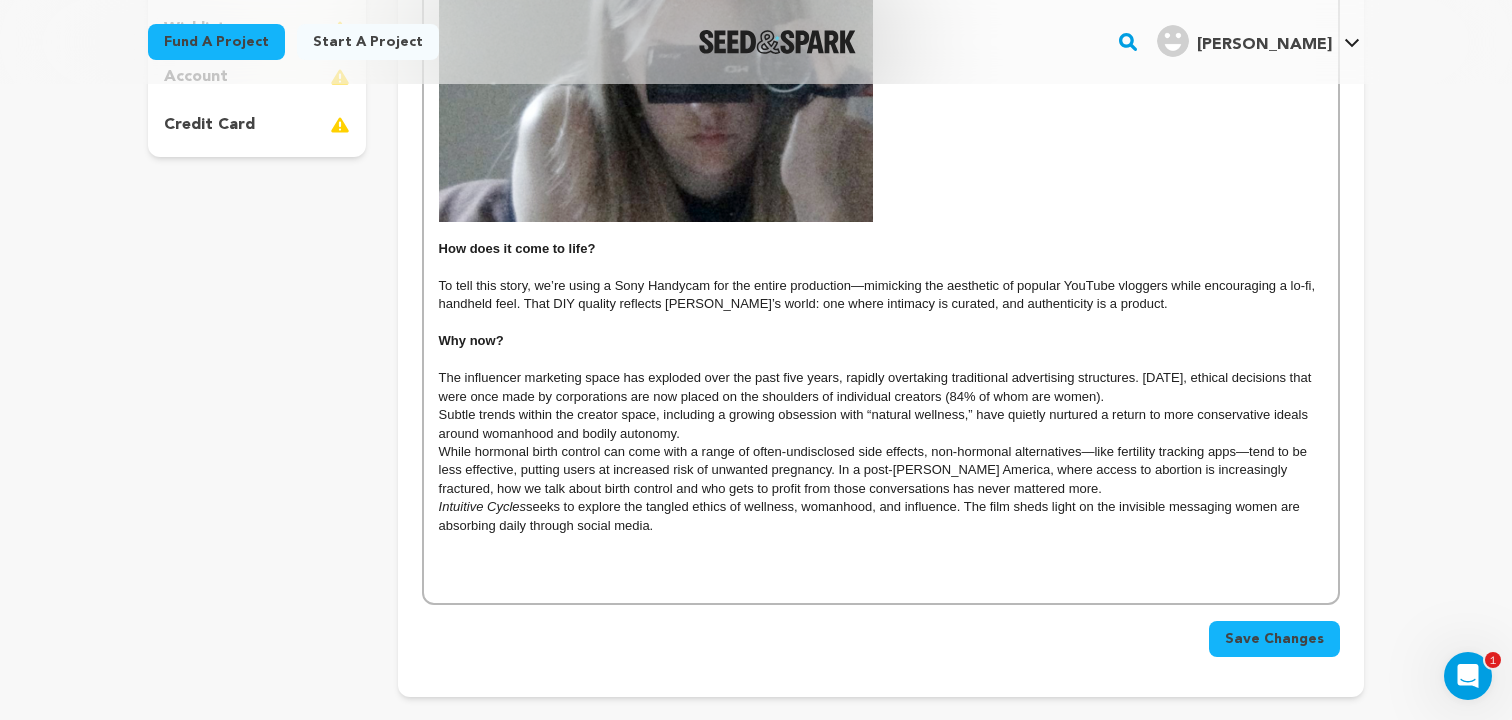 click on "Subtle trends within the creator space, including a growing obsession with “natural wellness,” have quietly nurtured a return to more conservative ideals around womanhood and bodily autonomy." at bounding box center (881, 424) 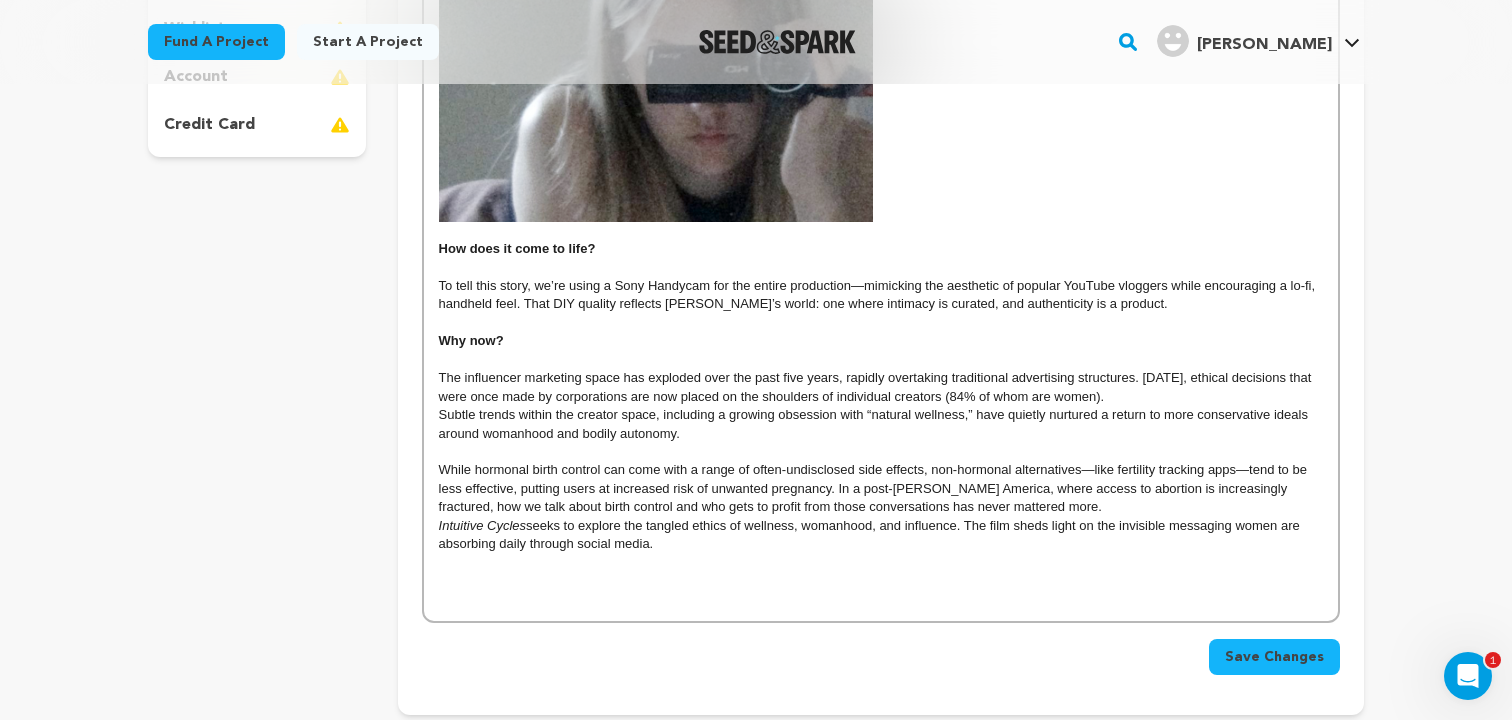 click on "The influencer marketing space has exploded over the past five years, rapidly overtaking traditional advertising structures. Today, ethical decisions that were once made by corporations are now placed on the shoulders of individual creators (84% of whom are women)." at bounding box center (881, 387) 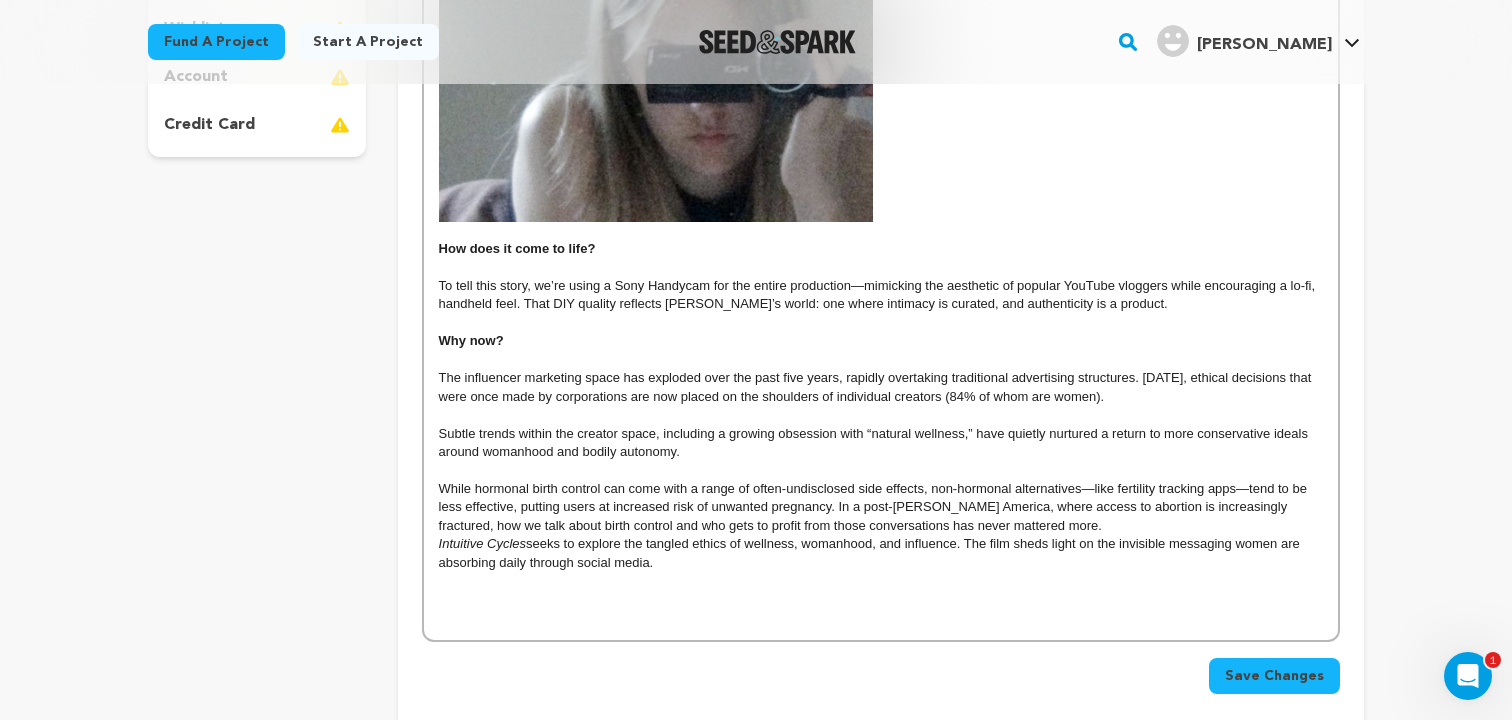 click on "While hormonal birth control can come with a range of often-undisclosed side effects, non-hormonal alternatives—like fertility tracking apps—tend to be less effective, putting users at increased risk of unwanted pregnancy. In a post-Roe America, where access to abortion is increasingly fractured, how we talk about birth control and who gets to profit from those conversations has never mattered more." at bounding box center [875, 507] 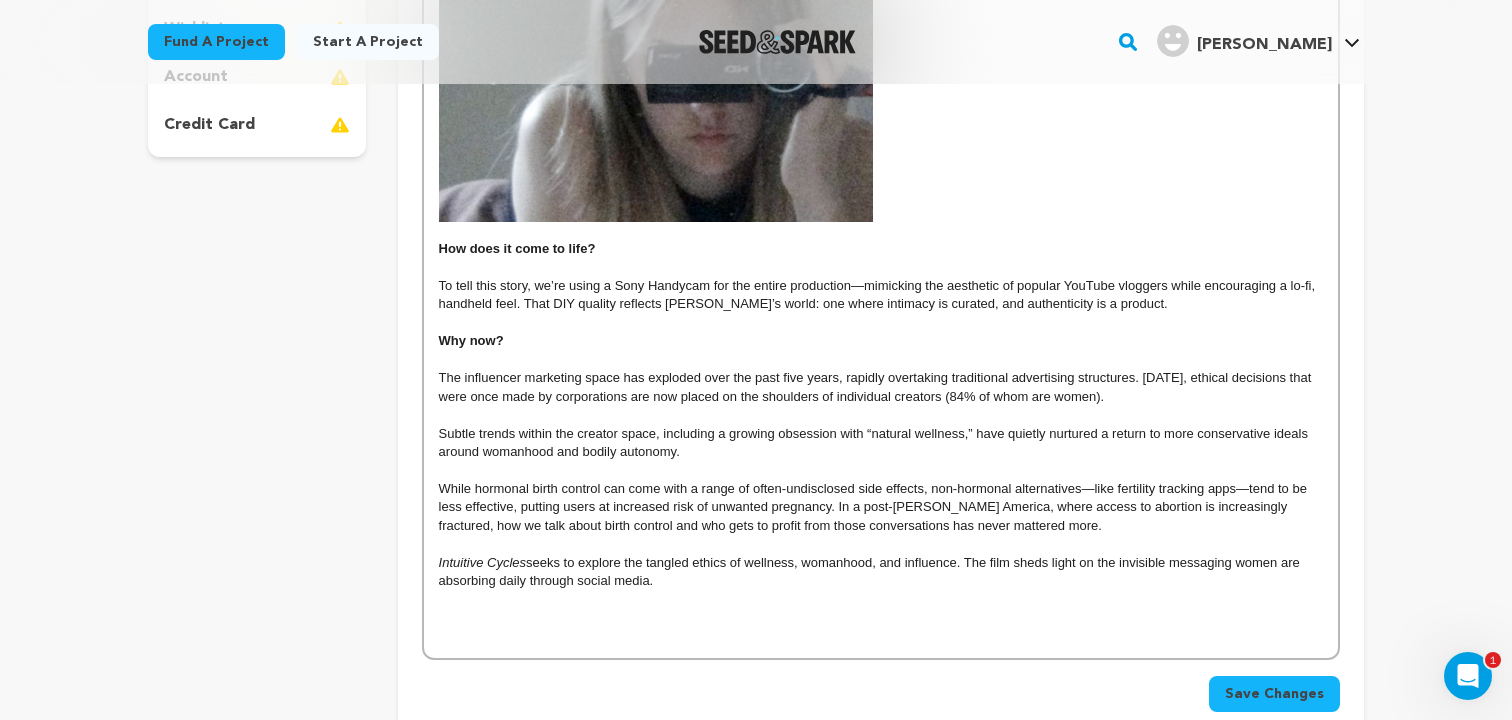click on "﻿" at bounding box center [881, 544] 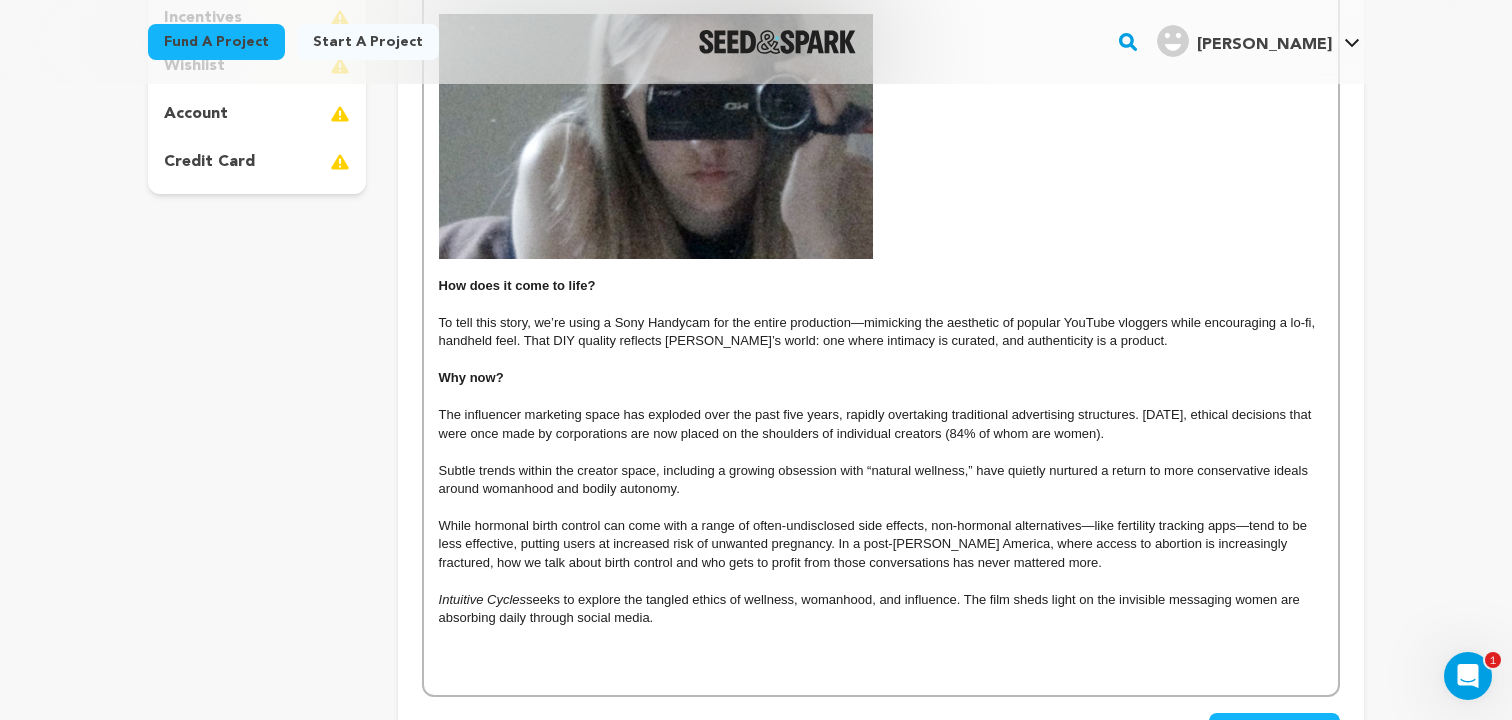 scroll, scrollTop: 584, scrollLeft: 0, axis: vertical 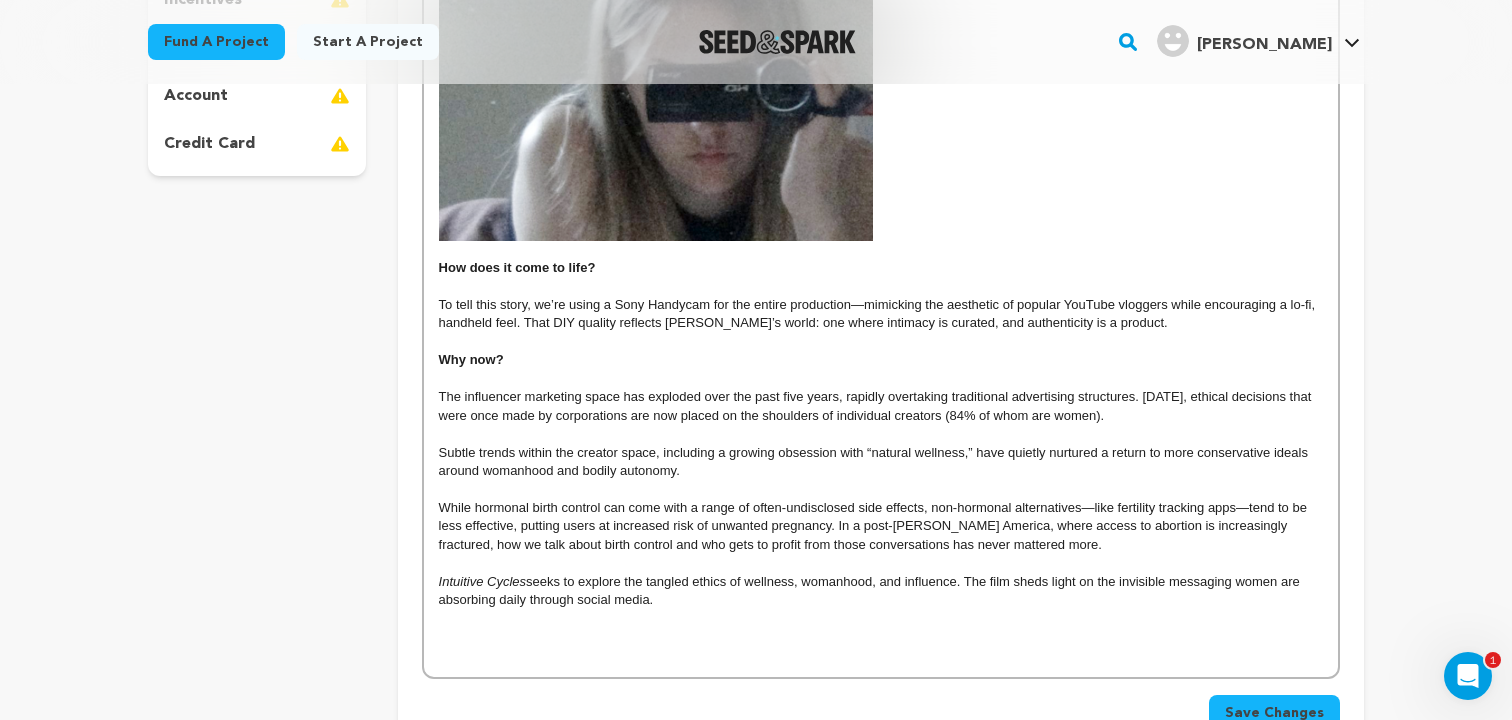 click at bounding box center [881, 342] 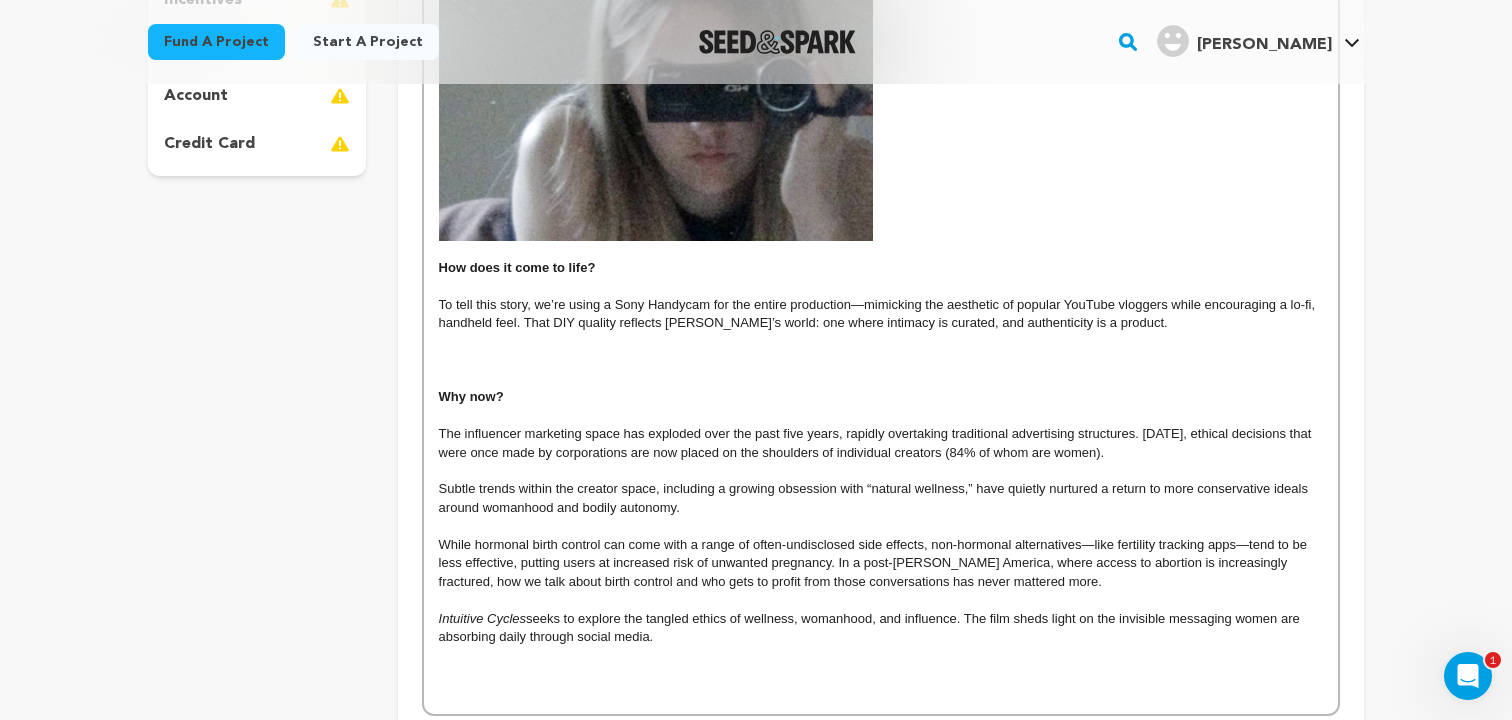 click on "Why now?" at bounding box center [881, 397] 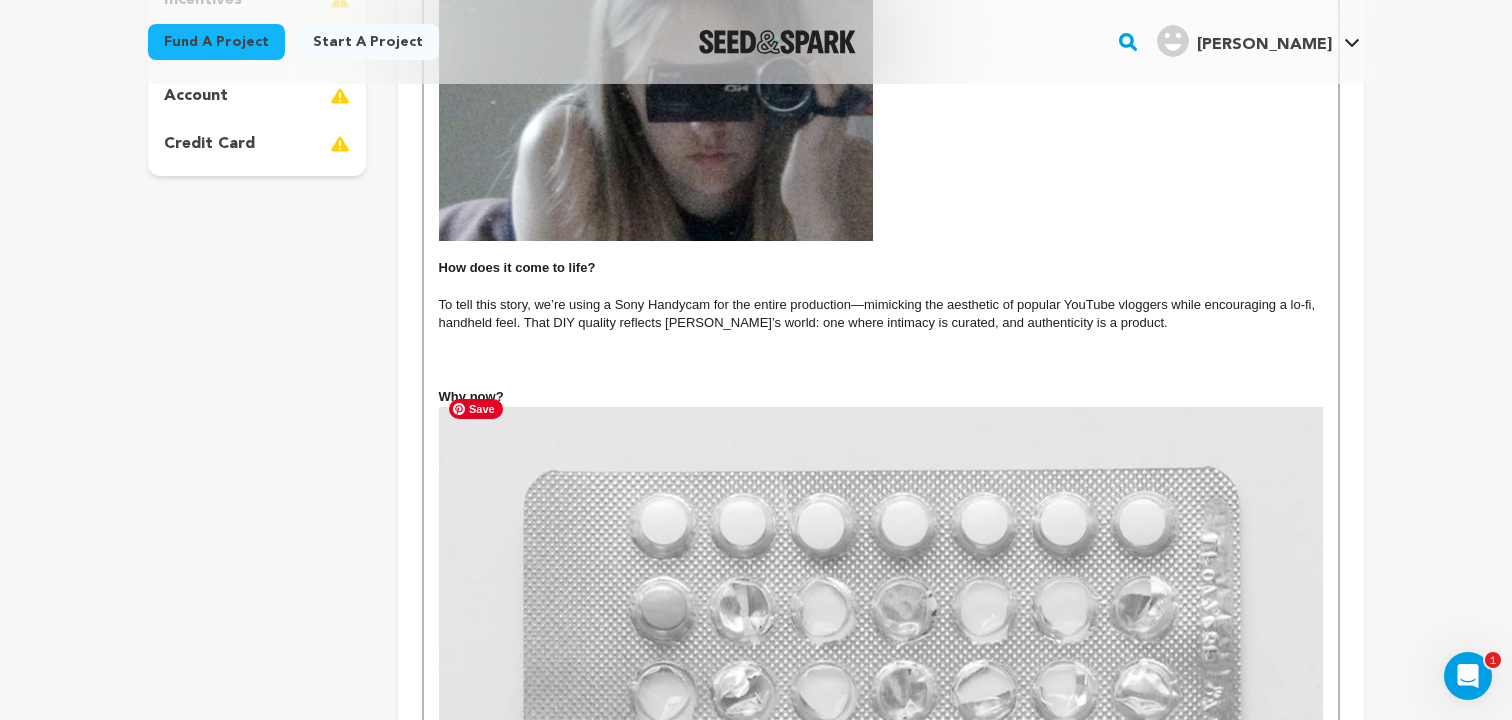 scroll, scrollTop: 614, scrollLeft: 0, axis: vertical 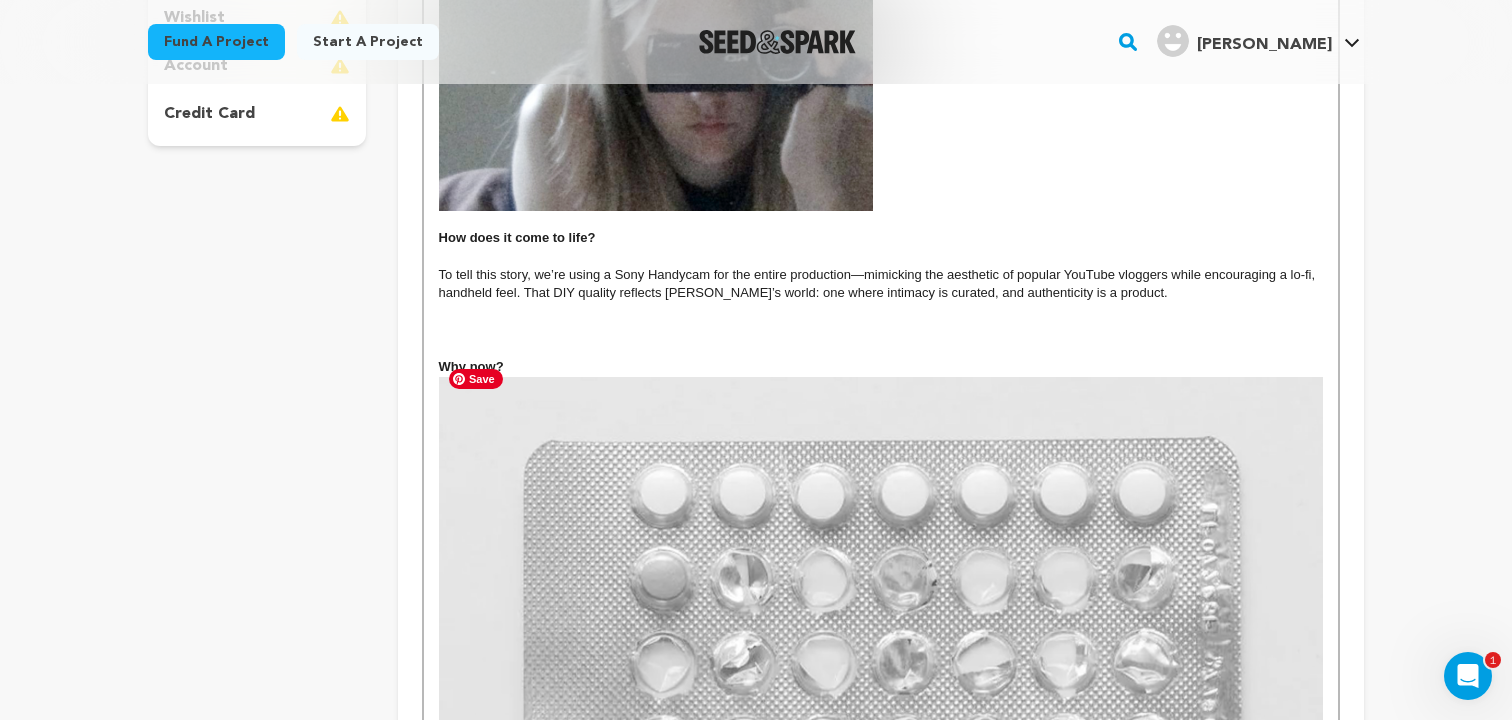click at bounding box center (881, 625) 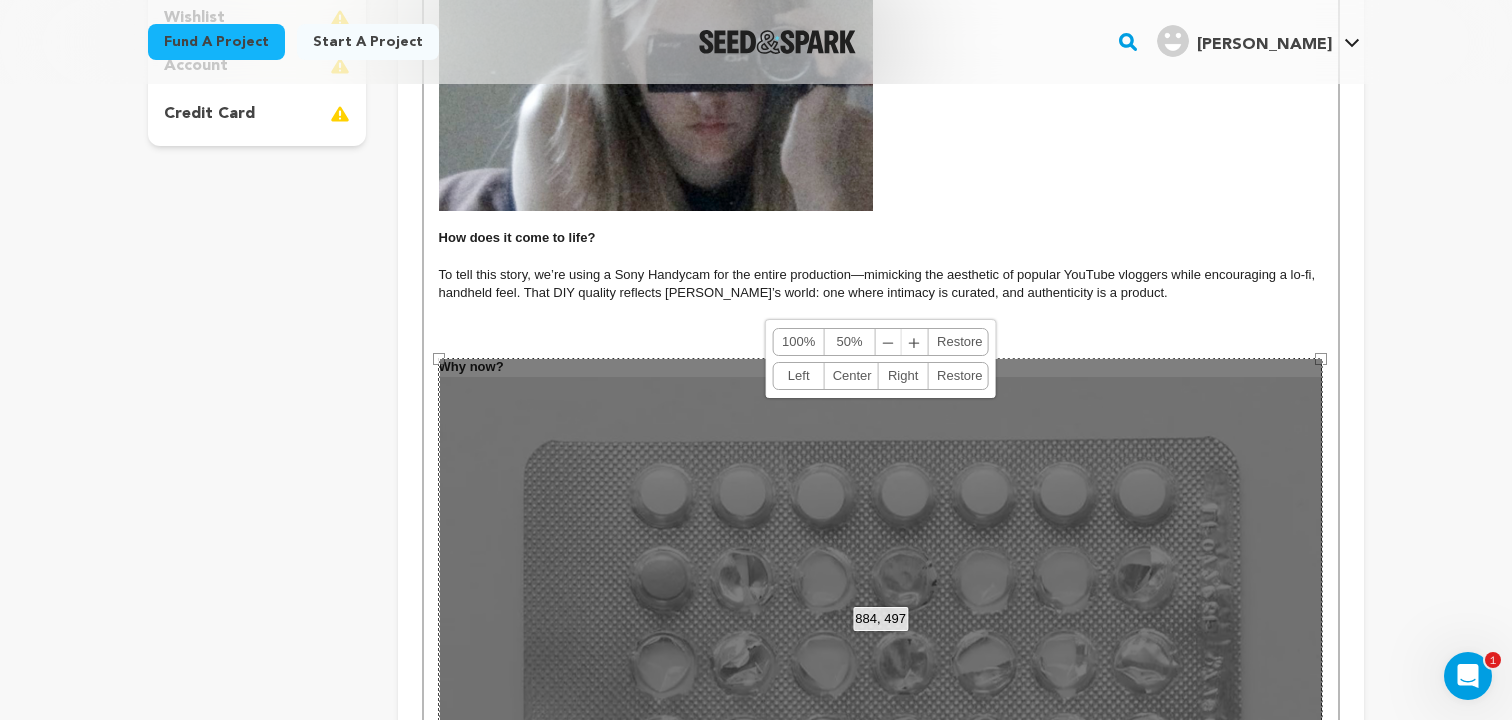 drag, startPoint x: 559, startPoint y: 390, endPoint x: 506, endPoint y: 311, distance: 95.131485 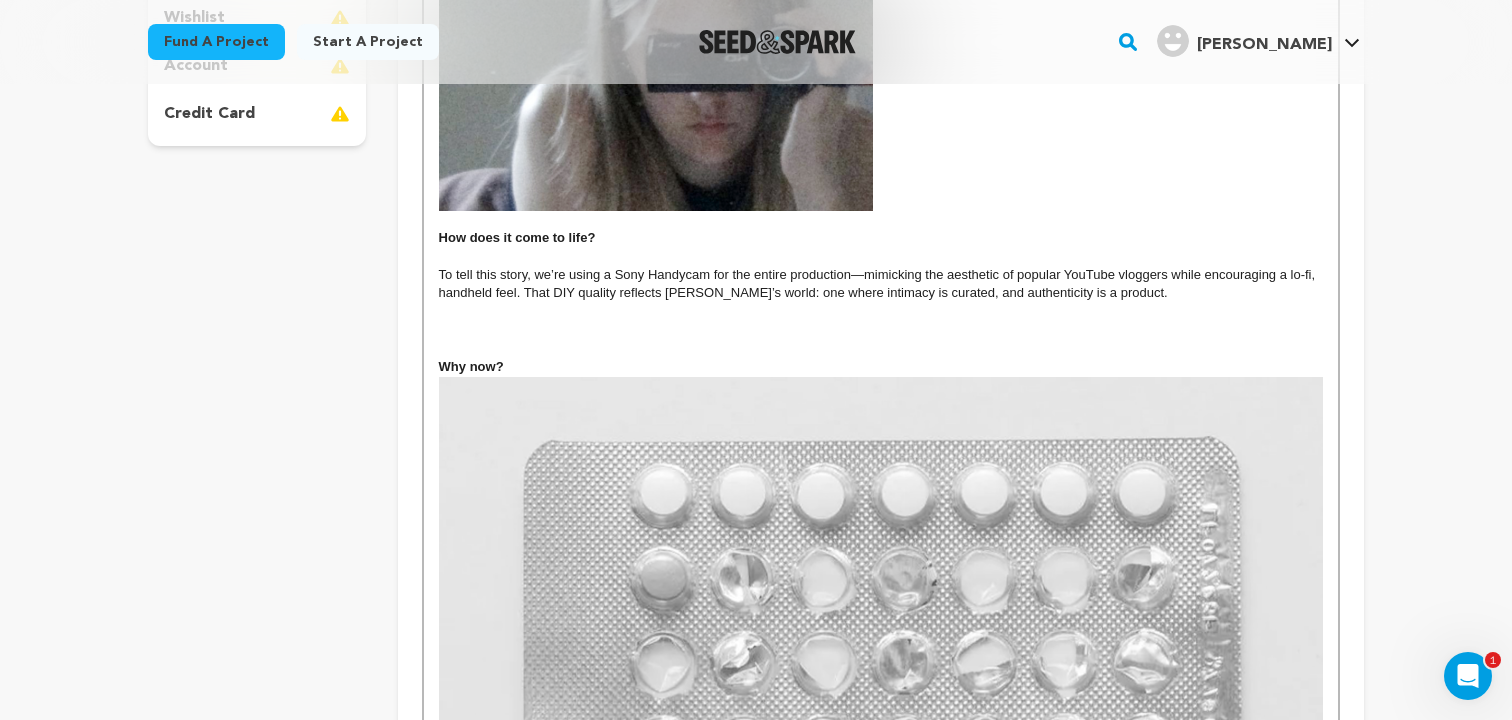 drag, startPoint x: 514, startPoint y: 340, endPoint x: 440, endPoint y: 340, distance: 74 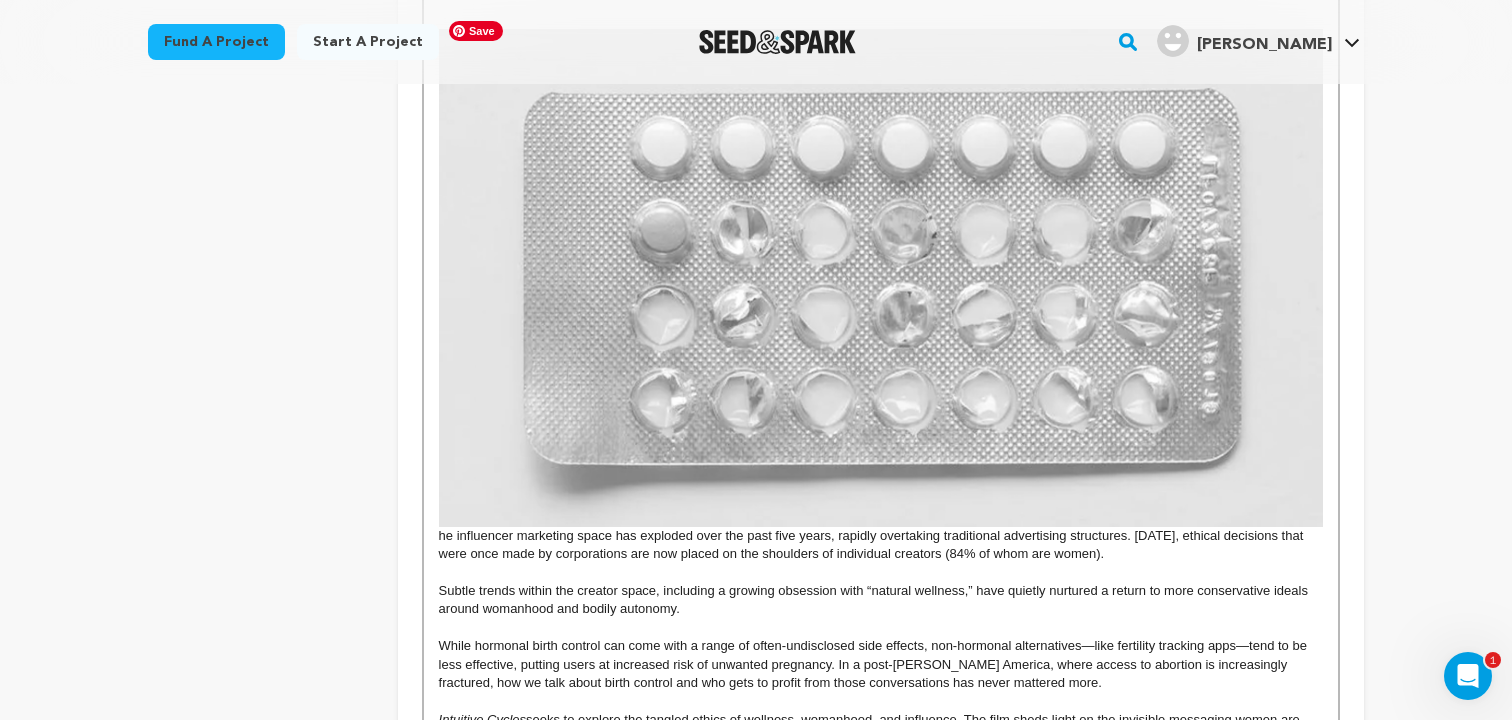 scroll, scrollTop: 1120, scrollLeft: 0, axis: vertical 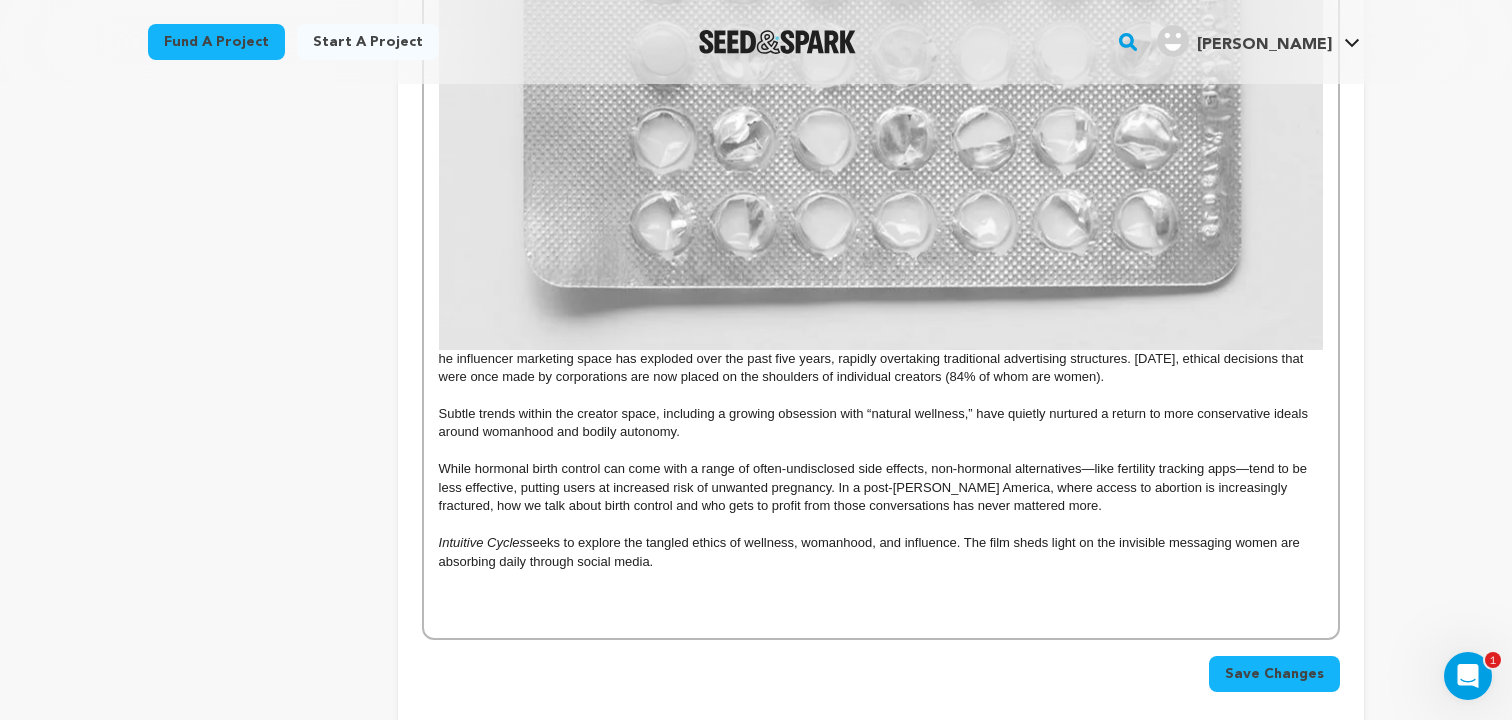 click on "he influencer marketing space has exploded over the past five years, rapidly overtaking traditional advertising structures. [DATE], ethical decisions that were once made by corporations are now placed on the shoulders of individual creators (84% of whom are women)." at bounding box center (881, 118) 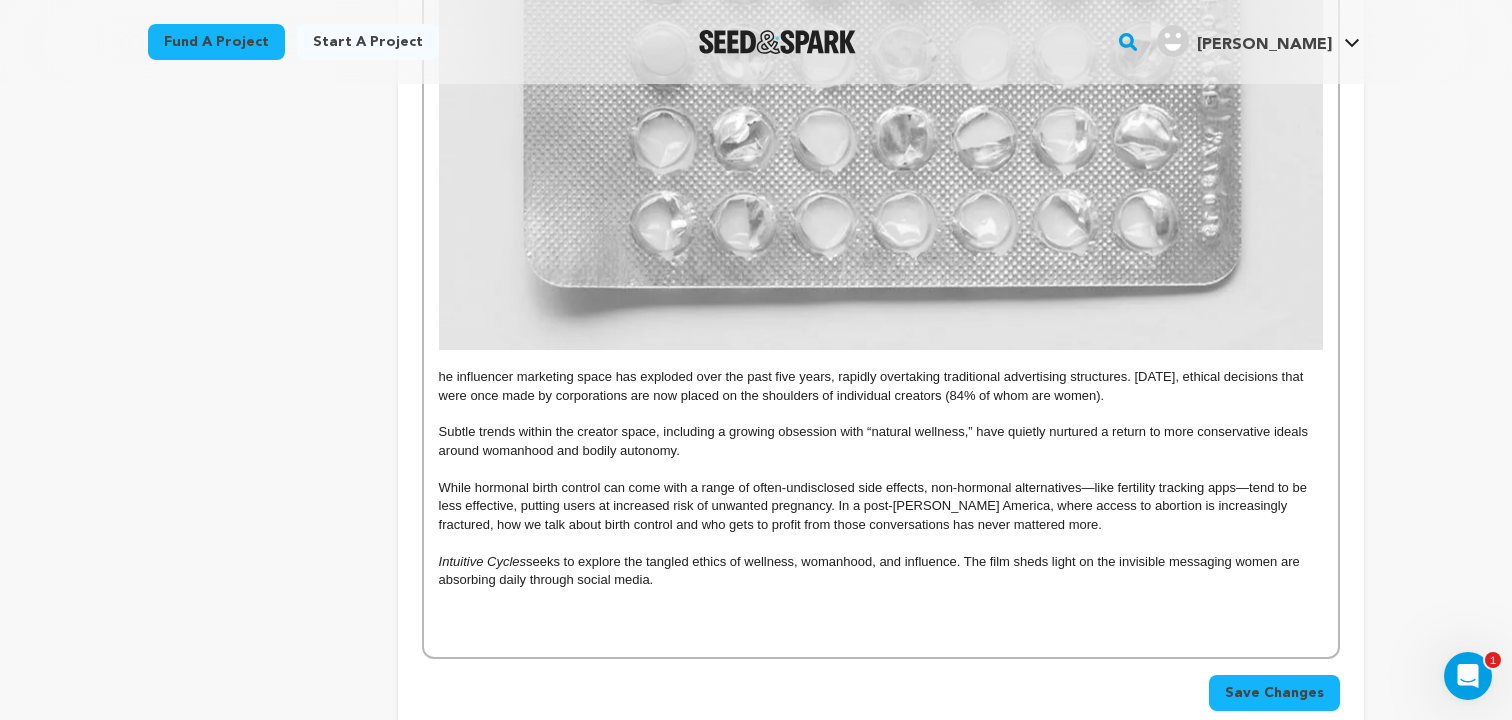 scroll, scrollTop: 138, scrollLeft: 0, axis: vertical 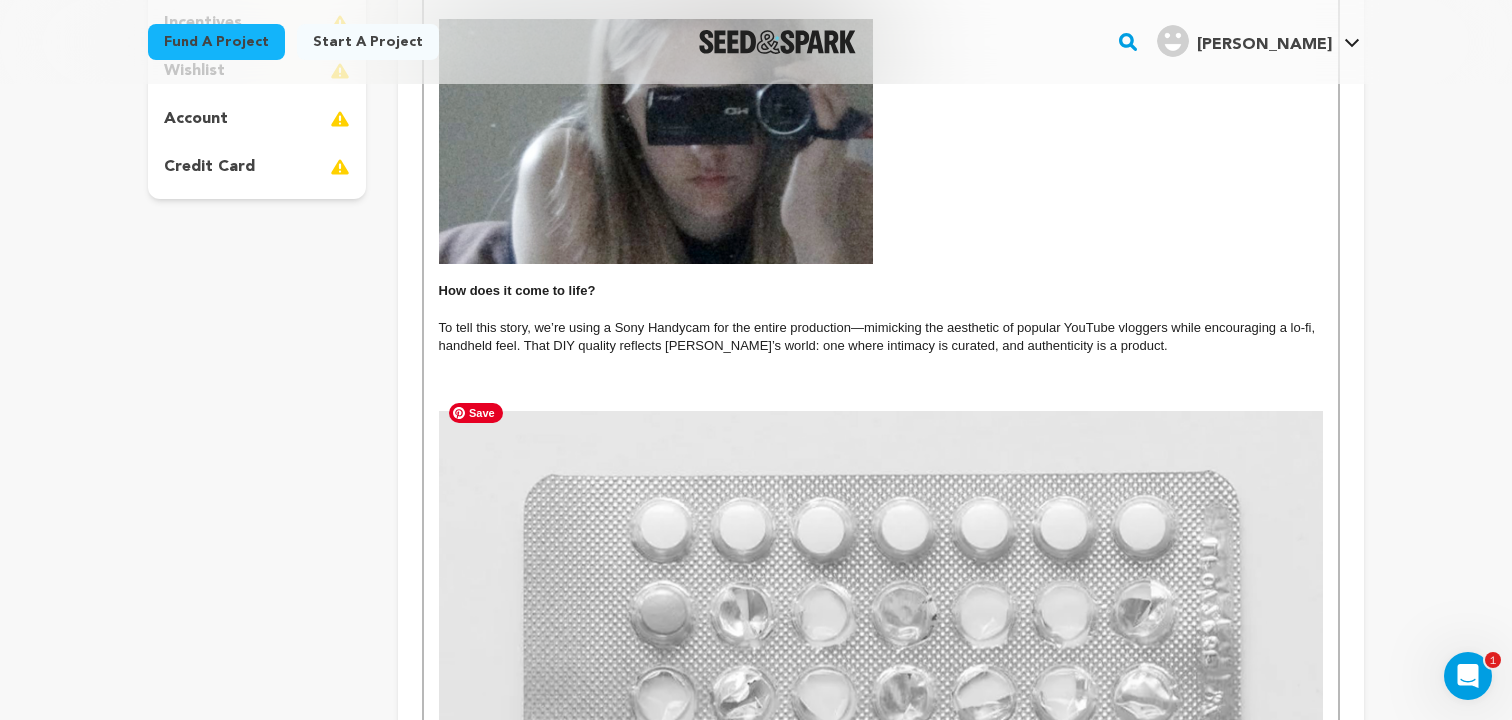 click at bounding box center [881, 659] 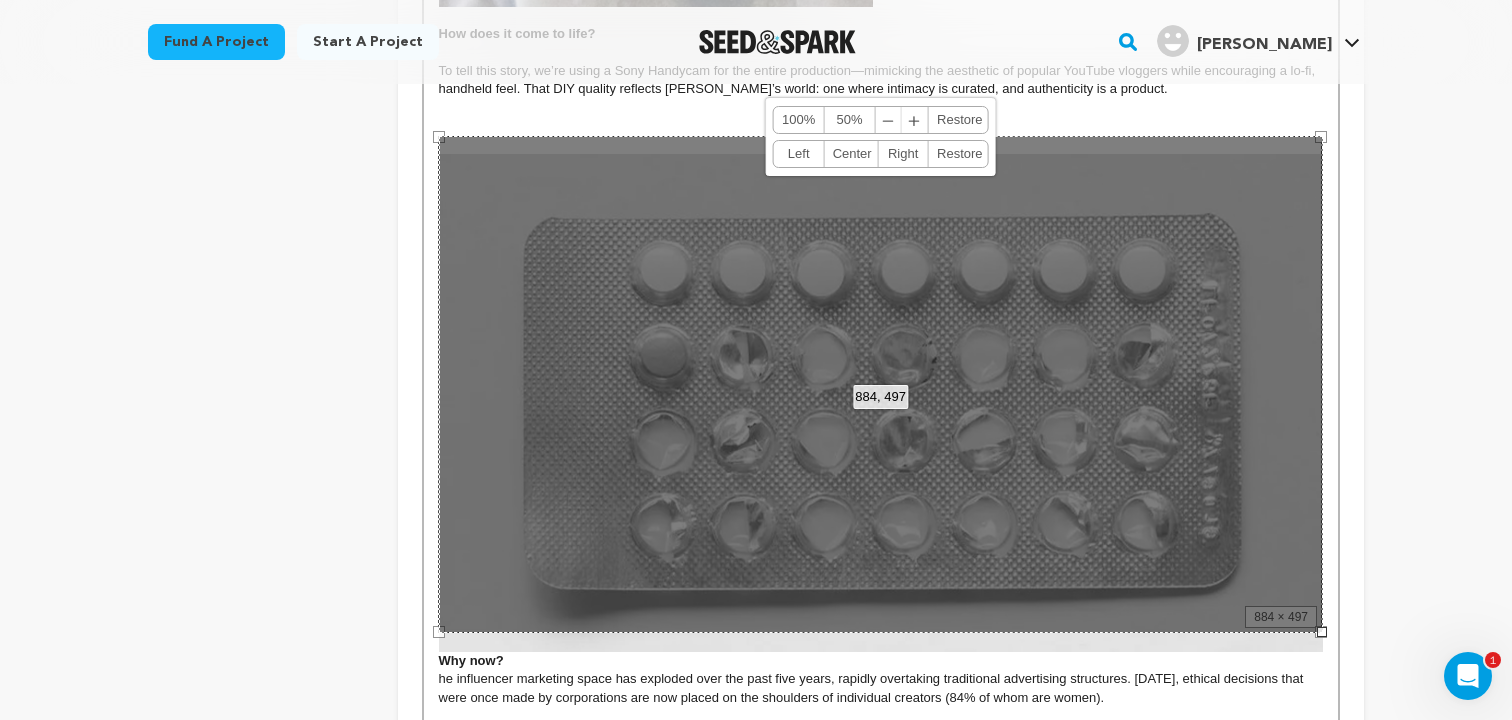 scroll, scrollTop: 859, scrollLeft: 0, axis: vertical 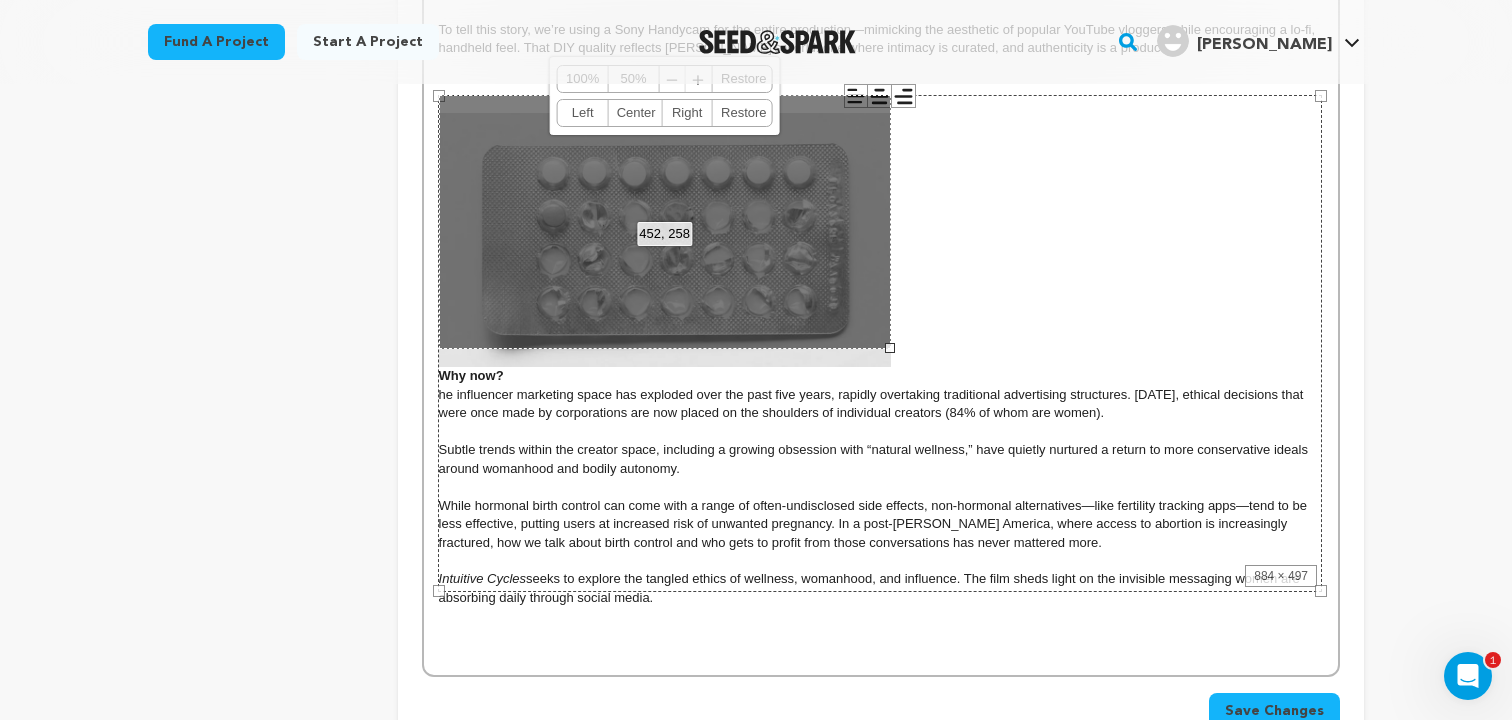 drag, startPoint x: 1322, startPoint y: 588, endPoint x: 890, endPoint y: 349, distance: 493.70538 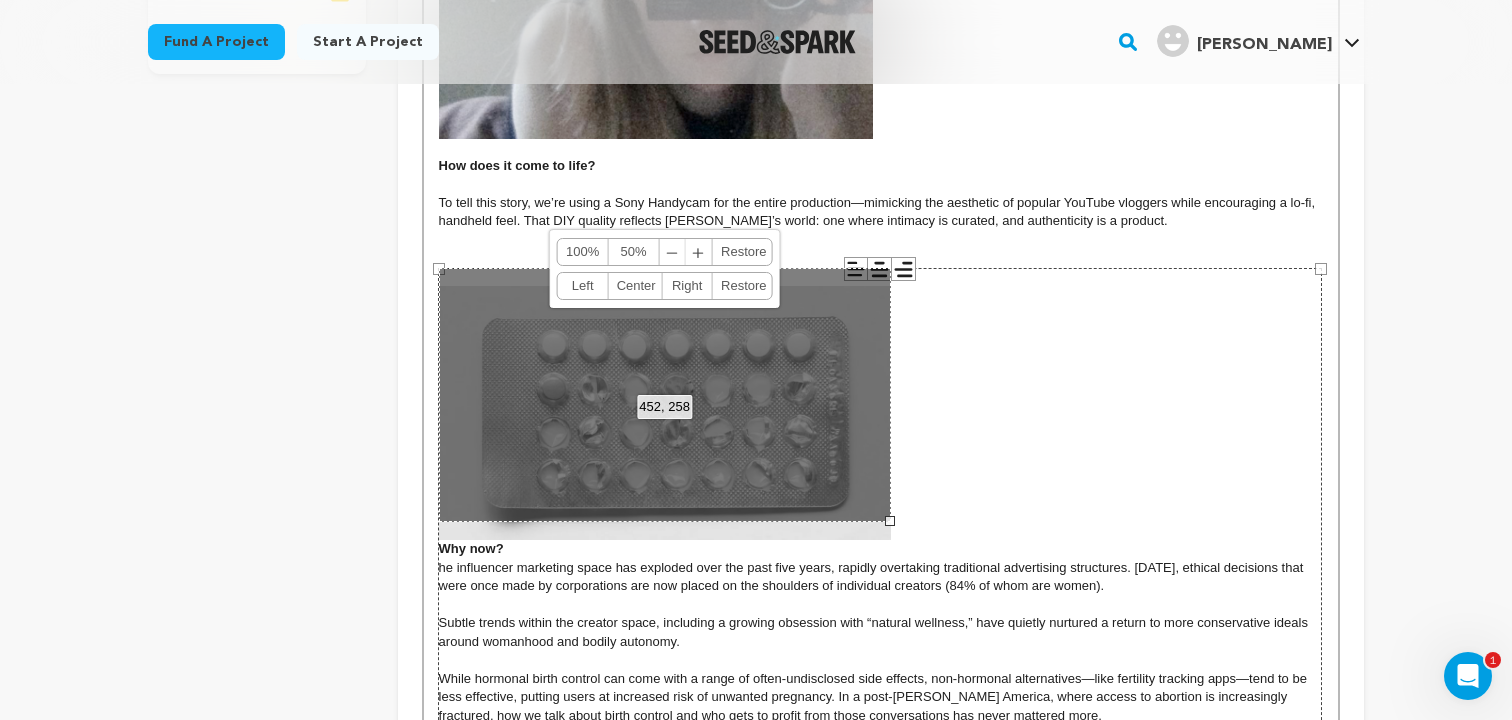 scroll, scrollTop: 649, scrollLeft: 0, axis: vertical 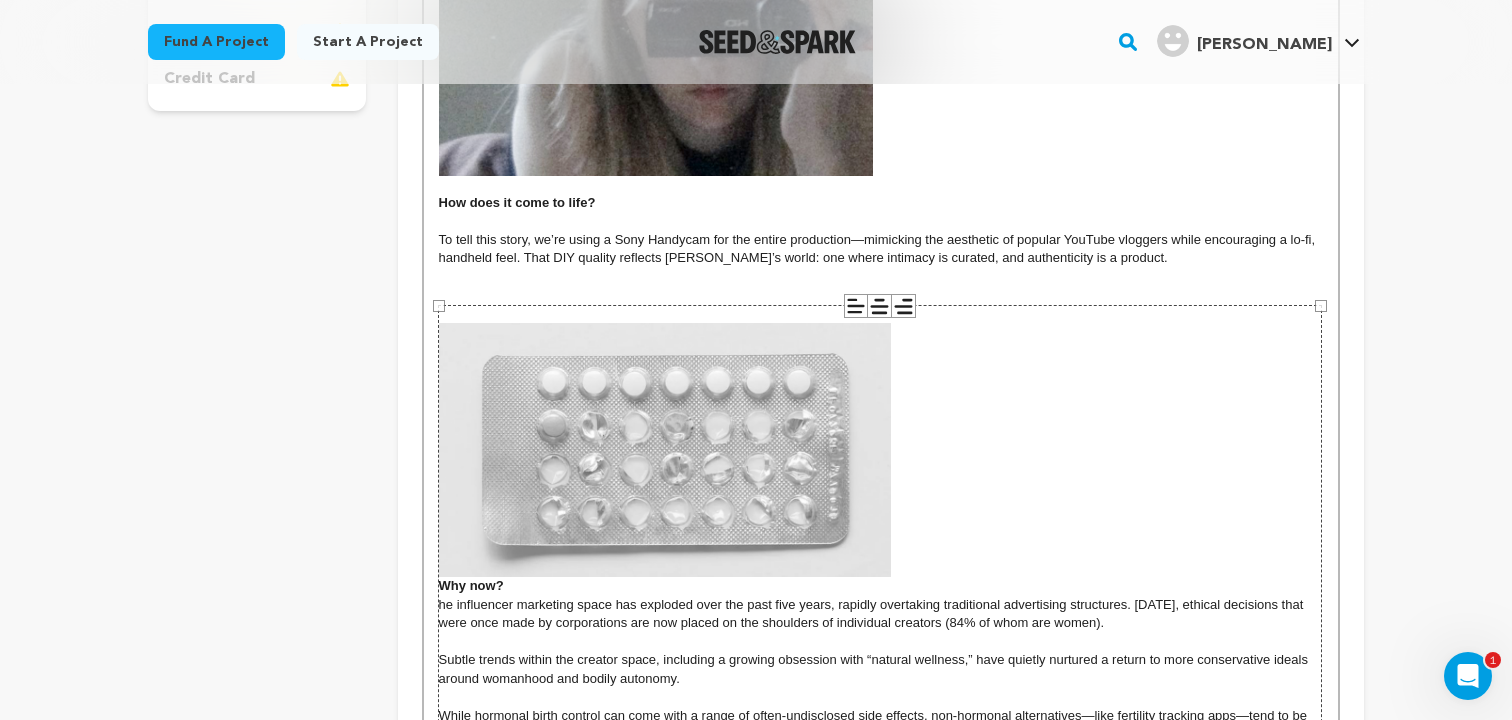 click on "884 × 497" at bounding box center (880, 553) 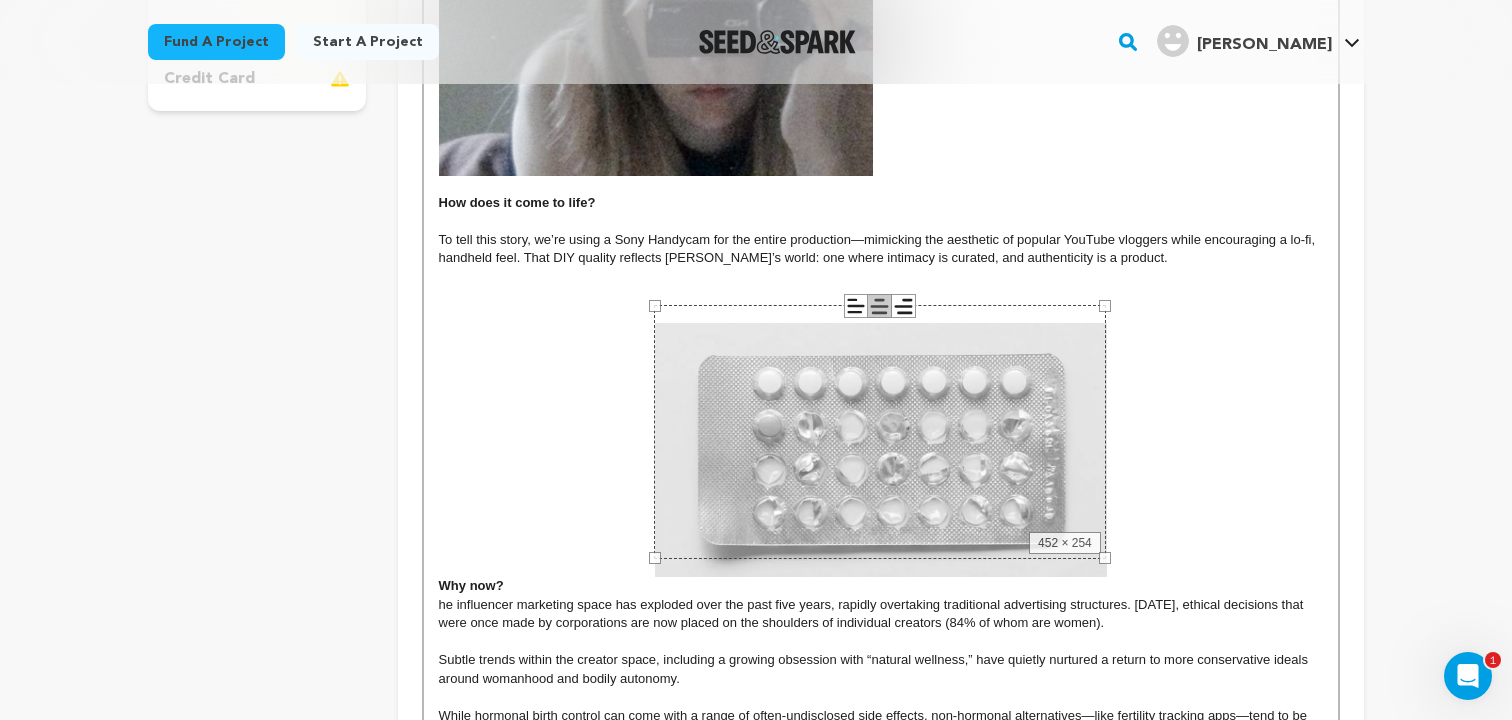 click 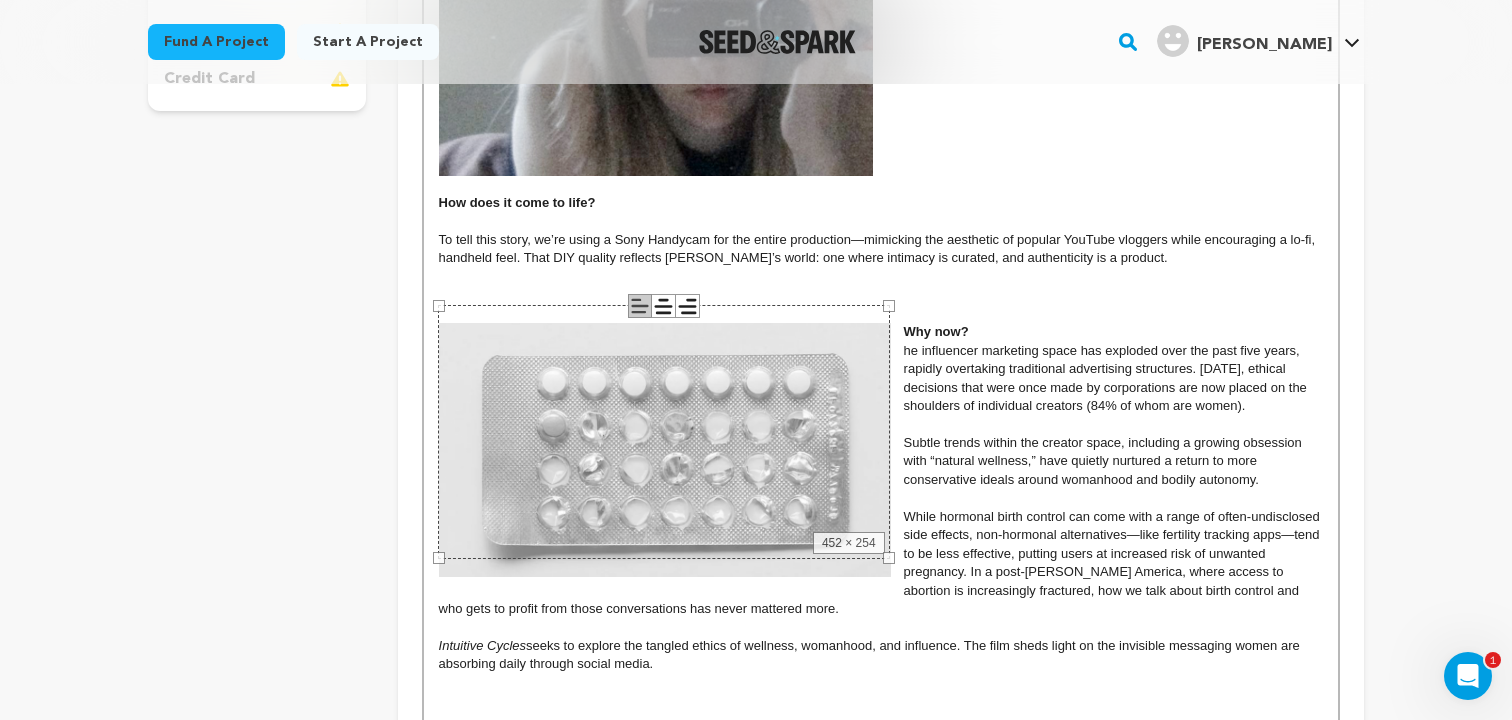 click at bounding box center [881, 295] 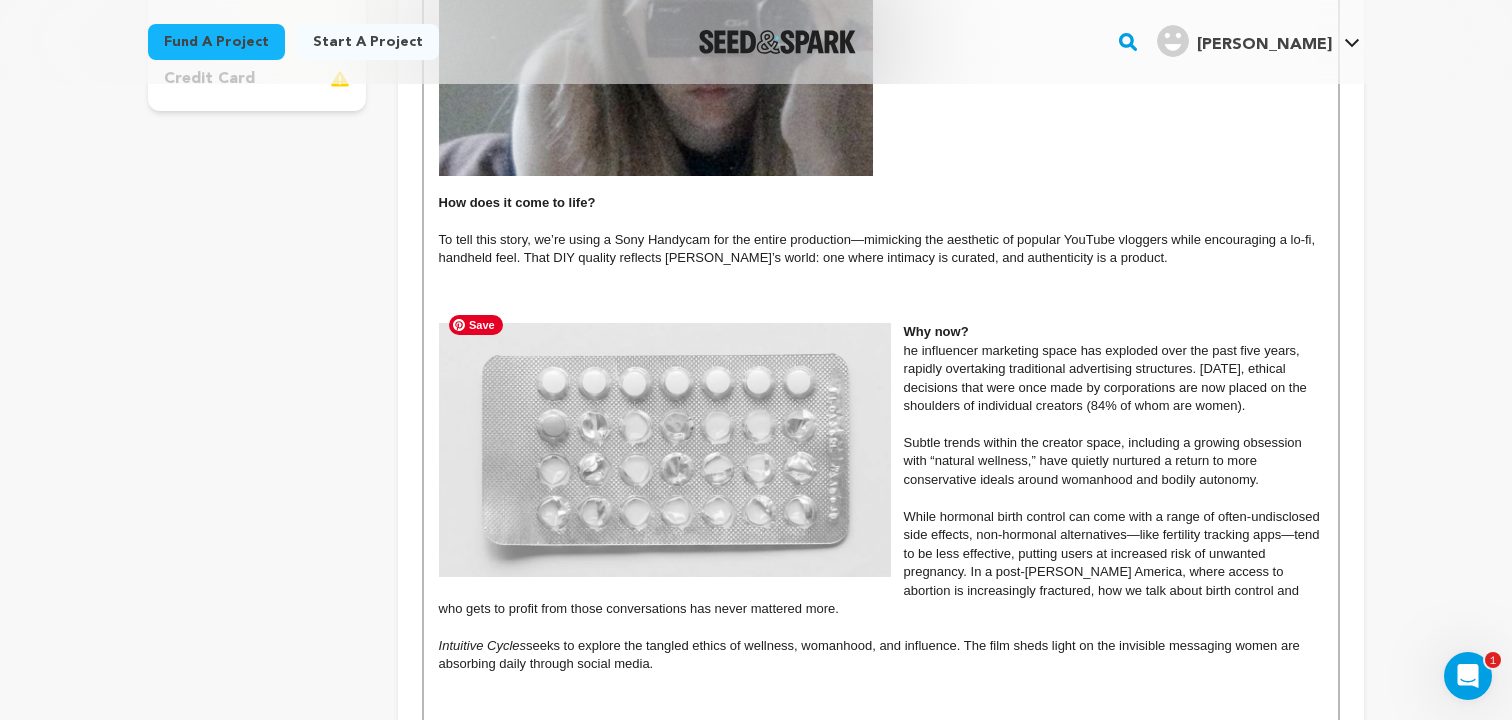 click at bounding box center [665, 450] 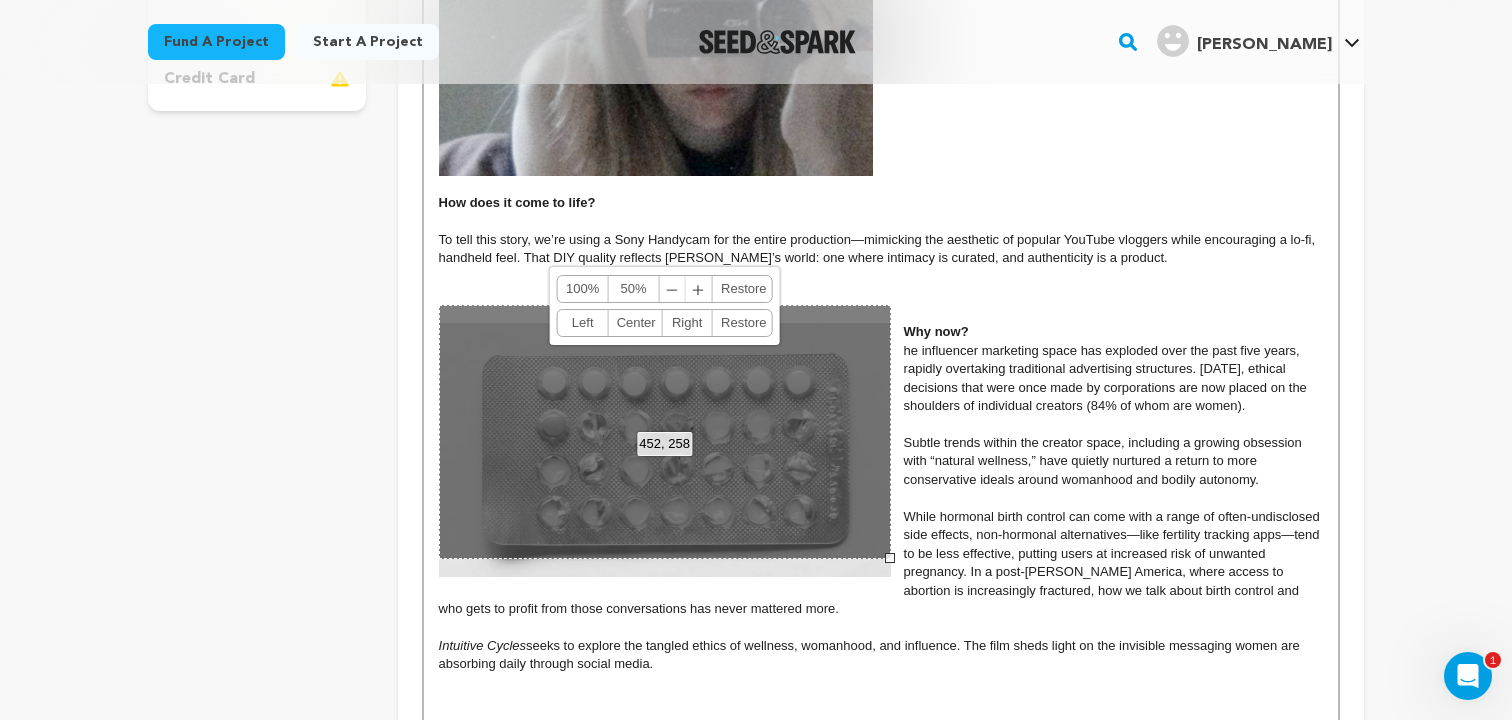 click on "Why now?" at bounding box center [881, 332] 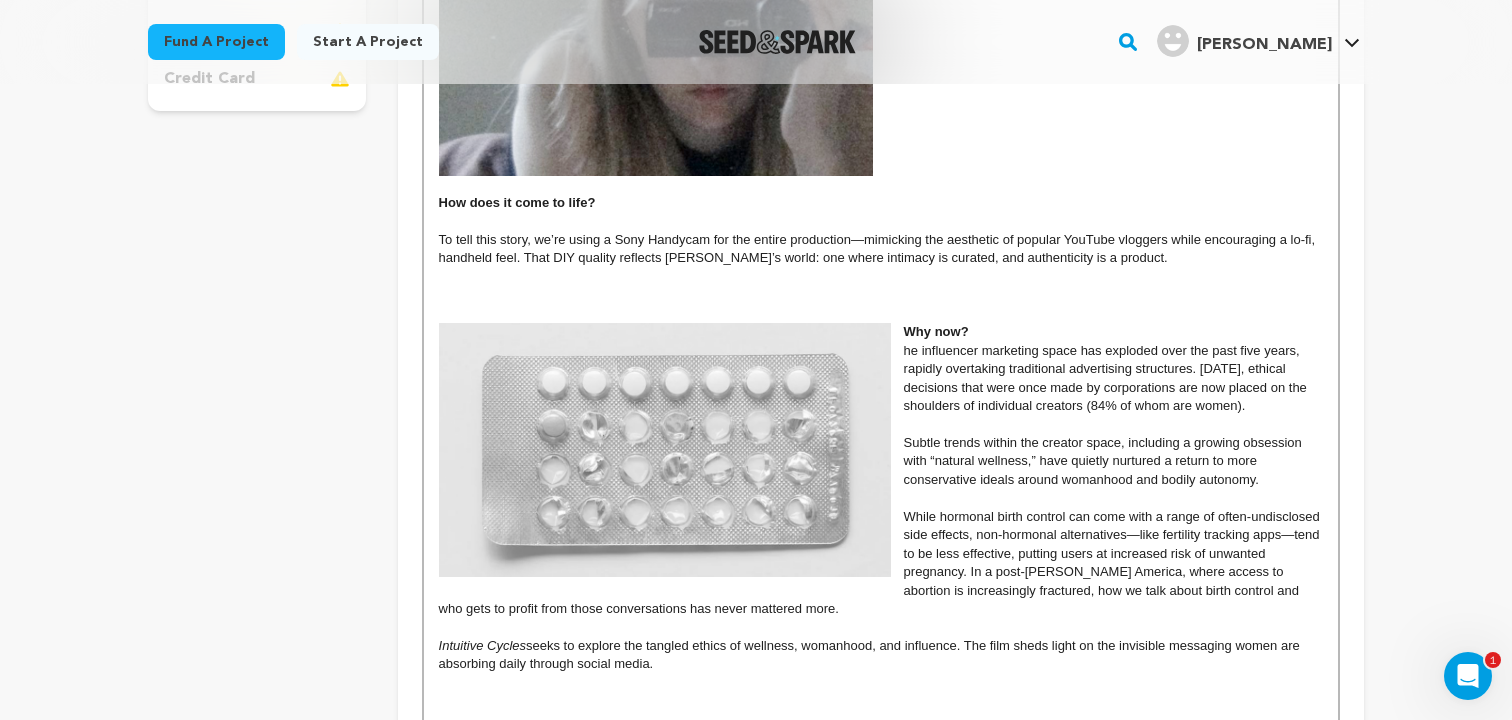 click on "he influencer marketing space has exploded over the past five years, rapidly overtaking traditional advertising structures. [DATE], ethical decisions that were once made by corporations are now placed on the shoulders of individual creators (84% of whom are women)." at bounding box center (881, 379) 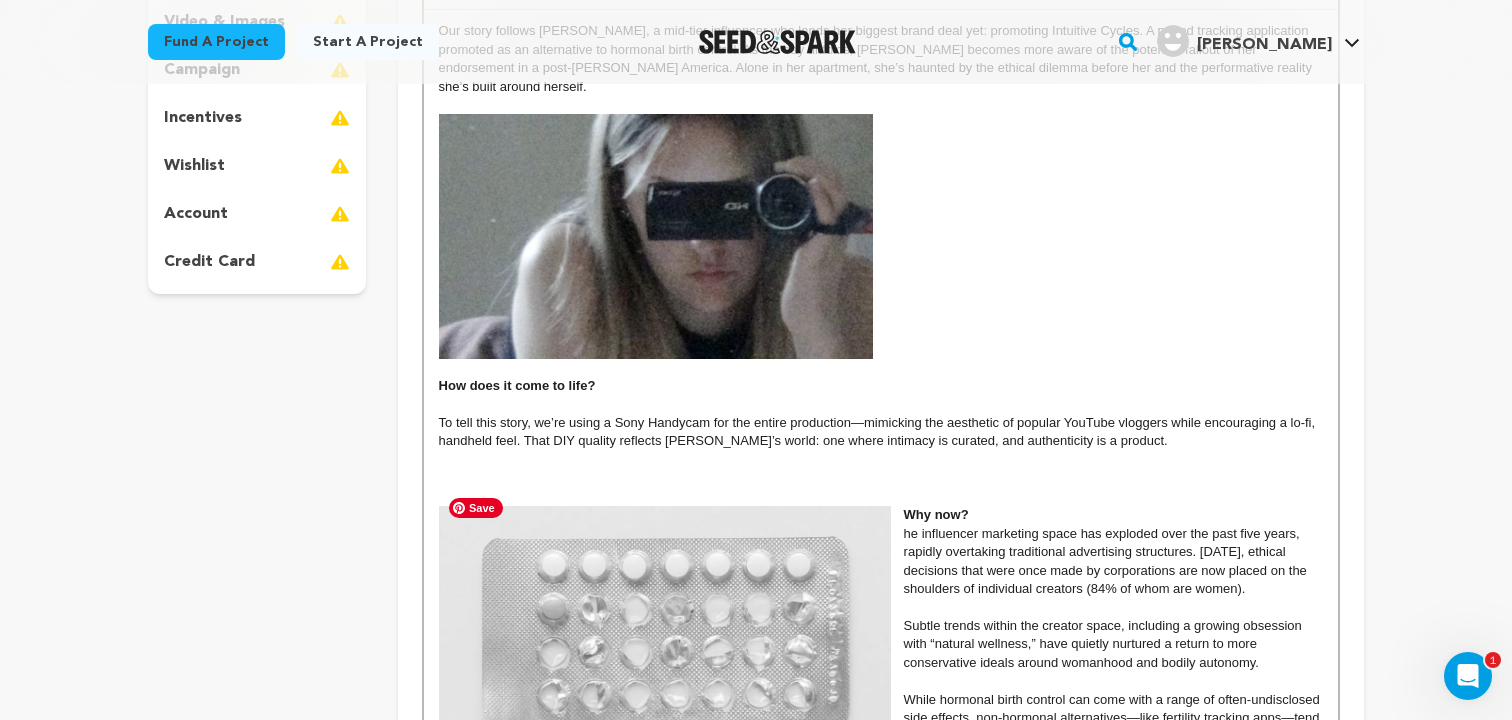 click at bounding box center (665, 633) 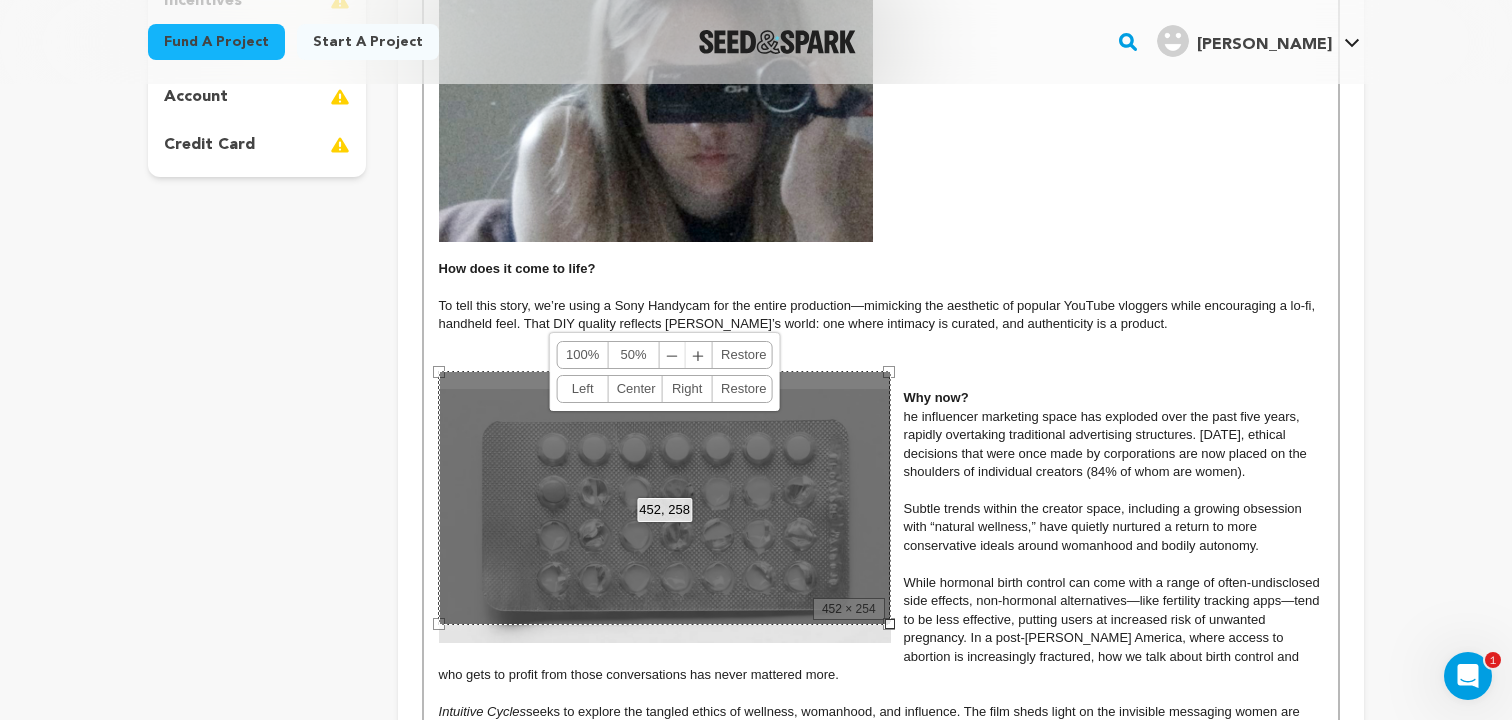 scroll, scrollTop: 603, scrollLeft: 0, axis: vertical 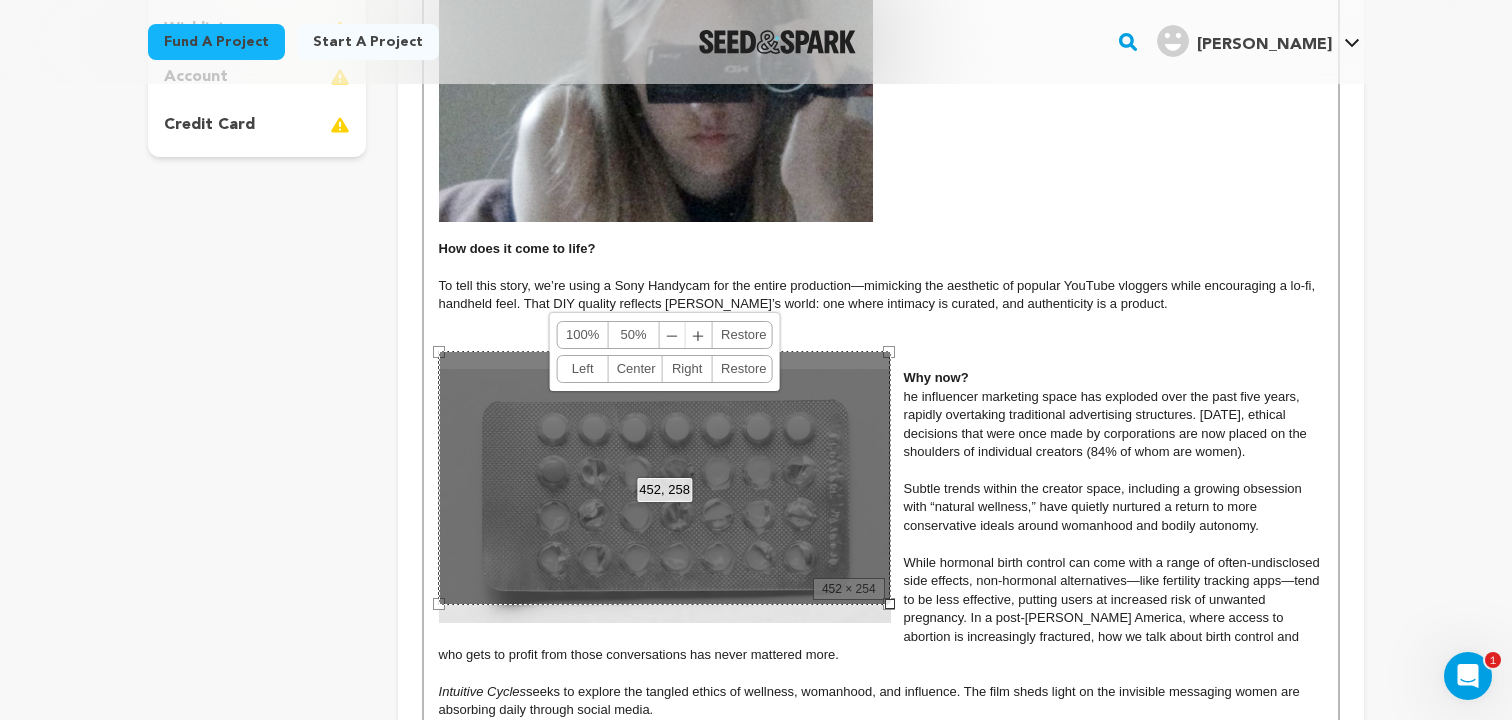 click on "Why now?" at bounding box center (936, 377) 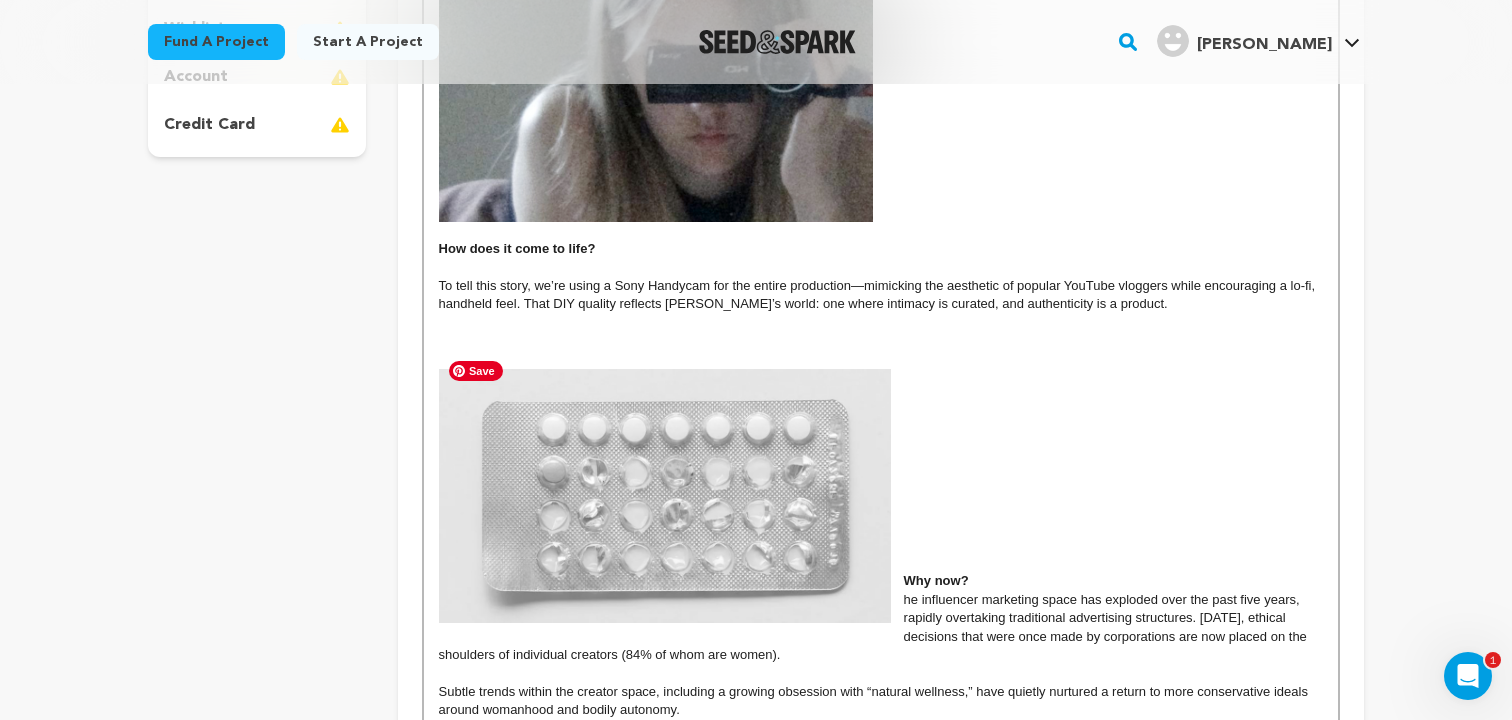 click at bounding box center [665, 496] 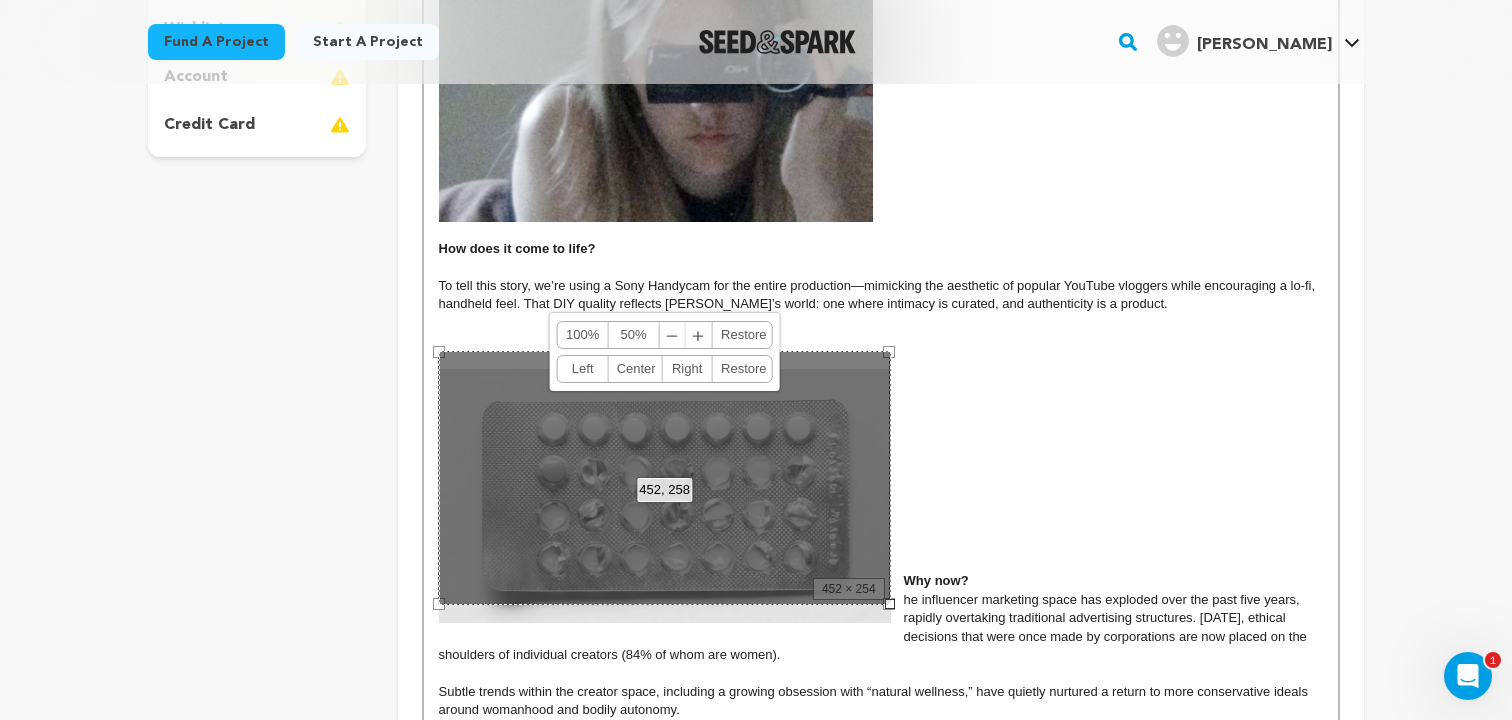 click on "Restore" at bounding box center [739, 369] 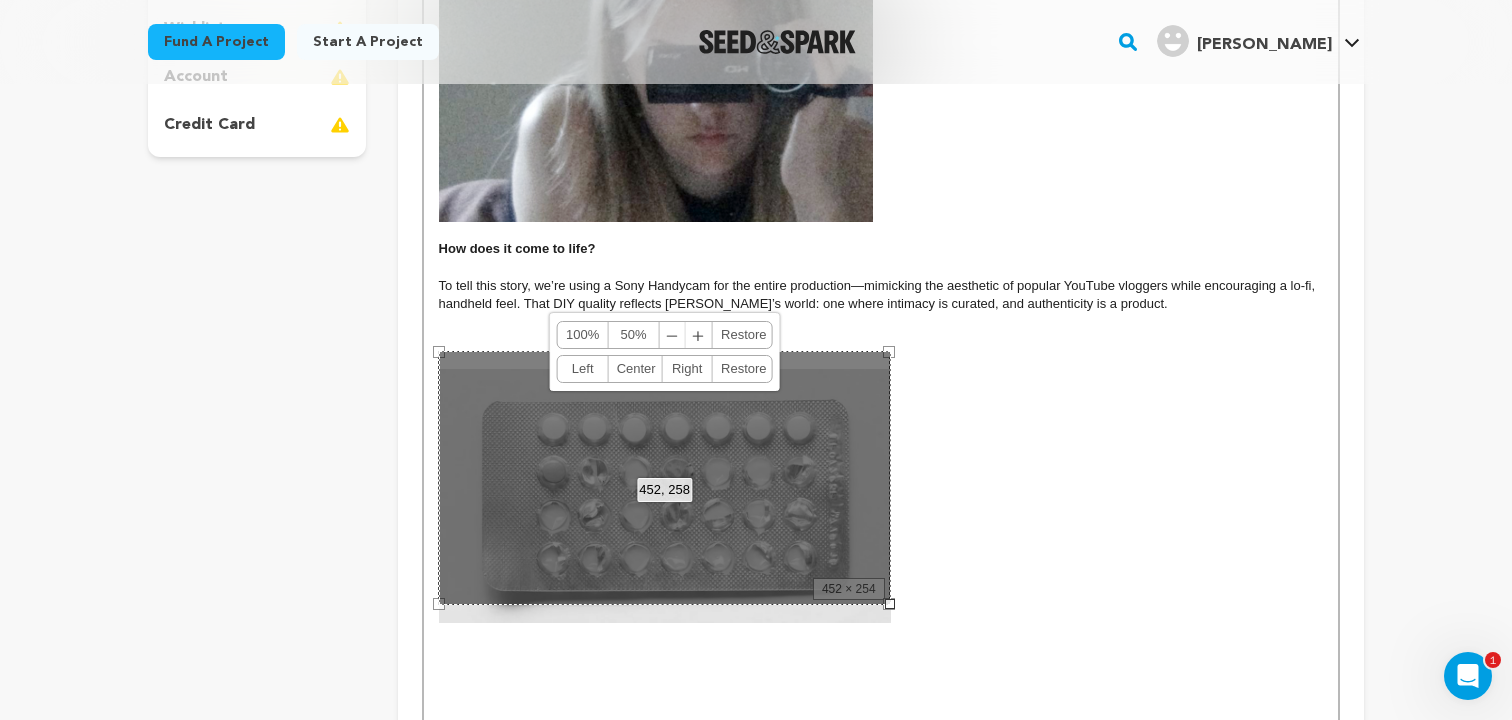 click on "Left" at bounding box center (583, 369) 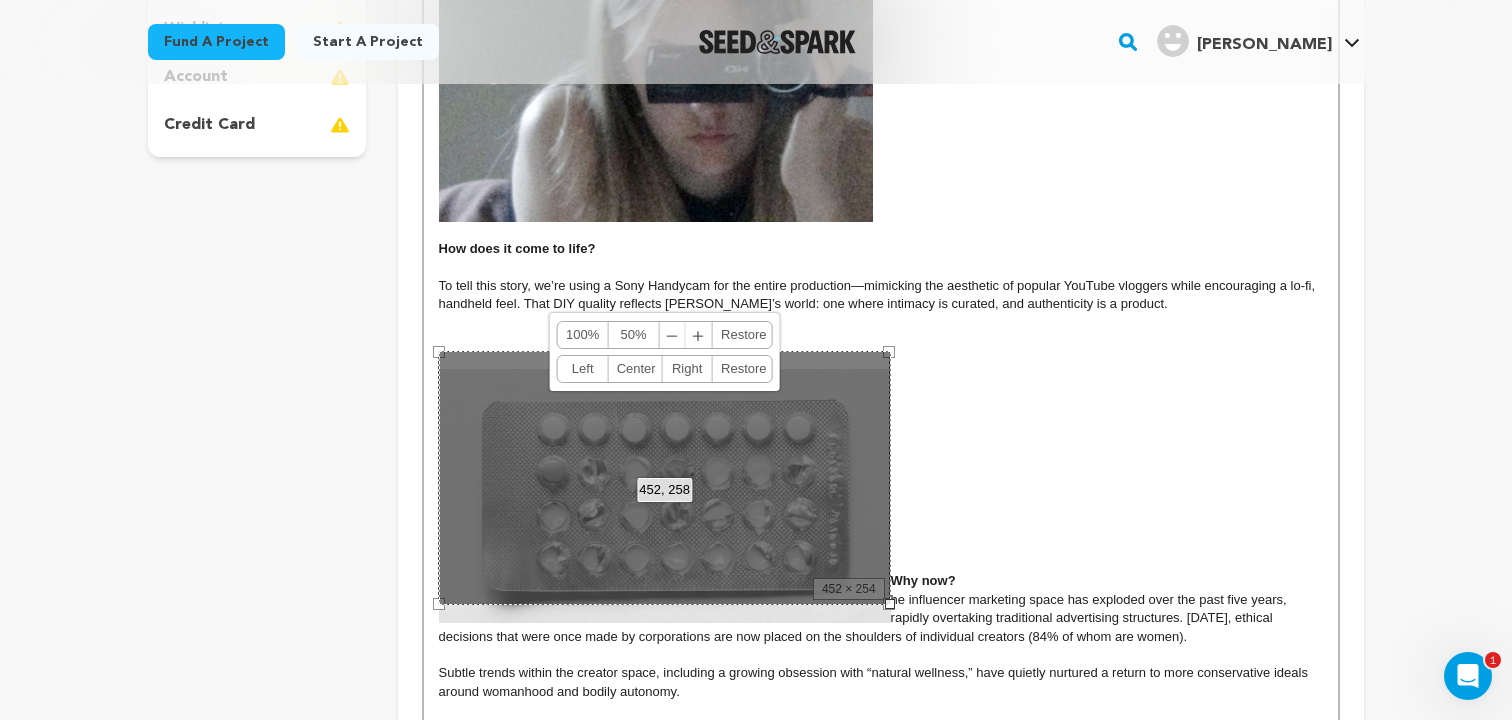 click on "452, 258
100%
50%
﹣
﹢
Restore
Left
Center
Right
Restore" at bounding box center [665, 478] 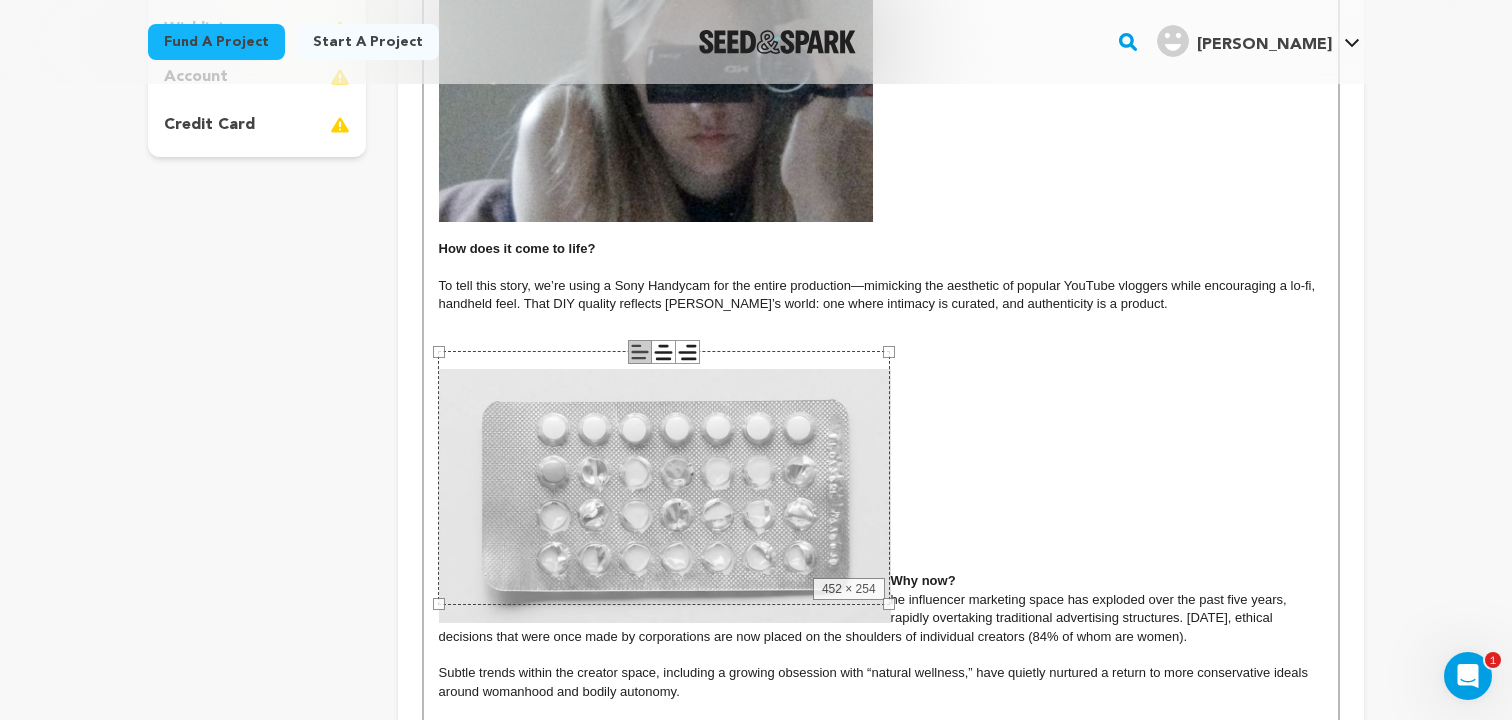 click on "﻿ Why now?" at bounding box center (923, 580) 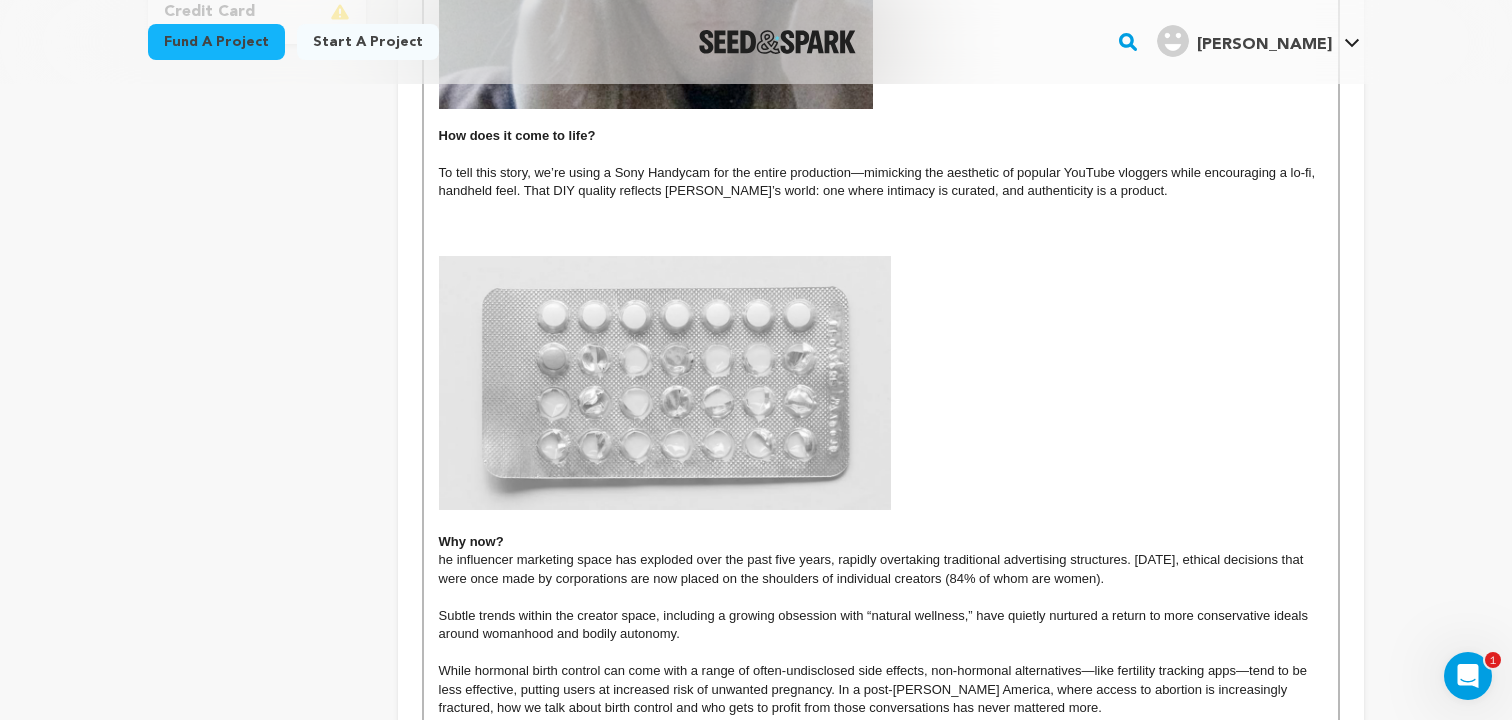 scroll, scrollTop: 720, scrollLeft: 0, axis: vertical 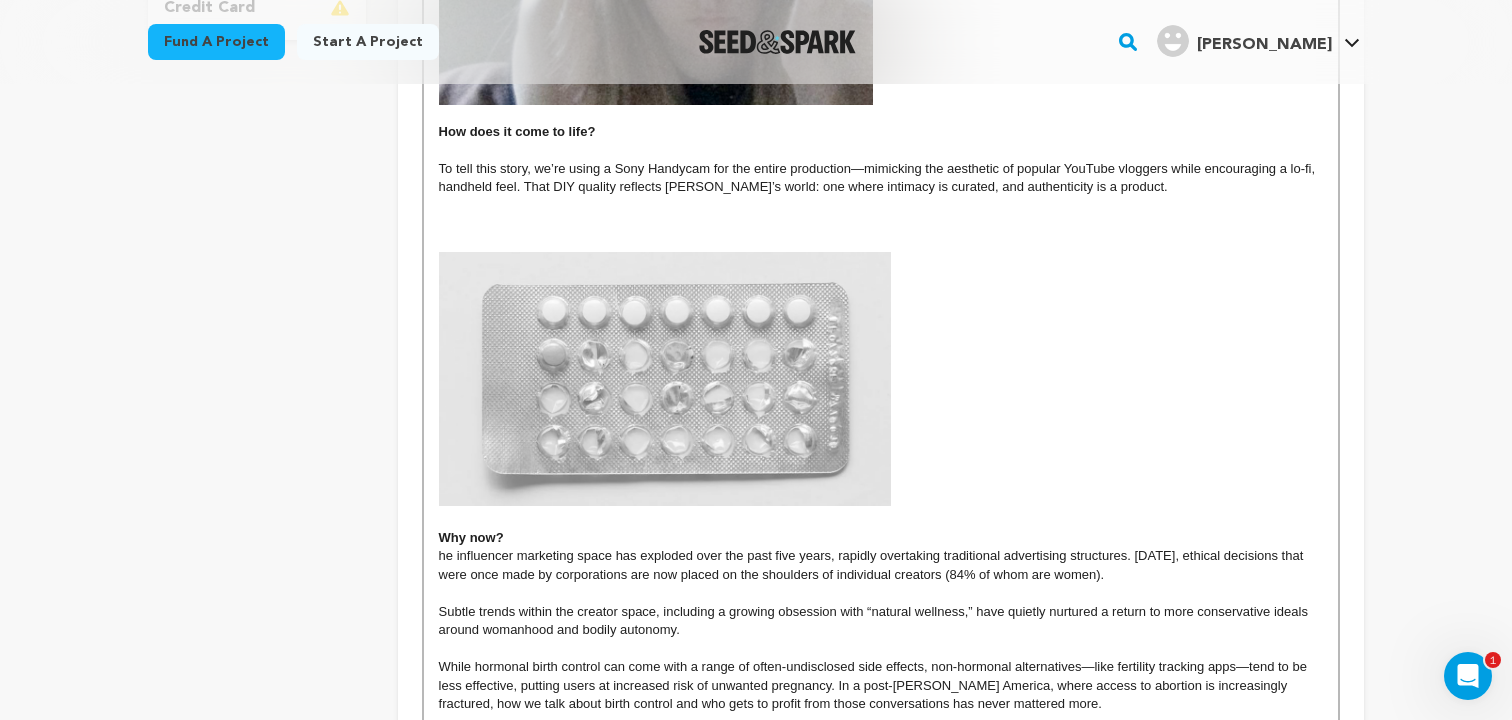 click on "Subtle trends within the creator space, including a growing obsession with “natural wellness,” have quietly nurtured a return to more conservative ideals around womanhood and bodily autonomy." at bounding box center (875, 620) 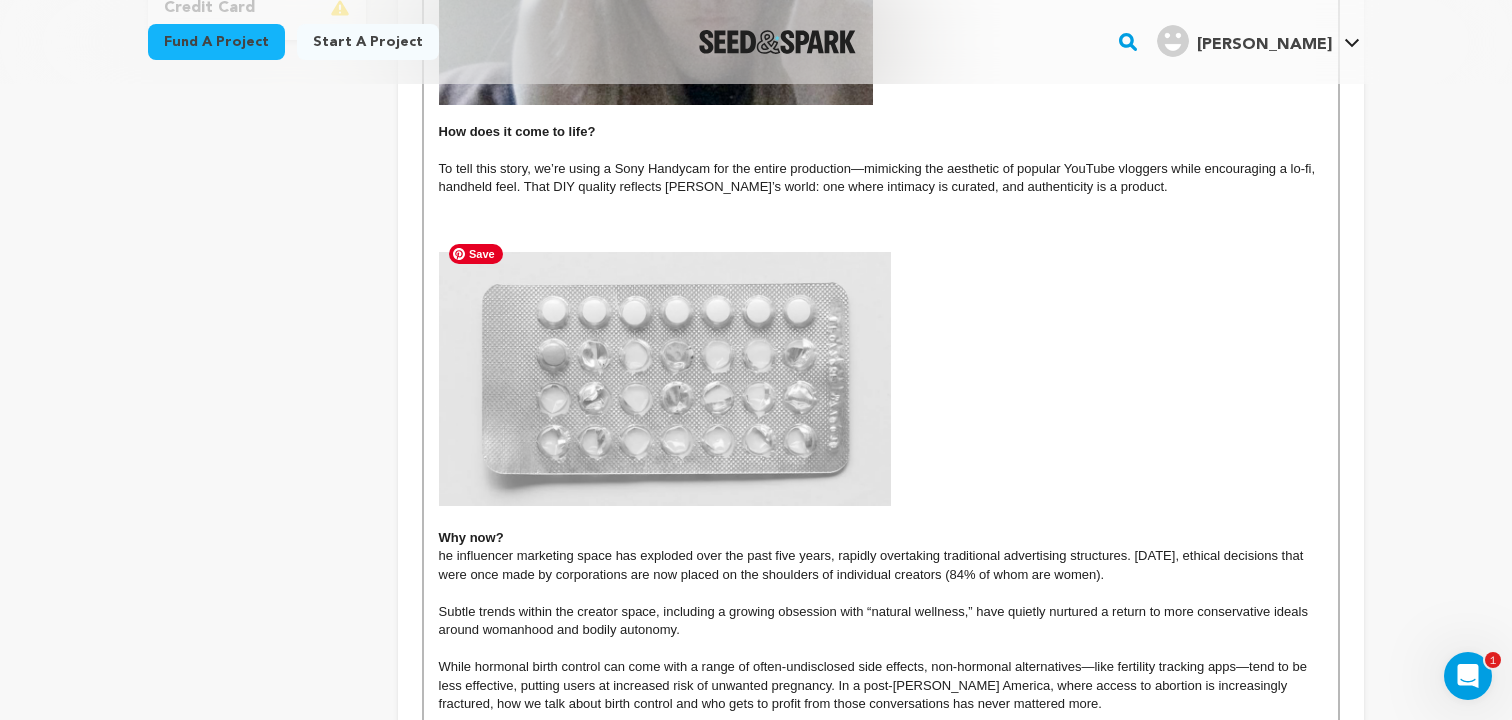 click at bounding box center (665, 379) 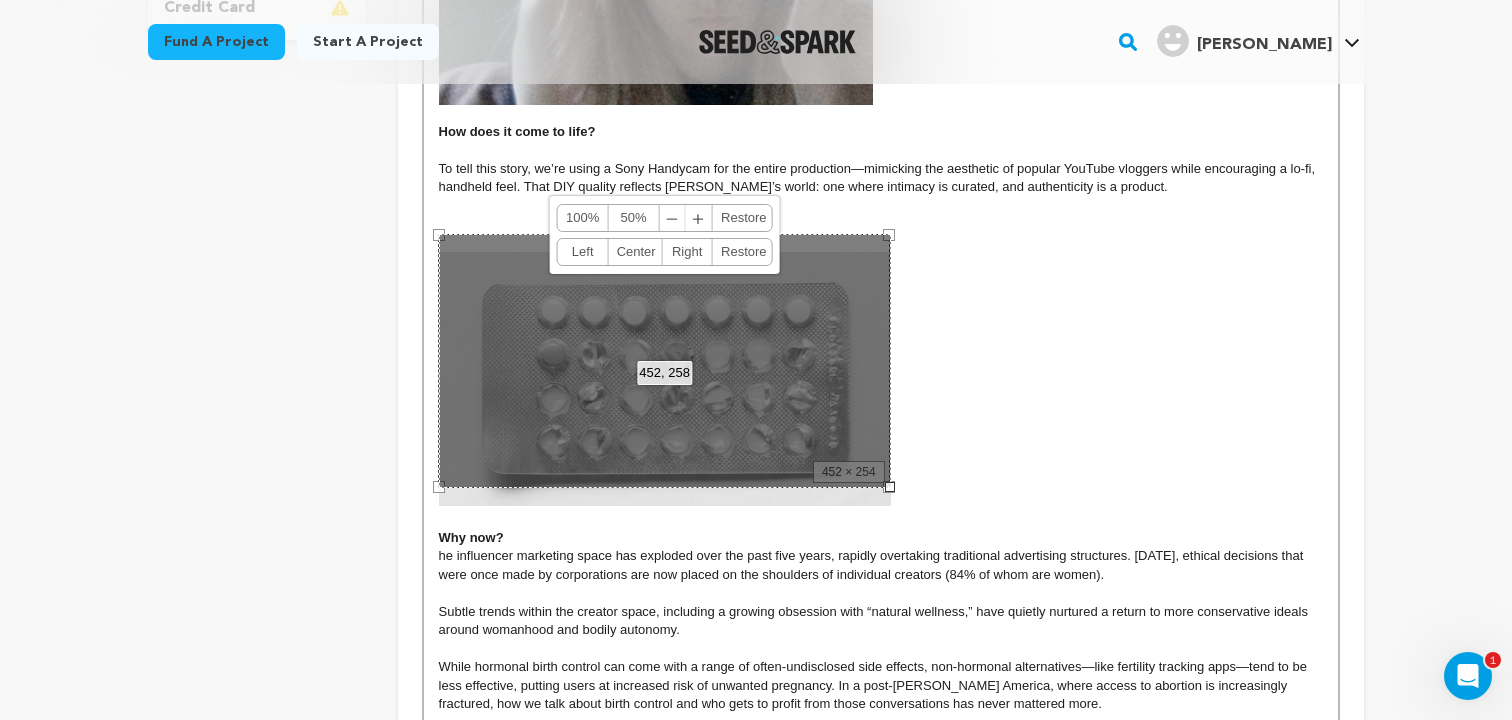 click on "﹣" at bounding box center [673, 218] 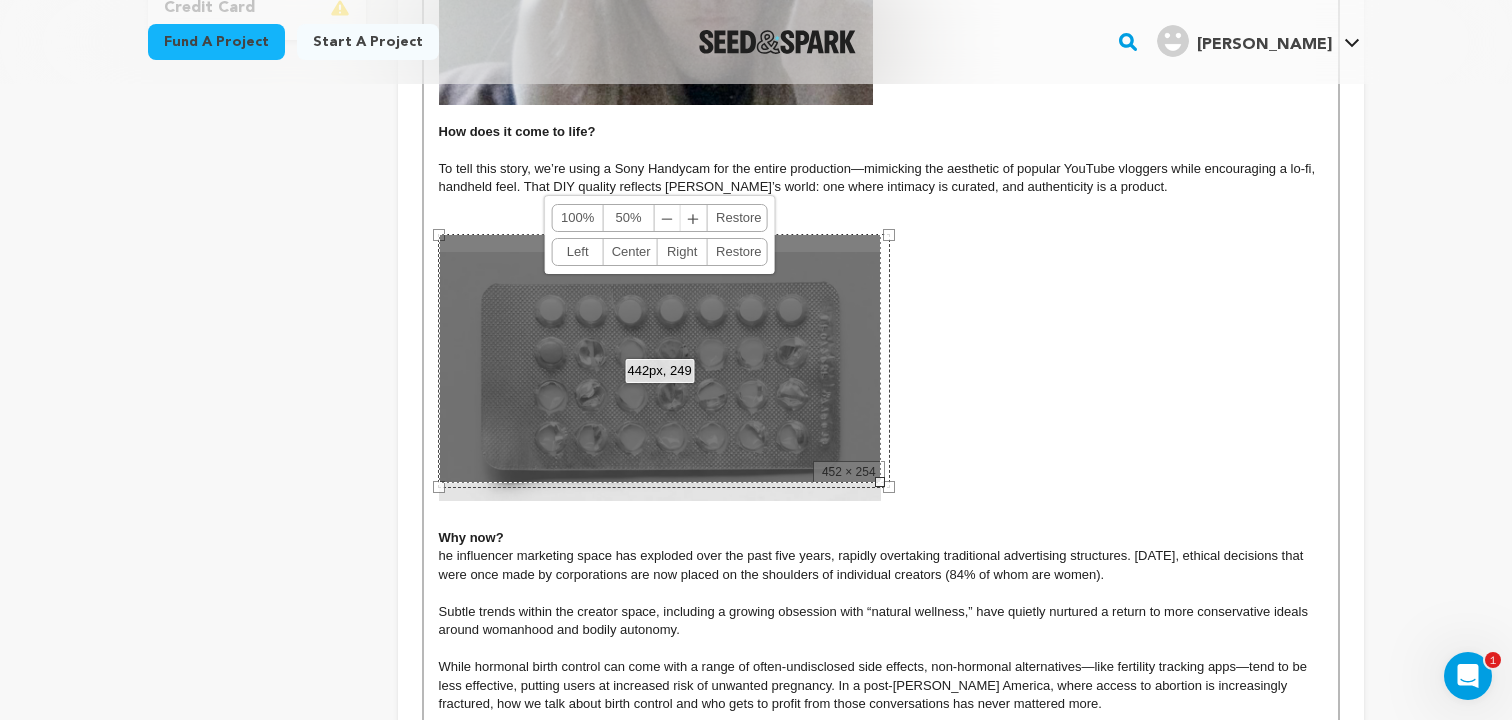 click on "﹢" at bounding box center [694, 218] 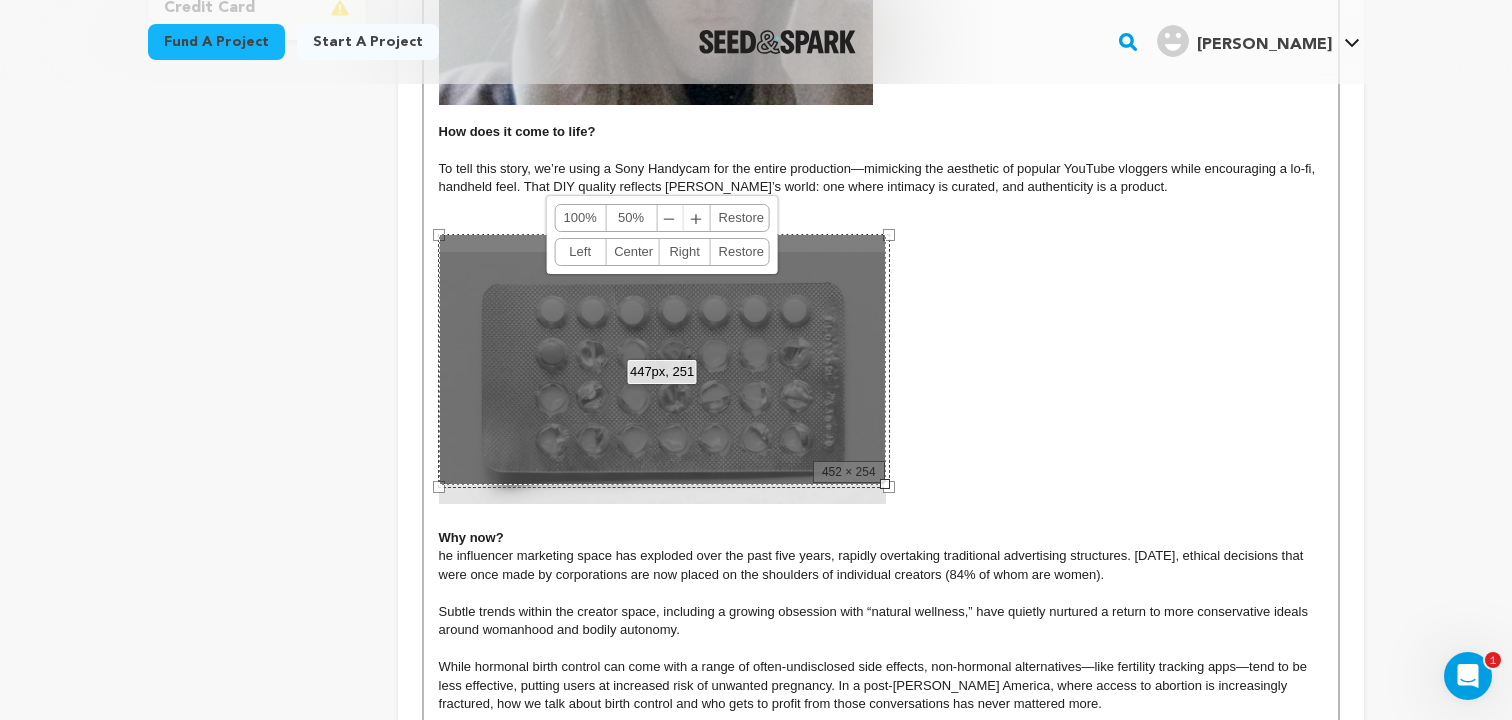 click on "﹢" at bounding box center [697, 218] 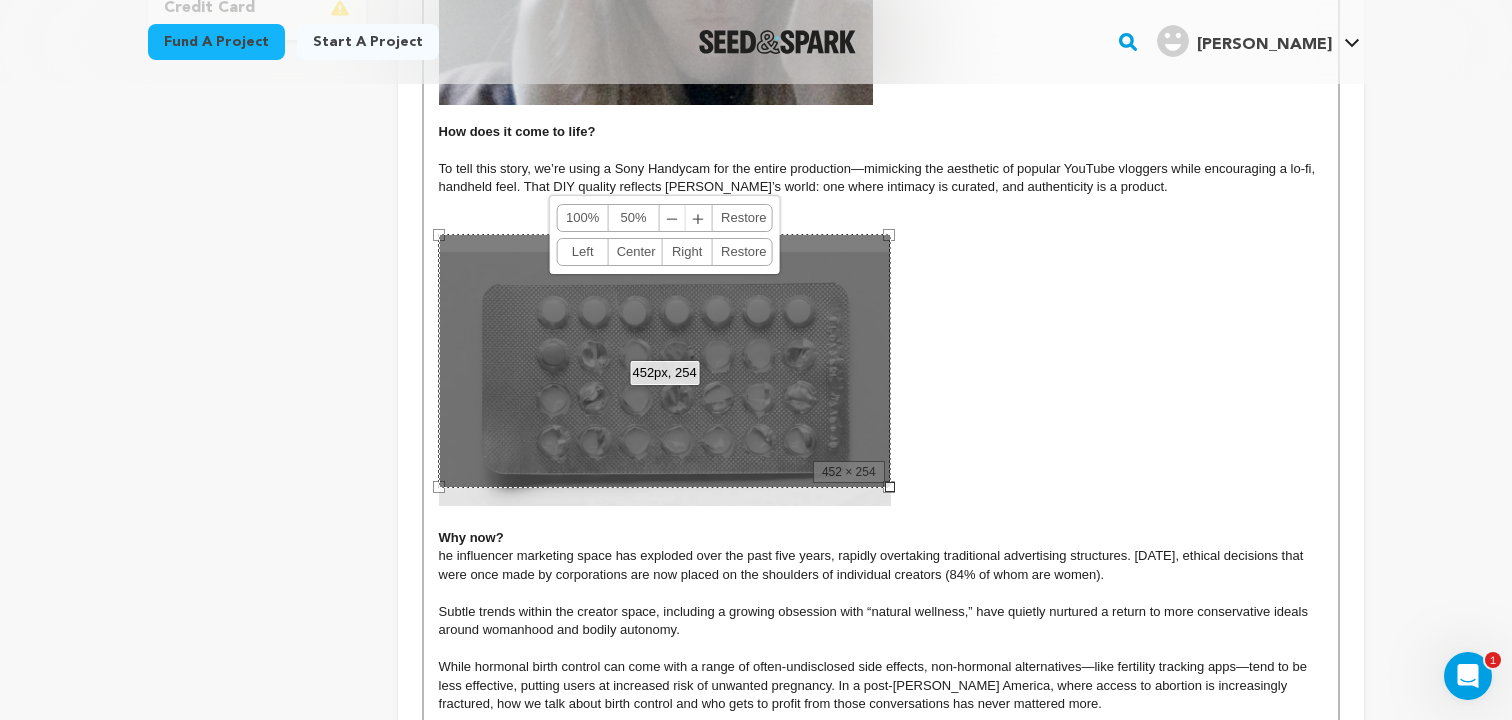 click on "Restore" at bounding box center [739, 218] 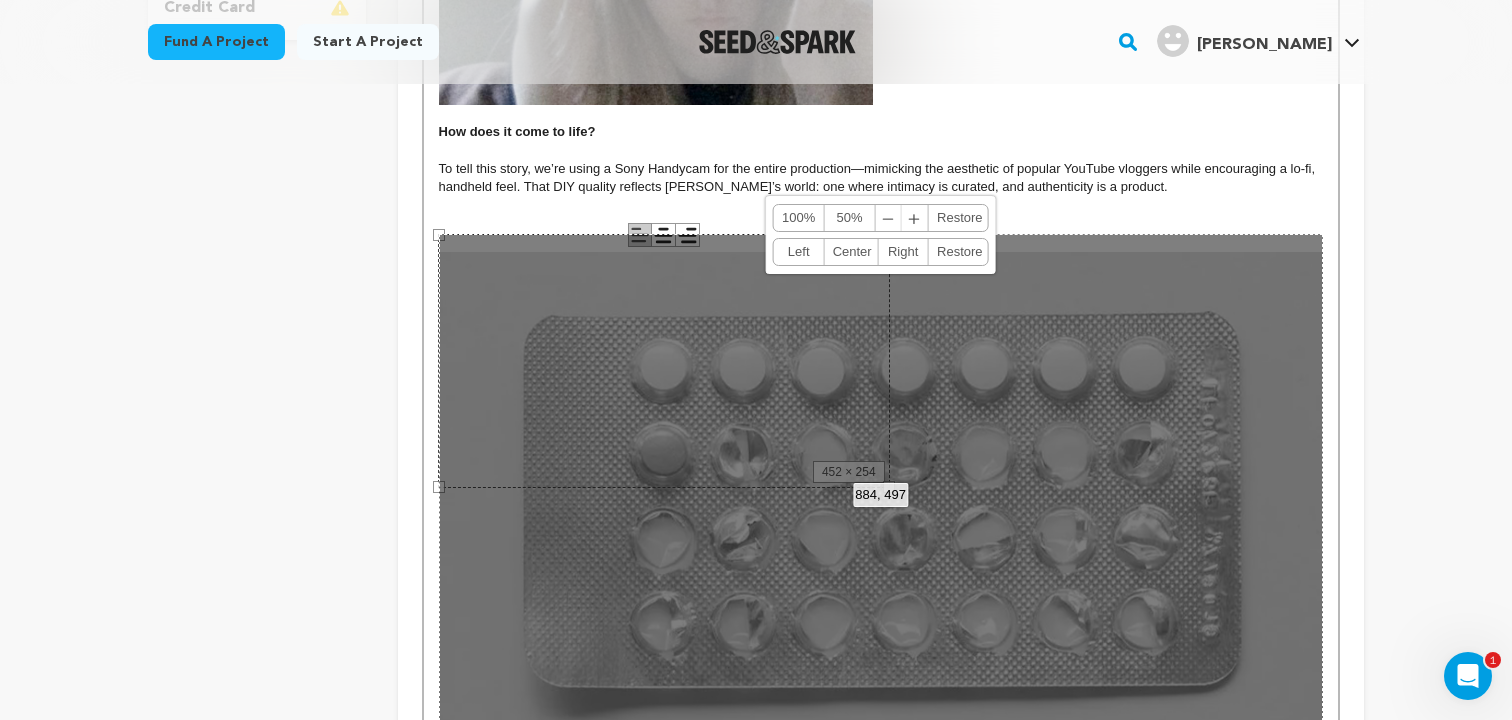 click on "Restore" at bounding box center [955, 252] 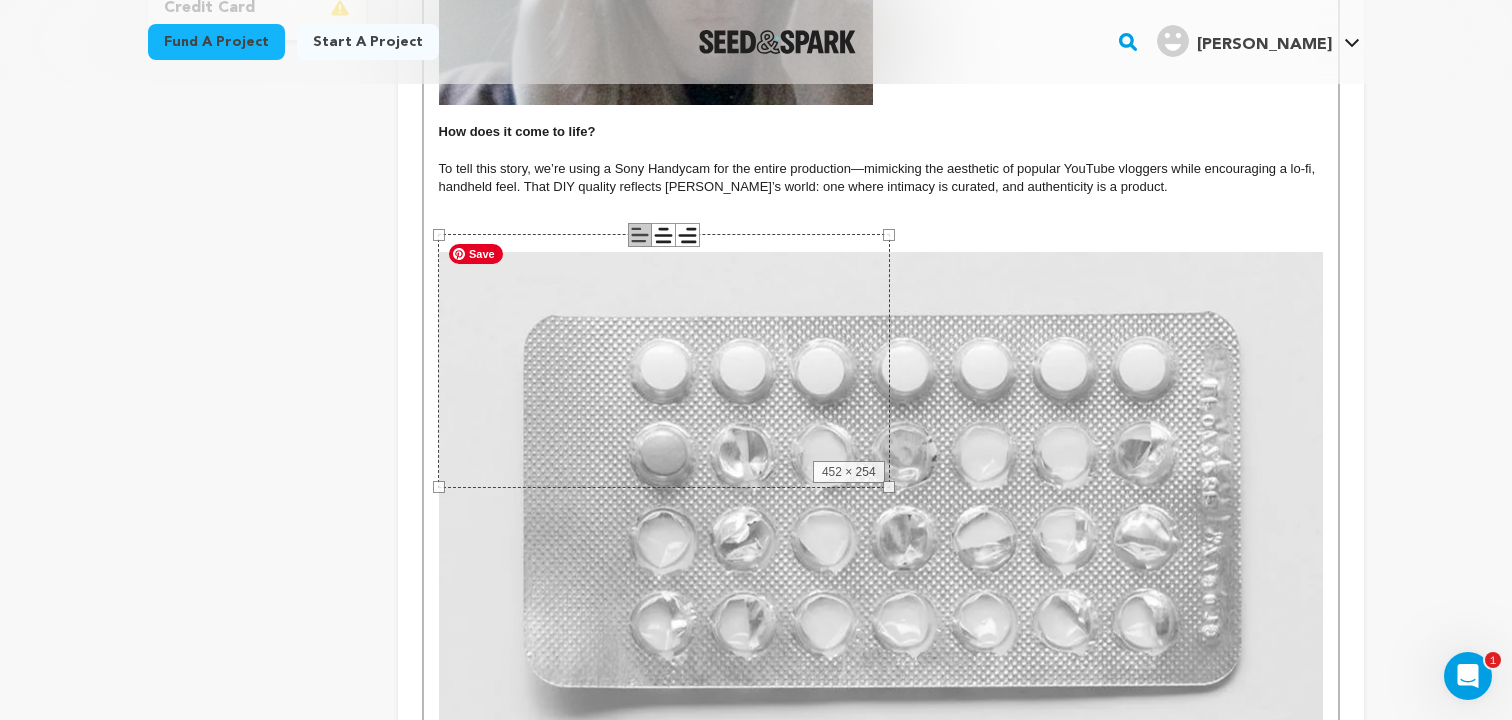 click at bounding box center [881, 206] 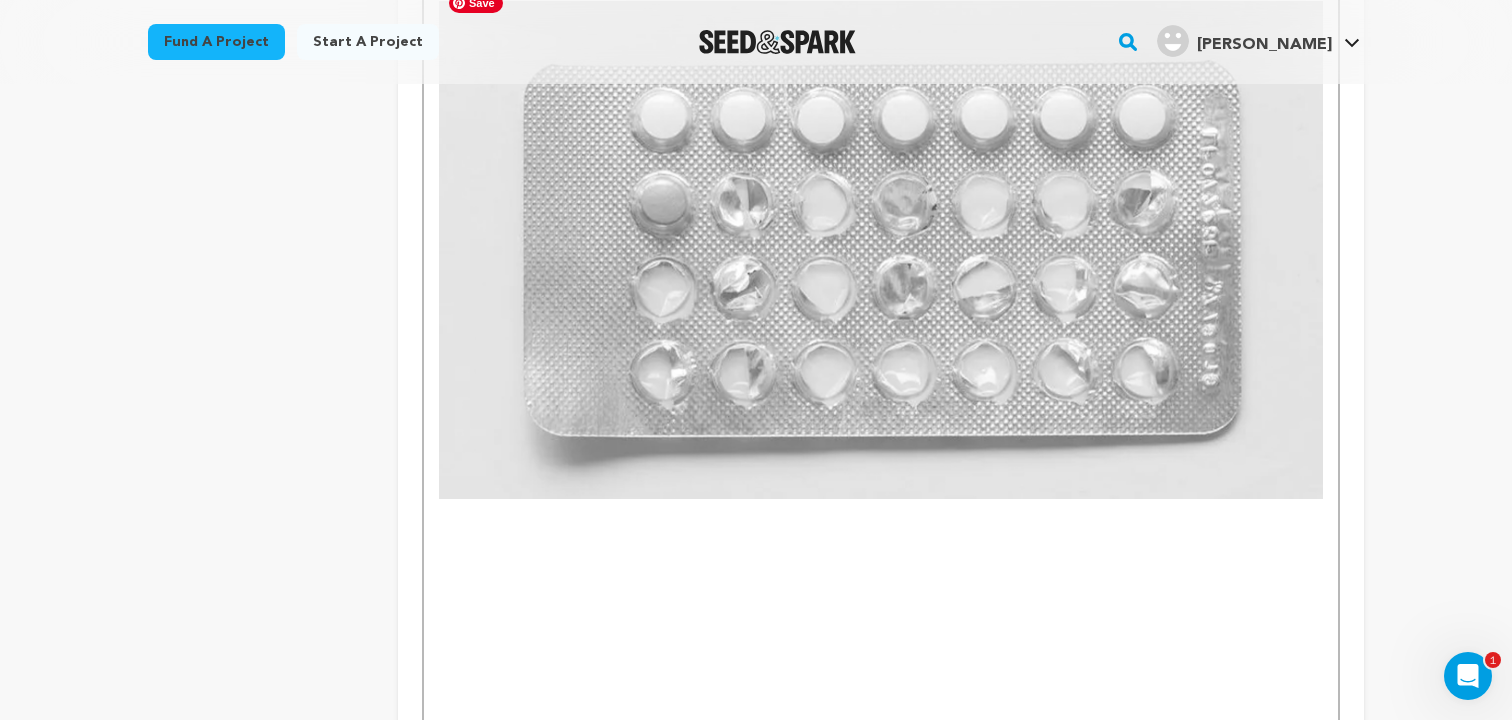 scroll, scrollTop: 974, scrollLeft: 0, axis: vertical 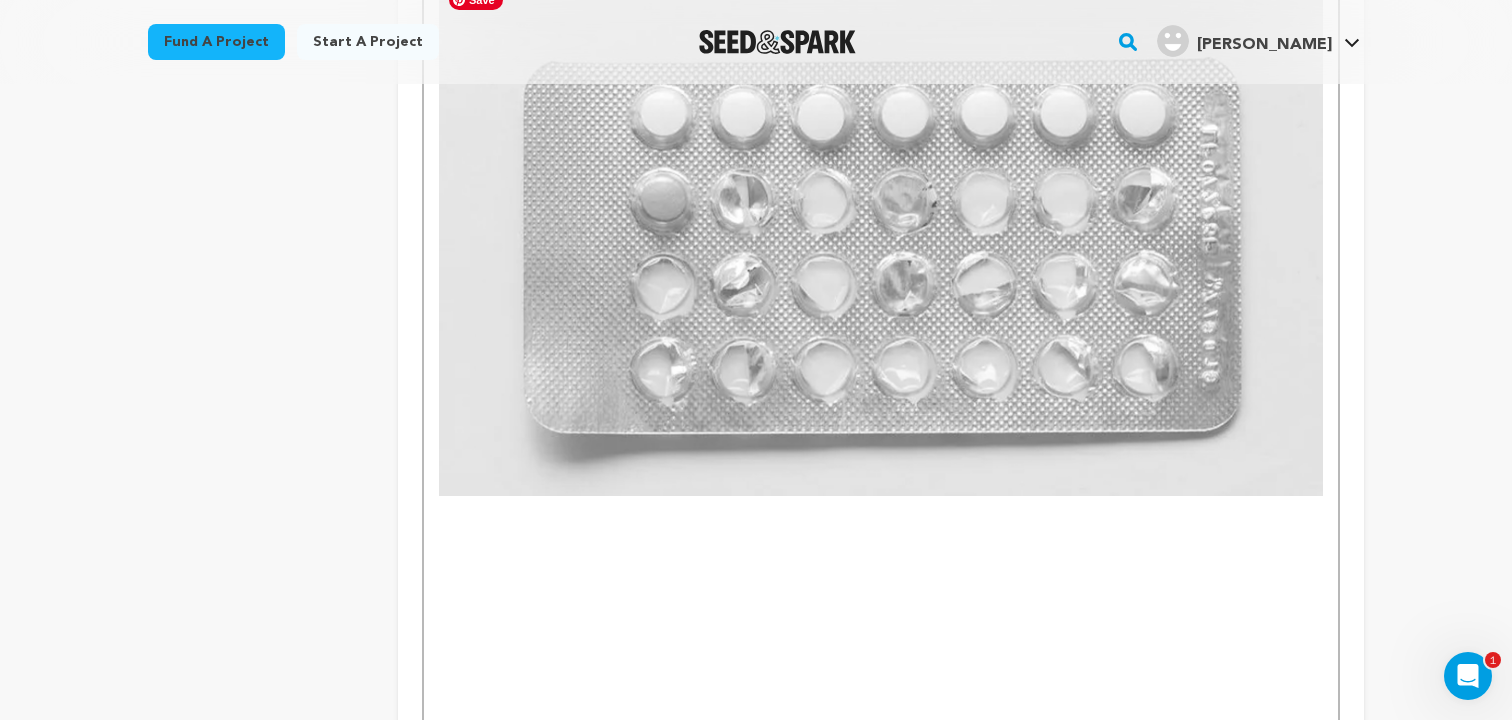 click at bounding box center (881, 246) 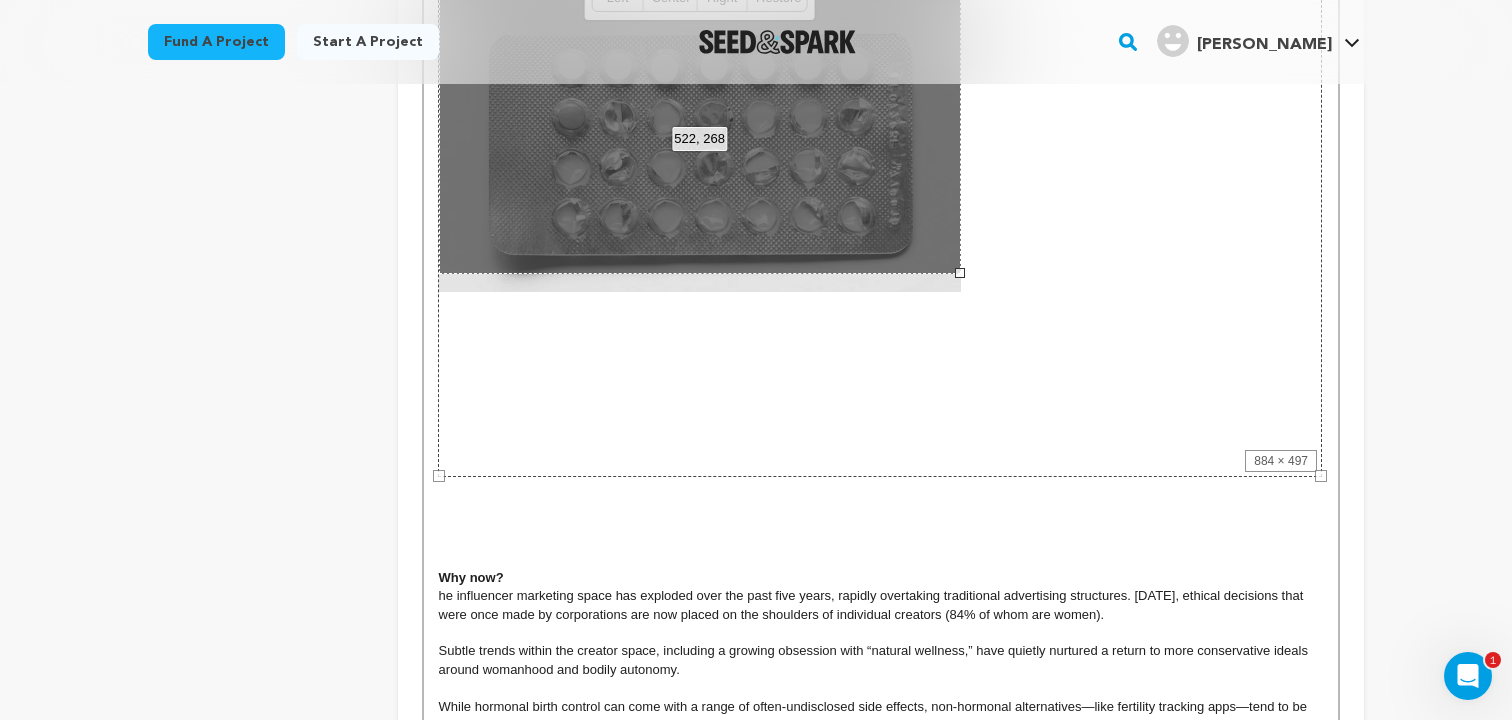 drag, startPoint x: 1321, startPoint y: 475, endPoint x: 903, endPoint y: 196, distance: 502.55844 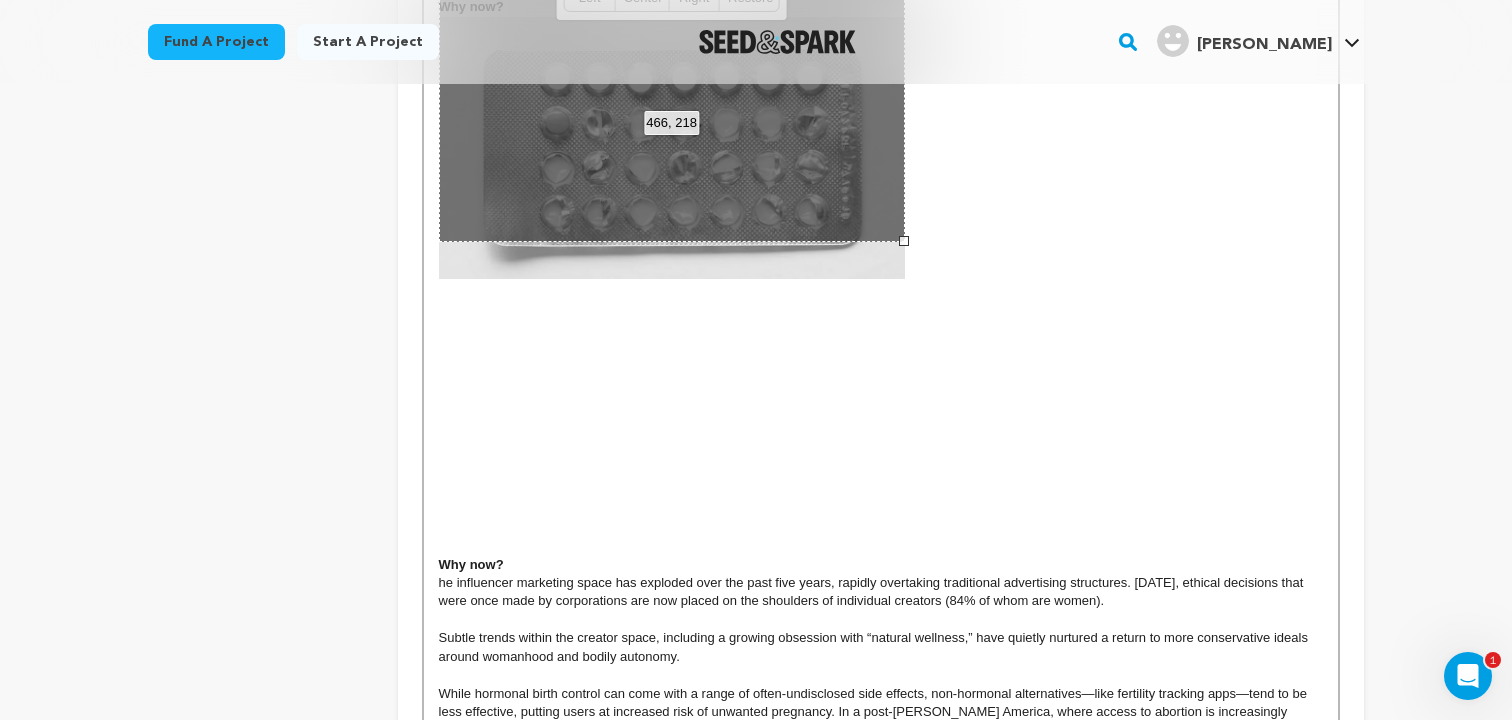 click at bounding box center [881, 148] 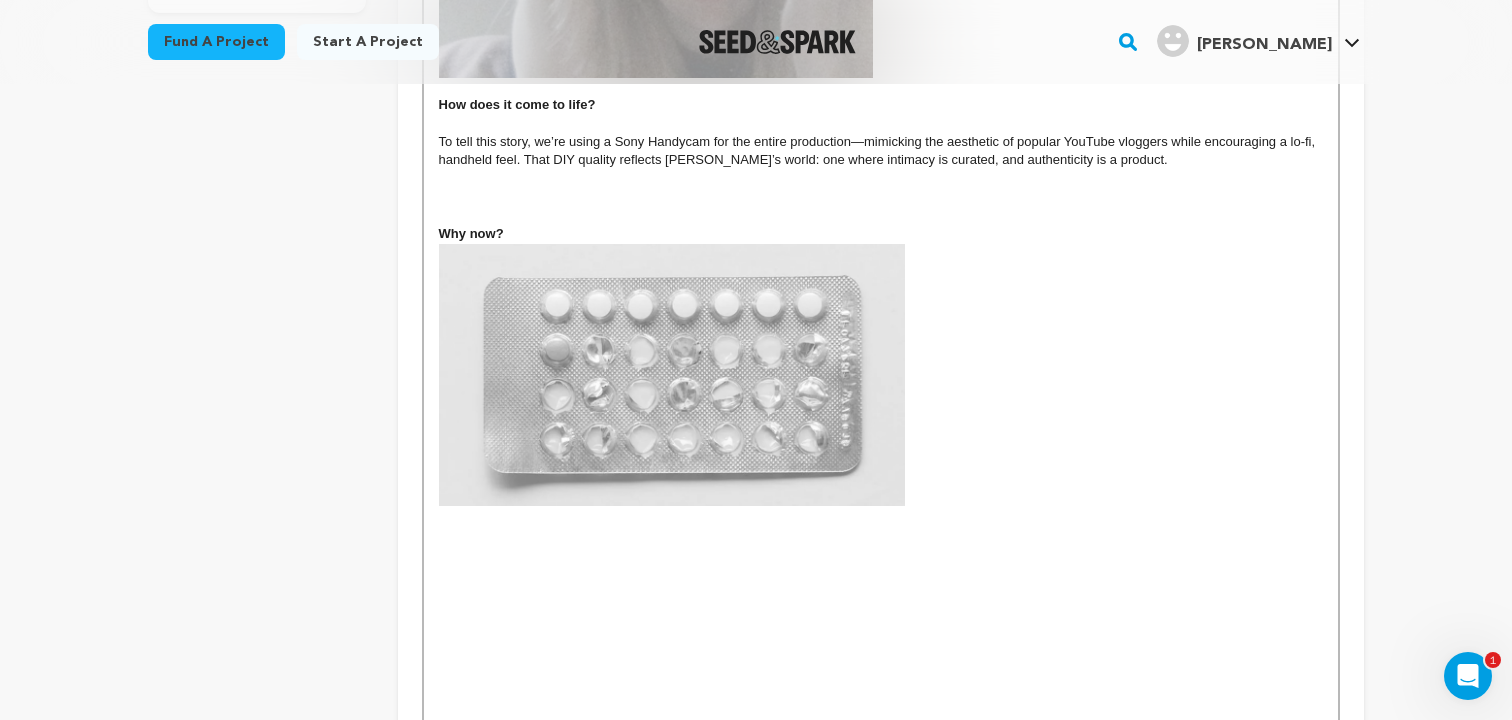 click on "Why now?" at bounding box center (881, 365) 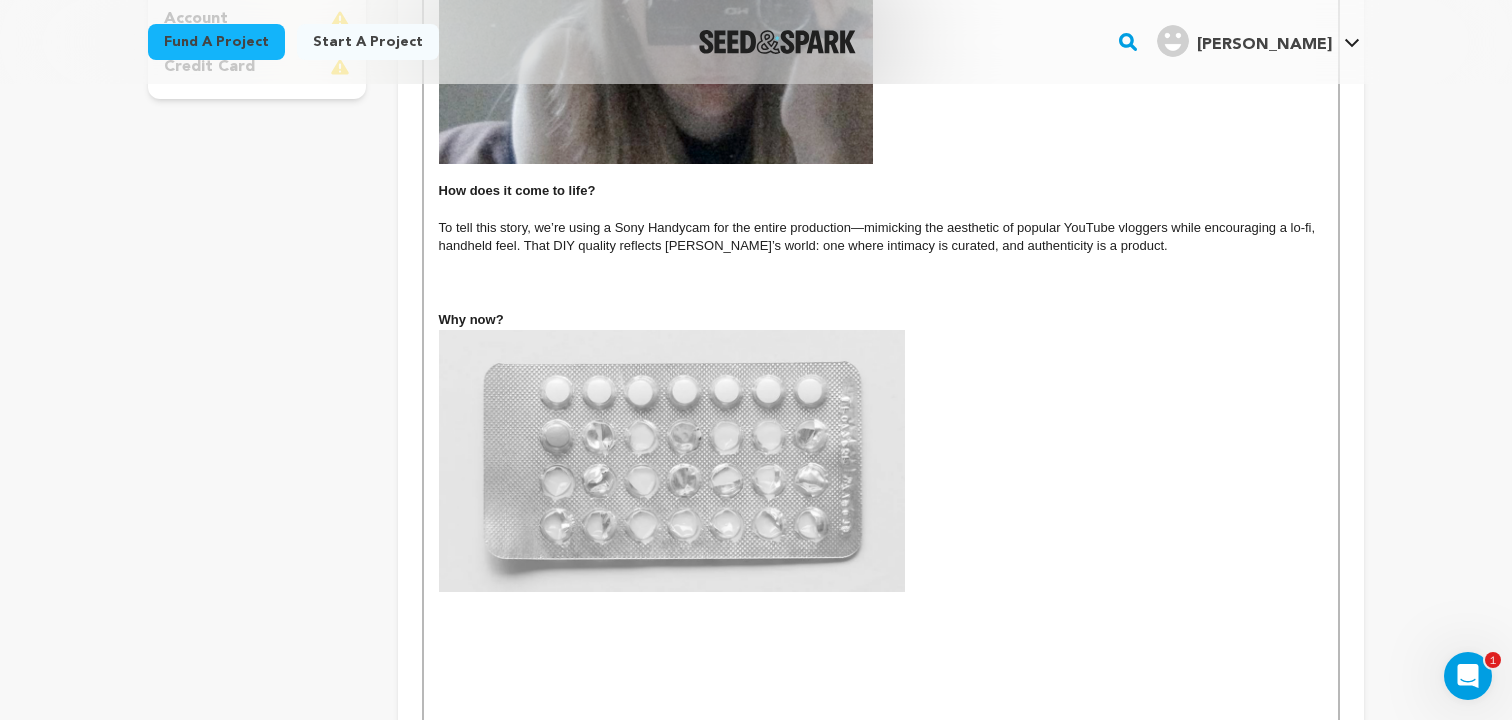 scroll, scrollTop: 638, scrollLeft: 0, axis: vertical 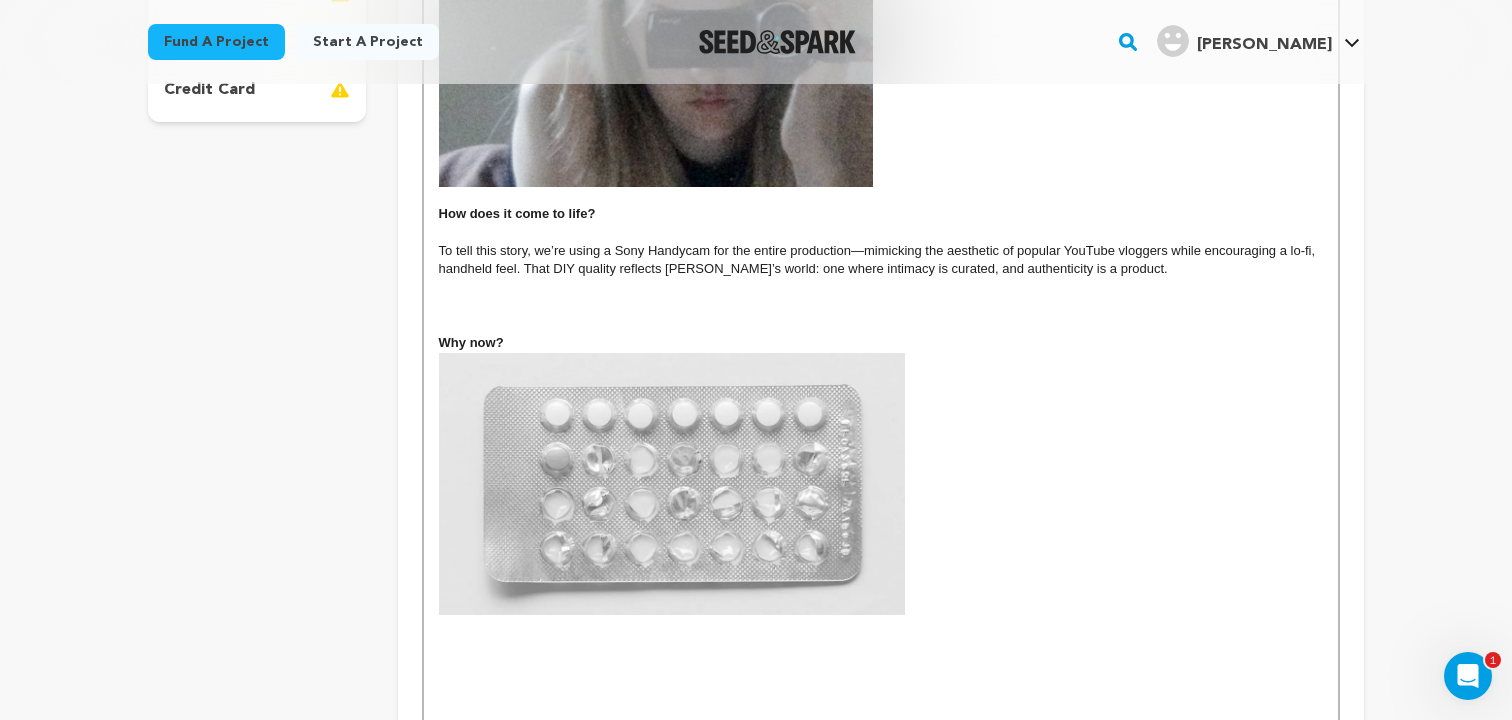 drag, startPoint x: 513, startPoint y: 326, endPoint x: 435, endPoint y: 314, distance: 78.91768 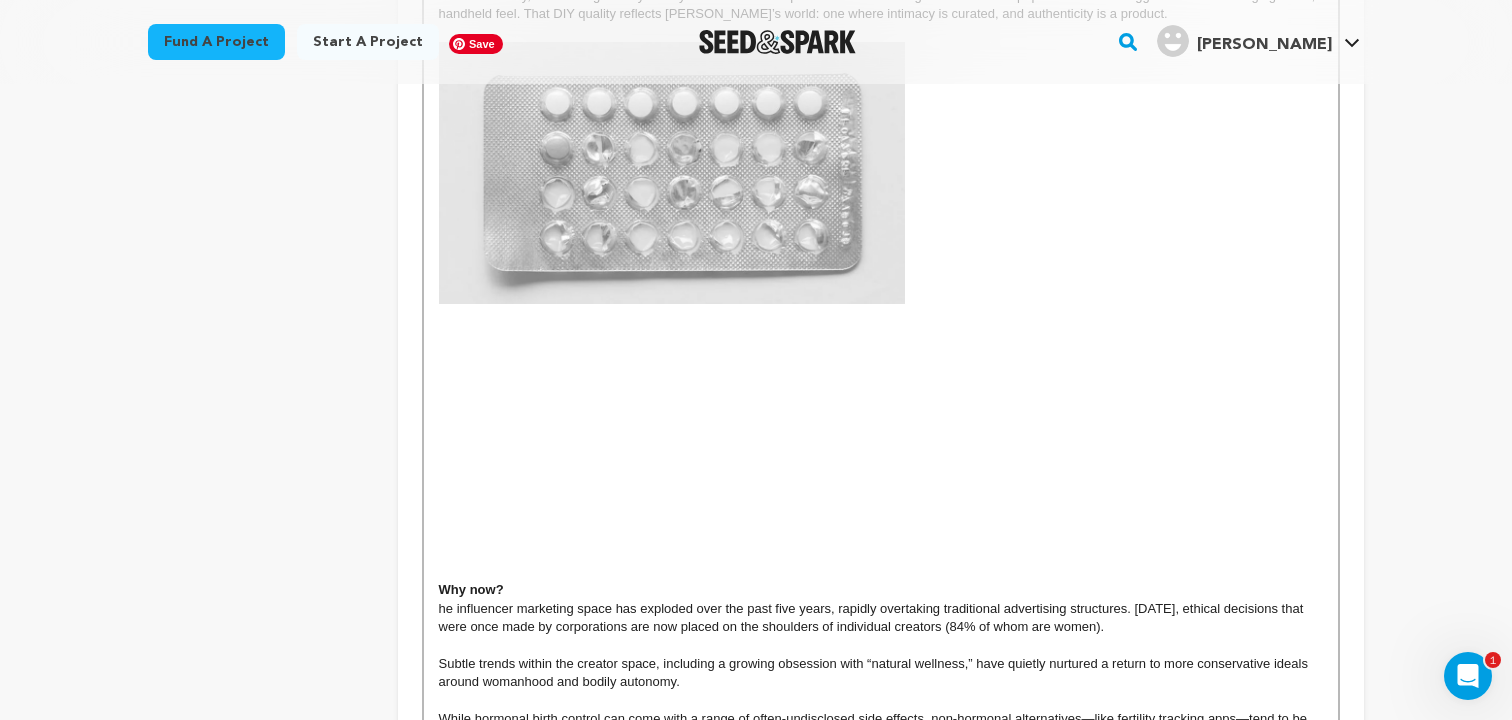 scroll, scrollTop: 955, scrollLeft: 0, axis: vertical 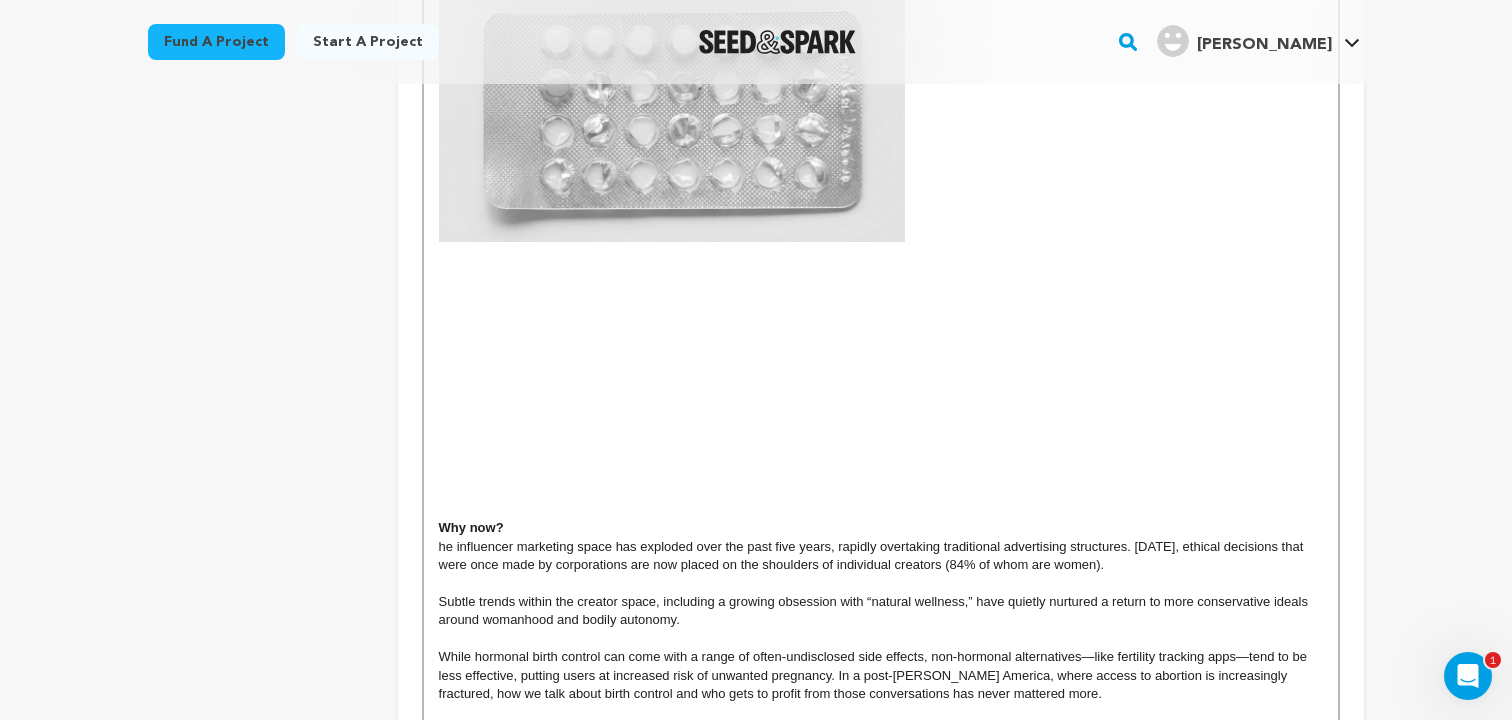 click at bounding box center (881, 473) 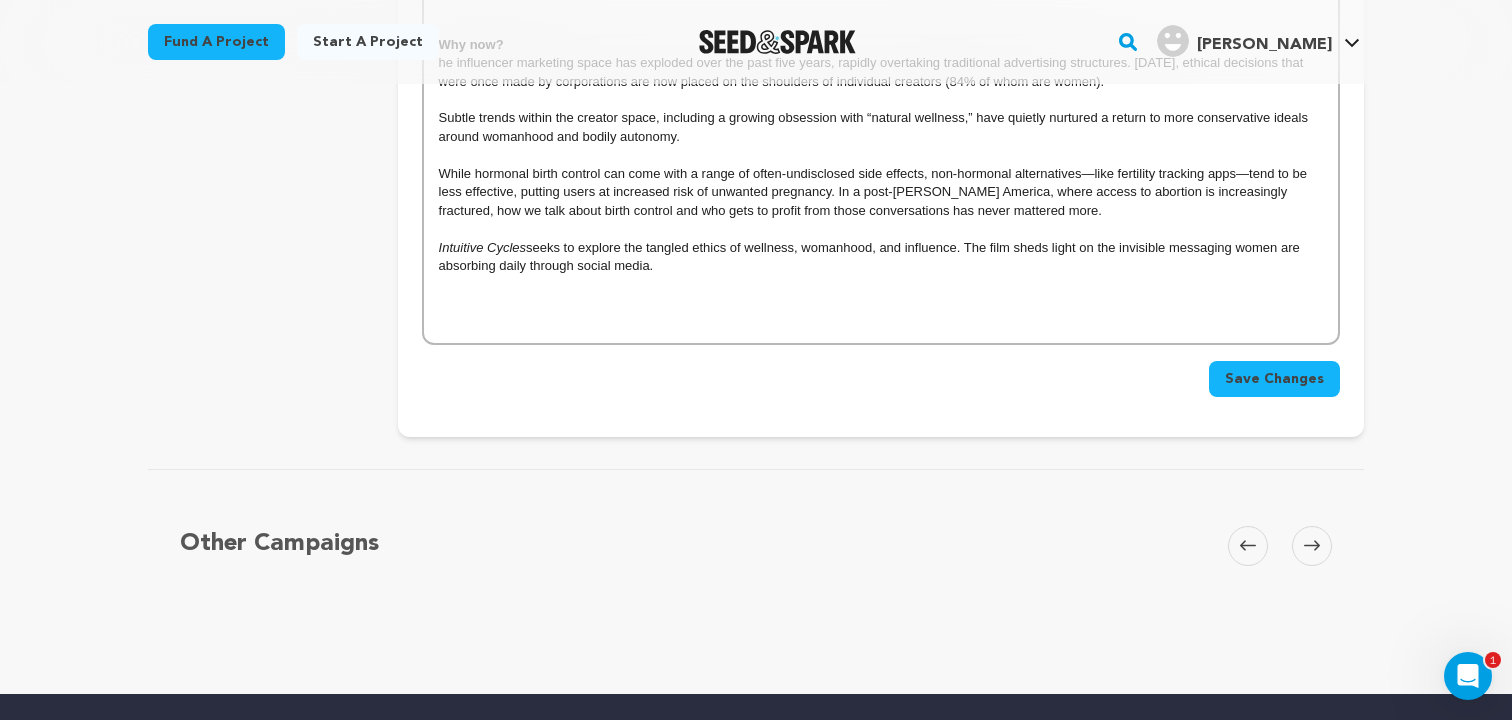 click on "Intuitive Cycles  seeks to explore the tangled ethics of wellness, womanhood, and influence. The film sheds light on the invisible messaging women are absorbing daily through social media." at bounding box center (881, 257) 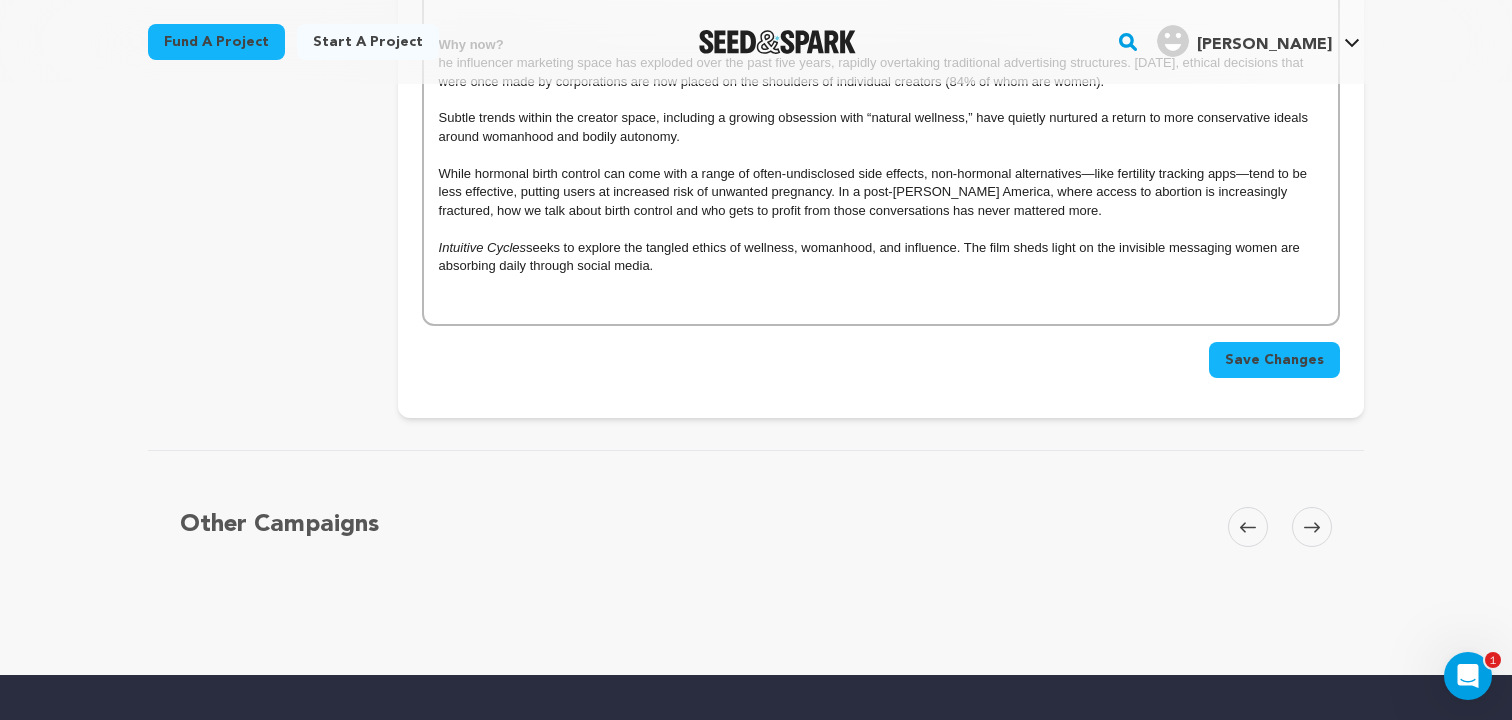 click on "Our story follows Sadie, a mid-tier influencer who lands her biggest brand deal yet: promoting Intuitive Cycles. A period tracking application promoted as an alternative to hormonal birth control. As the day unfolds, Sadie becomes more aware of the potential fallout of her endorsement in a post-Roe America. Alone in her apartment, she’s haunted by the ethical dilemma before her and the performative reality she’s built around herself.  How does it come to life?  To tell this story, we’re using a Sony Handycam for the entire production—mimicking the aesthetic of popular YouTube vloggers while encouraging a lo-fi, handheld feel. That DIY quality reflects Sadie’s world: one where intimacy is curated, and authenticity is a product. Why now?  he influencer marketing space has exploded over the past five years, rapidly overtaking traditional advertising structures. Today, ethical decisions that were once made by corporations are now placed on the shoulders of individual creators (84% of whom are women)." at bounding box center [881, -78] 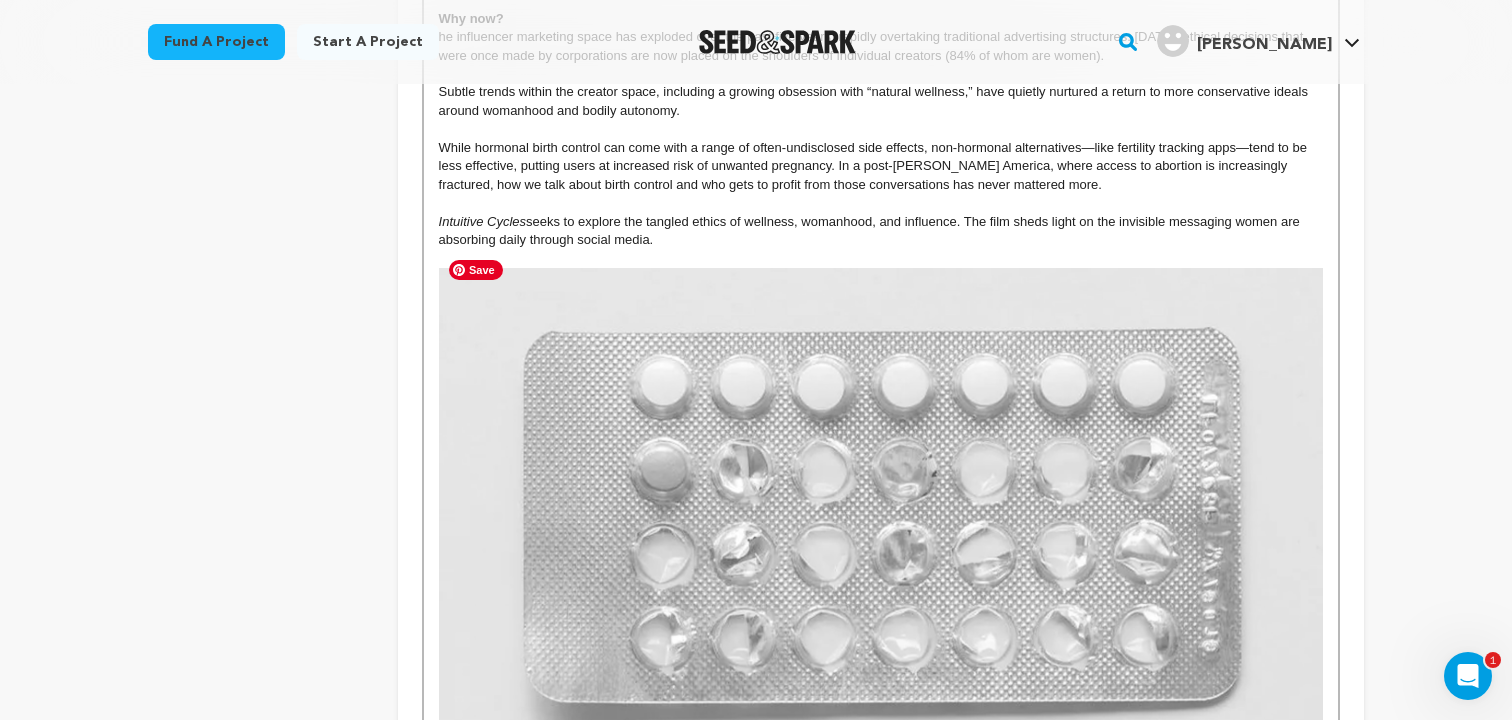 scroll, scrollTop: 1310, scrollLeft: 0, axis: vertical 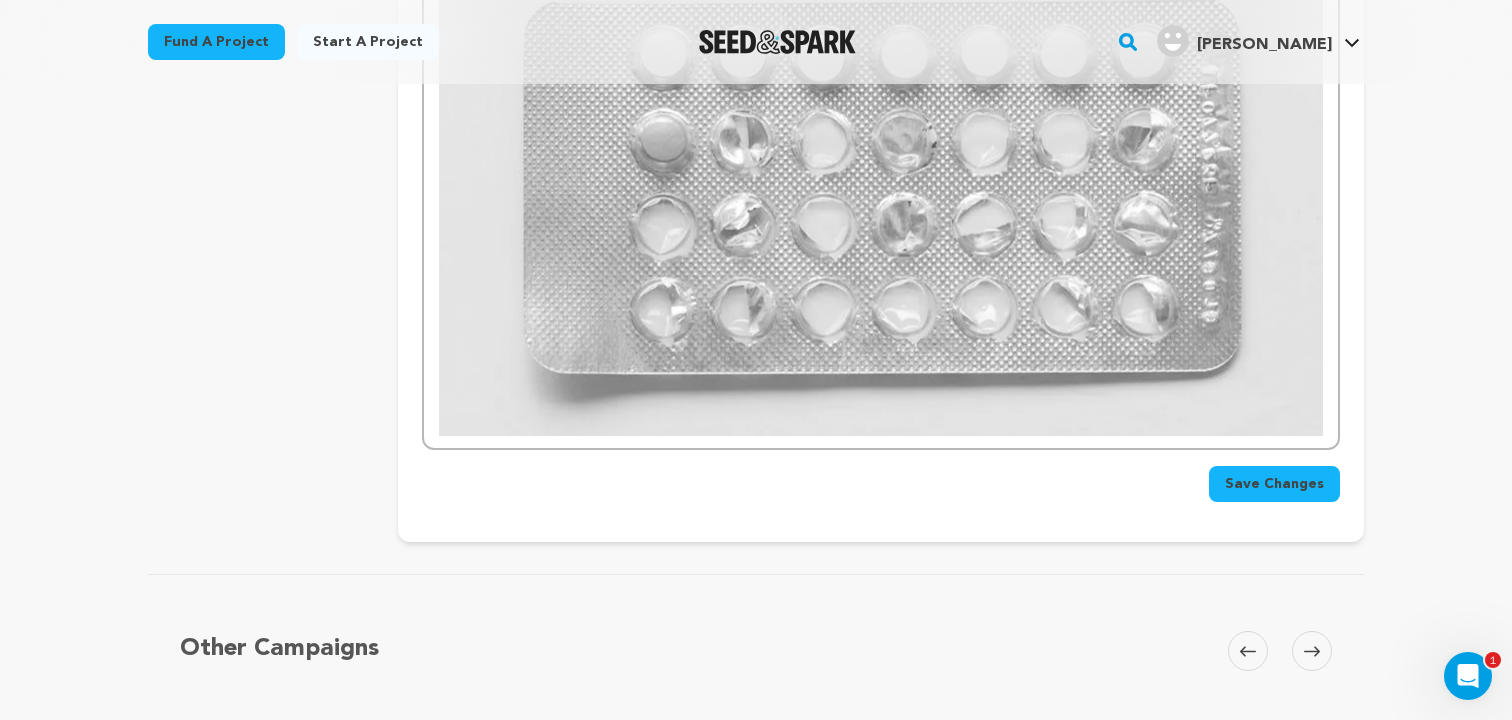 click at bounding box center [881, 187] 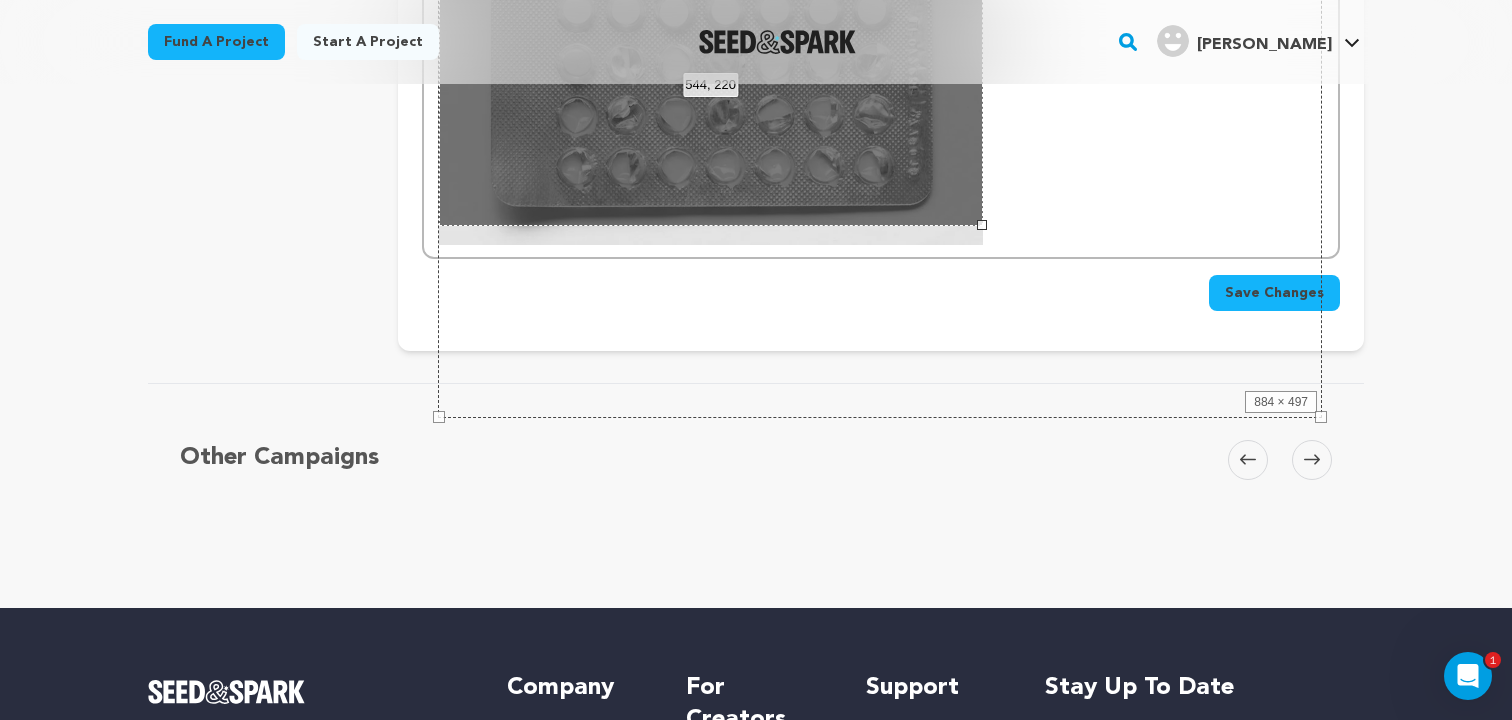 drag, startPoint x: 1320, startPoint y: 415, endPoint x: 978, endPoint y: 138, distance: 440.10568 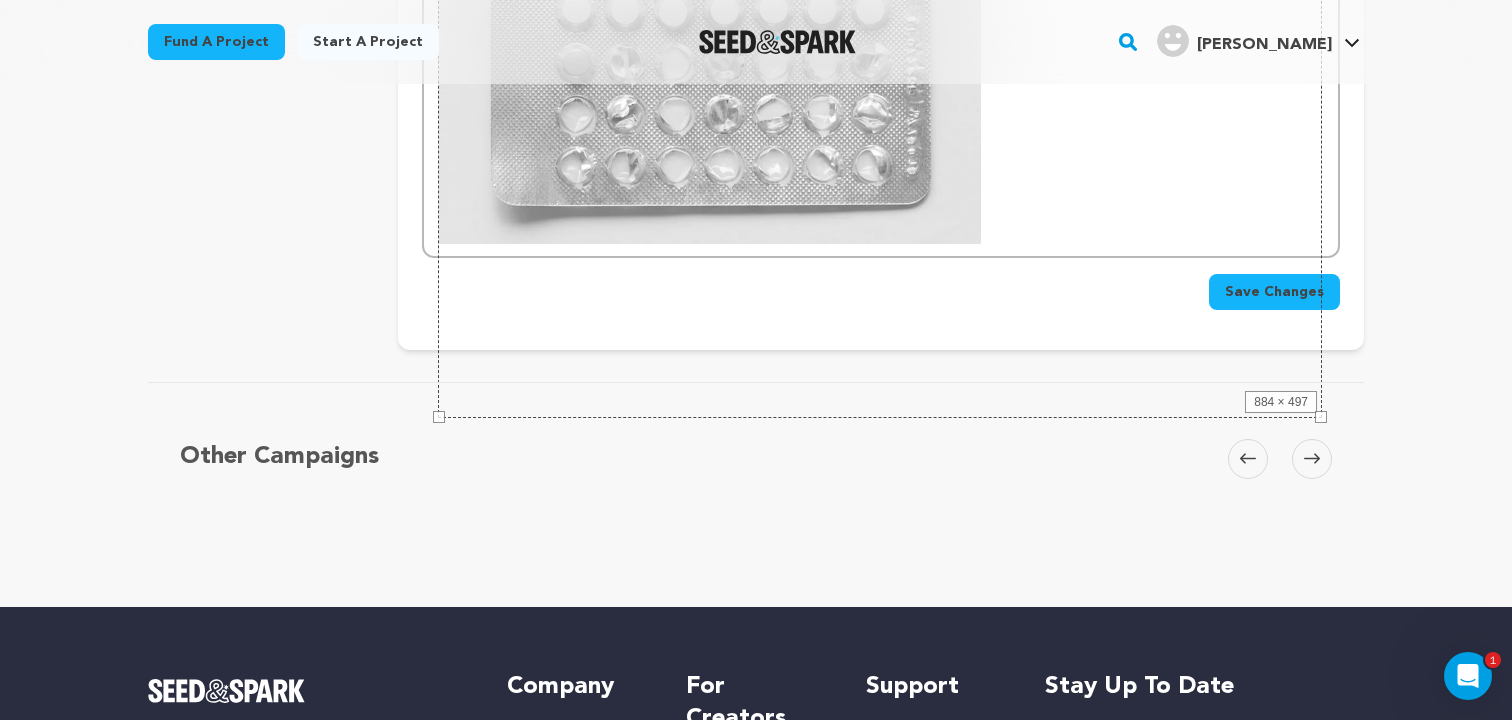 click on "884 × 497" at bounding box center (880, 169) 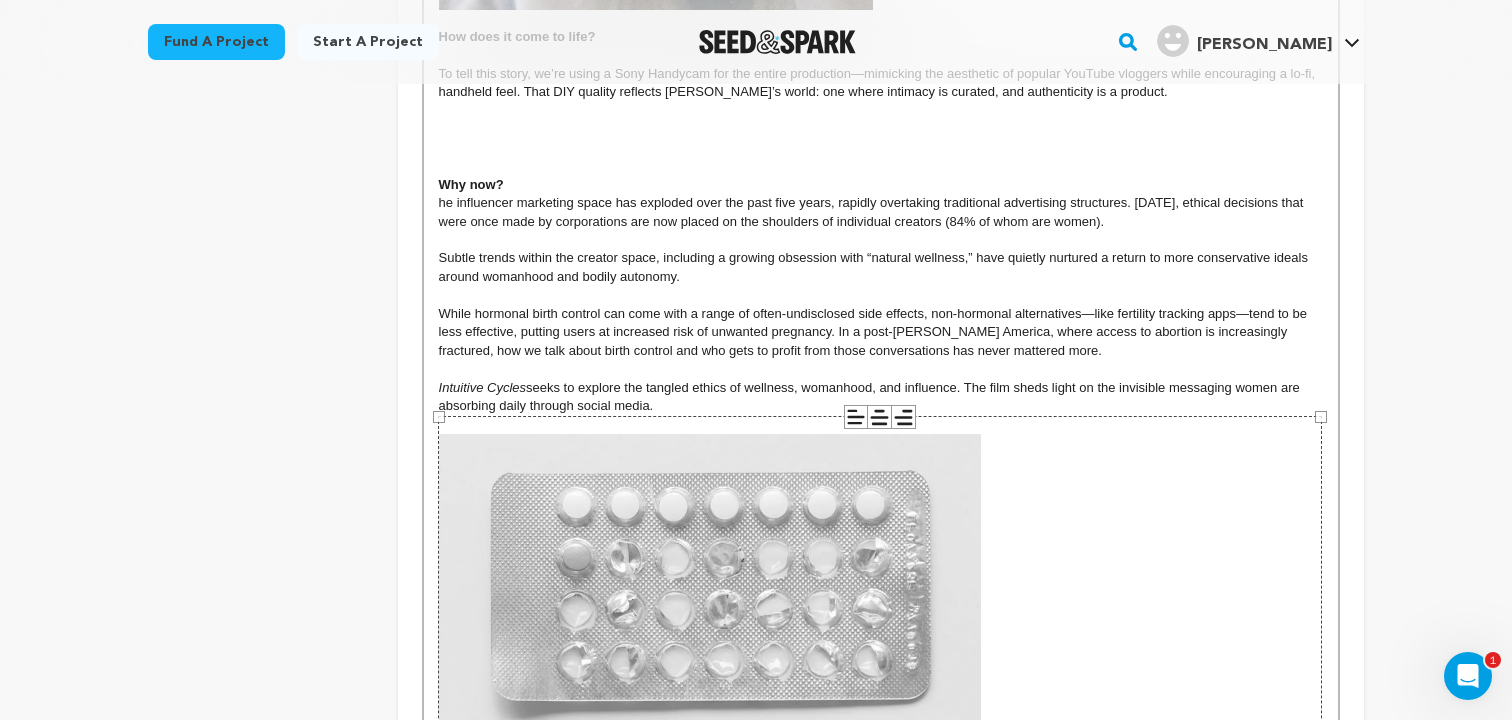 click on "While hormonal birth control can come with a range of often-undisclosed side effects, non-hormonal alternatives—like fertility tracking apps—tend to be less effective, putting users at increased risk of unwanted pregnancy. In a post-Roe America, where access to abortion is increasingly fractured, how we talk about birth control and who gets to profit from those conversations has never mattered more." at bounding box center (881, 332) 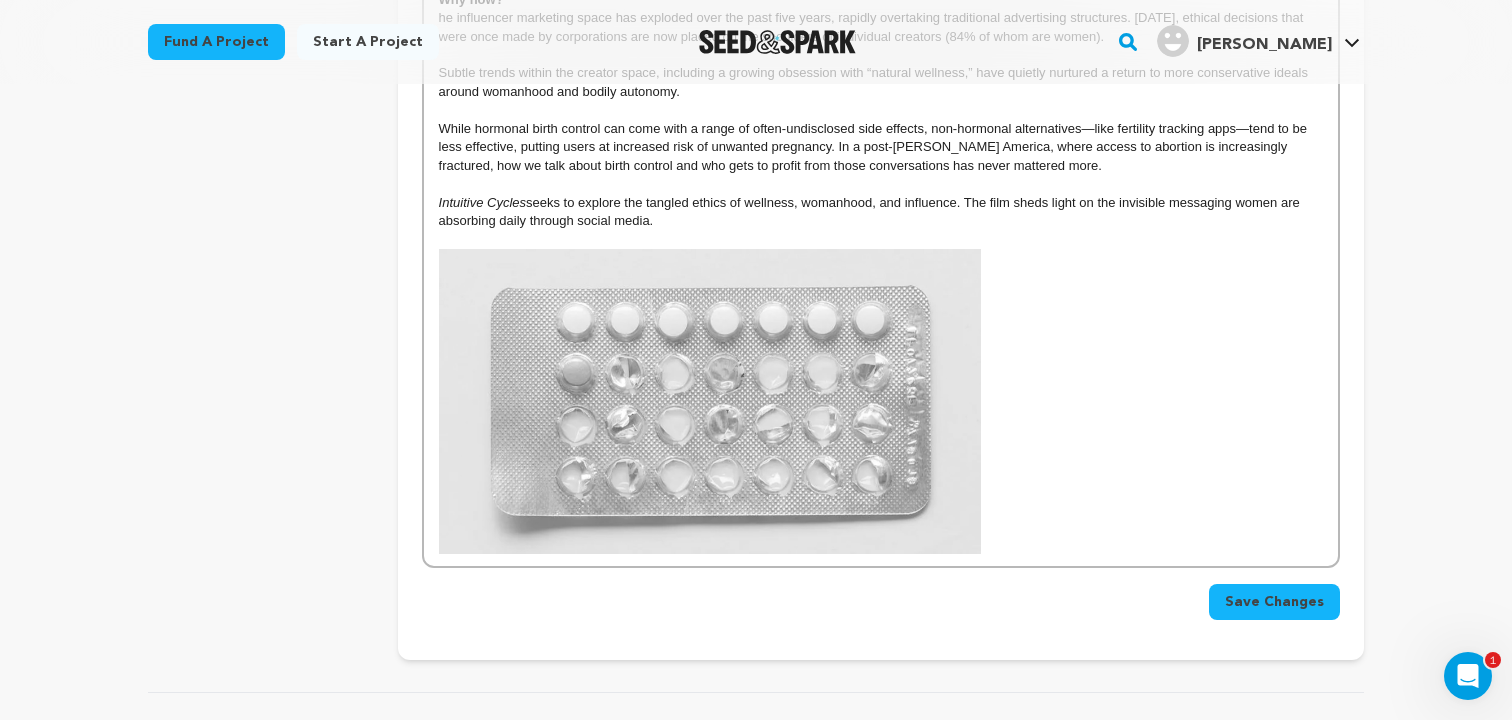 scroll, scrollTop: 1063, scrollLeft: 0, axis: vertical 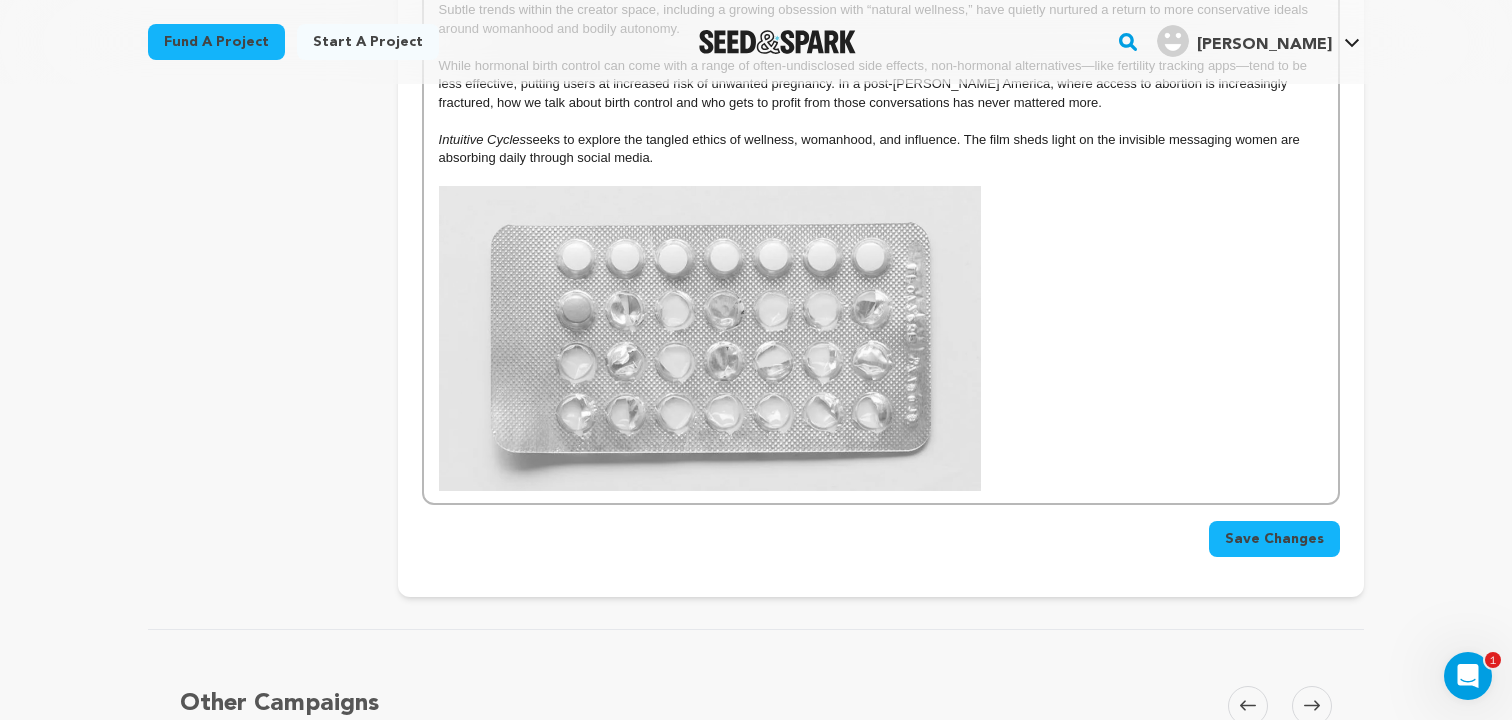 click at bounding box center [881, 338] 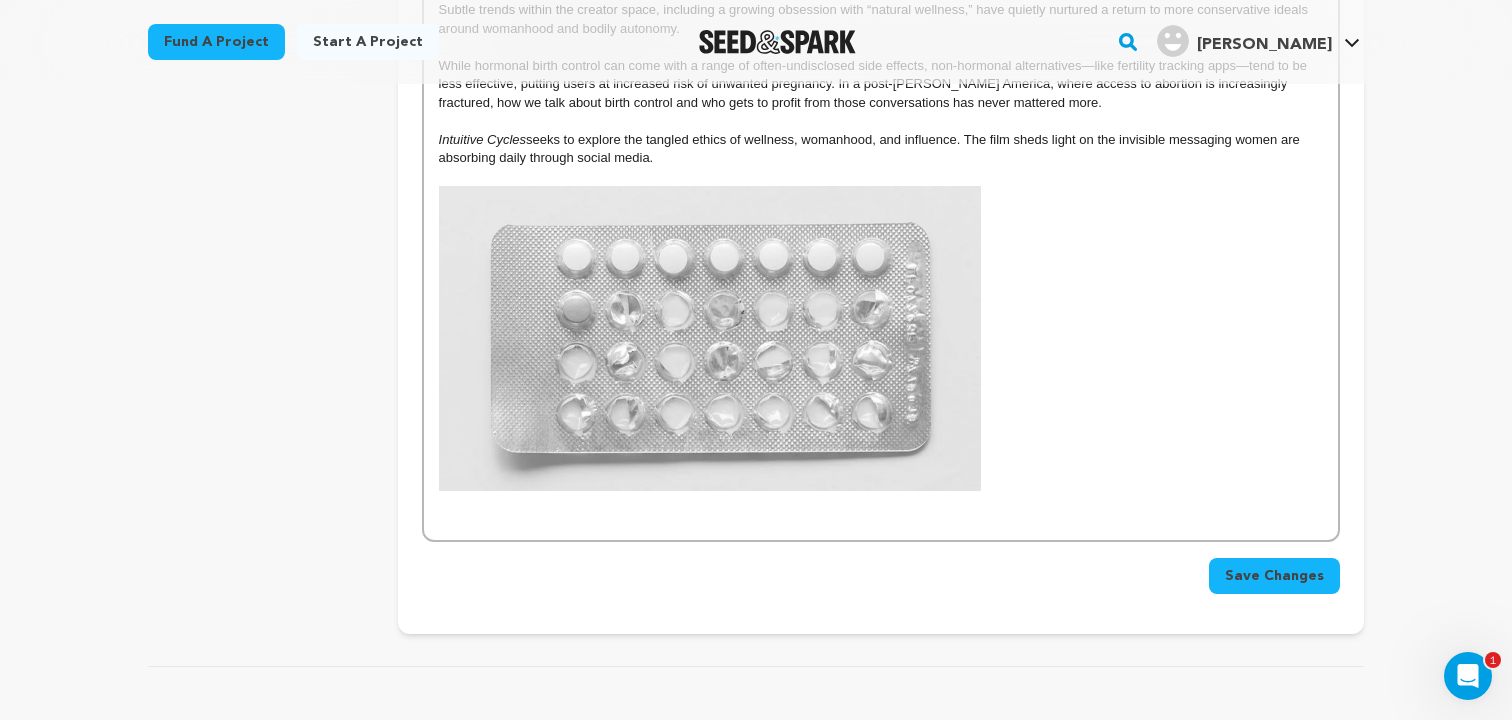 click at bounding box center (881, 518) 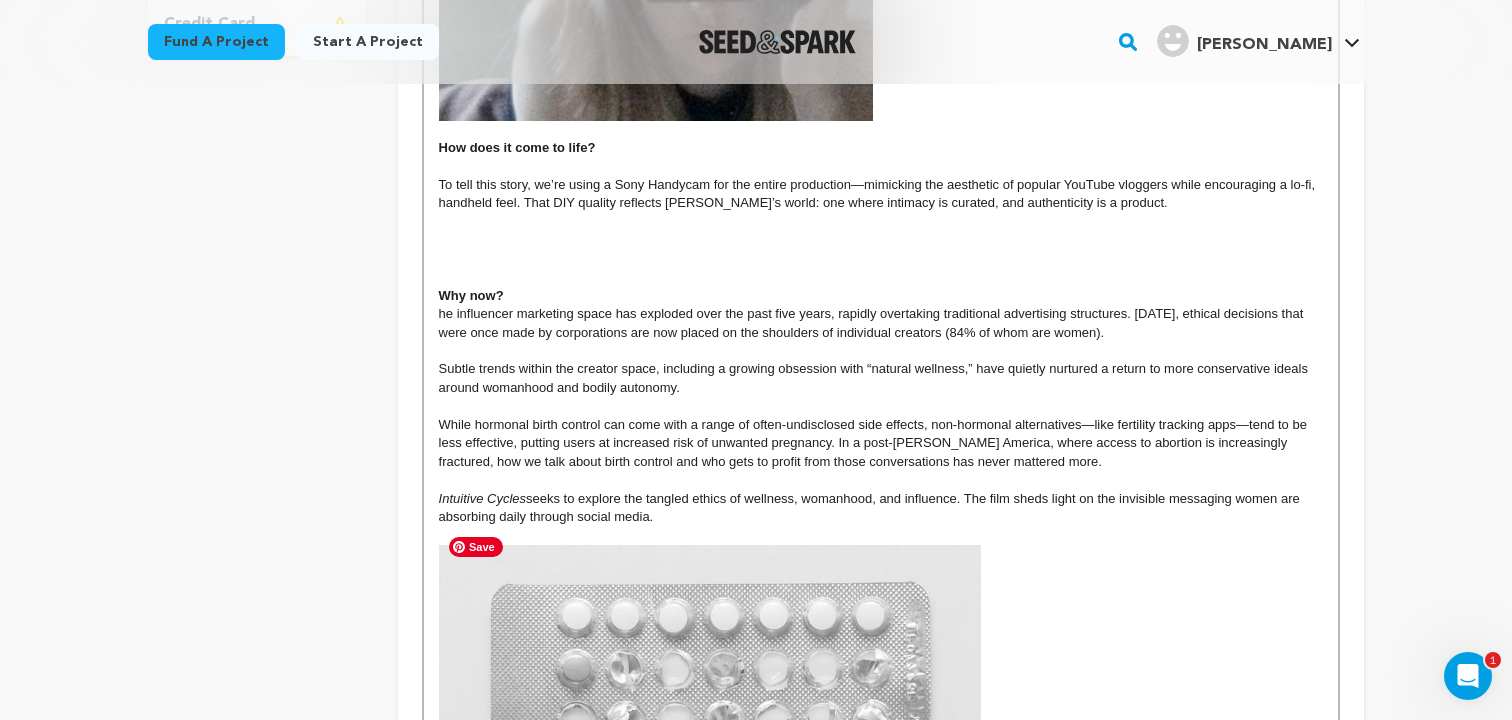 scroll, scrollTop: 667, scrollLeft: 0, axis: vertical 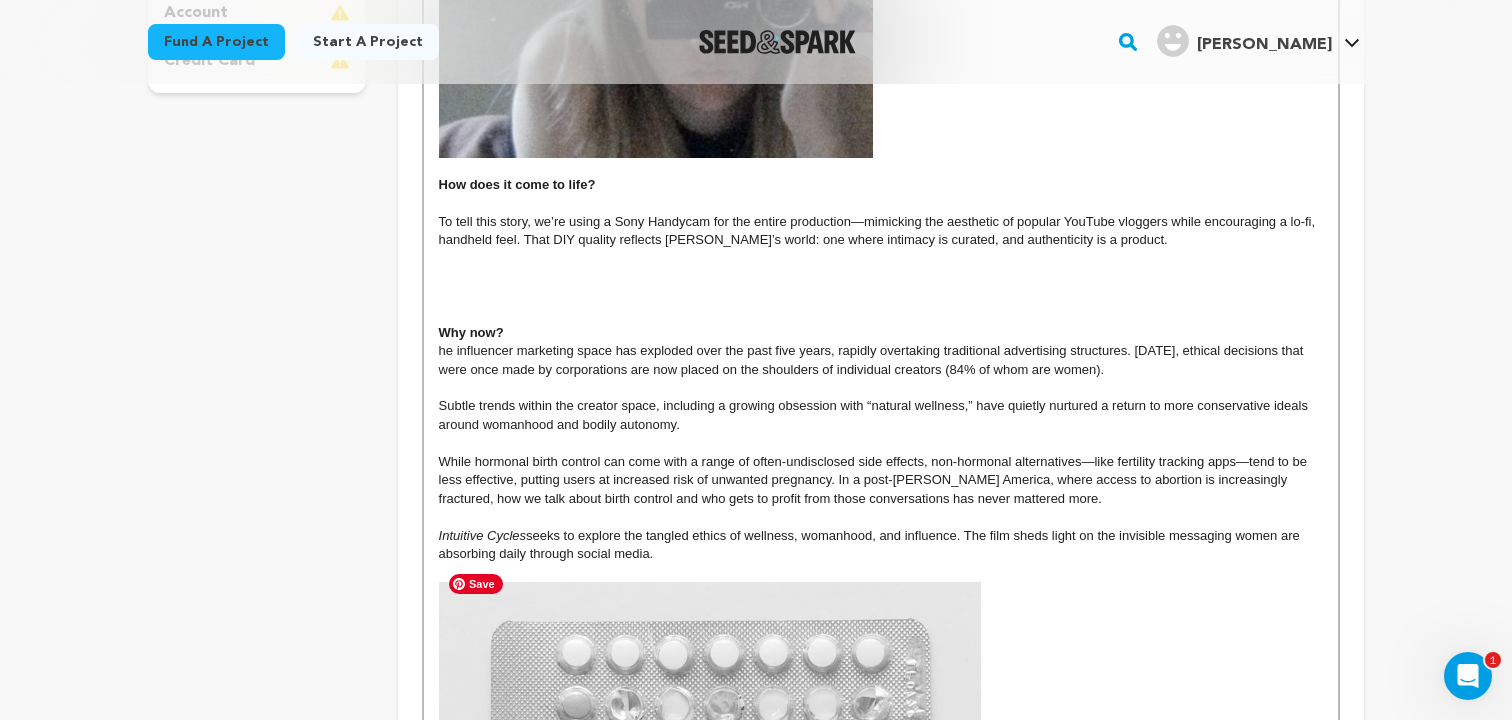 click at bounding box center (710, 734) 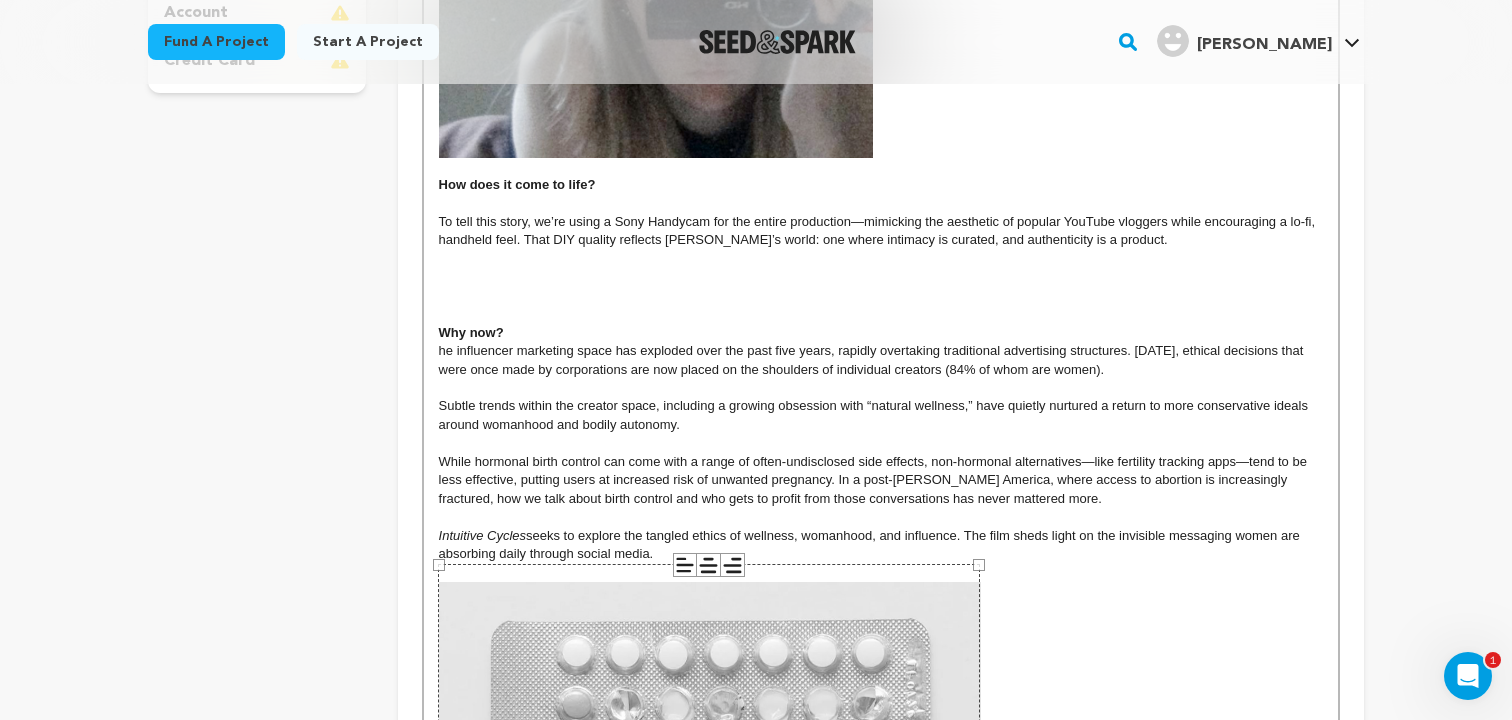 click at bounding box center [881, 734] 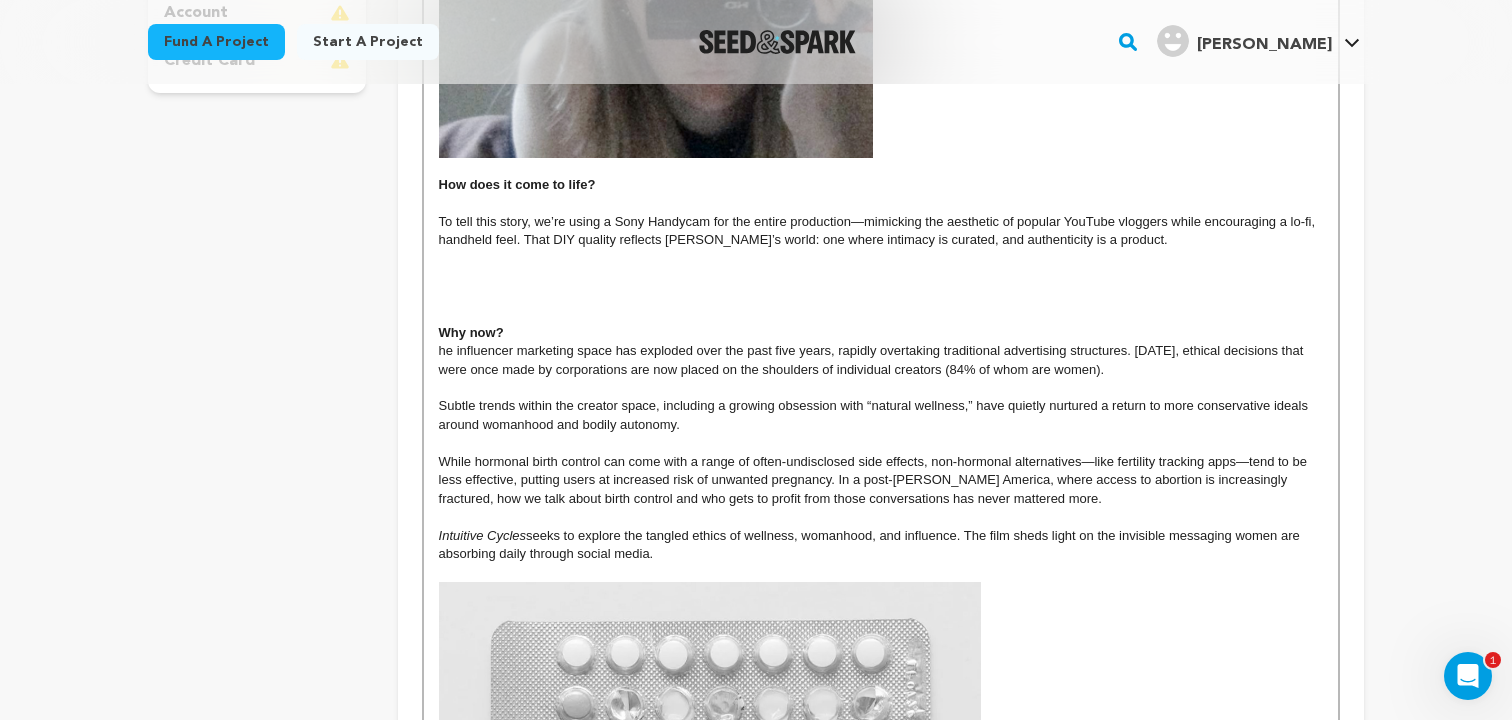 click at bounding box center (710, 734) 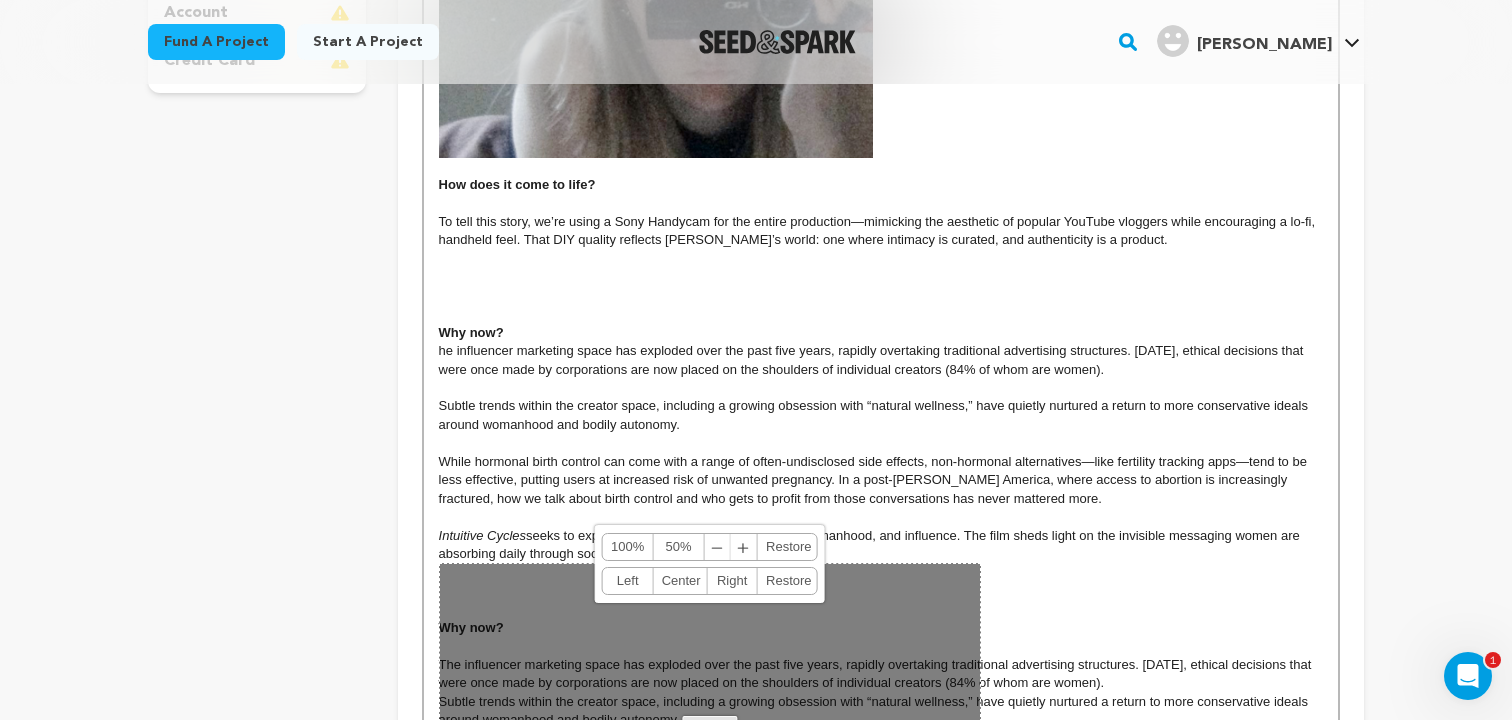 click at bounding box center (881, 296) 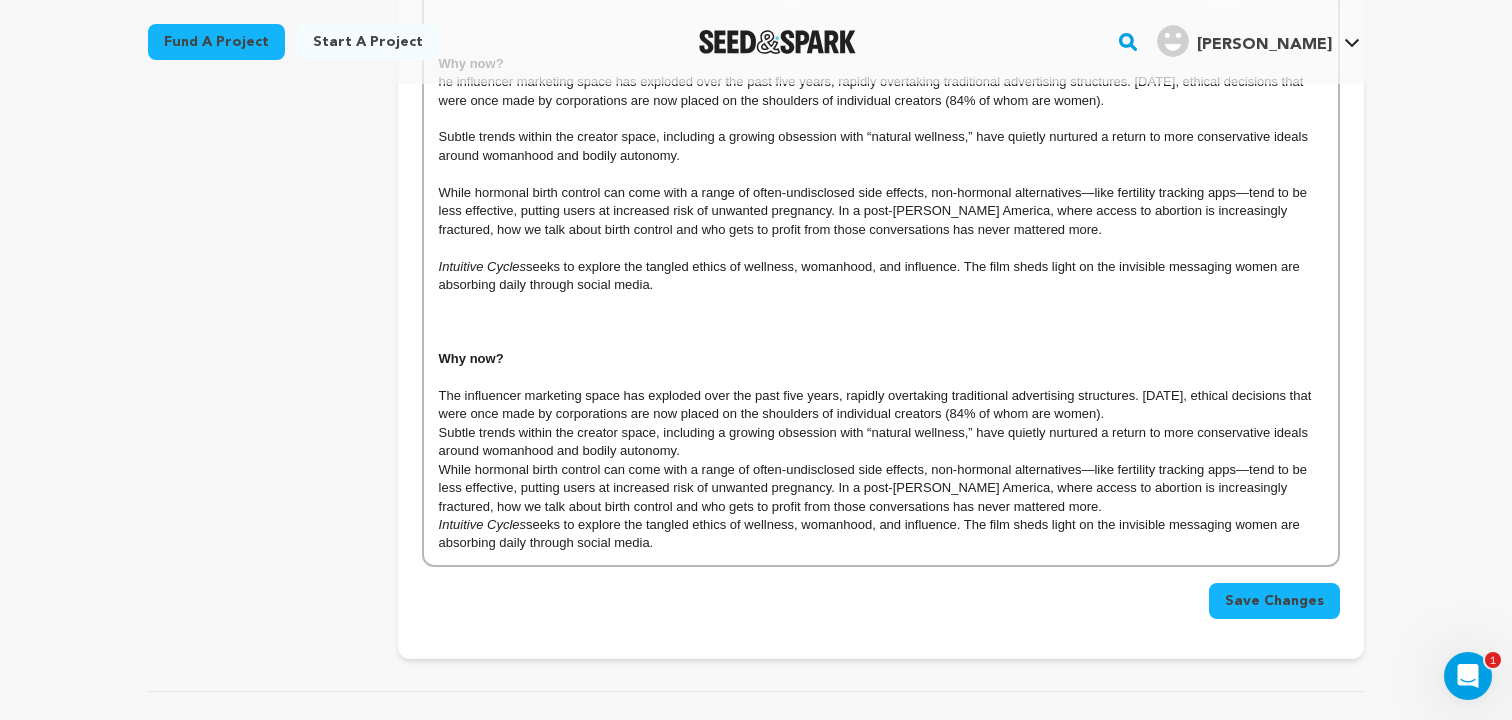 scroll, scrollTop: 1347, scrollLeft: 0, axis: vertical 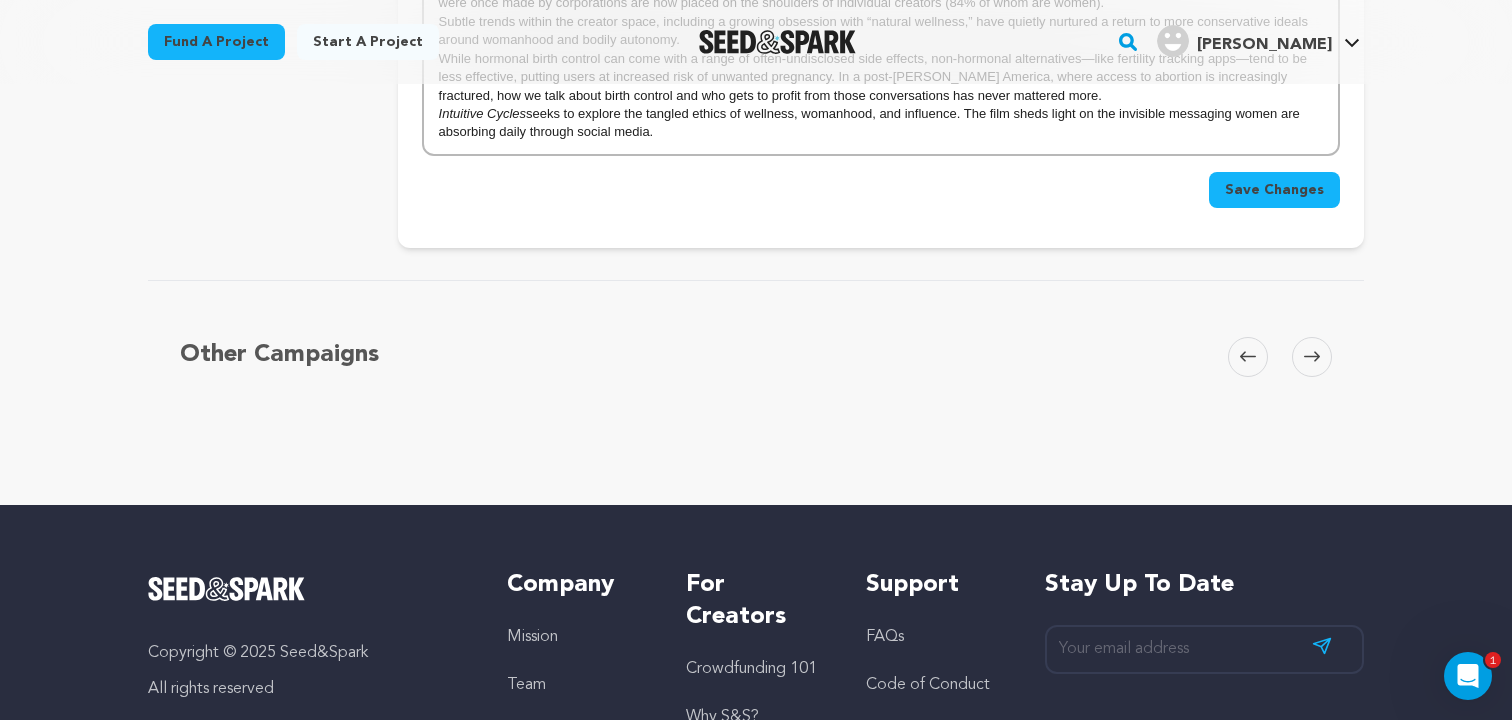 drag, startPoint x: 440, startPoint y: 514, endPoint x: 662, endPoint y: 119, distance: 453.11035 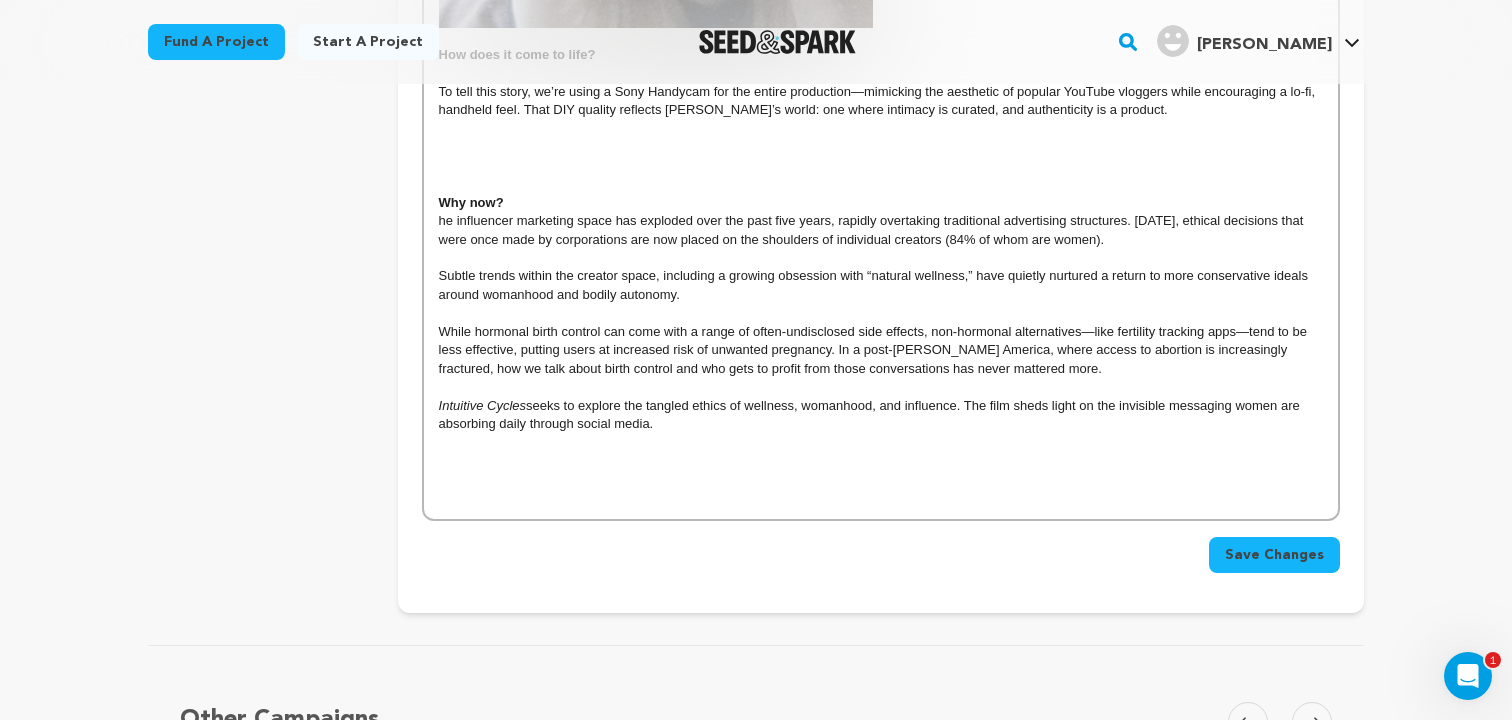 scroll, scrollTop: 685, scrollLeft: 0, axis: vertical 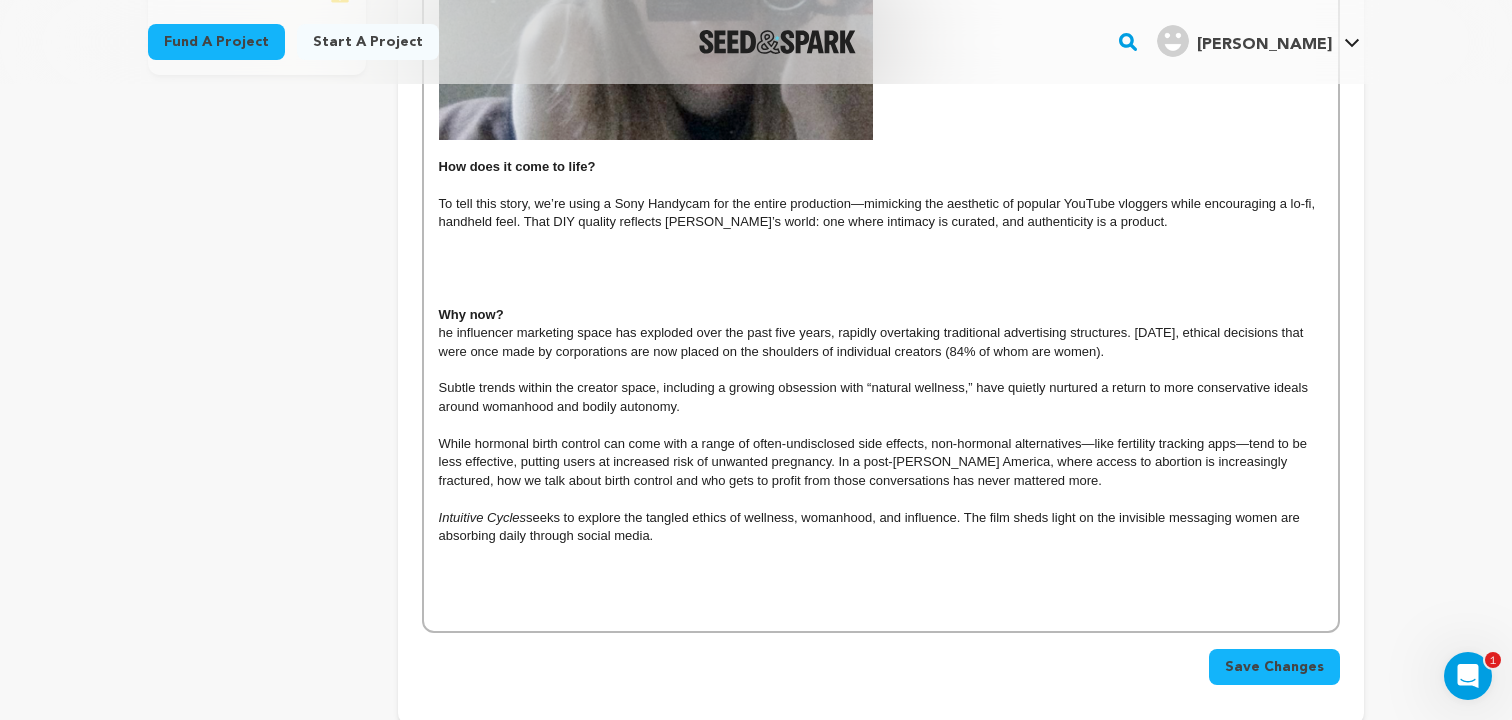 click at bounding box center [881, 278] 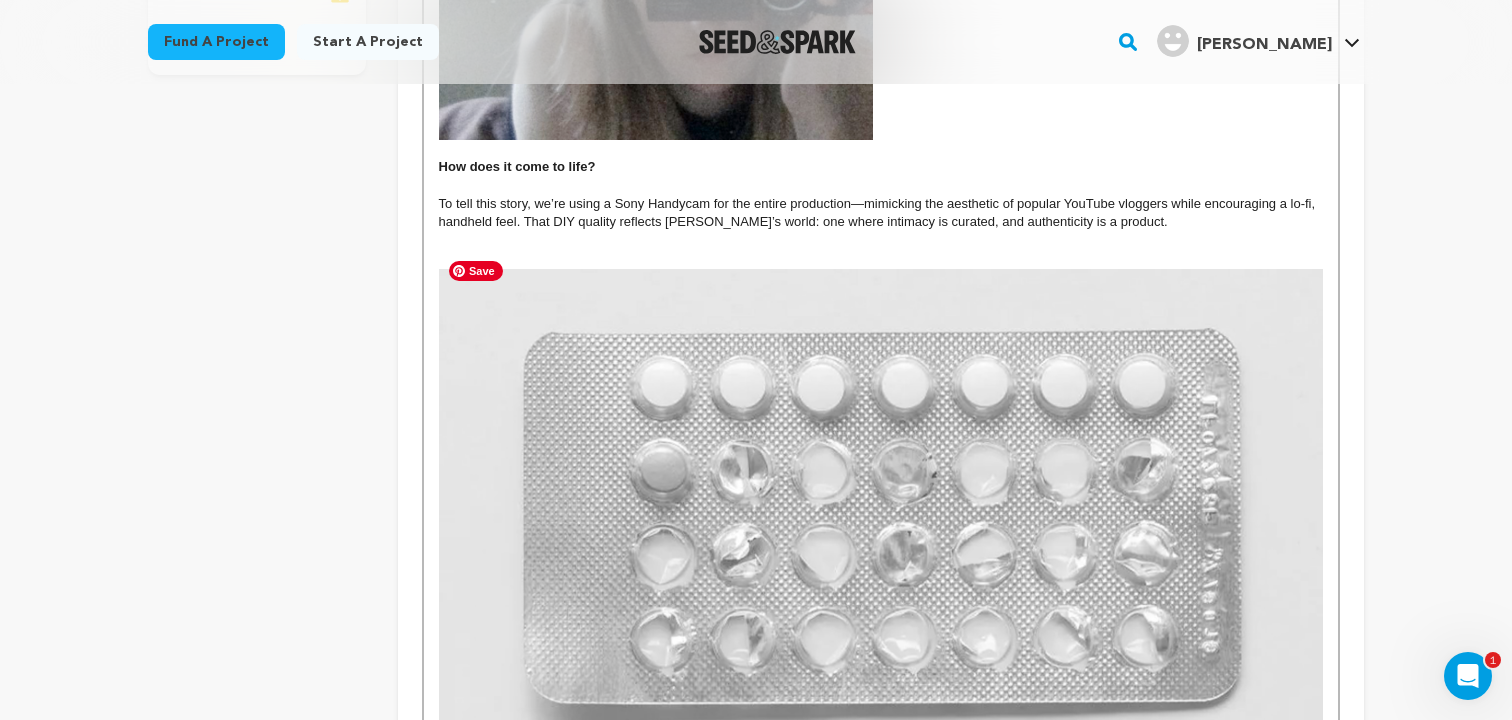 click at bounding box center [881, 517] 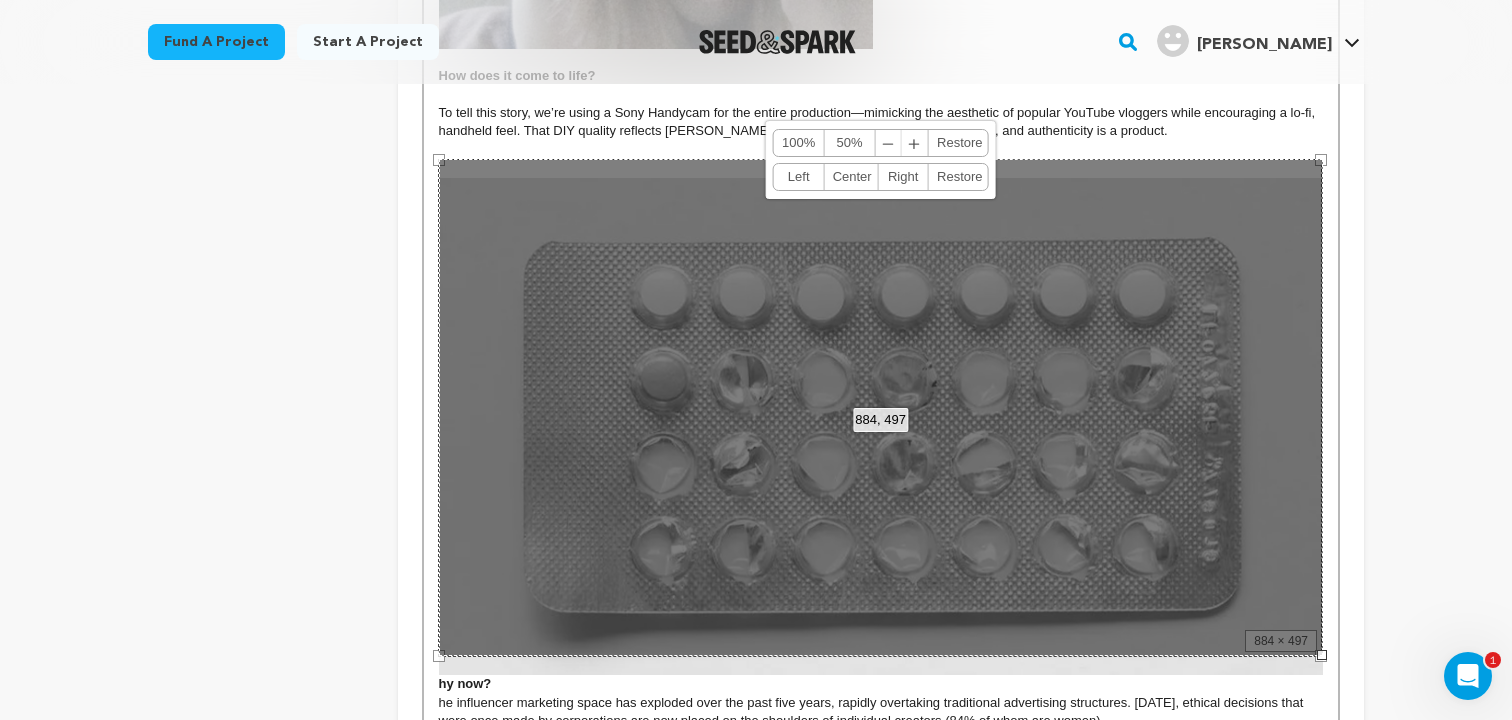 scroll, scrollTop: 805, scrollLeft: 0, axis: vertical 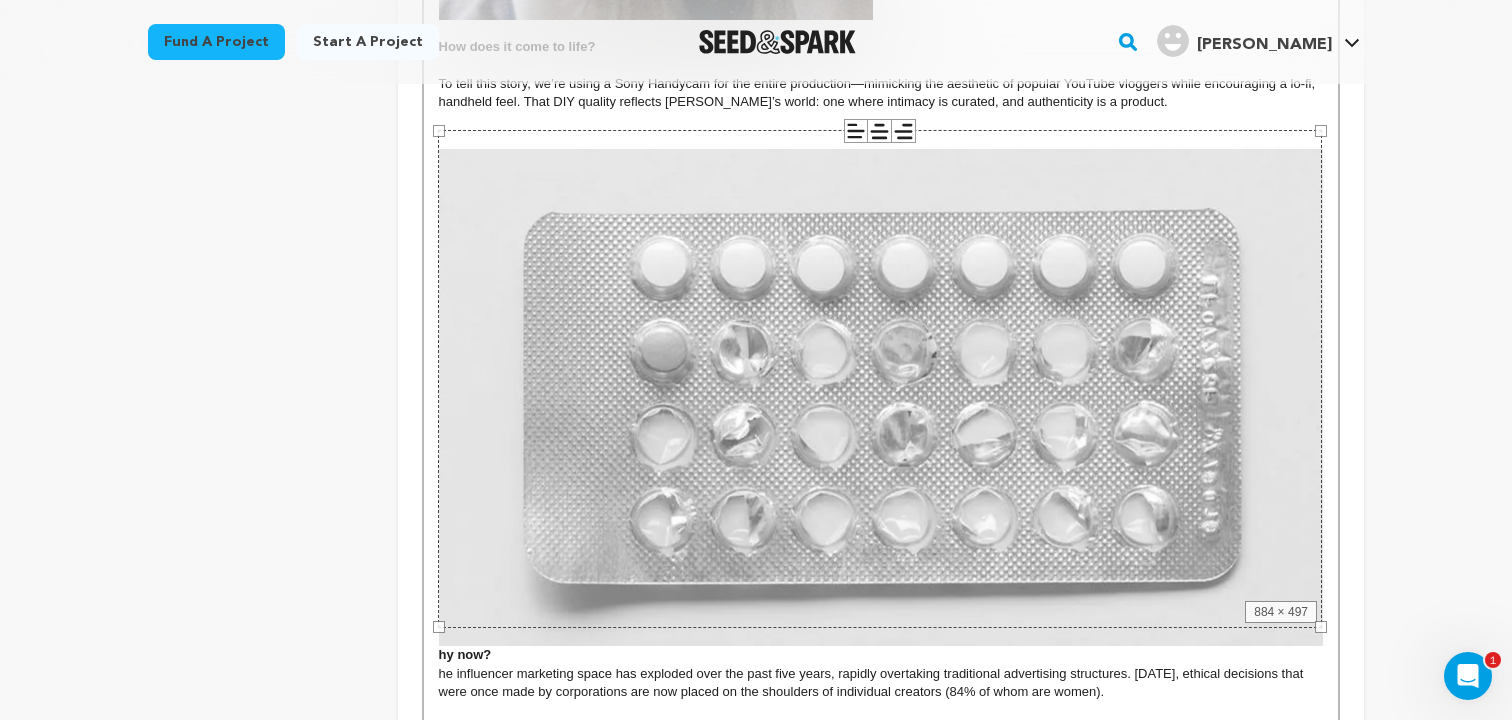 click on "Back to Project Dashboard
Edit Project
Submit For feedback
Submit For feedback
project
story" at bounding box center [756, 301] 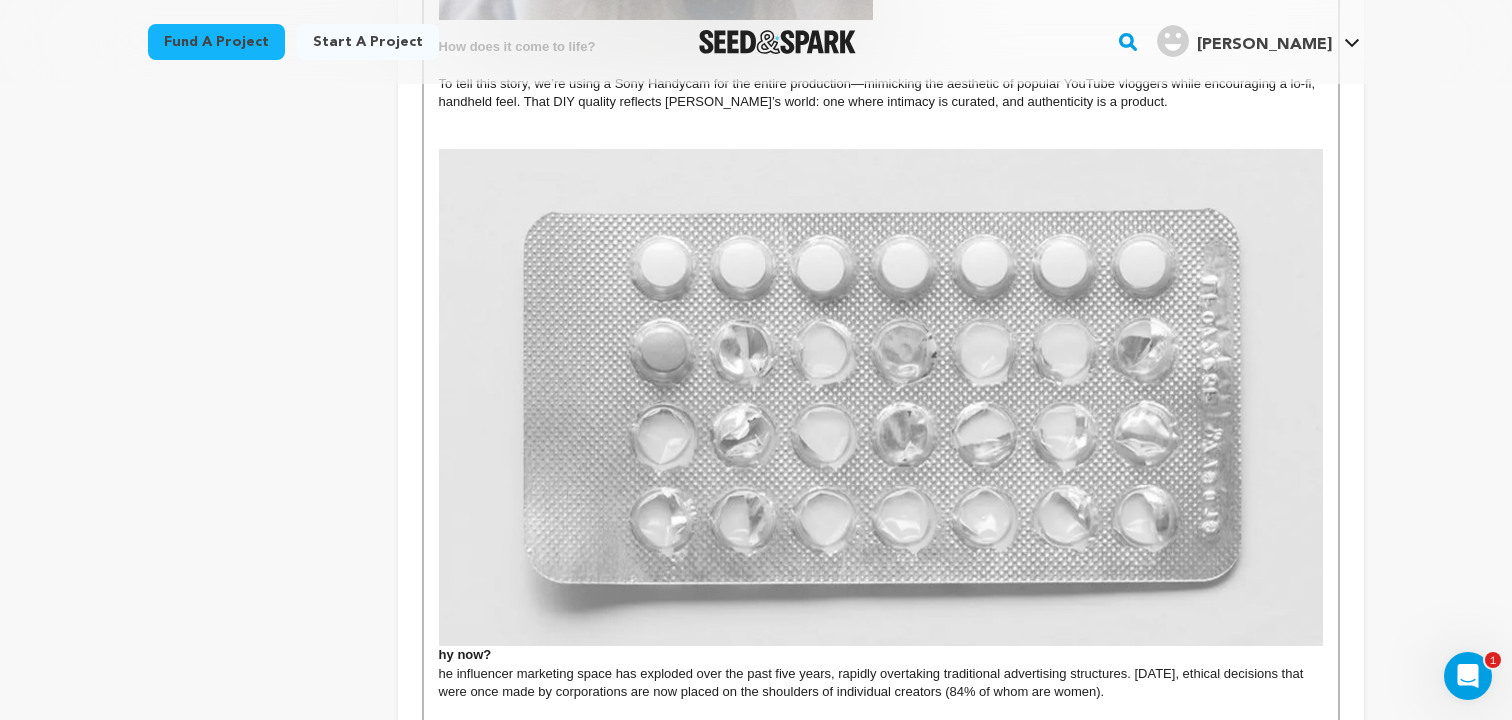 click on "Our story follows Sadie, a mid-tier influencer who lands her biggest brand deal yet: promoting Intuitive Cycles. A period tracking application promoted as an alternative to hormonal birth control. As the day unfolds, Sadie becomes more aware of the potential fallout of her endorsement in a post-Roe America. Alone in her apartment, she’s haunted by the ethical dilemma before her and the performative reality she’s built around herself.  How does it come to life?  To tell this story, we’re using a Sony Handycam for the entire production—mimicking the aesthetic of popular YouTube vloggers while encouraging a lo-fi, handheld feel. That DIY quality reflects Sadie’s world: one where intimacy is curated, and authenticity is a product. hy now?  he influencer marketing space has exploded over the past five years, rapidly overtaking traditional advertising structures. Today, ethical decisions that were once made by corporations are now placed on the shoulders of individual creators (84% of whom are women)." at bounding box center (881, 321) 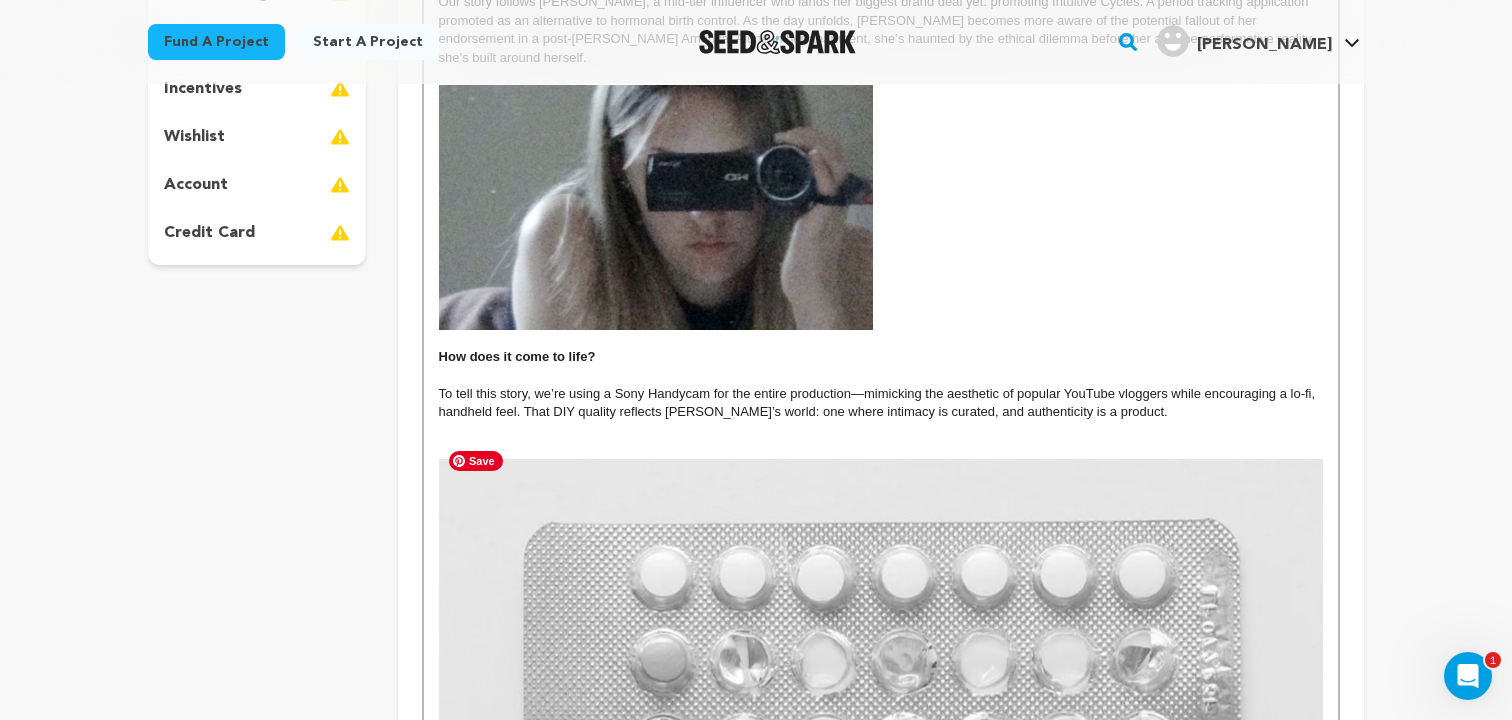 scroll, scrollTop: 438, scrollLeft: 0, axis: vertical 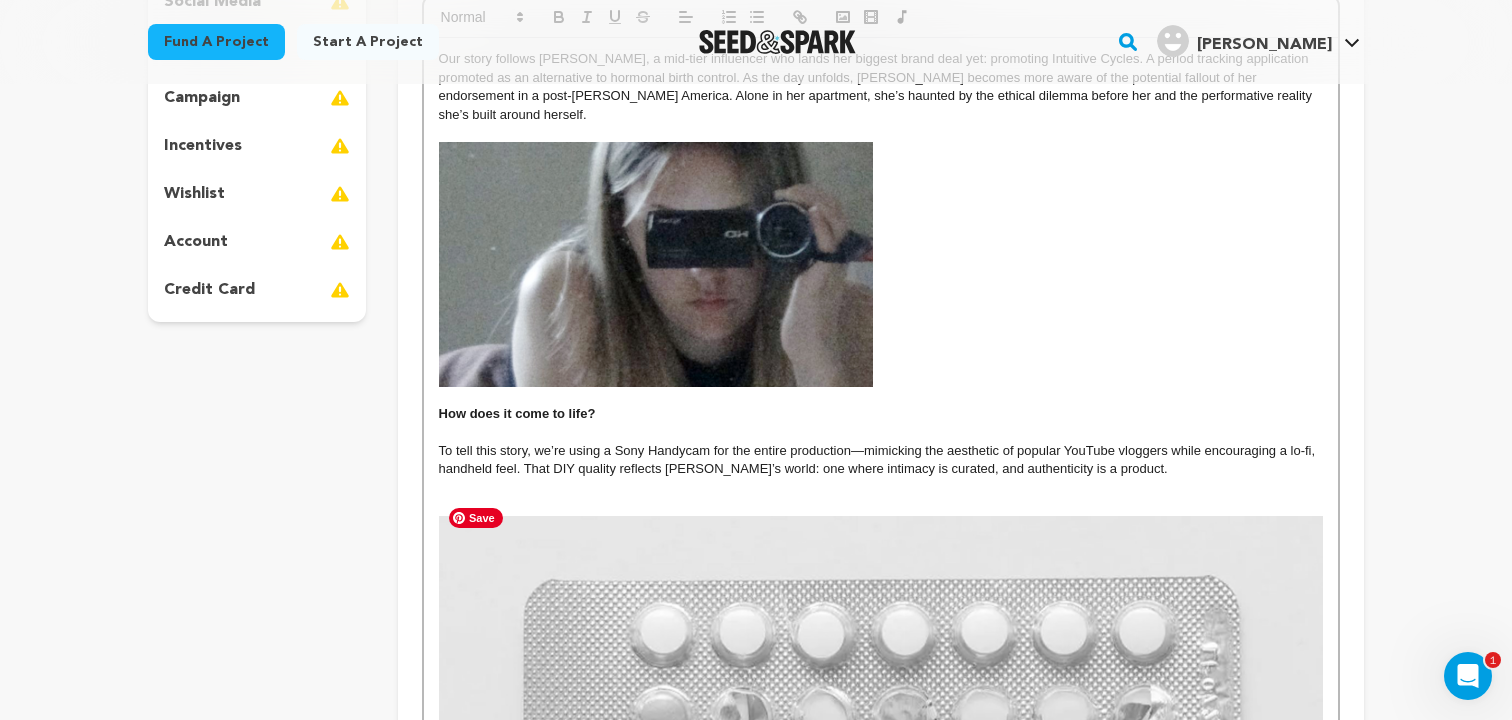 click at bounding box center [881, 506] 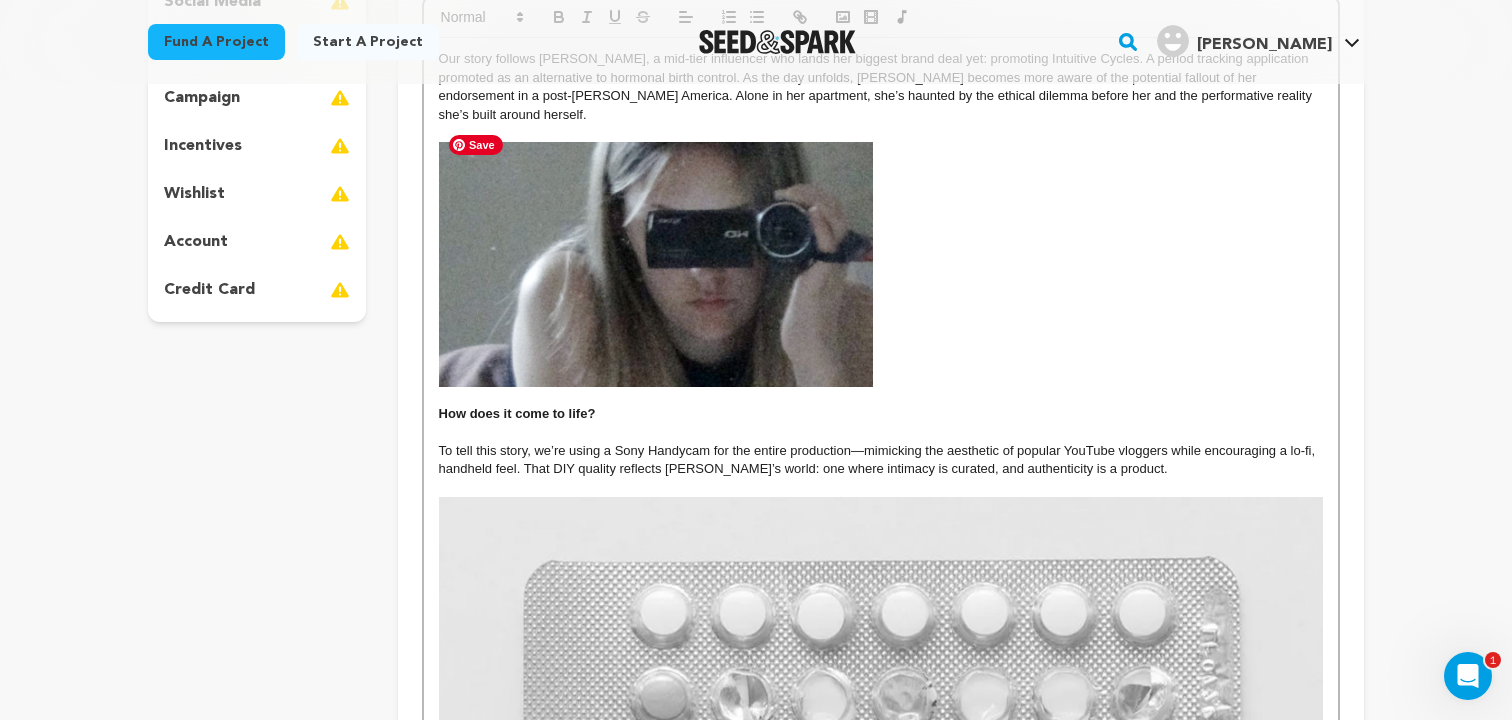 click at bounding box center [656, 264] 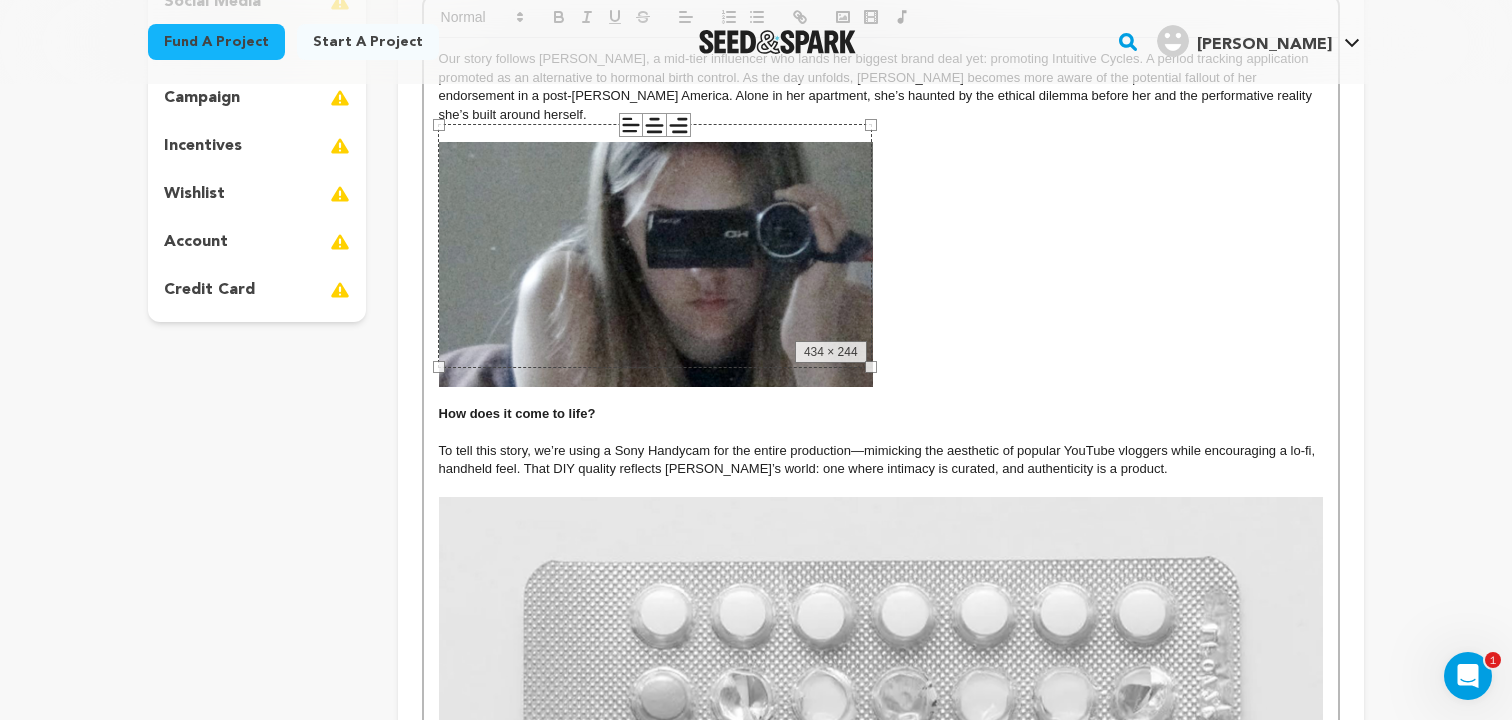 click at bounding box center [881, 264] 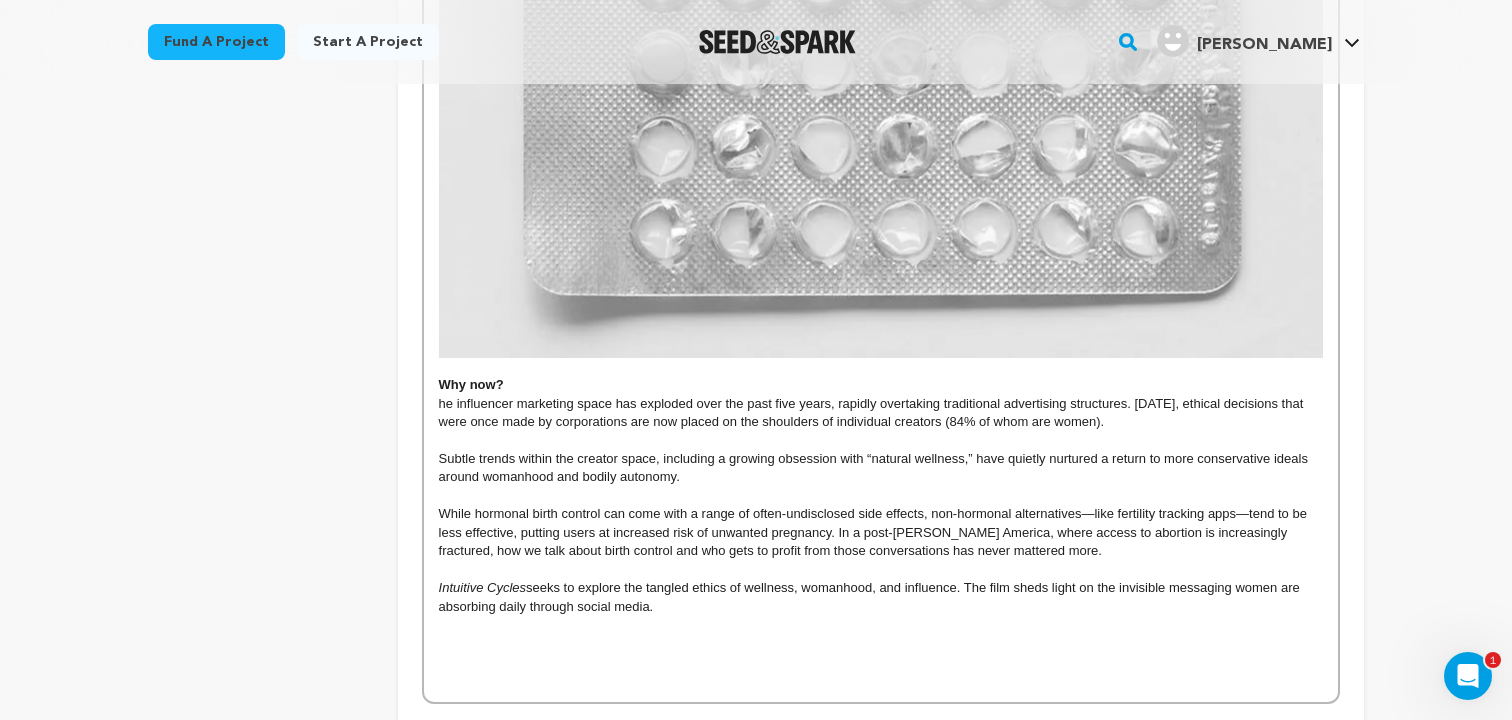 click at bounding box center (881, 108) 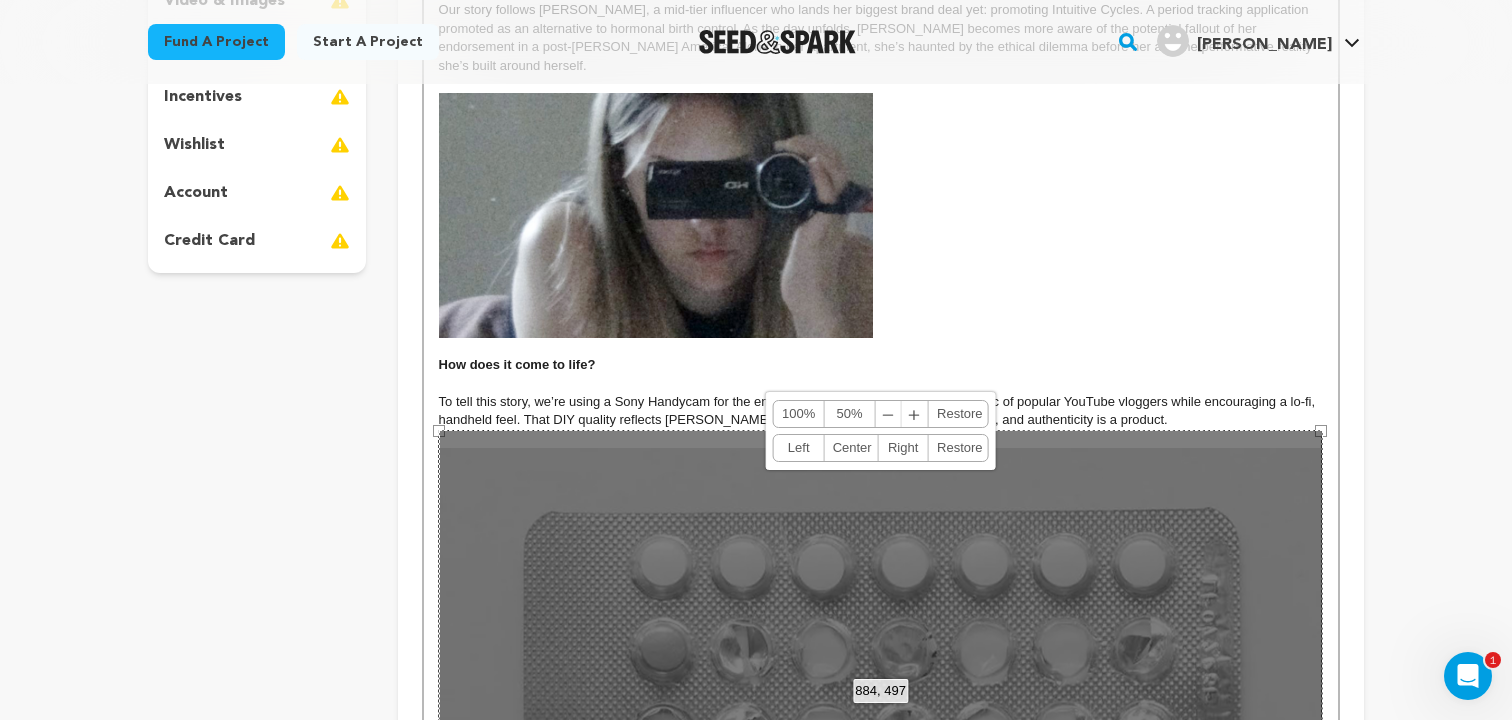 scroll, scrollTop: 411, scrollLeft: 0, axis: vertical 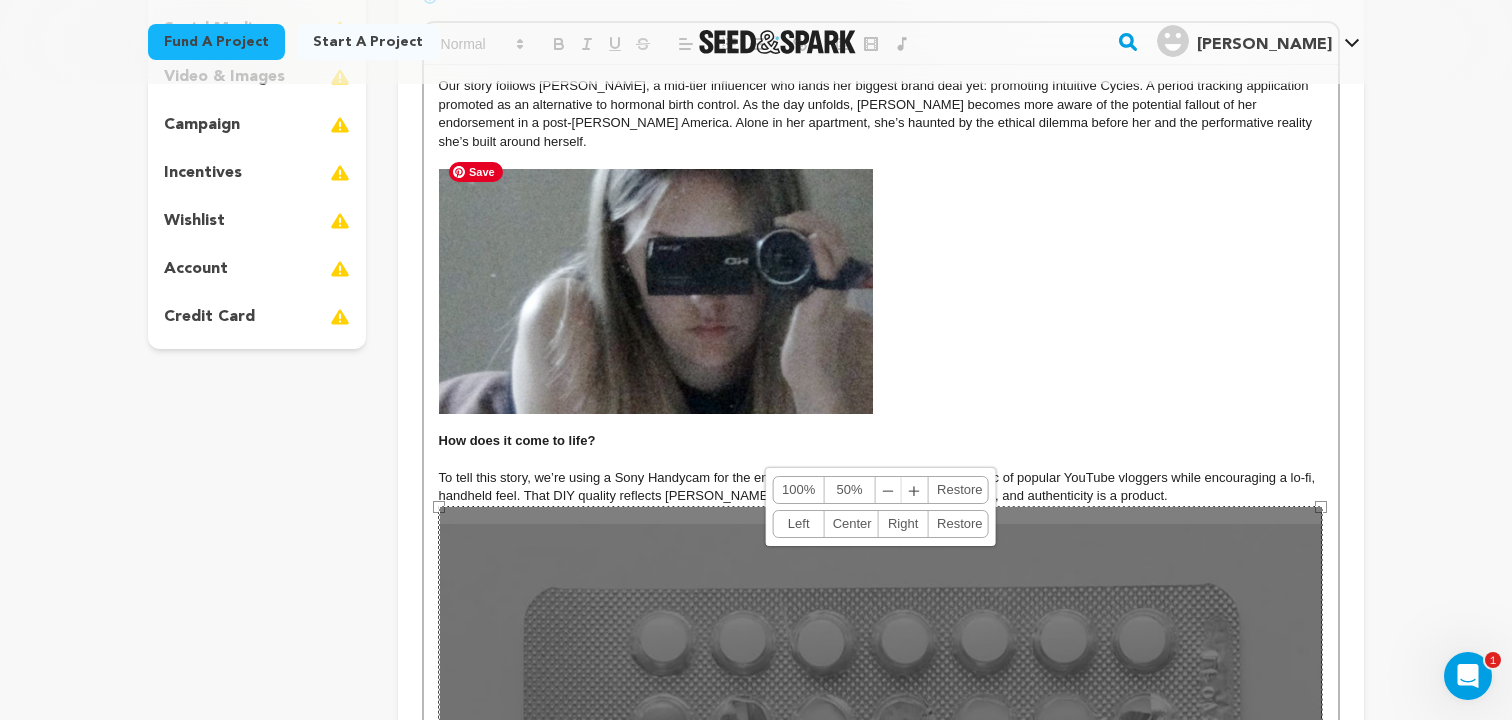 click at bounding box center [656, 291] 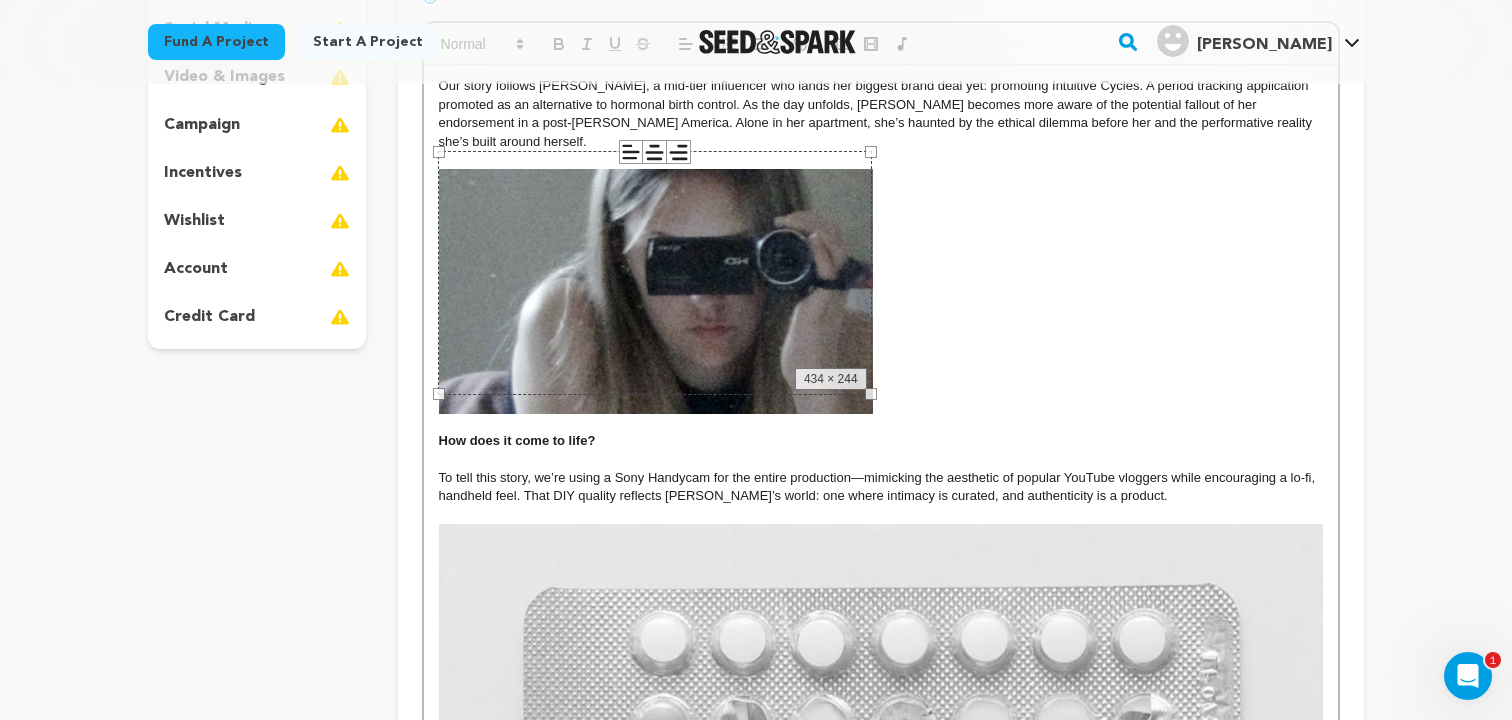 click at bounding box center [881, 291] 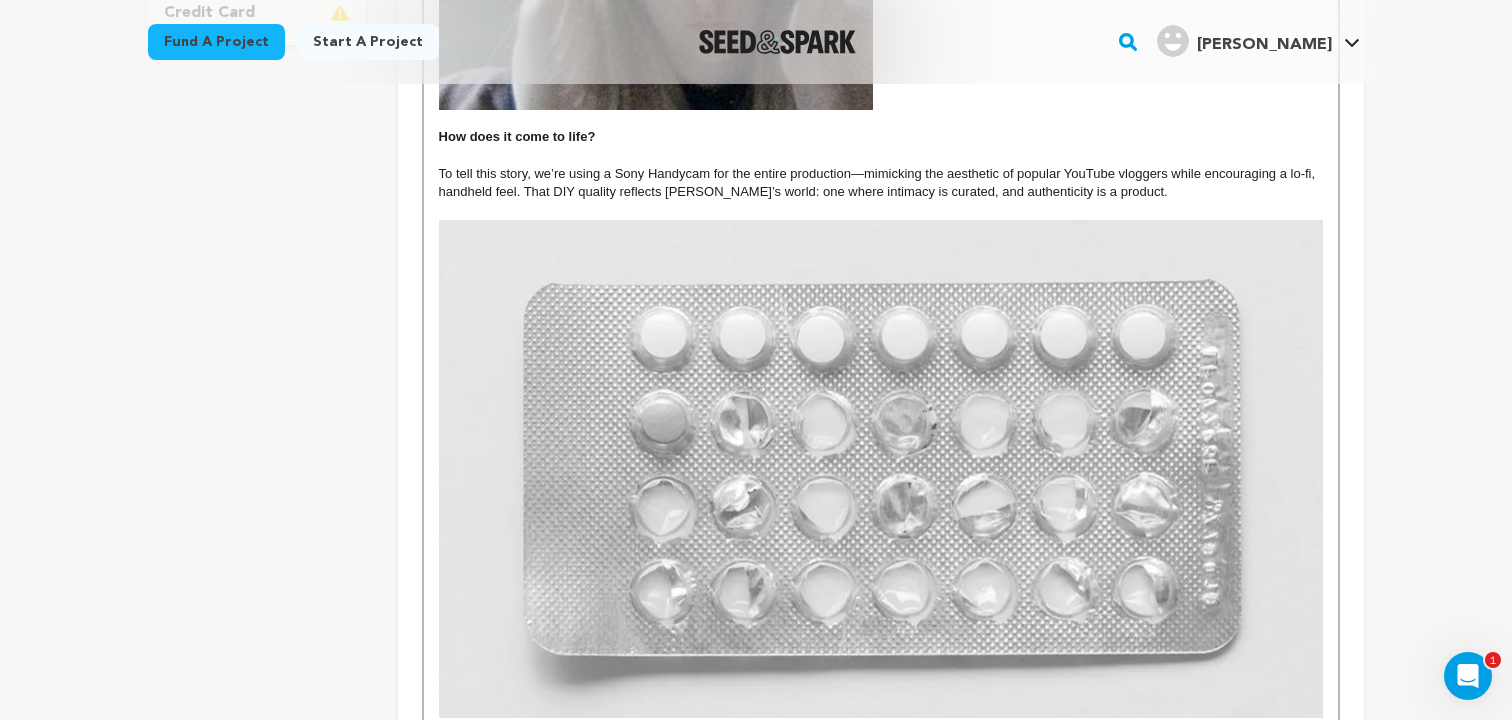 scroll, scrollTop: 751, scrollLeft: 0, axis: vertical 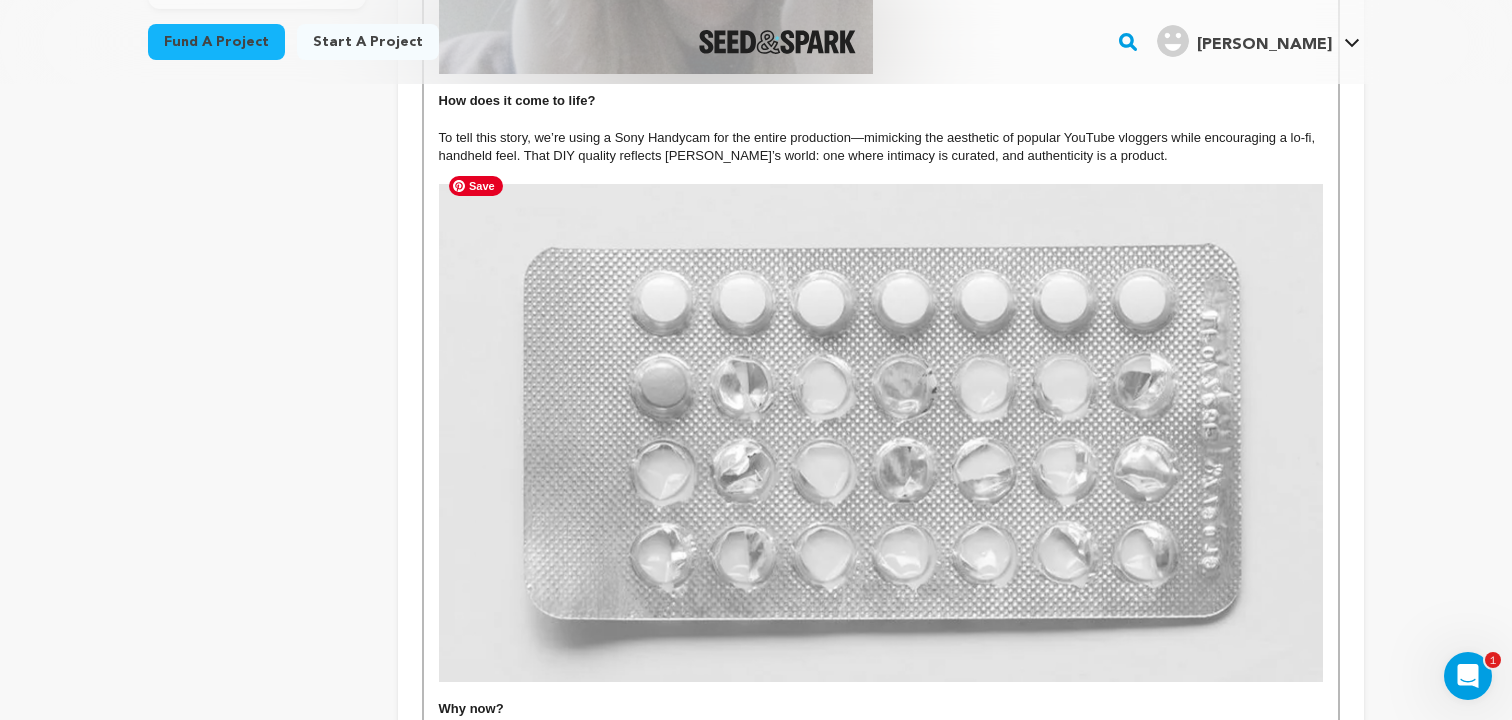 click at bounding box center (881, 432) 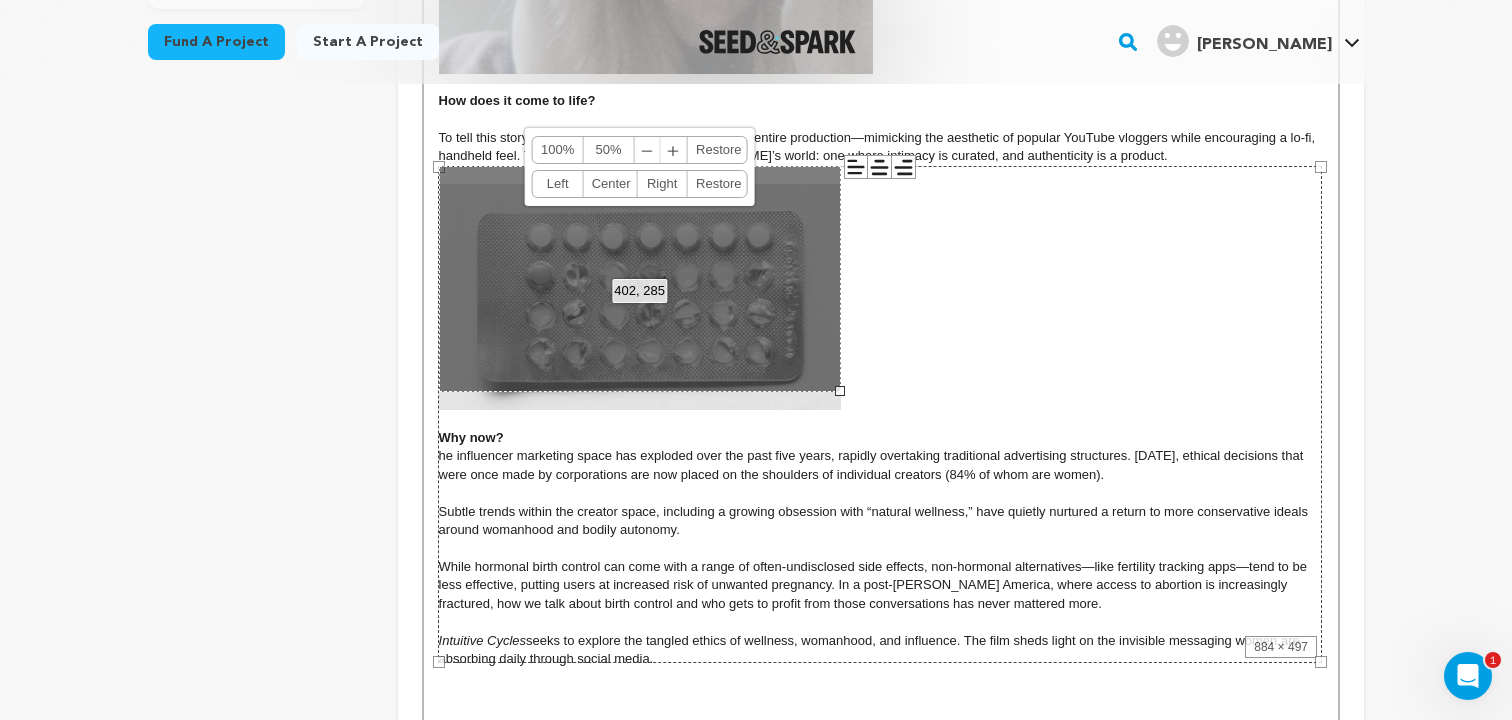 drag, startPoint x: 1320, startPoint y: 661, endPoint x: 838, endPoint y: 449, distance: 526.56244 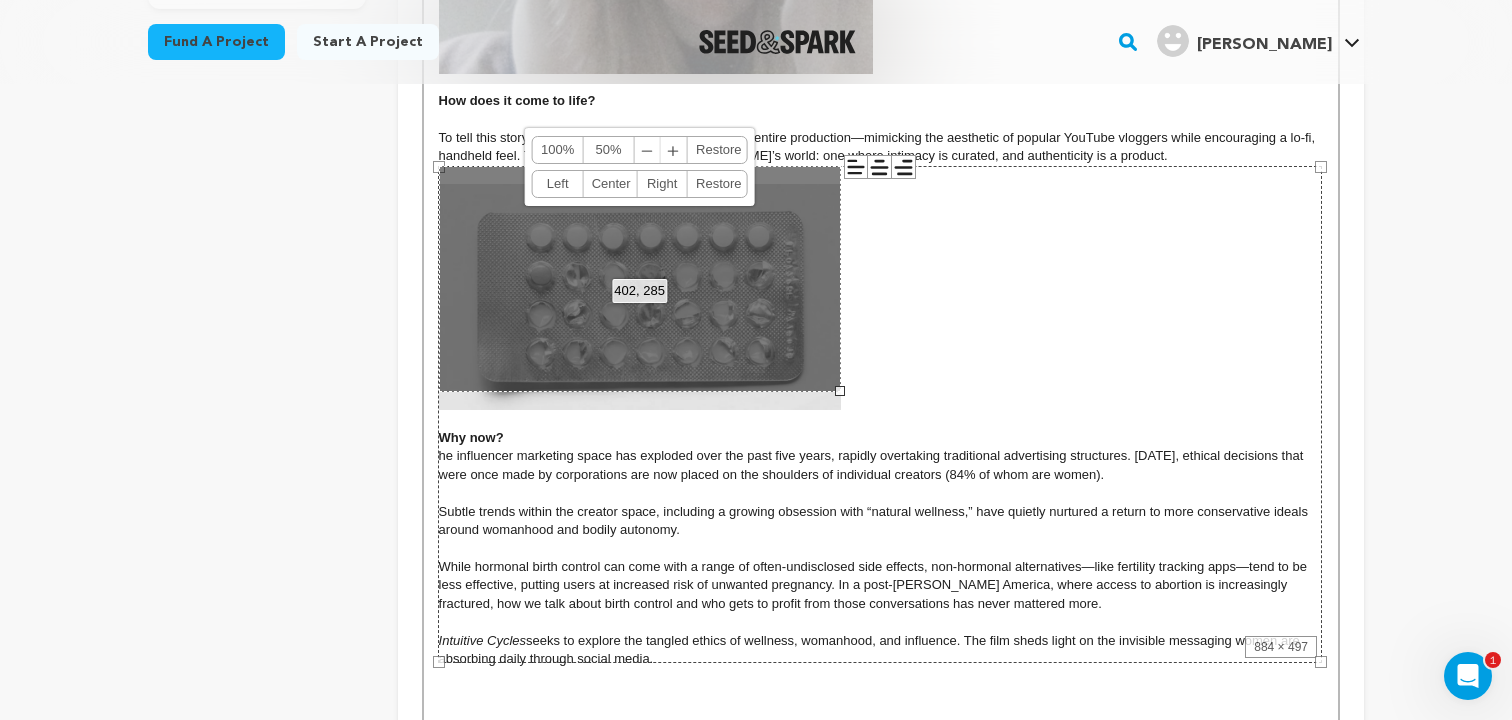 click on "Our story follows Sadie, a mid-tier influencer who lands her biggest brand deal yet: promoting Intuitive Cycles. A period tracking application promoted as an alternative to hormonal birth control. As the day unfolds, Sadie becomes more aware of the potential fallout of her endorsement in a post-Roe America. Alone in her apartment, she’s haunted by the ethical dilemma before her and the performative reality she’s built around herself.  How does it come to life?  To tell this story, we’re using a Sony Handycam for the entire production—mimicking the aesthetic of popular YouTube vloggers while encouraging a lo-fi, handheld feel. That DIY quality reflects Sadie’s world: one where intimacy is curated, and authenticity is a product. Why now?  he influencer marketing space has exploded over the past five years, rapidly overtaking traditional advertising structures. Today, ethical decisions that were once made by corporations are now placed on the shoulders of individual creators (84% of whom are women)." at bounding box center (881, 239) 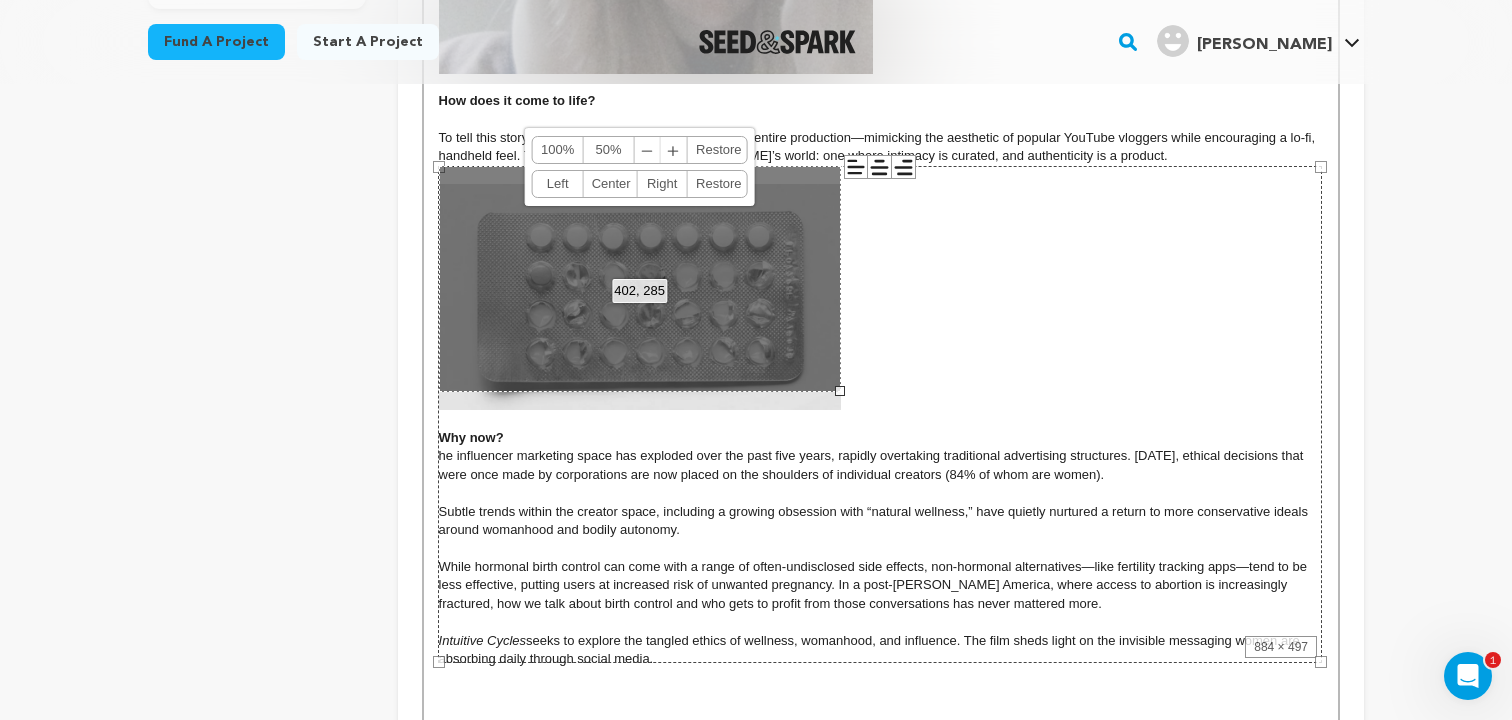 click on "884 × 497" at bounding box center (880, 414) 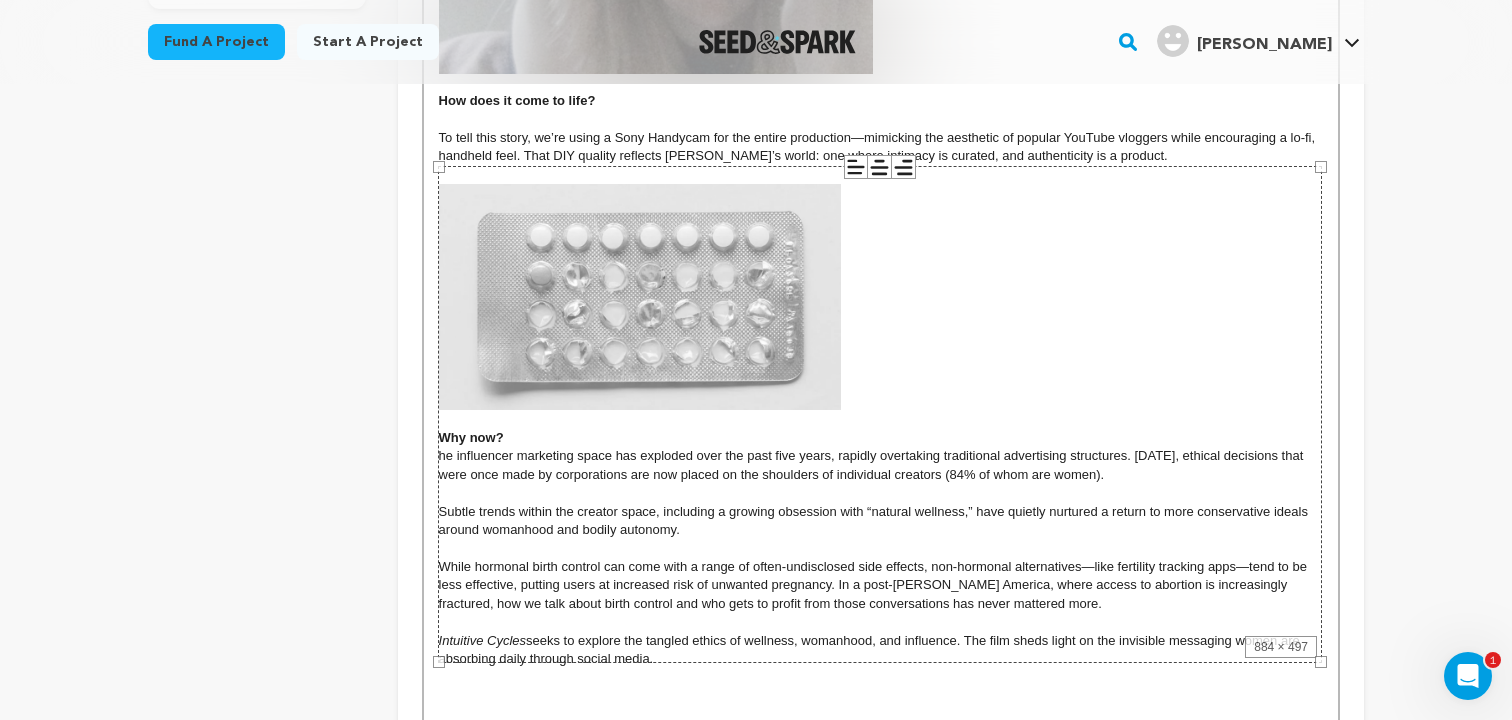 click on "To tell this story, we’re using a Sony Handycam for the entire production—mimicking the aesthetic of popular YouTube vloggers while encouraging a lo-fi, handheld feel. That DIY quality reflects Sadie’s world: one where intimacy is curated, and authenticity is a product." at bounding box center (881, 147) 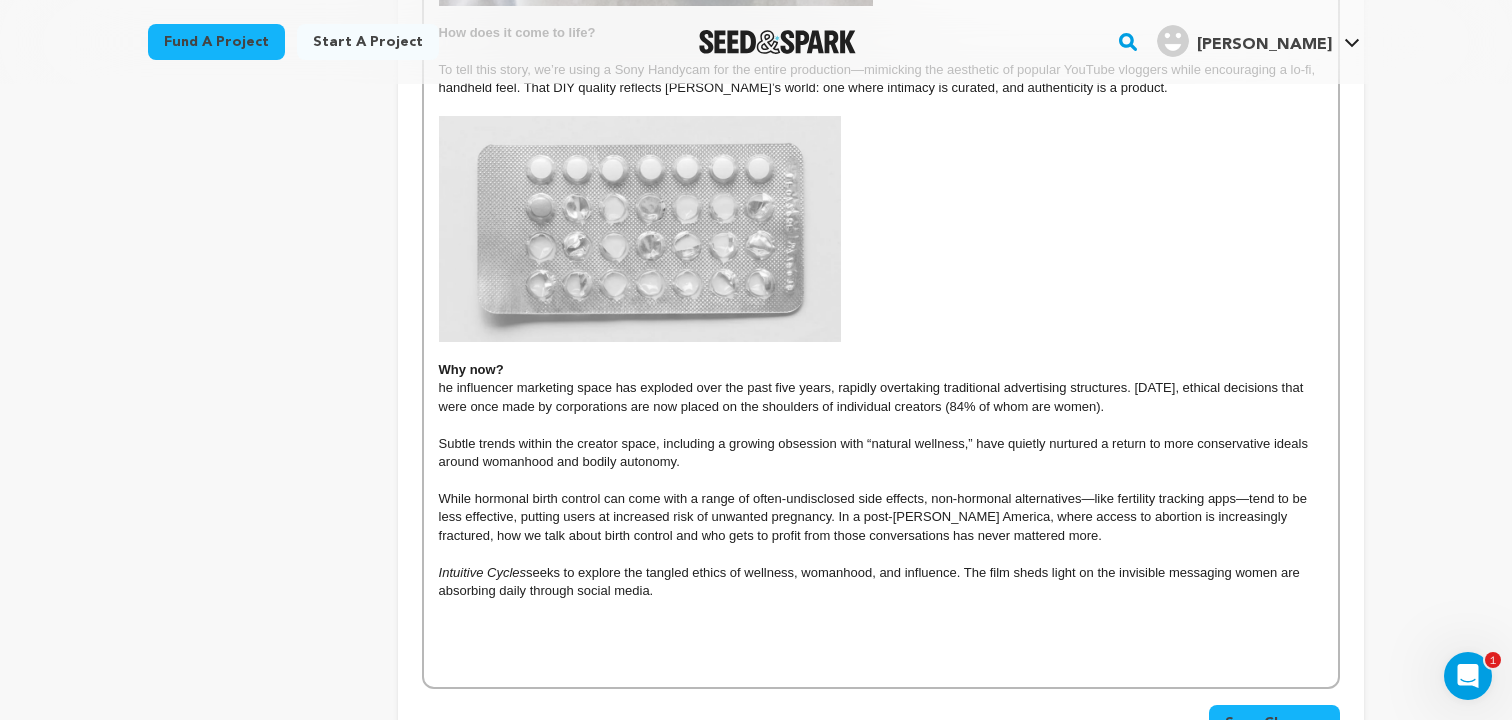 scroll, scrollTop: 822, scrollLeft: 0, axis: vertical 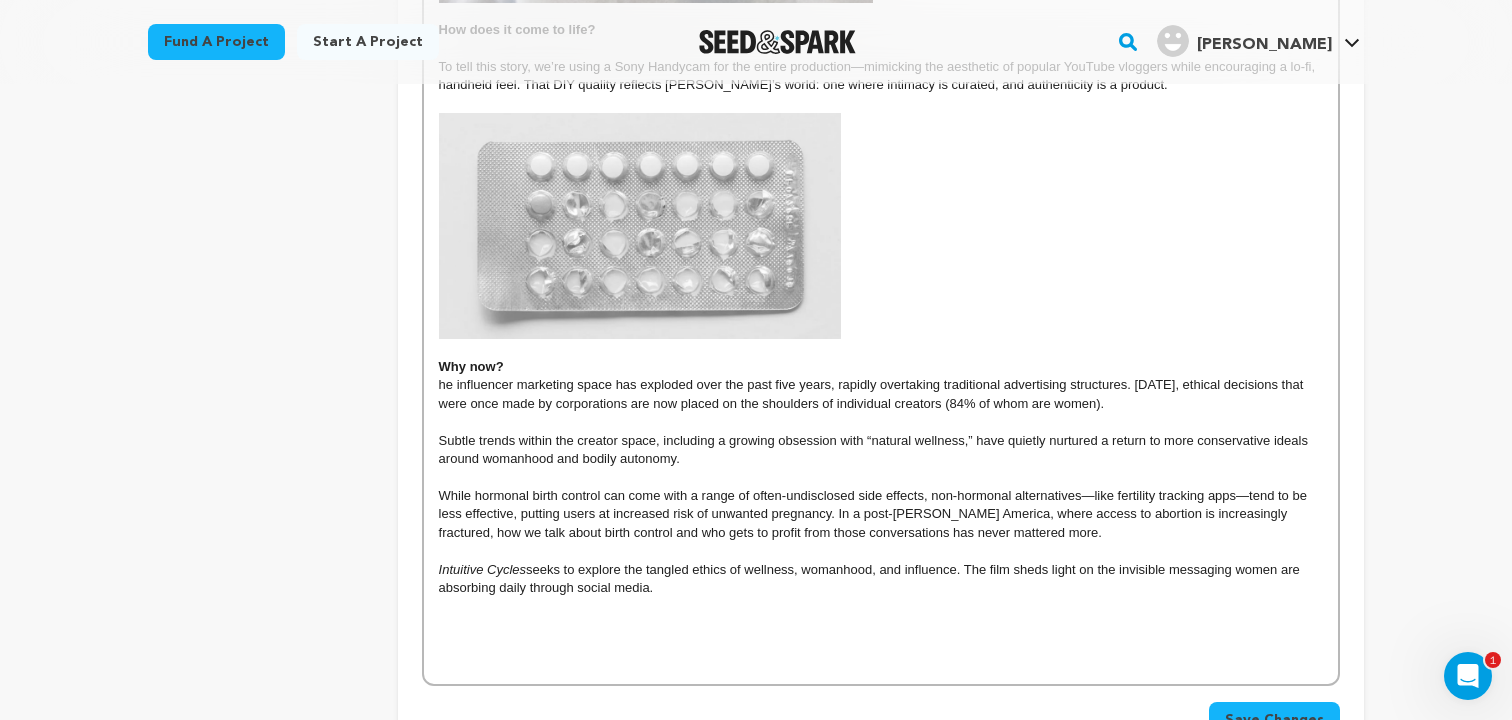 click on "Intuitive Cycles  seeks to explore the tangled ethics of wellness, womanhood, and influence. The film sheds light on the invisible messaging women are absorbing daily through social media." at bounding box center [881, 579] 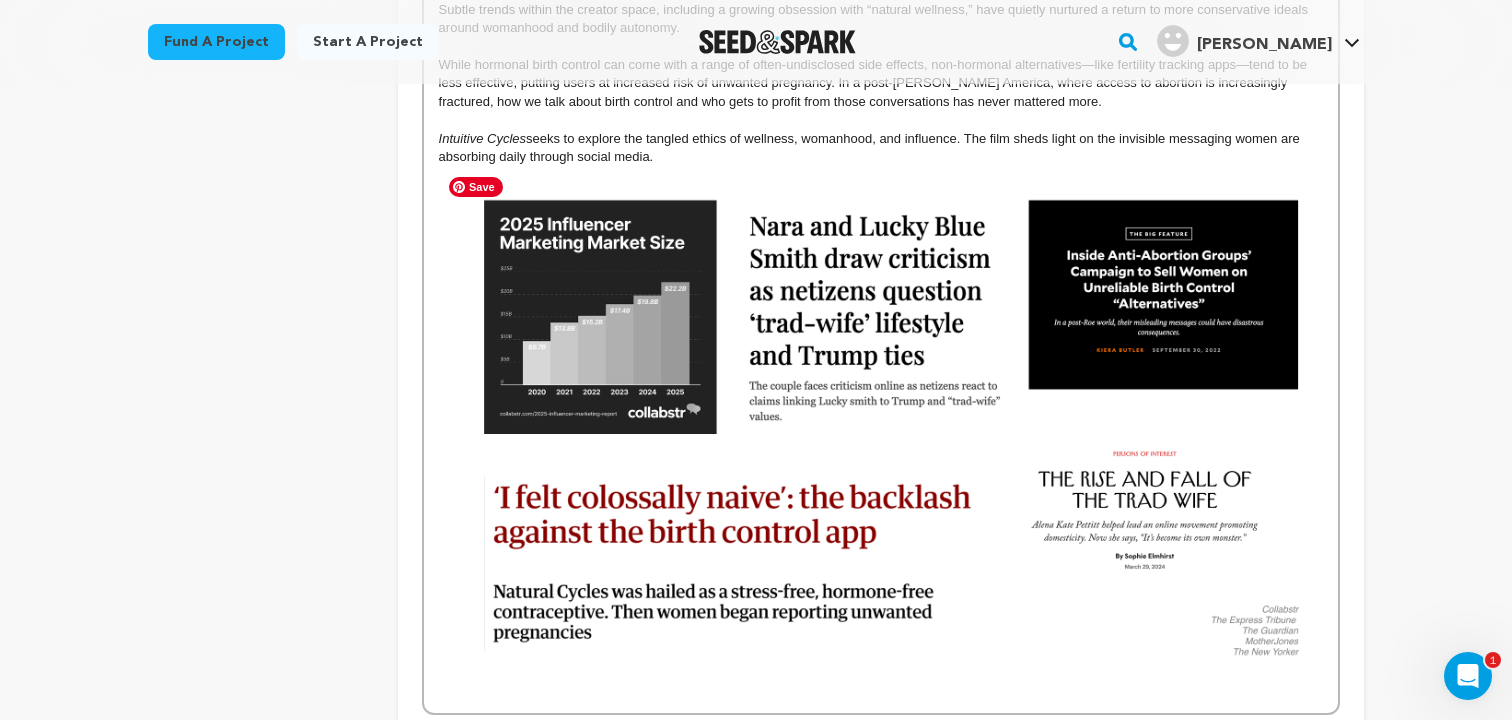scroll, scrollTop: 1308, scrollLeft: 0, axis: vertical 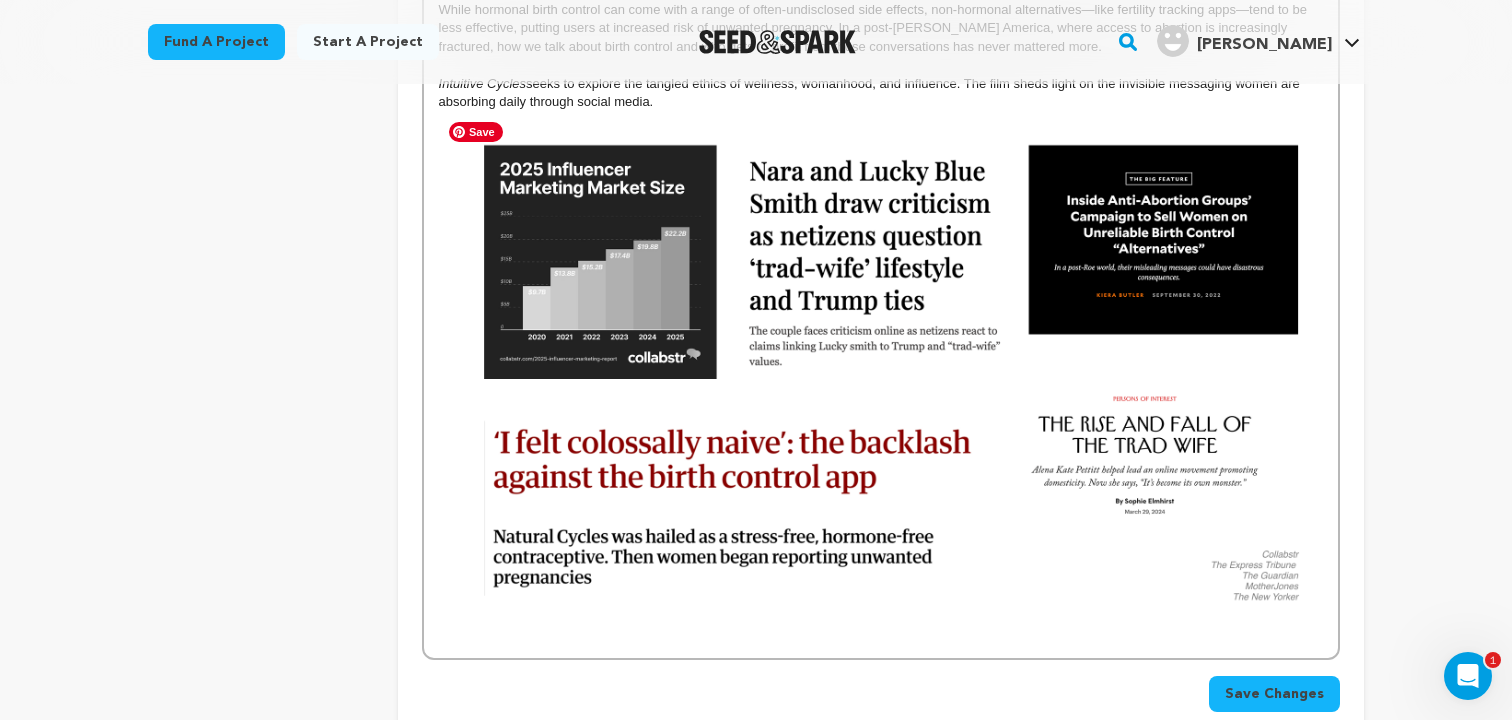 click at bounding box center (881, 378) 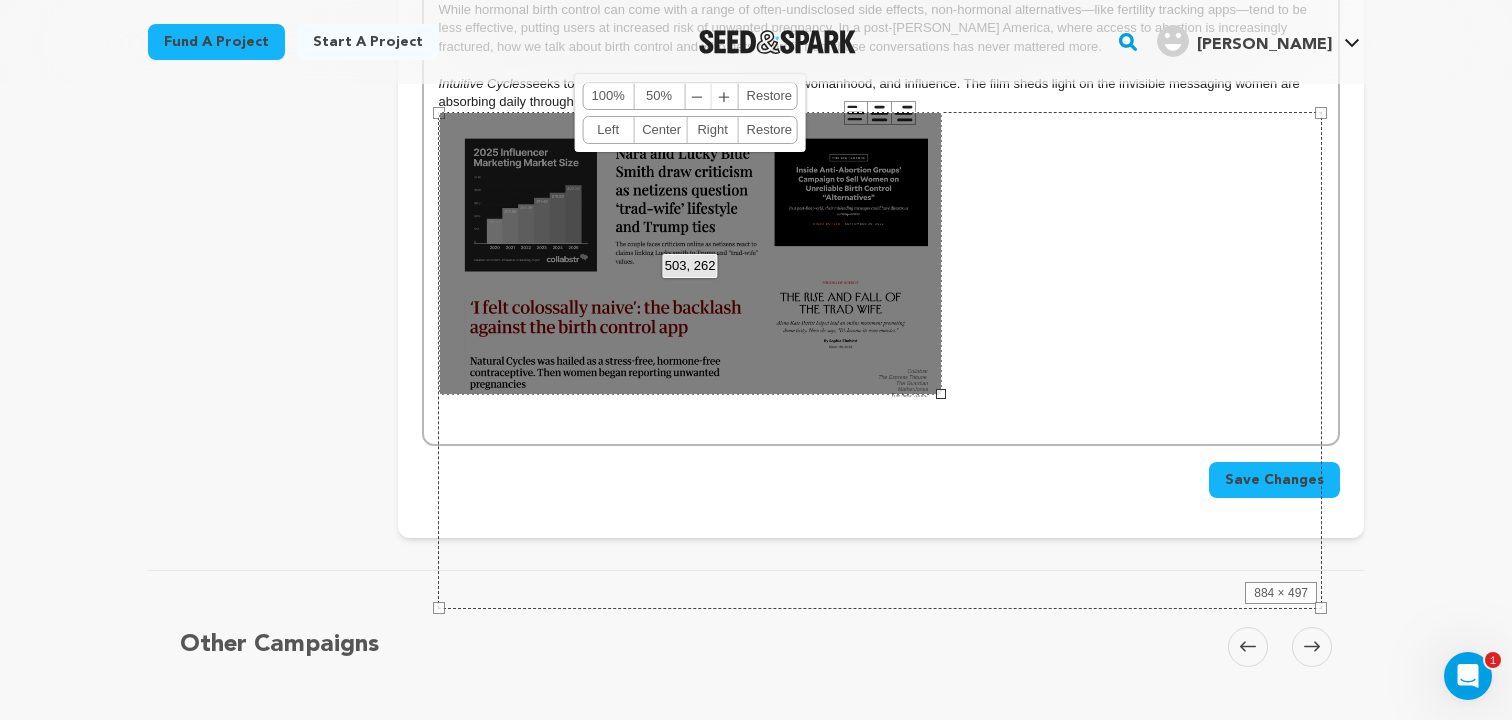 drag, startPoint x: 1318, startPoint y: 605, endPoint x: 937, endPoint y: 370, distance: 447.64496 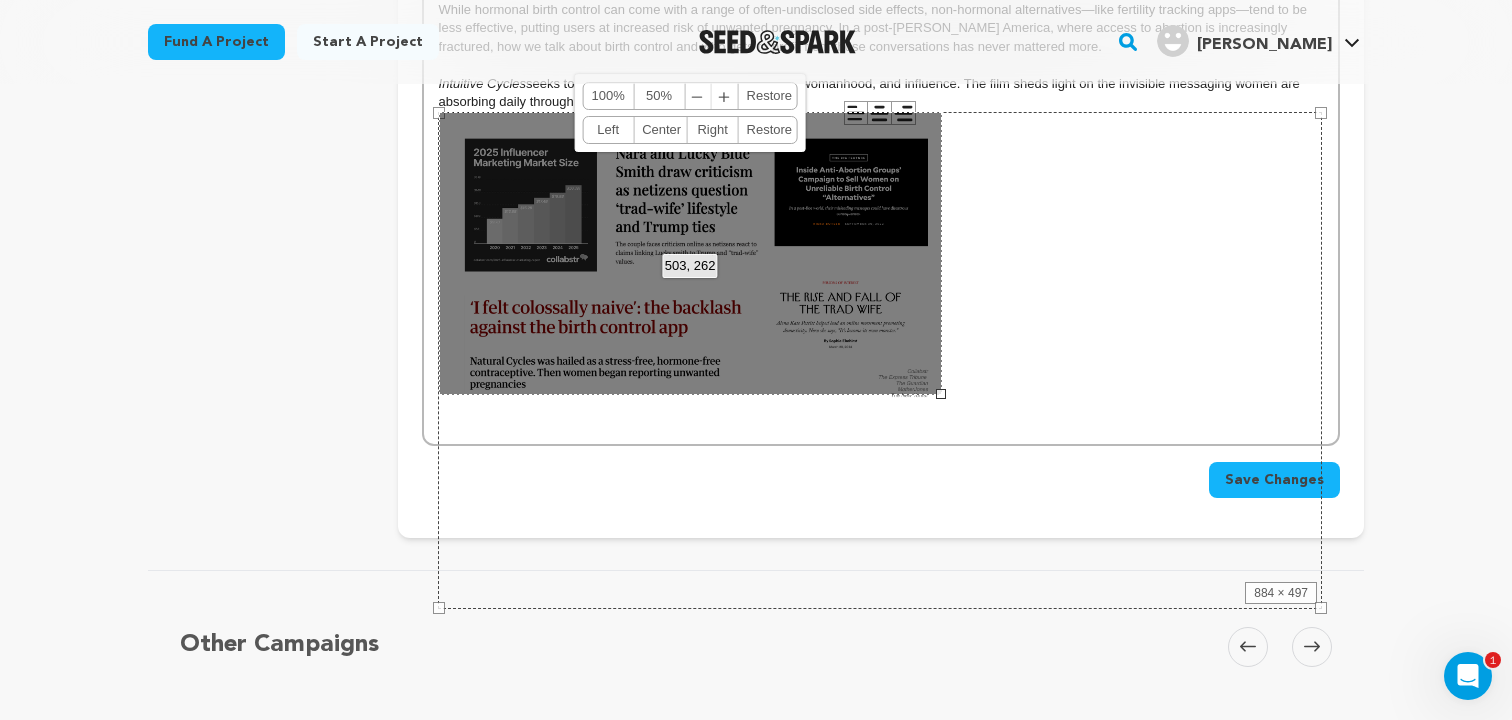 click on "503, 262
100%
50%
﹣
﹢
Restore
Left
Center
Right
Restore" at bounding box center (690, 253) 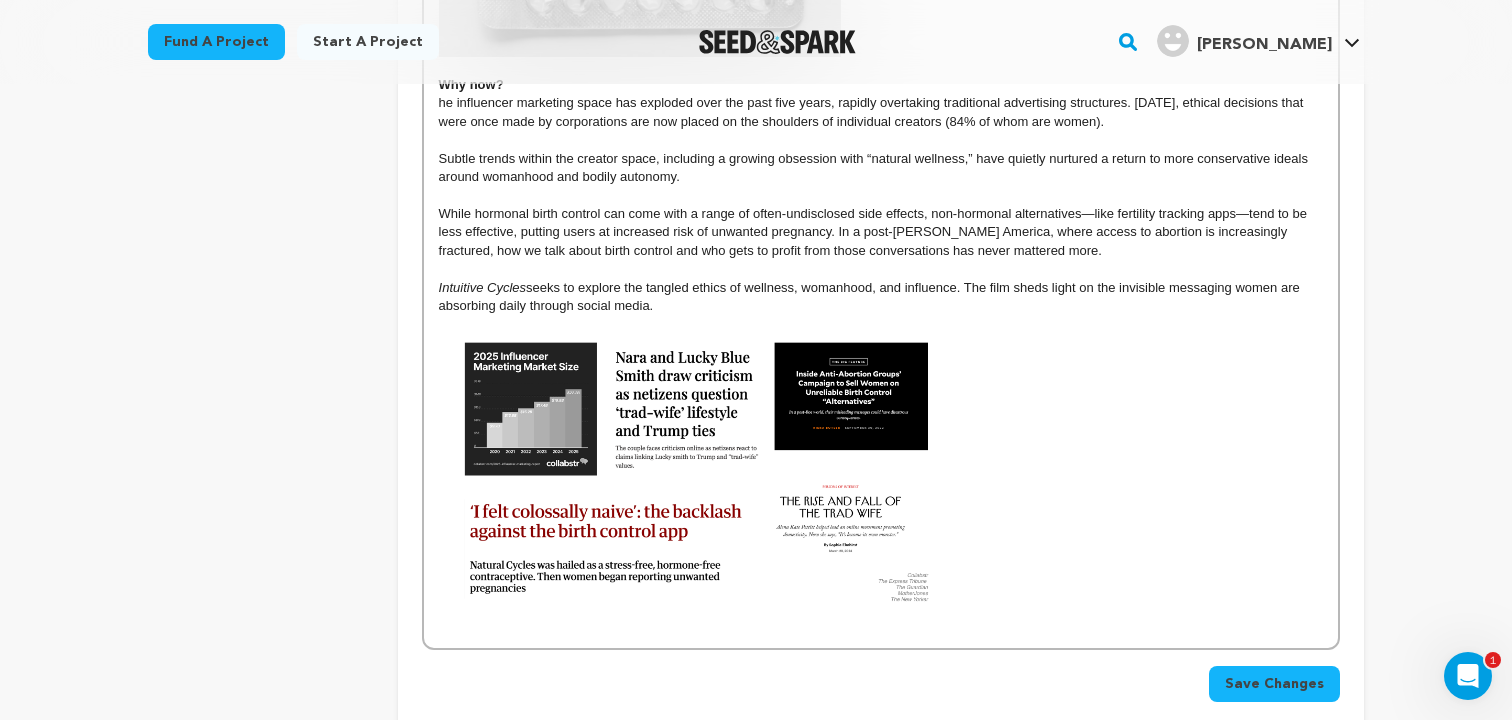 scroll, scrollTop: 1076, scrollLeft: 0, axis: vertical 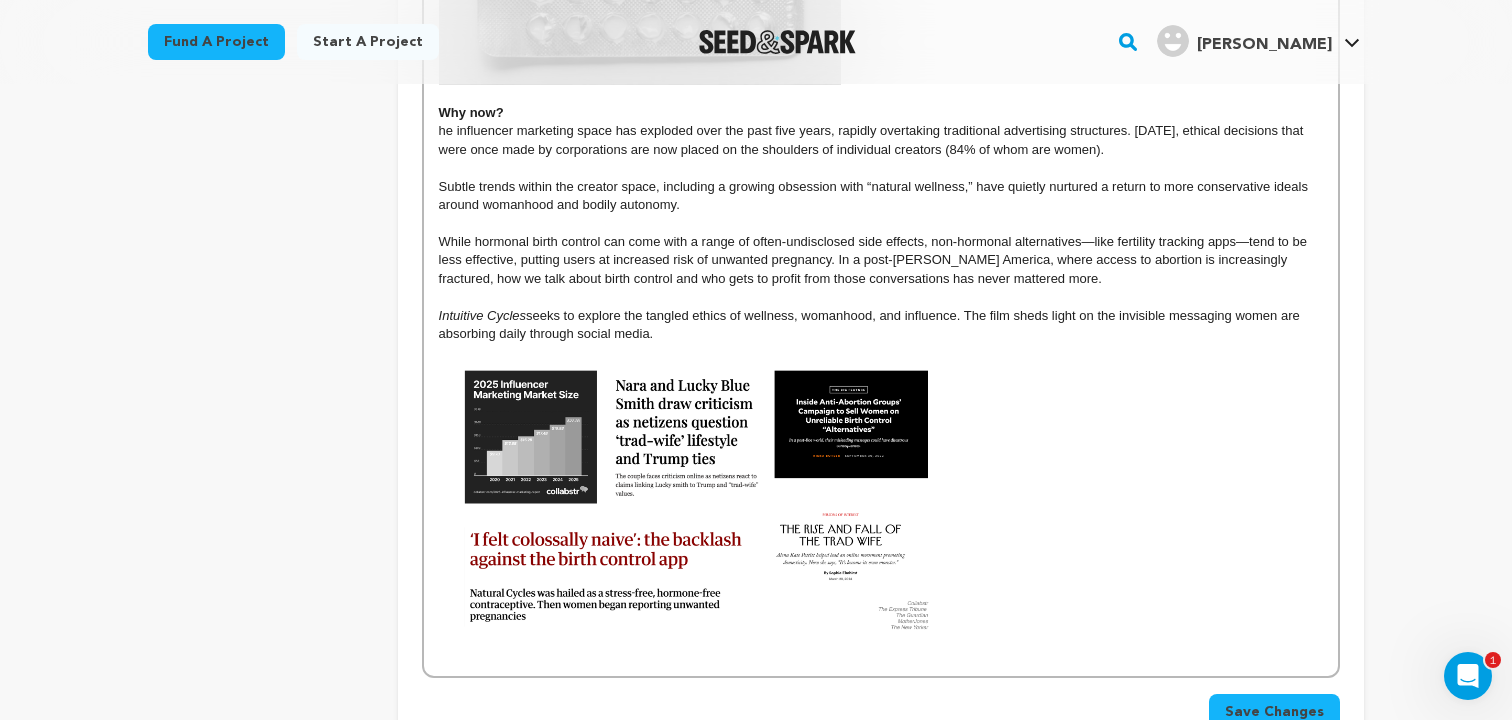 click at bounding box center [881, 503] 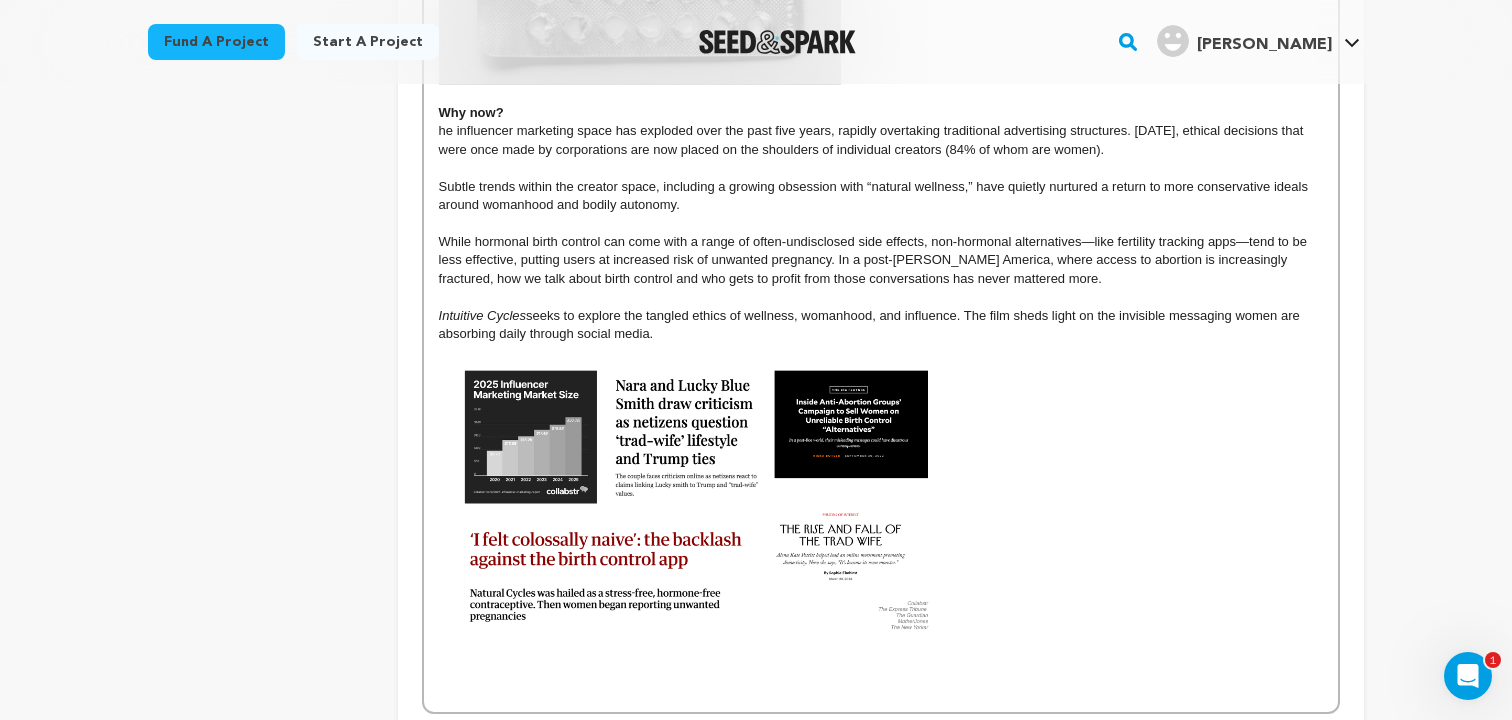 scroll, scrollTop: 0, scrollLeft: 0, axis: both 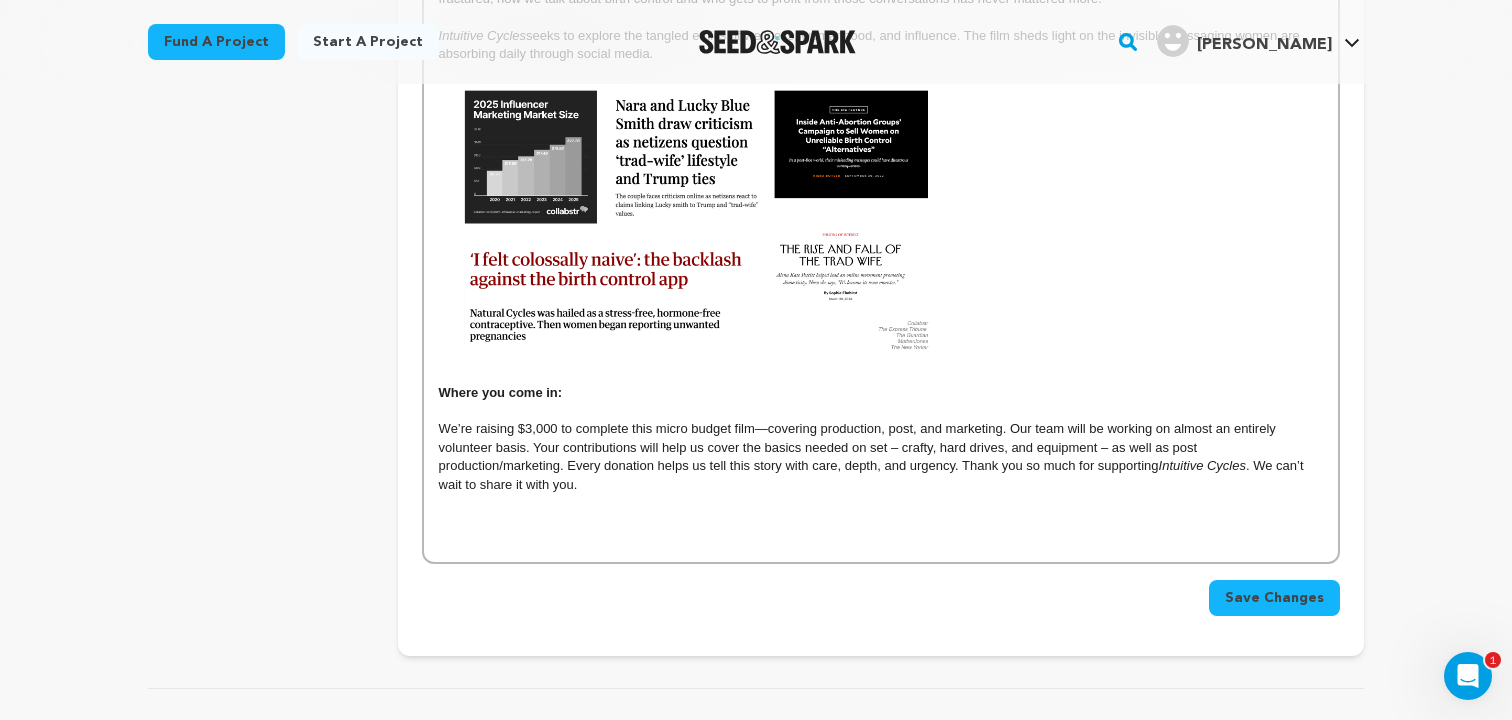 click on "We’re raising $3,000 to complete this micro budget film—covering production, post, and marketing. Our team will be working on almost an entirely volunteer basis. Your contributions will help us cover the basics needed on set – crafty, hard drives, and equipment – as well as post production/marketing. Every donation helps us tell this story with care, depth, and urgency. Thank you so much for supporting" at bounding box center (859, 447) 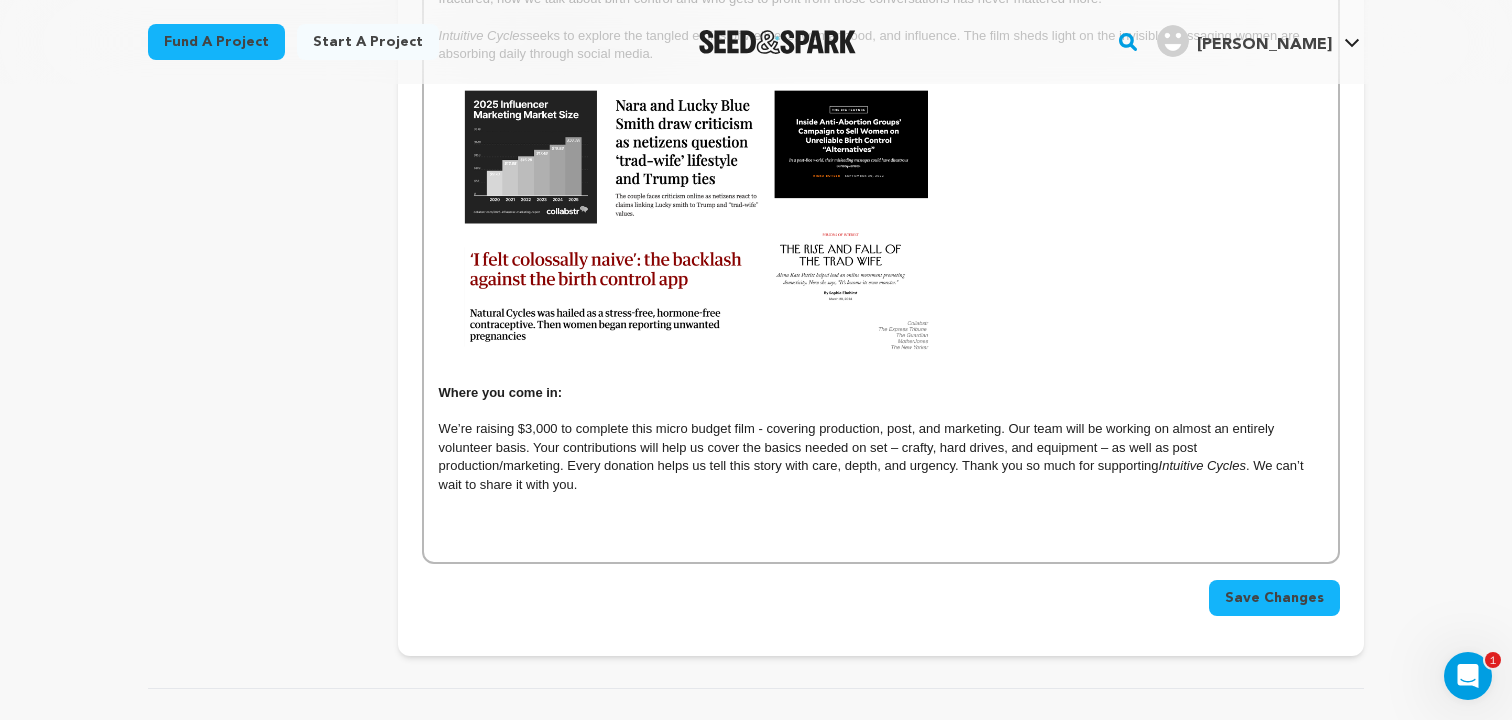 click on "We’re raising $3,000 to complete this micro budget film - covering production, post, and marketing. Our team will be working on almost an entirely volunteer basis. Your contributions will help us cover the basics needed on set – crafty, hard drives, and equipment – as well as post production/marketing. Every donation helps us tell this story with care, depth, and urgency. Thank you so much for supporting" at bounding box center [858, 447] 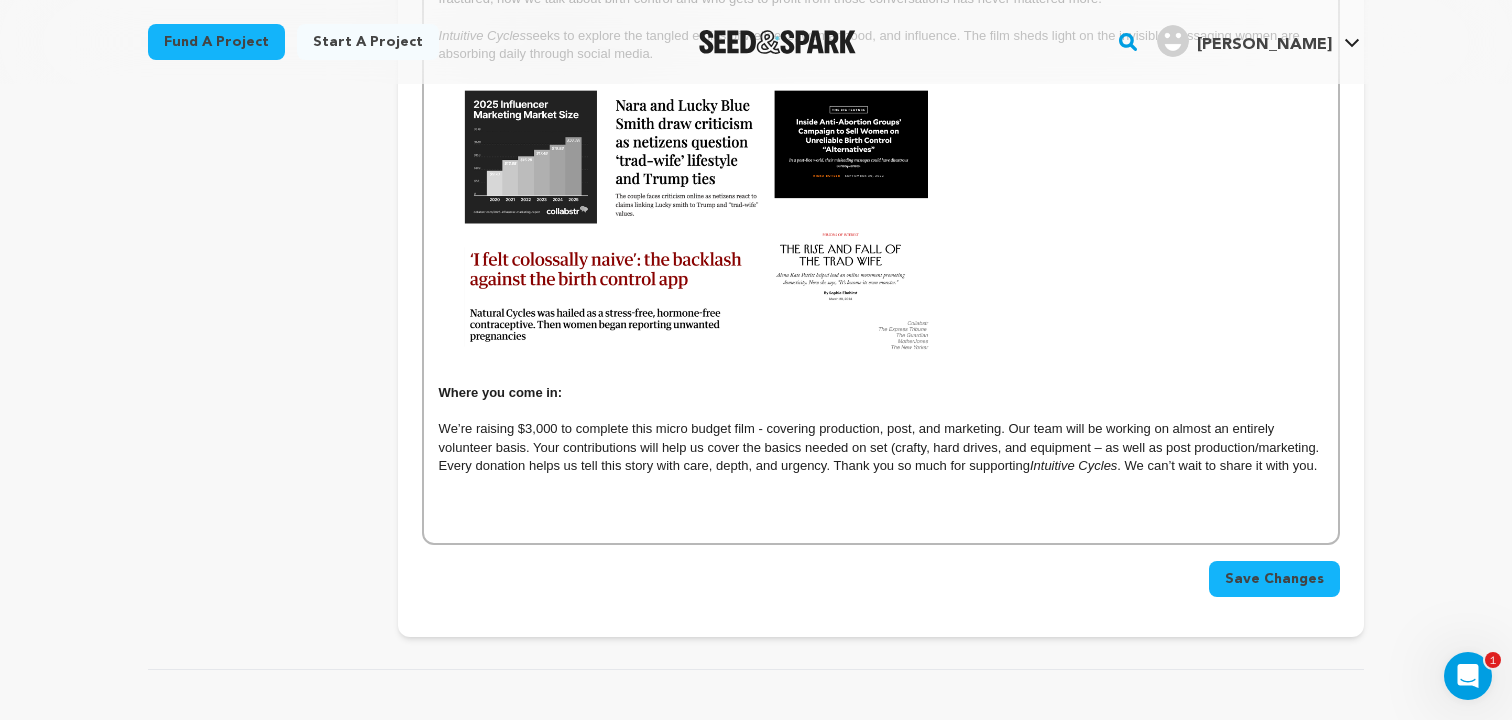 click on "We’re raising $3,000 to complete this micro budget film - covering production, post, and marketing. Our team will be working on almost an entirely volunteer basis. Your contributions will help us cover the basics needed on set (crafty, hard drives, and equipment – as well as post production/marketing. Every donation helps us tell this story with care, depth, and urgency. Thank you so much for supporting" at bounding box center (881, 447) 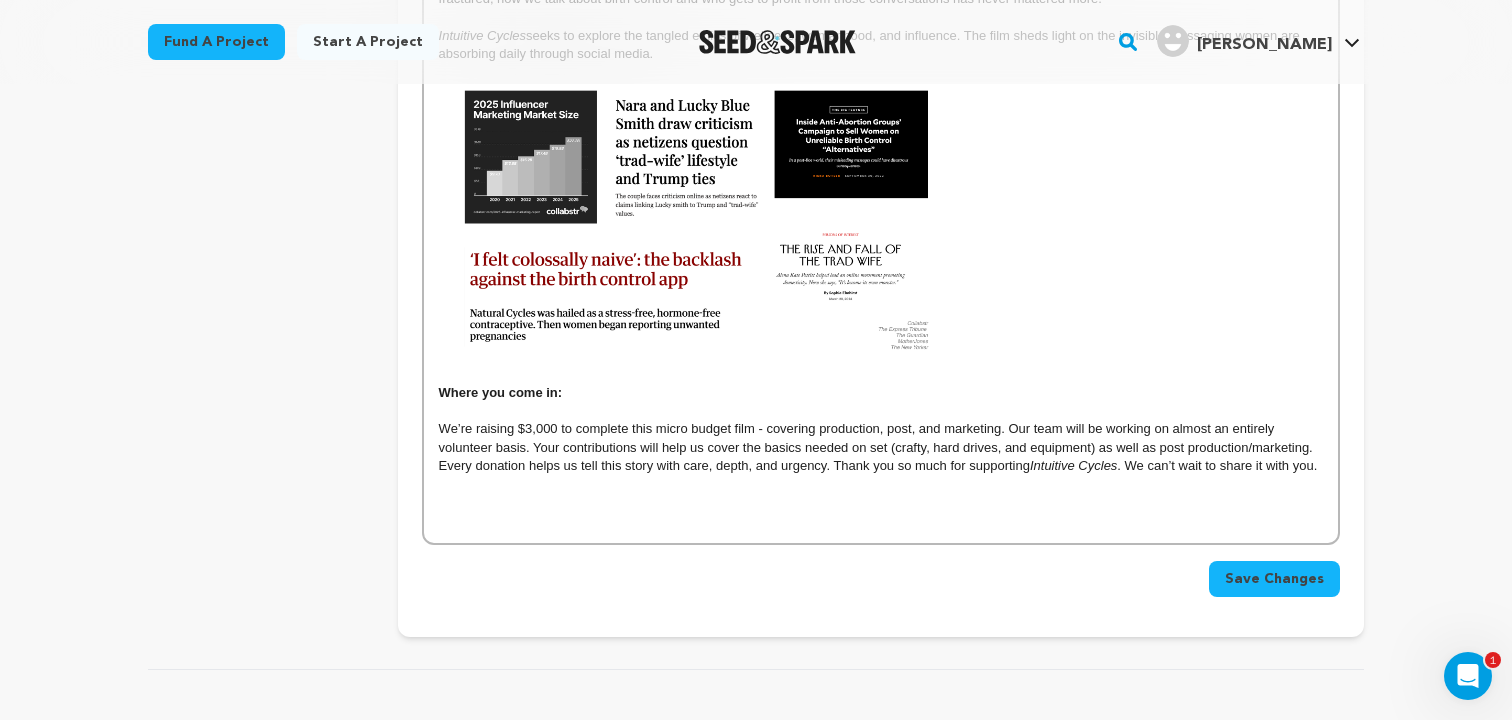 click on "We’re raising $3,000 to complete this micro budget film - covering production, post, and marketing. Our team will be working on almost an entirely volunteer basis. Your contributions will help us cover the basics needed on set (crafty, hard drives, and equipment) as well as post production/marketing. Every donation helps us tell this story with care, depth, and urgency. Thank you so much for supporting" at bounding box center (878, 447) 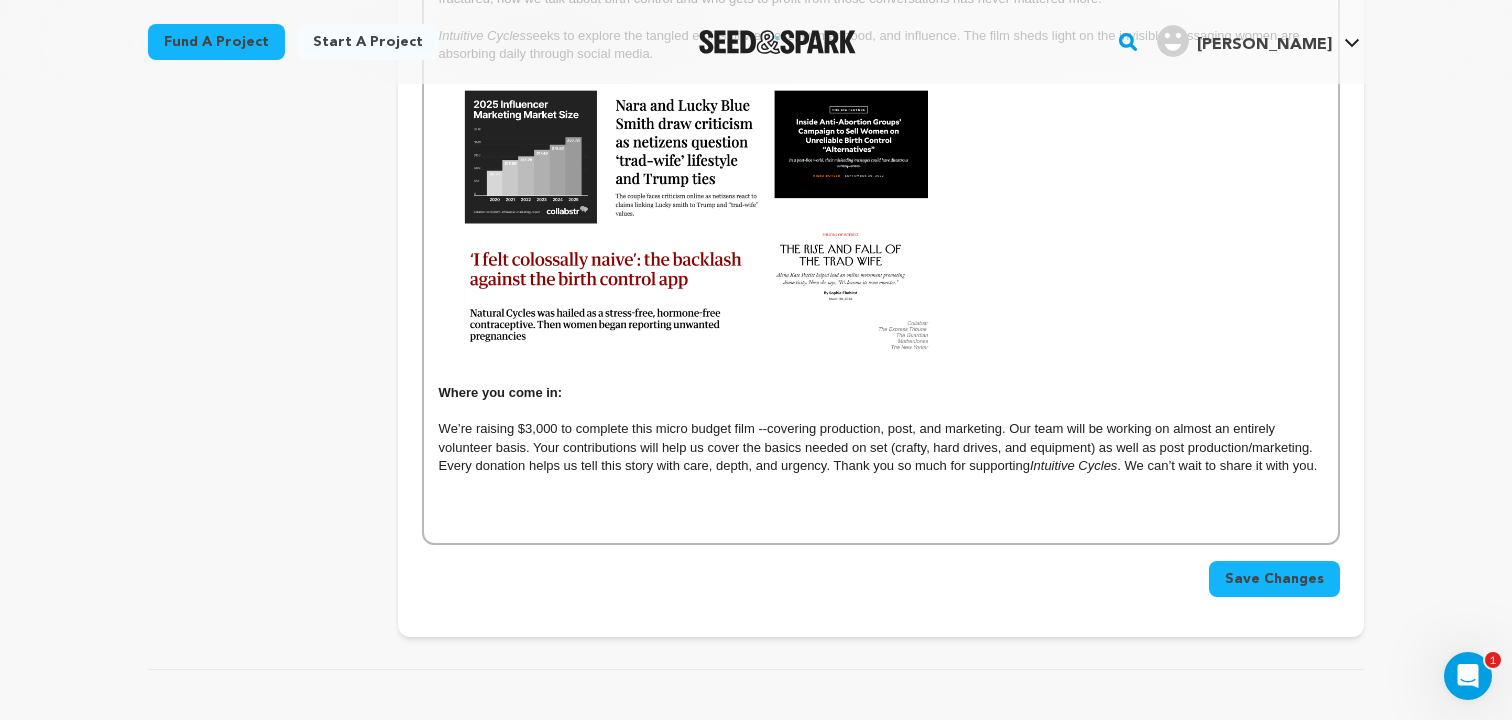 click on "We’re raising $3,000 to complete this micro budget film --covering production, post, and marketing. Our team will be working on almost an entirely volunteer basis. Your contributions will help us cover the basics needed on set (crafty, hard drives, and equipment) as well as post production/marketing. Every donation helps us tell this story with care, depth, and urgency. Thank you so much for supporting  Intuitive Cycles . We can’t wait to share it with you." at bounding box center [881, 447] 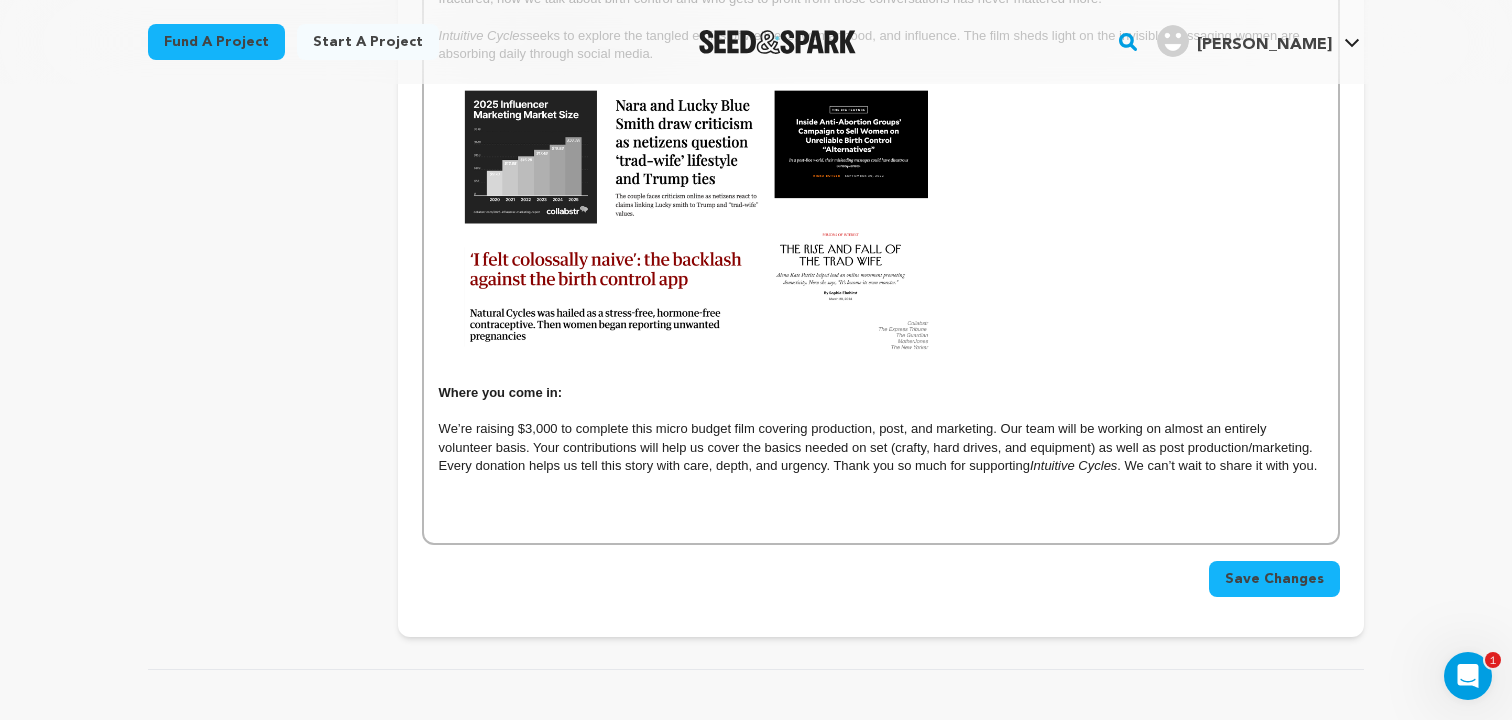 scroll, scrollTop: 1207, scrollLeft: 0, axis: vertical 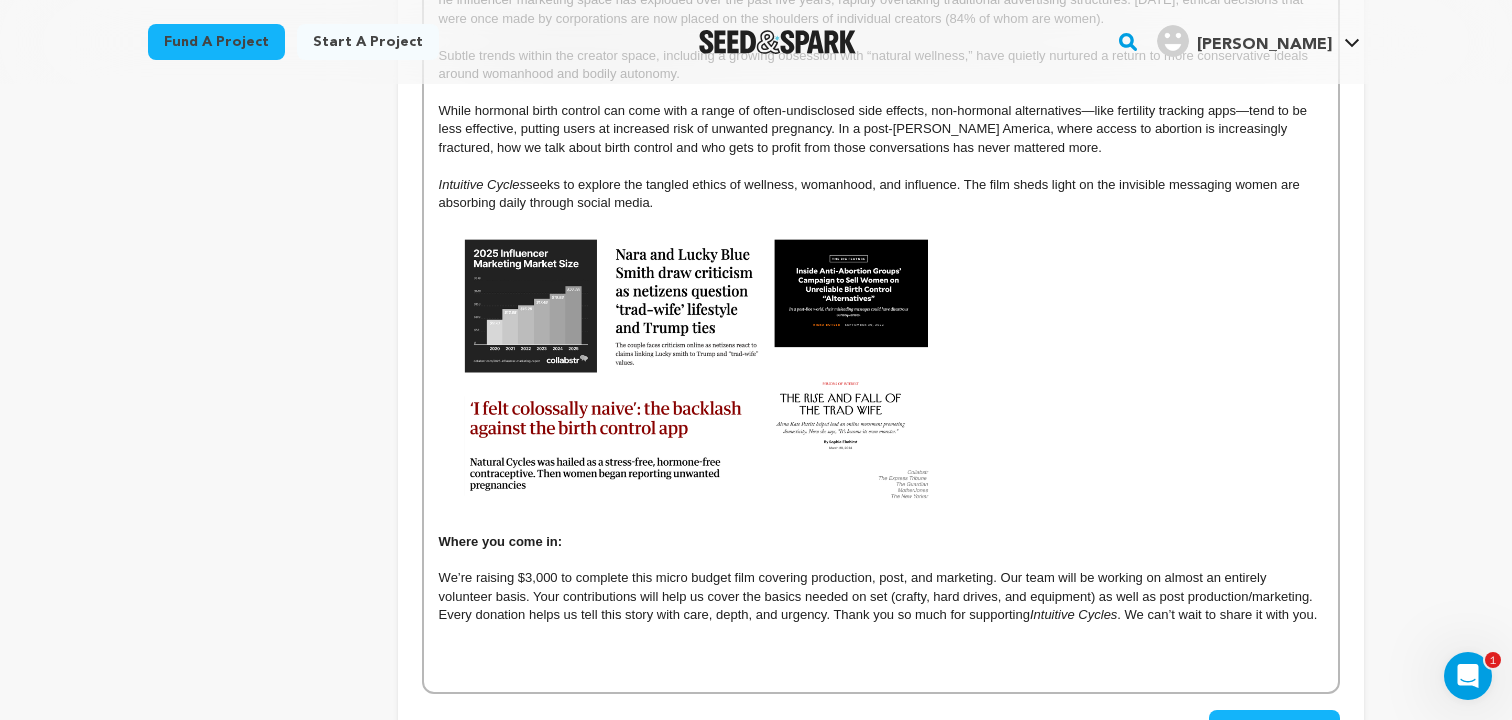 click on "We’re raising $3,000 to complete this micro budget film covering production, post, and marketing. Our team will be working on almost an entirely volunteer basis. Your contributions will help us cover the basics needed on set (crafty, hard drives, and equipment) as well as post production/marketing. Every donation helps us tell this story with care, depth, and urgency. Thank you so much for supporting  Intuitive Cycles . We can’t wait to share it with you." at bounding box center (881, 596) 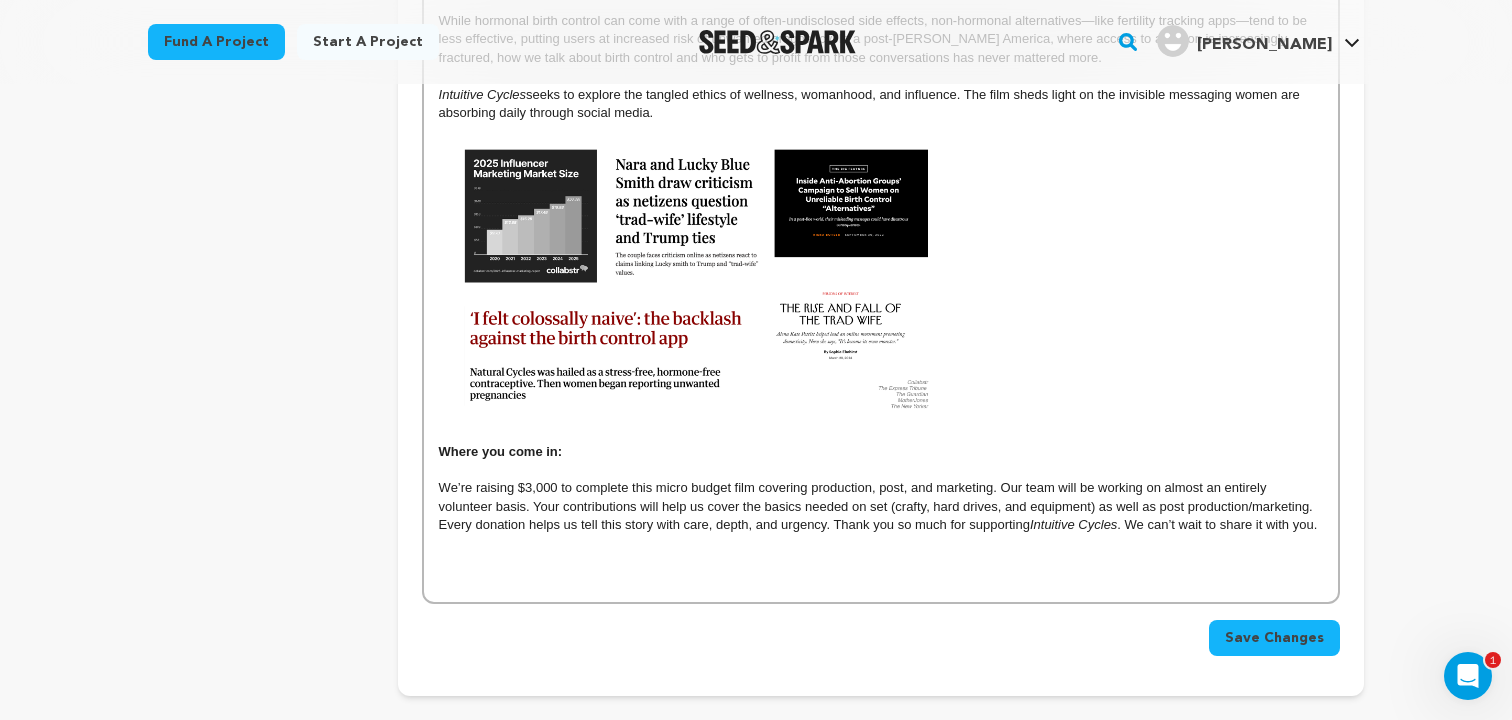 scroll, scrollTop: 1318, scrollLeft: 0, axis: vertical 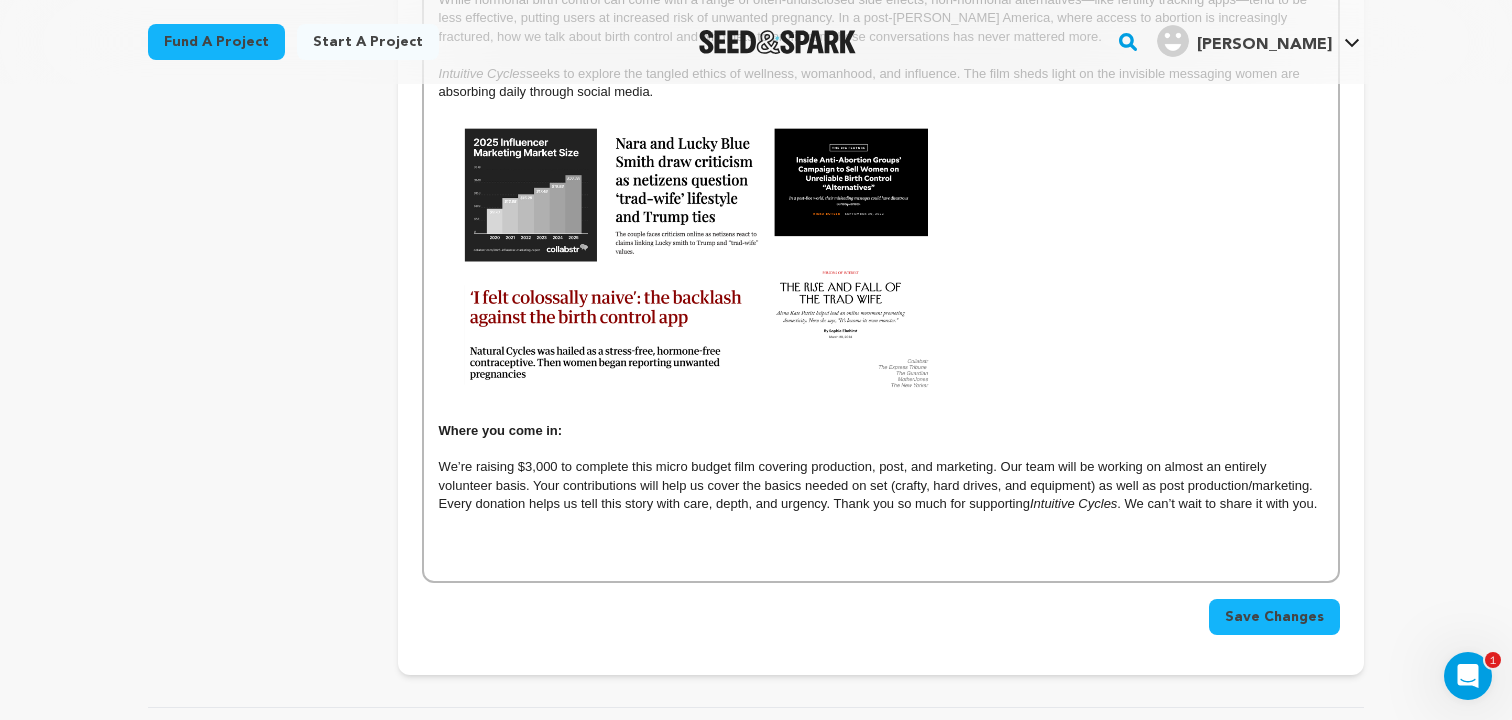 click on "We’re raising $3,000 to complete this micro budget film covering production, post, and marketing. Our team will be working on almost an entirely volunteer basis. Your contributions will help us cover the basics needed on set (crafty, hard drives, and equipment) as well as post production/marketing. Every donation helps us tell this story with care, depth, and urgency. Thank you so much for supporting" at bounding box center (878, 485) 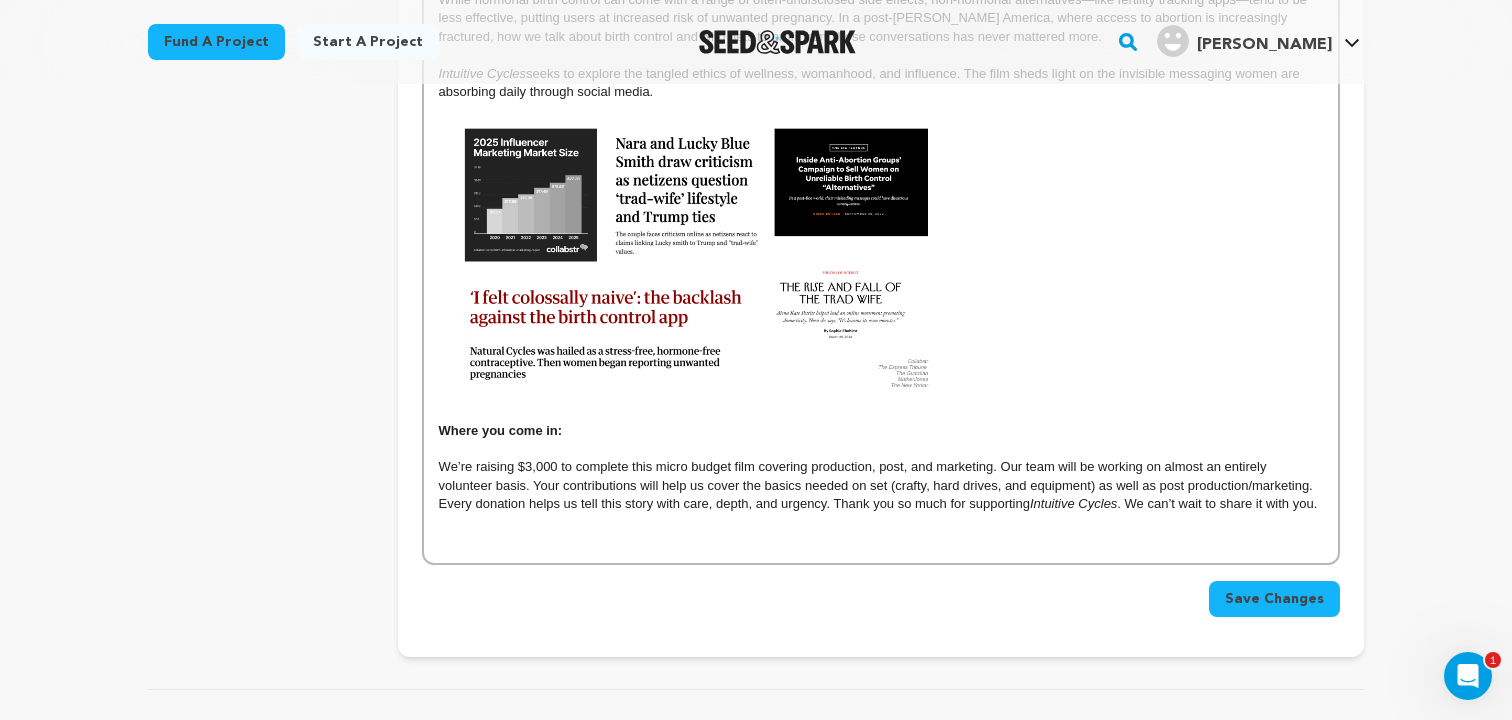 scroll, scrollTop: 1340, scrollLeft: 0, axis: vertical 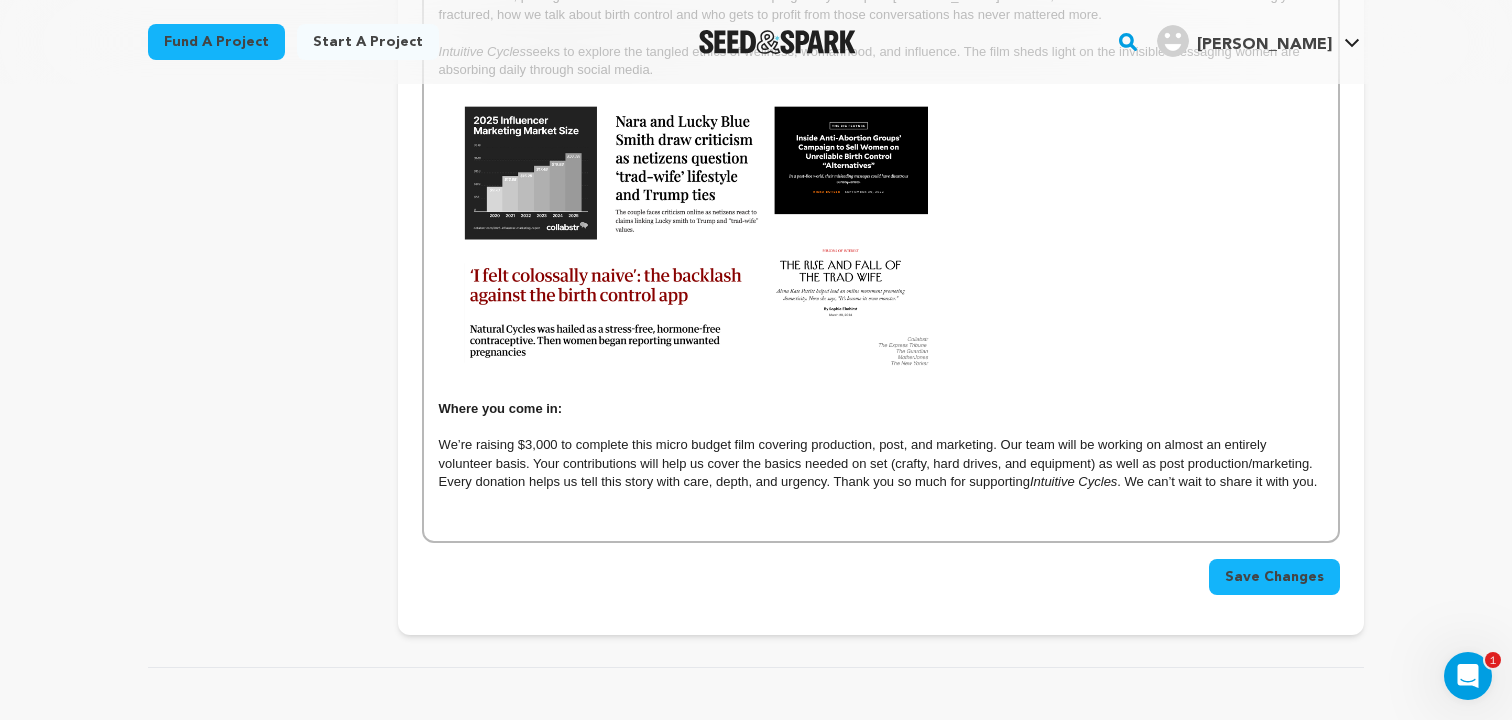 click on "Our story follows Sadie, a mid-tier influencer who lands her biggest brand deal yet: promoting Intuitive Cycles. A period tracking application promoted as an alternative to hormonal birth control. As the day unfolds, Sadie becomes more aware of the potential fallout of her endorsement in a post-Roe America. Alone in her apartment, she’s haunted by the ethical dilemma before her and the performative reality she’s built around herself.  How does it come to life?  To tell this story, we’re using a Sony Handycam for the entire production—mimicking the aesthetic of popular YouTube vloggers while encouraging a lo-fi, handheld feel. That DIY quality reflects Sadie’s world: one where intimacy is curated, and authenticity is a product. Why now?  he influencer marketing space has exploded over the past five years, rapidly overtaking traditional advertising structures. Today, ethical decisions that were once made by corporations are now placed on the shoulders of individual creators (84% of whom are women)." at bounding box center (881, -162) 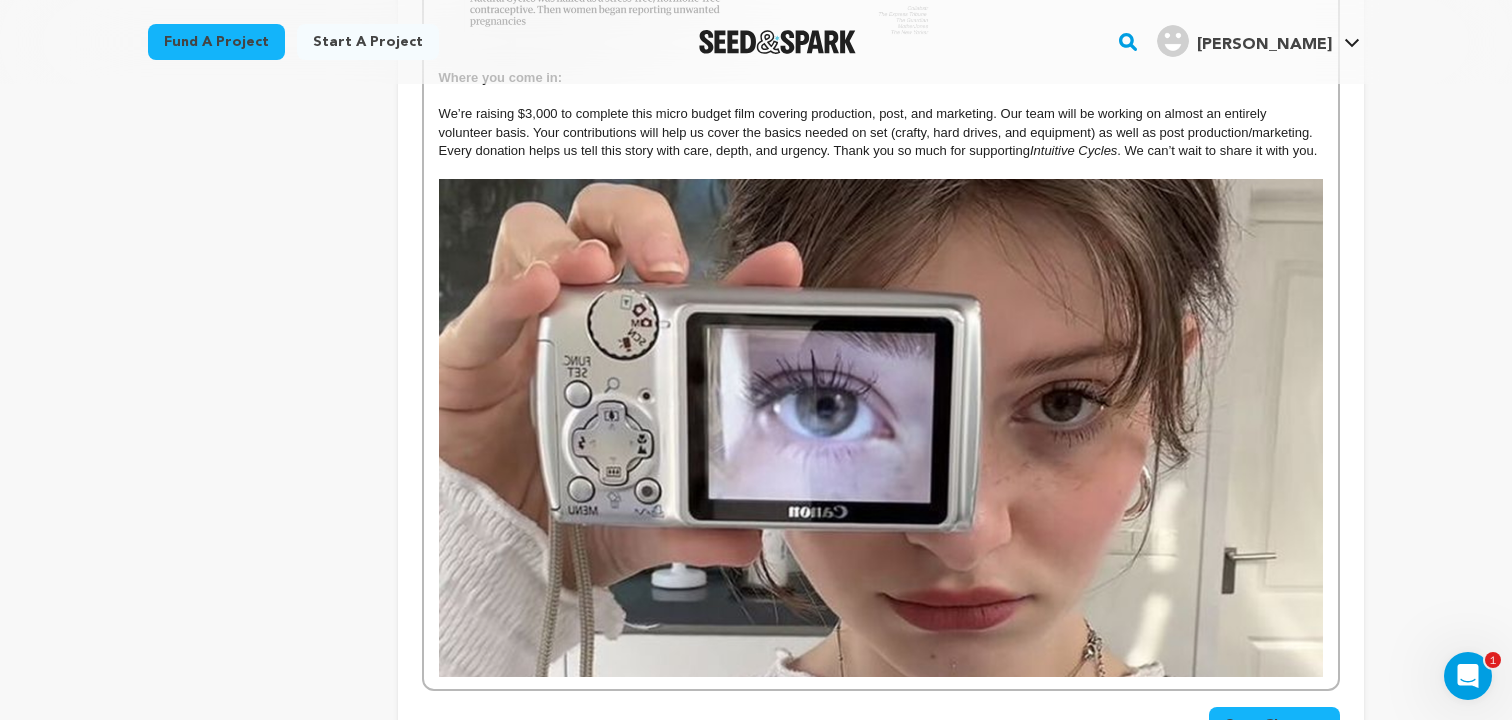 scroll, scrollTop: 1720, scrollLeft: 0, axis: vertical 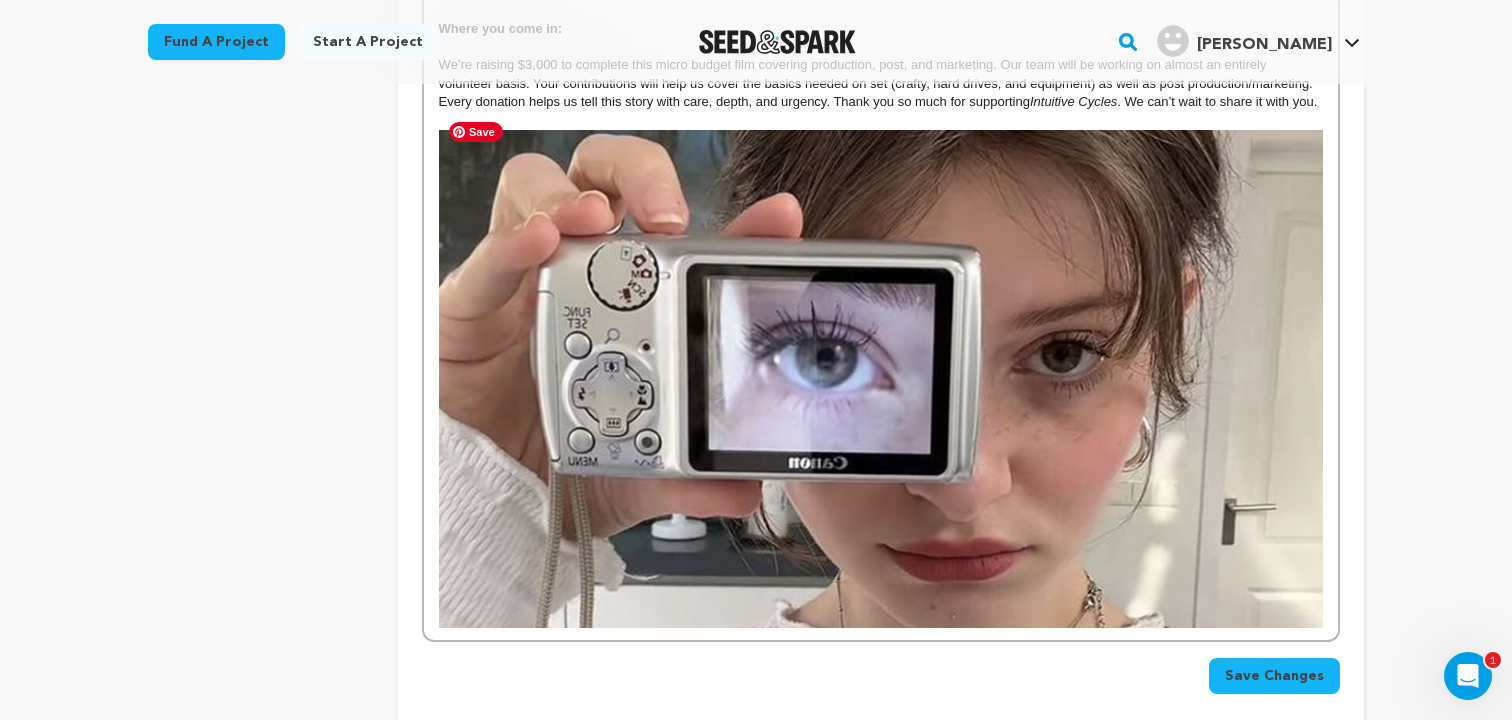 click at bounding box center [881, 378] 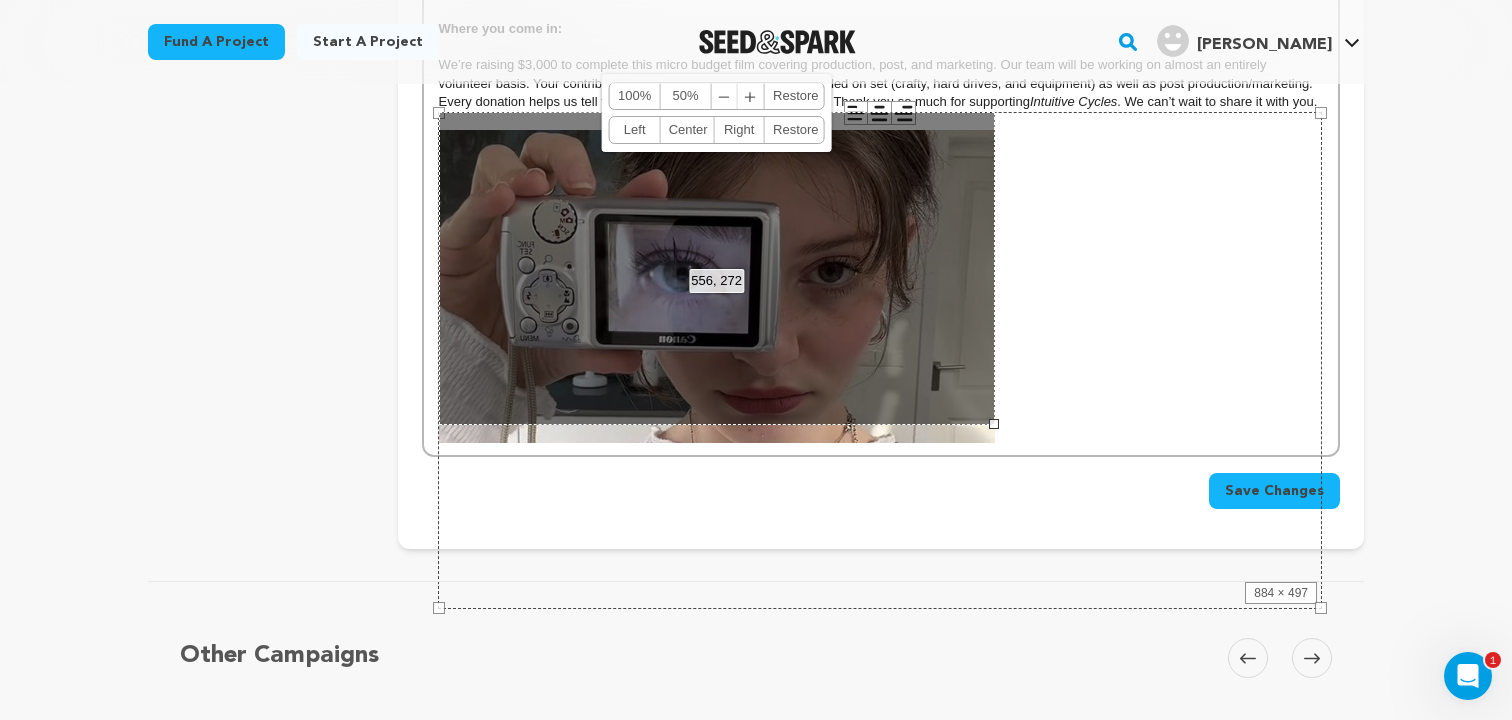 drag, startPoint x: 1320, startPoint y: 606, endPoint x: 992, endPoint y: 381, distance: 397.75494 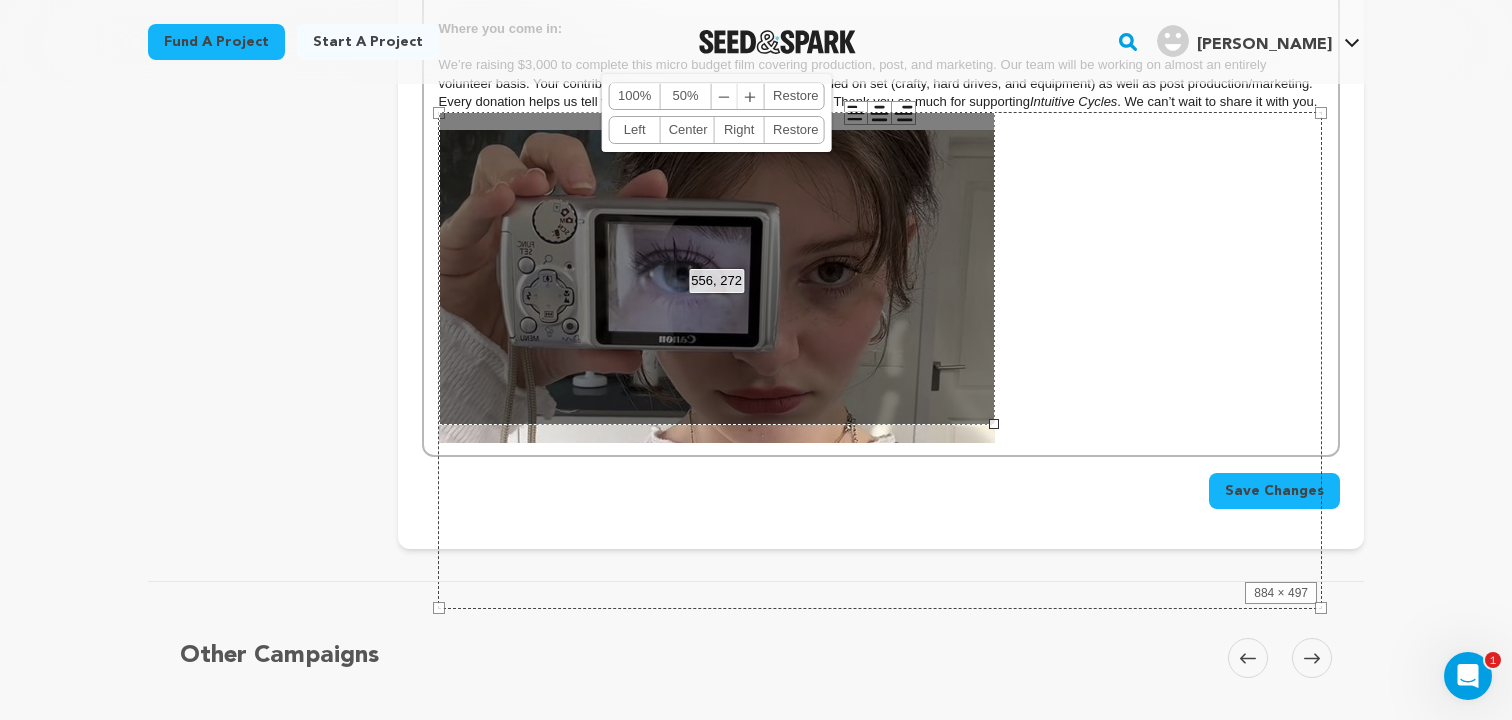 click on "556, 272
100%
50%
﹣
﹢
Restore
Left
Center
Right
Restore" at bounding box center (717, 268) 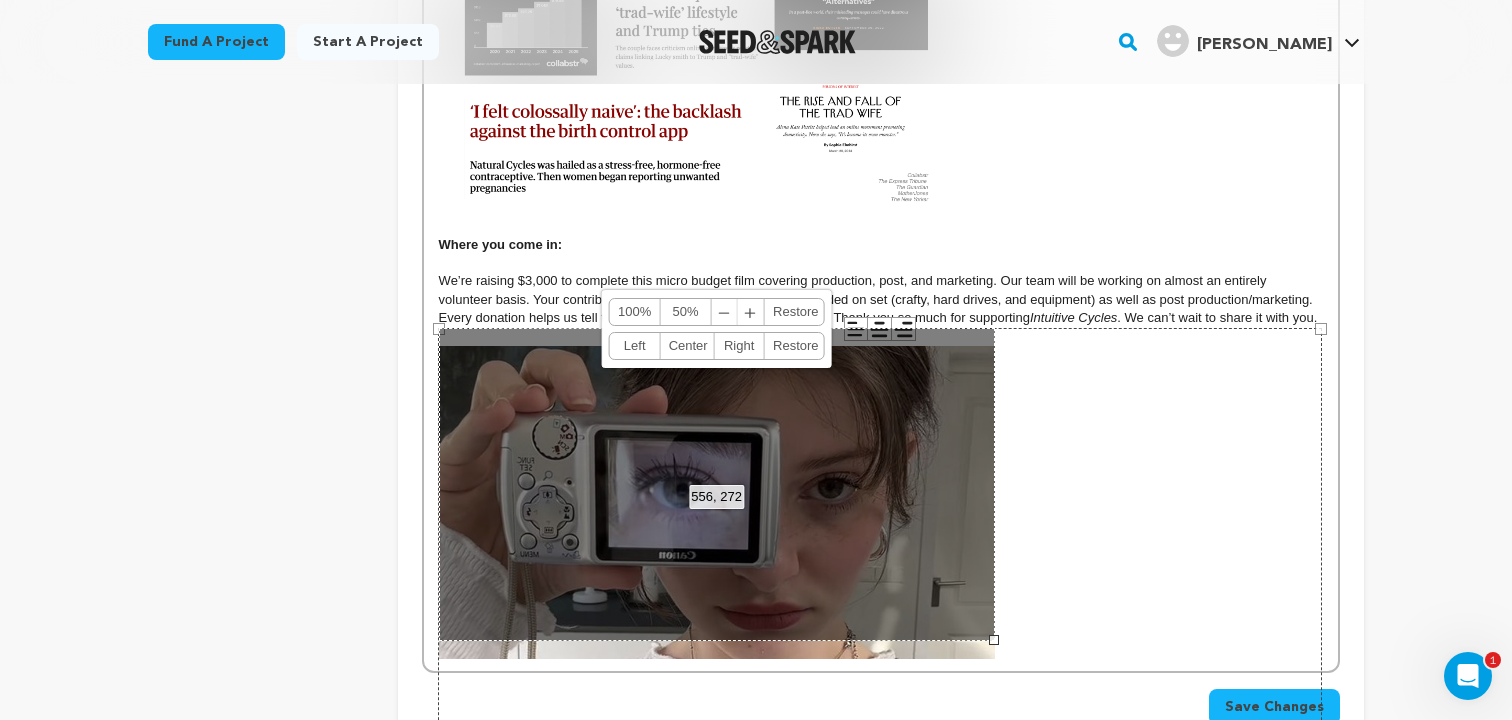 scroll, scrollTop: 1447, scrollLeft: 0, axis: vertical 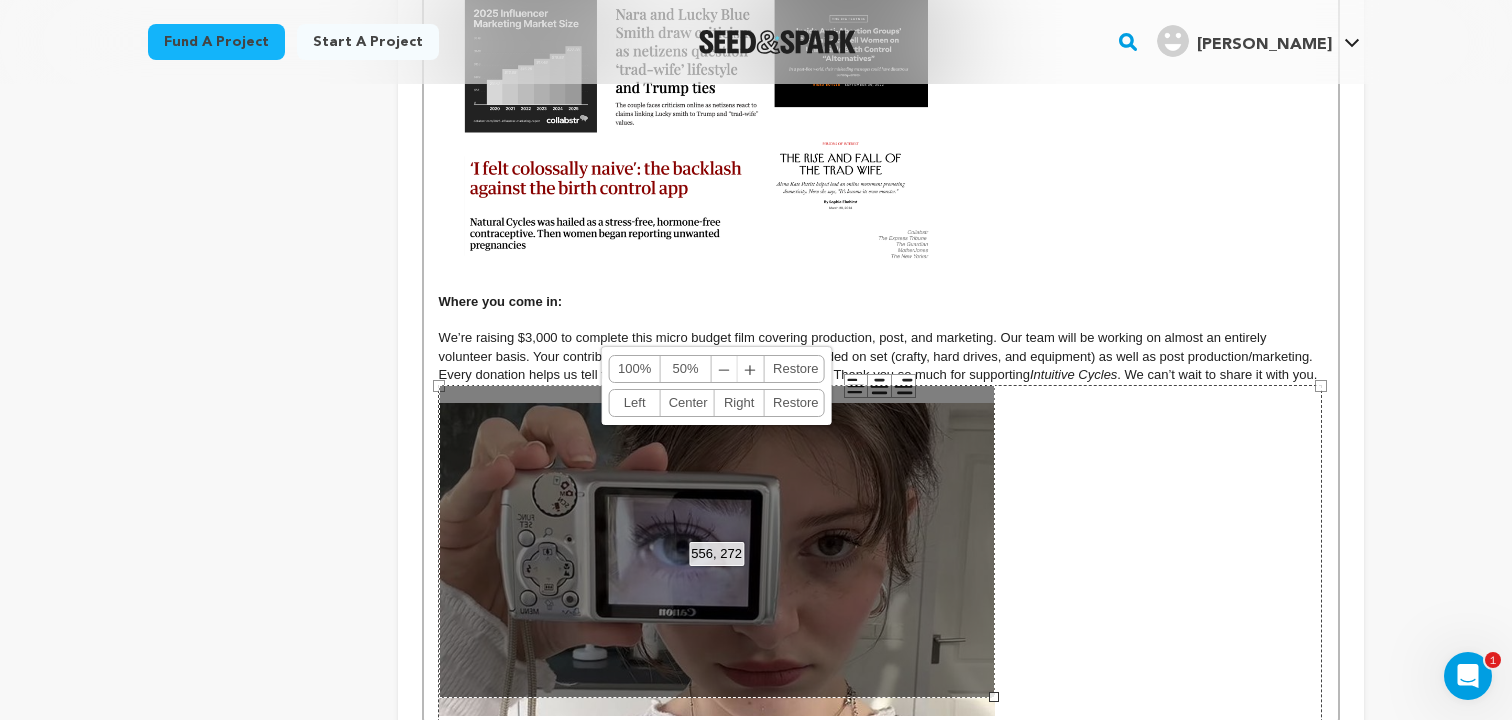 click on "We’re raising $3,000 to complete this micro budget film covering production, post, and marketing. Our team will be working on almost an entirely volunteer basis. Your contributions will help us cover the basics needed on set (crafty, hard drives, and equipment) as well as post production/marketing. Every donation helps us tell this story with care, depth, and urgency. Thank you so much for supporting" at bounding box center (878, 356) 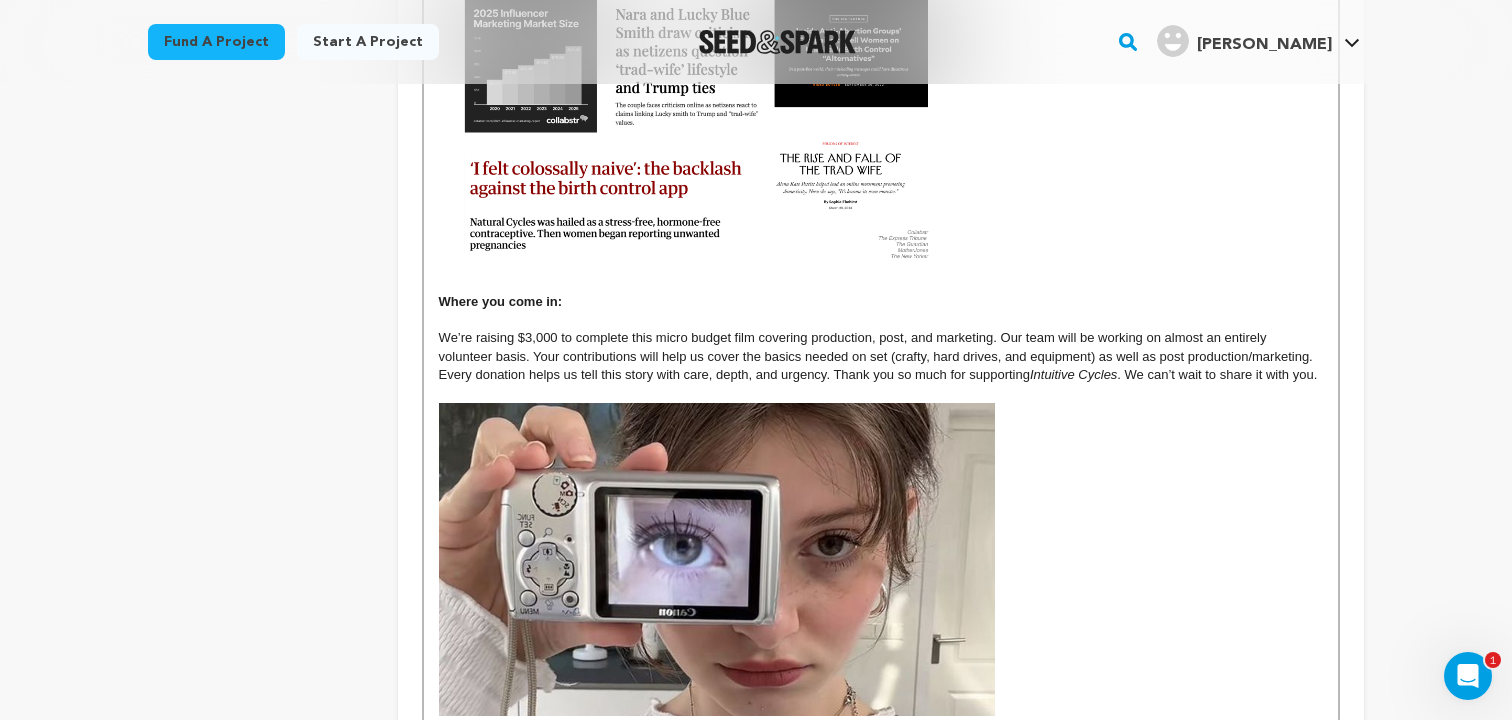 click on "Our story follows Sadie, a mid-tier influencer who lands her biggest brand deal yet: promoting Intuitive Cycles. A period tracking application promoted as an alternative to hormonal birth control. As the day unfolds, Sadie becomes more aware of the potential fallout of her endorsement in a post-Roe America. Alone in her apartment, she’s haunted by the ethical dilemma before her and the performative reality she’s built around herself.  How does it come to life?  To tell this story, we’re using a Sony Handycam for the entire production—mimicking the aesthetic of popular YouTube vloggers while encouraging a lo-fi, handheld feel. That DIY quality reflects Sadie’s world: one where intimacy is curated, and authenticity is a product. Why now?  he influencer marketing space has exploded over the past five years, rapidly overtaking traditional advertising structures. Today, ethical decisions that were once made by corporations are now placed on the shoulders of individual creators (84% of whom are women)." at bounding box center (881, -122) 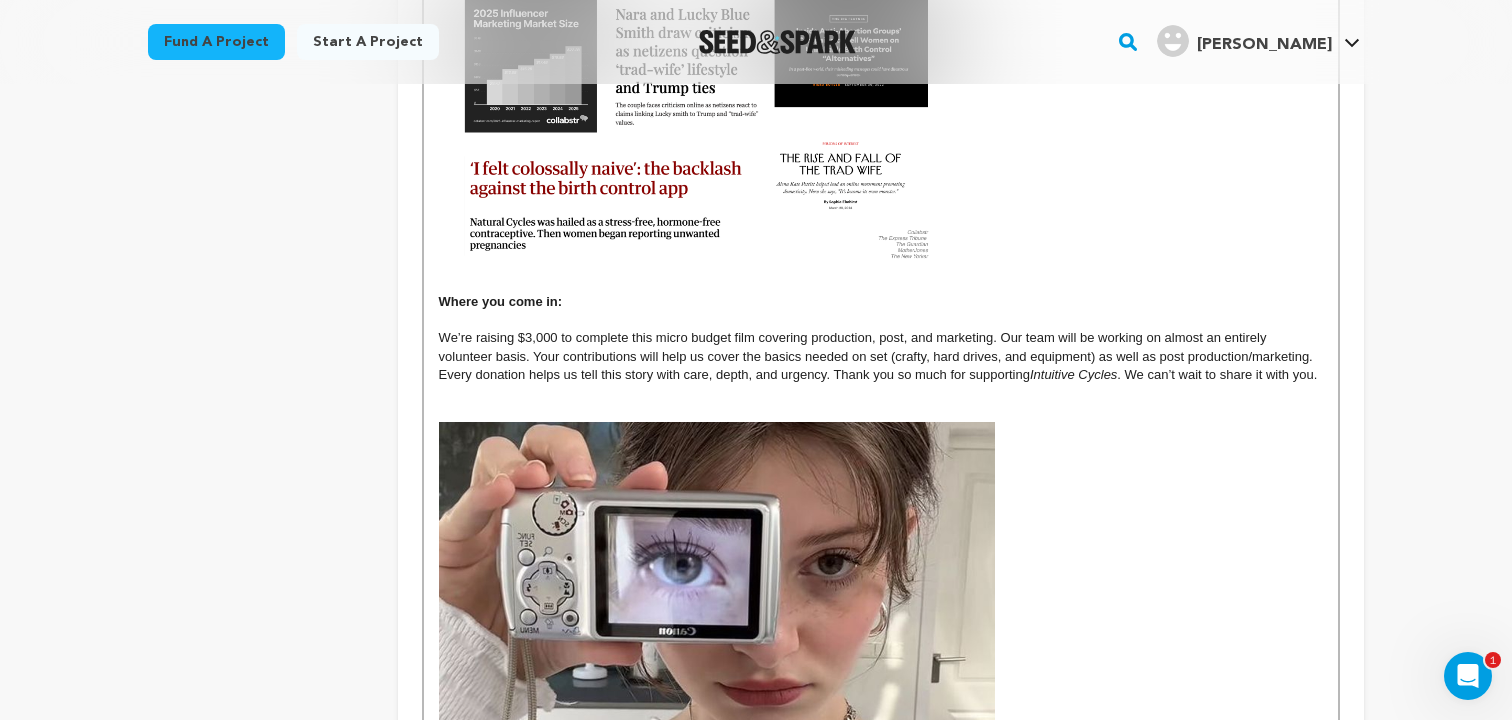 click on "Where you come in:" at bounding box center (881, 302) 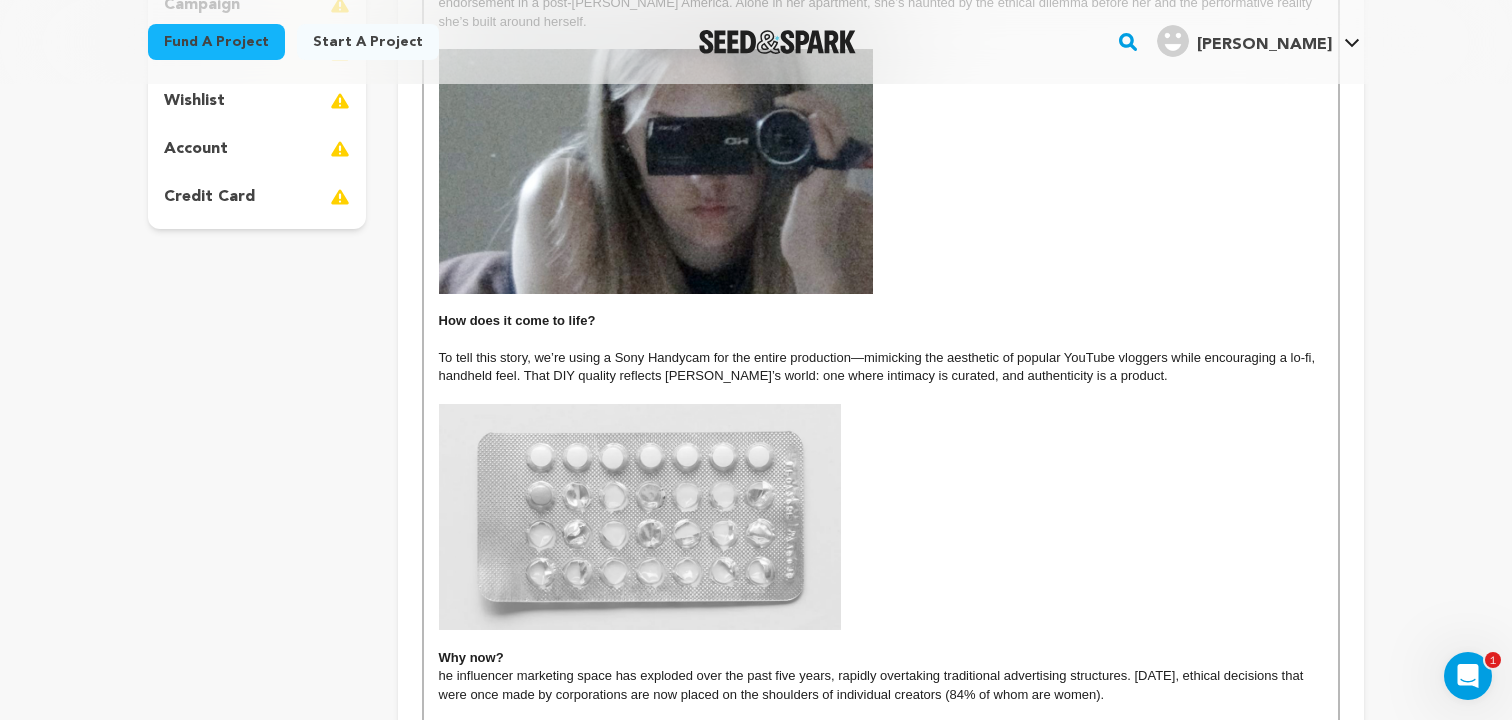 scroll, scrollTop: 574, scrollLeft: 0, axis: vertical 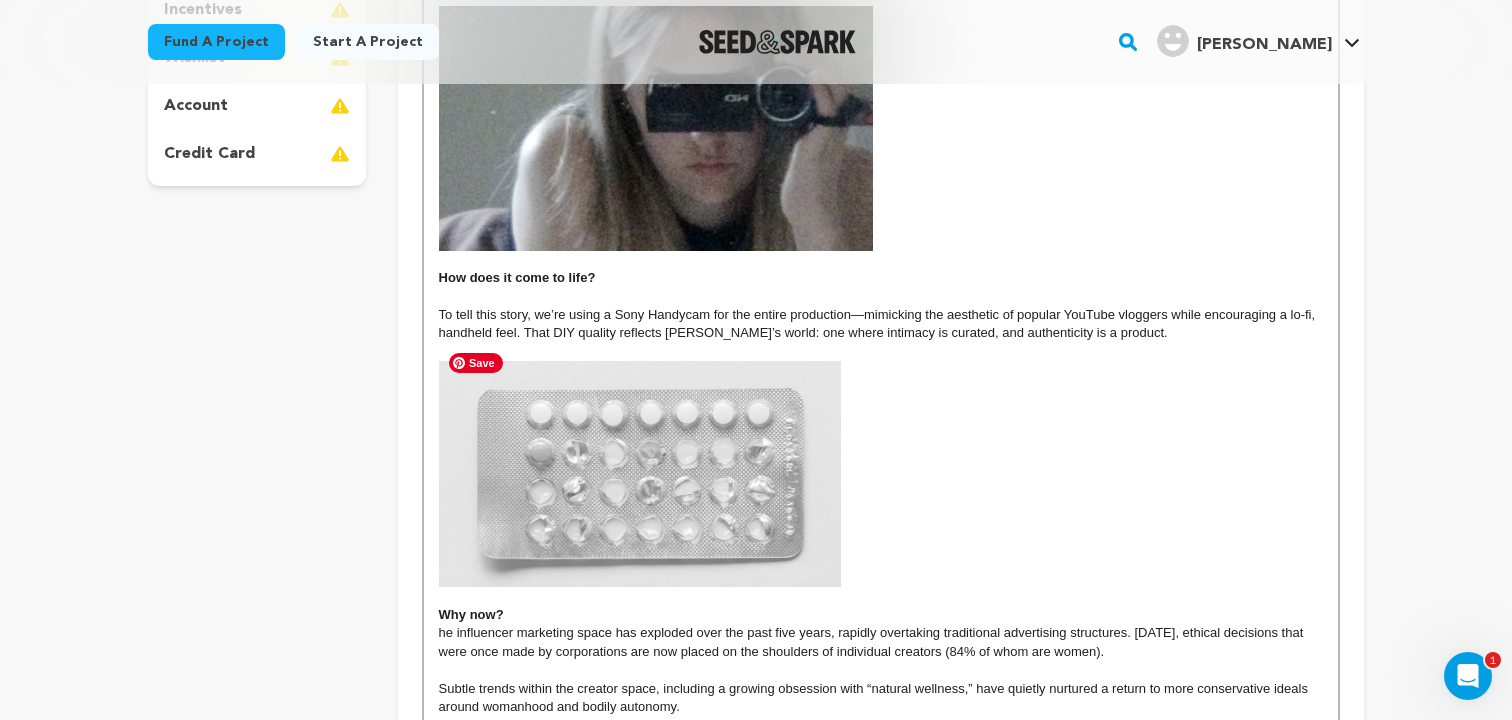 click at bounding box center [640, 474] 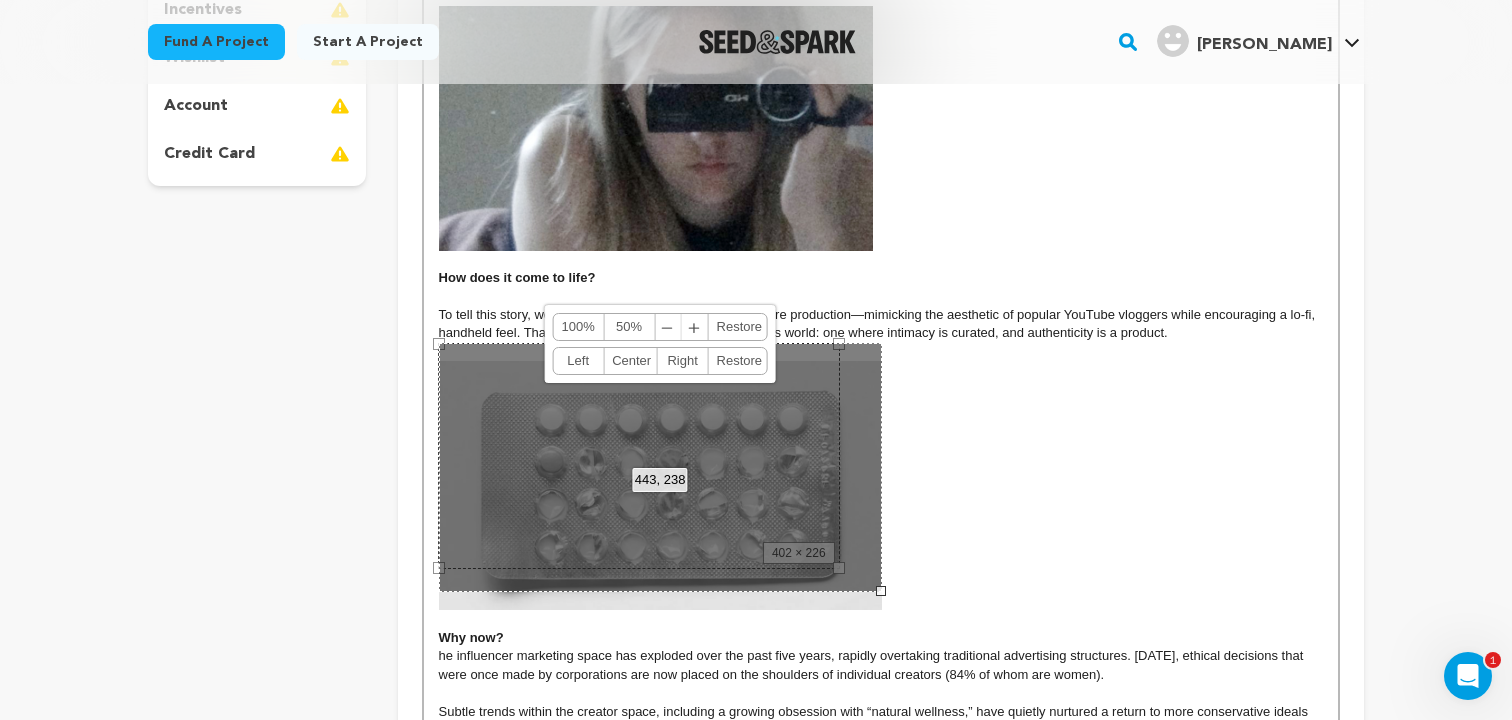 drag, startPoint x: 842, startPoint y: 571, endPoint x: 884, endPoint y: 584, distance: 43.965897 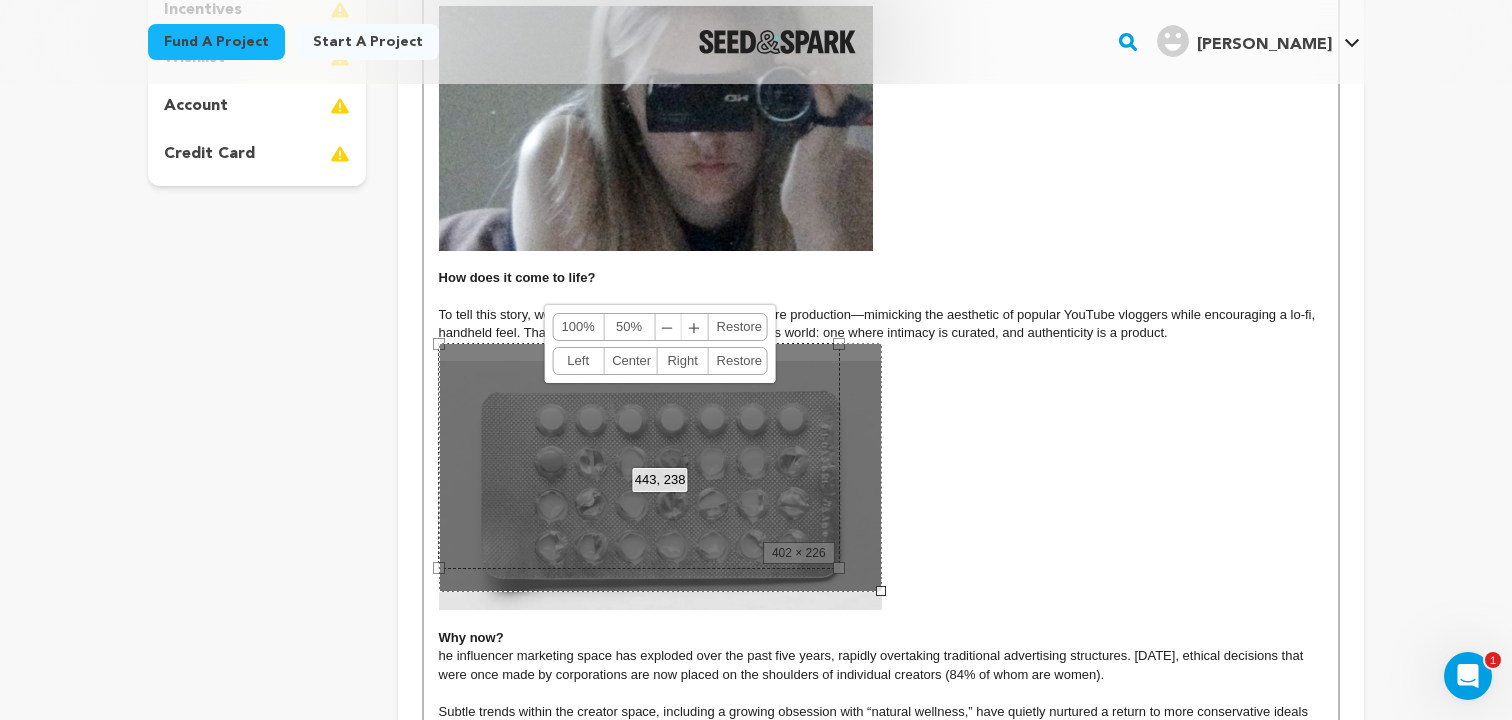 click on "Our story follows Sadie, a mid-tier influencer who lands her biggest brand deal yet: promoting Intuitive Cycles. A period tracking application promoted as an alternative to hormonal birth control. As the day unfolds, Sadie becomes more aware of the potential fallout of her endorsement in a post-Roe America. Alone in her apartment, she’s haunted by the ethical dilemma before her and the performative reality she’s built around herself.  How does it come to life?  To tell this story, we’re using a Sony Handycam for the entire production—mimicking the aesthetic of popular YouTube vloggers while encouraging a lo-fi, handheld feel. That DIY quality reflects Sadie’s world: one where intimacy is curated, and authenticity is a product. Why now?  he influencer marketing space has exploded over the past five years, rapidly overtaking traditional advertising structures. Today, ethical decisions that were once made by corporations are now placed on the shoulders of individual creators (84% of whom are women)." at bounding box center (881, 772) 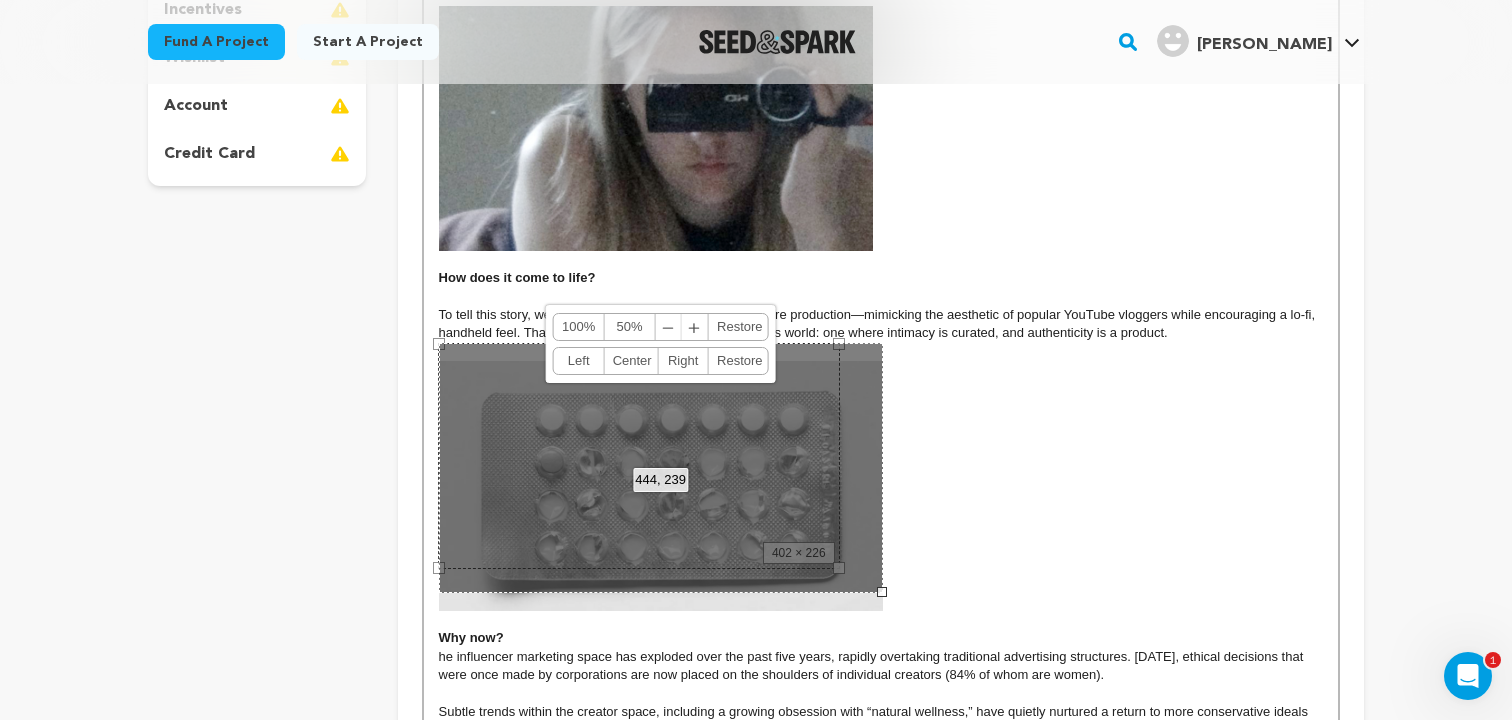 click at bounding box center (881, 486) 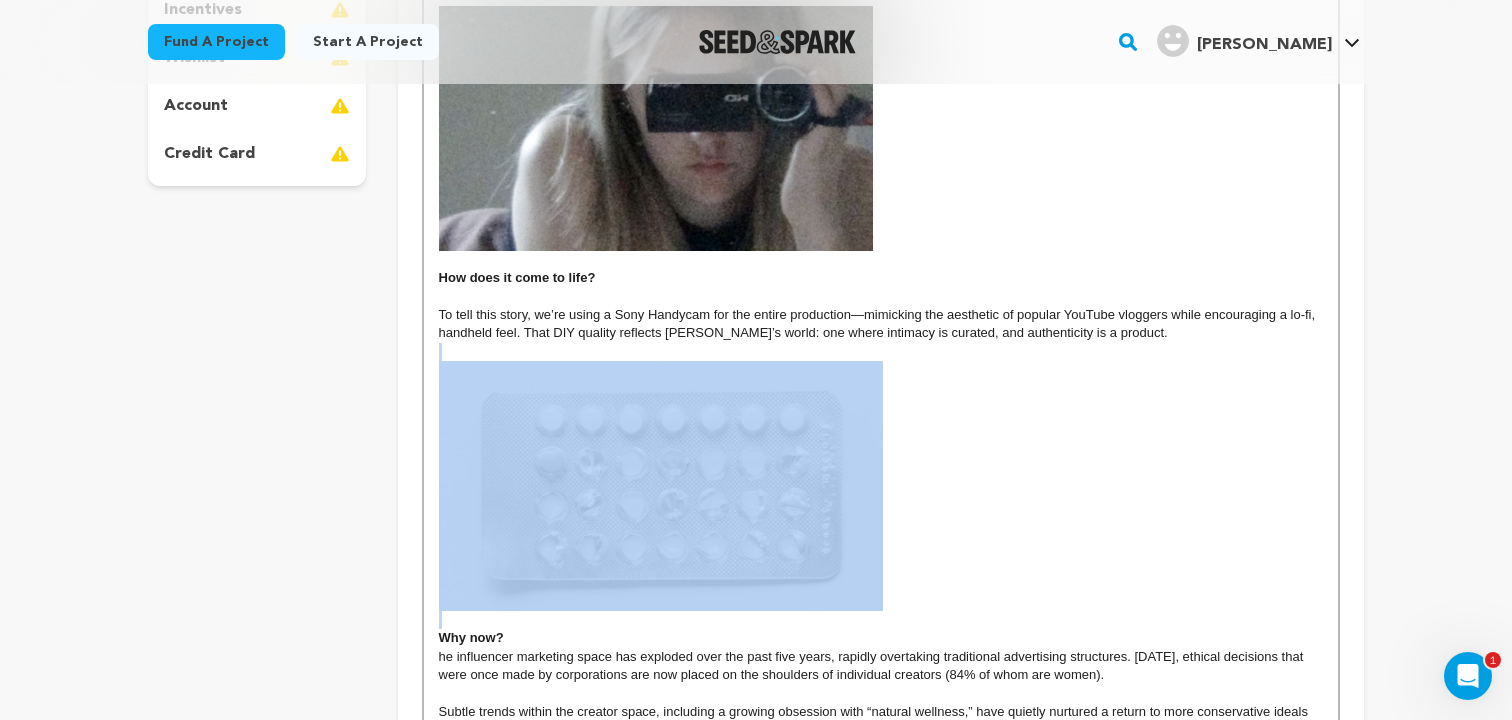 click at bounding box center [881, 486] 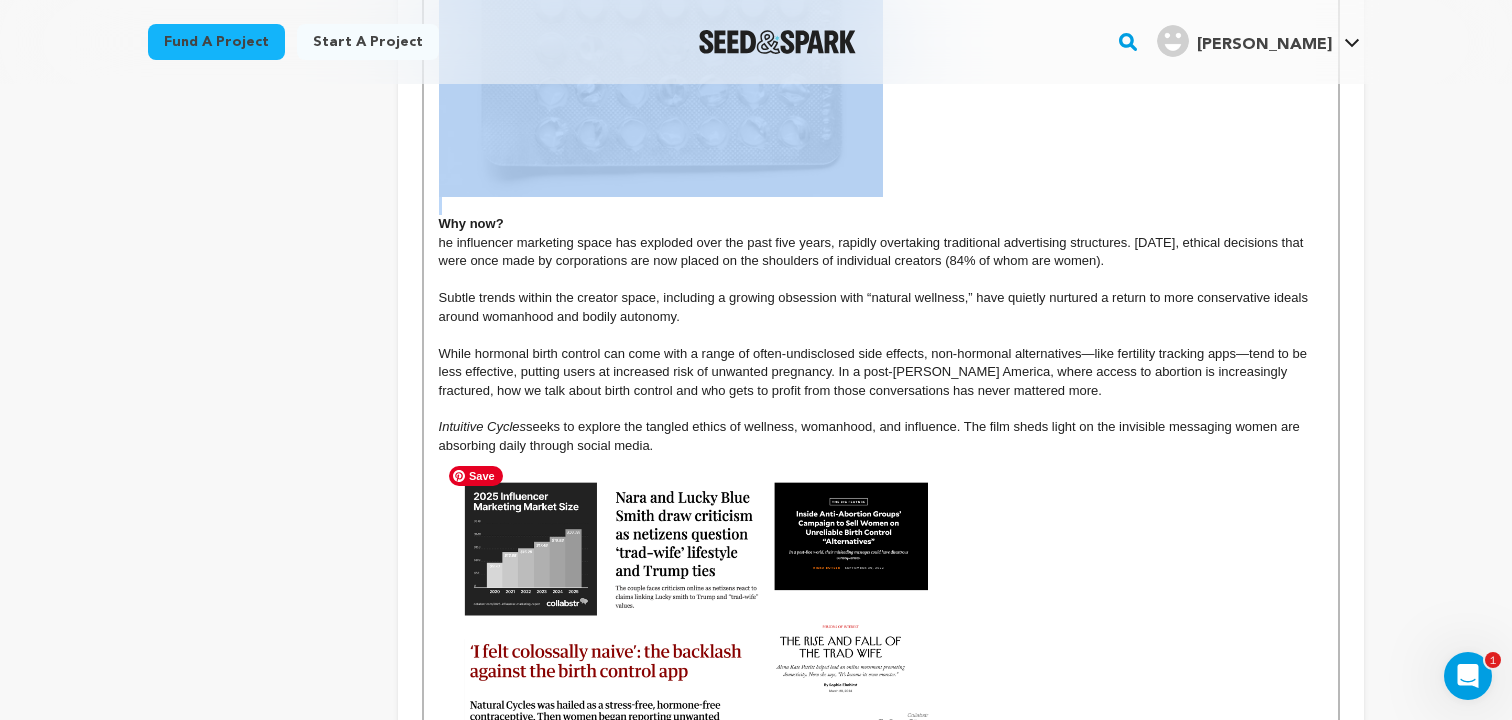 click at bounding box center (690, 615) 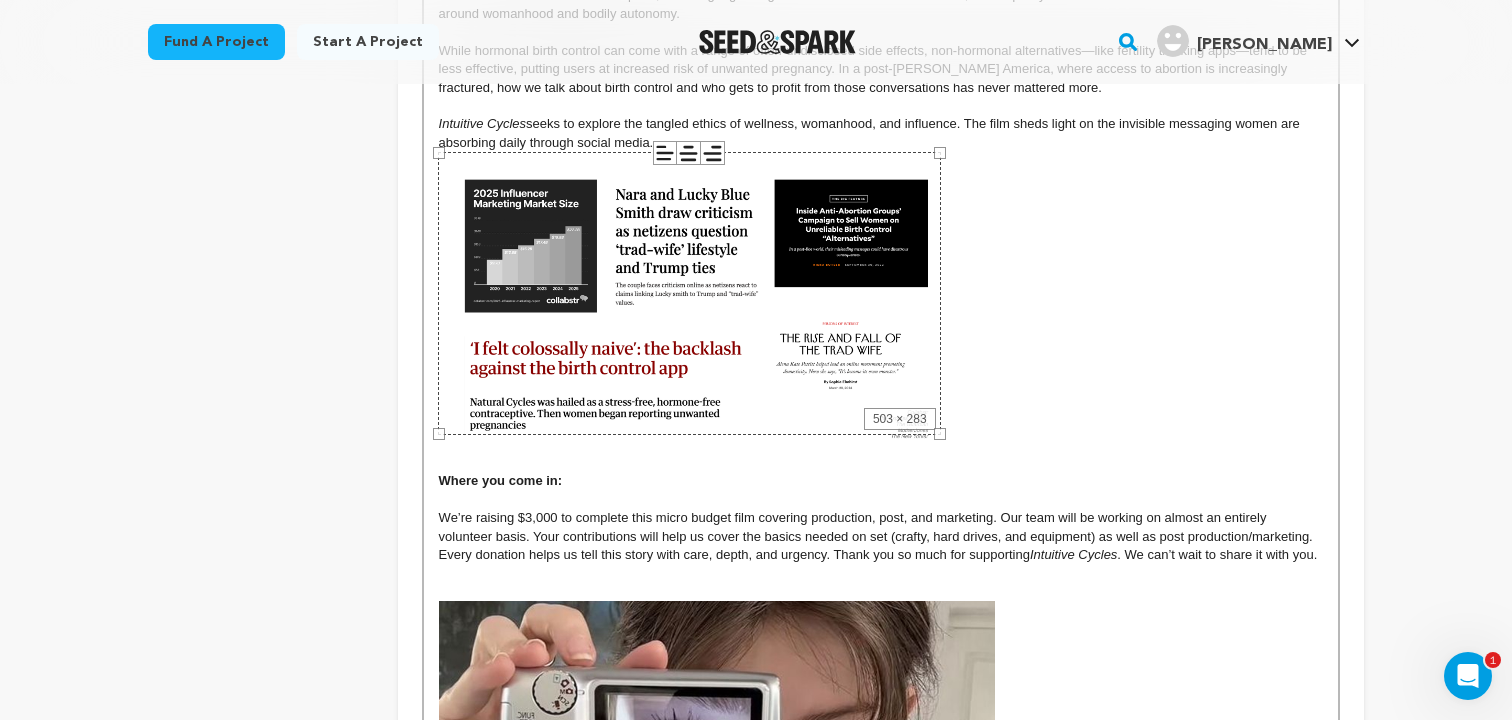 click at bounding box center (881, 312) 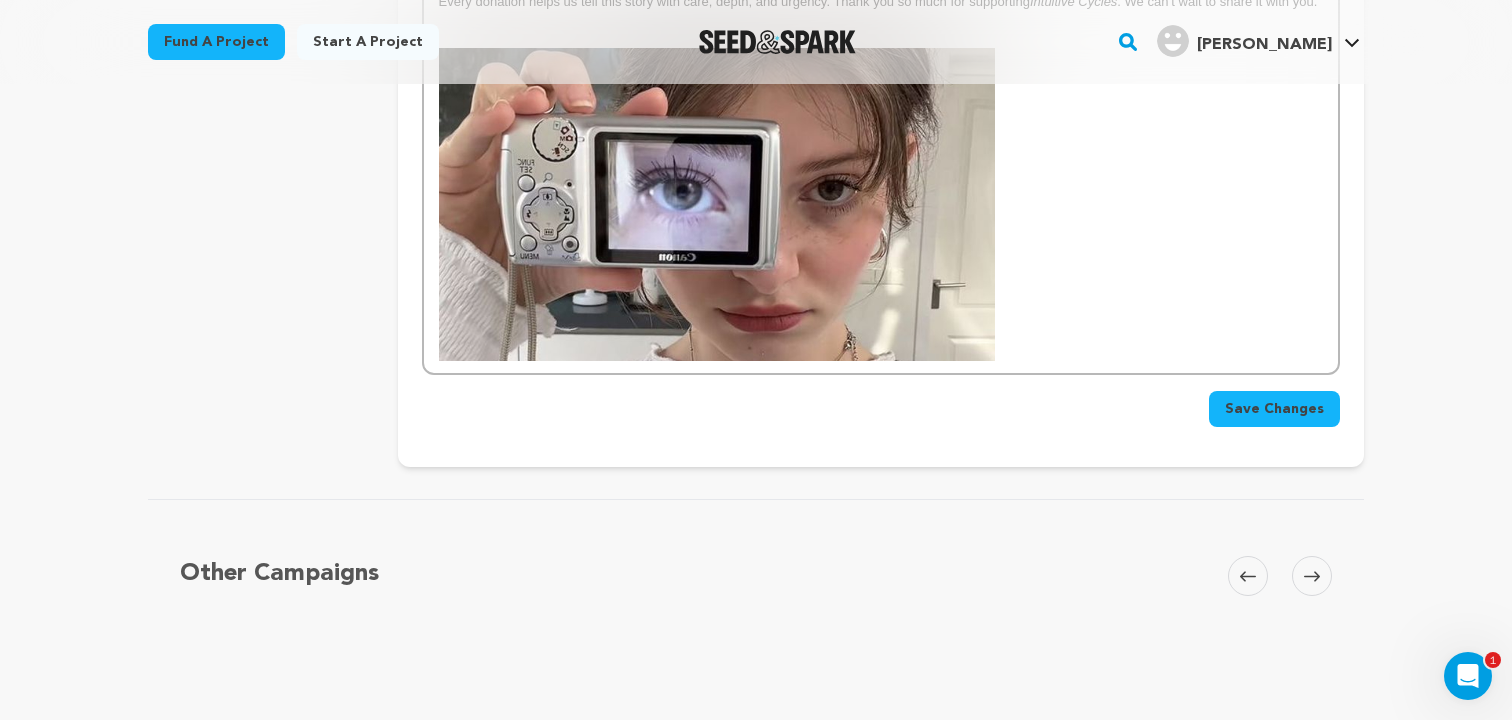 scroll, scrollTop: 1868, scrollLeft: 0, axis: vertical 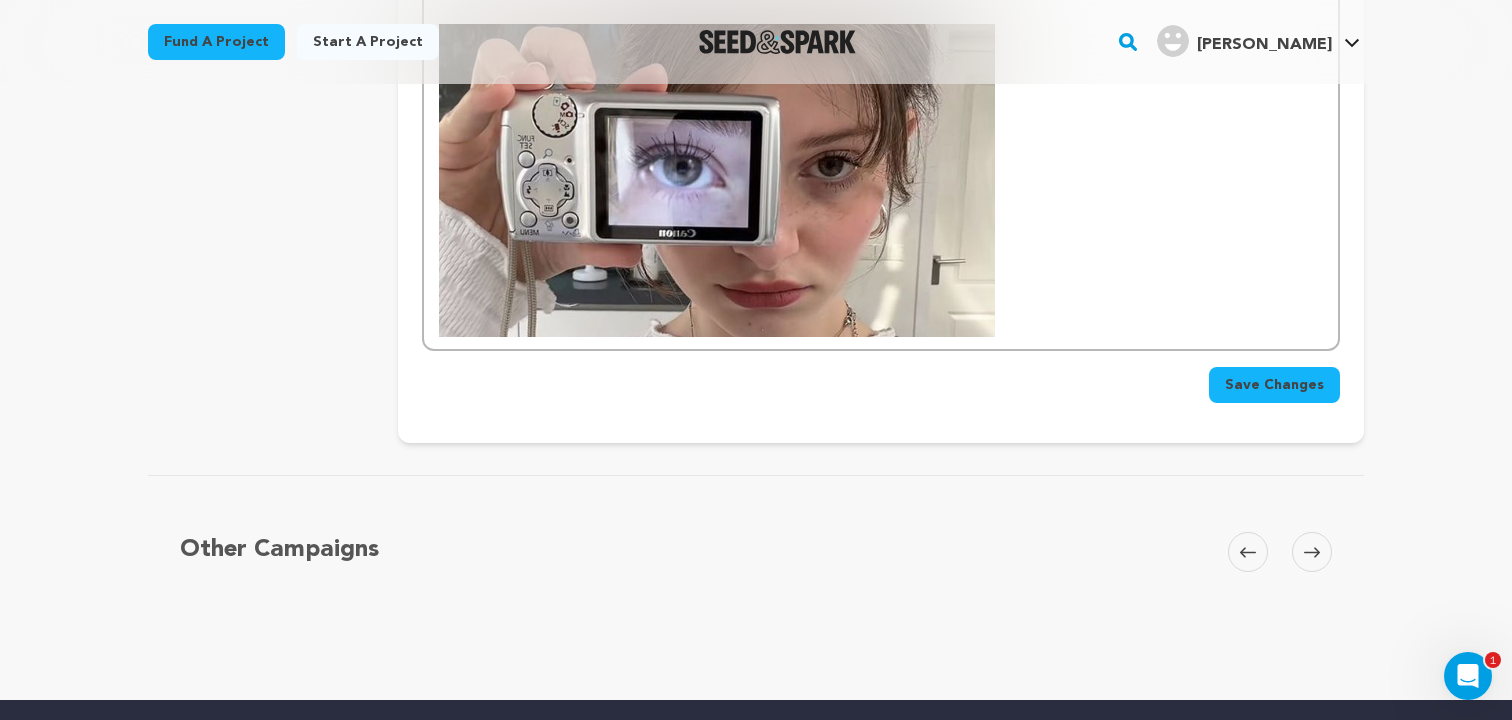 click on "Save Changes" at bounding box center [1274, 385] 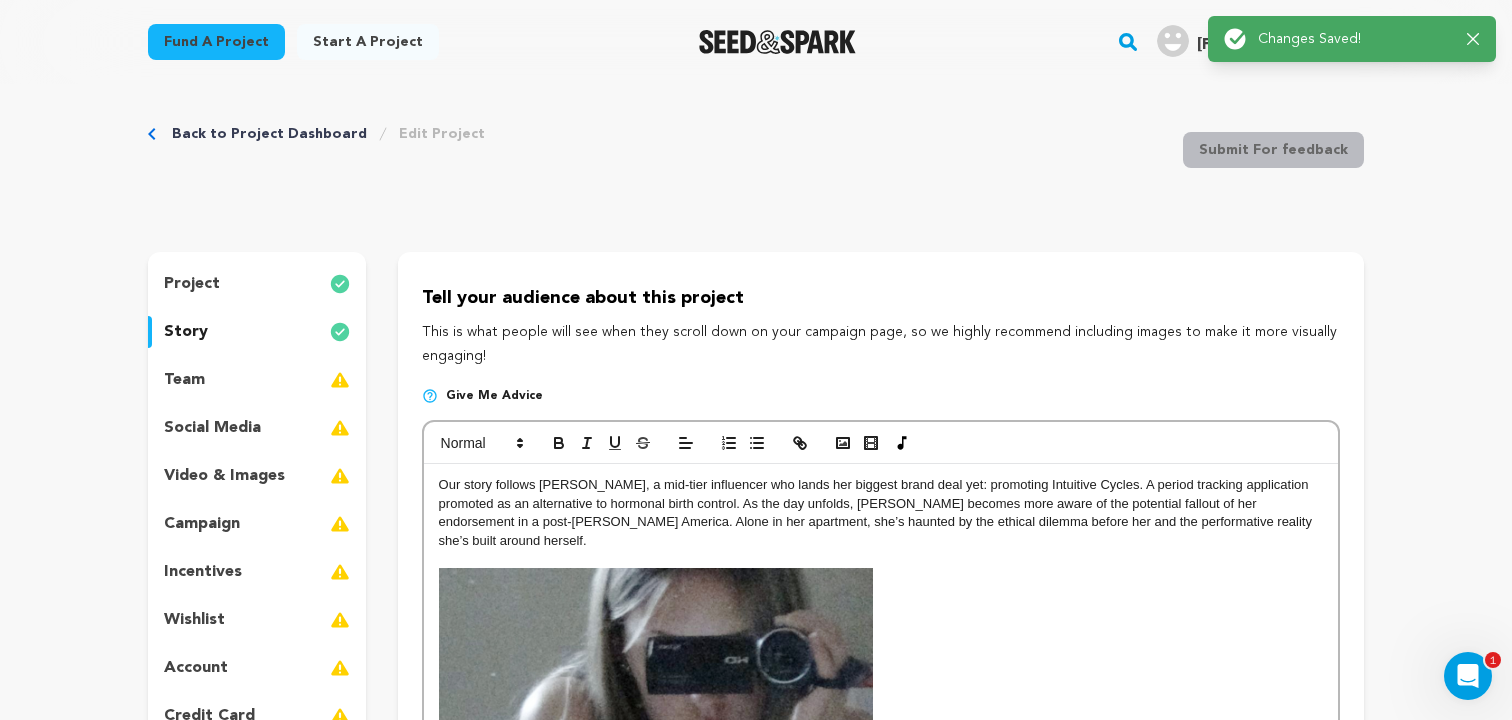 scroll, scrollTop: 0, scrollLeft: 0, axis: both 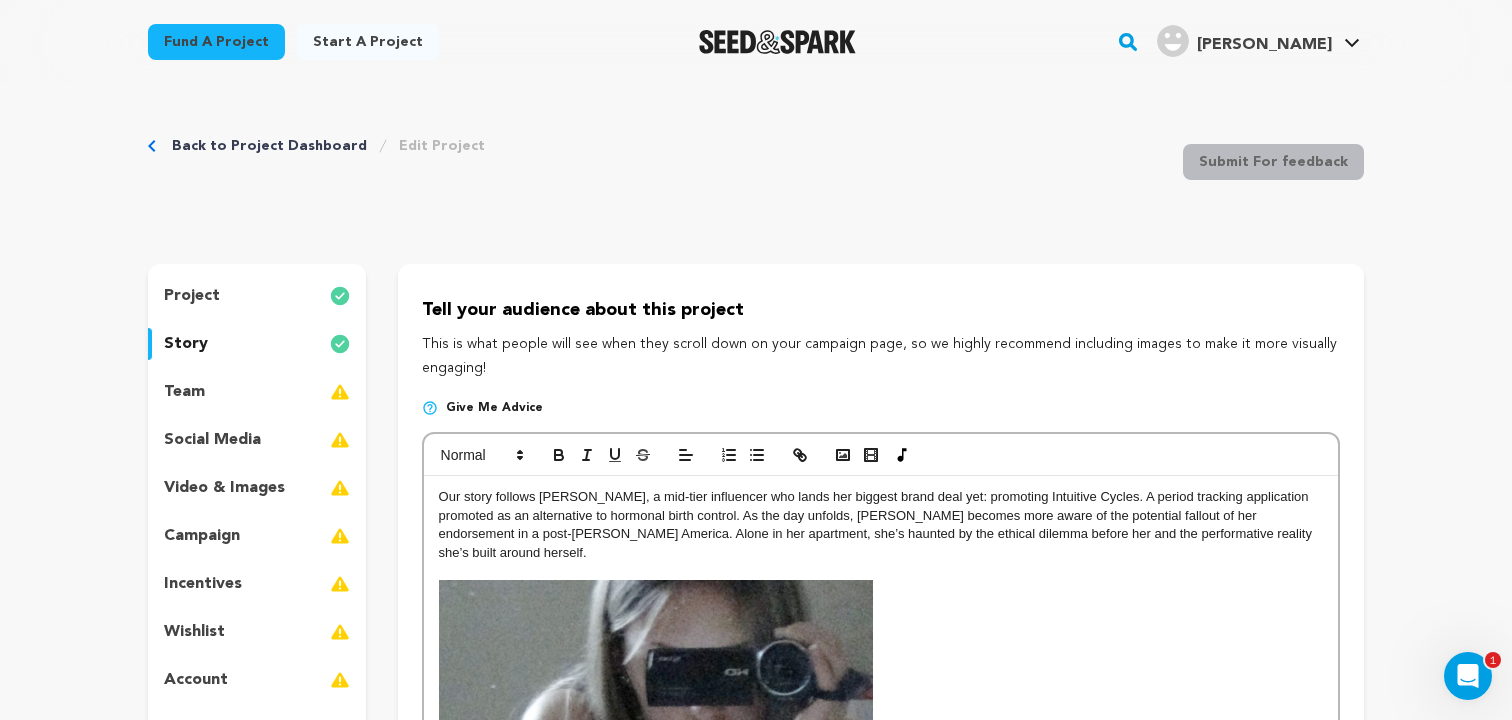 click on "team" at bounding box center [257, 392] 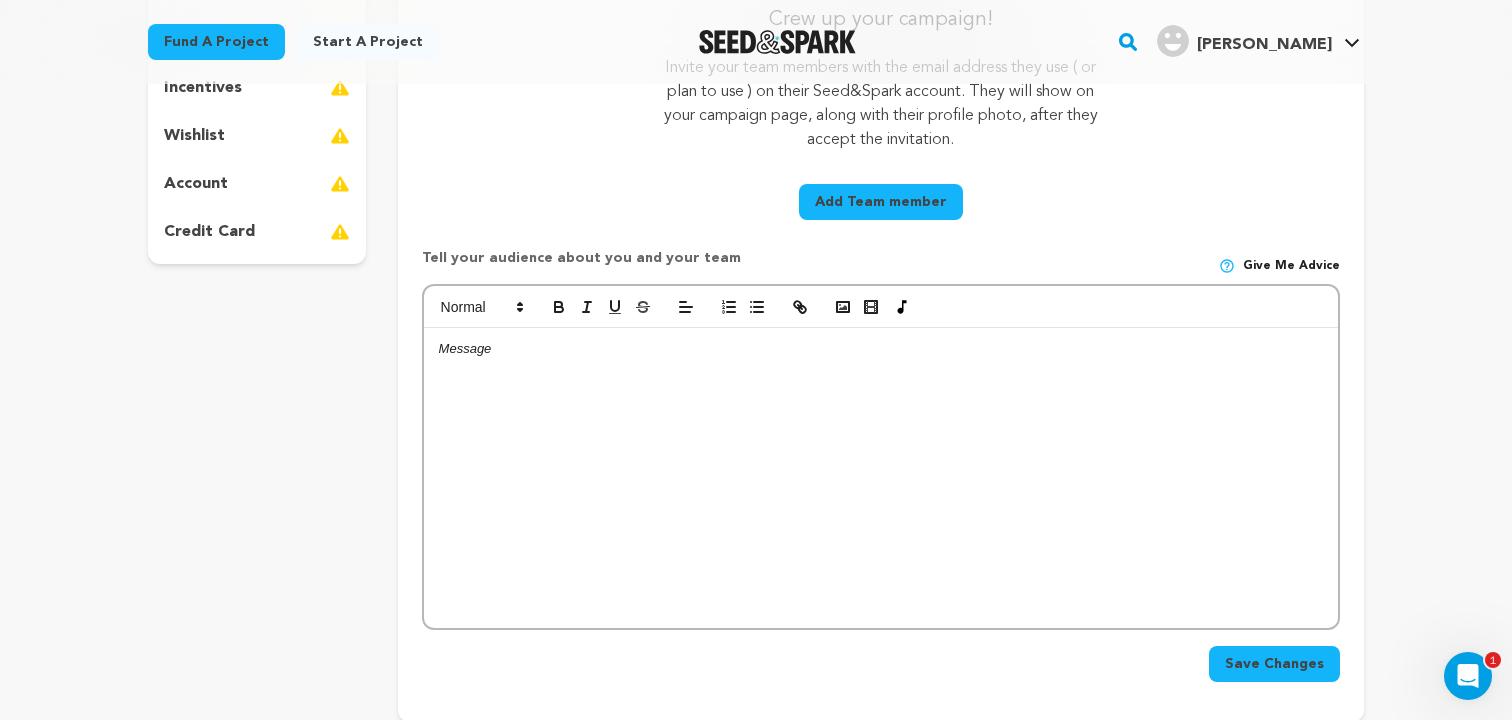 scroll, scrollTop: 503, scrollLeft: 0, axis: vertical 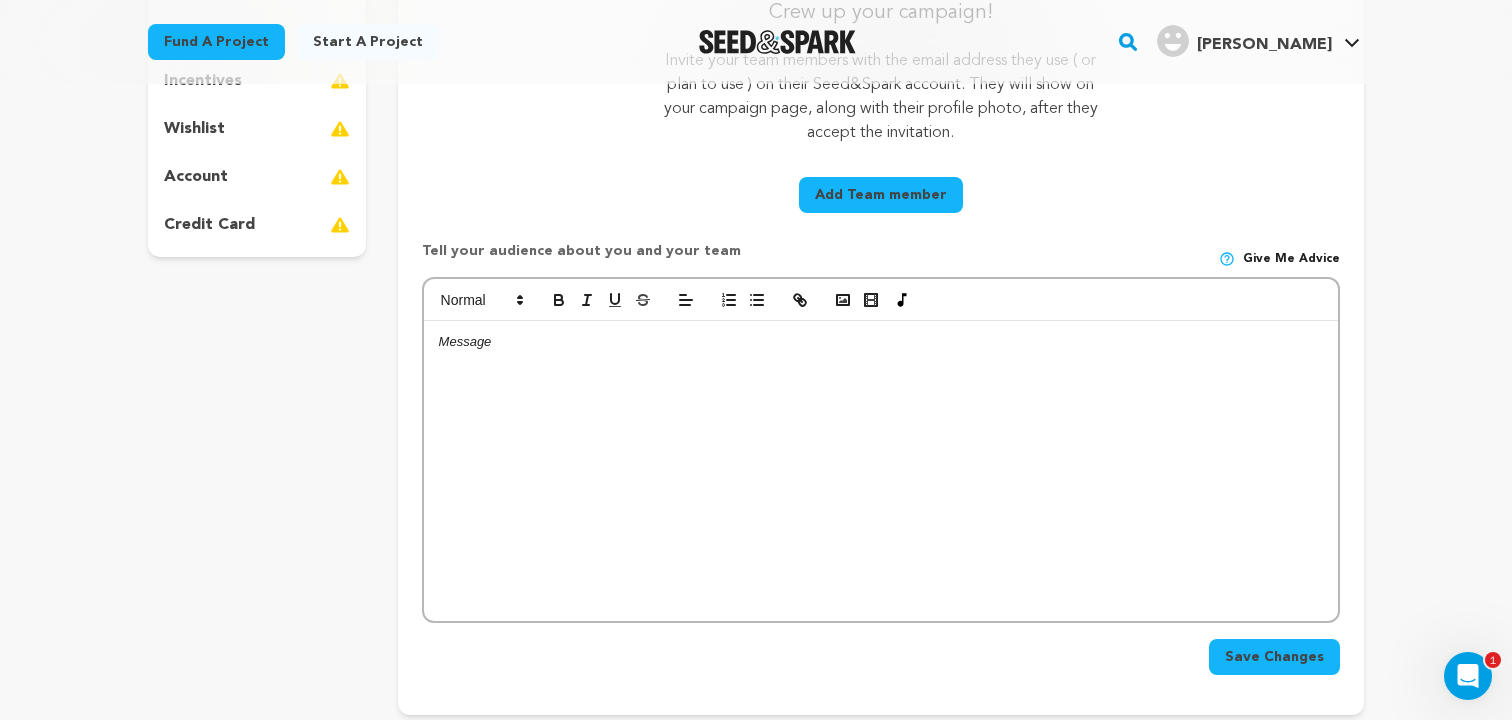 click at bounding box center [881, 471] 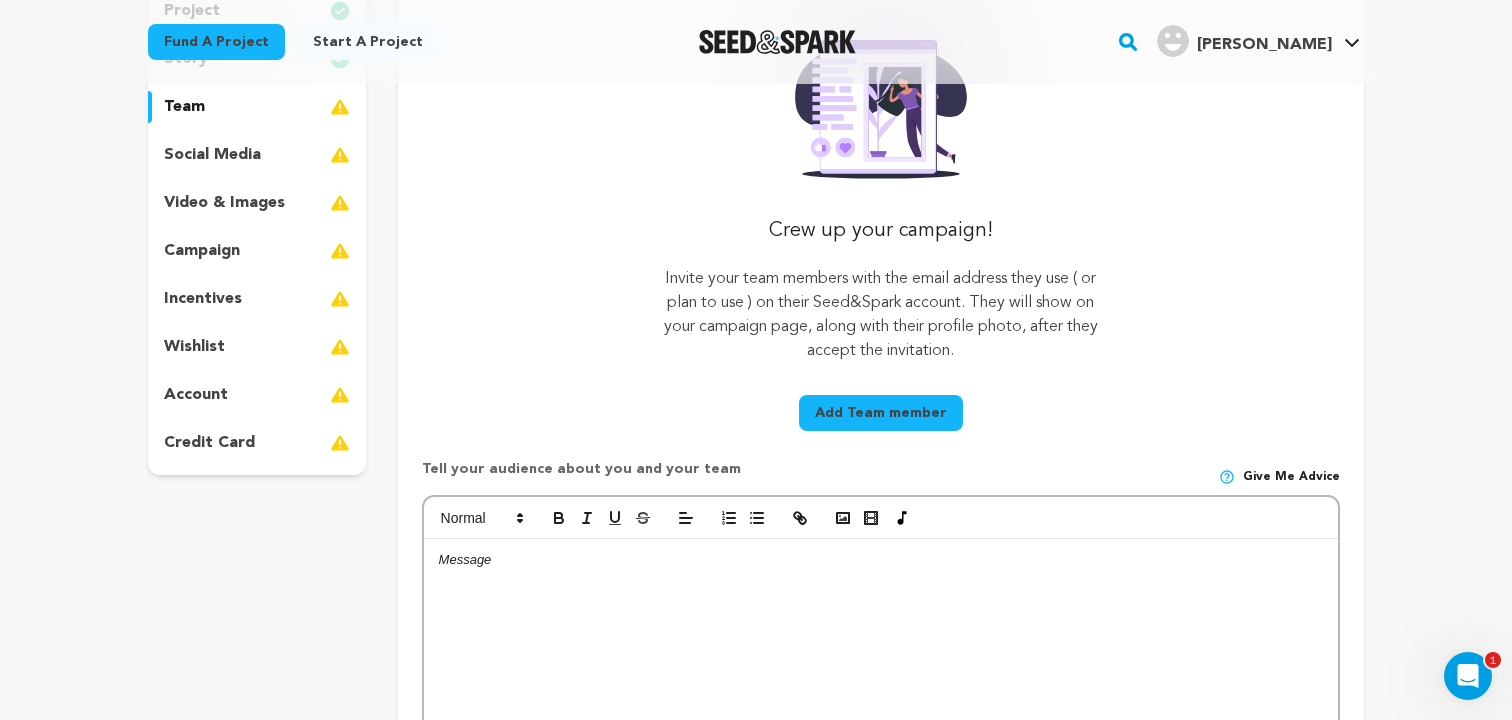 scroll, scrollTop: 246, scrollLeft: 0, axis: vertical 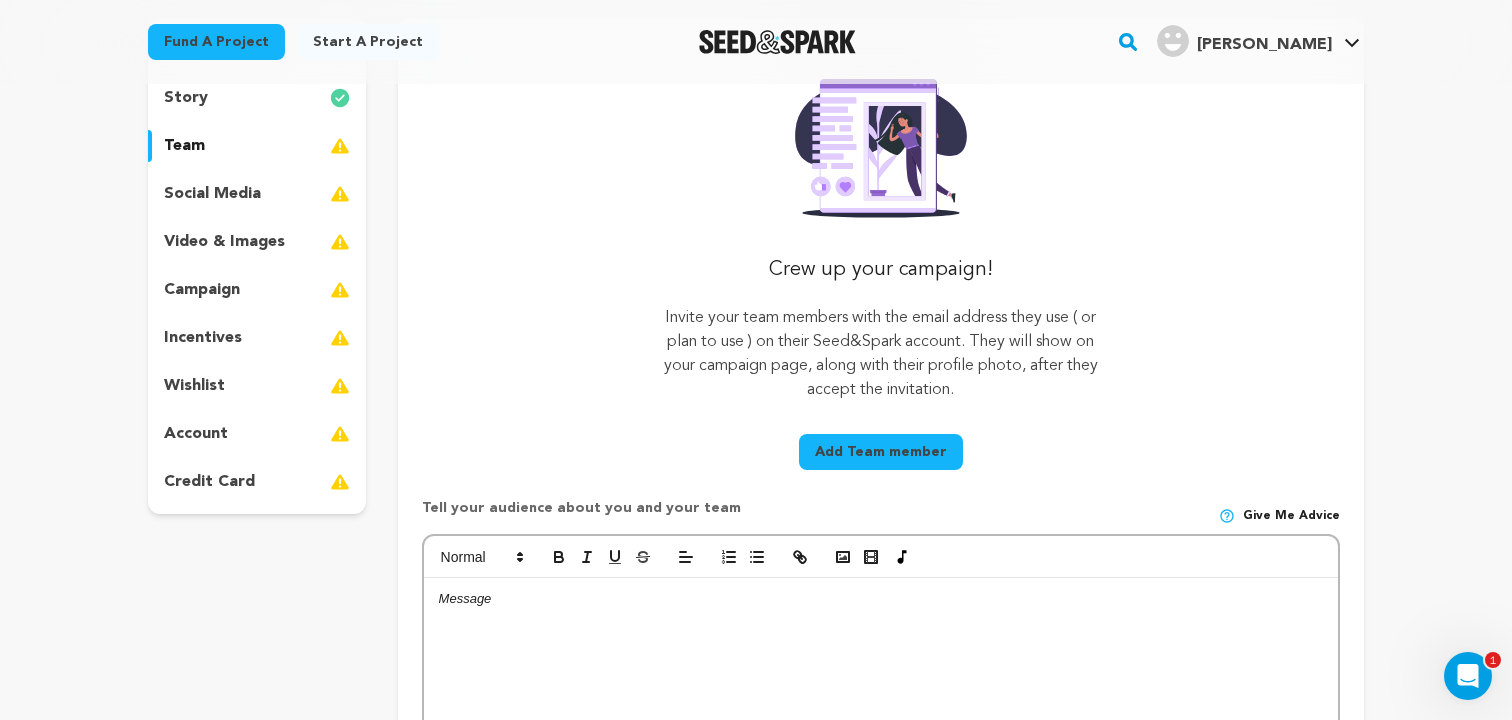 click on "social media" at bounding box center (212, 194) 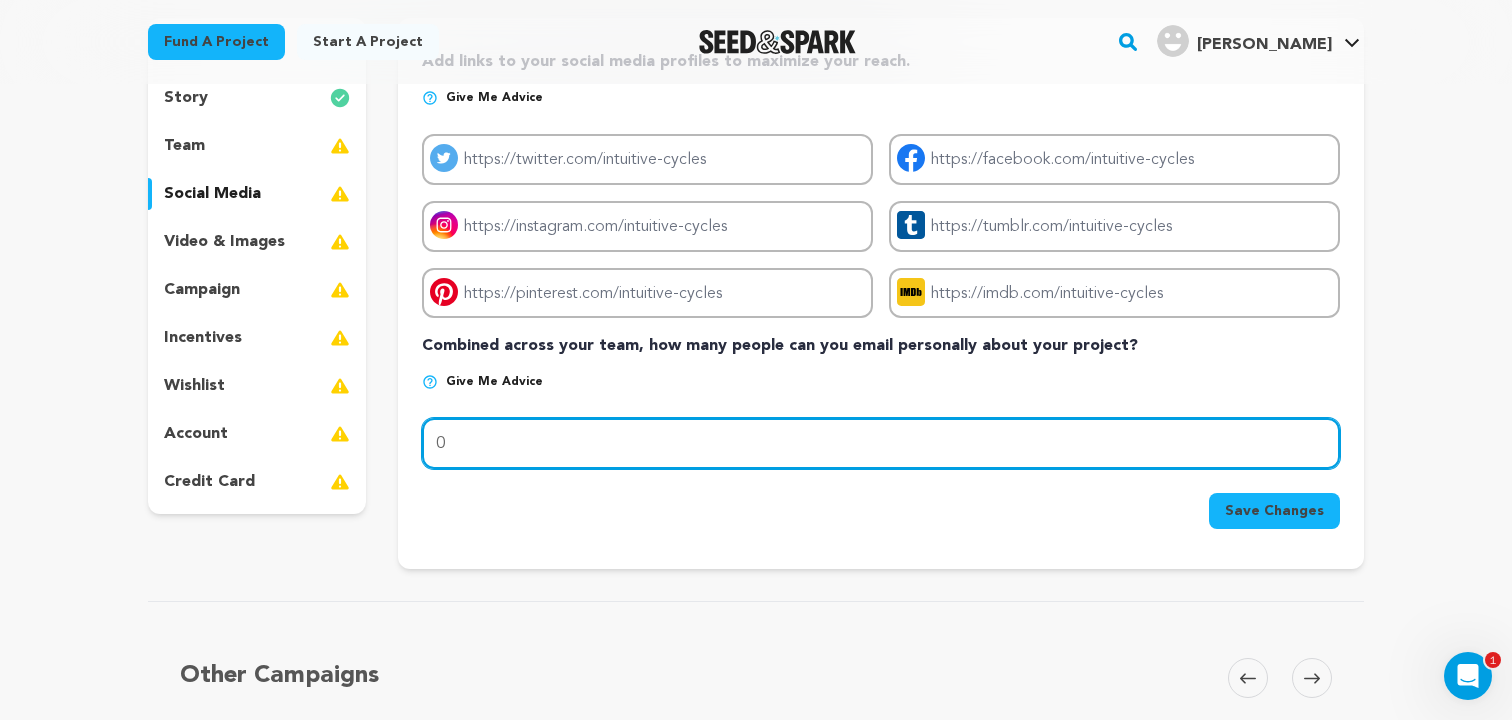 click on "0" at bounding box center [881, 443] 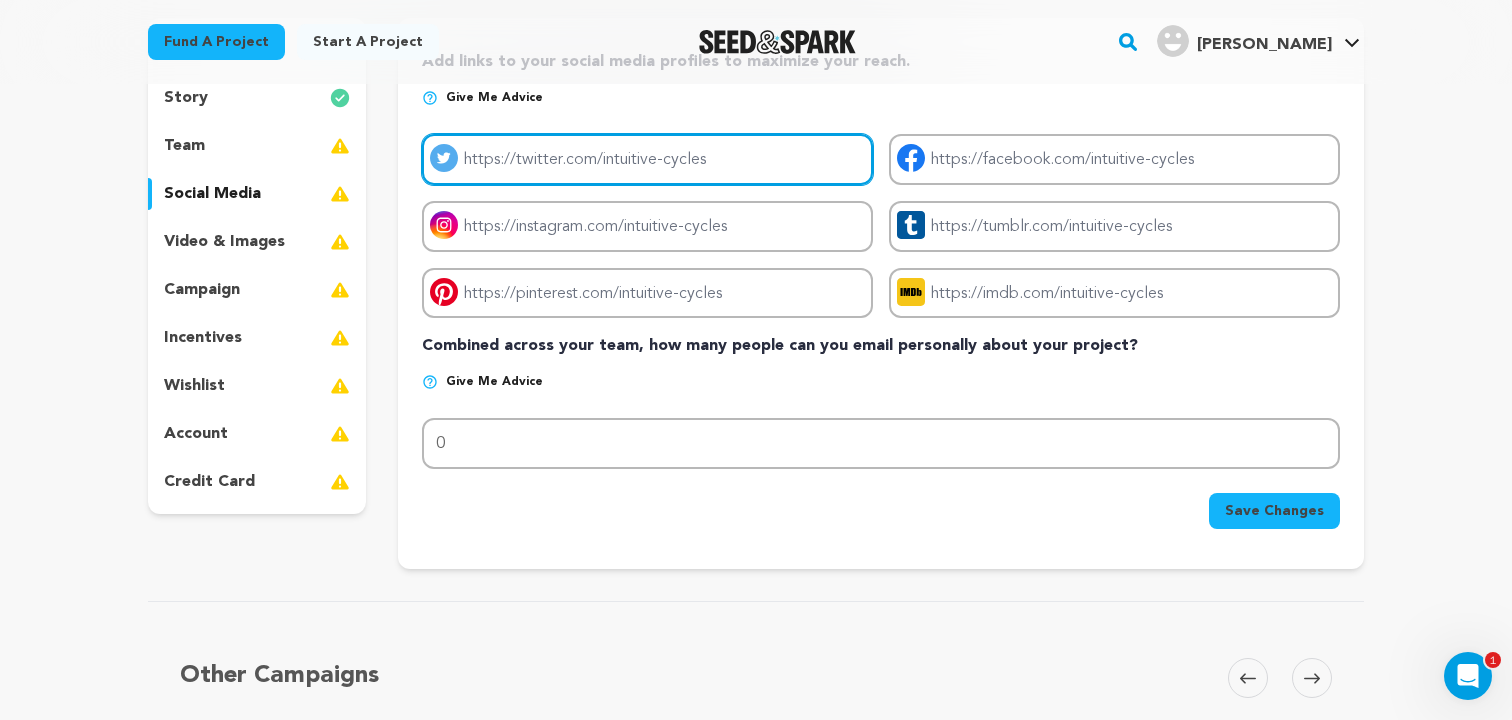 click on "Project twitter link" at bounding box center (647, 159) 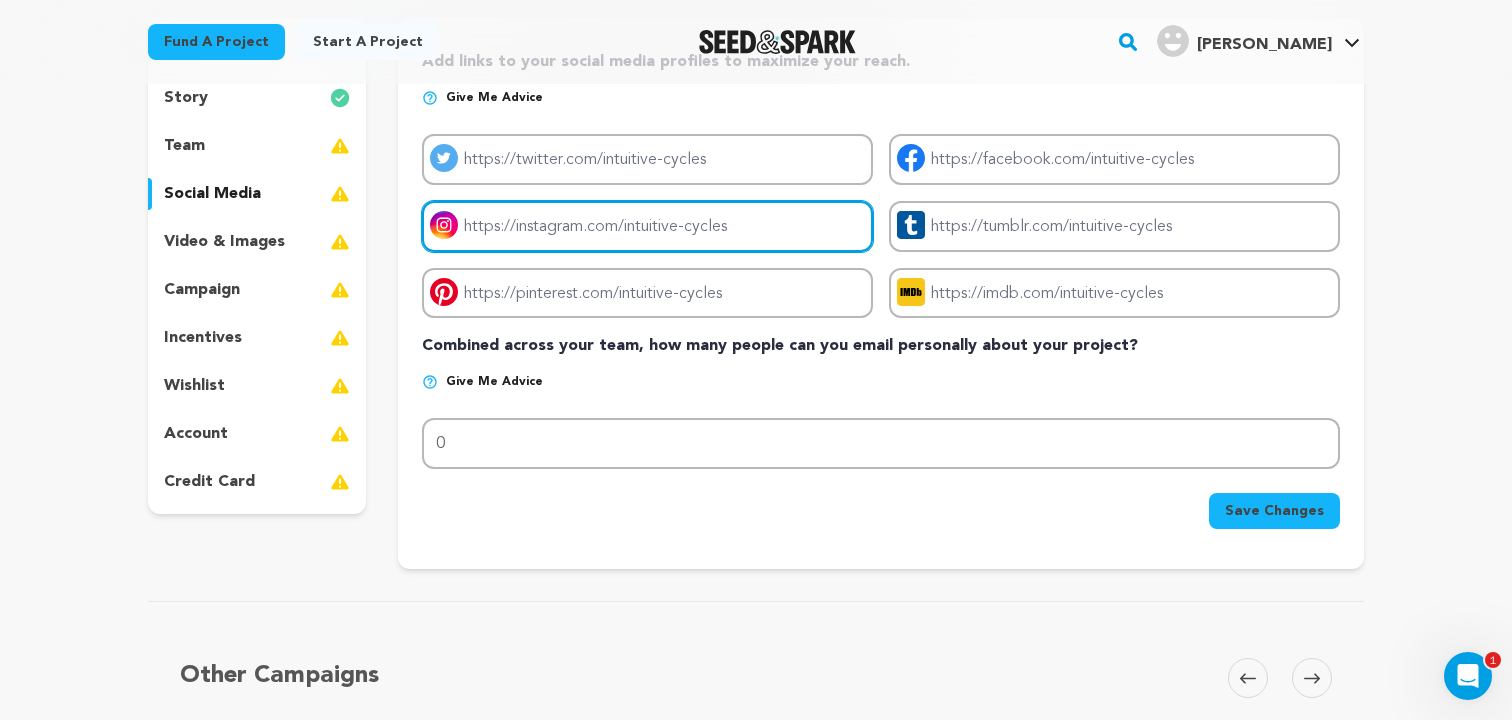click on "Project instagram link" at bounding box center (647, 226) 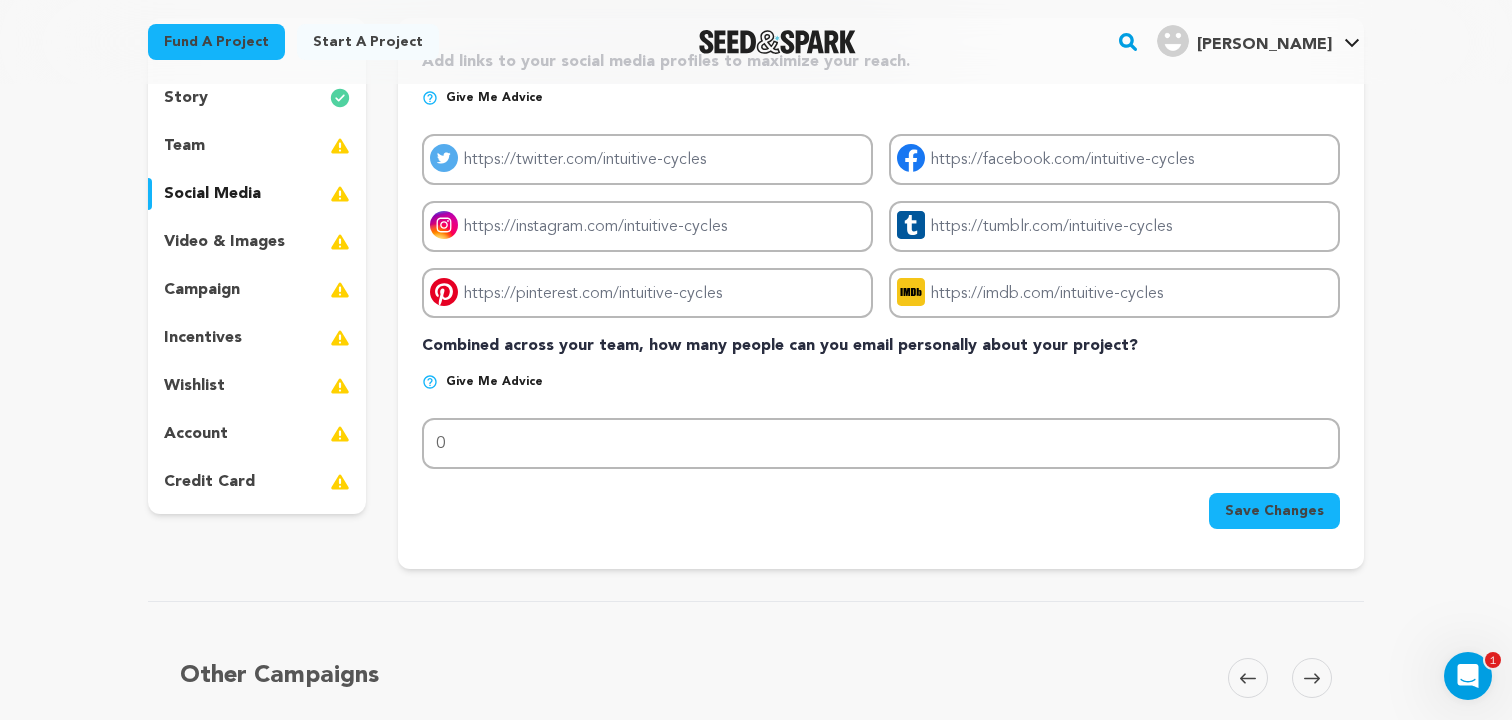 click on "video & images" at bounding box center (224, 242) 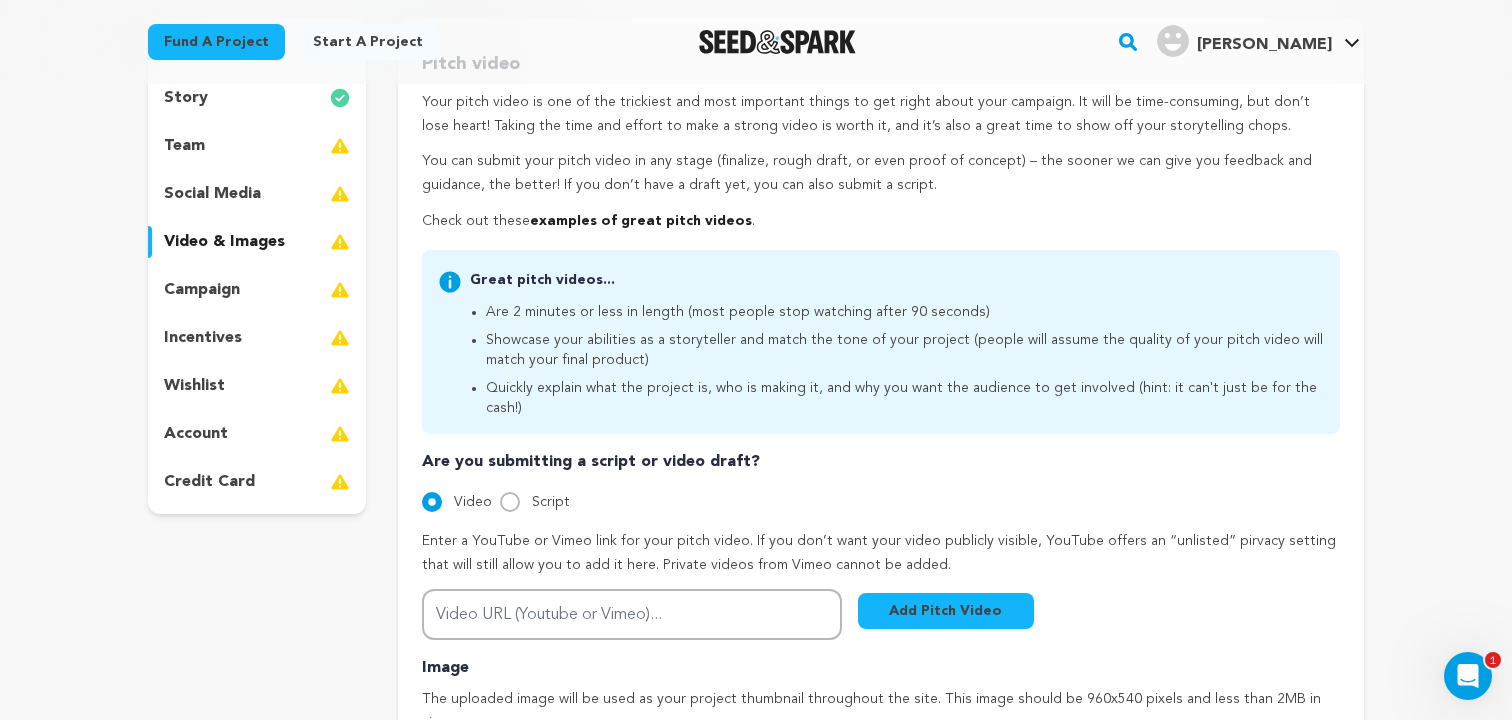 click on "social media" at bounding box center (212, 194) 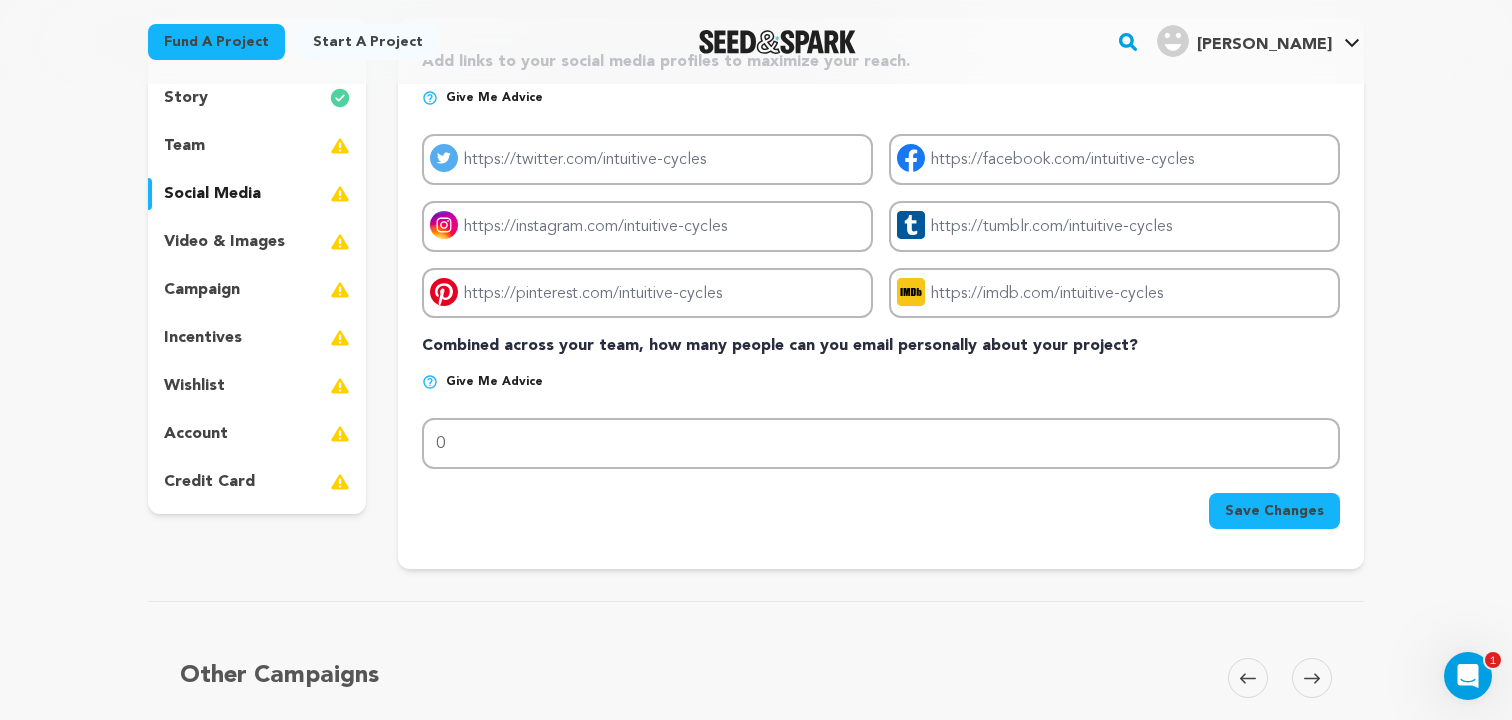 click on "Give me advice" at bounding box center (494, 98) 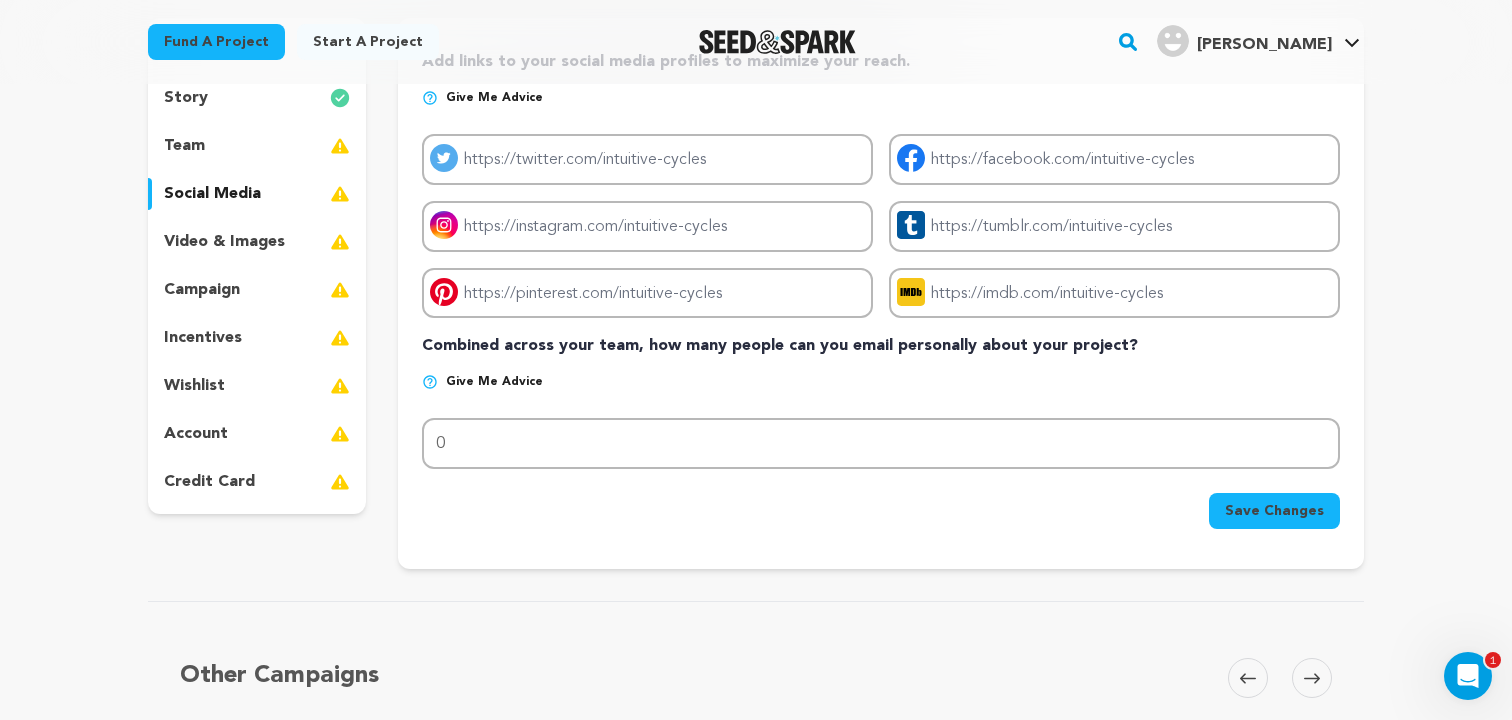 click on "video & images" at bounding box center (257, 242) 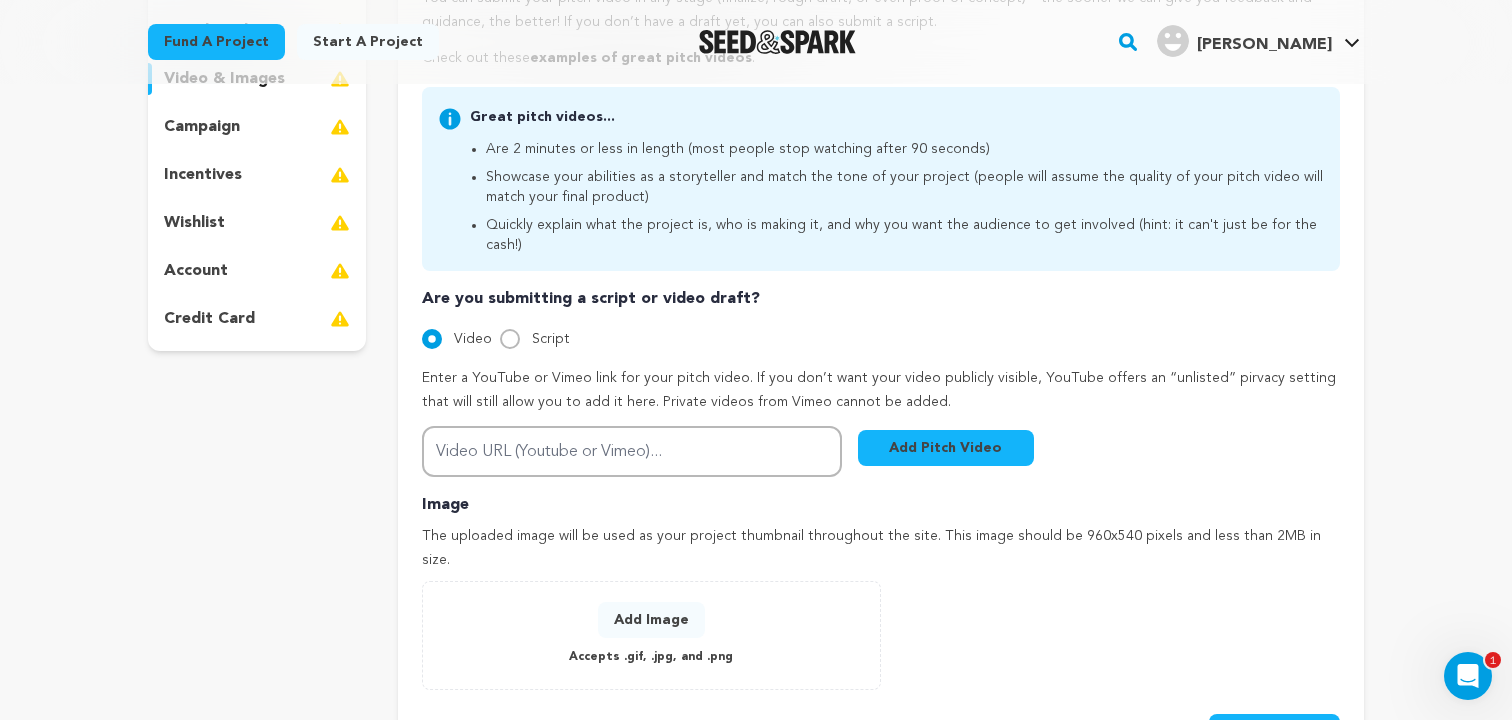 scroll, scrollTop: 405, scrollLeft: 0, axis: vertical 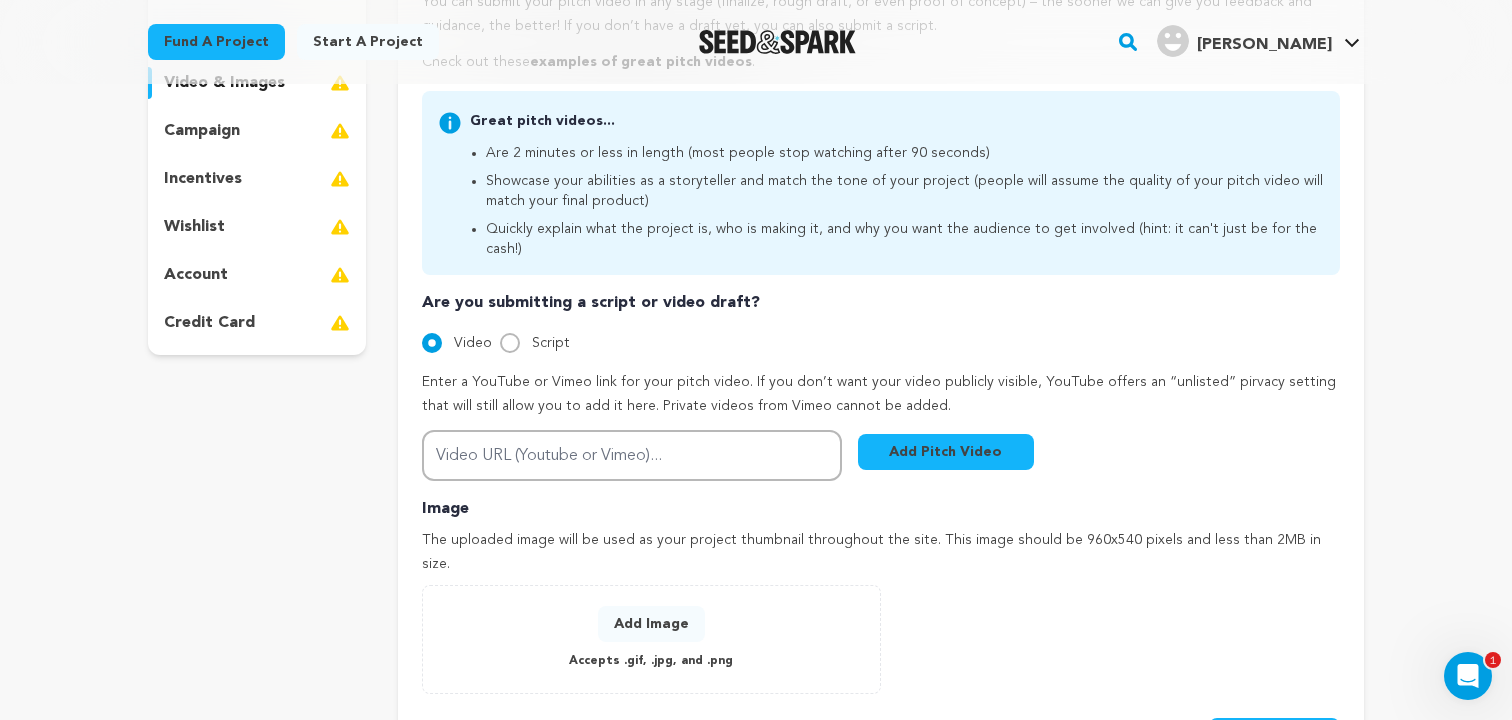 click on "campaign" at bounding box center [257, 131] 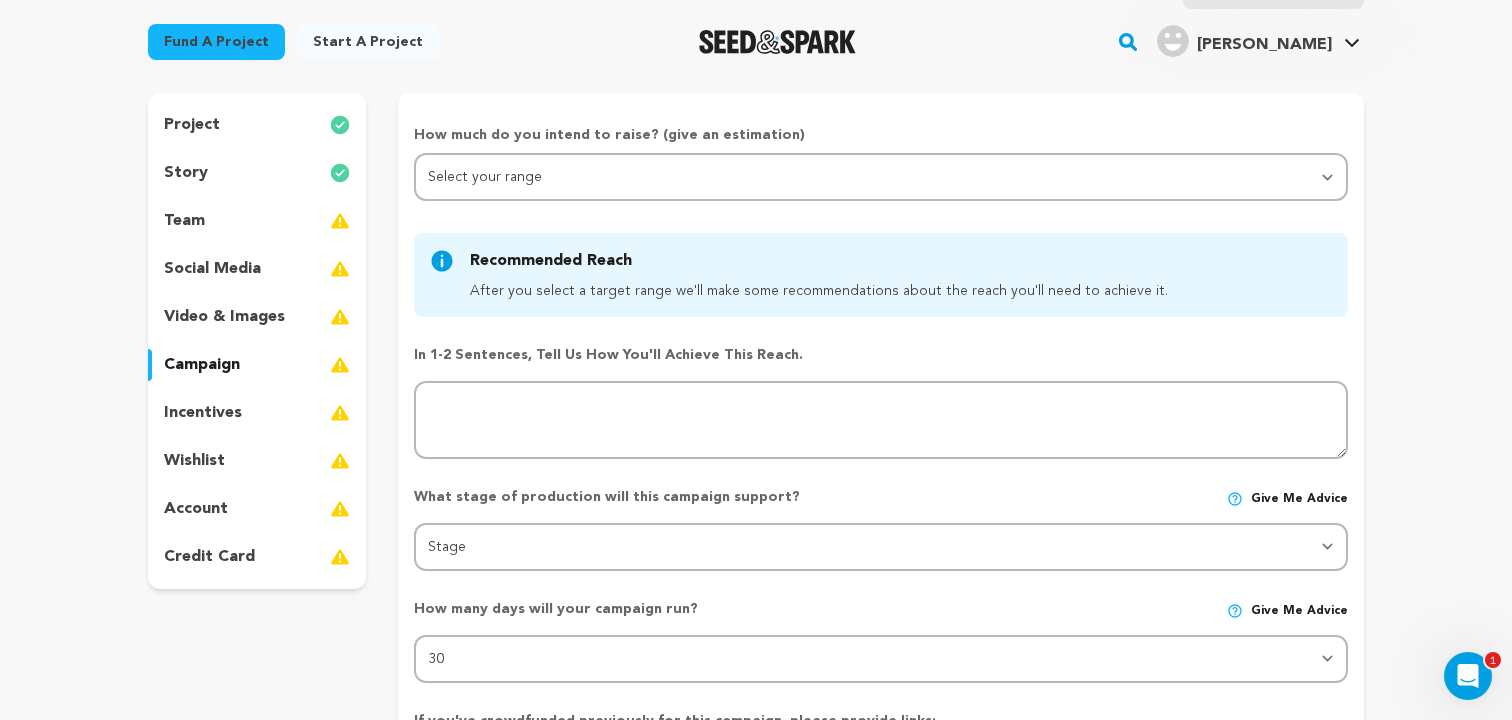 scroll, scrollTop: 168, scrollLeft: 0, axis: vertical 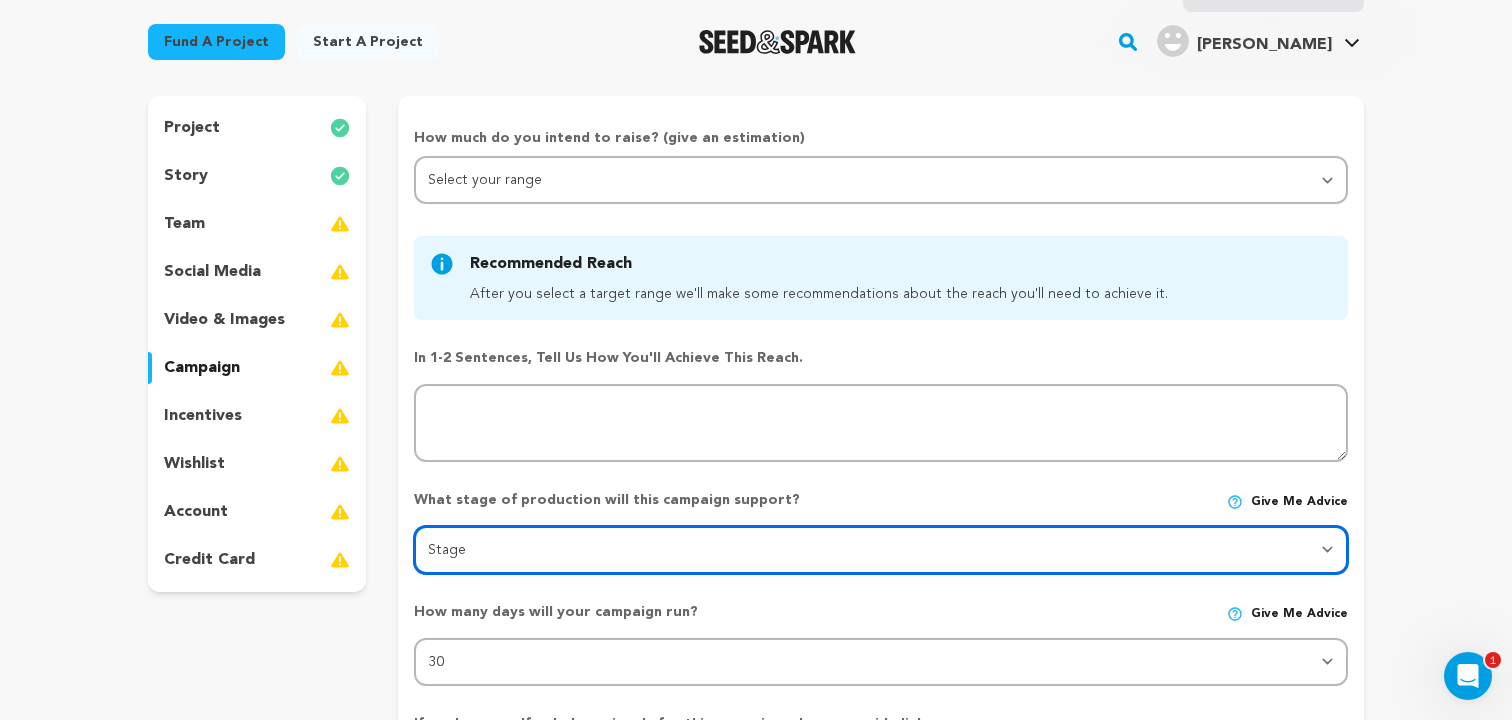 click on "Stage
DEVELOPMENT
PRODUCTION
POST-PRODUCTION
DISTRIBUTION
PRE-PRODUCTION
ENHANCEMENT
PRODUCTION PHASE 2
FESTIVALS
PR/MARKETING
TOUR
IMPACT CAMPAIGN" at bounding box center [881, 550] 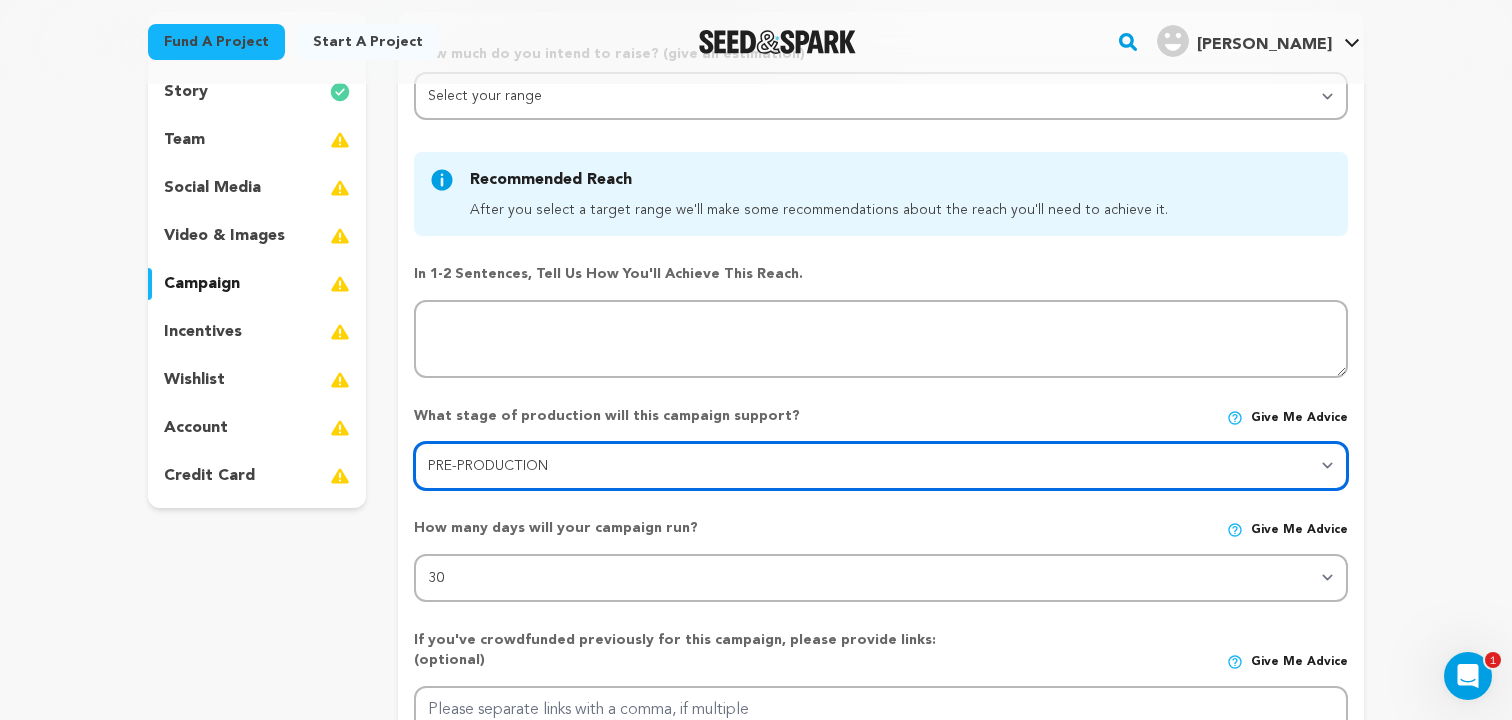 scroll, scrollTop: 282, scrollLeft: 0, axis: vertical 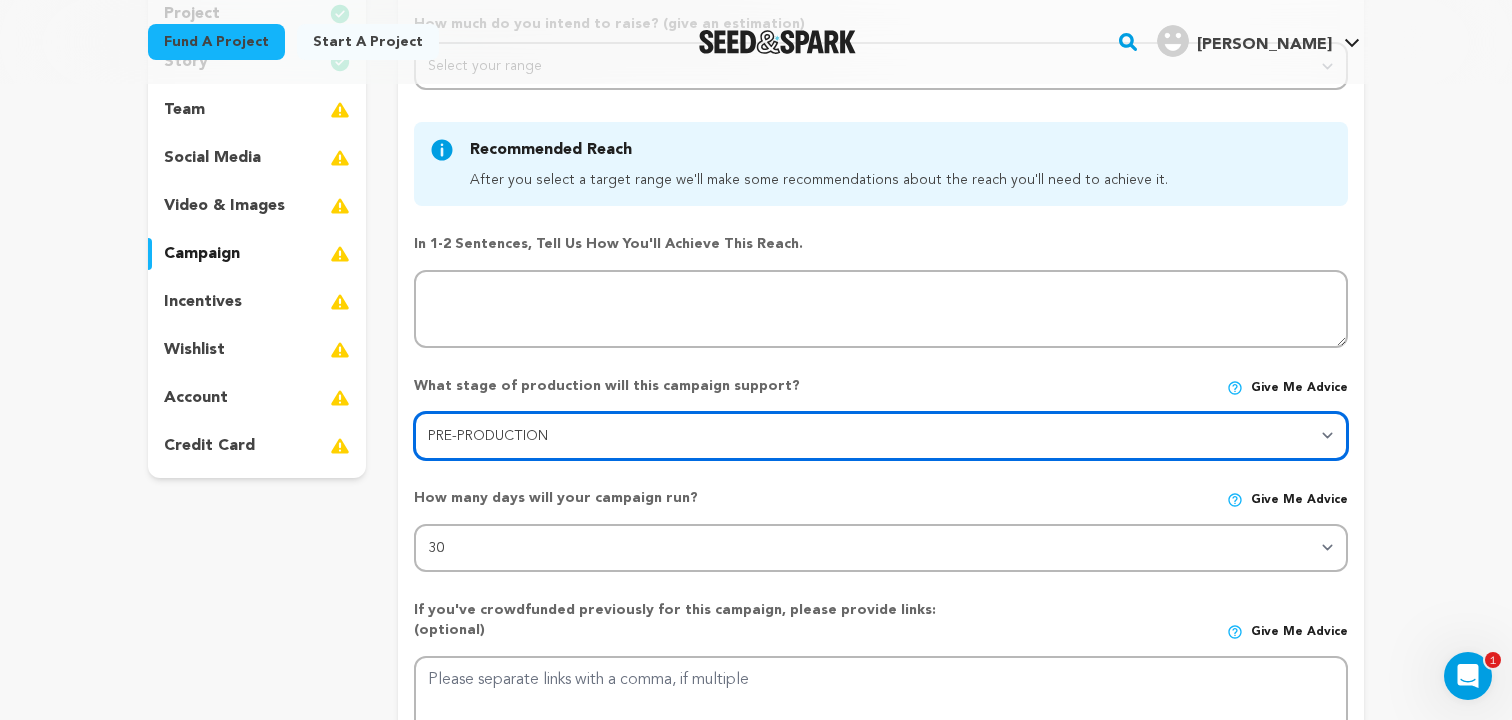 click on "Stage
DEVELOPMENT
PRODUCTION
POST-PRODUCTION
DISTRIBUTION
PRE-PRODUCTION
ENHANCEMENT
PRODUCTION PHASE 2
FESTIVALS
PR/MARKETING
TOUR
IMPACT CAMPAIGN" at bounding box center (881, 436) 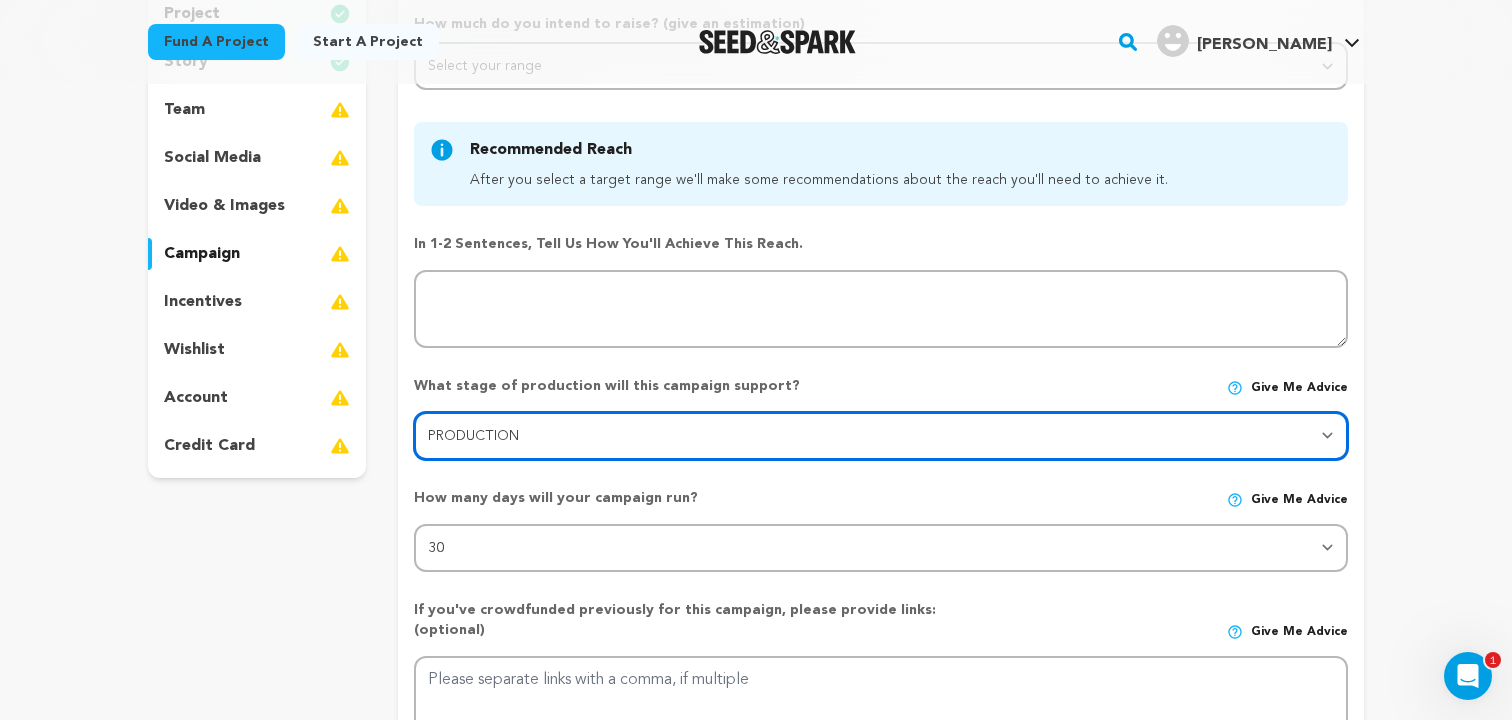 scroll, scrollTop: 327, scrollLeft: 0, axis: vertical 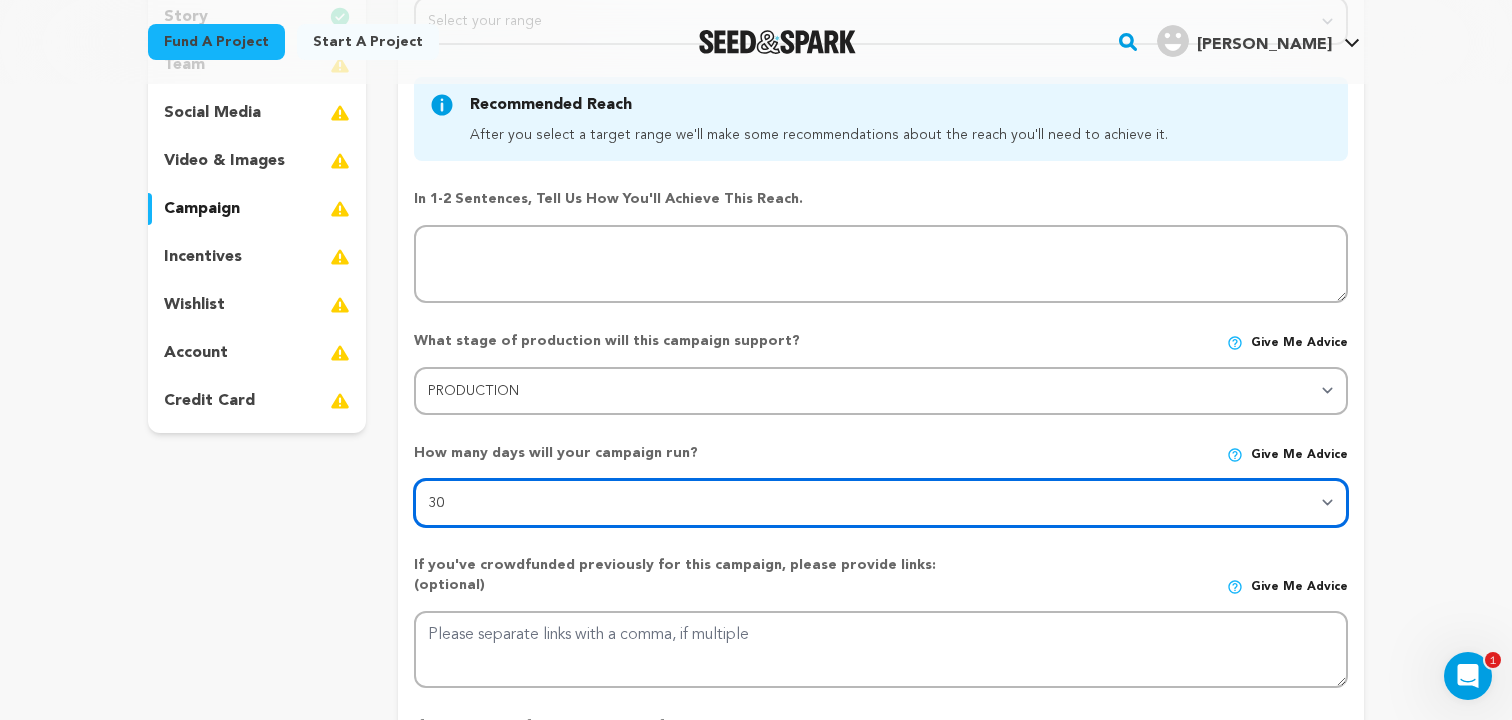 click on "30
45
60" at bounding box center [881, 503] 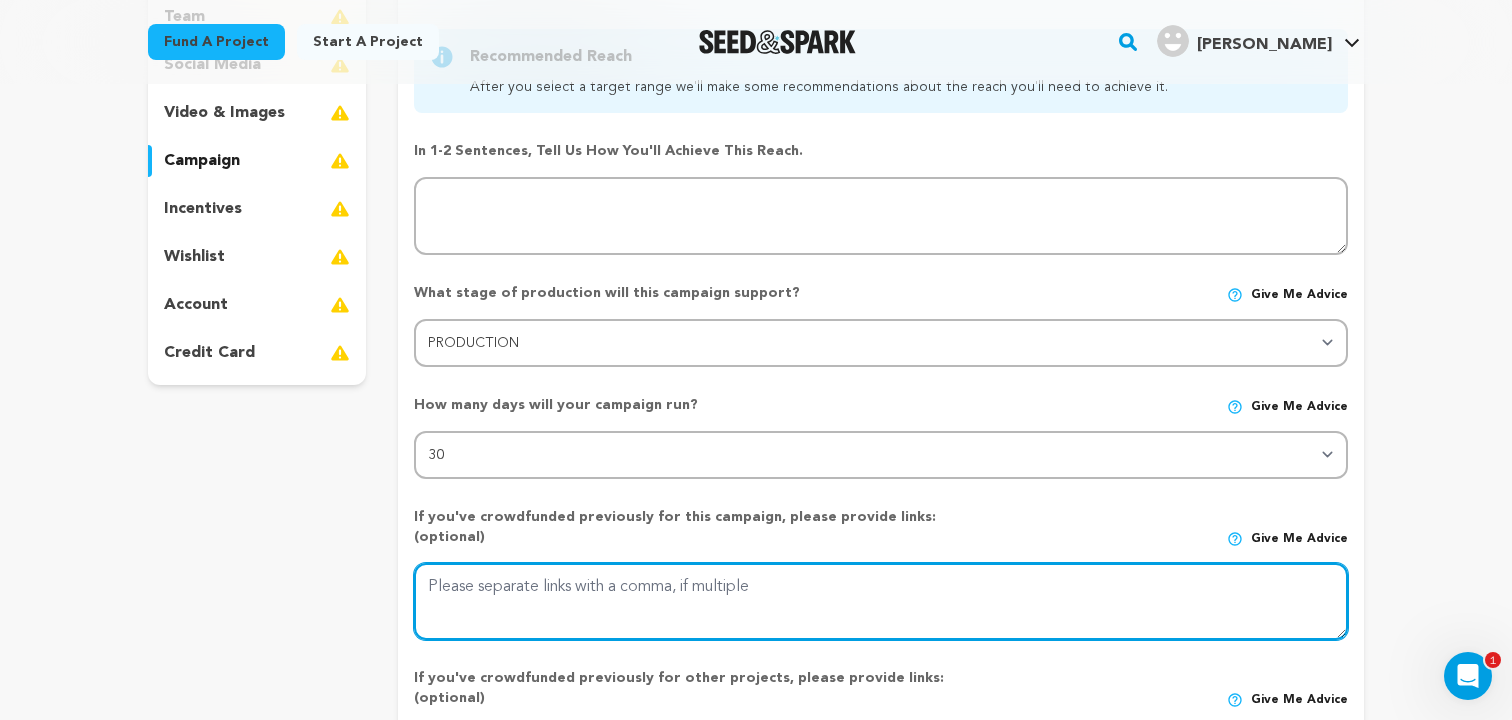 click at bounding box center [881, 602] 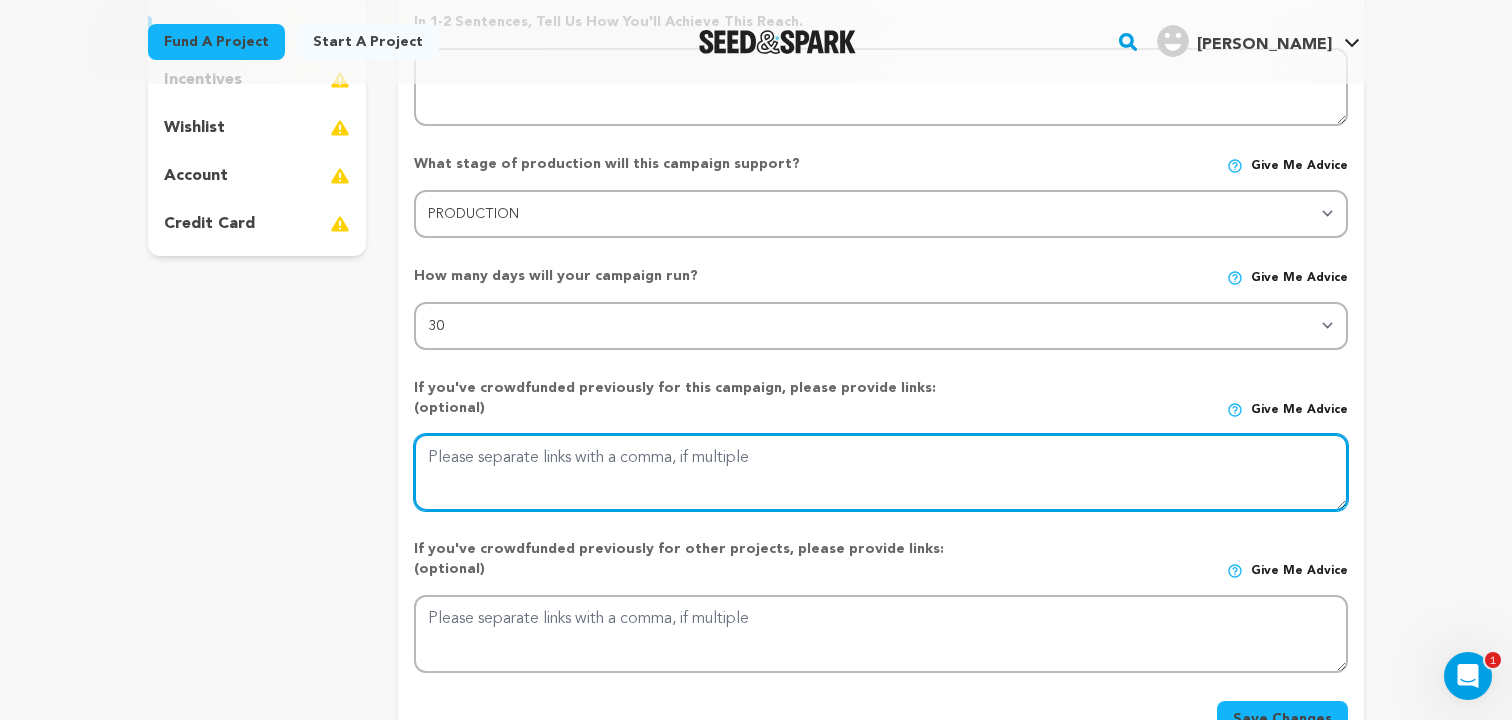 scroll, scrollTop: 521, scrollLeft: 0, axis: vertical 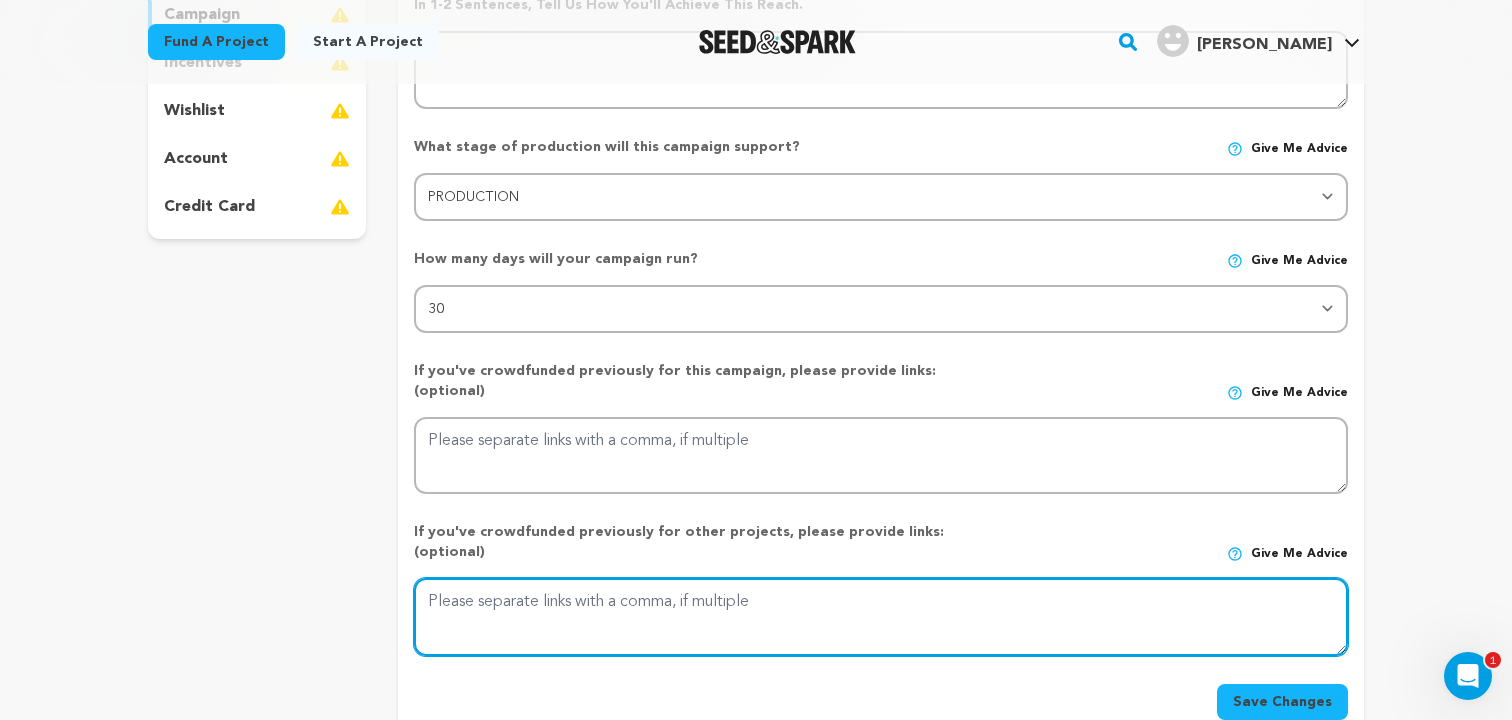 click at bounding box center [881, 617] 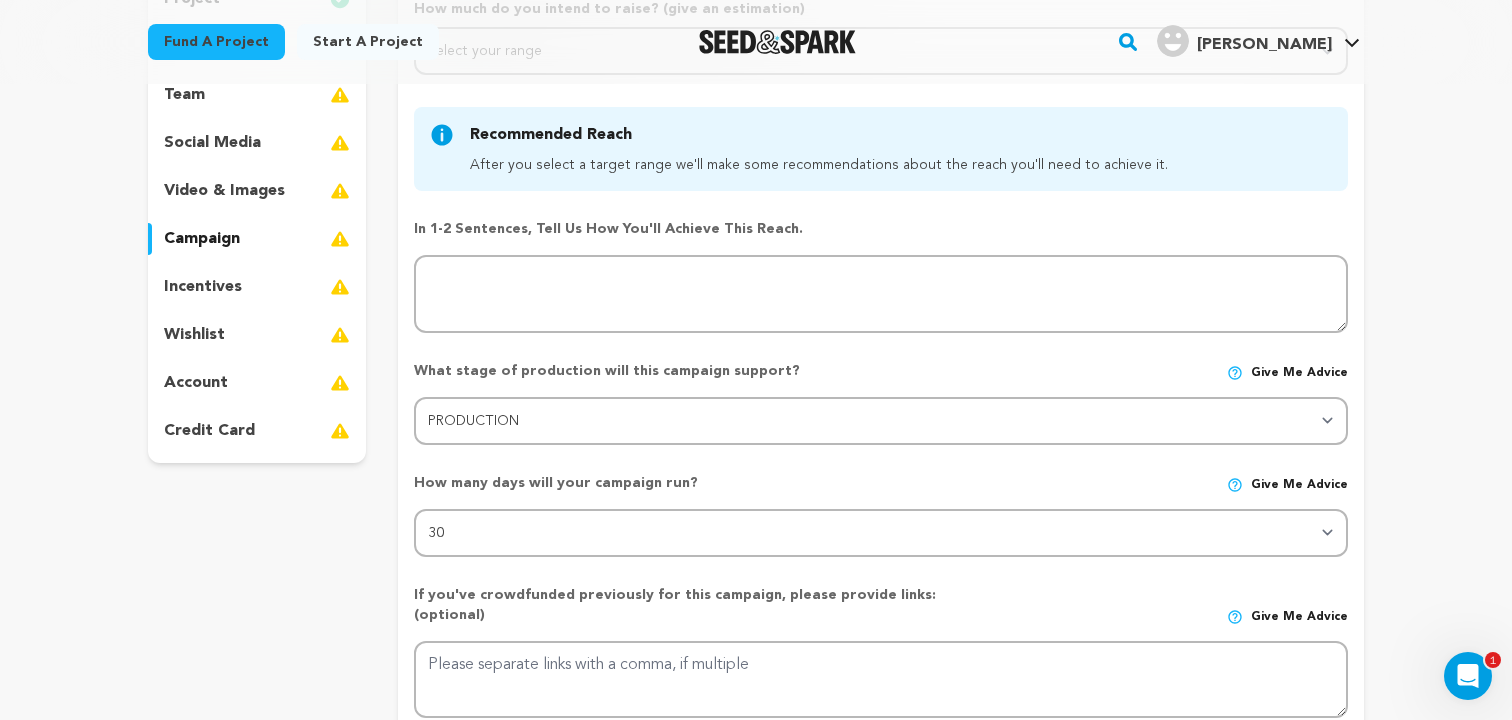 scroll, scrollTop: 271, scrollLeft: 0, axis: vertical 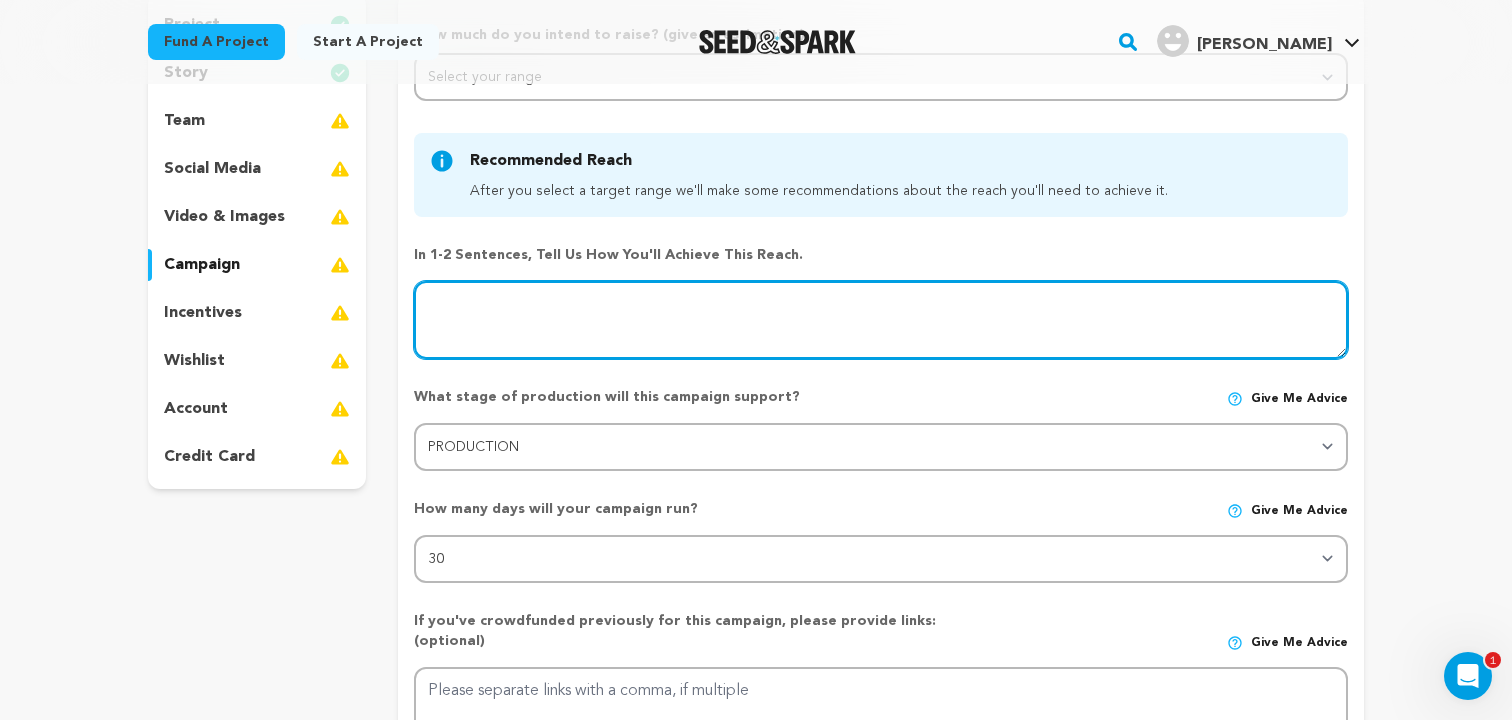 click at bounding box center (881, 320) 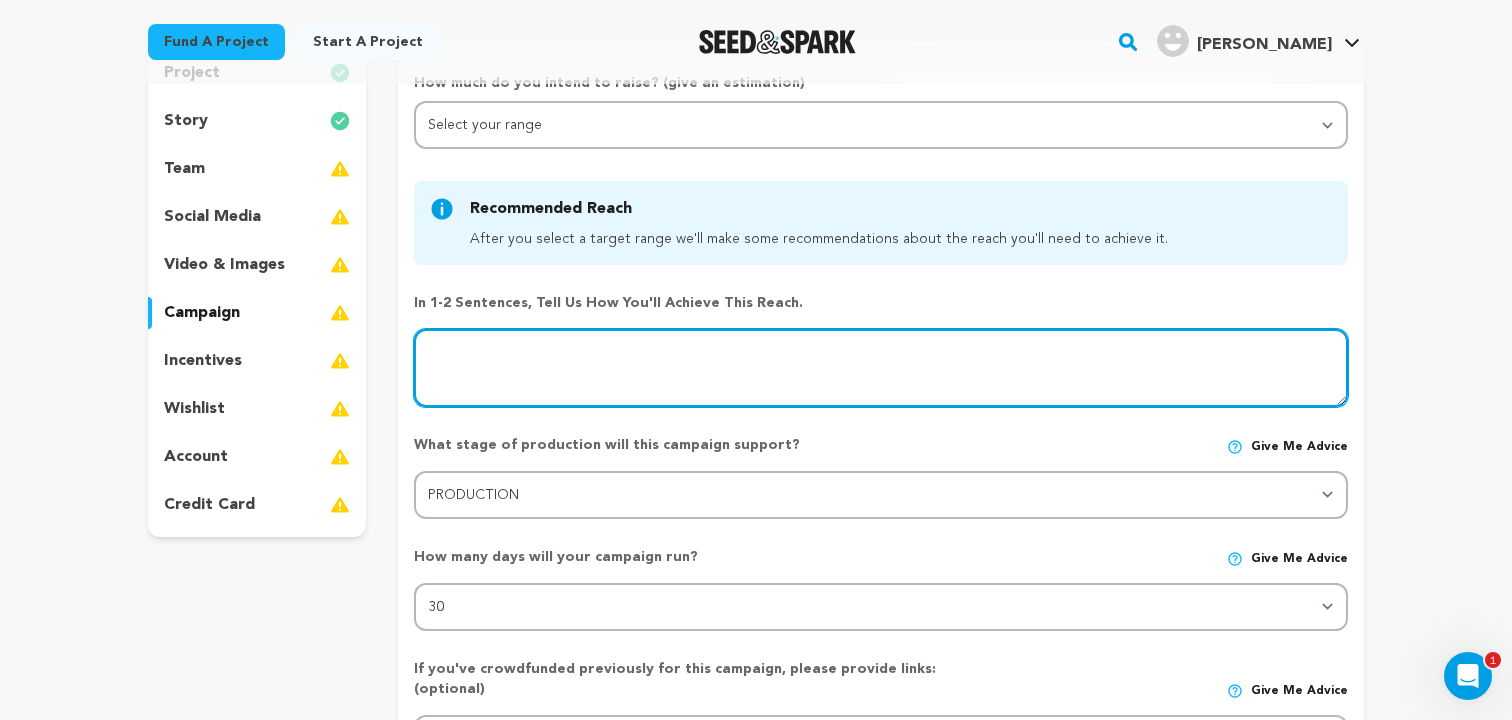 click at bounding box center (881, 368) 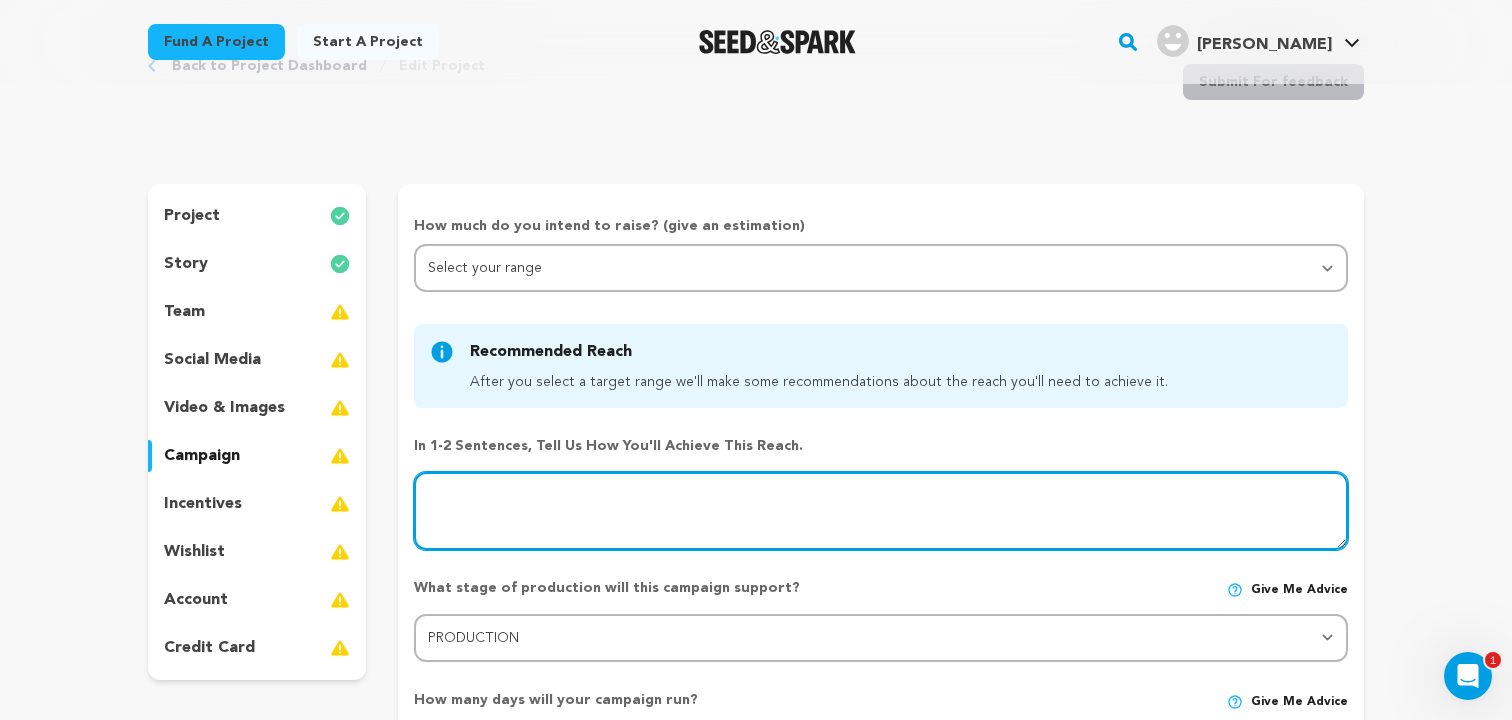 scroll, scrollTop: 71, scrollLeft: 0, axis: vertical 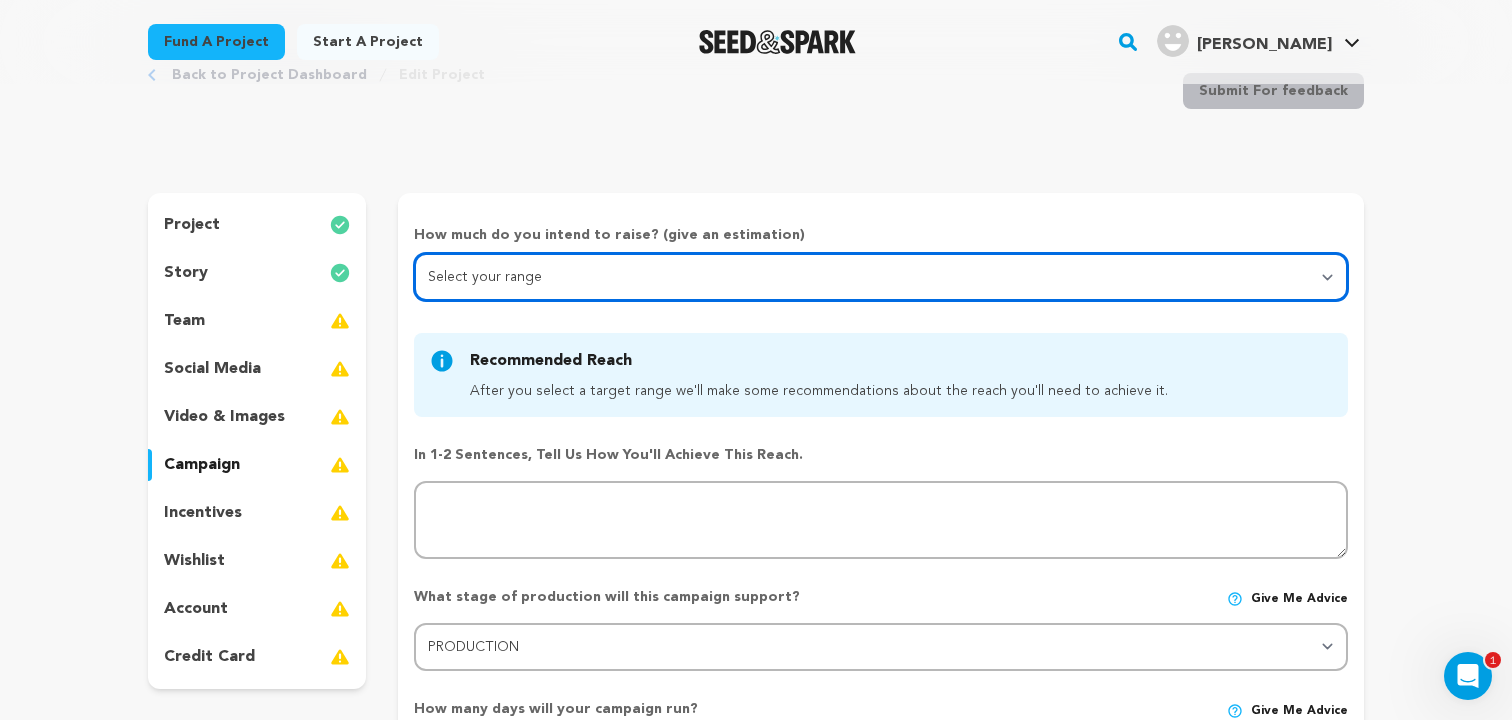 click on "Select your range
Less than $10k 10k - $14k 15k - $24k 25k - $49k 50k or more" at bounding box center [881, 277] 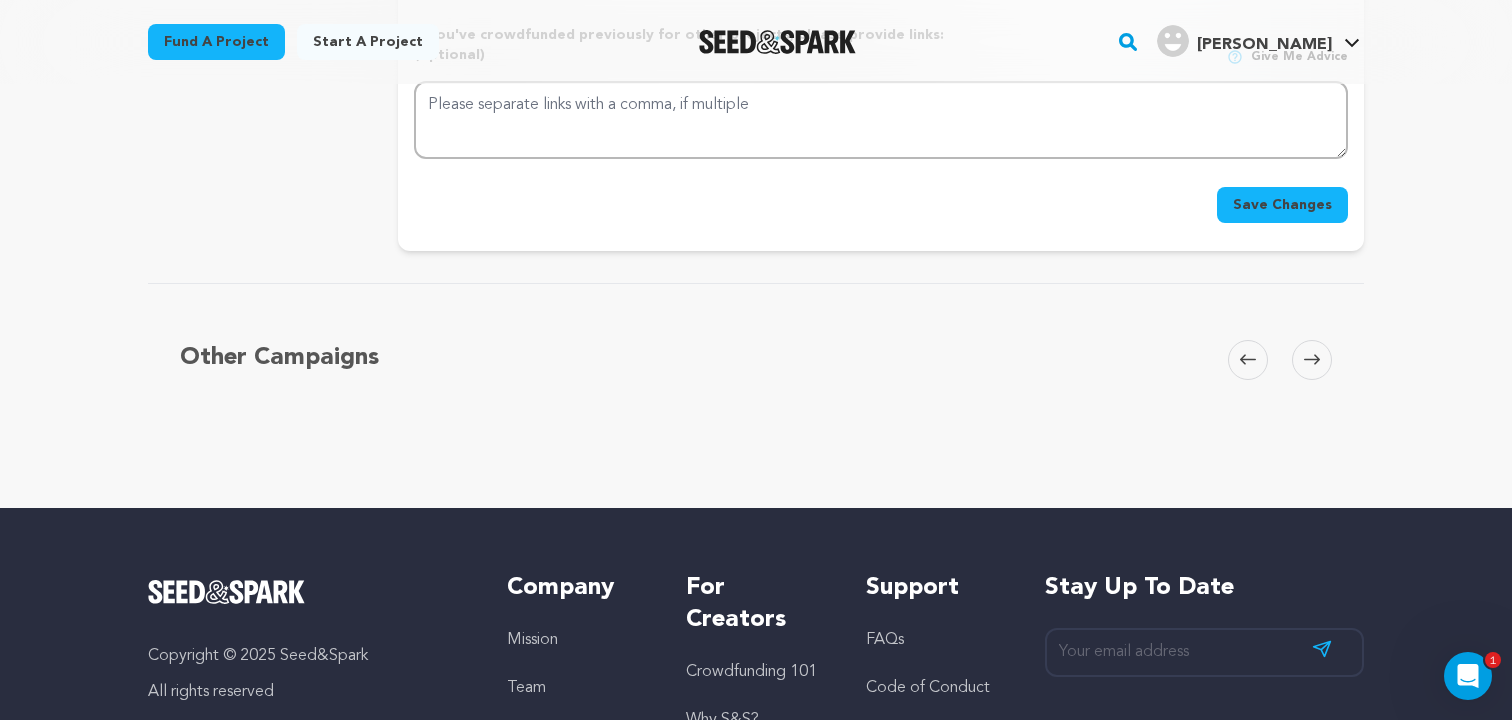 click on "Save Changes" at bounding box center (1282, 205) 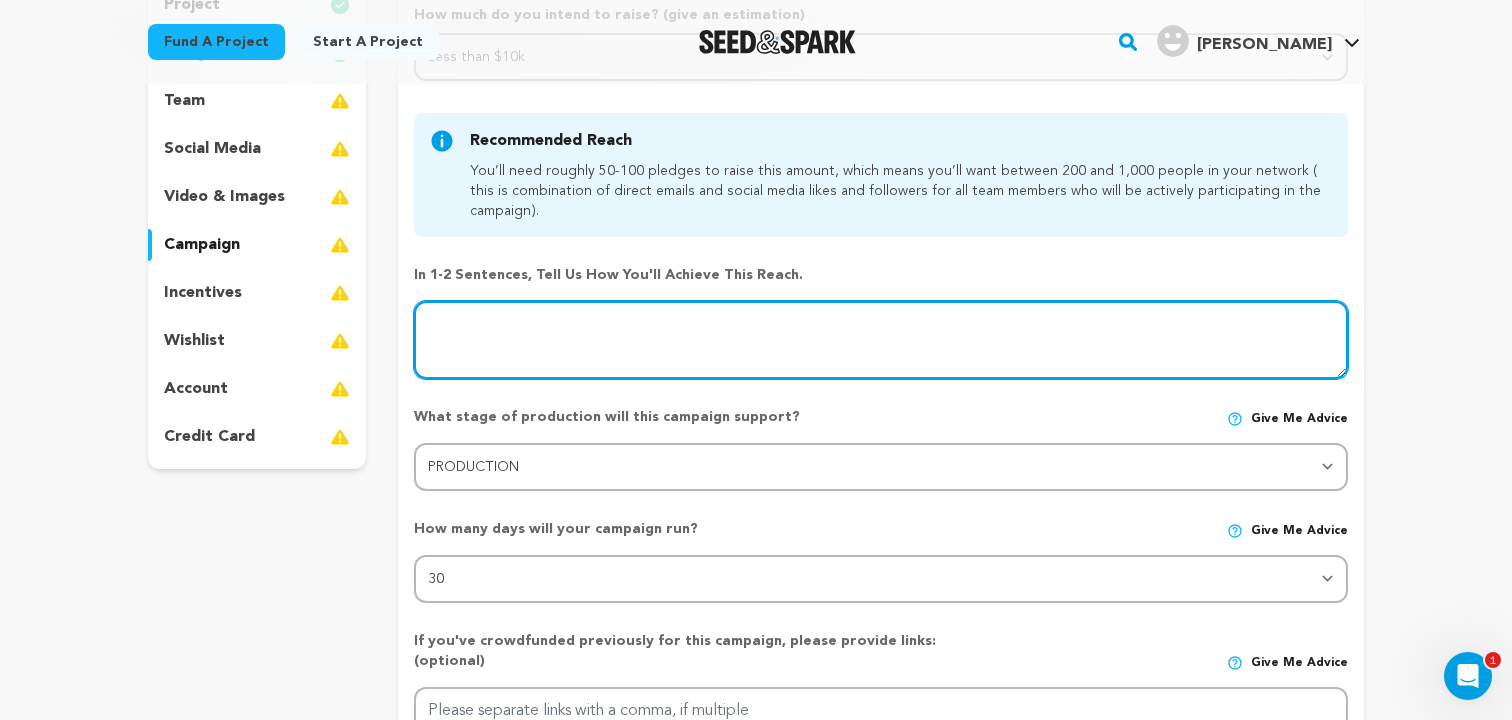 scroll, scrollTop: 276, scrollLeft: 0, axis: vertical 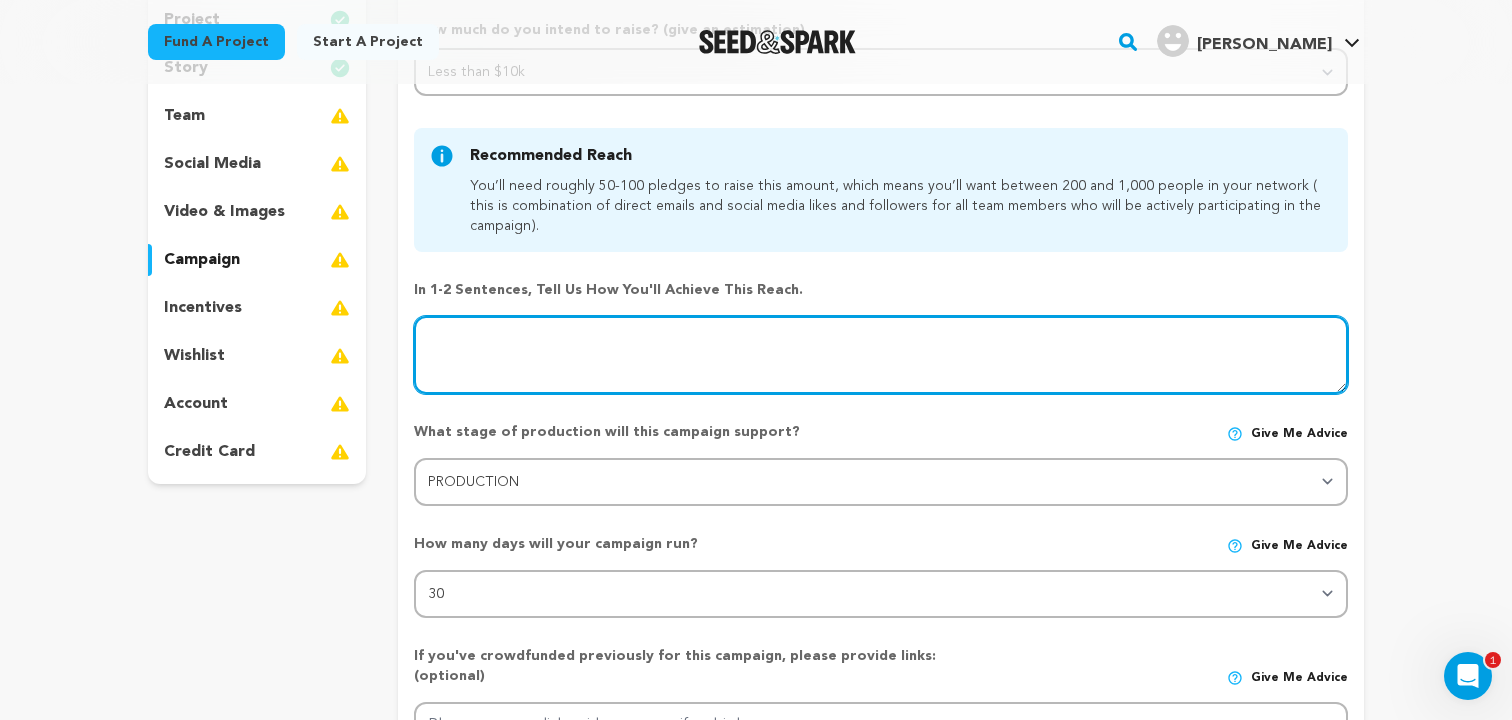 click at bounding box center (881, 355) 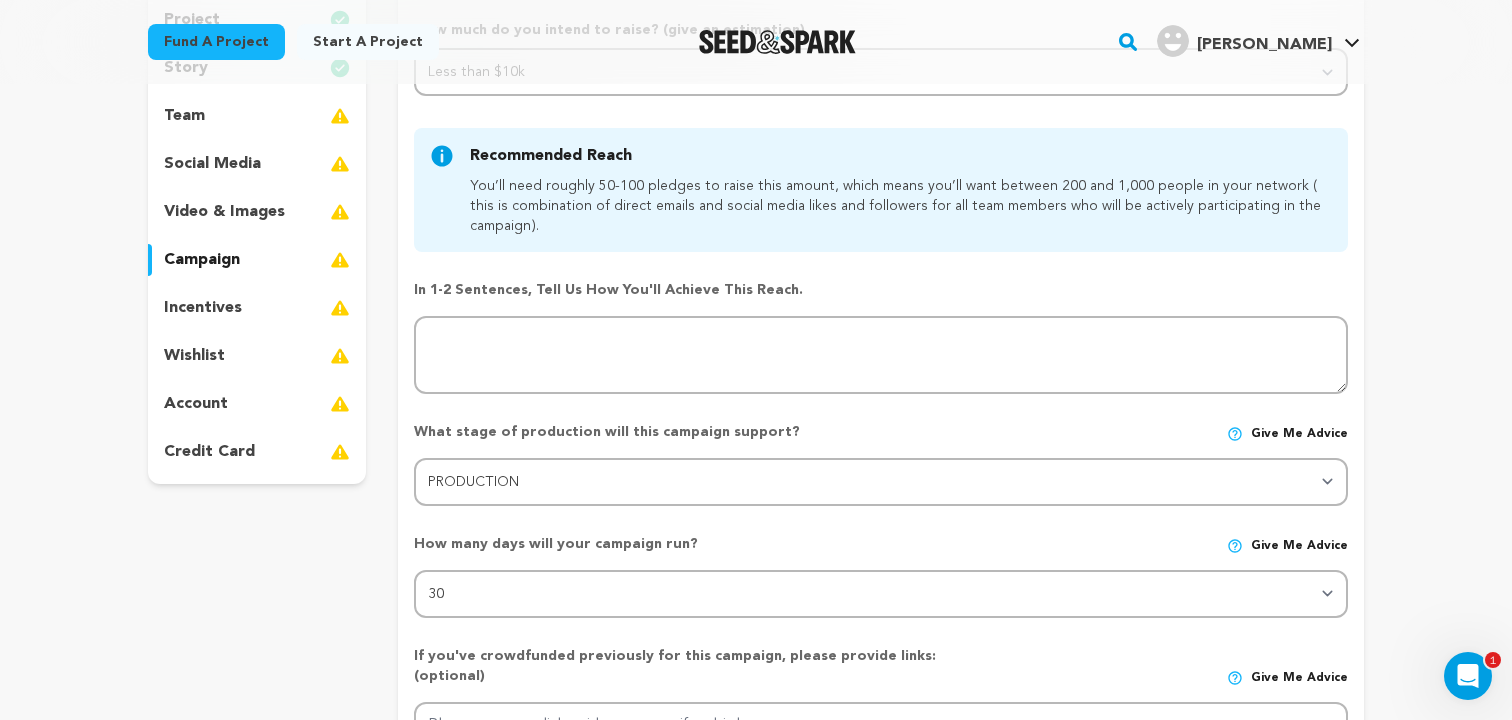 drag, startPoint x: 789, startPoint y: 281, endPoint x: 389, endPoint y: 282, distance: 400.00125 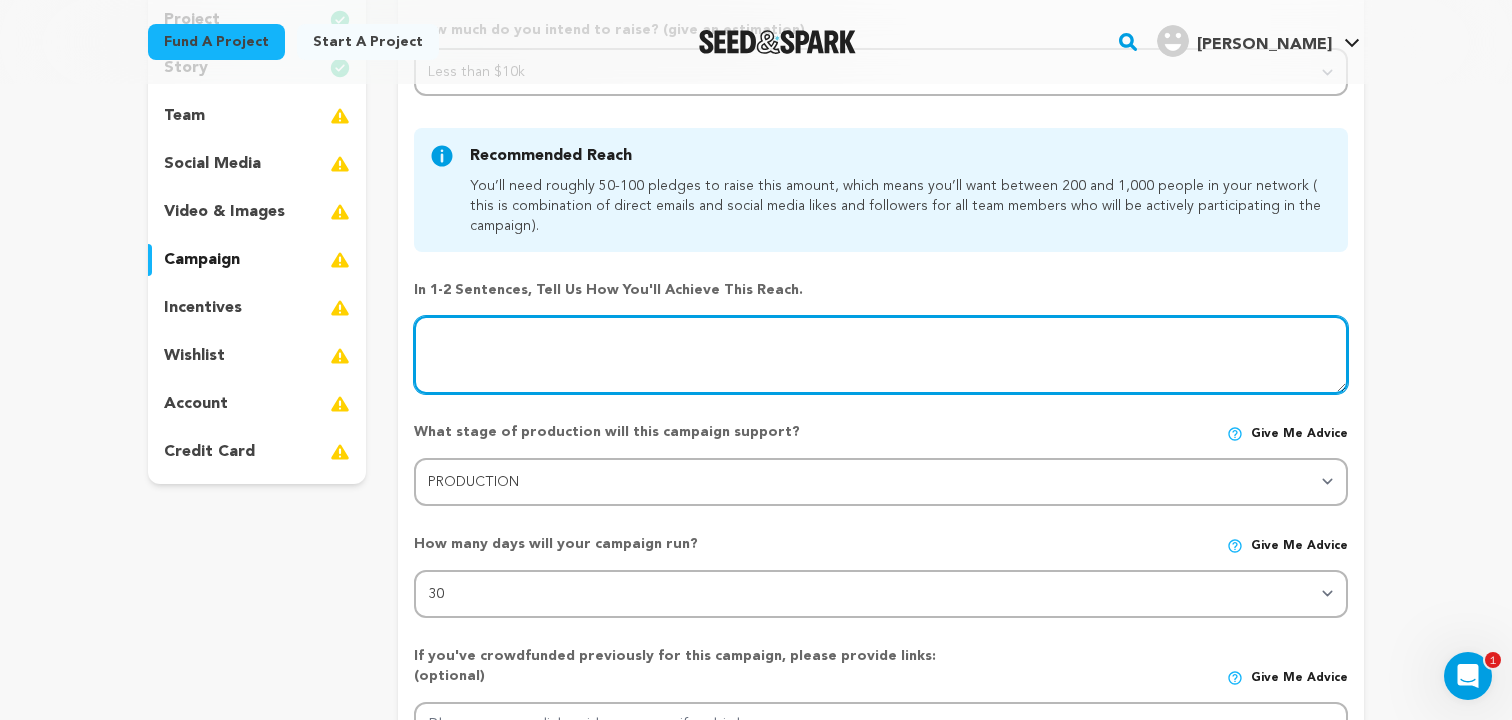 click at bounding box center [881, 355] 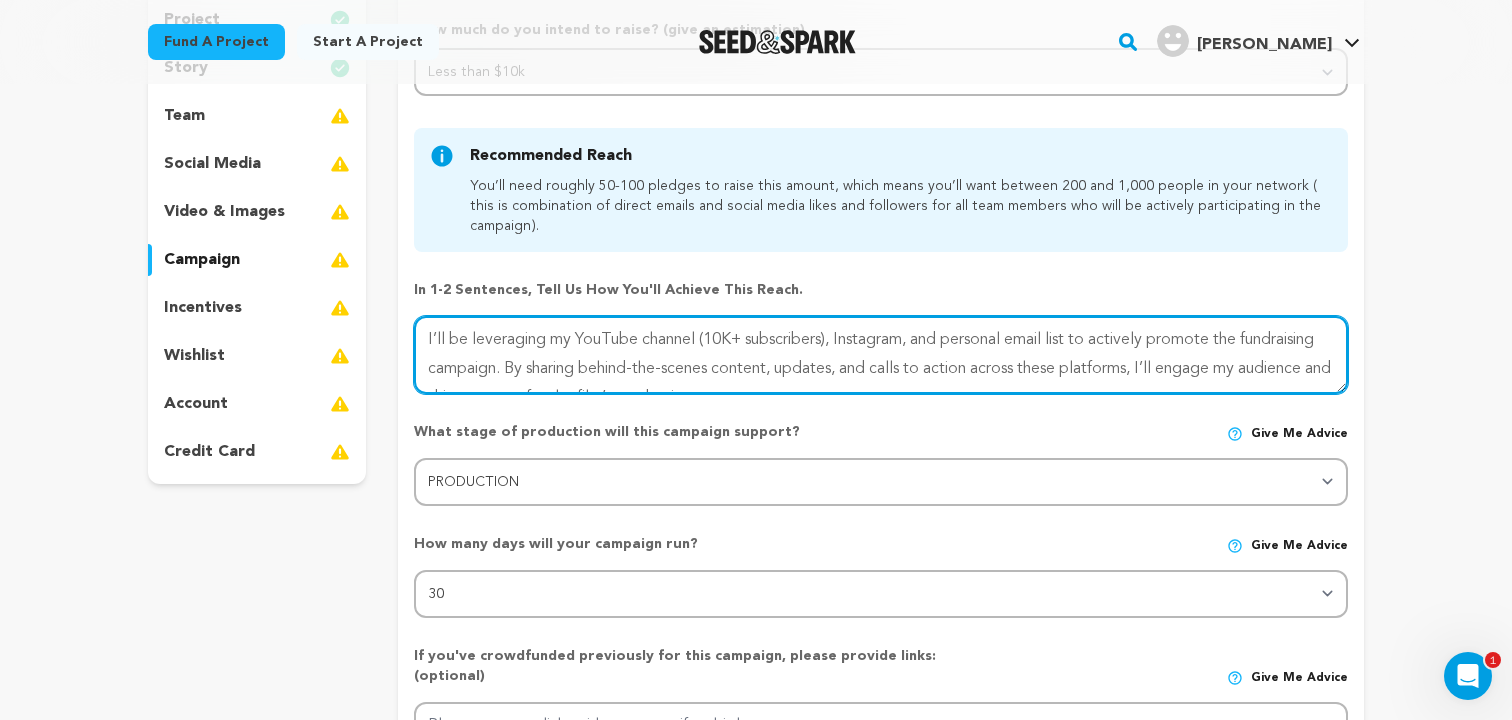 scroll, scrollTop: 14, scrollLeft: 0, axis: vertical 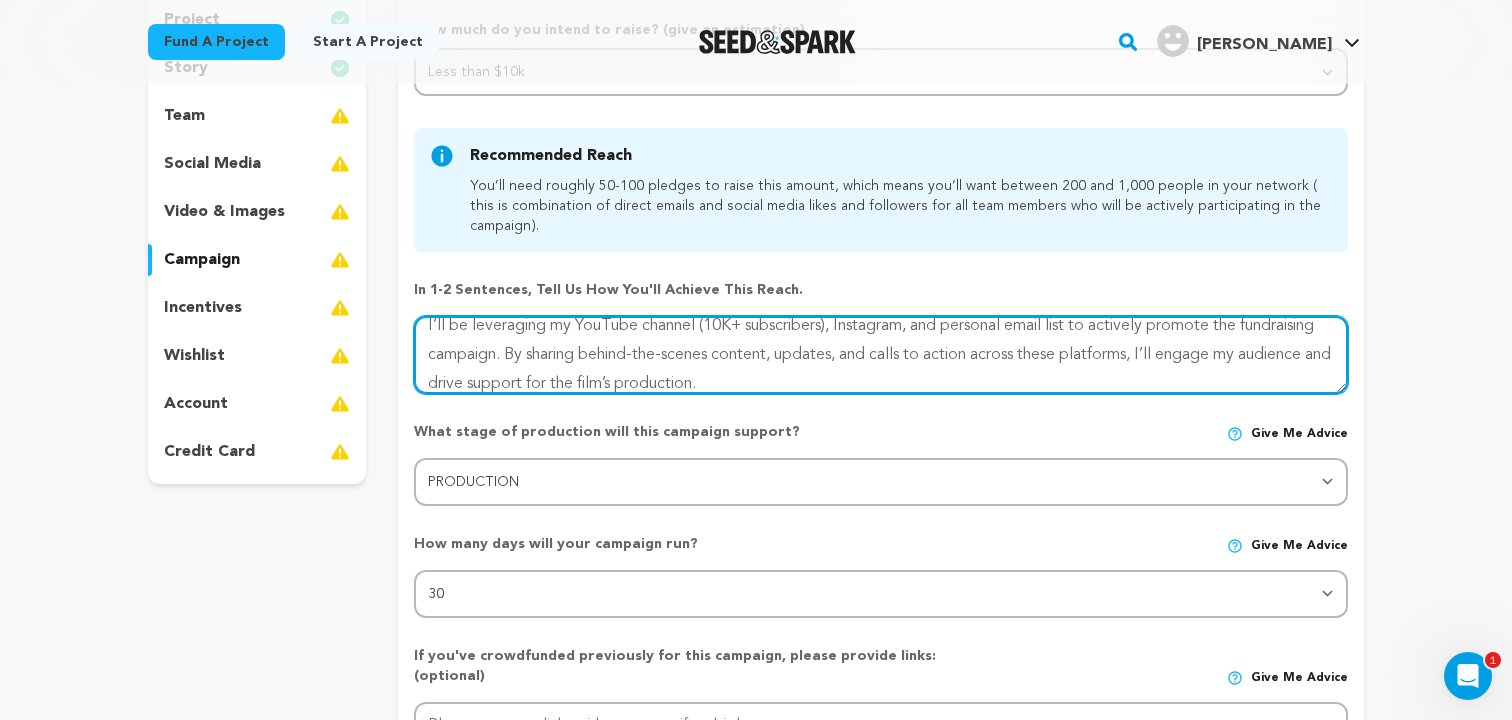click at bounding box center [881, 355] 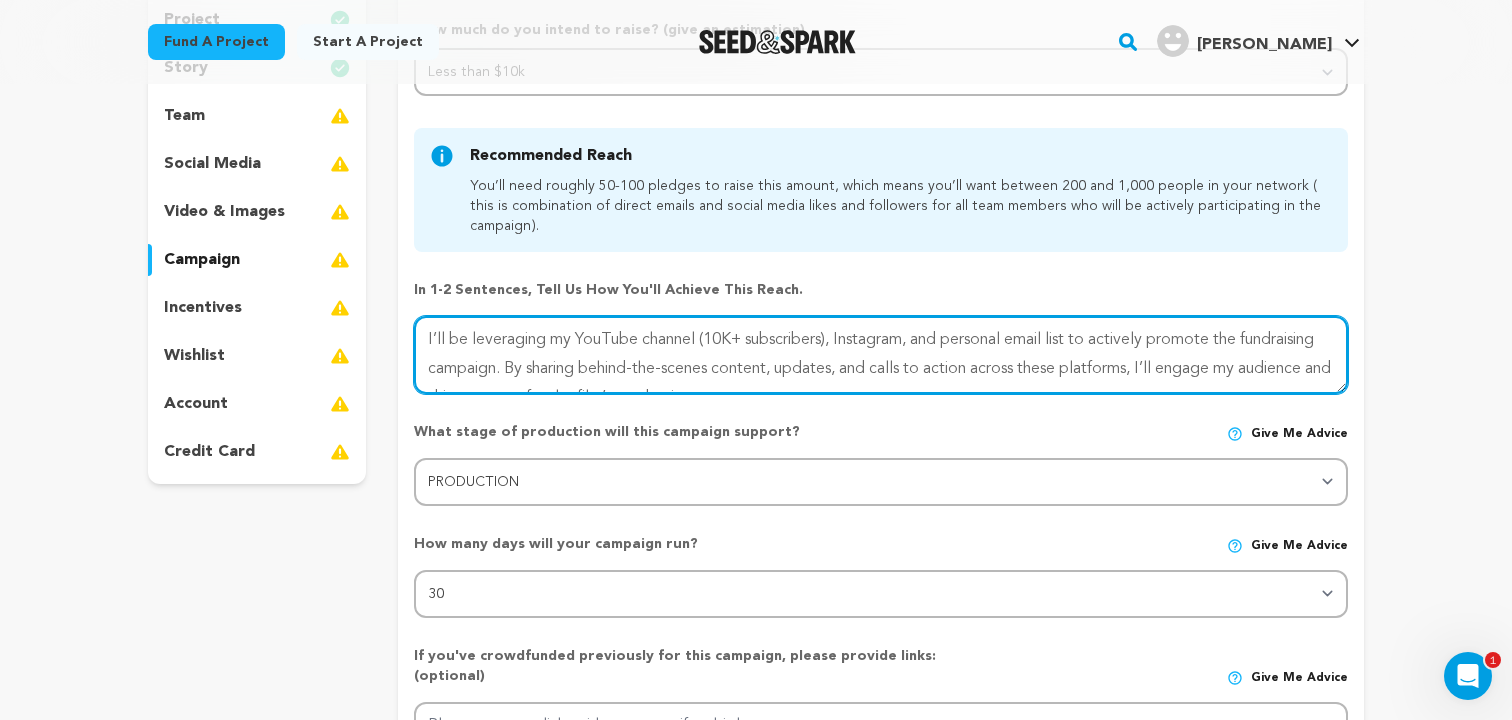 click at bounding box center (881, 355) 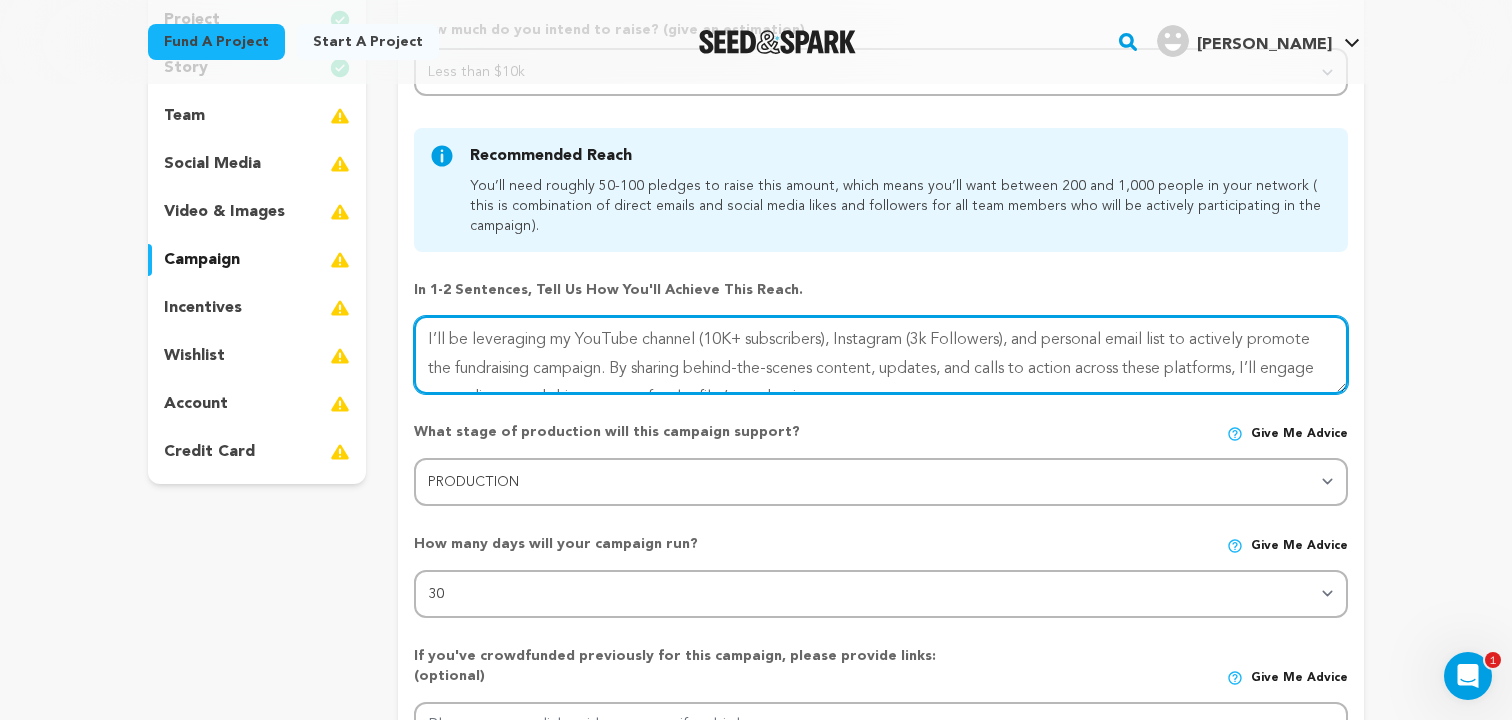 click at bounding box center (881, 355) 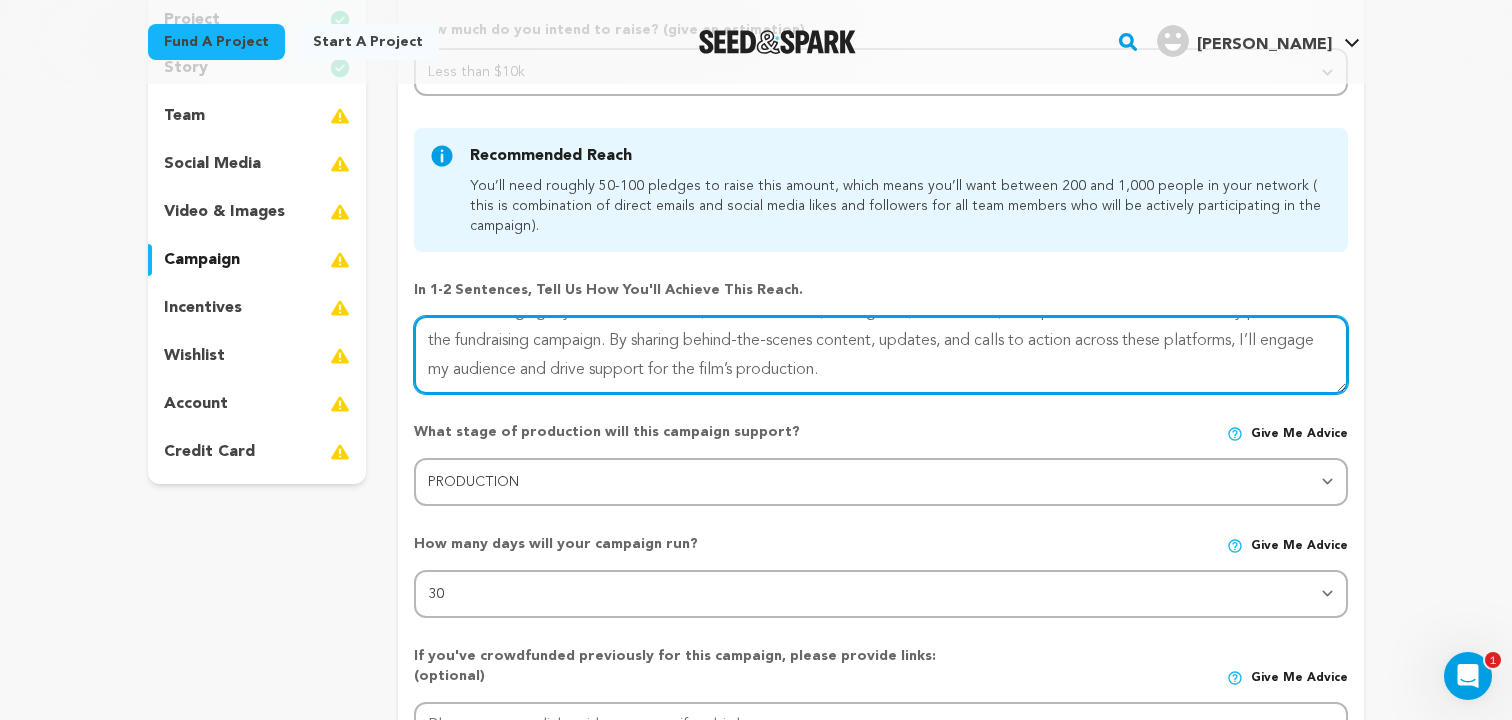 drag, startPoint x: 618, startPoint y: 368, endPoint x: 889, endPoint y: 362, distance: 271.0664 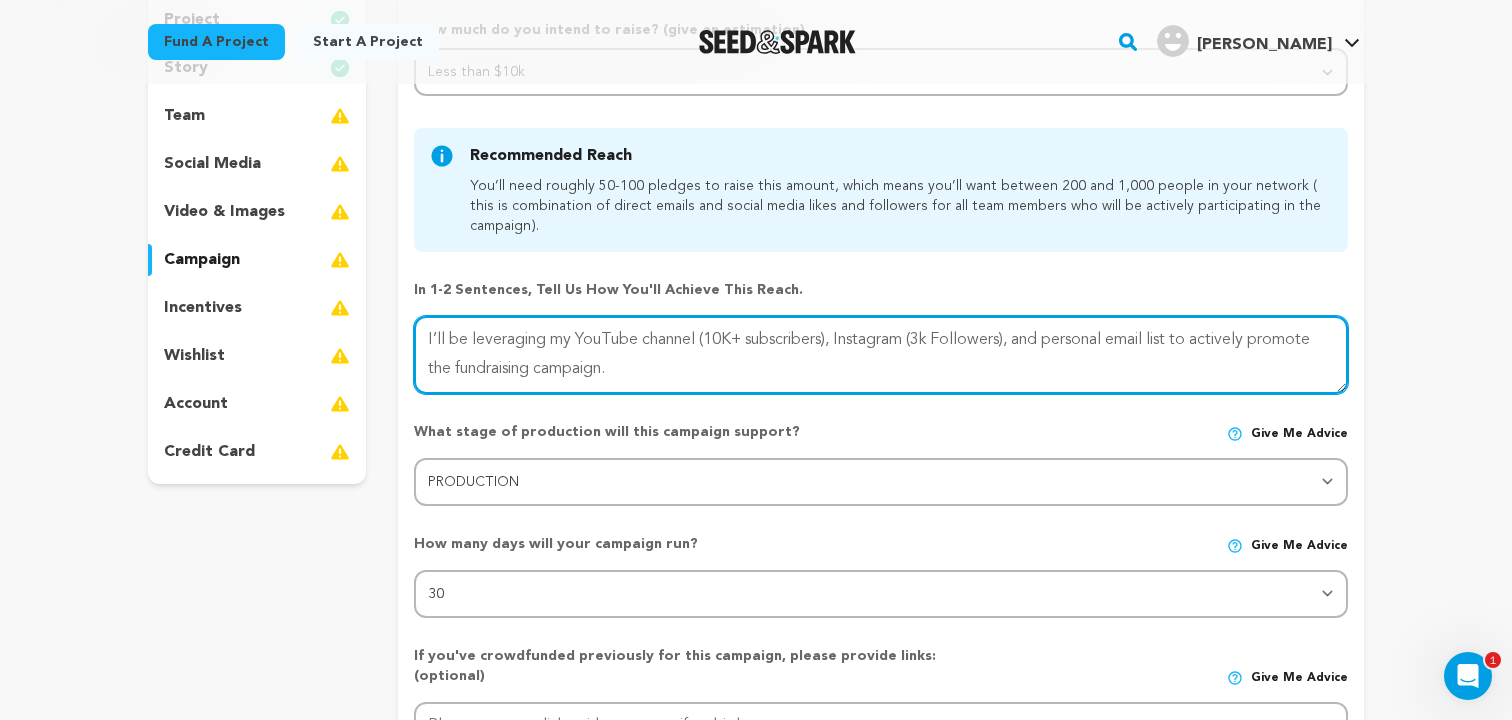scroll, scrollTop: 0, scrollLeft: 0, axis: both 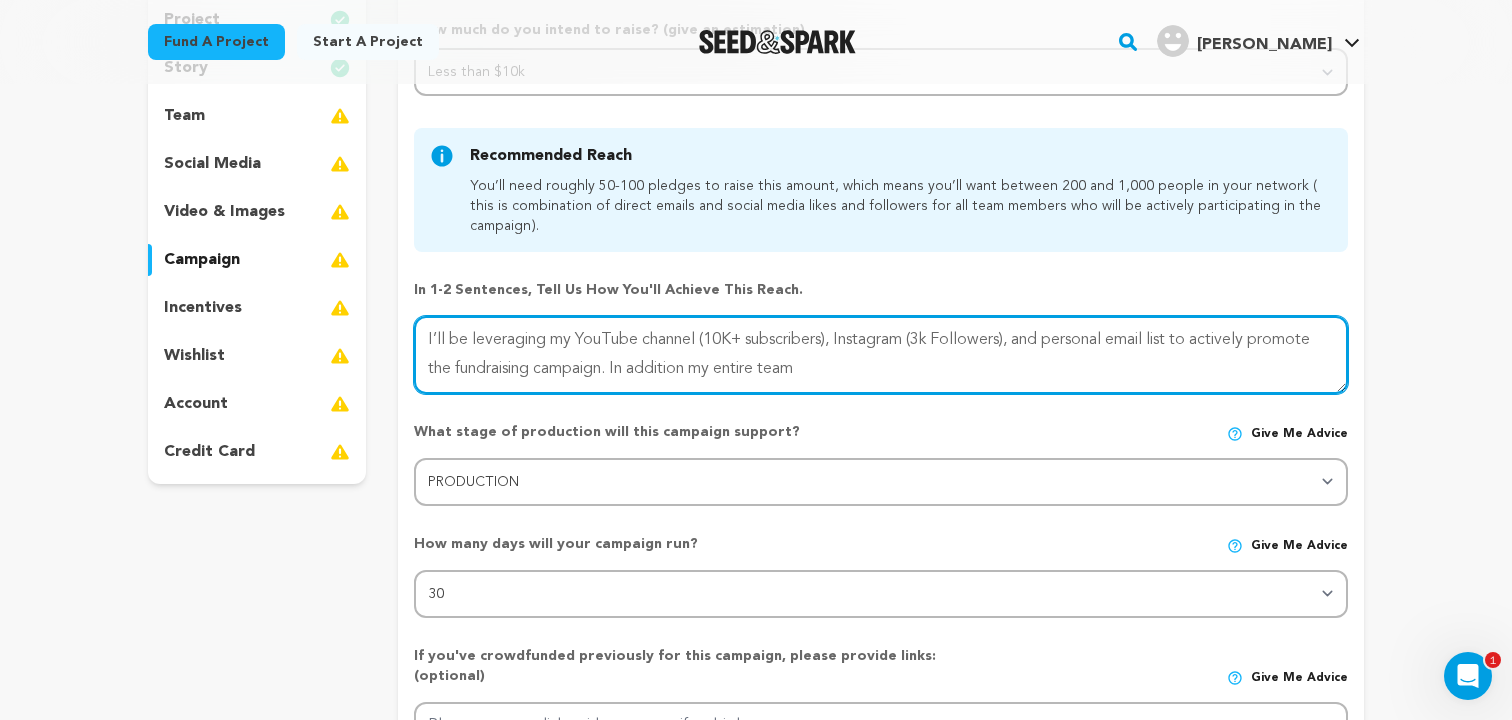 drag, startPoint x: 843, startPoint y: 372, endPoint x: 620, endPoint y: 368, distance: 223.03587 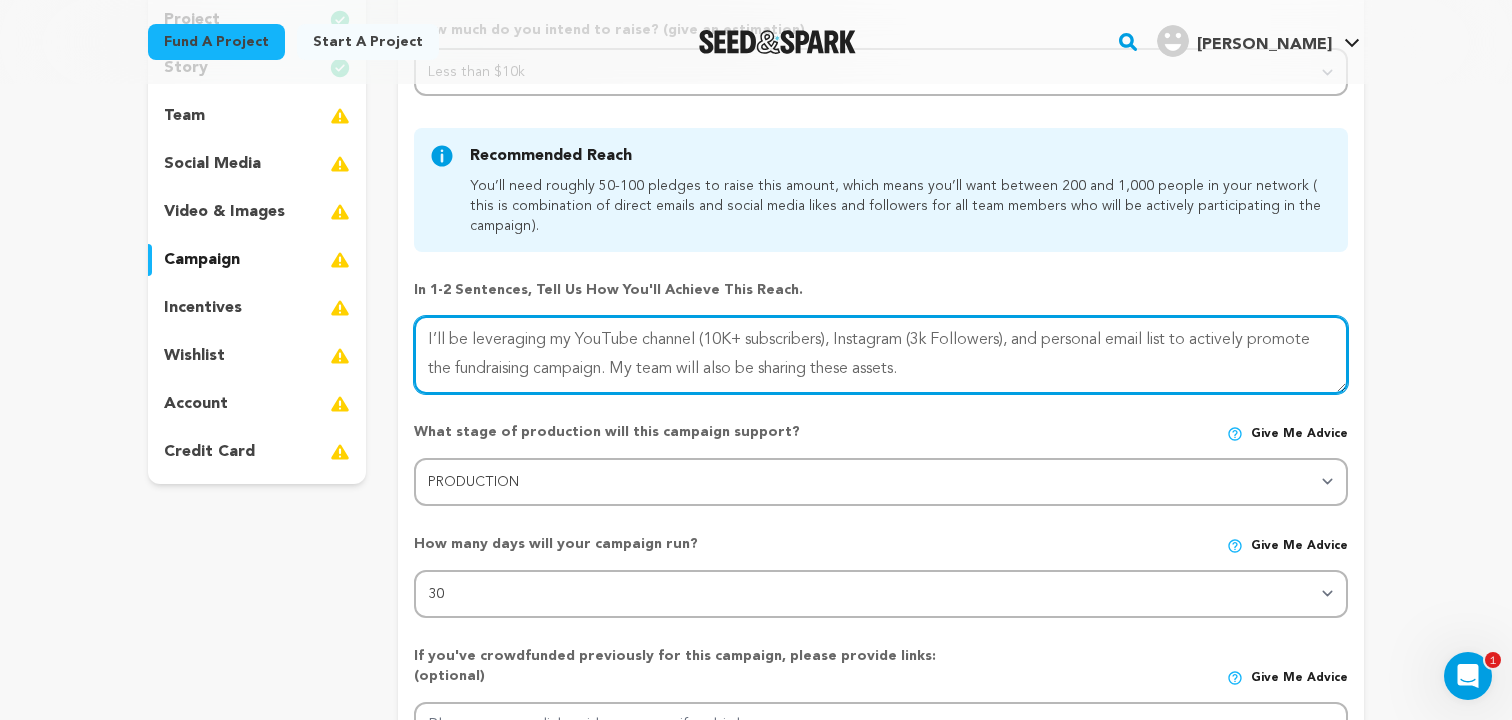 type on "I’ll be leveraging my YouTube channel (10K+ subscribers), Instagram (3k Followers), and personal email list to actively promote the fundraising campaign. My team will also be sharing these assets." 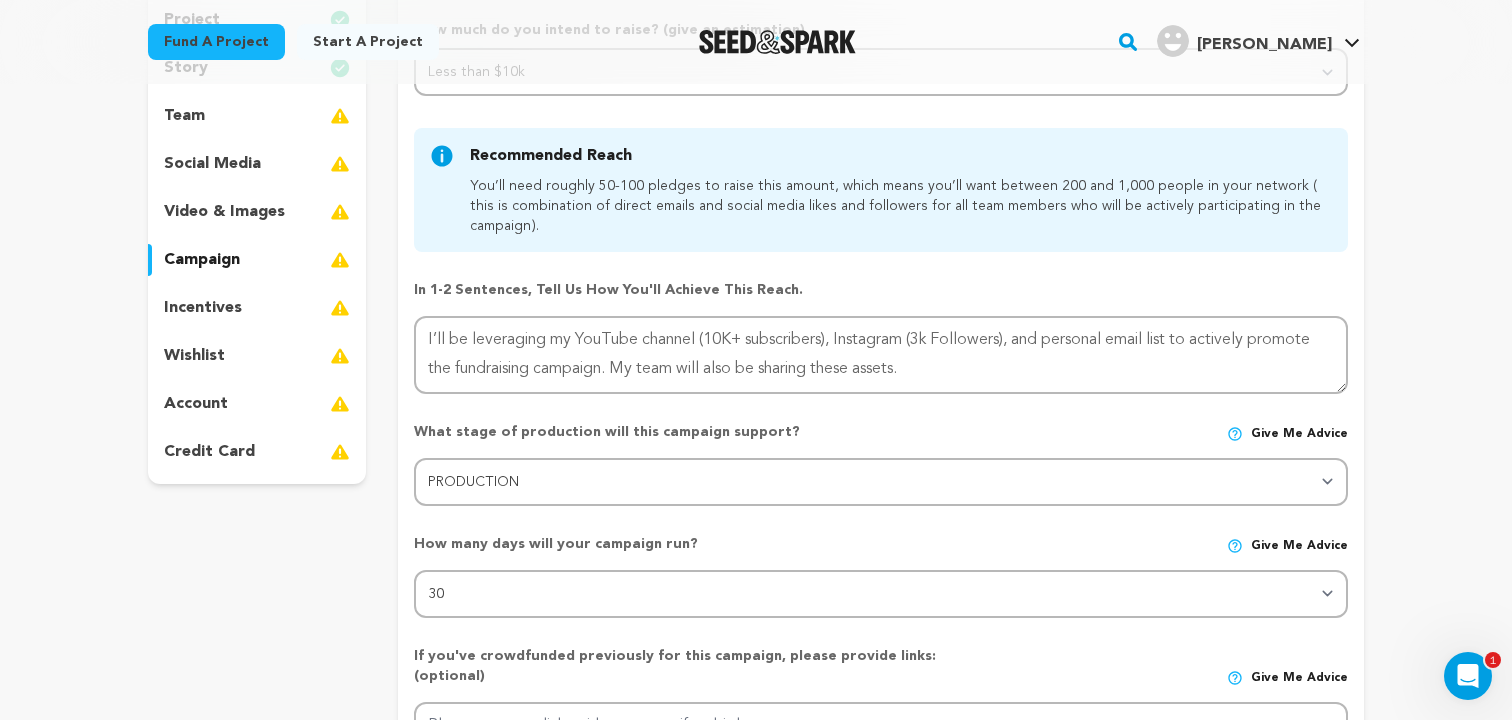 click on "What stage of production will this campaign support?
Give me advice
Stage
DEVELOPMENT
PRODUCTION
POST-PRODUCTION
DISTRIBUTION
PRE-PRODUCTION
ENHANCEMENT
PRODUCTION PHASE 2
FESTIVALS
PR/MARKETING
TOUR IMPACT CAMPAIGN" at bounding box center (881, 456) 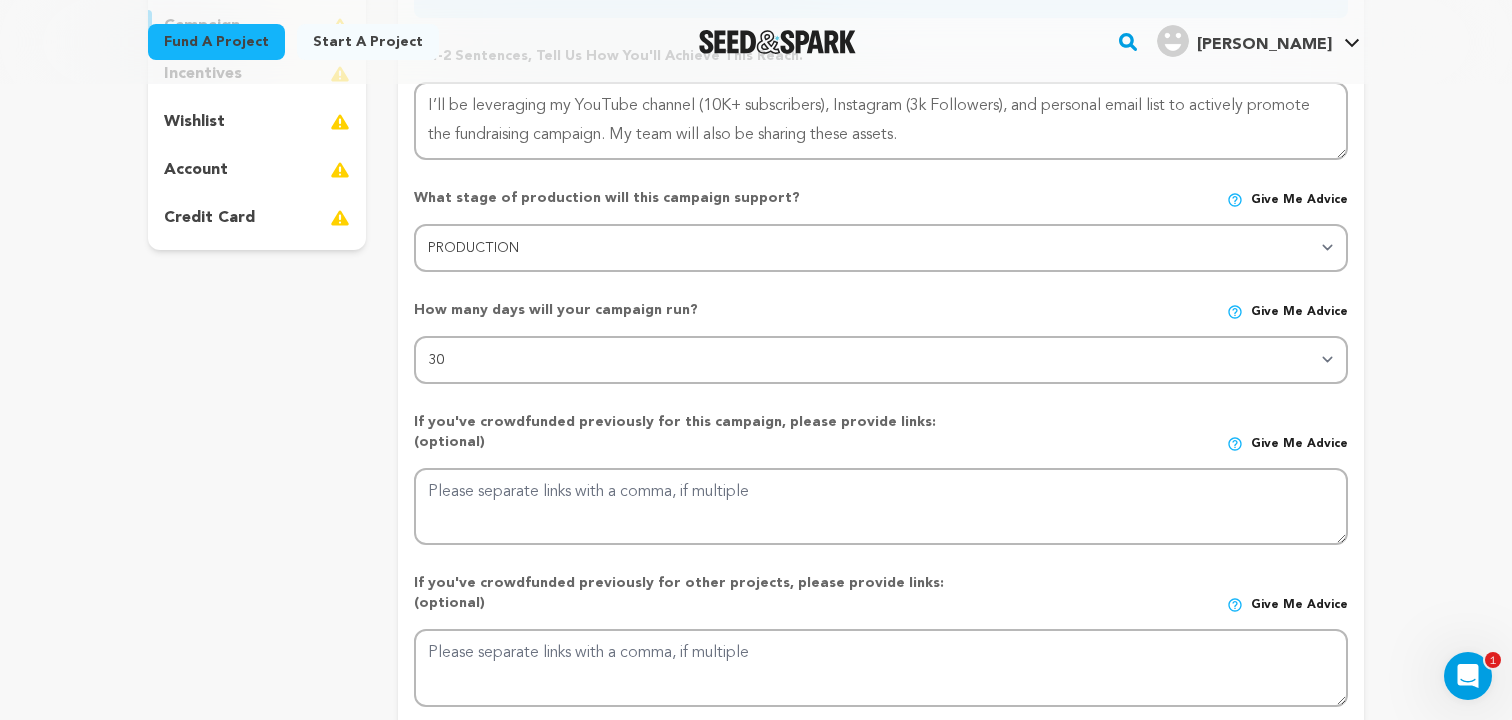 scroll, scrollTop: 509, scrollLeft: 0, axis: vertical 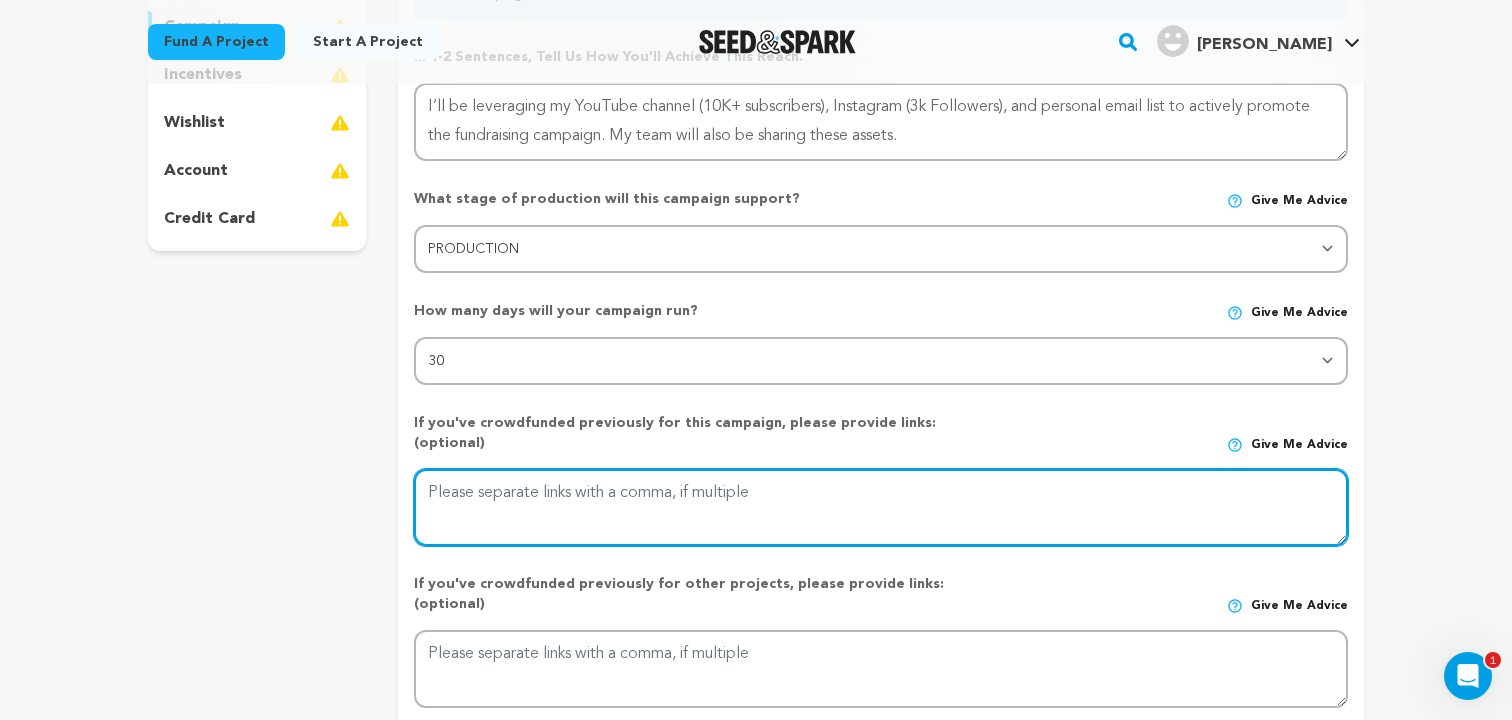 click at bounding box center (881, 508) 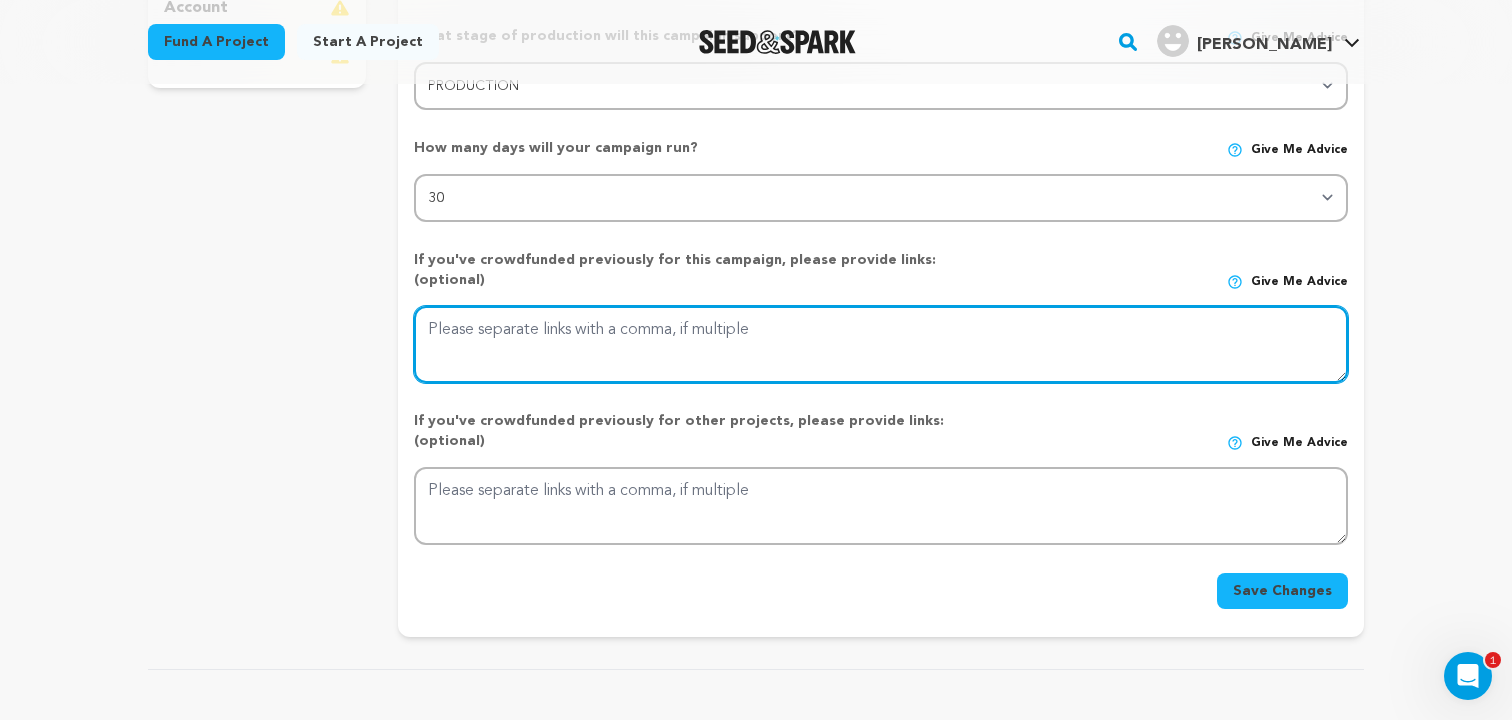 scroll, scrollTop: 723, scrollLeft: 0, axis: vertical 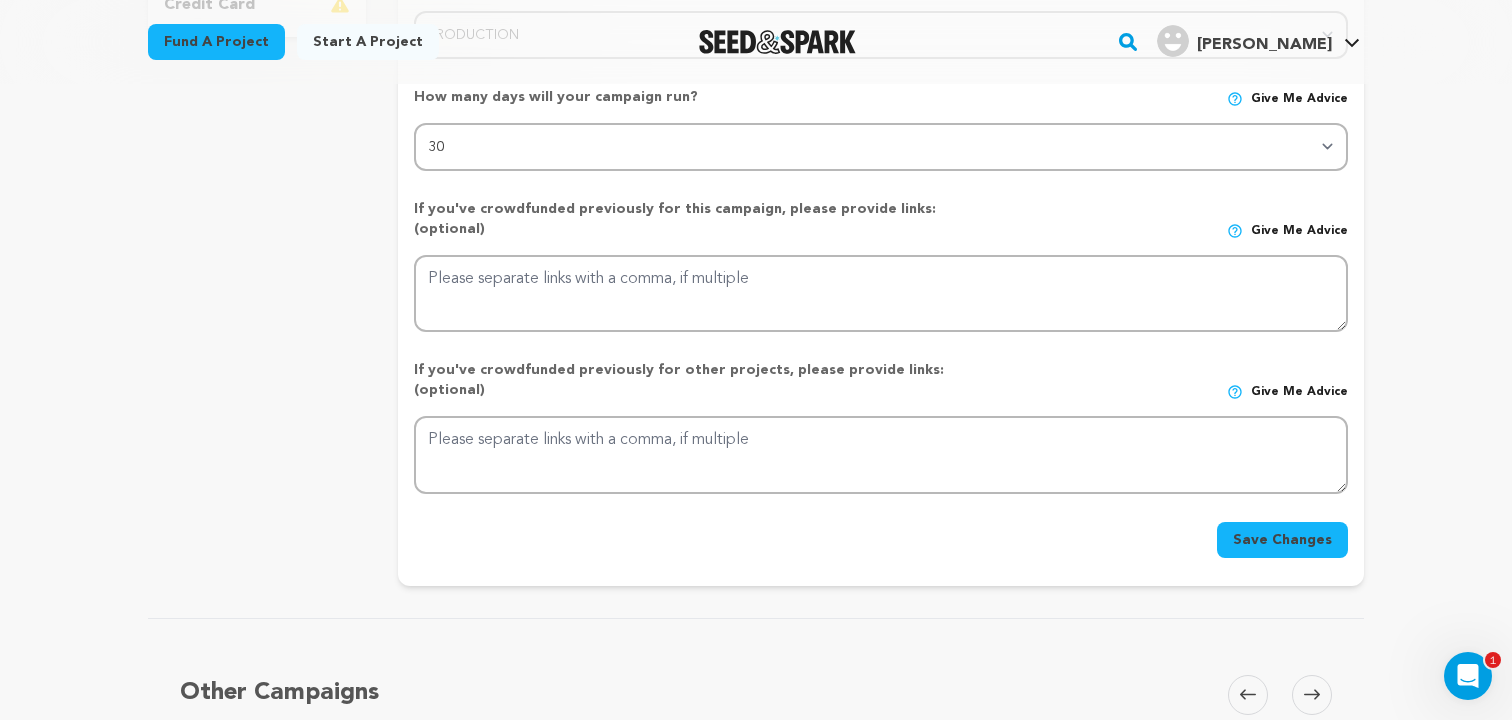 click on "Save Changes" at bounding box center [1282, 540] 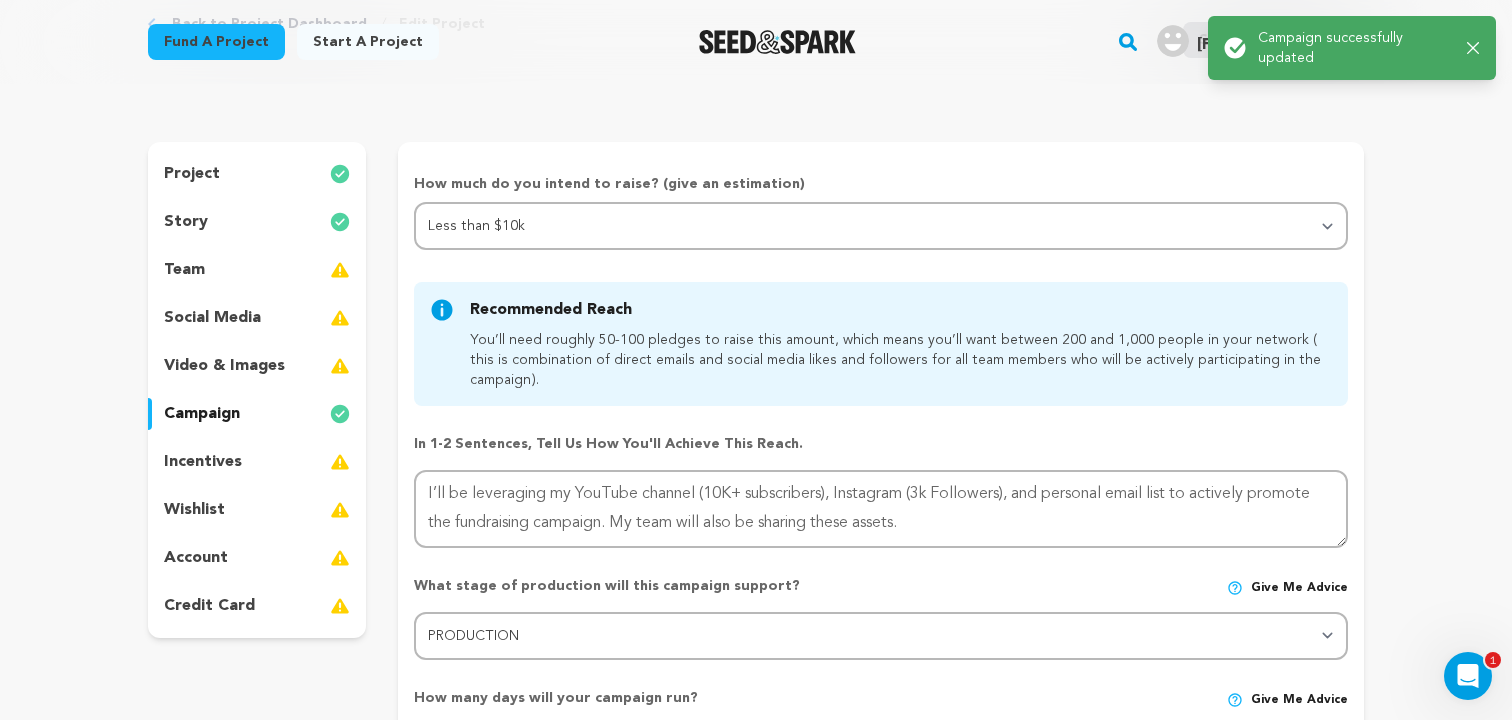scroll, scrollTop: 137, scrollLeft: 0, axis: vertical 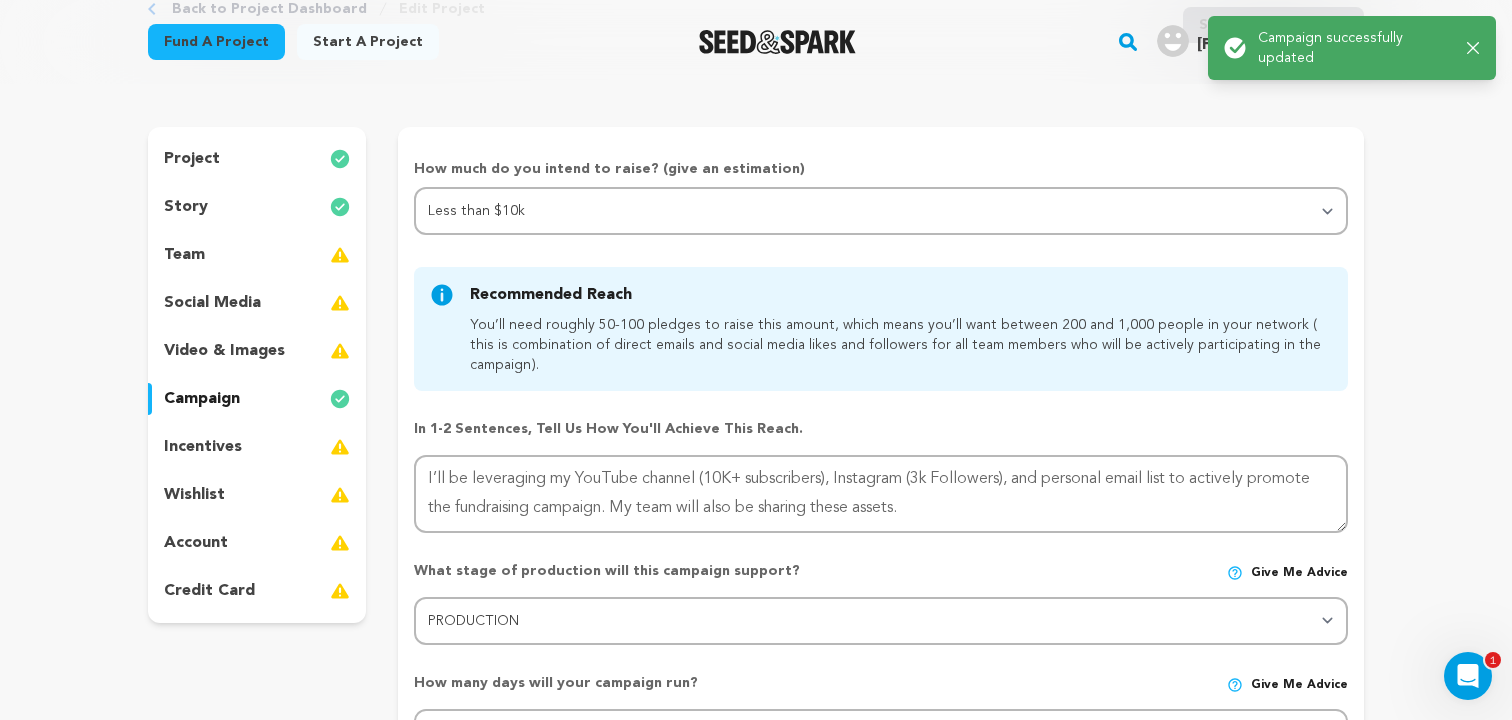 click on "incentives" at bounding box center (257, 447) 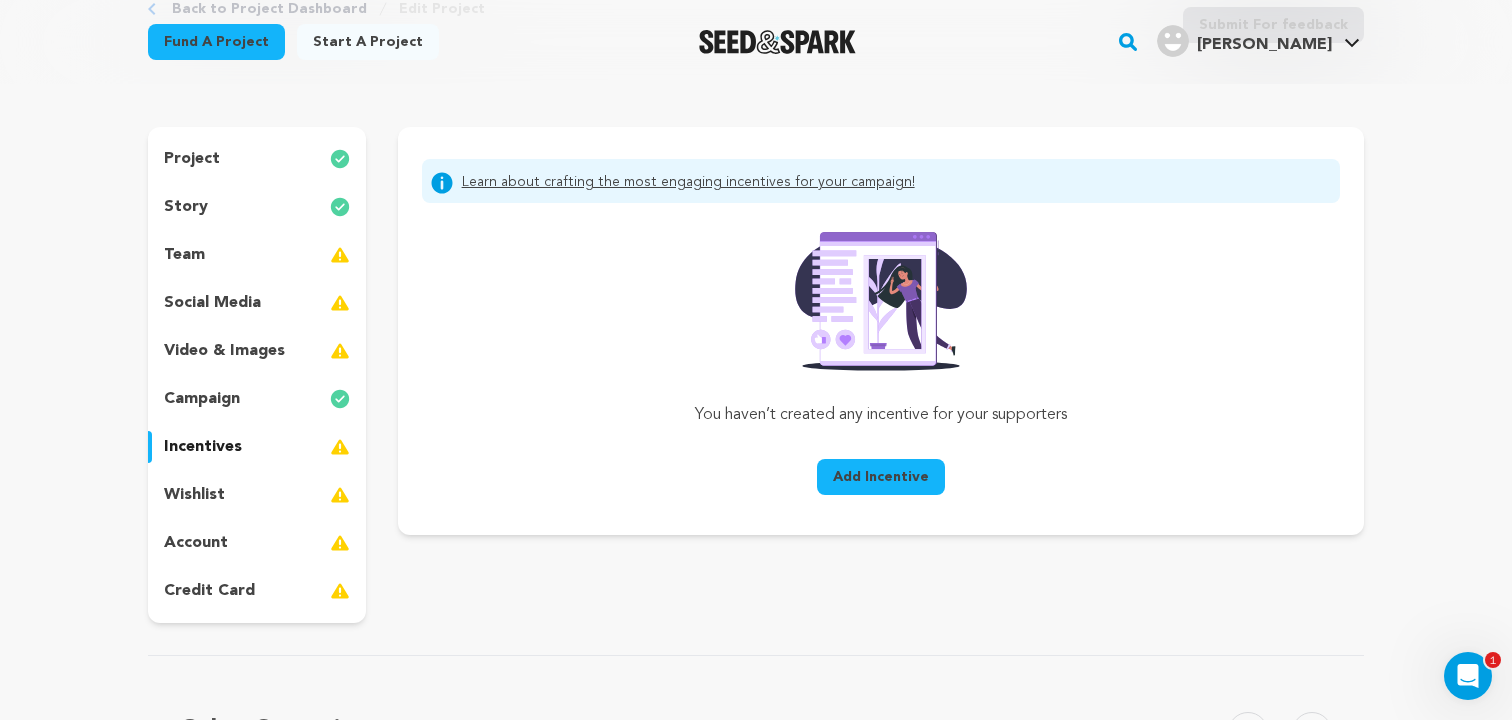 click on "Add Incentive" at bounding box center [881, 477] 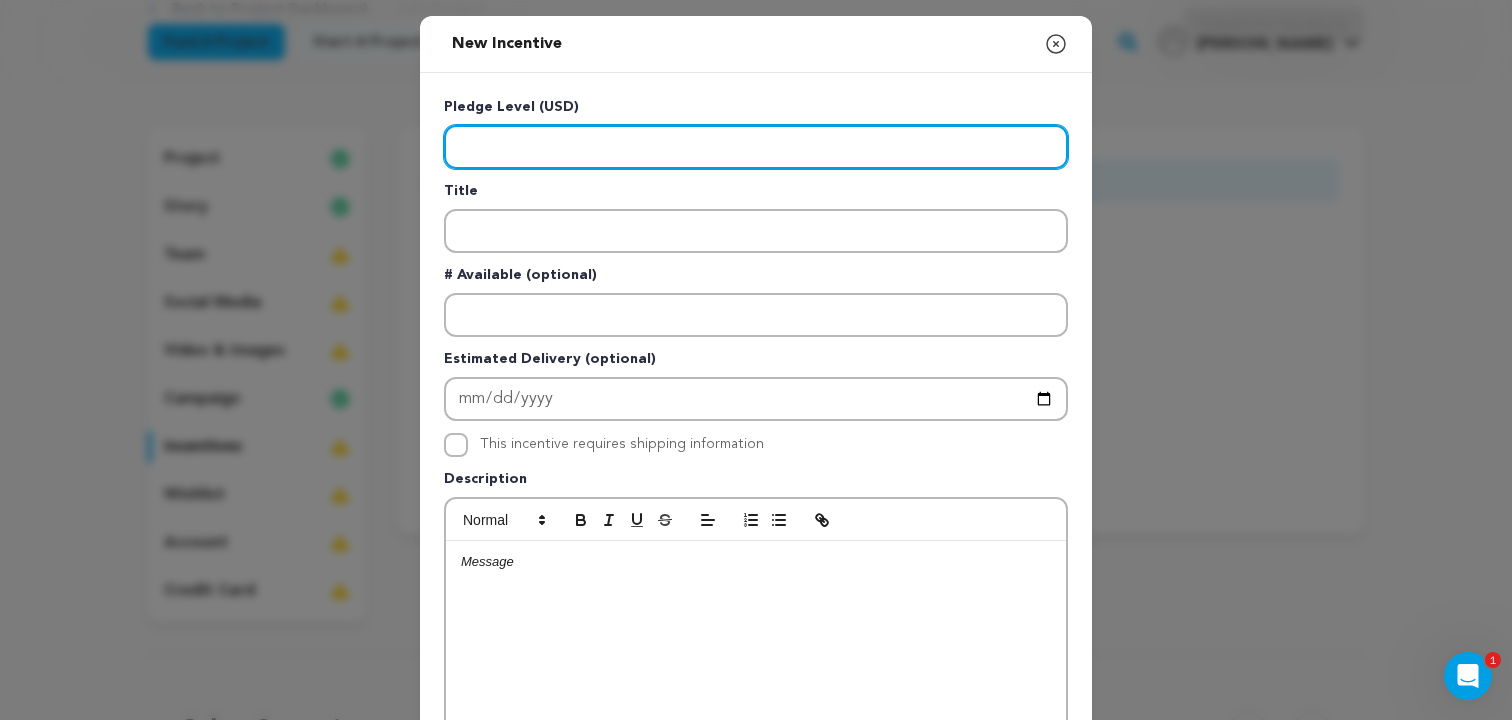 click at bounding box center (756, 147) 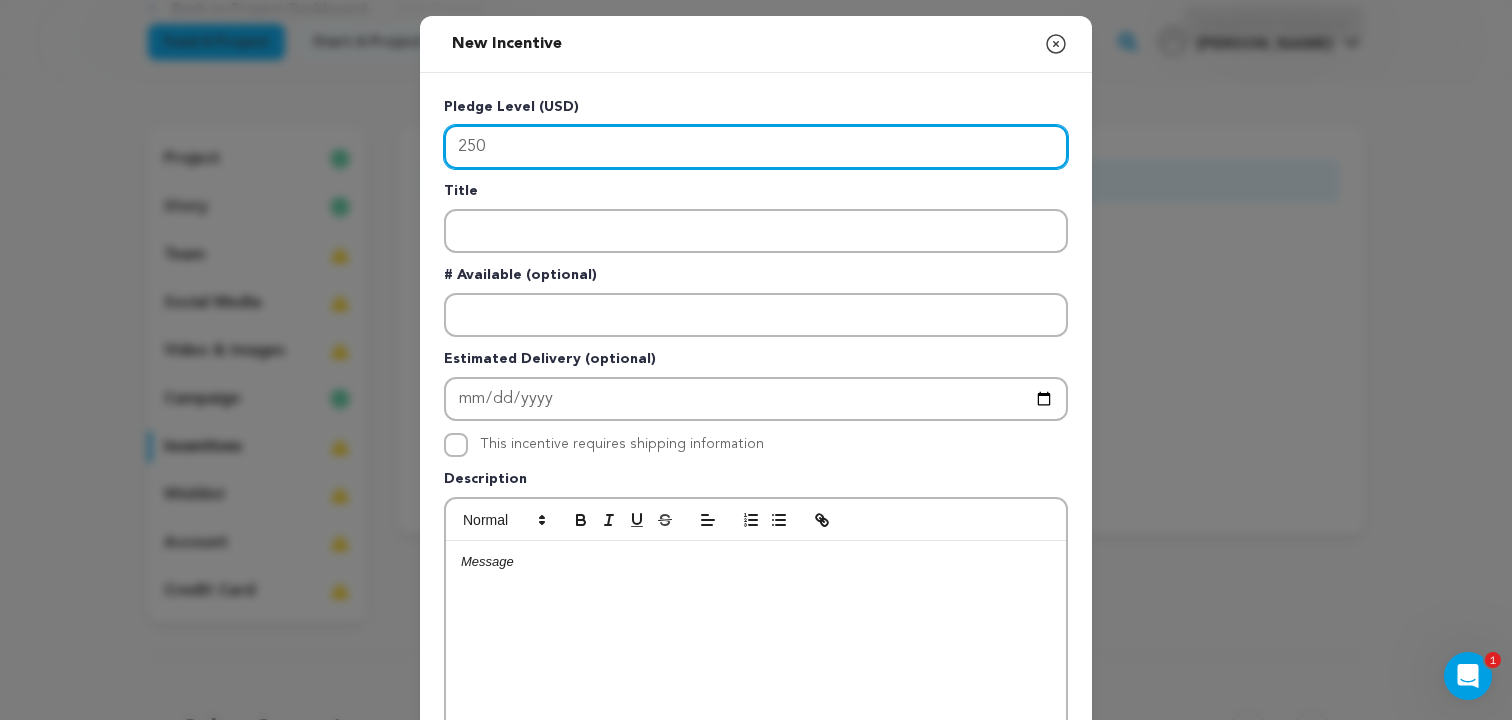 type on "250" 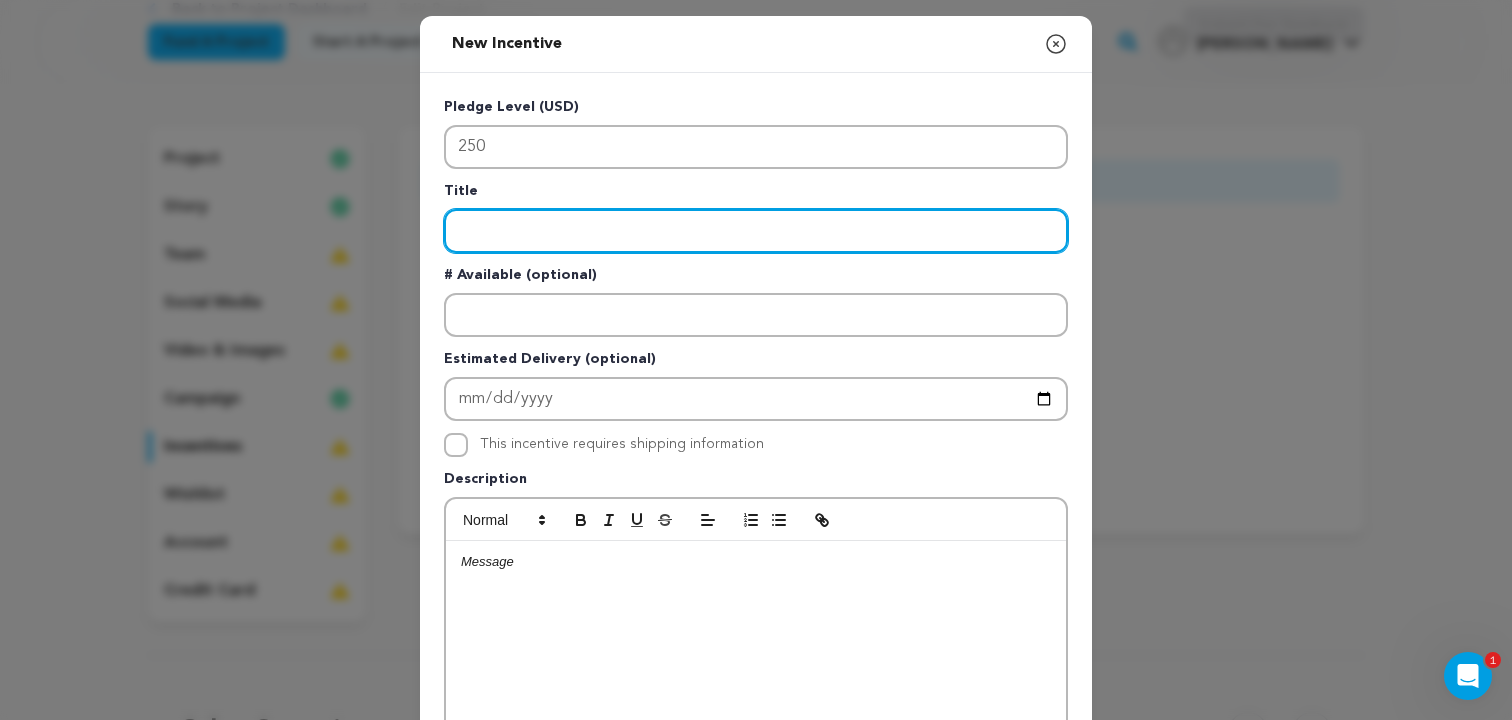 click at bounding box center [756, 231] 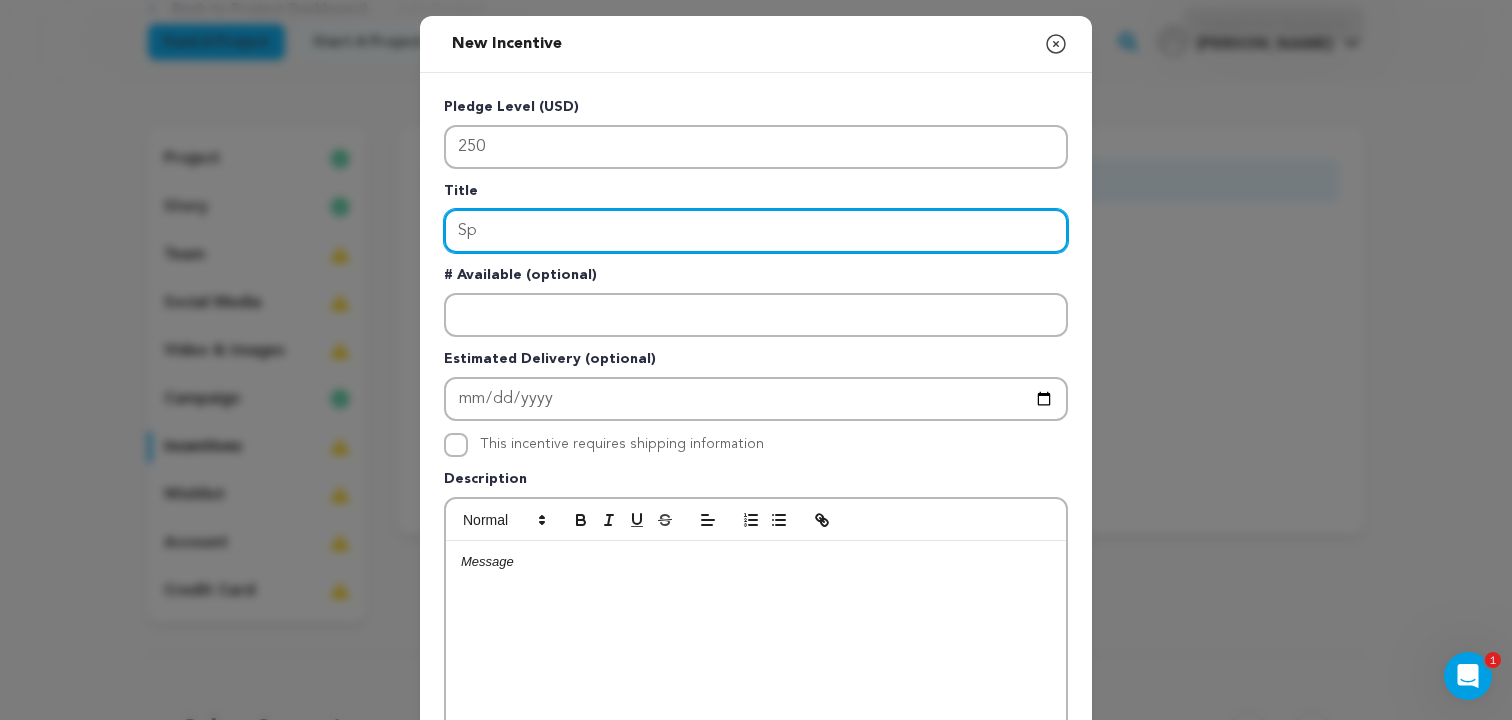 type on "S" 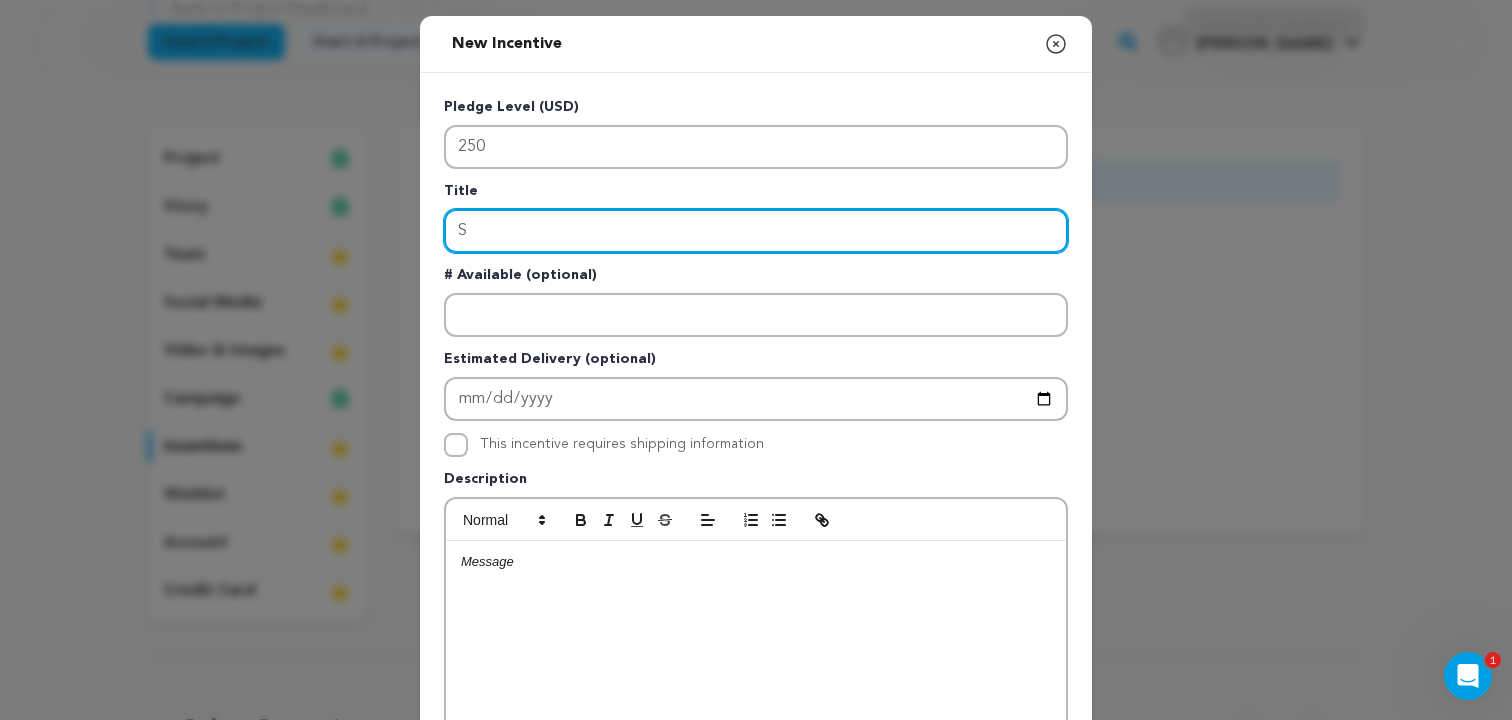 type 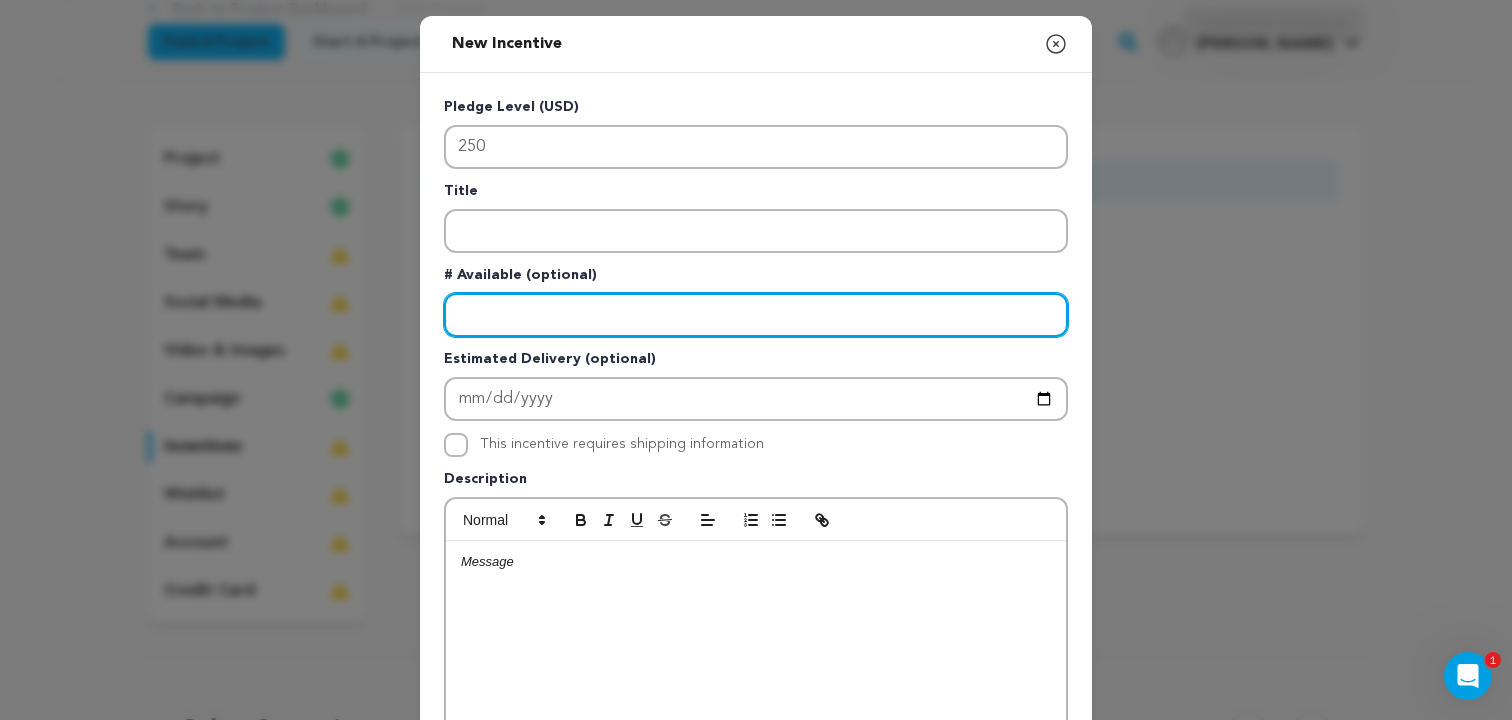 click at bounding box center (756, 315) 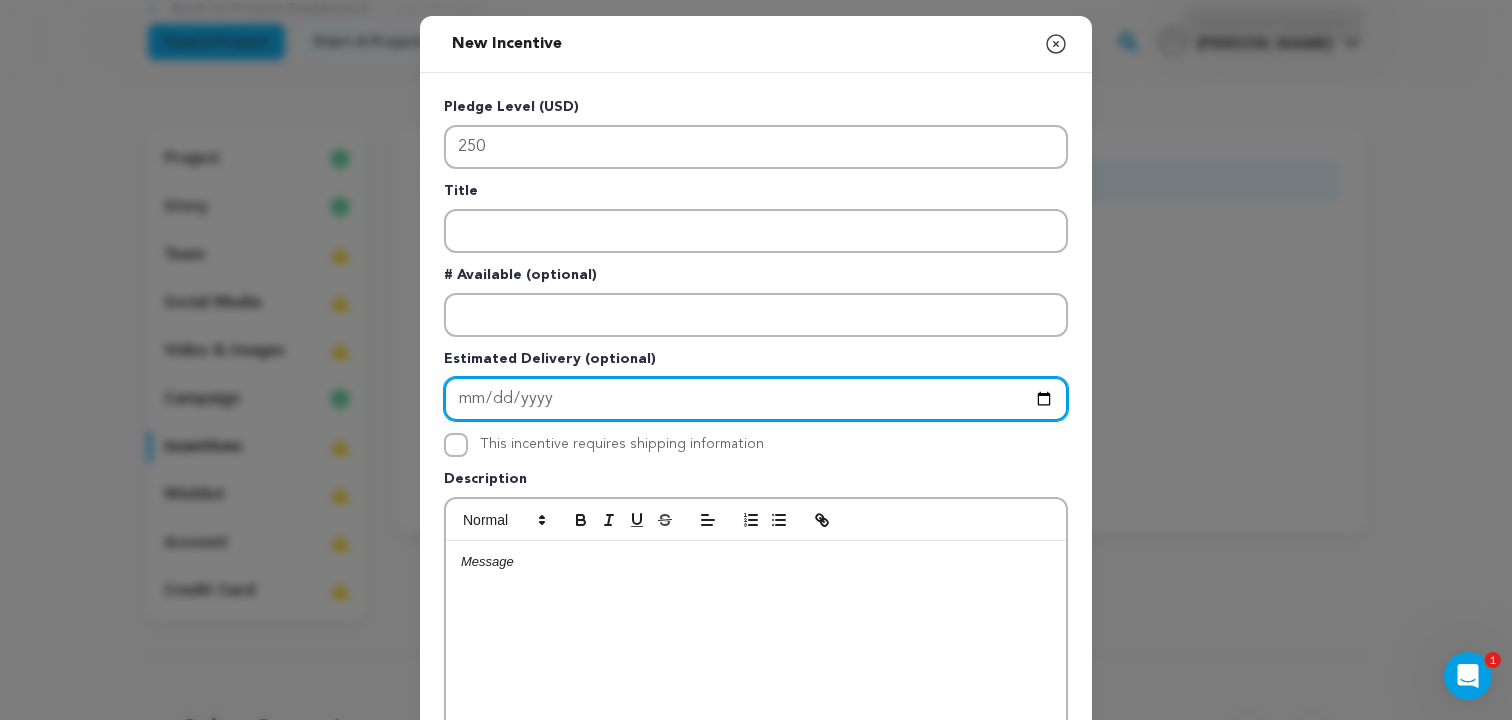 click at bounding box center (756, 399) 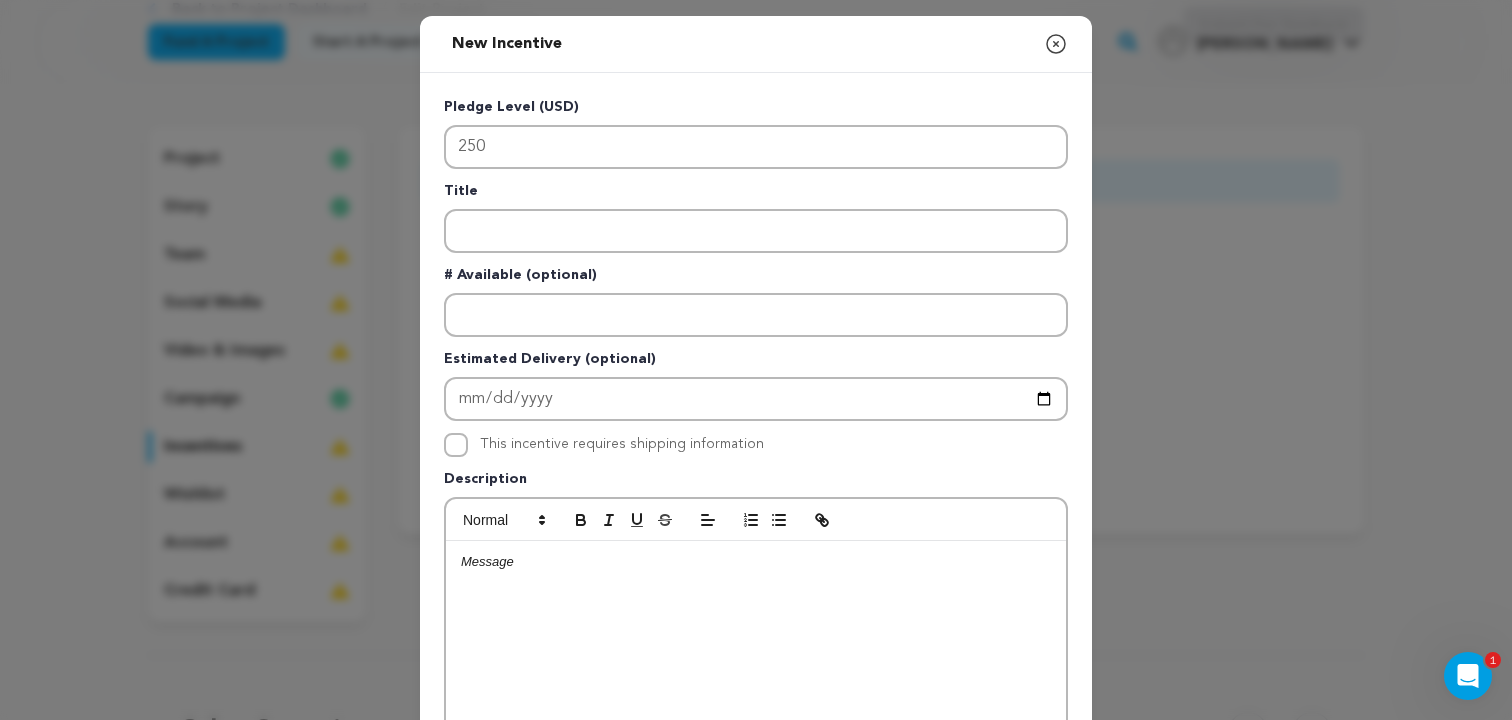click at bounding box center [756, 691] 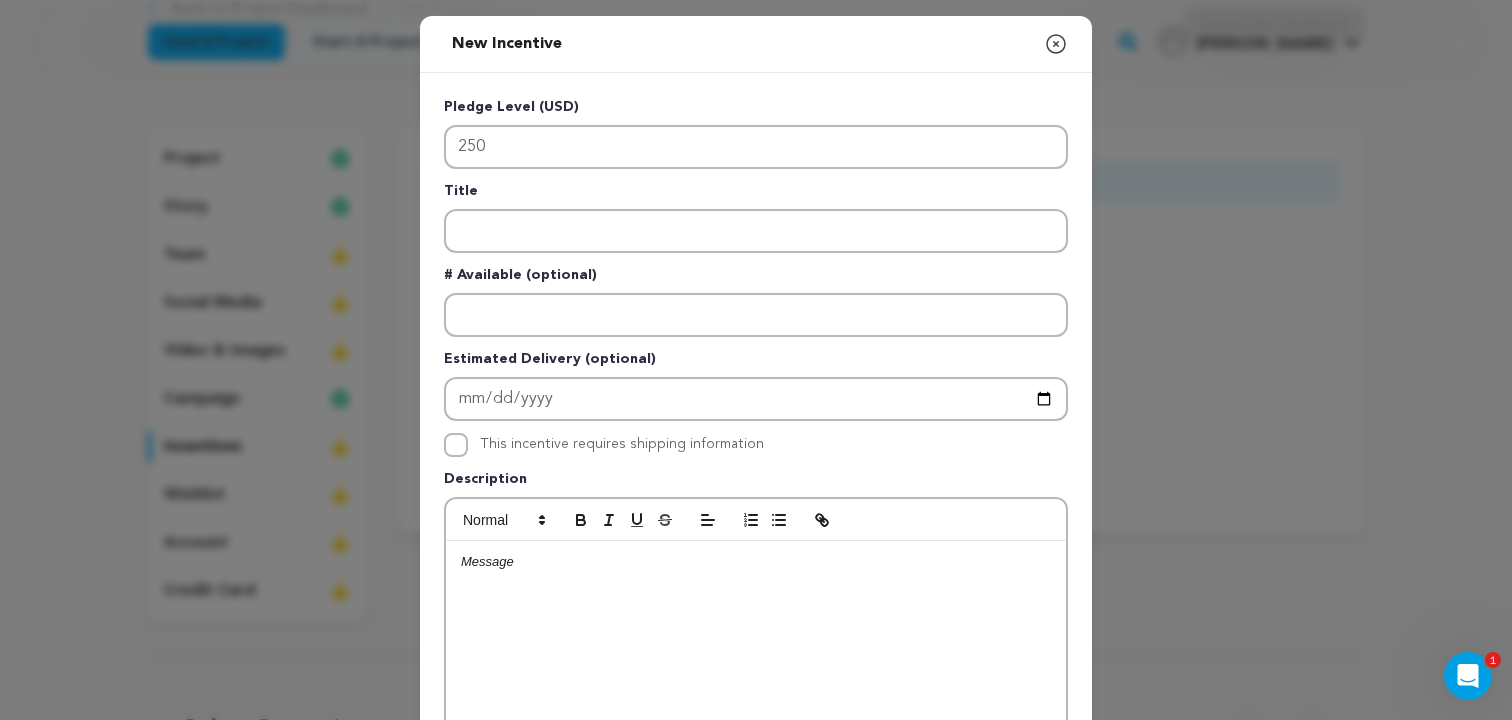 type 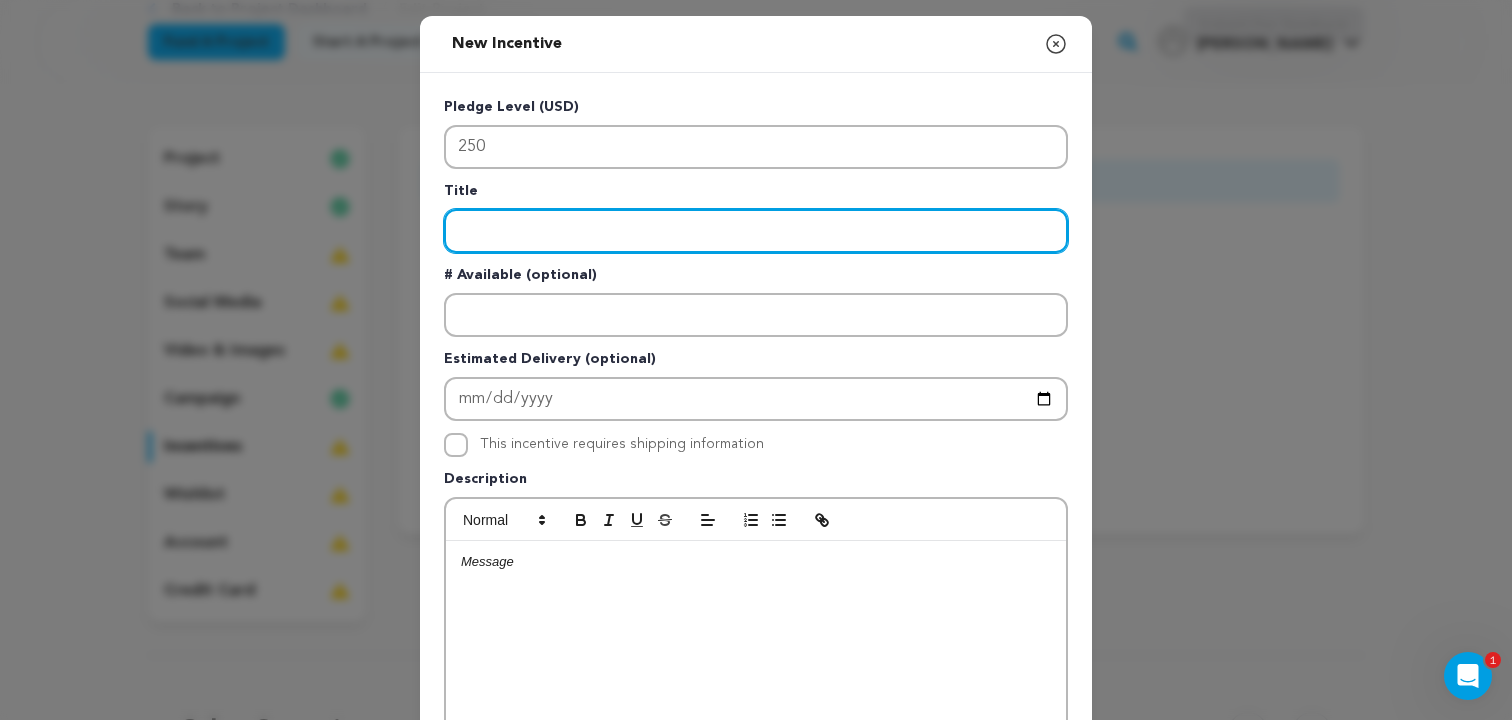 click at bounding box center [756, 231] 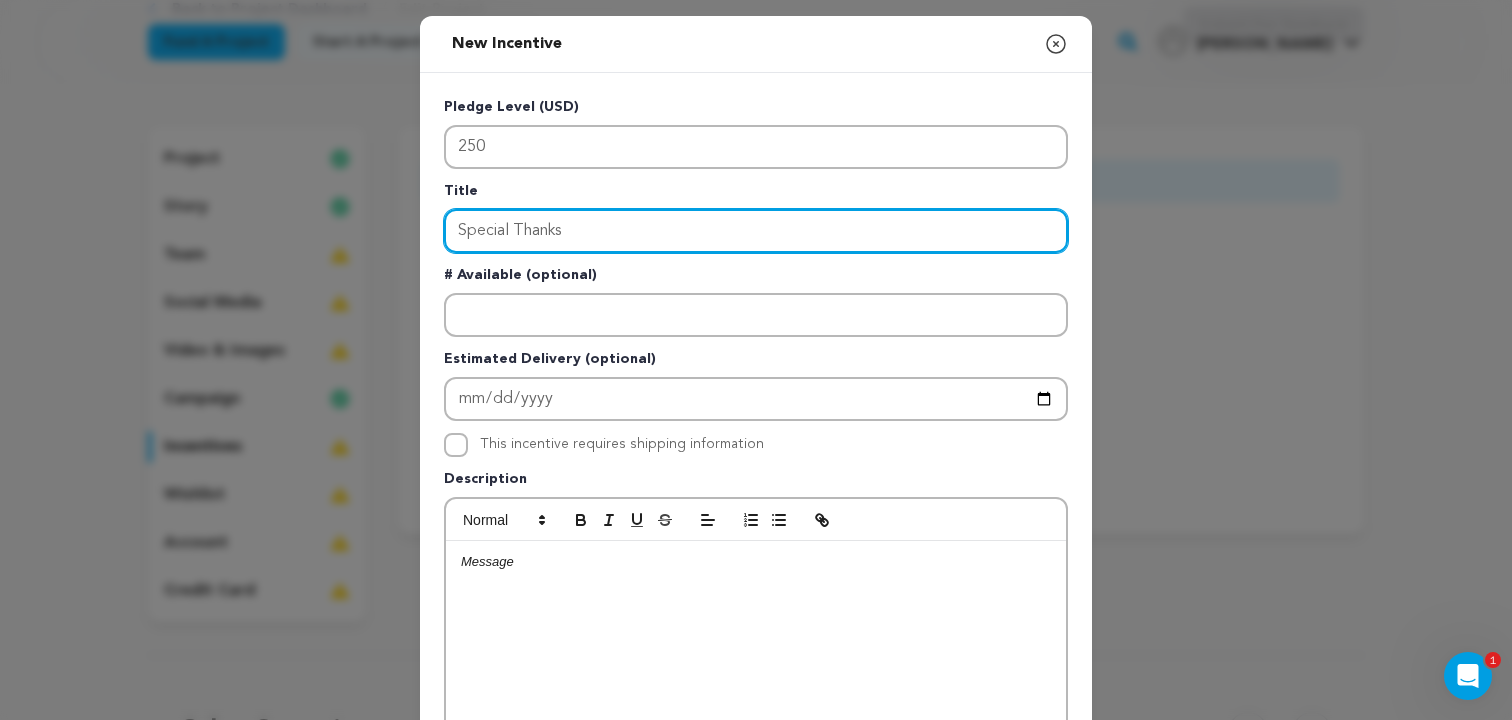 type on "Special Thanks" 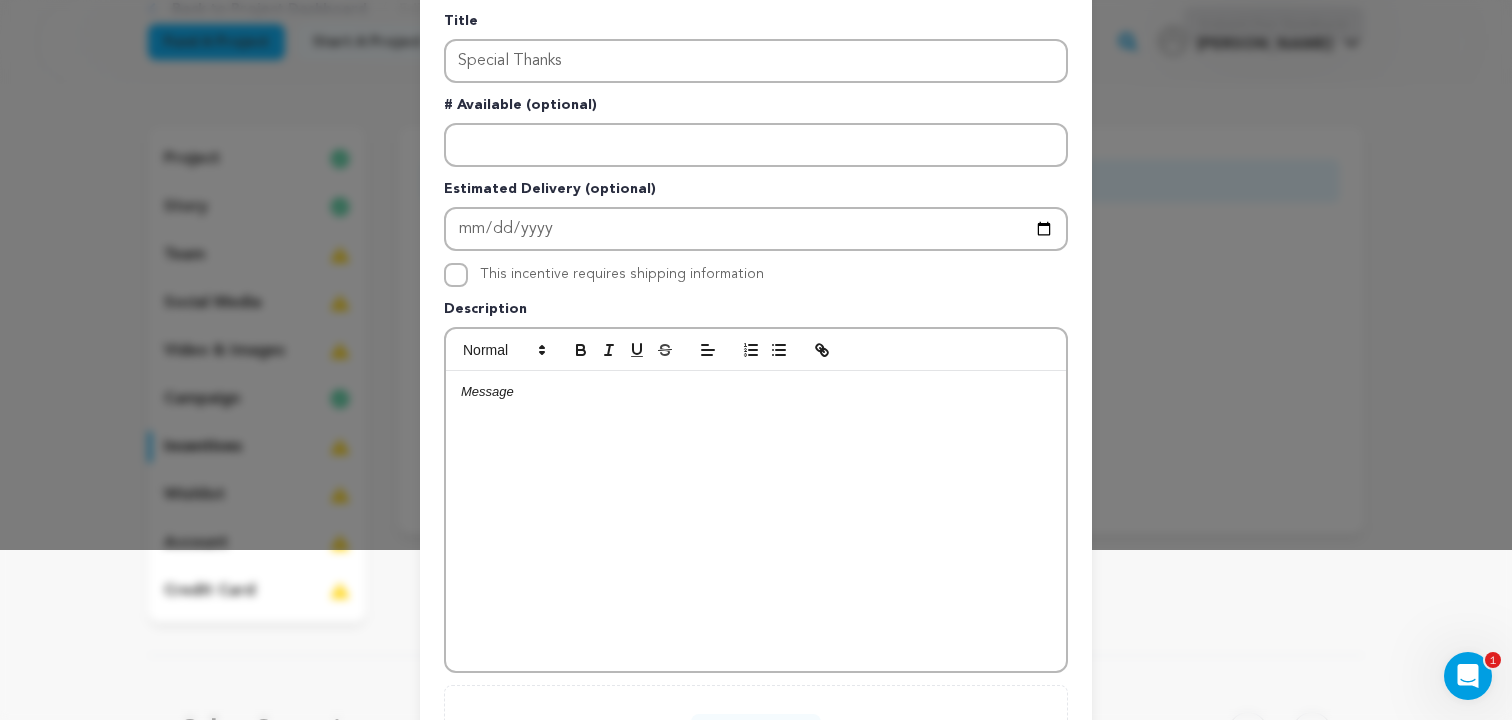 click at bounding box center [756, 521] 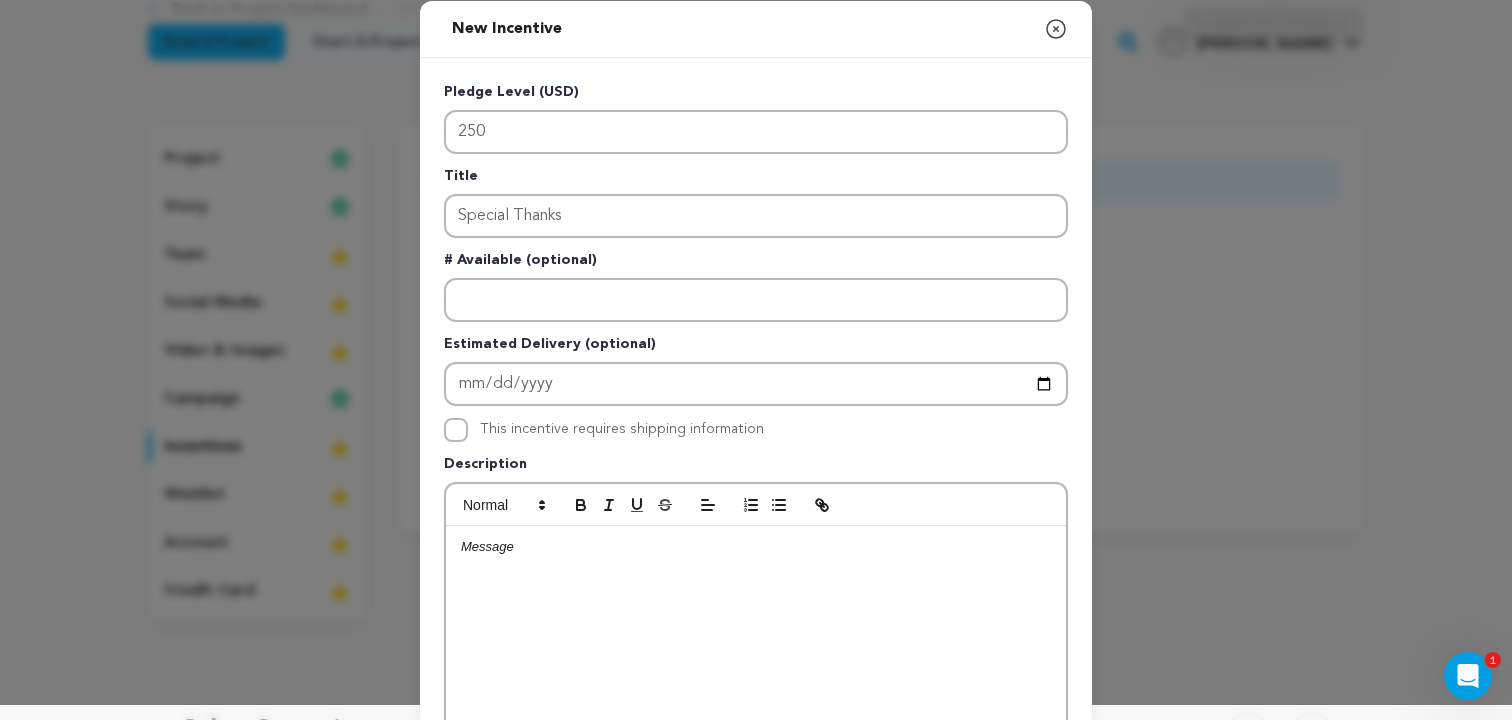 scroll, scrollTop: 0, scrollLeft: 0, axis: both 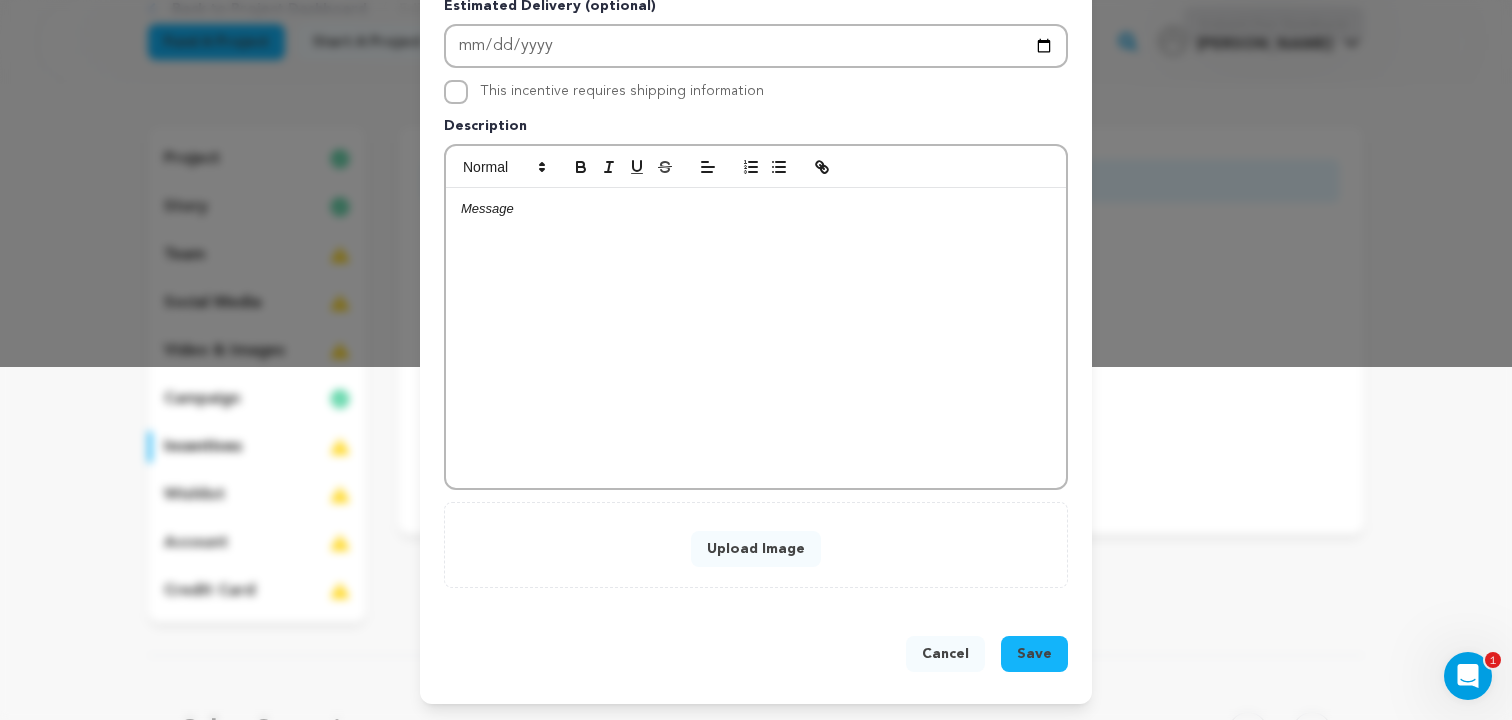 click on "Save" at bounding box center [1034, 654] 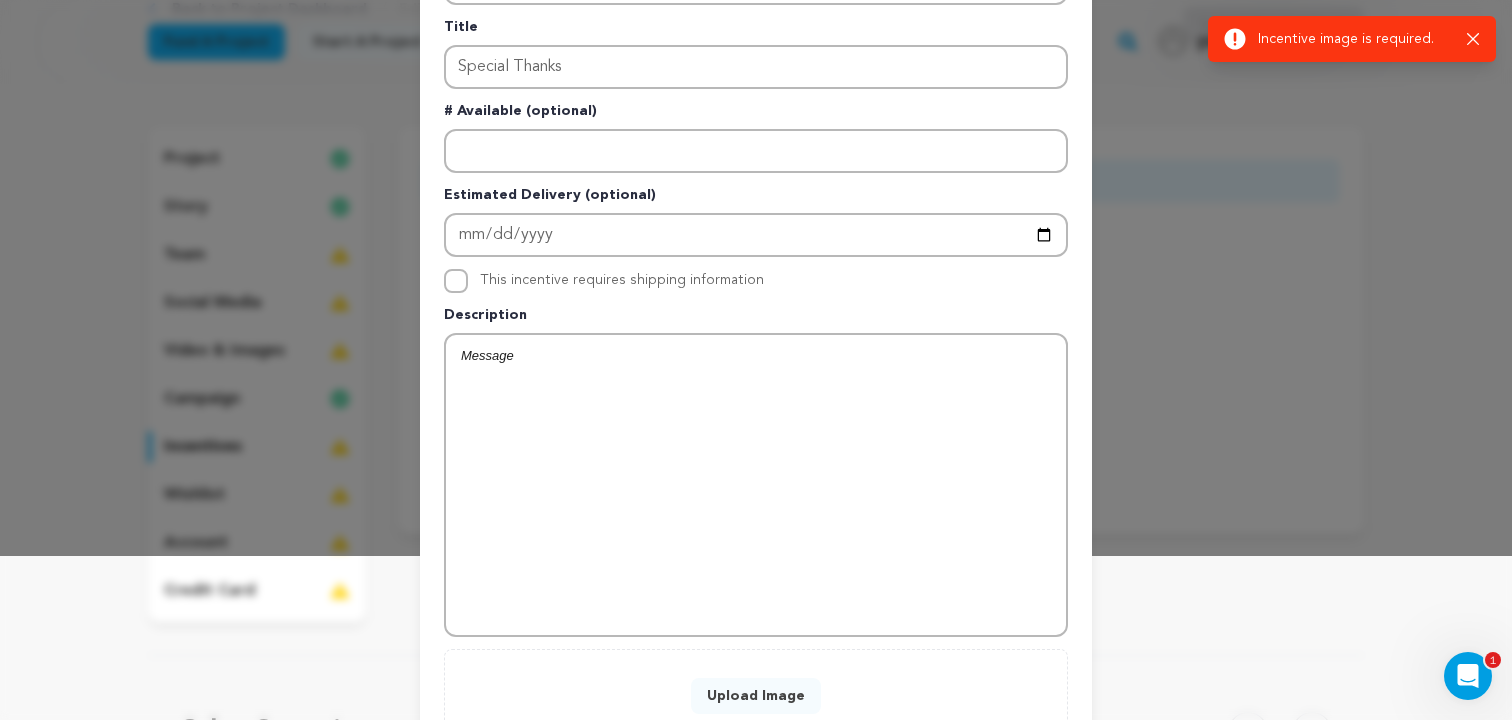 scroll, scrollTop: 154, scrollLeft: 0, axis: vertical 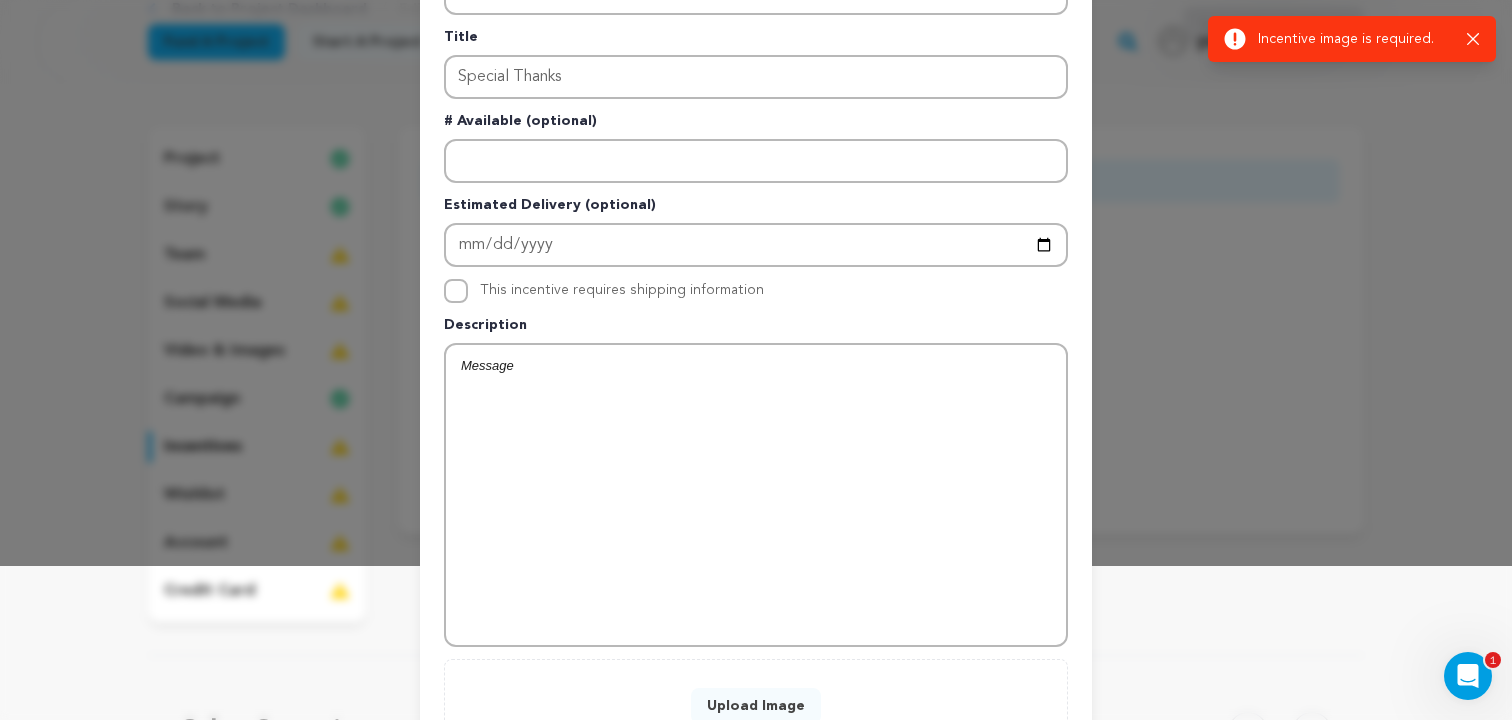 click at bounding box center [756, 495] 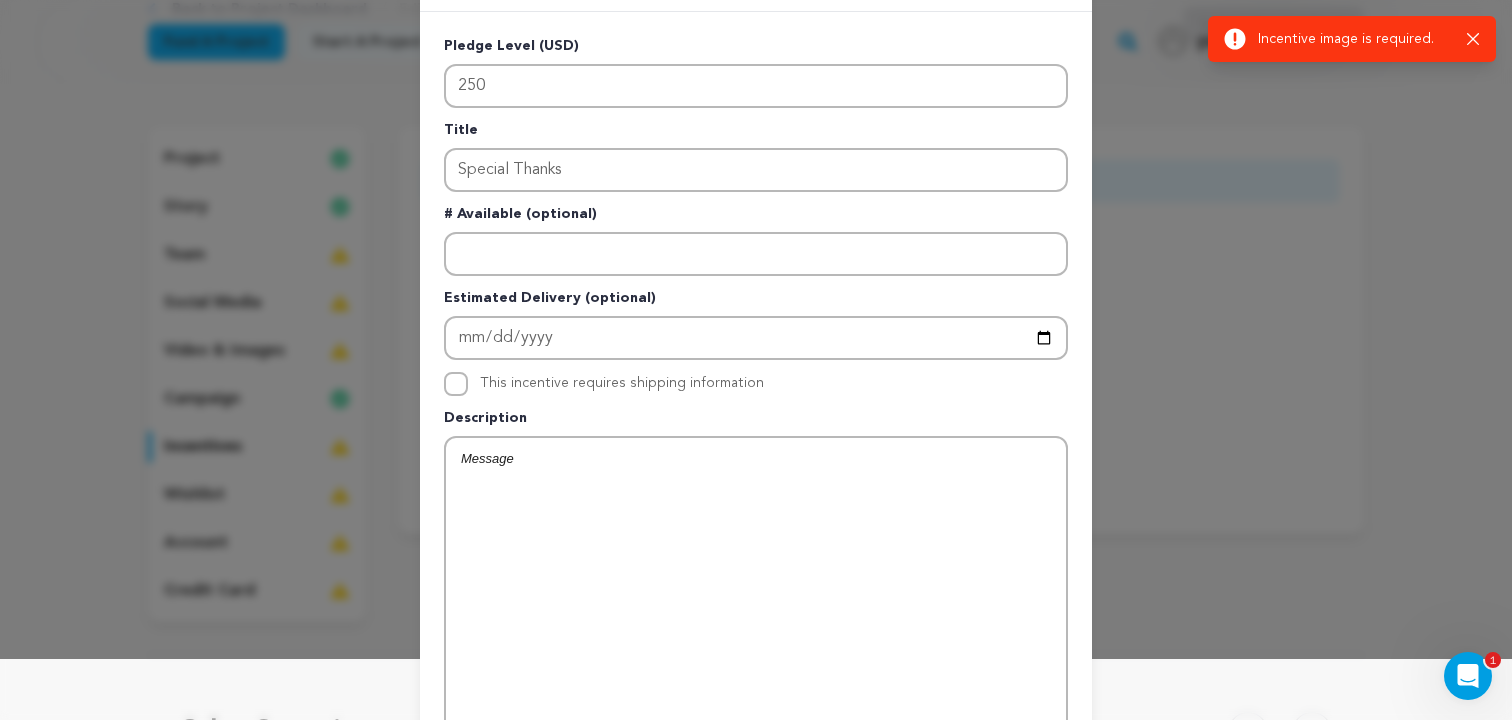 scroll, scrollTop: 52, scrollLeft: 0, axis: vertical 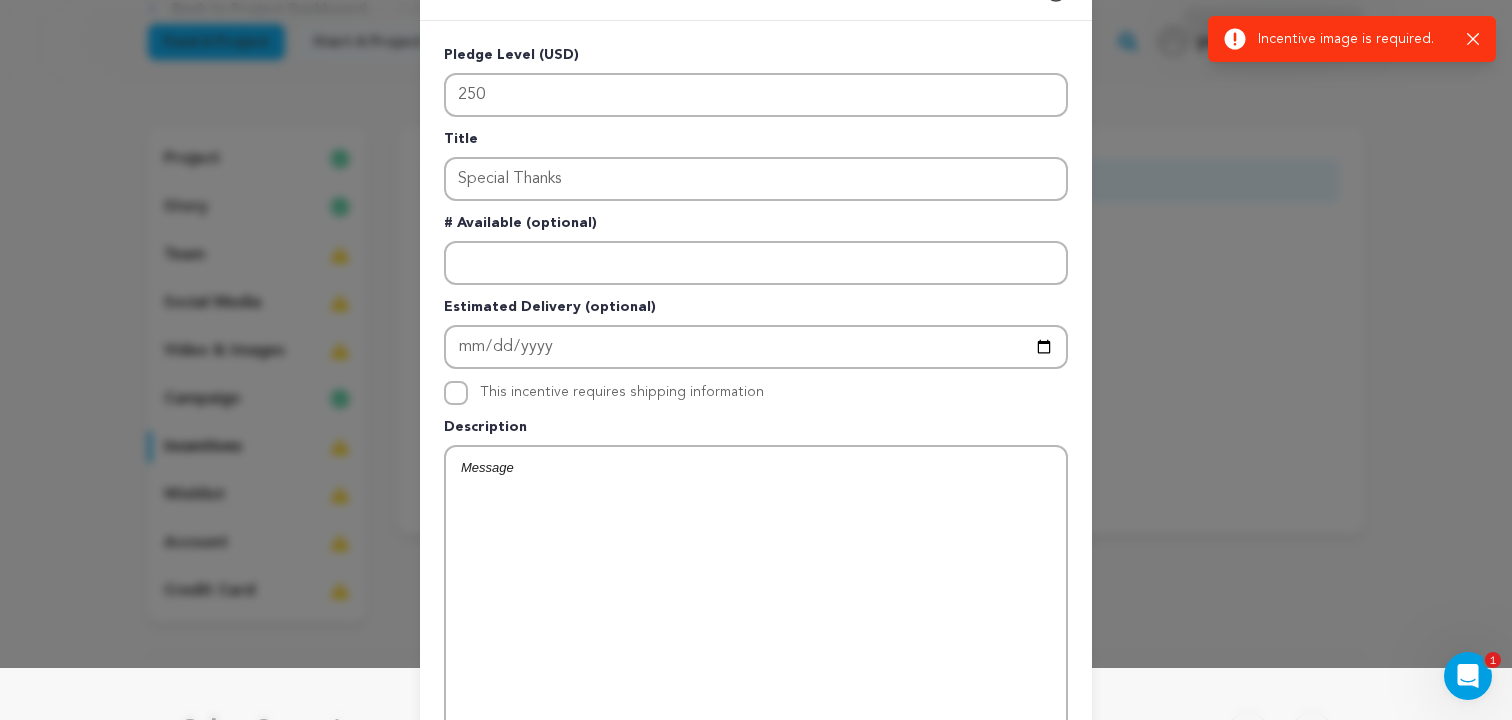 click at bounding box center (756, 468) 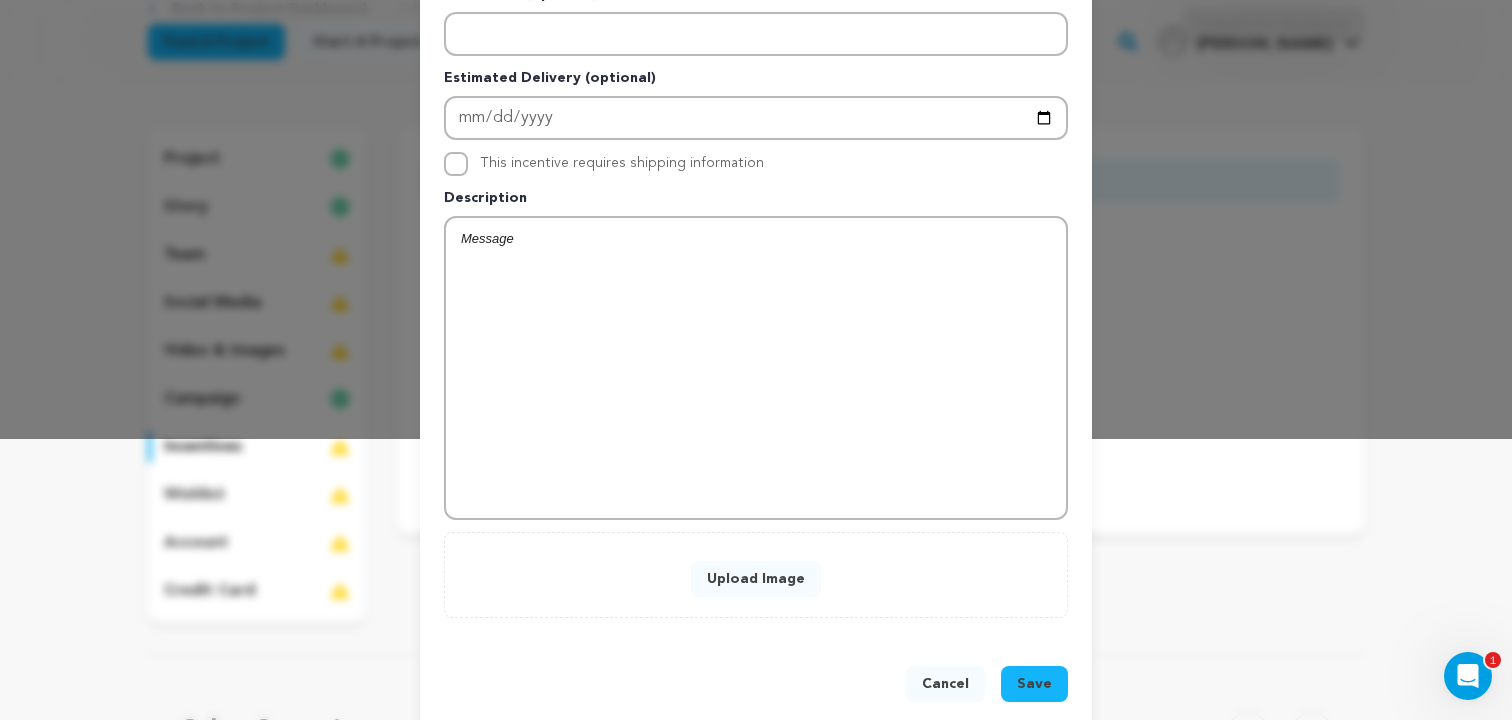 scroll, scrollTop: 283, scrollLeft: 0, axis: vertical 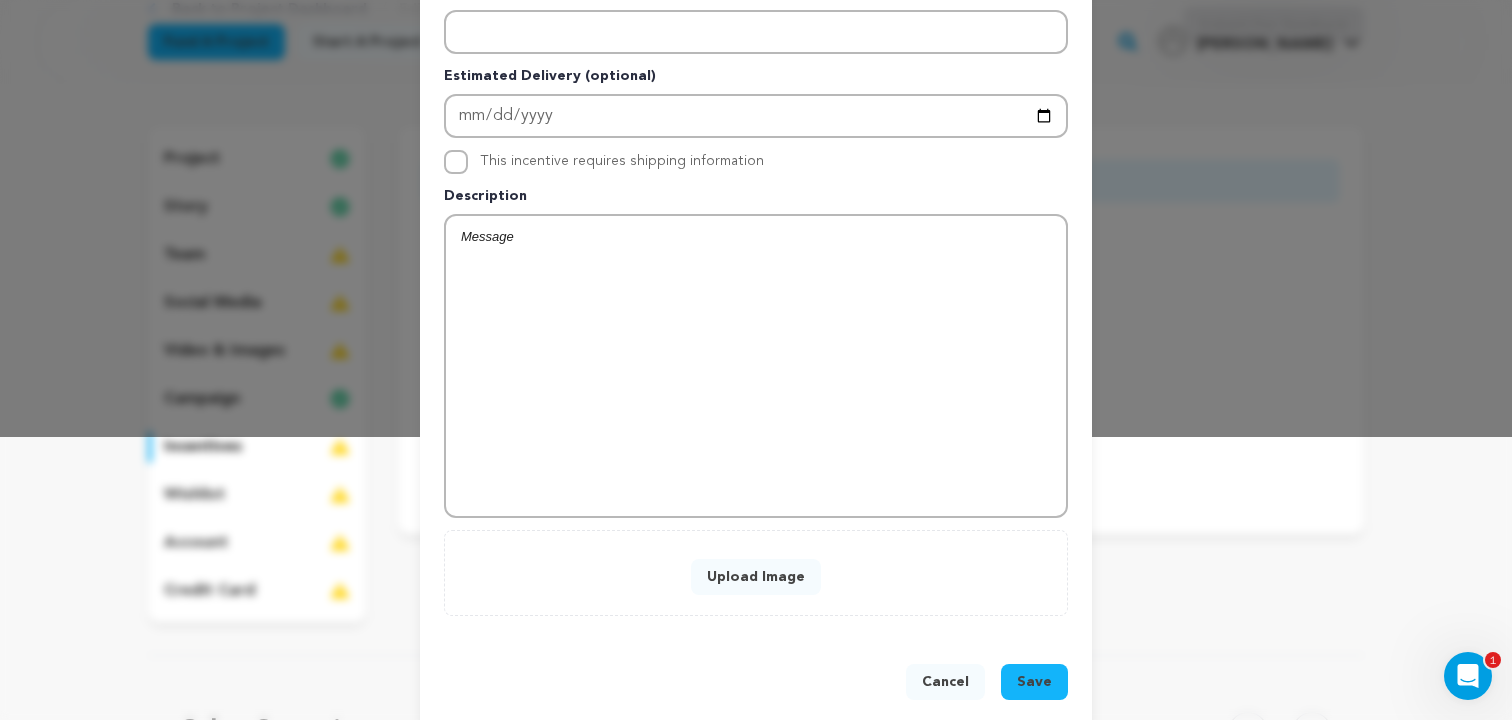 click at bounding box center (756, 366) 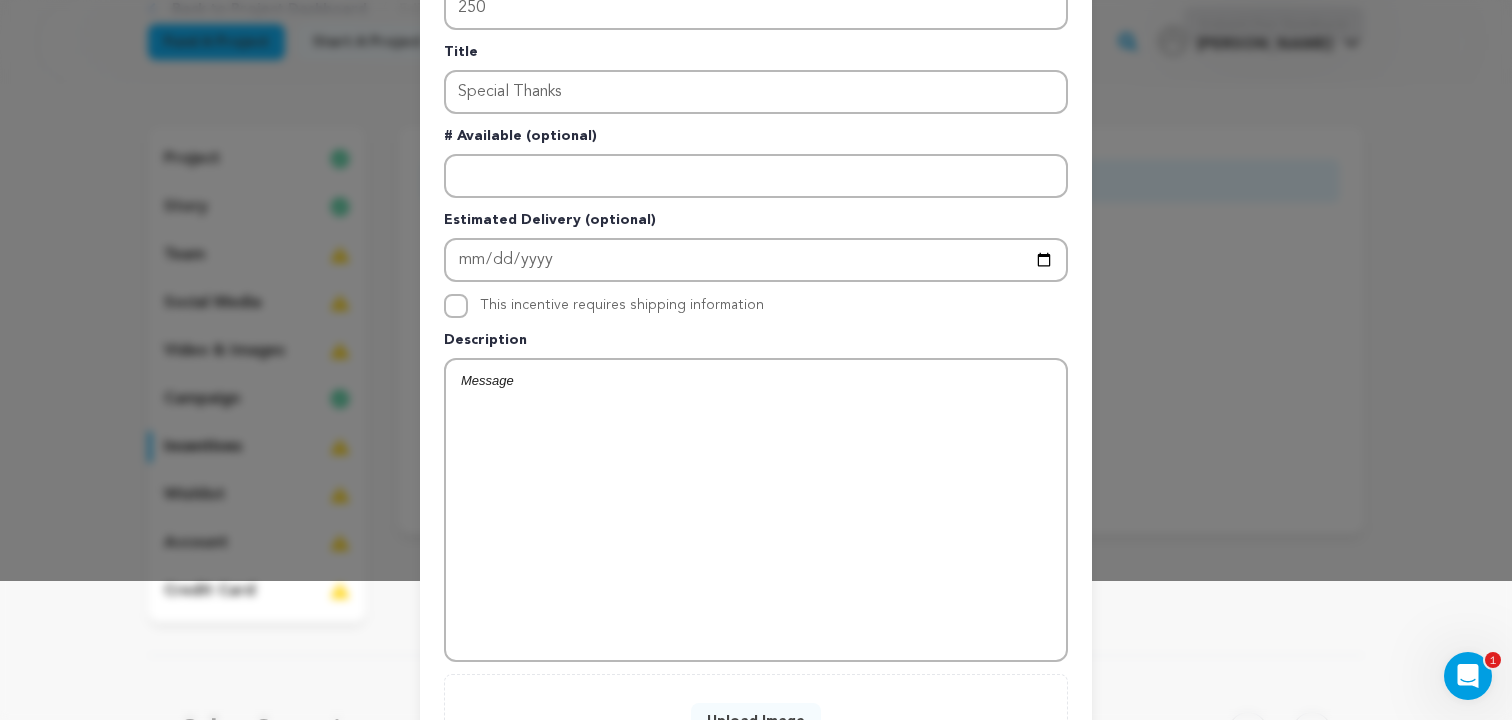 scroll, scrollTop: 0, scrollLeft: 0, axis: both 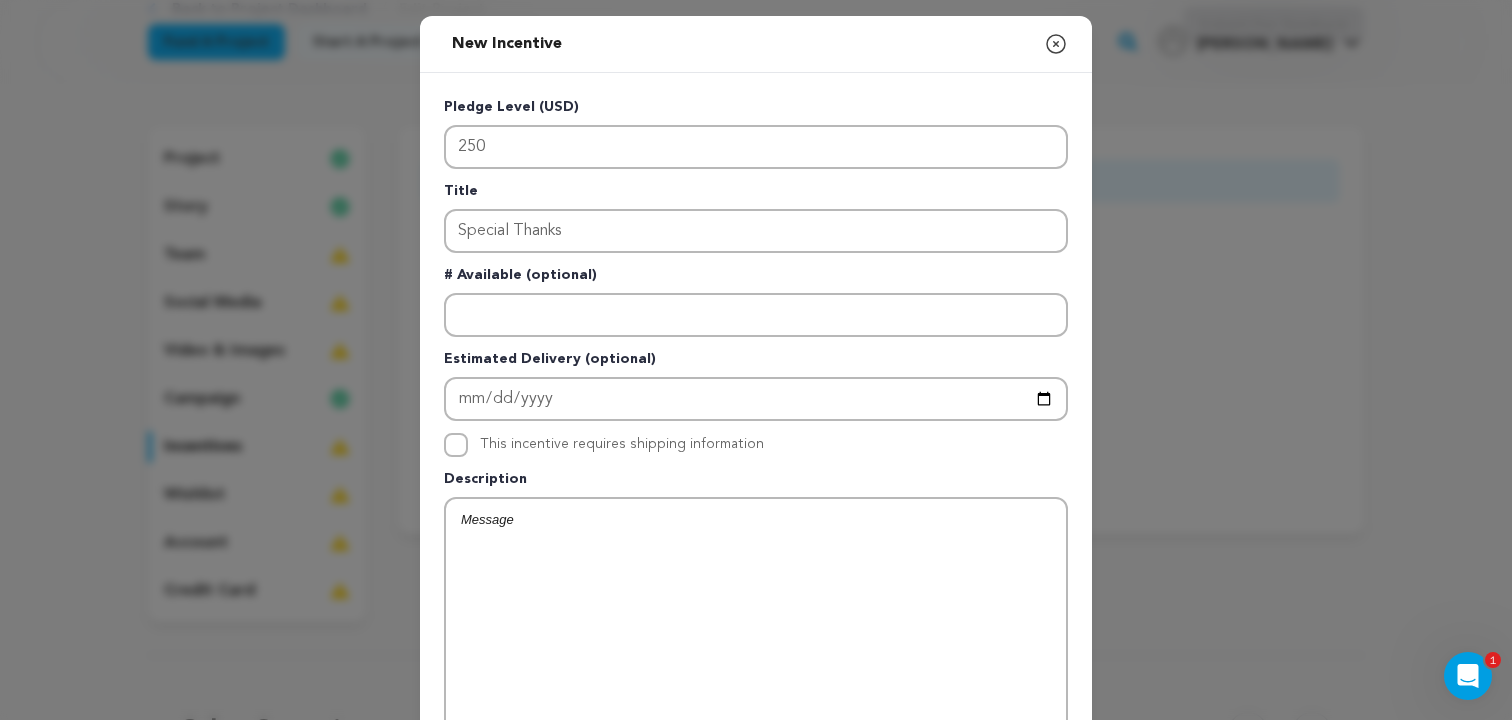 click 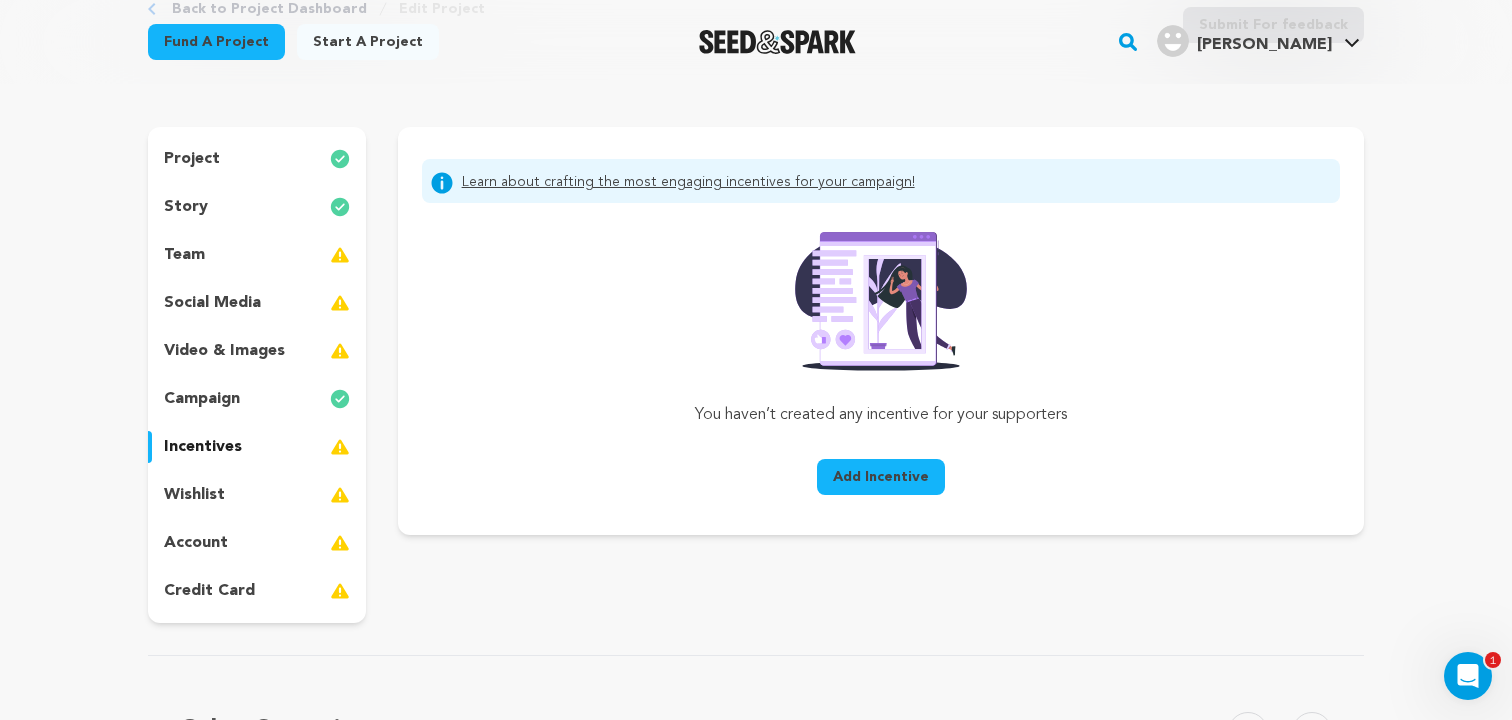 click on "Add Incentive" at bounding box center [881, 477] 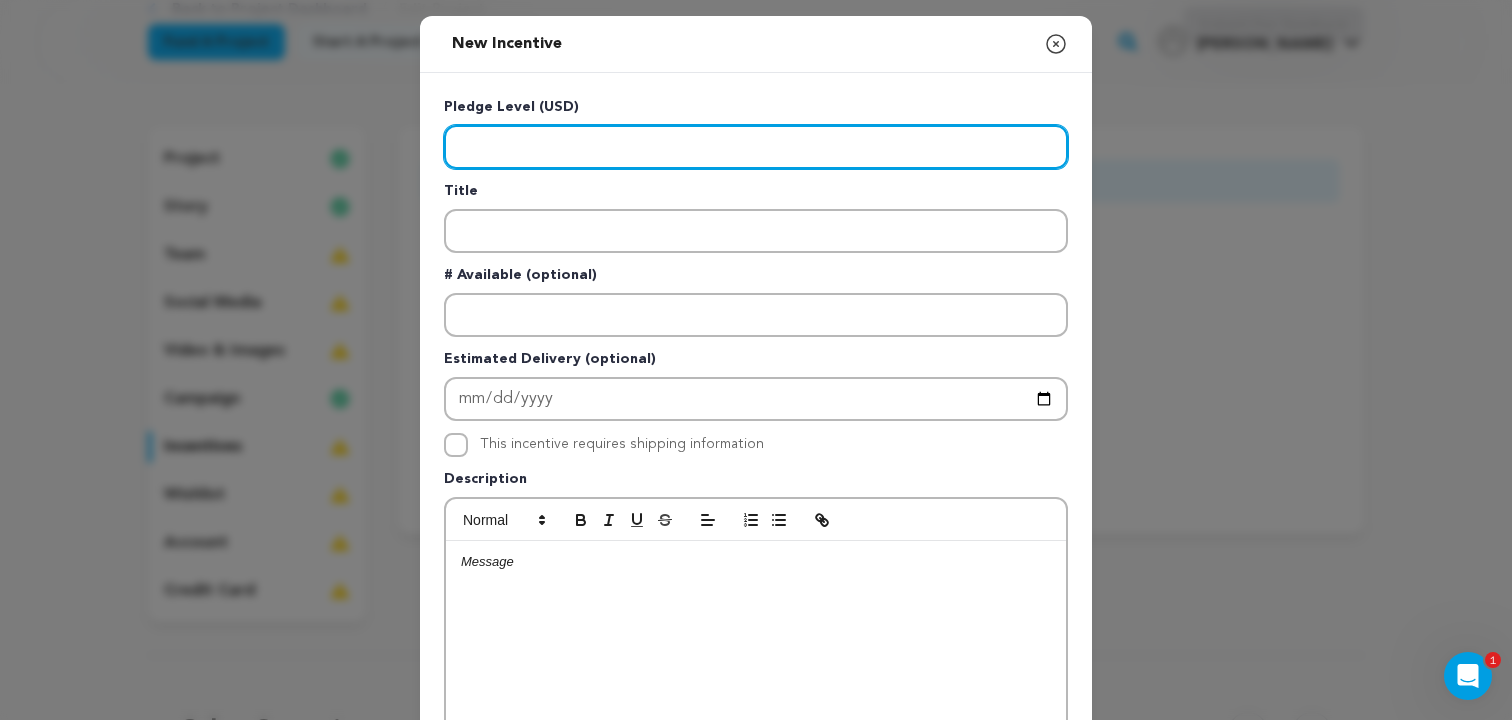 click at bounding box center [756, 147] 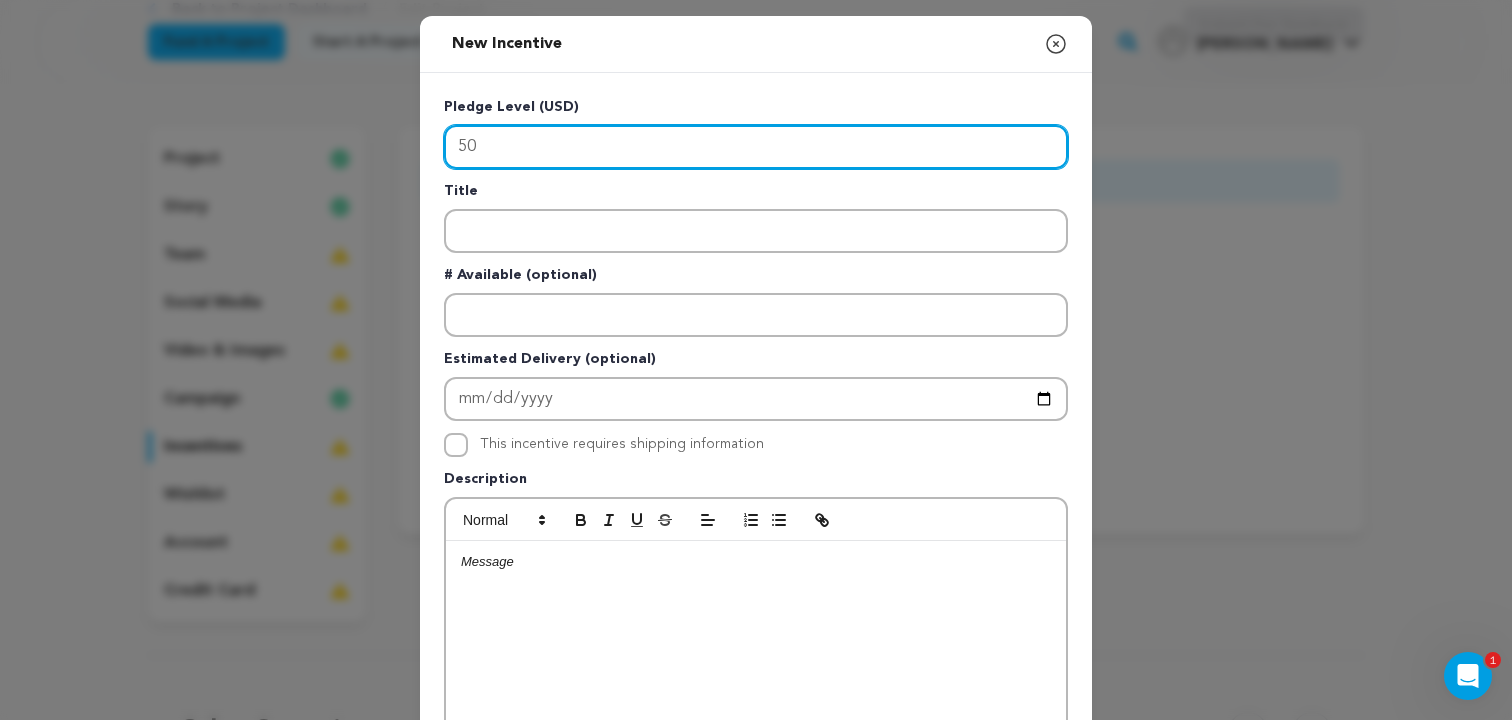 type on "50" 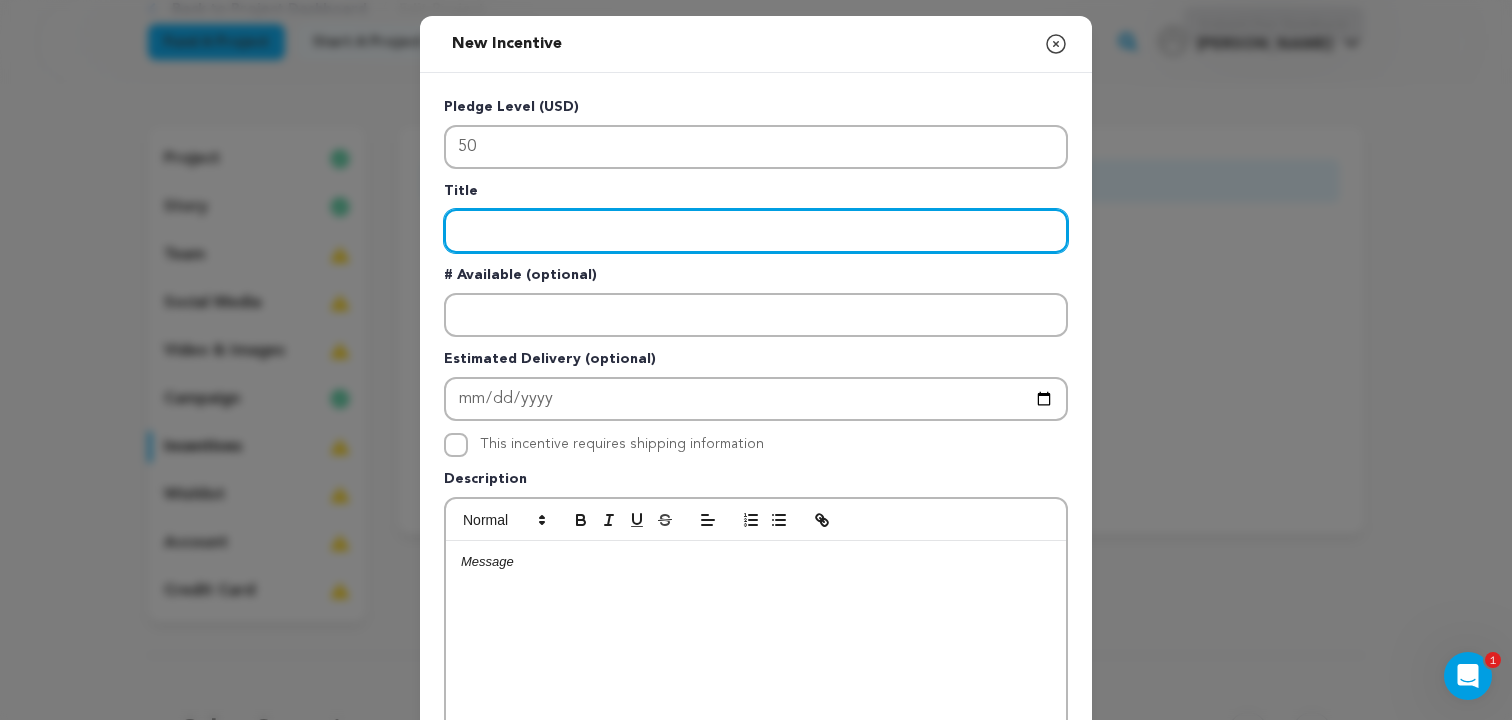 click at bounding box center [756, 231] 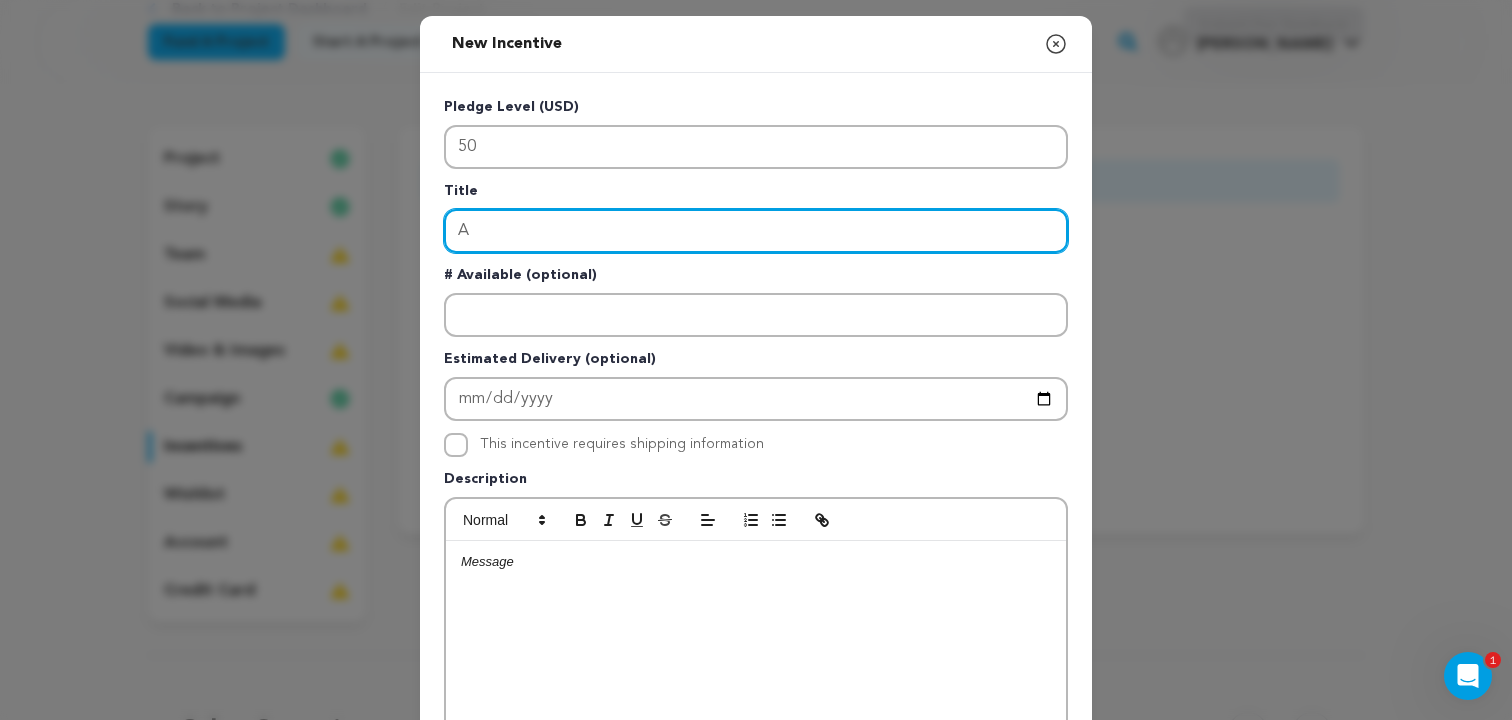 type on "A" 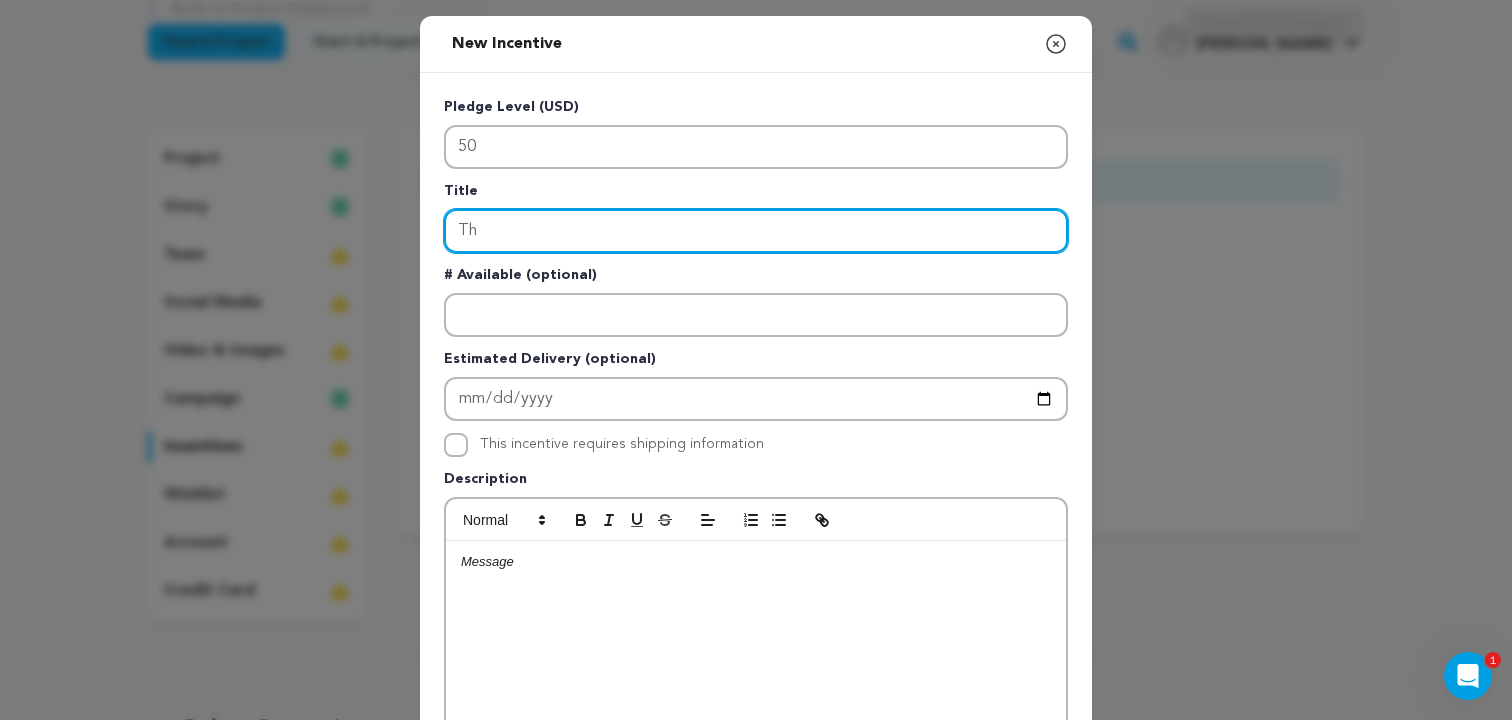 type on "T" 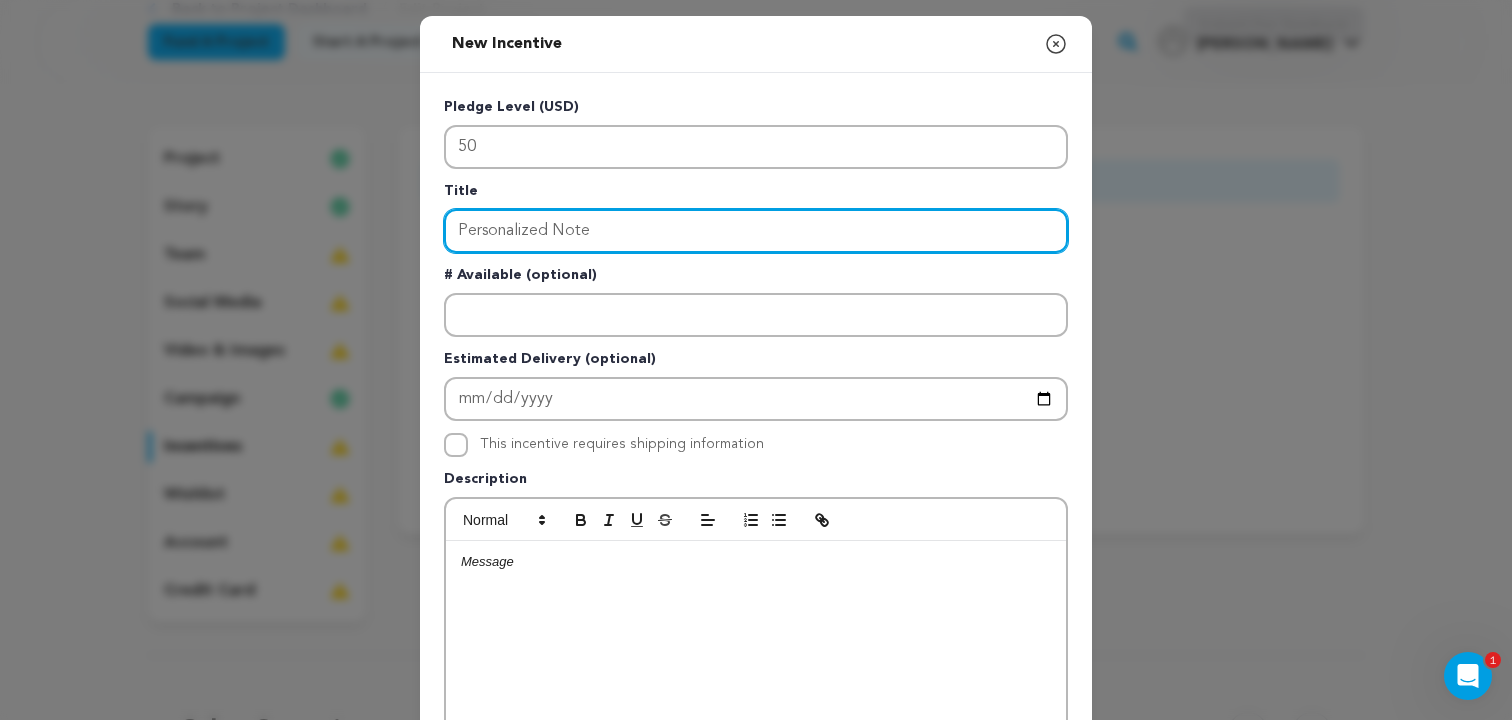 type on "Personalized Note" 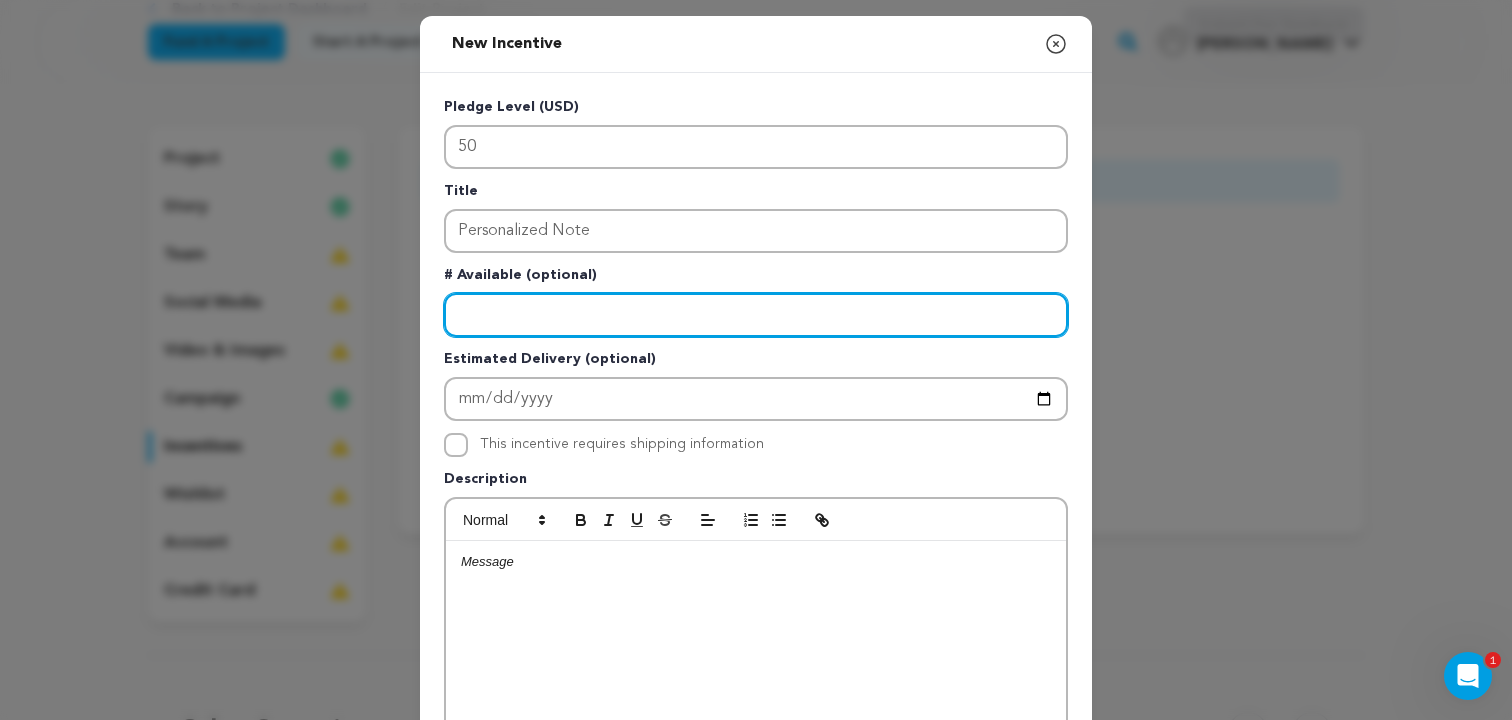 click at bounding box center [756, 315] 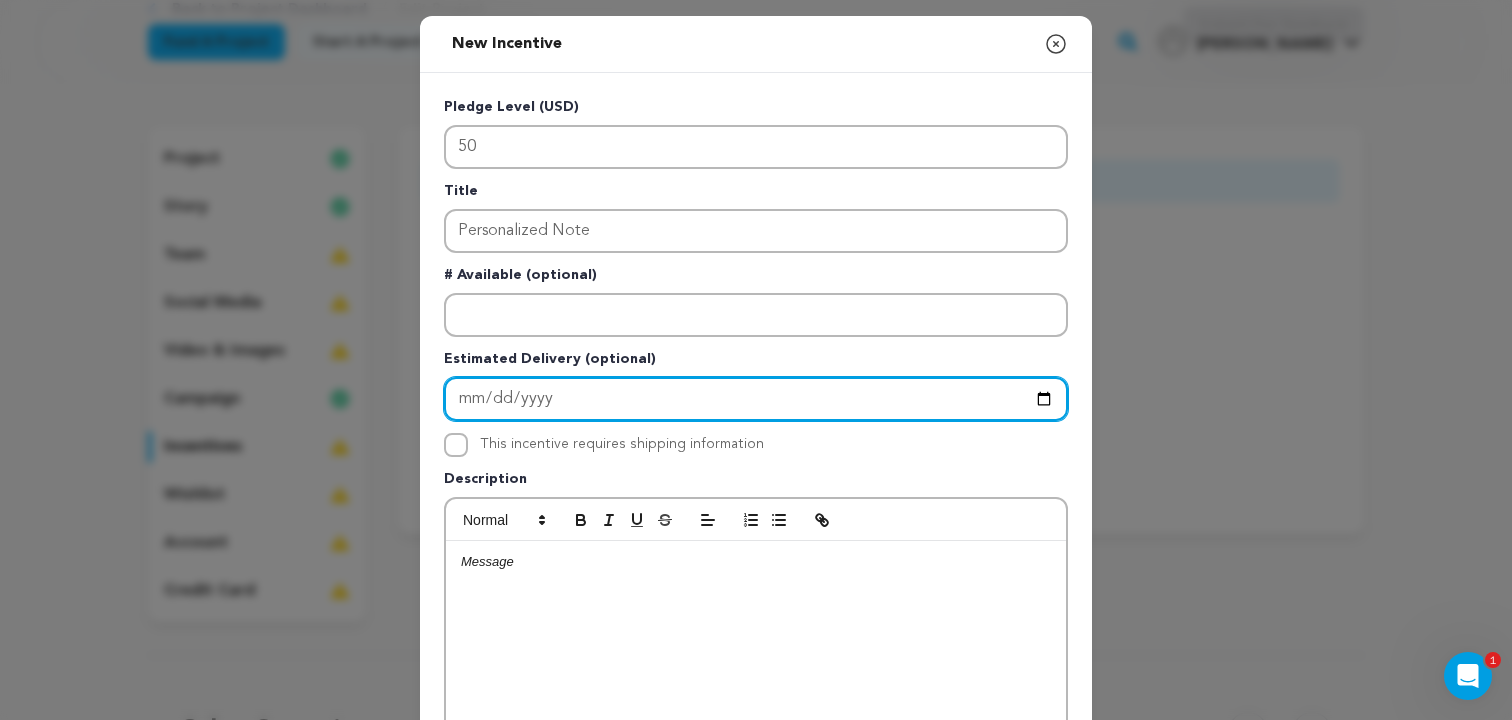 click at bounding box center (756, 399) 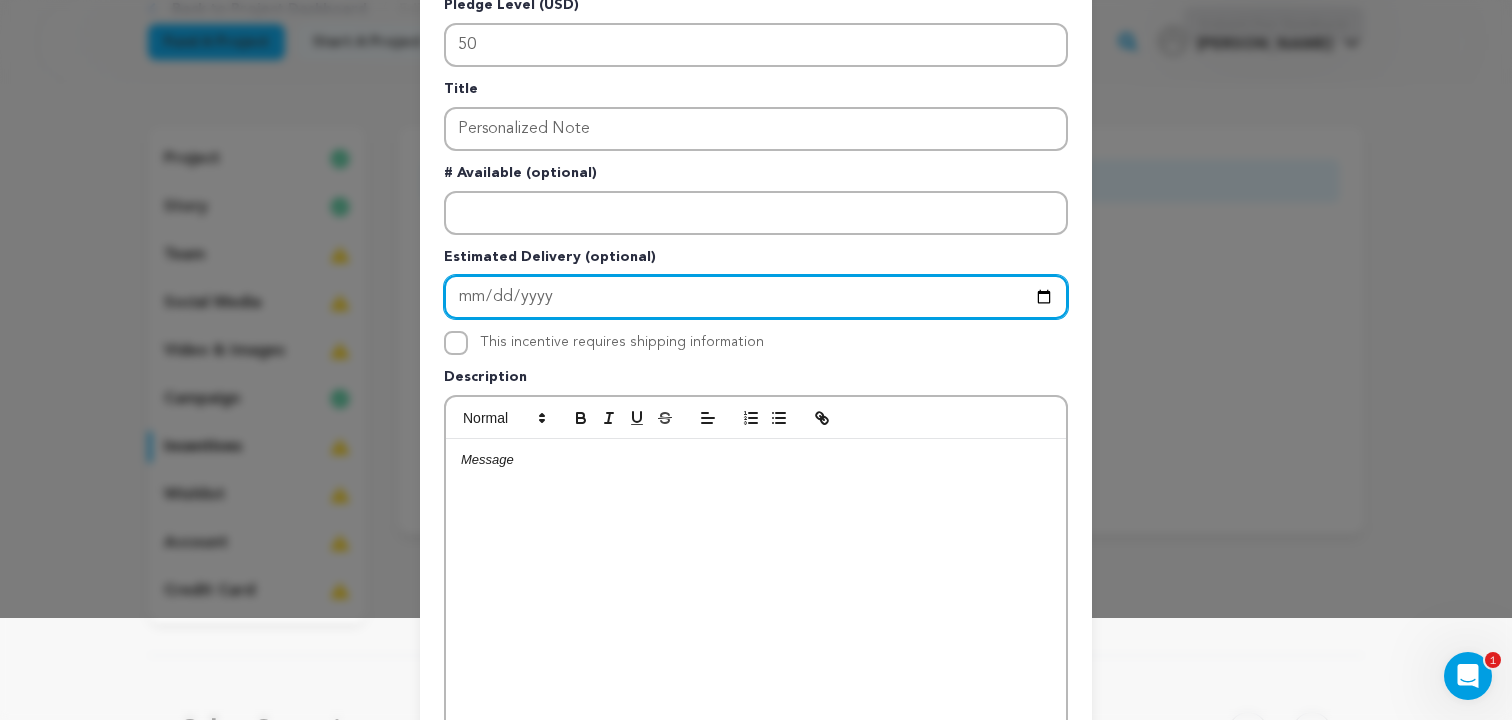 scroll, scrollTop: 126, scrollLeft: 0, axis: vertical 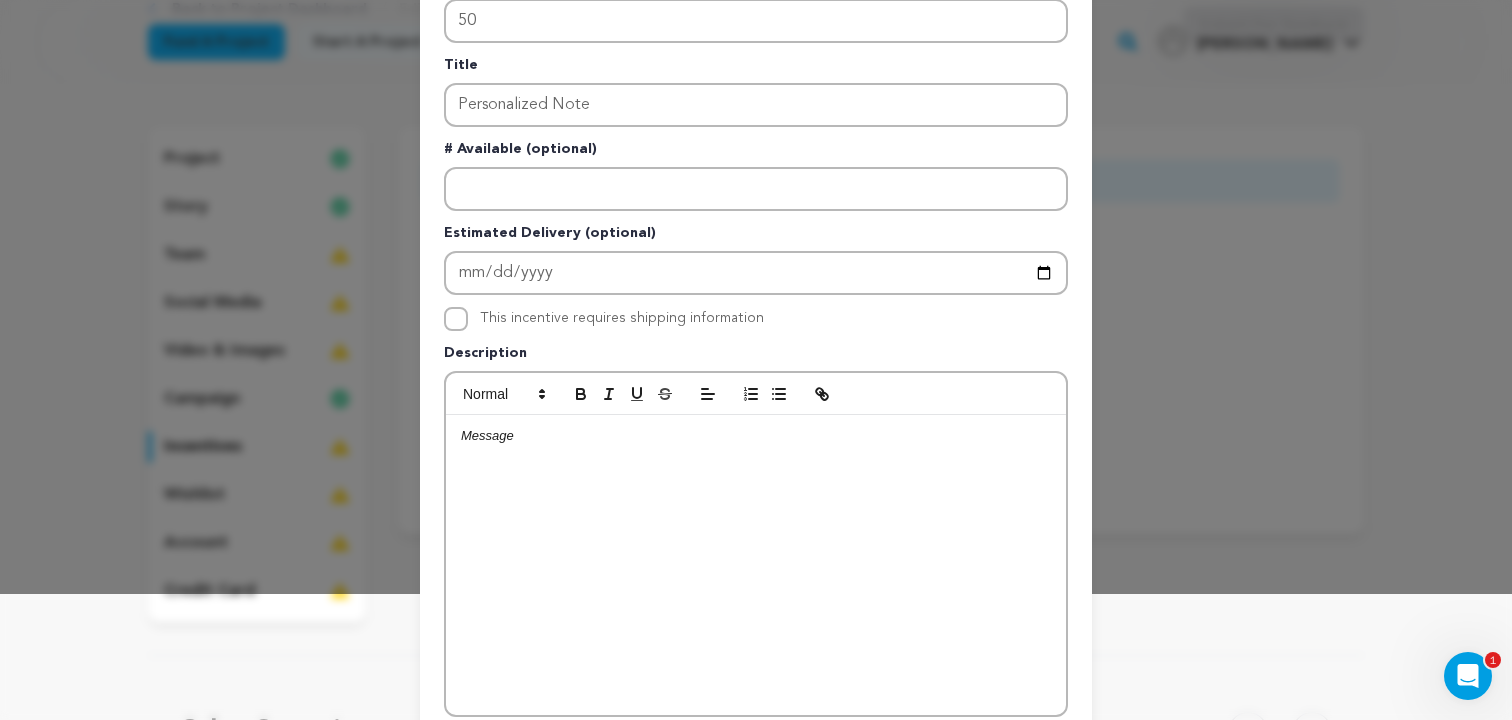 click on "This incentive requires shipping information" at bounding box center [756, 319] 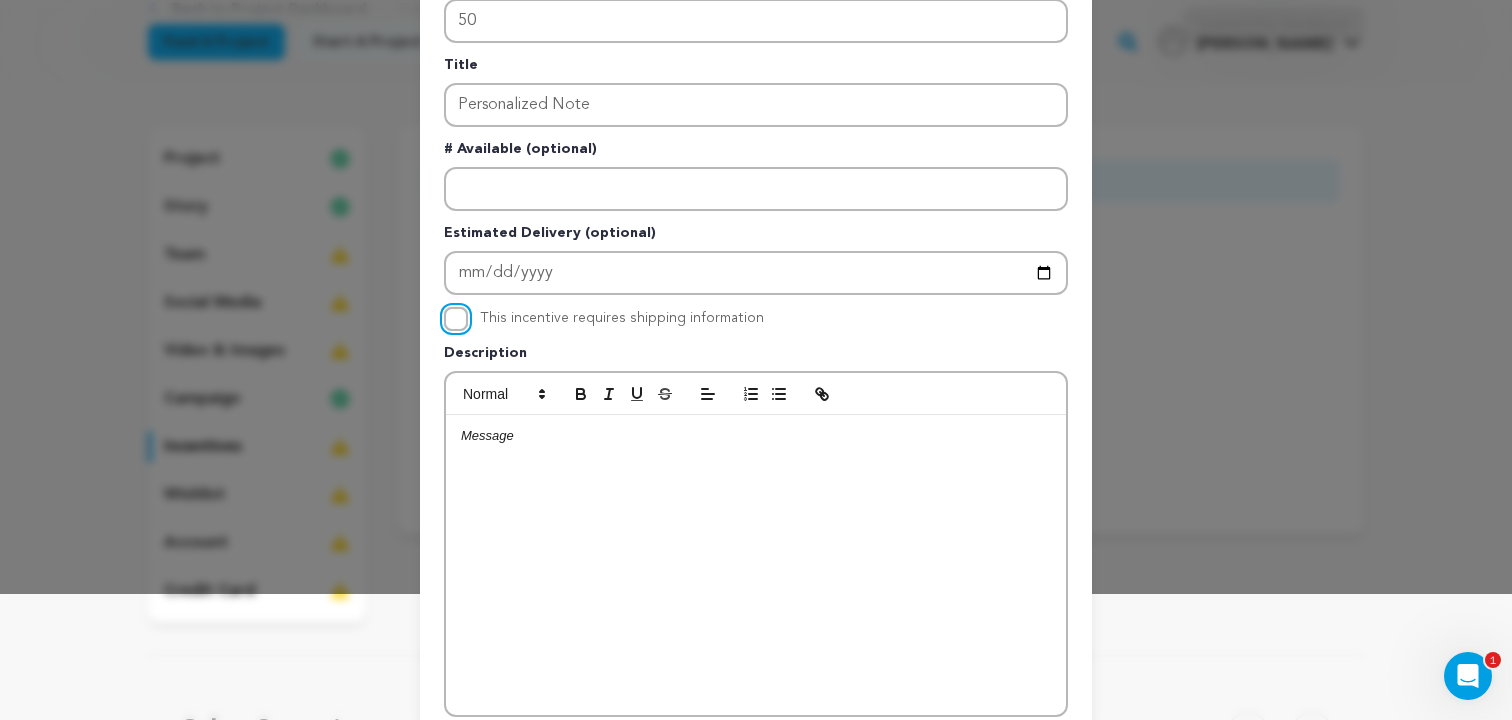 click on "This incentive requires shipping information" at bounding box center (456, 319) 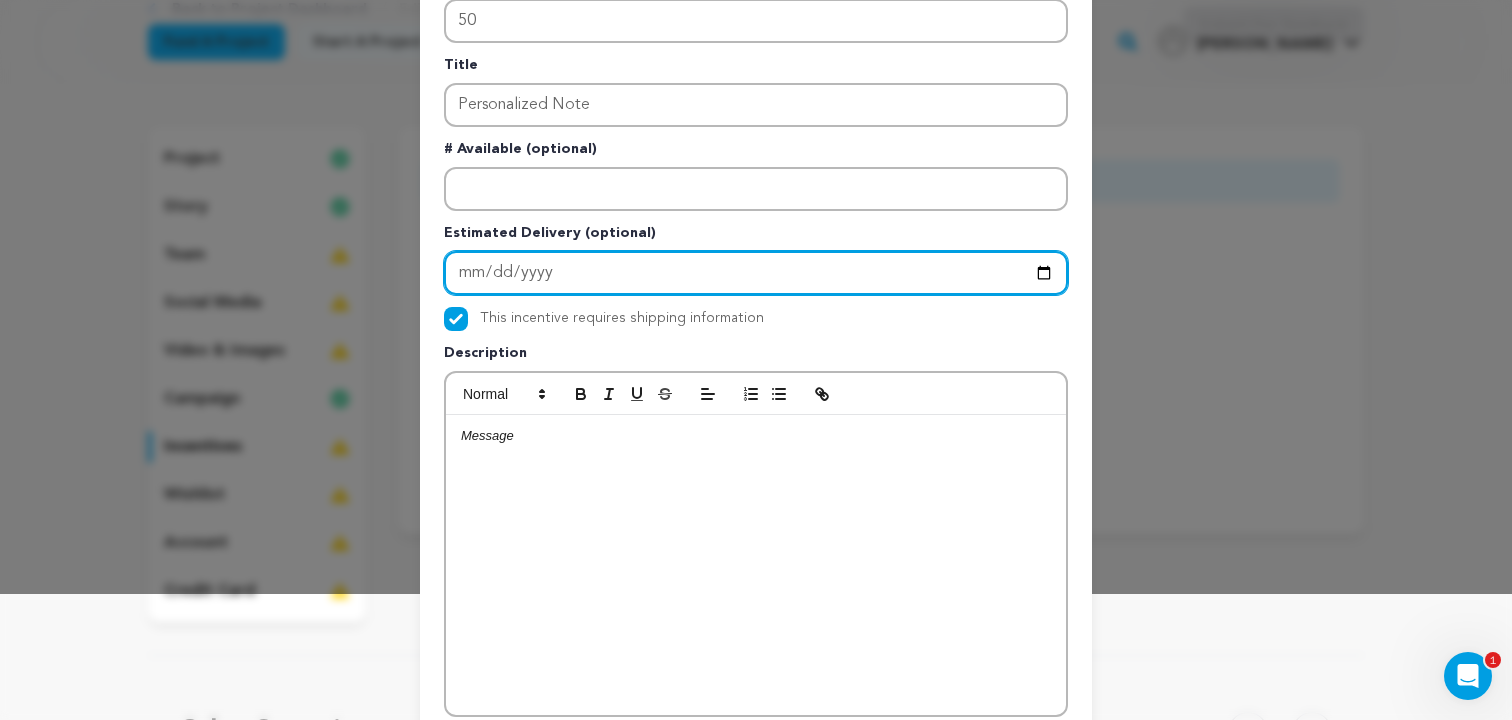 click at bounding box center (756, 273) 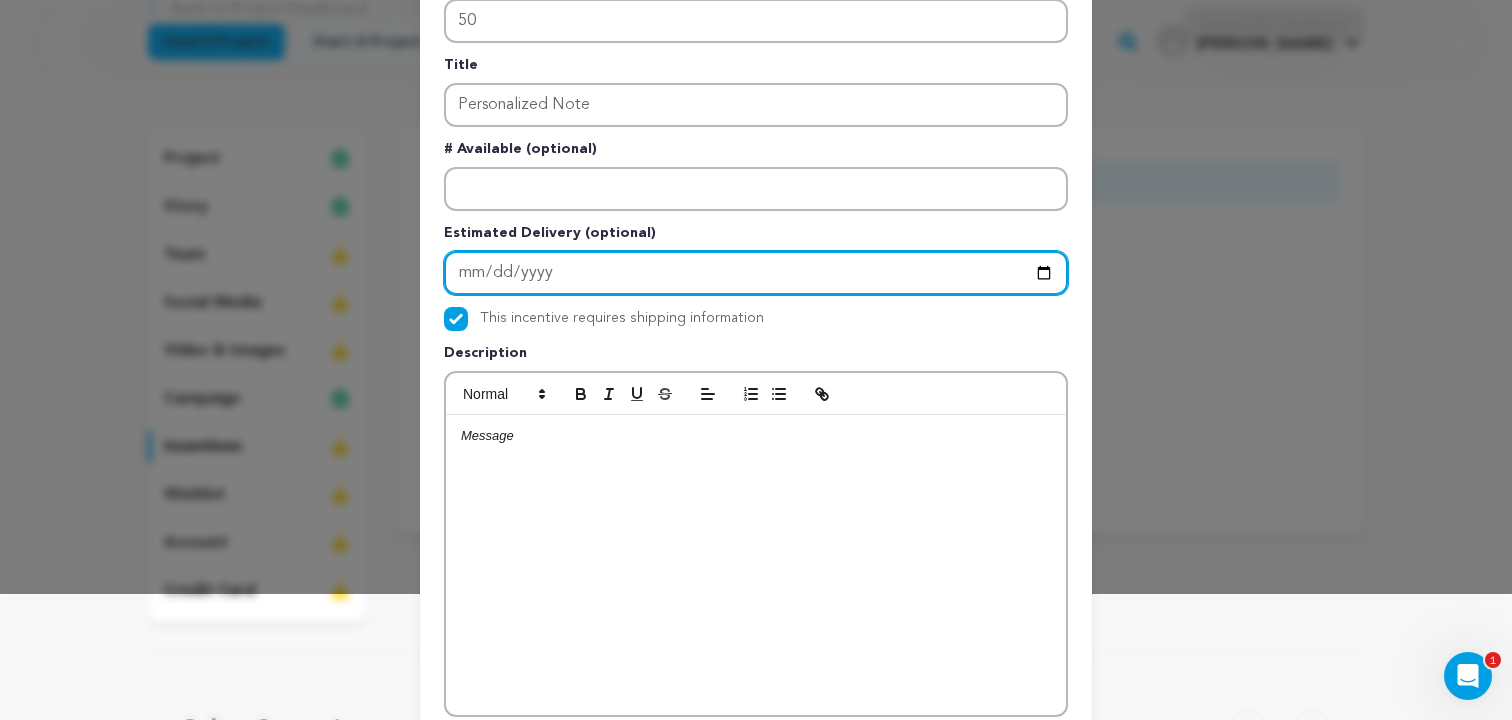 click at bounding box center [756, 273] 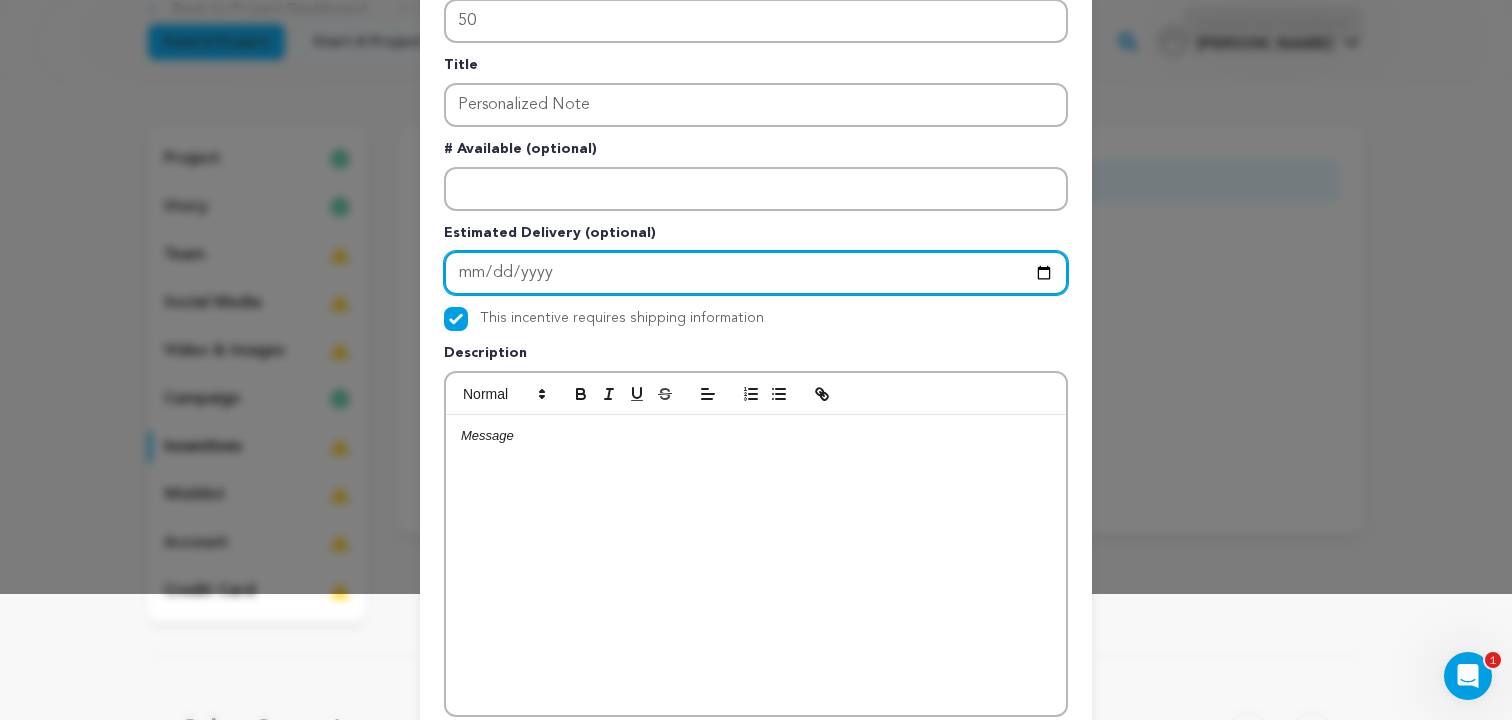 type on "2025-09-10" 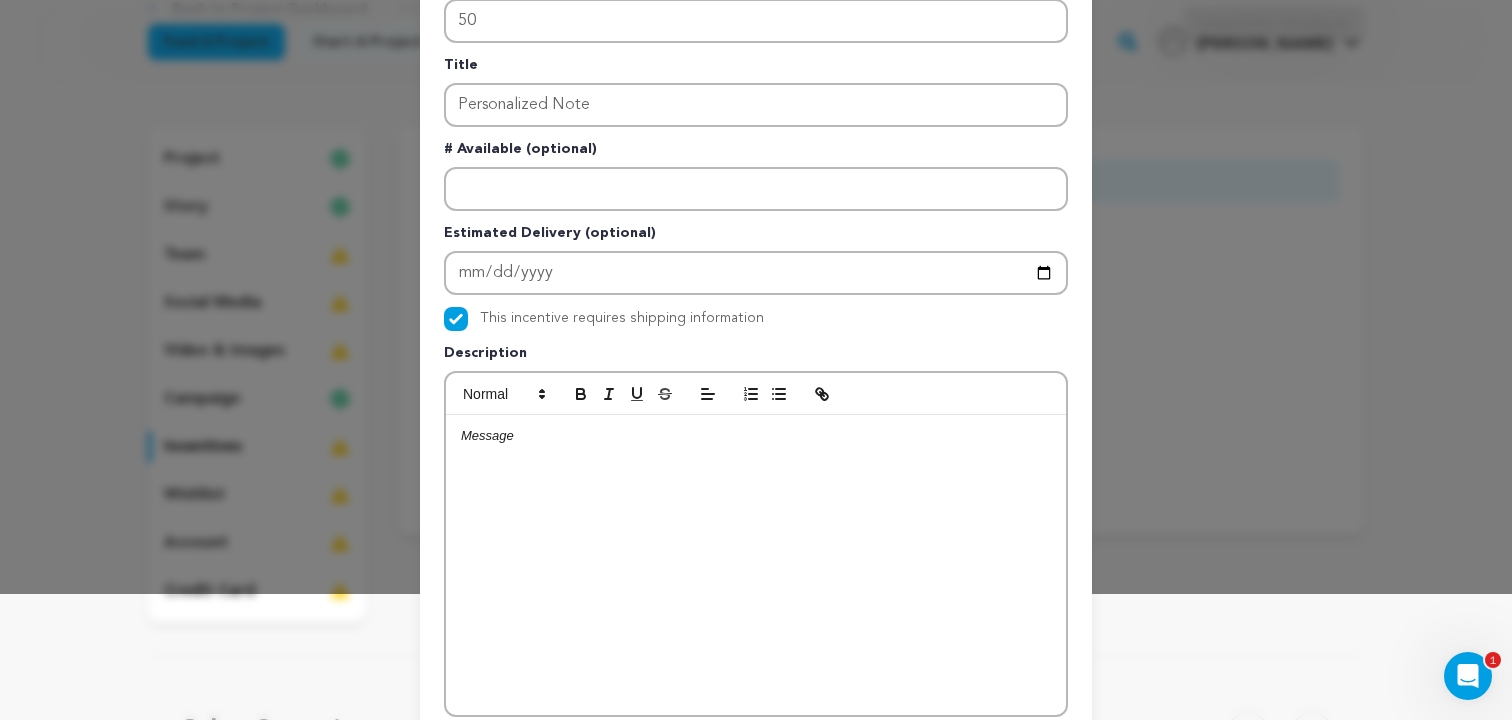 click at bounding box center [756, 565] 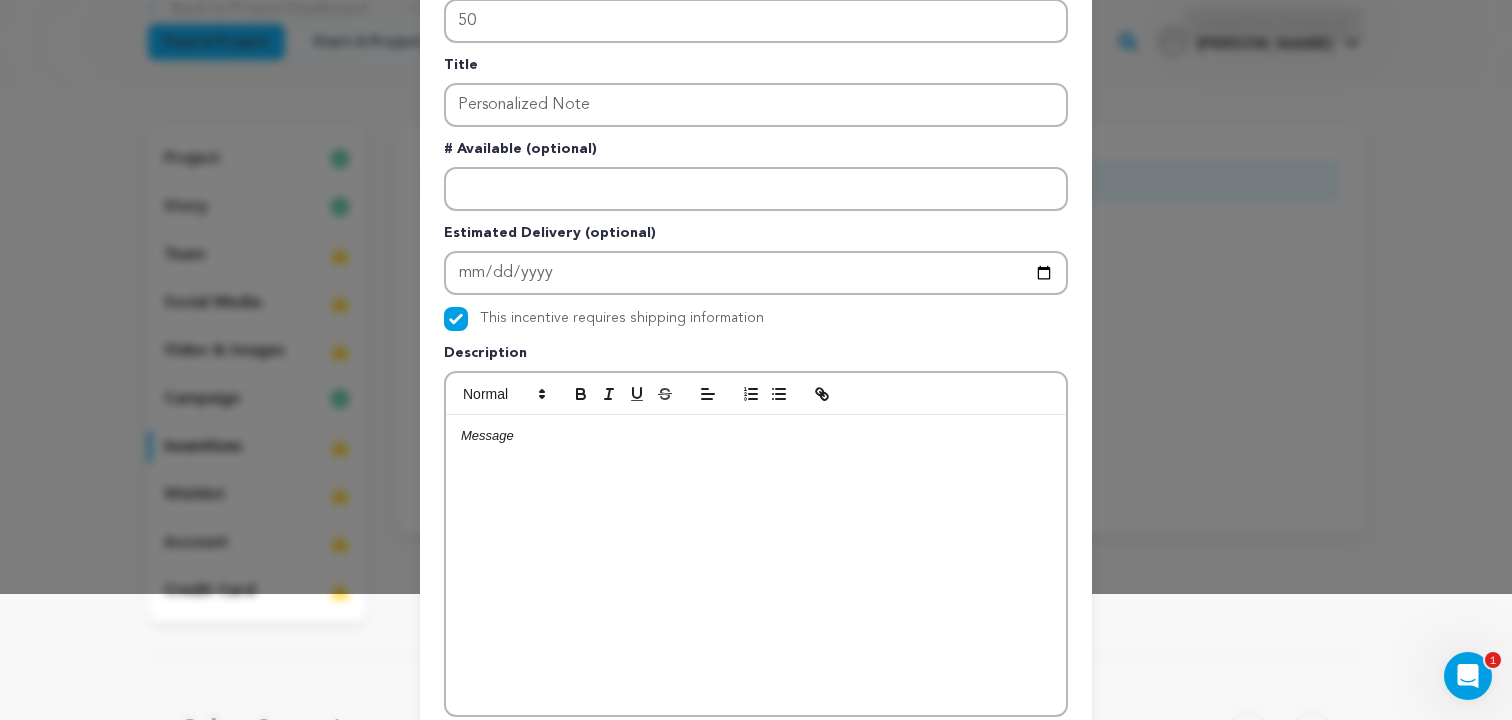 type 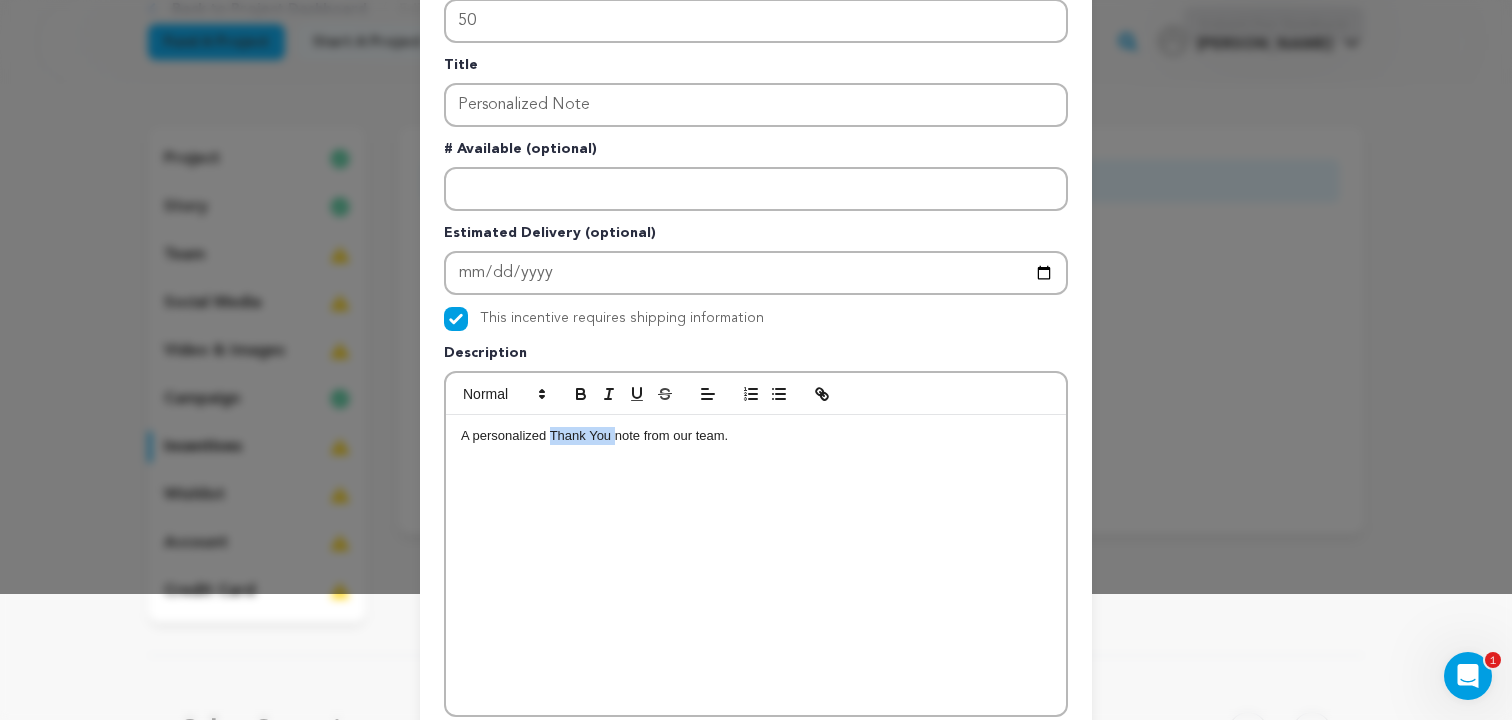 drag, startPoint x: 549, startPoint y: 440, endPoint x: 614, endPoint y: 439, distance: 65.00769 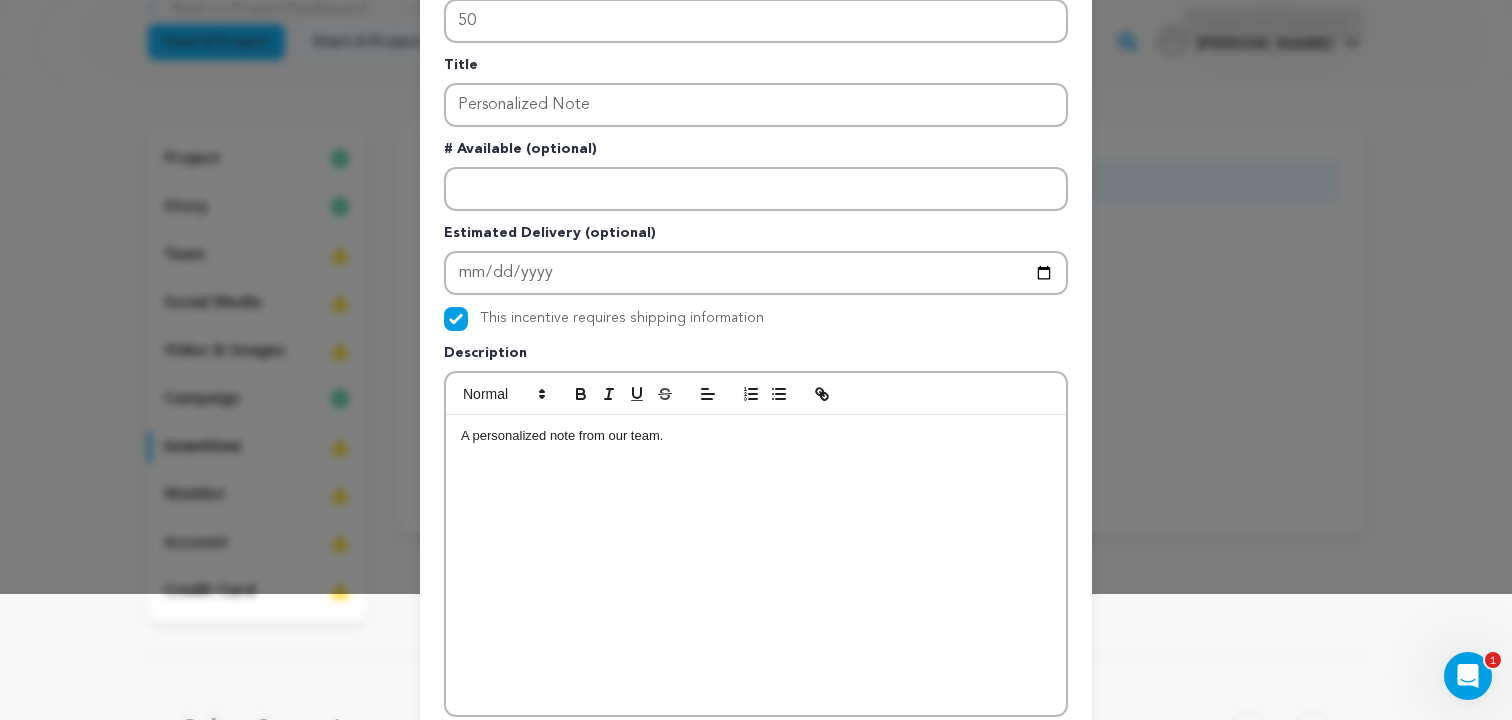 click on "A personalized note from our team." at bounding box center (756, 565) 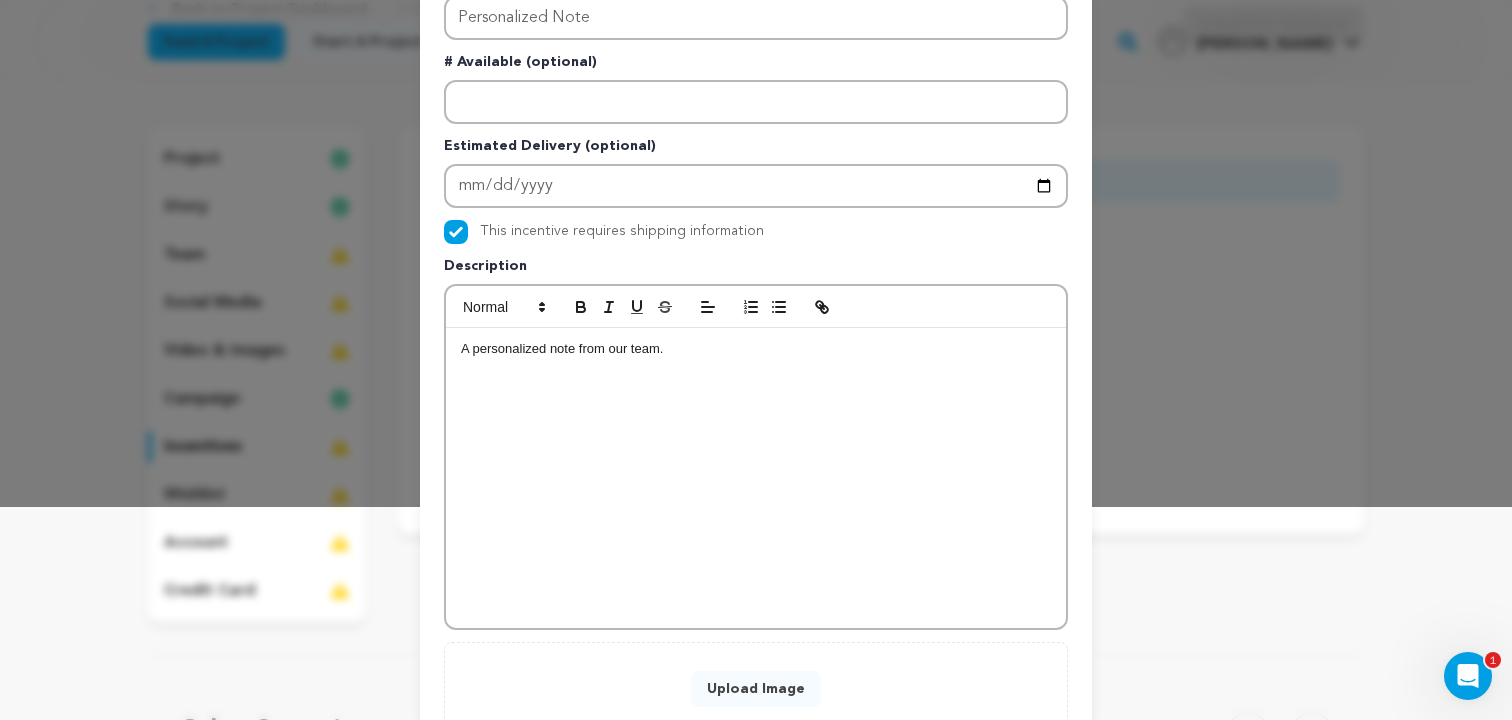 scroll, scrollTop: 353, scrollLeft: 0, axis: vertical 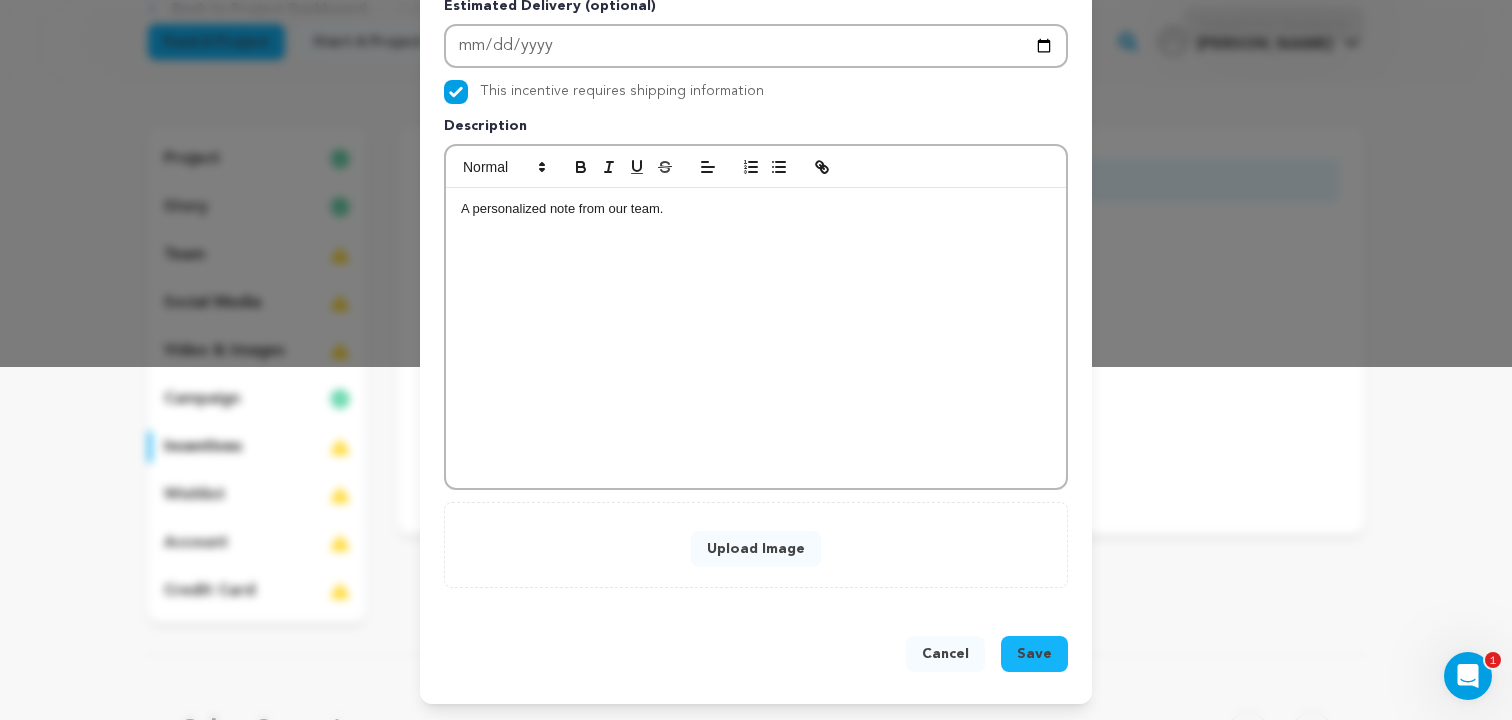 click on "Upload Image" at bounding box center (756, 549) 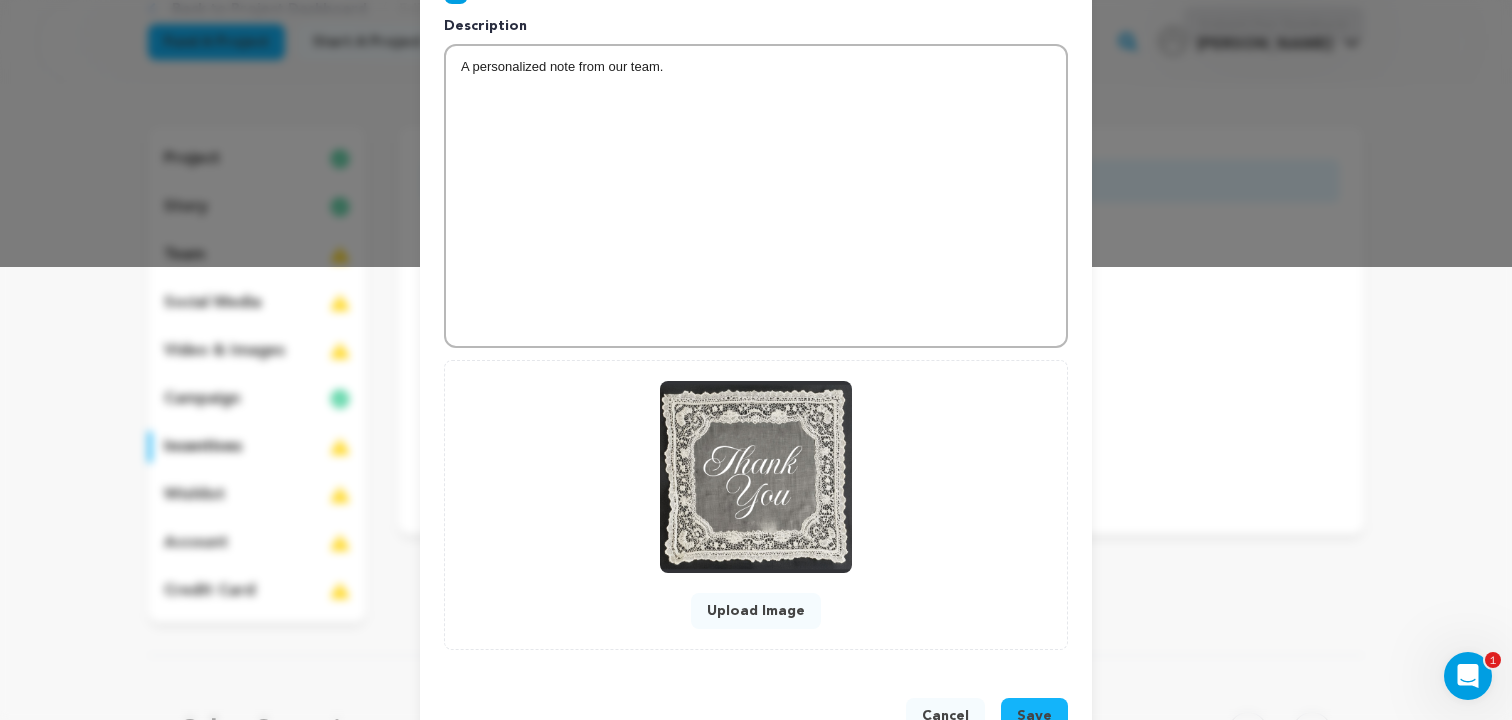 scroll, scrollTop: 497, scrollLeft: 0, axis: vertical 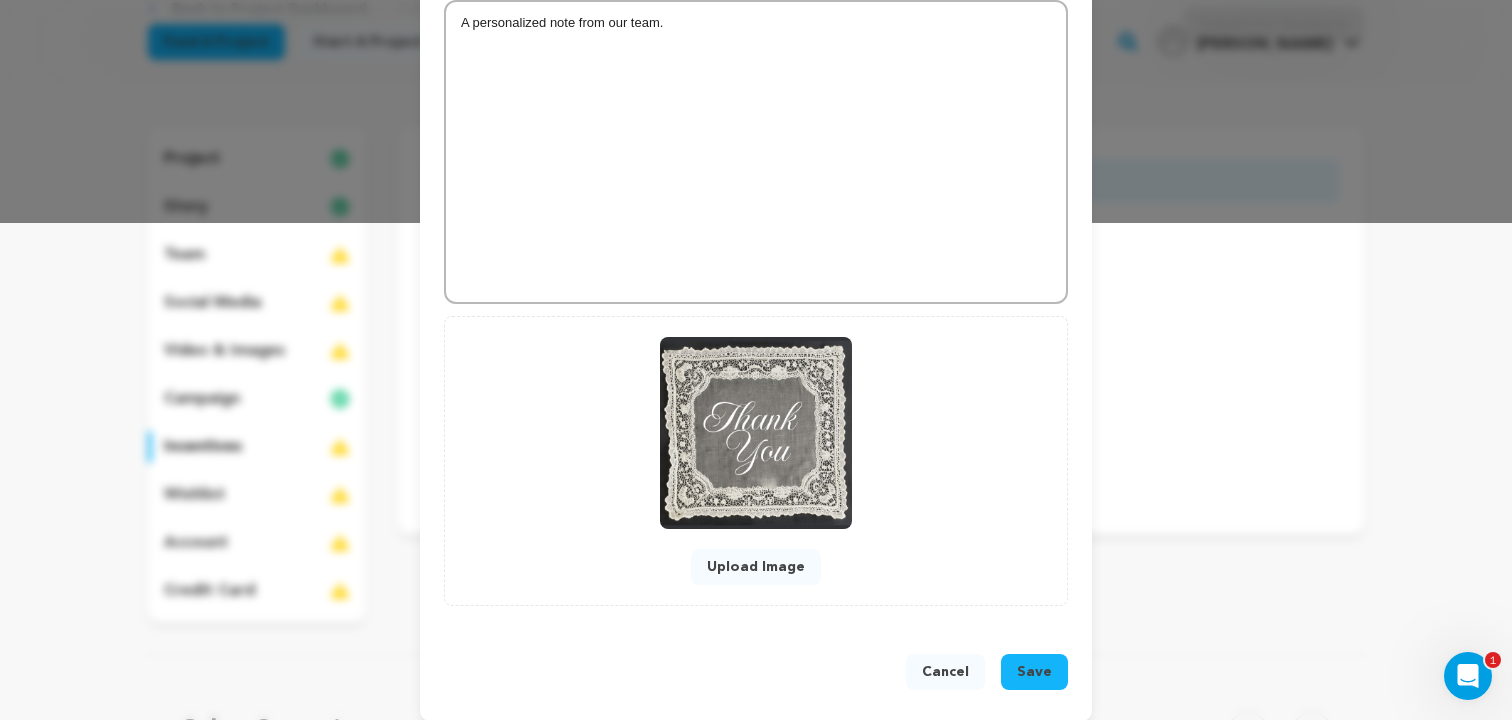 click on "Save" at bounding box center (1034, 672) 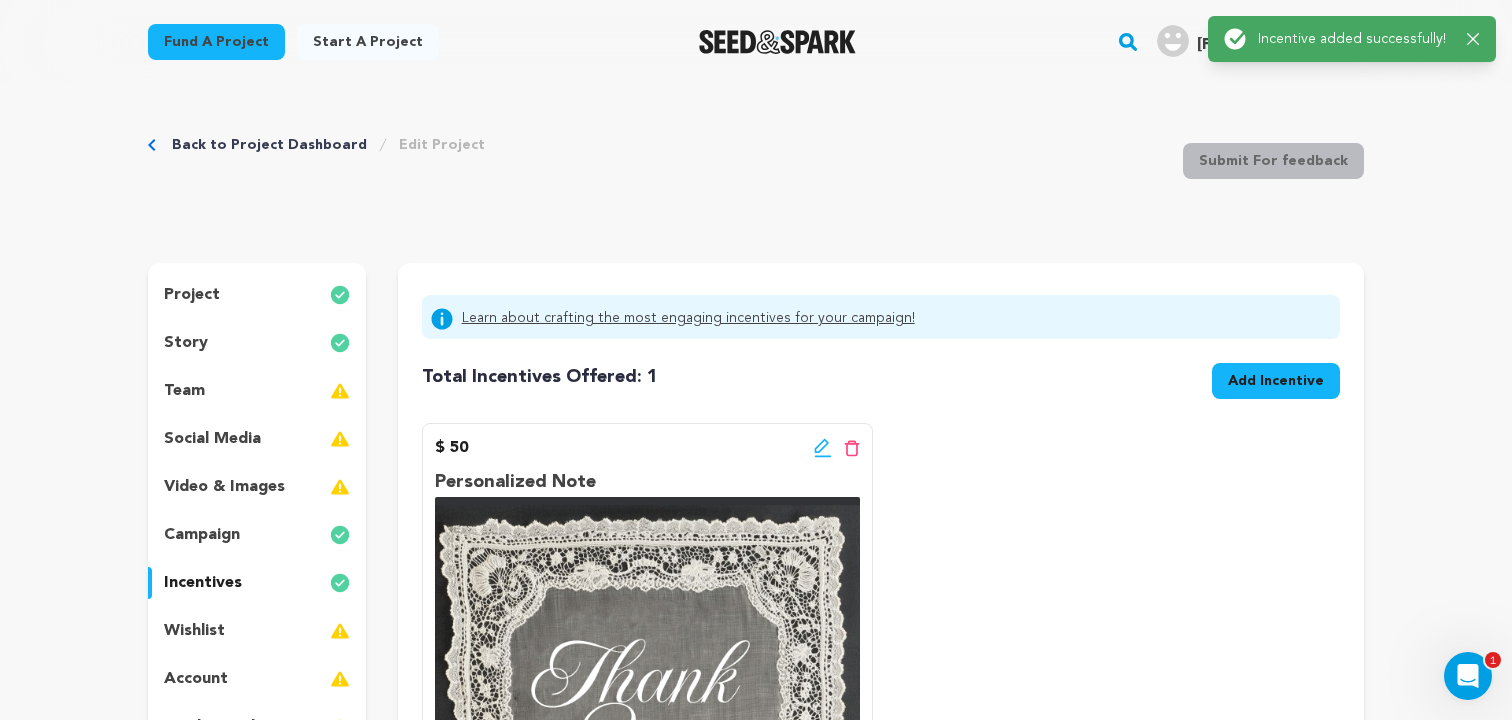 scroll, scrollTop: 0, scrollLeft: 0, axis: both 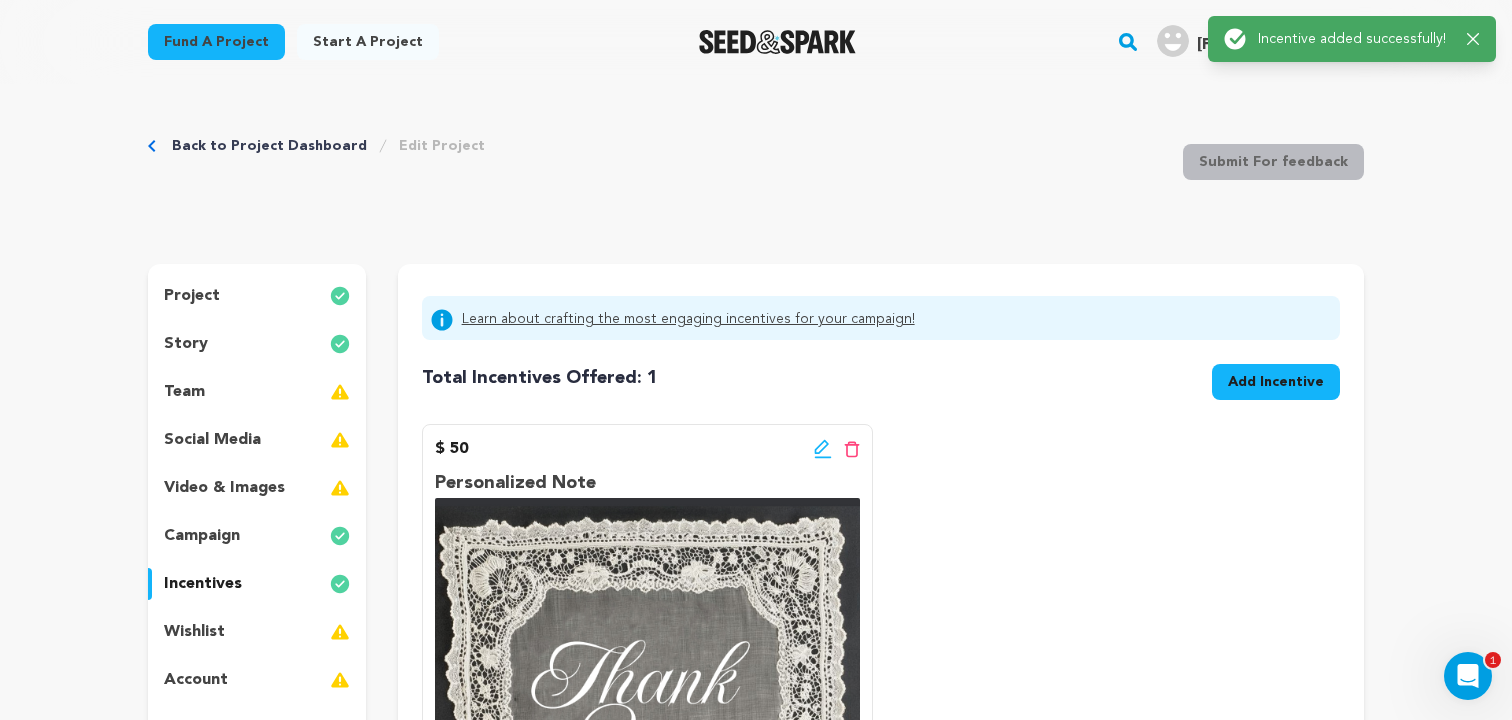 click on "Add Incentive" at bounding box center [1276, 382] 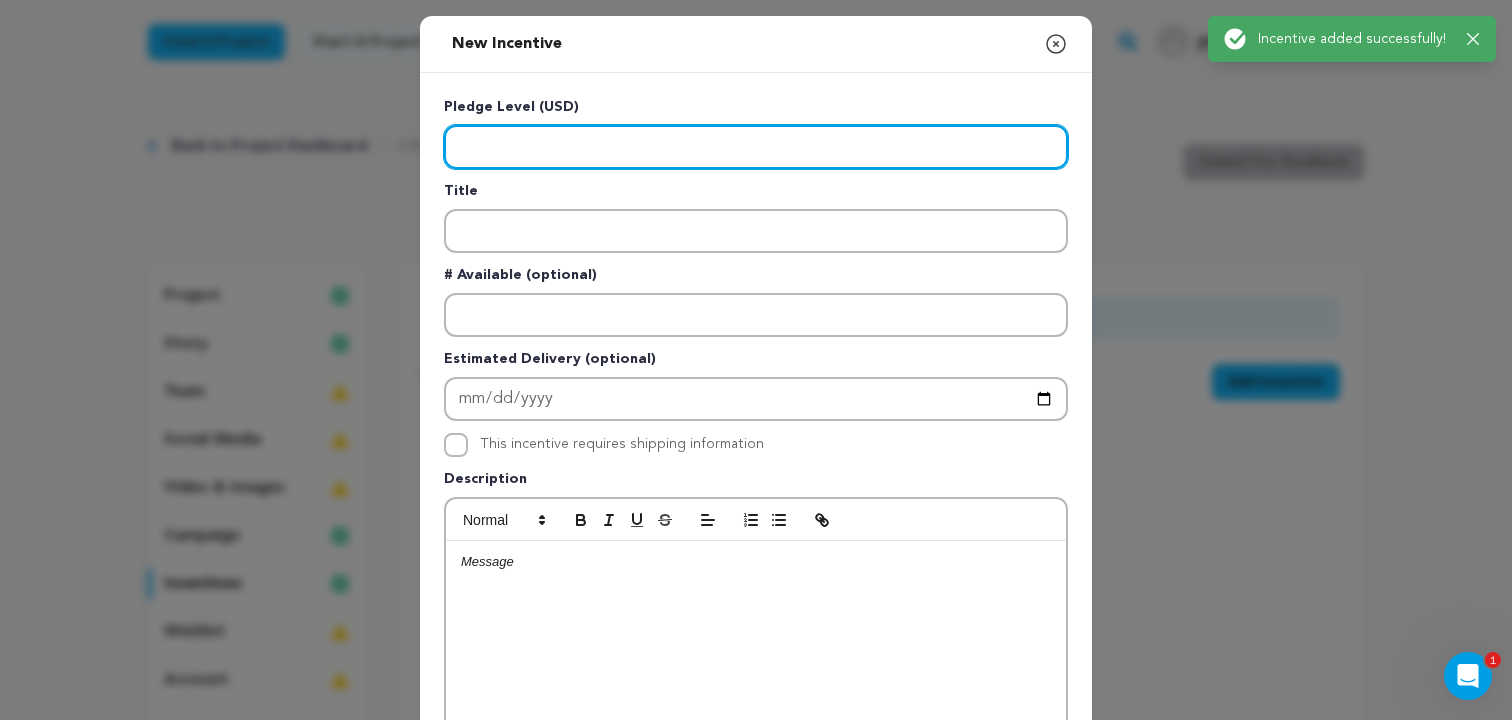 click at bounding box center [756, 147] 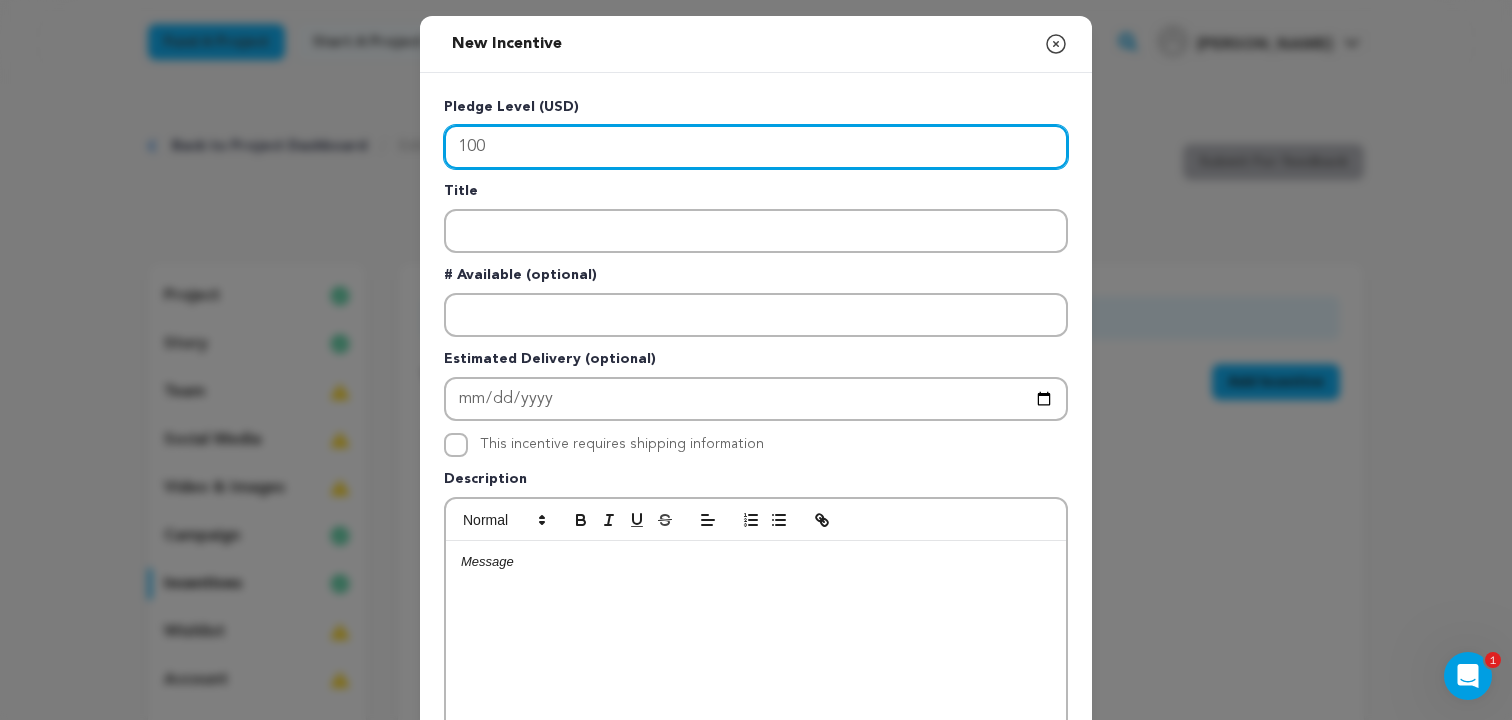 type on "100" 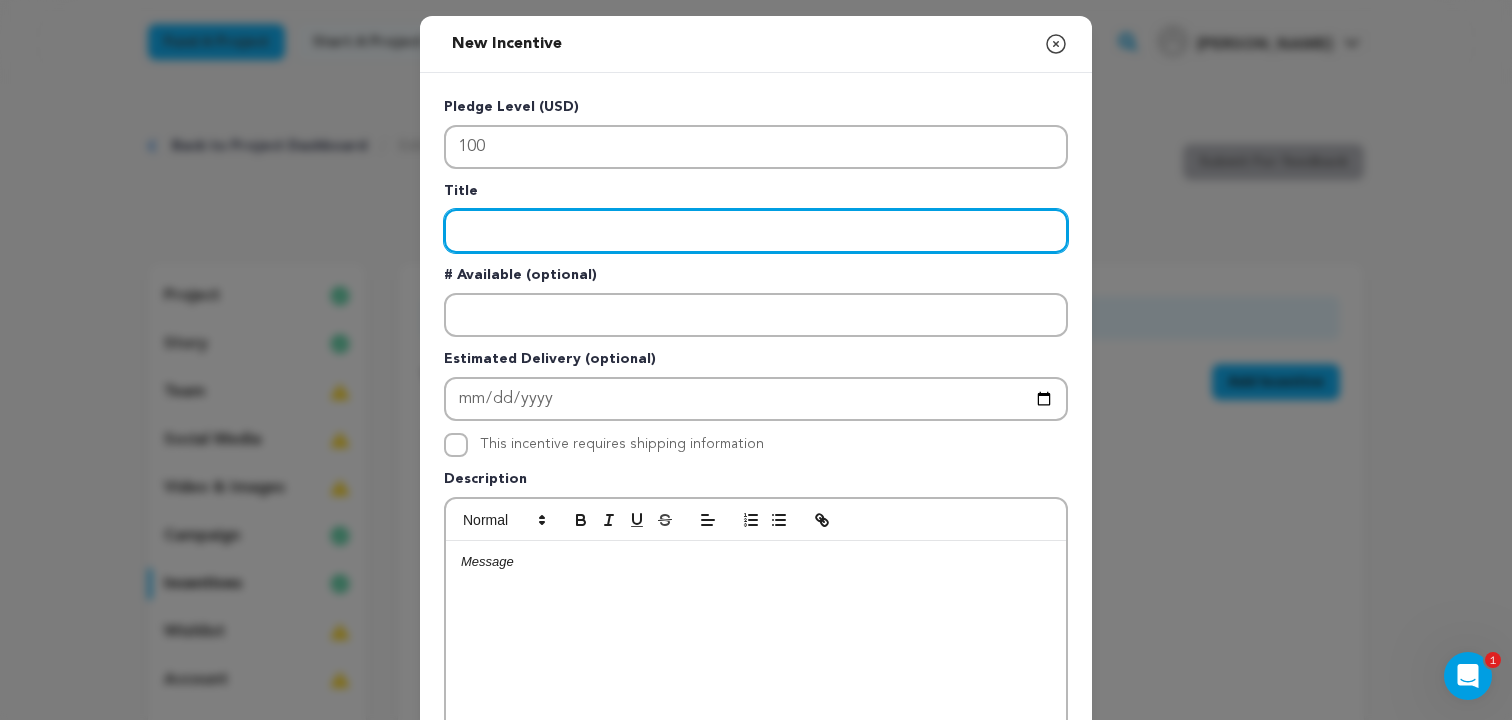 click at bounding box center [756, 231] 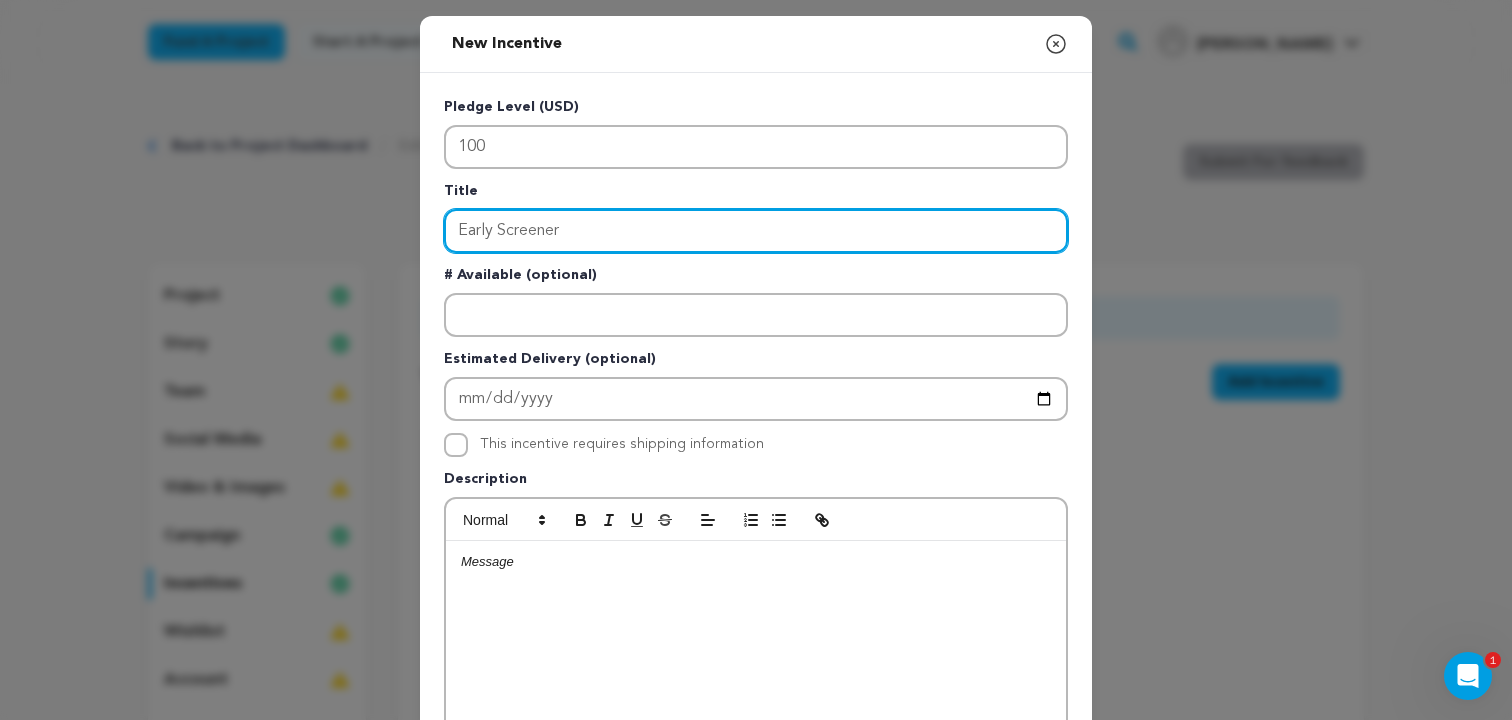 type on "Early Screener" 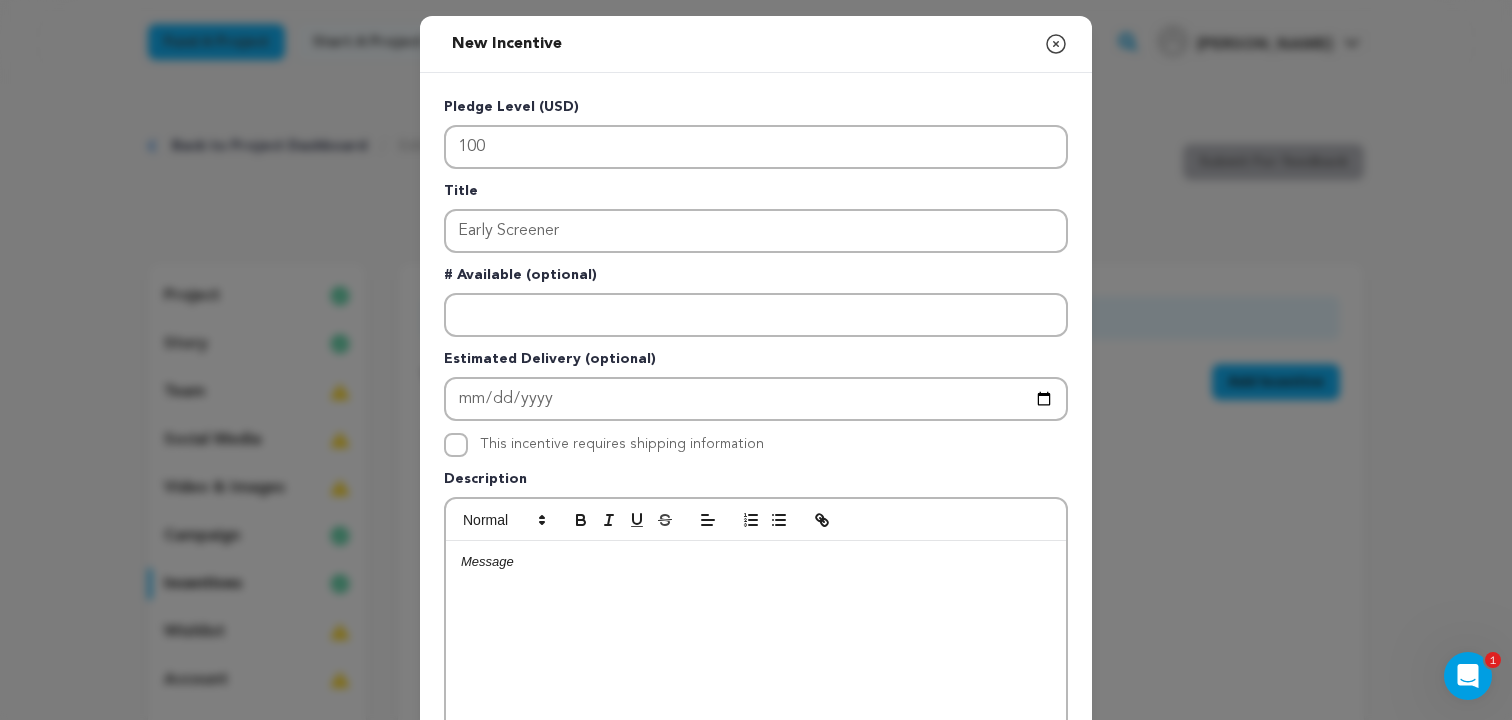click at bounding box center [756, 562] 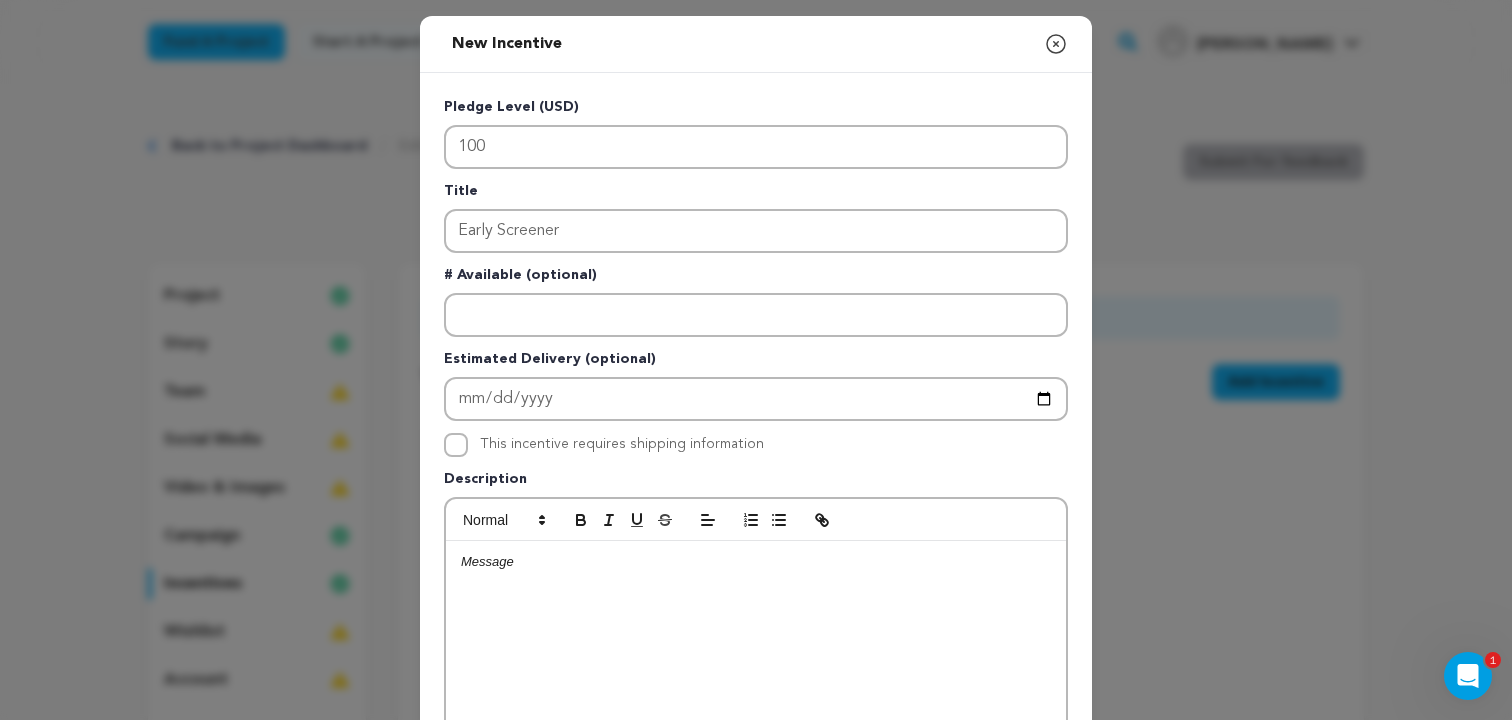 type 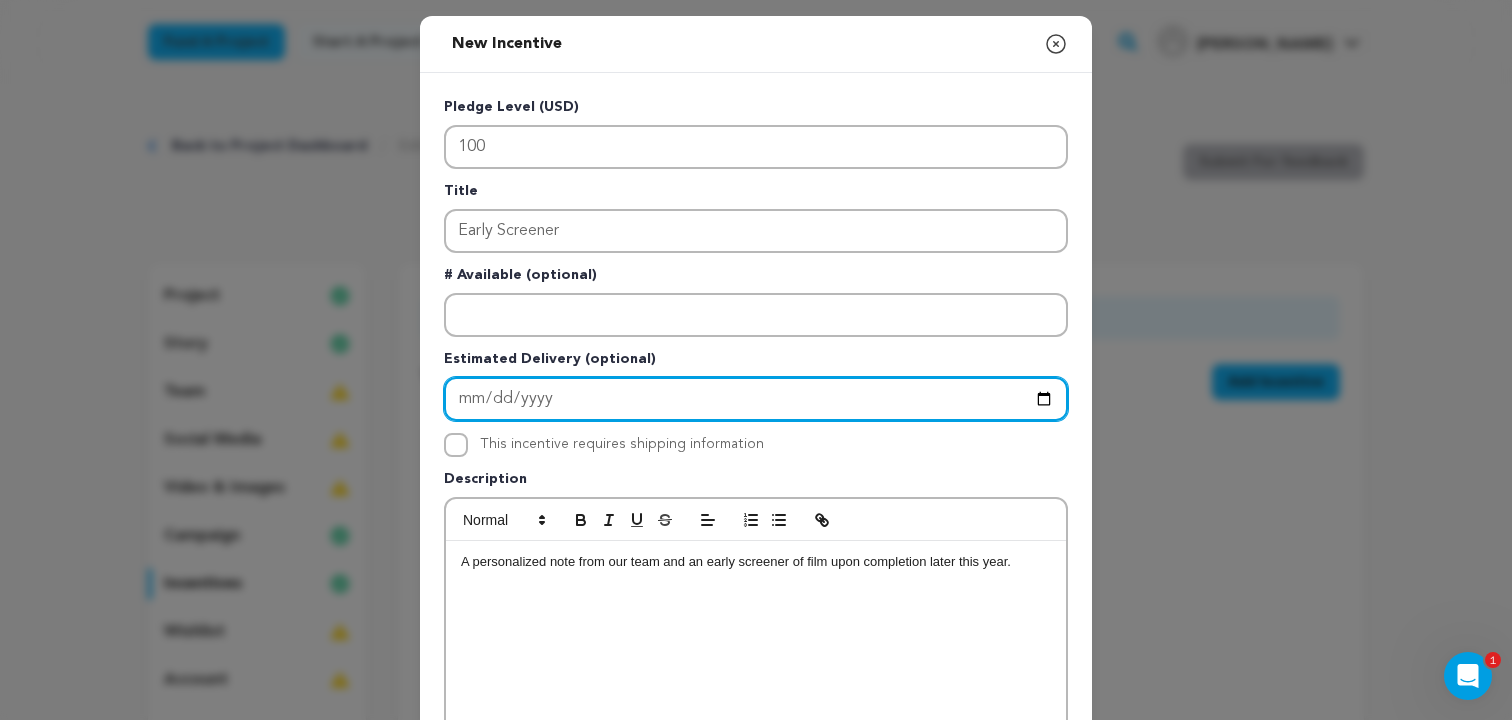 click at bounding box center (756, 399) 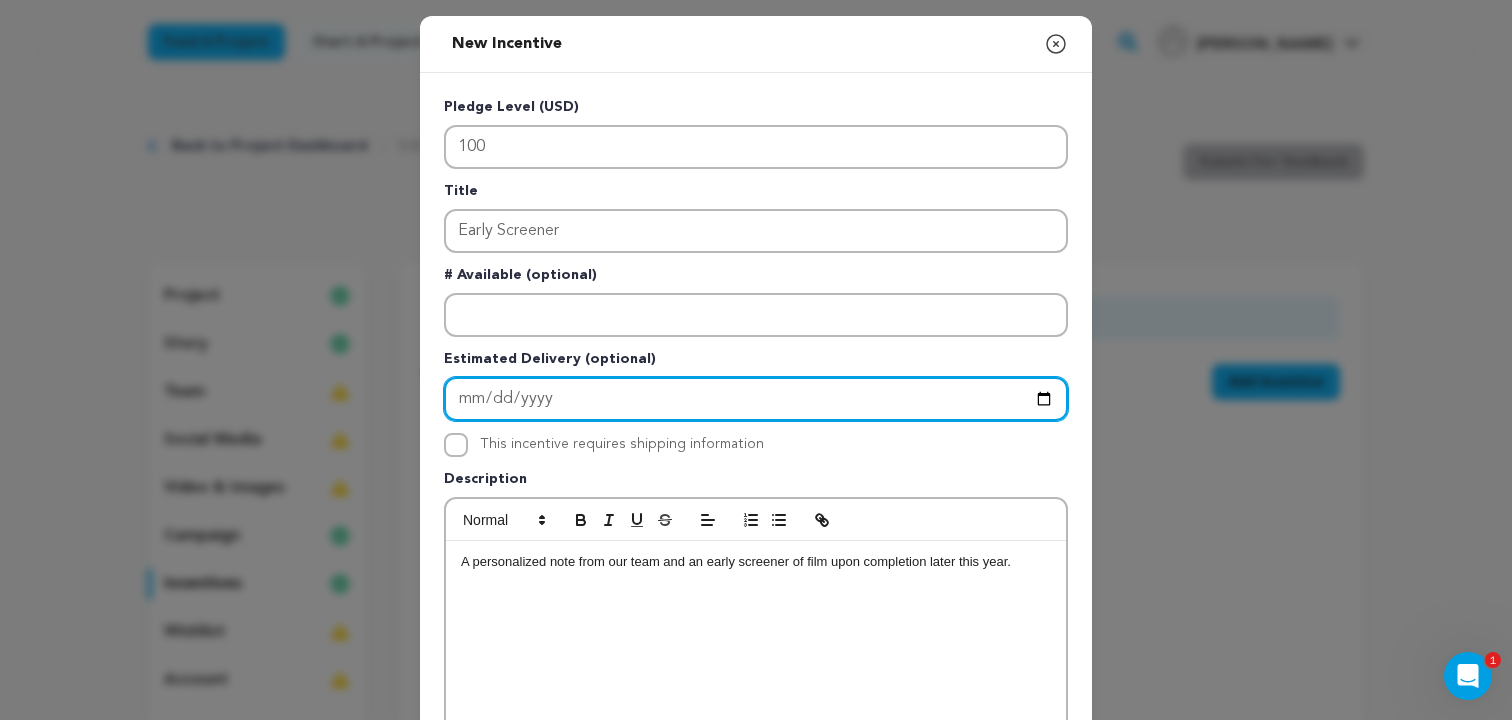 type on "2025-10-15" 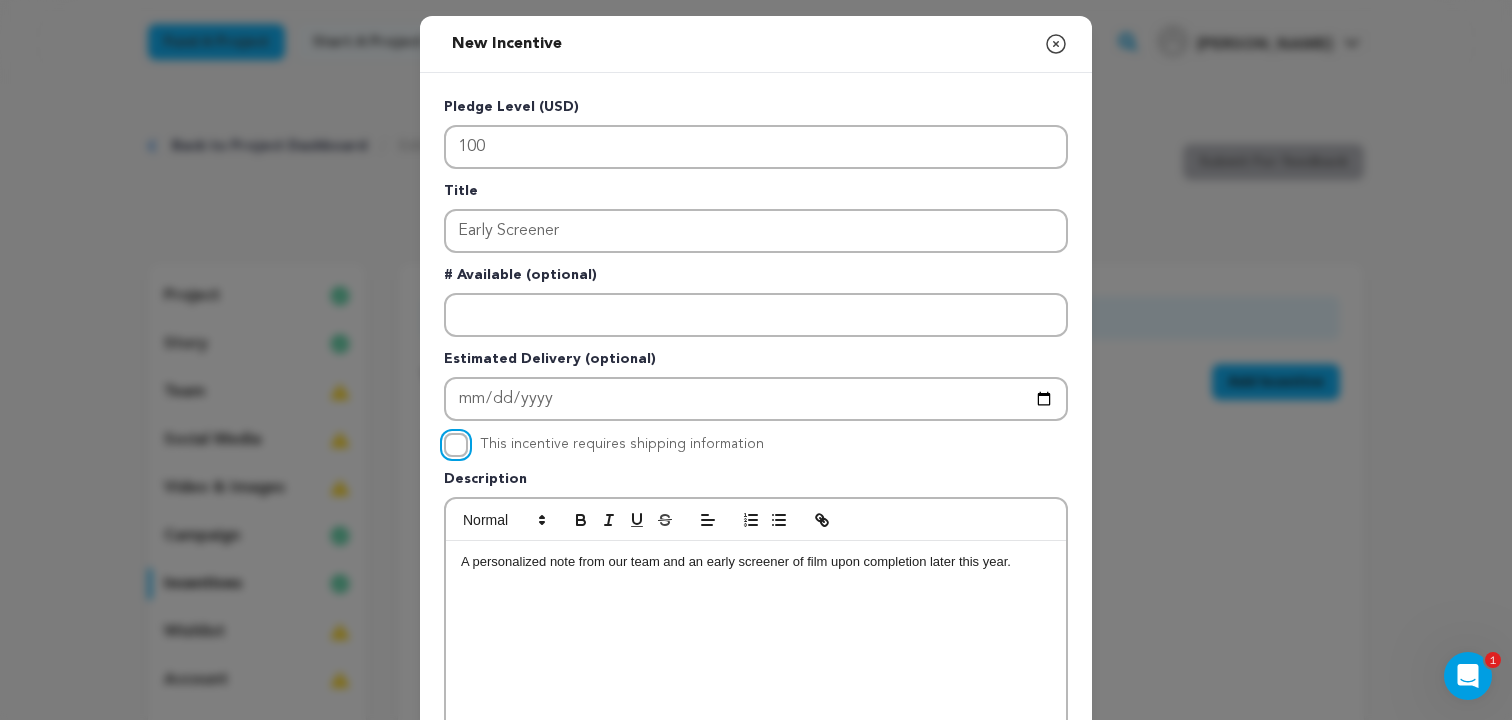 click on "This incentive requires shipping information" at bounding box center (456, 445) 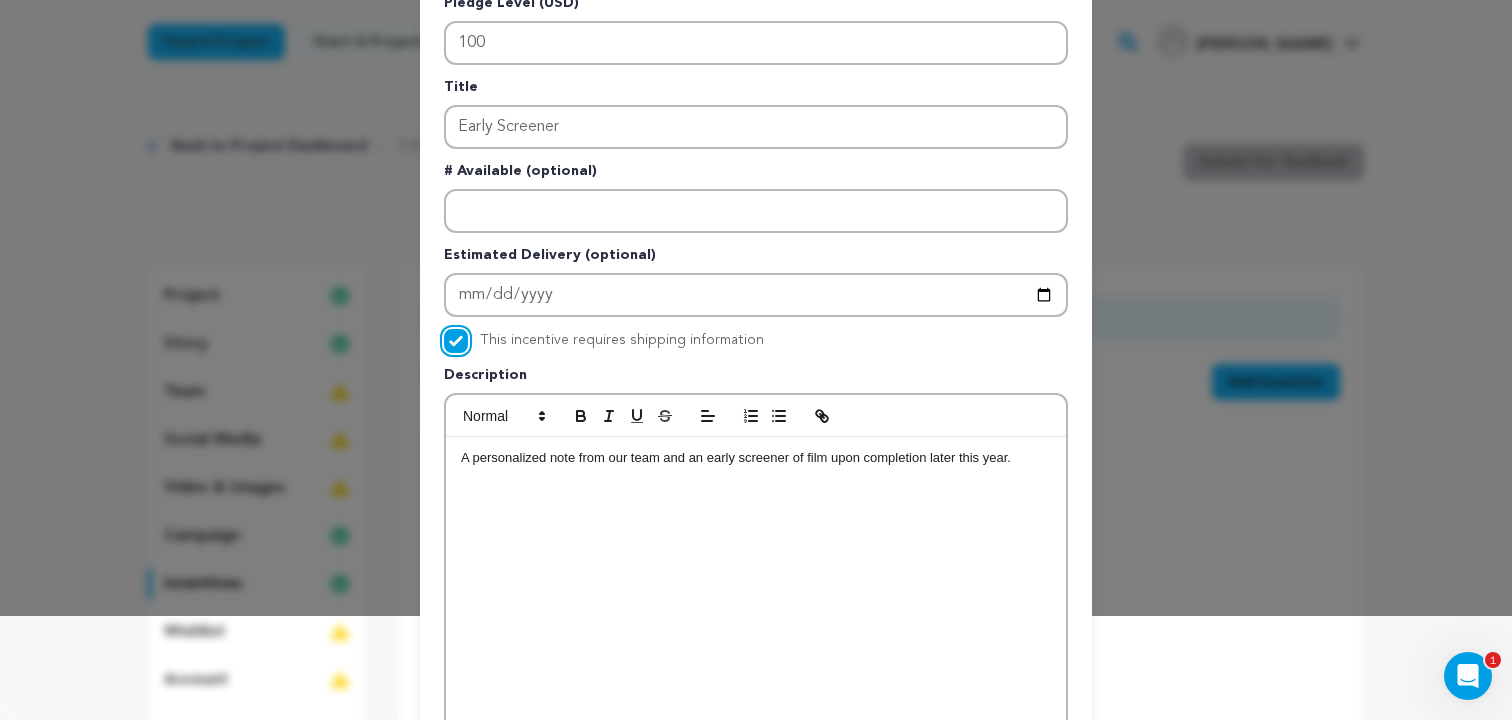 scroll, scrollTop: 279, scrollLeft: 0, axis: vertical 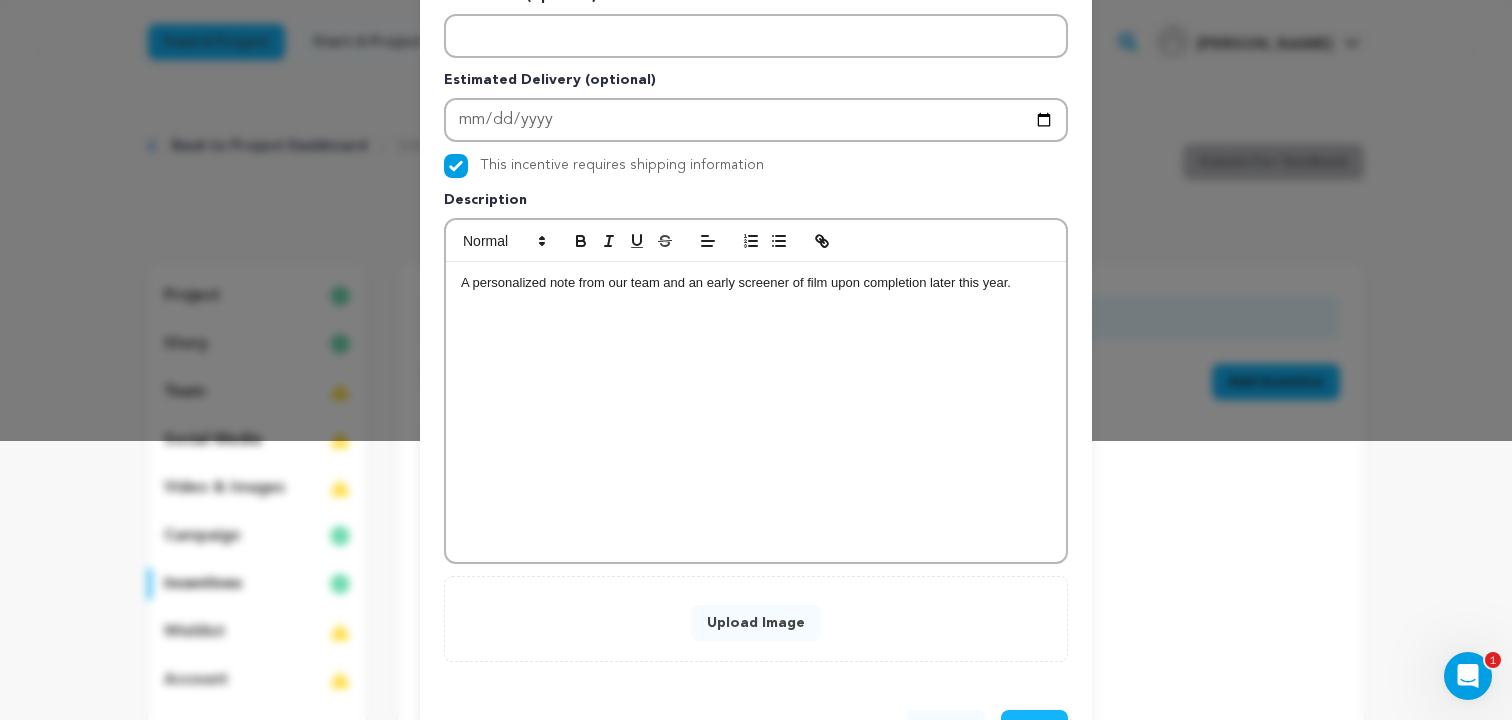 click on "Upload Image" at bounding box center (756, 623) 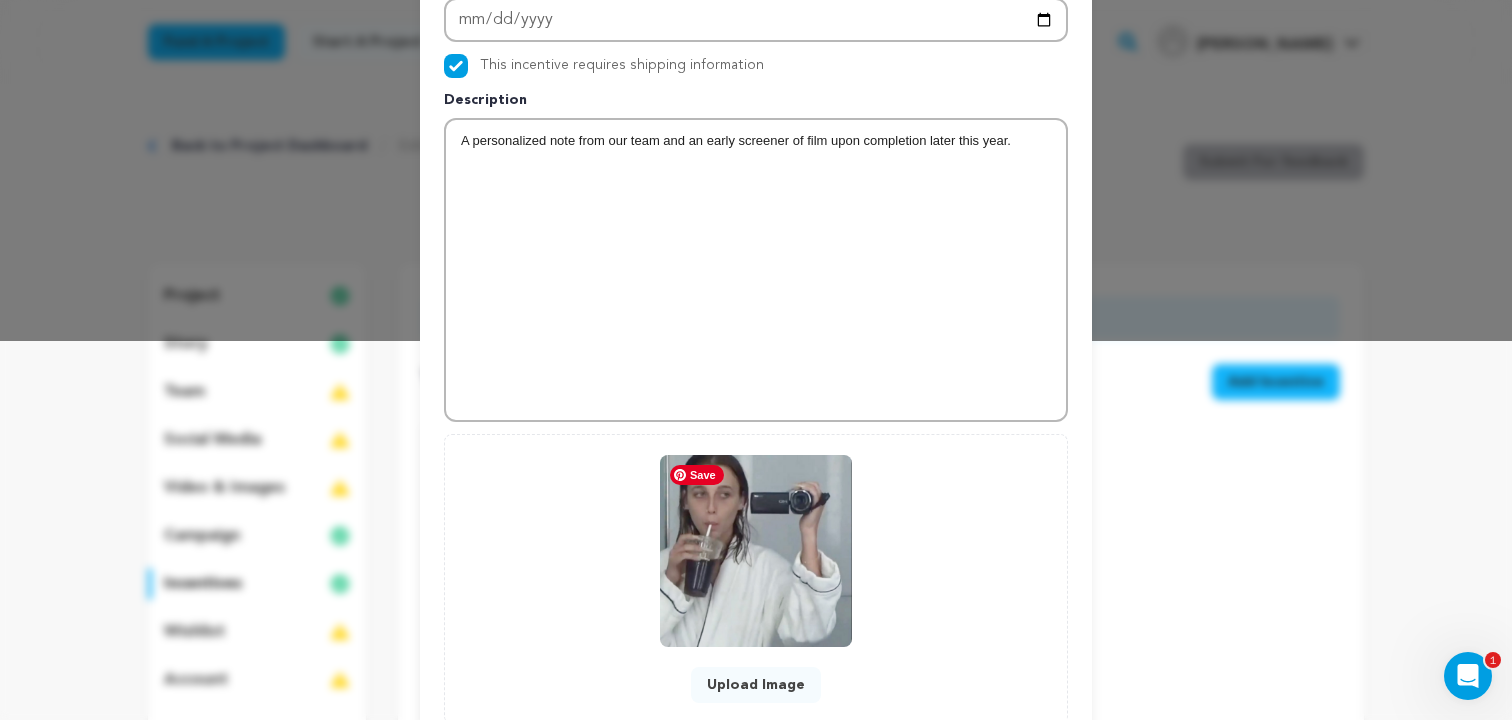 scroll, scrollTop: 515, scrollLeft: 0, axis: vertical 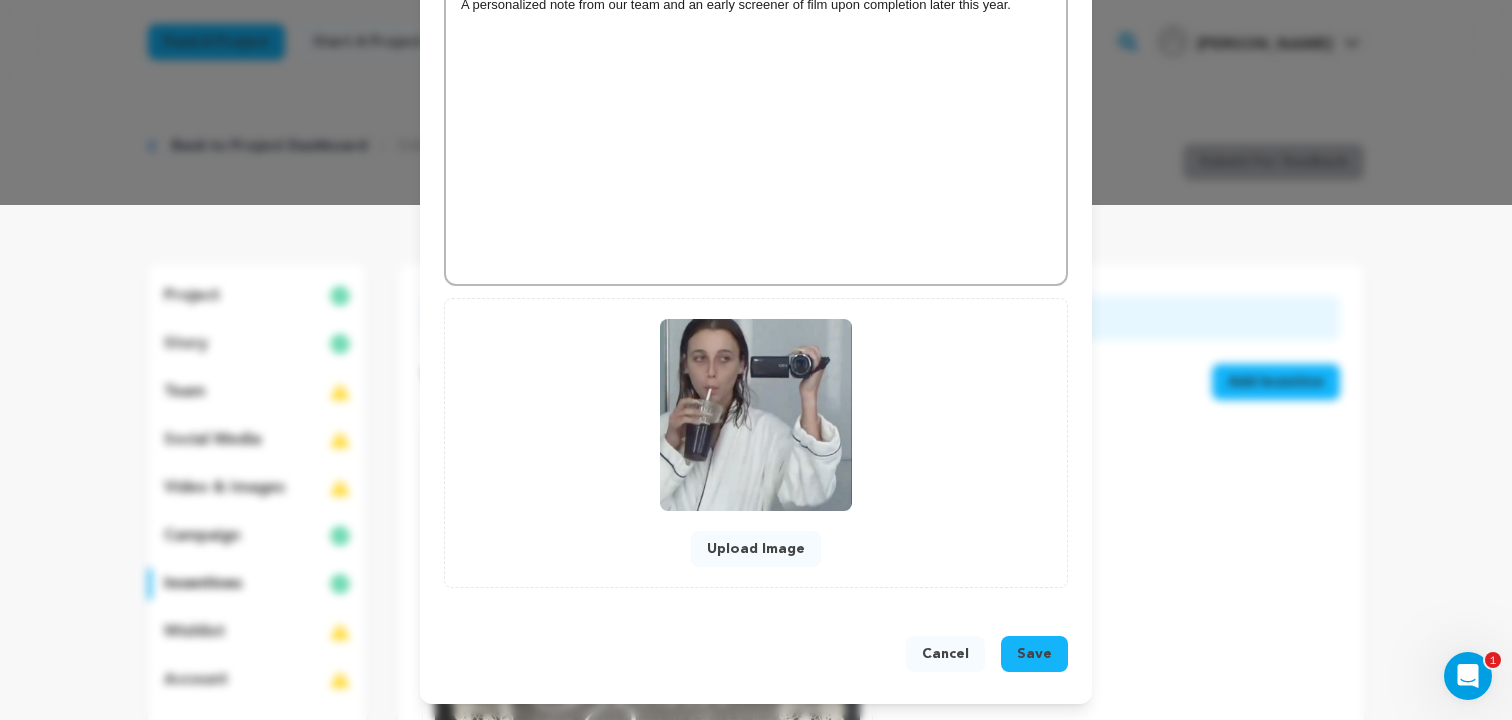 click on "Save" at bounding box center [1034, 654] 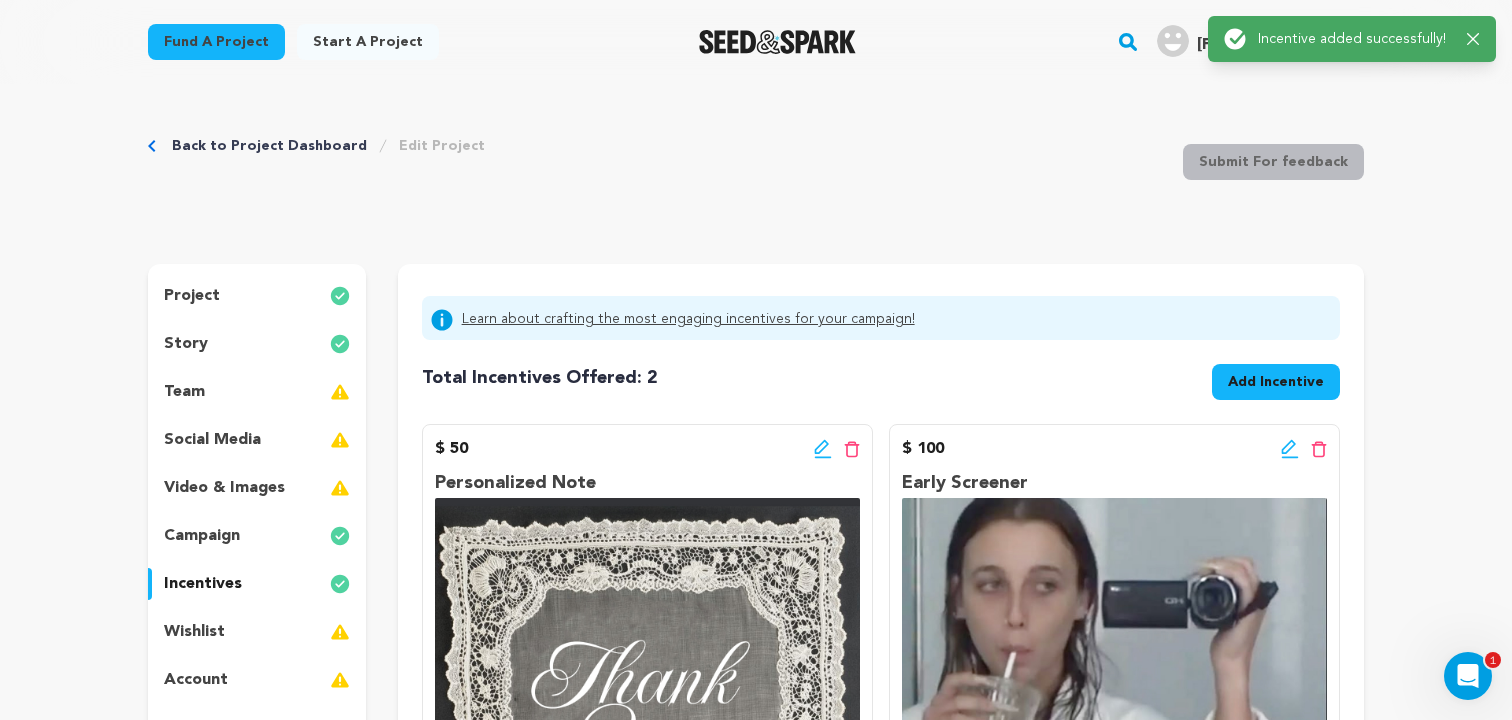 click on "Add Incentive" at bounding box center [1276, 382] 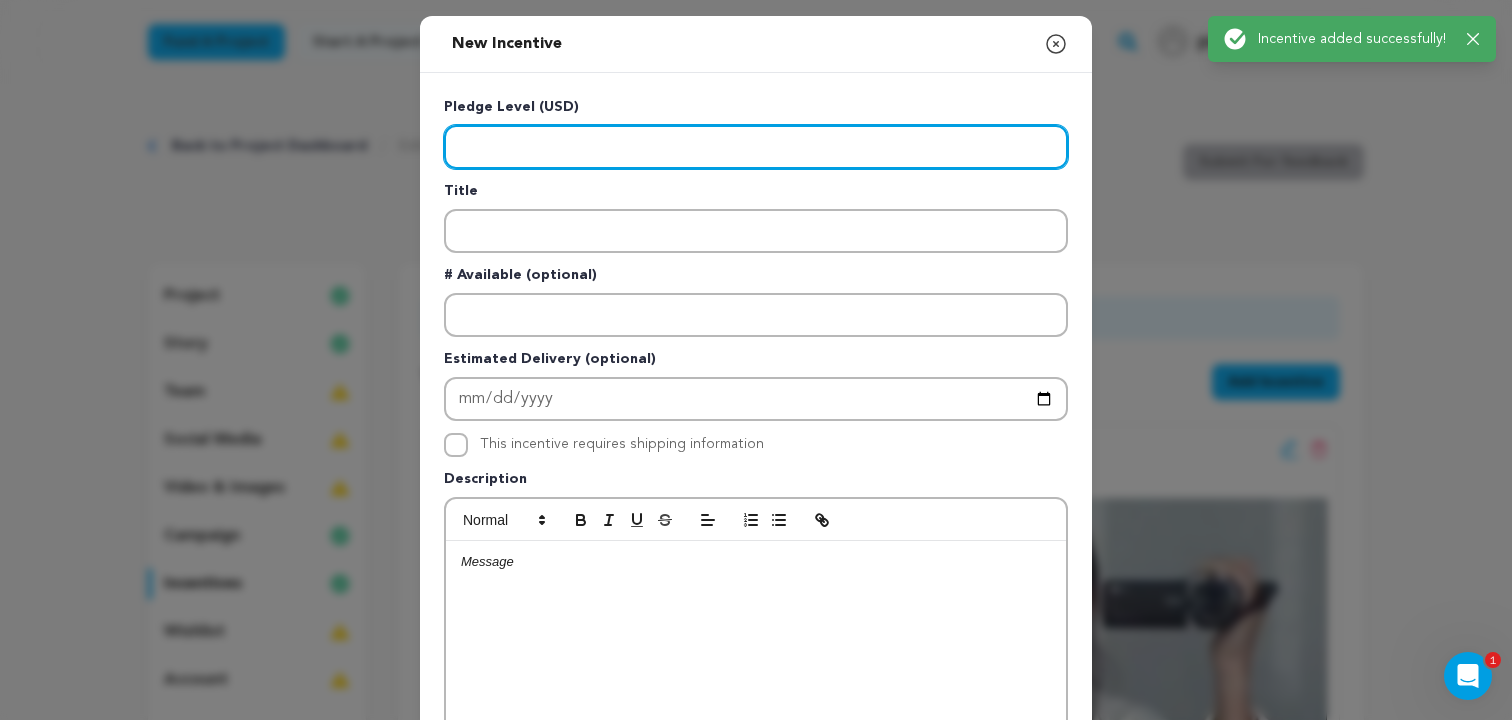 click at bounding box center (756, 147) 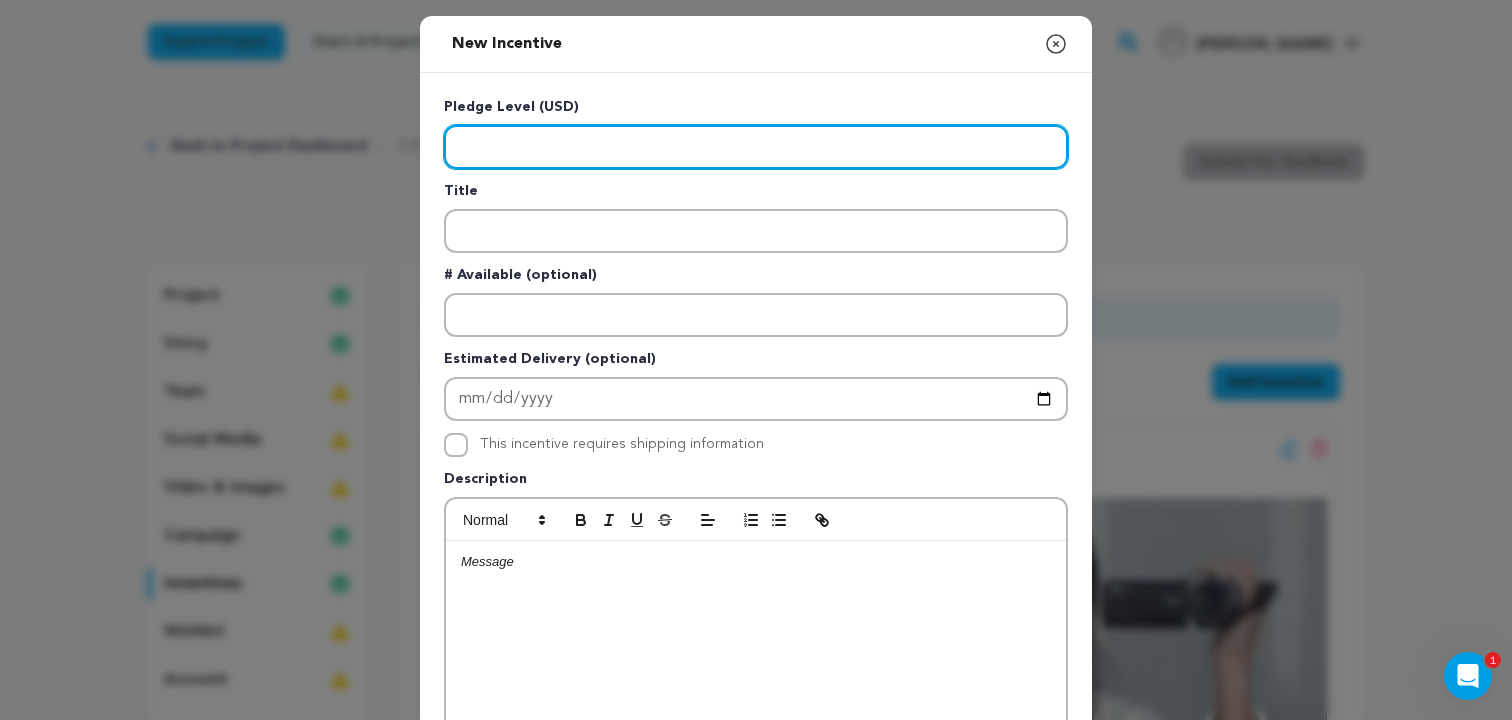 click at bounding box center (756, 147) 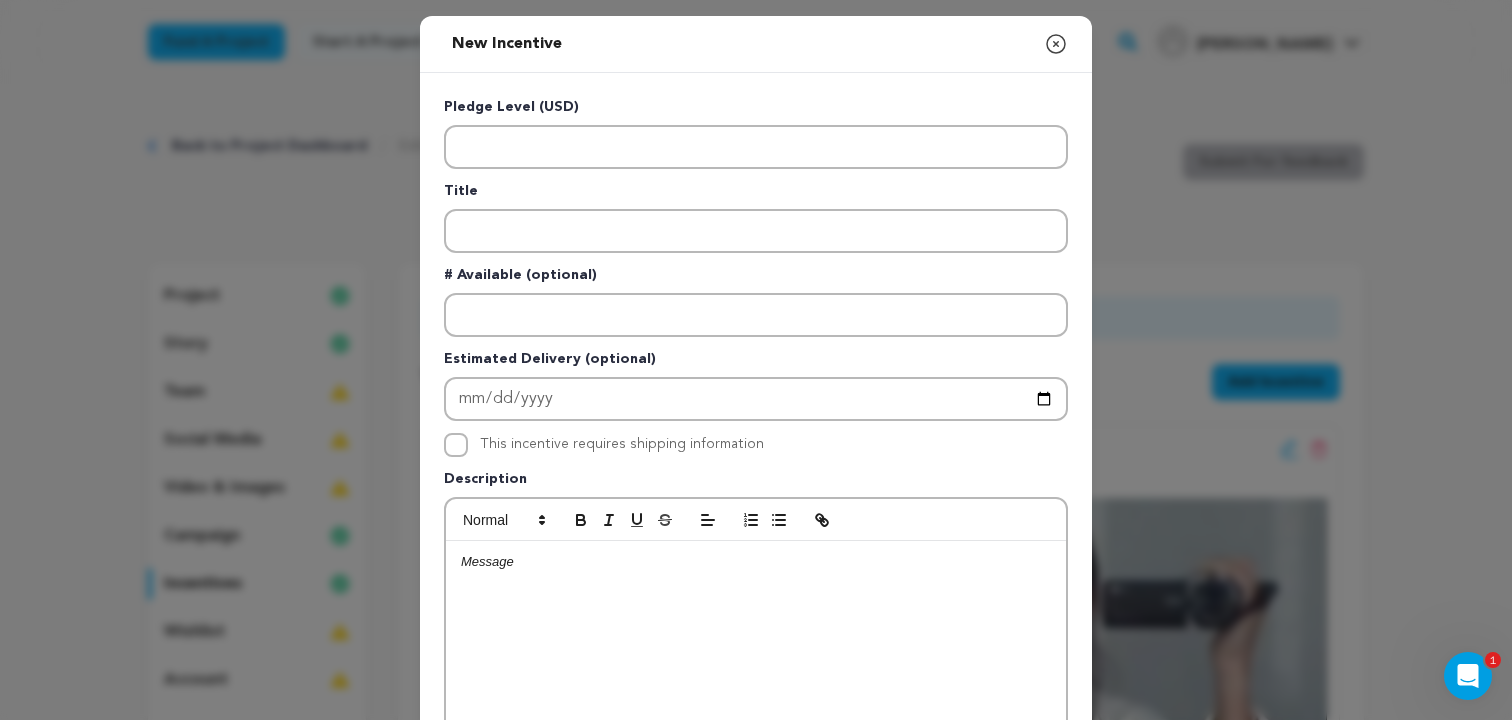 click at bounding box center (756, 691) 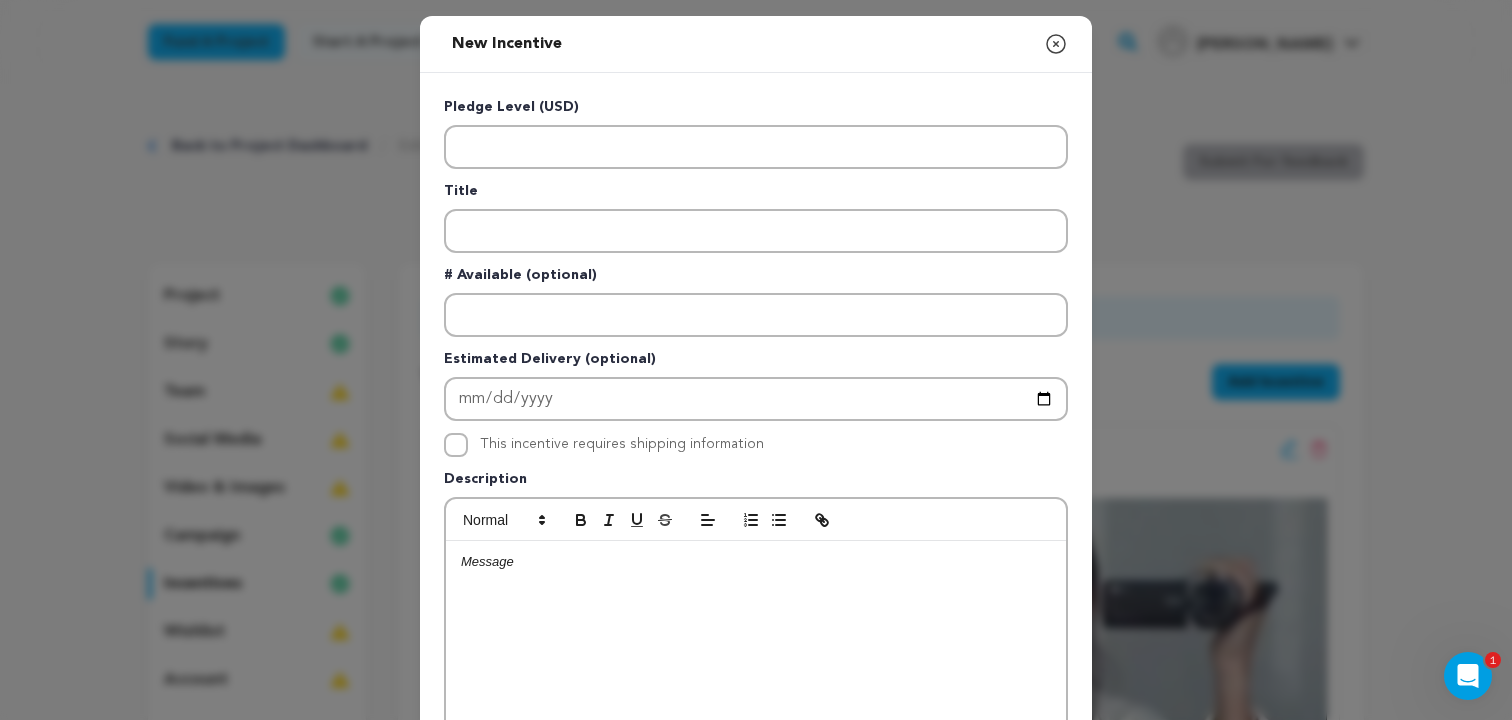 type 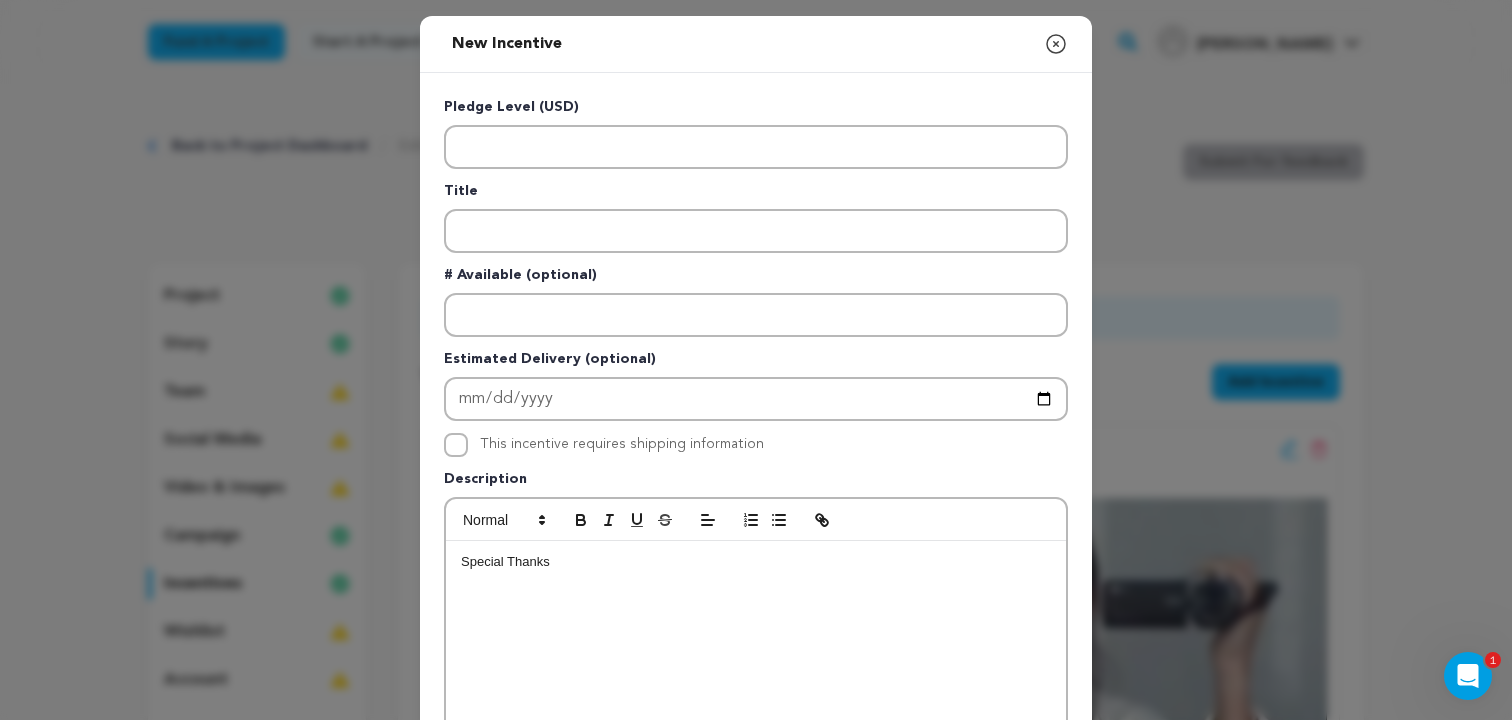drag, startPoint x: 585, startPoint y: 570, endPoint x: 438, endPoint y: 548, distance: 148.63715 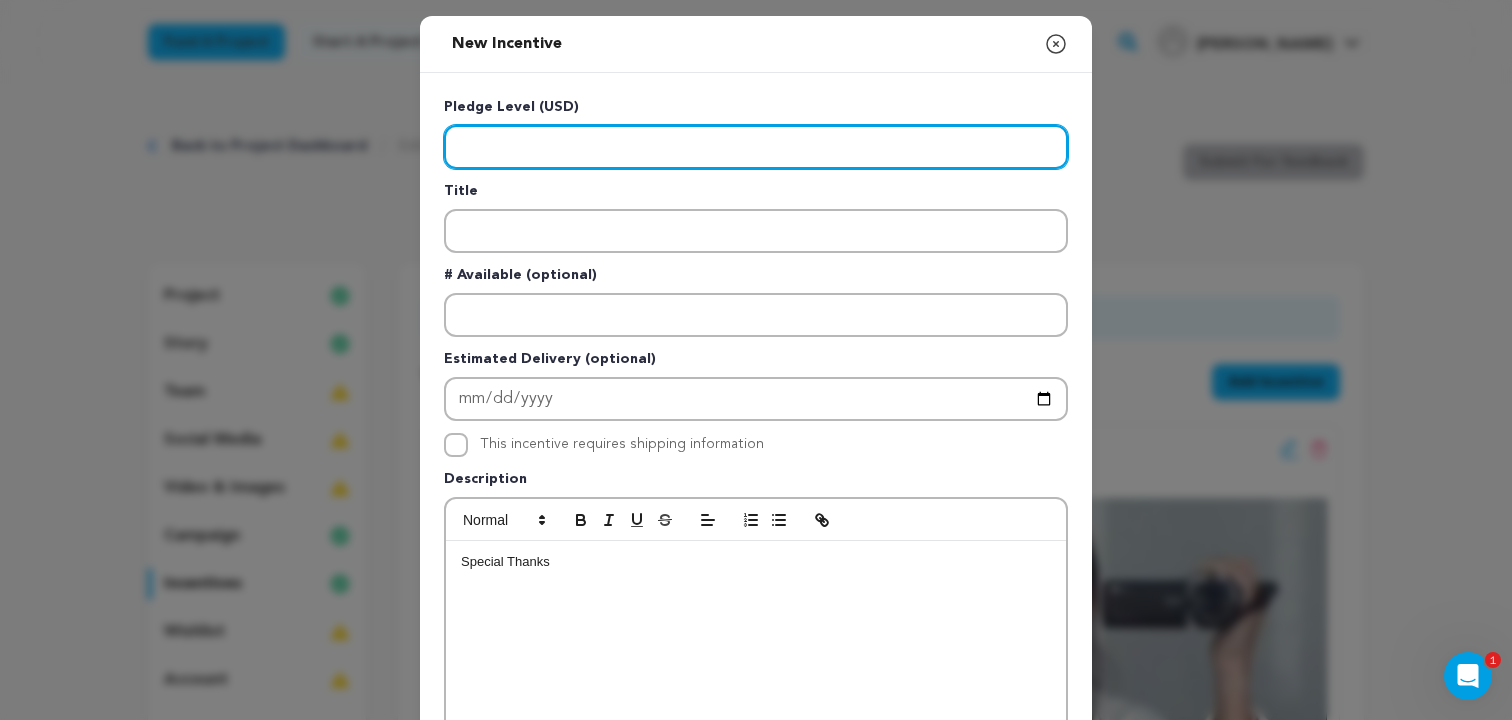 click at bounding box center (756, 147) 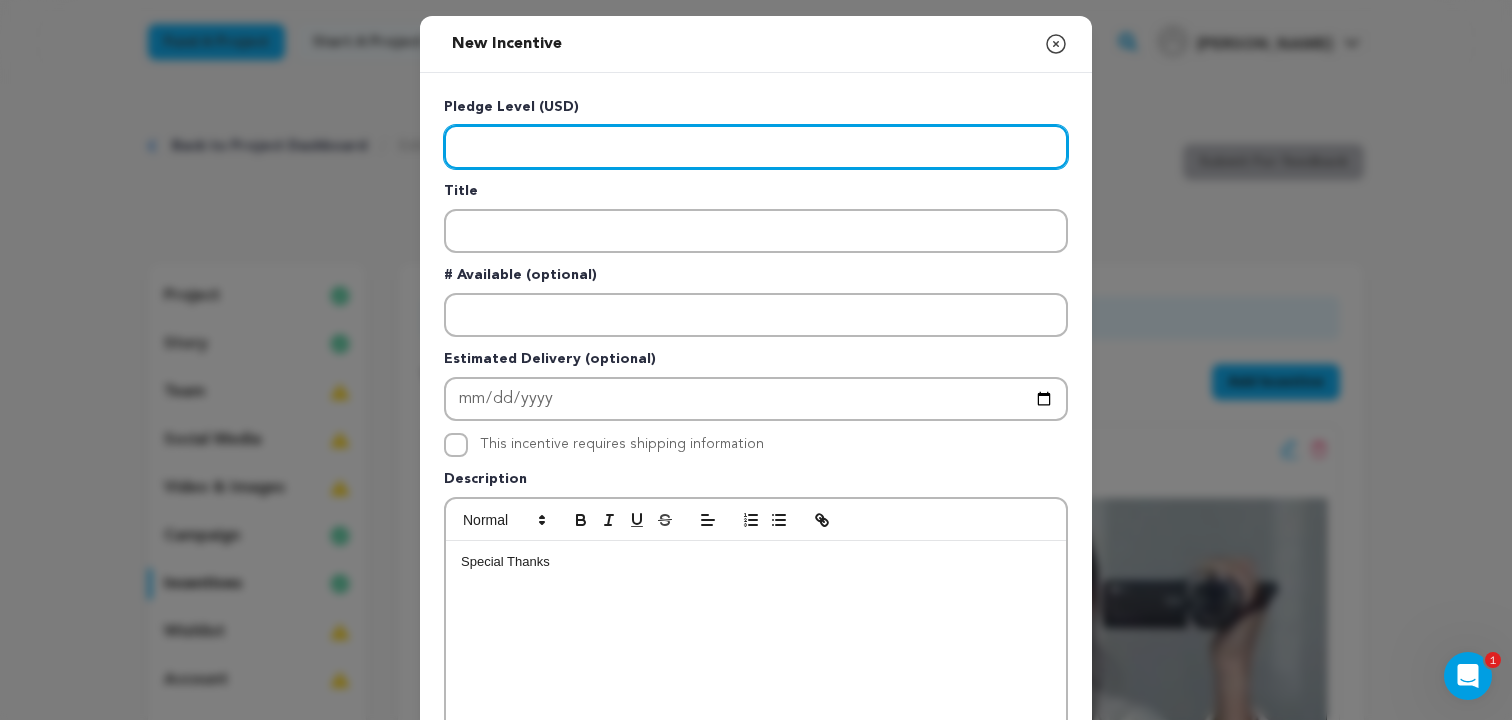 click at bounding box center [756, 147] 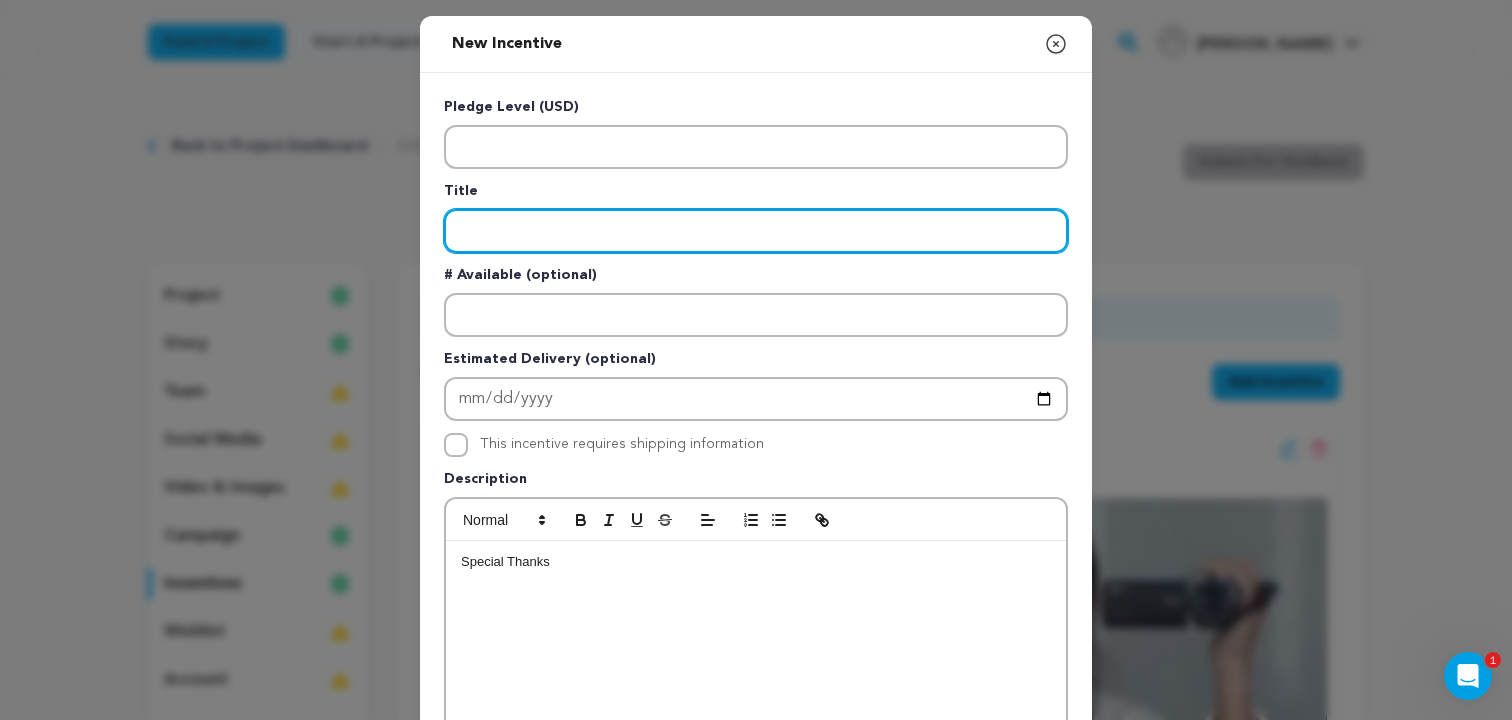 click at bounding box center [756, 231] 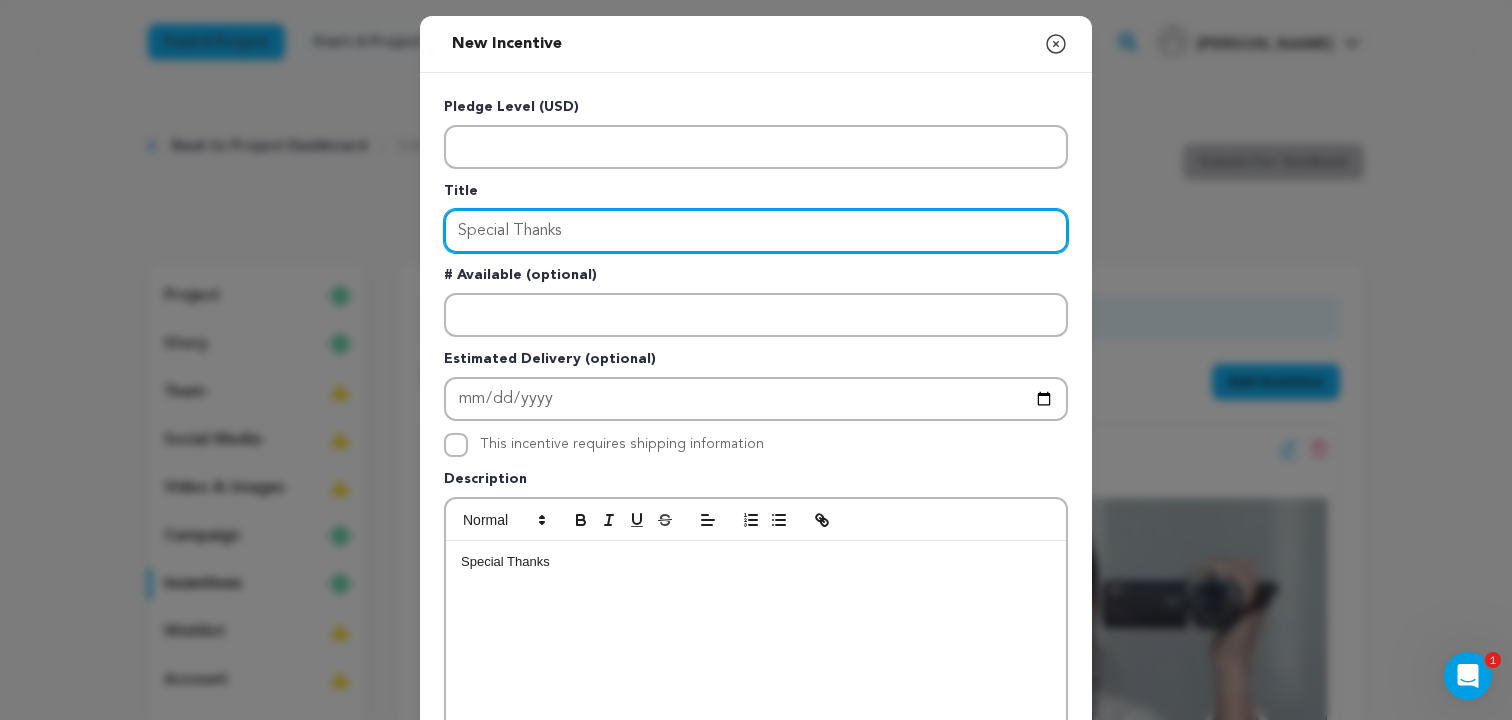 type on "Special Thanks" 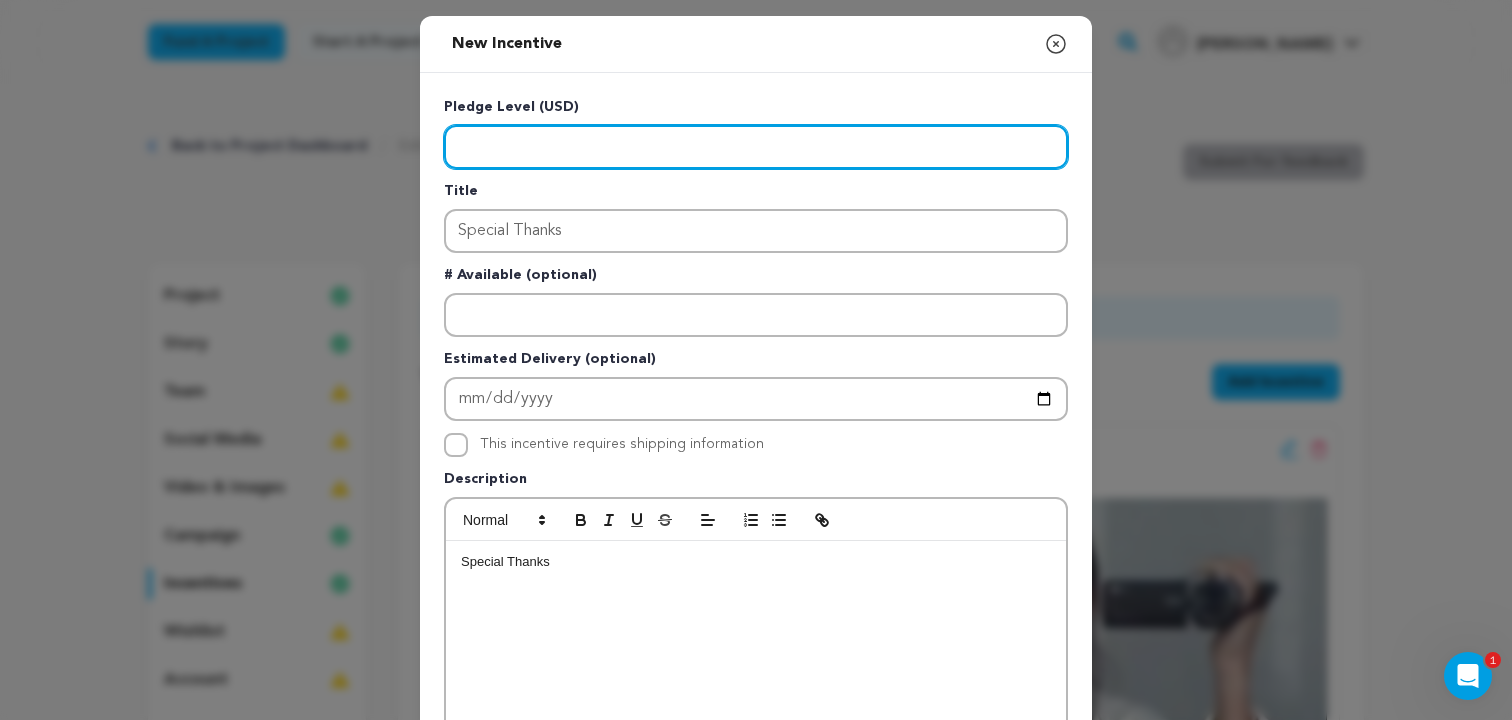 click at bounding box center (756, 147) 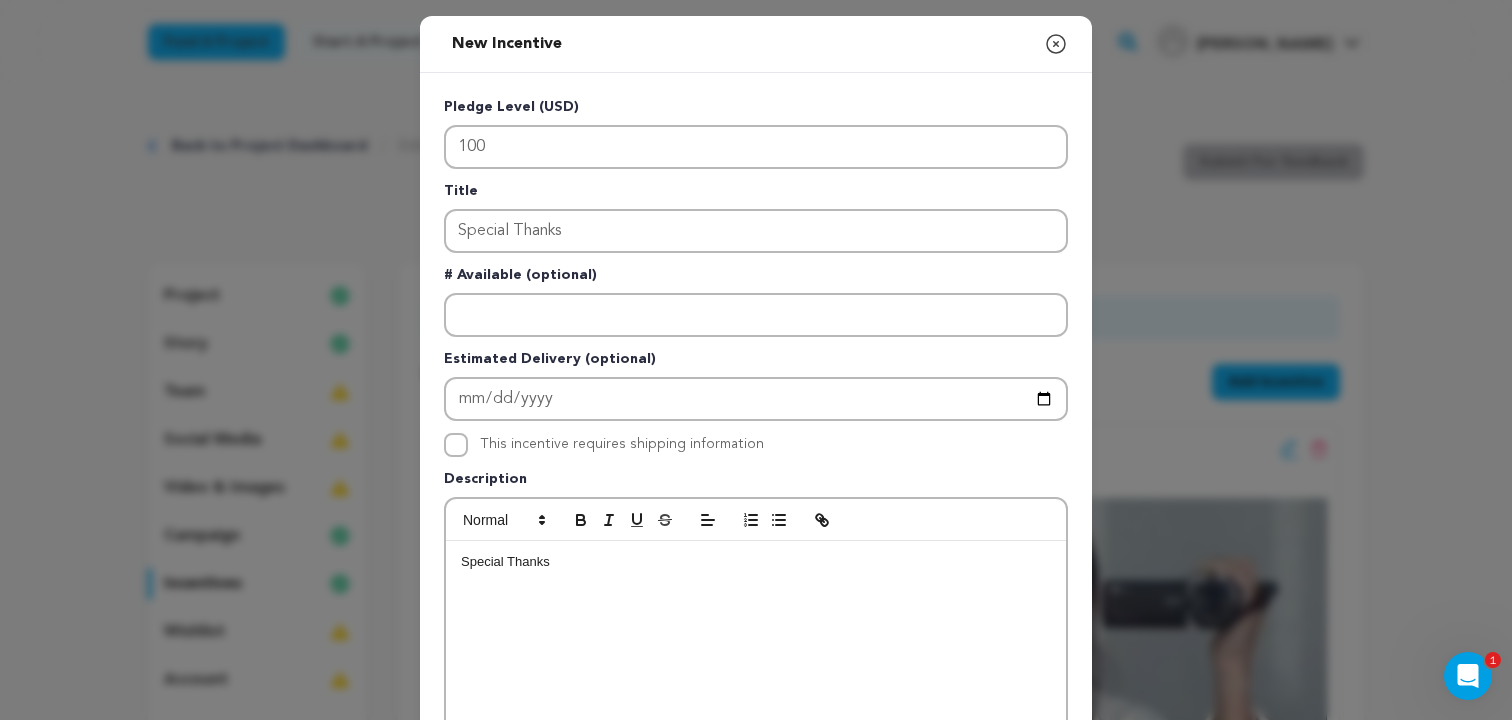 click on "Special Thanks" at bounding box center (756, 691) 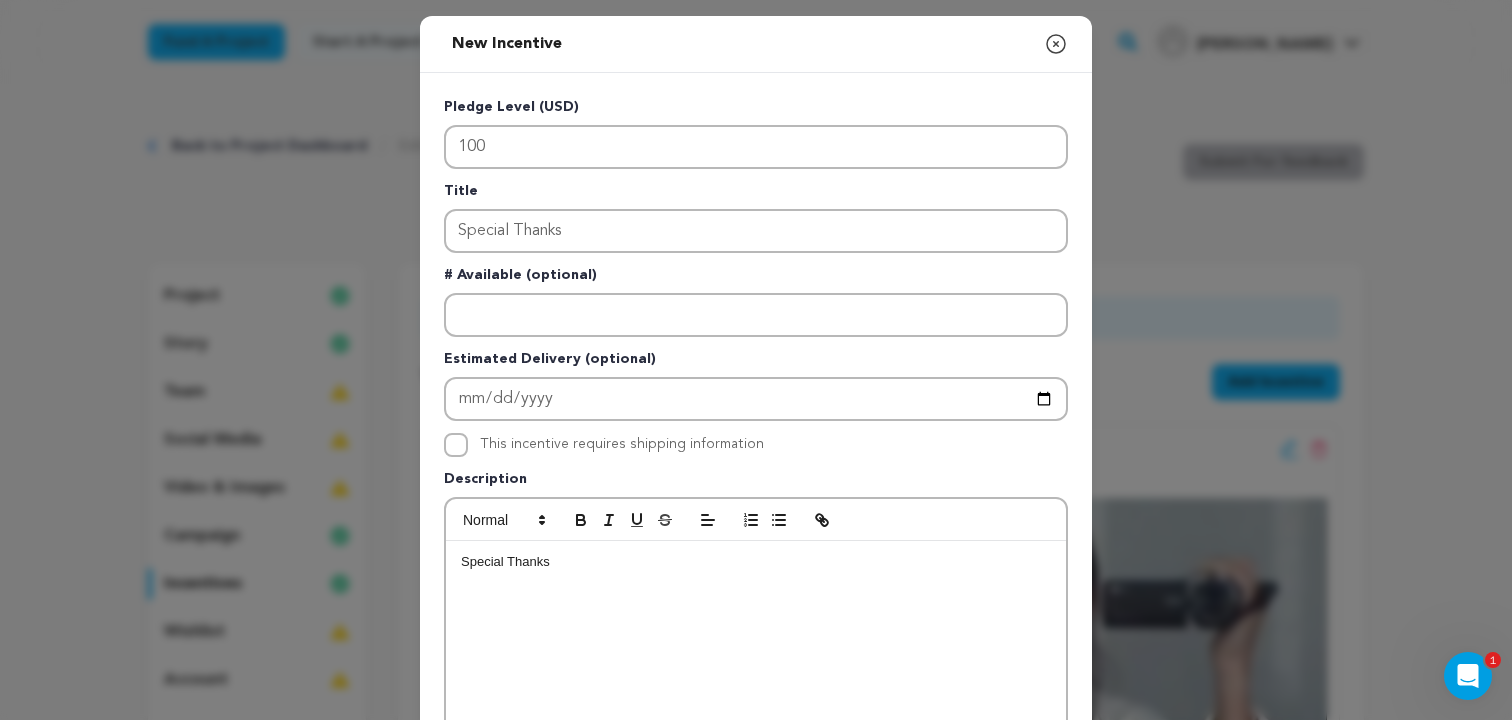 drag, startPoint x: 590, startPoint y: 564, endPoint x: 425, endPoint y: 554, distance: 165.30275 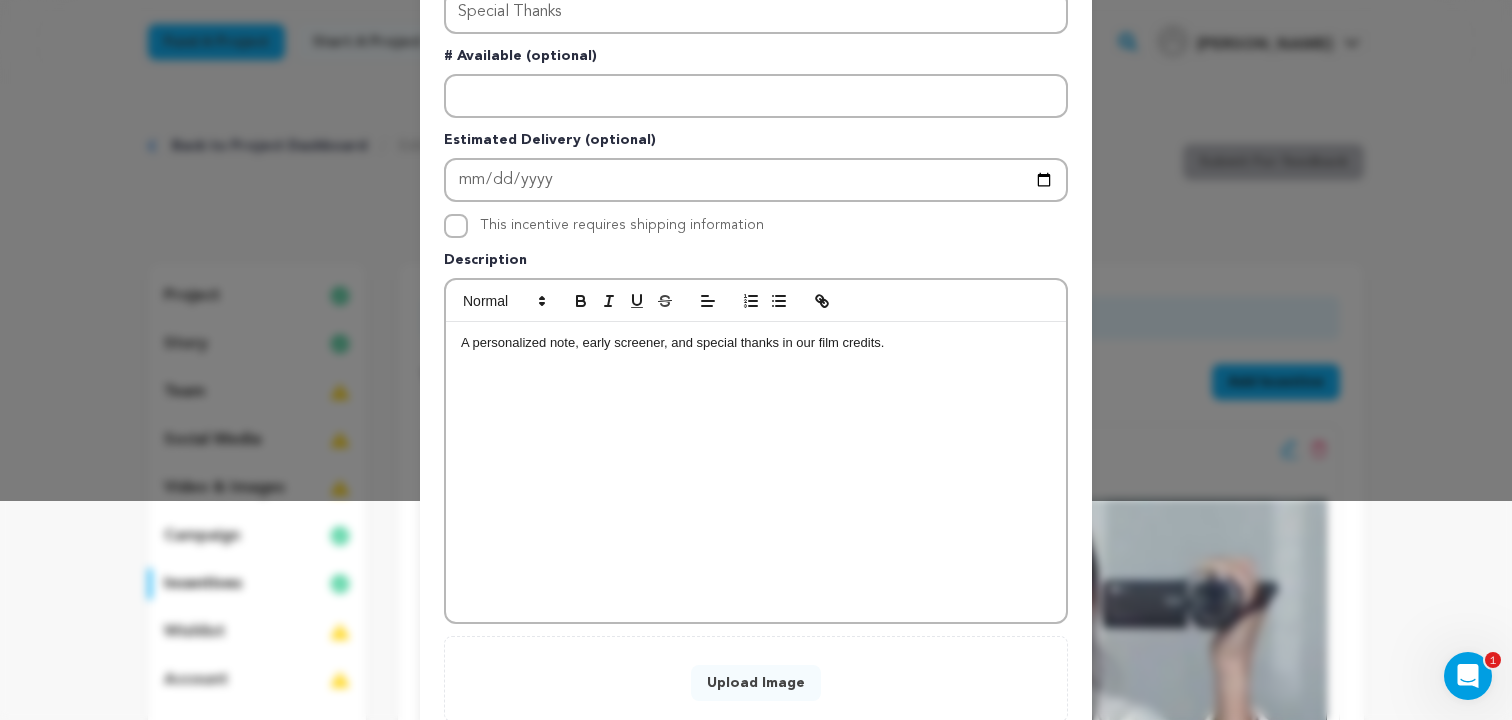scroll, scrollTop: 274, scrollLeft: 0, axis: vertical 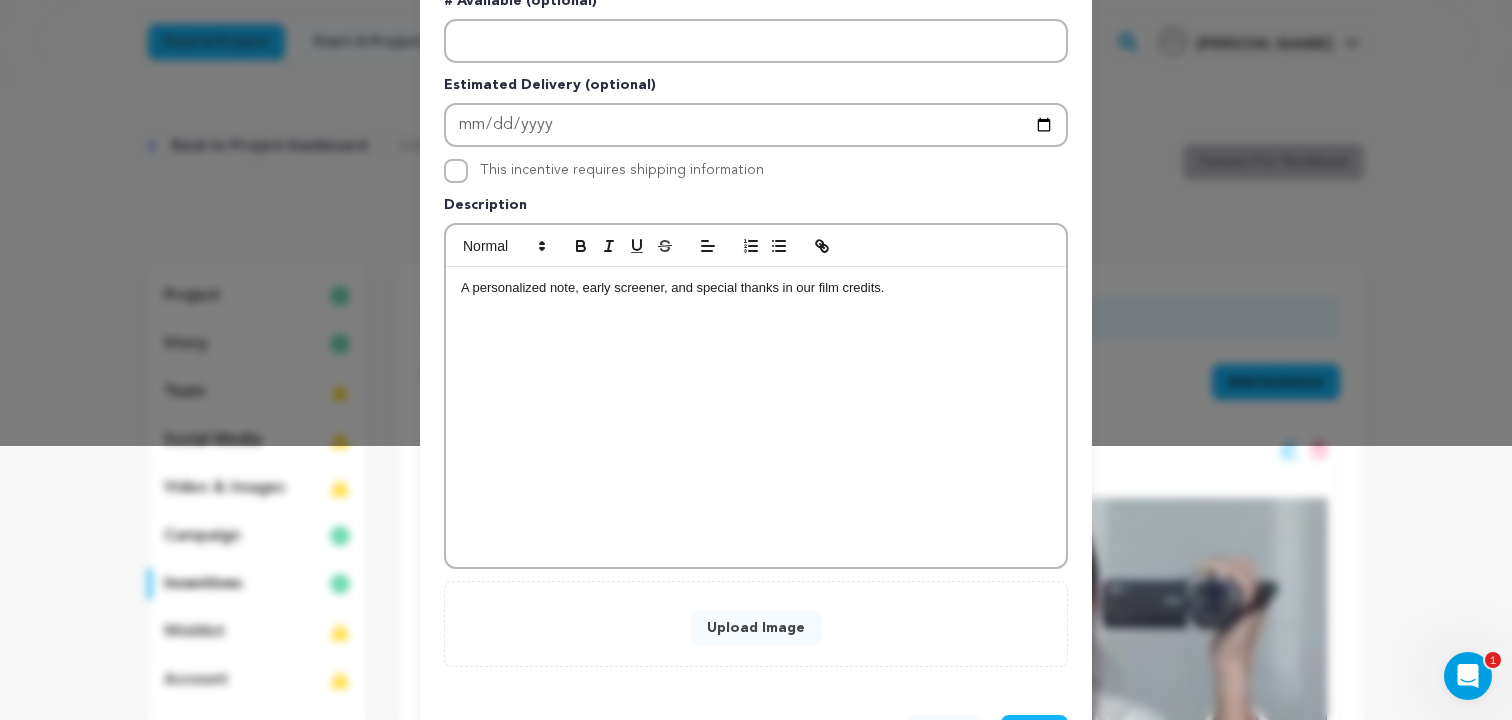 click on "Upload Image" at bounding box center [756, 628] 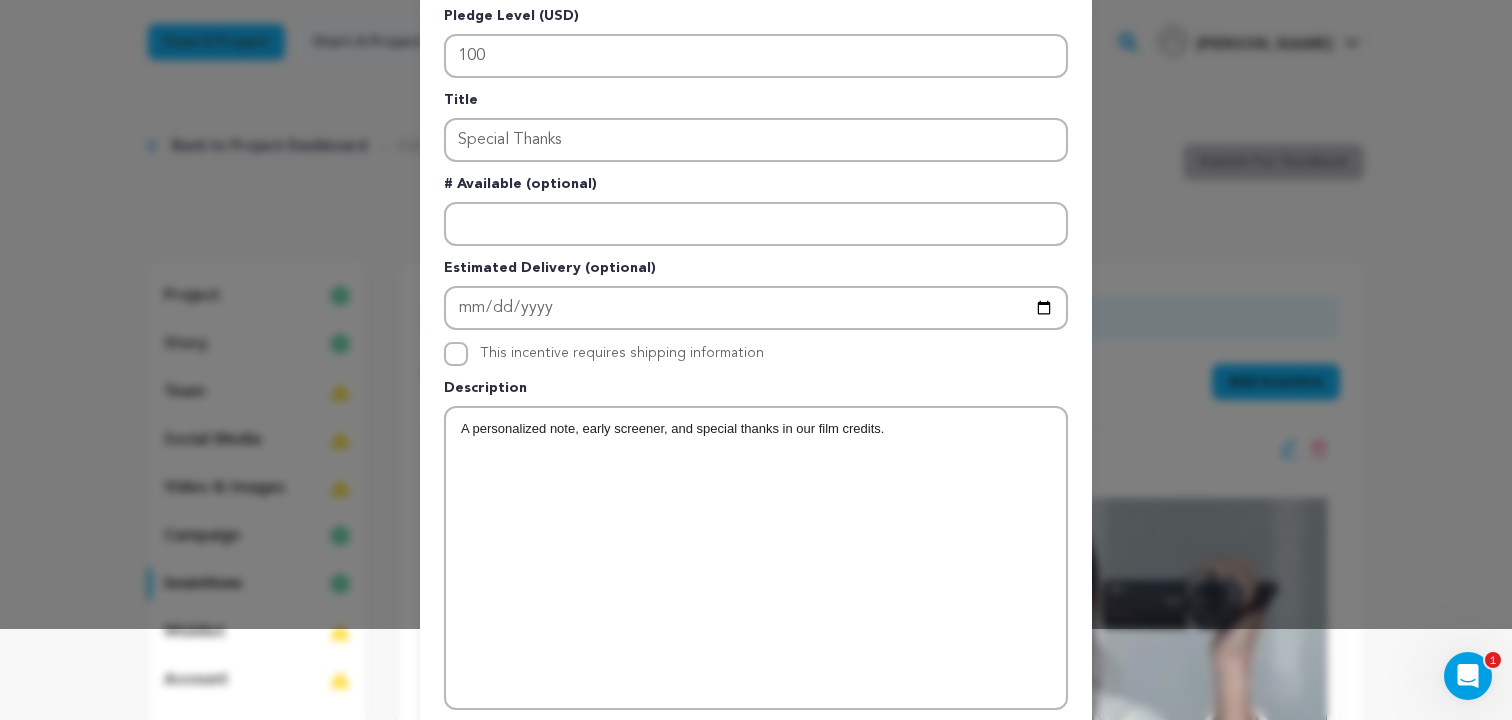 scroll, scrollTop: 12, scrollLeft: 0, axis: vertical 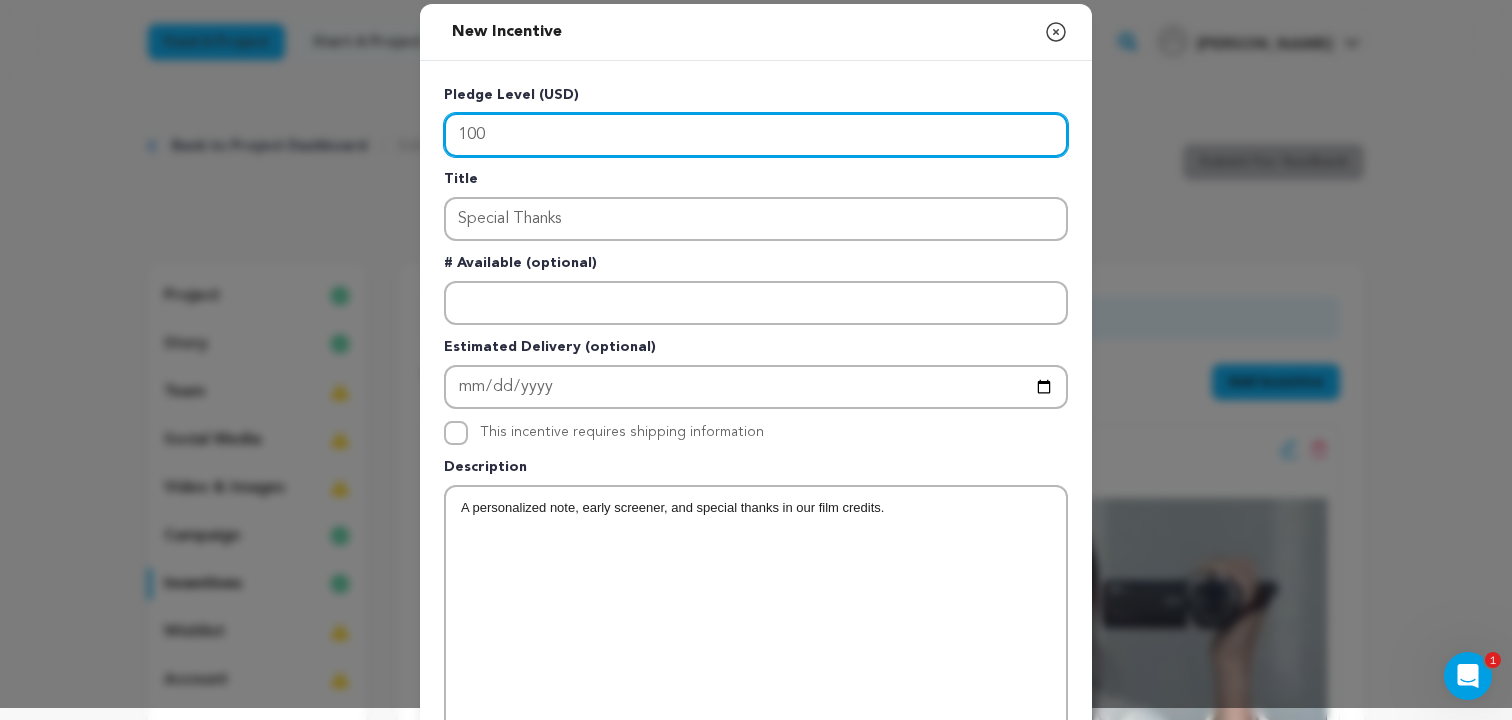 click on "100" at bounding box center [756, 135] 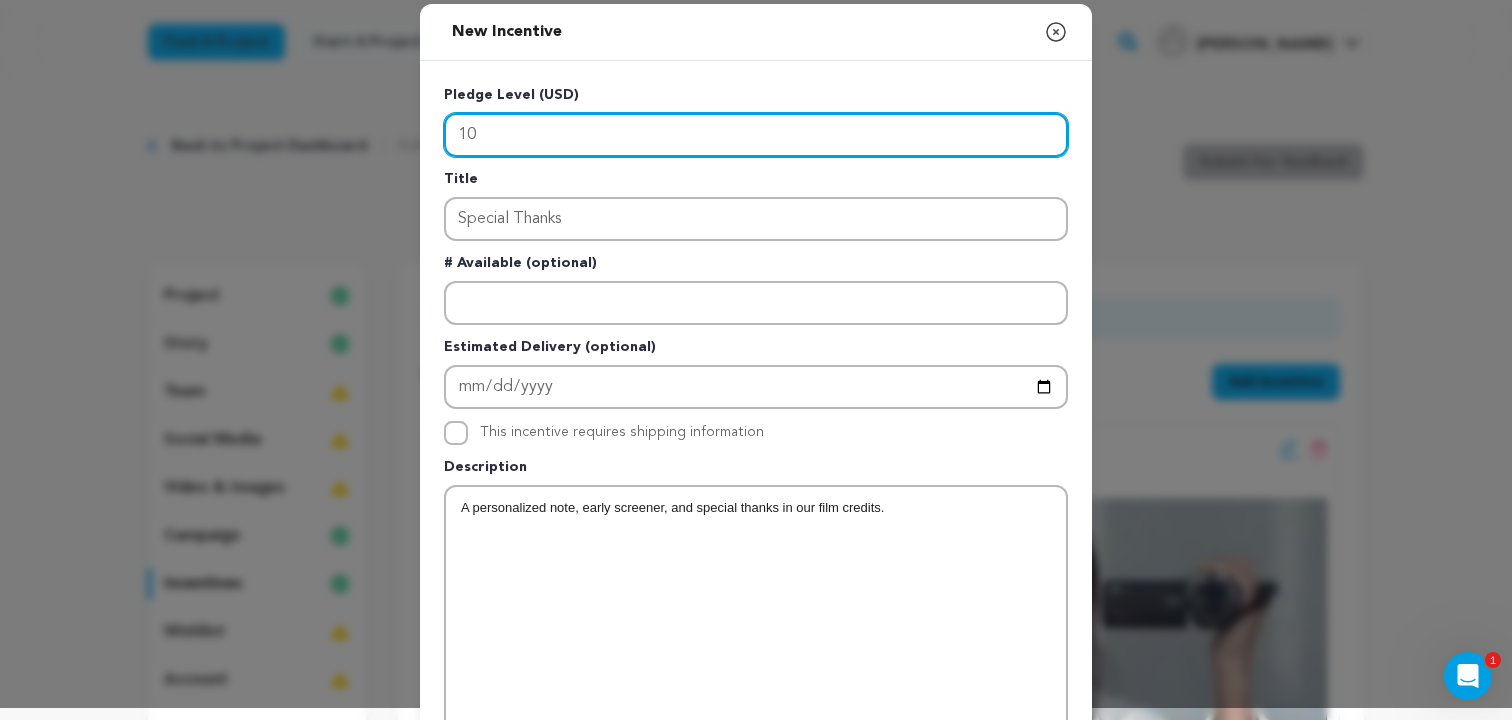 type on "1" 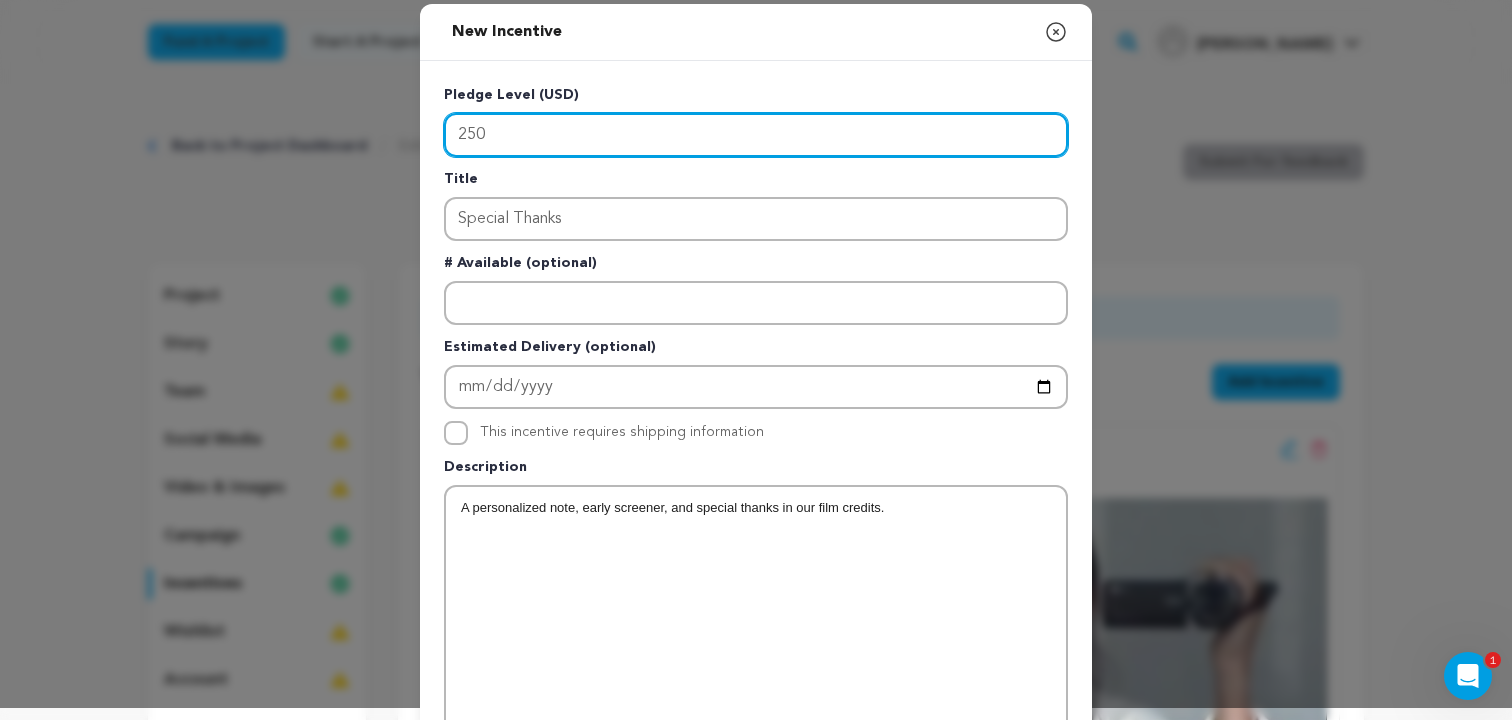 scroll, scrollTop: 515, scrollLeft: 0, axis: vertical 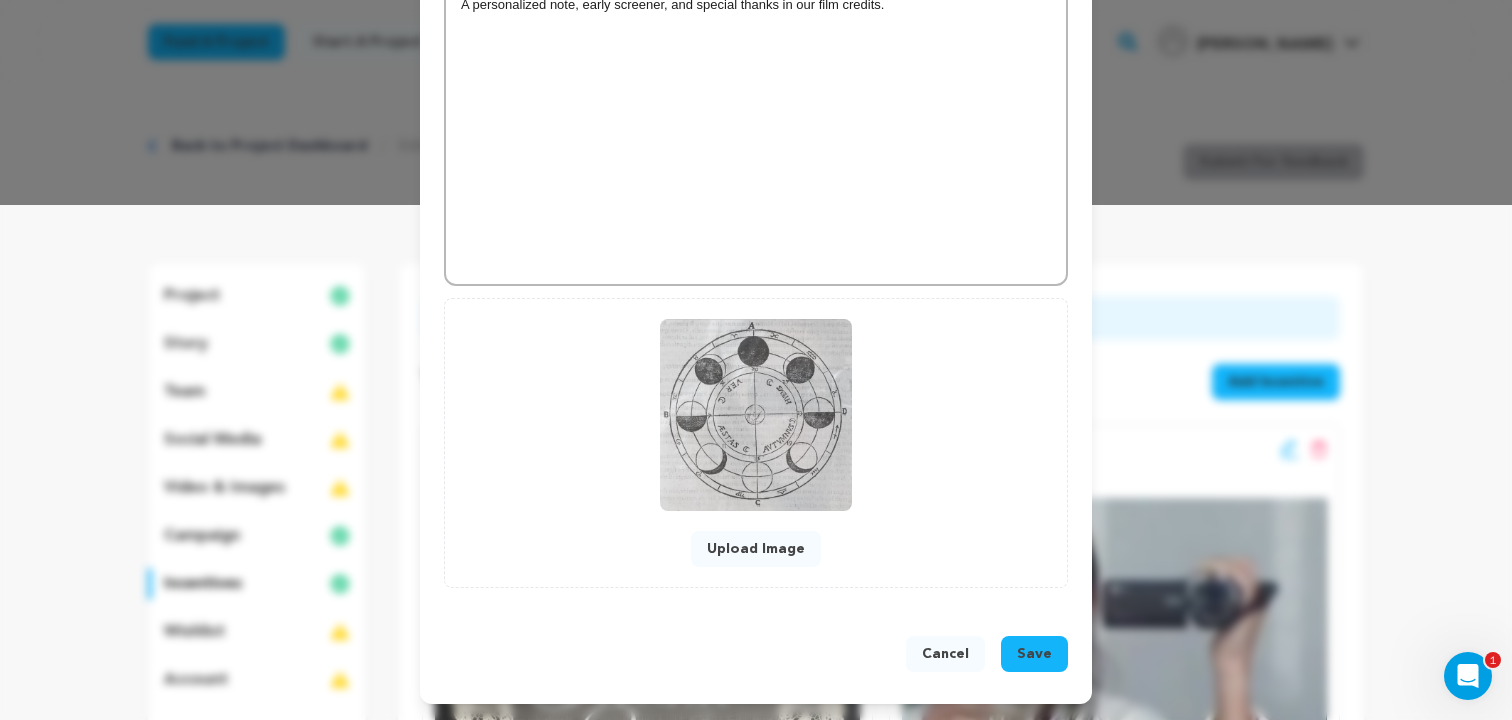 type on "250" 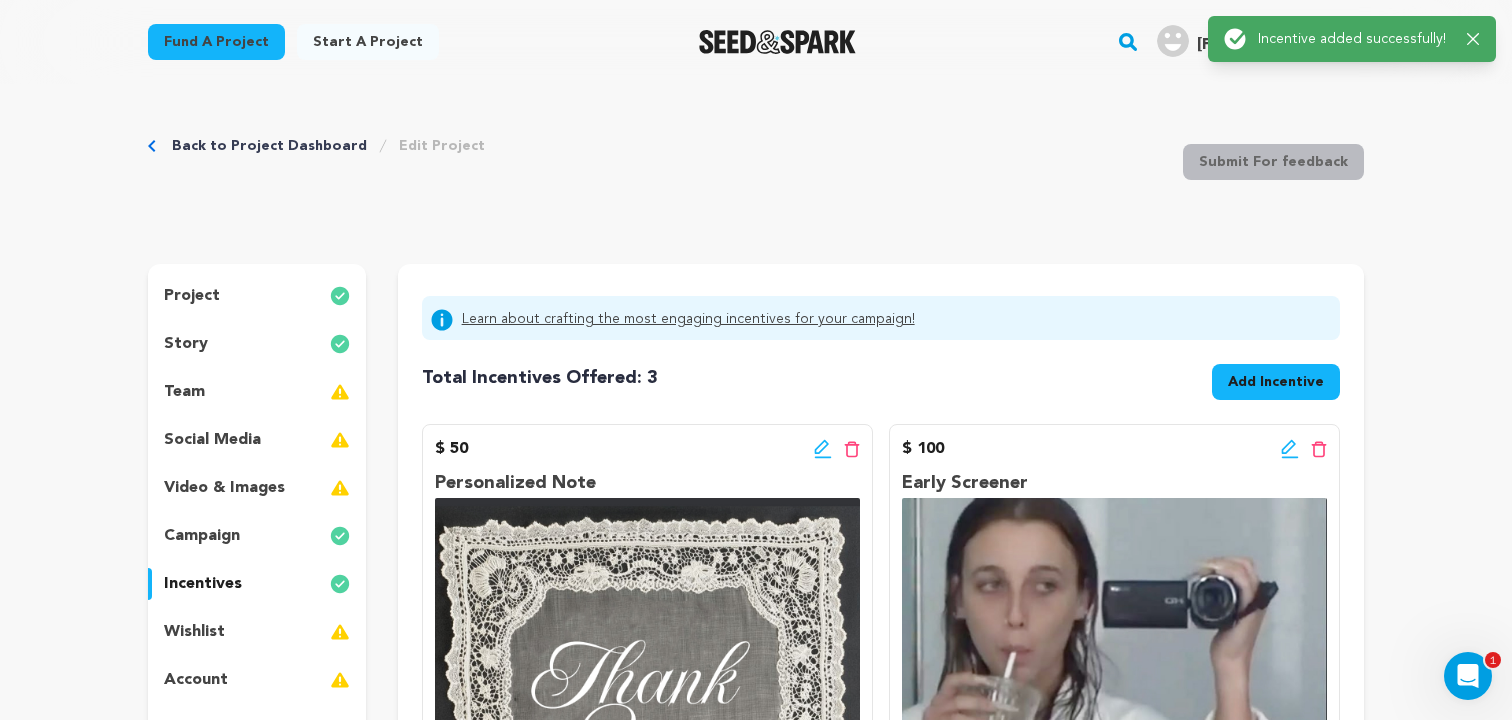 click on "Add Incentive" at bounding box center [1276, 382] 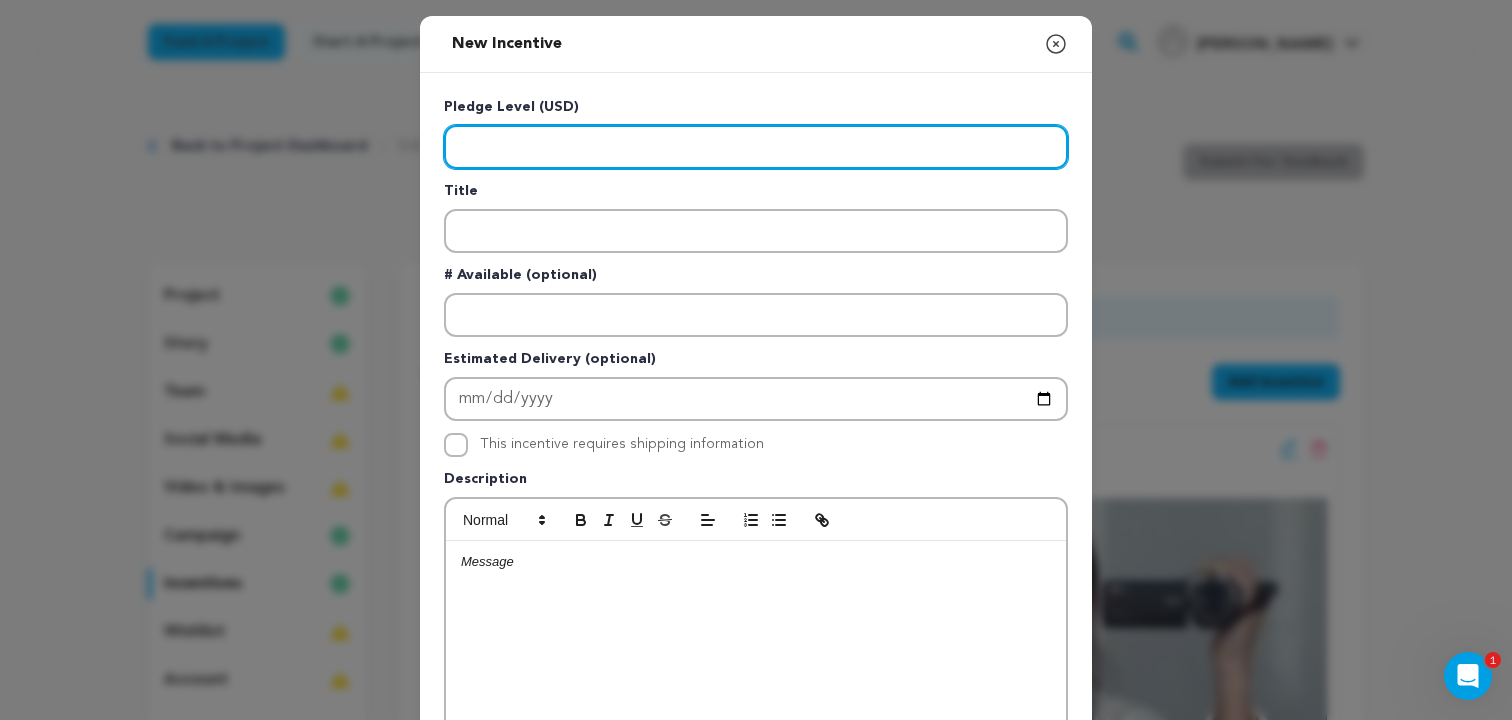 click at bounding box center [756, 147] 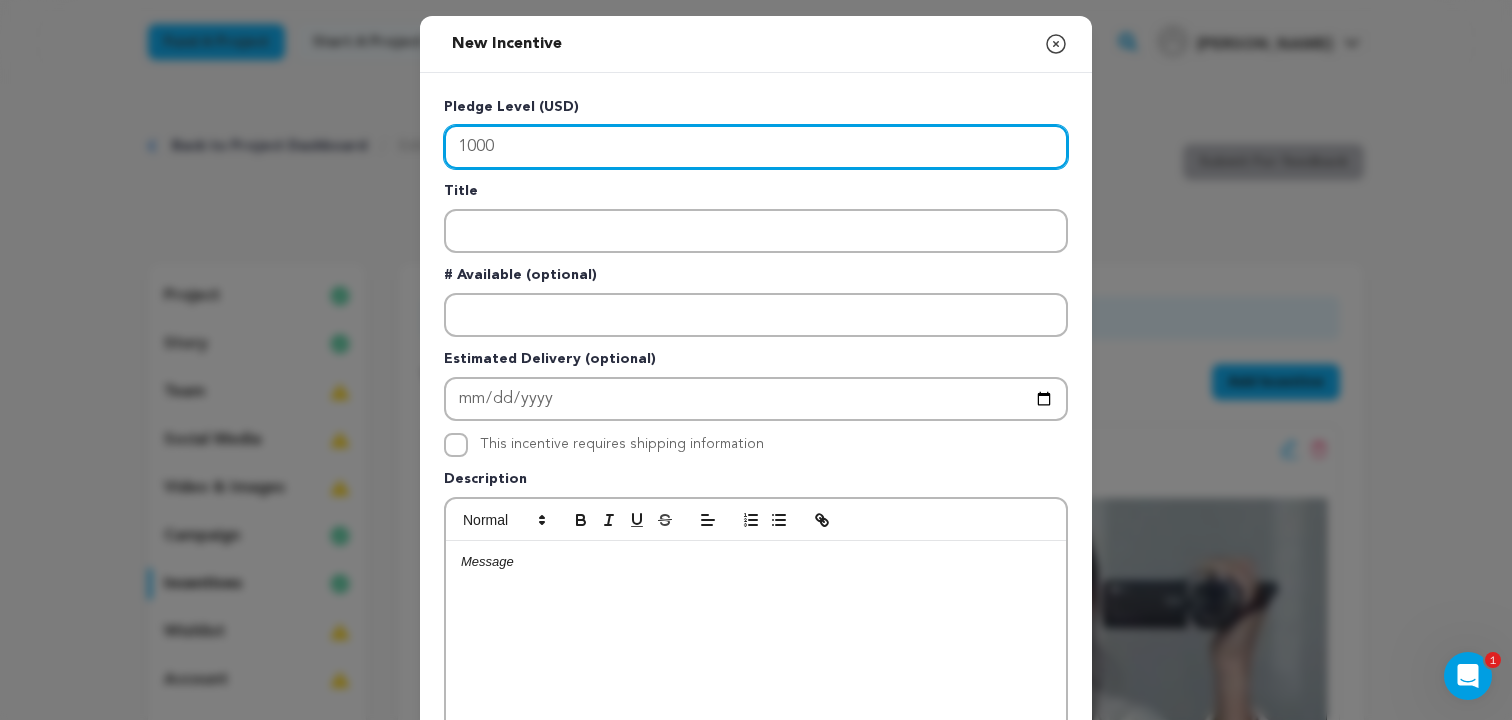 type on "1000" 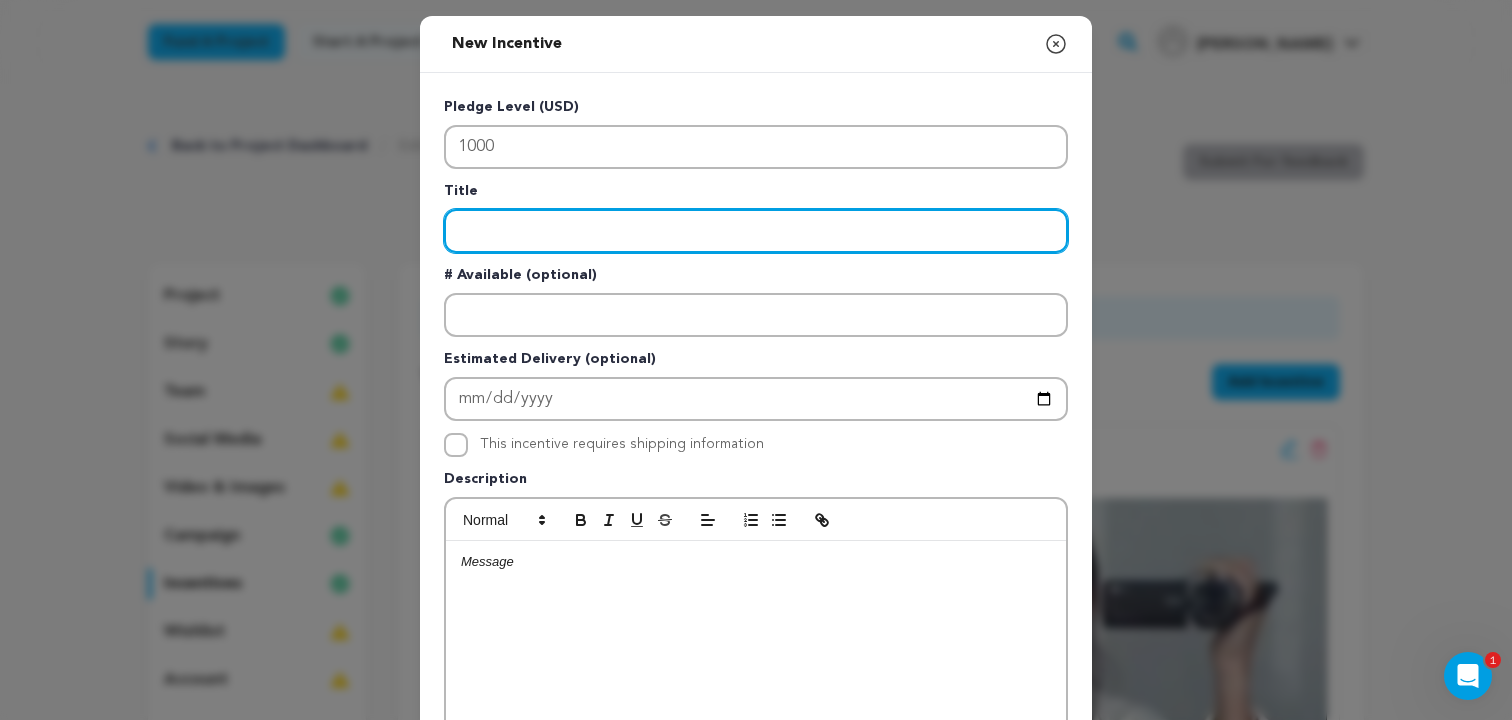 click at bounding box center (756, 231) 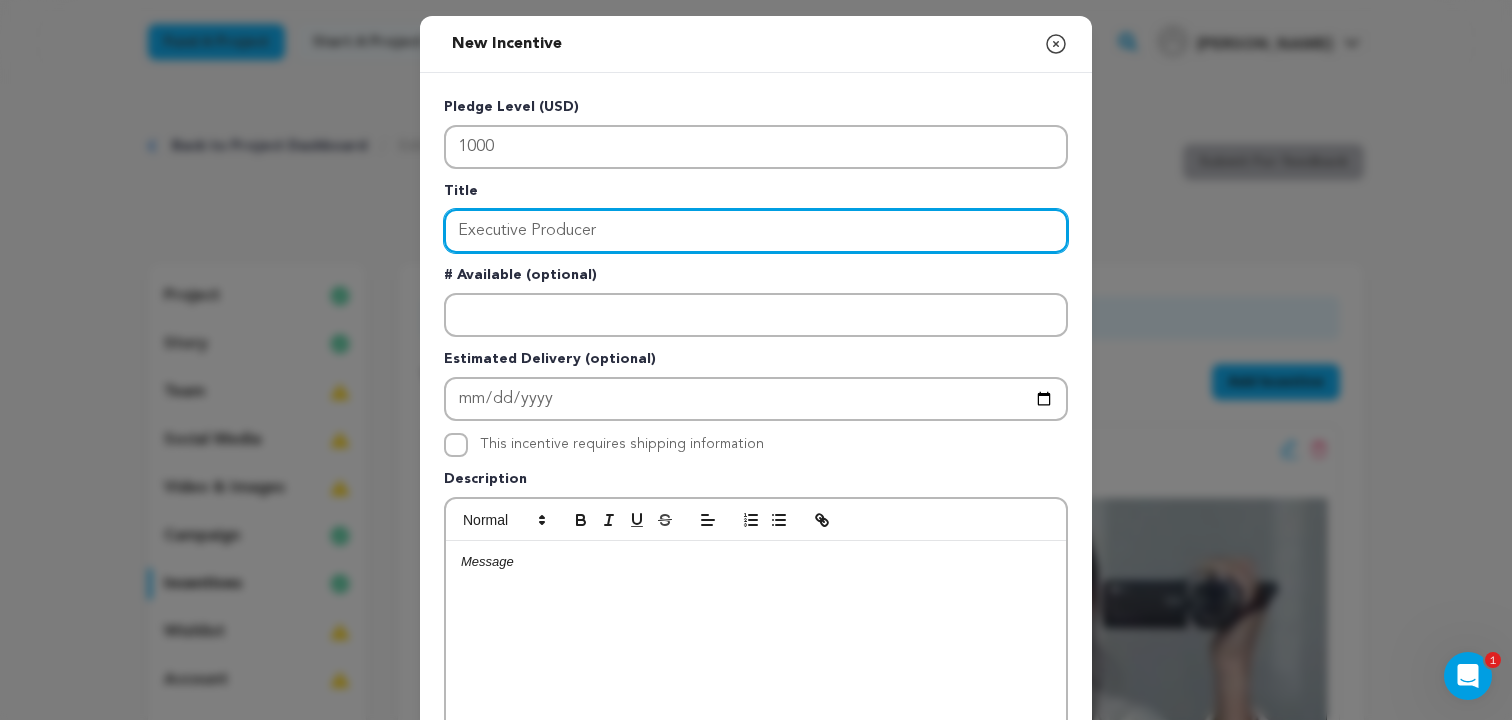 type on "Executive Producer" 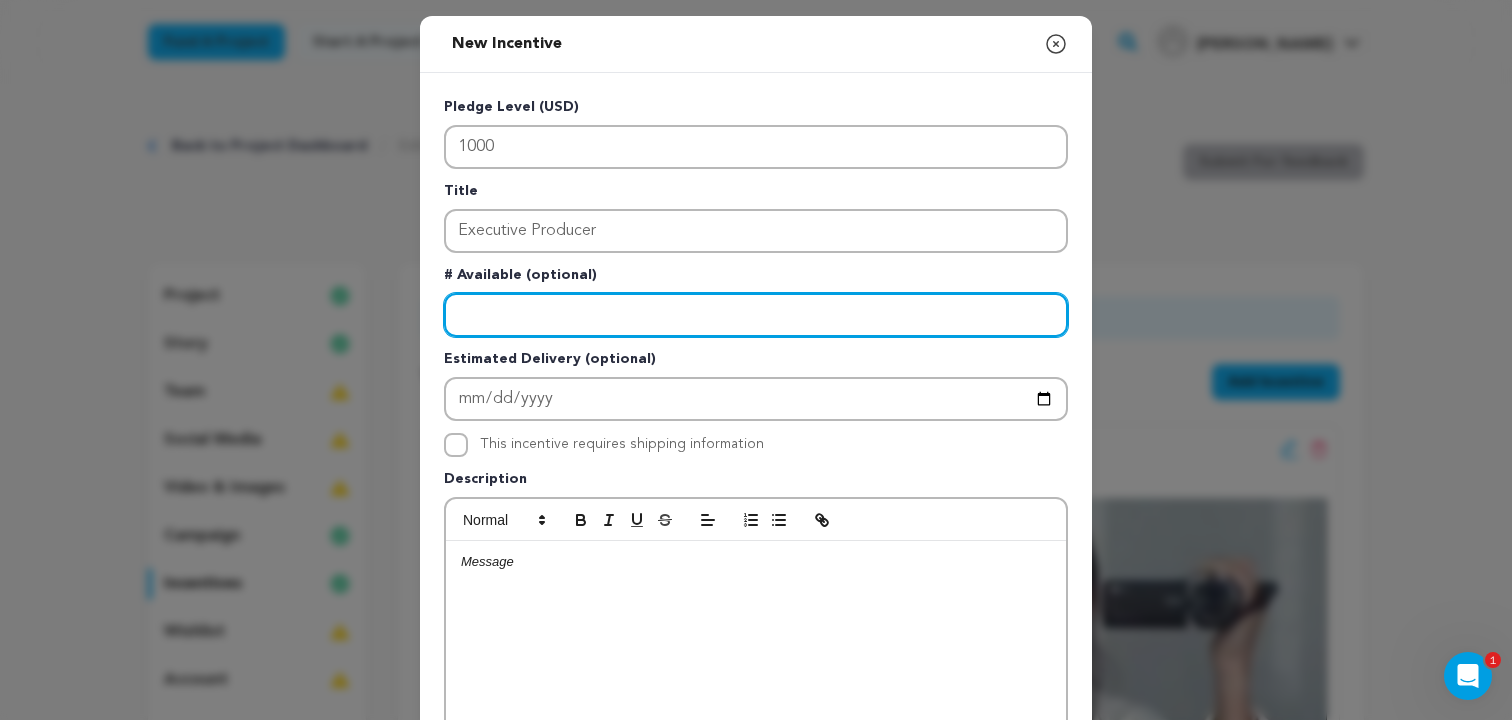 click at bounding box center (756, 315) 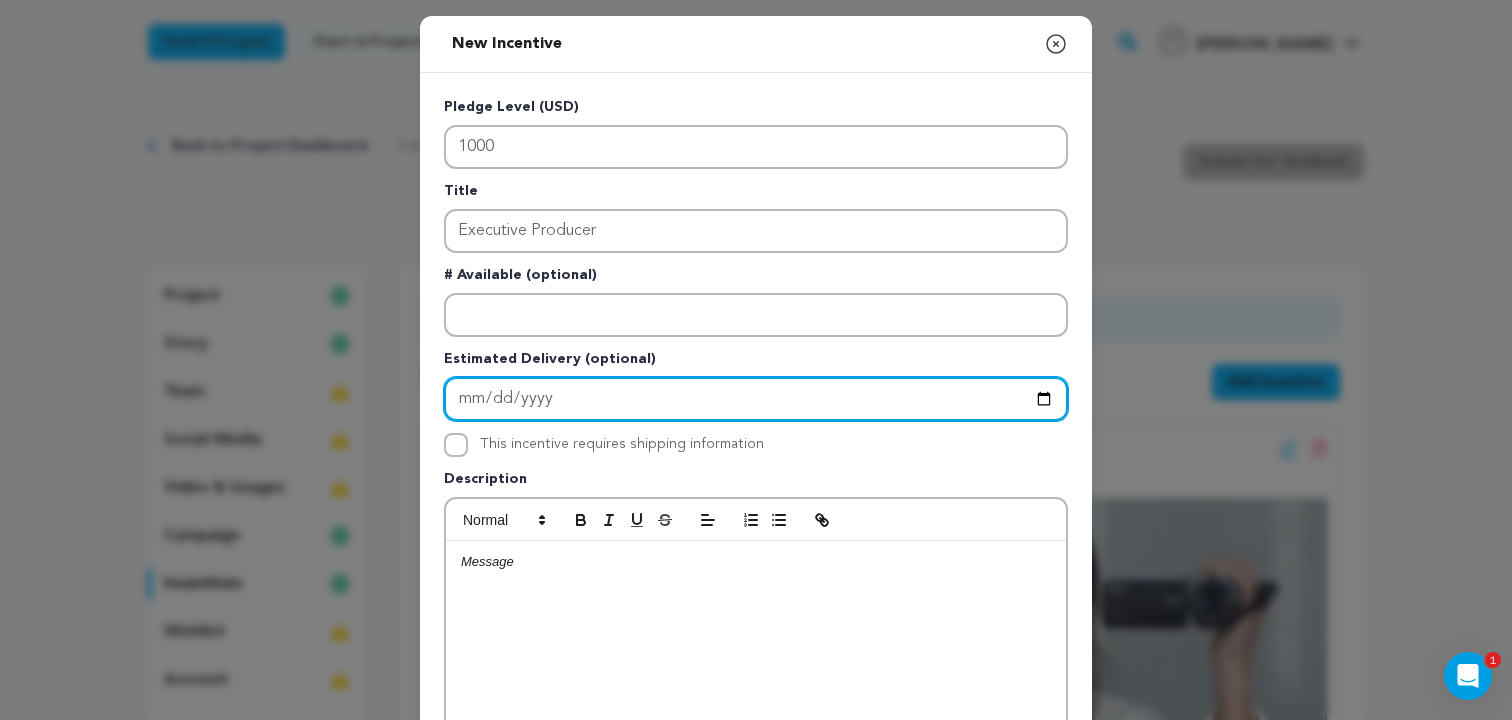 click at bounding box center (756, 399) 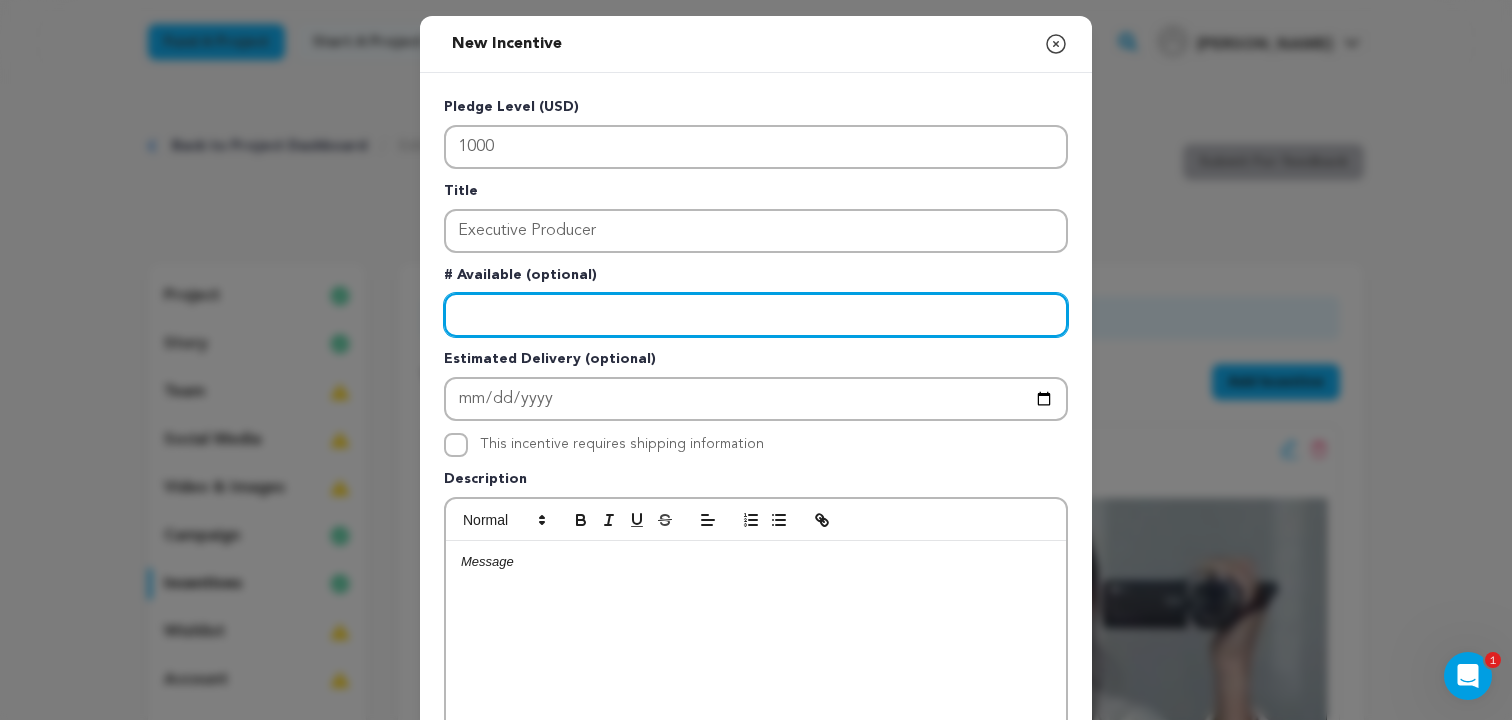 click at bounding box center [756, 315] 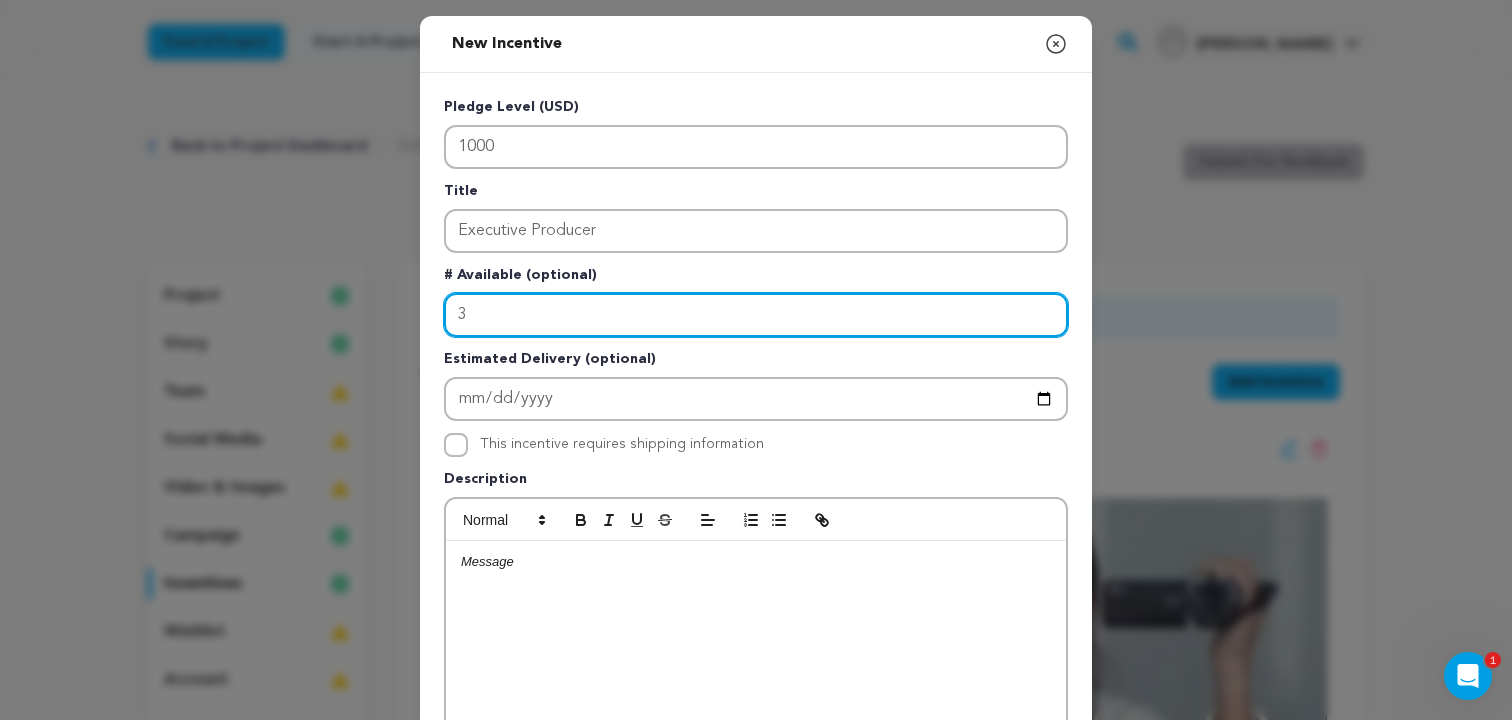 type on "3" 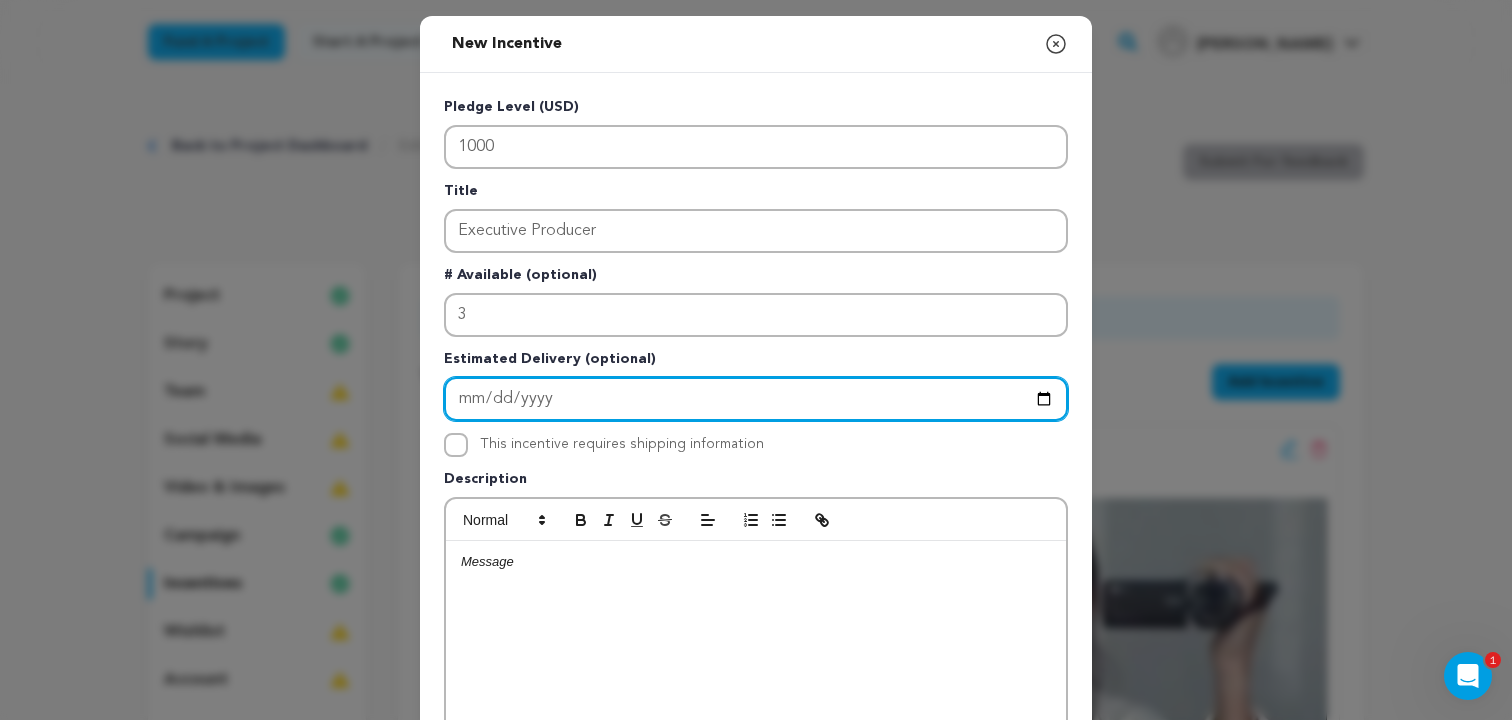 click at bounding box center (756, 399) 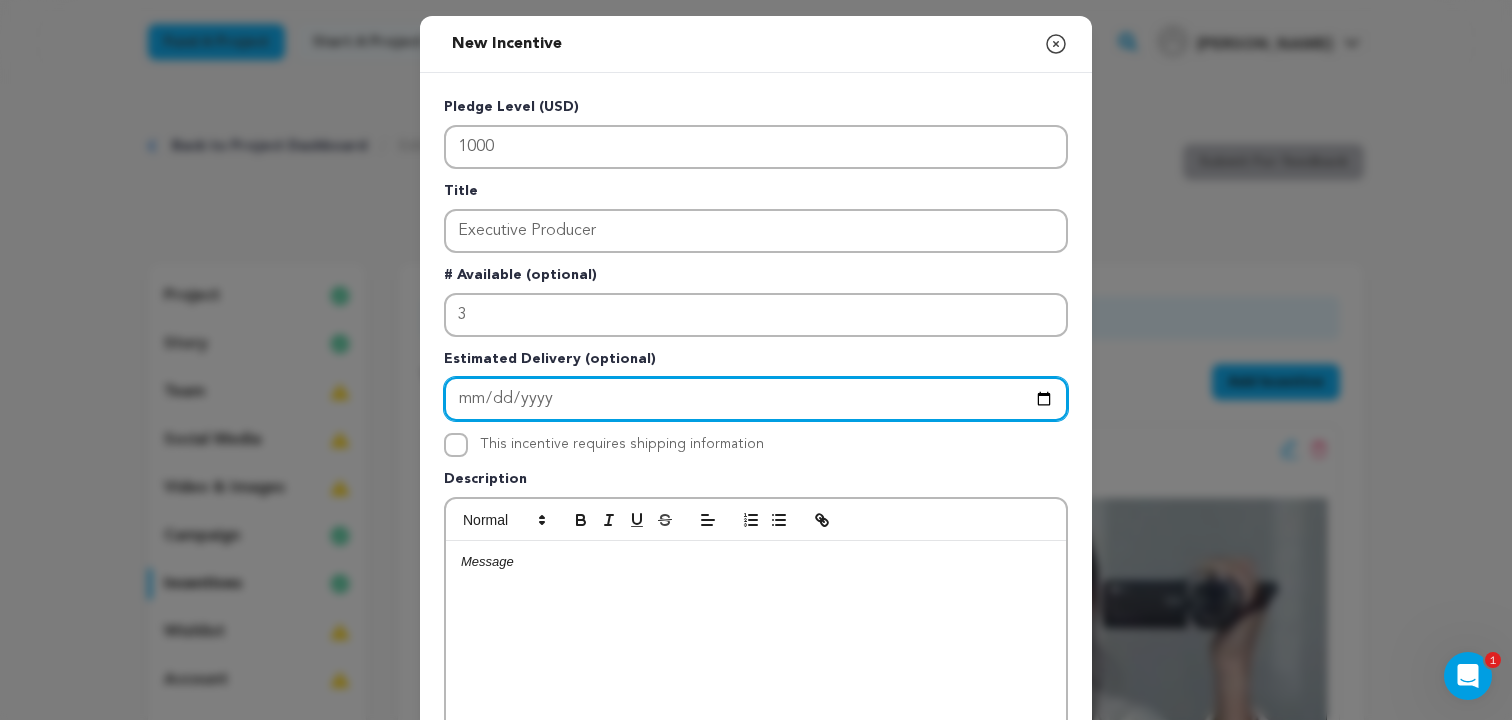 type on "2025-10-15" 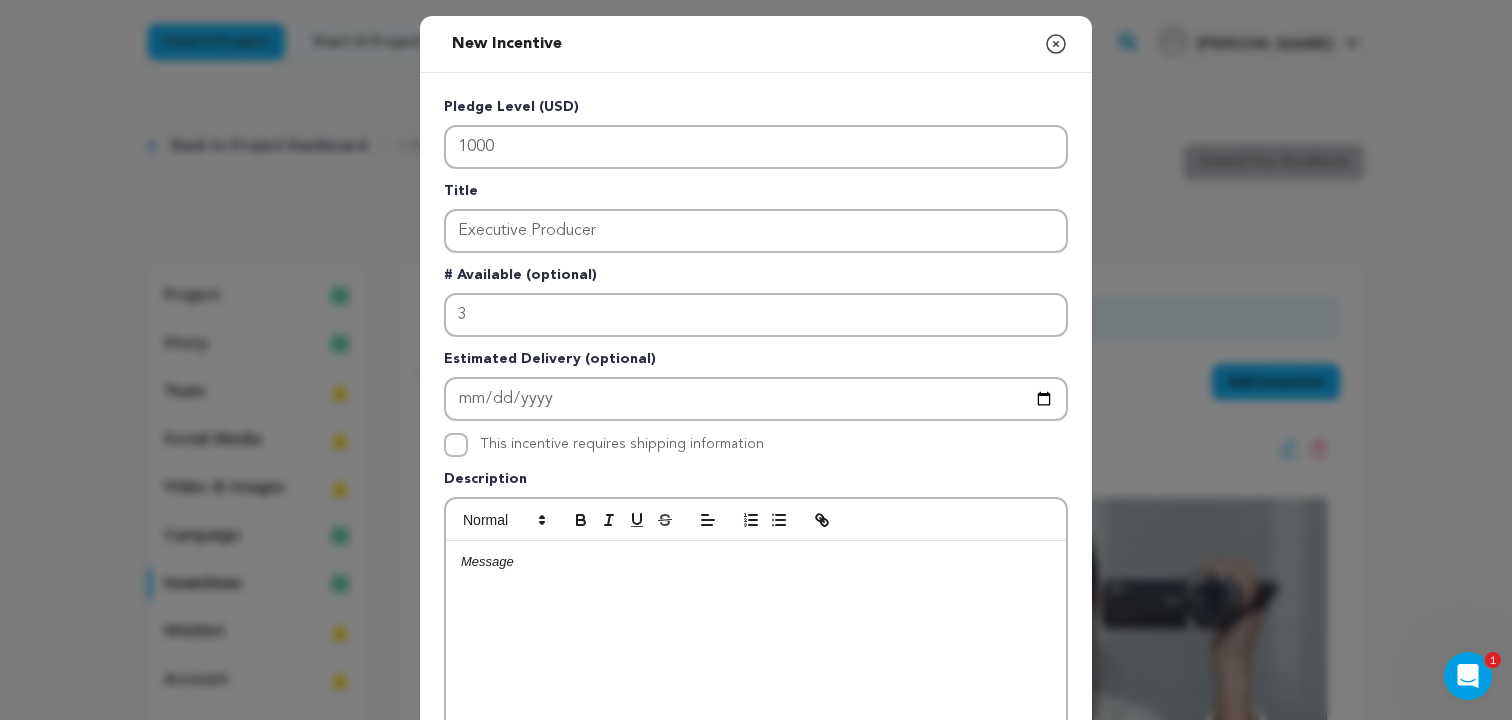 click on "Pledge Level (USD)
1000
Title
Executive Producer
# Available (optional)
3
Estimated Delivery (optional)
2025-10-15
This incentive requires shipping information" at bounding box center [756, 519] 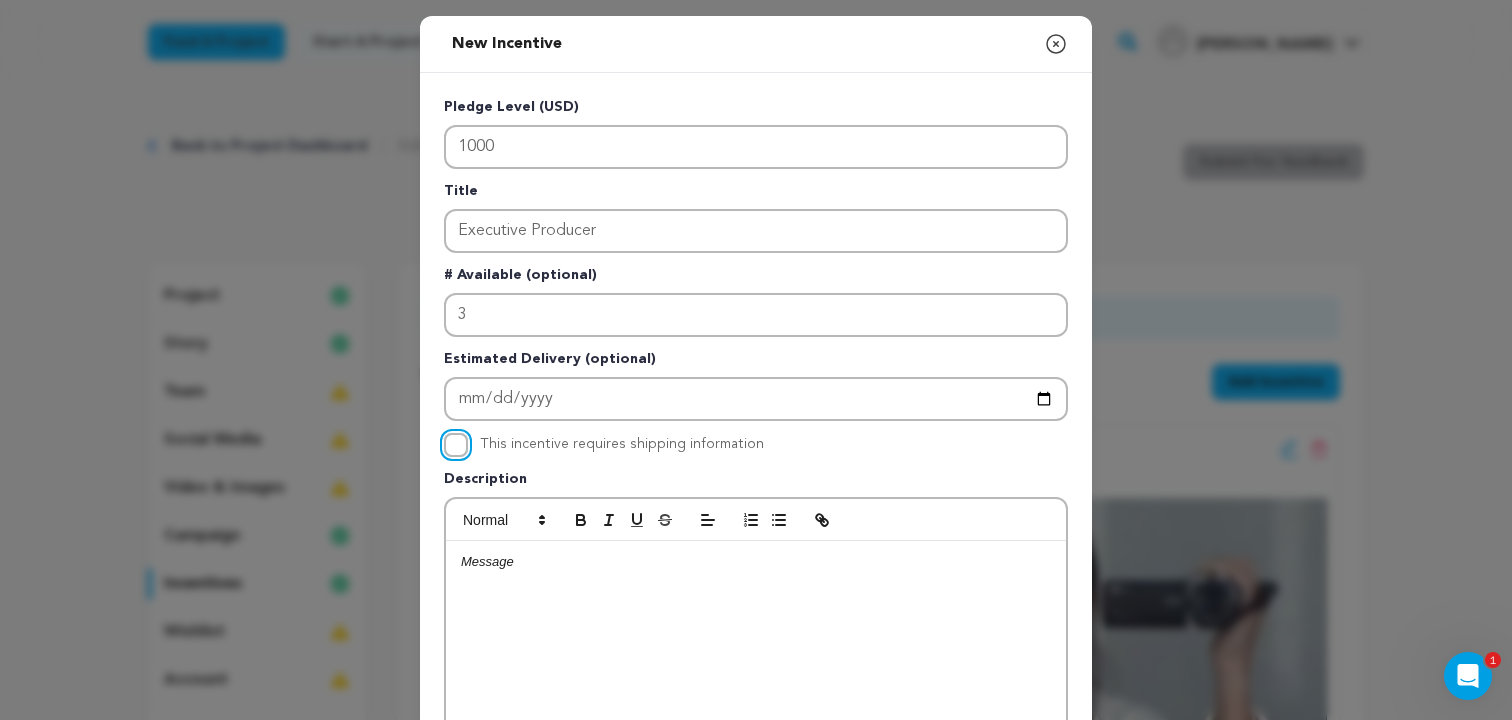 click on "This incentive requires shipping information" at bounding box center [456, 445] 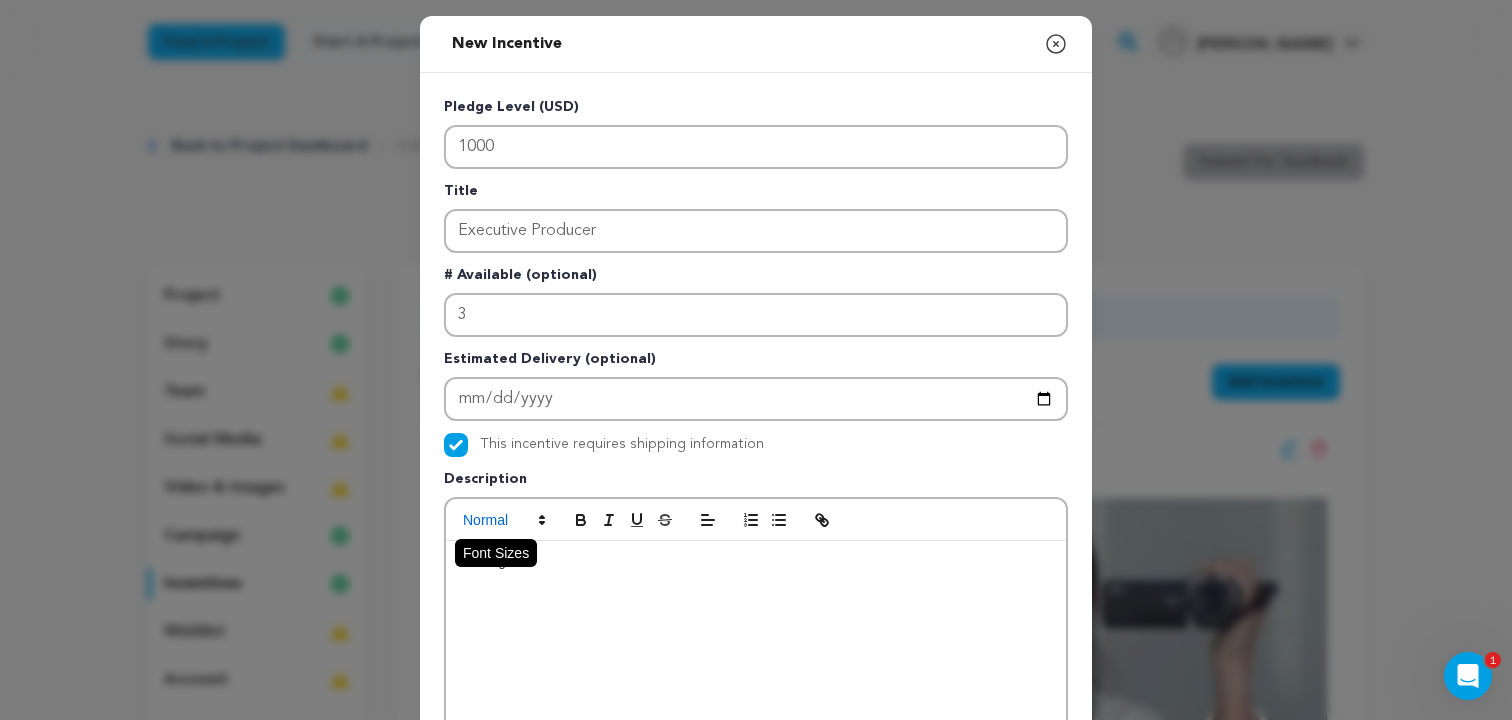 click at bounding box center [503, 520] 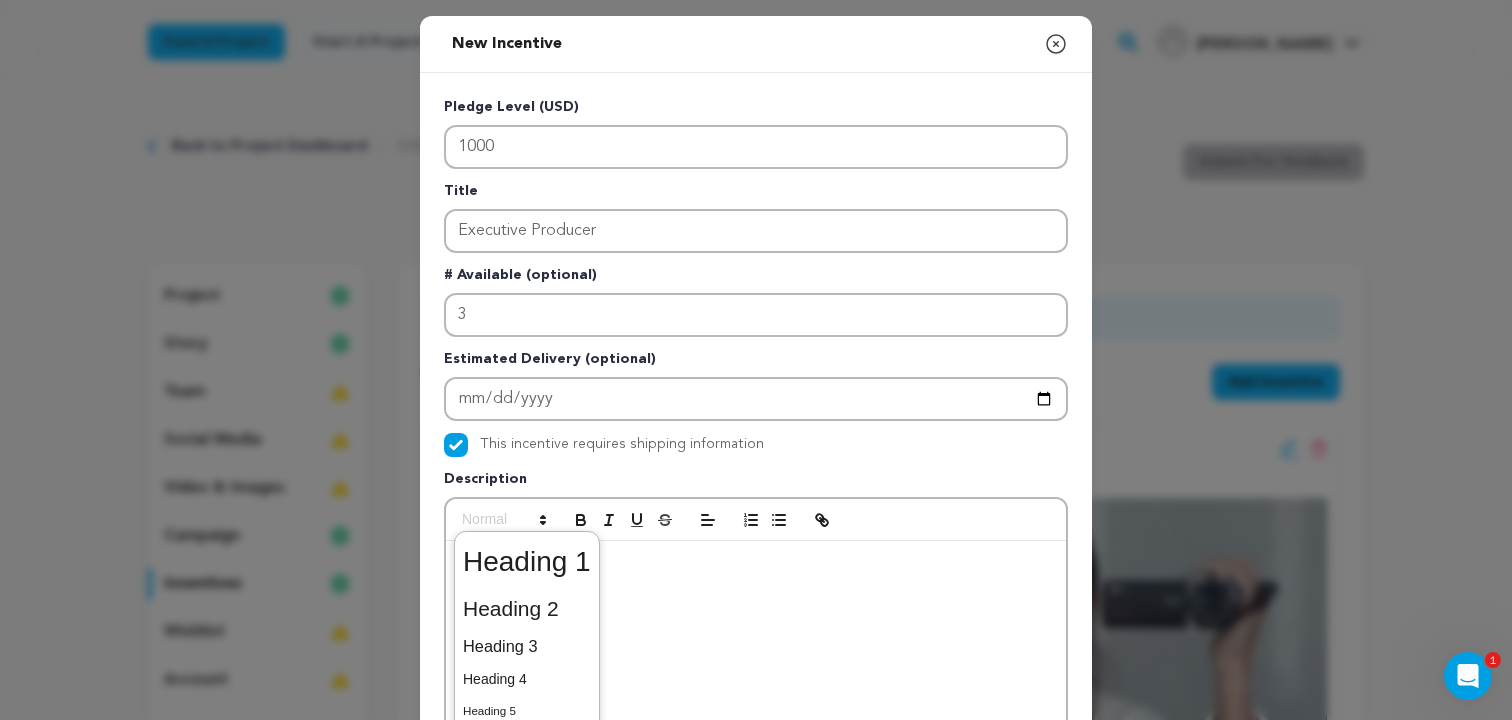 click at bounding box center [756, 691] 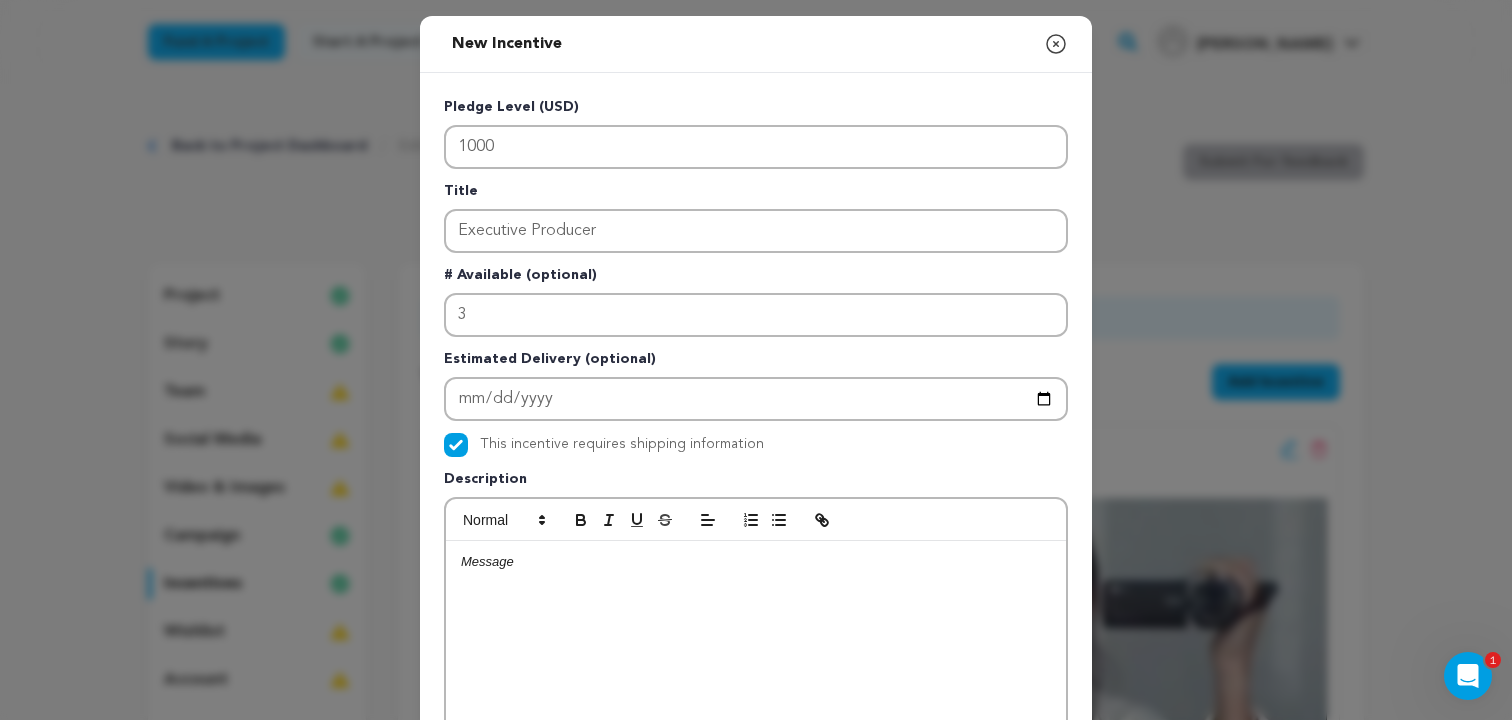 click at bounding box center (756, 520) 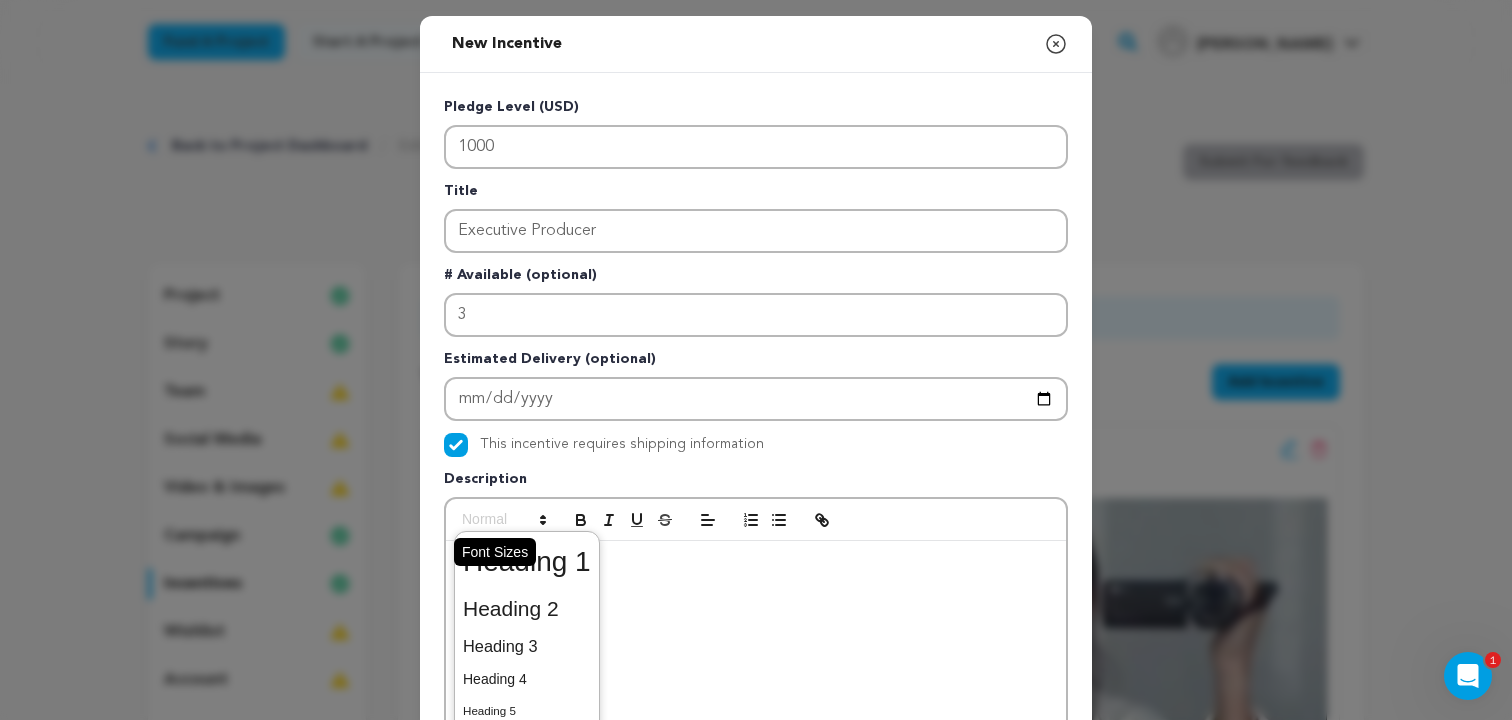 click at bounding box center [503, 520] 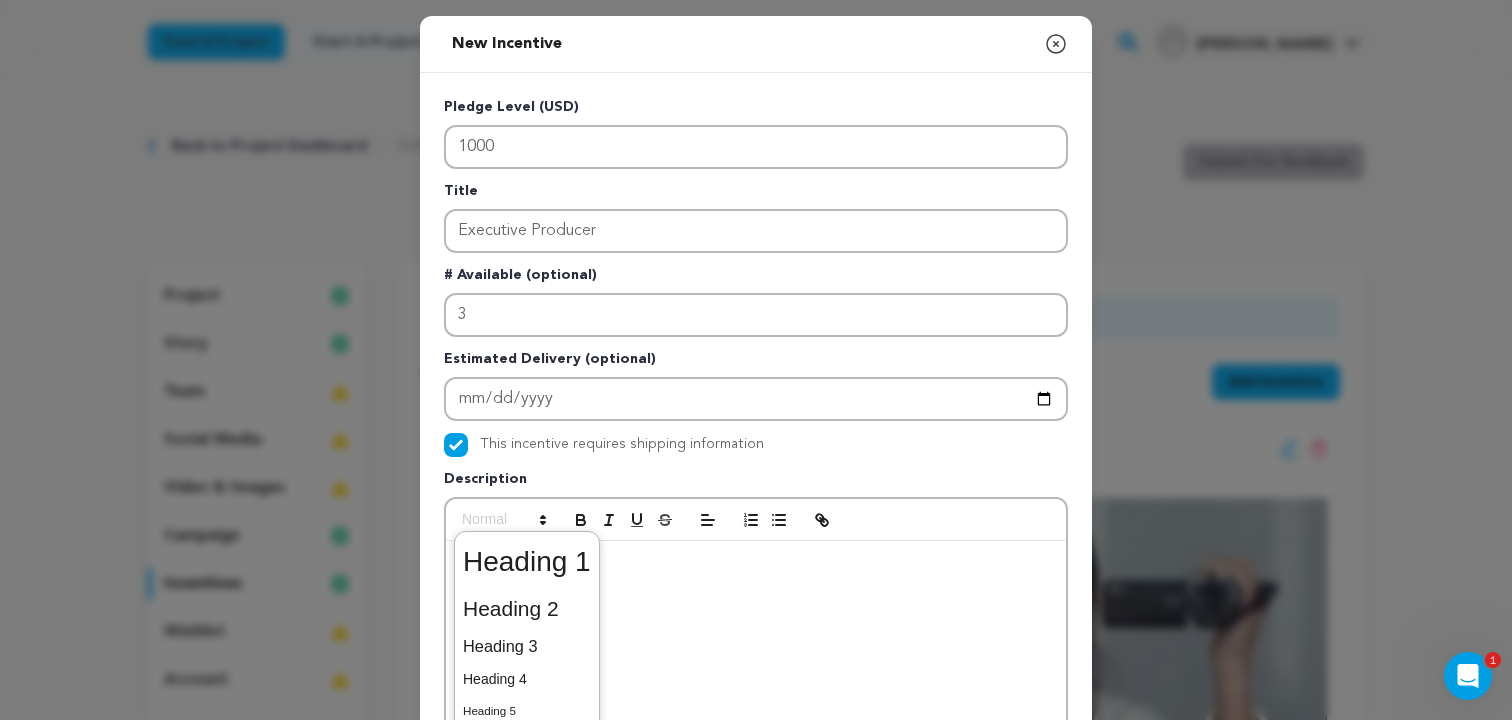 click at bounding box center [756, 691] 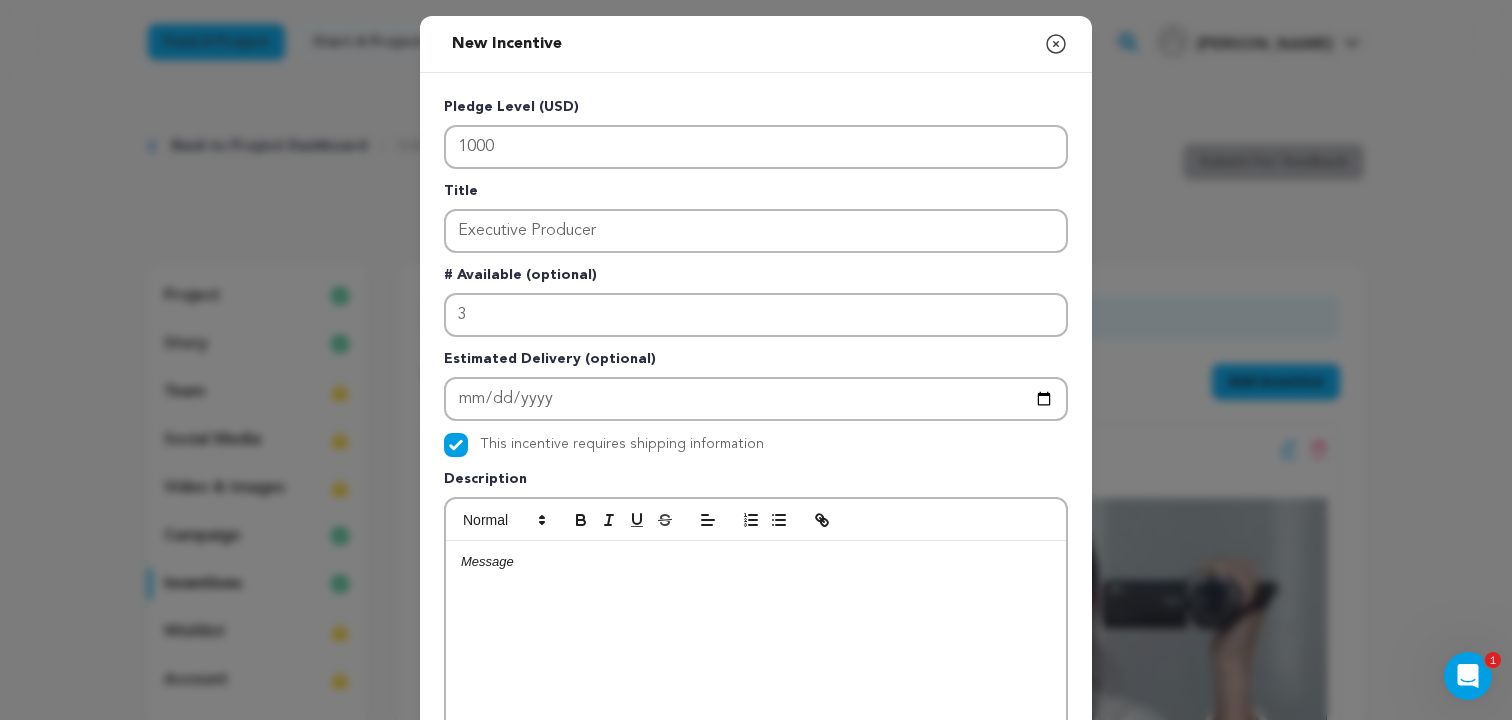 click at bounding box center [756, 691] 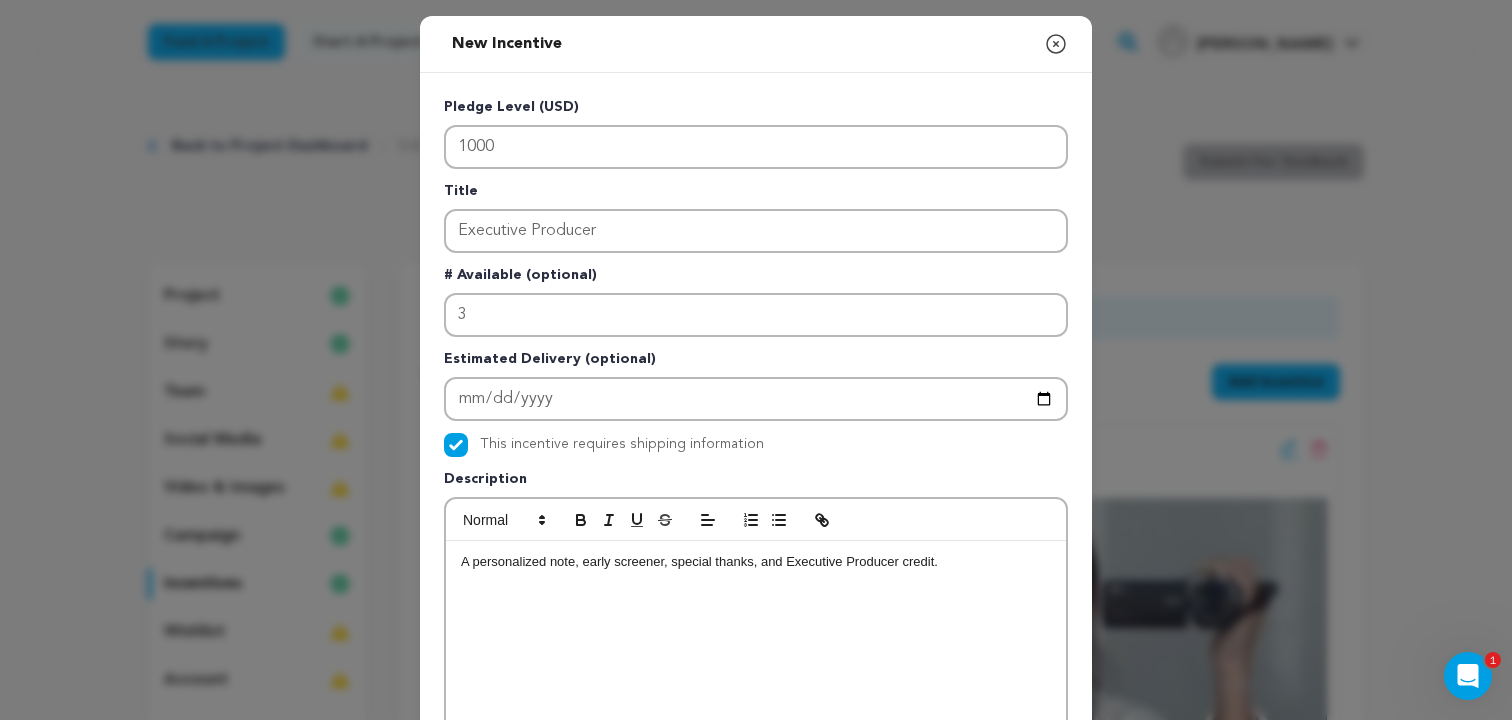 click on "A personalized note, early screener, special thanks, and Executive Producer credit." at bounding box center [756, 562] 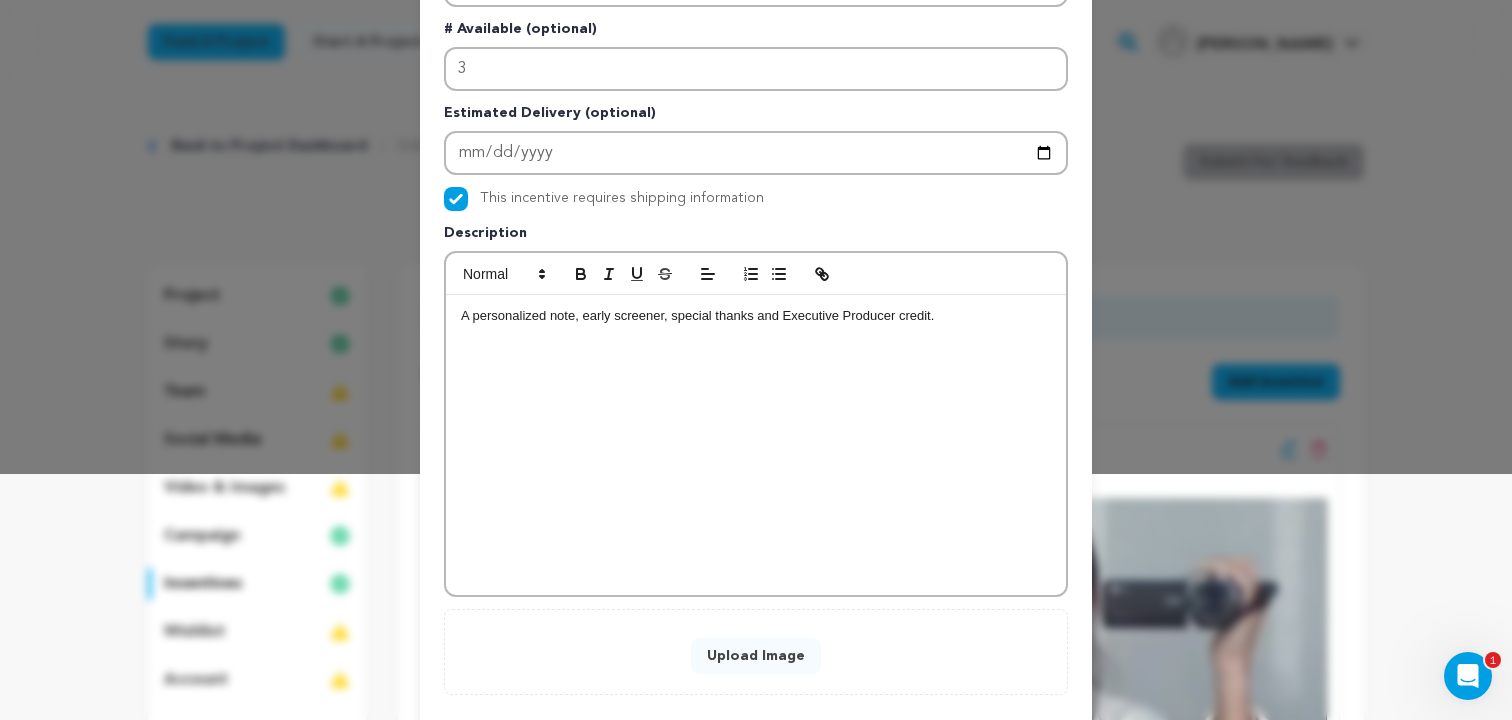 scroll, scrollTop: 353, scrollLeft: 0, axis: vertical 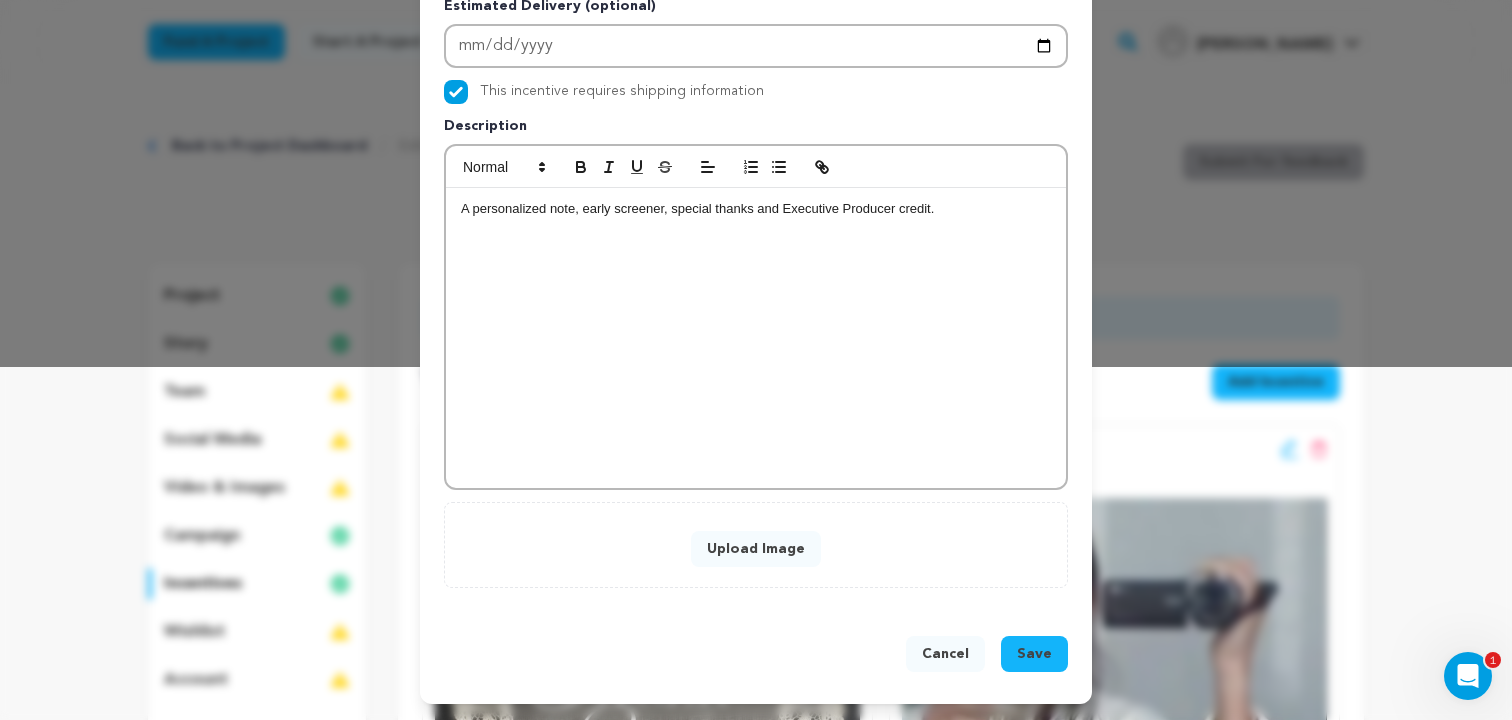 click on "Upload Image" at bounding box center (756, 549) 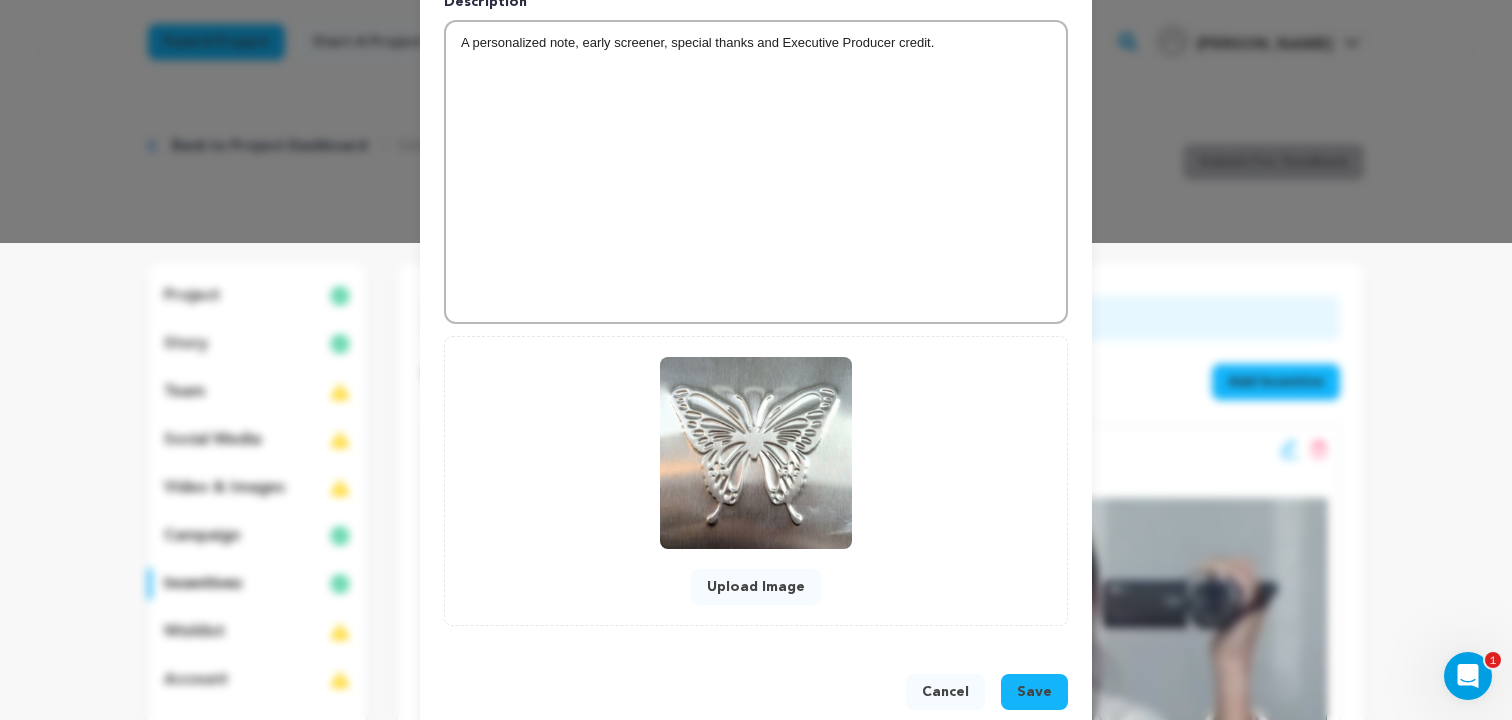 scroll, scrollTop: 515, scrollLeft: 0, axis: vertical 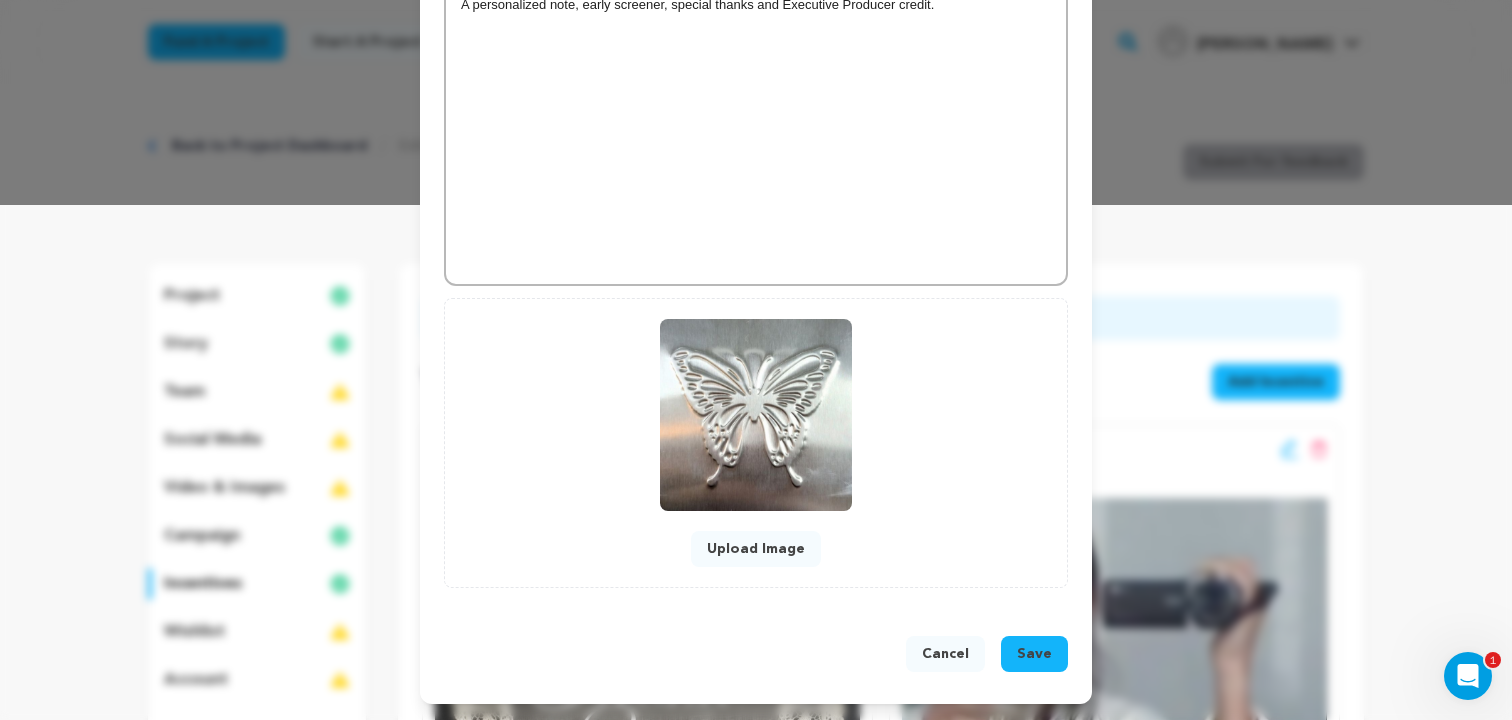 click on "Save" at bounding box center [1034, 654] 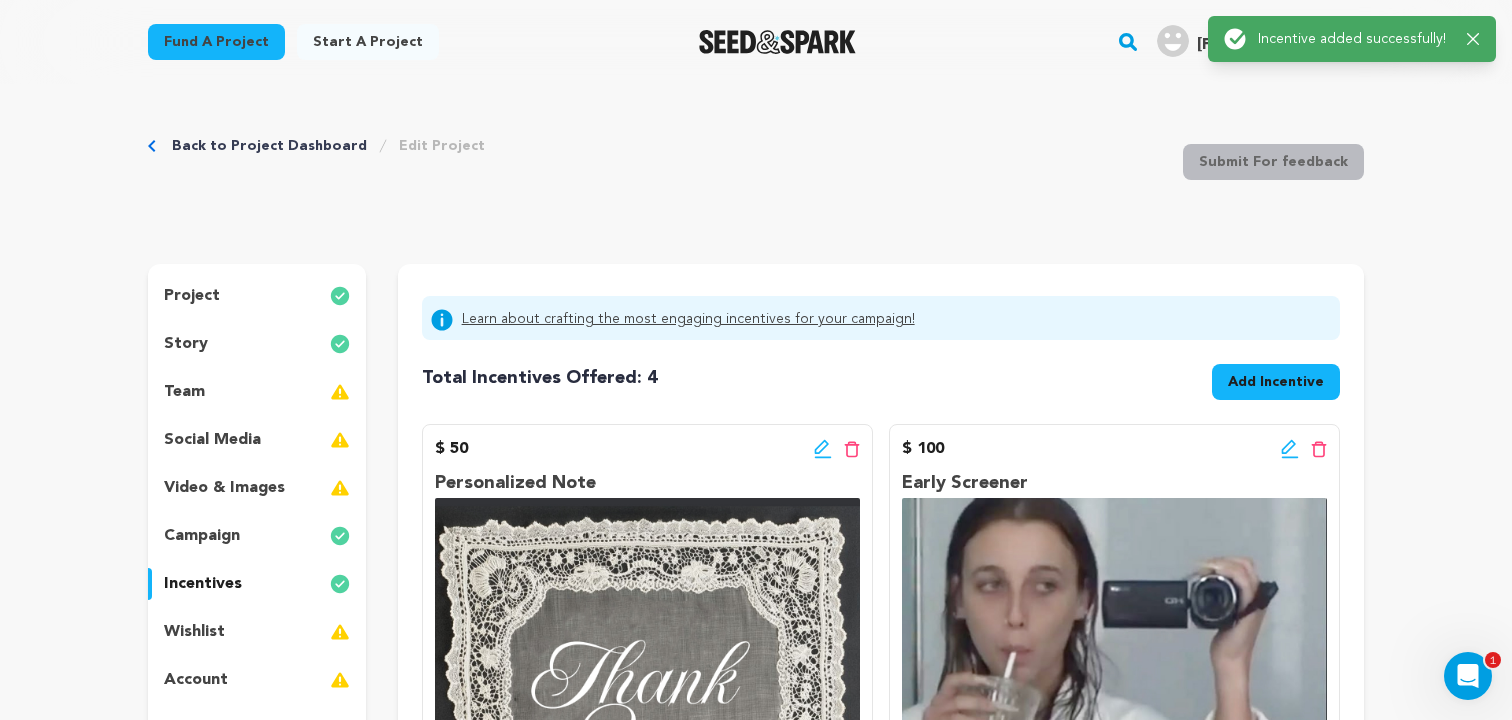 click on "Learn about crafting the most engaging incentives for your campaign!
Total Incentives Offered:
Incentives:
4
Add Incentive
$ 50" at bounding box center (881, 943) 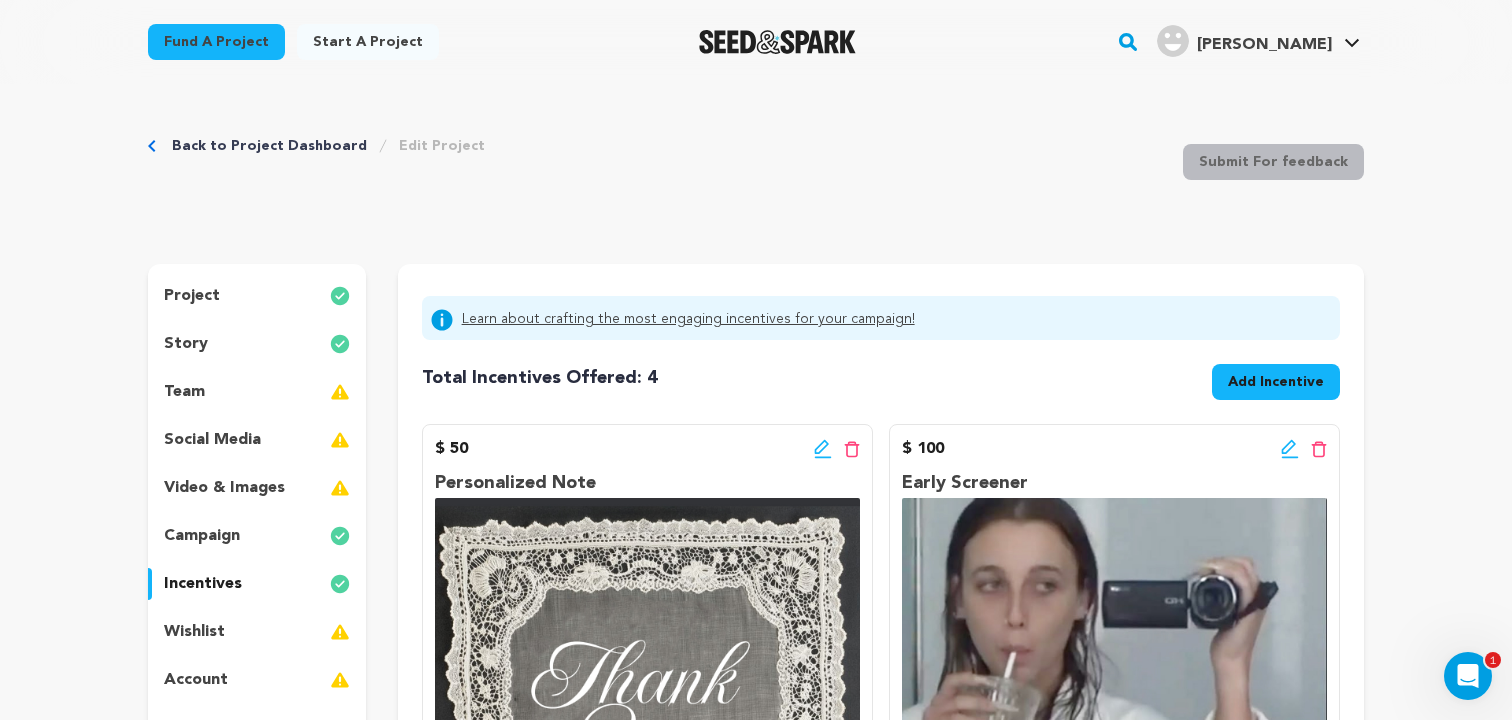 click on "wishlist" at bounding box center (257, 632) 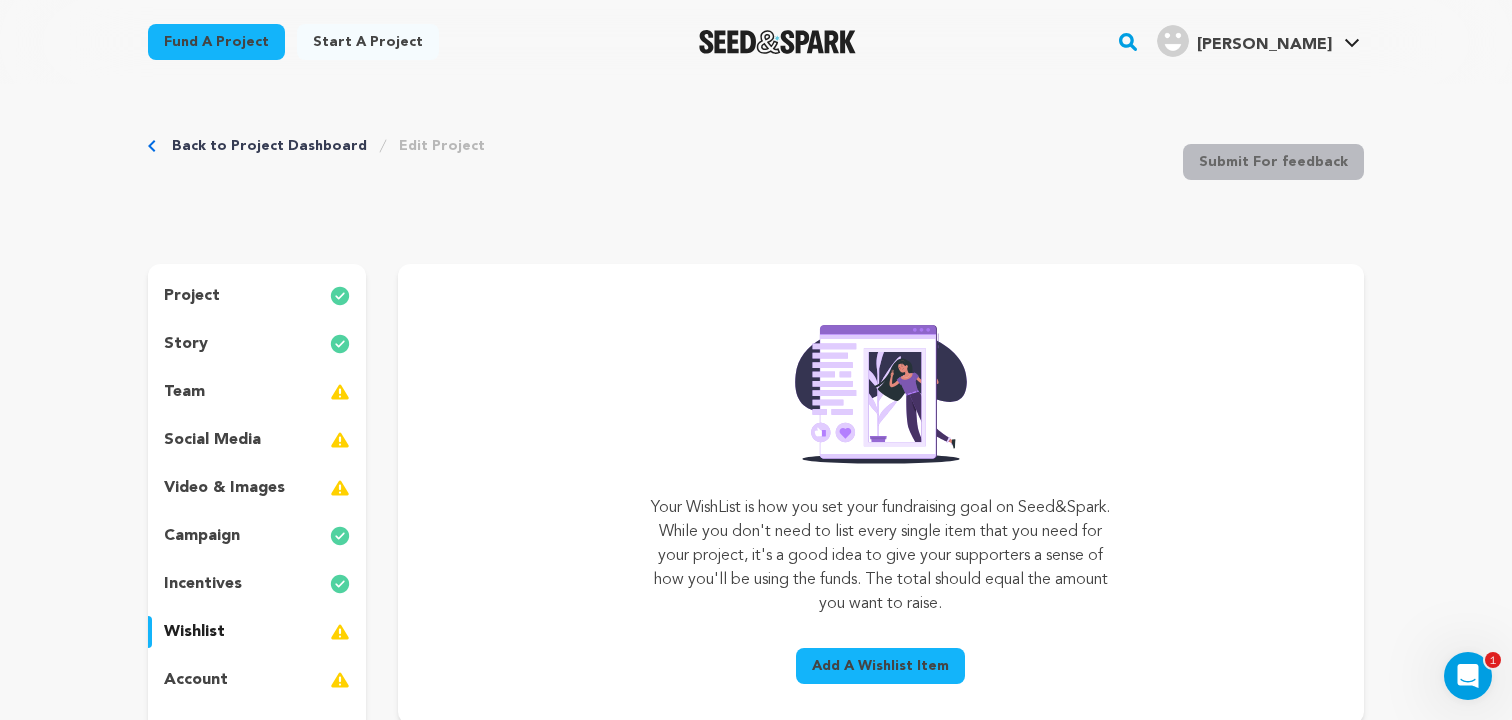 click on "incentives" at bounding box center (203, 584) 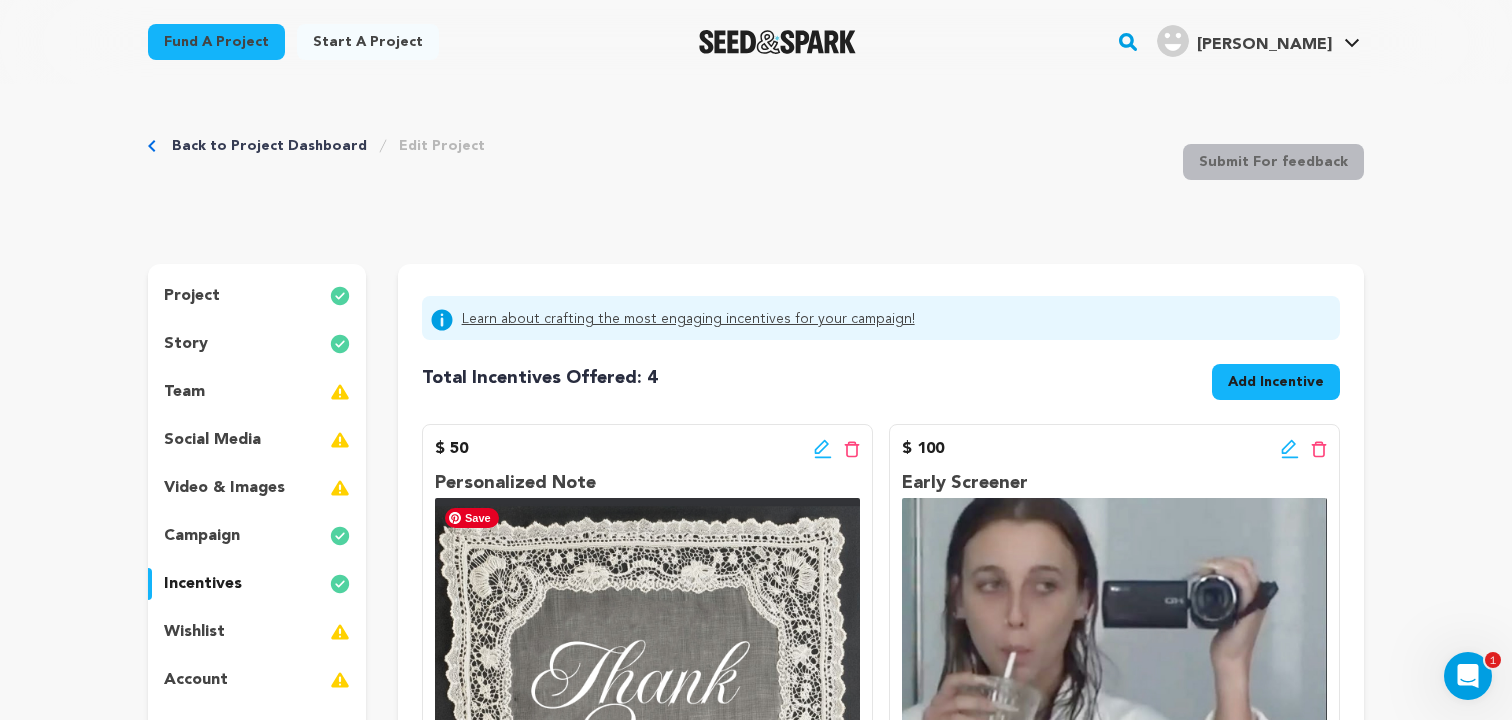 click on "Total Incentives Offered:
Incentives:
4
Add Incentive" at bounding box center [881, 378] 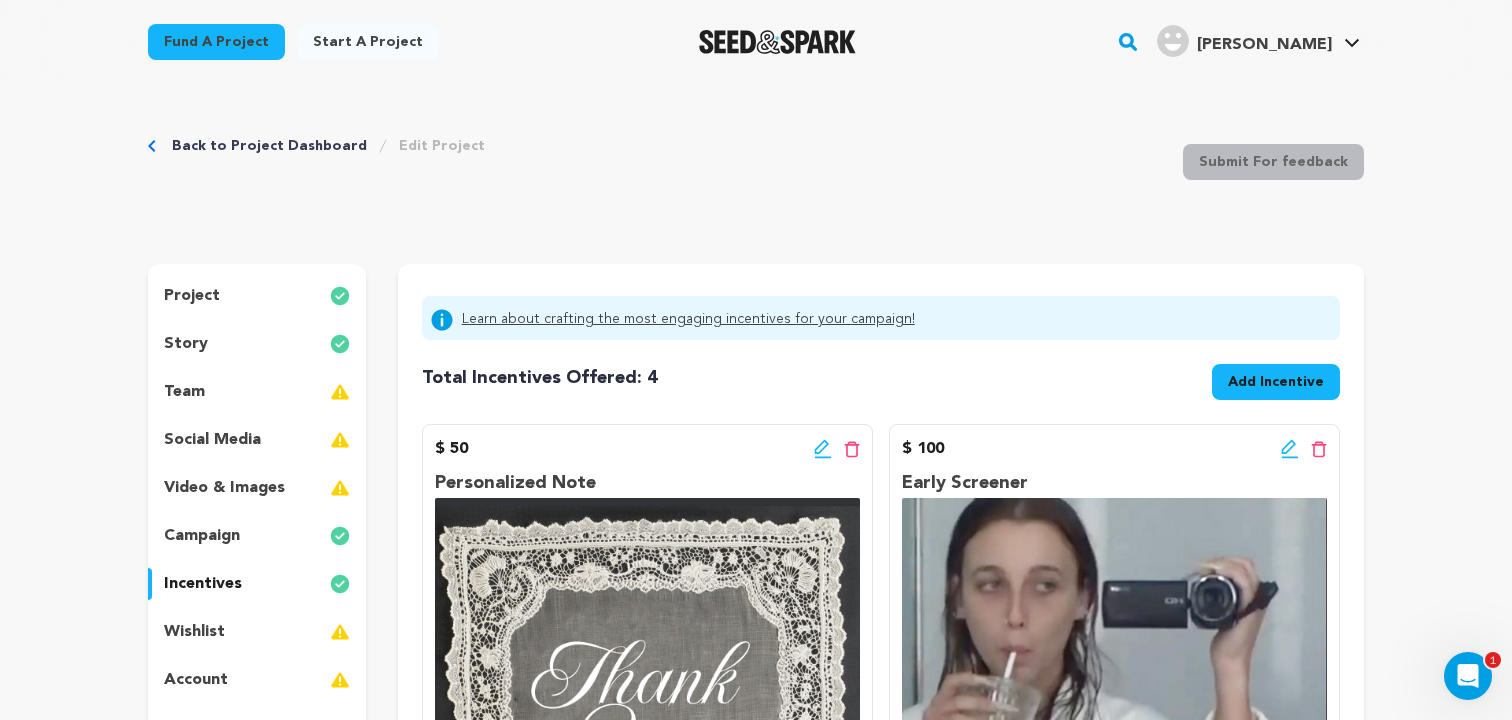 click on "campaign" at bounding box center (202, 536) 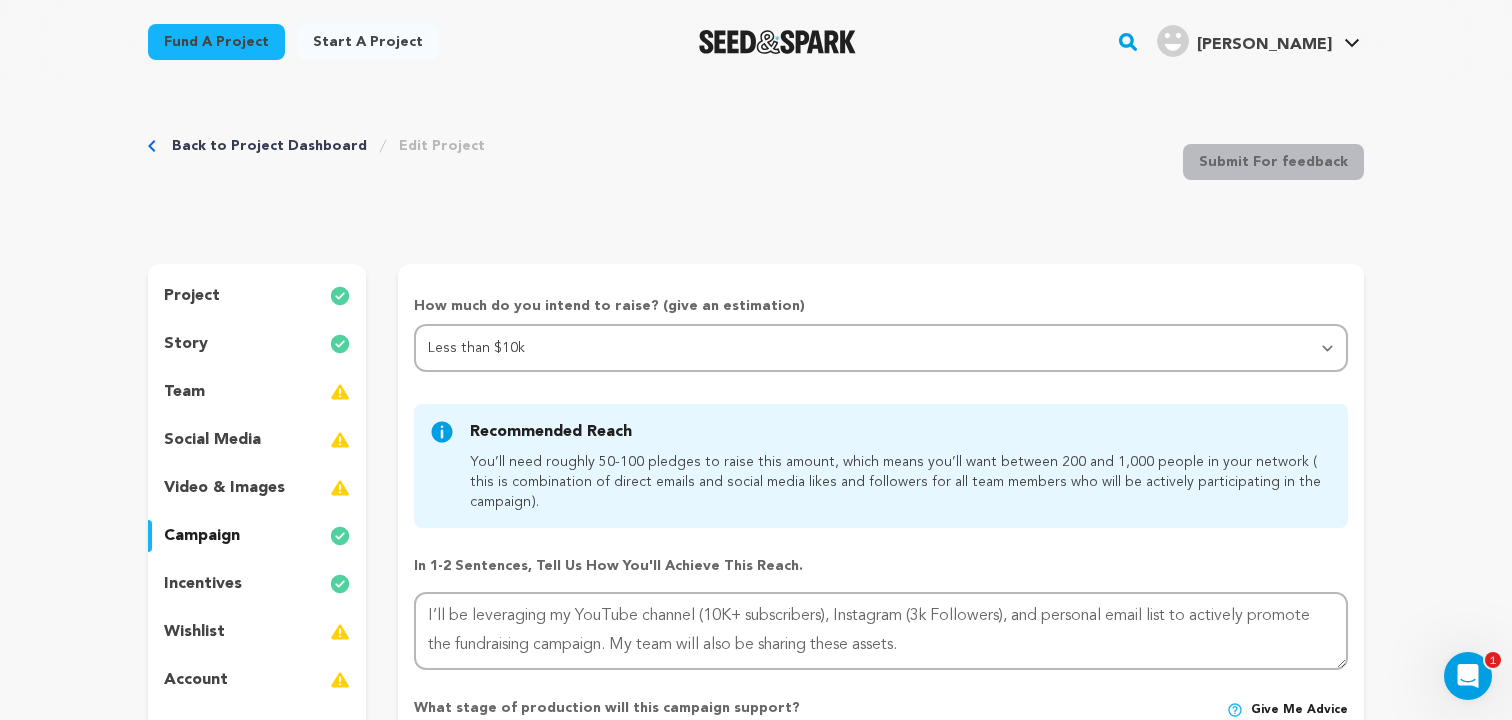click on "project
story
team
social media
video & images
campaign
incentives
wishlist account" at bounding box center (257, 512) 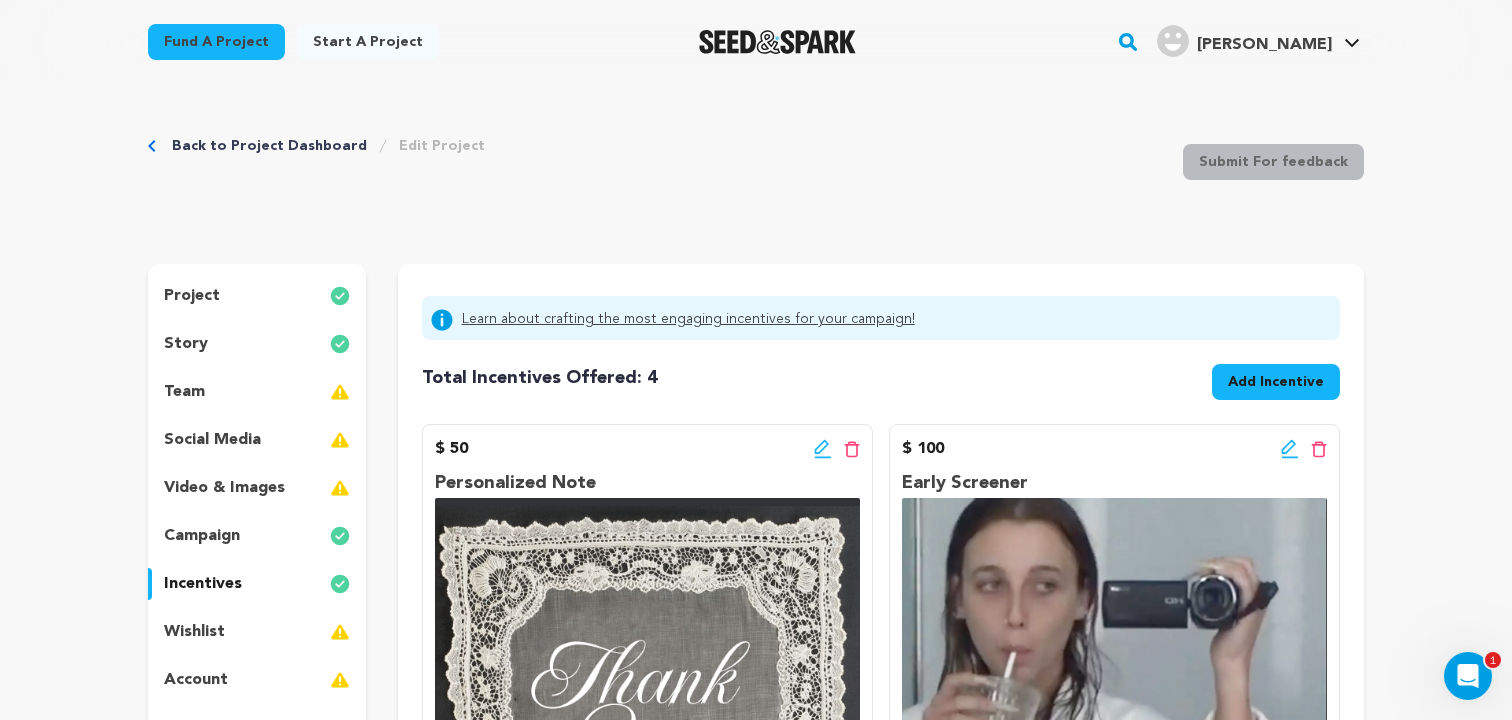 click on "wishlist" at bounding box center (257, 632) 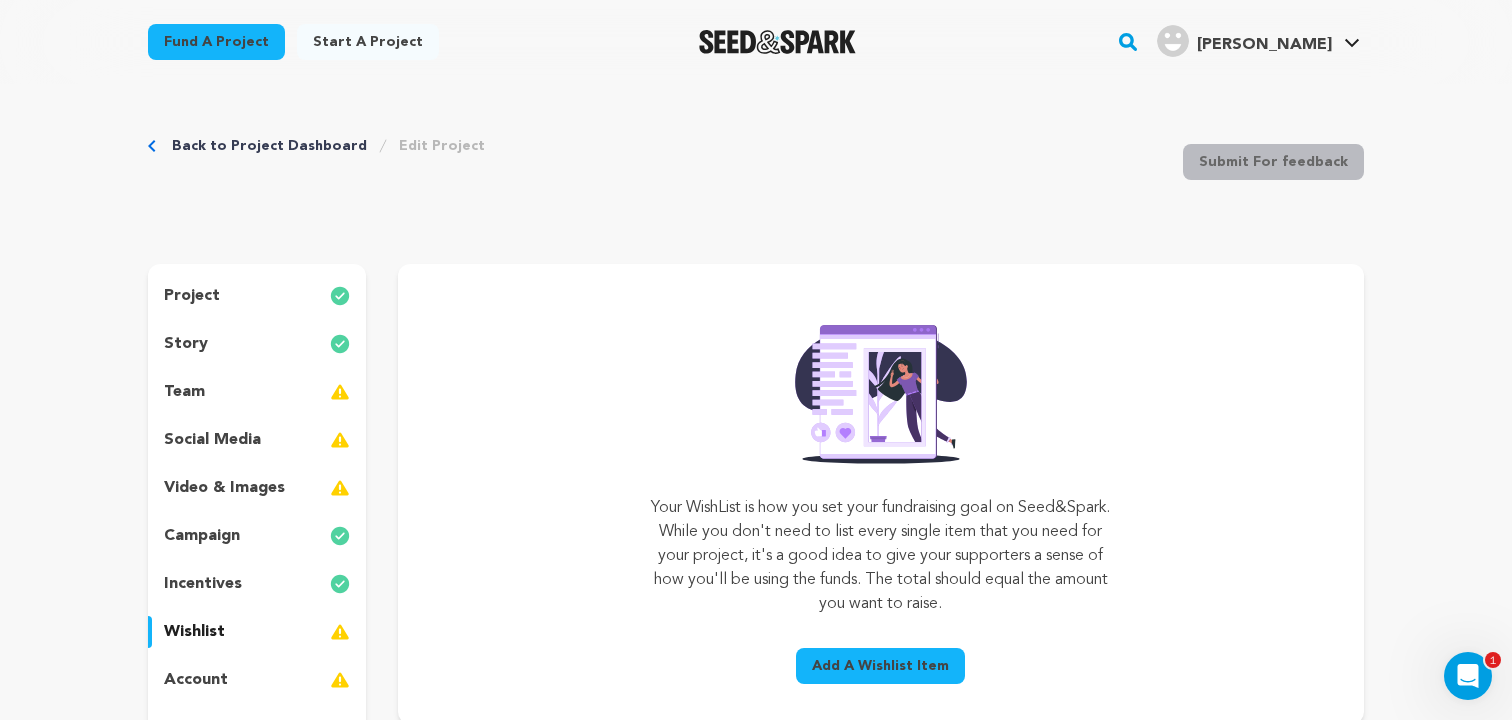 click on "social media" at bounding box center (212, 440) 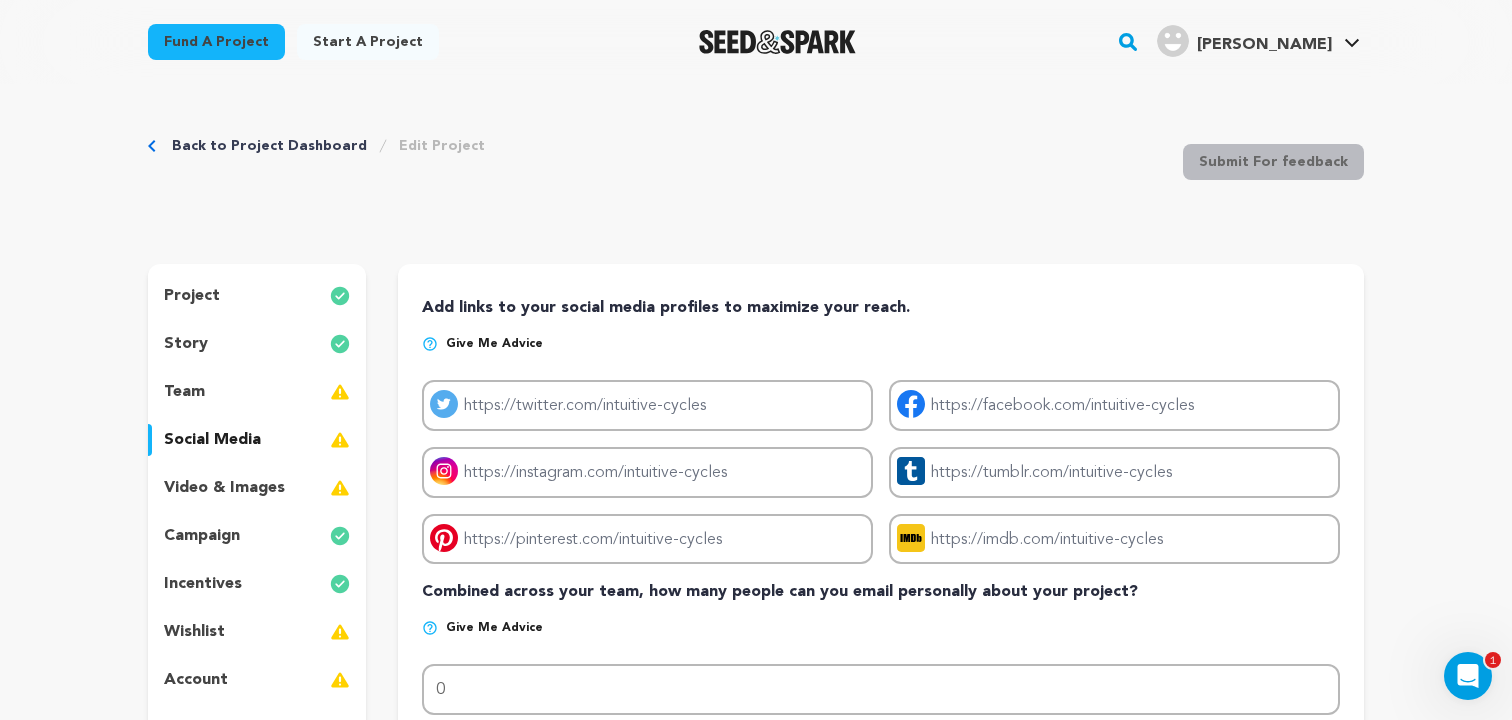 click on "video & images" at bounding box center [224, 488] 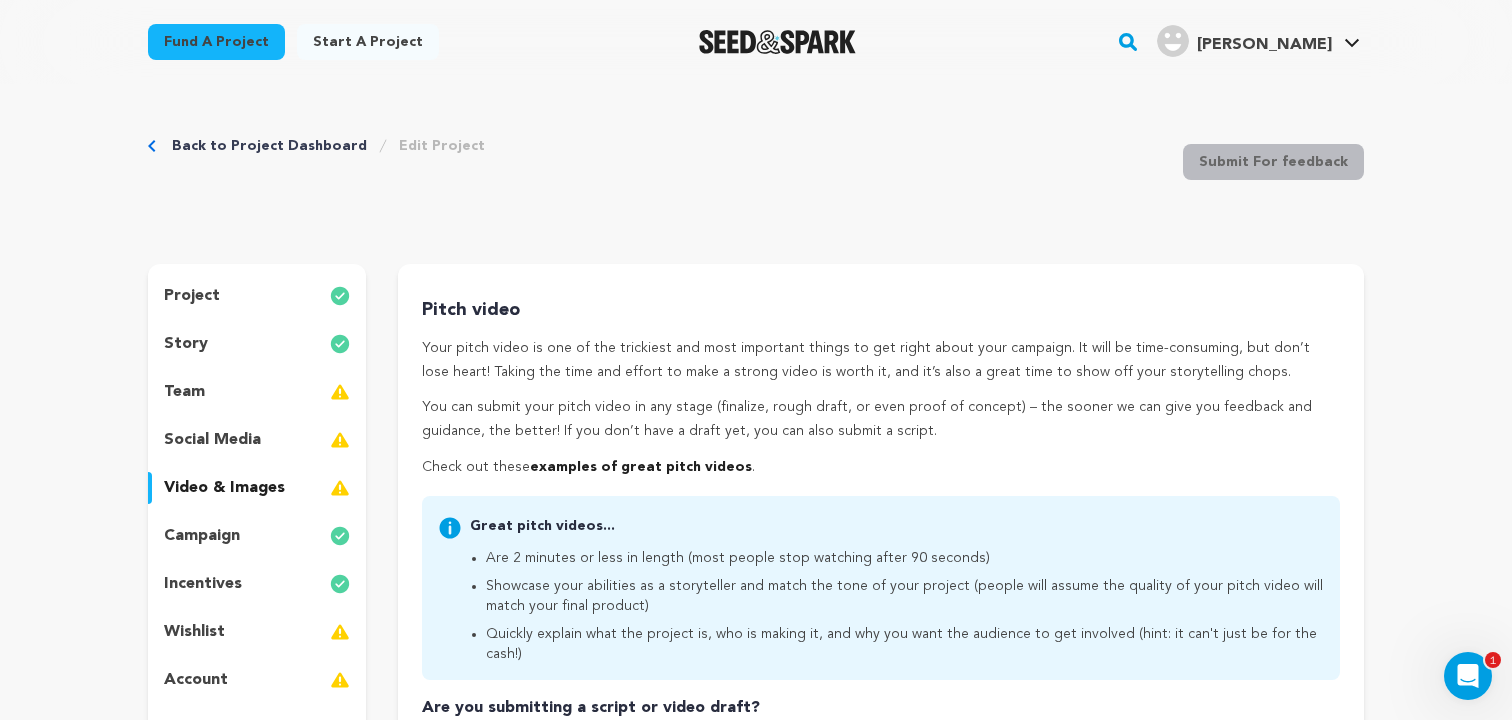 click on "team" at bounding box center [257, 392] 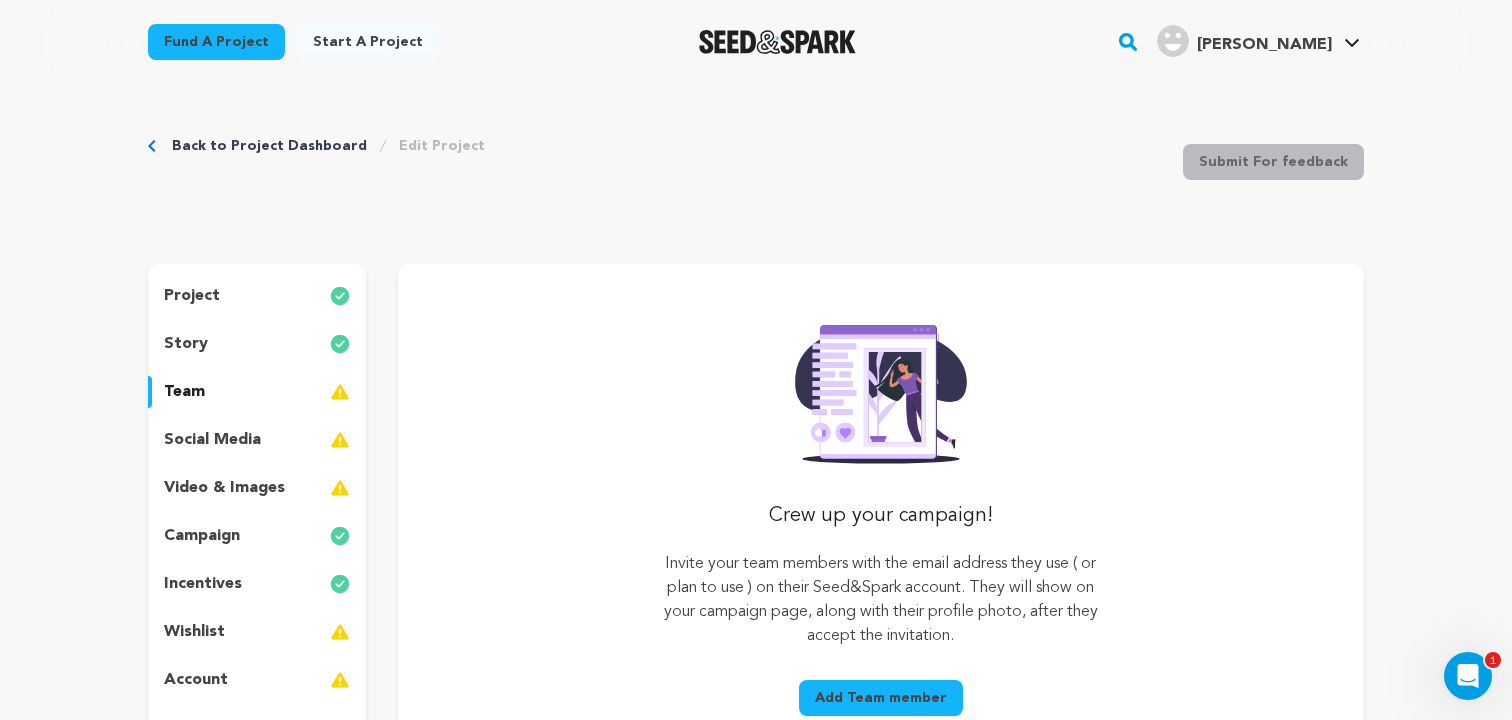 click on "project
story
team
social media
video & images
campaign
incentives
wishlist account" at bounding box center [257, 512] 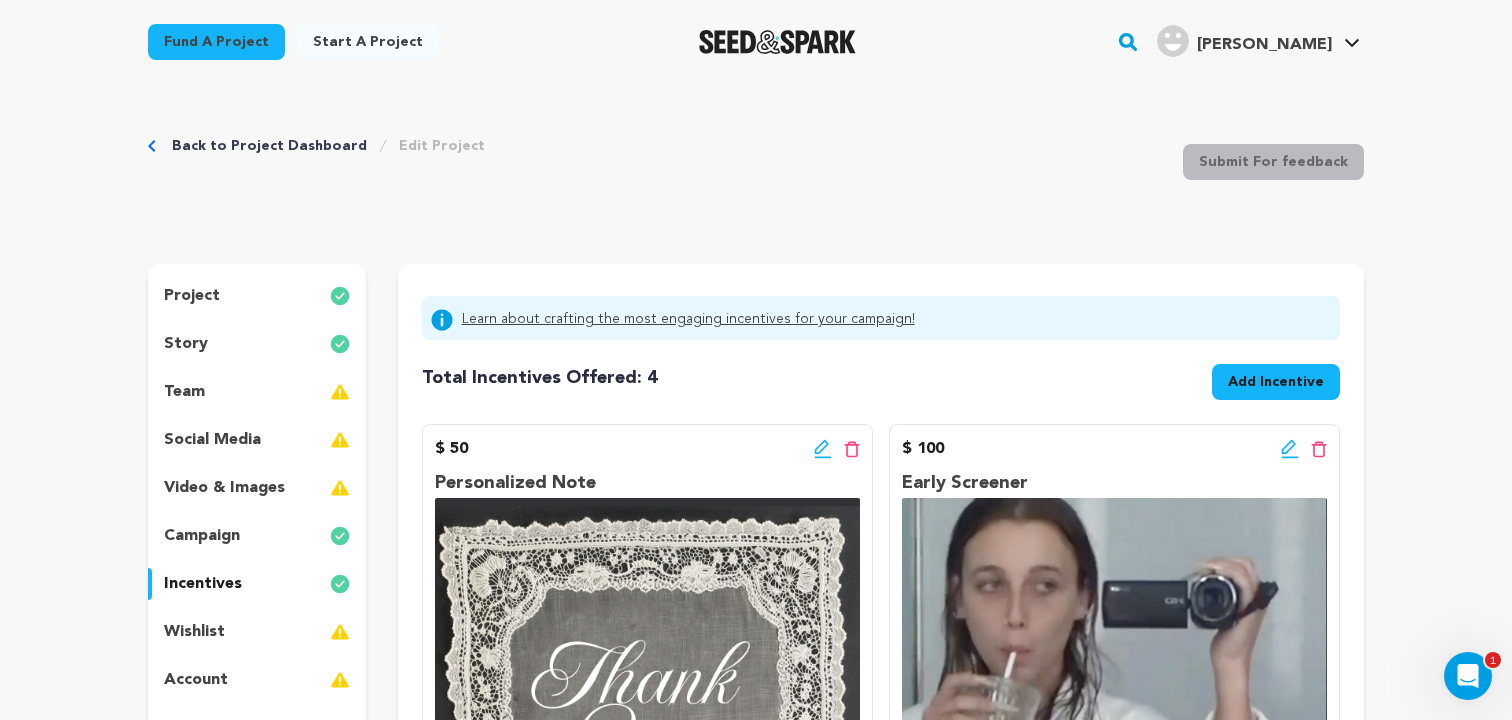 click 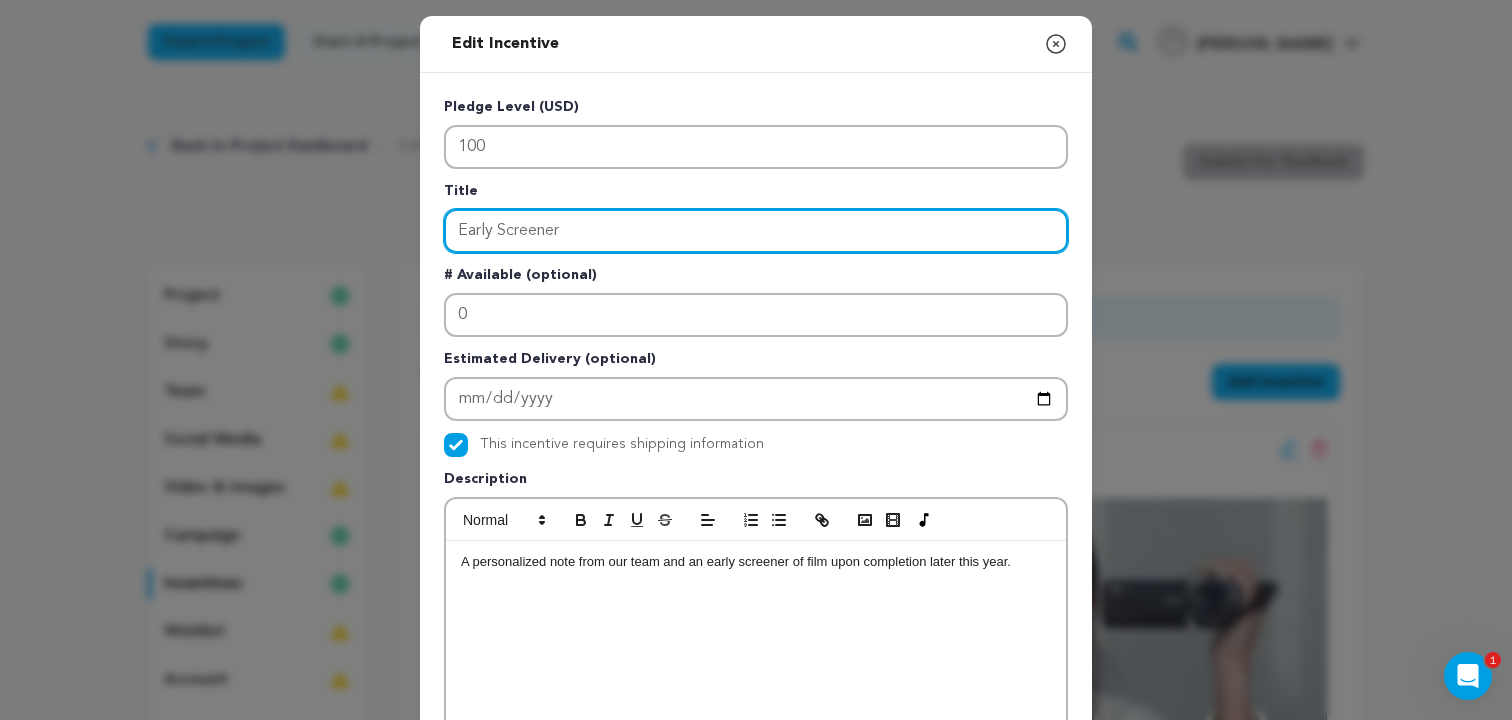click on "Early Screener" at bounding box center [756, 231] 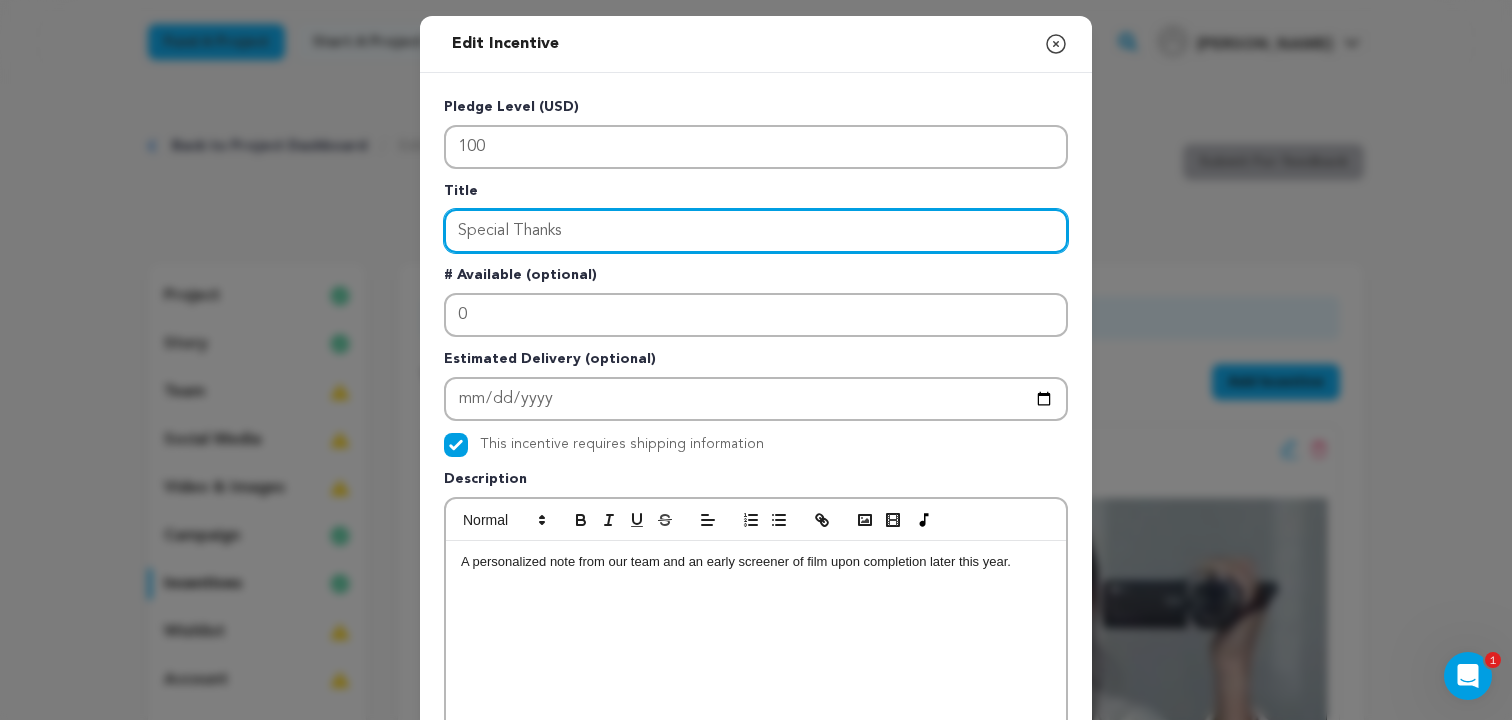 type on "Special Thanks" 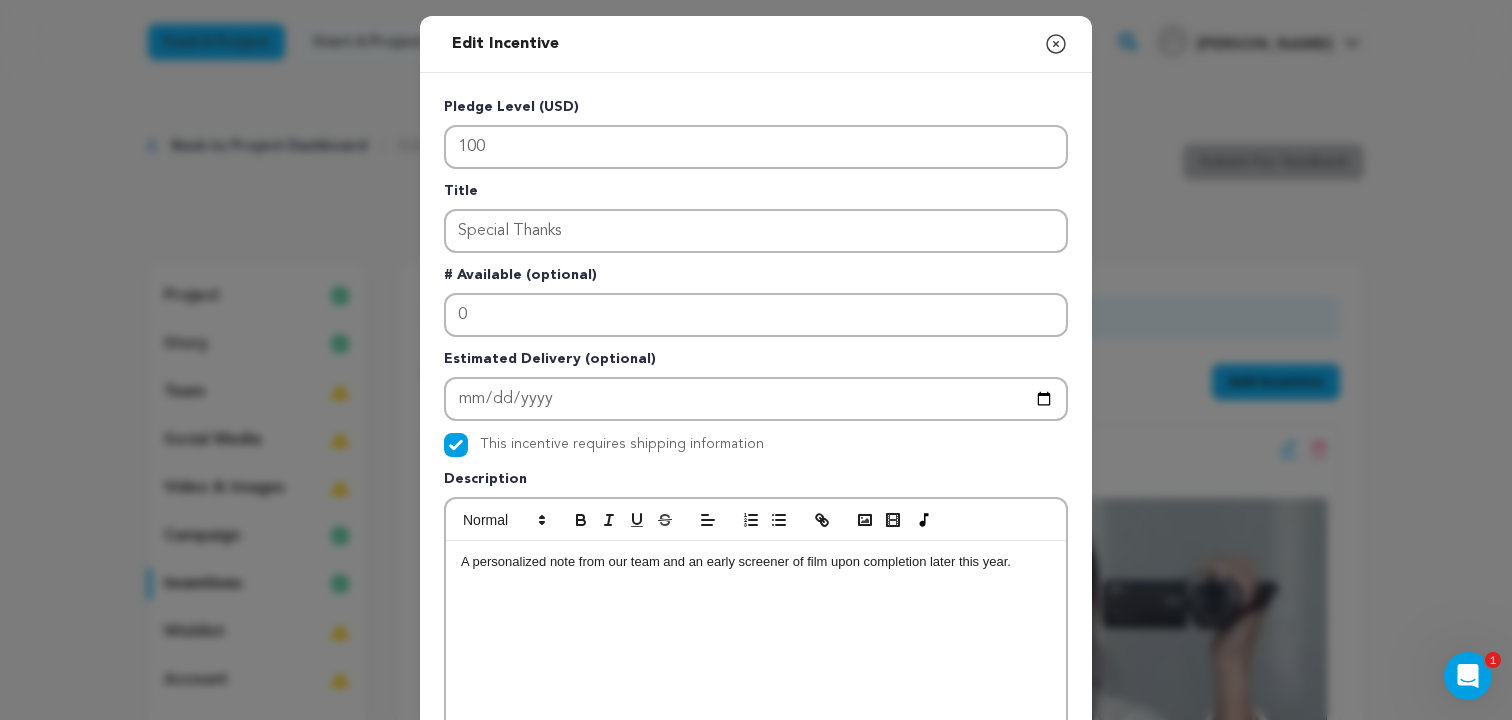 click on "A personalized note from our team and an early screener of film upon completion later this year." at bounding box center [756, 691] 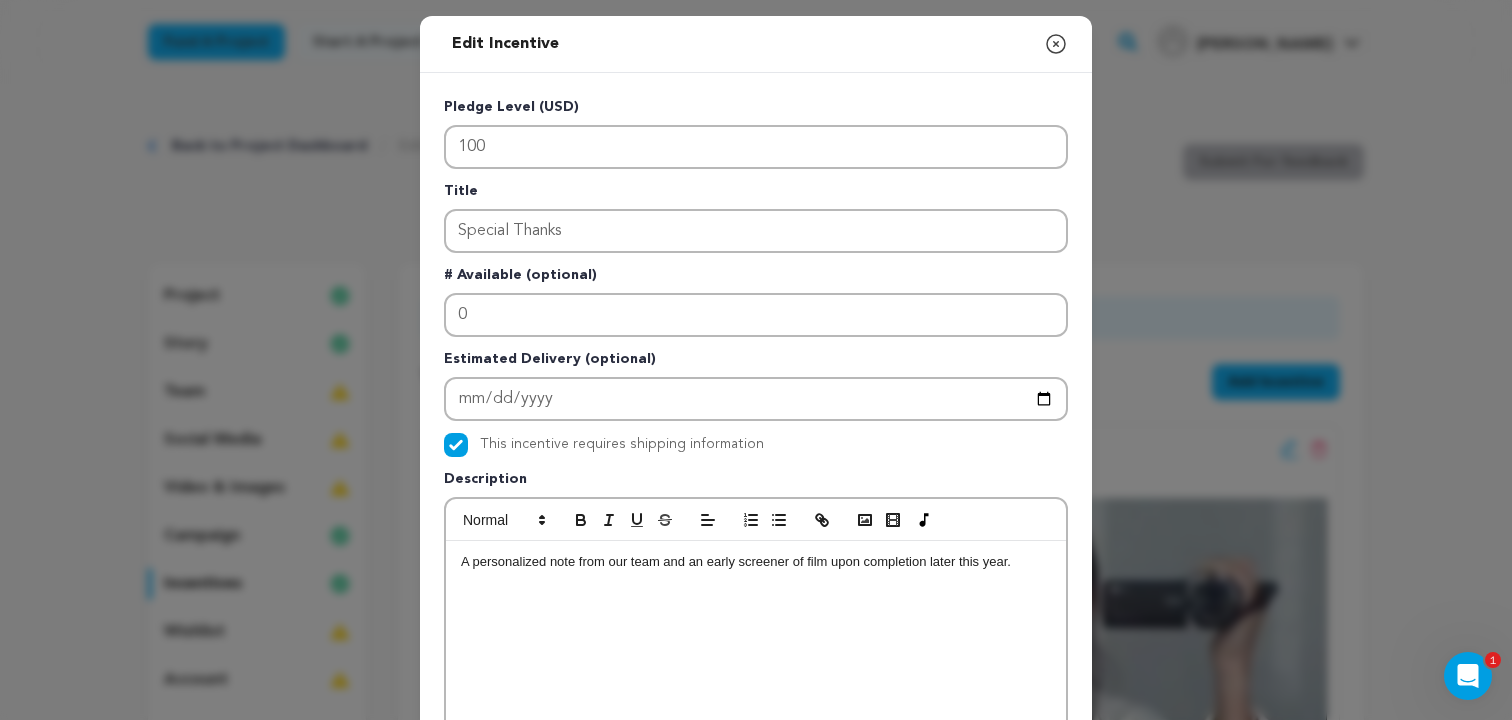 click on "A personalized note from our team and an early screener of film upon completion later this year." at bounding box center (756, 562) 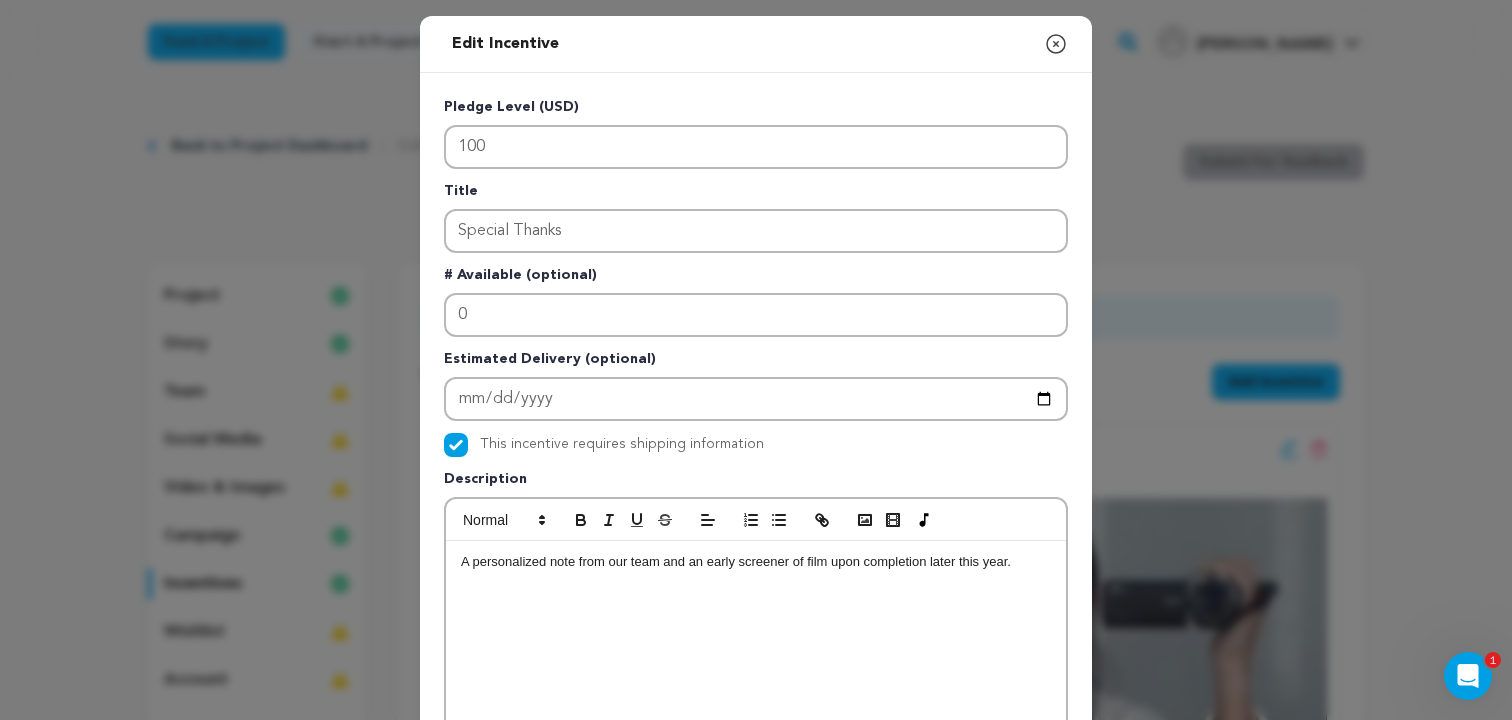 drag, startPoint x: 1022, startPoint y: 570, endPoint x: 456, endPoint y: 566, distance: 566.01416 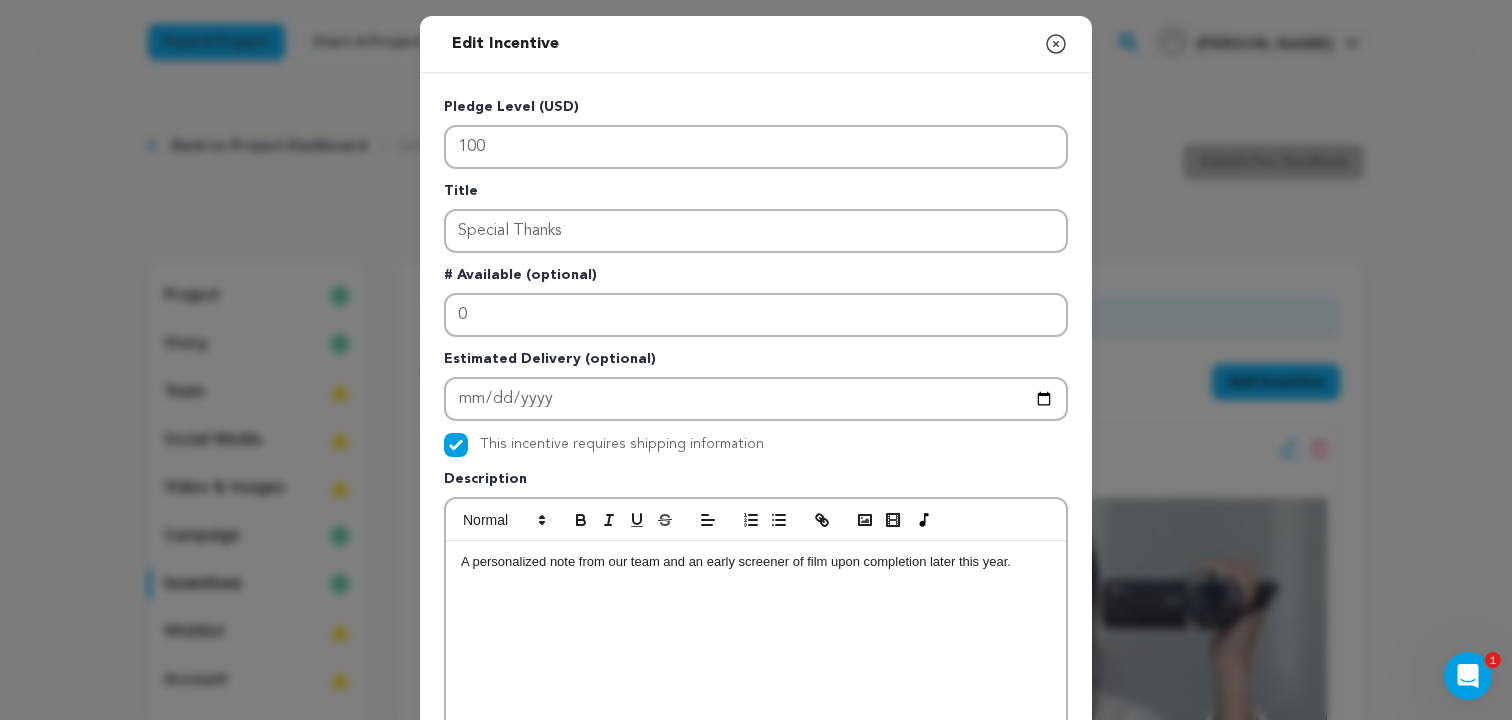 copy on "A personalized note from our team and an early screener of film upon completion later this year." 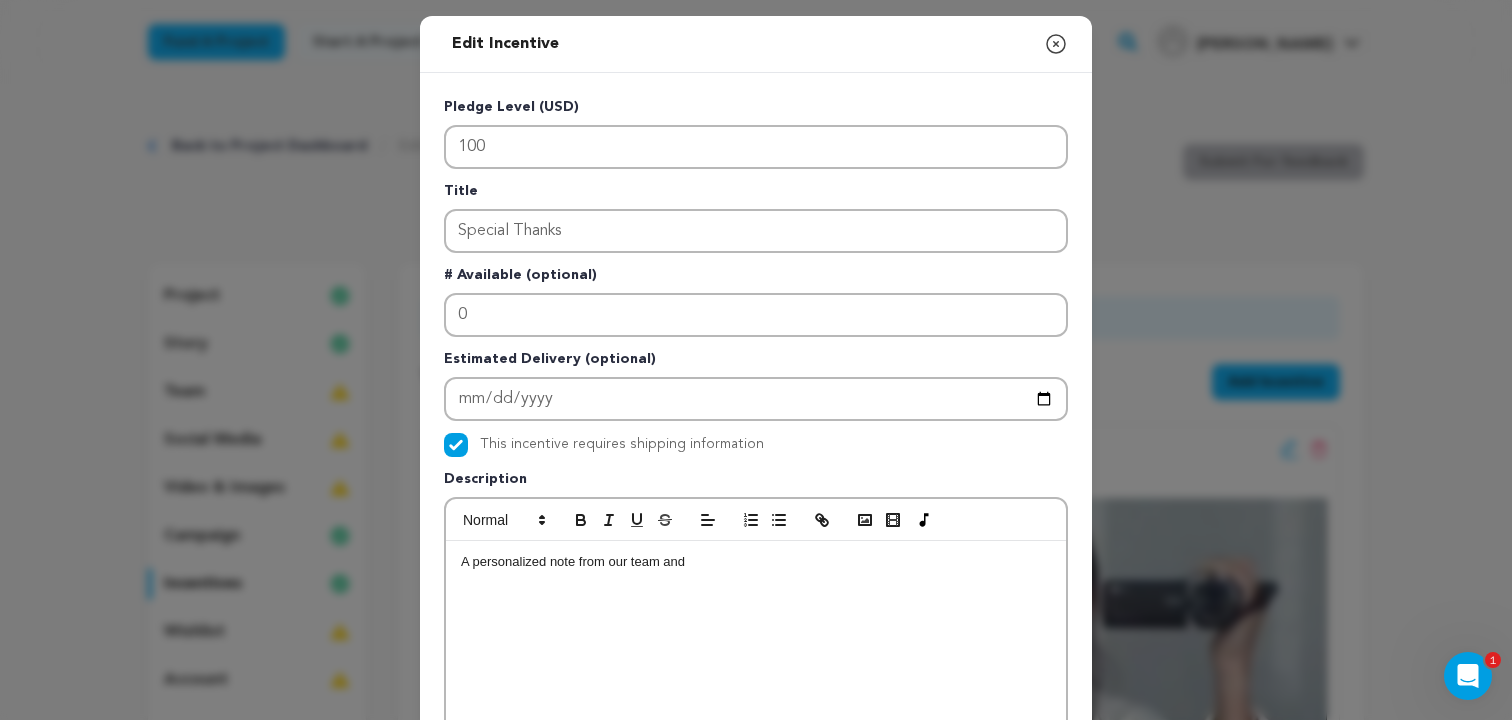 type 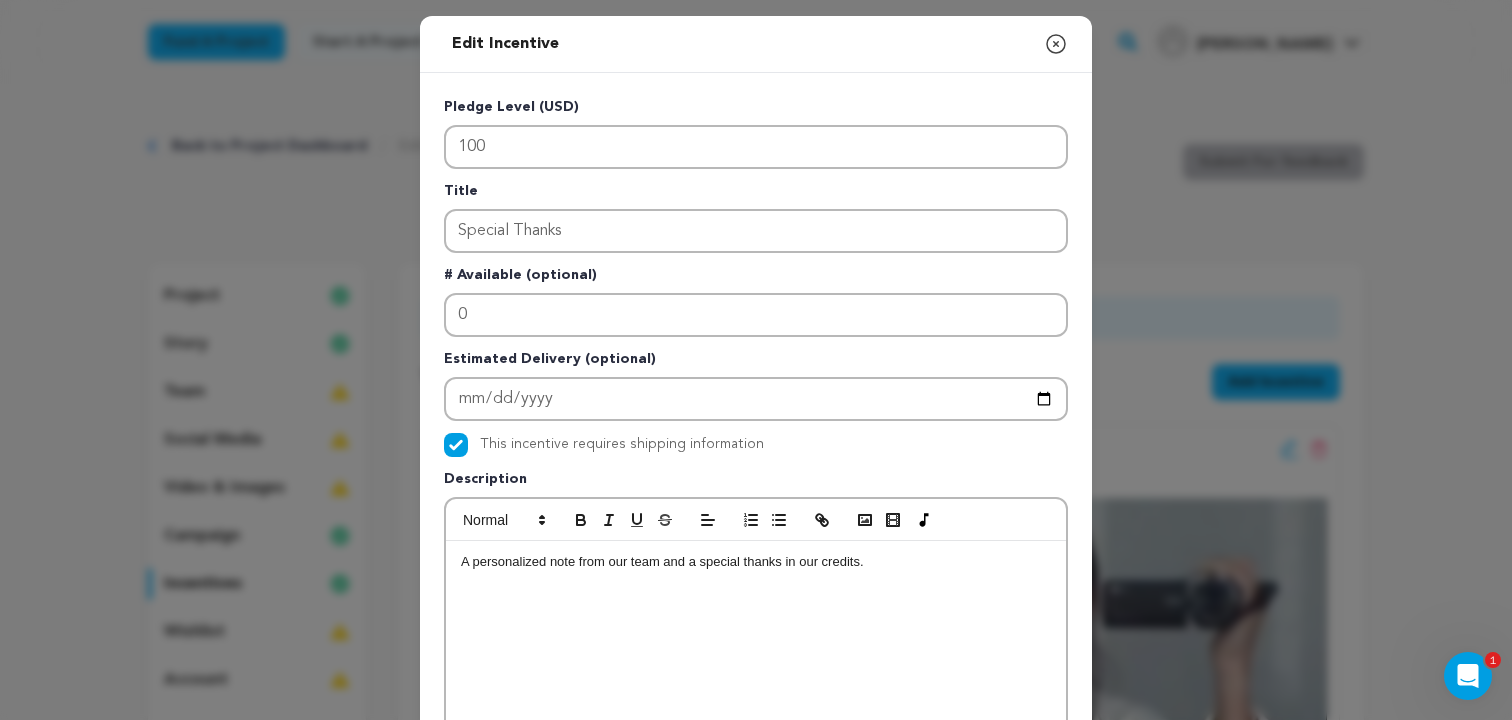 scroll, scrollTop: 557, scrollLeft: 0, axis: vertical 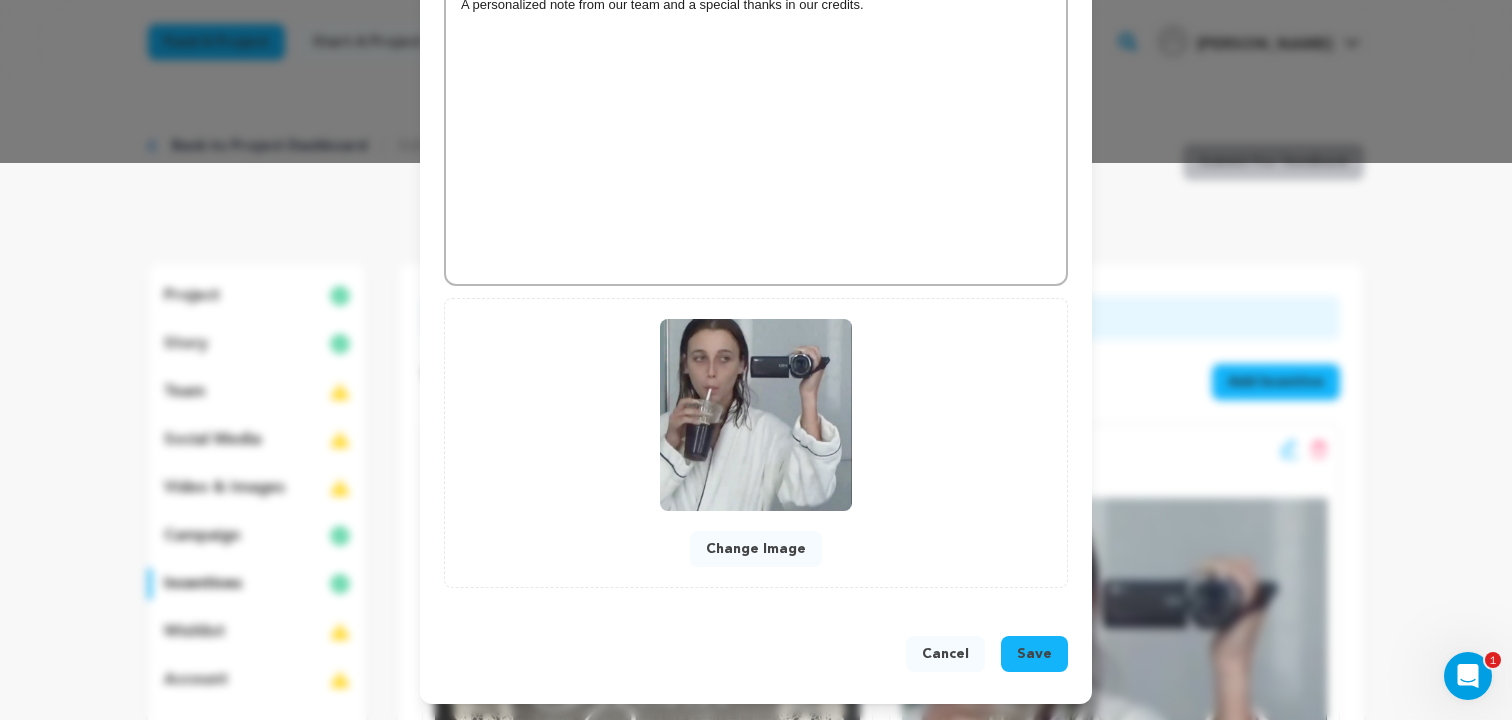 click on "Save" at bounding box center (1034, 654) 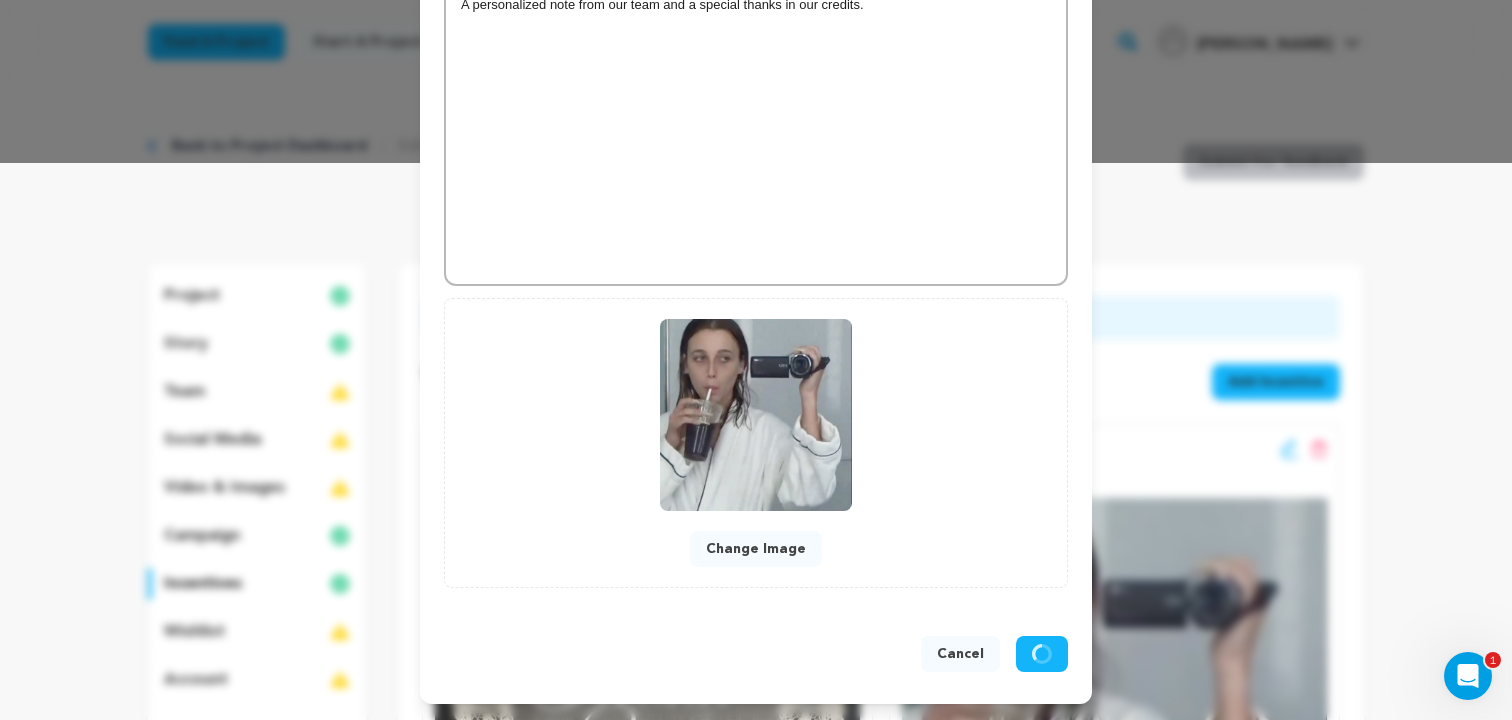 scroll, scrollTop: 515, scrollLeft: 0, axis: vertical 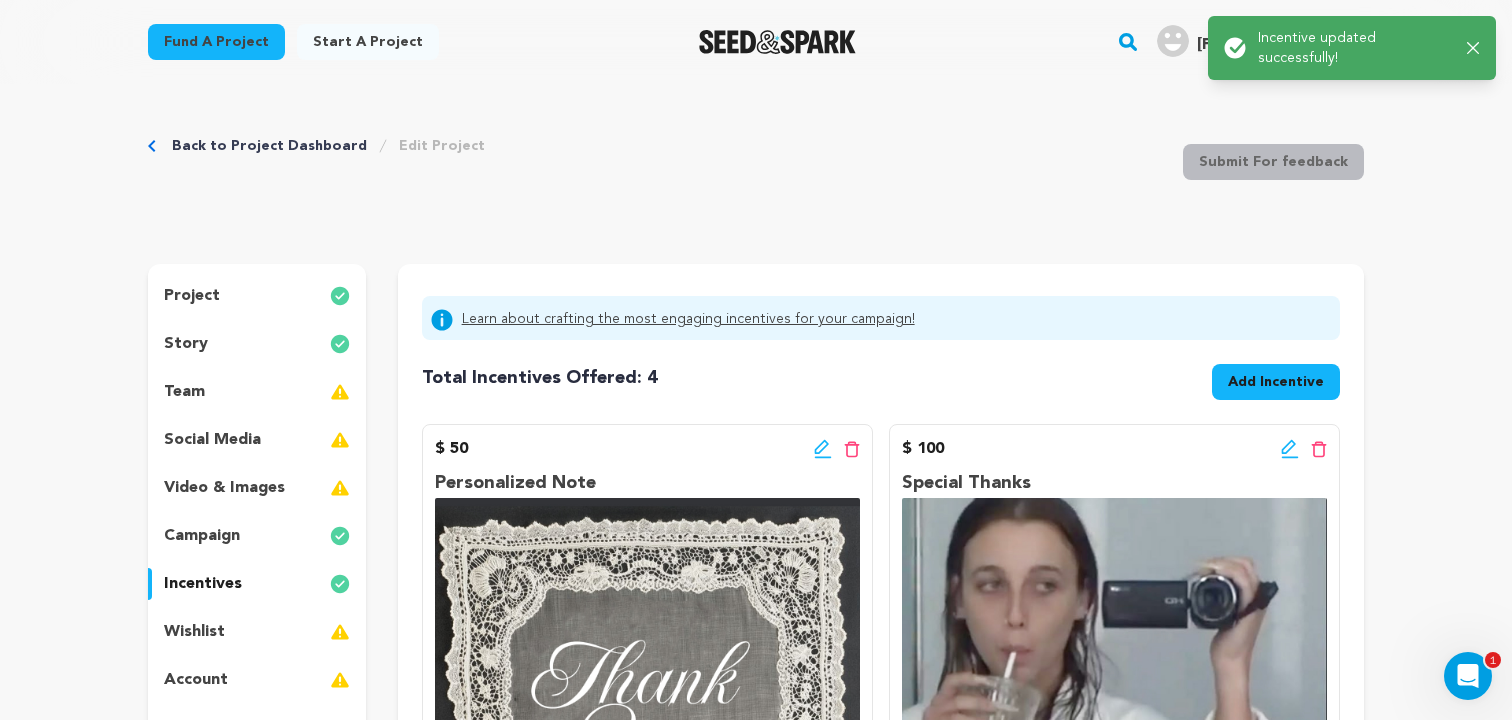 click on "Total Incentives Offered:
Incentives:
4
Add Incentive
$ 50
Edit incentive button" at bounding box center [881, 969] 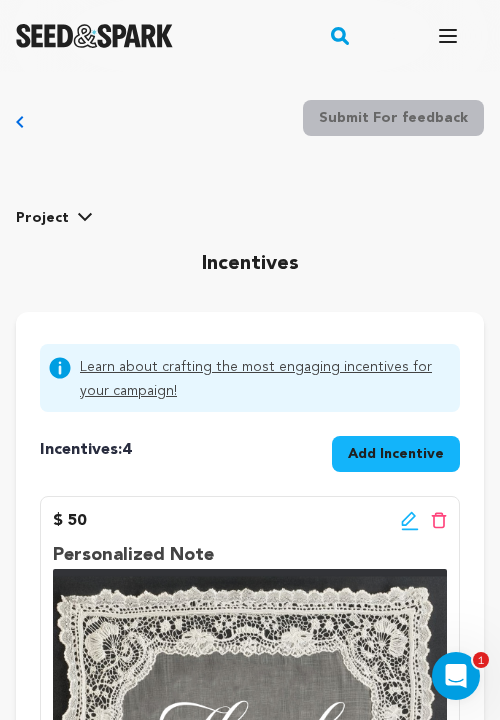 click on "Back to Project Dashboard
Edit Project
Submit For feedback
Submit For feedback
project
story" at bounding box center [250, 1549] 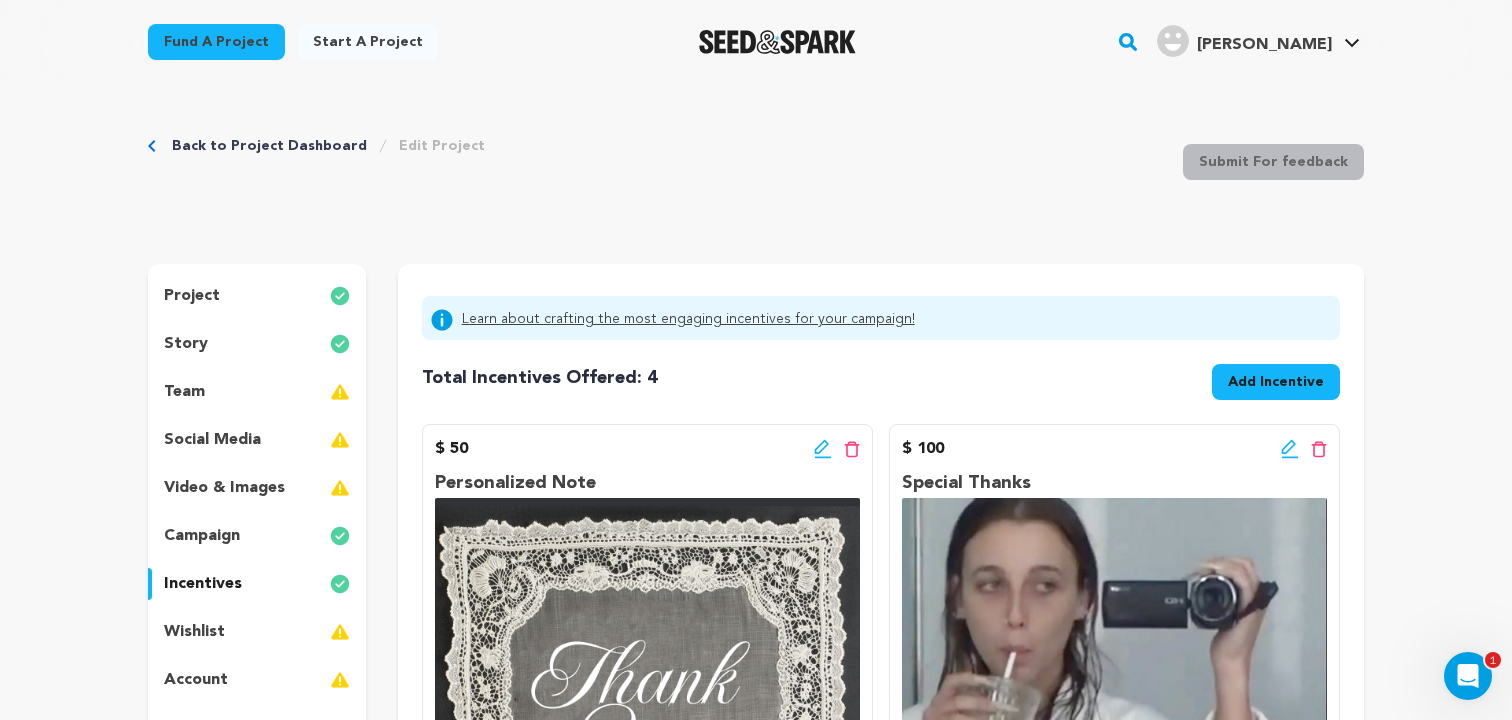 click on "project
story
team
social media
video & images
campaign
incentives
wishlist account" at bounding box center (257, 512) 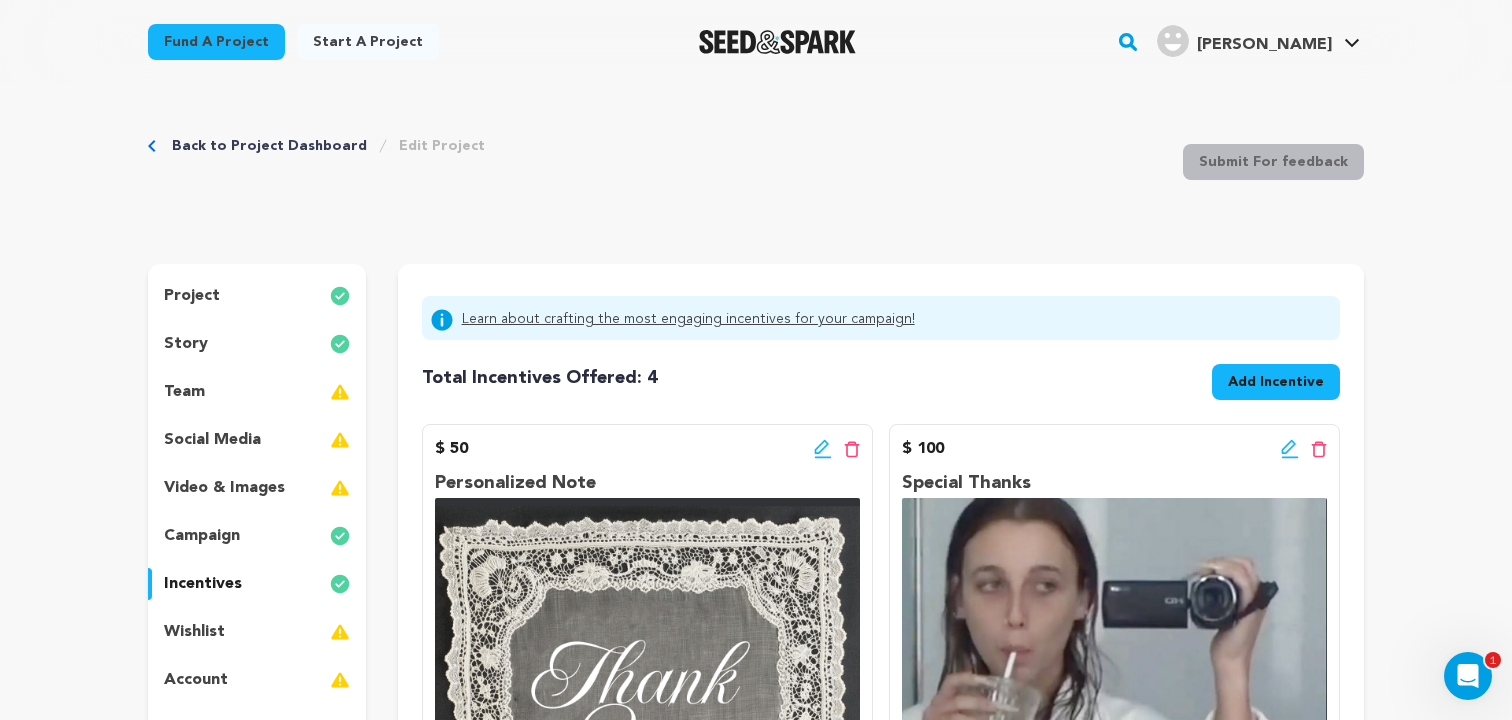 click on "Back to Project Dashboard" at bounding box center (269, 146) 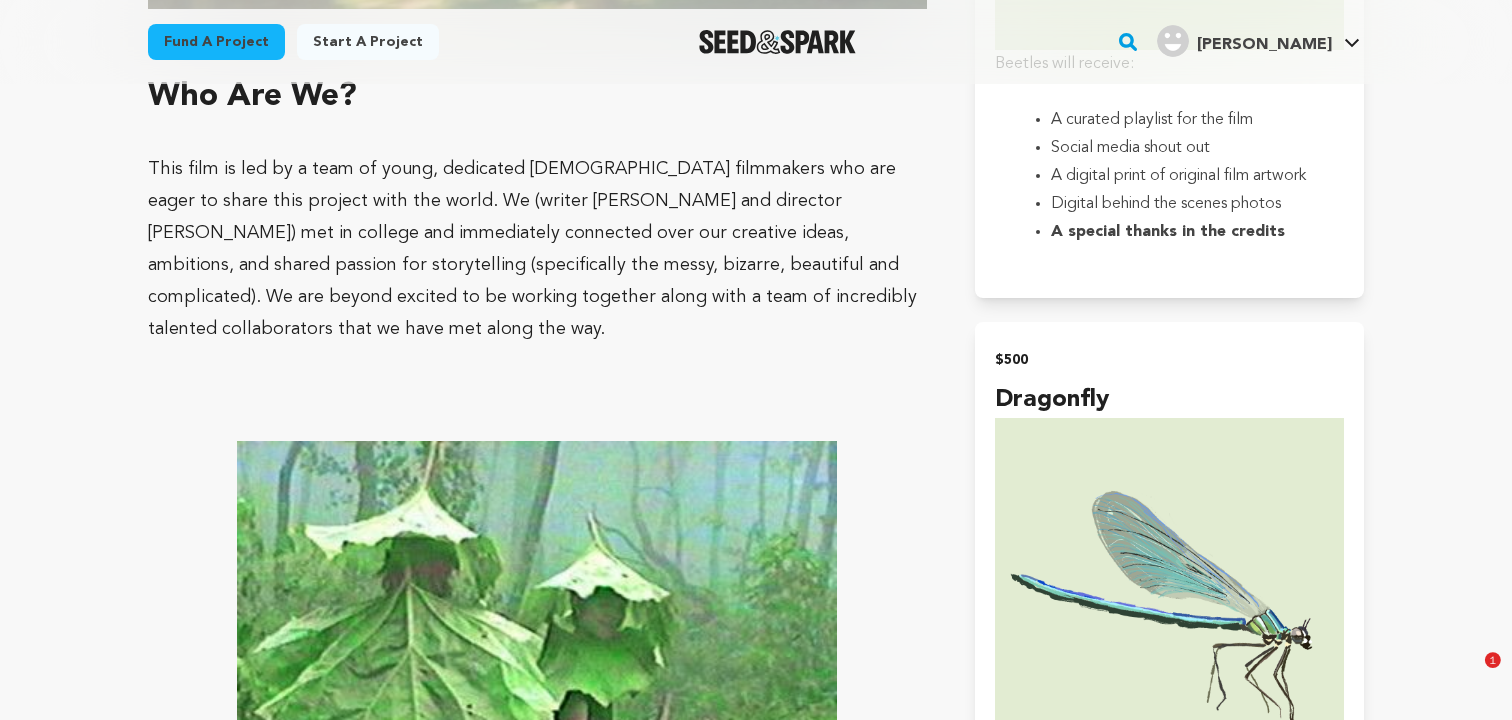scroll, scrollTop: 5370, scrollLeft: 0, axis: vertical 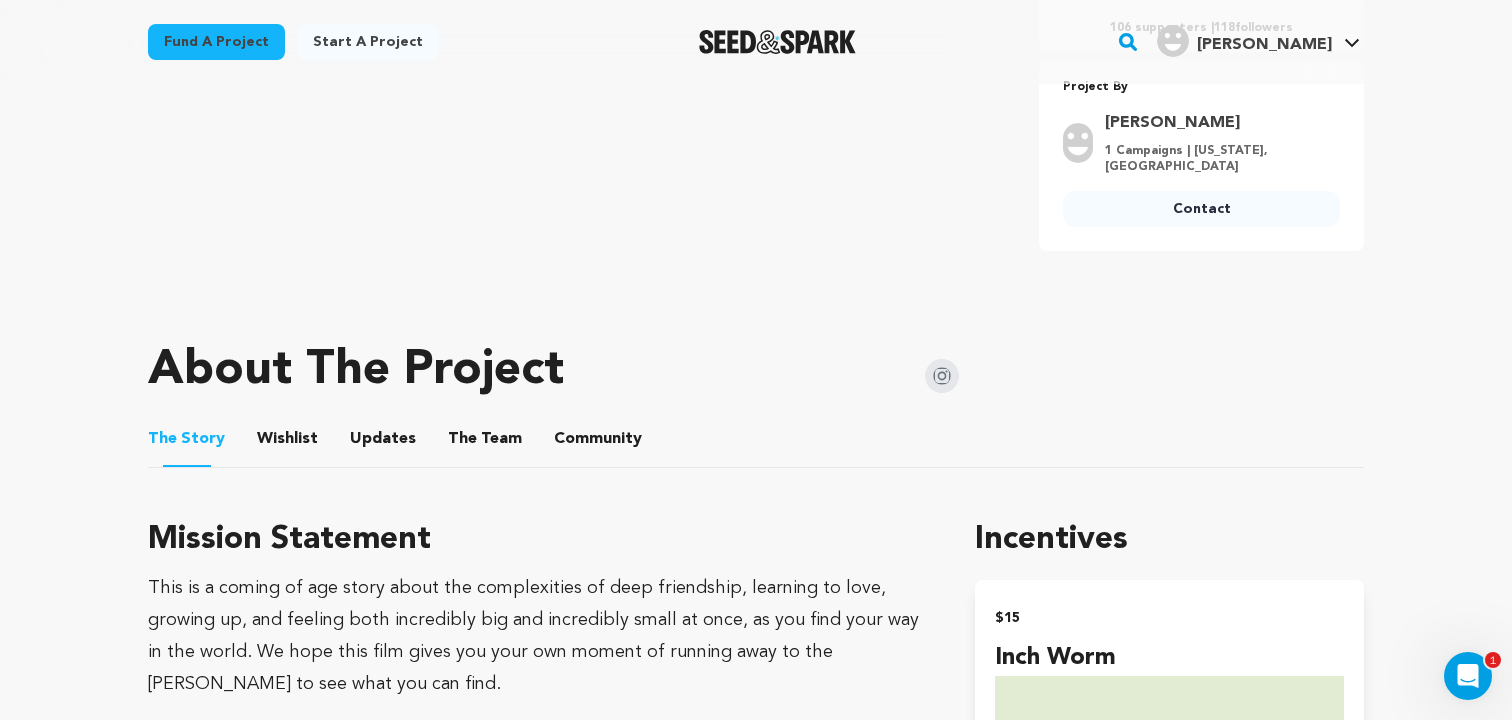 click on "The Team" at bounding box center [485, 443] 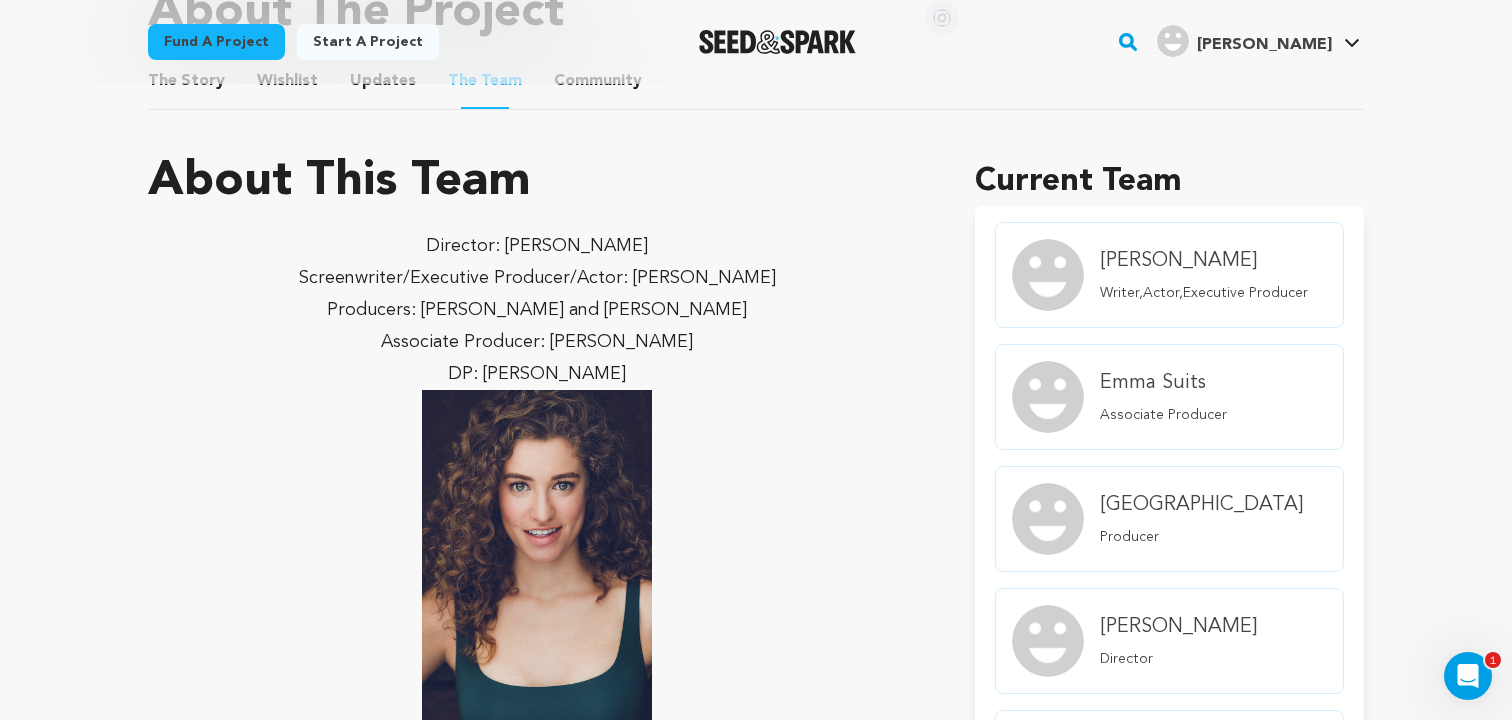 scroll, scrollTop: 1038, scrollLeft: 0, axis: vertical 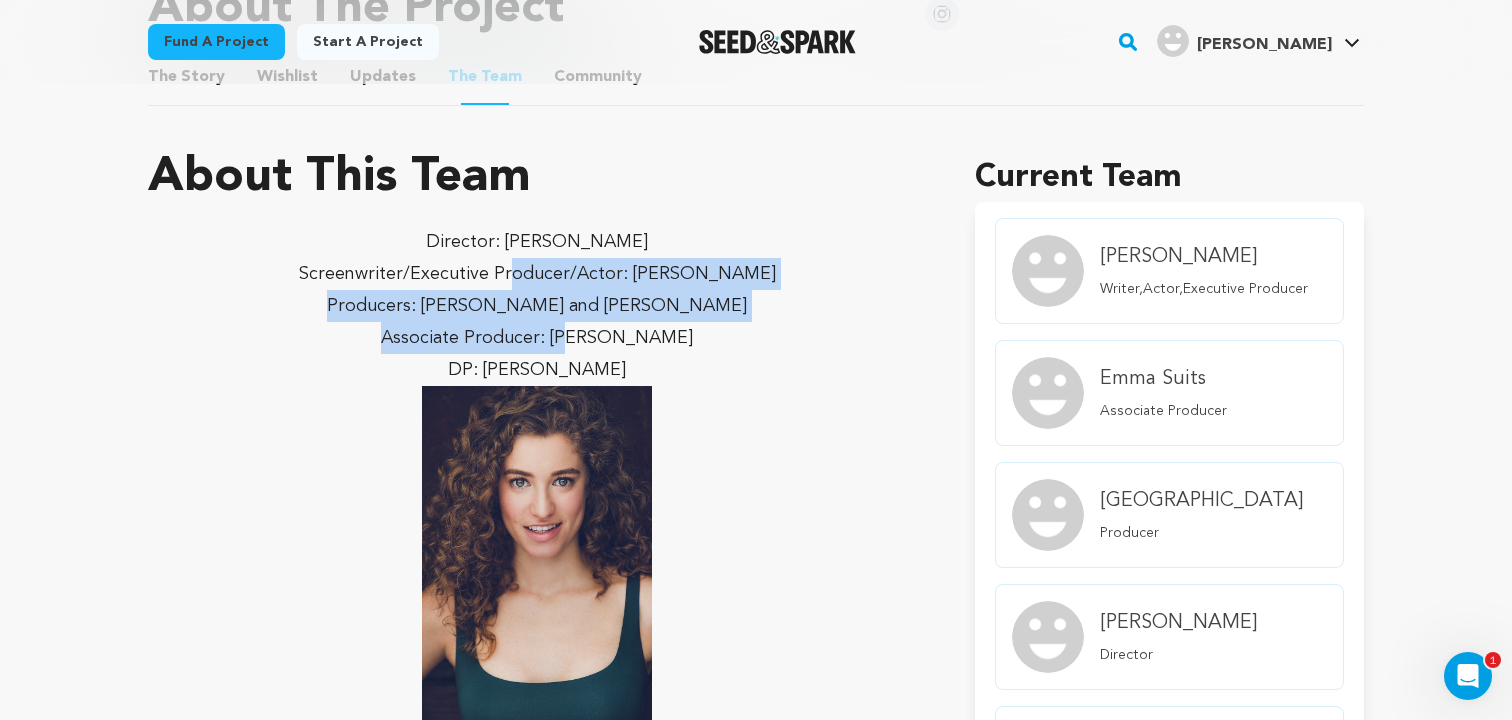 drag, startPoint x: 506, startPoint y: 275, endPoint x: 602, endPoint y: 326, distance: 108.706024 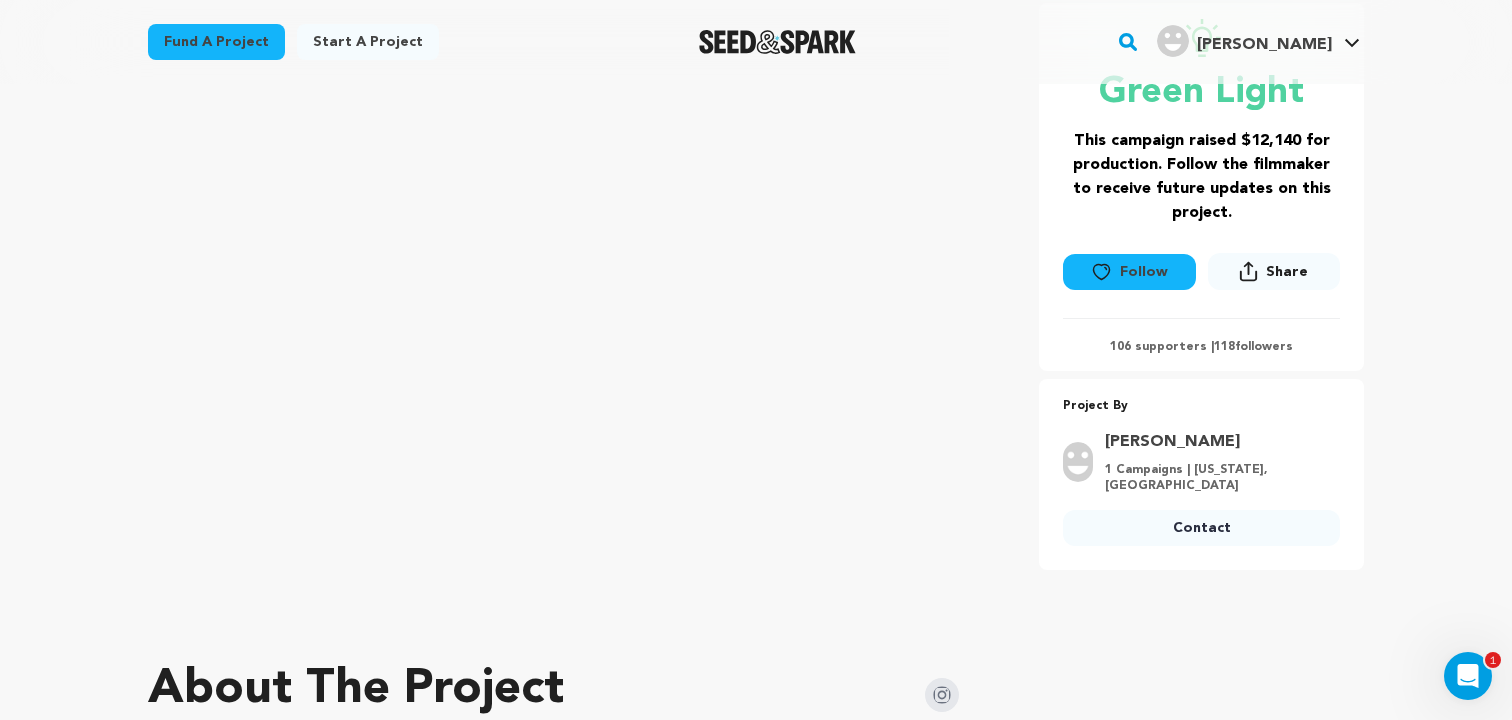 scroll, scrollTop: 0, scrollLeft: 0, axis: both 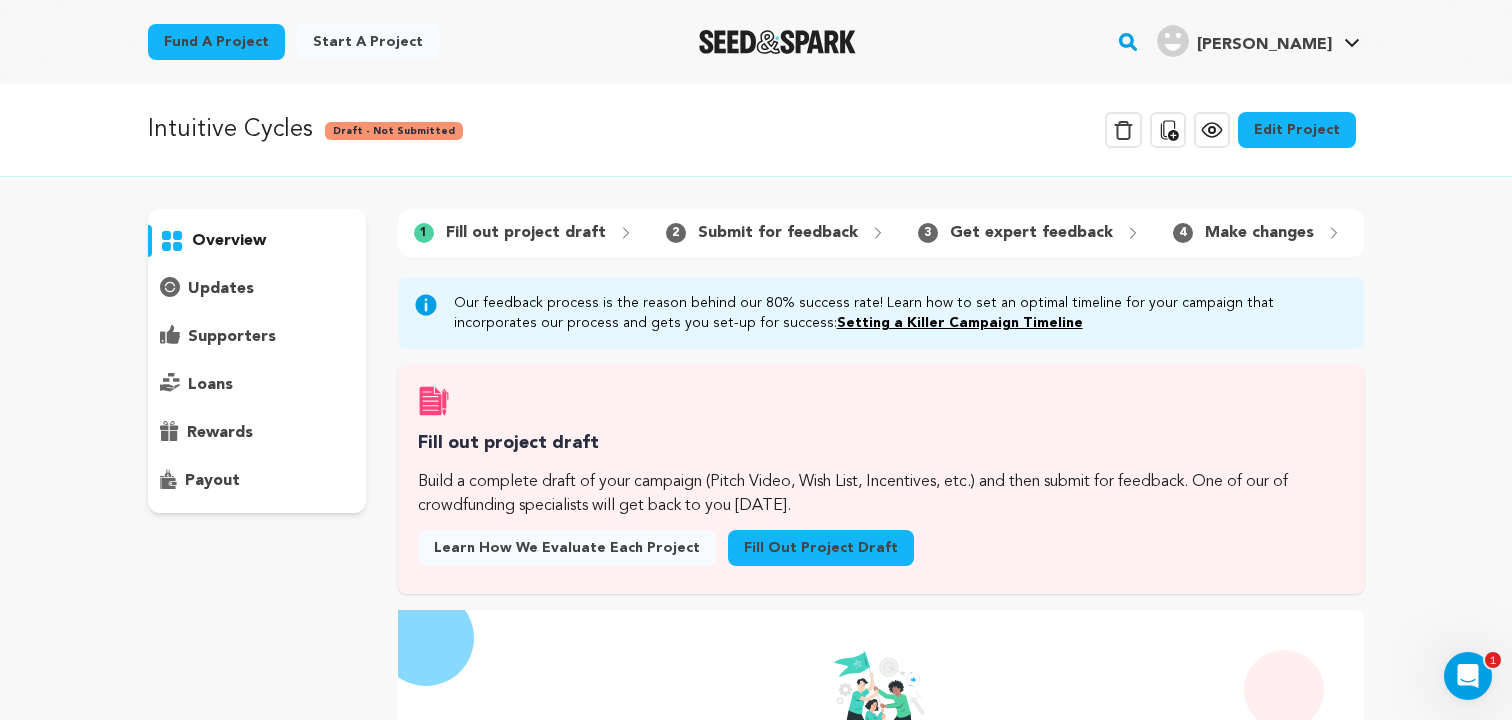 click on "loans" at bounding box center [257, 385] 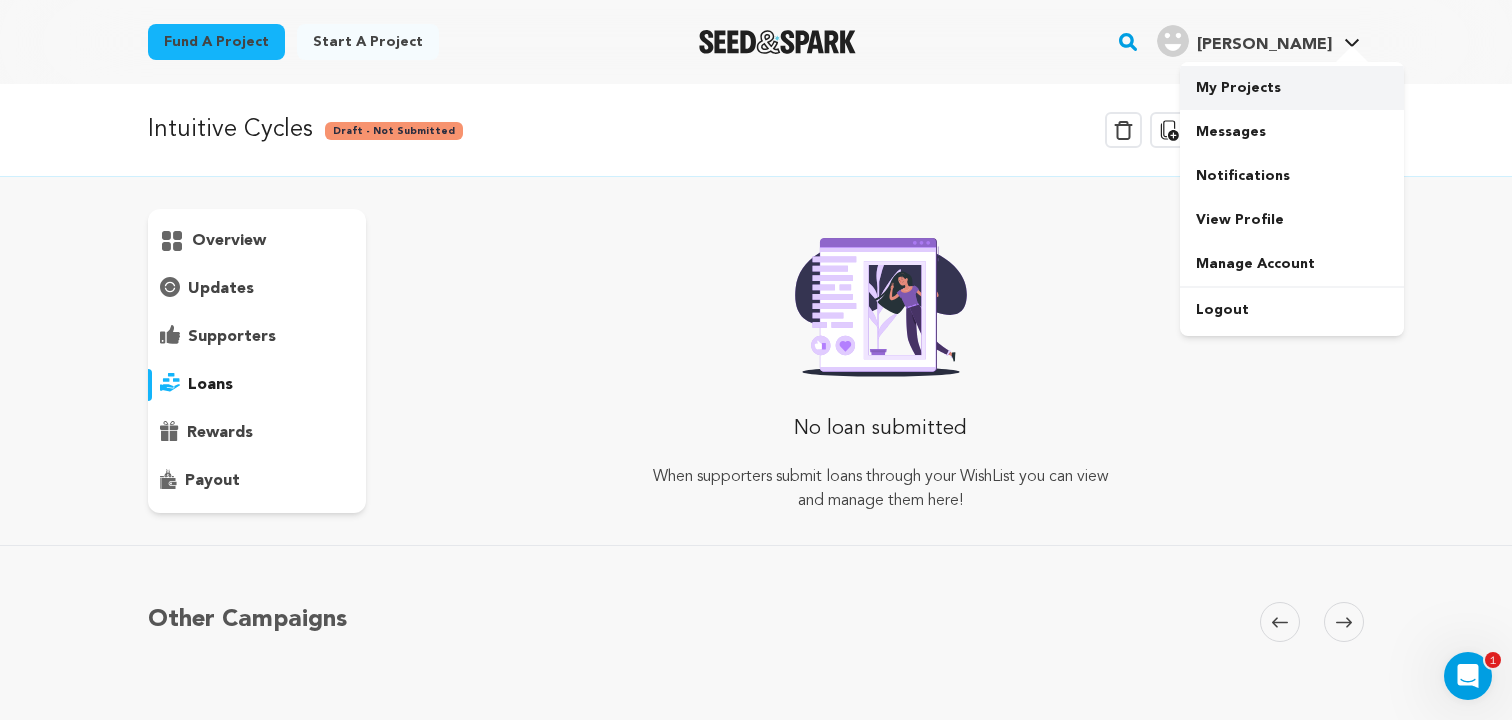 click on "My Projects" at bounding box center (1292, 88) 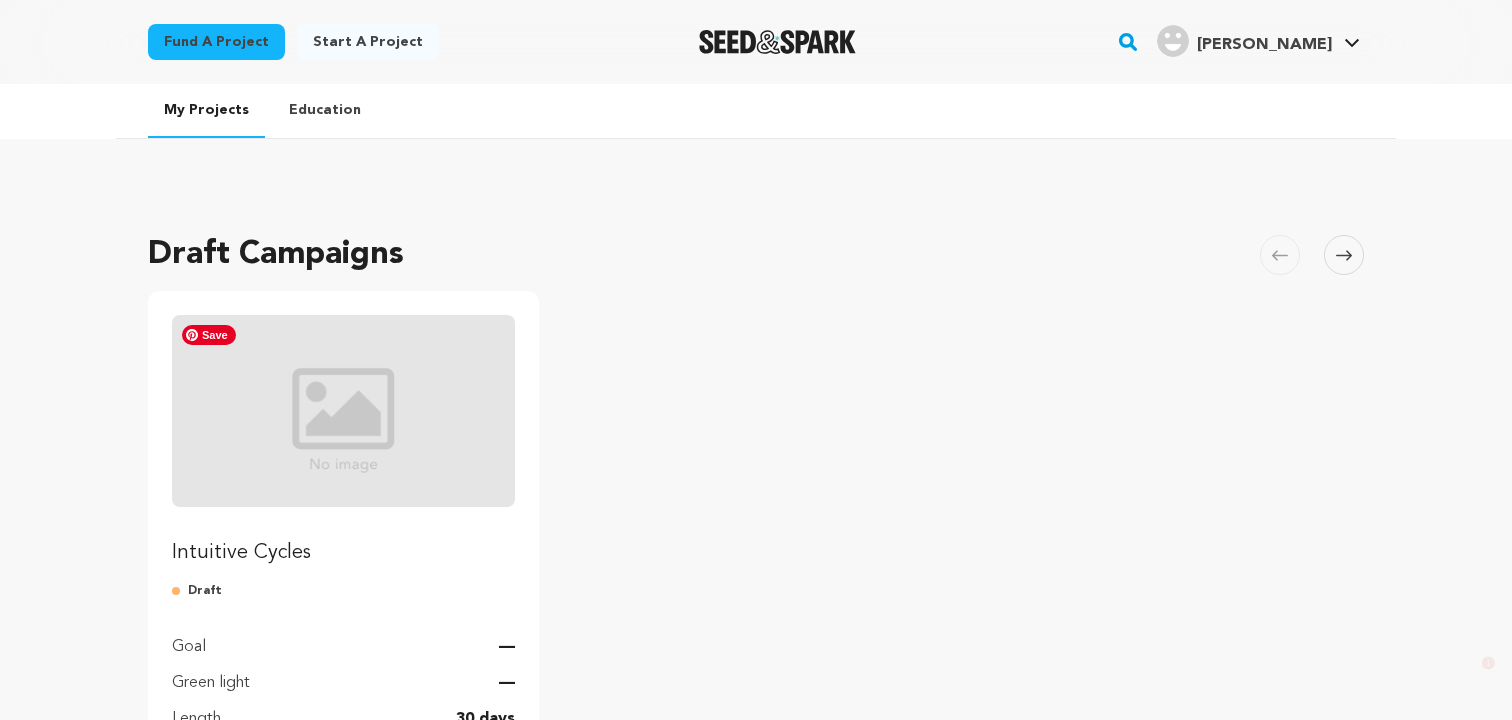 scroll, scrollTop: 161, scrollLeft: 0, axis: vertical 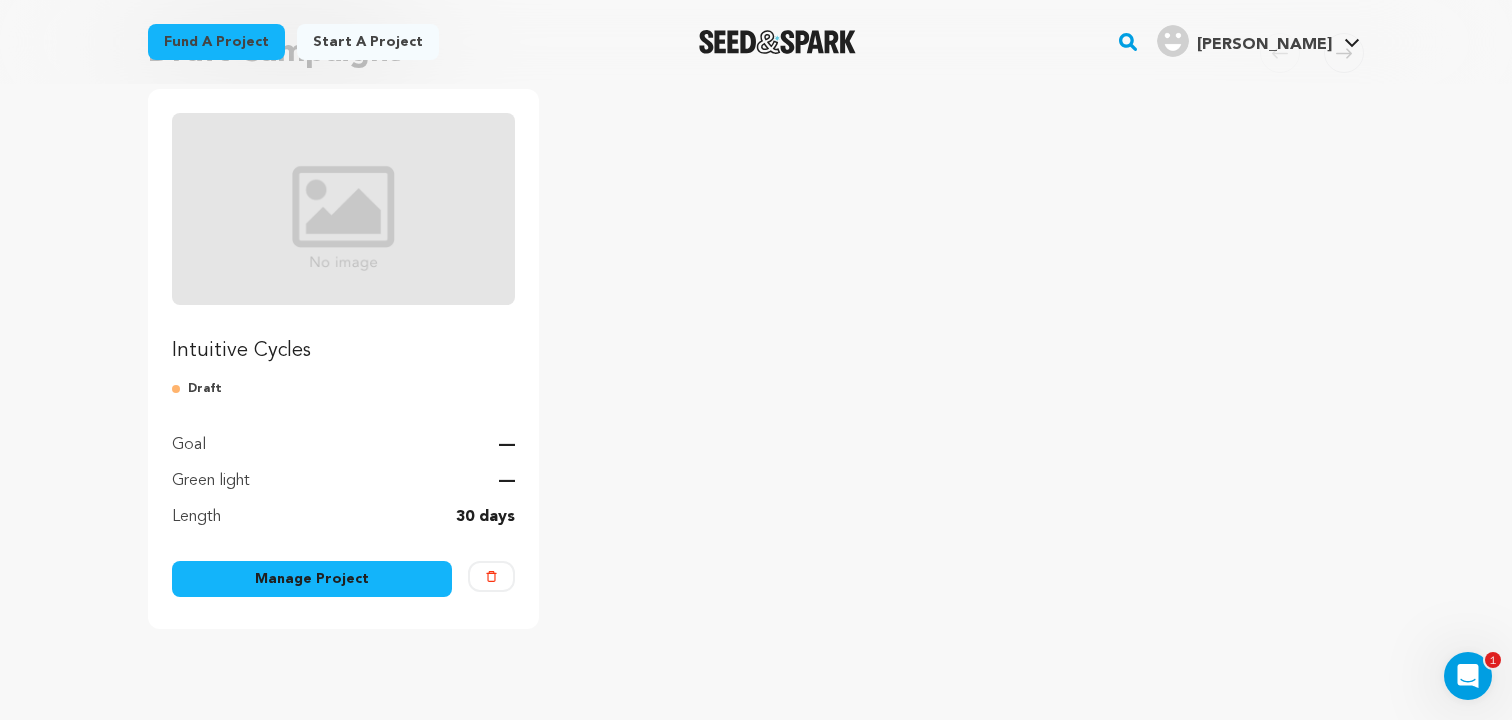 click at bounding box center (343, 209) 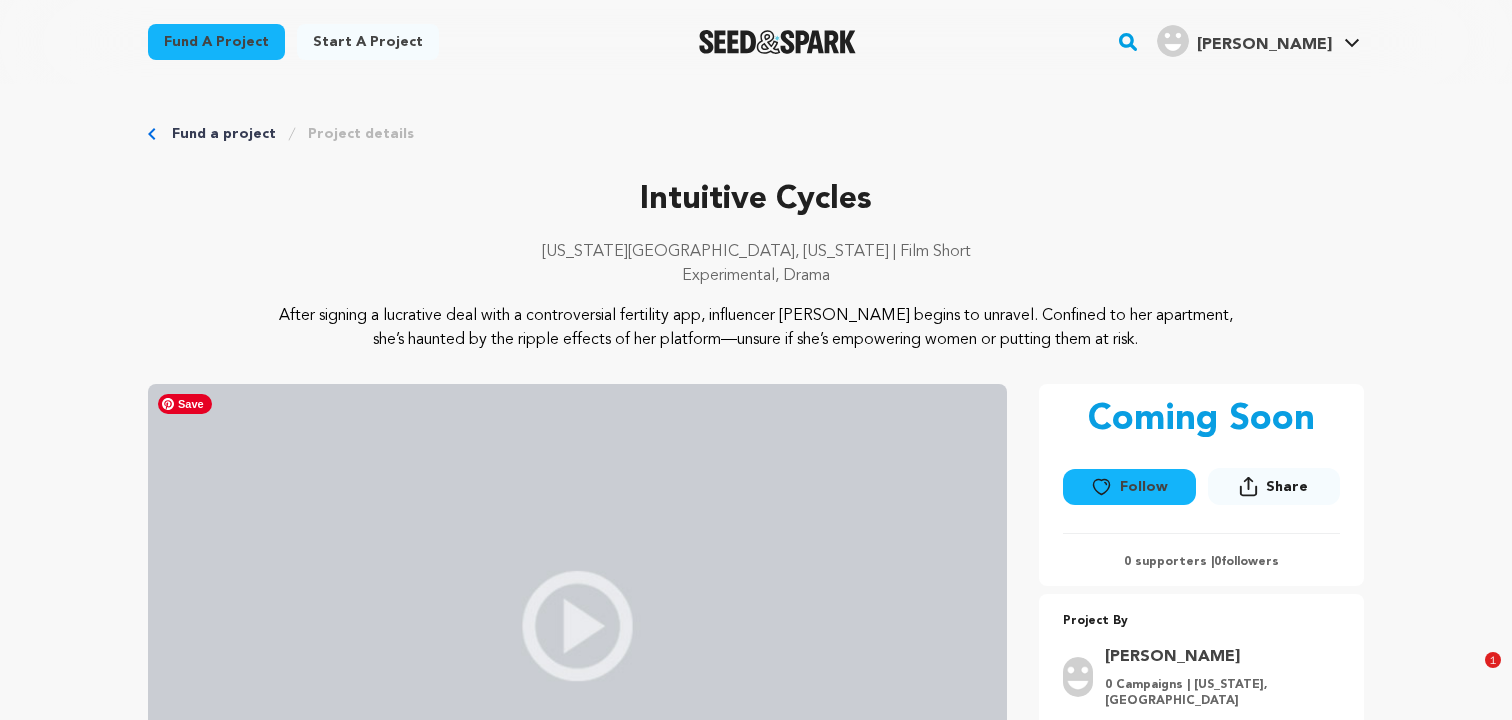 scroll, scrollTop: 97, scrollLeft: 0, axis: vertical 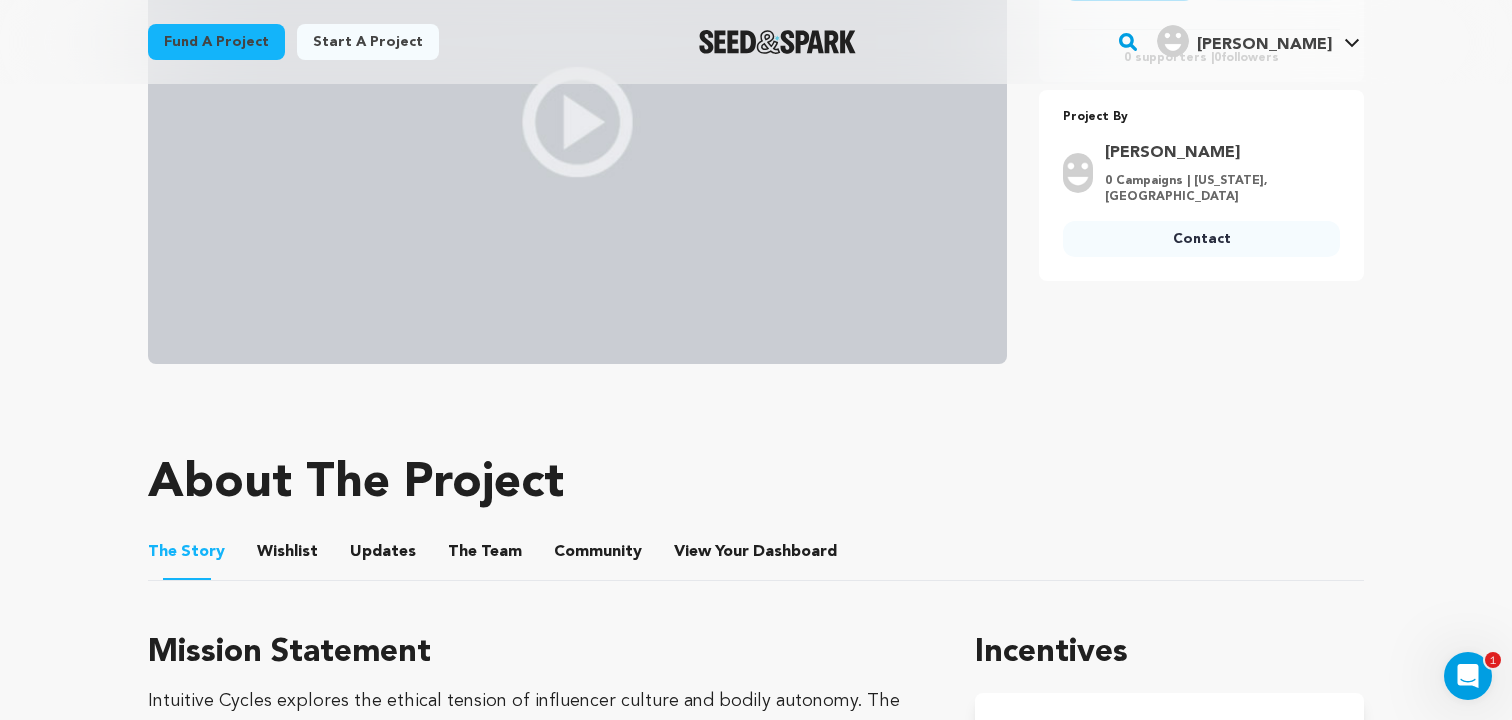 click on "Wishlist" at bounding box center [288, 556] 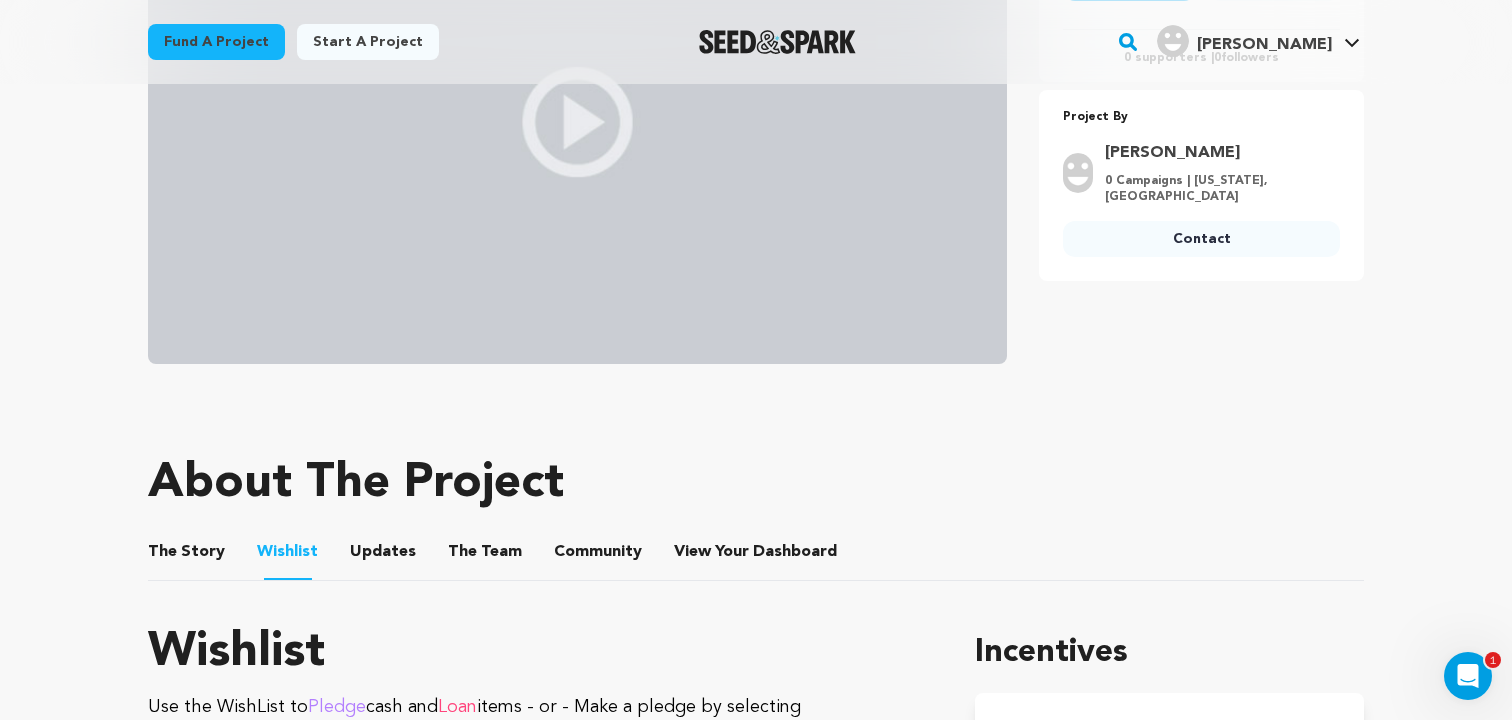 click on "Updates" at bounding box center (383, 556) 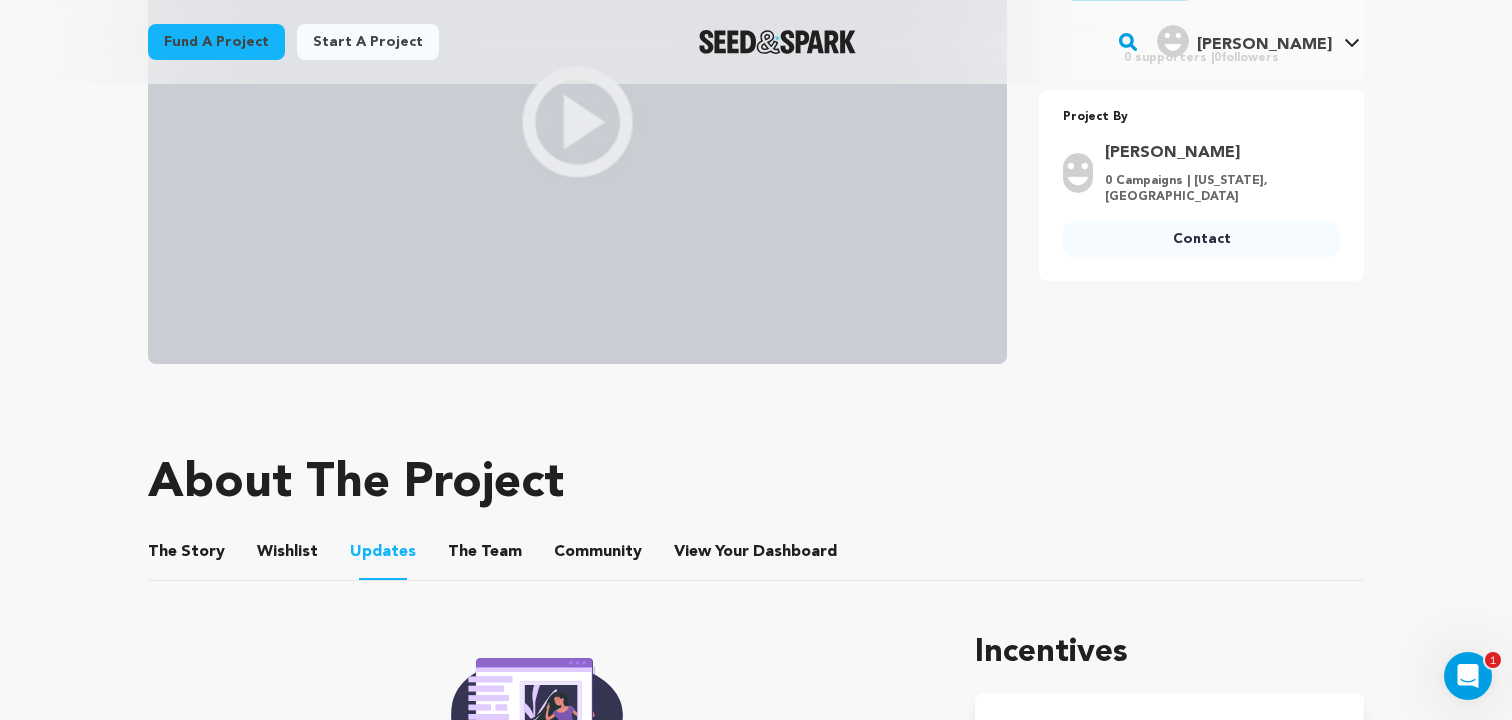 click on "The Story
The   Story
Wishlist
Wishlist
Updates
Updates
The Team
The   Team
Community
Community
View Your Dashboard
View   Your   Dashboard" at bounding box center (756, 552) 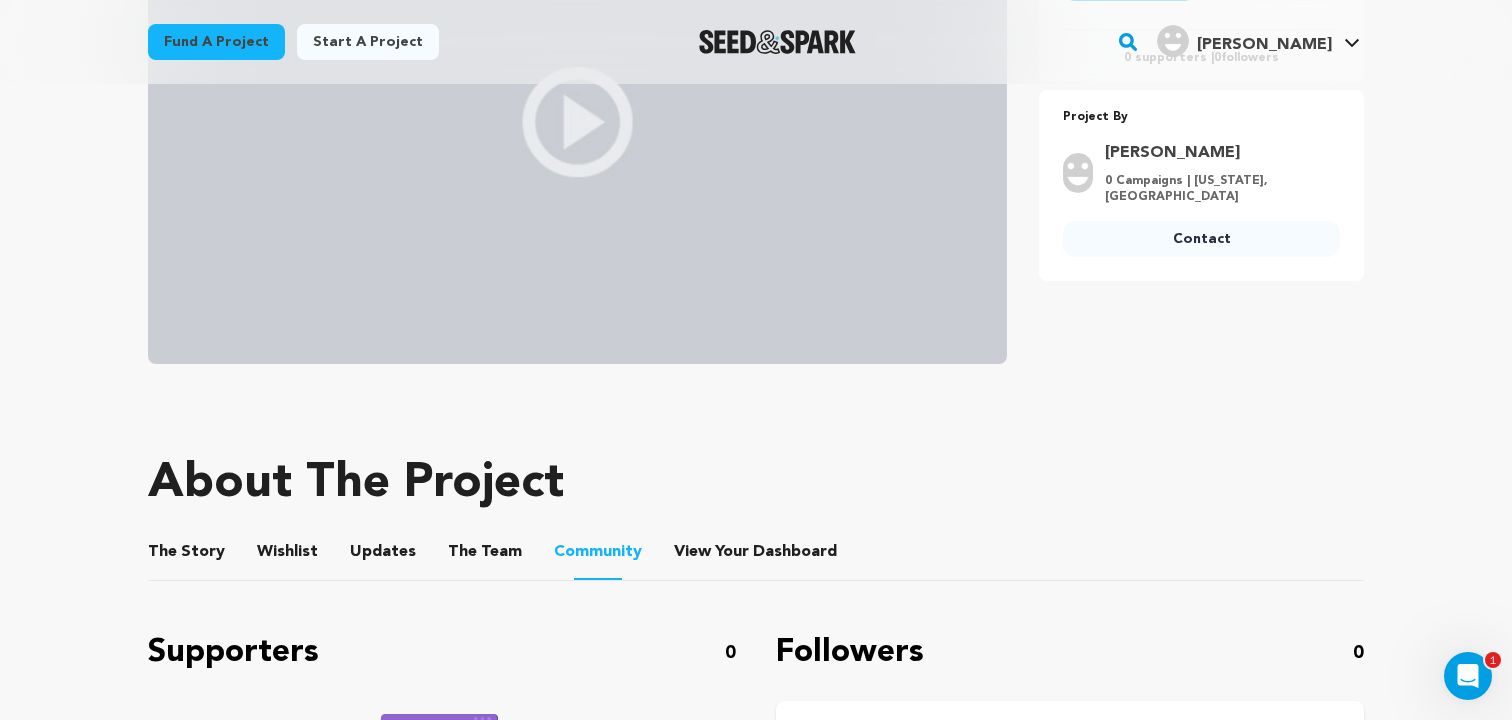 click on "The Team" at bounding box center [485, 556] 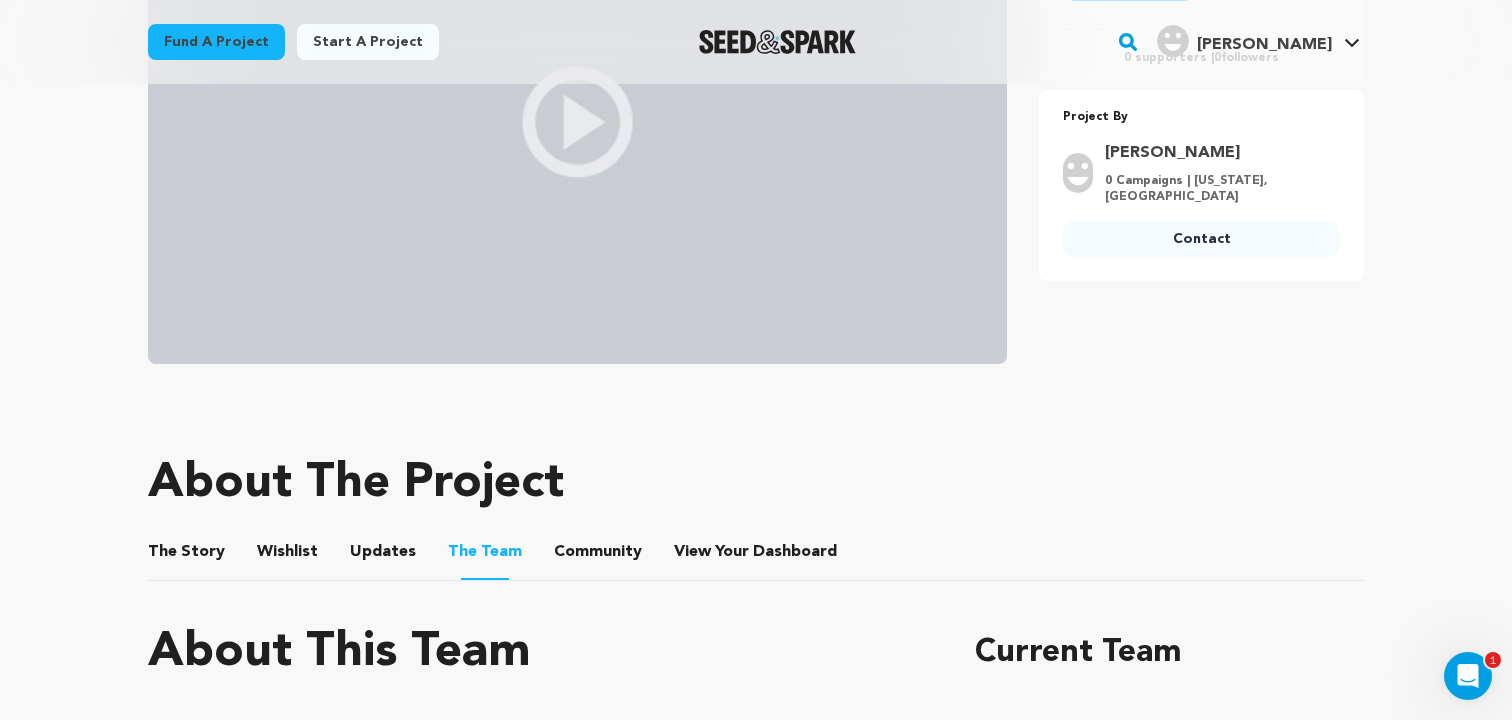 click on "Community" at bounding box center (598, 556) 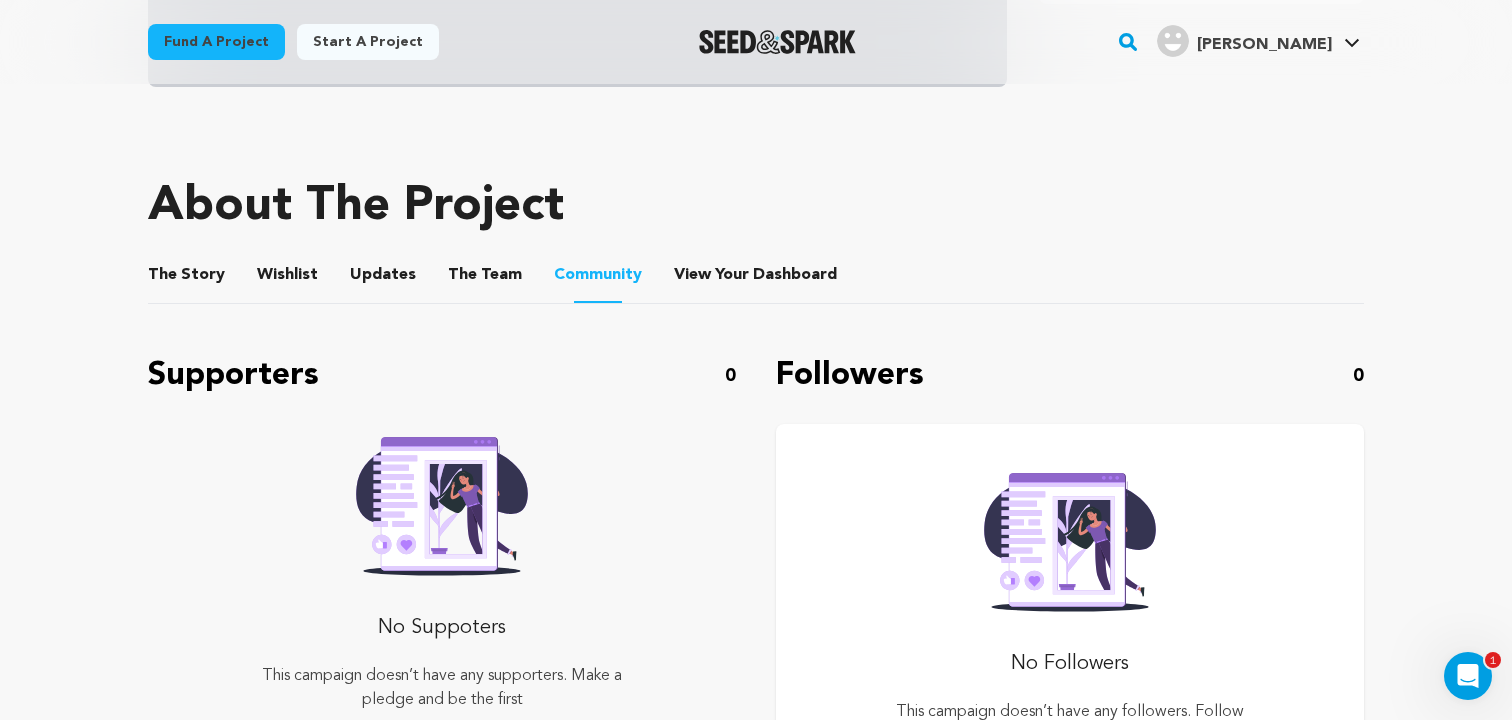scroll, scrollTop: 780, scrollLeft: 0, axis: vertical 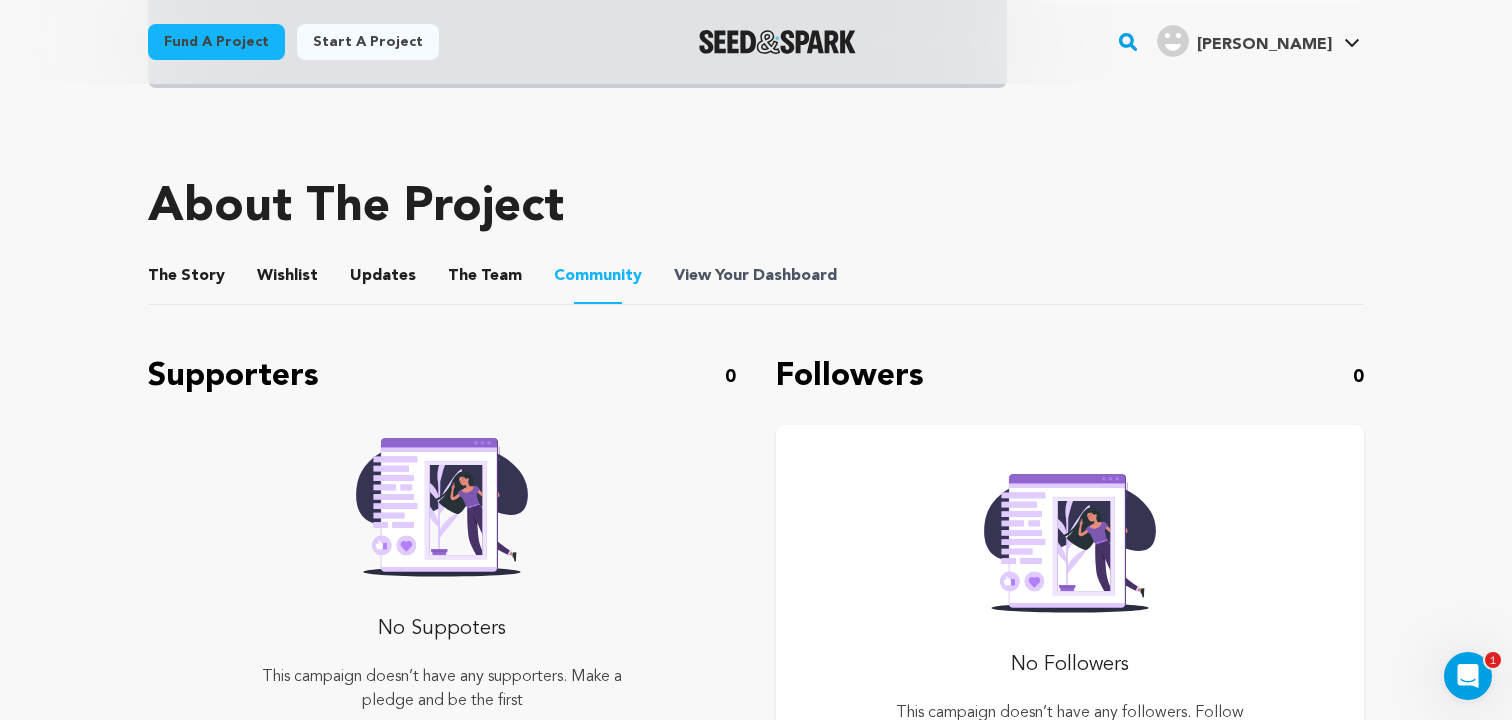 click on "View   Your   Dashboard" at bounding box center [757, 276] 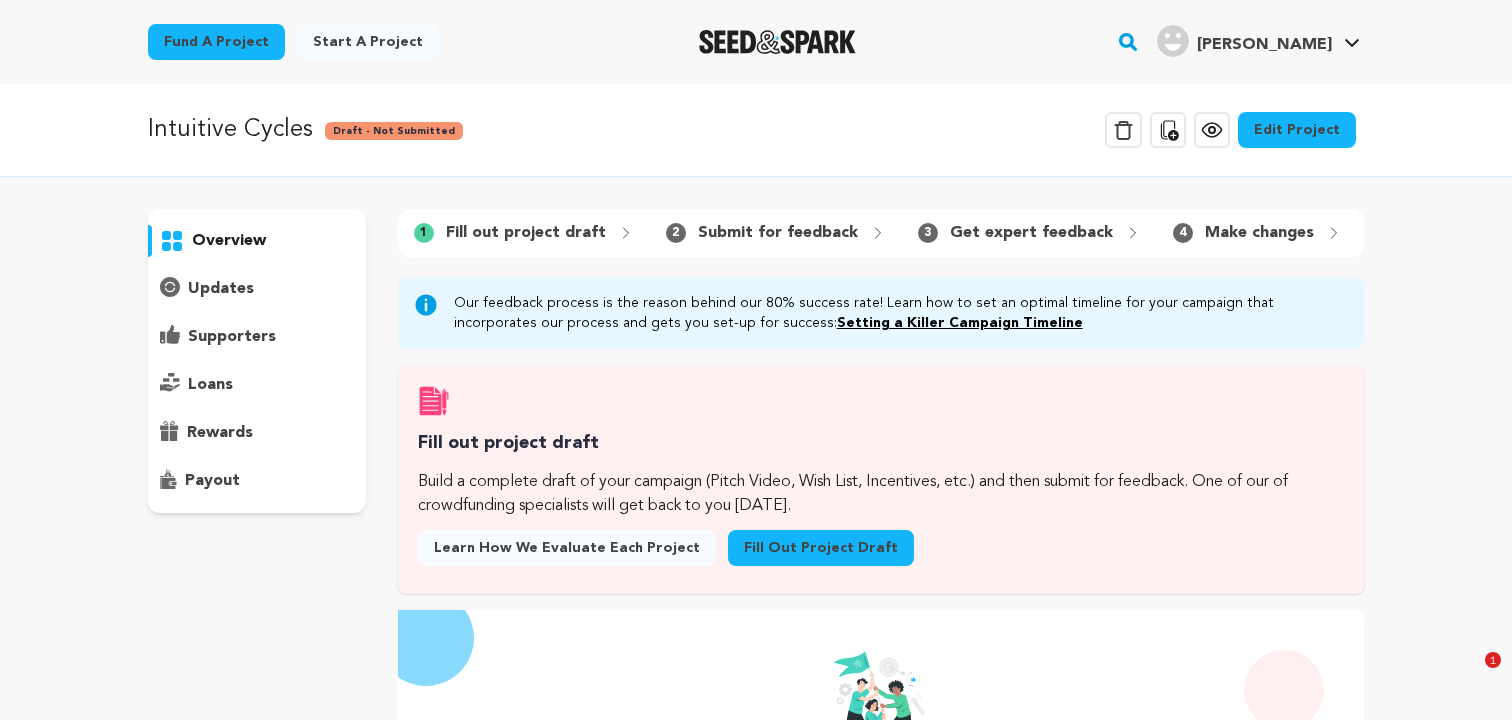 scroll, scrollTop: 49, scrollLeft: 0, axis: vertical 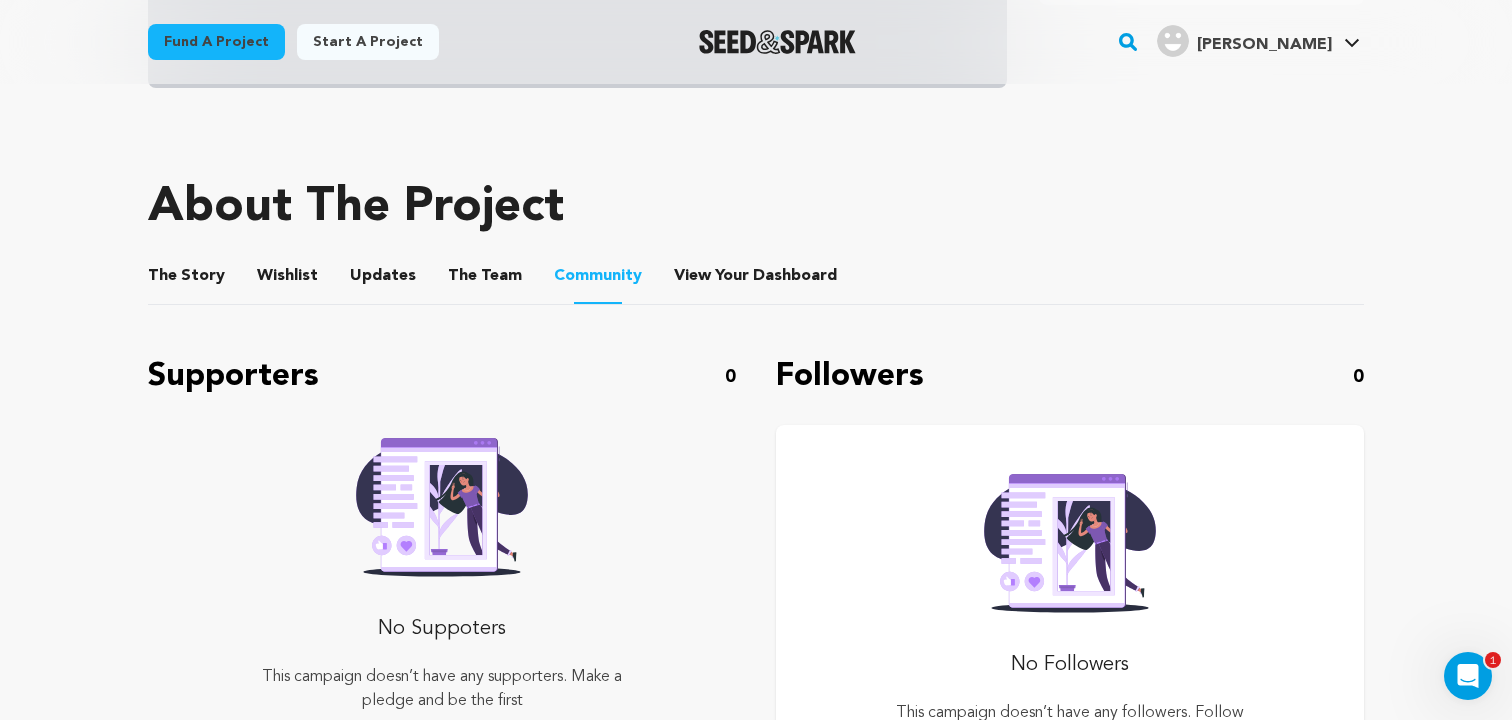 click on "Wishlist" at bounding box center [288, 280] 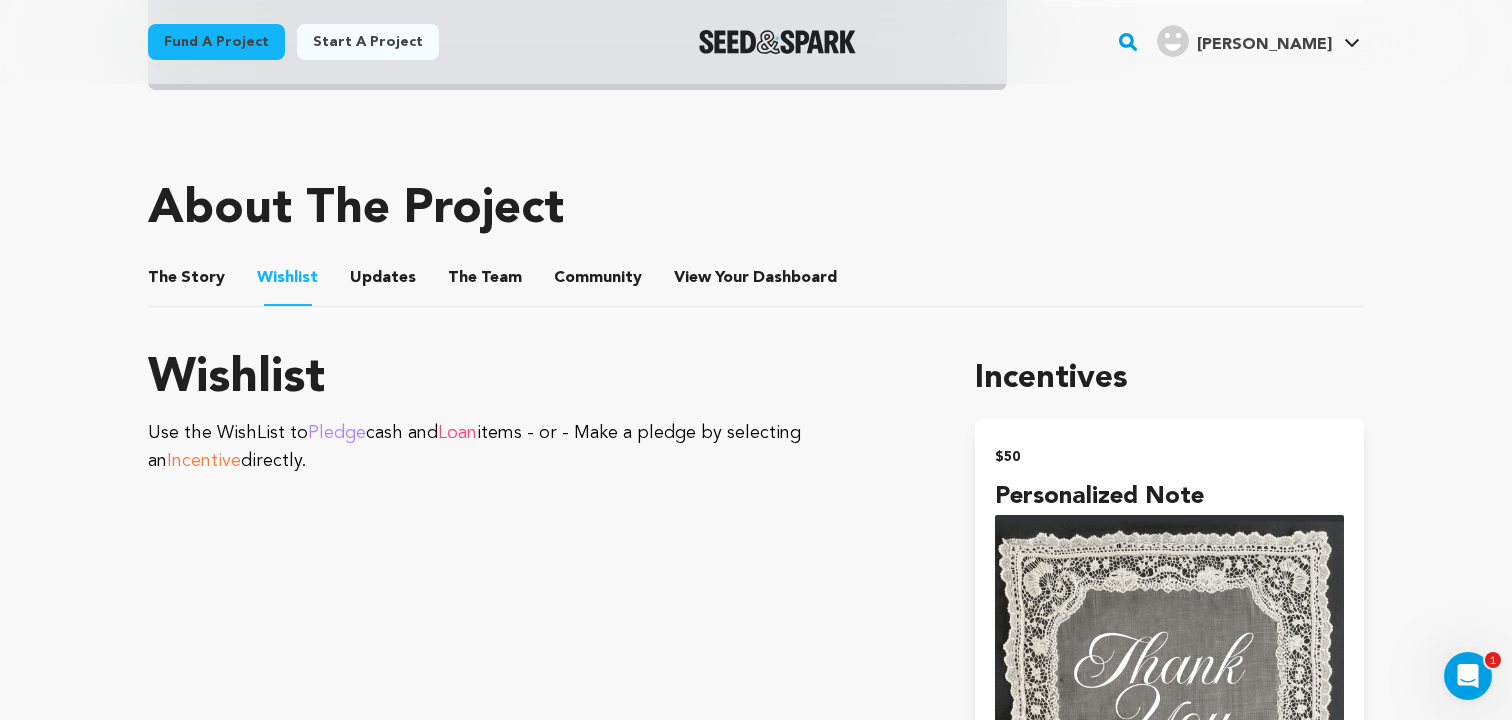 scroll, scrollTop: 796, scrollLeft: 0, axis: vertical 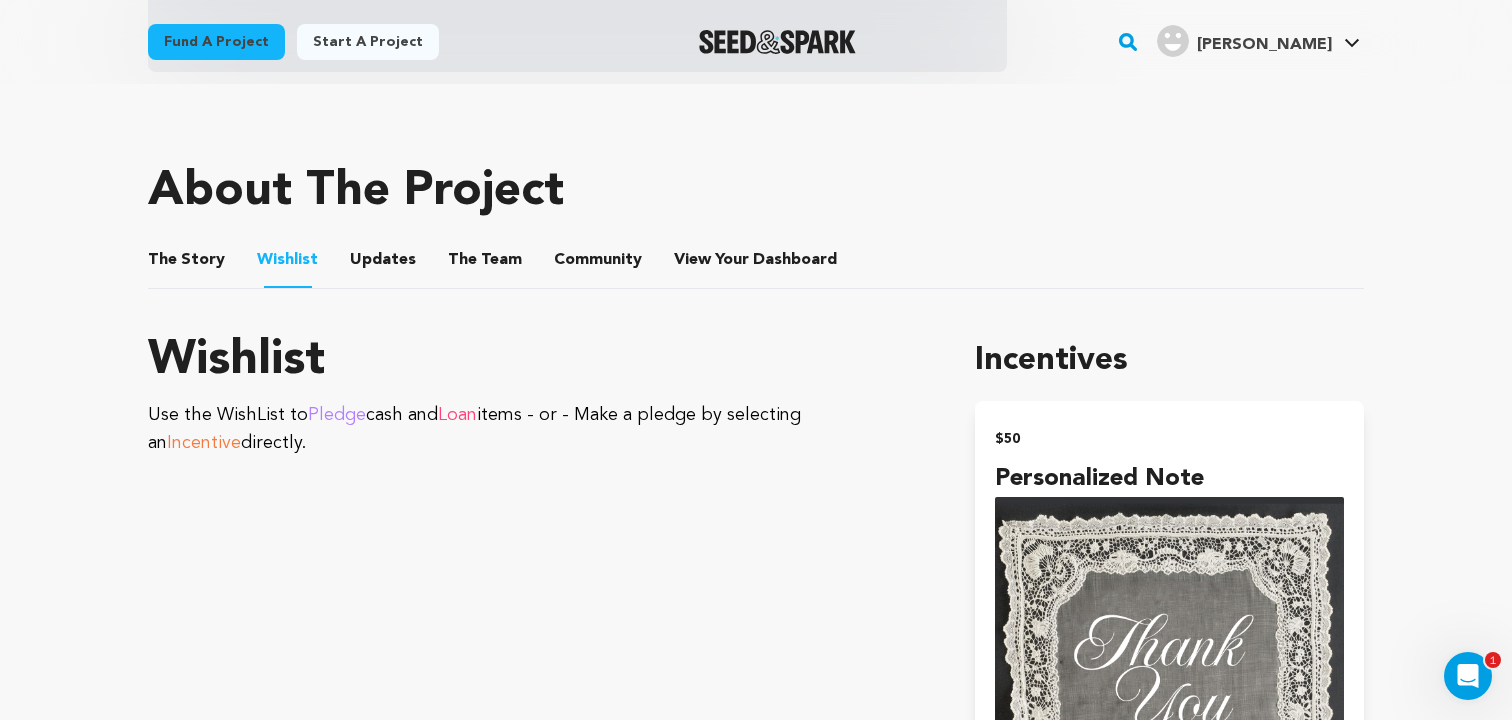 click on "Updates" at bounding box center [383, 264] 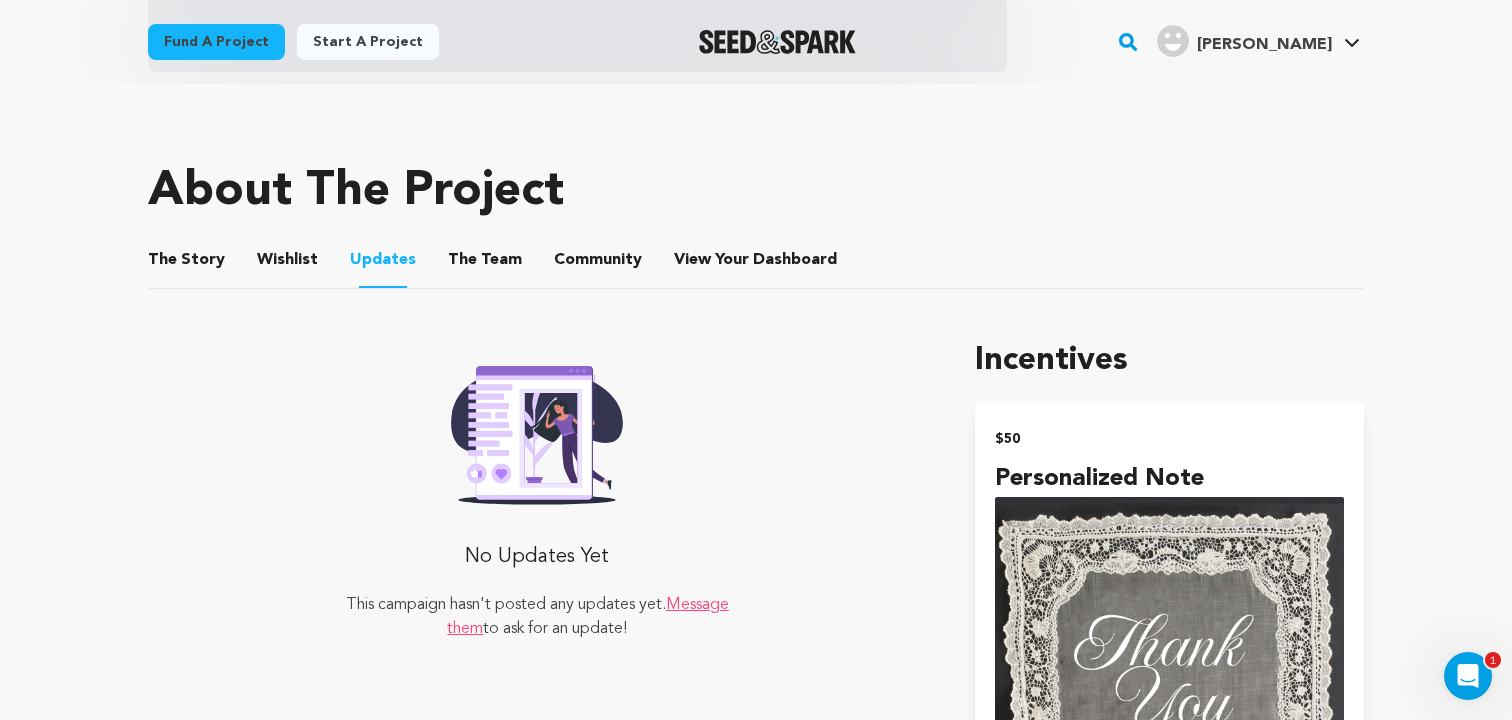 click on "The Team" at bounding box center [485, 264] 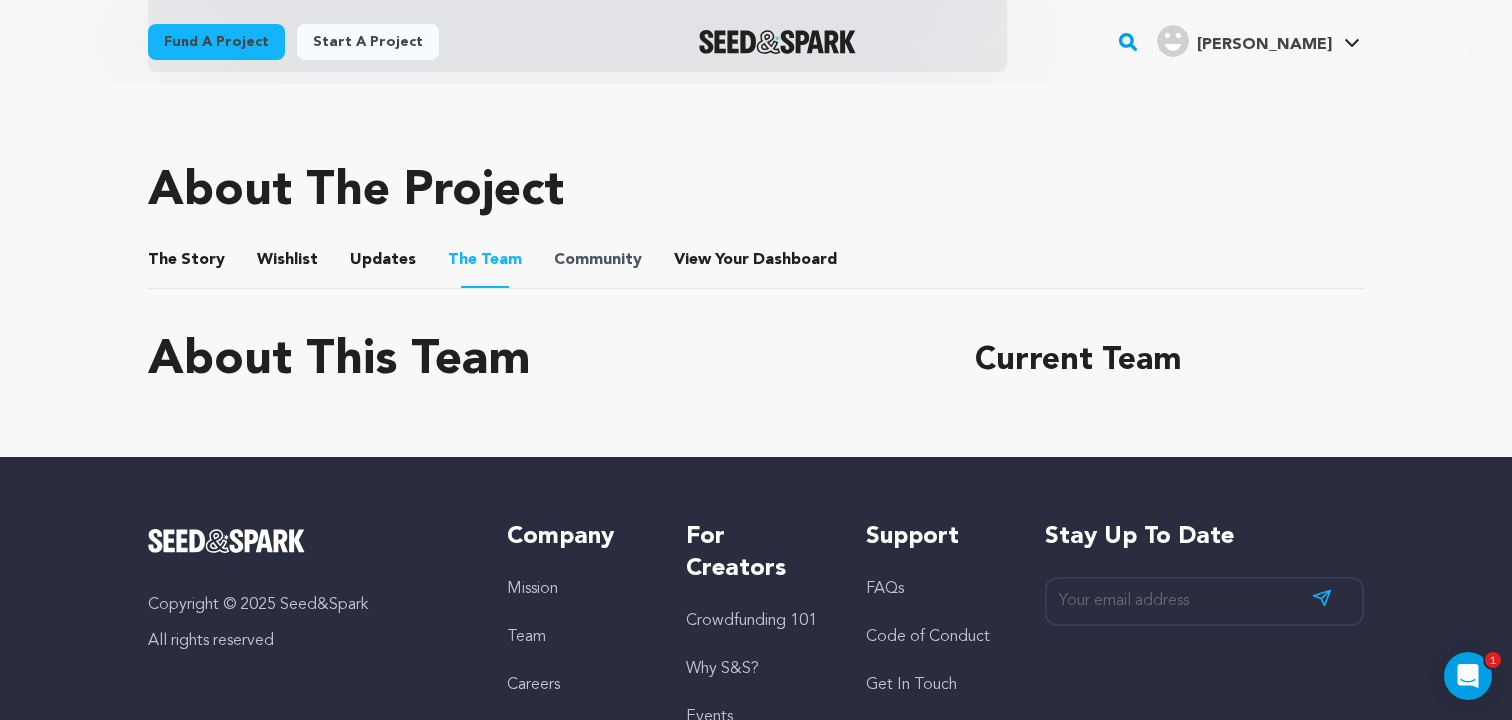 click on "Community" at bounding box center [598, 260] 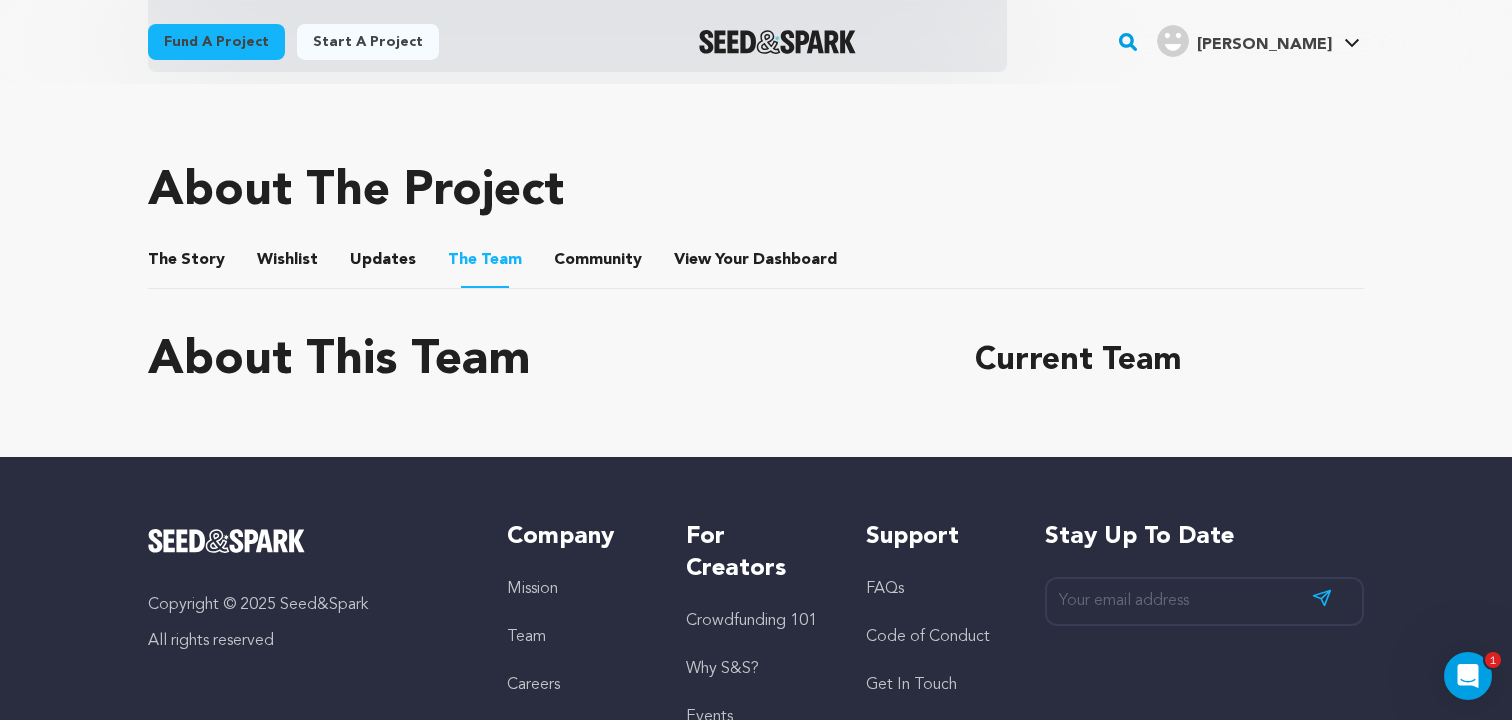 click on "The Team" at bounding box center (485, 263) 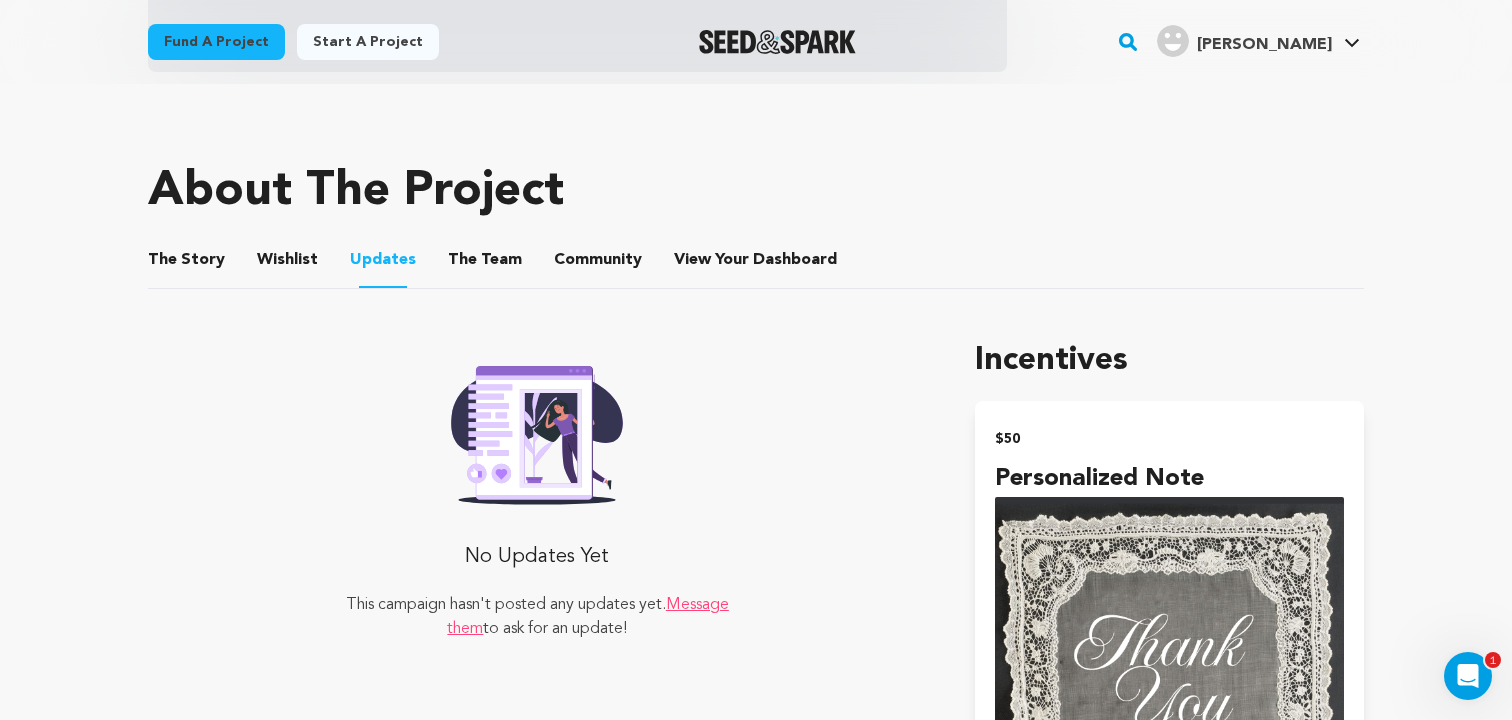 click on "Wishlist" at bounding box center (288, 264) 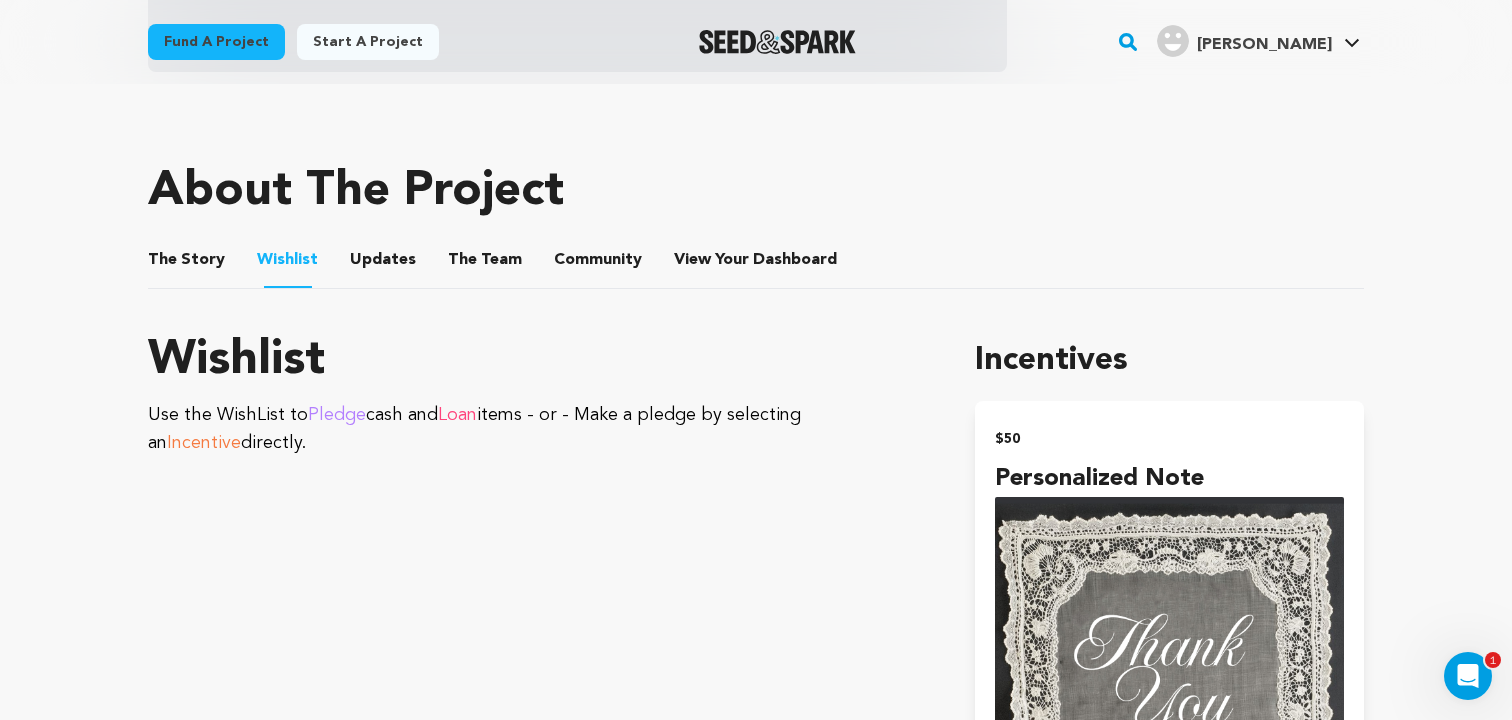 click on "The Story
The   Story
Wishlist
Wishlist
Updates
Updates
The Team
The   Team
Community
Community
View Your Dashboard
View   Your   Dashboard" at bounding box center [756, 260] 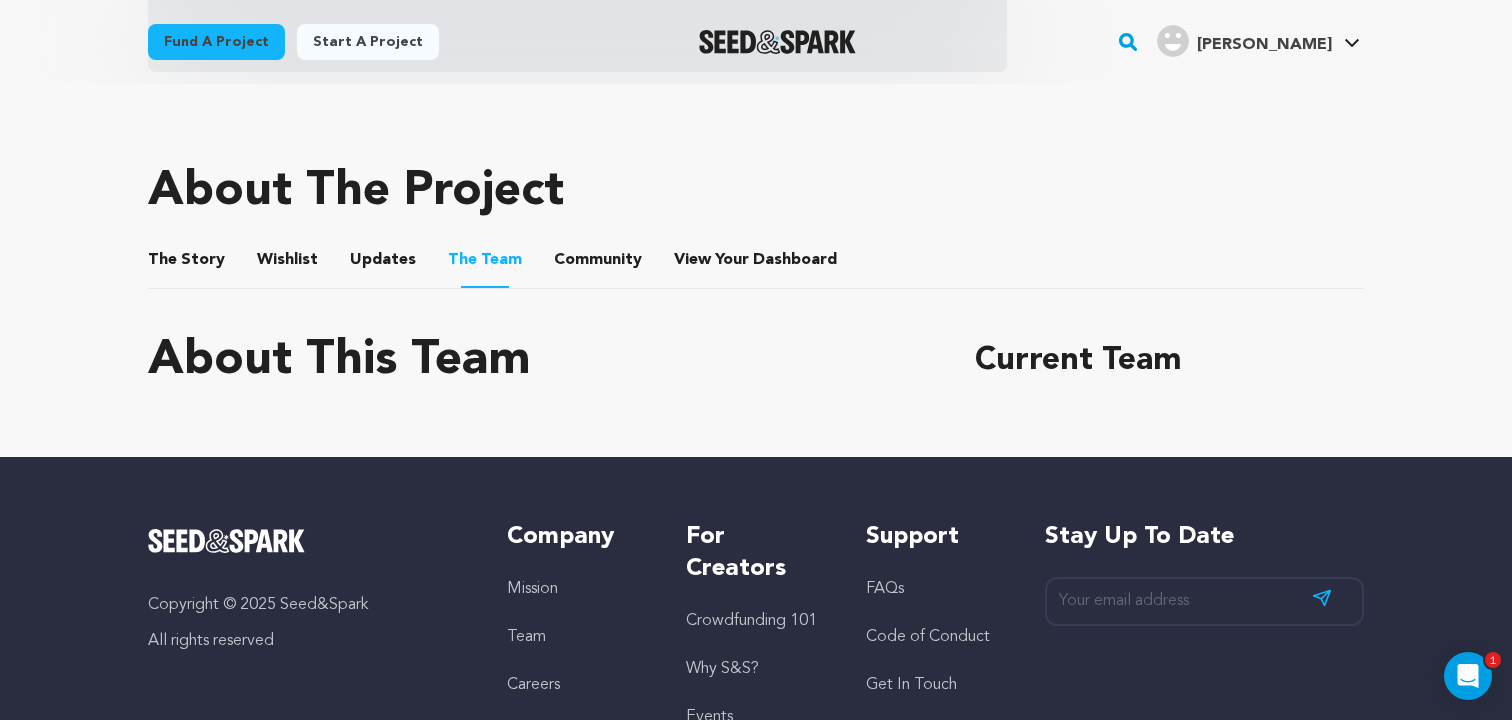 click on "Updates" at bounding box center (383, 264) 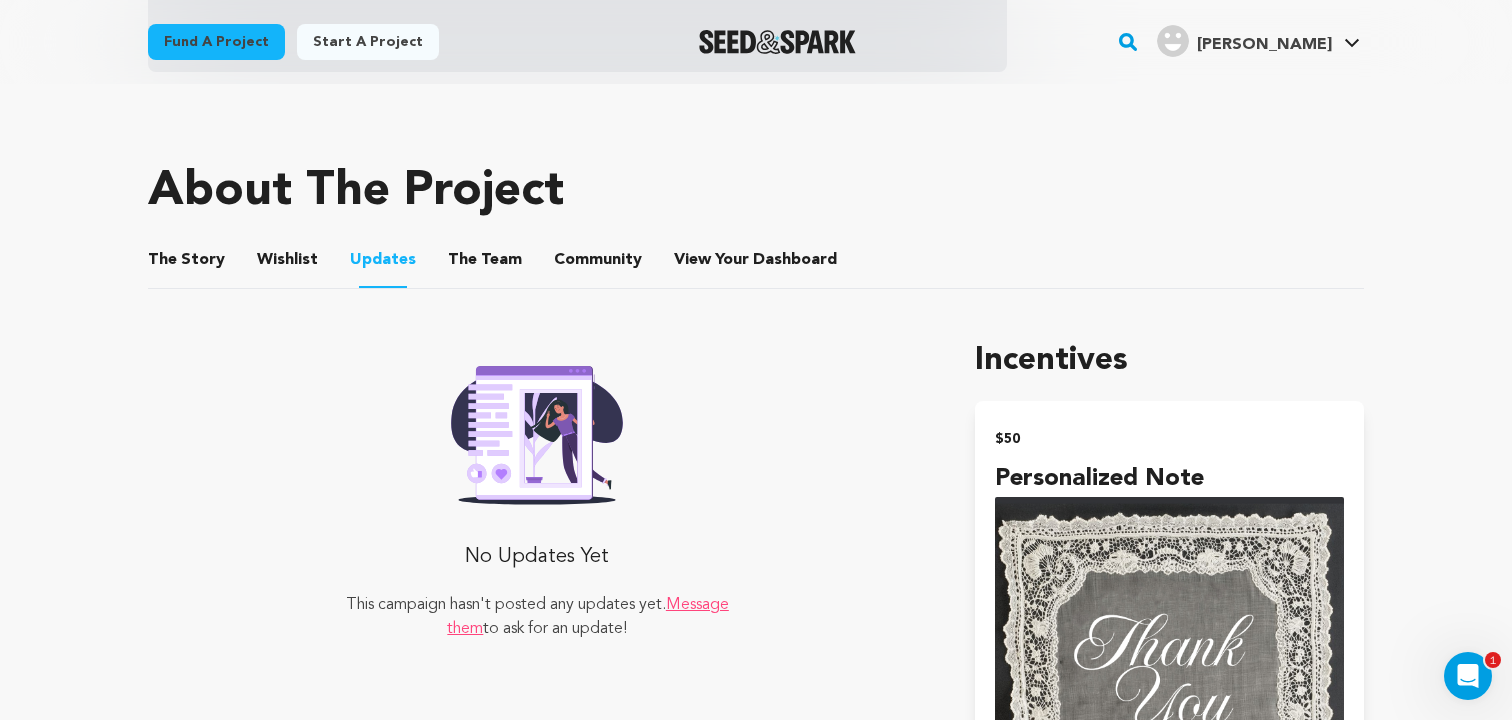click on "Wishlist" at bounding box center (288, 264) 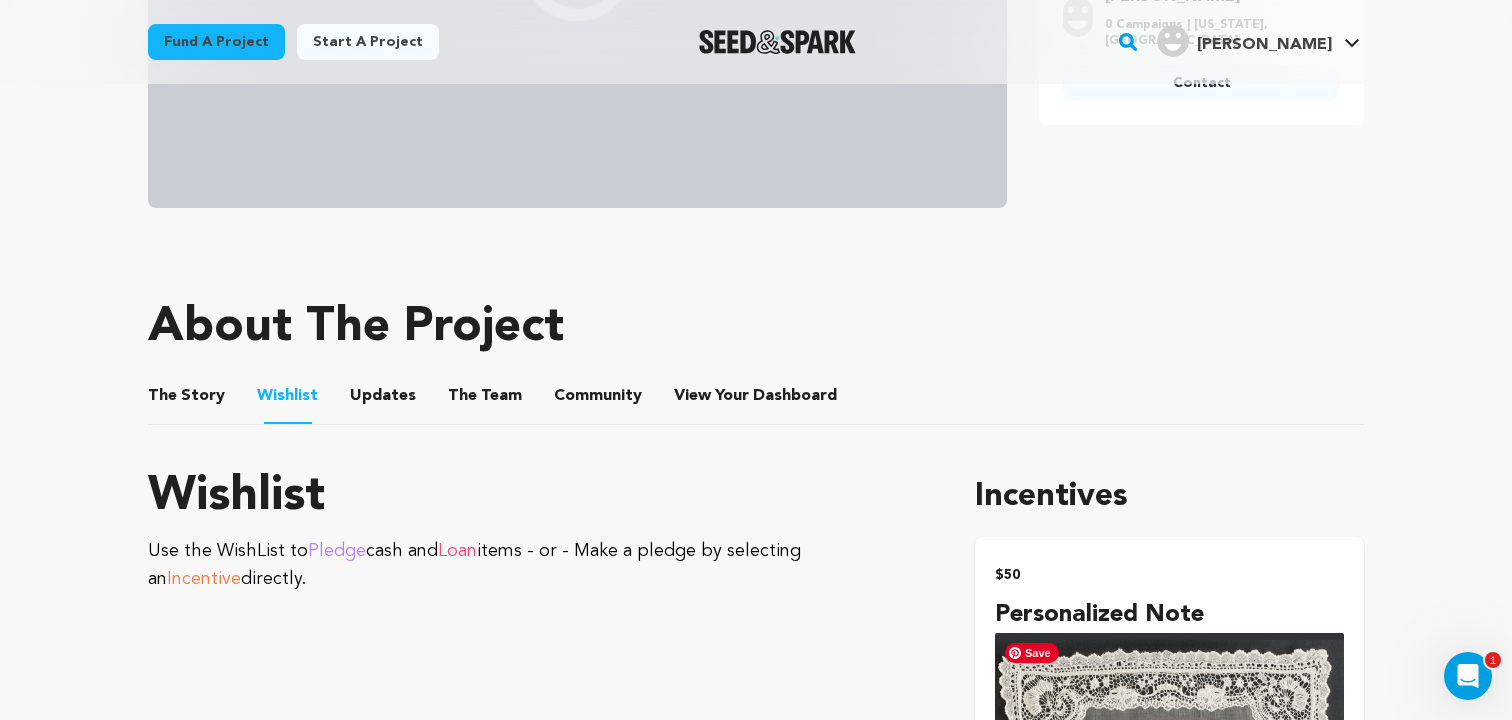 scroll, scrollTop: 610, scrollLeft: 0, axis: vertical 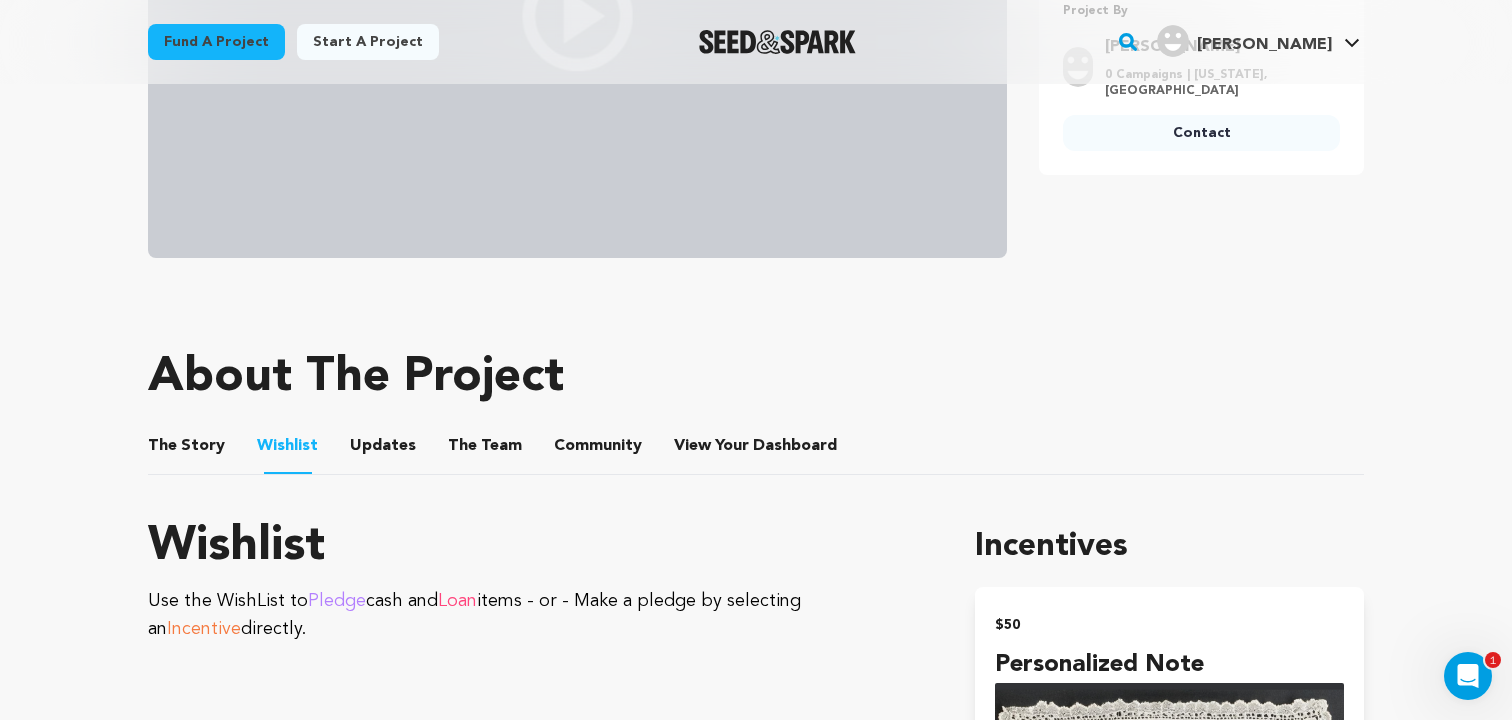 click on "The Story" at bounding box center (187, 450) 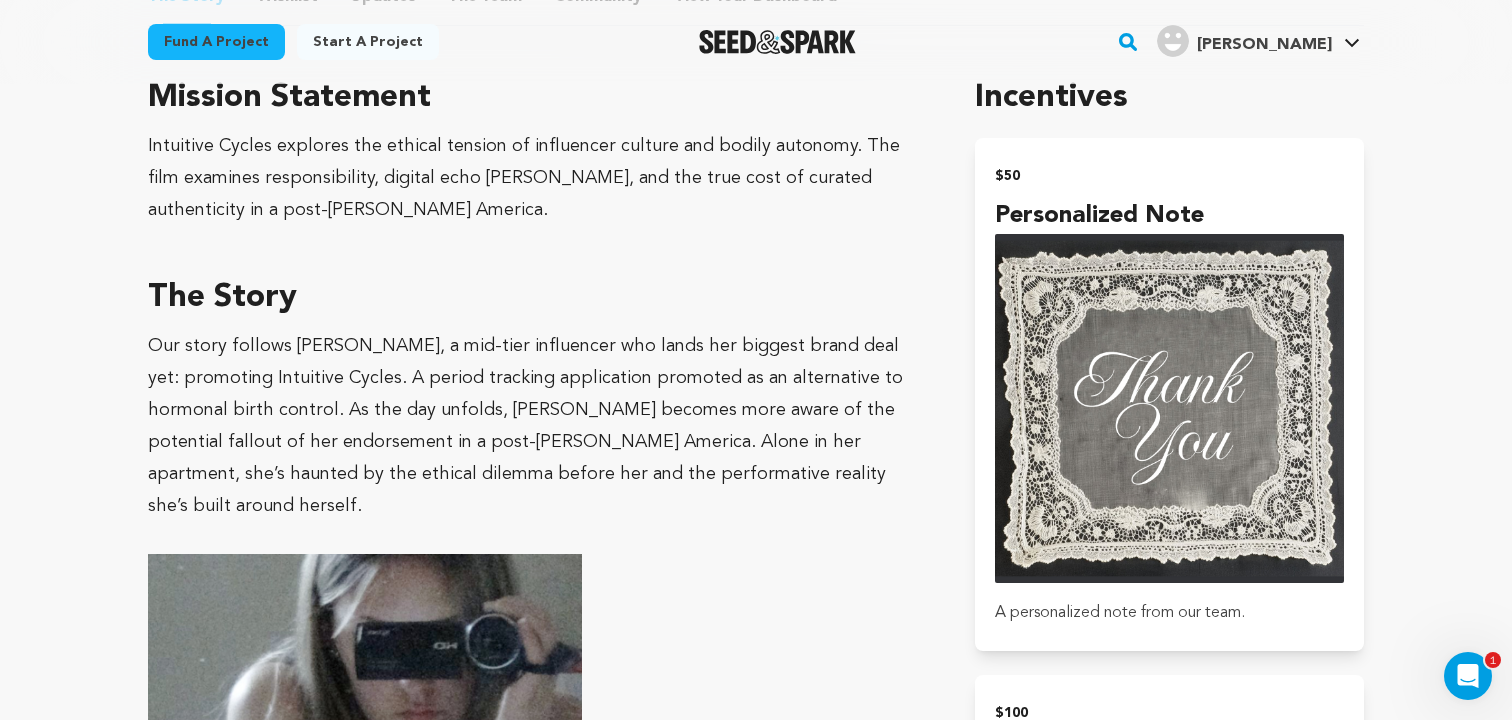 scroll, scrollTop: 1069, scrollLeft: 0, axis: vertical 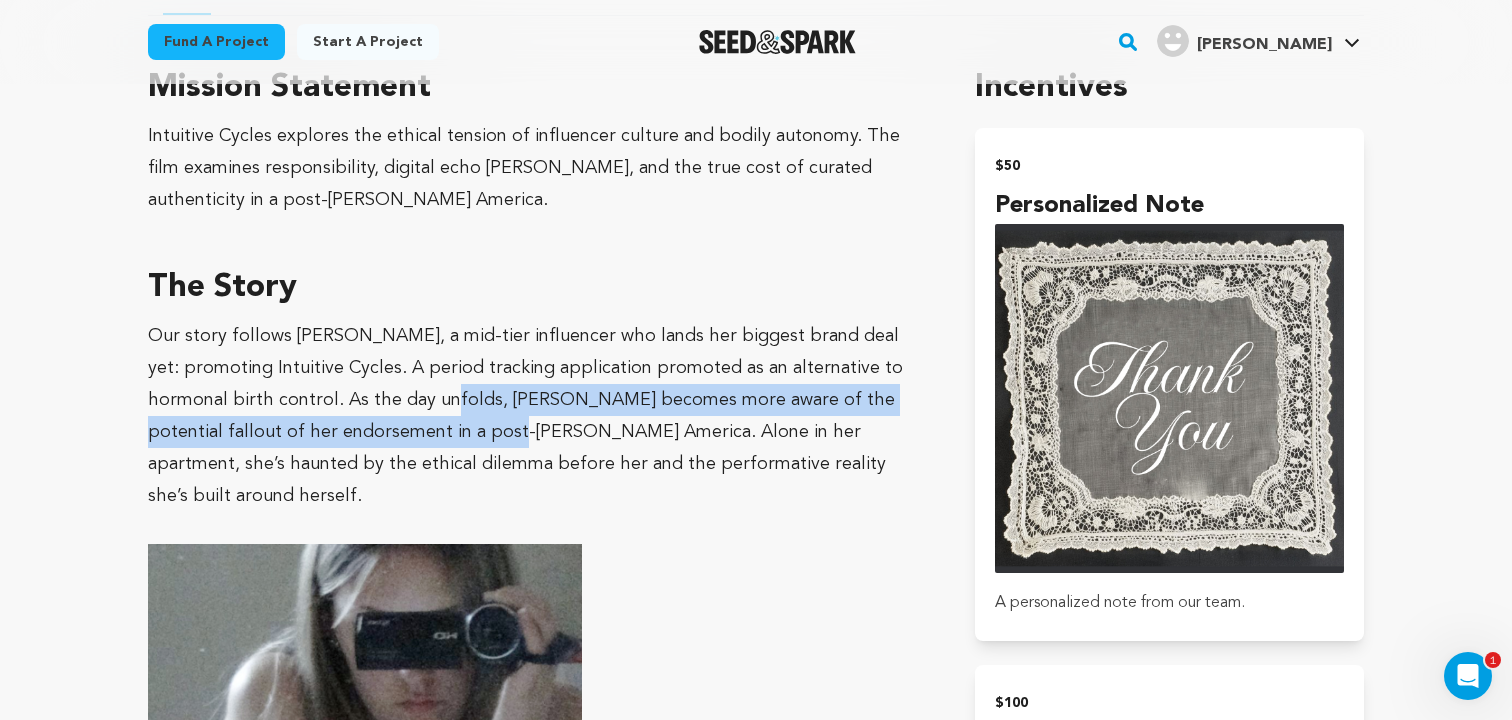 drag, startPoint x: 379, startPoint y: 384, endPoint x: 471, endPoint y: 448, distance: 112.0714 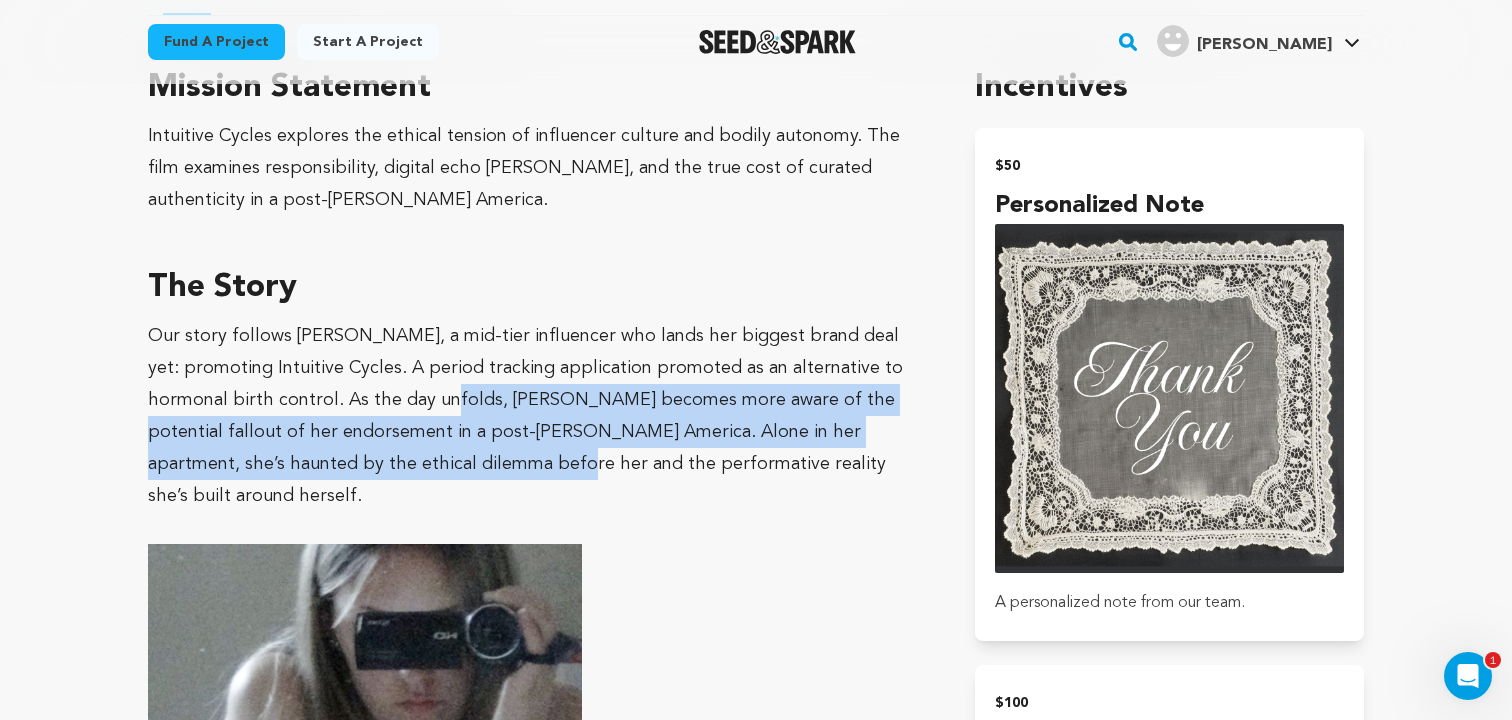 click on "Our story follows [PERSON_NAME], a mid-tier influencer who lands her biggest brand deal yet: promoting Intuitive Cycles. A period tracking application promoted as an alternative to hormonal birth control. As the day unfolds, [PERSON_NAME] becomes more aware of the potential fallout of her endorsement in a post-[PERSON_NAME] America. Alone in her apartment, she’s haunted by the ethical dilemma before her and the performative reality she’s built around herself." at bounding box center (537, 416) 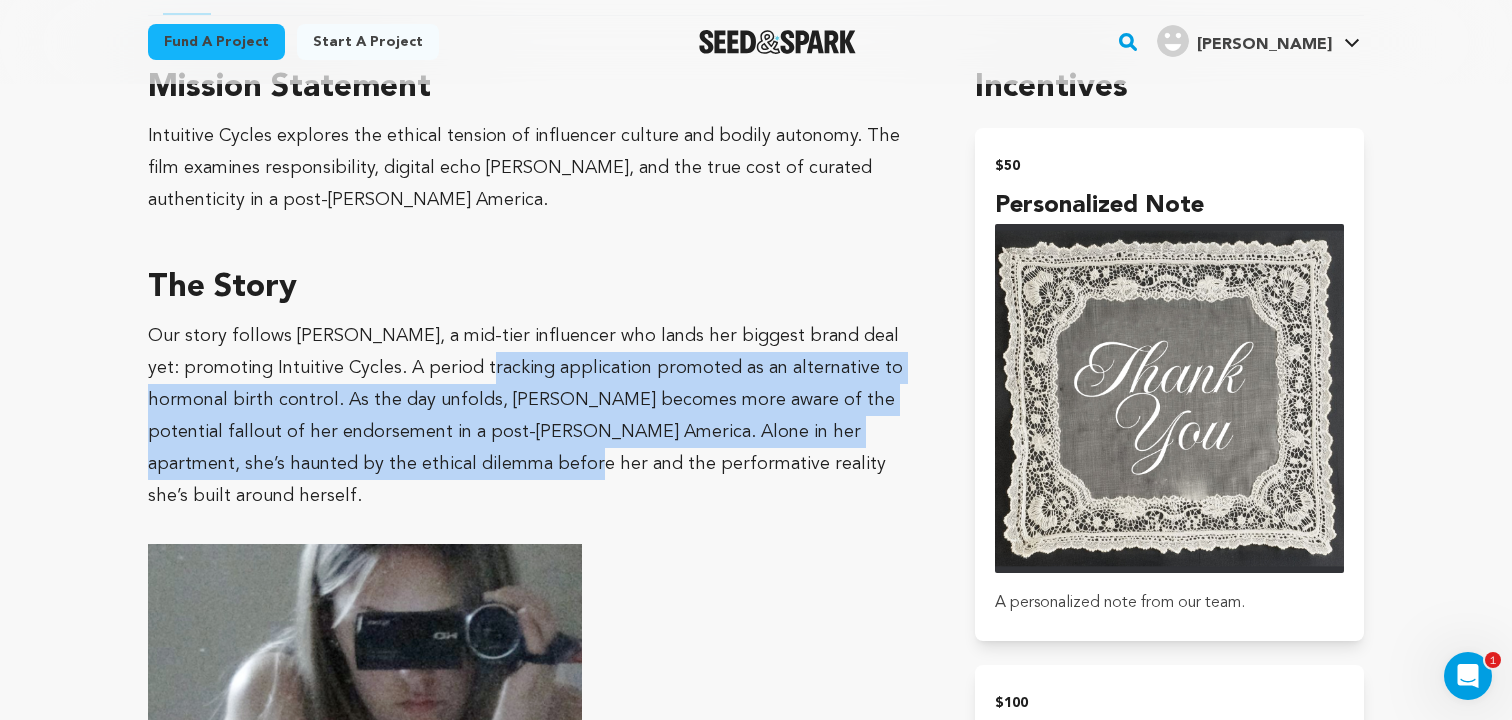 drag, startPoint x: 471, startPoint y: 448, endPoint x: 433, endPoint y: 364, distance: 92.19544 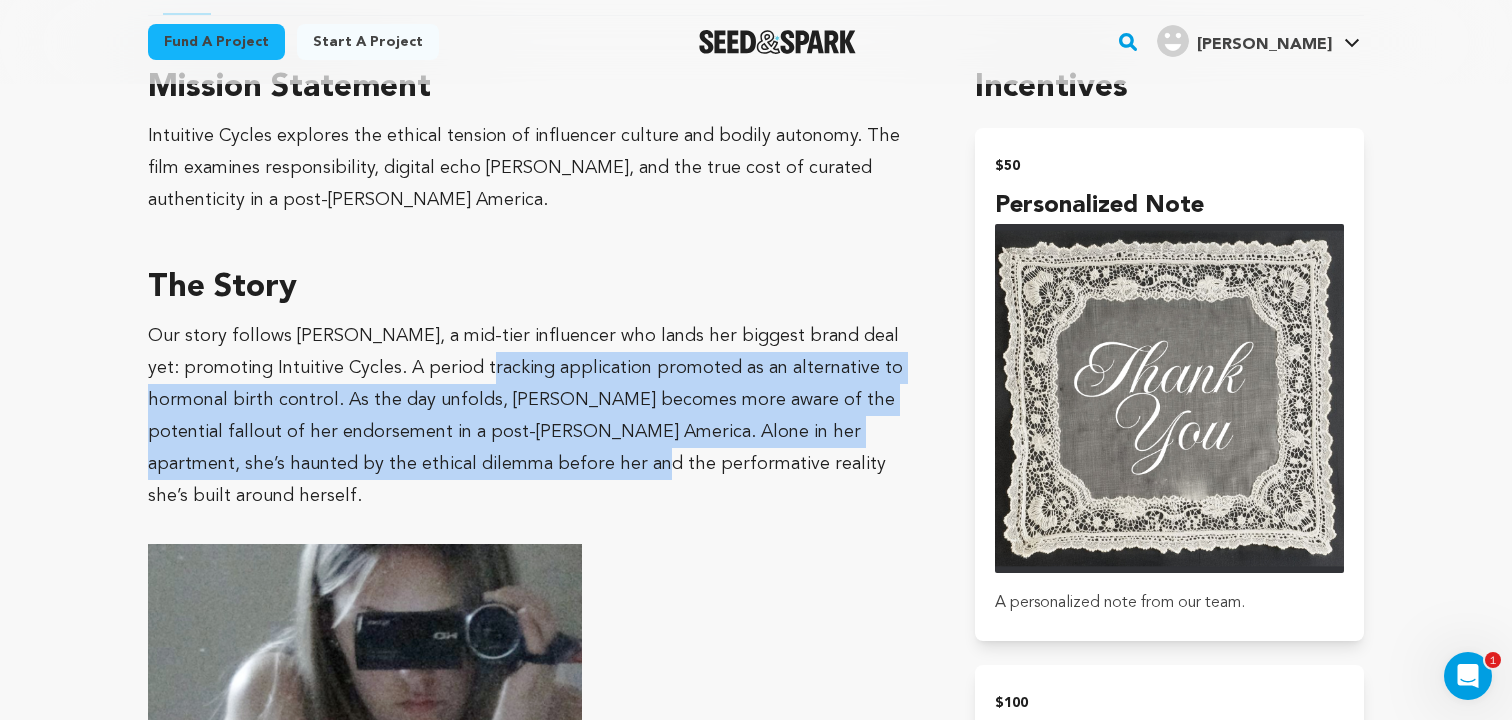 drag, startPoint x: 433, startPoint y: 364, endPoint x: 540, endPoint y: 475, distance: 154.17523 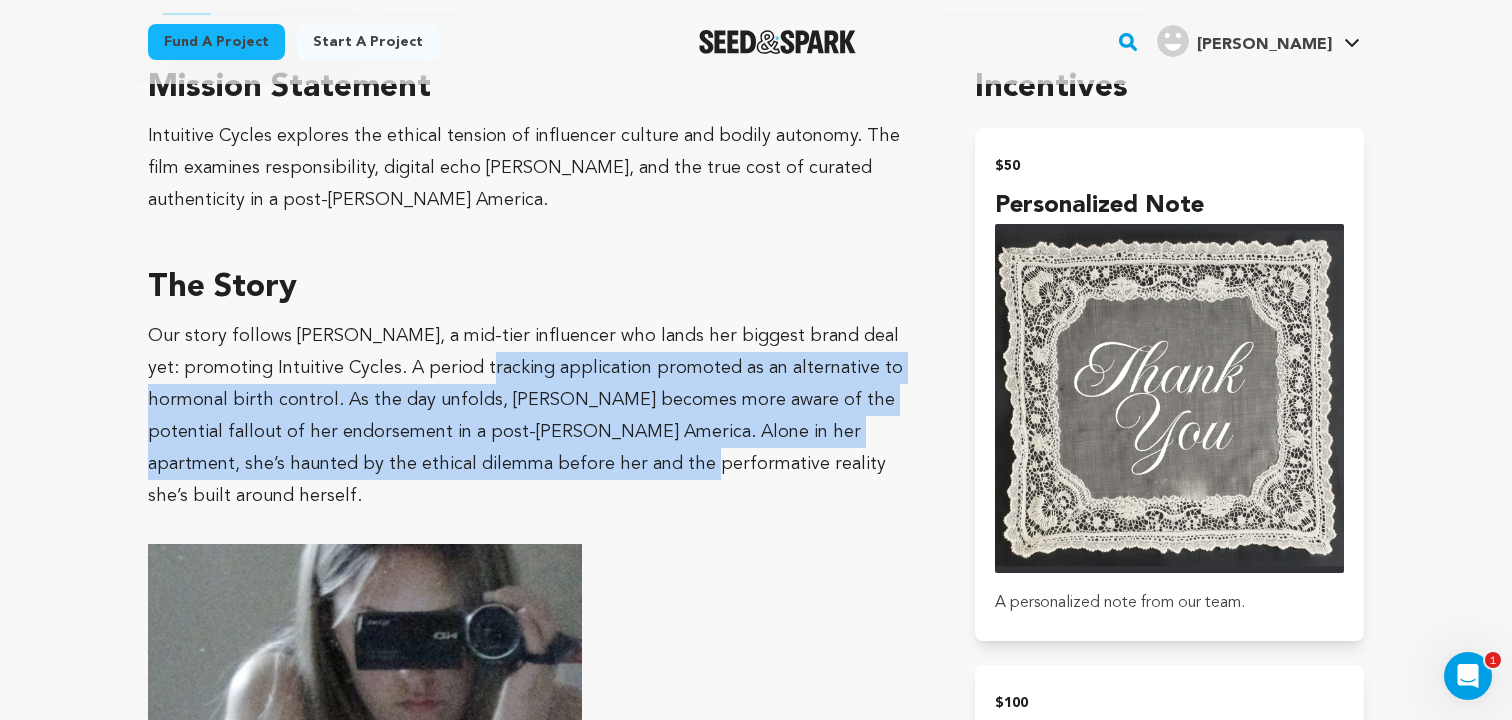 click on "Our story follows [PERSON_NAME], a mid-tier influencer who lands her biggest brand deal yet: promoting Intuitive Cycles. A period tracking application promoted as an alternative to hormonal birth control. As the day unfolds, [PERSON_NAME] becomes more aware of the potential fallout of her endorsement in a post-[PERSON_NAME] America. Alone in her apartment, she’s haunted by the ethical dilemma before her and the performative reality she’s built around herself." at bounding box center [537, 416] 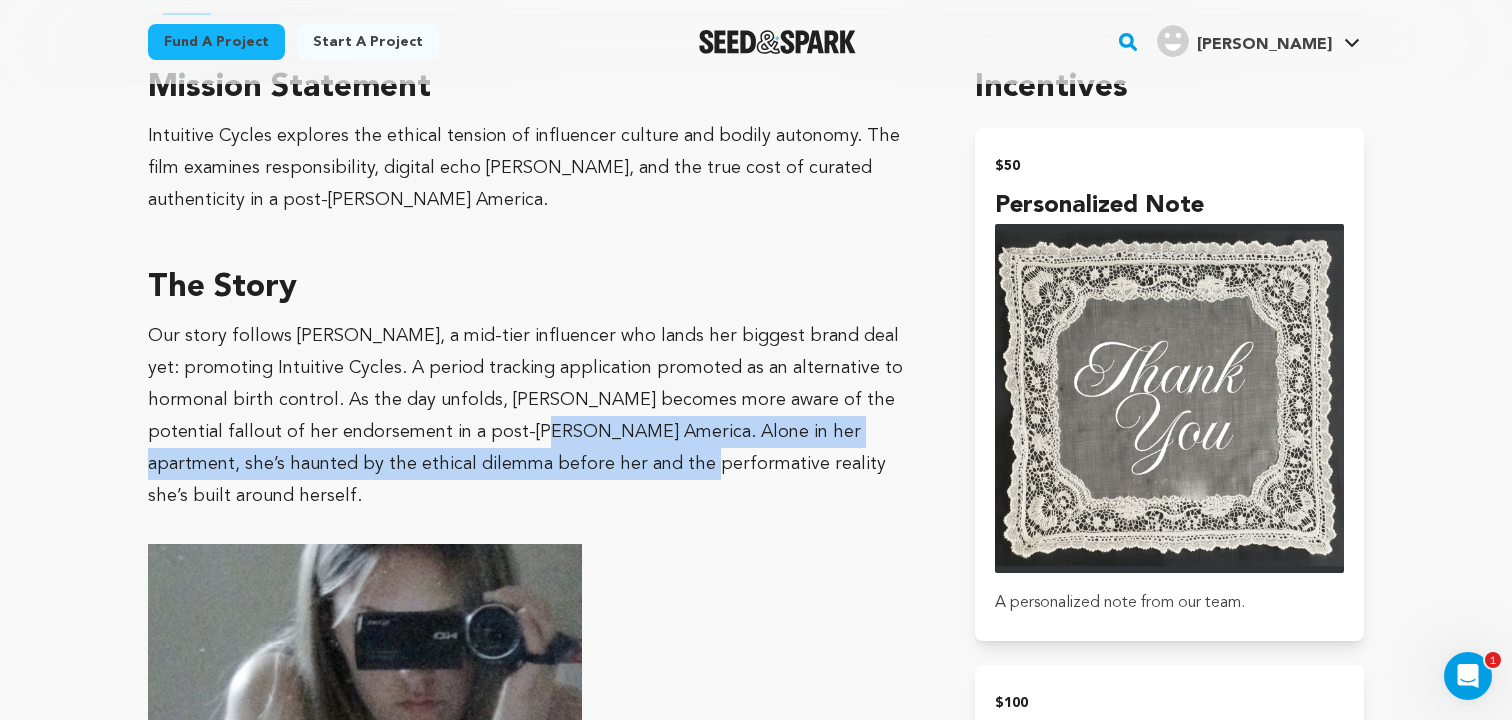 drag, startPoint x: 540, startPoint y: 475, endPoint x: 483, endPoint y: 393, distance: 99.86491 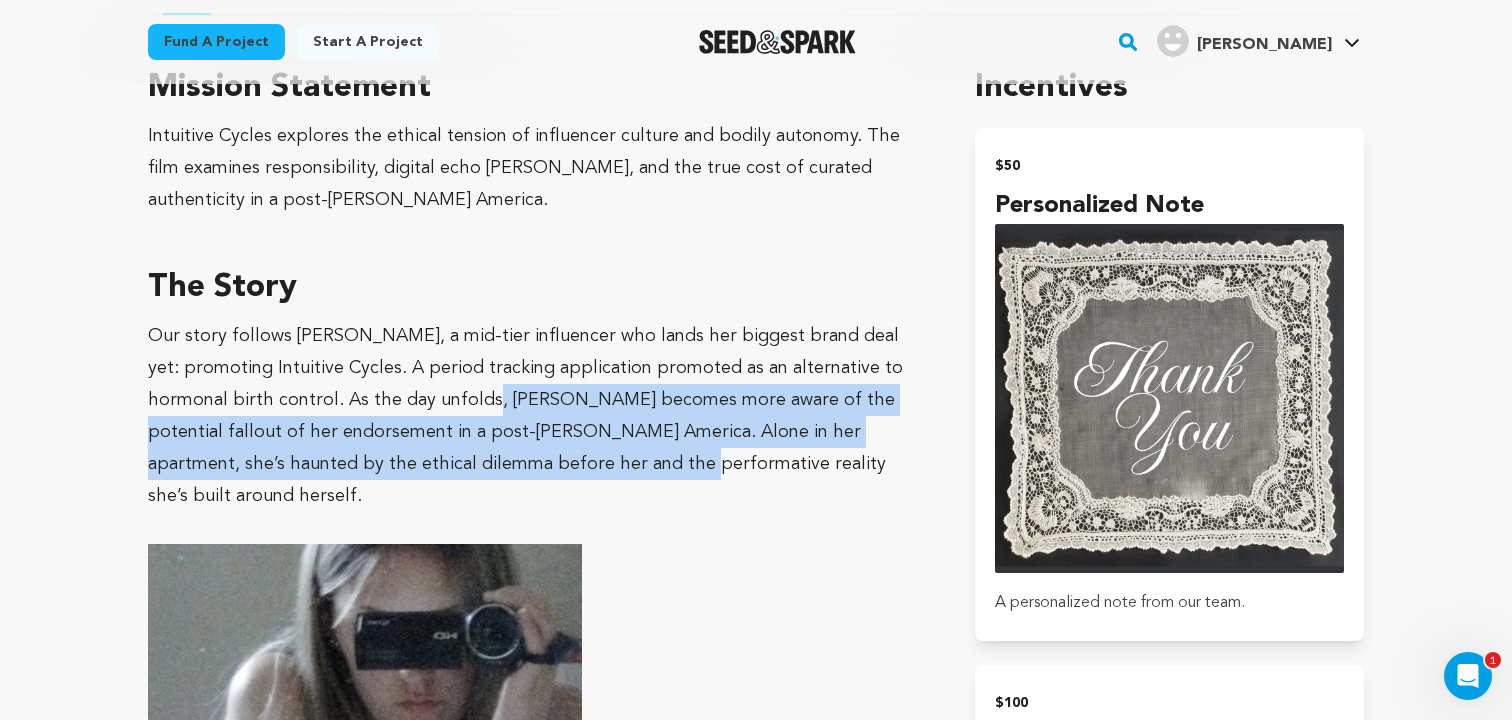 click on "Our story follows [PERSON_NAME], a mid-tier influencer who lands her biggest brand deal yet: promoting Intuitive Cycles. A period tracking application promoted as an alternative to hormonal birth control. As the day unfolds, [PERSON_NAME] becomes more aware of the potential fallout of her endorsement in a post-[PERSON_NAME] America. Alone in her apartment, she’s haunted by the ethical dilemma before her and the performative reality she’s built around herself." at bounding box center [525, 416] 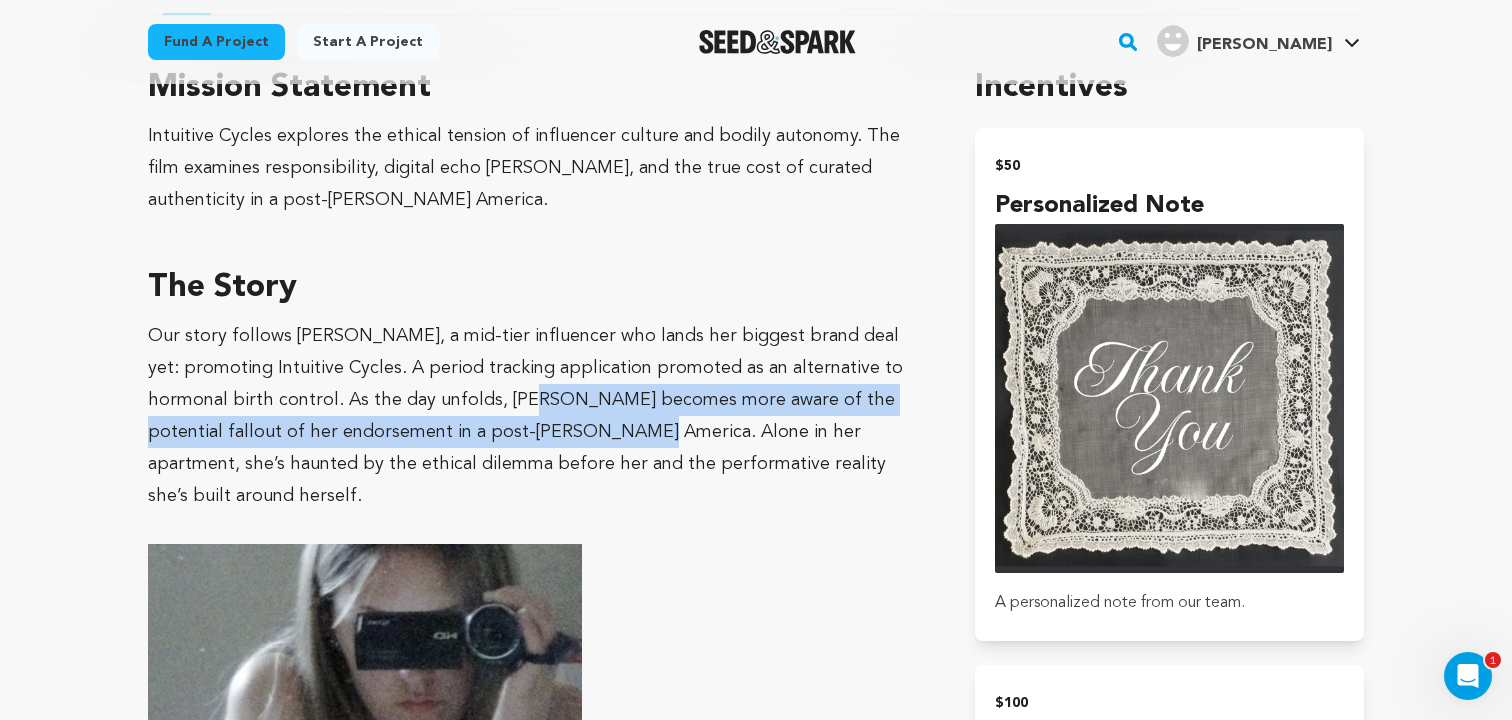 drag, startPoint x: 483, startPoint y: 393, endPoint x: 587, endPoint y: 439, distance: 113.71895 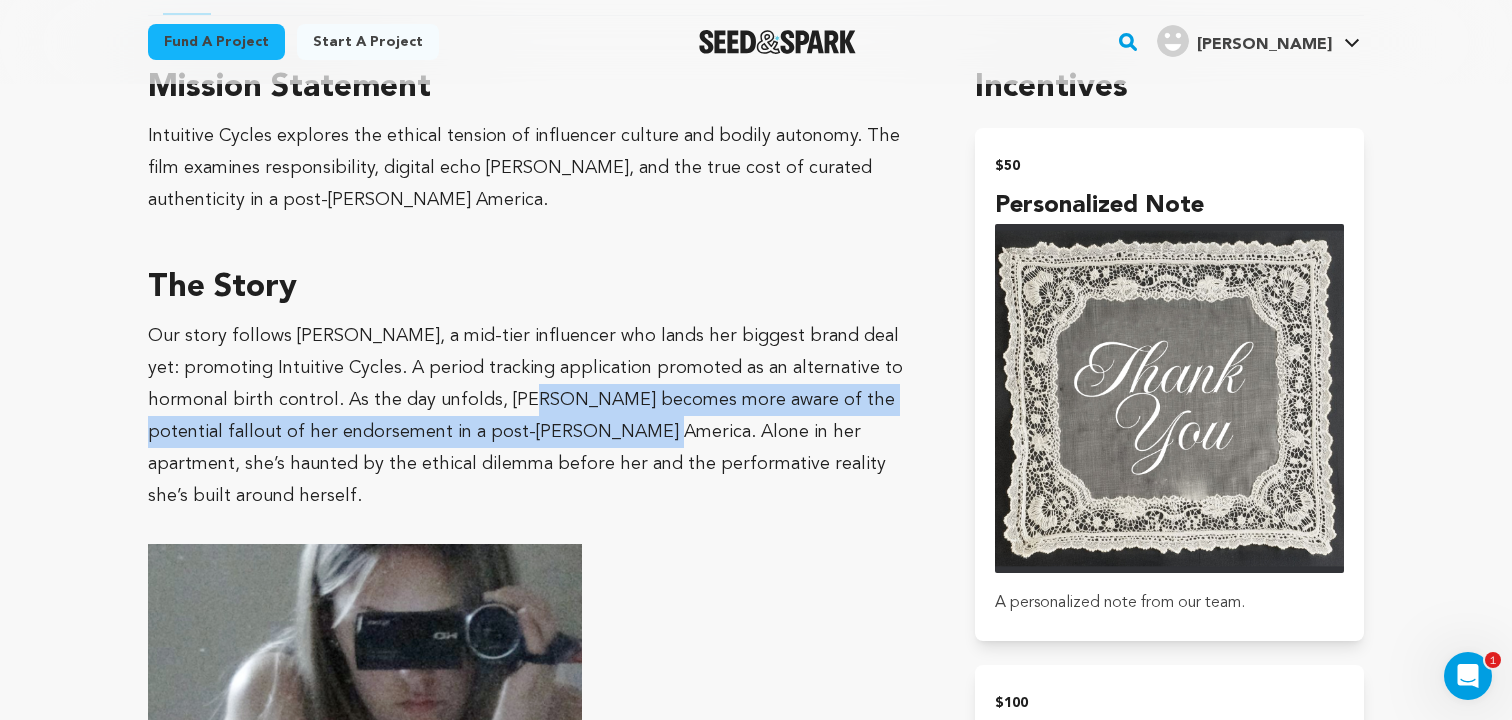 click on "Our story follows [PERSON_NAME], a mid-tier influencer who lands her biggest brand deal yet: promoting Intuitive Cycles. A period tracking application promoted as an alternative to hormonal birth control. As the day unfolds, [PERSON_NAME] becomes more aware of the potential fallout of her endorsement in a post-[PERSON_NAME] America. Alone in her apartment, she’s haunted by the ethical dilemma before her and the performative reality she’s built around herself." at bounding box center (525, 416) 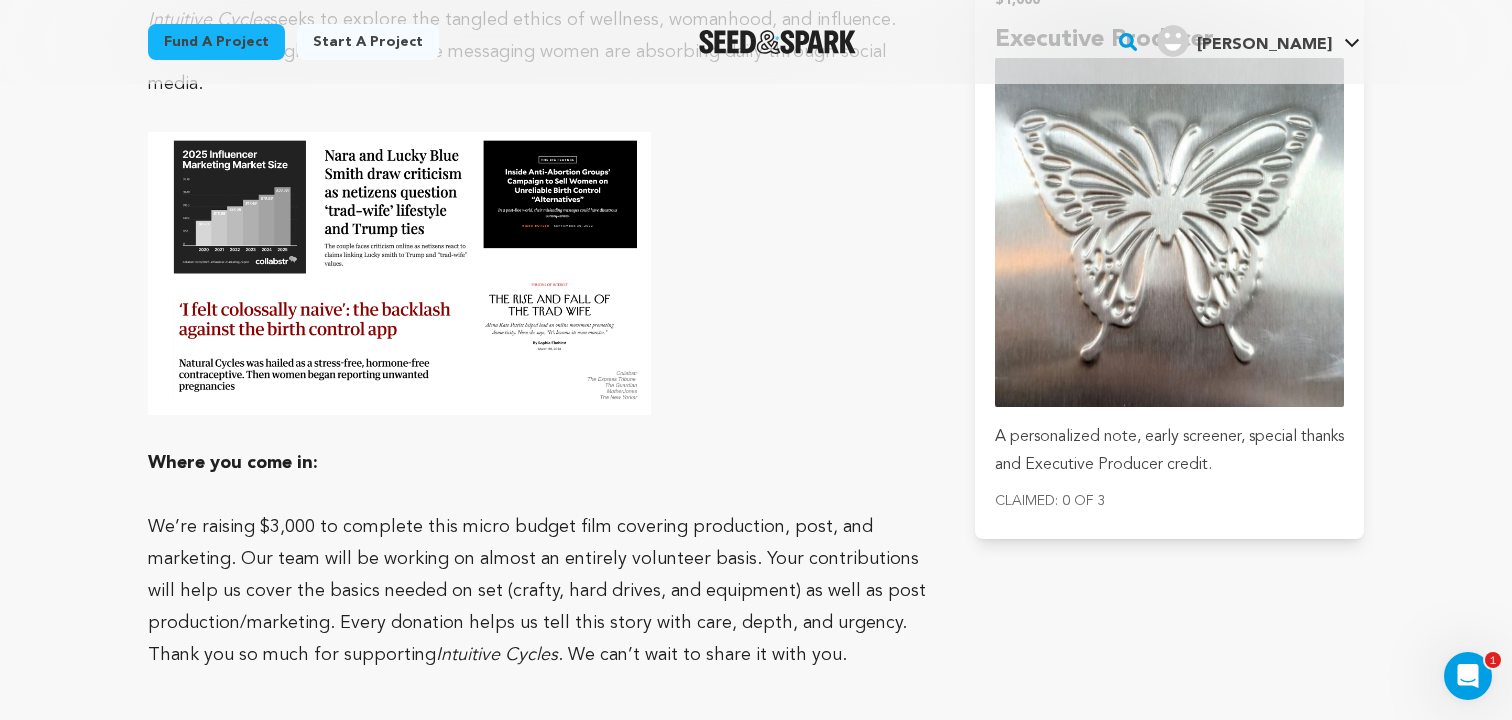 scroll, scrollTop: 2894, scrollLeft: 0, axis: vertical 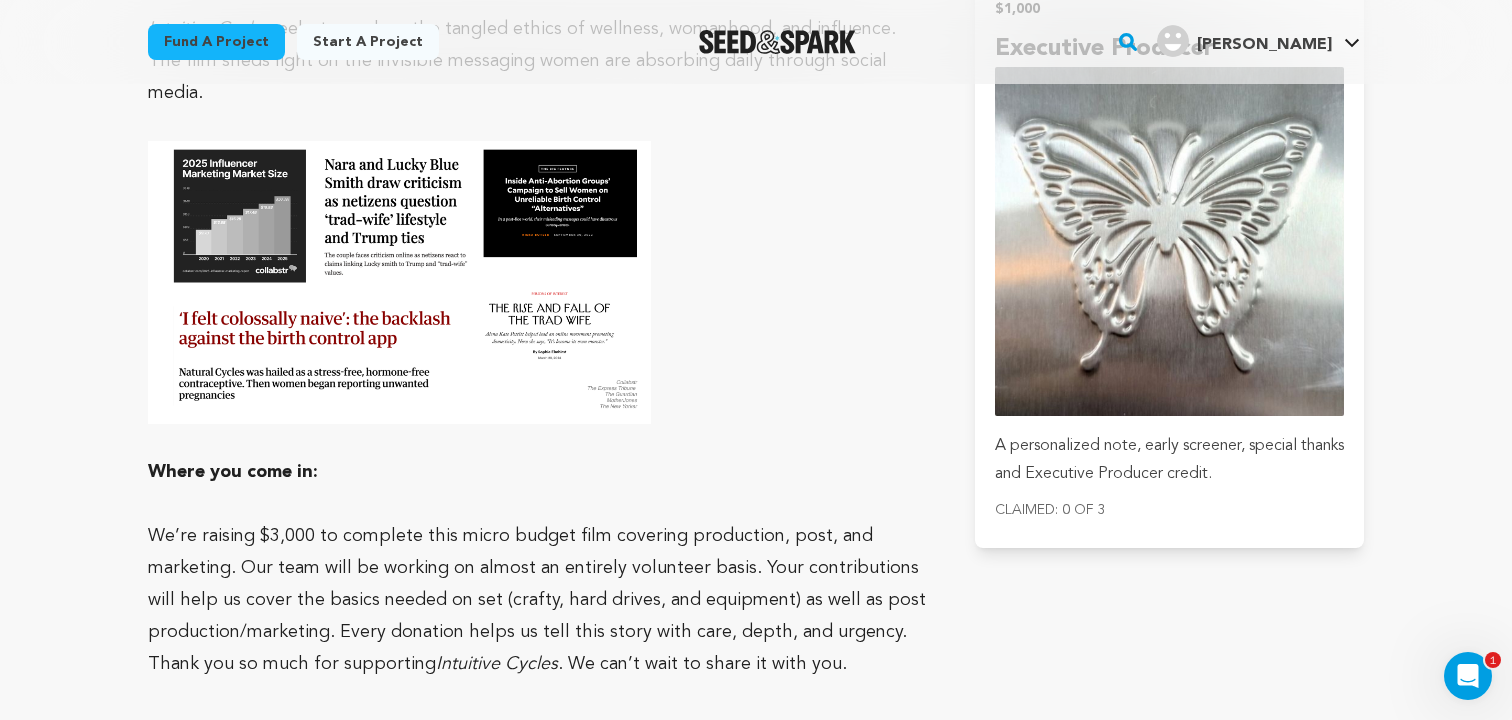 drag, startPoint x: 587, startPoint y: 438, endPoint x: 710, endPoint y: 511, distance: 143.03146 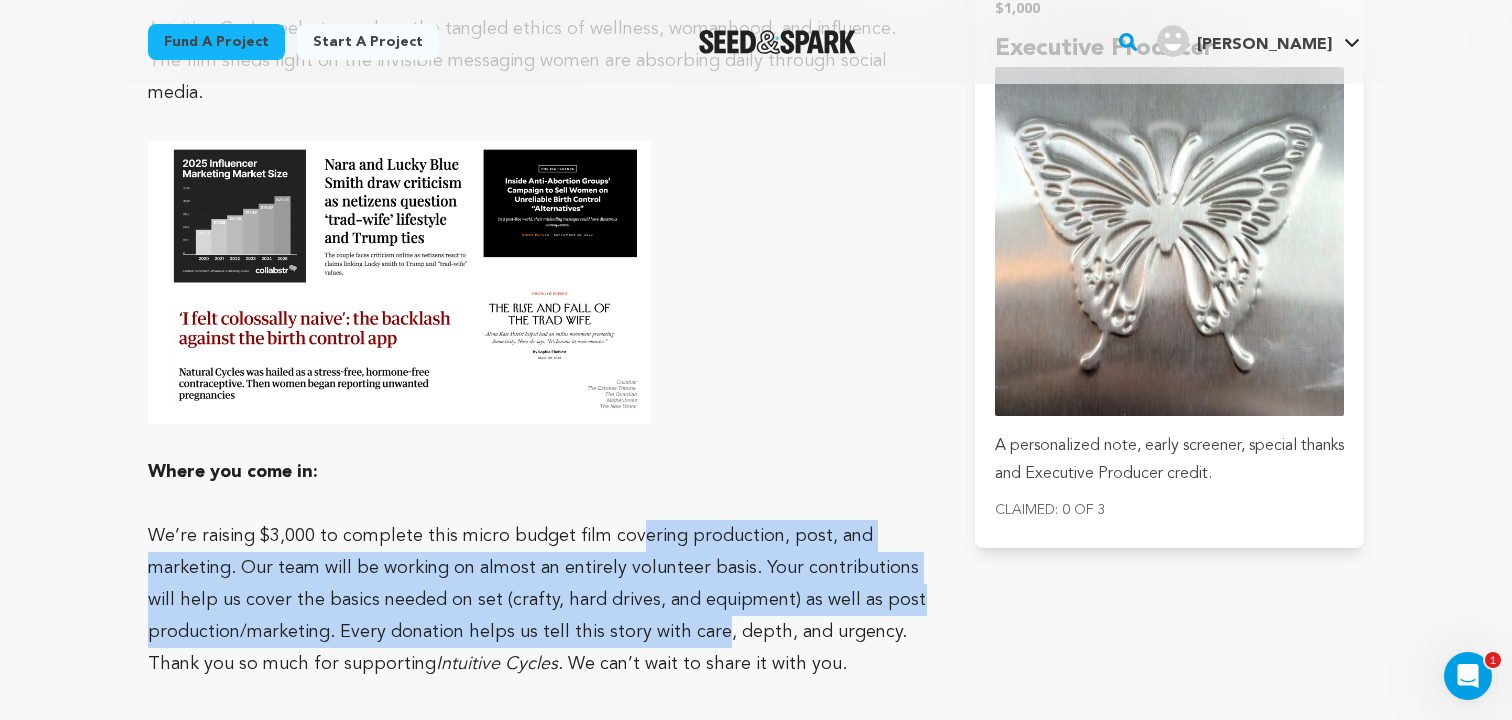 drag, startPoint x: 710, startPoint y: 511, endPoint x: 631, endPoint y: 401, distance: 135.42896 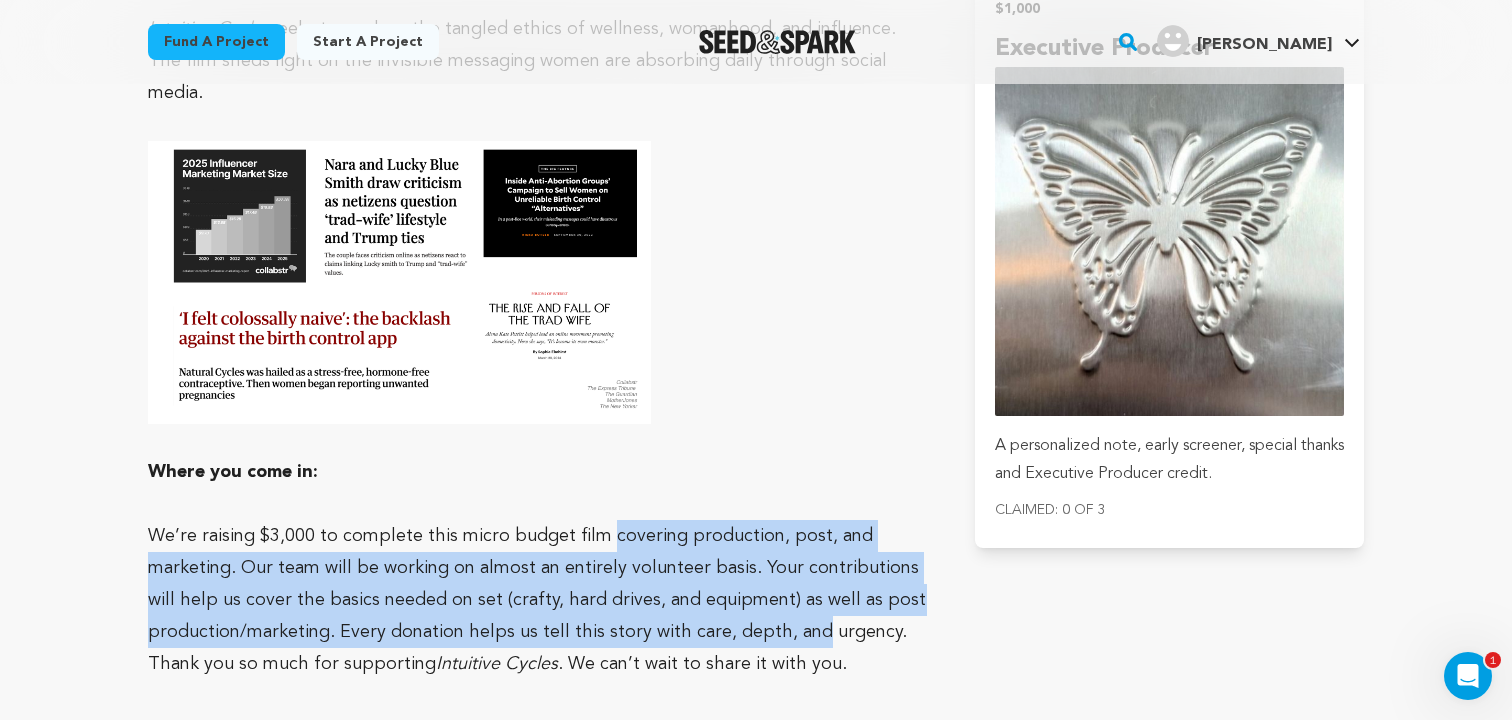 drag, startPoint x: 631, startPoint y: 401, endPoint x: 777, endPoint y: 513, distance: 184.01086 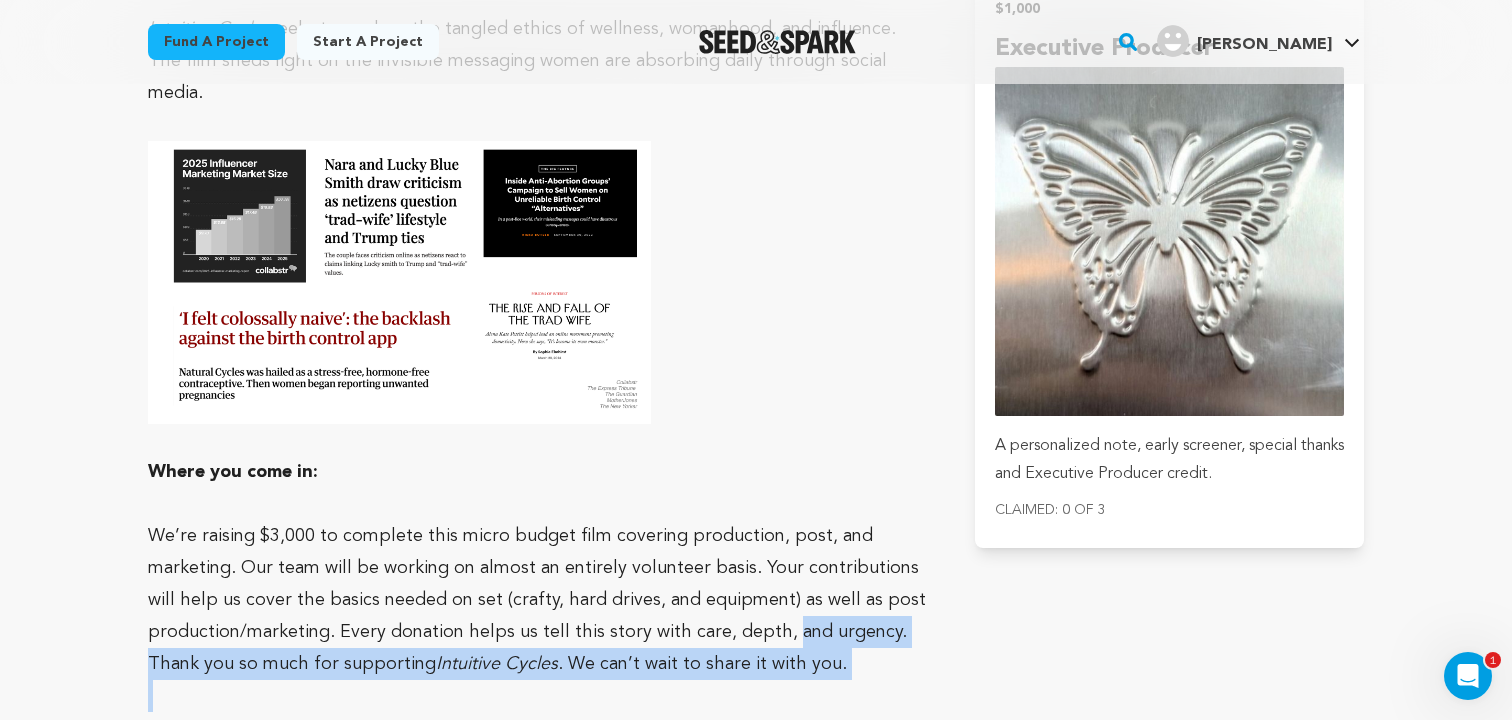 drag, startPoint x: 777, startPoint y: 513, endPoint x: 837, endPoint y: 545, distance: 68 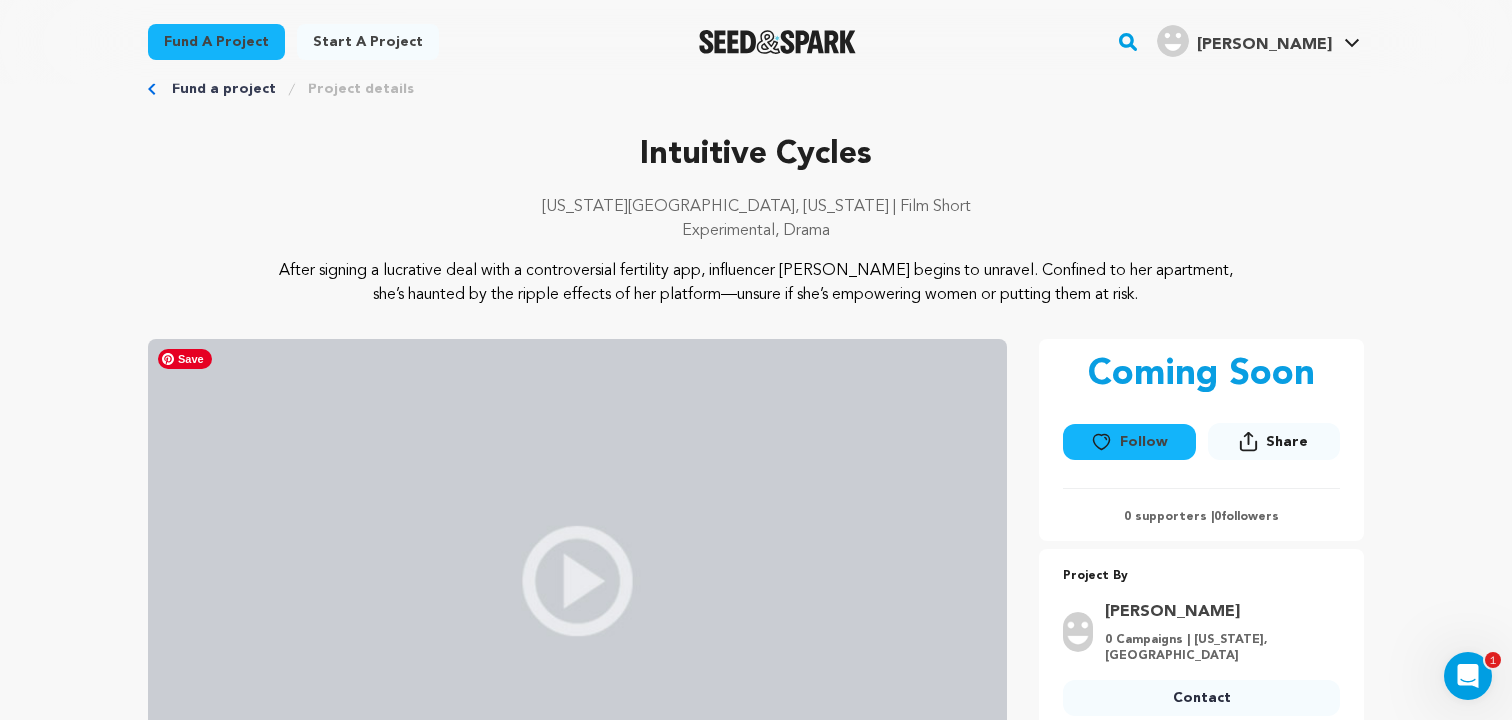 scroll, scrollTop: 0, scrollLeft: 0, axis: both 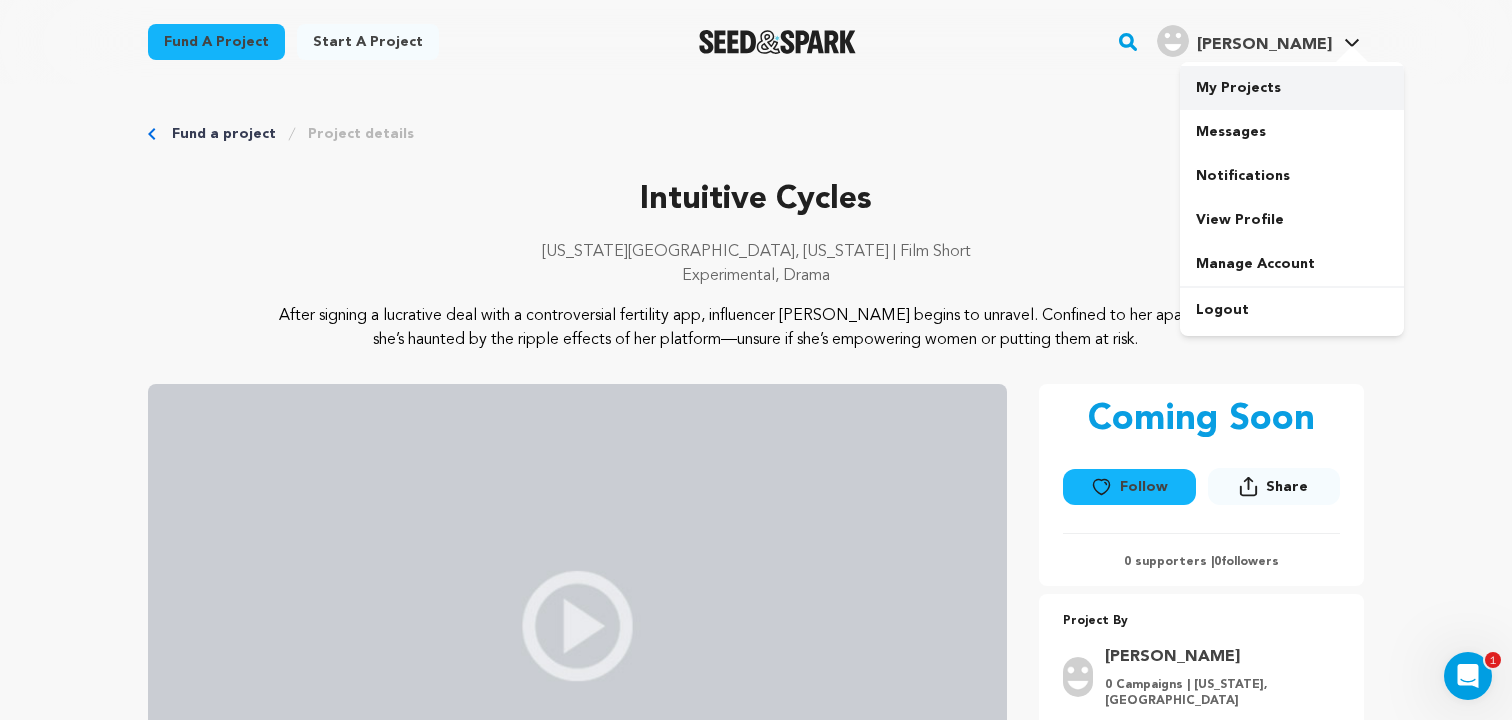 click on "My Projects" at bounding box center [1292, 88] 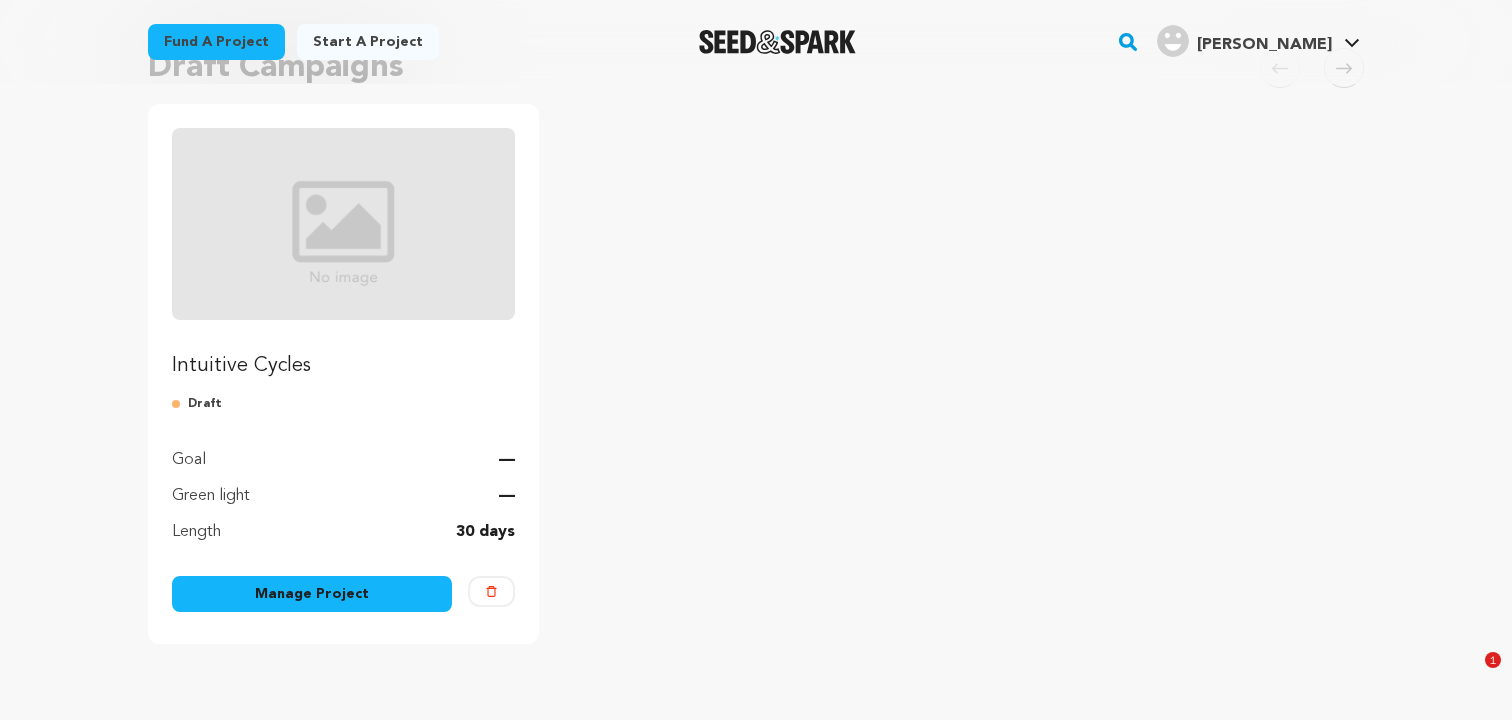 scroll, scrollTop: 215, scrollLeft: 0, axis: vertical 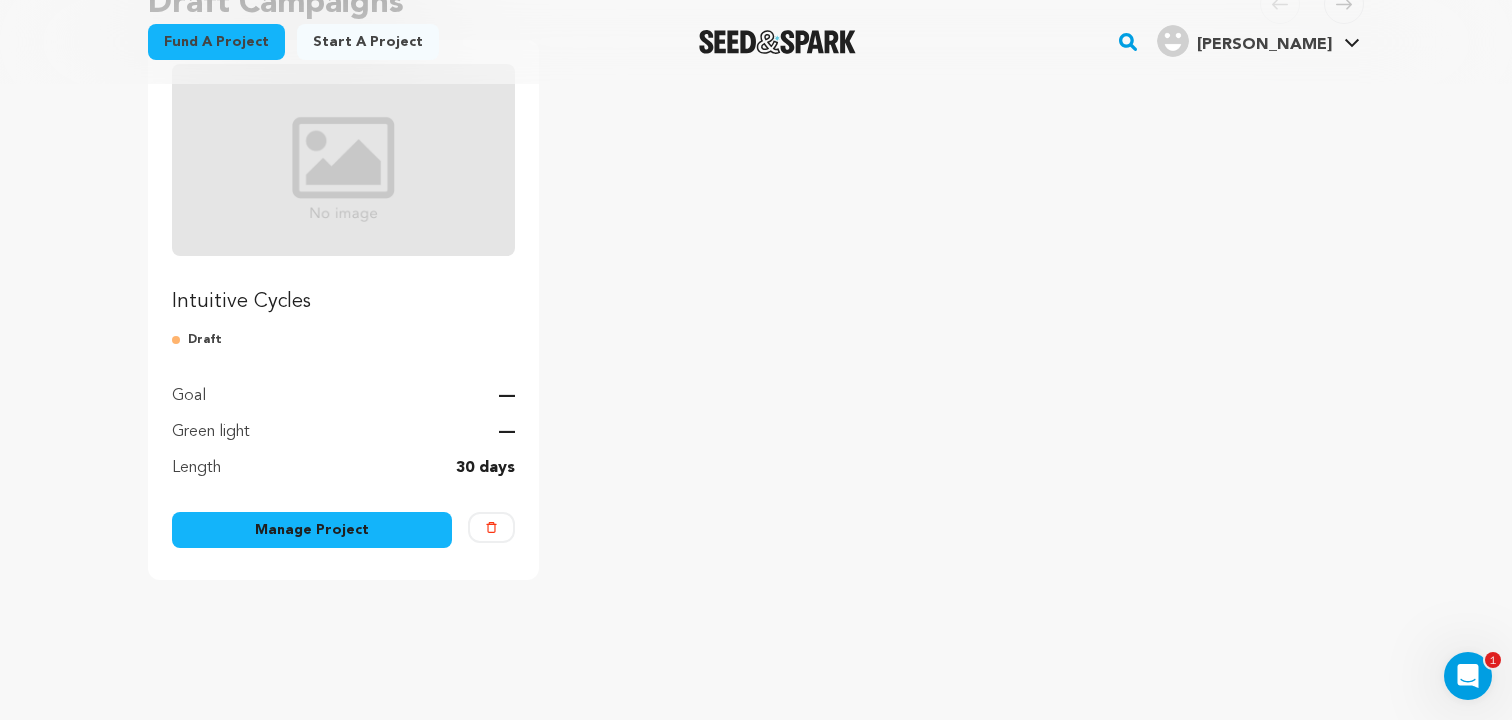 click on "Manage Project" at bounding box center (312, 530) 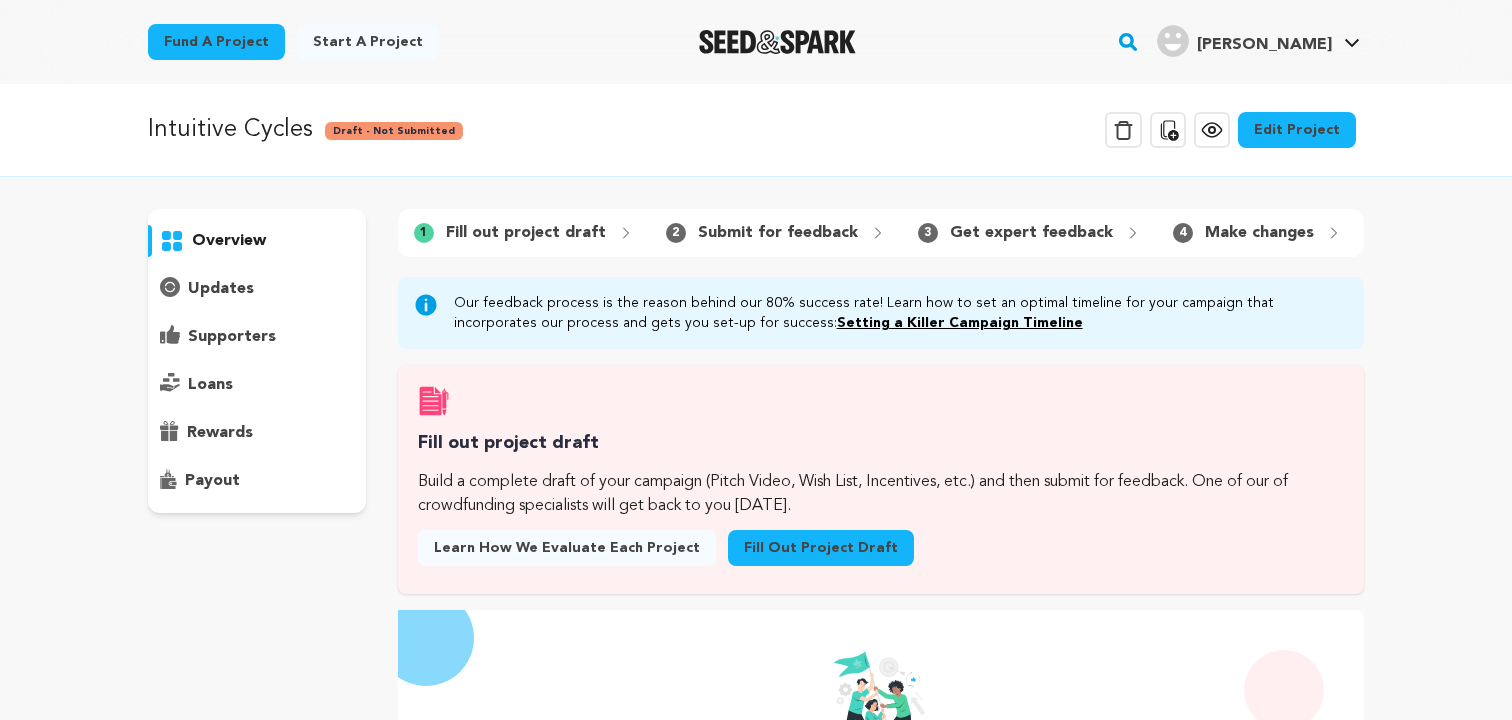 scroll, scrollTop: 0, scrollLeft: 0, axis: both 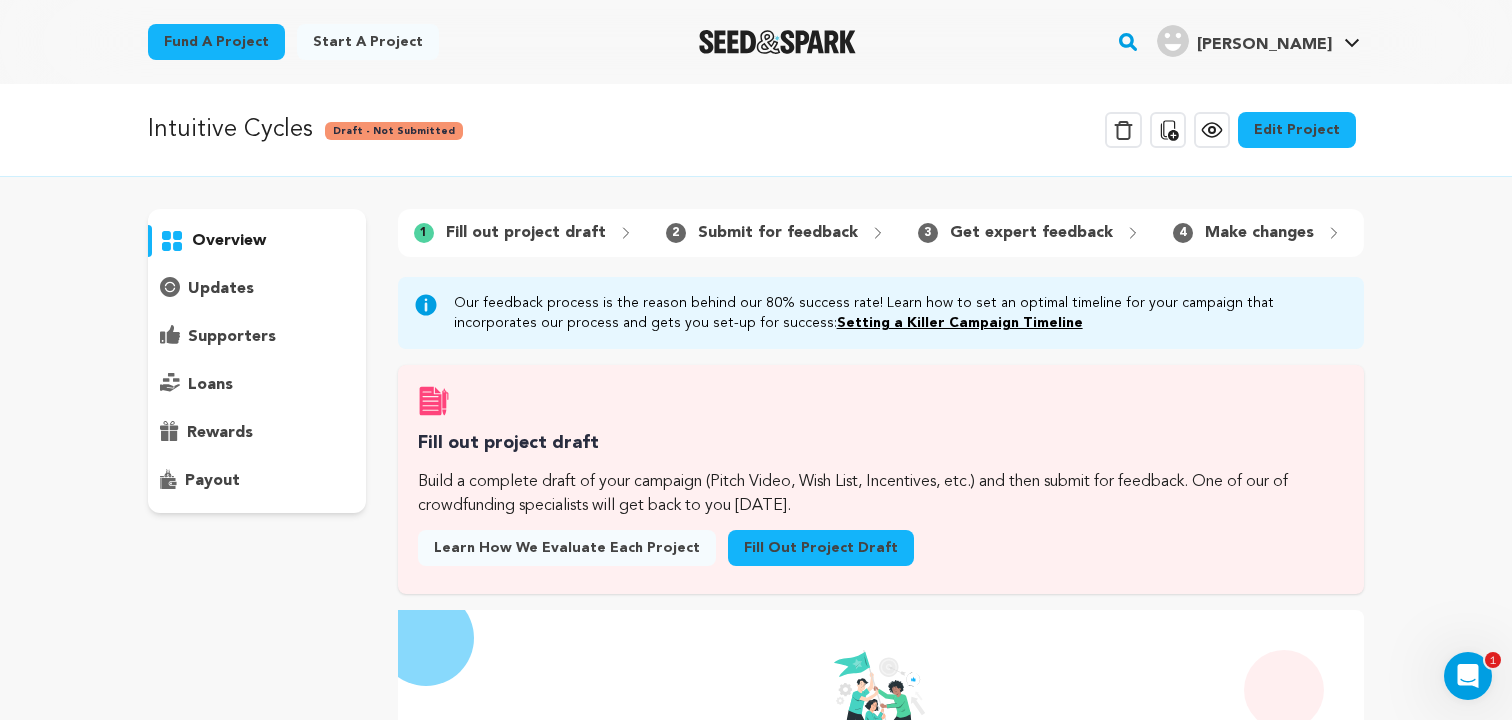click on "Fill out project draft" at bounding box center [526, 233] 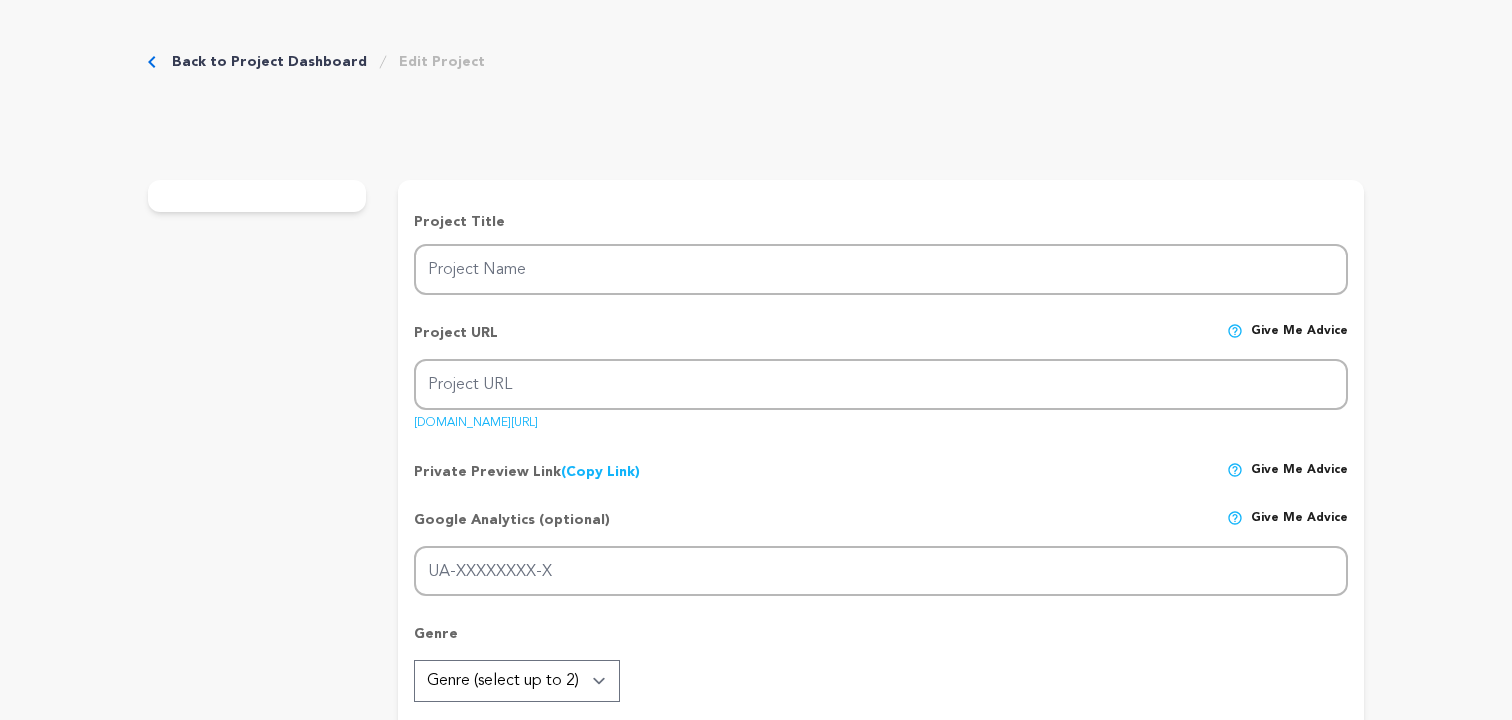 scroll, scrollTop: 0, scrollLeft: 0, axis: both 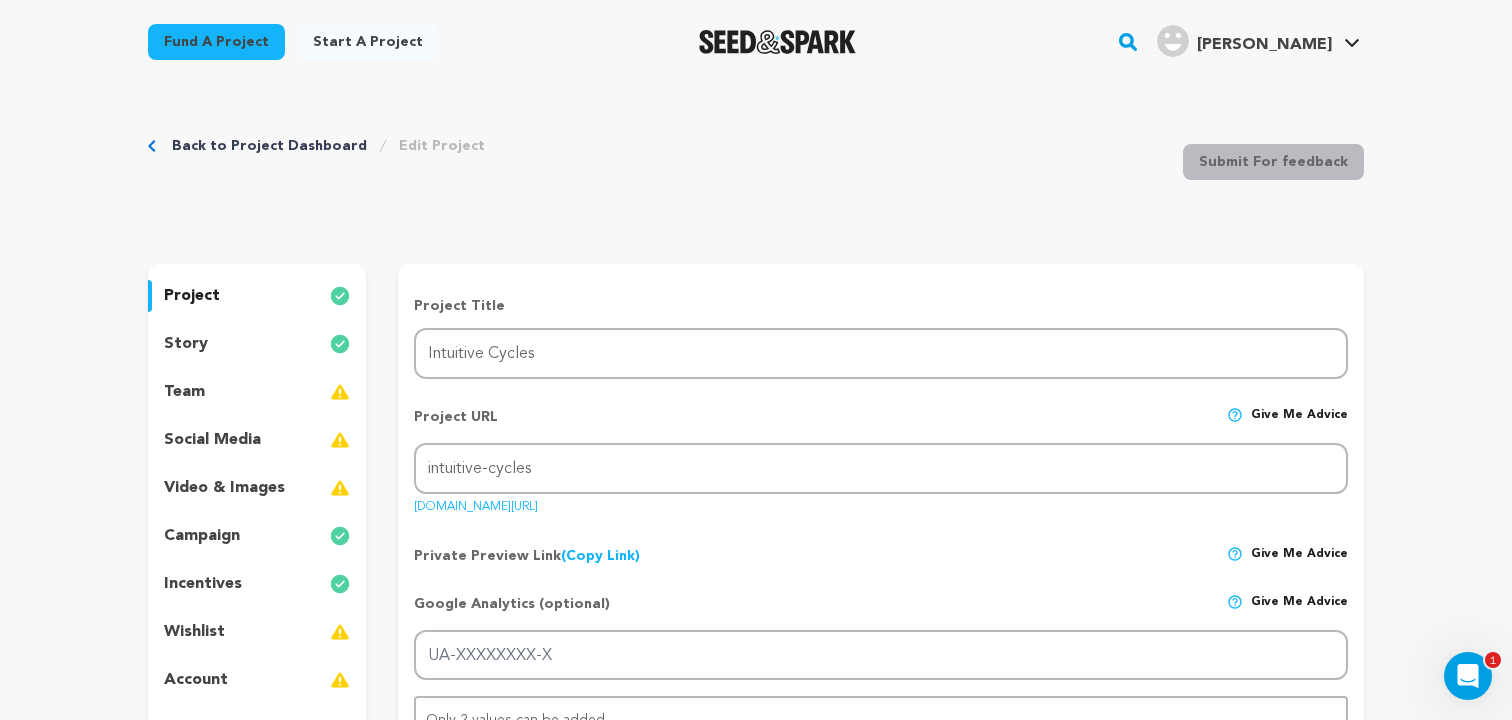 click on "video & images" at bounding box center (224, 488) 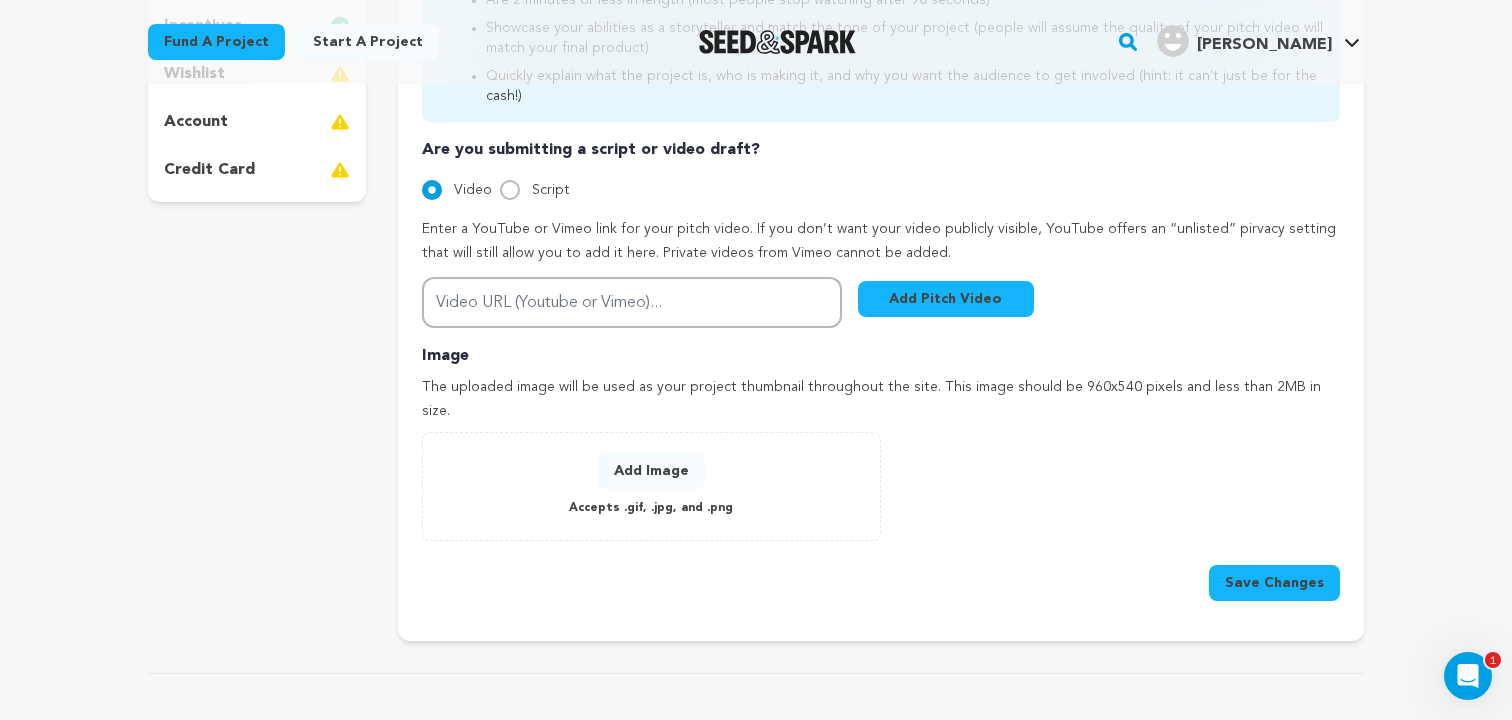 scroll, scrollTop: 553, scrollLeft: 0, axis: vertical 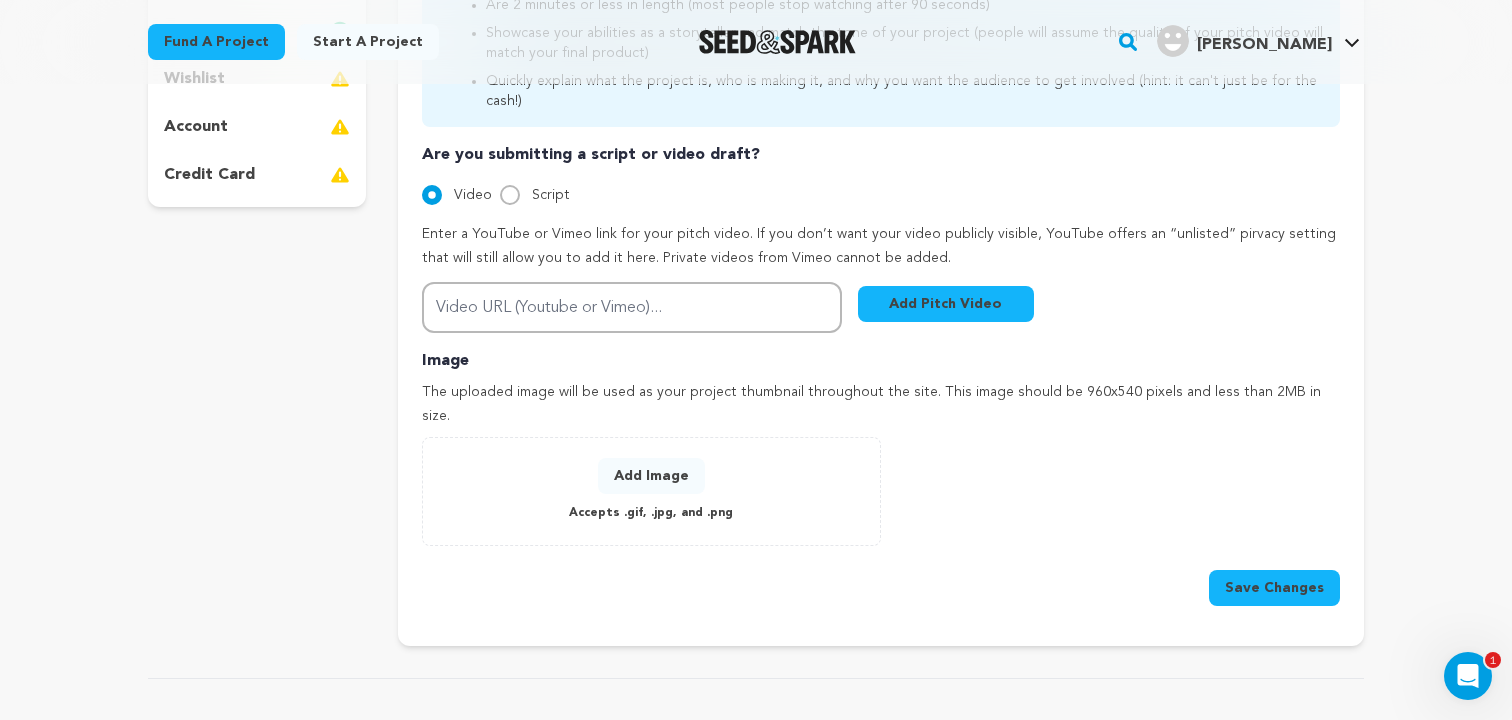 click on "Add Image" at bounding box center [651, 476] 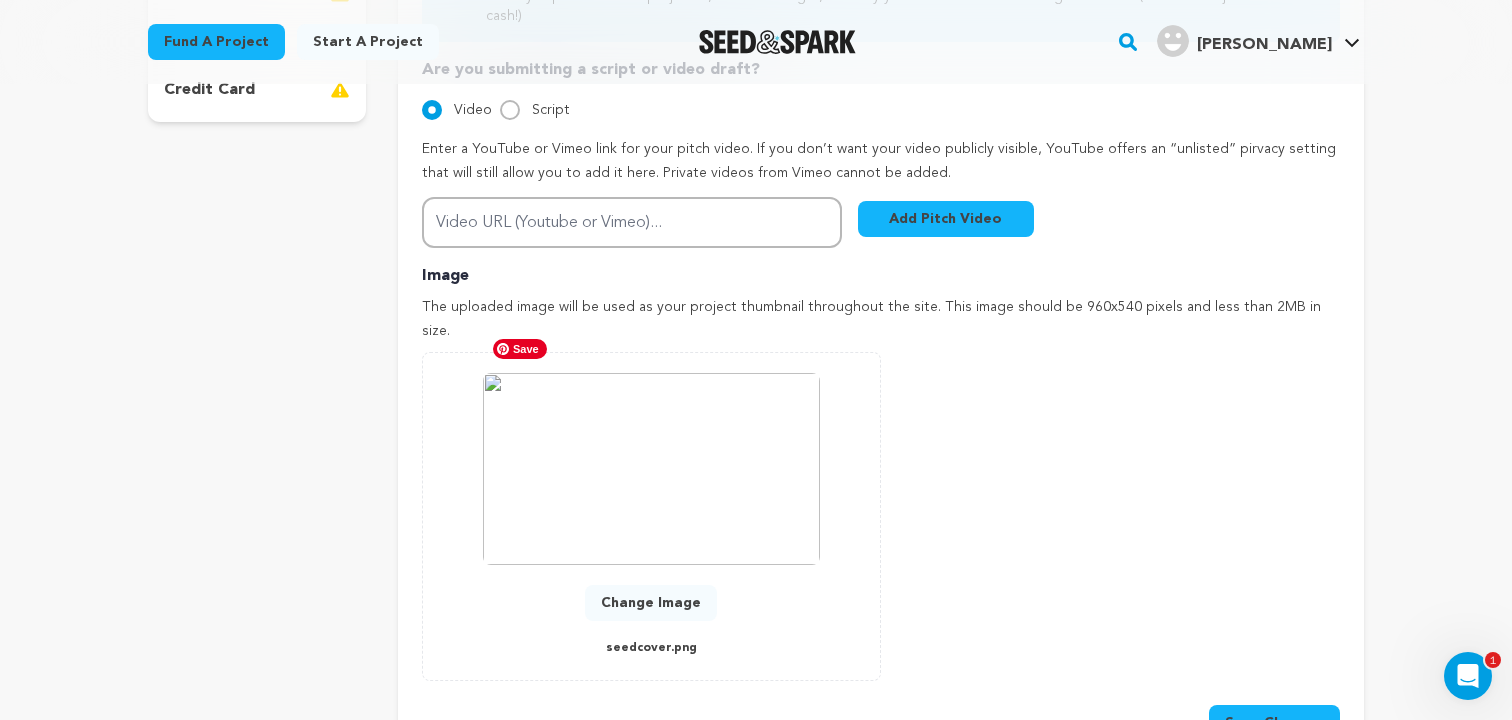 scroll, scrollTop: 647, scrollLeft: 0, axis: vertical 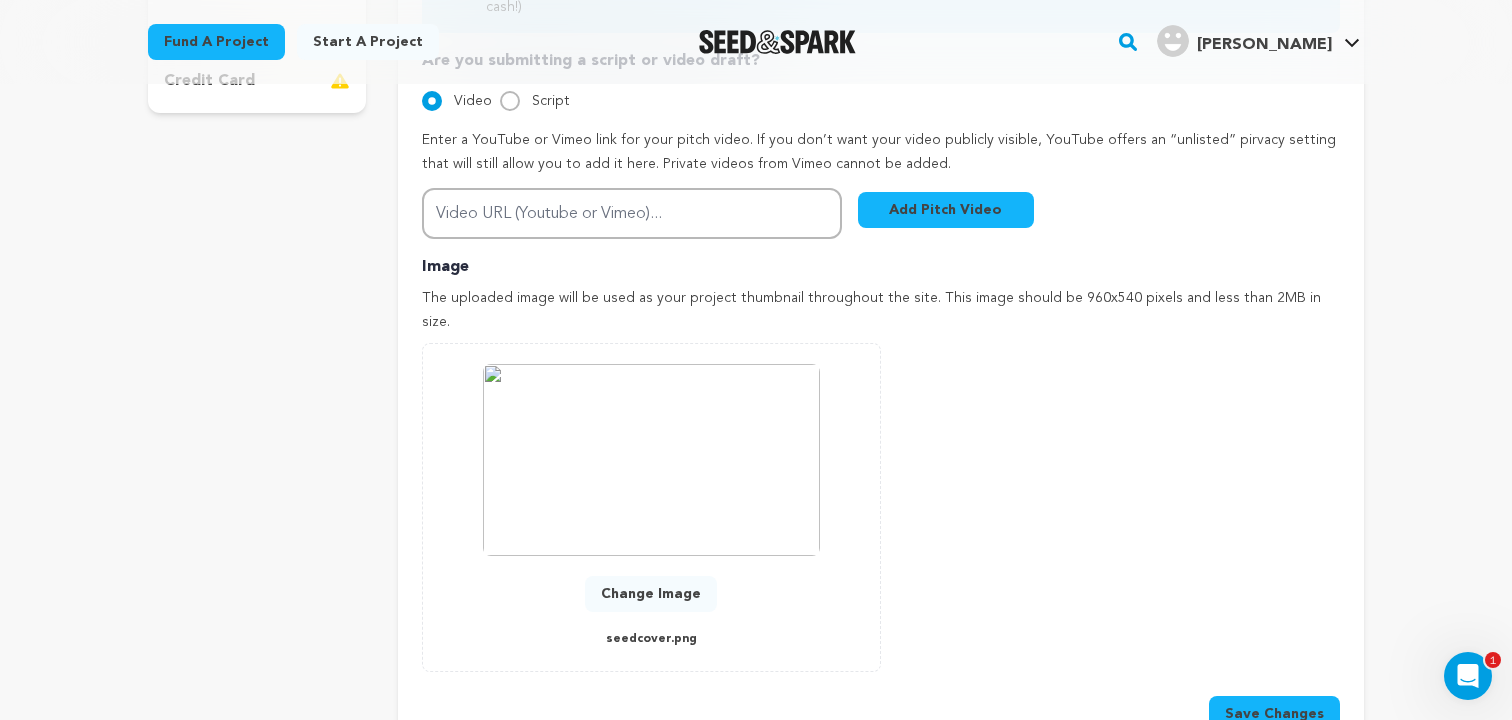 click on "Save Changes" at bounding box center (1274, 714) 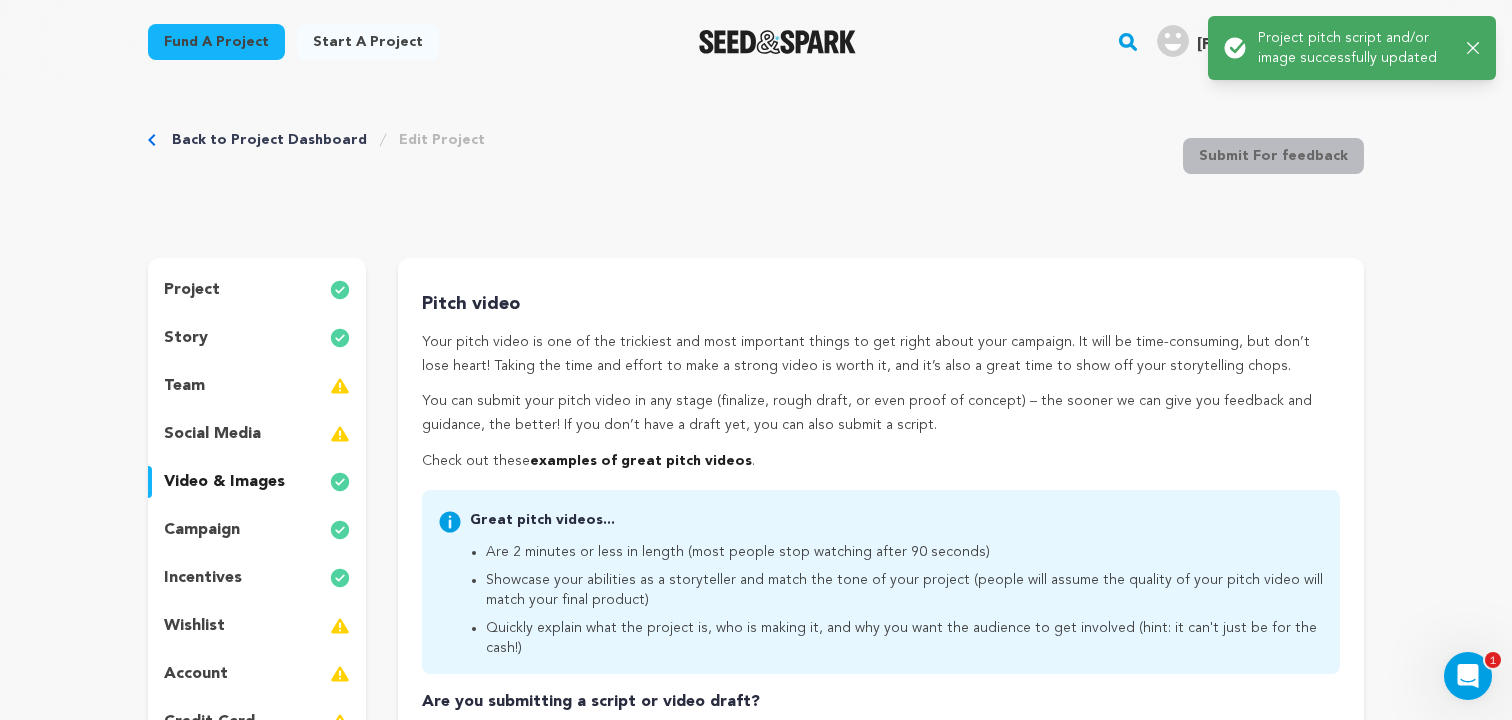 scroll, scrollTop: 0, scrollLeft: 0, axis: both 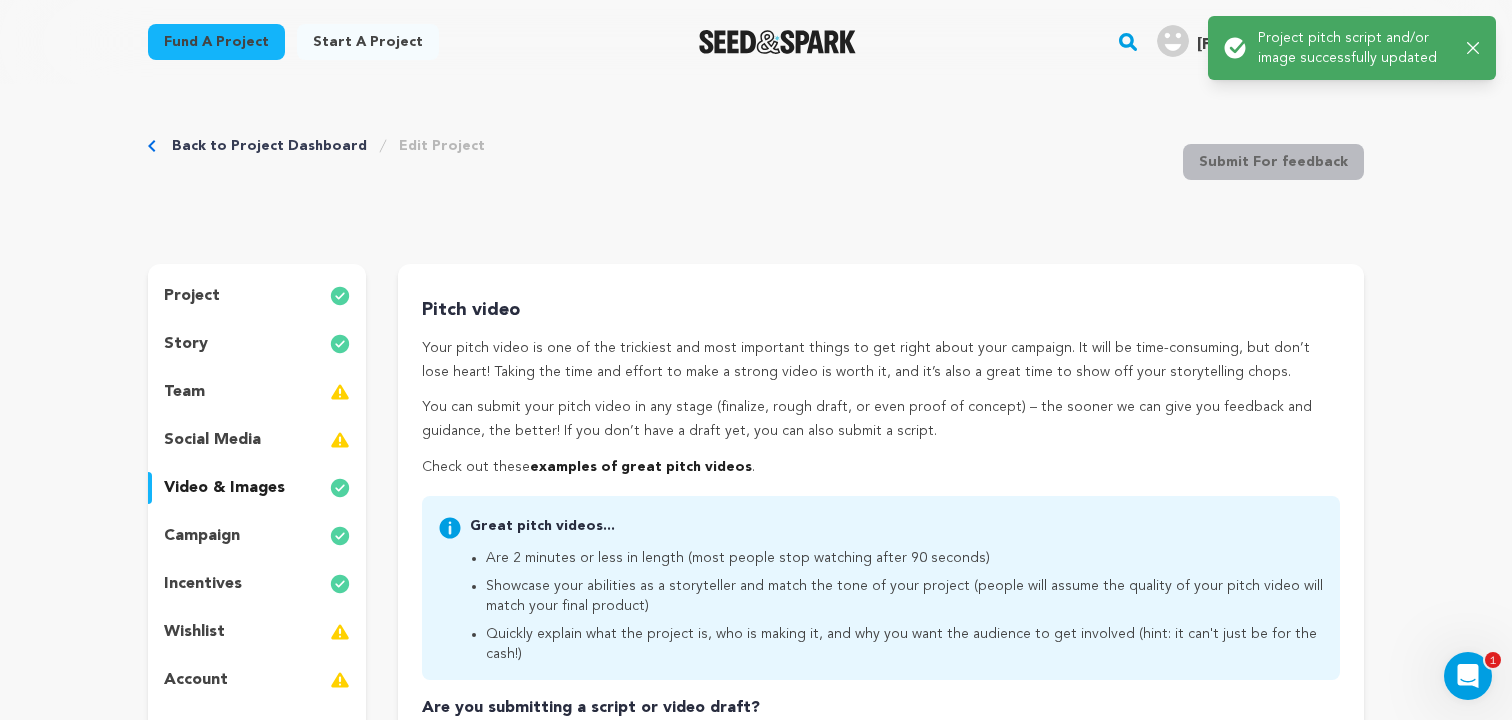 click on "project" at bounding box center (257, 296) 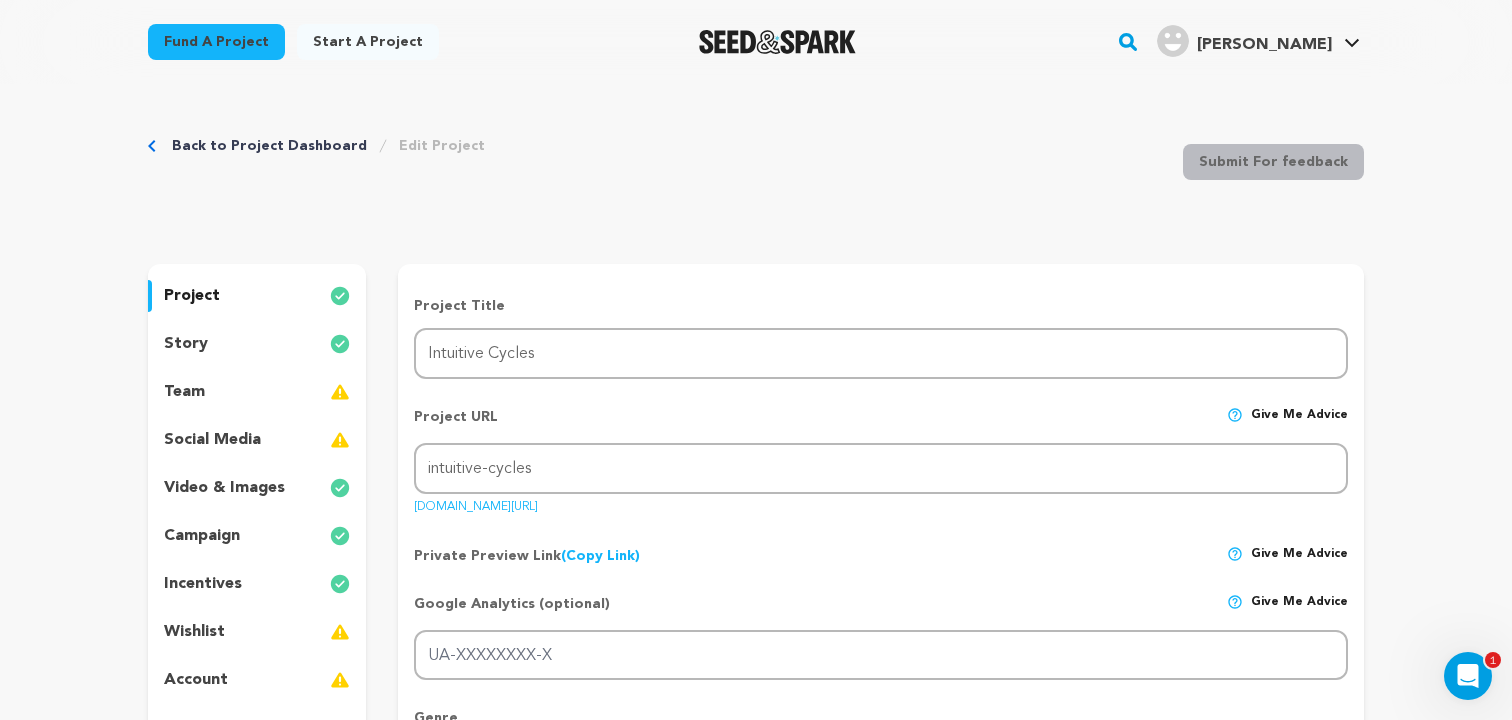 click on "story" at bounding box center (257, 344) 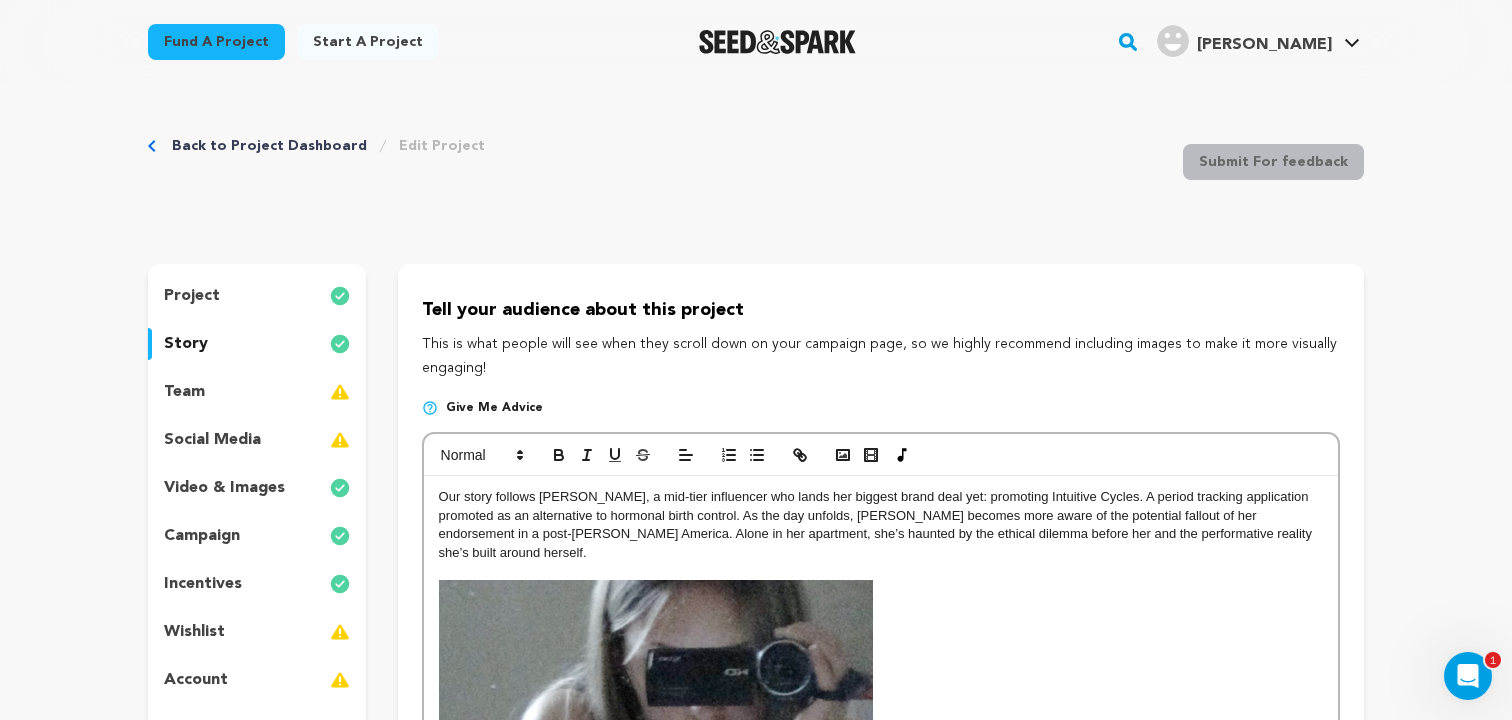 click on "team" at bounding box center (257, 392) 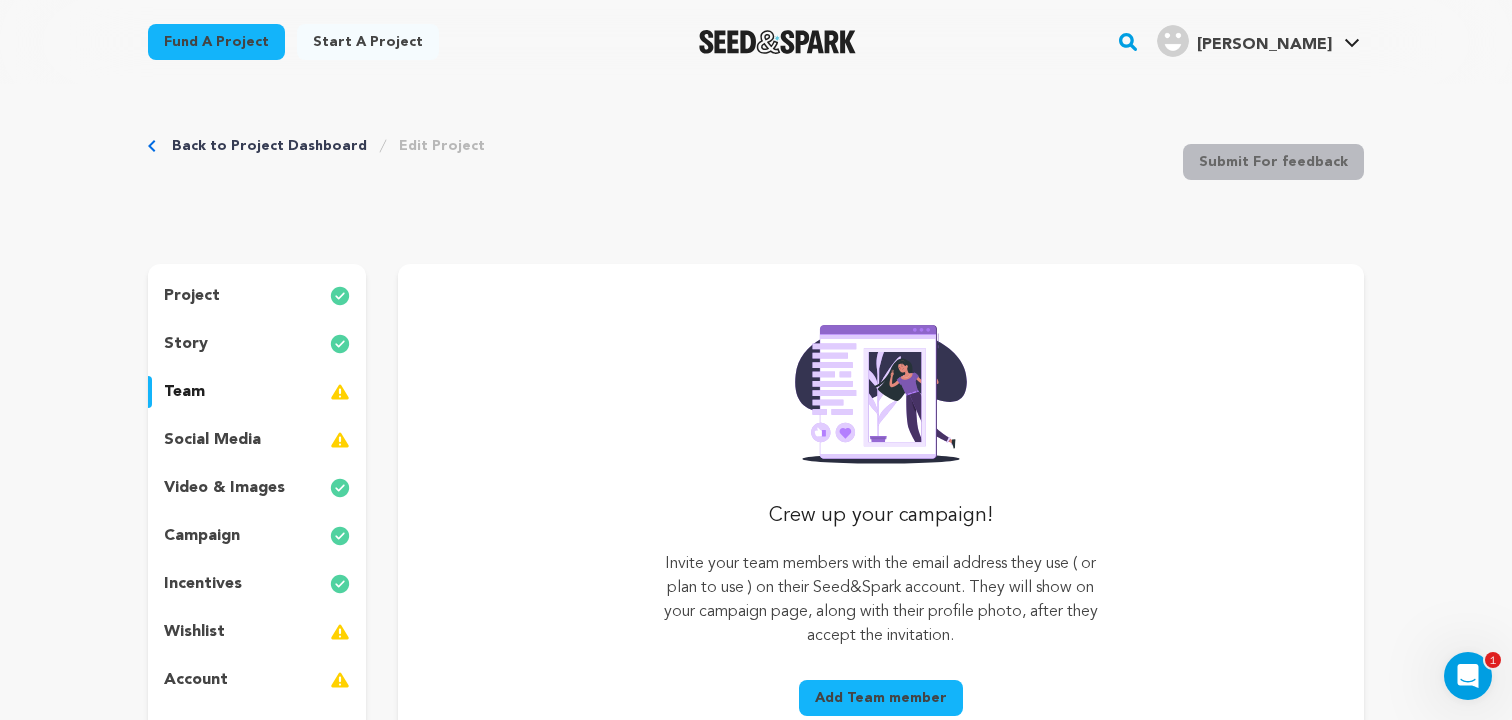 click on "incentives" at bounding box center (203, 584) 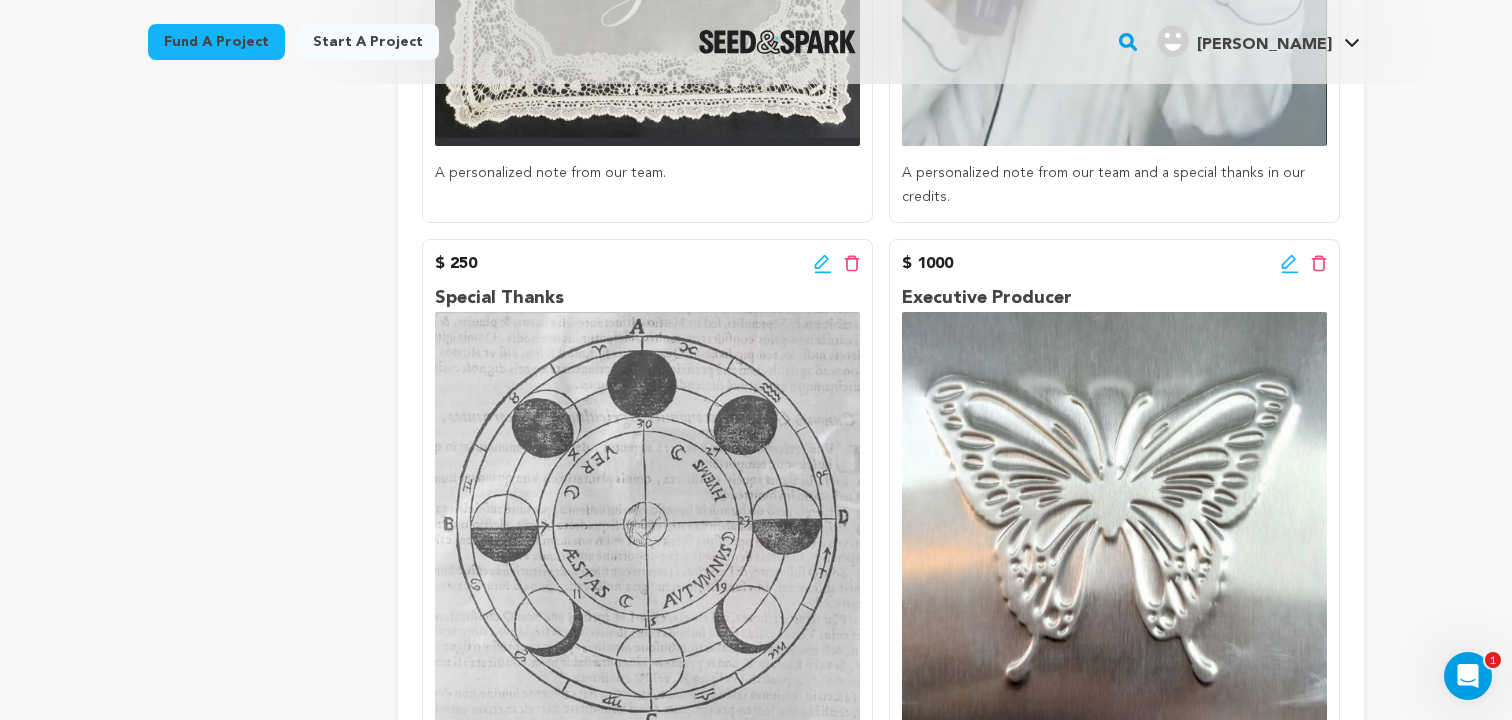 scroll, scrollTop: 772, scrollLeft: 0, axis: vertical 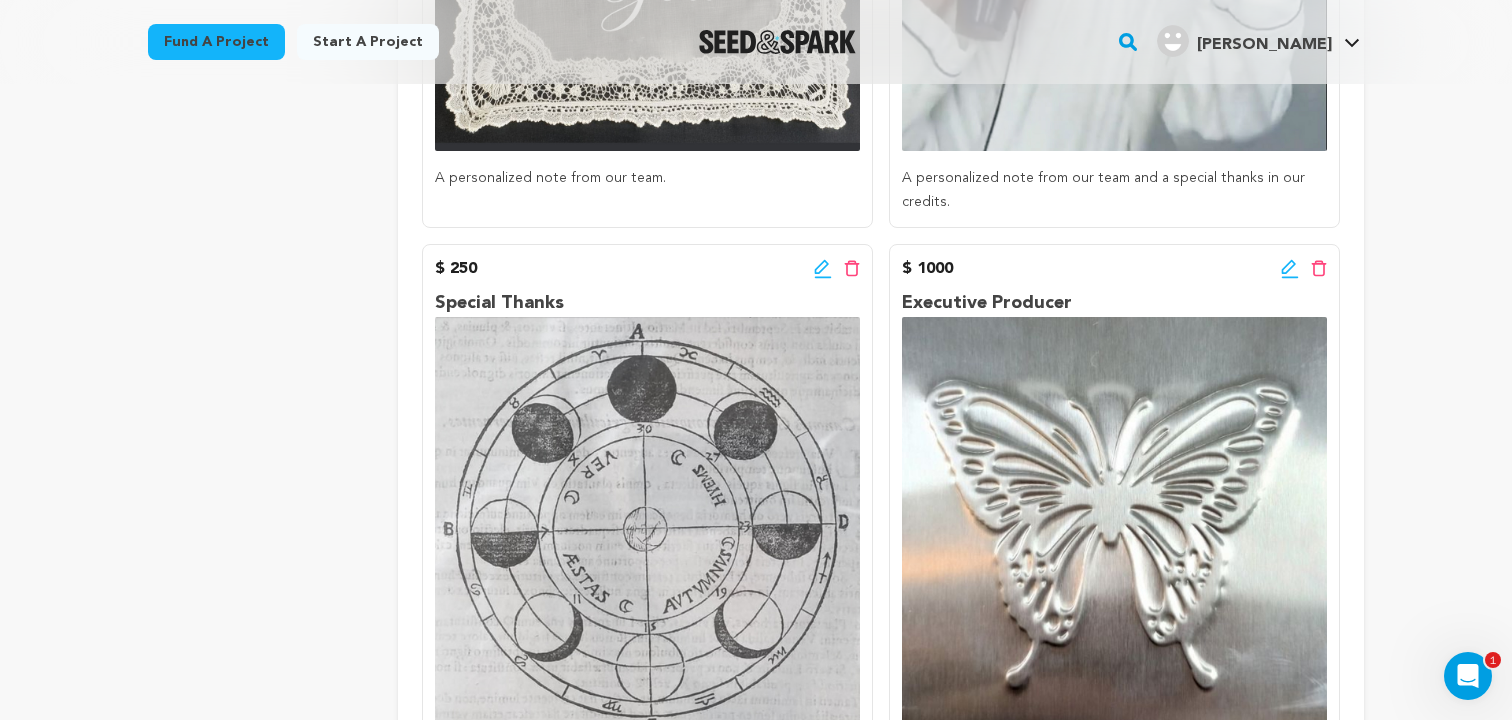 click 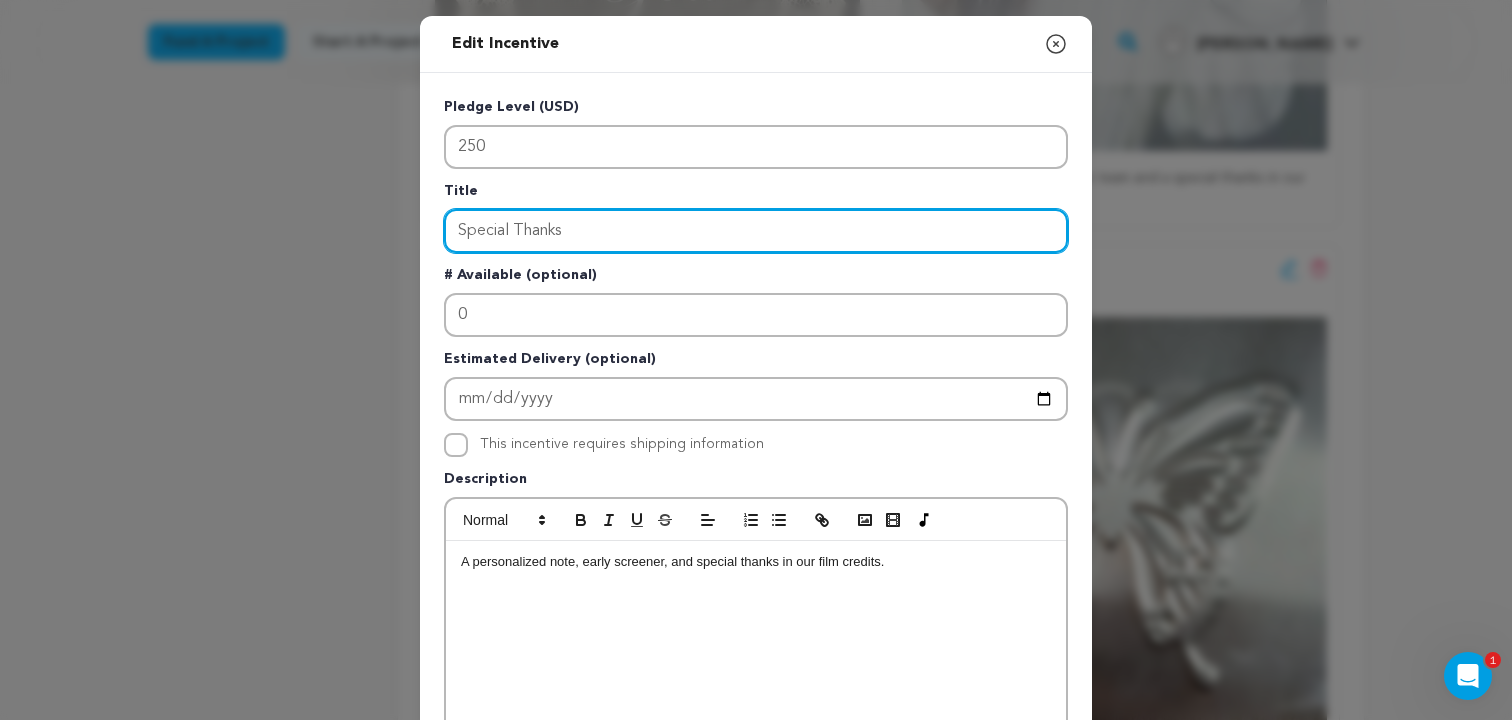 drag, startPoint x: 579, startPoint y: 215, endPoint x: 497, endPoint y: 215, distance: 82 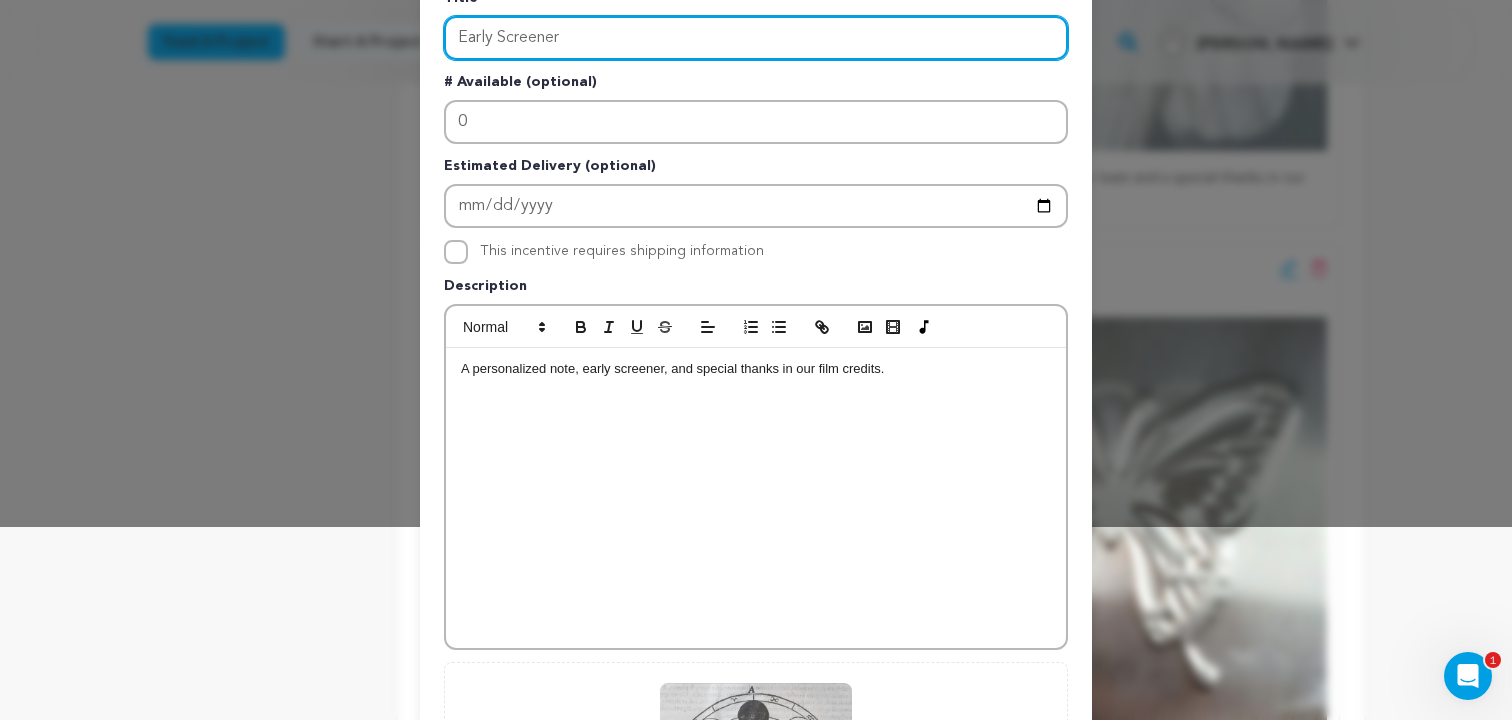 scroll, scrollTop: 244, scrollLeft: 0, axis: vertical 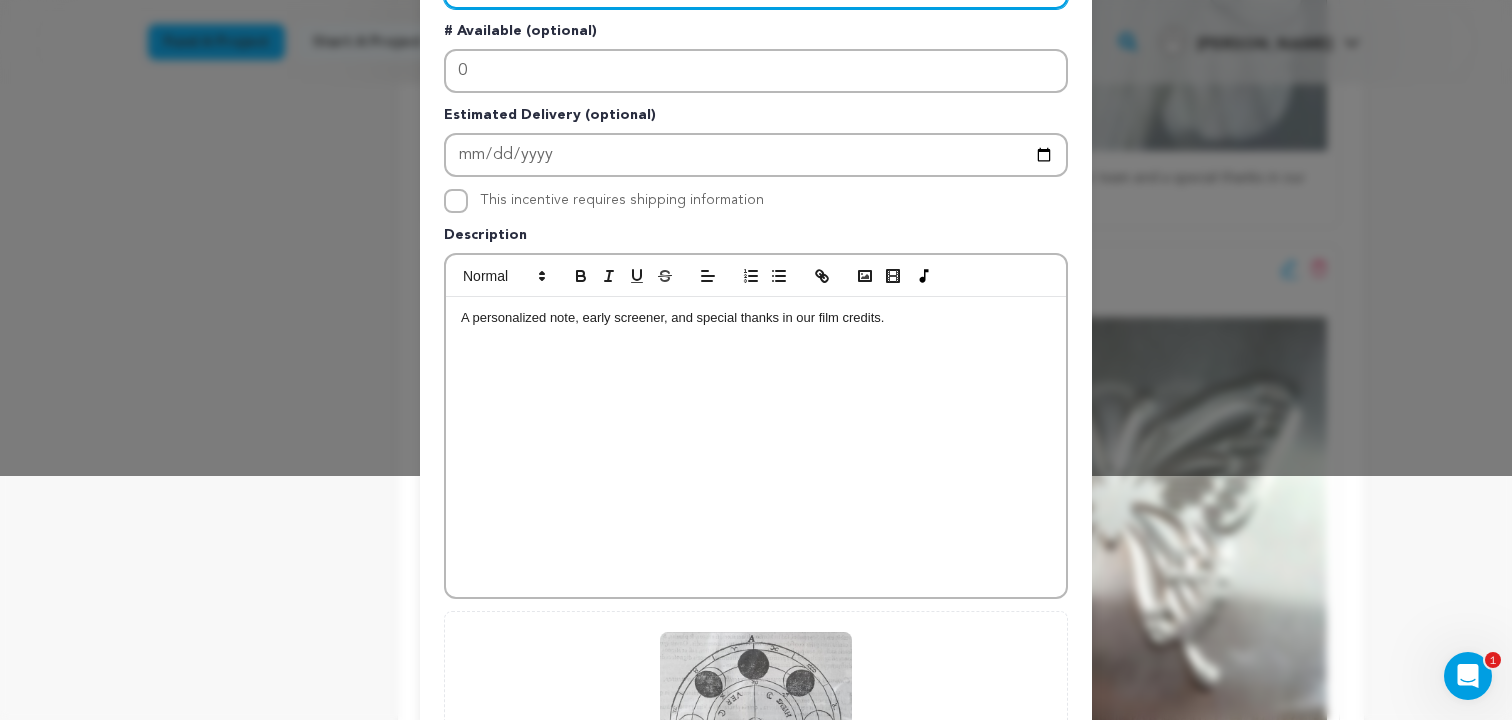 type on "Early Screener" 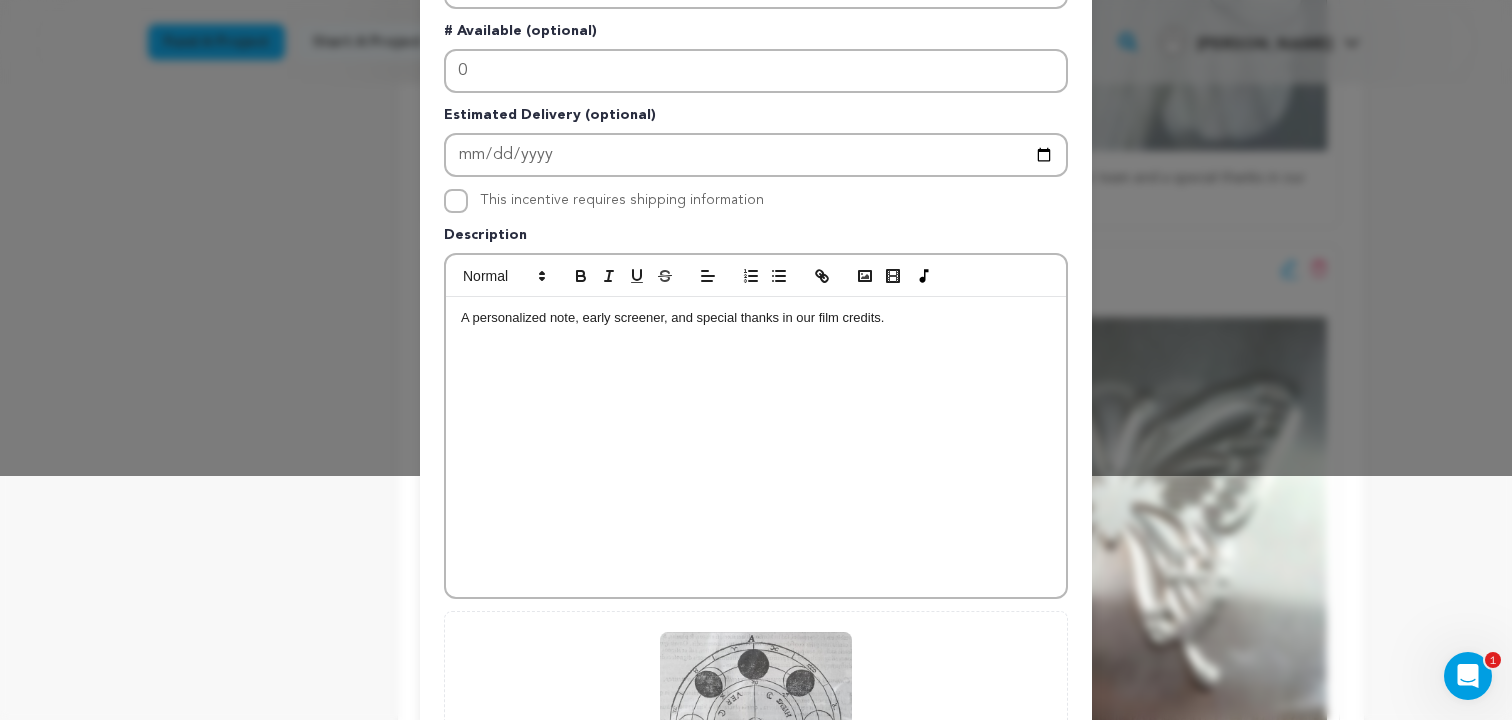 click on "A personalized note, early screener, and special thanks in our film credits." at bounding box center [756, 318] 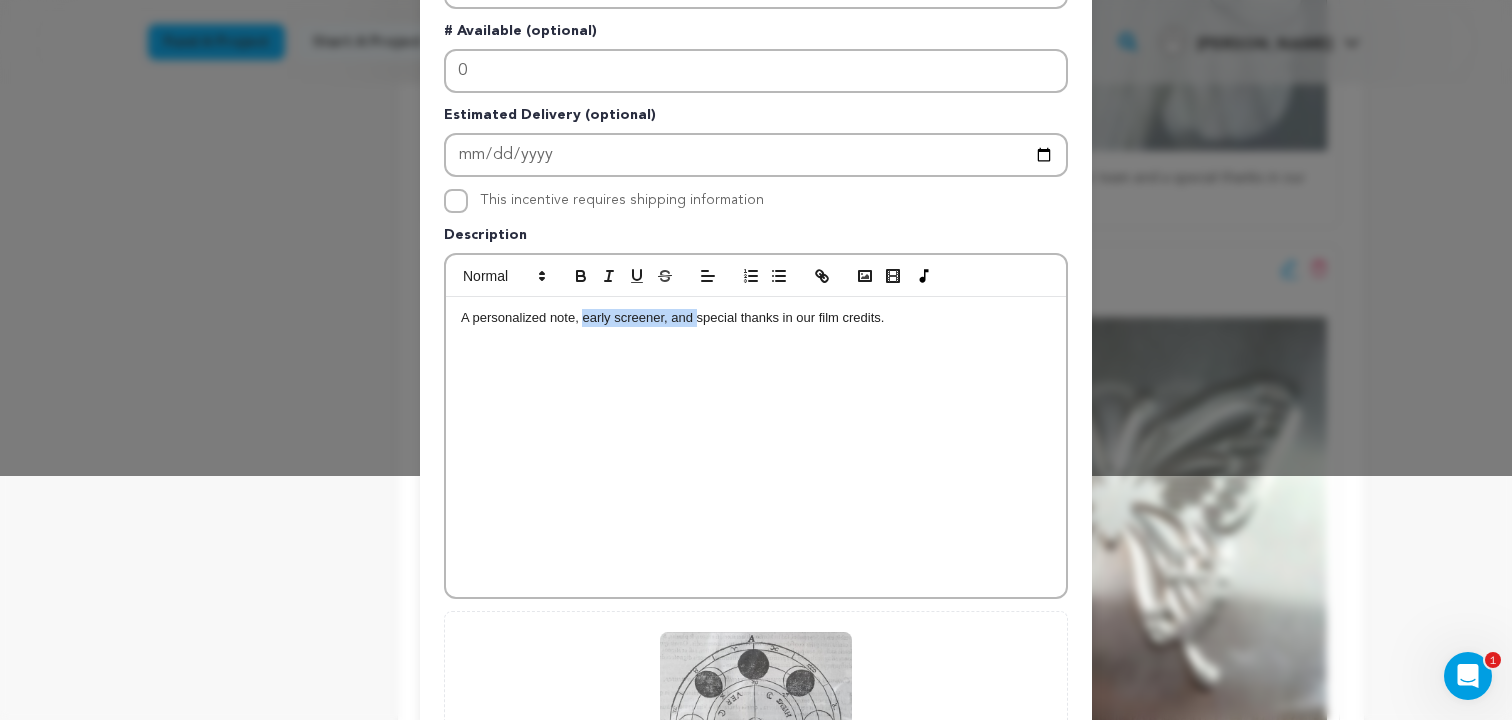 drag, startPoint x: 584, startPoint y: 320, endPoint x: 695, endPoint y: 321, distance: 111.0045 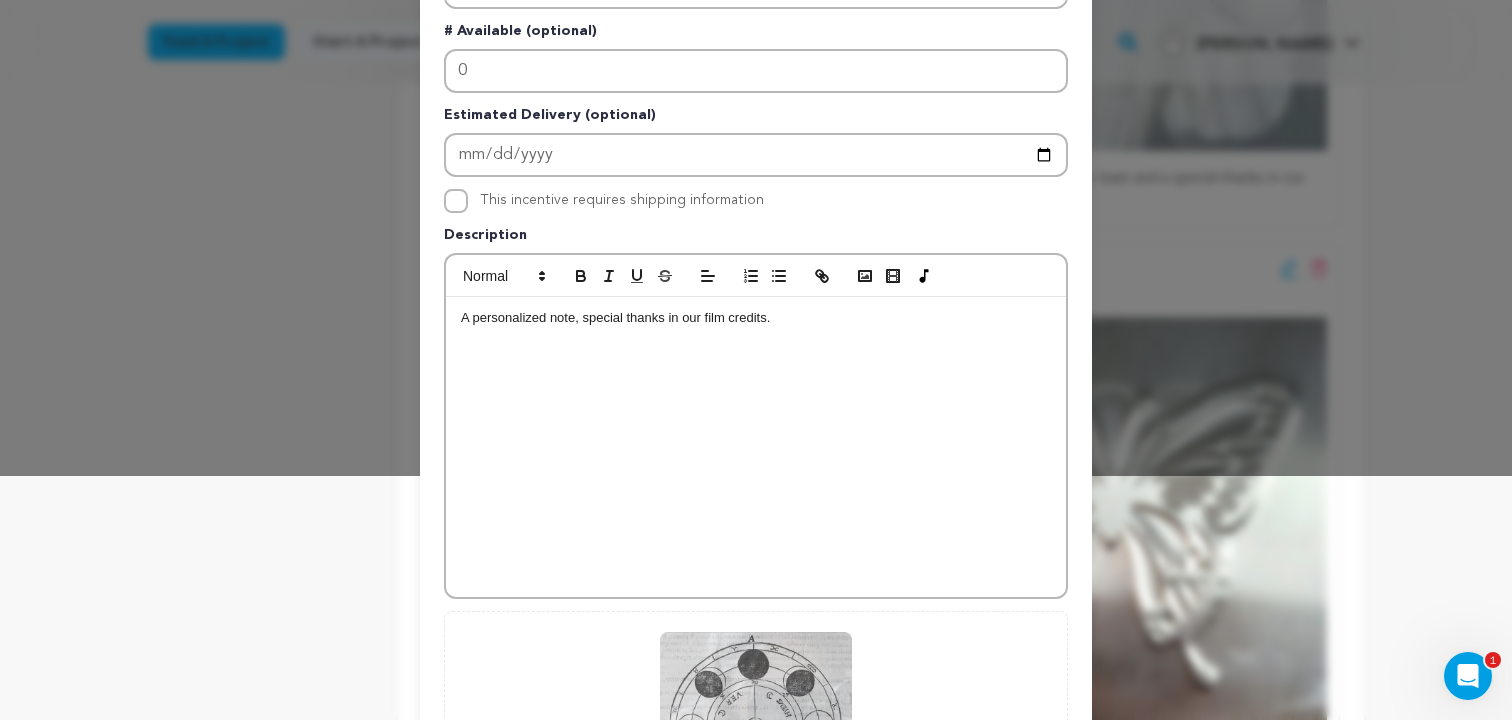 drag, startPoint x: 778, startPoint y: 318, endPoint x: 665, endPoint y: 324, distance: 113.15918 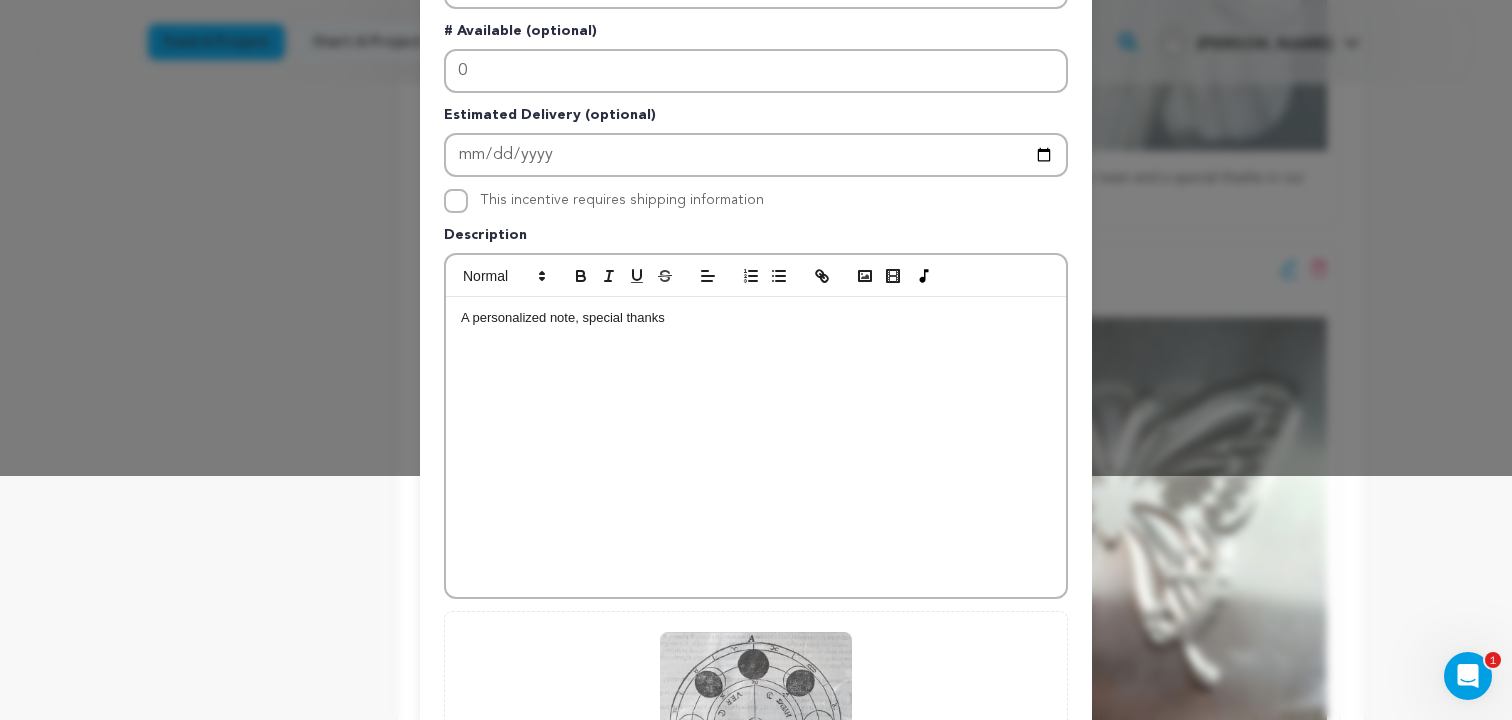 type 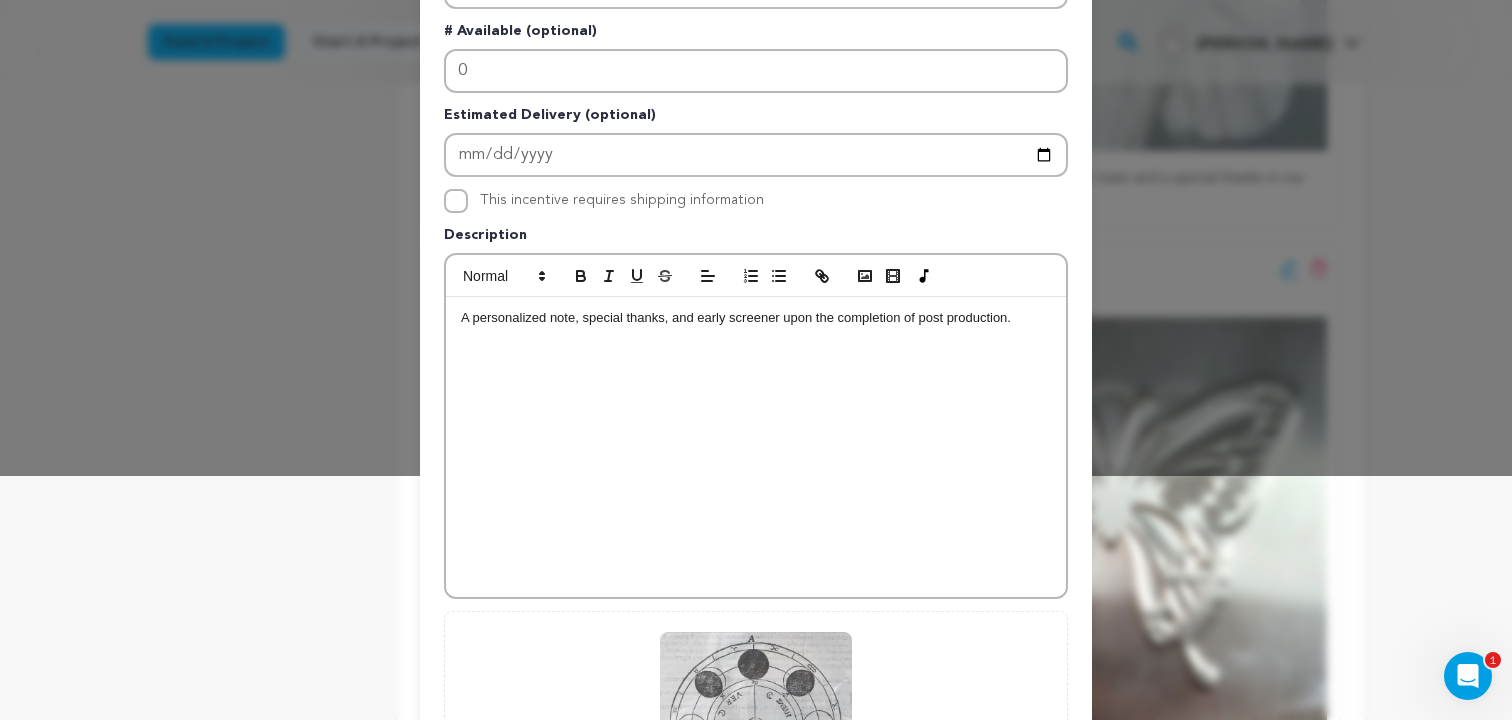 click on "A personalized note, special thanks, and early screener upon the completion of post production." at bounding box center [756, 318] 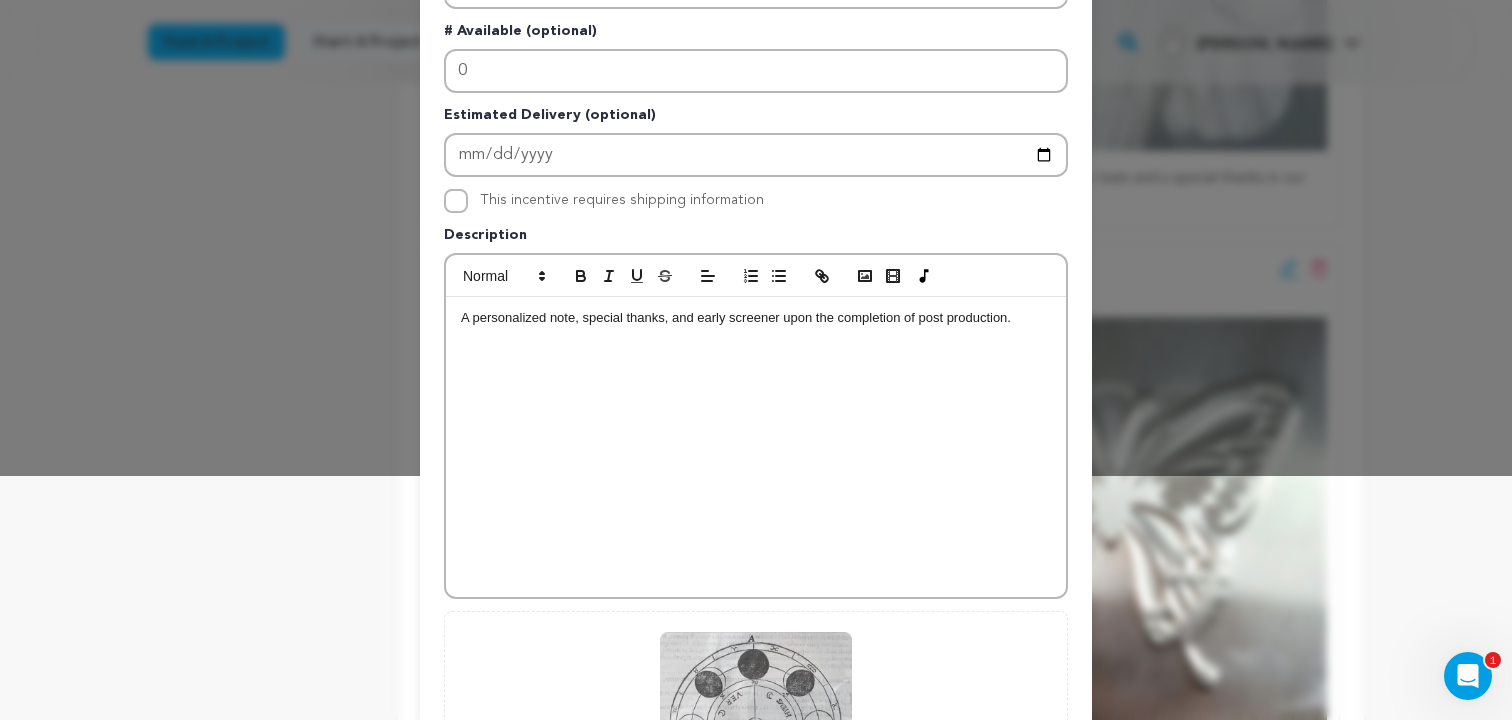 click on "A personalized note, special thanks, and early screener upon the completion of post production." at bounding box center (756, 318) 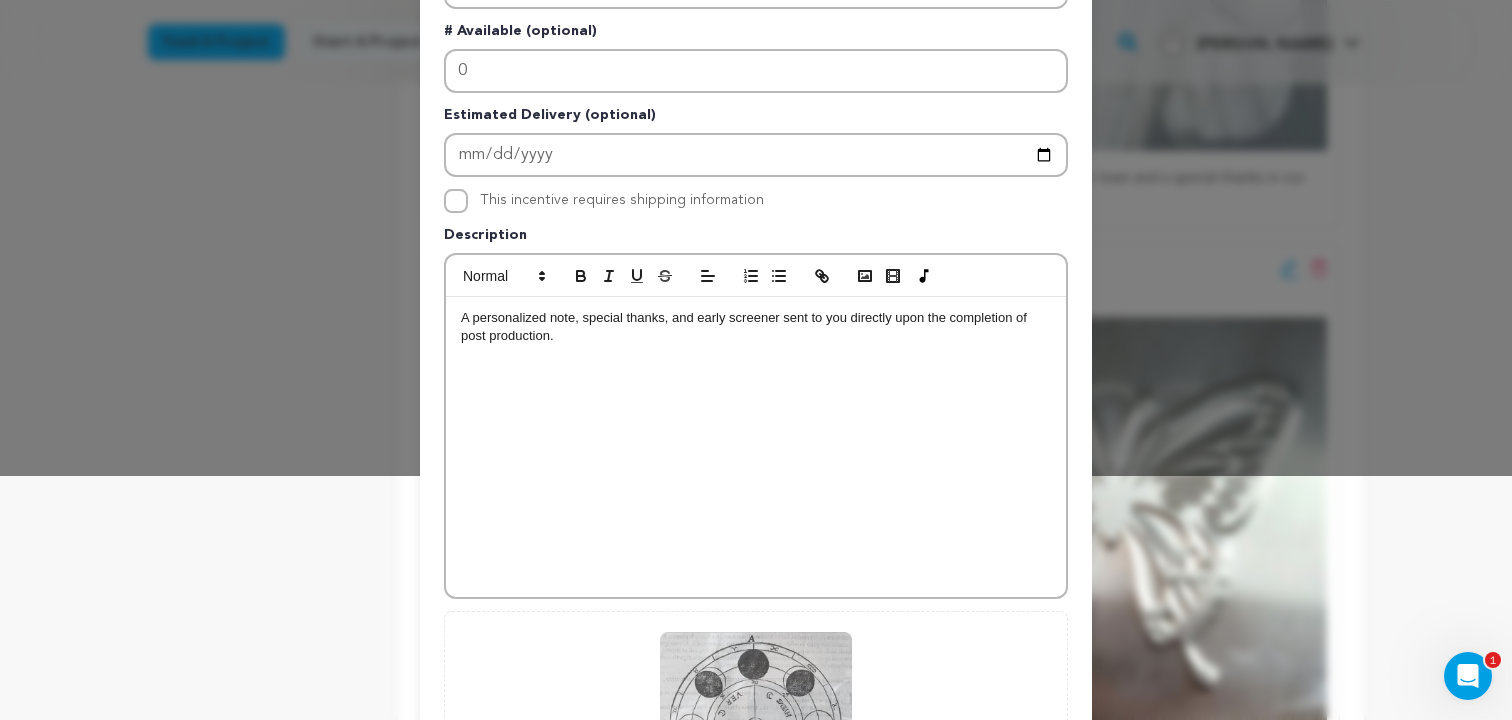 click on "A personalized note, special thanks, and early screener sent to you directly upon the completion of post production." at bounding box center (756, 447) 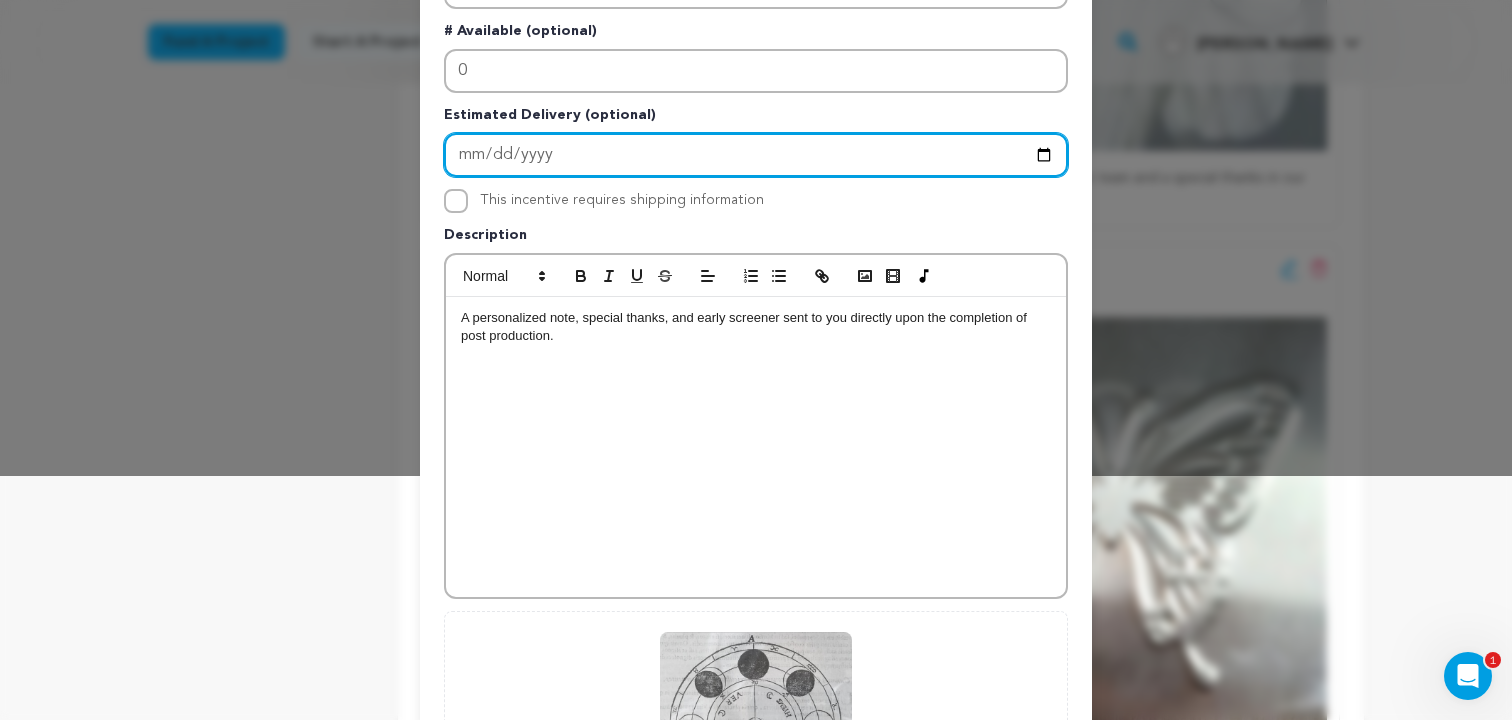 click at bounding box center (756, 155) 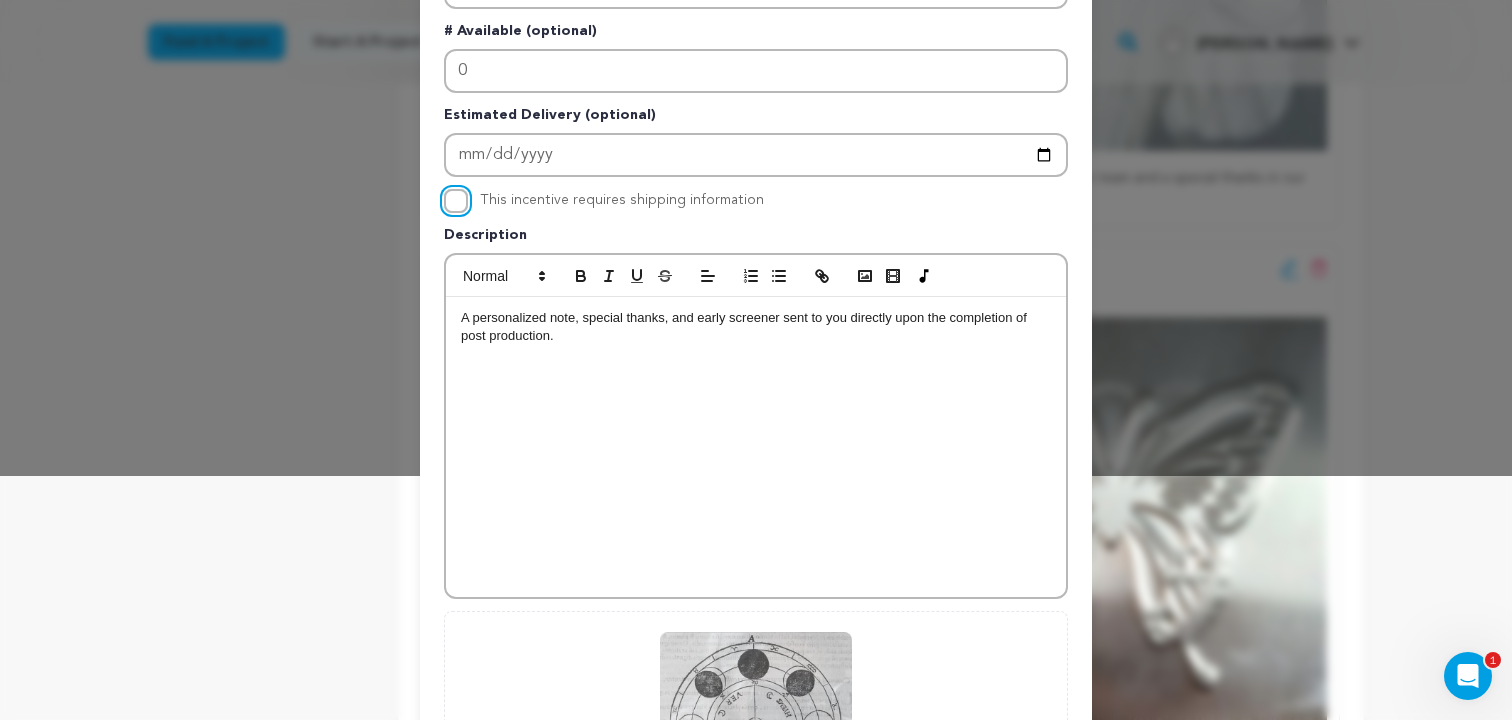click on "This incentive requires shipping information" at bounding box center [456, 201] 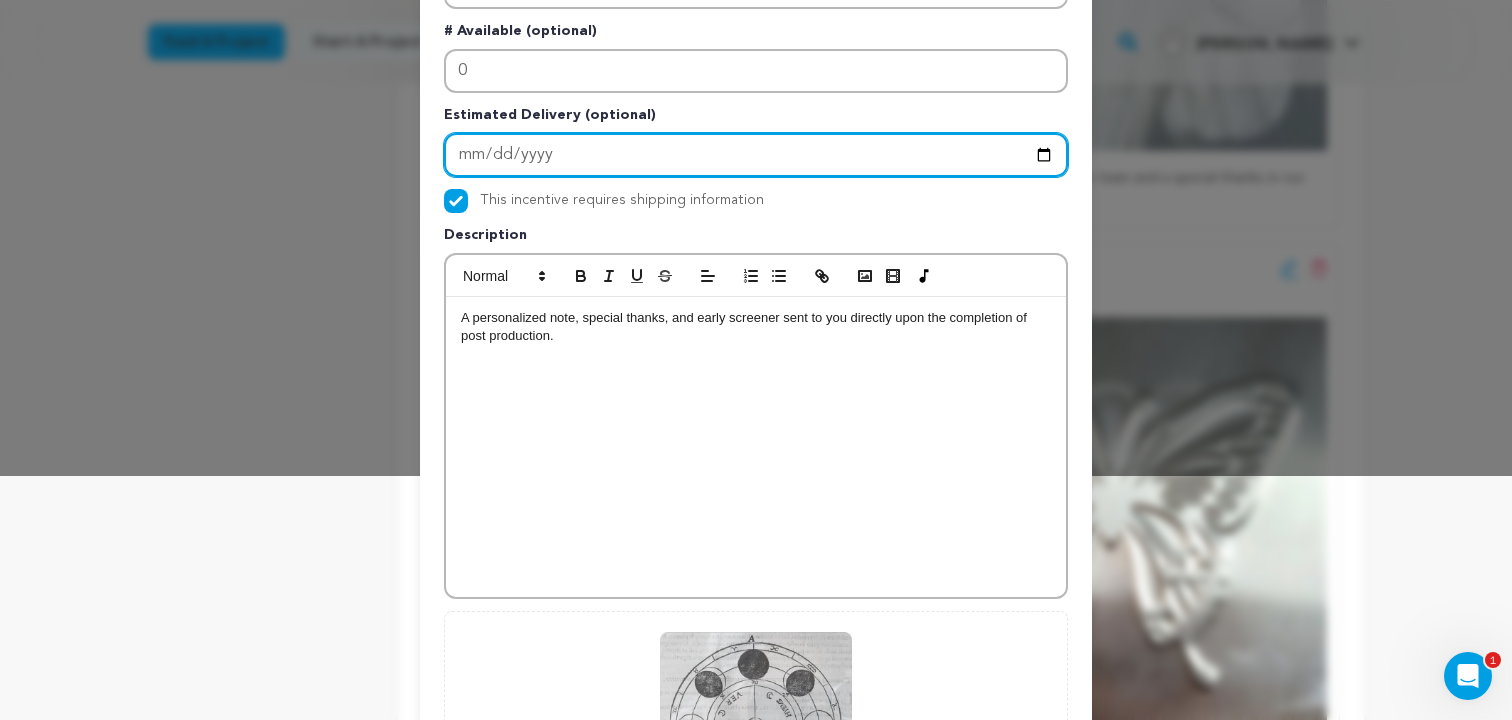 click at bounding box center [756, 155] 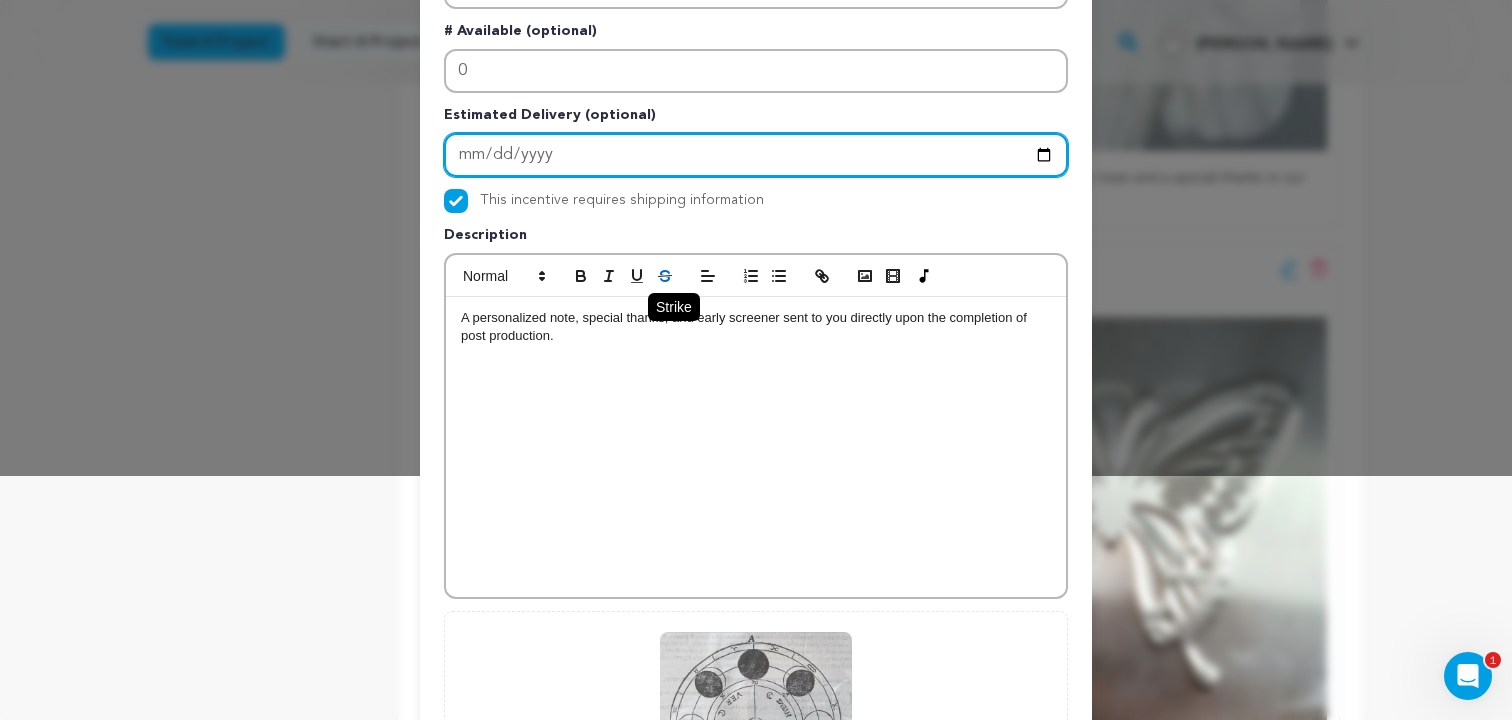 type on "2025-10-15" 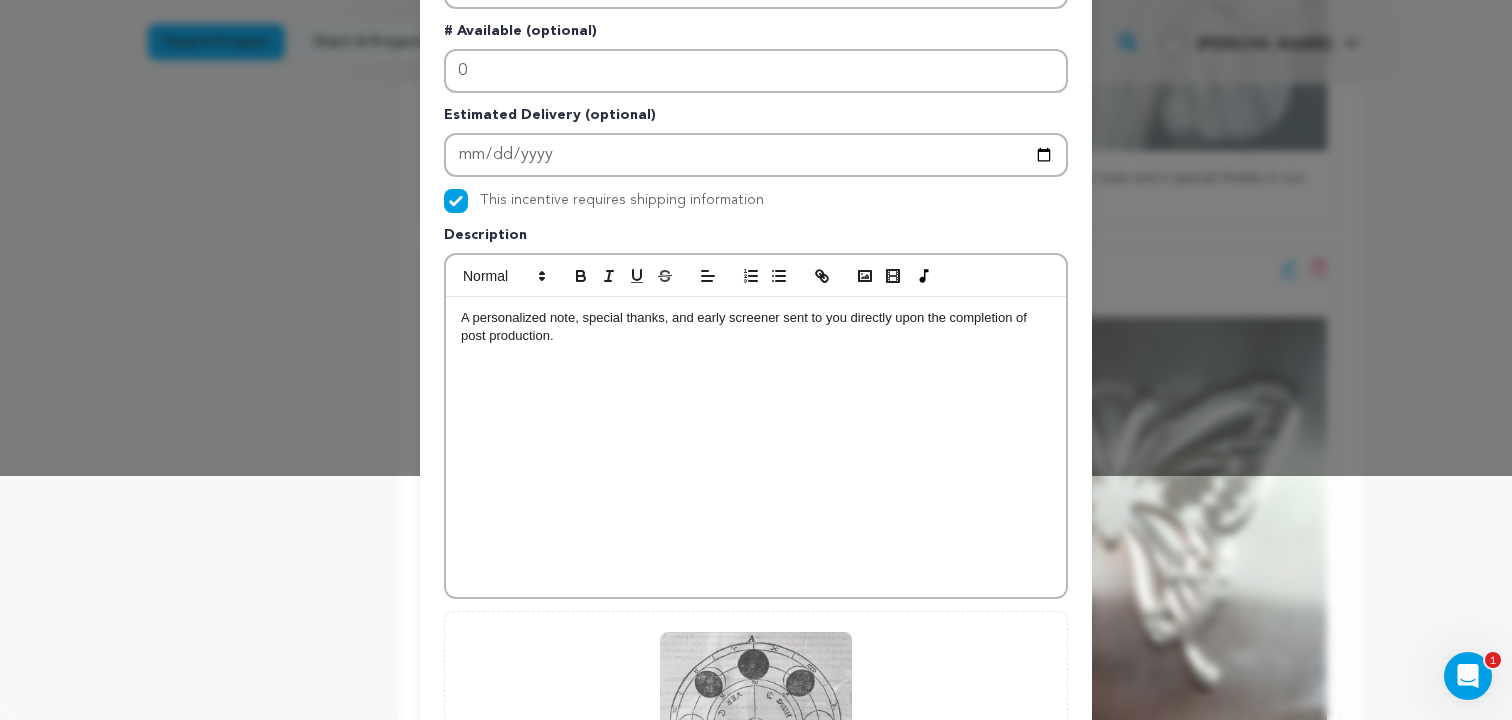 click on "A personalized note, special thanks, and early screener sent to you directly upon the completion of post production." at bounding box center (756, 447) 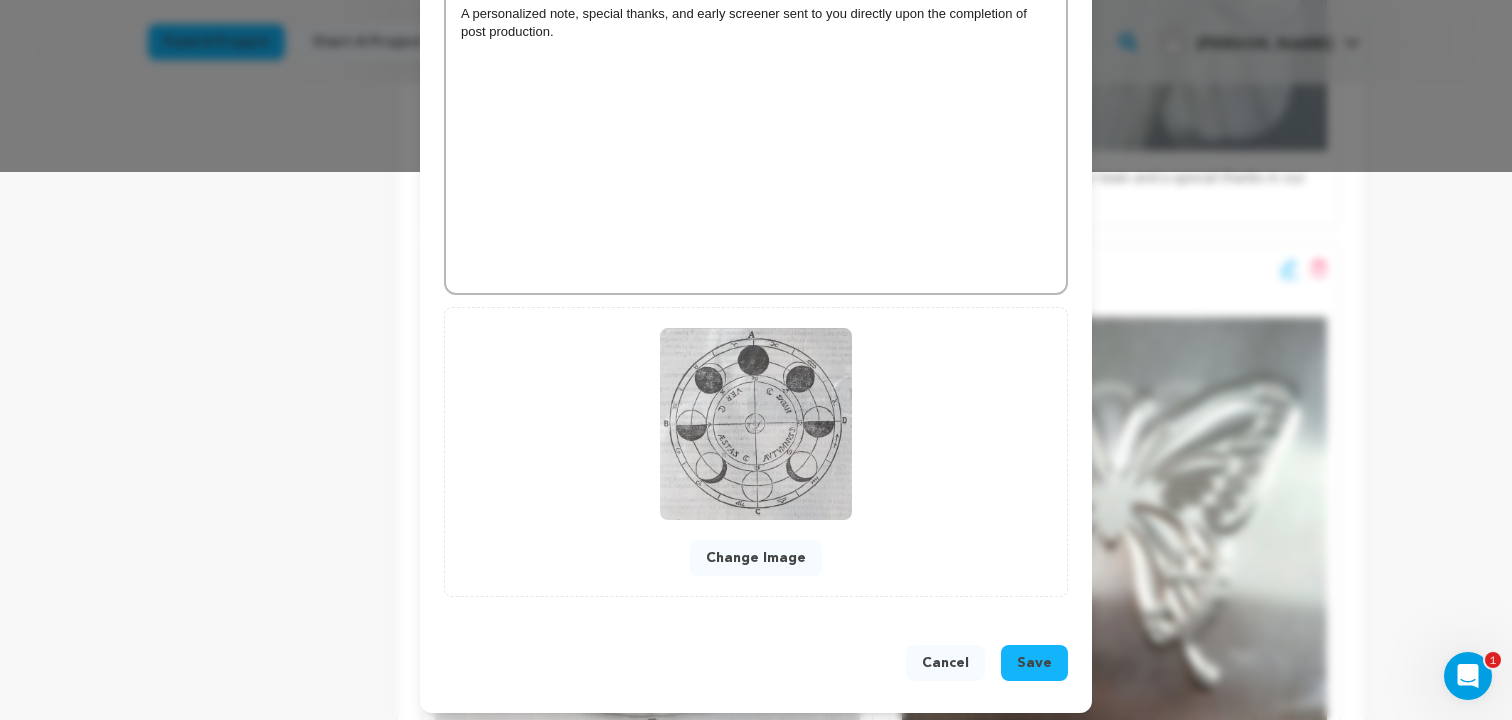 scroll, scrollTop: 557, scrollLeft: 0, axis: vertical 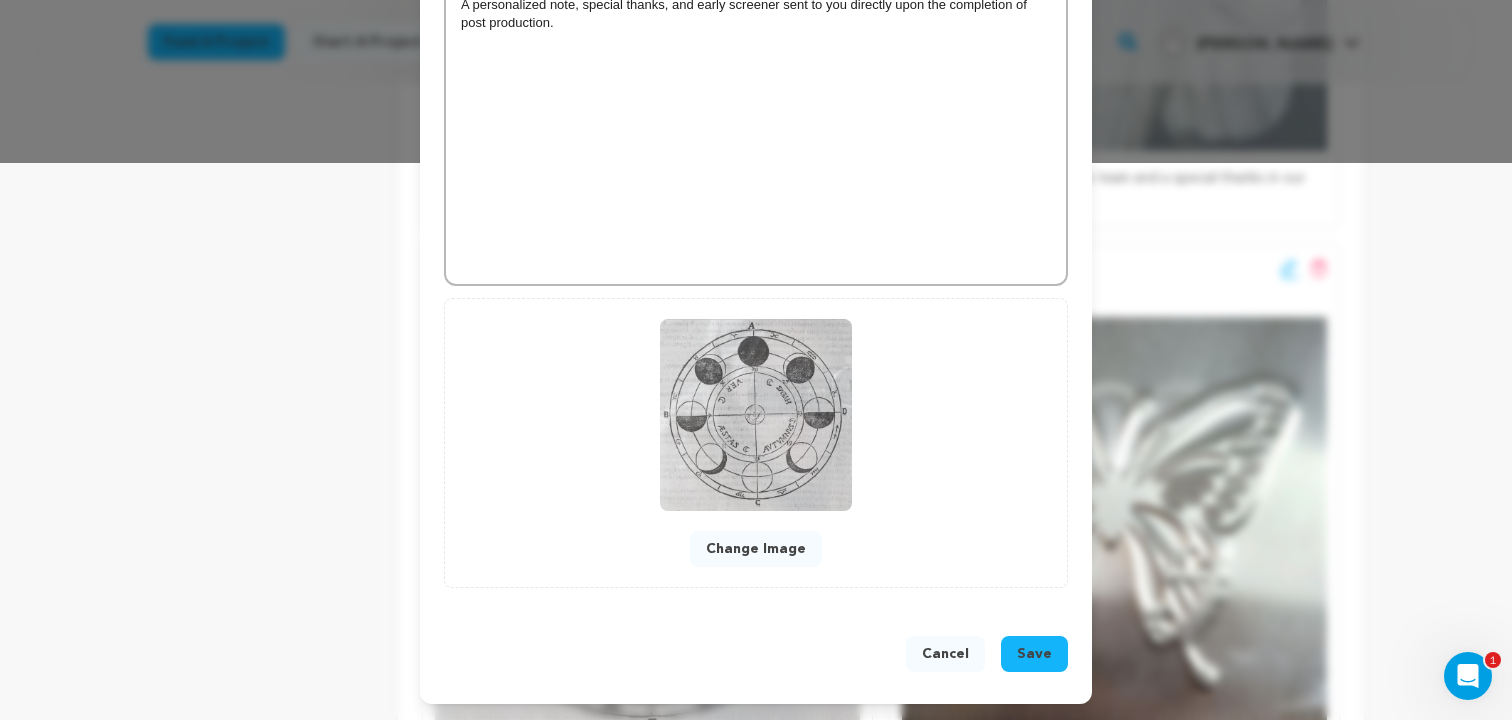 click on "Save" at bounding box center (1034, 654) 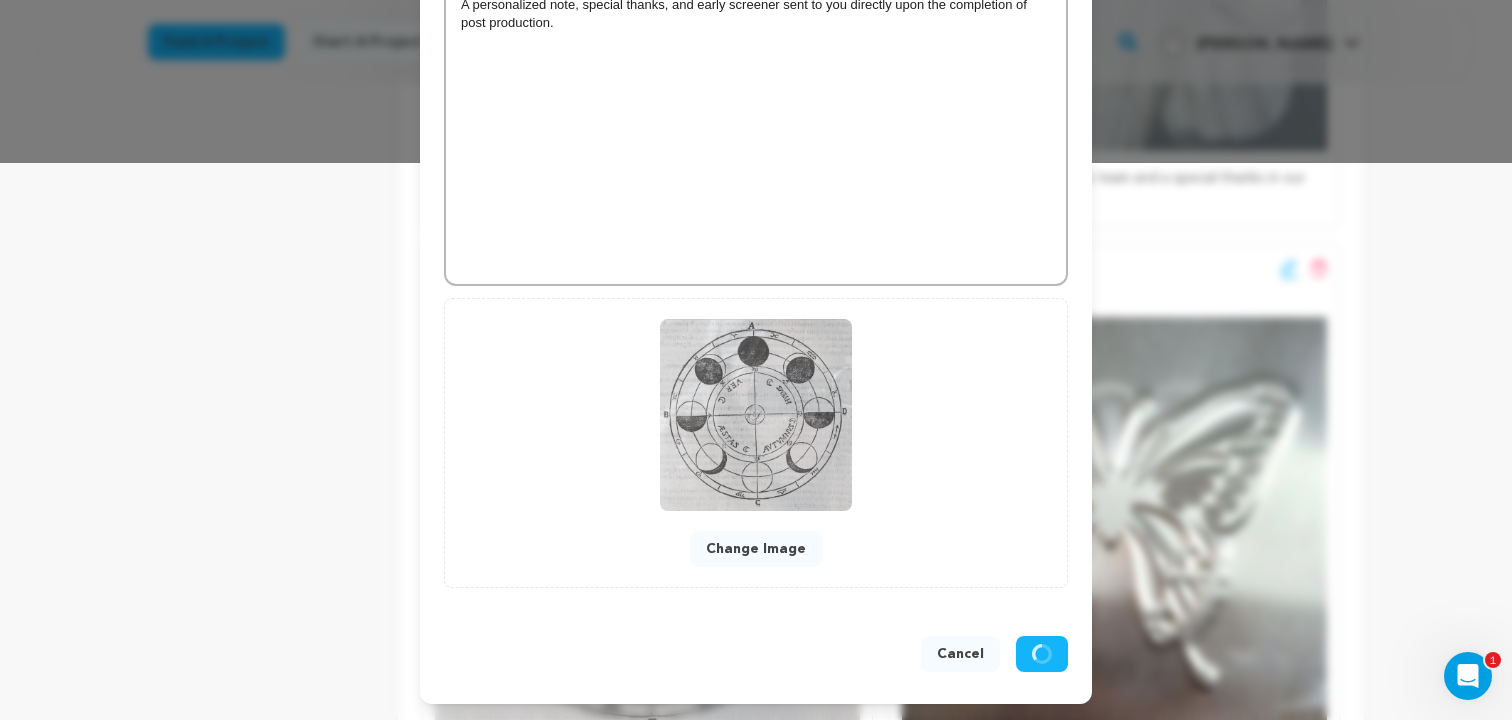 scroll, scrollTop: 515, scrollLeft: 0, axis: vertical 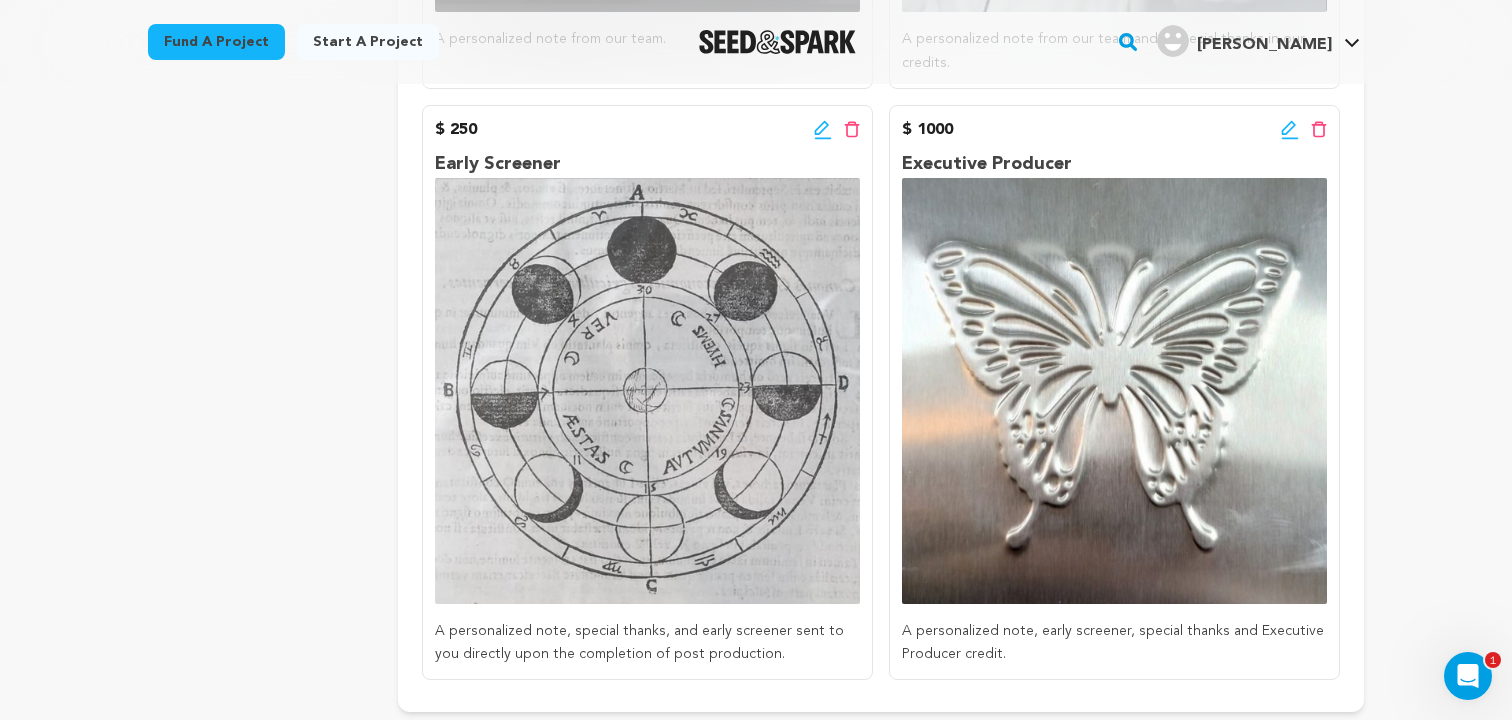 click 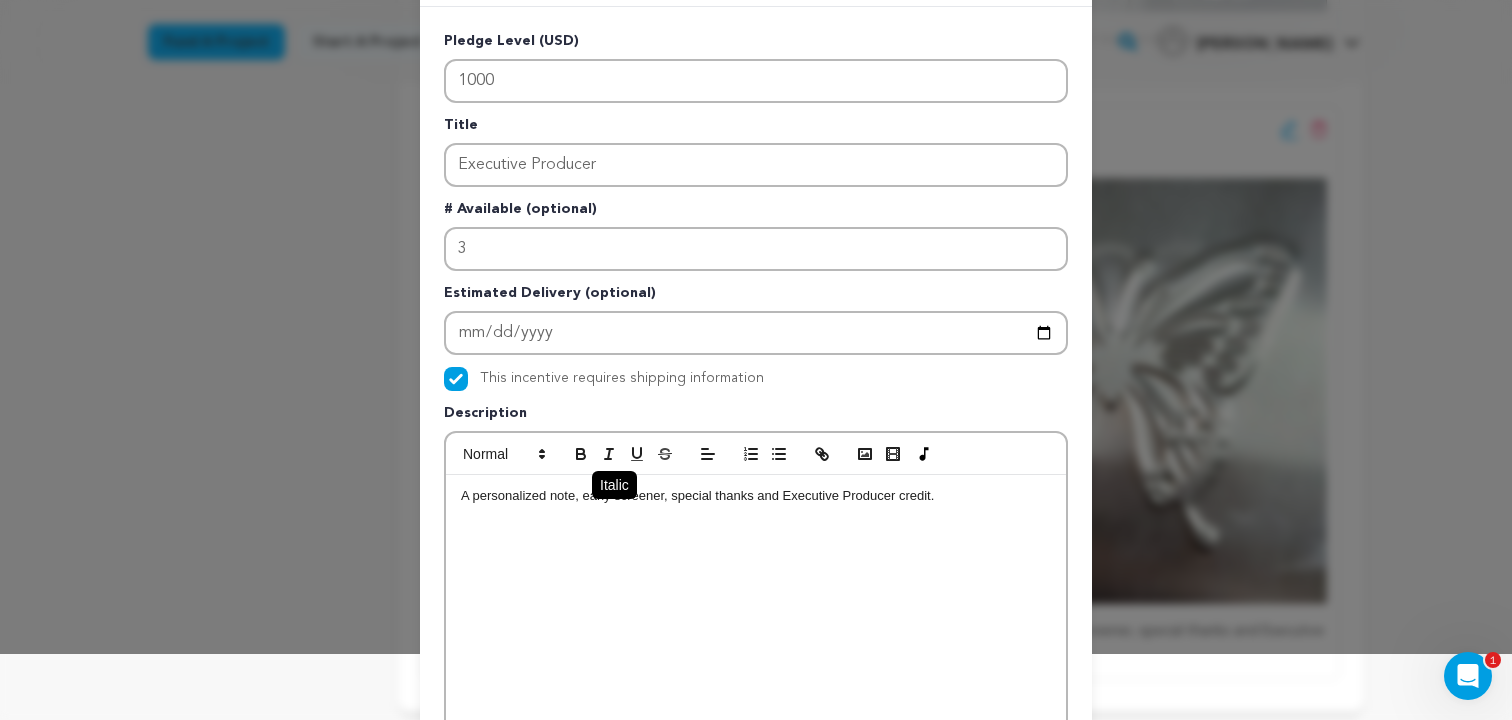 scroll, scrollTop: 75, scrollLeft: 0, axis: vertical 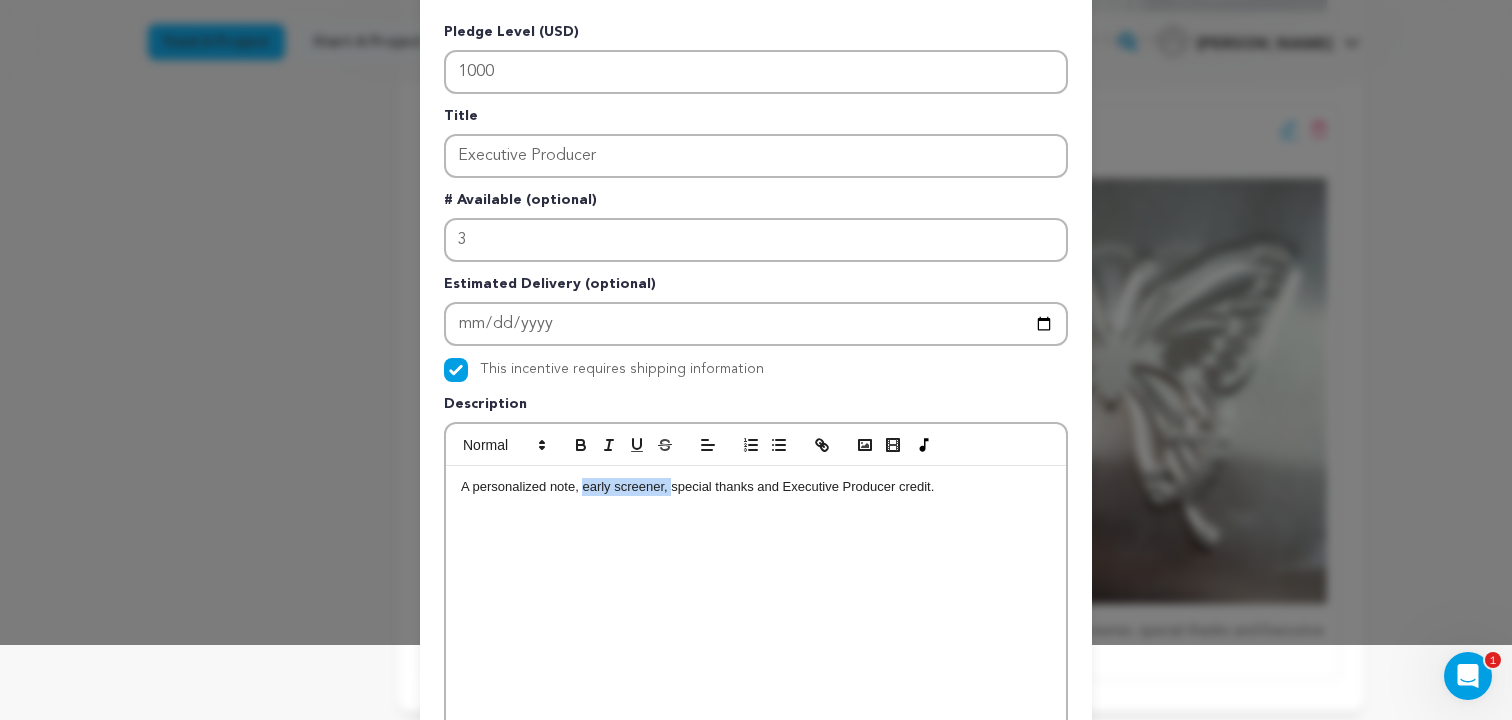 drag, startPoint x: 582, startPoint y: 490, endPoint x: 670, endPoint y: 491, distance: 88.005684 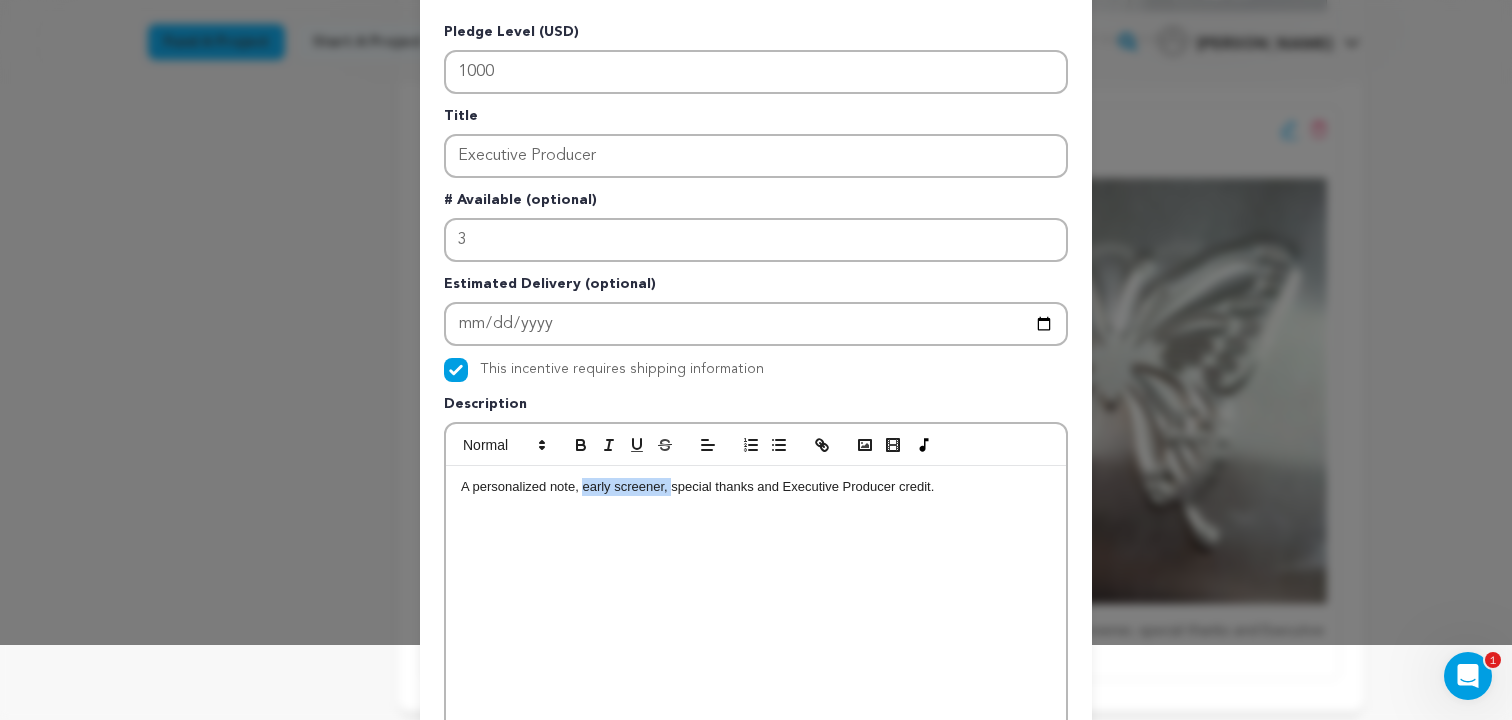 type 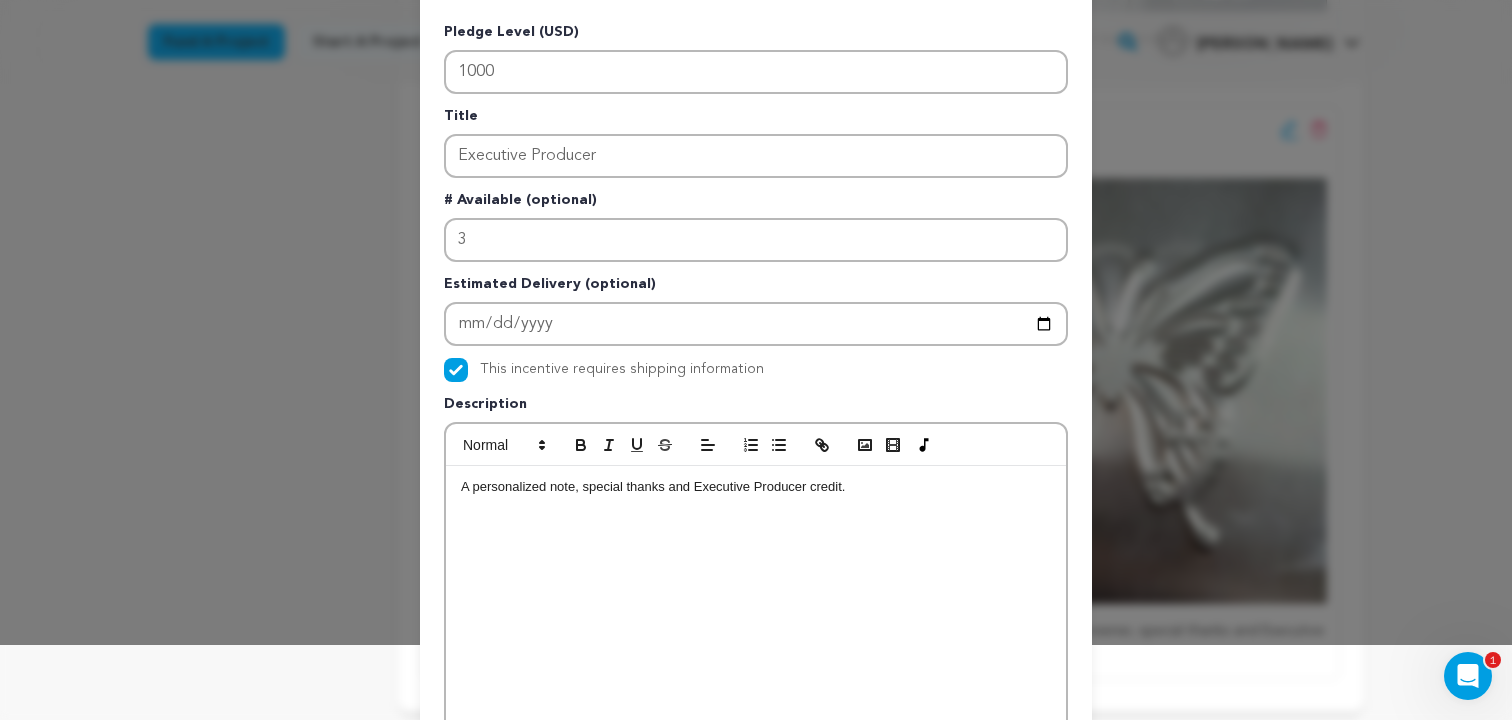 click on "A personalized note, special thanks and Executive Producer credit." at bounding box center [756, 487] 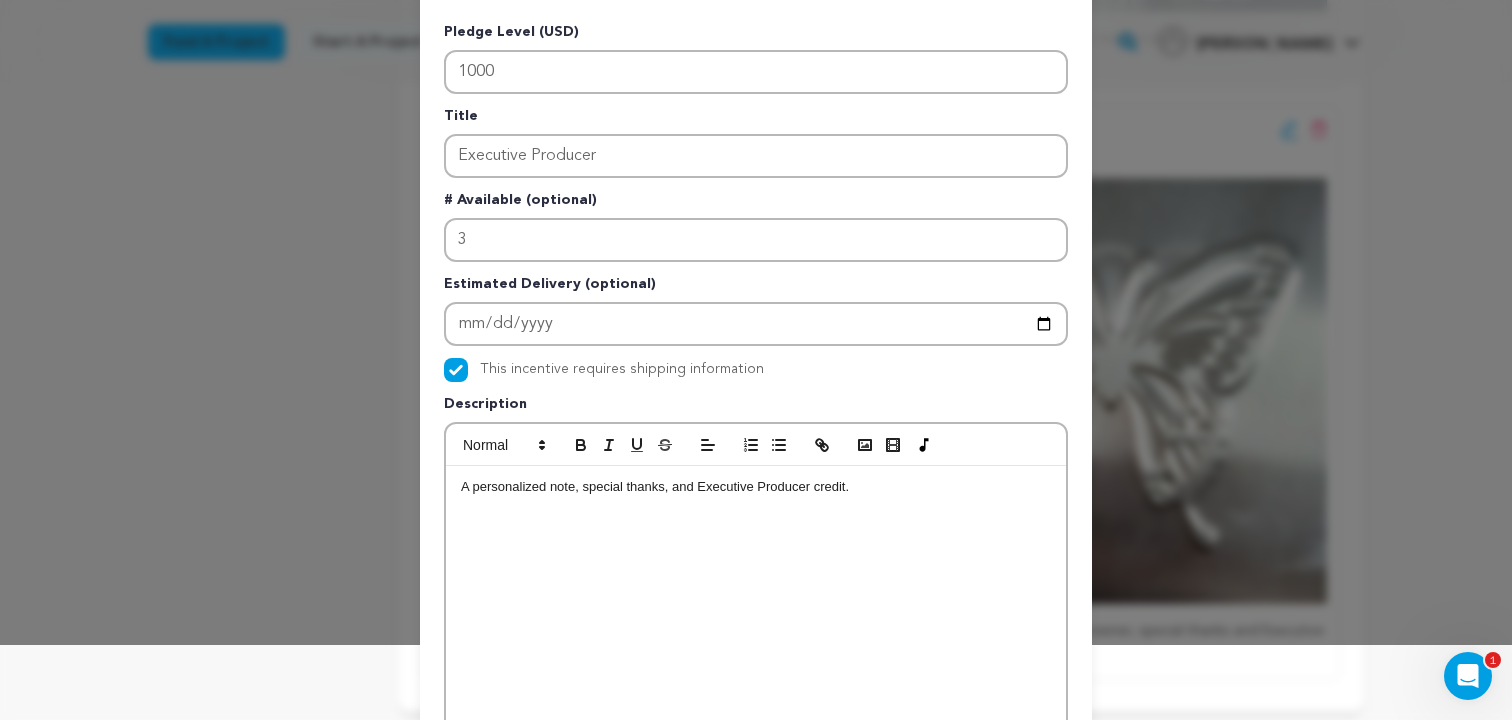 scroll, scrollTop: 0, scrollLeft: 0, axis: both 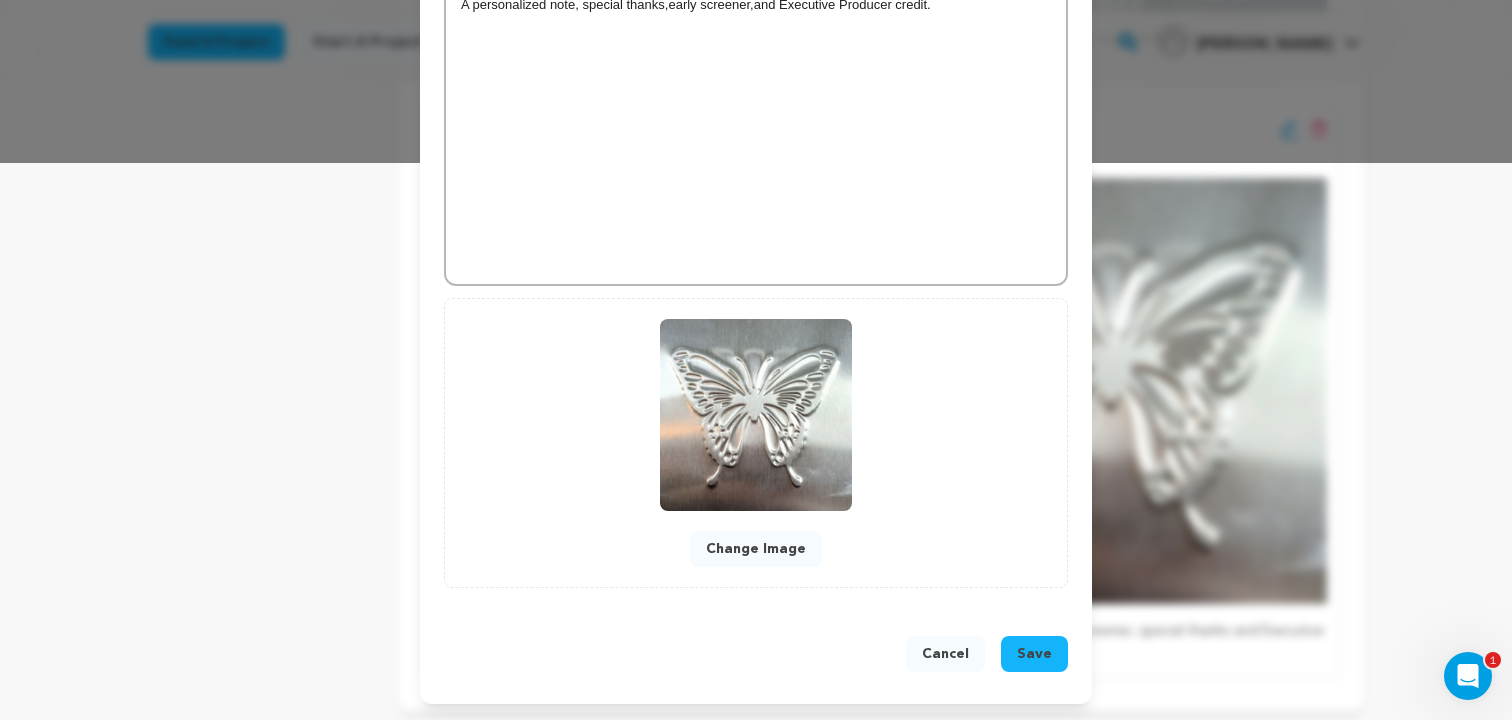 click on "Save" at bounding box center [1034, 654] 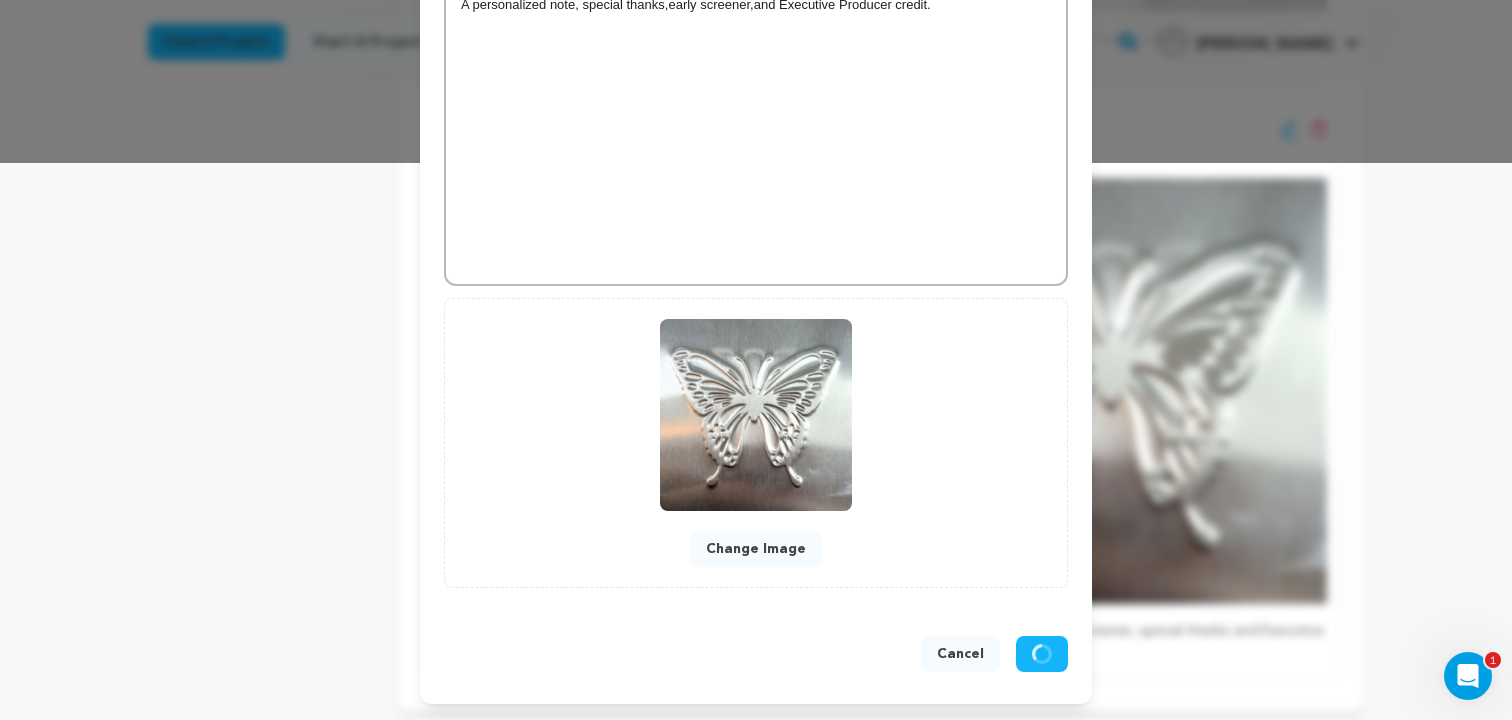scroll, scrollTop: 515, scrollLeft: 0, axis: vertical 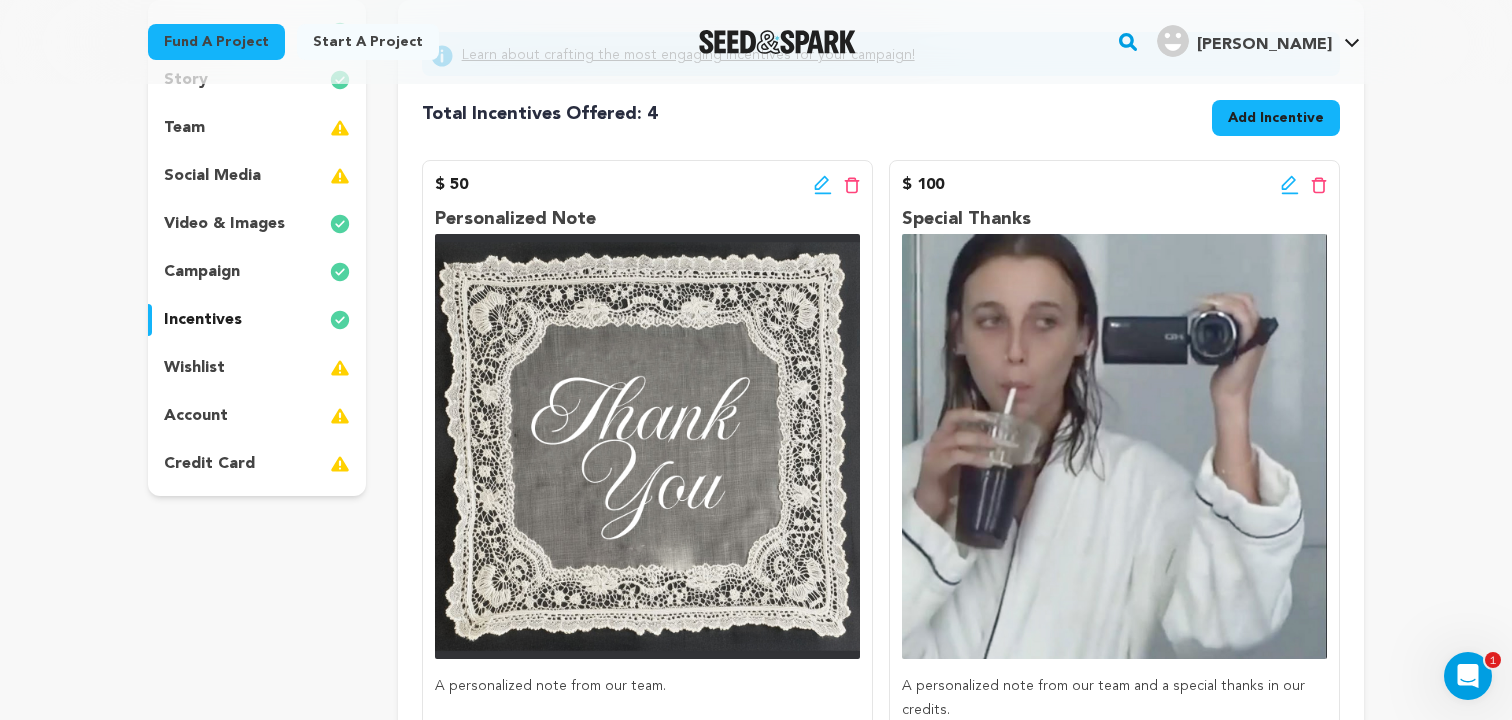 click 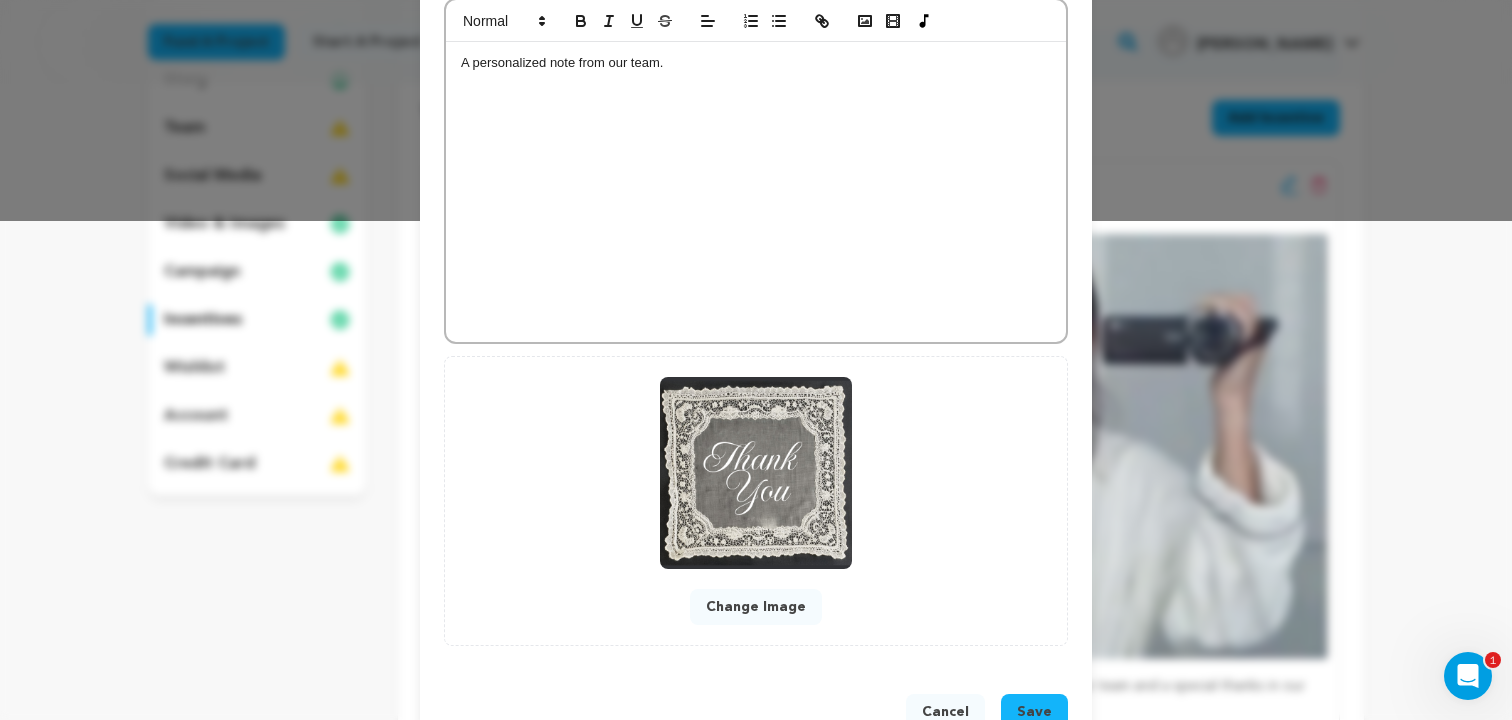 scroll, scrollTop: 557, scrollLeft: 0, axis: vertical 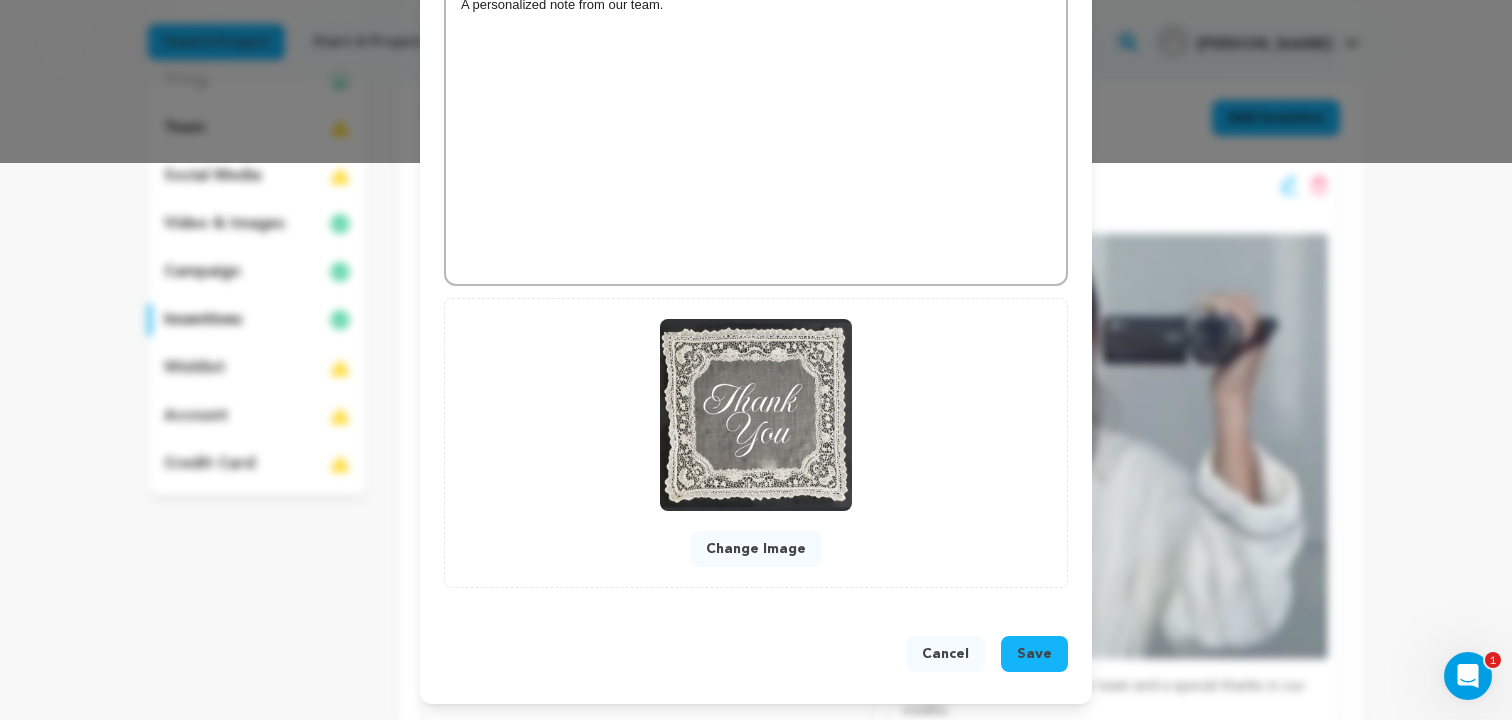 click on "Change Image" at bounding box center (756, 549) 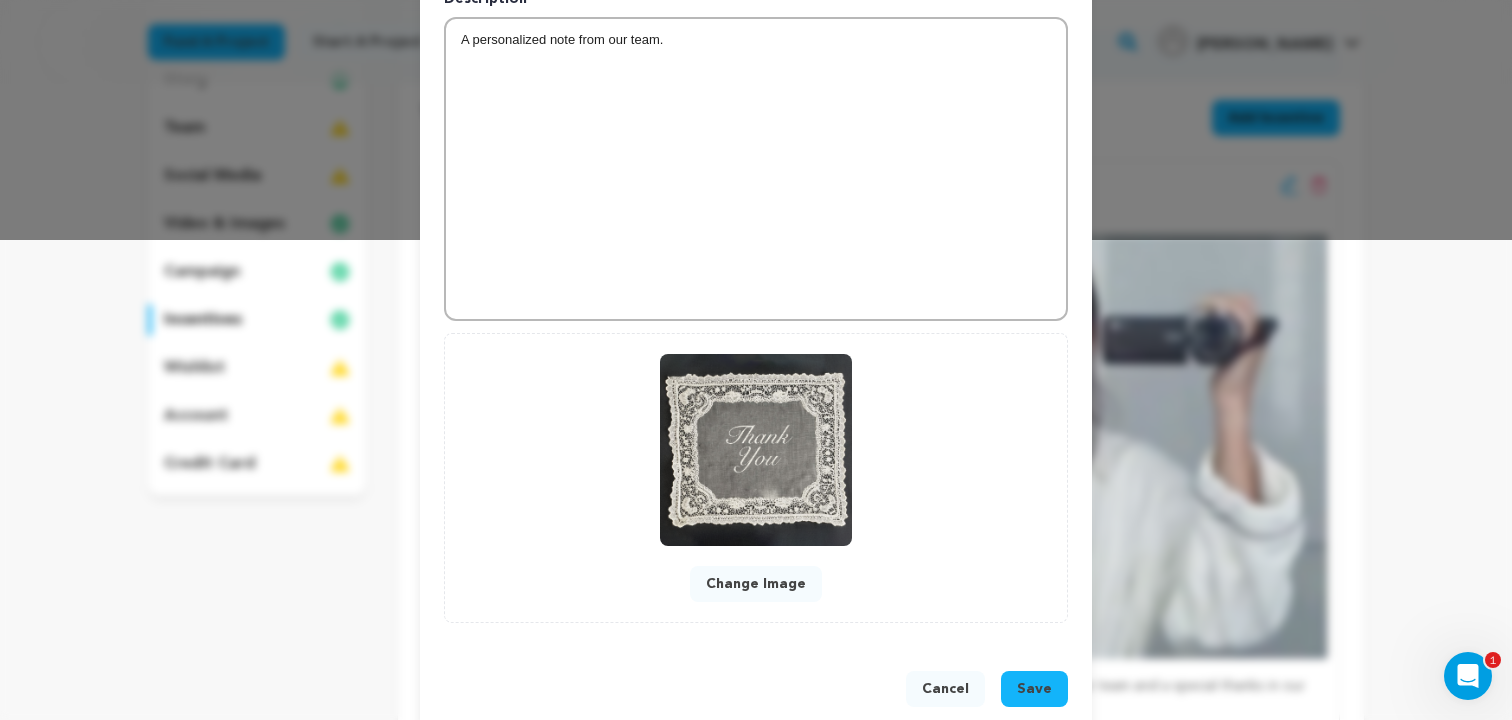scroll, scrollTop: 515, scrollLeft: 0, axis: vertical 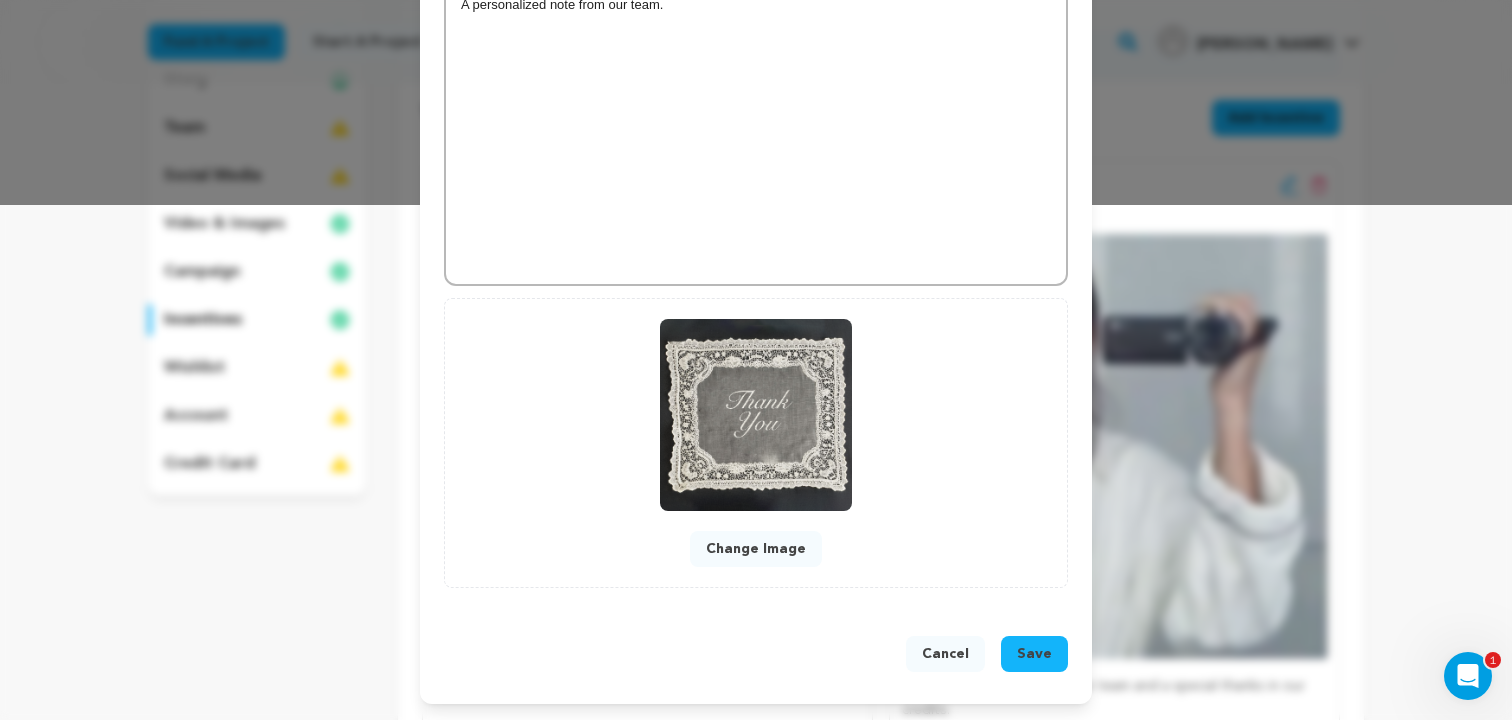 click on "Save" at bounding box center (1034, 654) 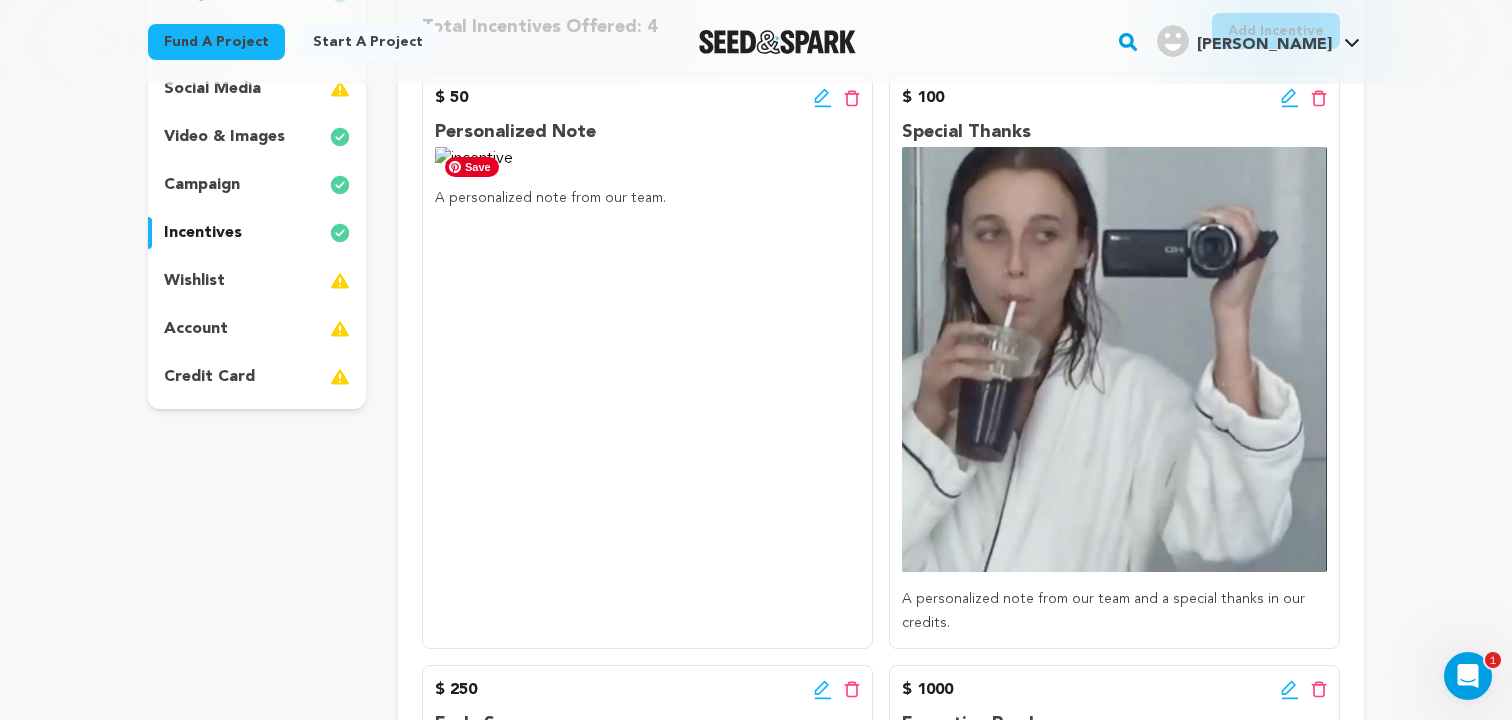 scroll, scrollTop: 346, scrollLeft: 0, axis: vertical 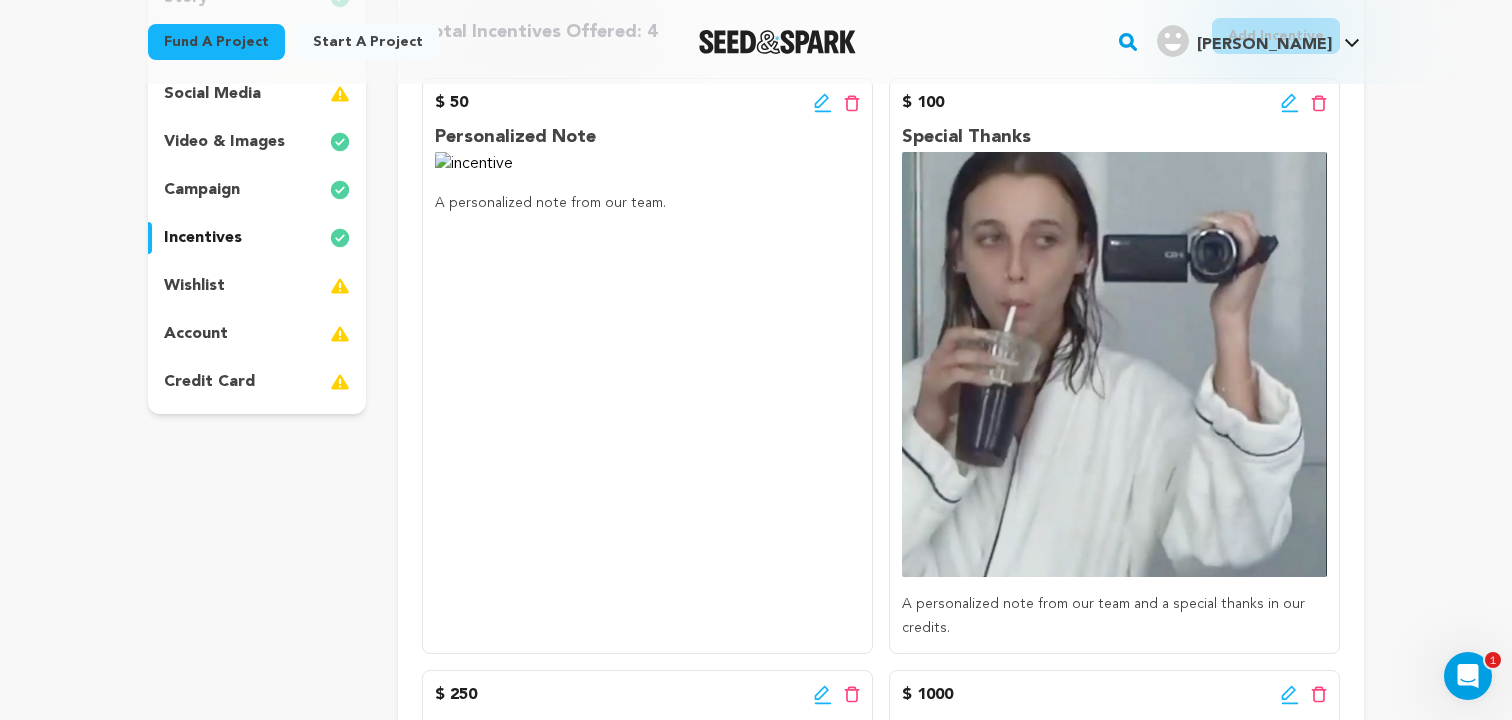 click 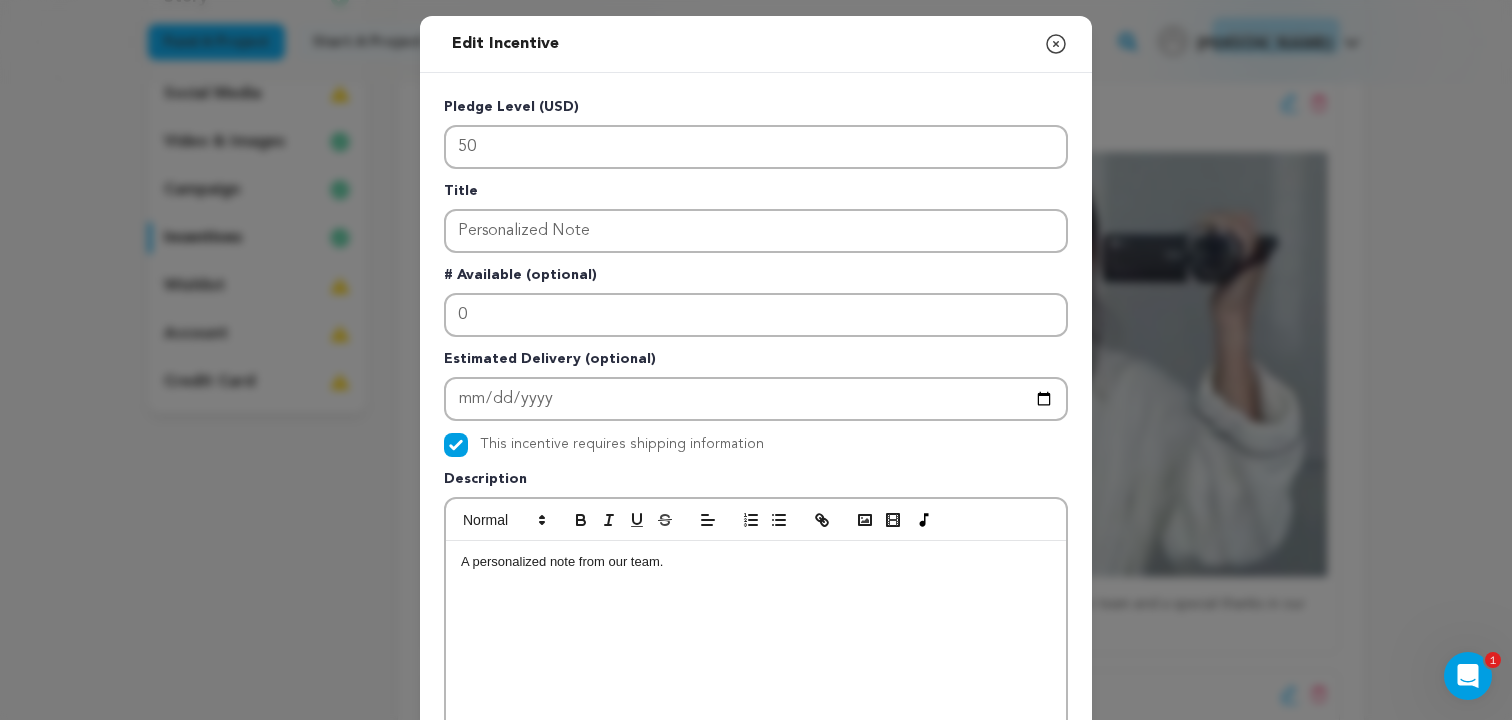scroll, scrollTop: 557, scrollLeft: 0, axis: vertical 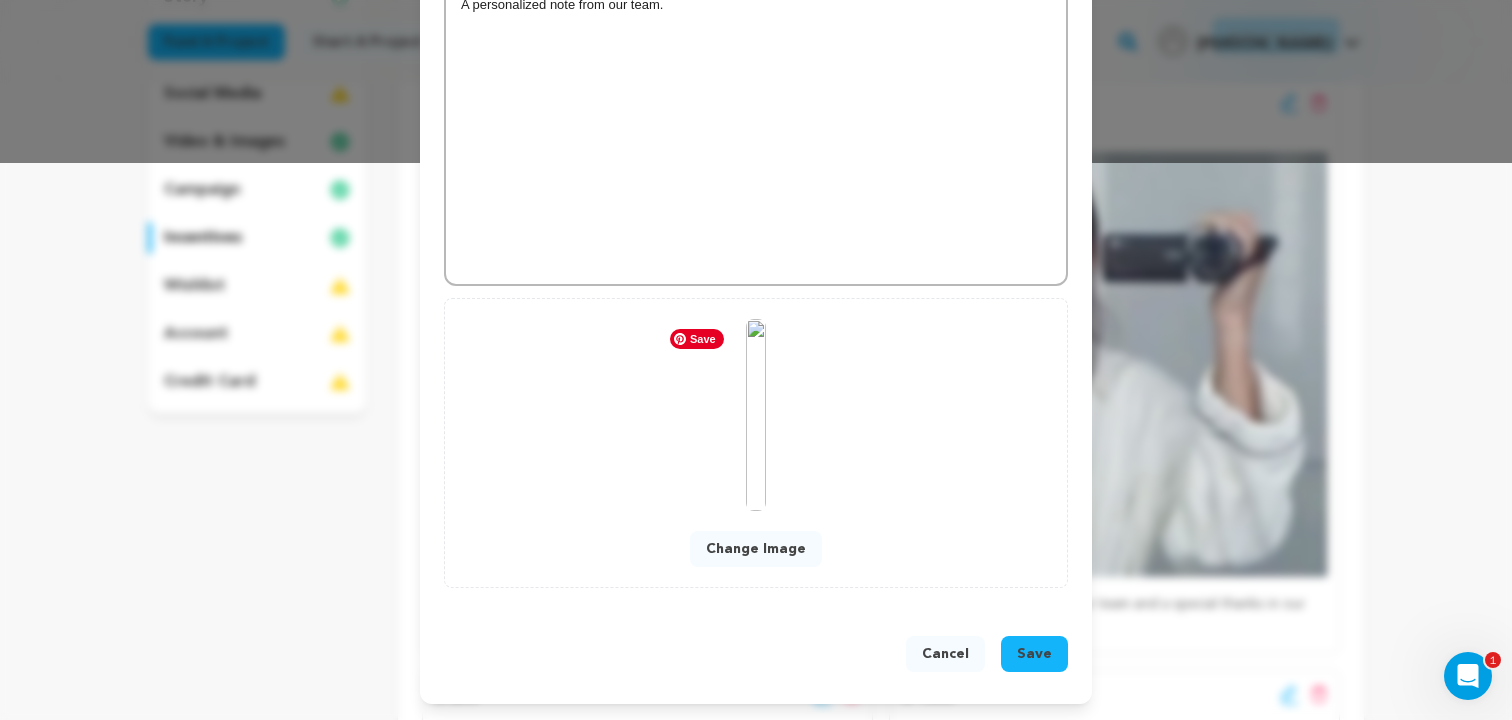 click on "Change Image" at bounding box center (756, 549) 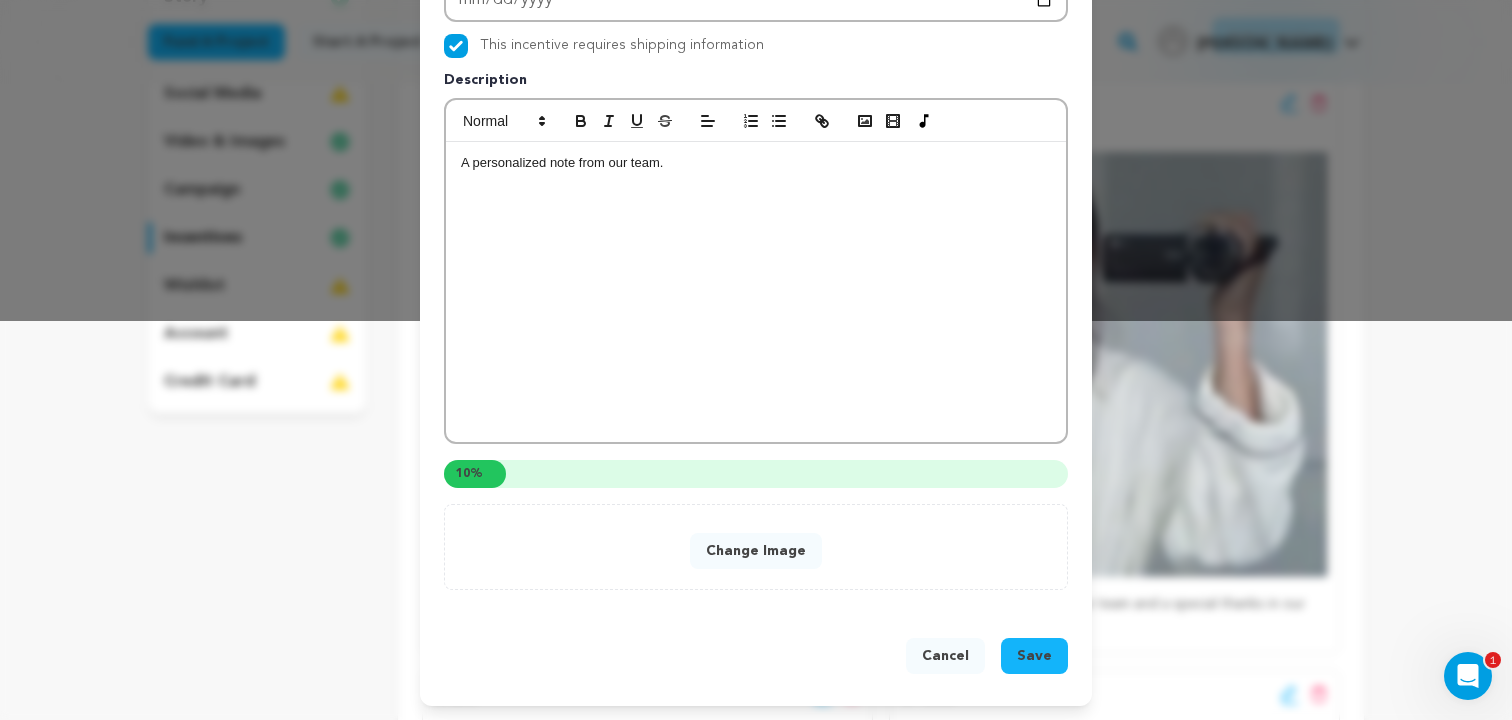scroll, scrollTop: 401, scrollLeft: 0, axis: vertical 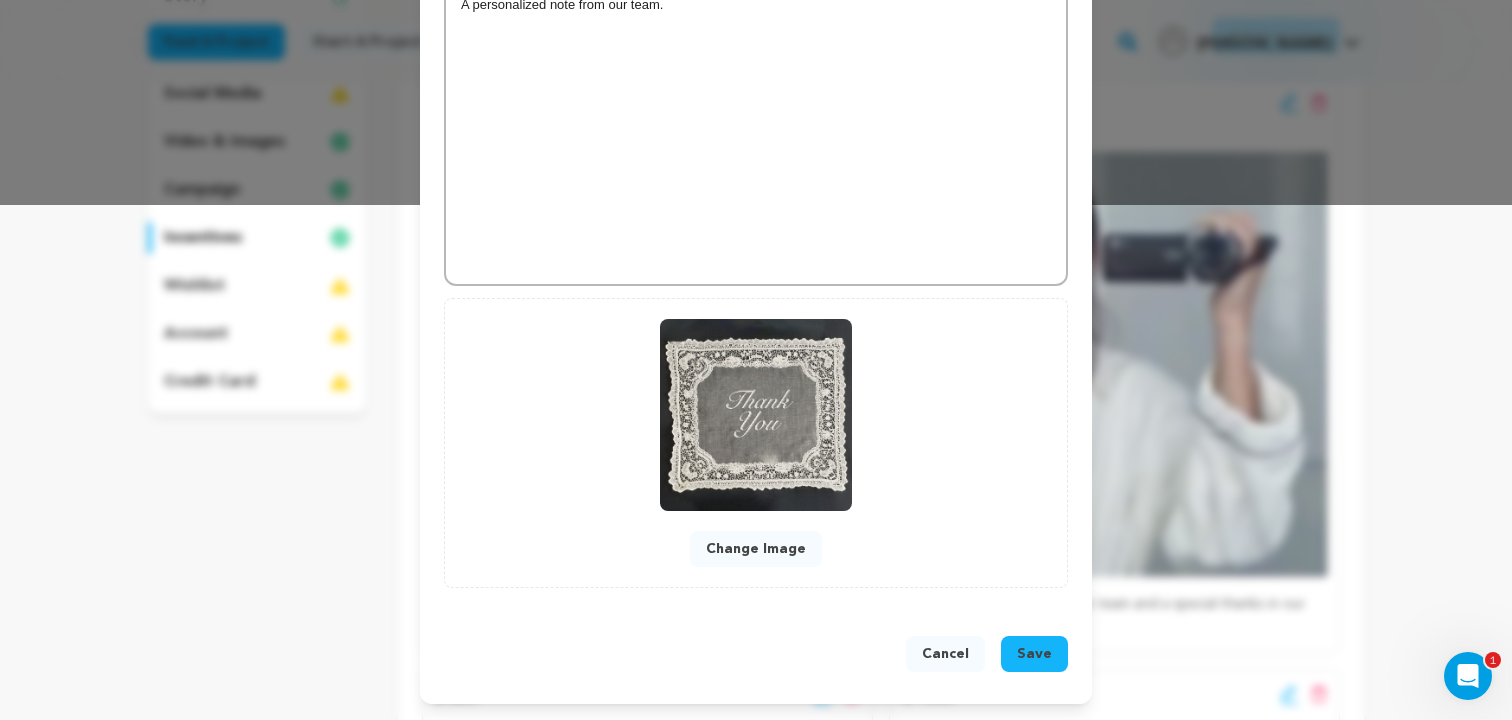 click on "Save" at bounding box center (1034, 654) 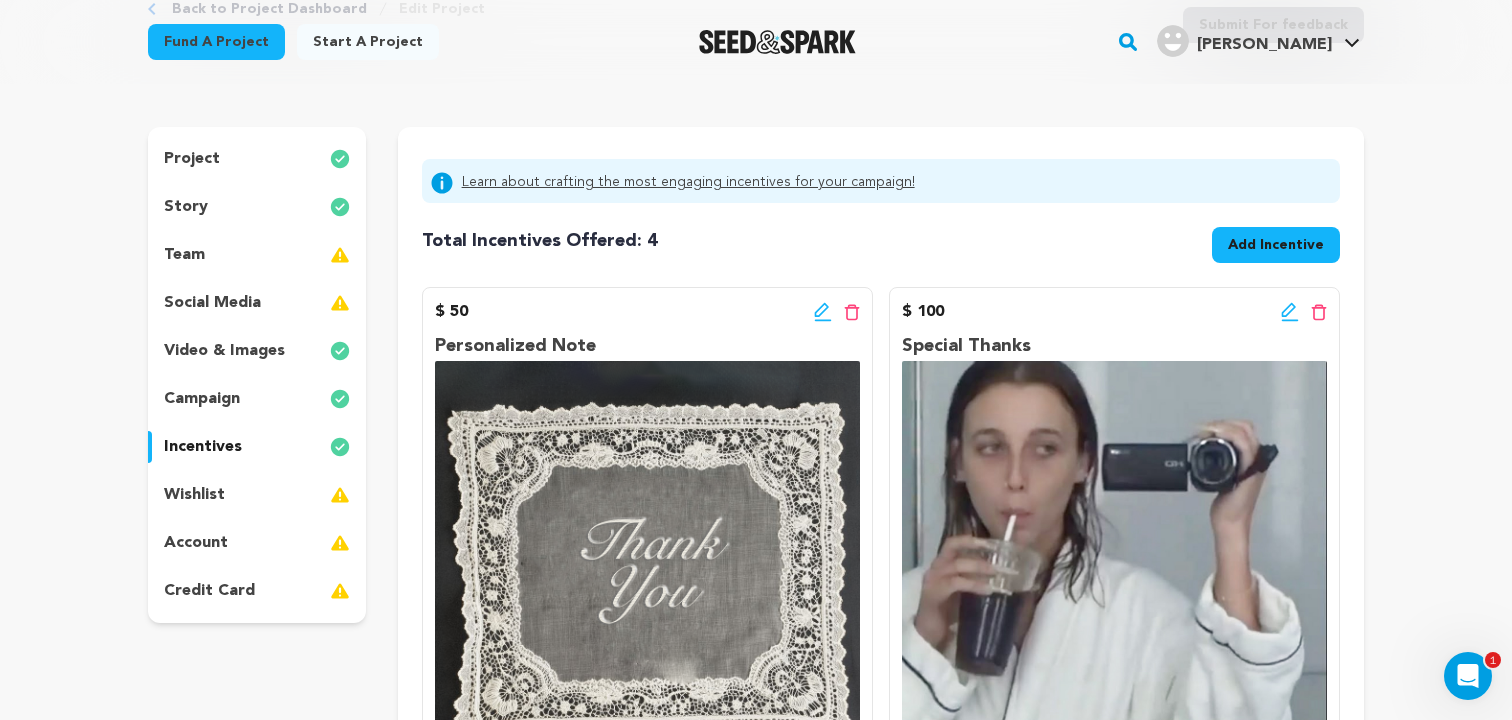 scroll, scrollTop: 140, scrollLeft: 0, axis: vertical 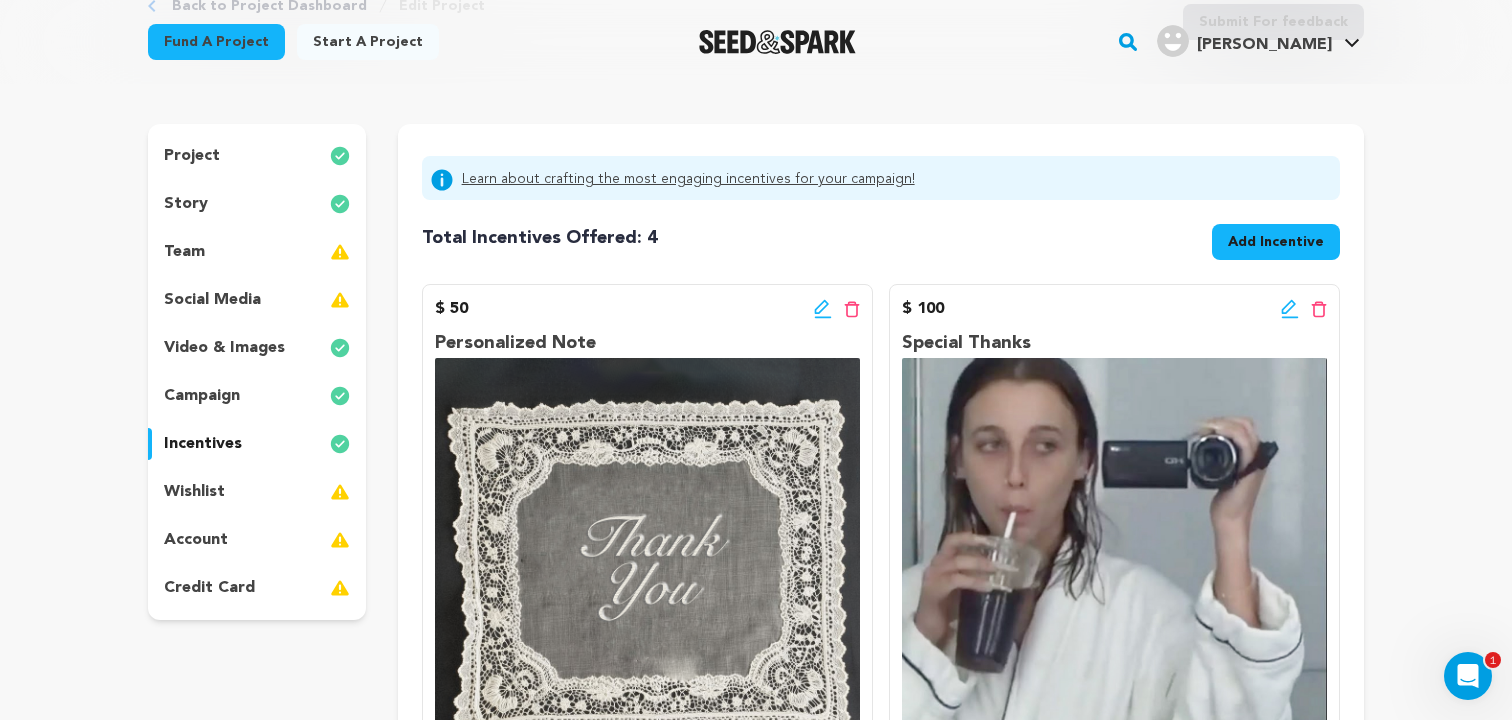 click on "wishlist" at bounding box center (194, 492) 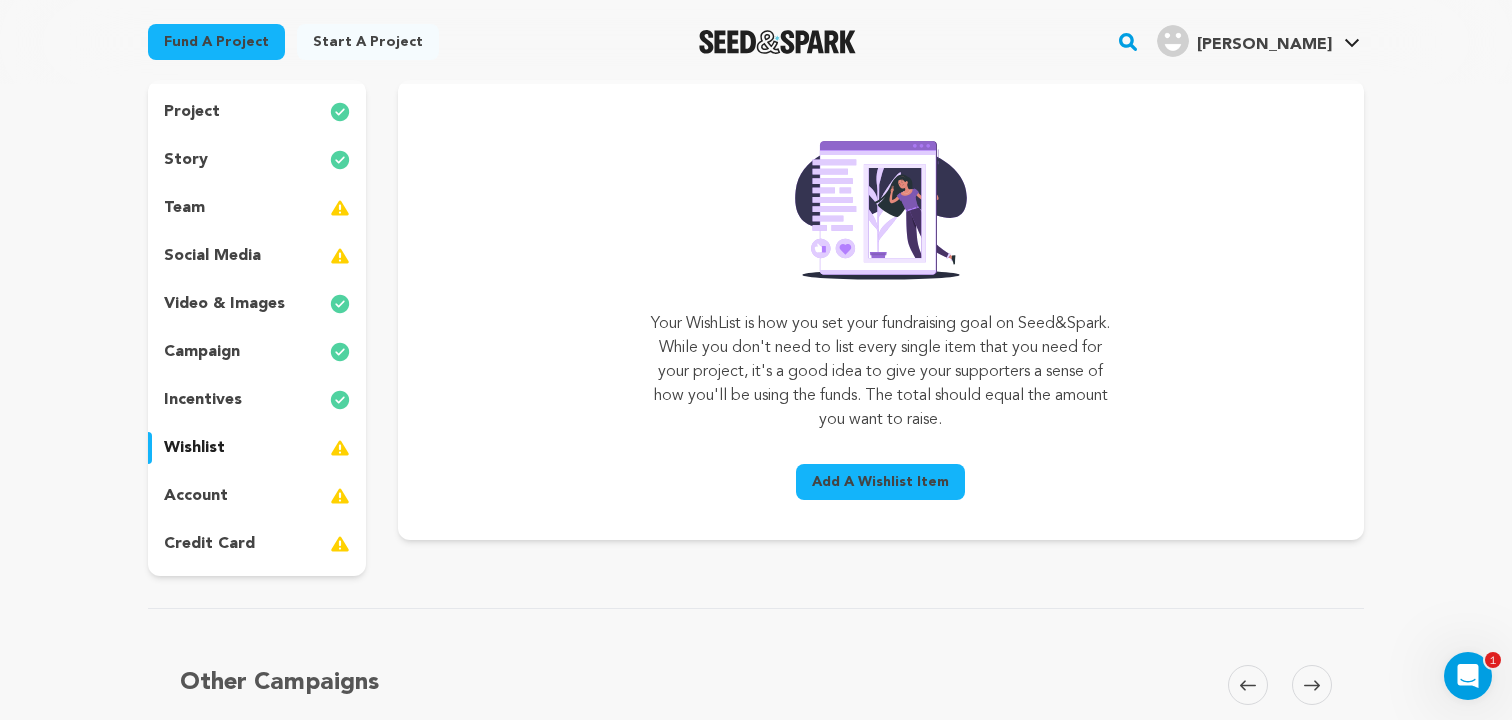 scroll, scrollTop: 225, scrollLeft: 0, axis: vertical 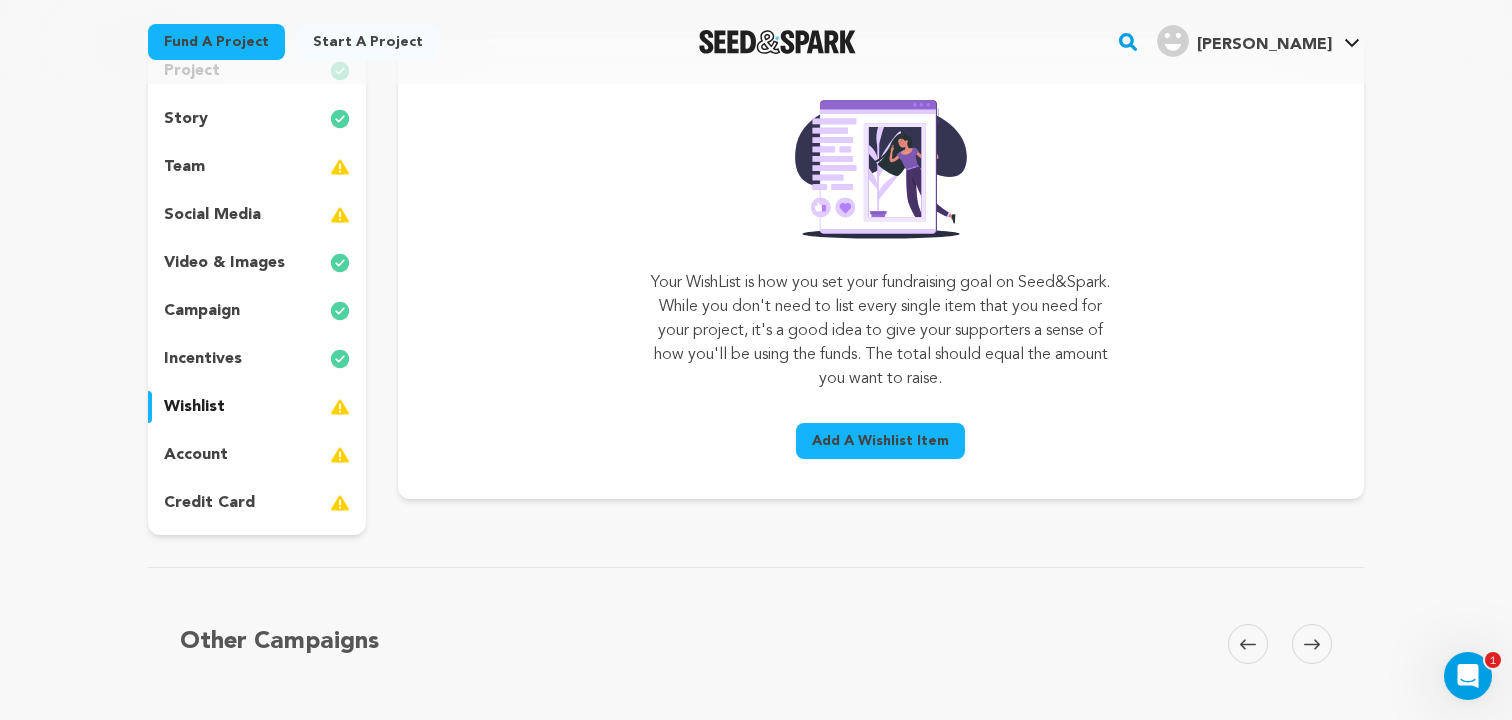 click on "Add A Wishlist Item" at bounding box center [880, 441] 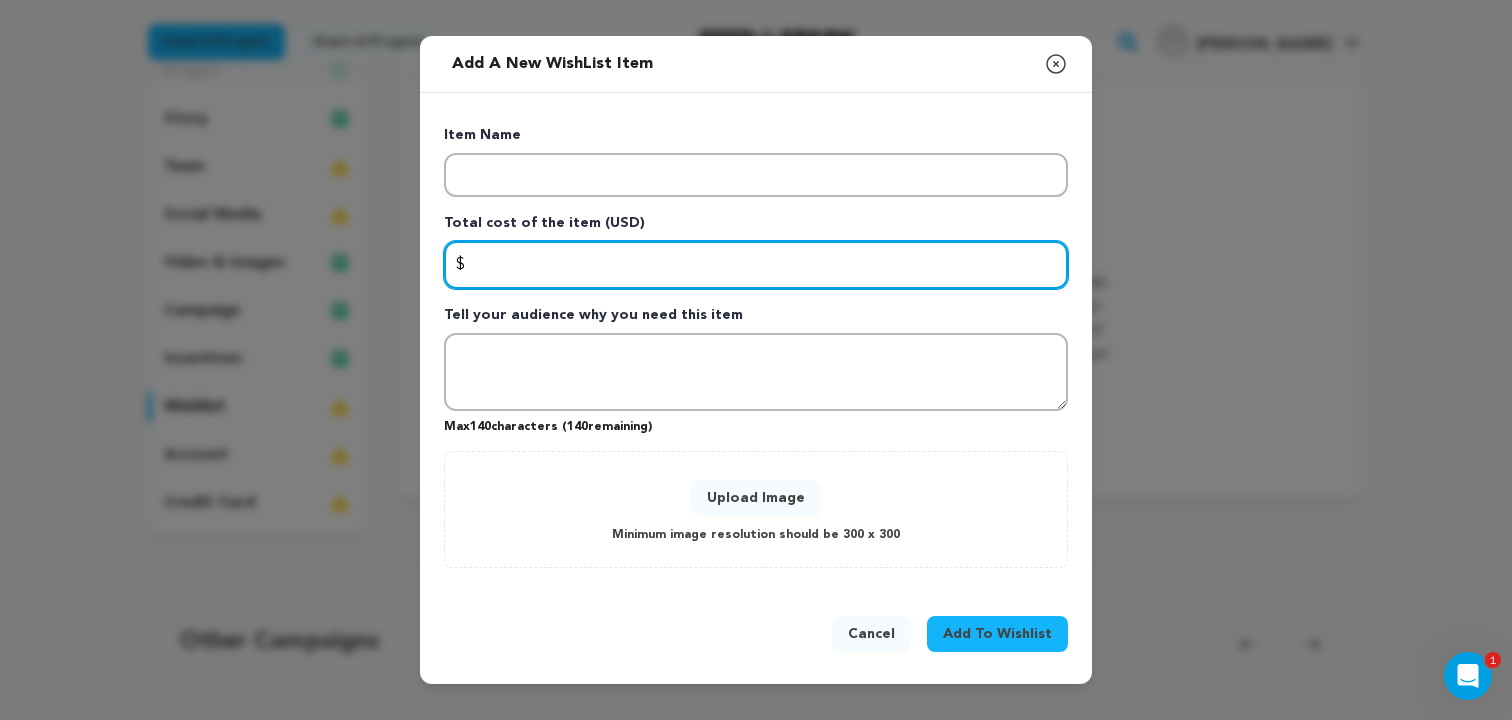 click at bounding box center (756, 265) 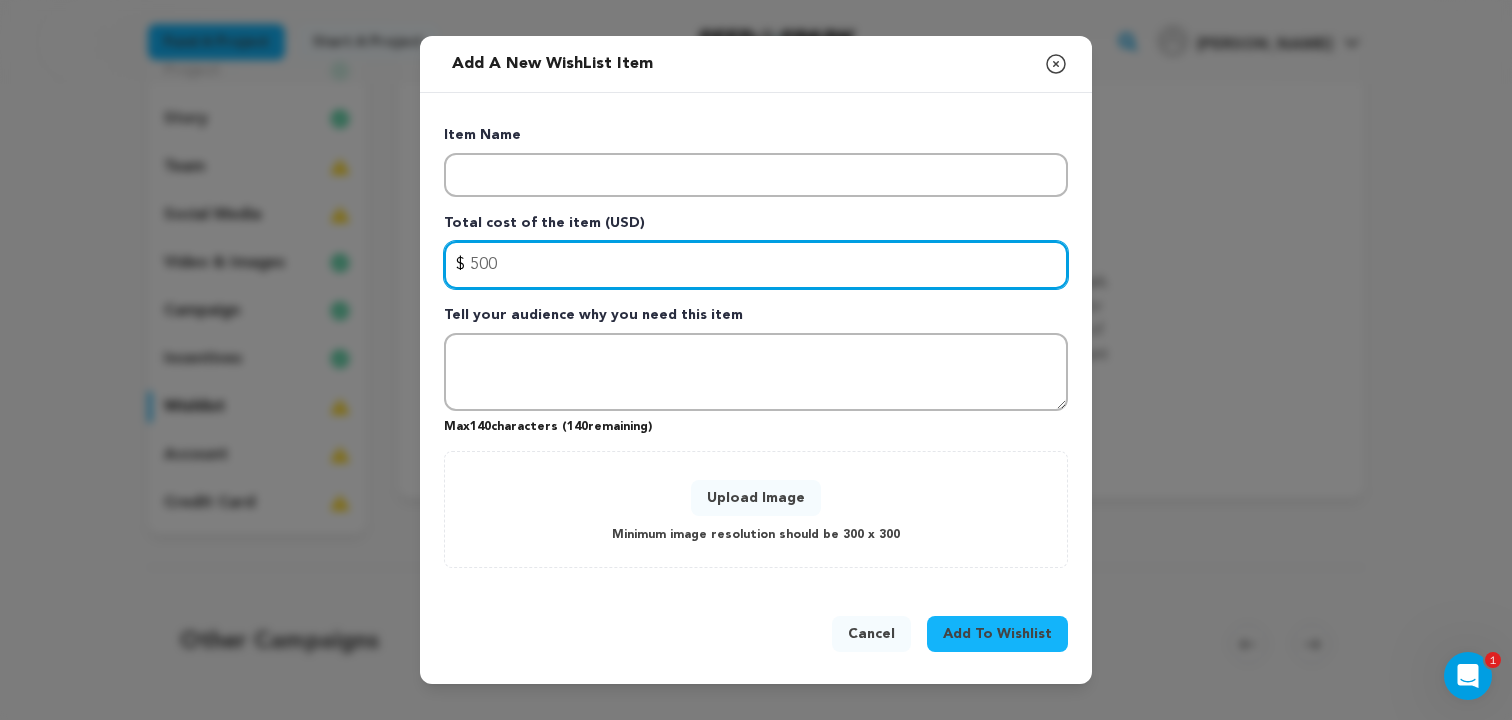 type on "500" 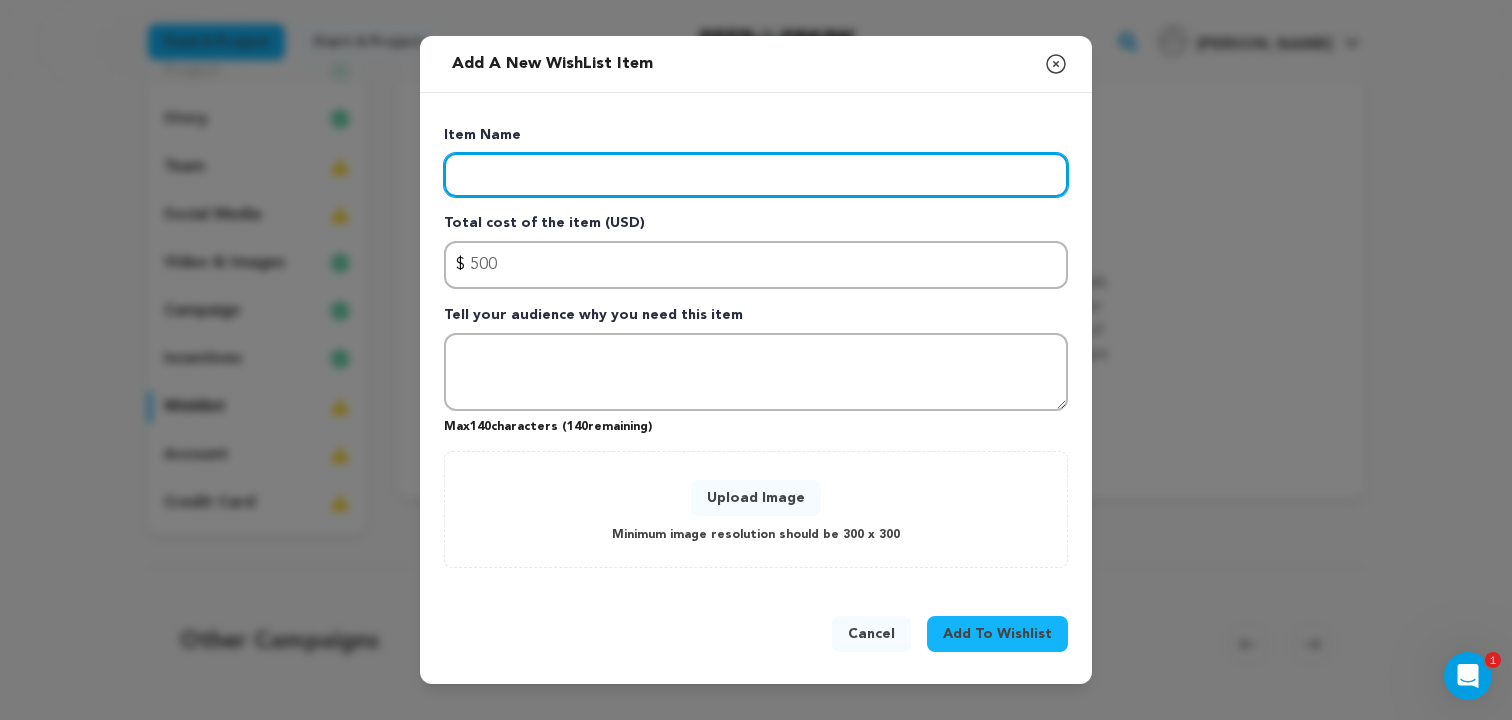 click at bounding box center [756, 175] 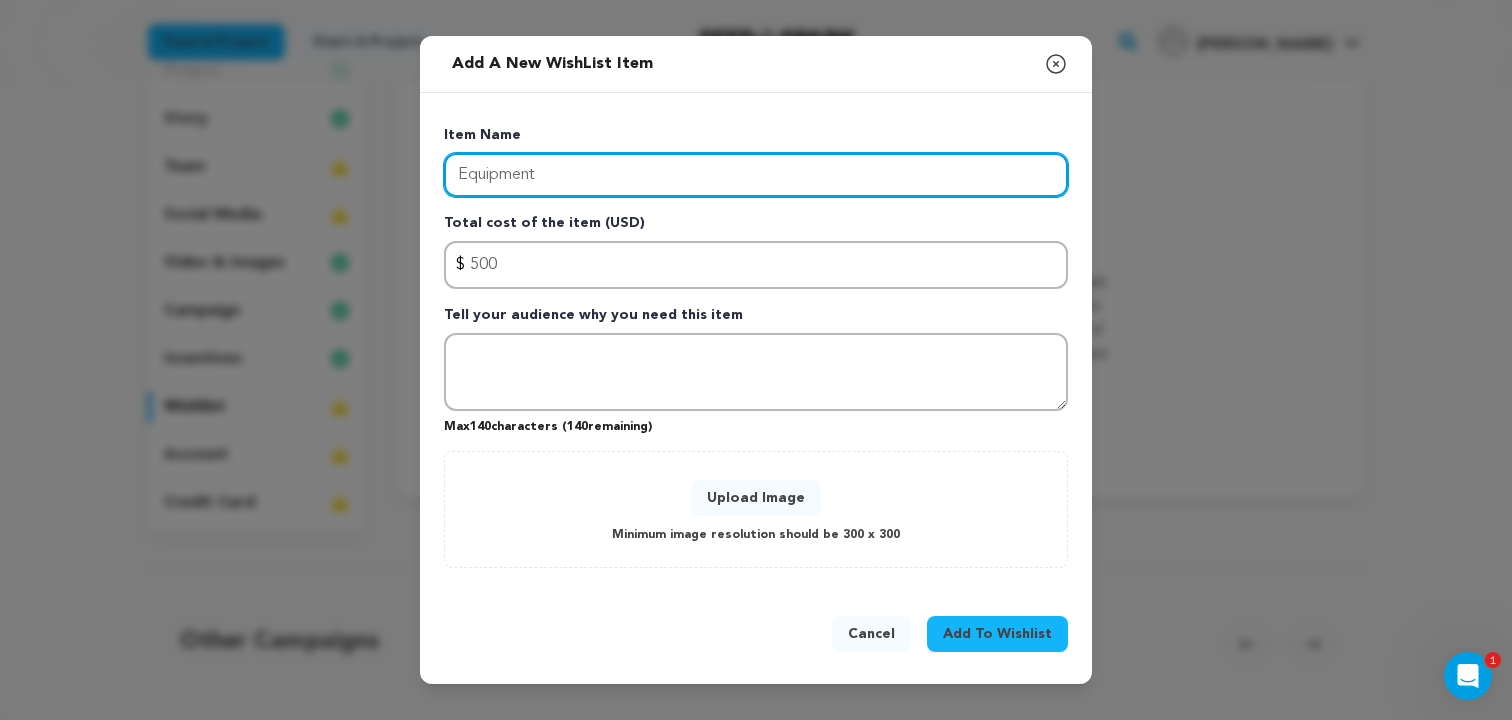 type on "Equipment" 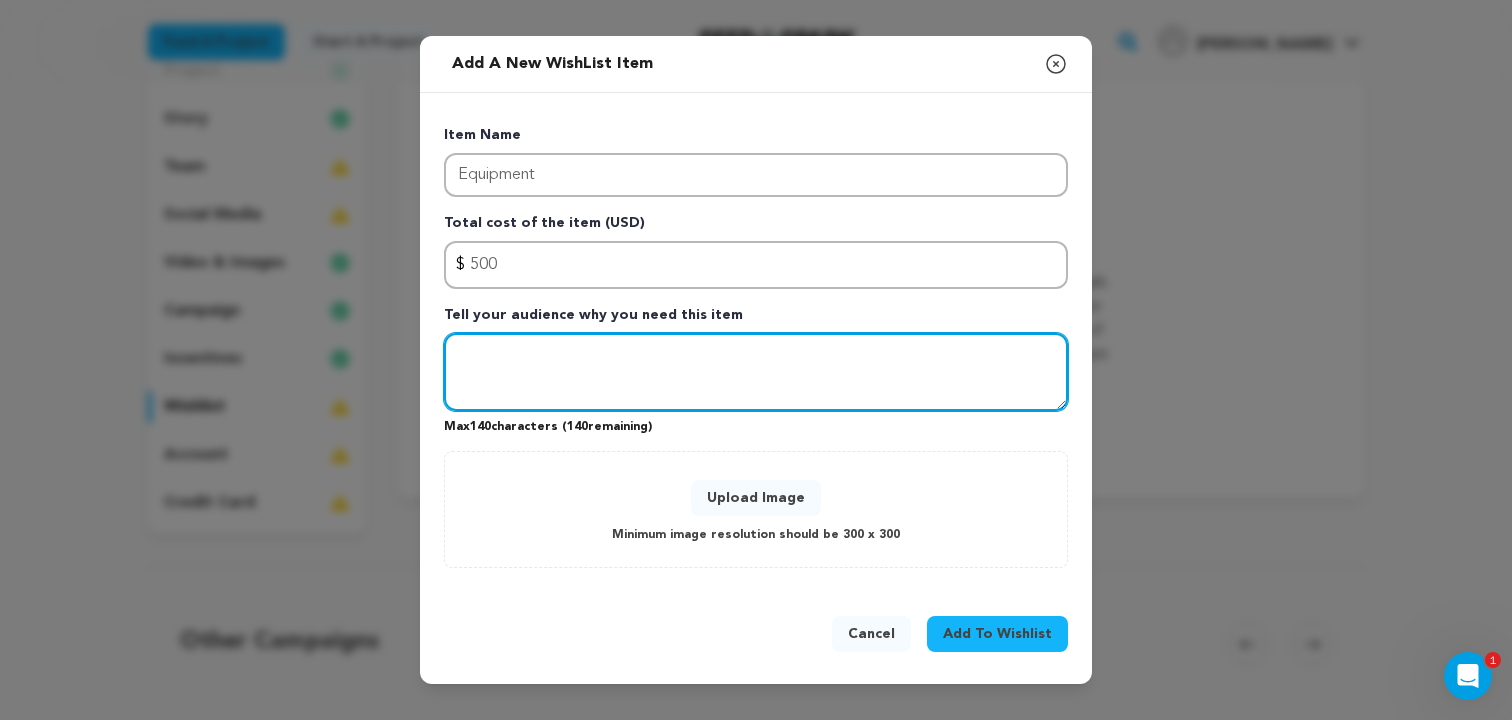 click at bounding box center [756, 372] 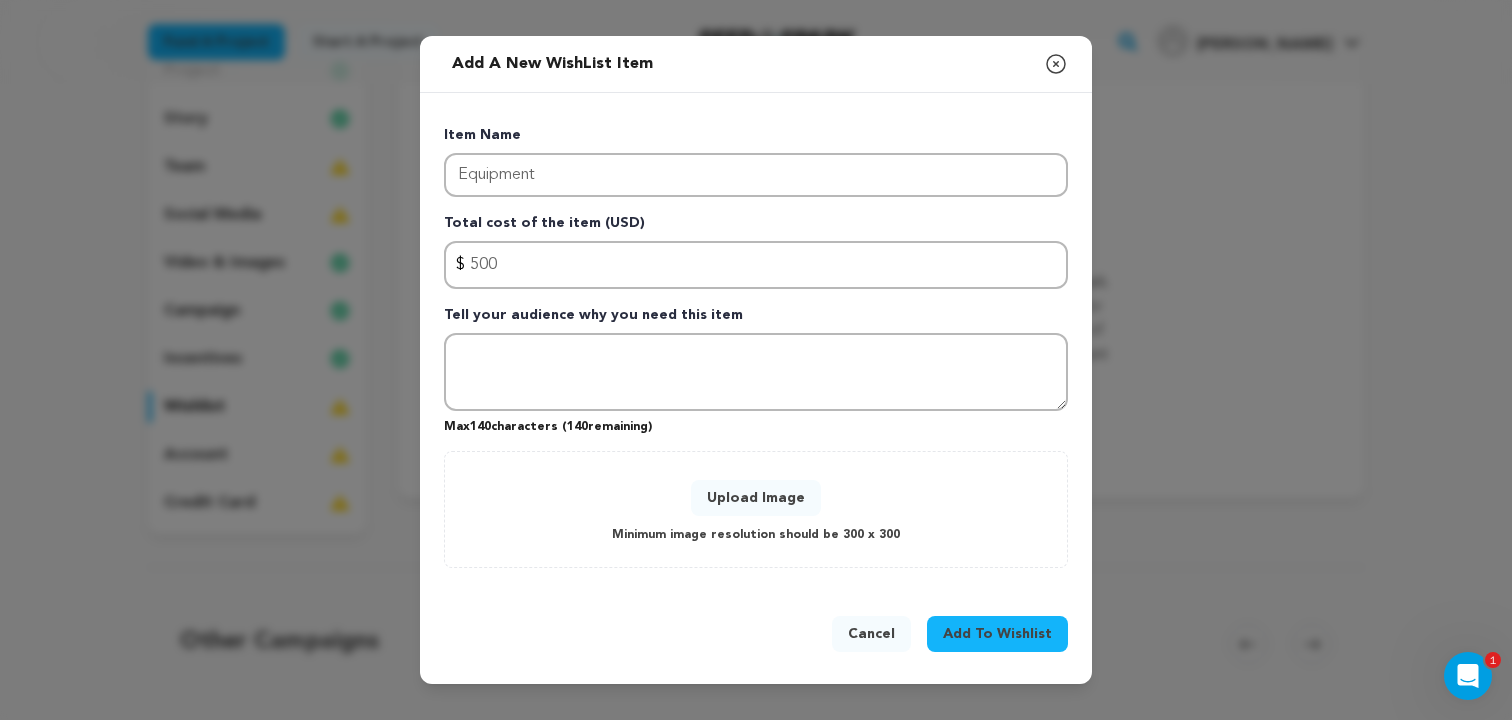 click 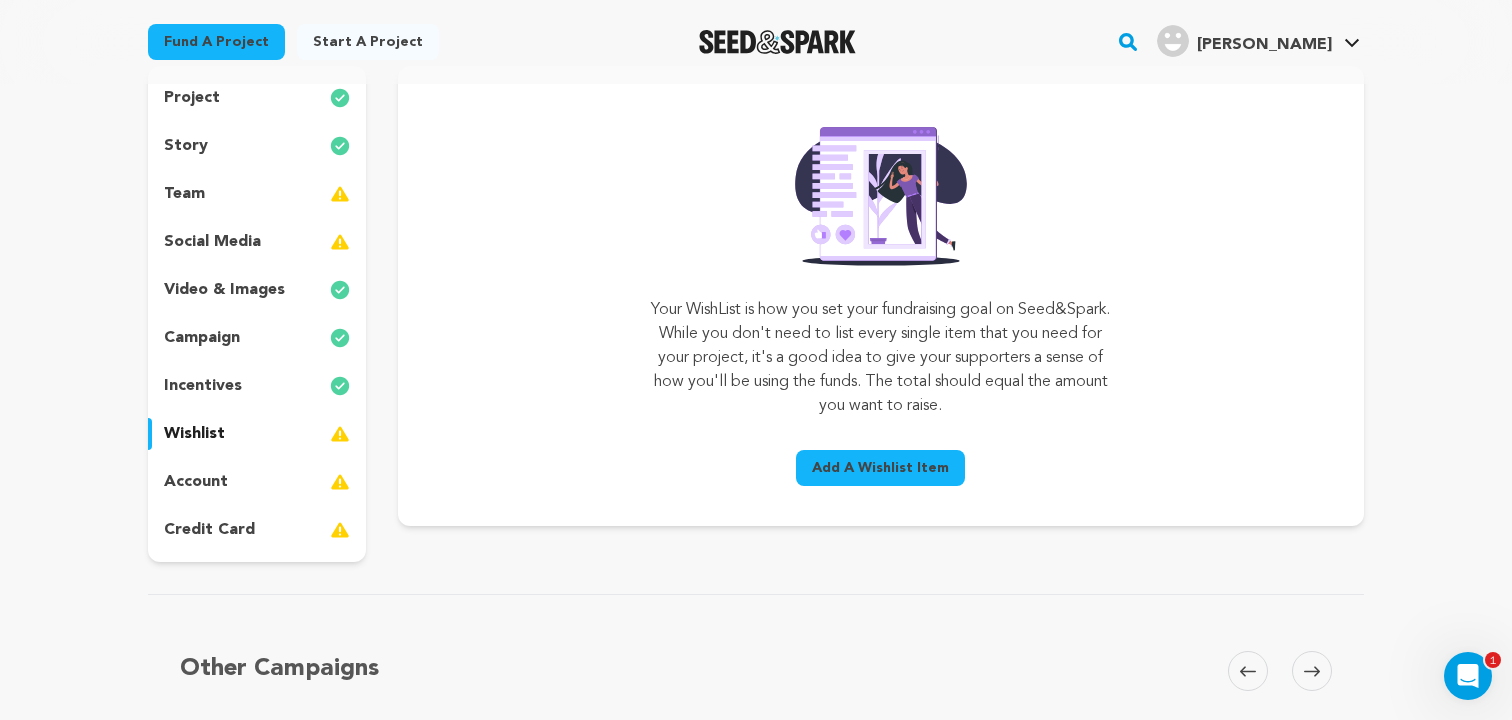 scroll, scrollTop: 192, scrollLeft: 0, axis: vertical 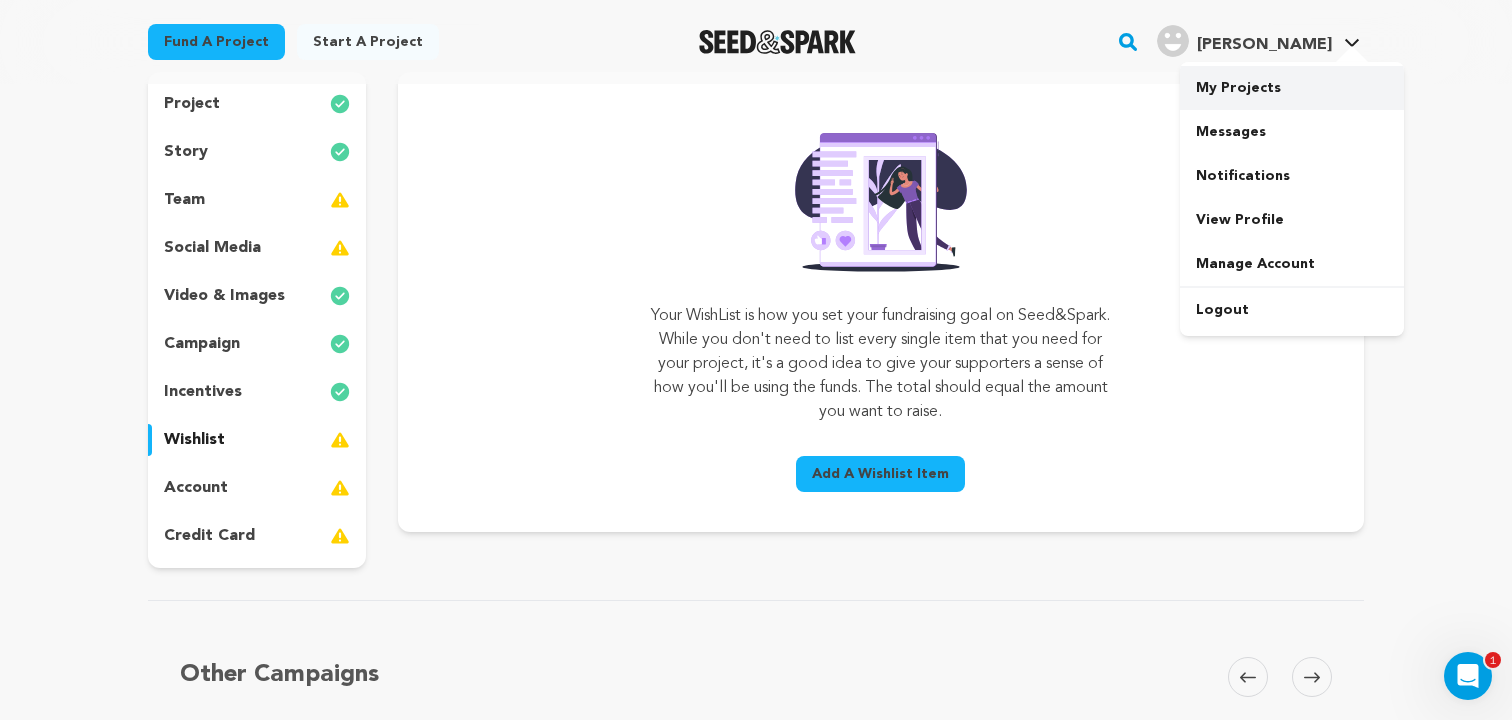 click on "My Projects" at bounding box center [1292, 88] 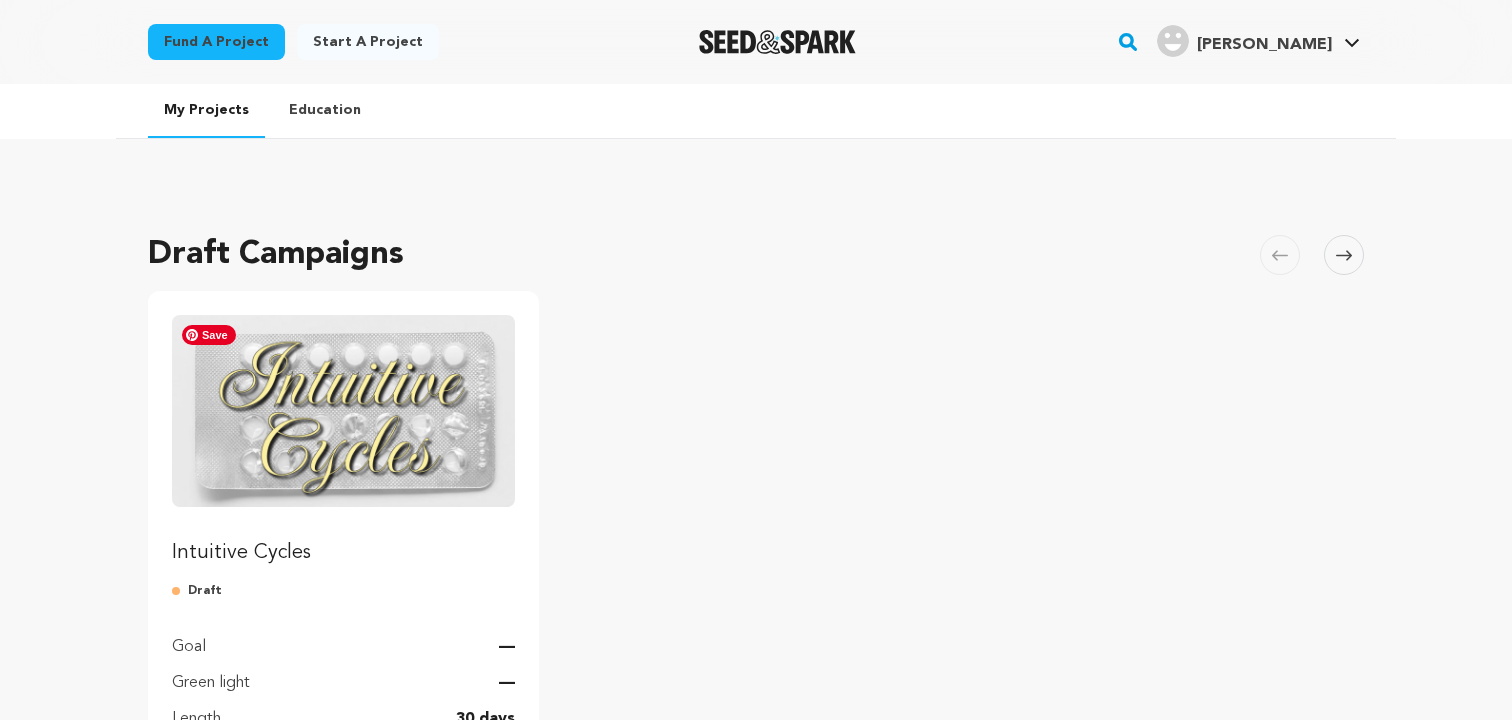 scroll, scrollTop: 0, scrollLeft: 0, axis: both 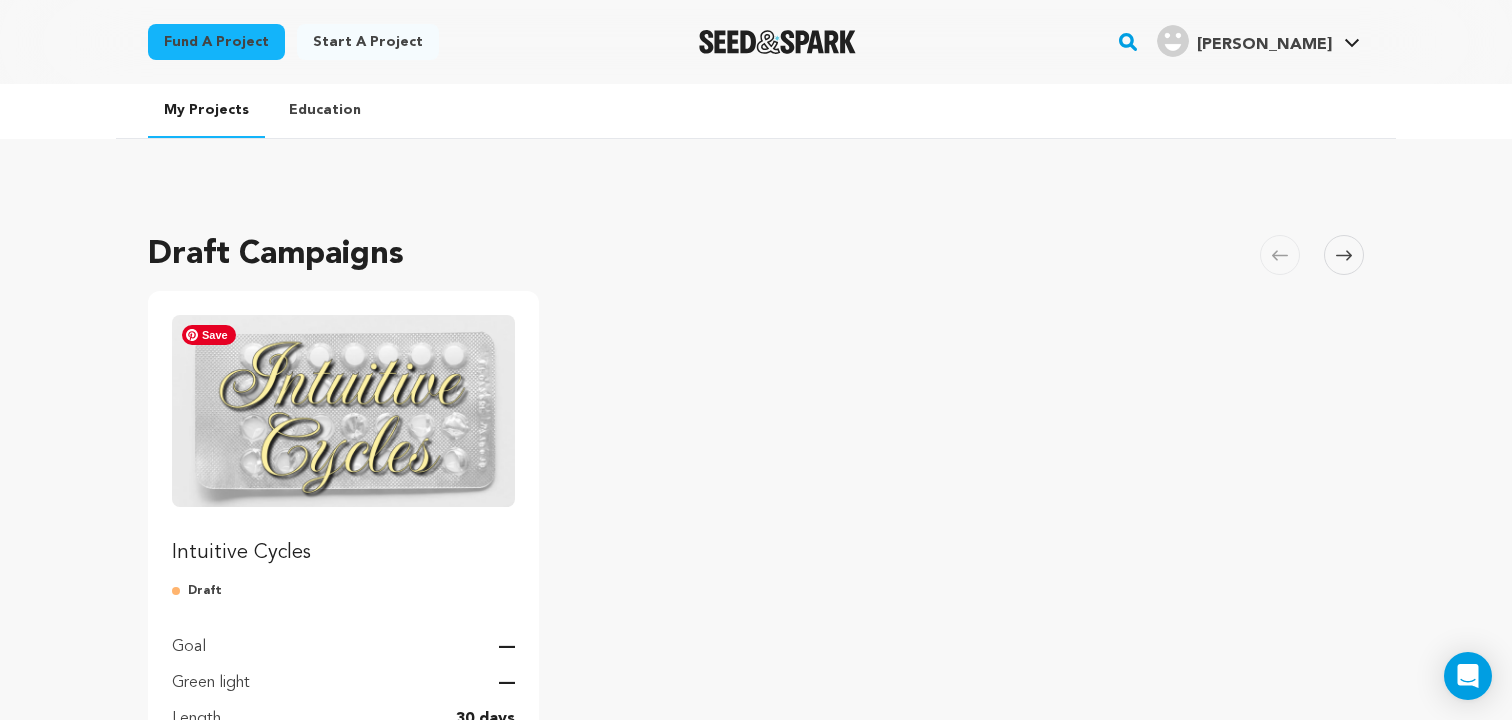 click at bounding box center (343, 411) 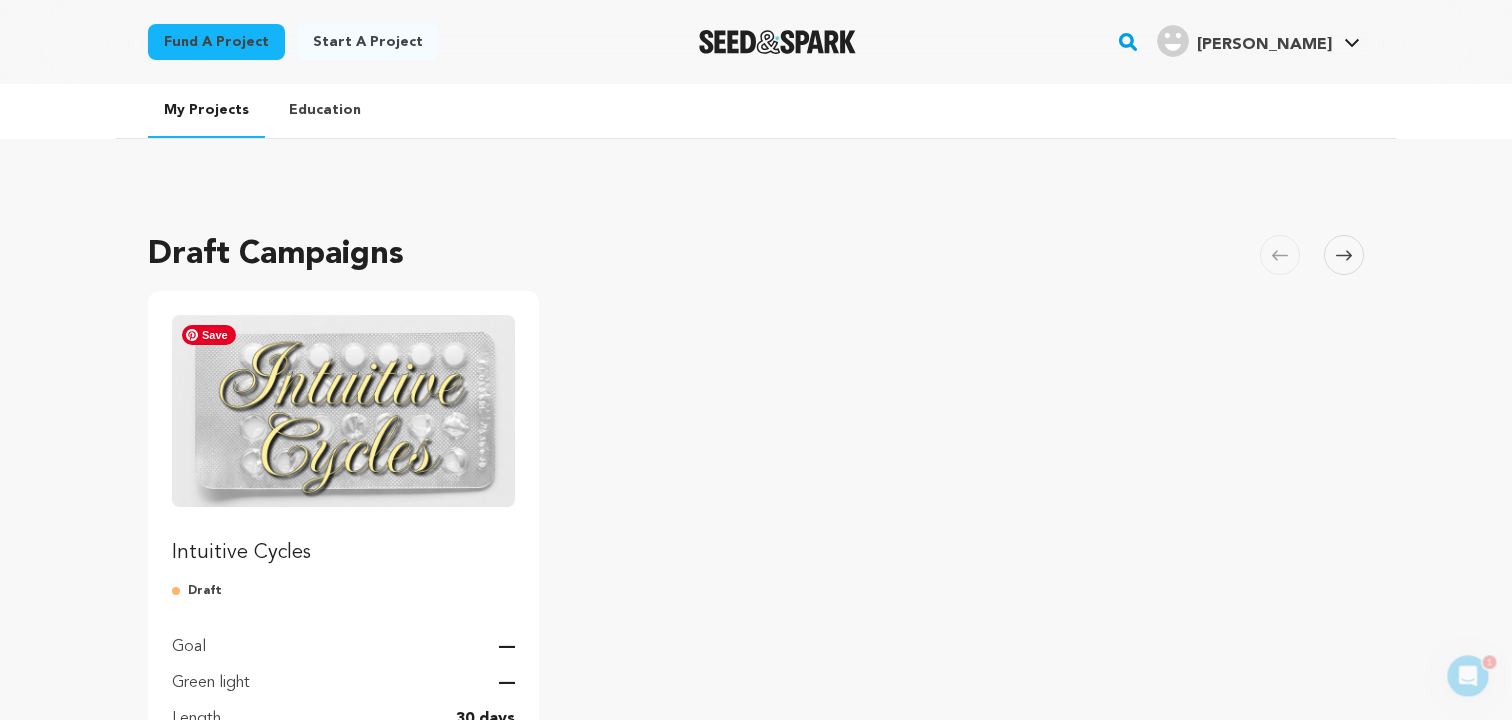 scroll, scrollTop: 0, scrollLeft: 0, axis: both 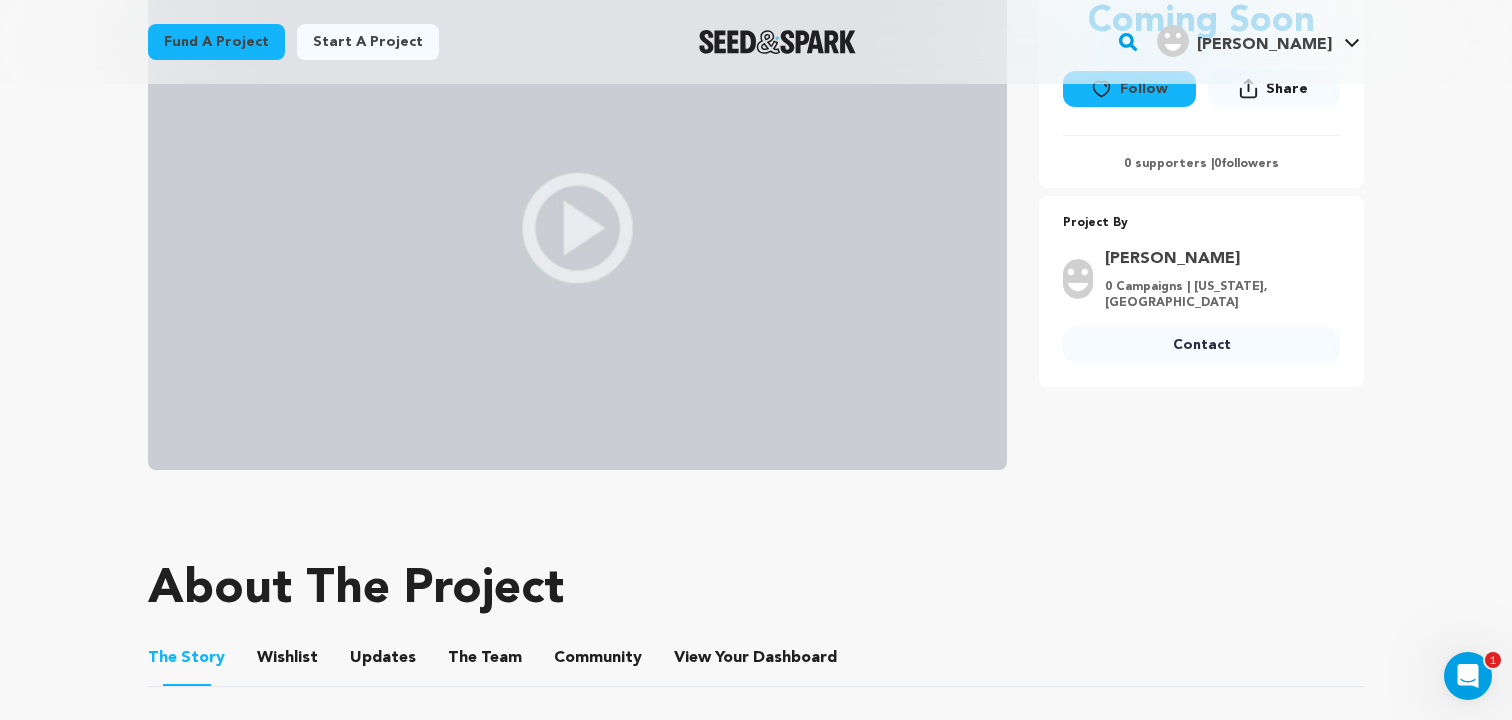 click on "[PERSON_NAME]" at bounding box center [1264, 45] 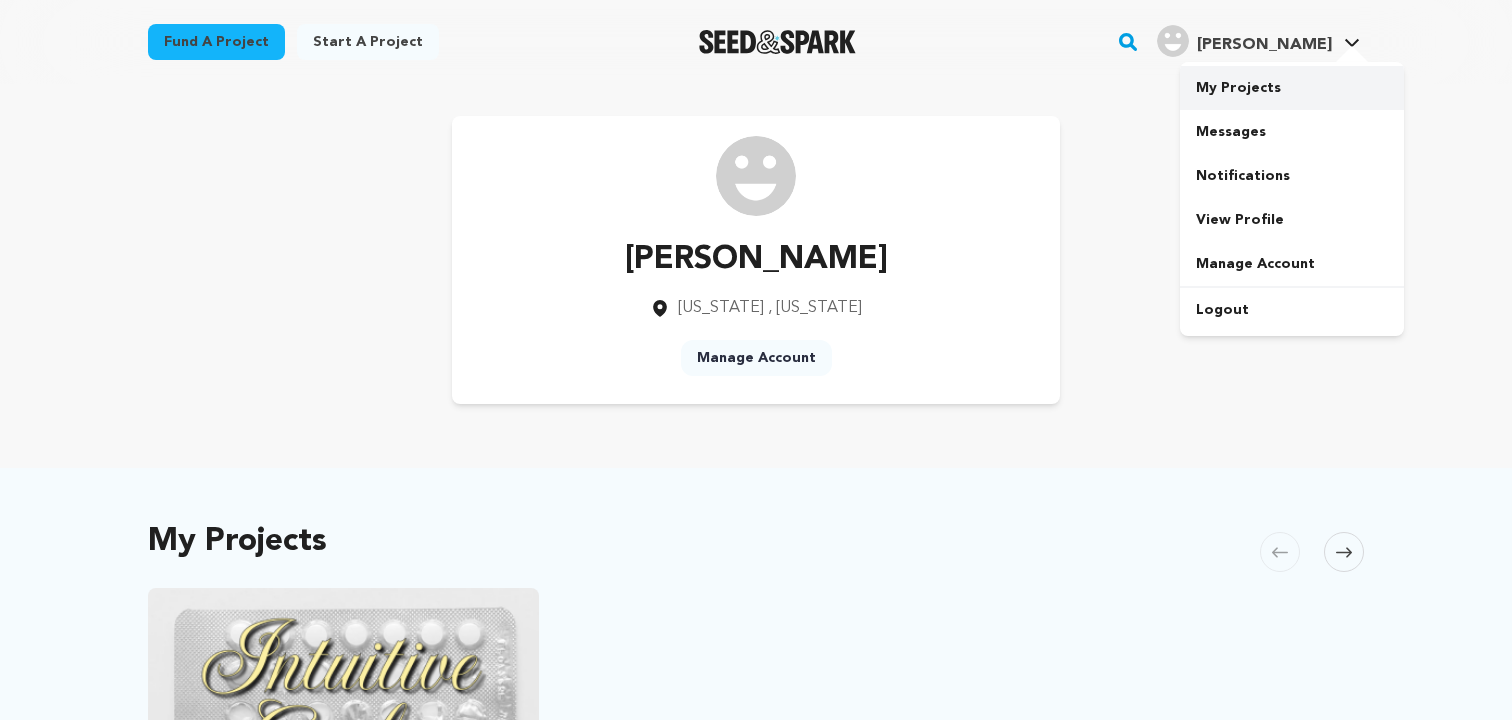 scroll, scrollTop: 0, scrollLeft: 0, axis: both 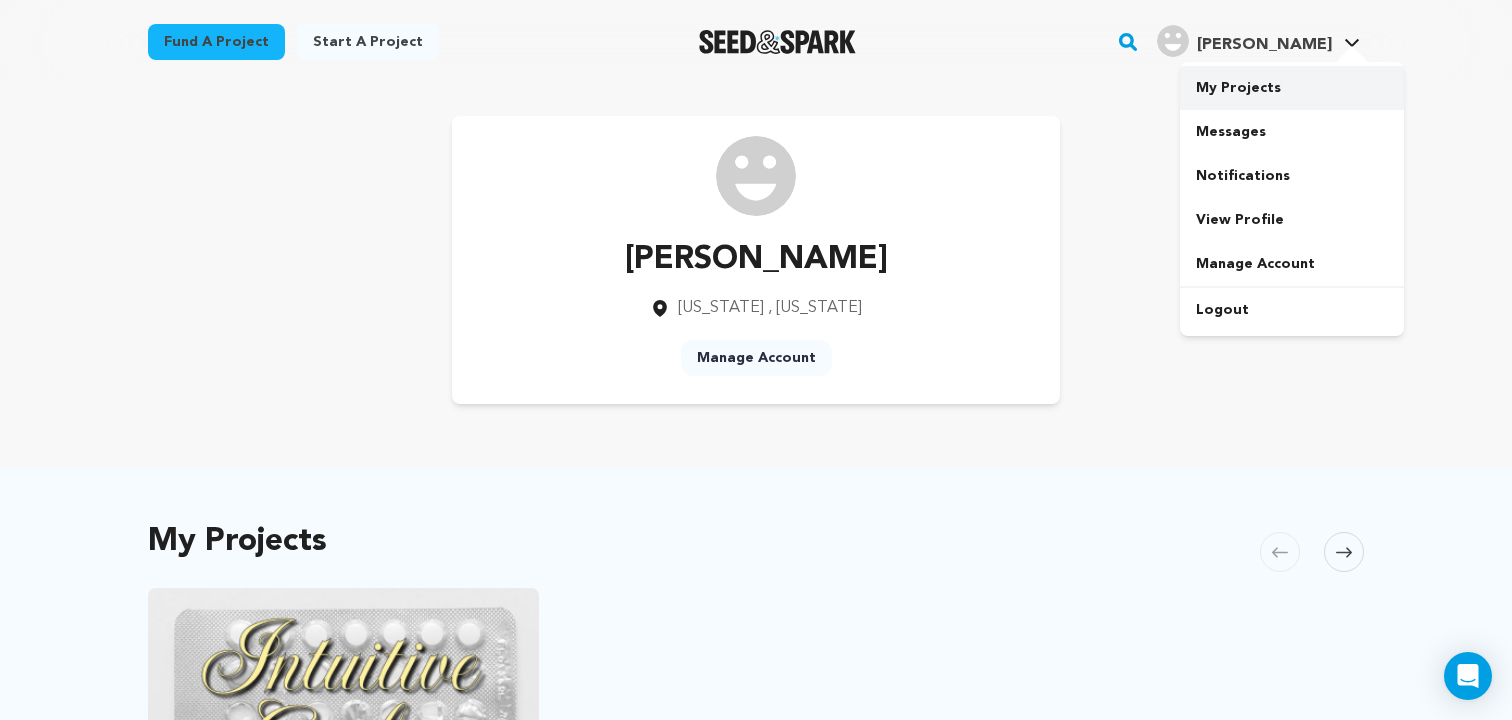 click on "My Projects" at bounding box center (1292, 88) 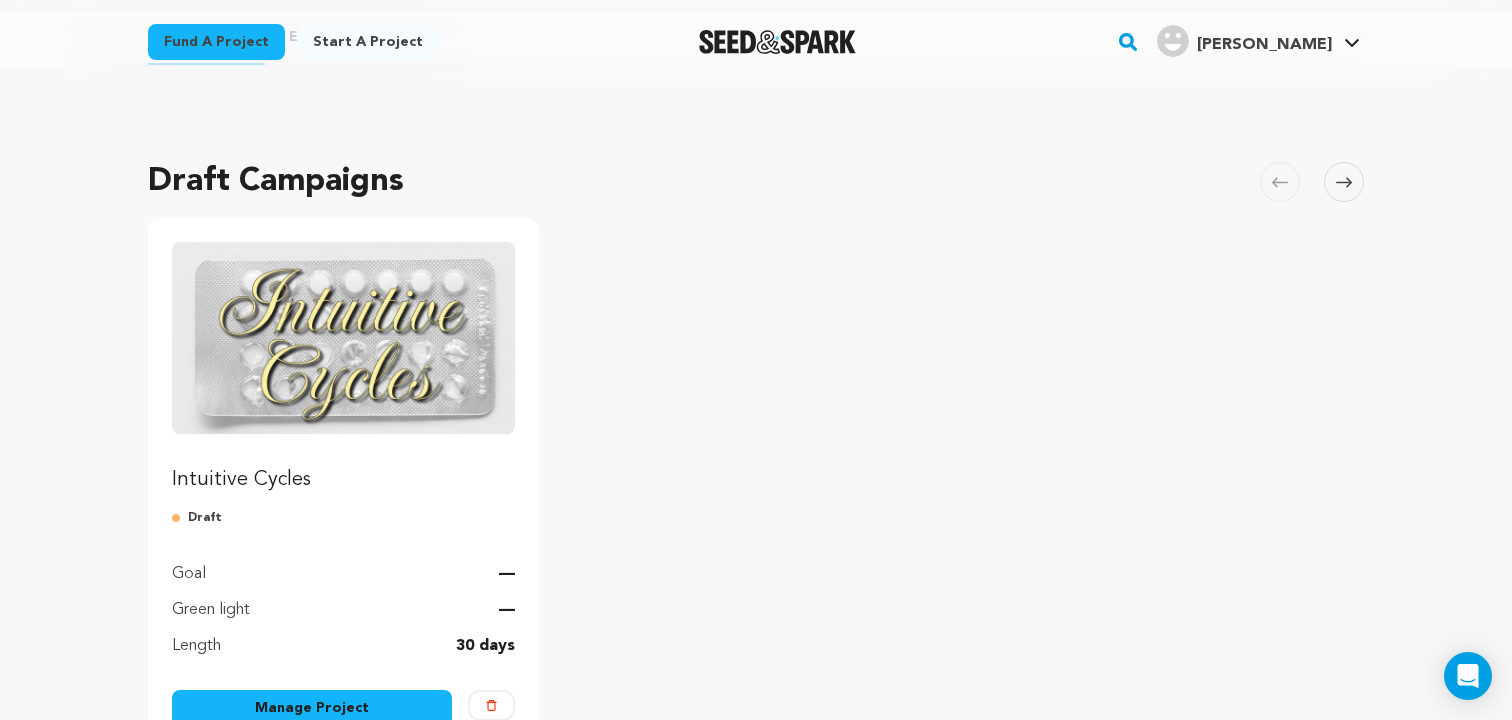 scroll, scrollTop: 82, scrollLeft: 0, axis: vertical 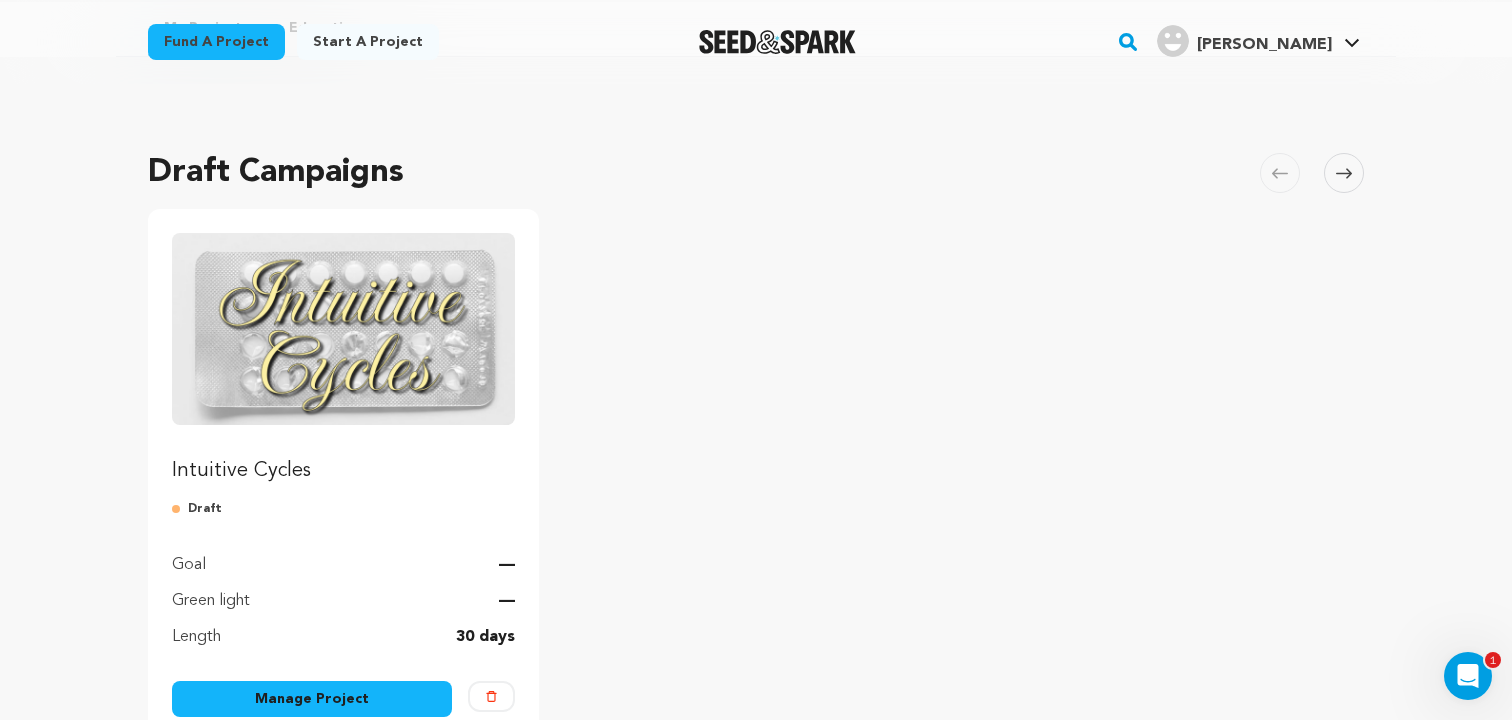 click on "Manage Project" at bounding box center (312, 699) 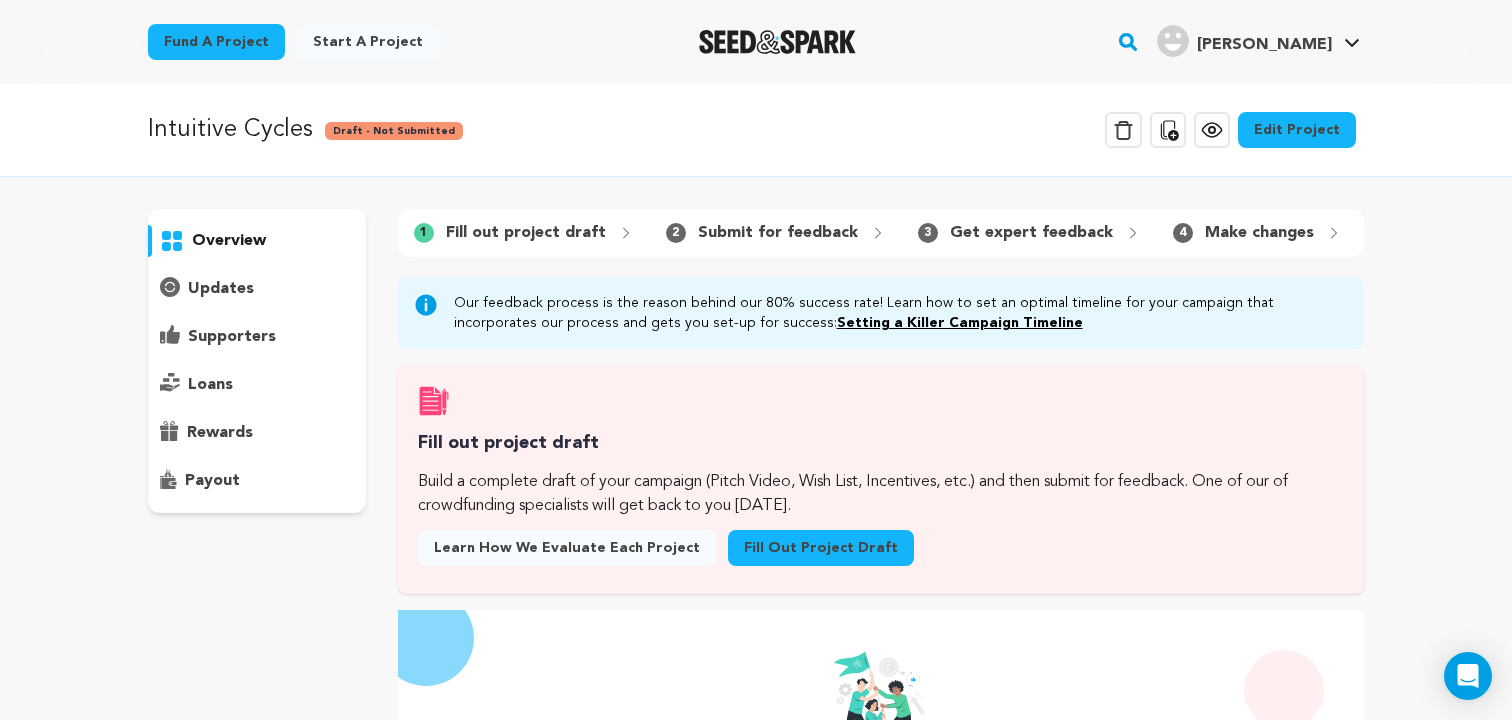 scroll, scrollTop: 92, scrollLeft: 0, axis: vertical 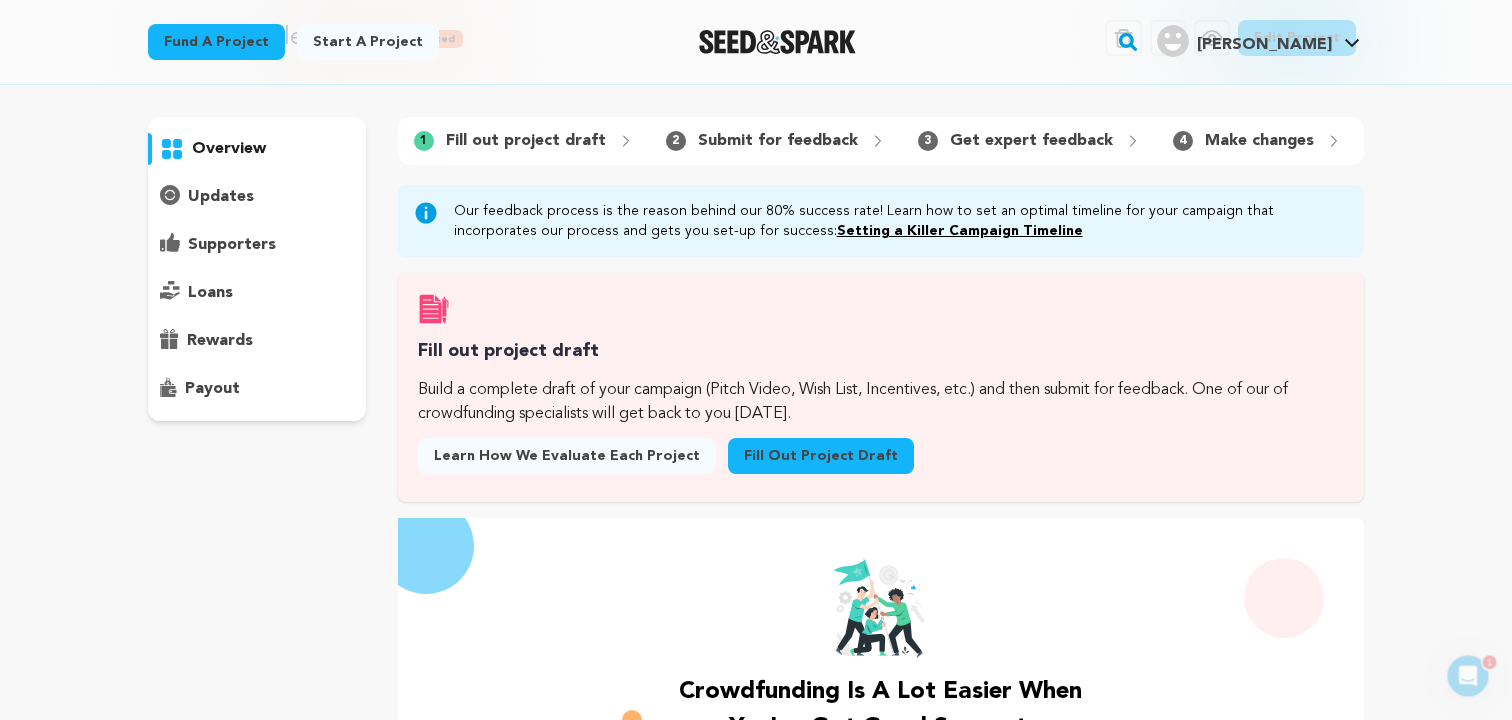 click on "Fill out project draft" at bounding box center [821, 456] 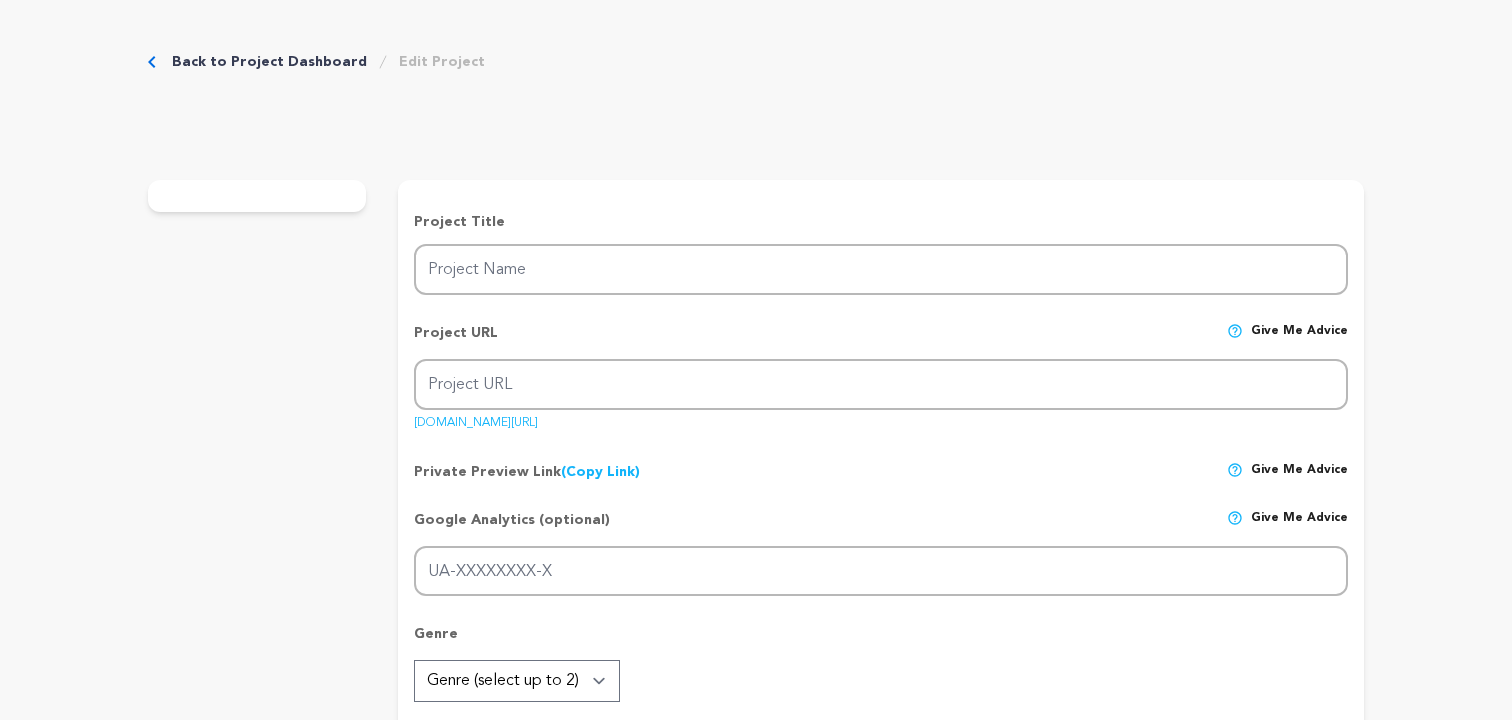 scroll, scrollTop: 0, scrollLeft: 0, axis: both 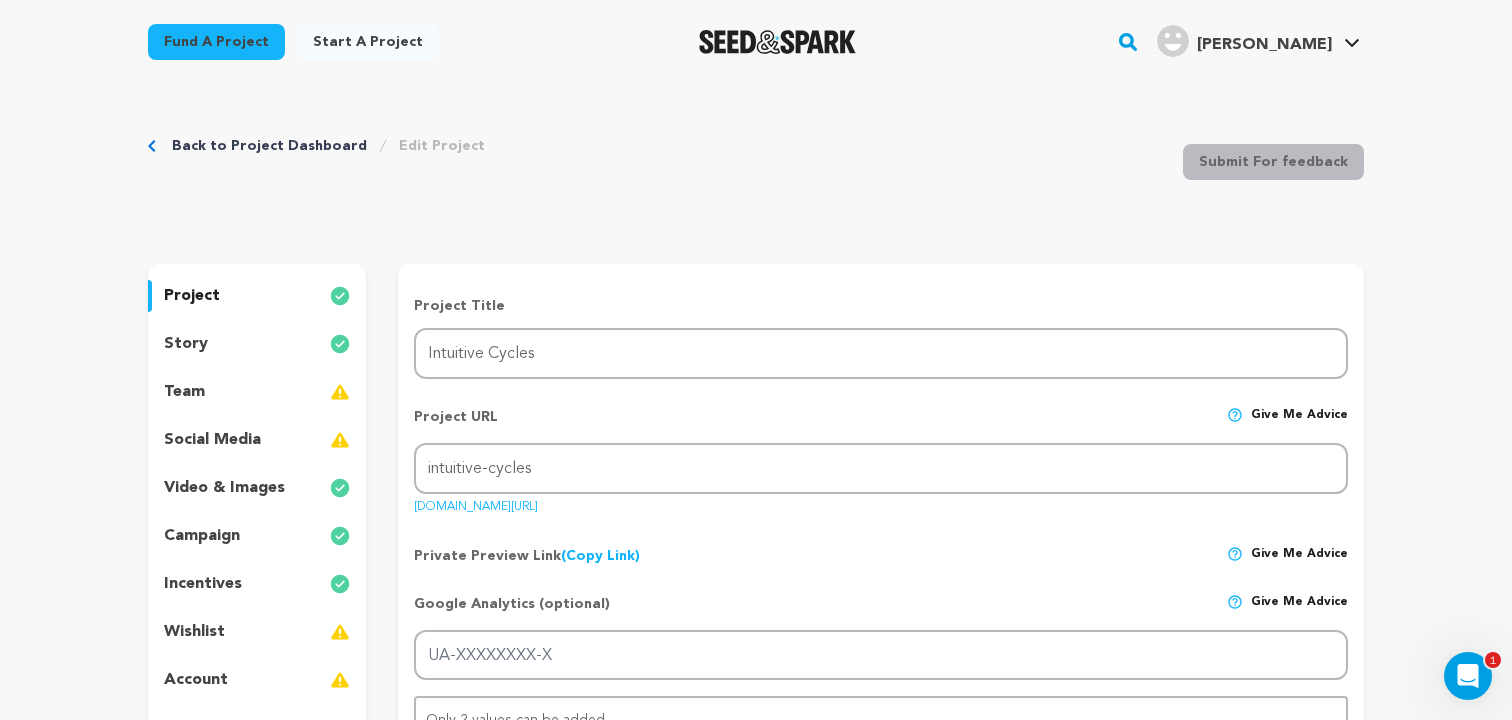 click on "incentives" at bounding box center [257, 584] 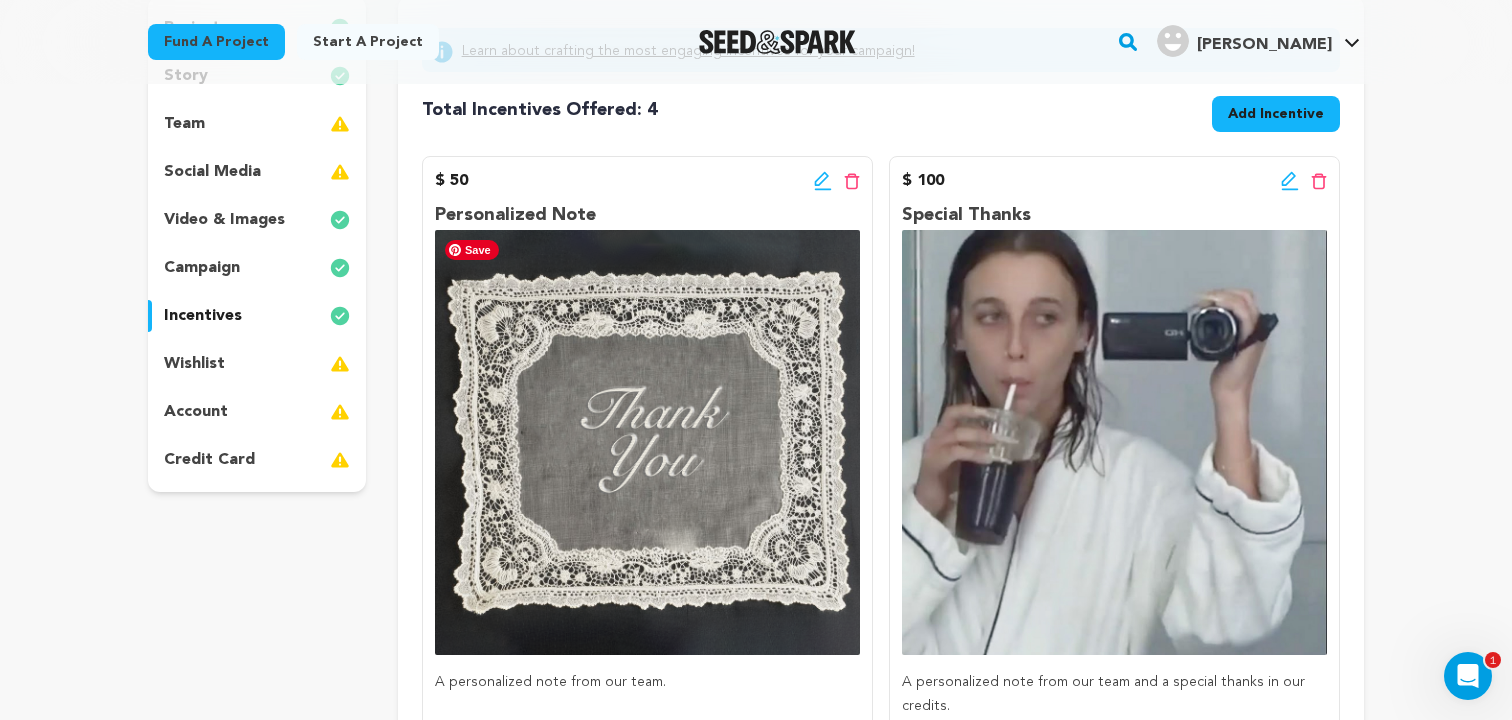 scroll, scrollTop: 203, scrollLeft: 0, axis: vertical 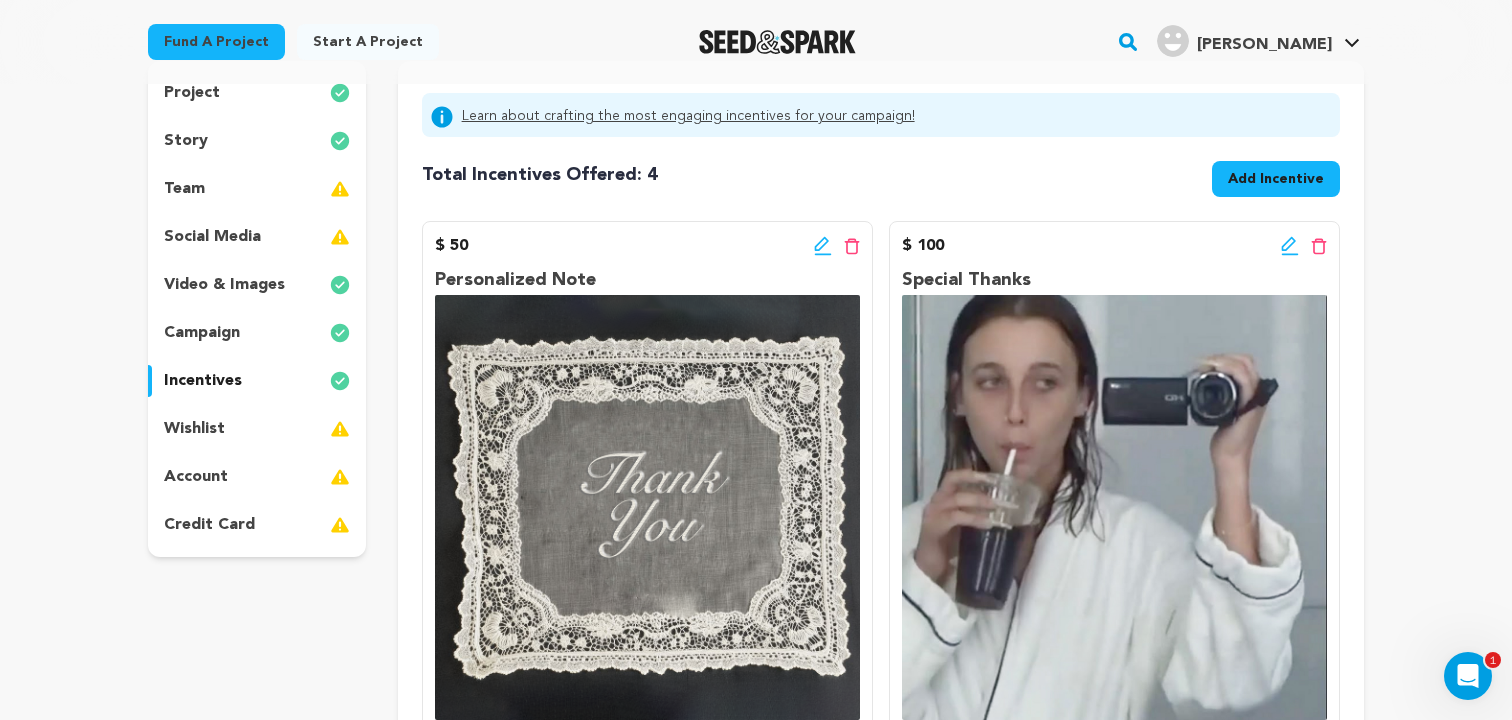 click 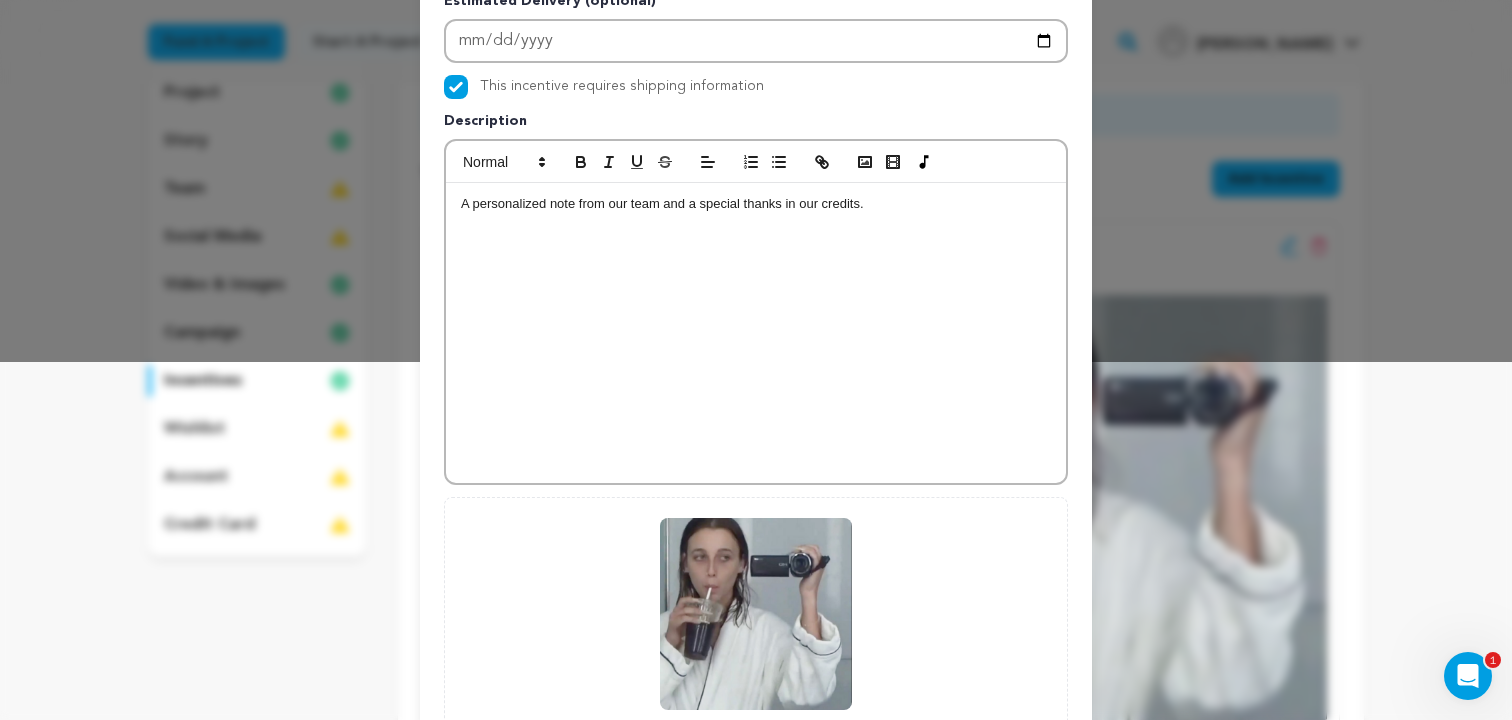 scroll, scrollTop: 557, scrollLeft: 0, axis: vertical 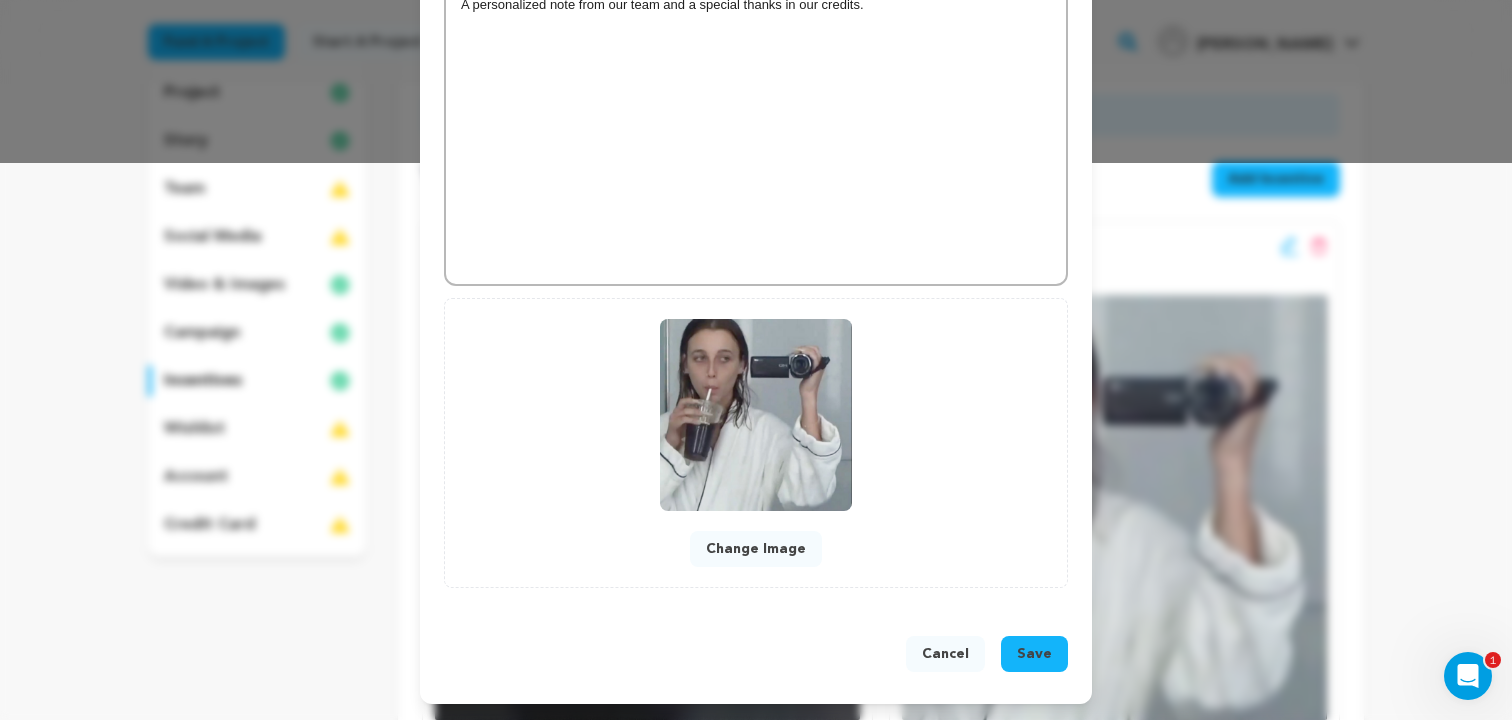 click on "Change Image" at bounding box center [756, 549] 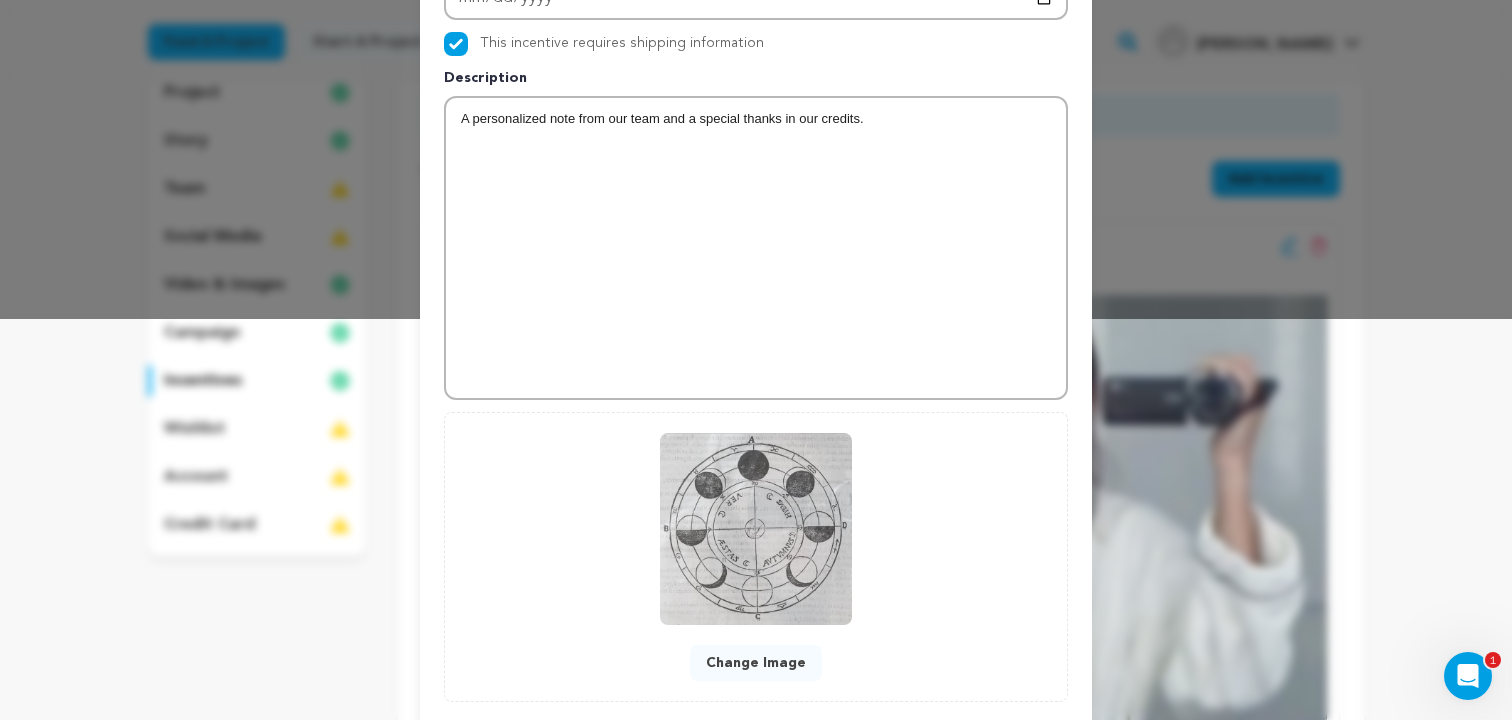 scroll, scrollTop: 515, scrollLeft: 0, axis: vertical 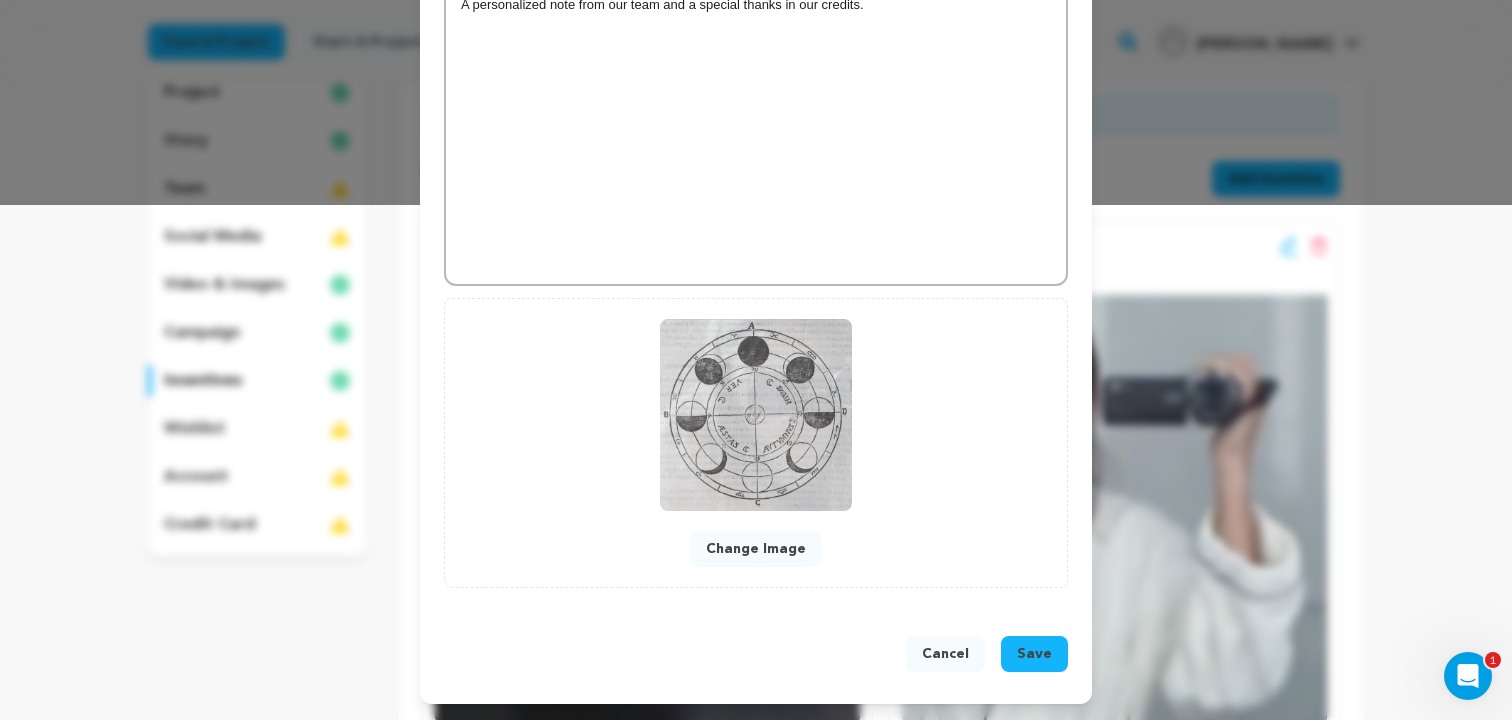click on "Save" at bounding box center [1034, 654] 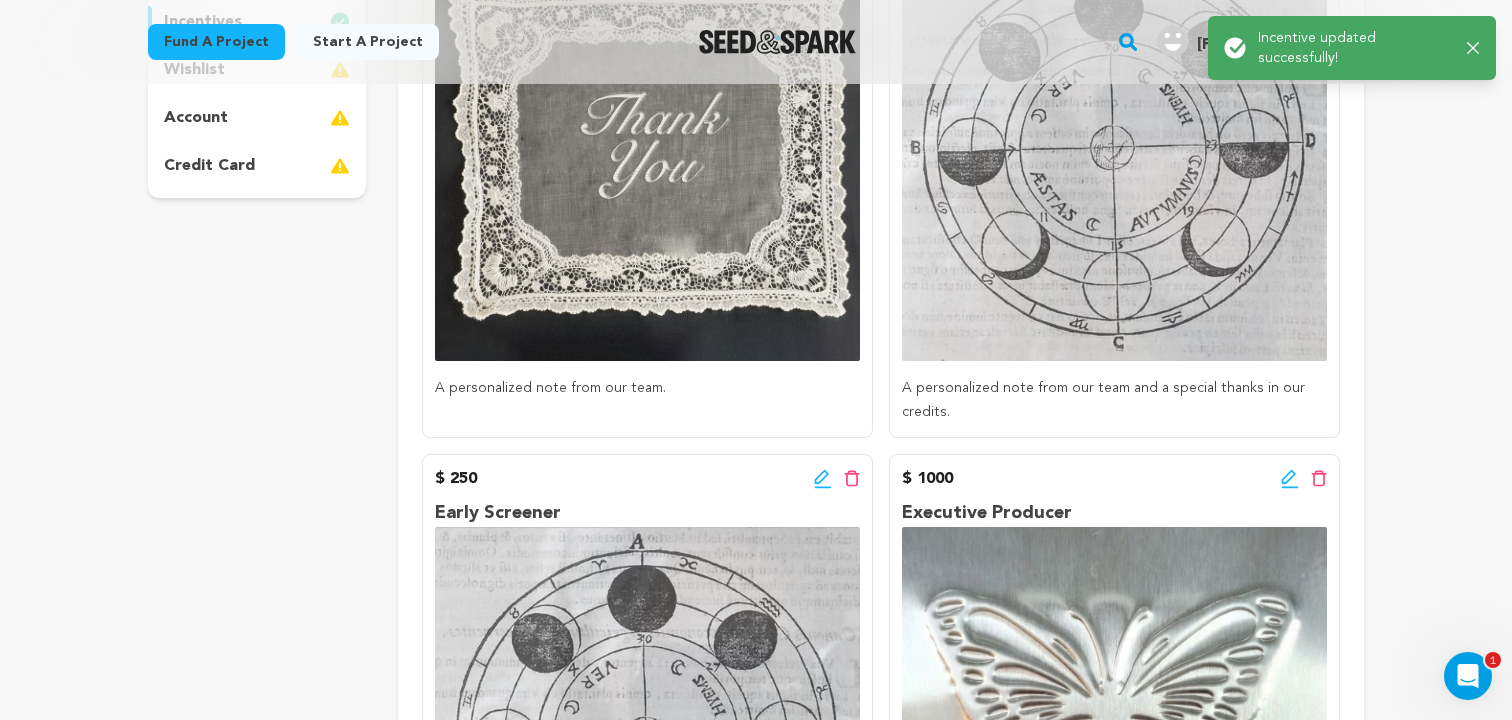 scroll, scrollTop: 613, scrollLeft: 0, axis: vertical 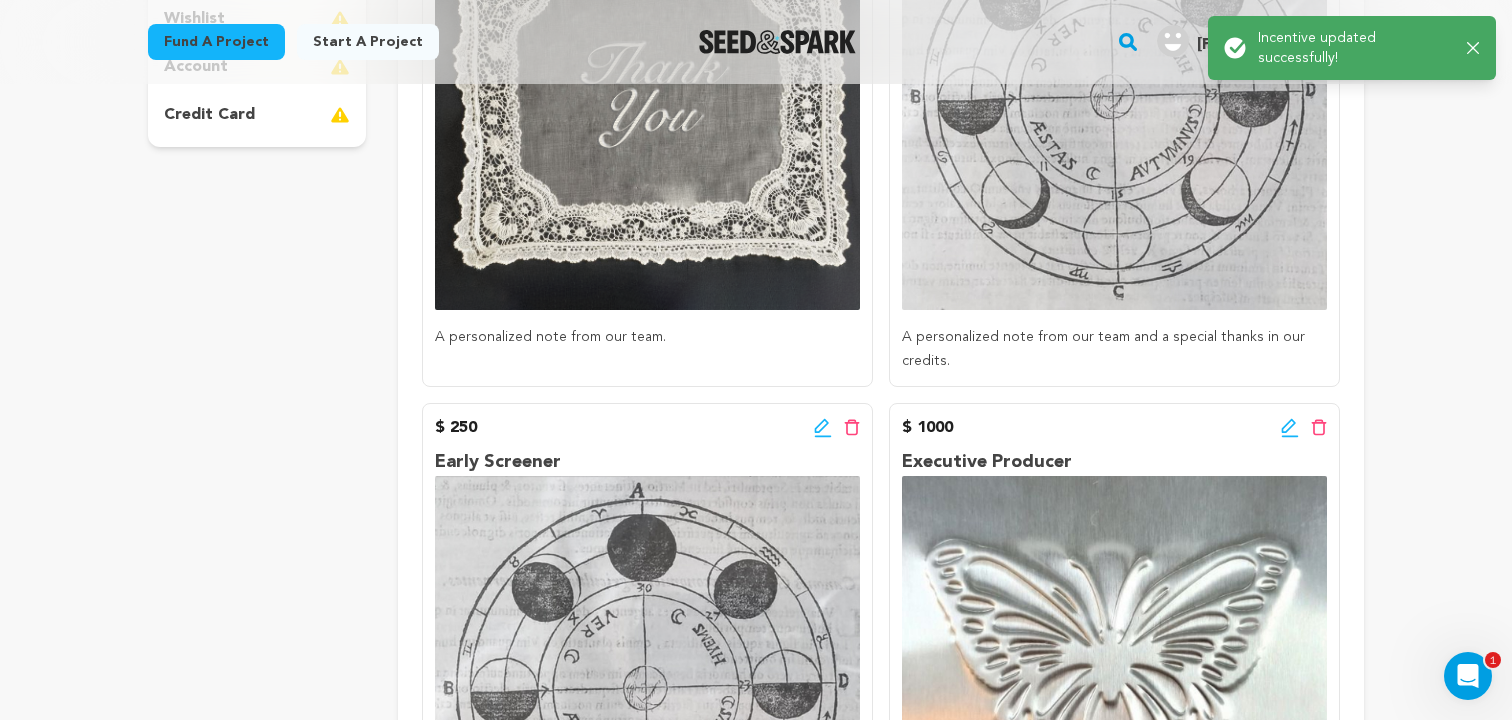 click 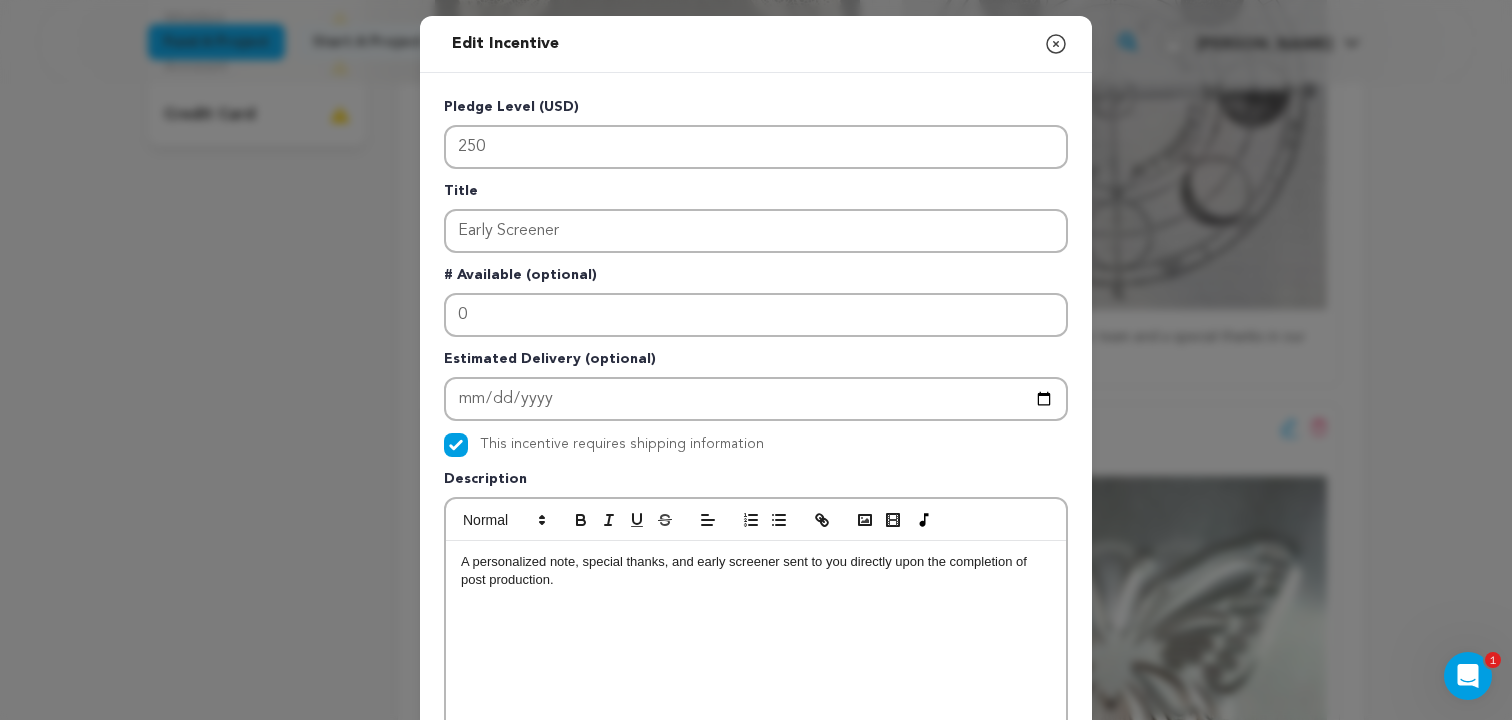 scroll, scrollTop: 557, scrollLeft: 0, axis: vertical 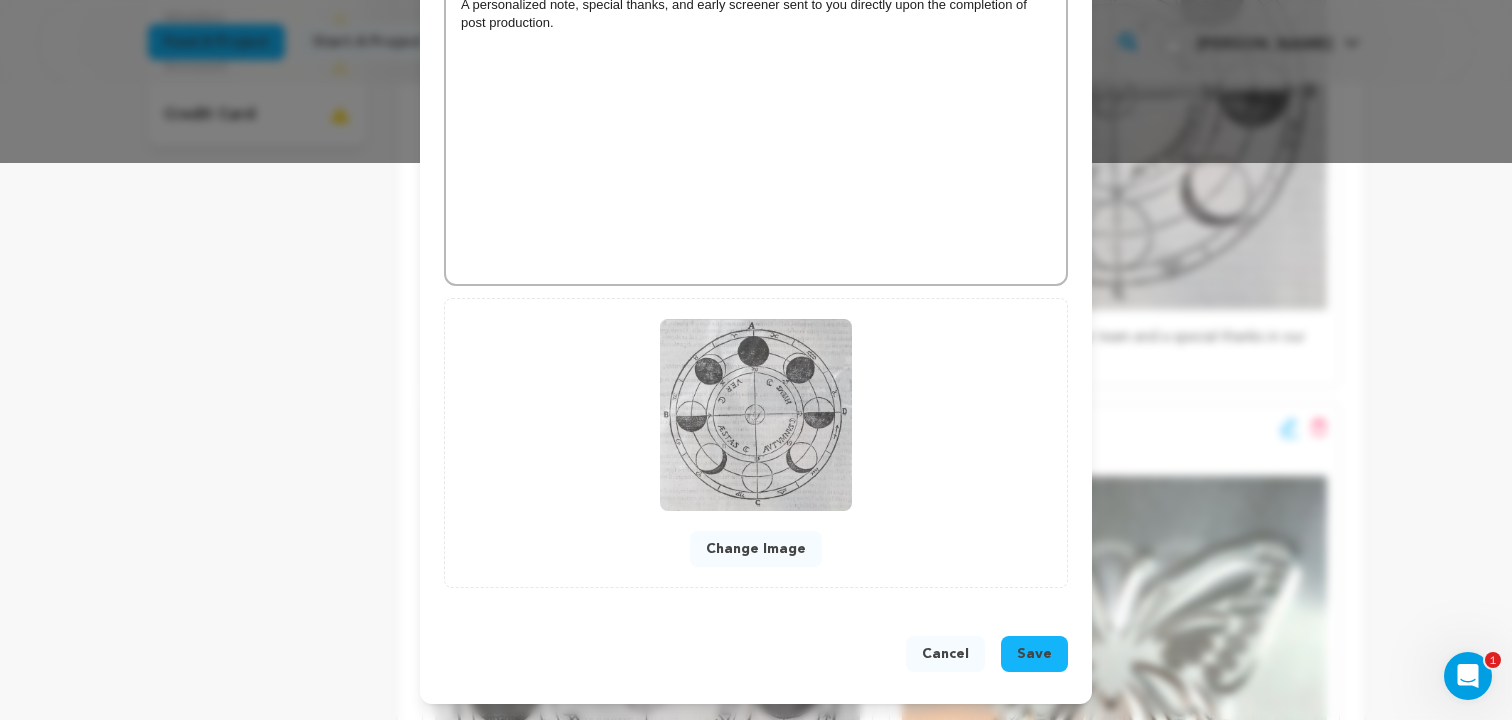 click on "Change Image" at bounding box center [756, 549] 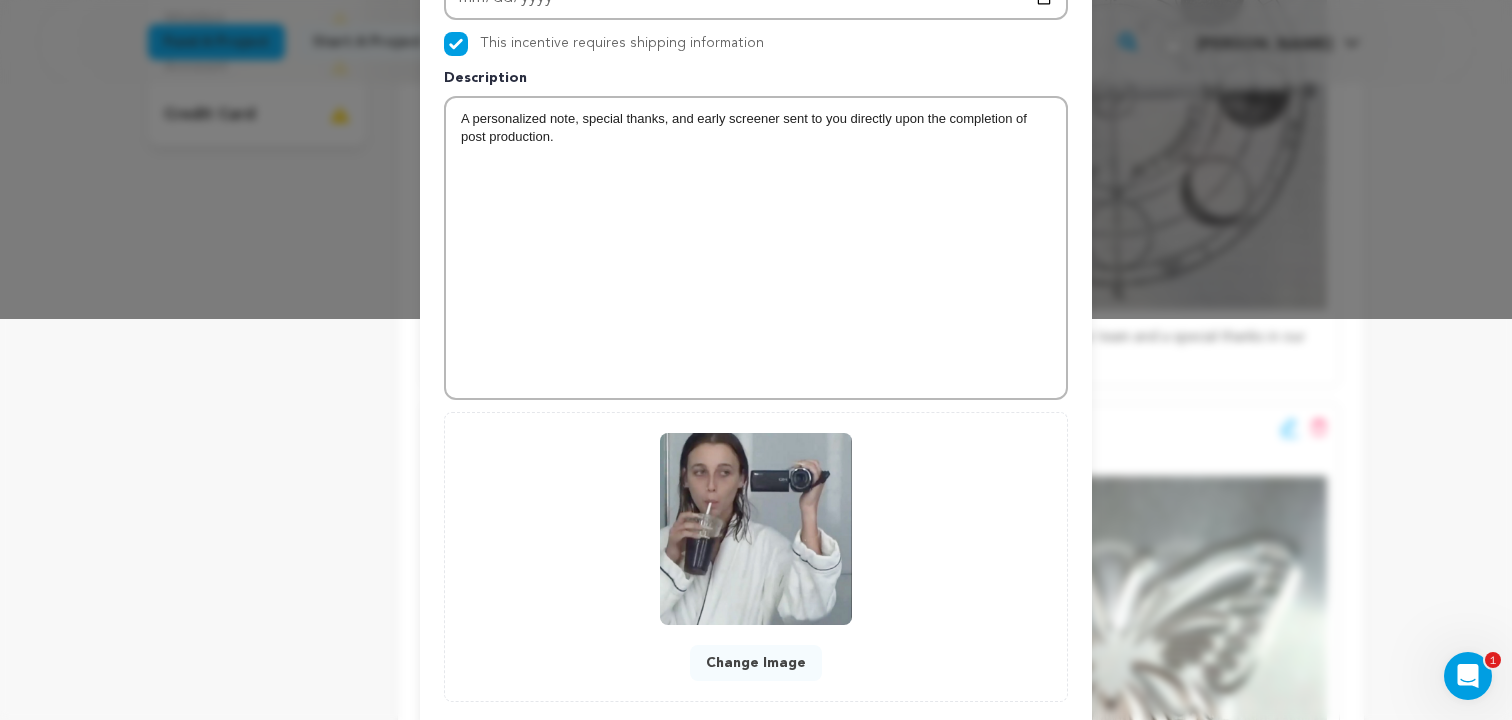 scroll, scrollTop: 515, scrollLeft: 0, axis: vertical 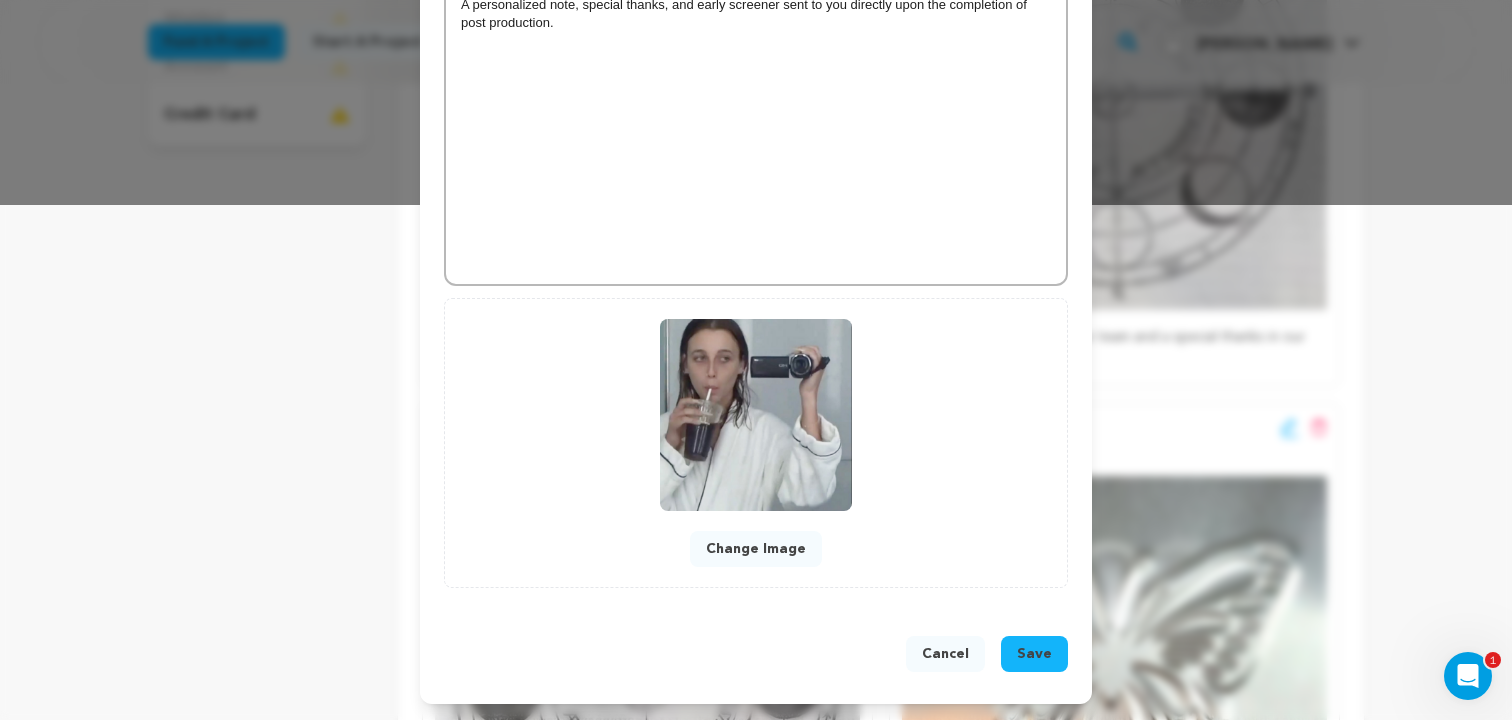 click on "Save" at bounding box center [1034, 654] 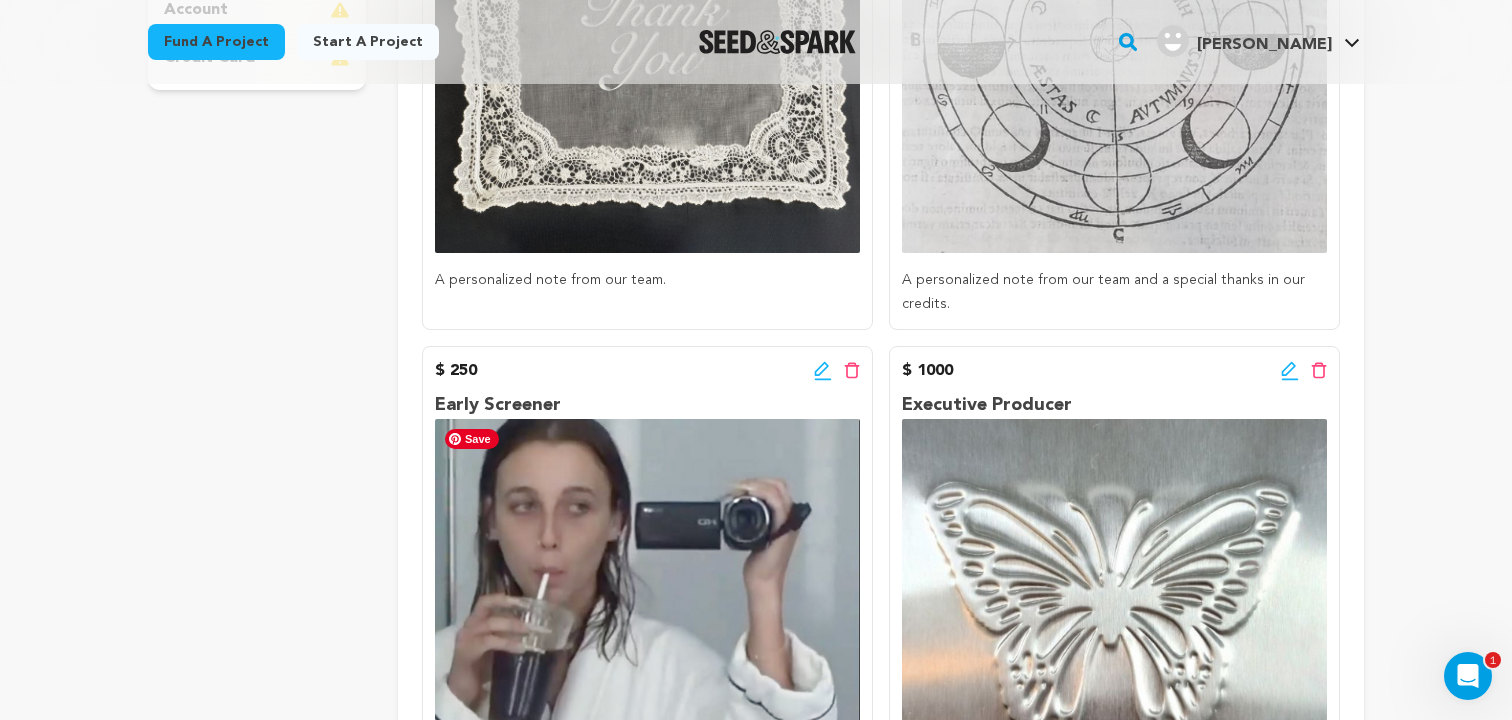 scroll, scrollTop: 0, scrollLeft: 0, axis: both 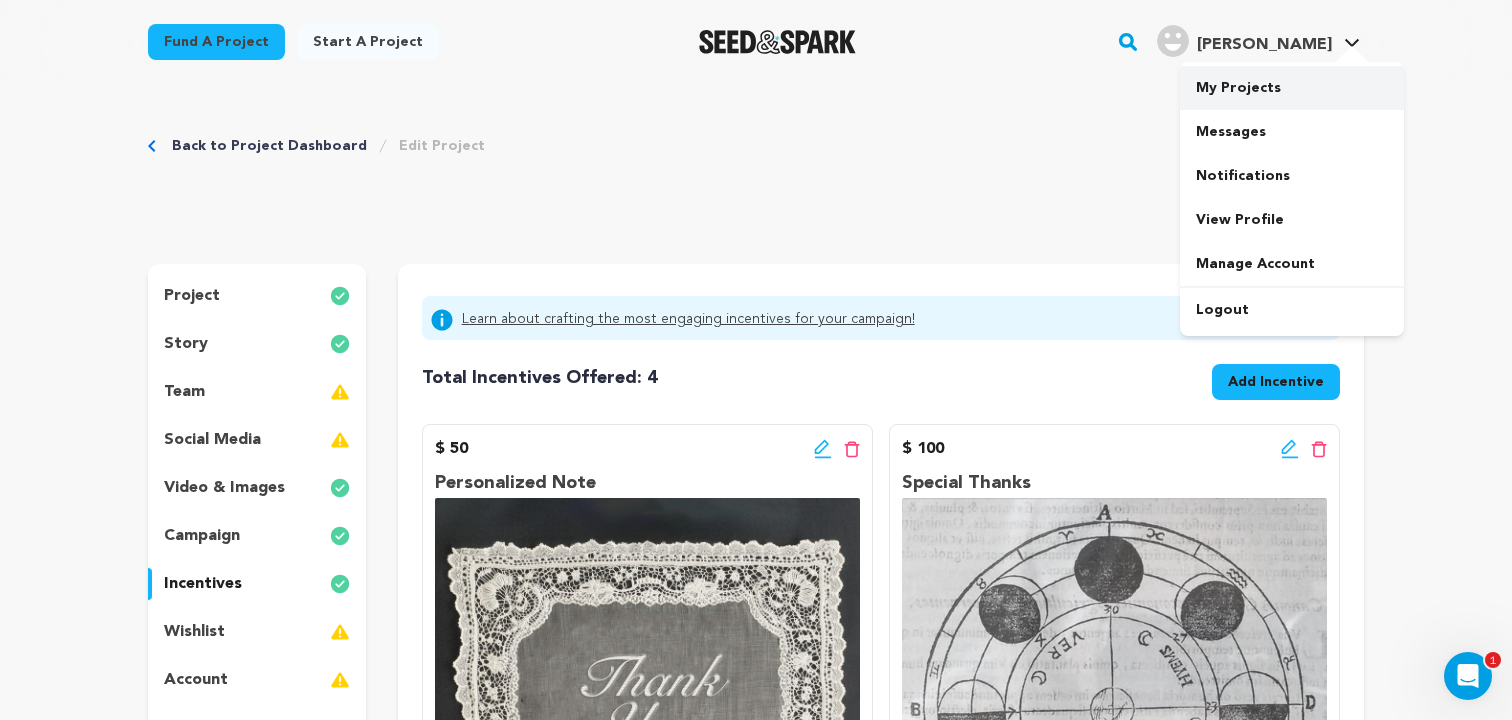 click on "My Projects" at bounding box center (1292, 88) 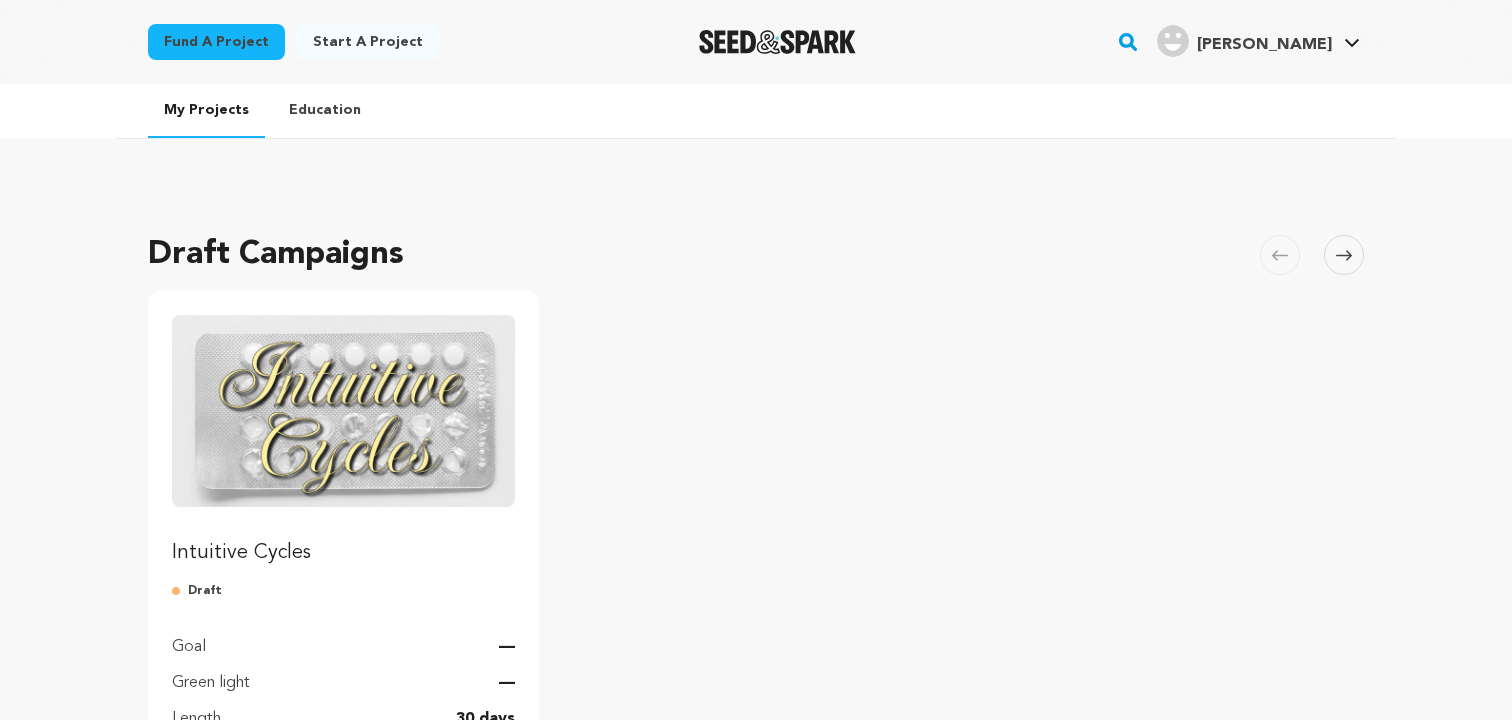 scroll, scrollTop: 0, scrollLeft: 0, axis: both 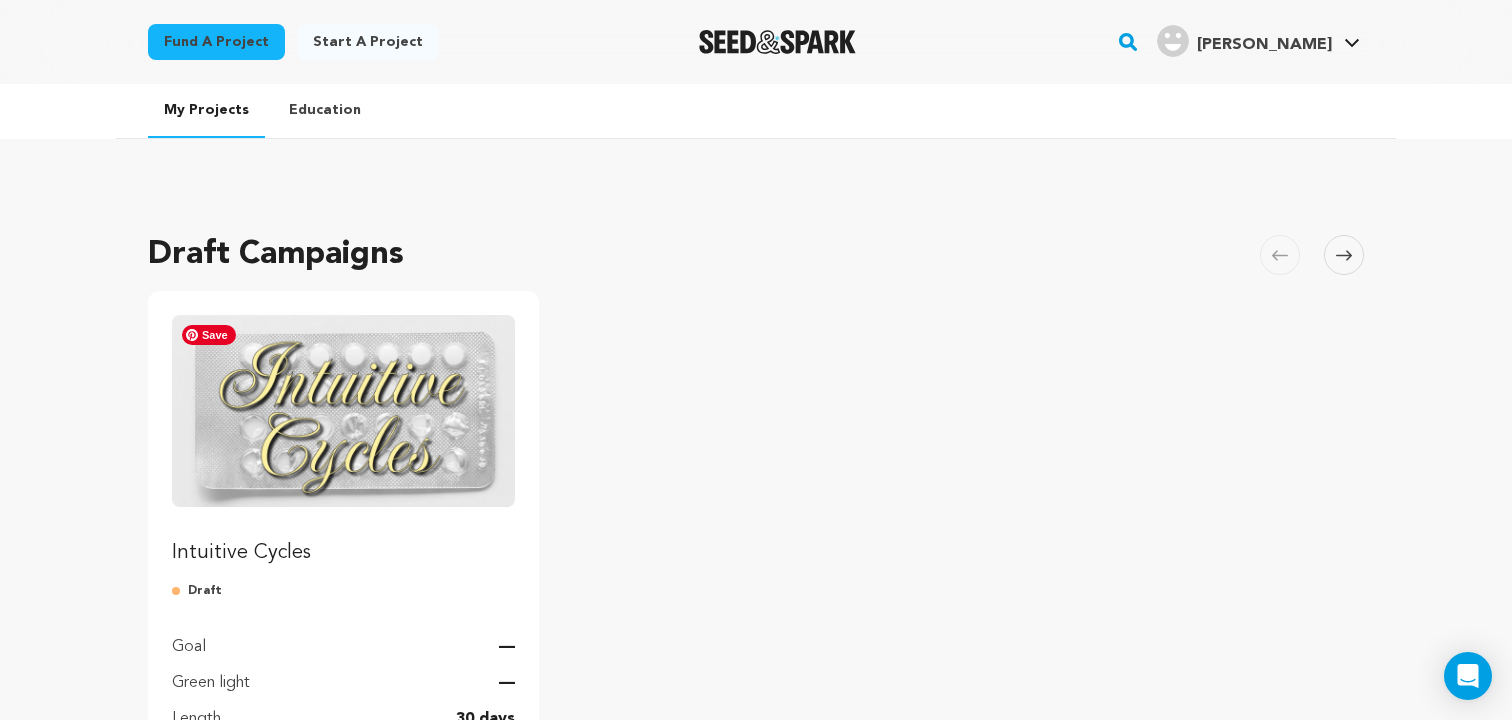 click at bounding box center [343, 411] 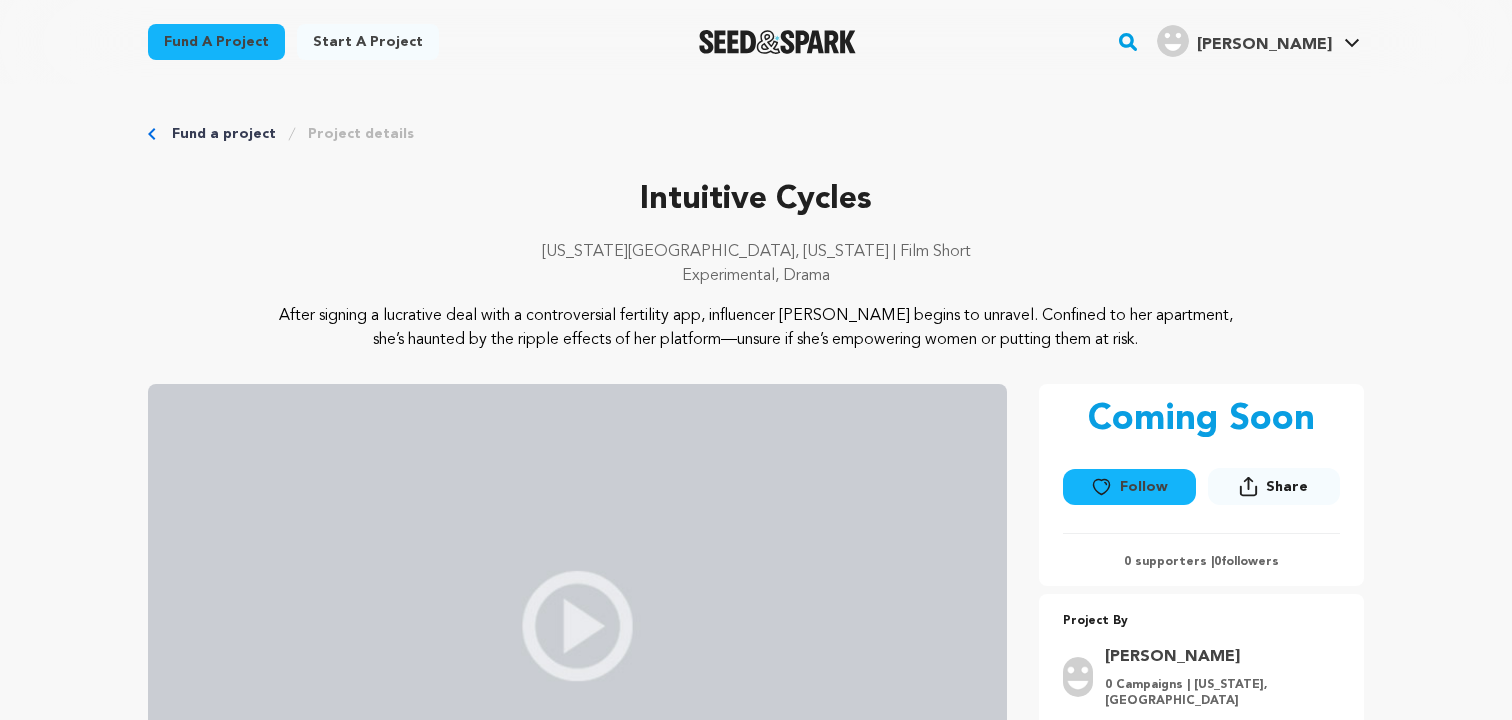 scroll, scrollTop: 0, scrollLeft: 0, axis: both 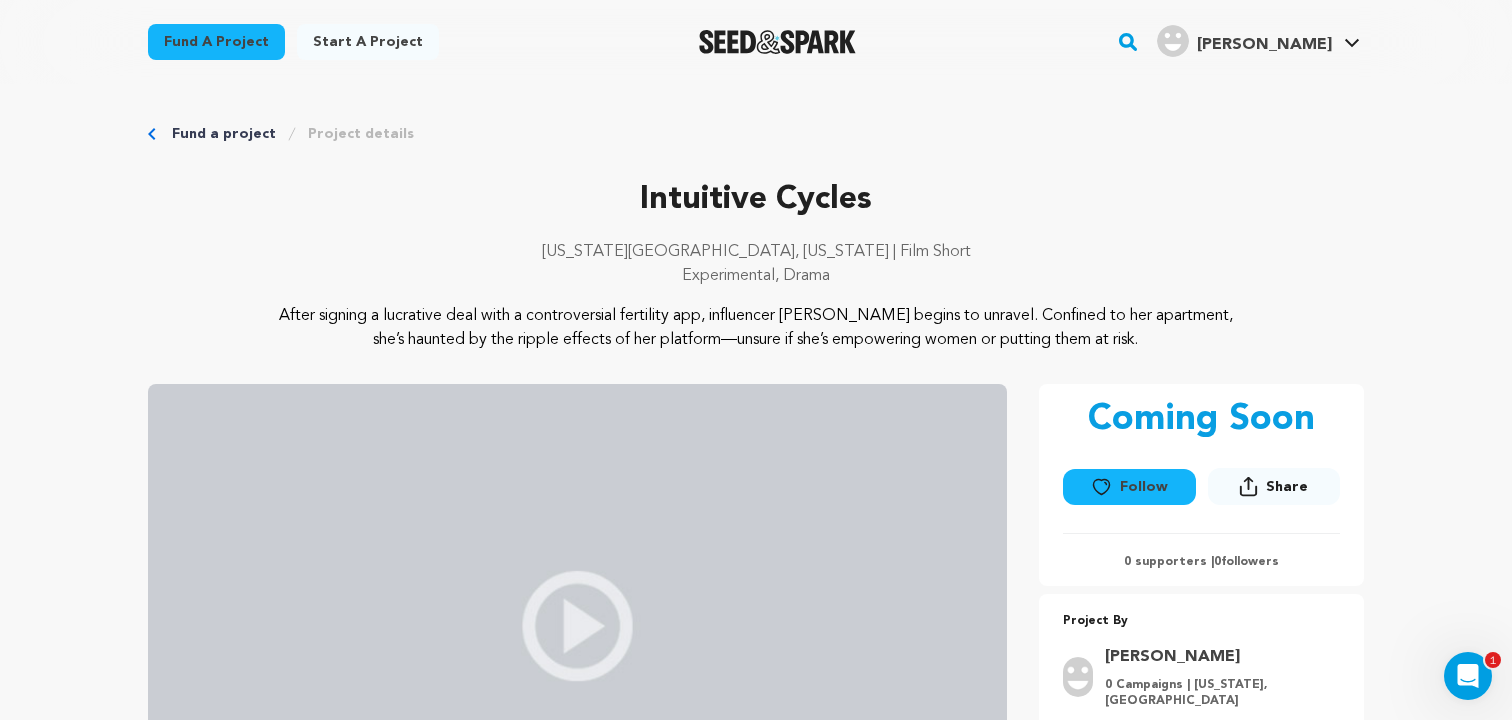 click on "[PERSON_NAME]" at bounding box center (1264, 45) 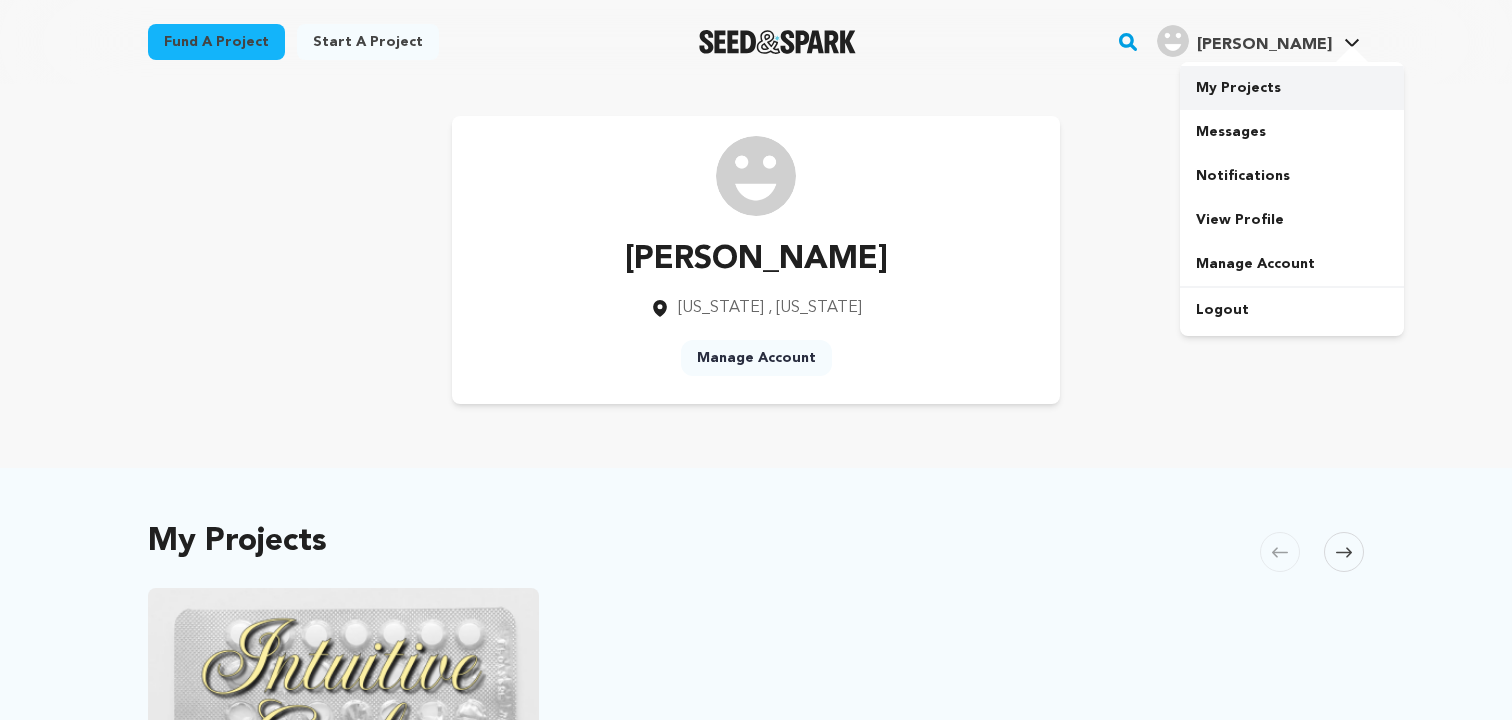 scroll, scrollTop: 0, scrollLeft: 0, axis: both 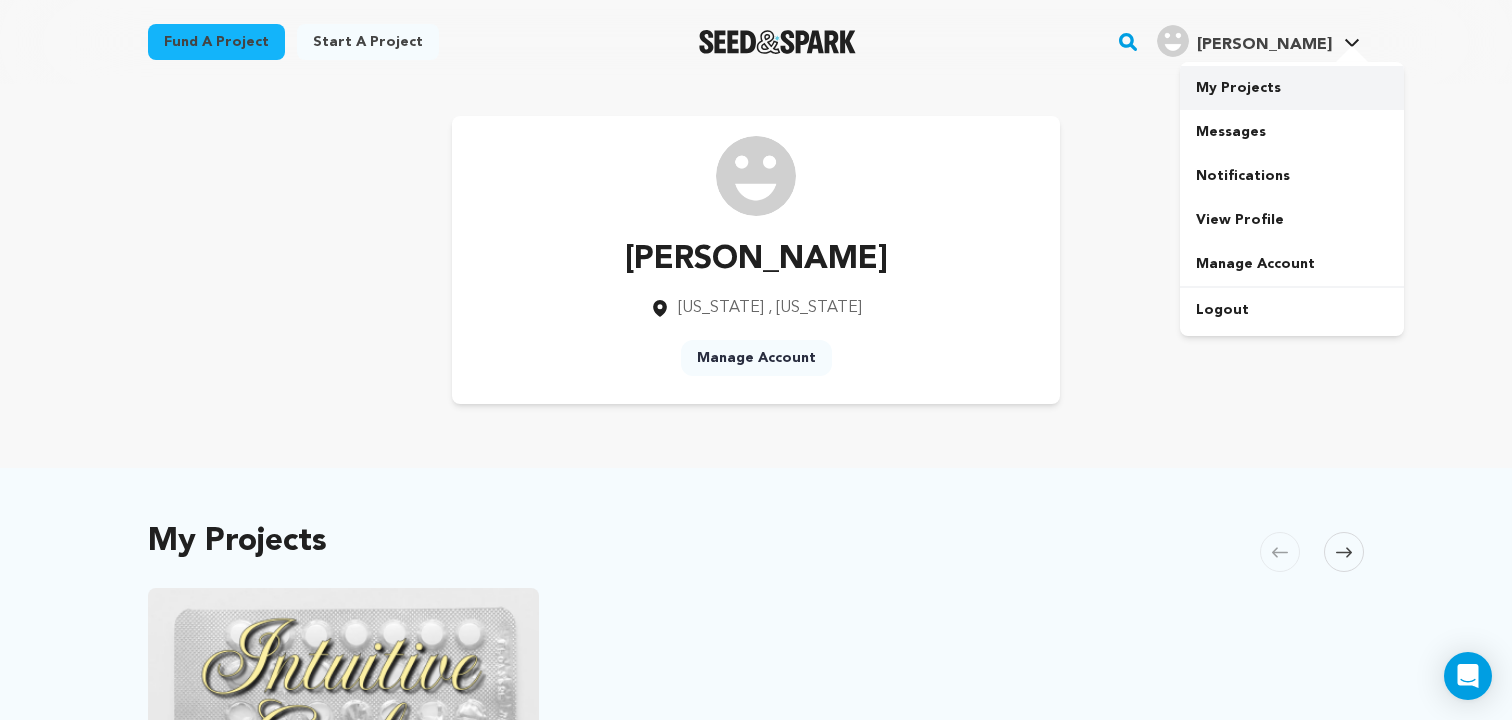 click on "My Projects" at bounding box center (1292, 88) 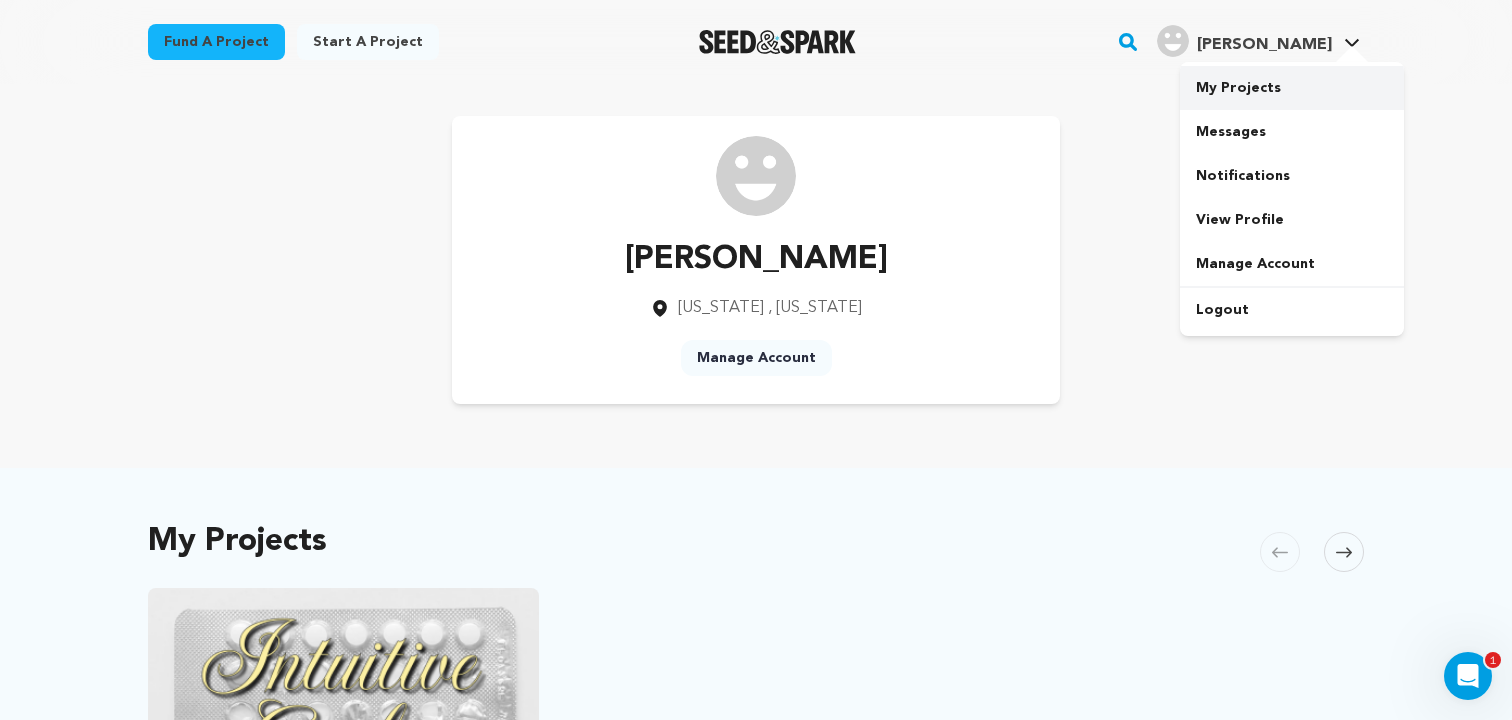 scroll, scrollTop: 0, scrollLeft: 0, axis: both 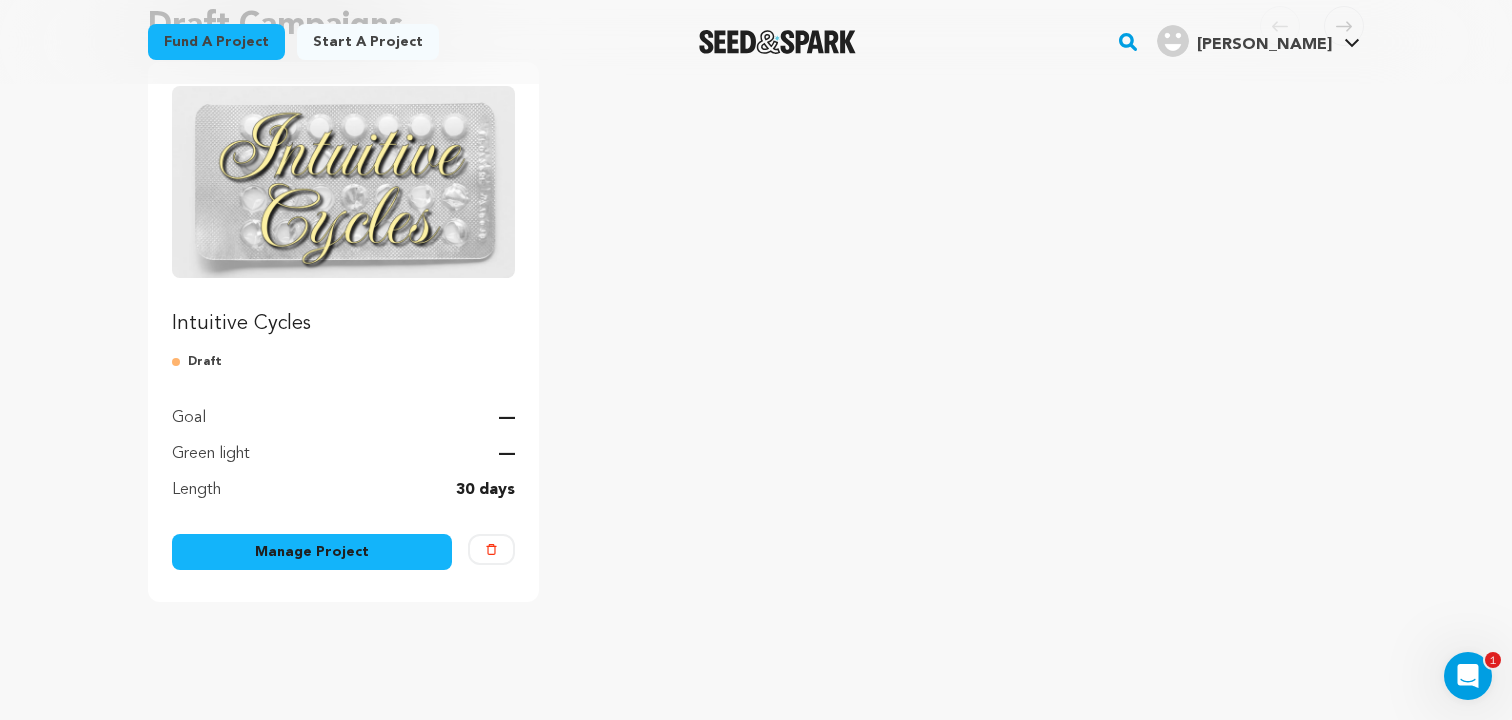 click on "Manage Project" at bounding box center [312, 552] 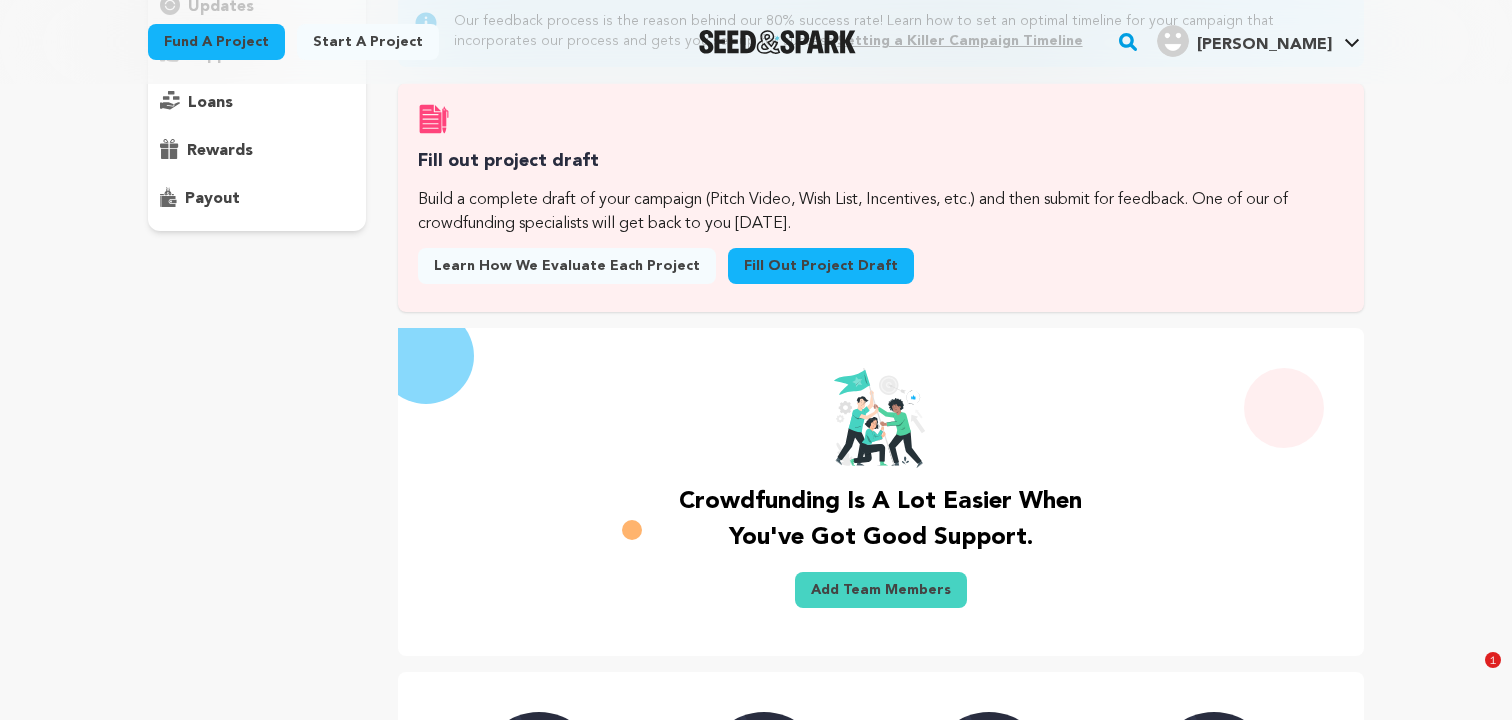 scroll, scrollTop: 316, scrollLeft: 0, axis: vertical 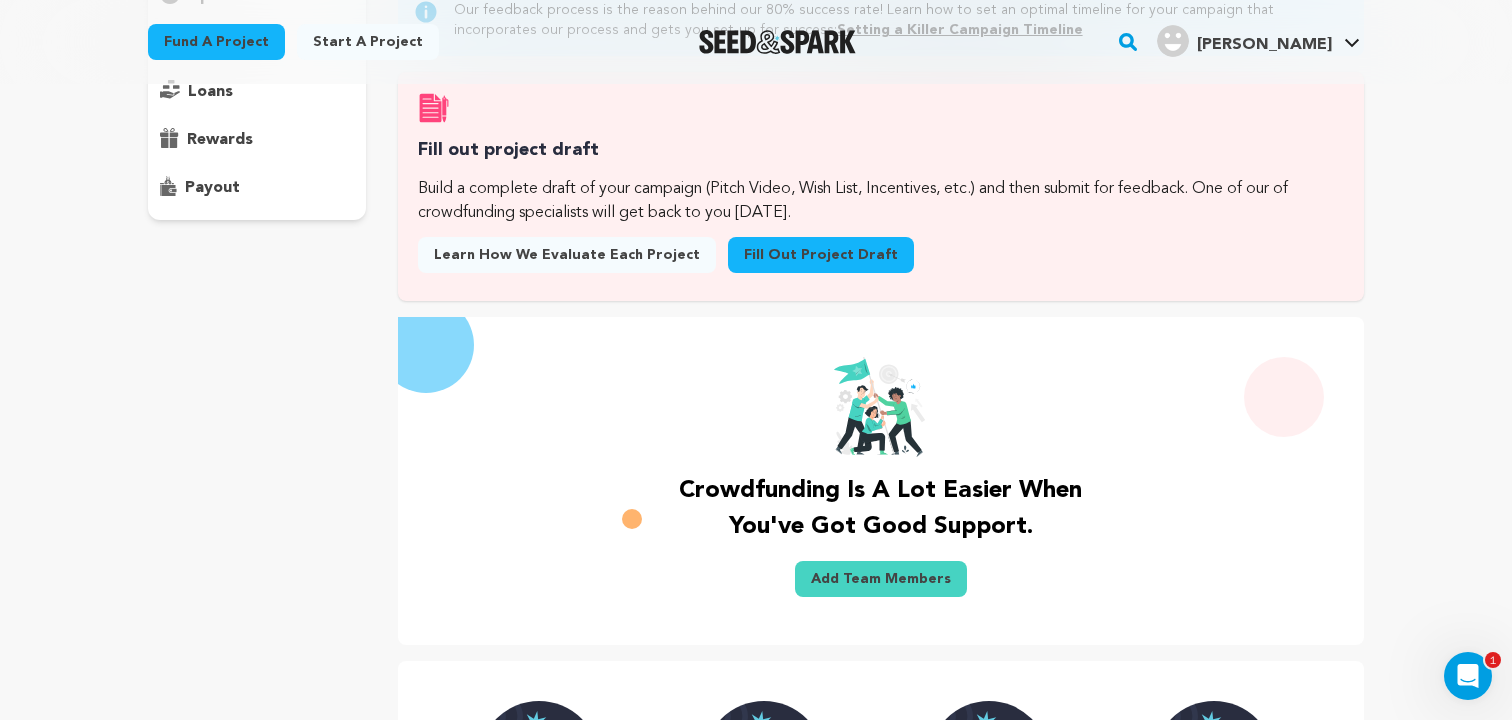 click on "Fill out project draft" at bounding box center (821, 259) 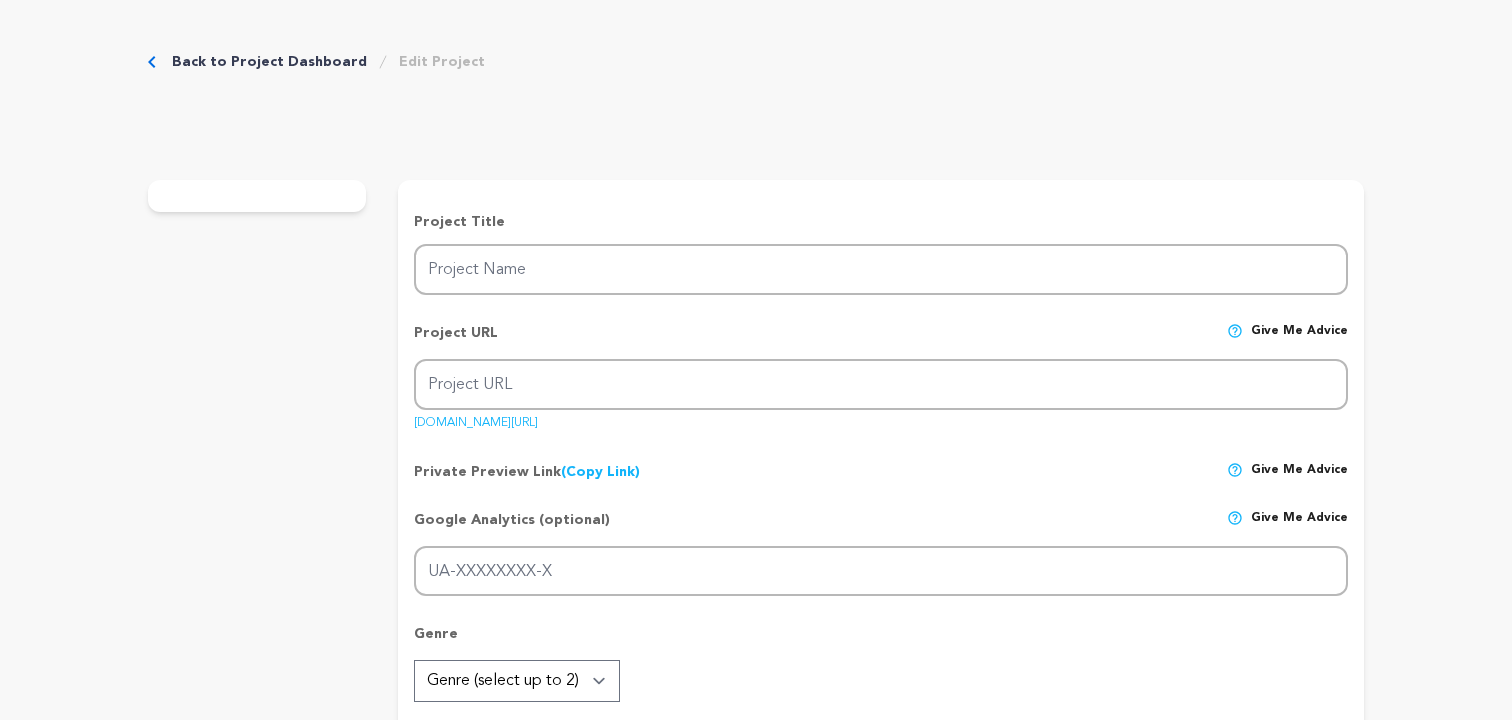 scroll, scrollTop: 0, scrollLeft: 0, axis: both 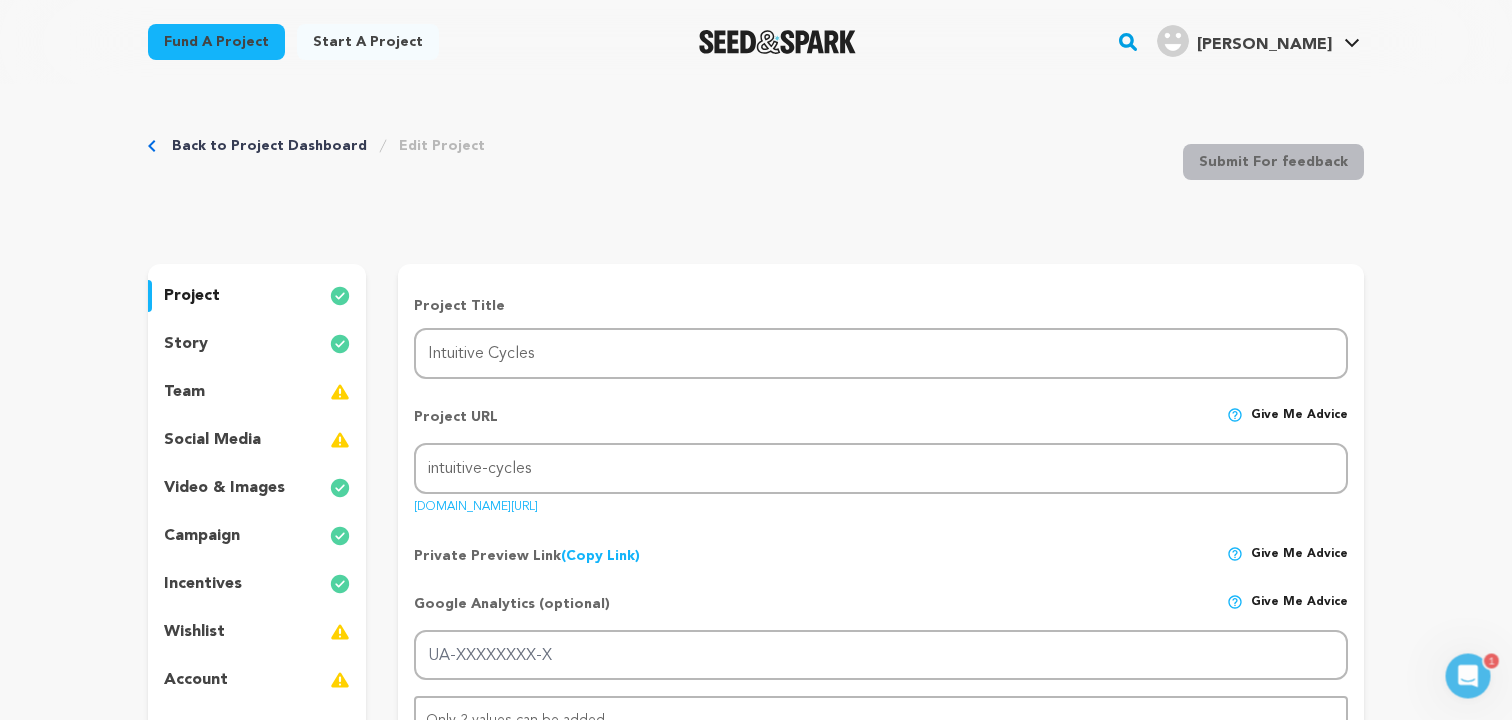 click on "story" at bounding box center (257, 344) 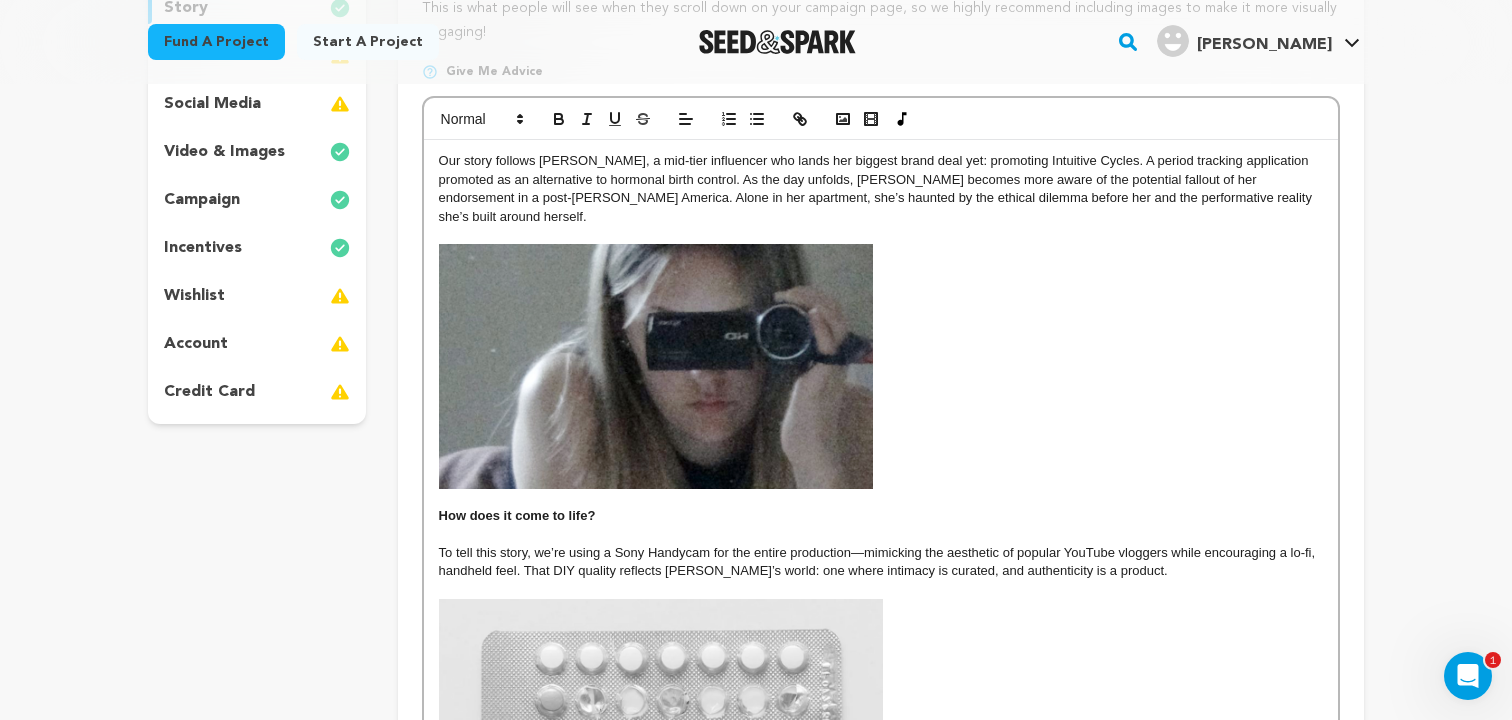scroll, scrollTop: 337, scrollLeft: 0, axis: vertical 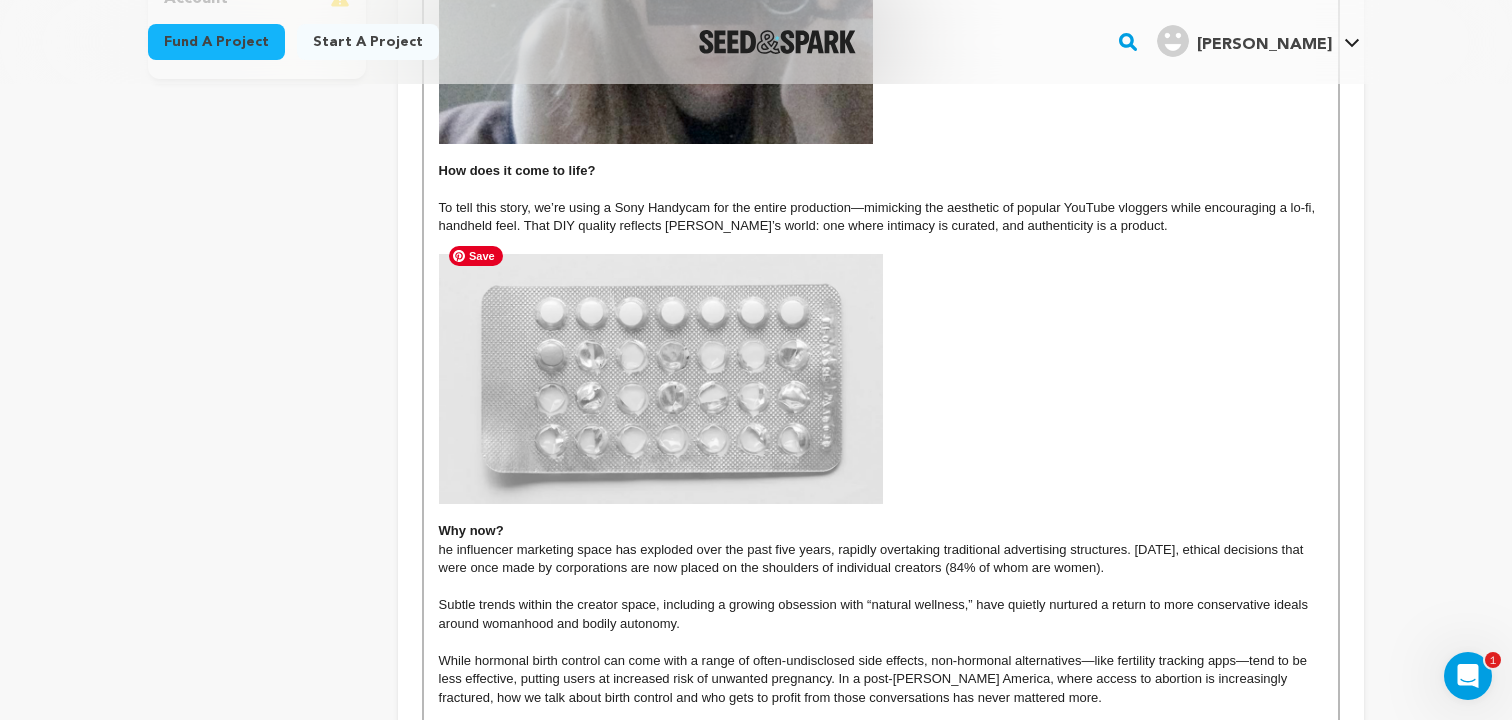click at bounding box center [661, 379] 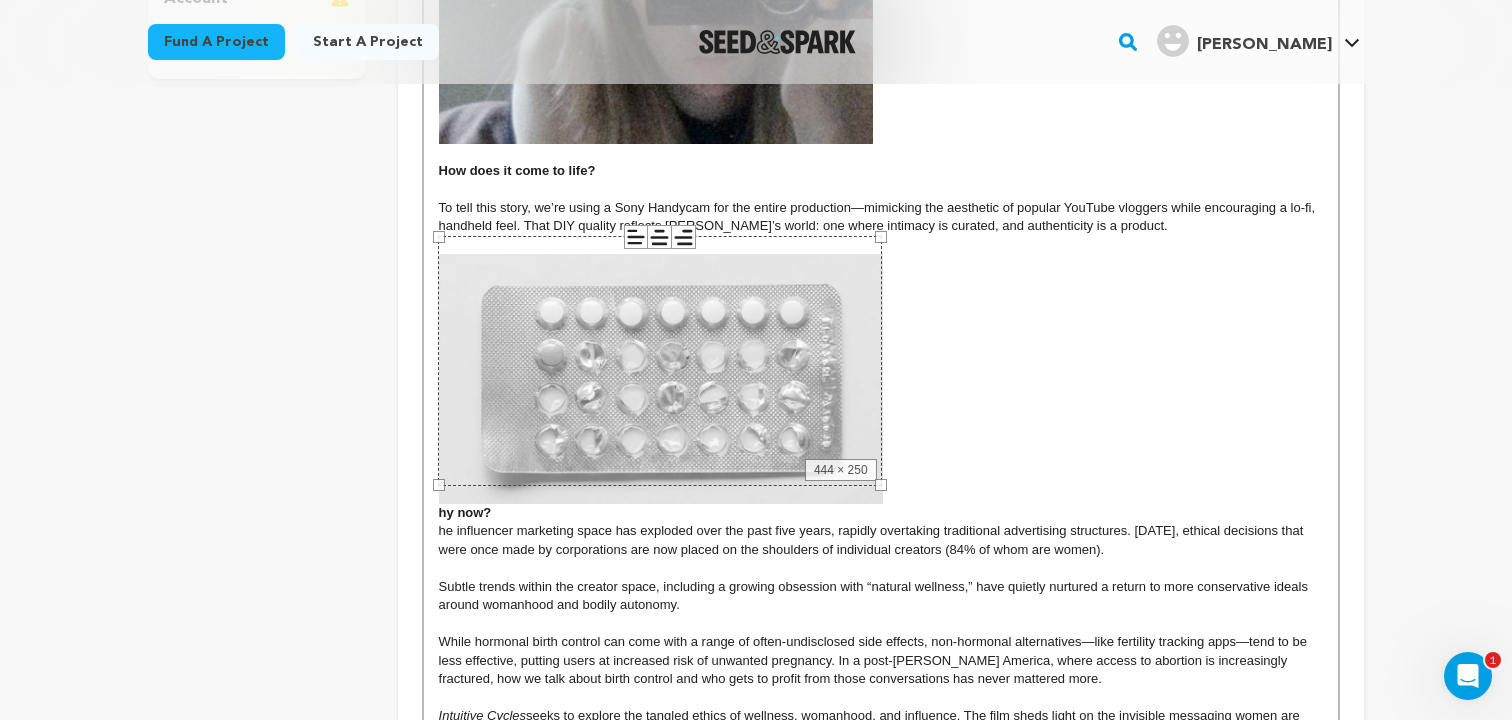 click on "hy now?" at bounding box center (881, 387) 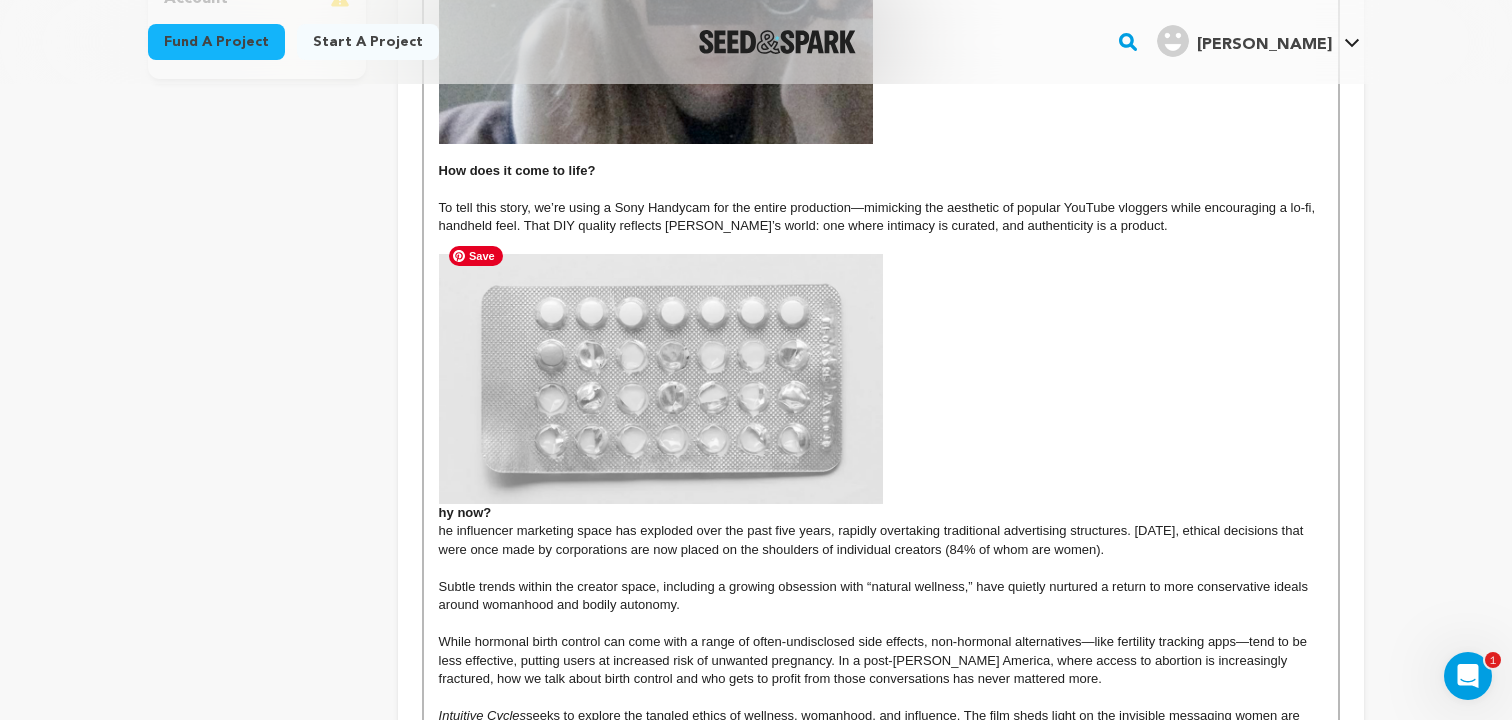 click at bounding box center (661, 379) 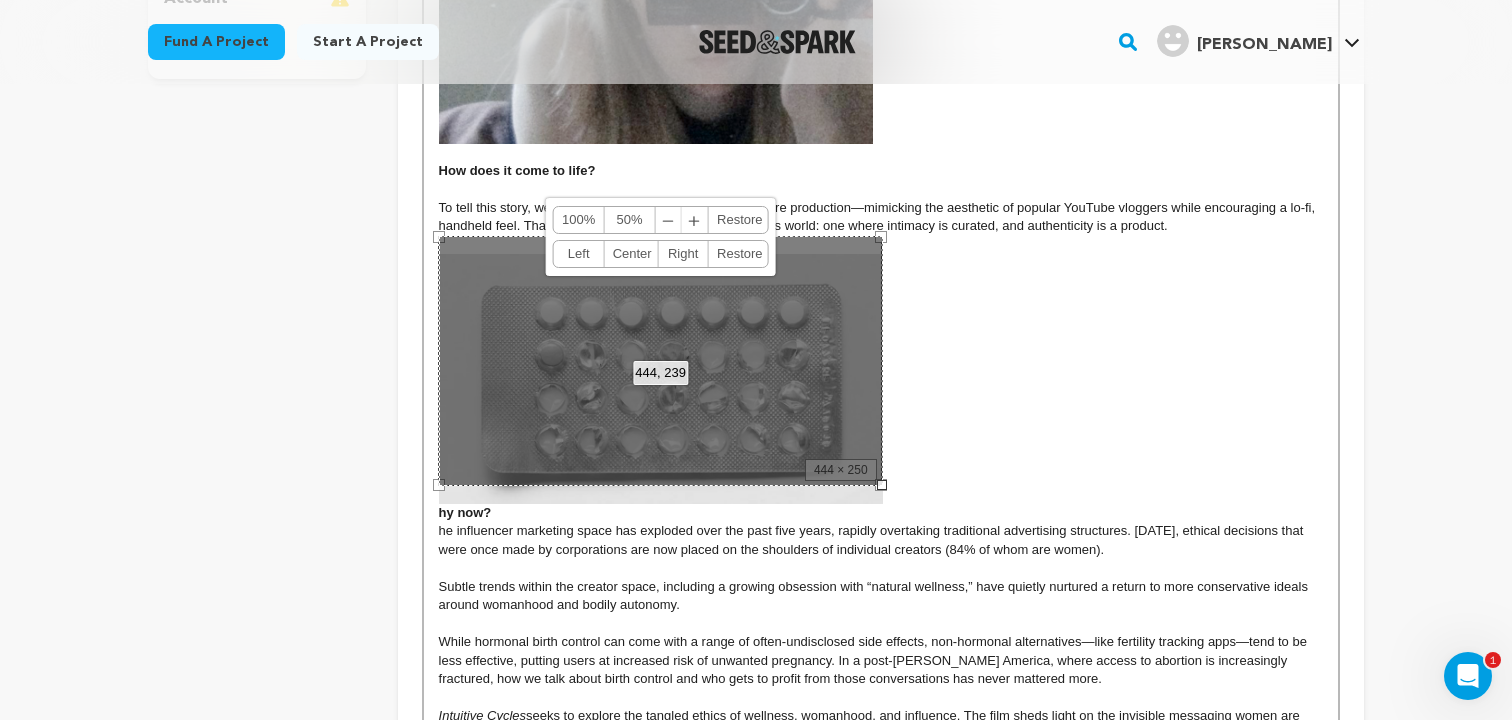 click on "hy now?" at bounding box center [881, 387] 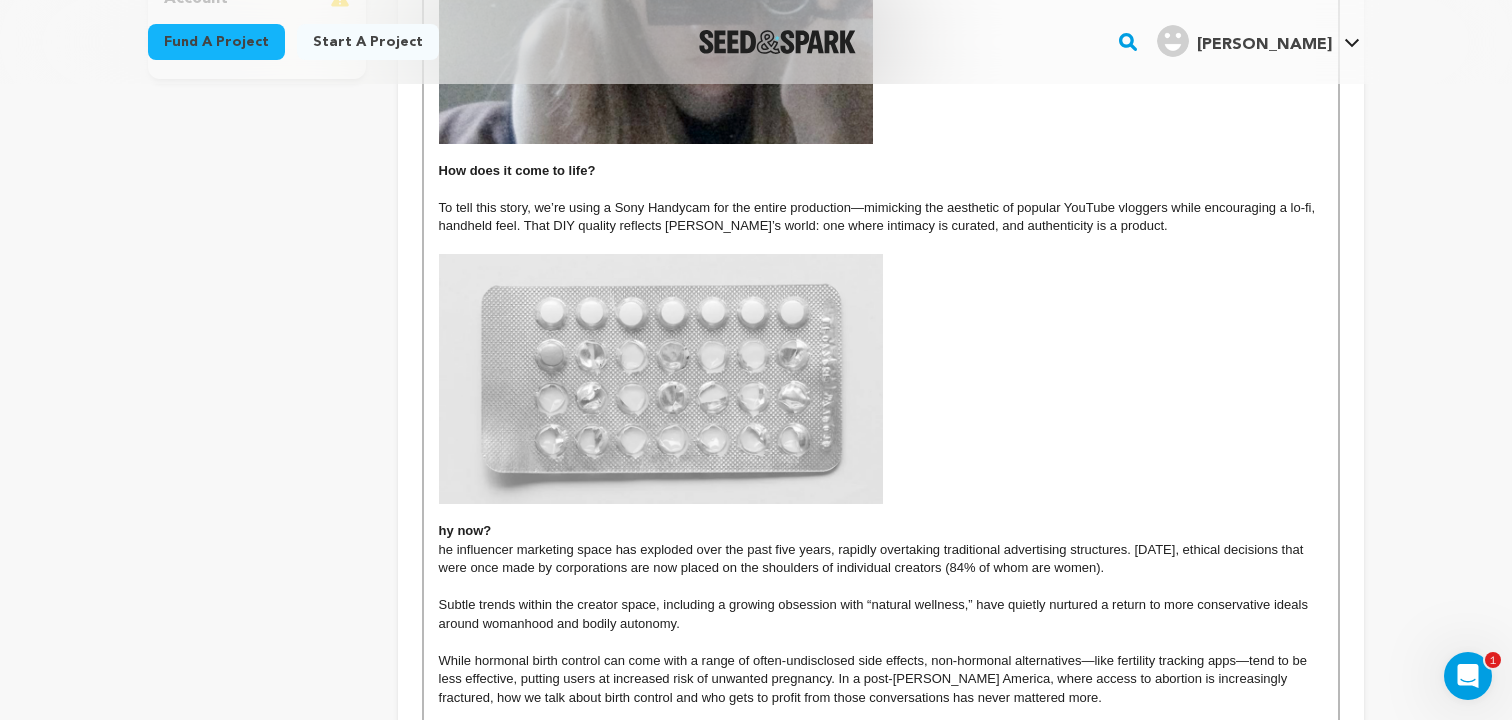 click at bounding box center [881, 379] 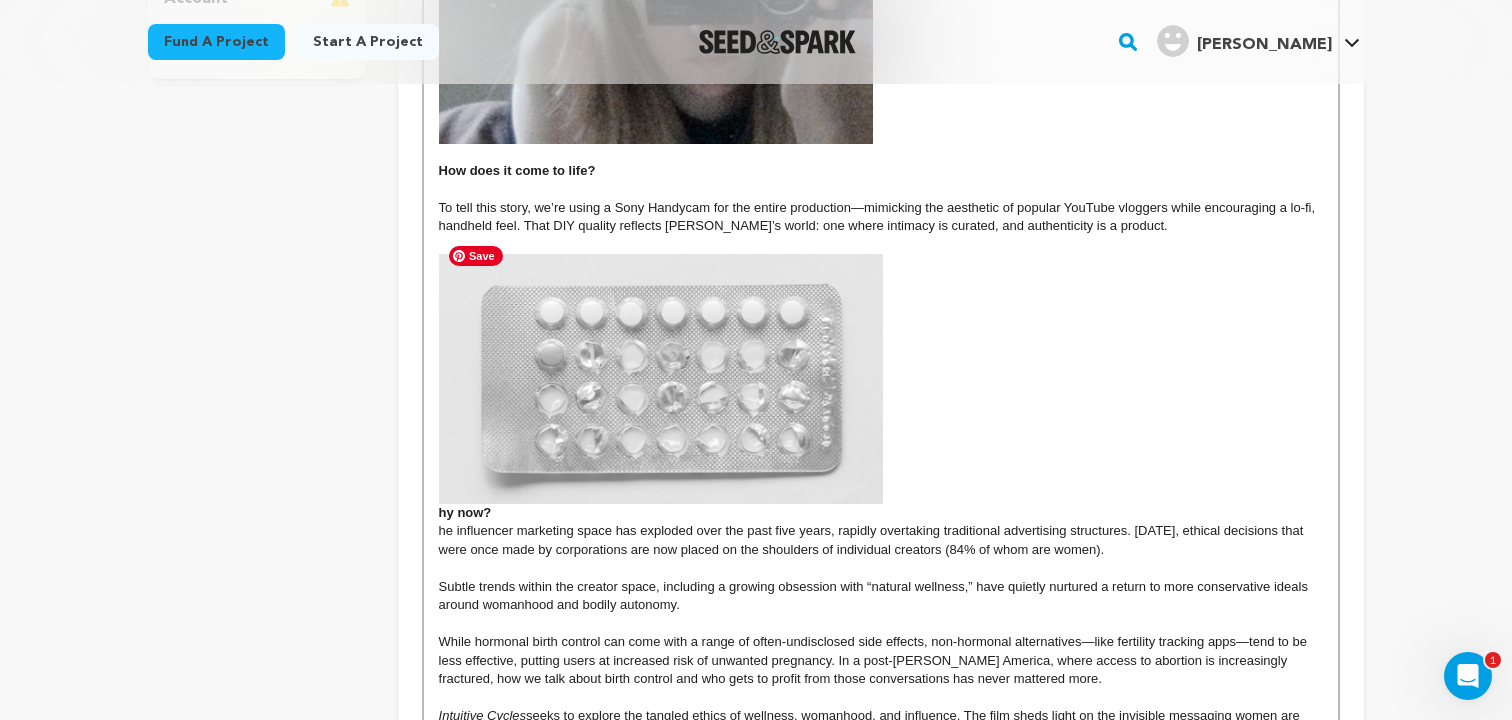 click at bounding box center [661, 379] 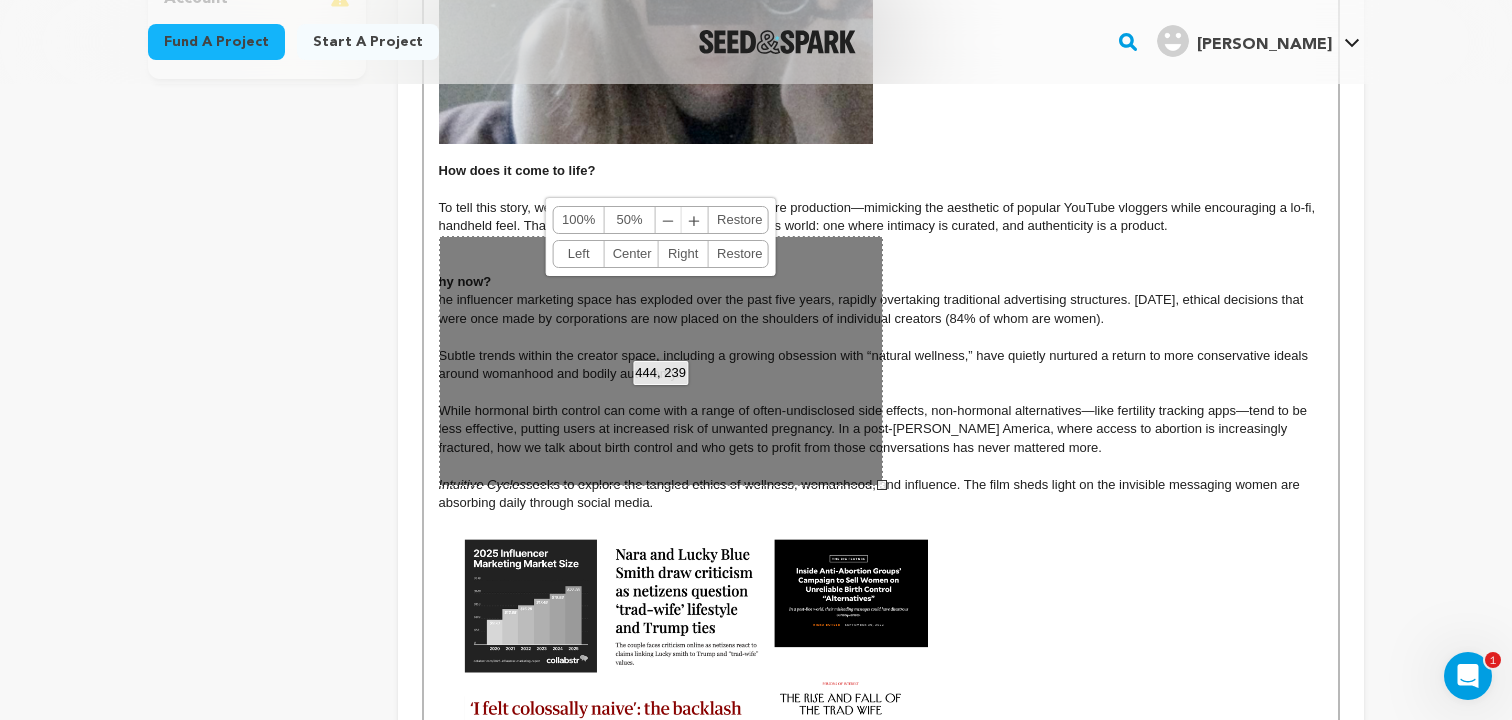 click on "444, 239
100%
50%
﹣
﹢
Restore
Left
Center
Right
Restore" at bounding box center [661, 361] 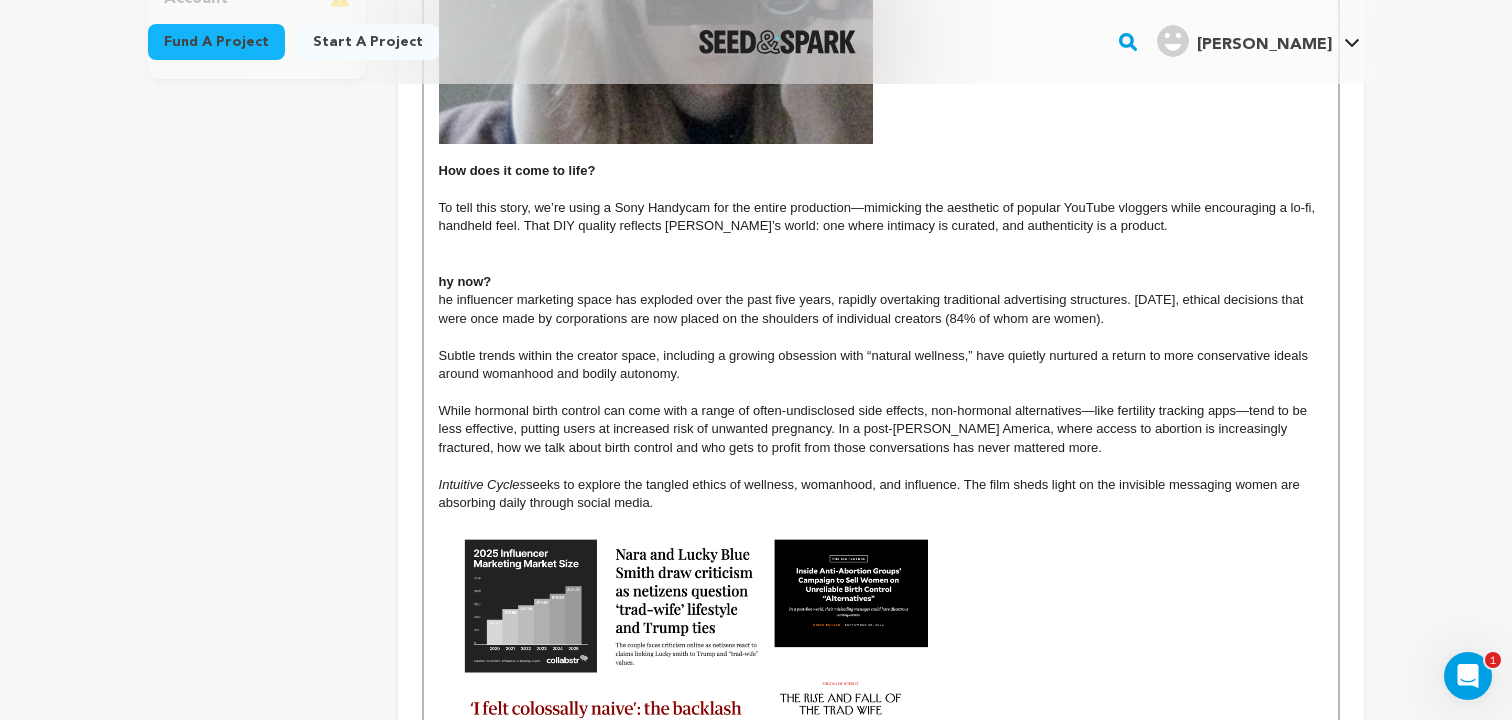 click at bounding box center (881, 263) 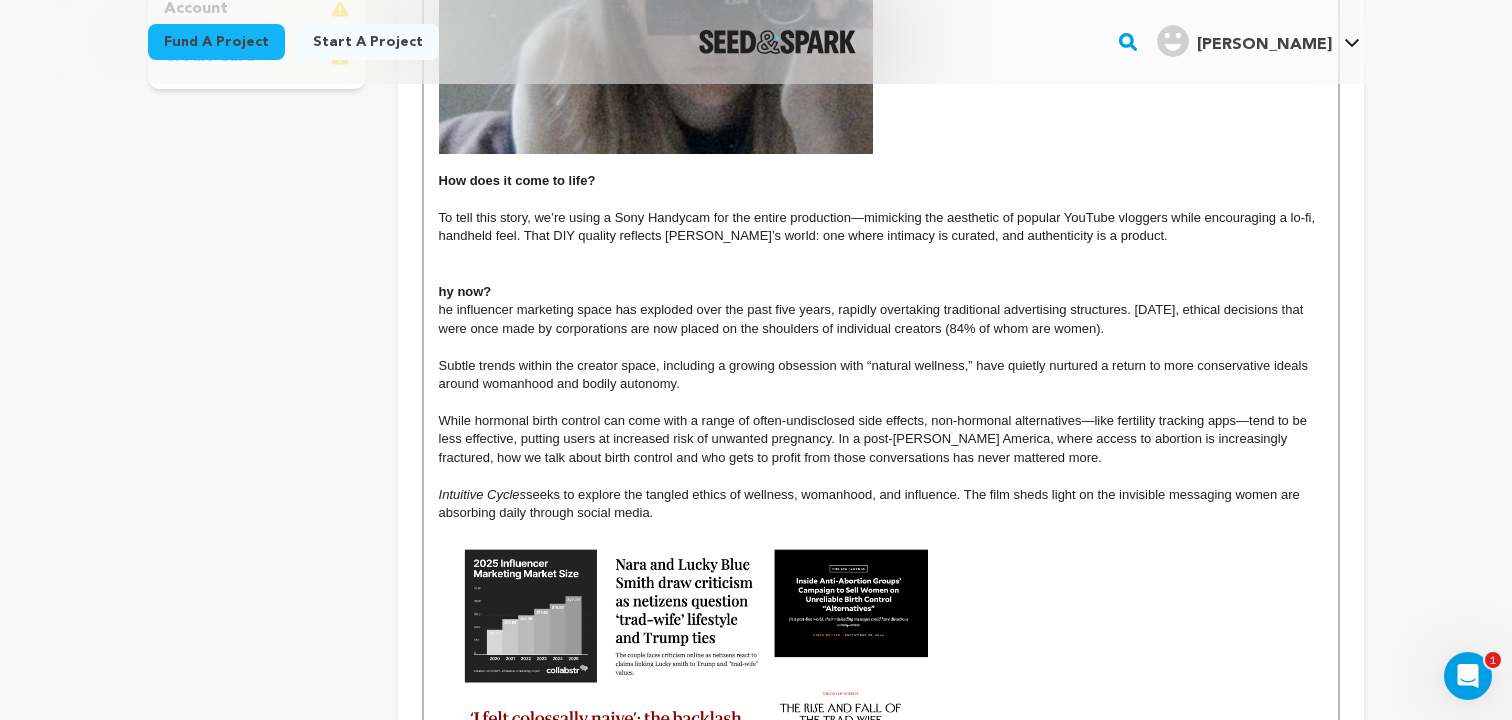 click at bounding box center (881, 347) 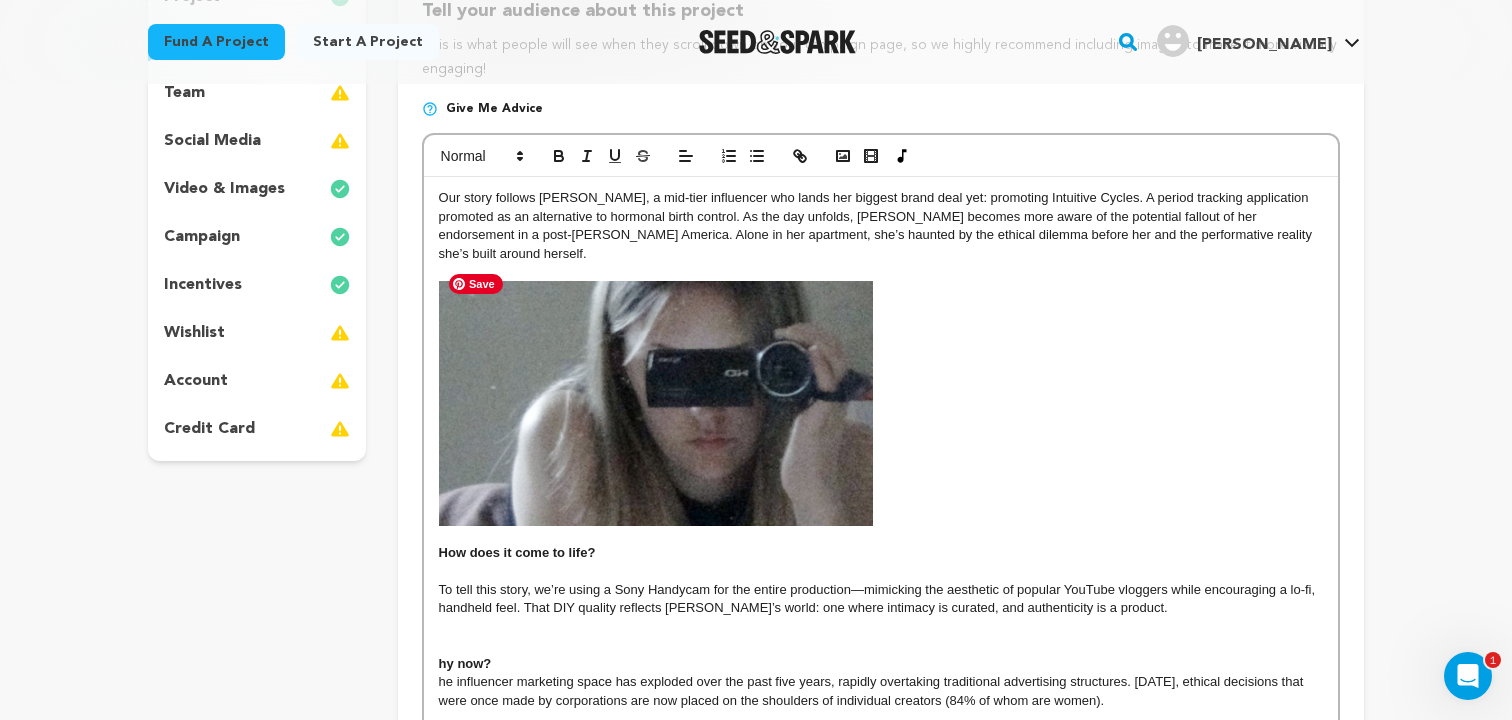 scroll, scrollTop: 279, scrollLeft: 0, axis: vertical 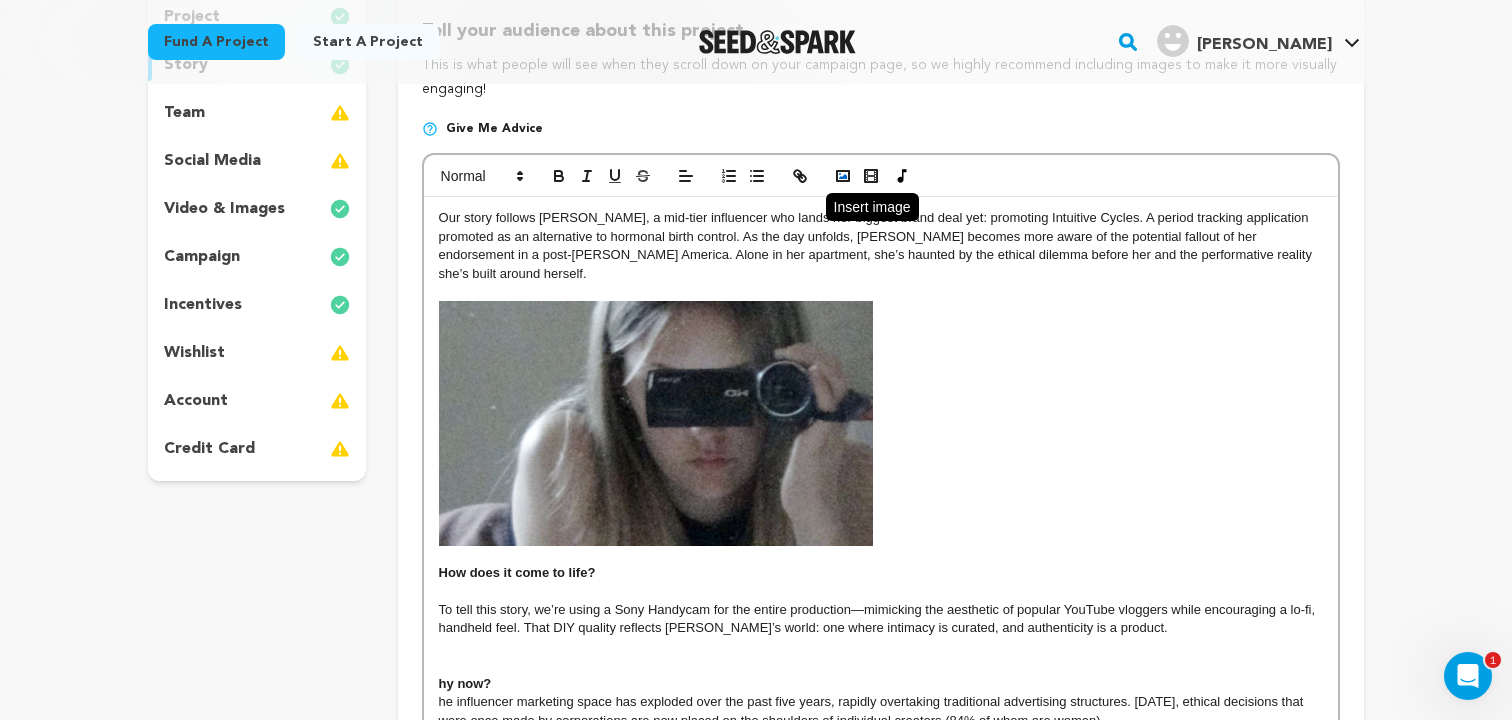 click 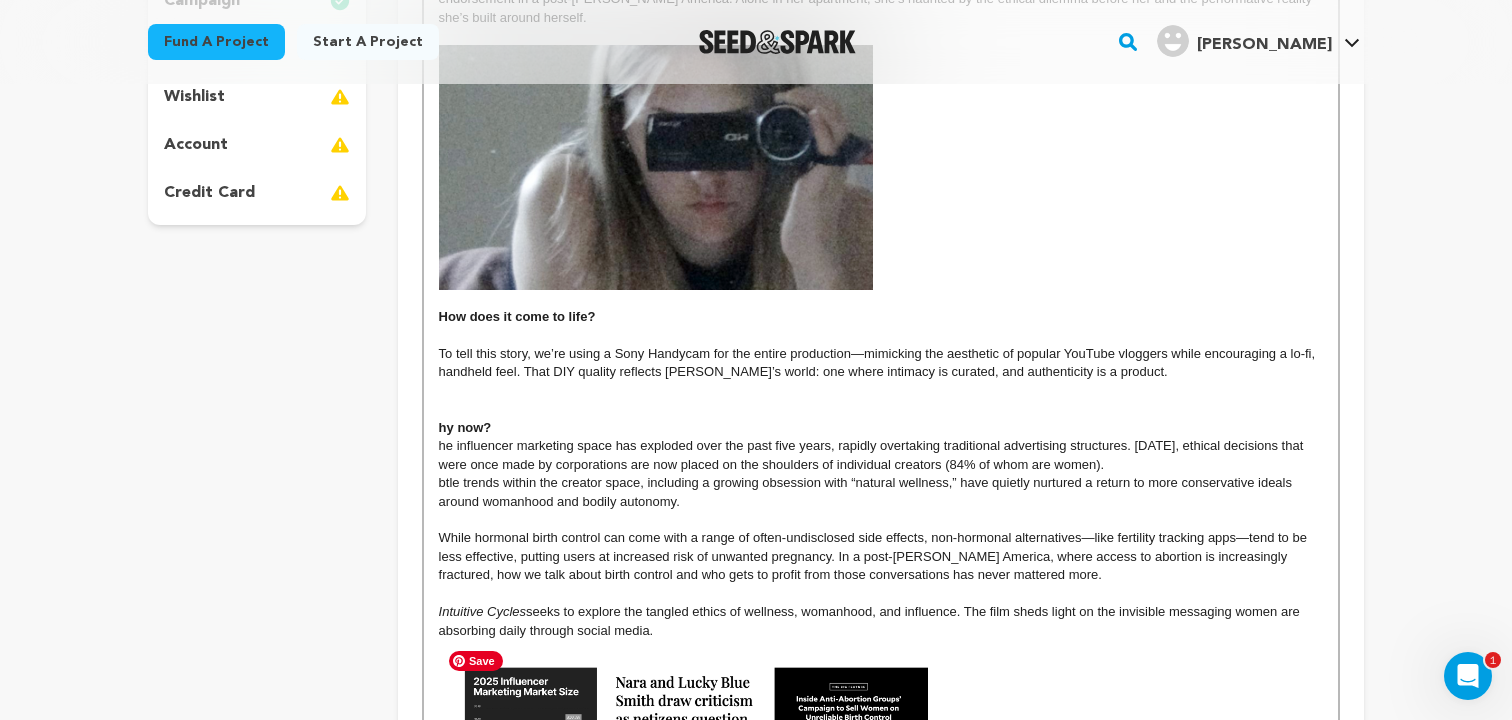 scroll, scrollTop: 531, scrollLeft: 0, axis: vertical 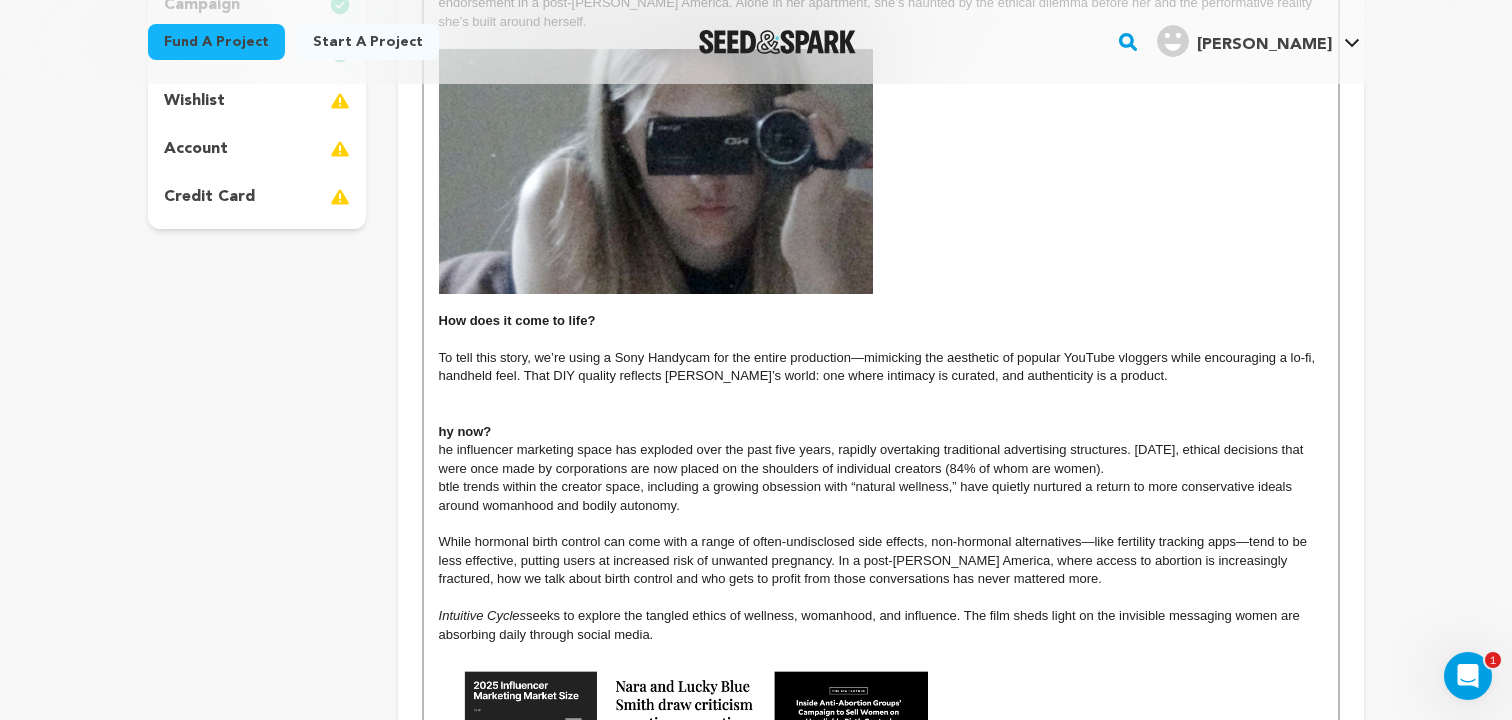 click on "To tell this story, we’re using a Sony Handycam for the entire production—mimicking the aesthetic of popular YouTube vloggers while encouraging a lo-fi, handheld feel. That DIY quality reflects Sadie’s world: one where intimacy is curated, and authenticity is a product." at bounding box center [881, 367] 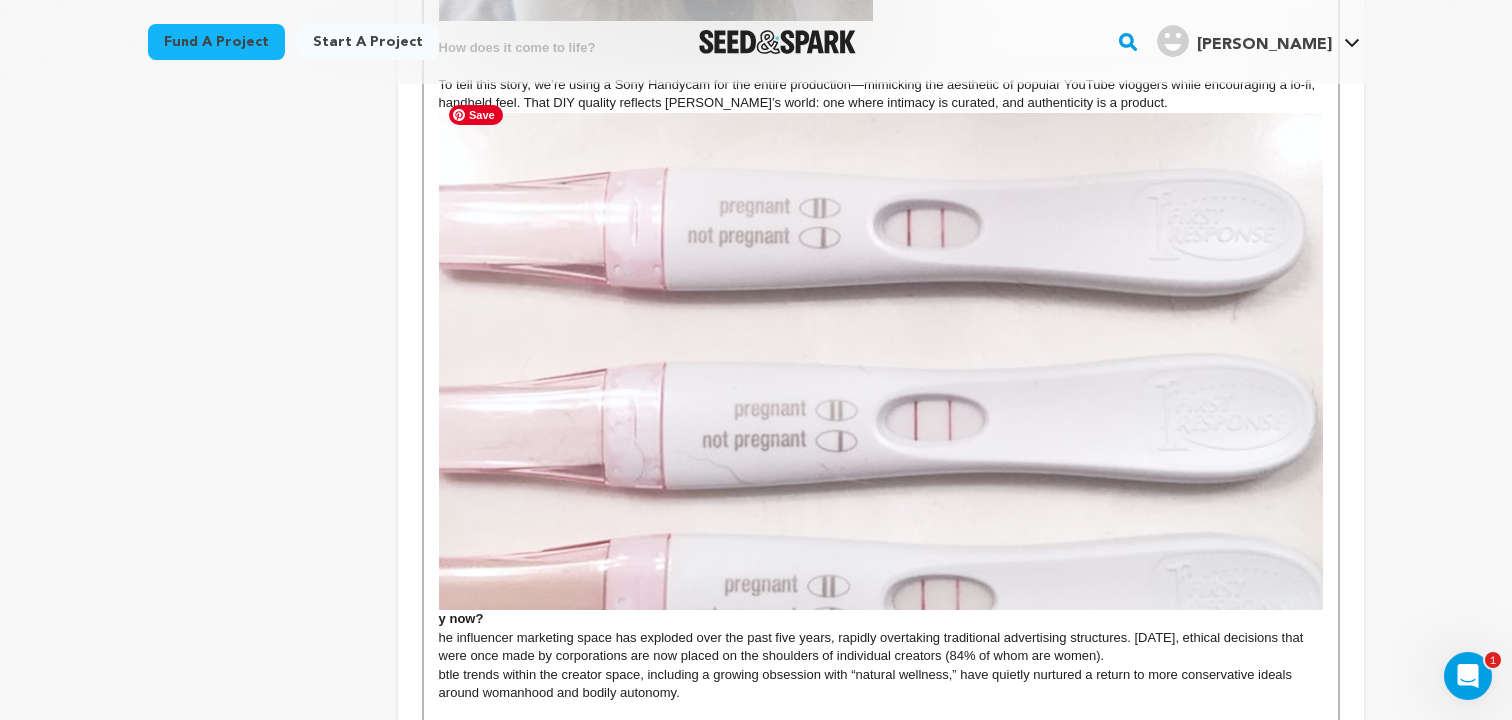 scroll, scrollTop: 822, scrollLeft: 0, axis: vertical 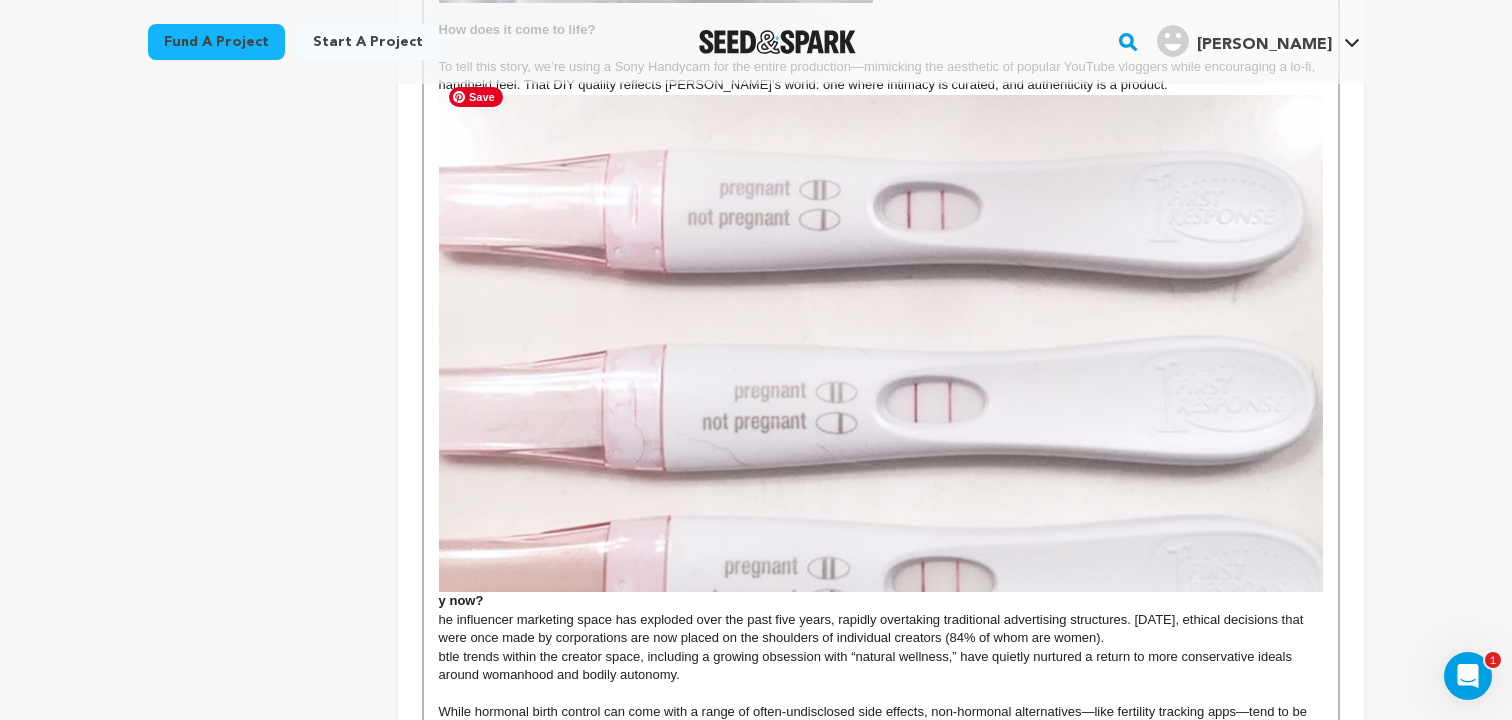 click at bounding box center (881, 343) 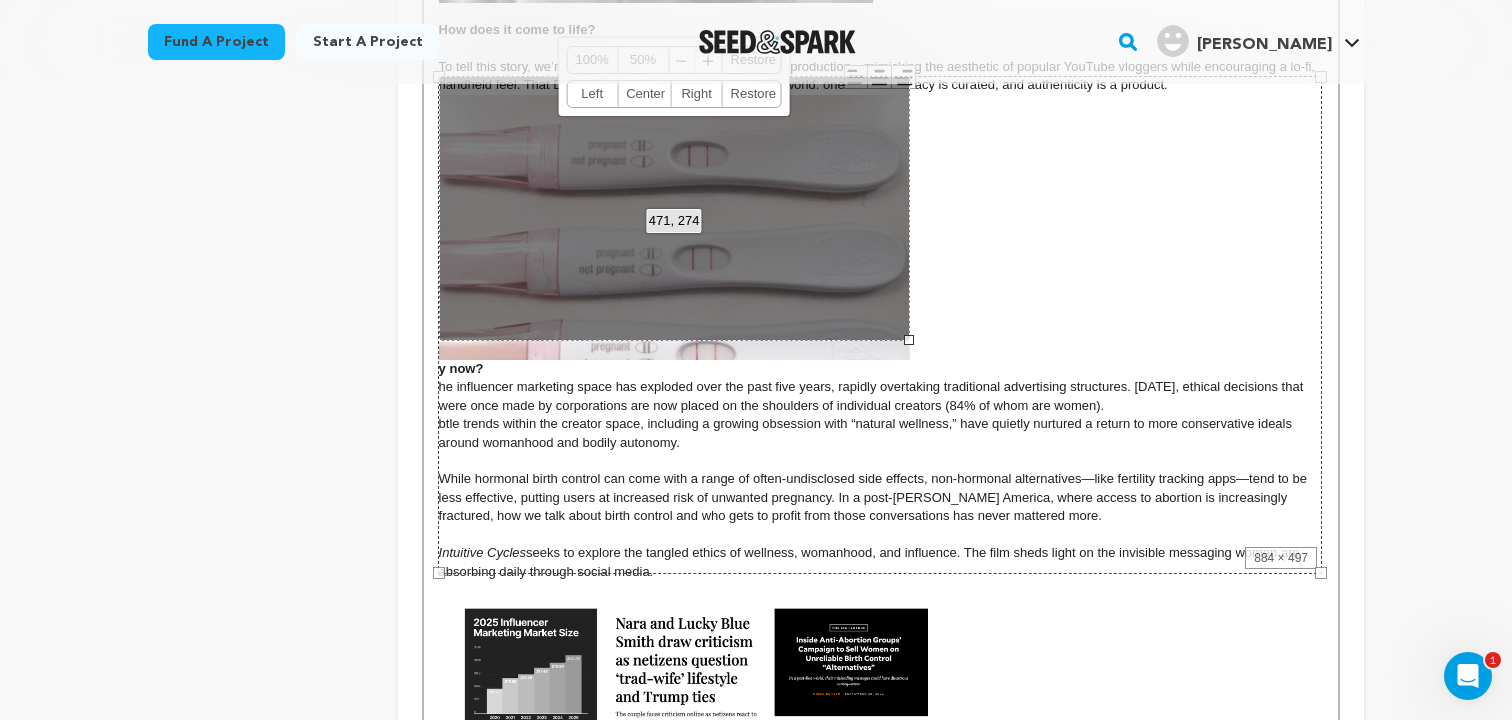 drag, startPoint x: 1324, startPoint y: 576, endPoint x: 911, endPoint y: 354, distance: 468.88486 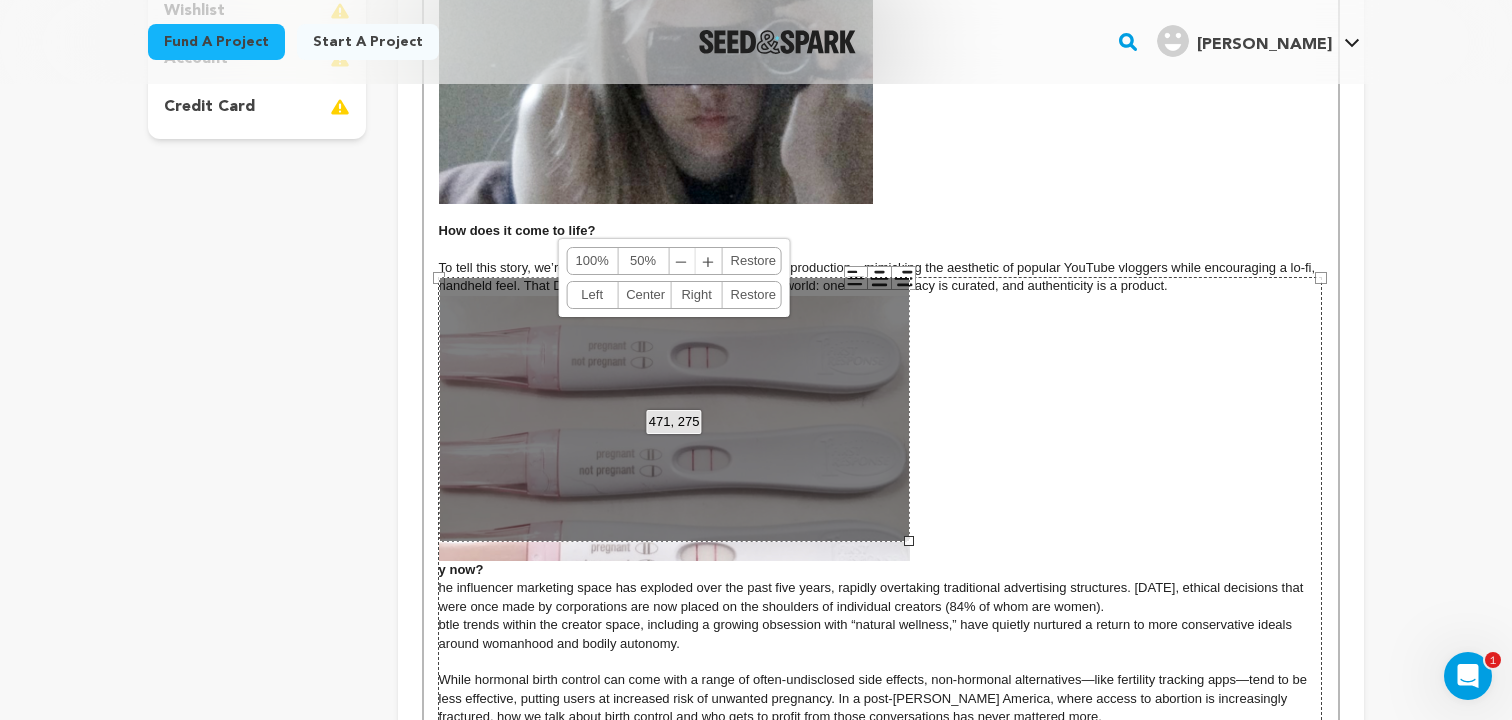 scroll, scrollTop: 613, scrollLeft: 0, axis: vertical 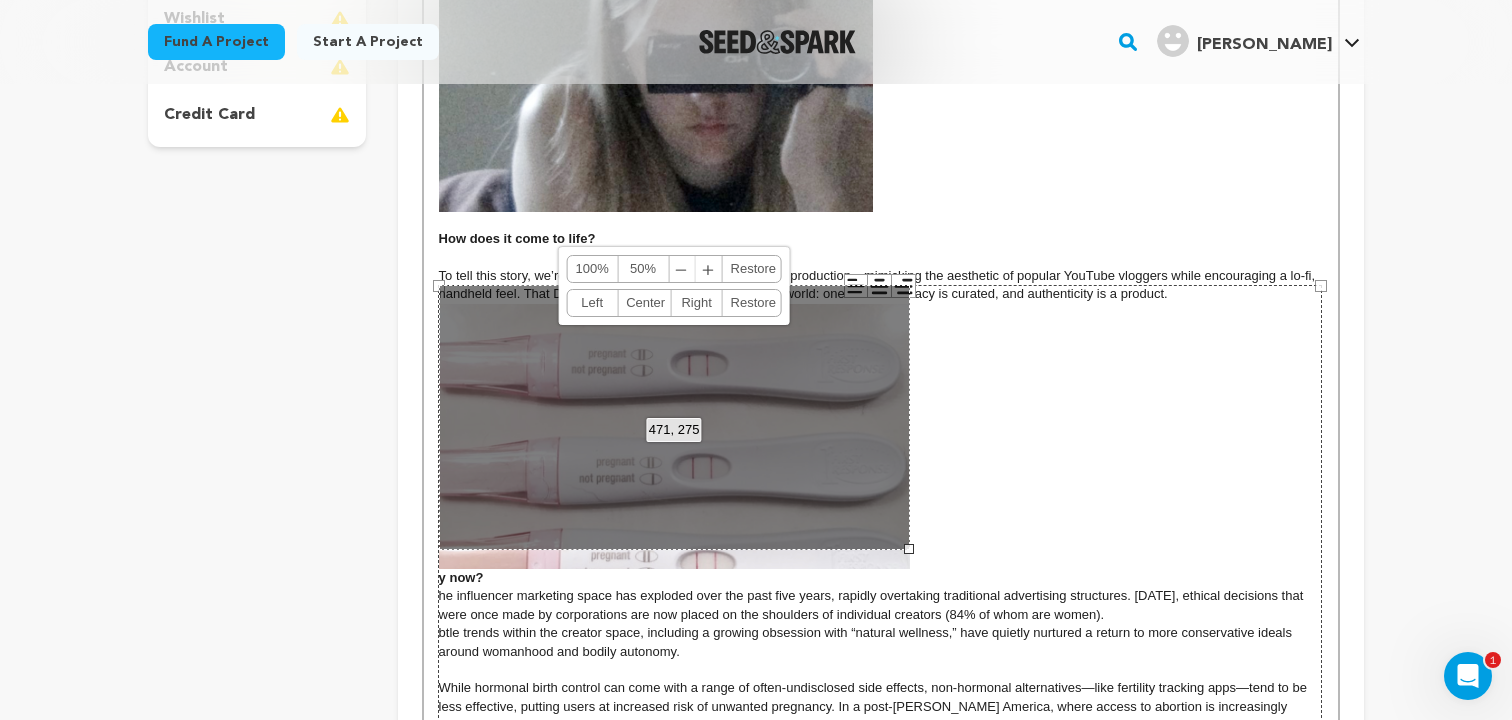 click at bounding box center [881, 89] 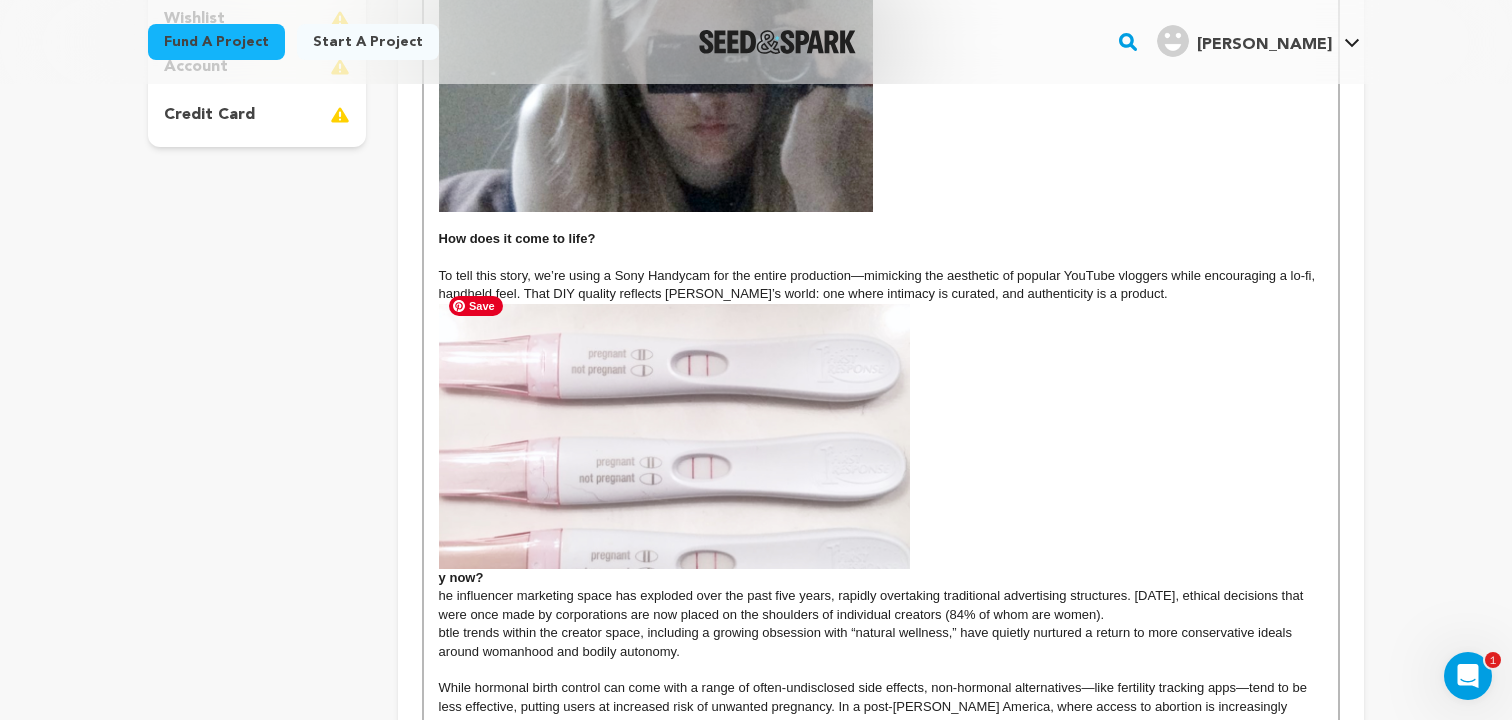 click at bounding box center [674, 436] 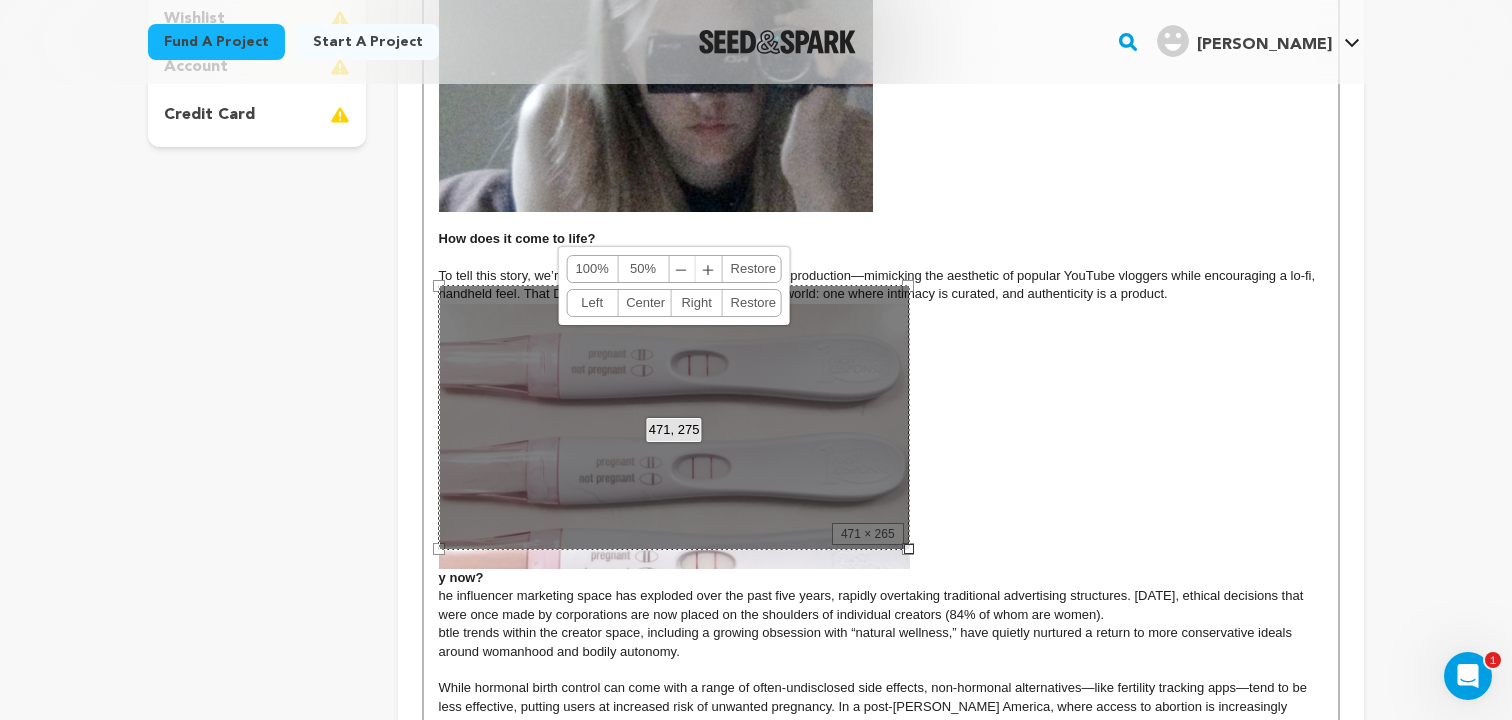 click on "To tell this story, we’re using a Sony Handycam for the entire production—mimicking the aesthetic of popular YouTube vloggers while encouraging a lo-fi, handheld feel. That DIY quality reflects Sadie’s world: one where intimacy is curated, and authenticity is a product." at bounding box center [881, 285] 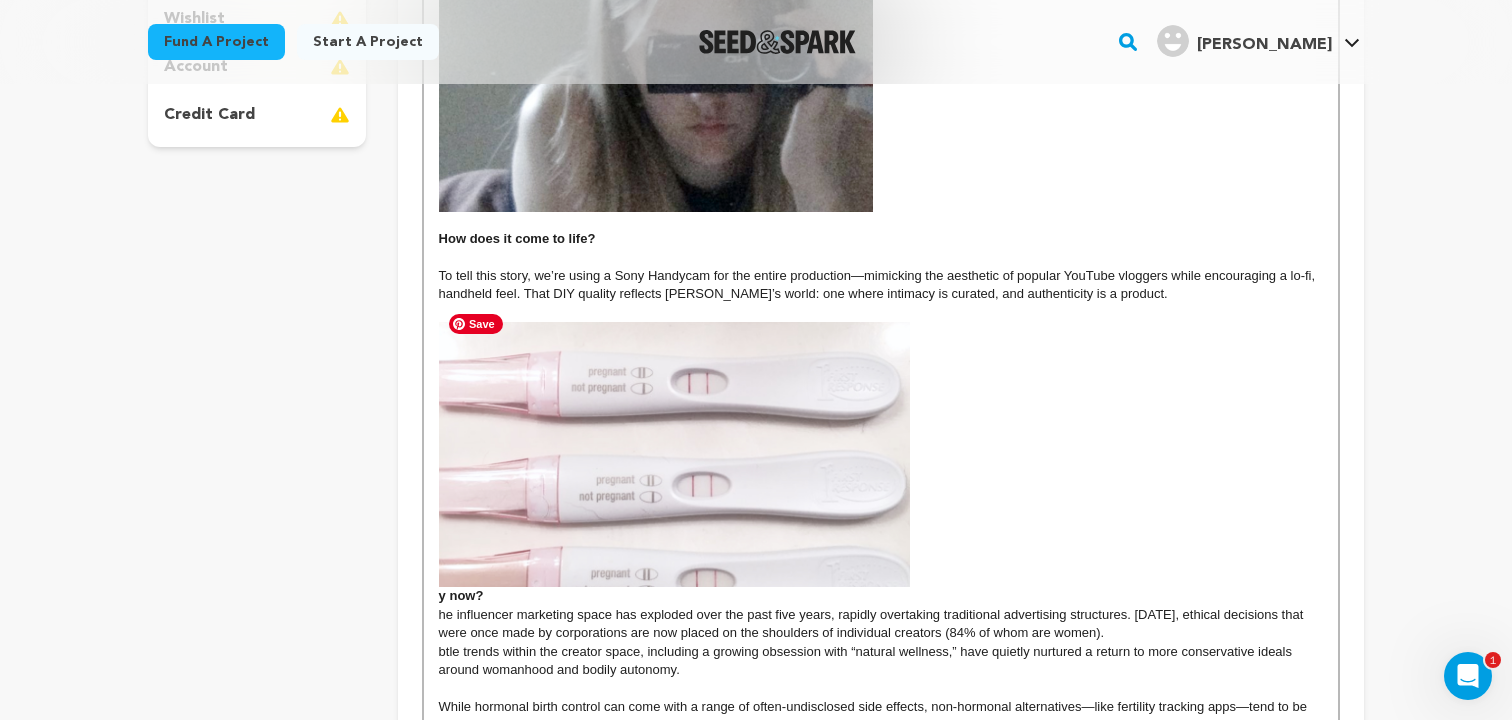 click on "y now?" at bounding box center (881, 462) 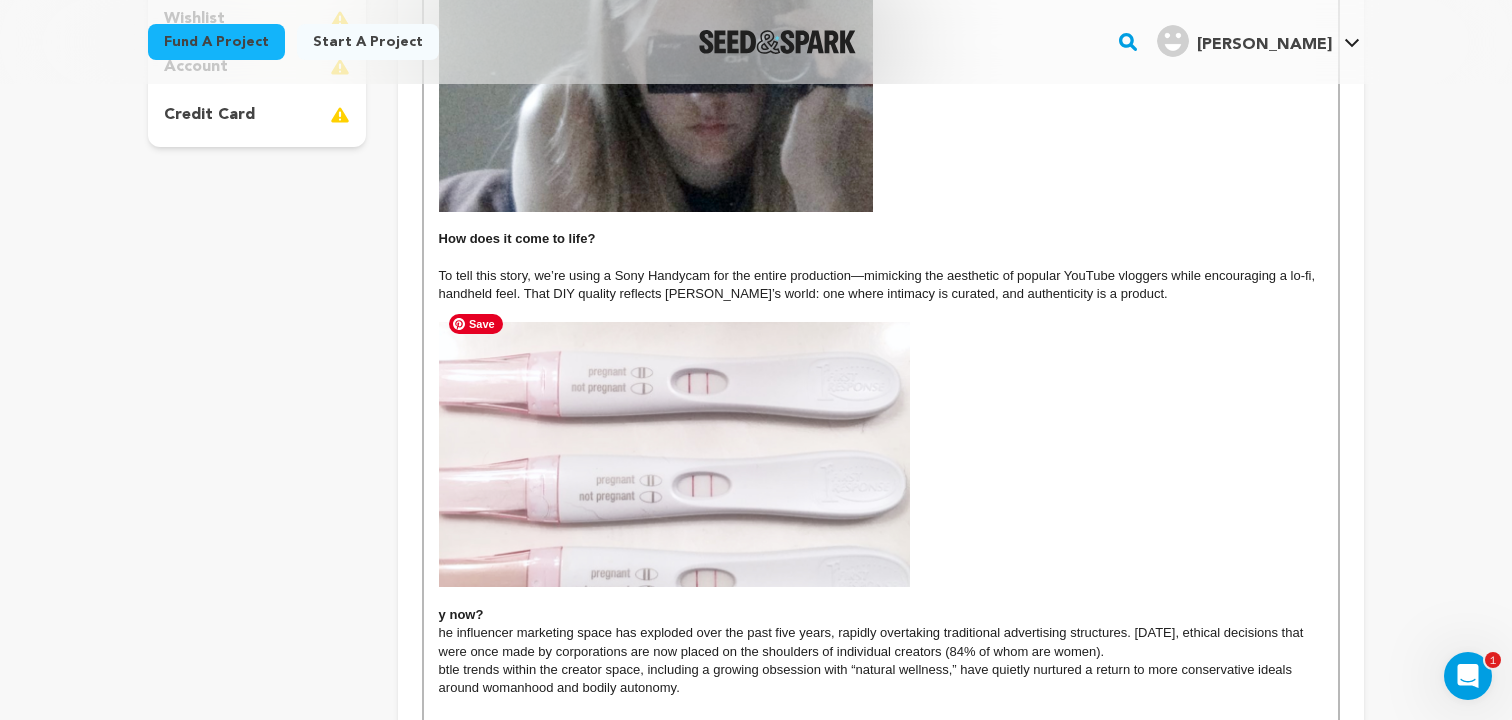 type 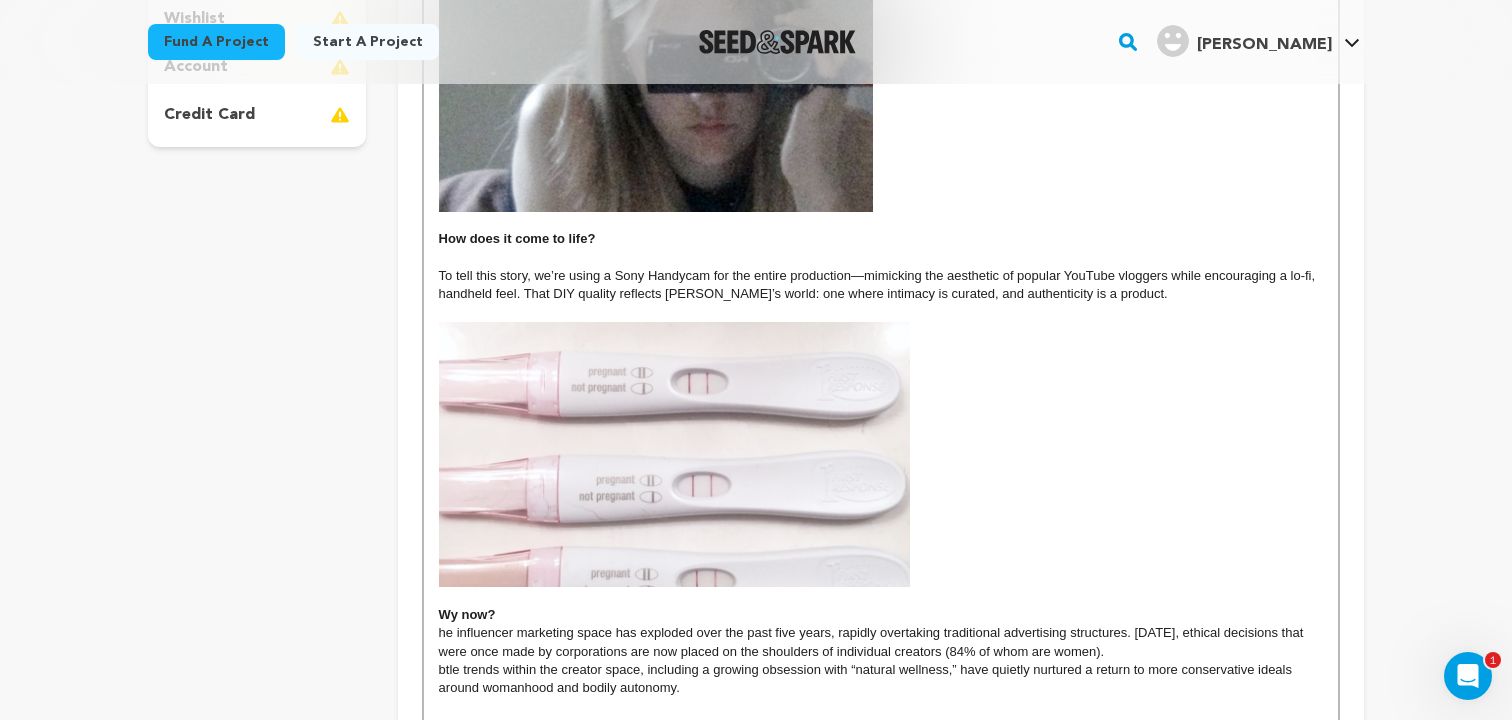 click at bounding box center [881, 454] 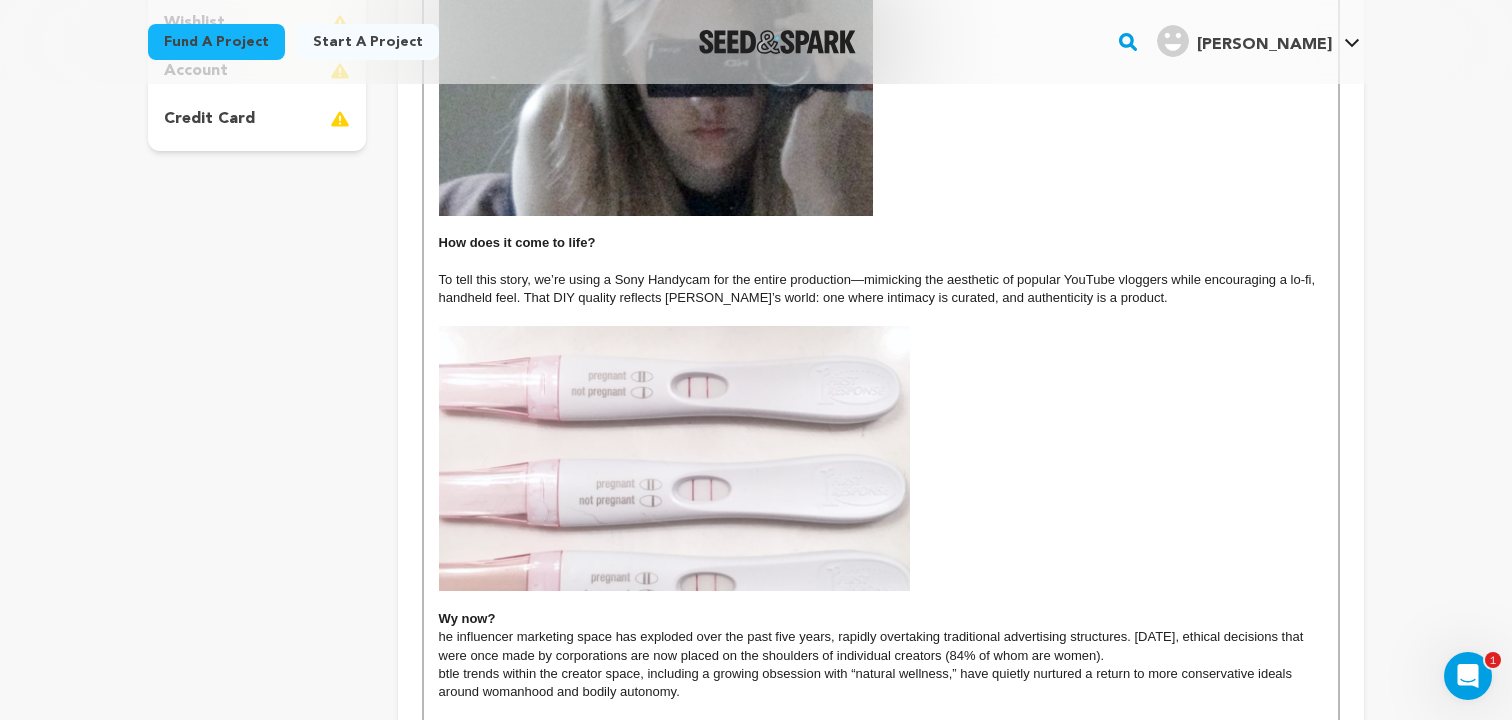 scroll, scrollTop: 644, scrollLeft: 0, axis: vertical 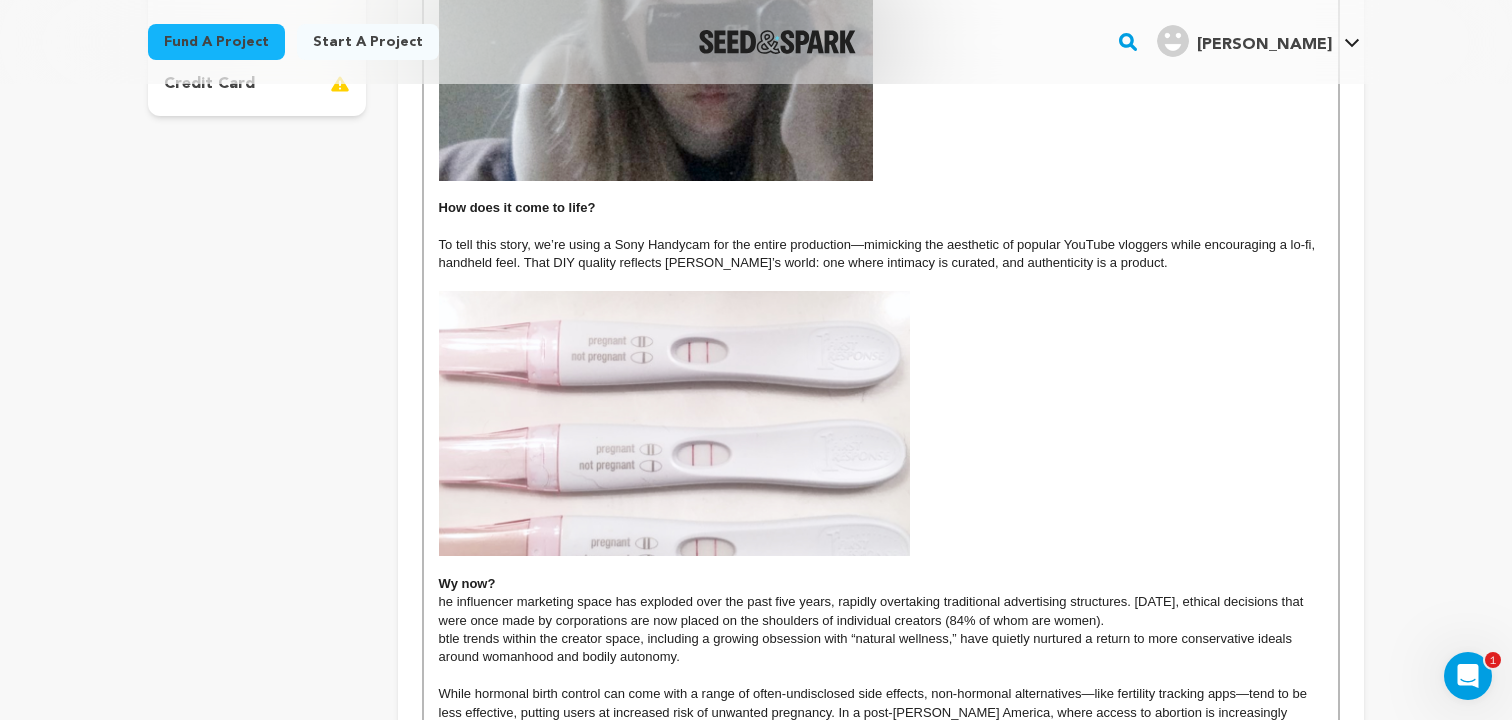 click at bounding box center [674, 423] 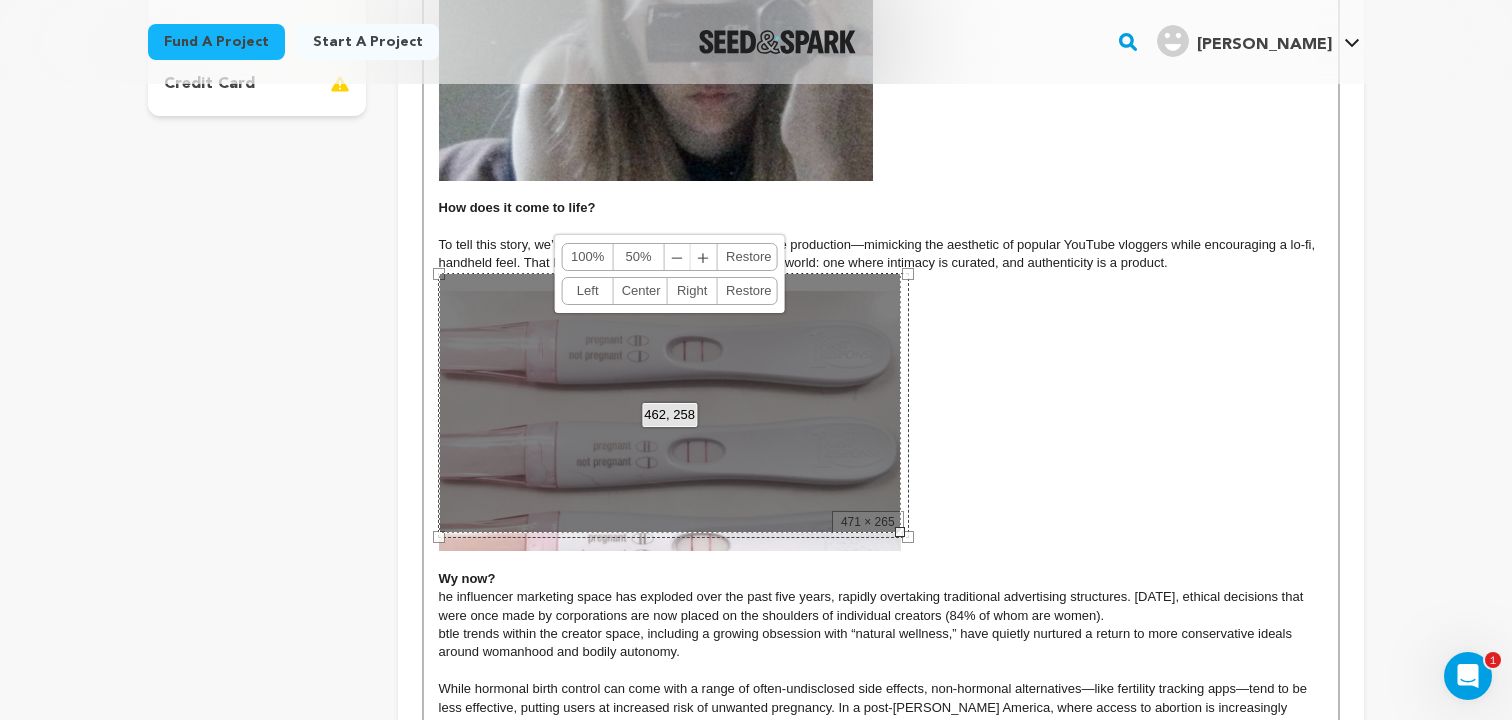 drag, startPoint x: 909, startPoint y: 539, endPoint x: 855, endPoint y: 477, distance: 82.219215 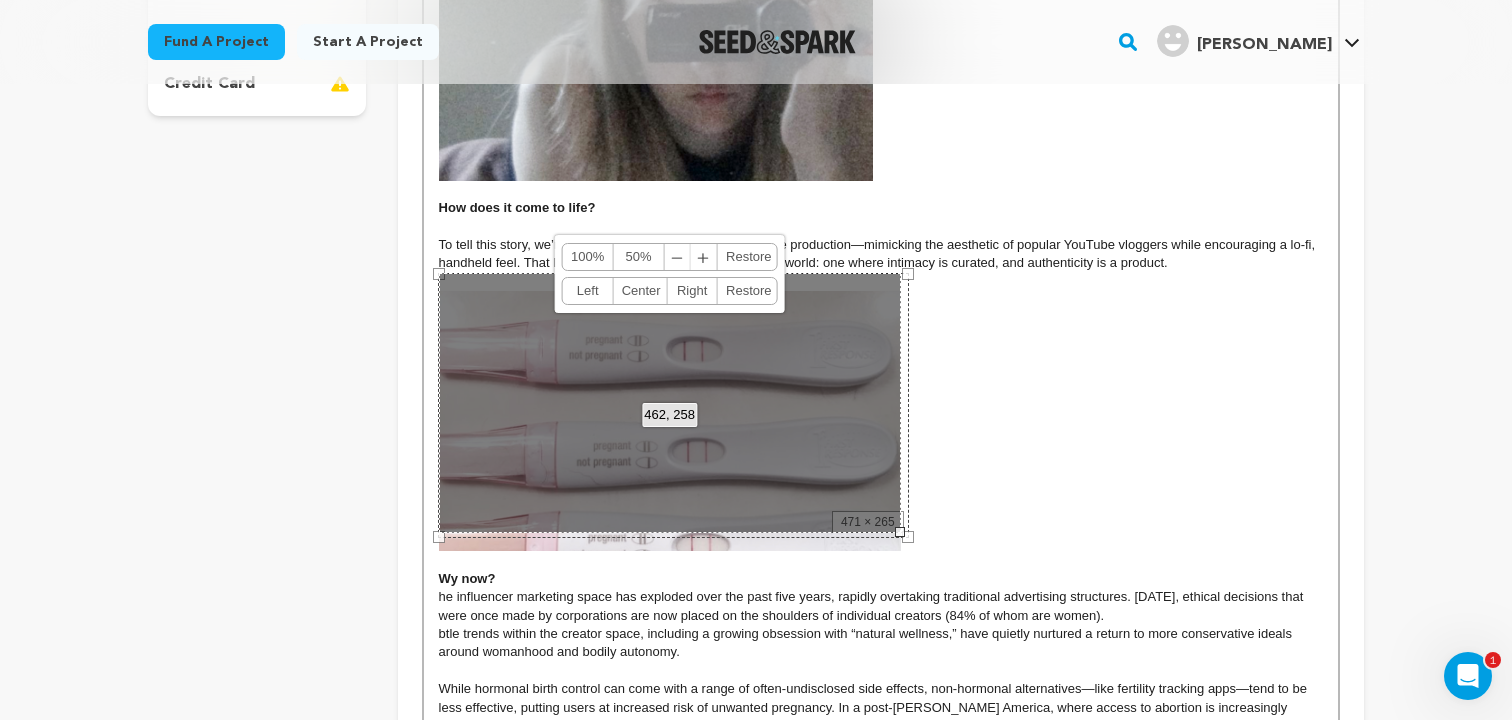 click on "462, 258
100%
50%
﹣
﹢
Restore
Left
Center
Right
Restore" at bounding box center [670, 403] 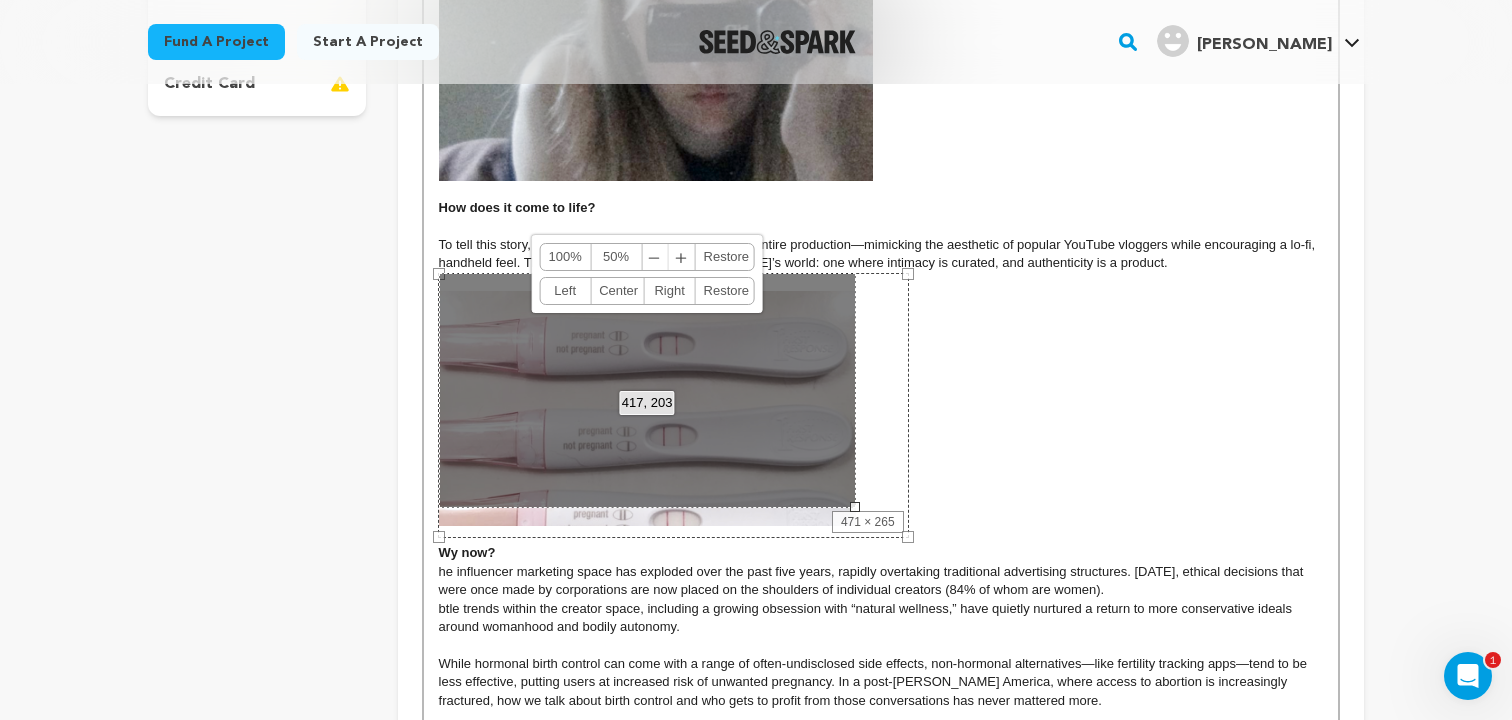 click at bounding box center [881, 408] 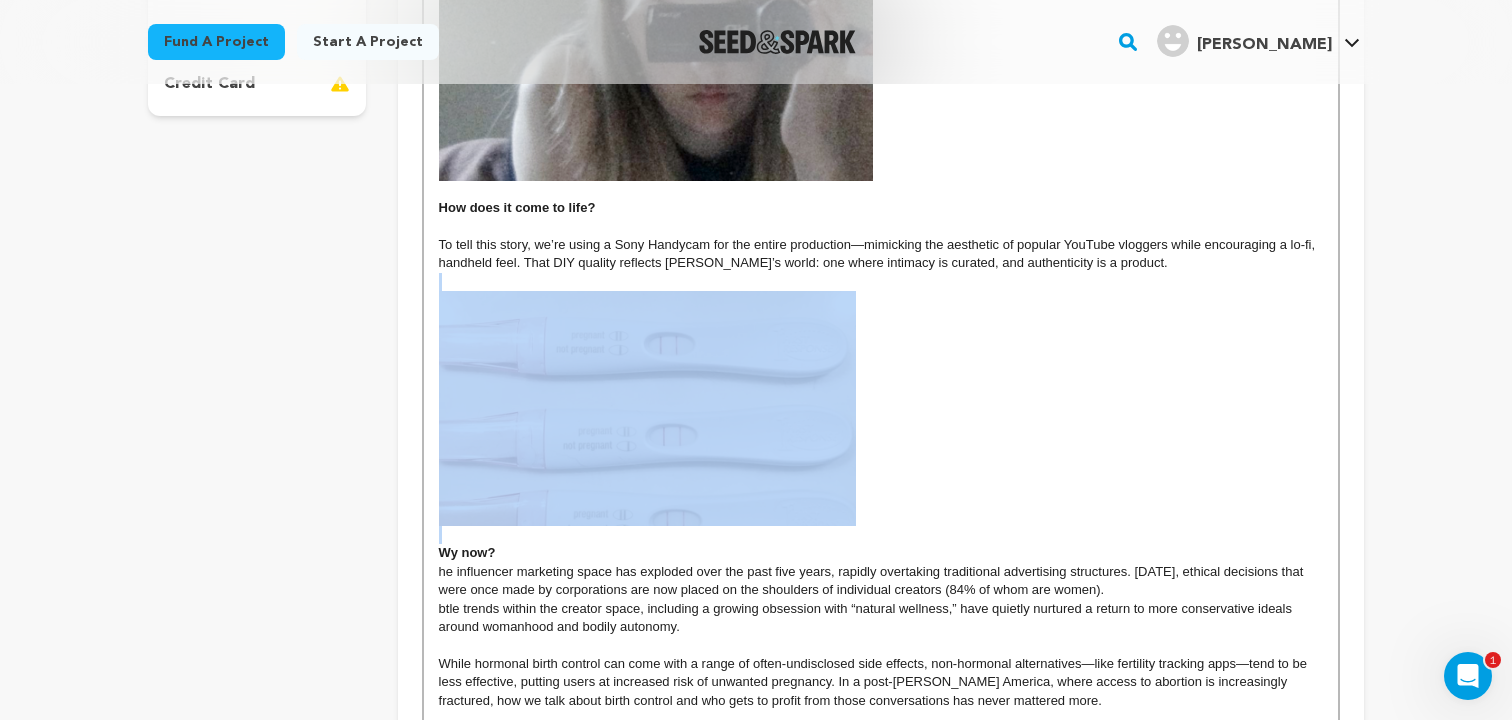 click at bounding box center [881, 408] 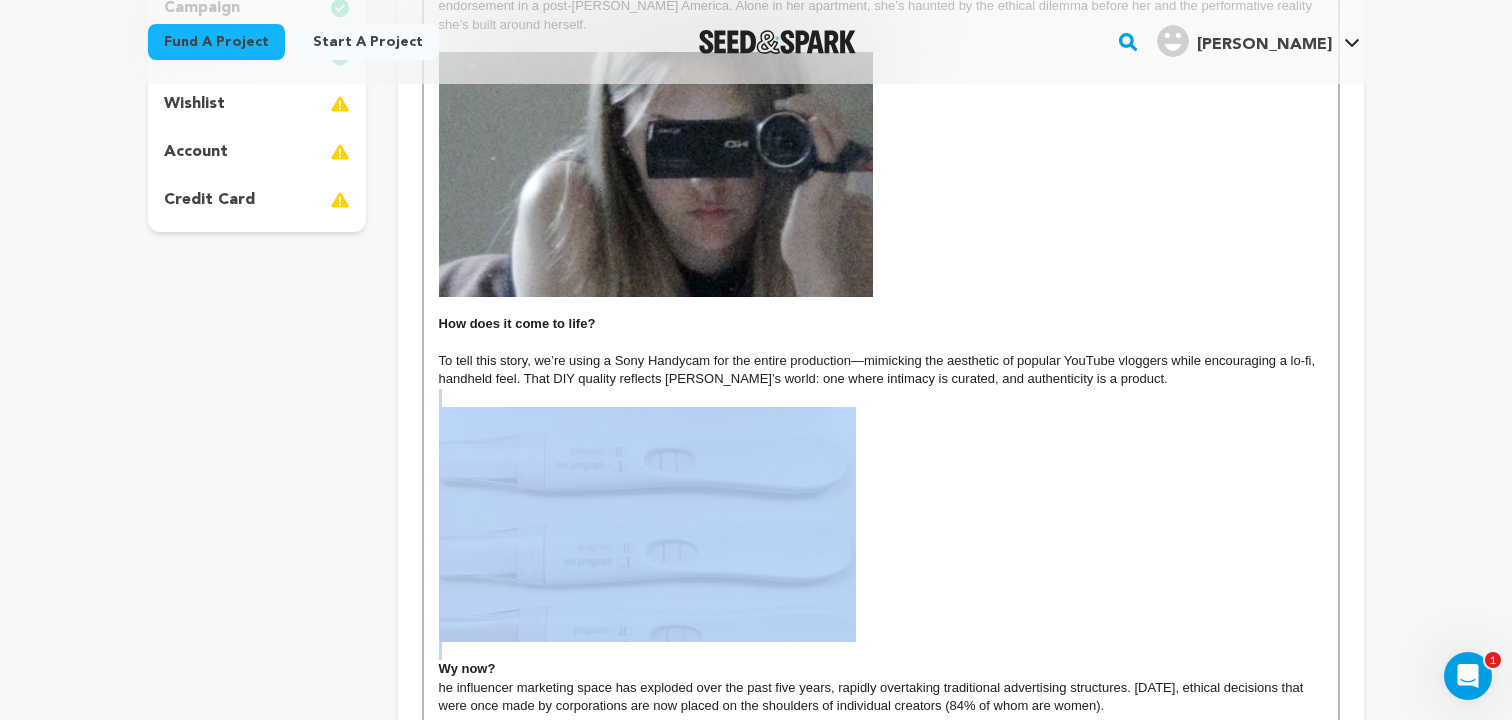 scroll, scrollTop: 501, scrollLeft: 0, axis: vertical 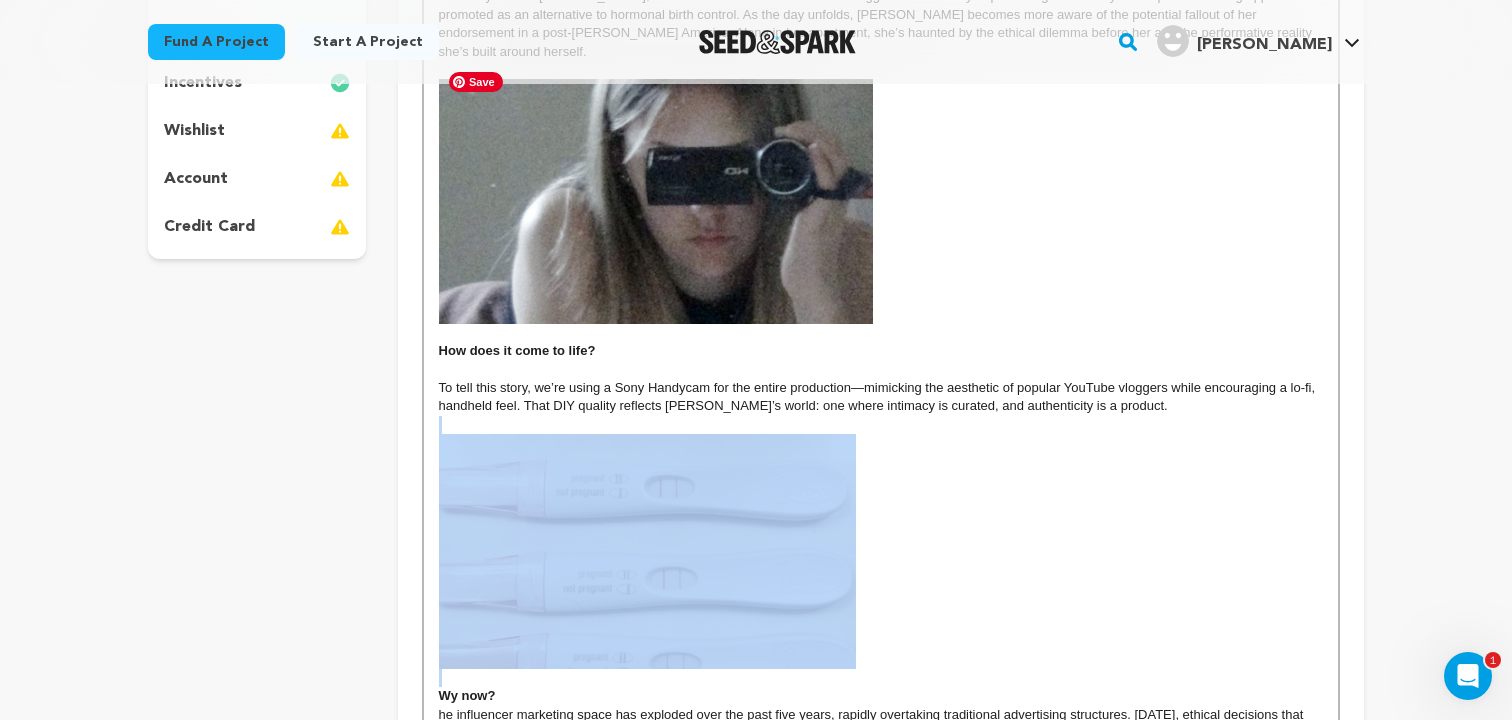 click at bounding box center [656, 201] 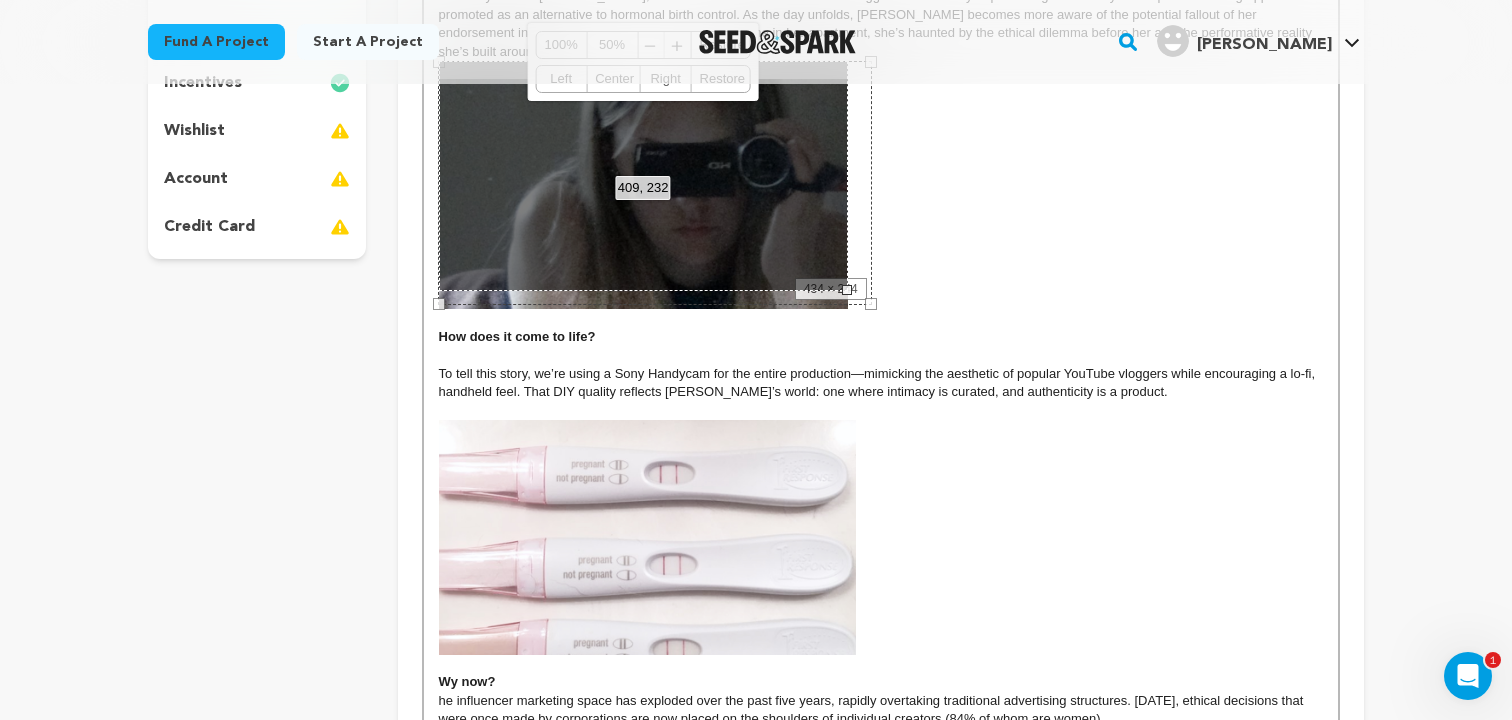 drag, startPoint x: 872, startPoint y: 303, endPoint x: 847, endPoint y: 291, distance: 27.730848 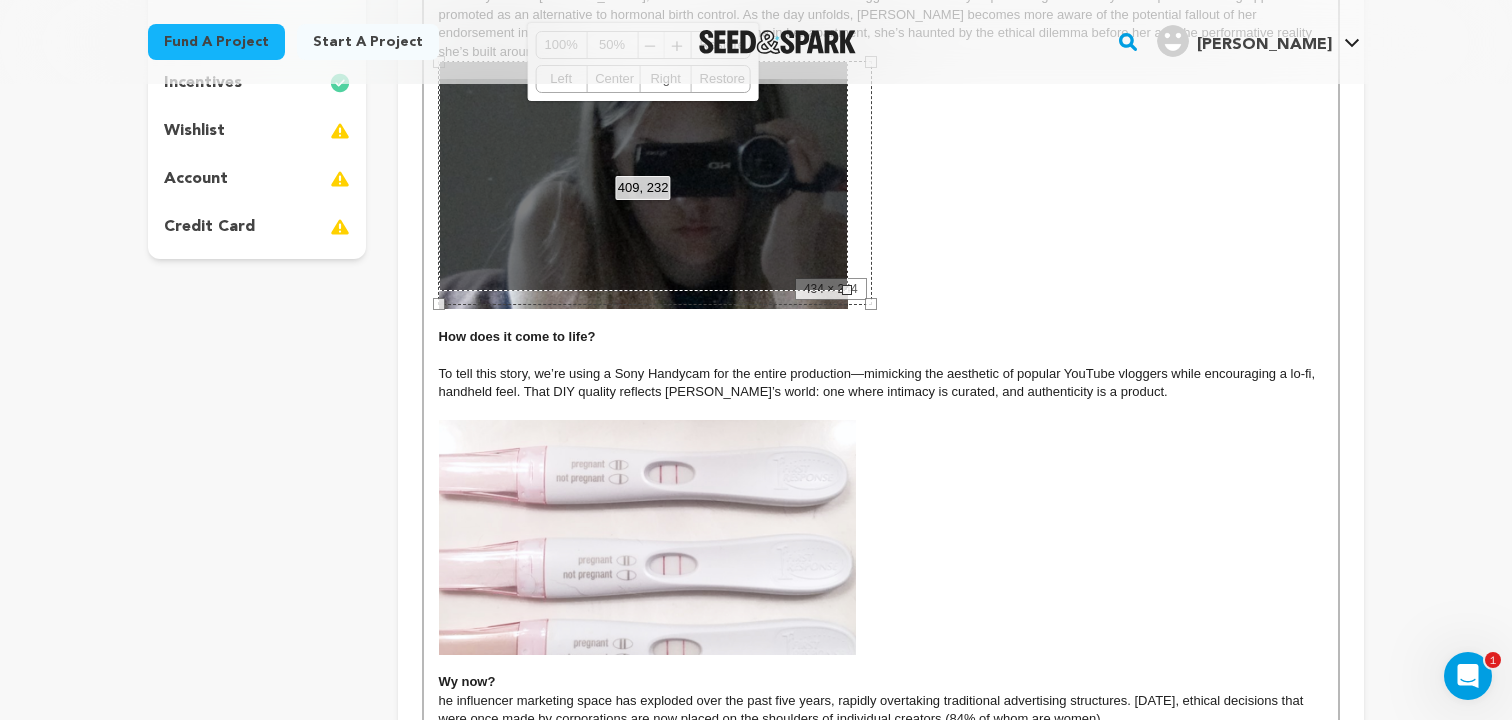 click at bounding box center (847, 290) 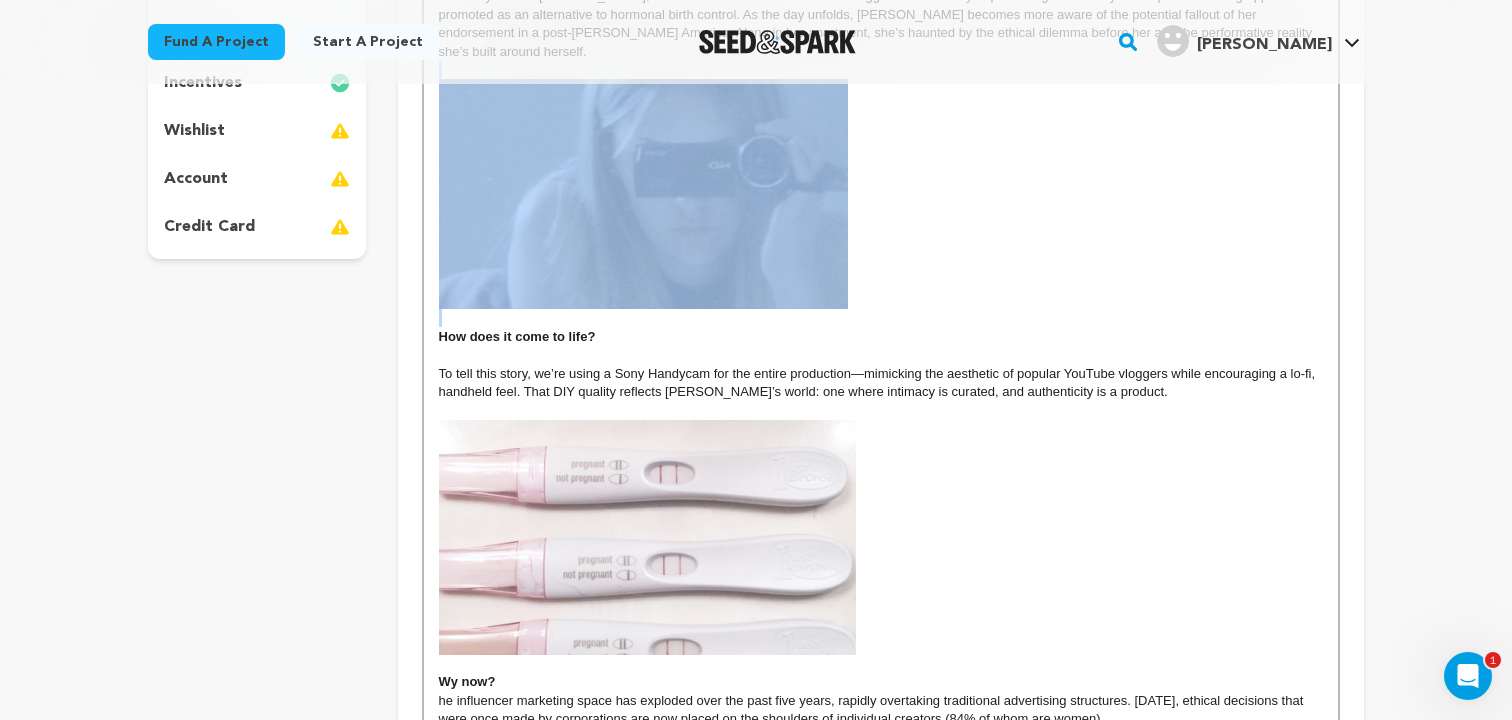 click at bounding box center (881, 194) 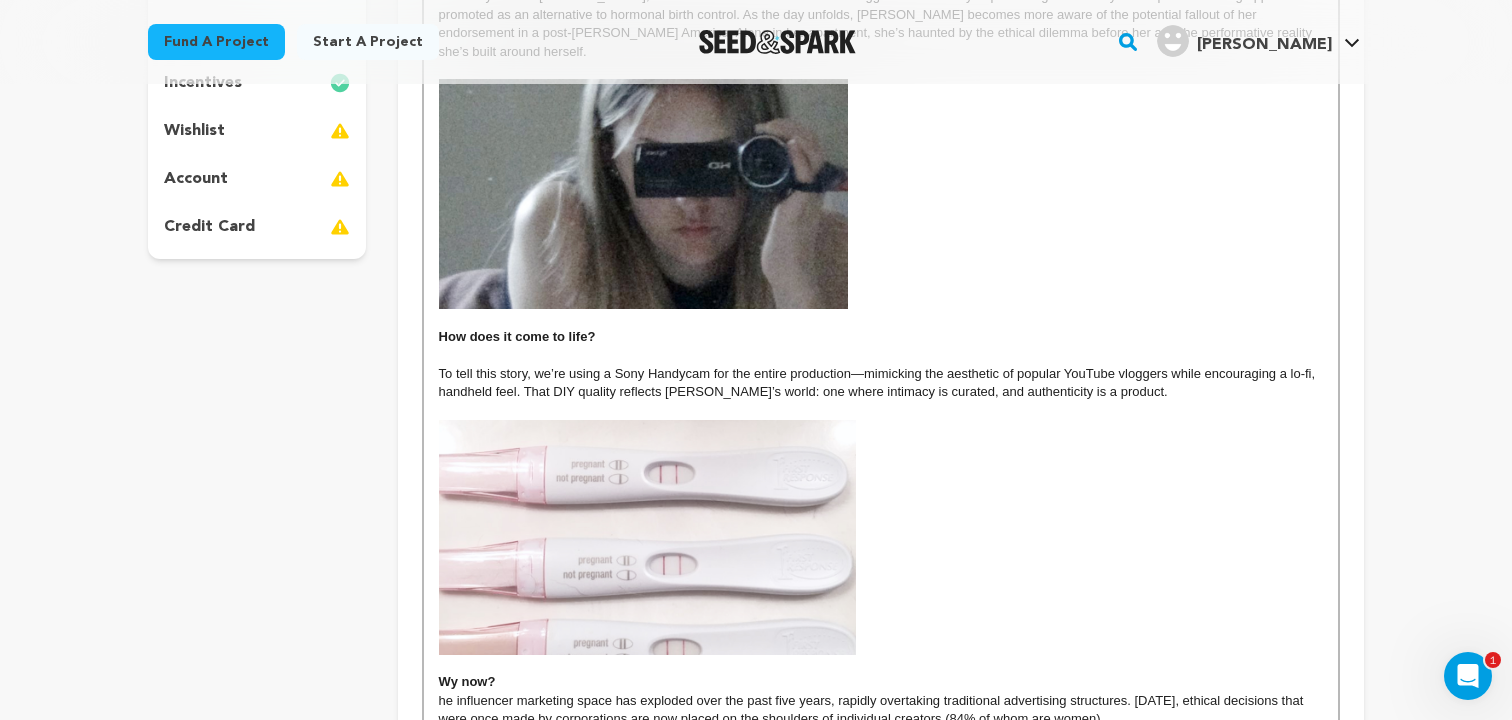 click at bounding box center (881, 194) 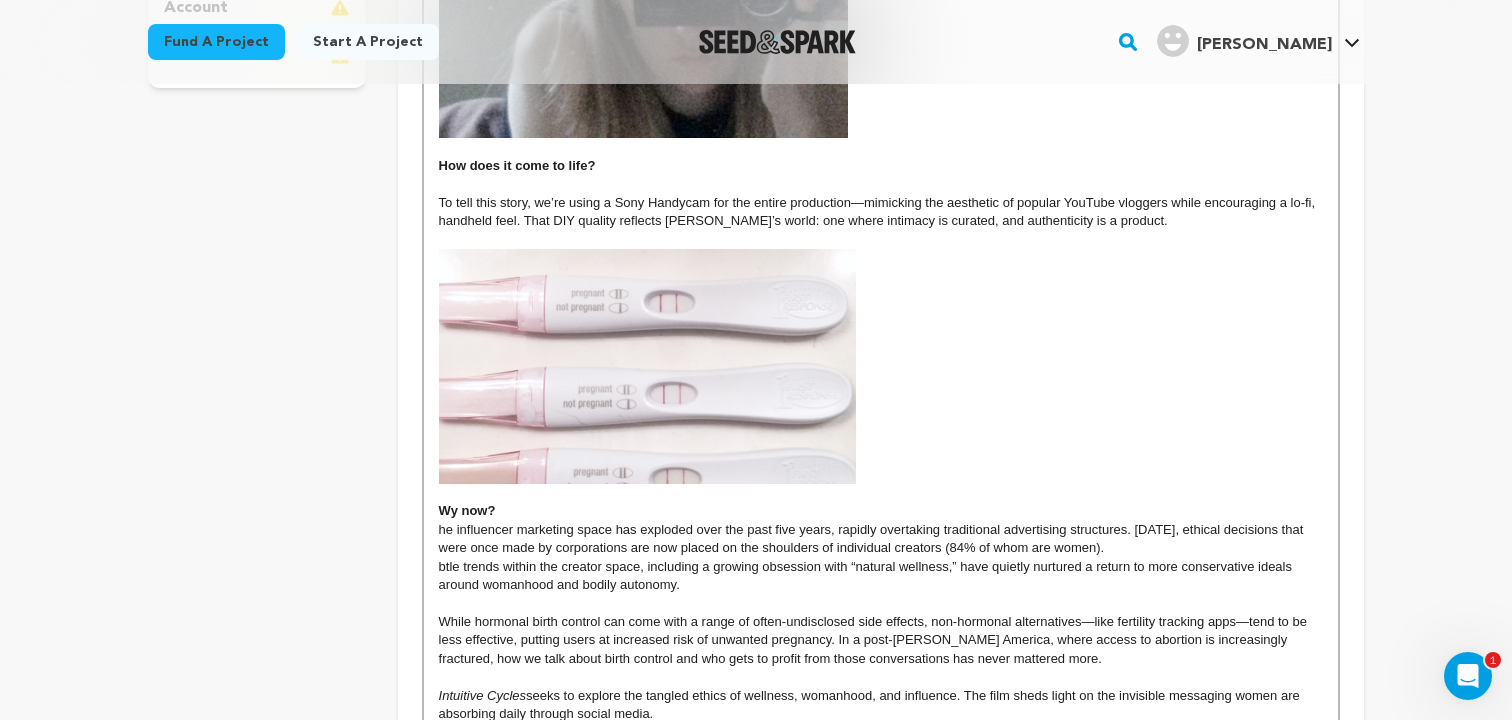 scroll, scrollTop: 700, scrollLeft: 0, axis: vertical 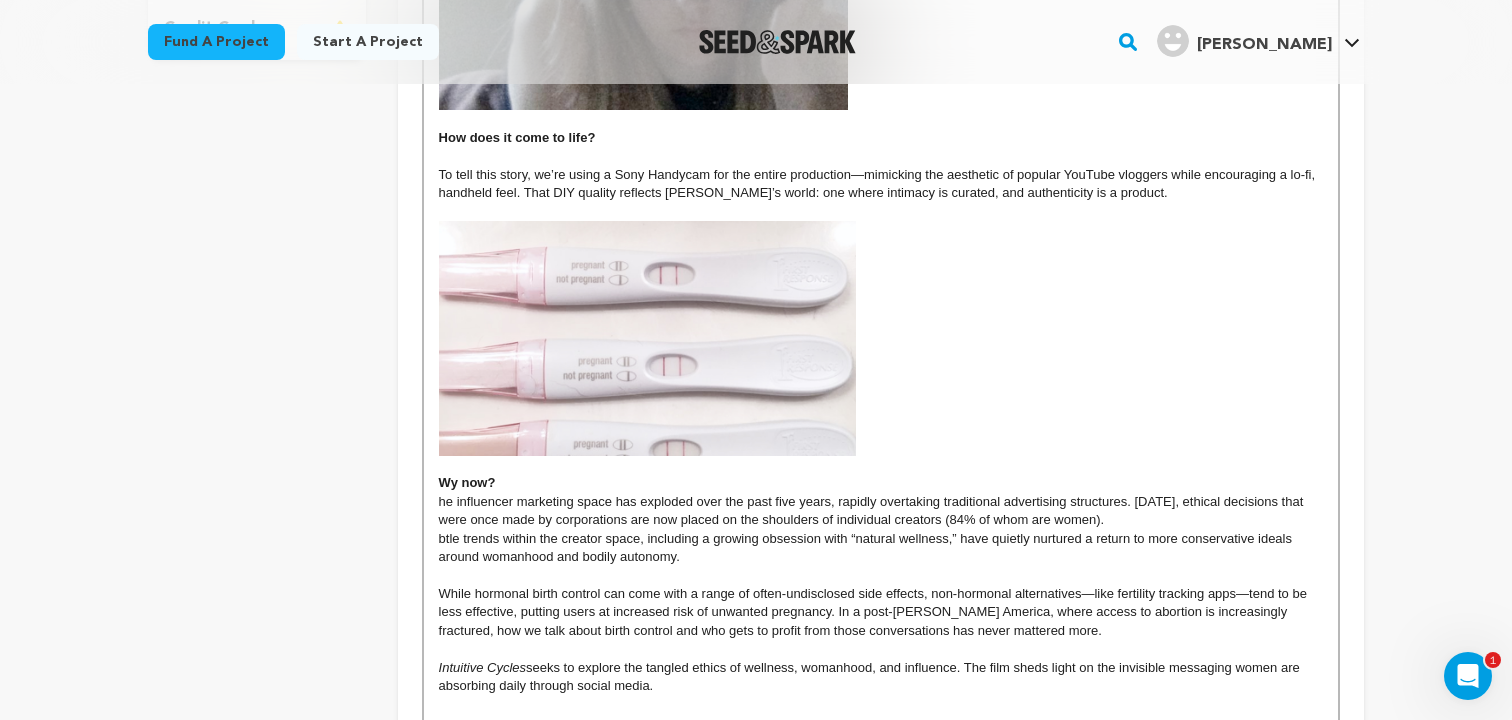 click on "Our story follows Sadie, a mid-tier influencer who lands her biggest brand deal yet: promoting Intuitive Cycles. A period tracking application promoted as an alternative to hormonal birth control. As the day unfolds, Sadie becomes more aware of the potential fallout of her endorsement in a post-Roe America. Alone in her apartment, she’s haunted by the ethical dilemma before her and the performative reality she’s built around herself.  How does it come to life?  To tell this story, we’re using a Sony Handycam for the entire production—mimicking the aesthetic of popular YouTube vloggers while encouraging a lo-fi, handheld feel. That DIY quality reflects Sadie’s world: one where intimacy is curated, and authenticity is a product. Wy now?  he influencer marketing space has exploded over the past five years, rapidly overtaking traditional advertising structures. Today, ethical decisions that were once made by corporations are now placed on the shoulders of individual creators (84% of whom are women)." at bounding box center (881, 622) 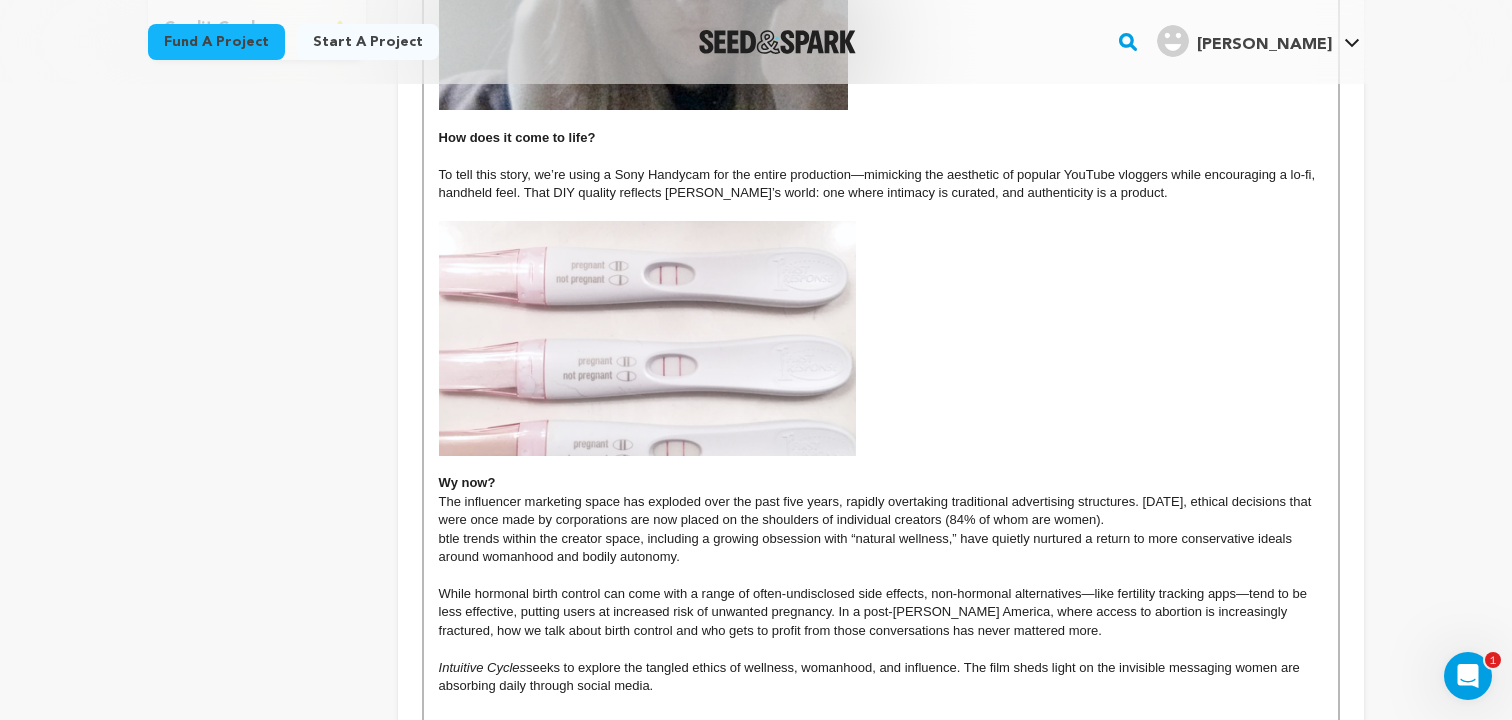 click on "btle trends within the creator space, including a growing obsession with “natural wellness,” have quietly nurtured a return to more conservative ideals around womanhood and bodily autonomy." at bounding box center [867, 547] 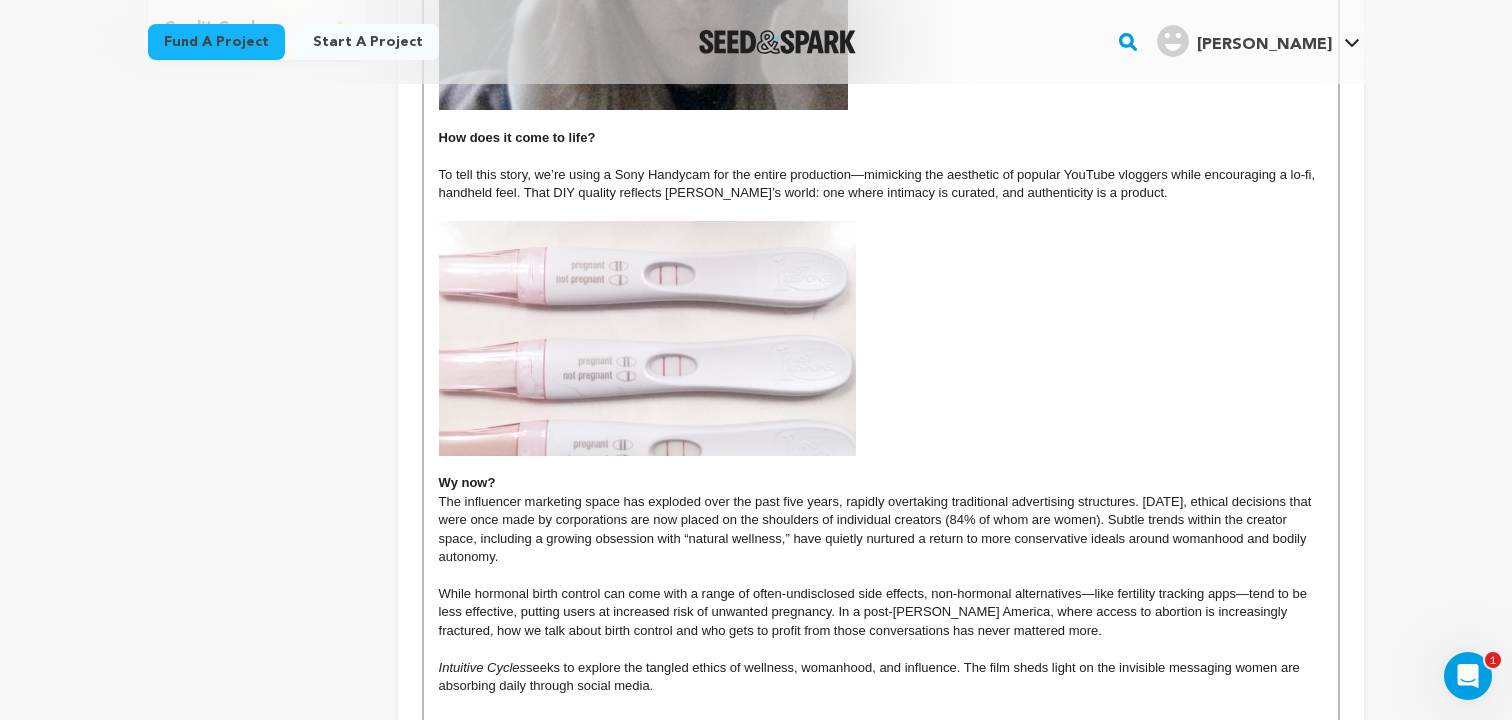 click on "The influencer marketing space has exploded over the past five years, rapidly overtaking traditional advertising structures. Today, ethical decisions that were once made by corporations are now placed on the shoulders of individual creators (84% of whom are women). Subtle trends within the creator space, including a growing obsession with “natural wellness,” have quietly nurtured a return to more conservative ideals around womanhood and bodily autonomy." at bounding box center [877, 529] 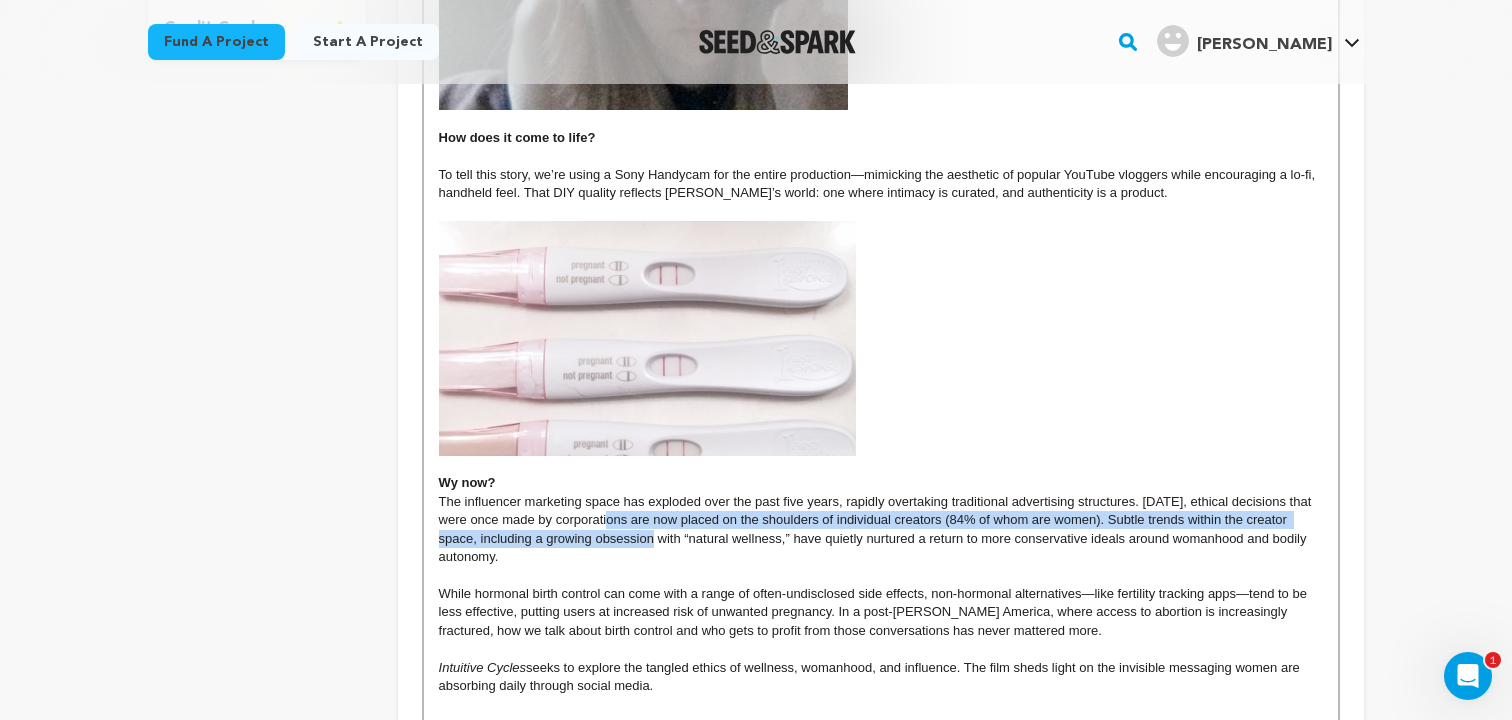 drag, startPoint x: 612, startPoint y: 509, endPoint x: 661, endPoint y: 523, distance: 50.96077 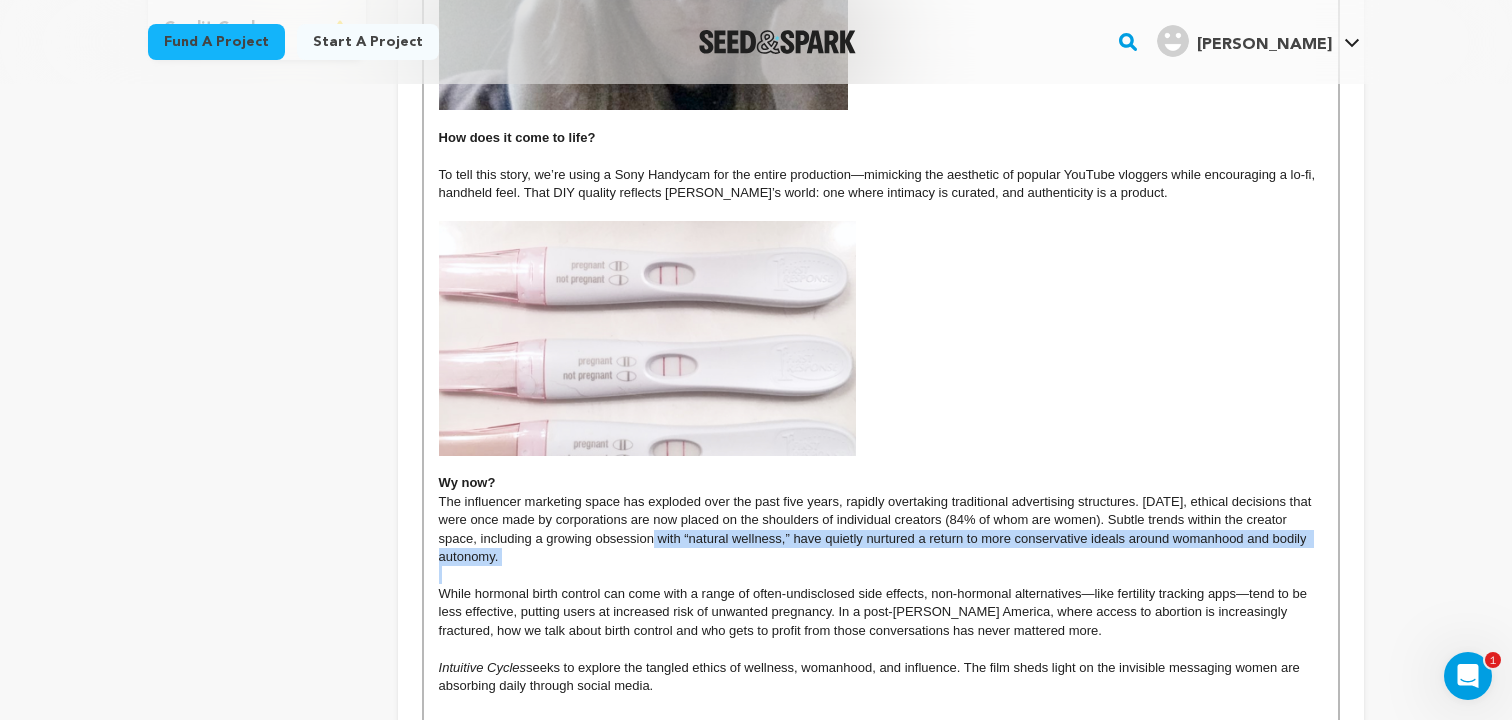 drag, startPoint x: 661, startPoint y: 523, endPoint x: 706, endPoint y: 539, distance: 47.759815 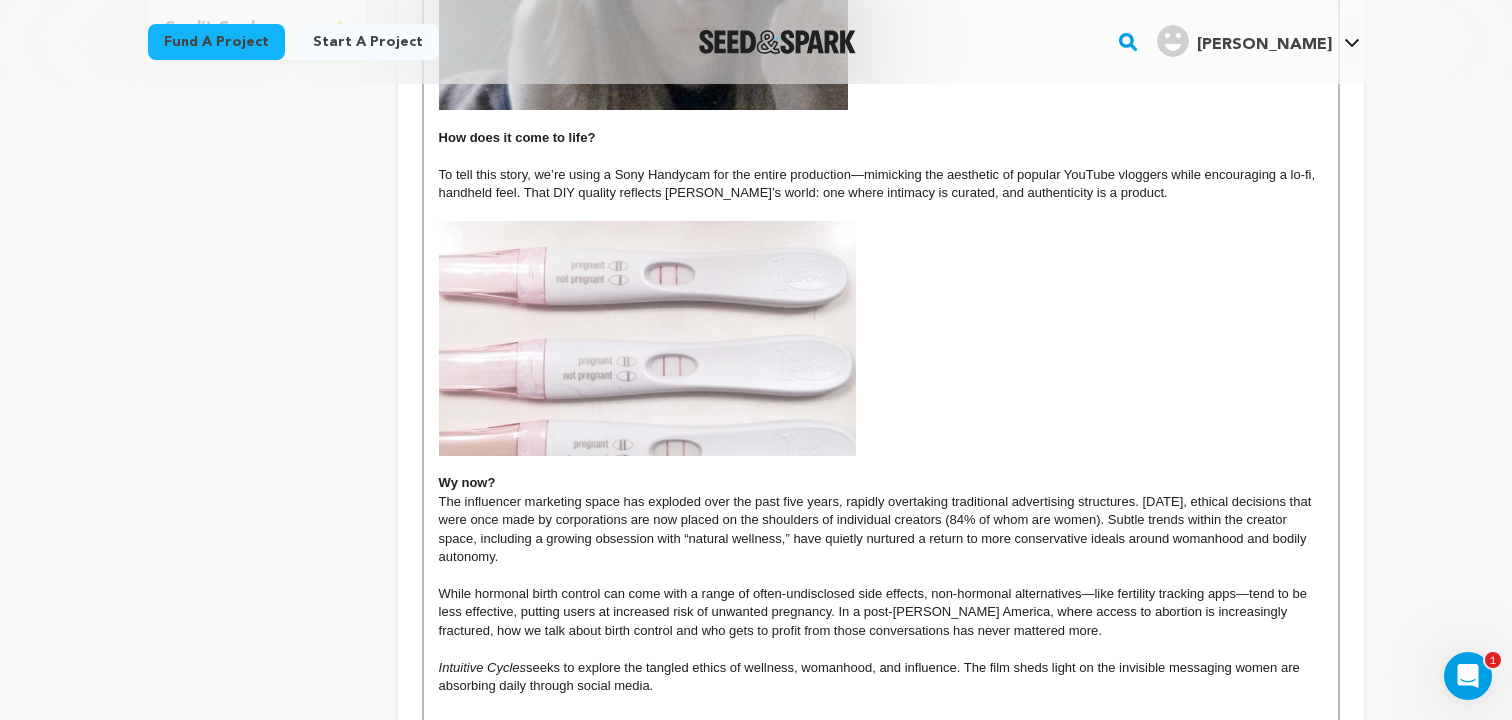click on "The influencer marketing space has exploded over the past five years, rapidly overtaking traditional advertising structures. Today, ethical decisions that were once made by corporations are now placed on the shoulders of individual creators (84% of whom are women). Subtle trends within the creator space, including a growing obsession with “natural wellness,” have quietly nurtured a return to more conservative ideals around womanhood and bodily autonomy." at bounding box center (877, 529) 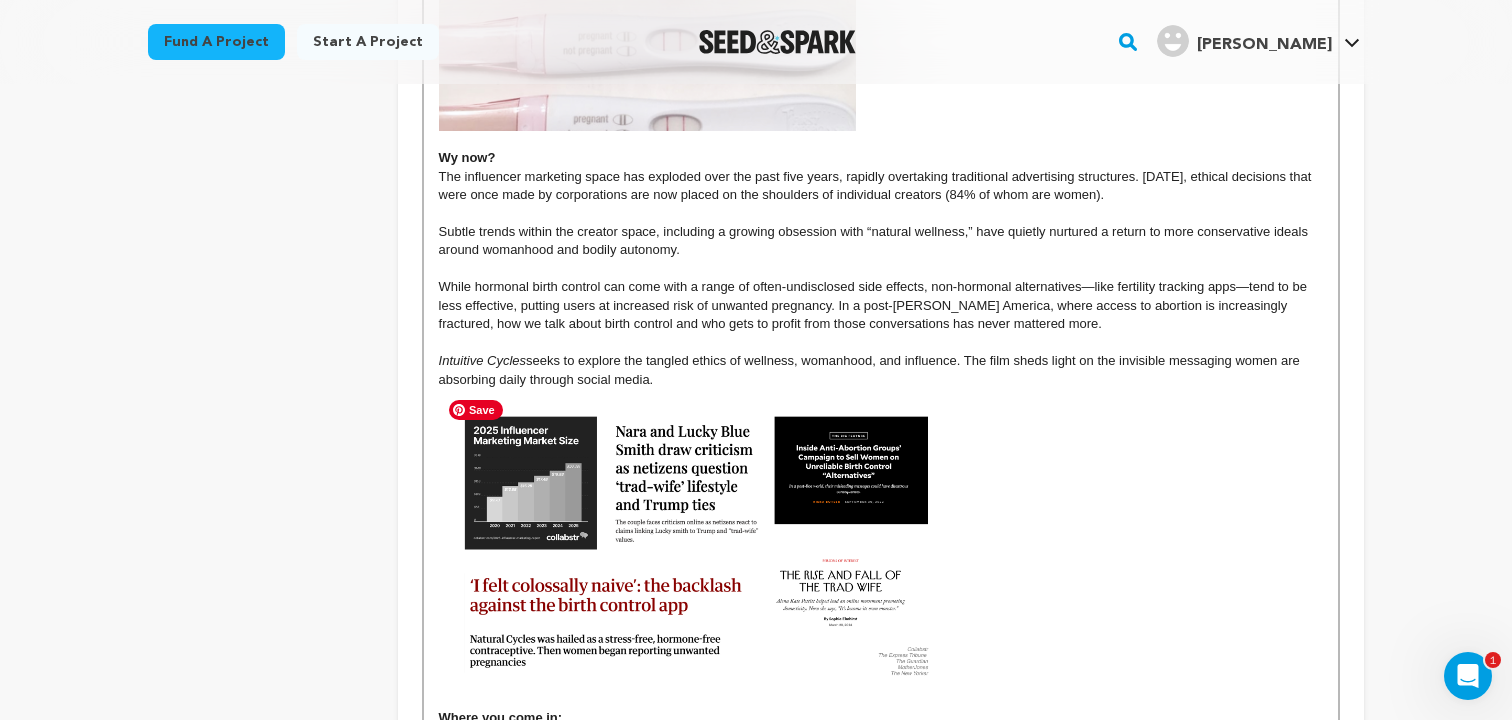 scroll, scrollTop: 1064, scrollLeft: 0, axis: vertical 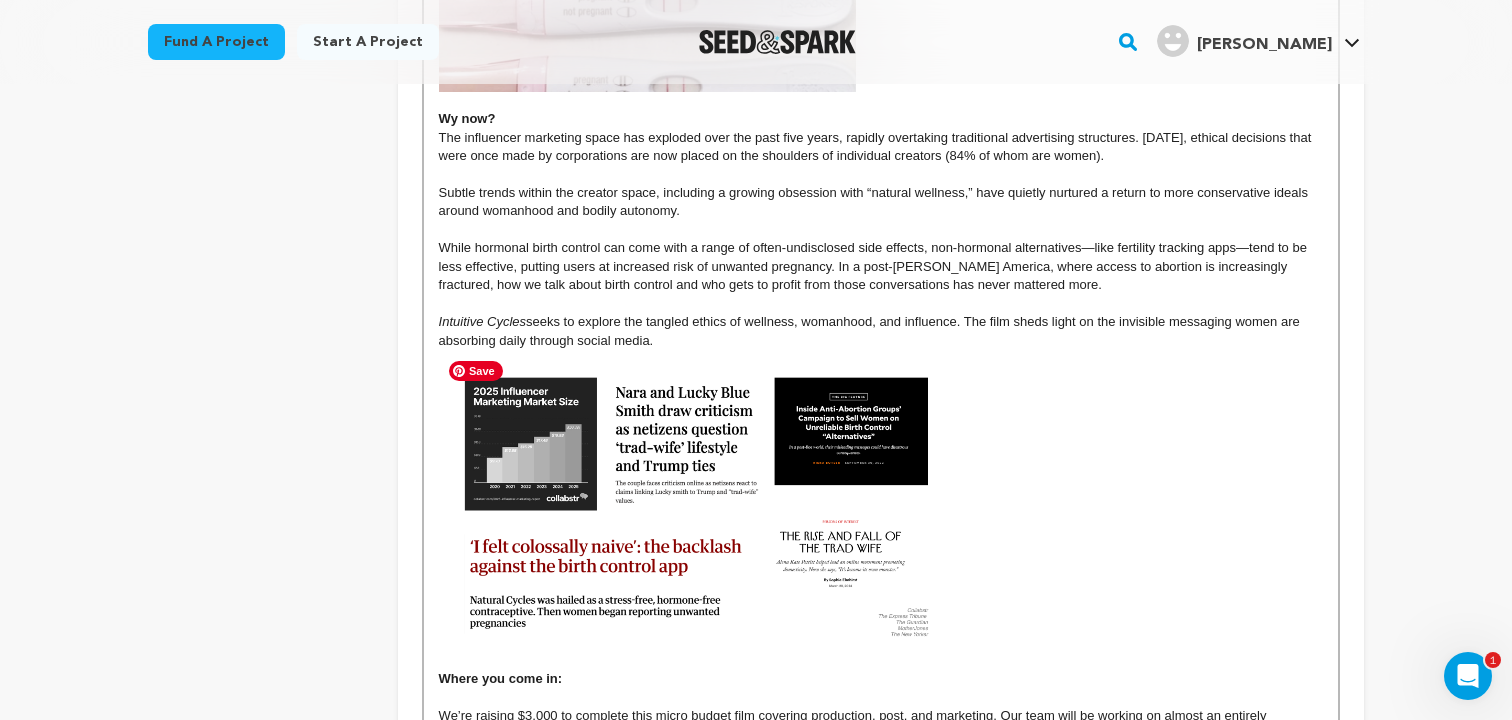click at bounding box center (690, 510) 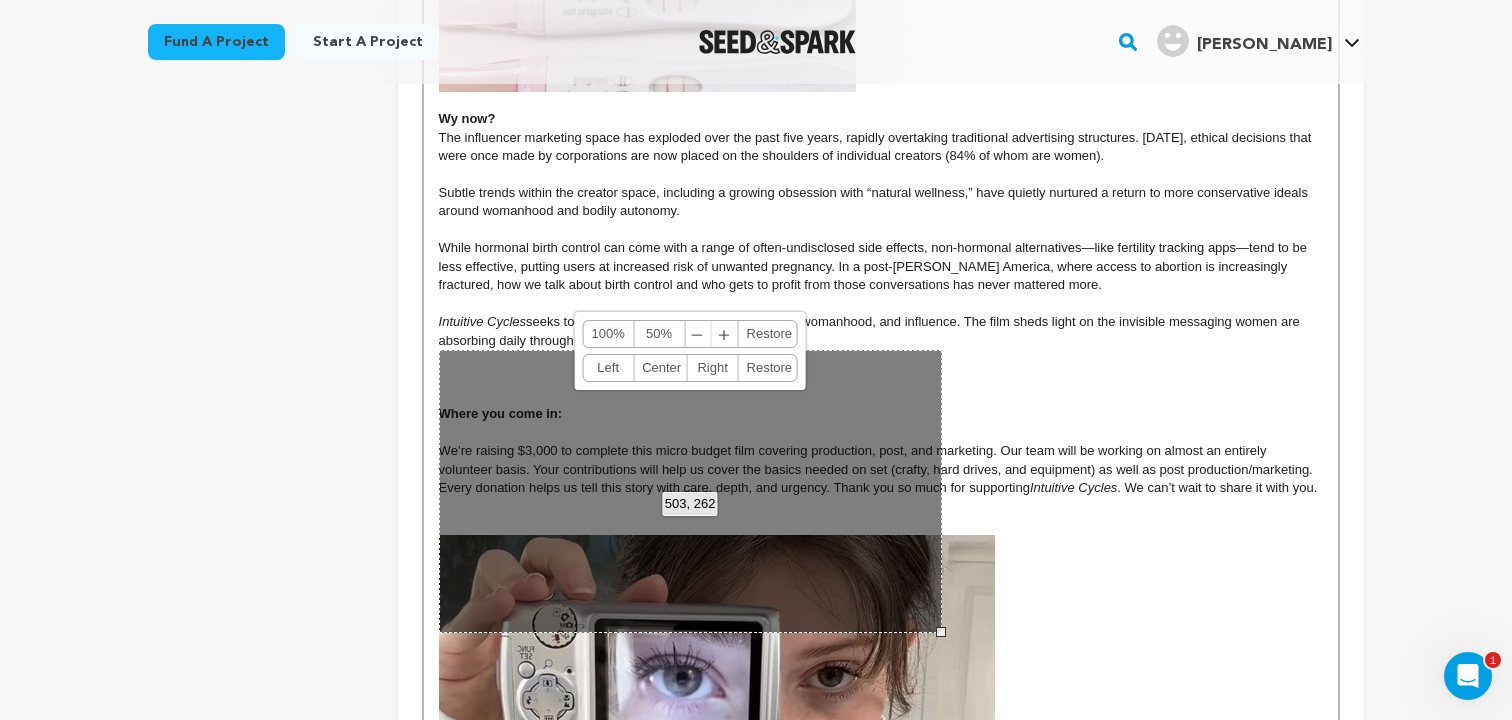 click on "Intuitive Cycles  seeks to explore the tangled ethics of wellness, womanhood, and influence. The film sheds light on the invisible messaging women are absorbing daily through social media." at bounding box center [881, 331] 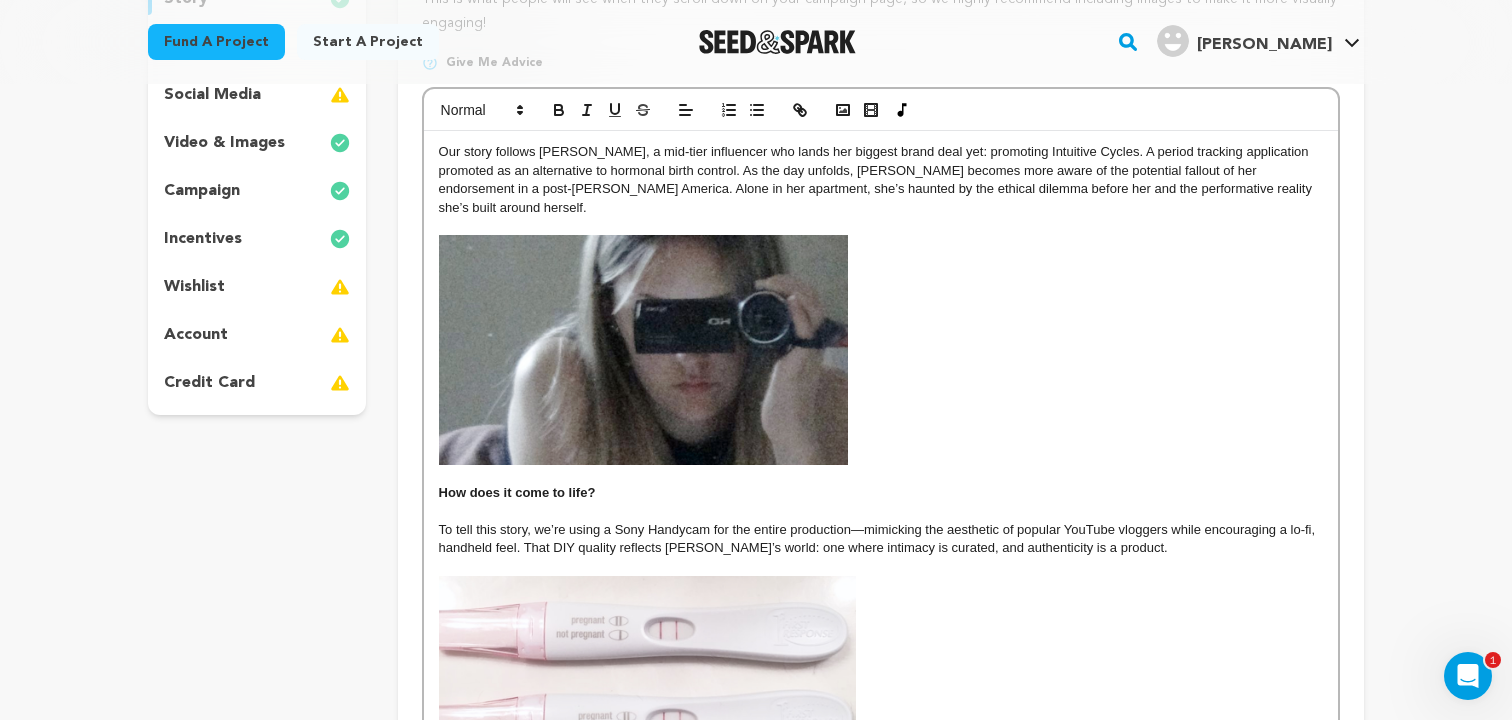 scroll, scrollTop: 357, scrollLeft: 0, axis: vertical 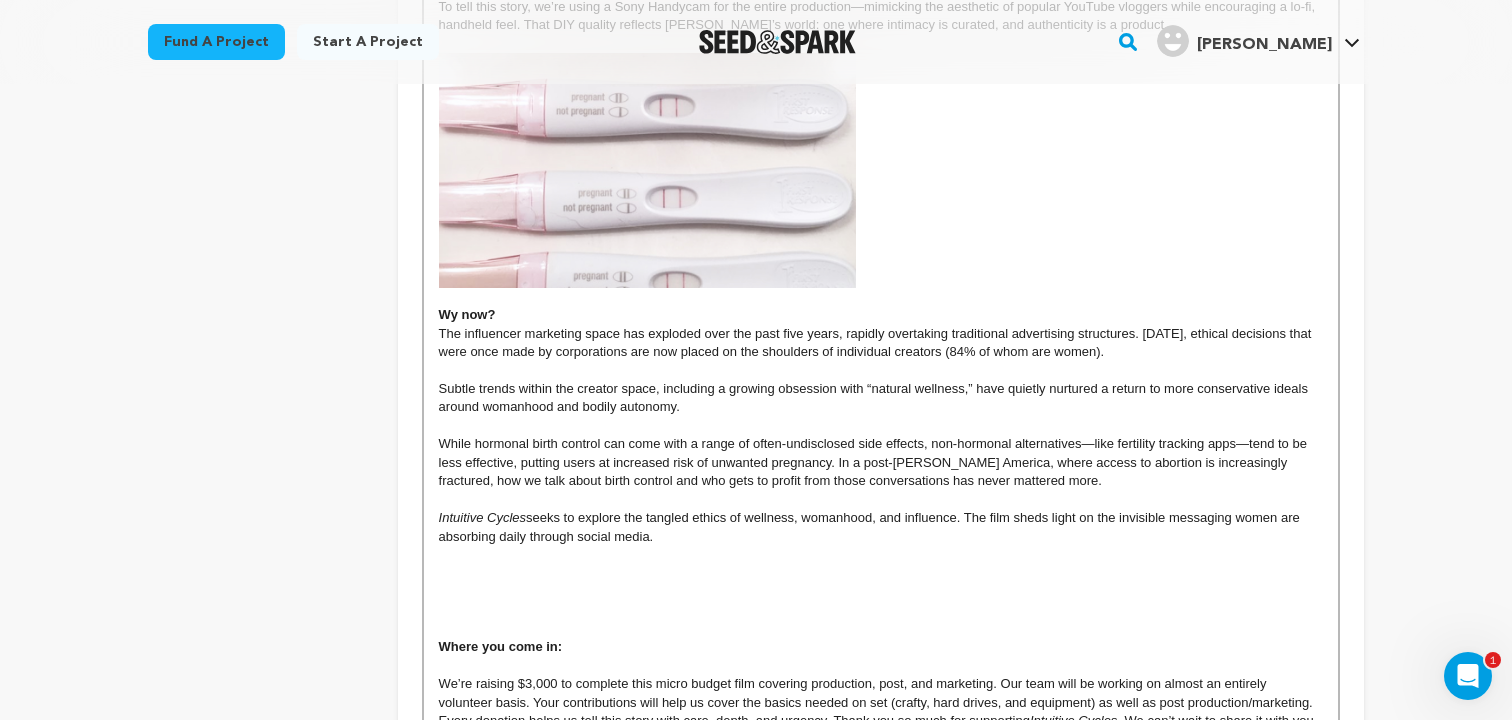 click at bounding box center [881, 610] 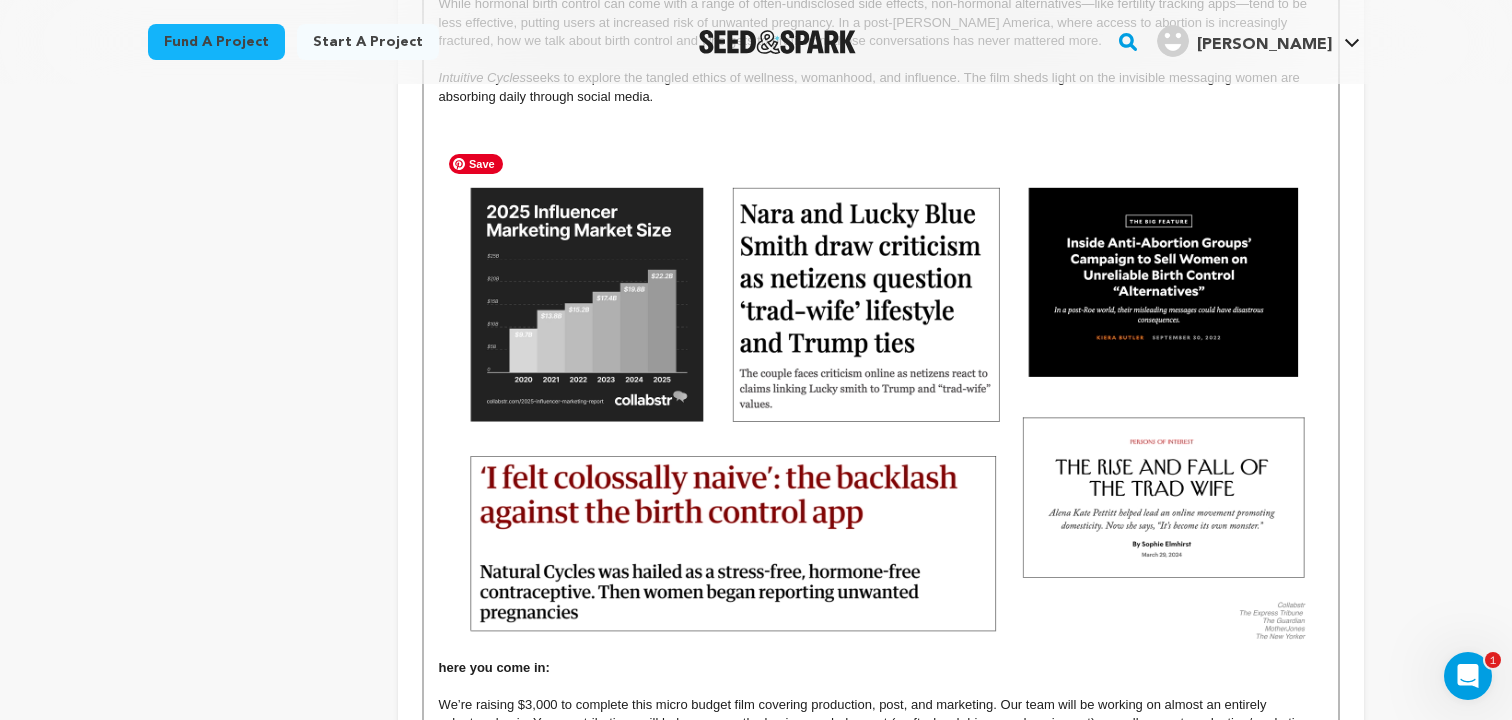 scroll, scrollTop: 1344, scrollLeft: 0, axis: vertical 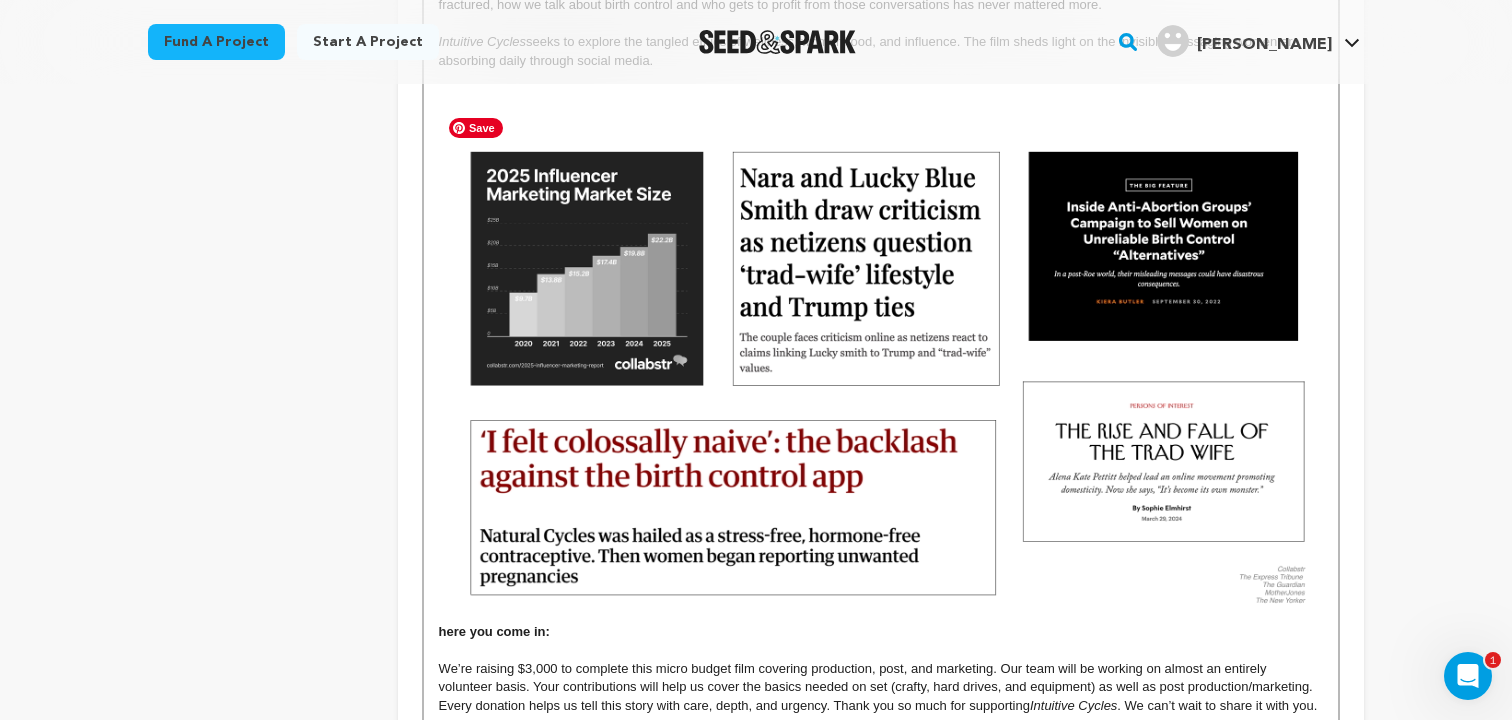 click at bounding box center [881, 373] 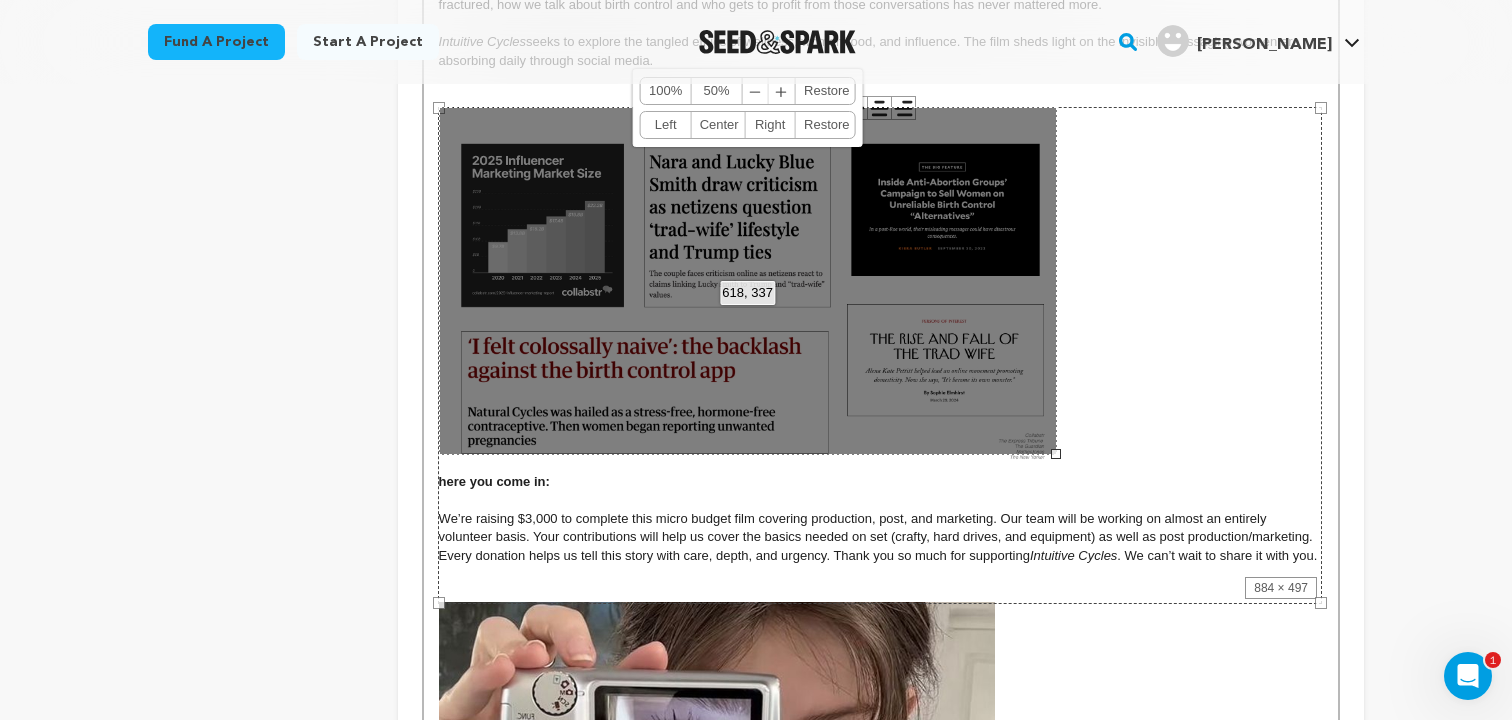 drag, startPoint x: 1325, startPoint y: 602, endPoint x: 1059, endPoint y: 441, distance: 310.92926 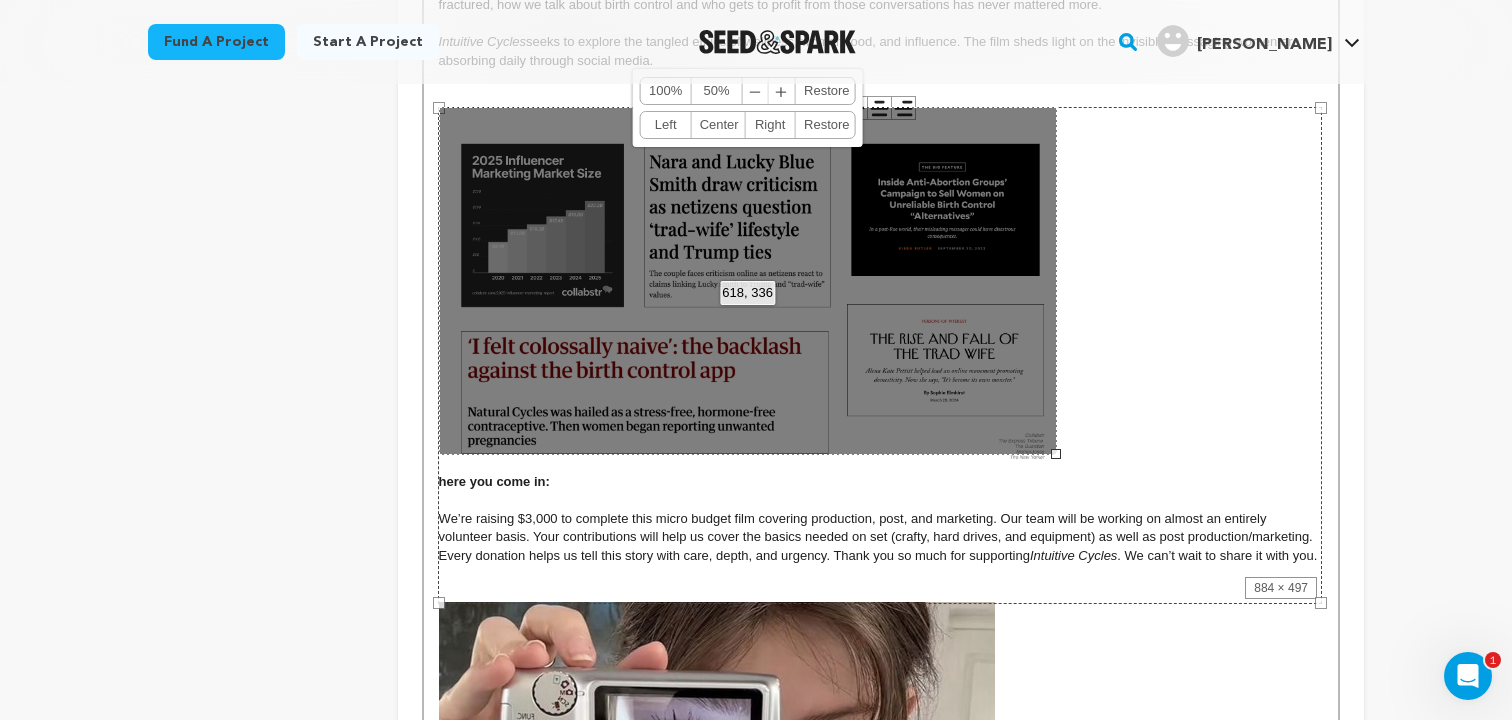 click on "Back to Project Dashboard
Edit Project
Submit For feedback
Submit For feedback
project" at bounding box center (756, 265) 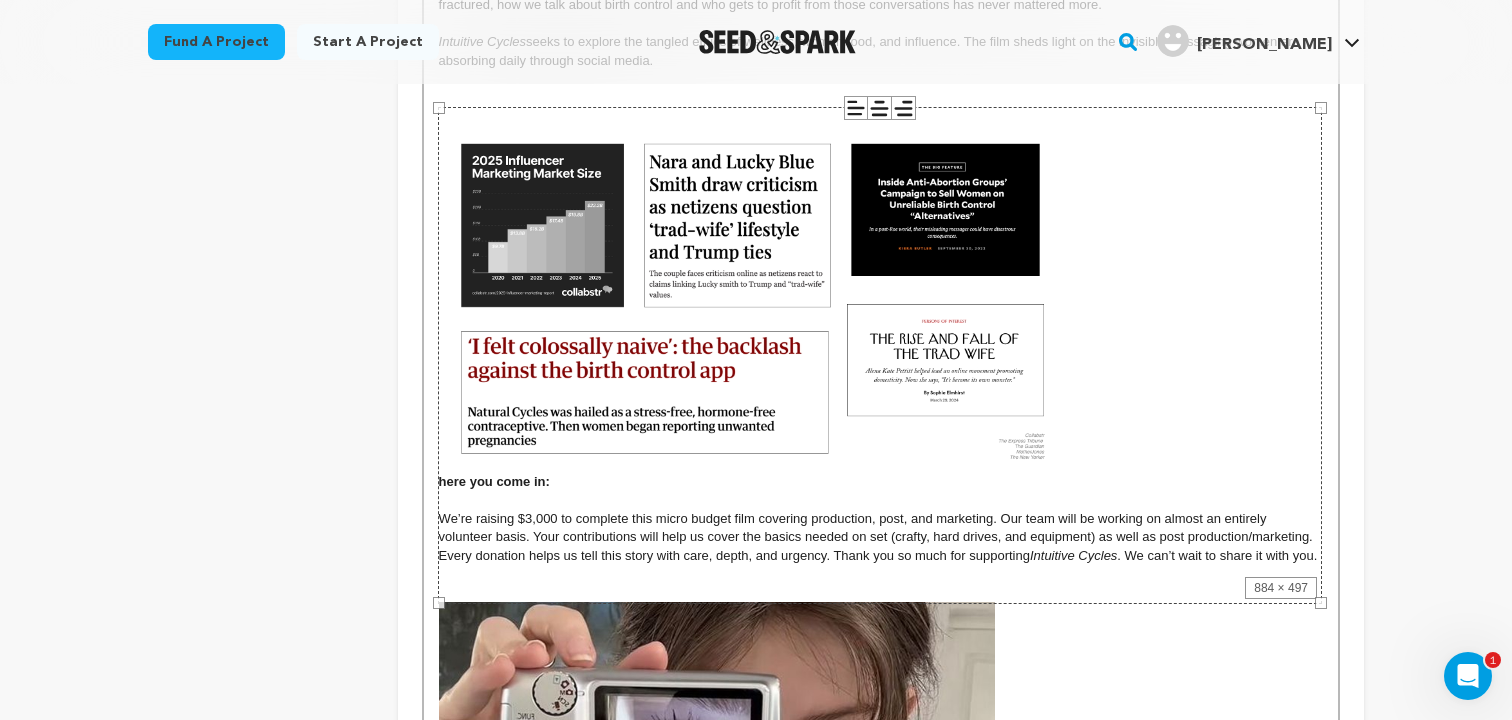 click on "Back to Project Dashboard
Edit Project
Submit For feedback
Submit For feedback
project" at bounding box center (756, 265) 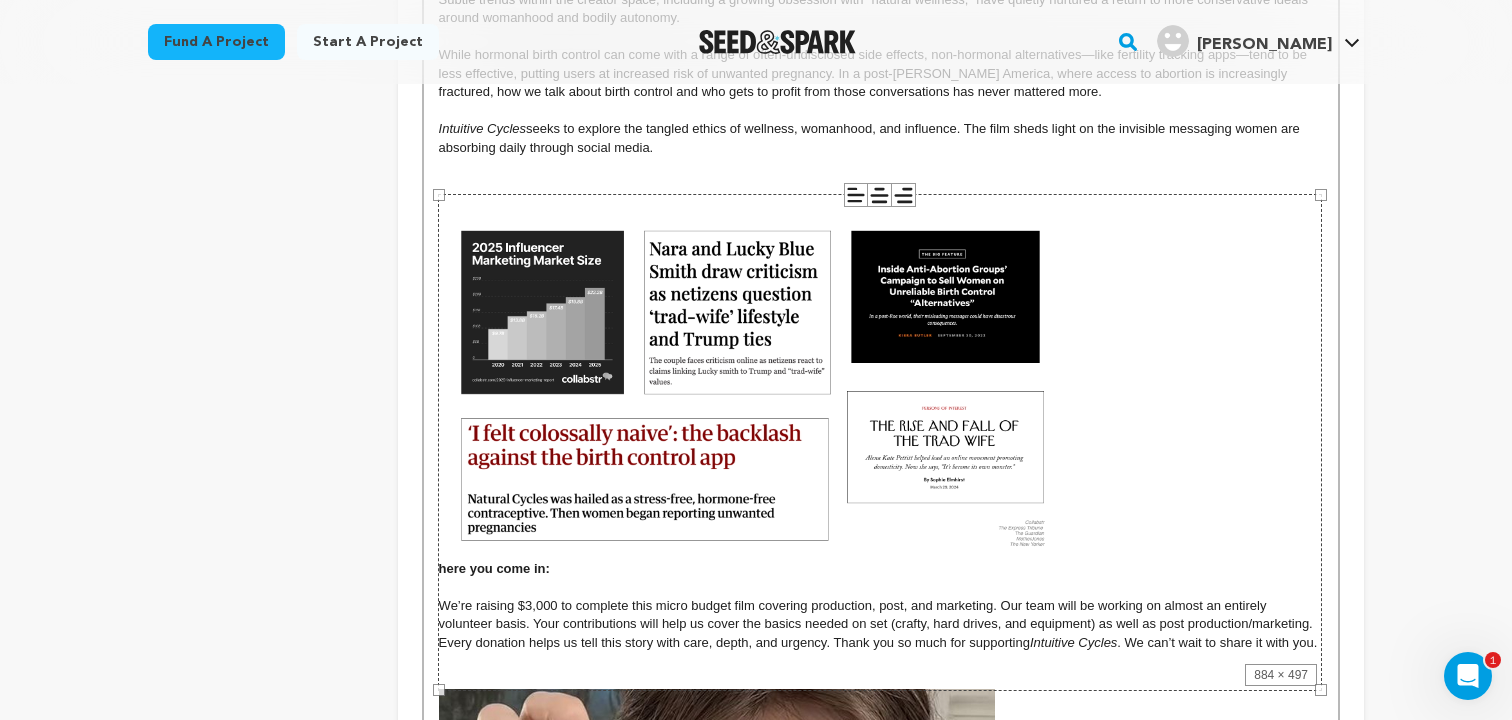 scroll, scrollTop: 1259, scrollLeft: 0, axis: vertical 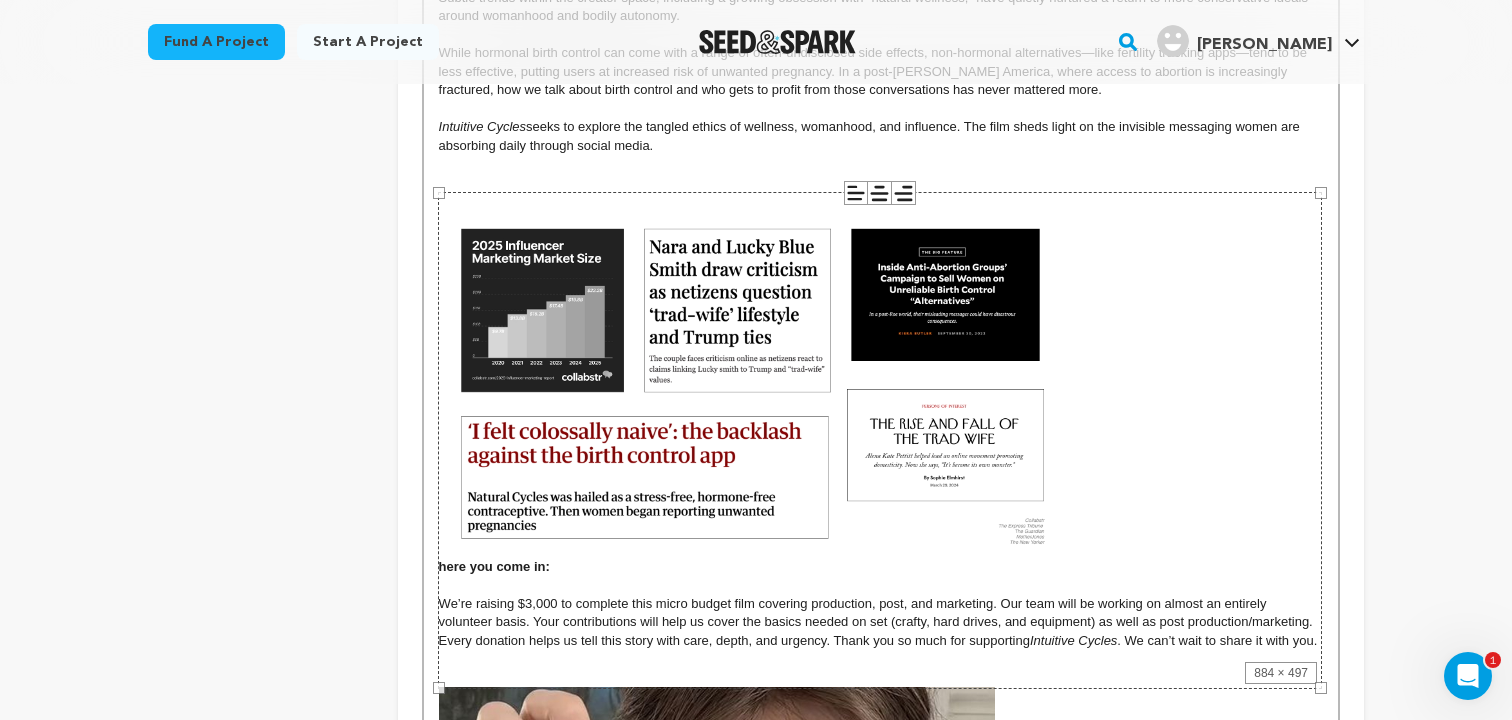 click at bounding box center (881, 164) 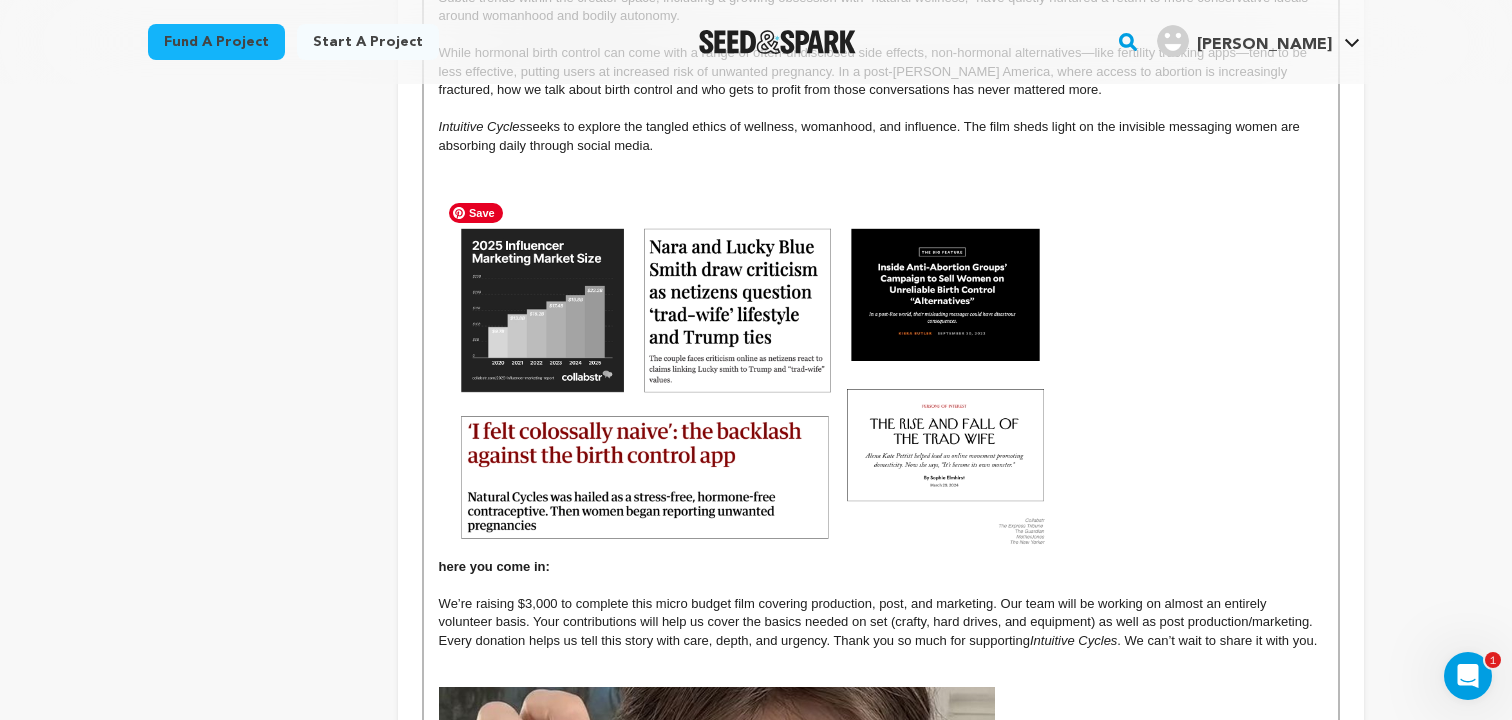click at bounding box center (748, 384) 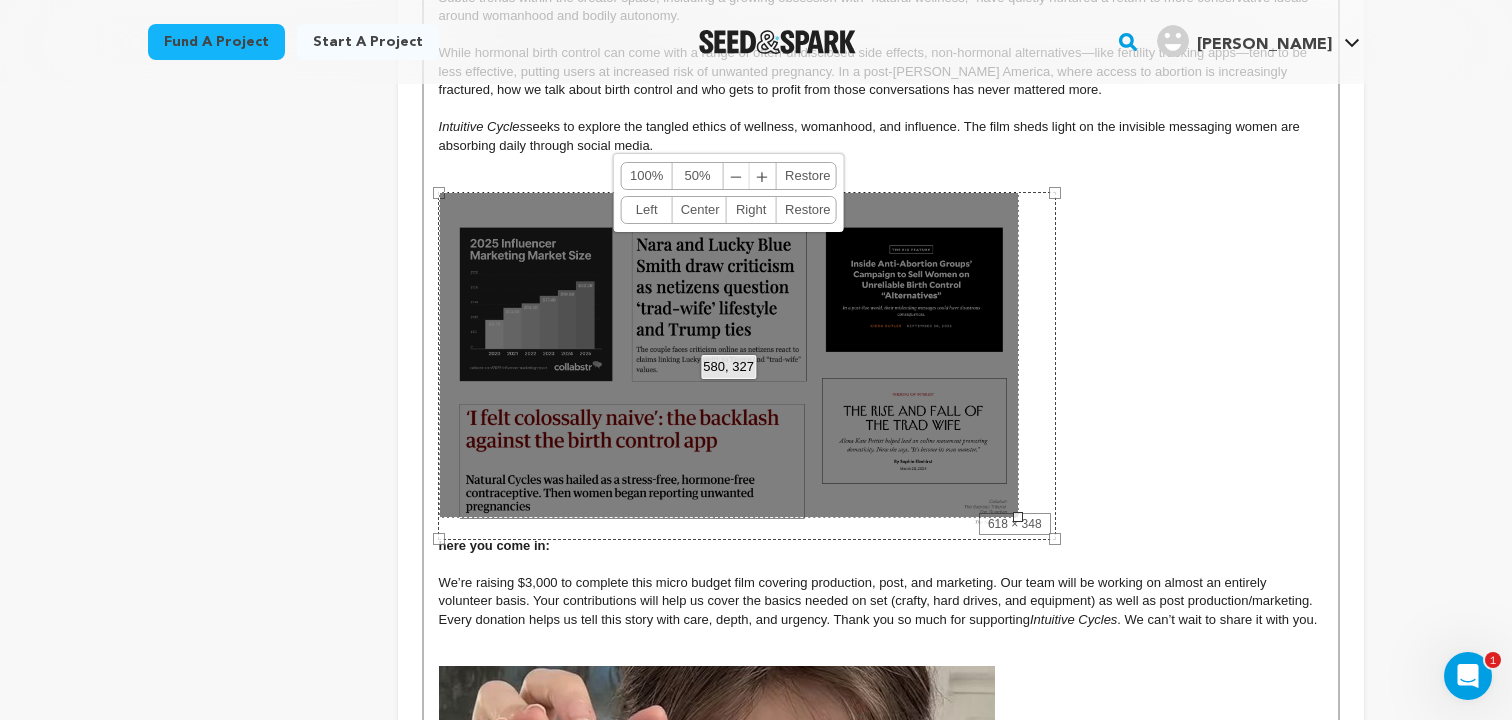 drag, startPoint x: 1046, startPoint y: 533, endPoint x: 1004, endPoint y: 510, distance: 47.88528 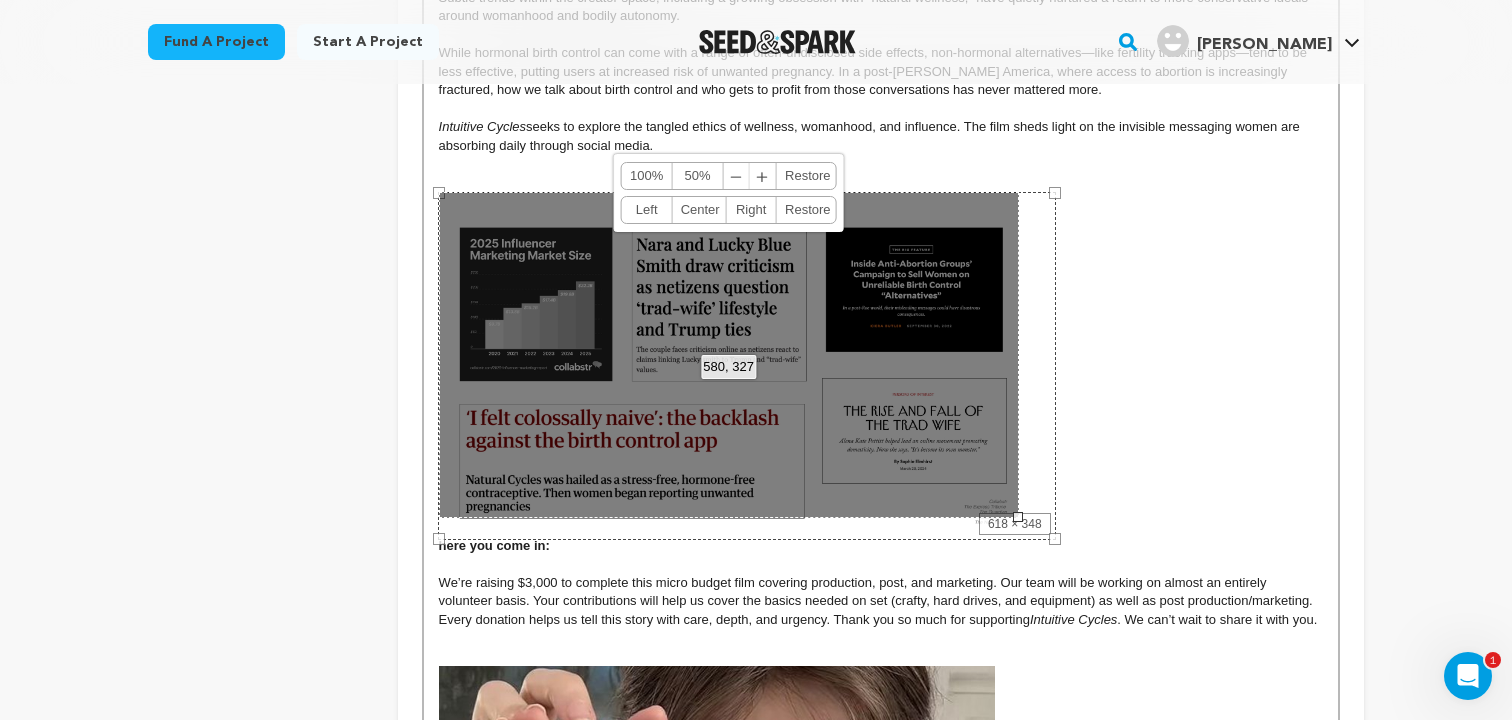 click at bounding box center [1018, 517] 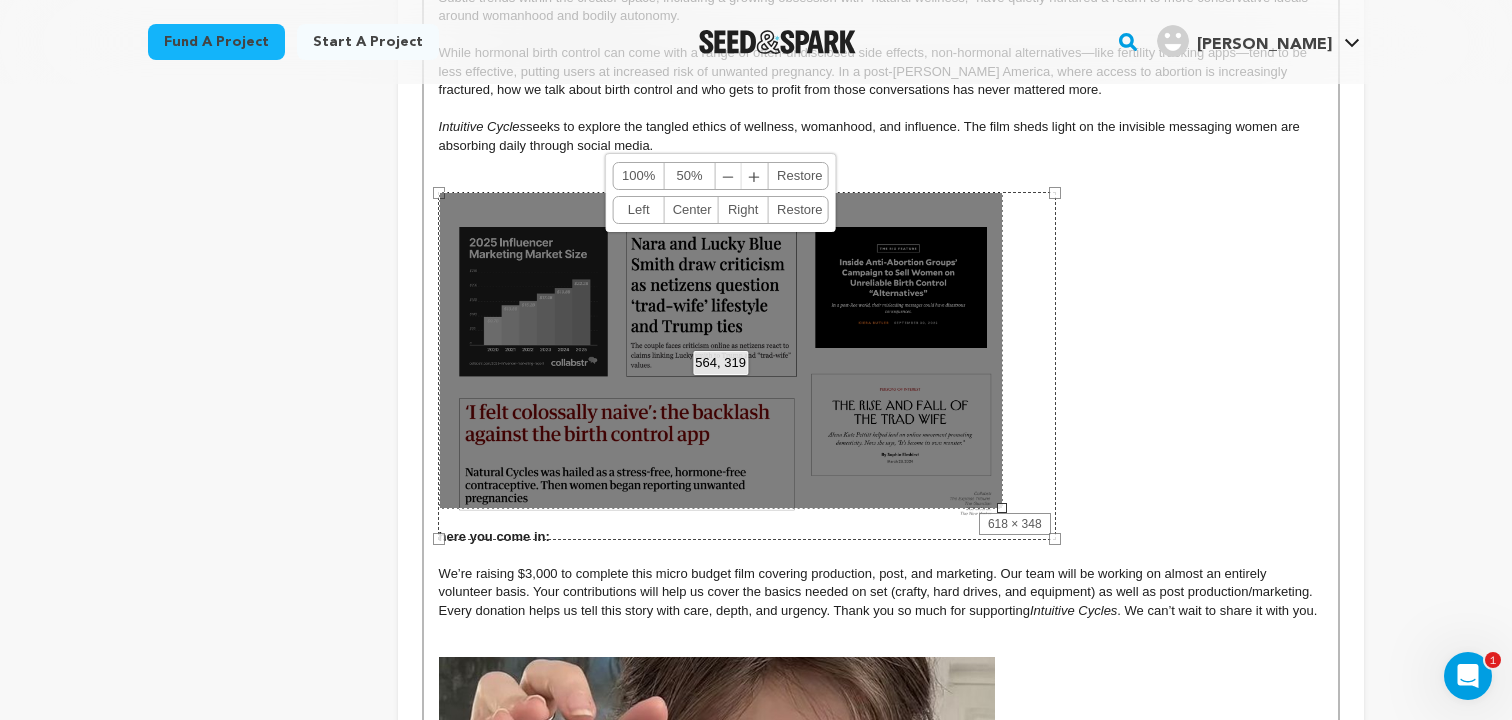 click at bounding box center [881, 183] 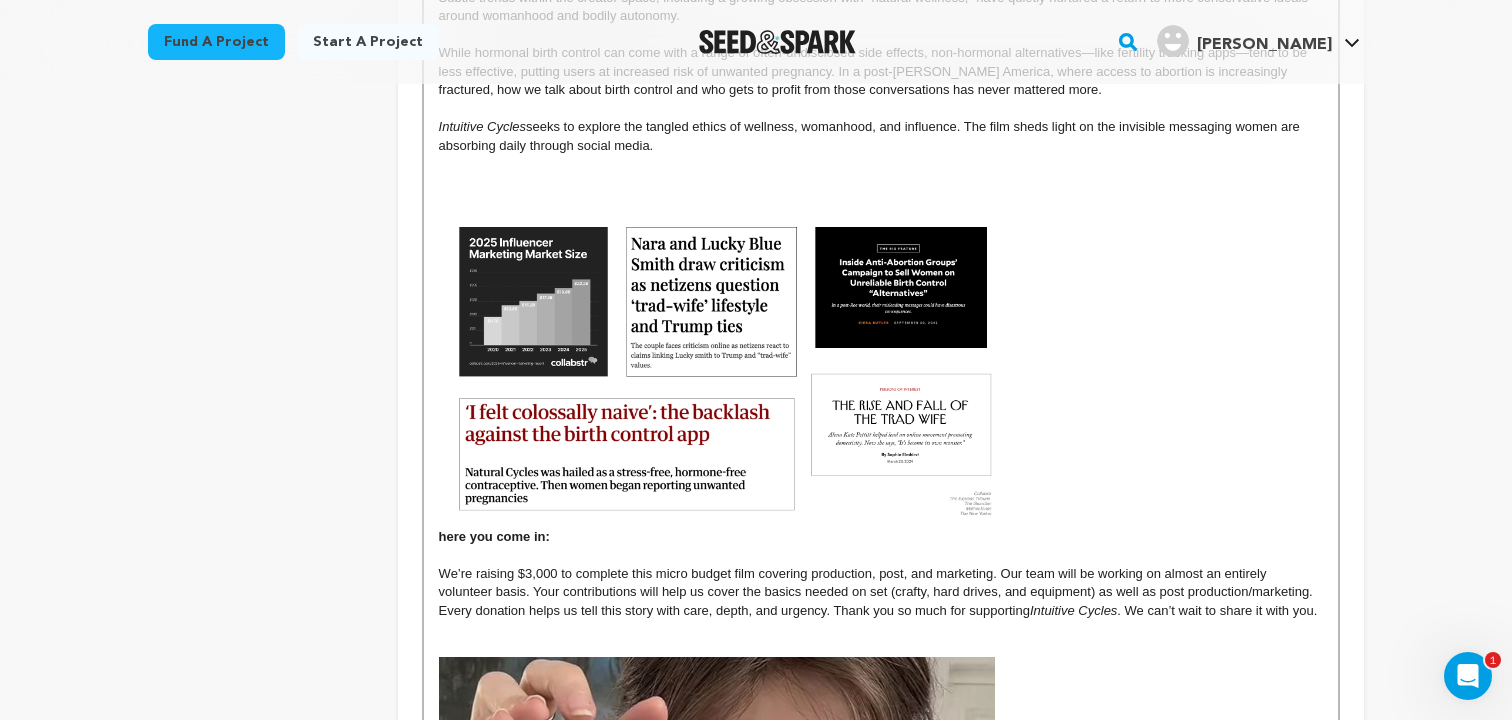 click at bounding box center [881, 201] 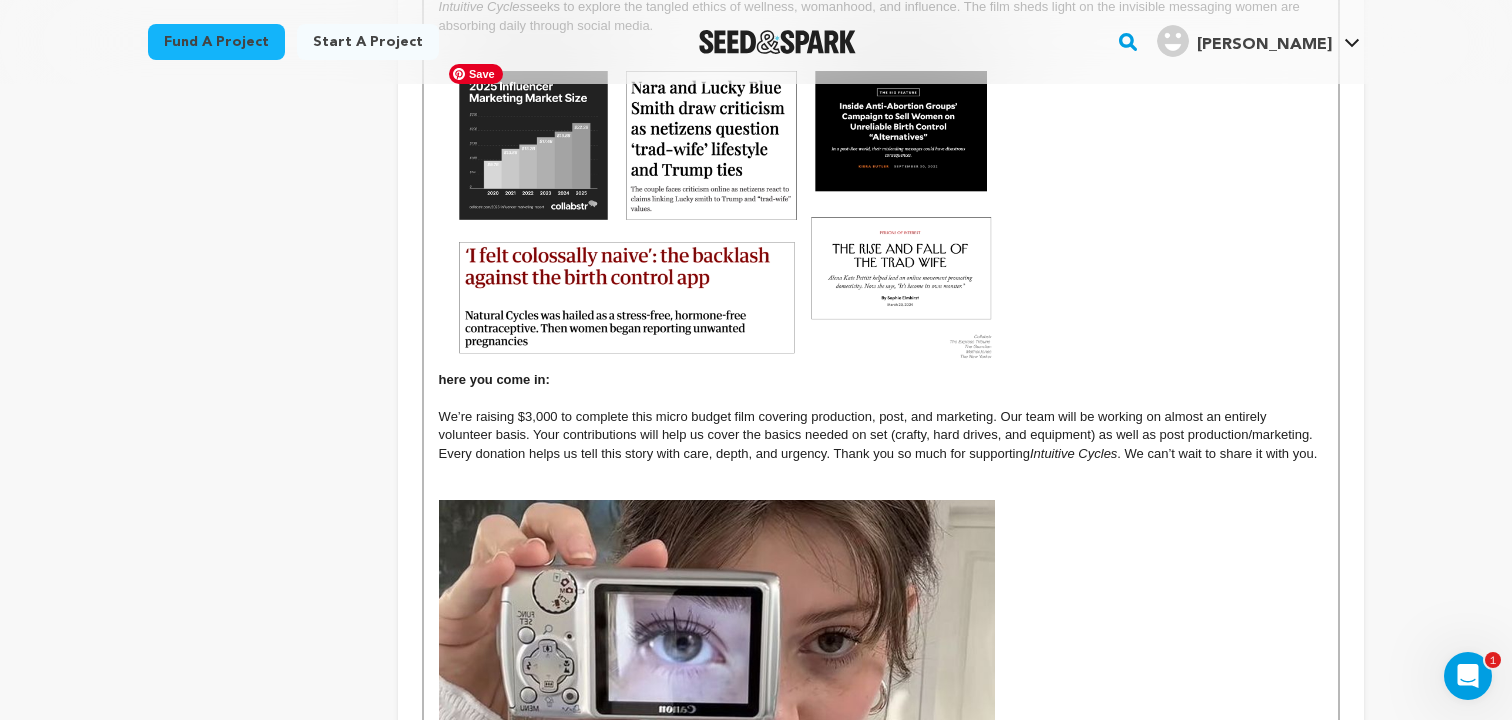 scroll, scrollTop: 1415, scrollLeft: 0, axis: vertical 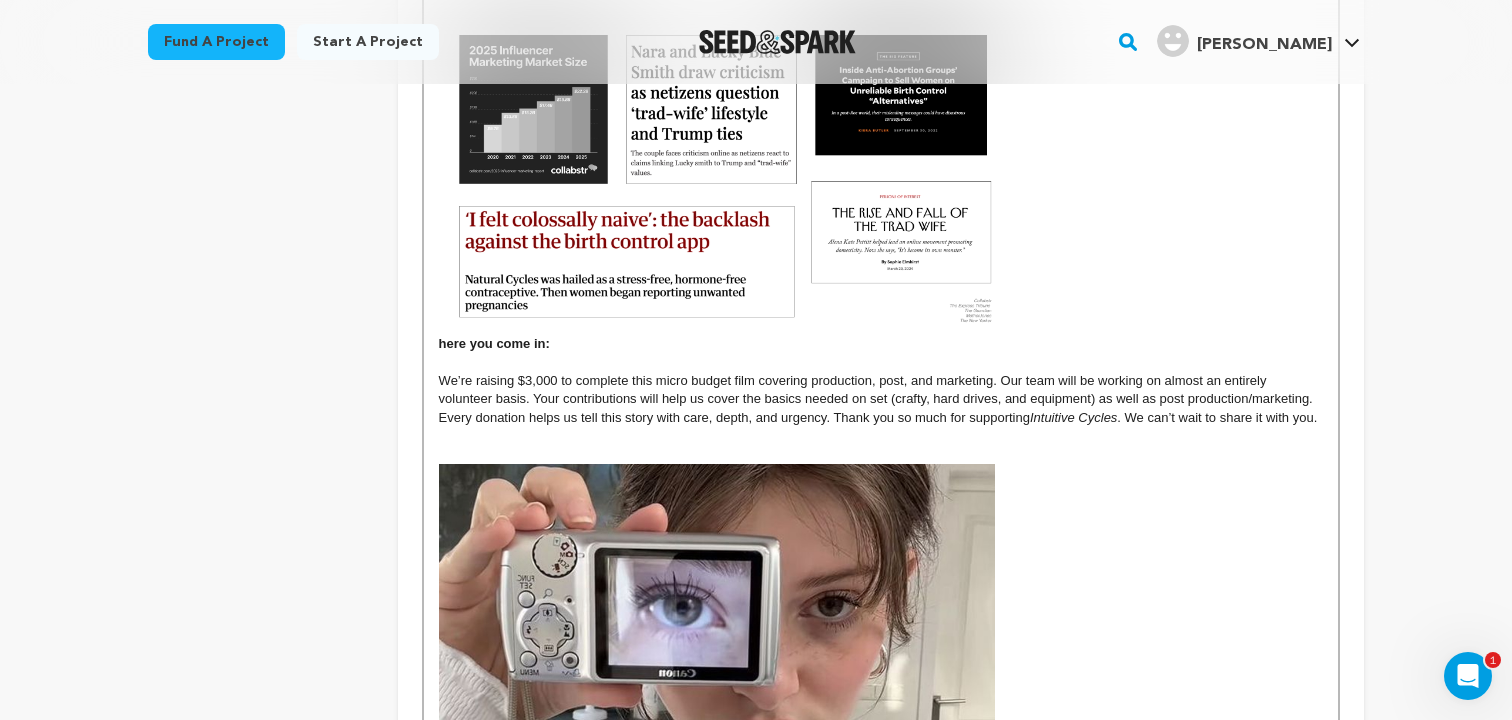 click on "here you come in:" at bounding box center [881, 184] 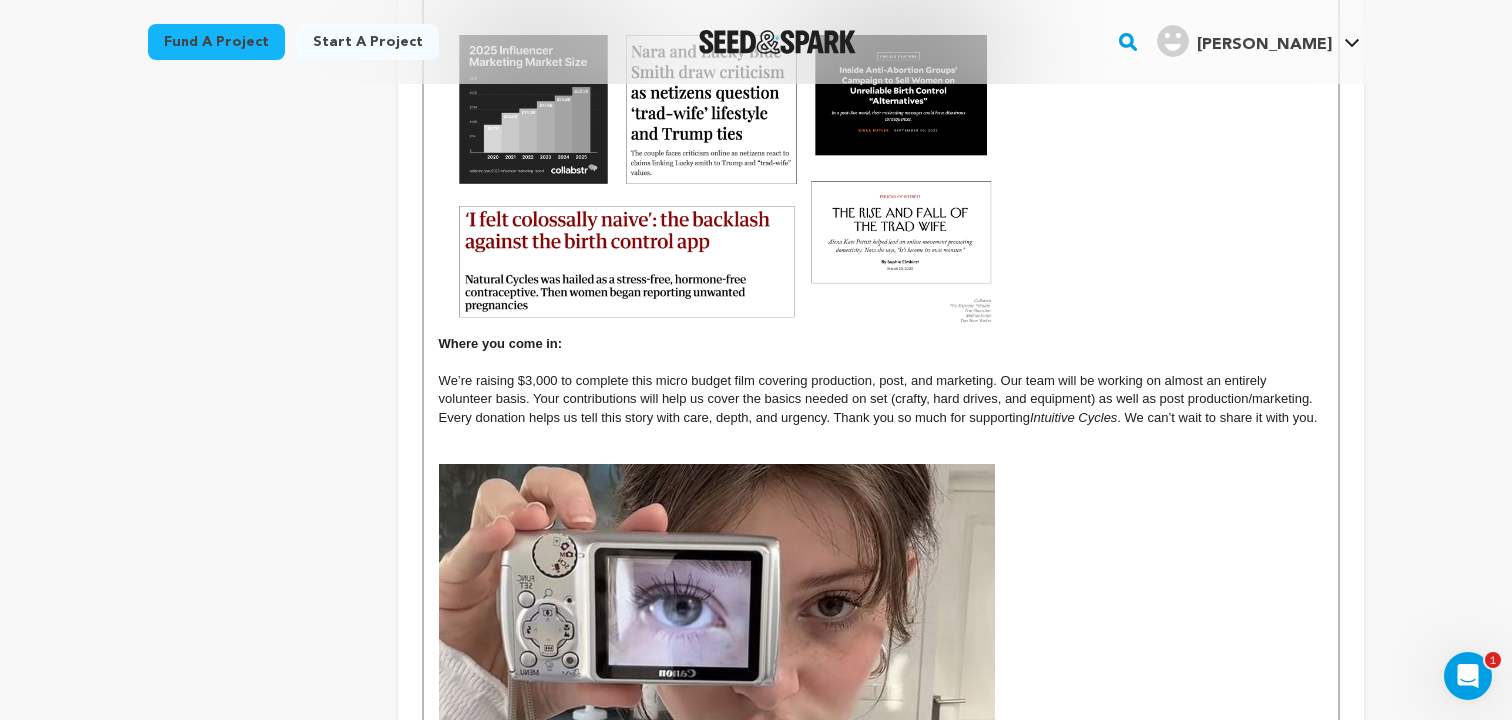 click on "Where you come in:" at bounding box center [881, 184] 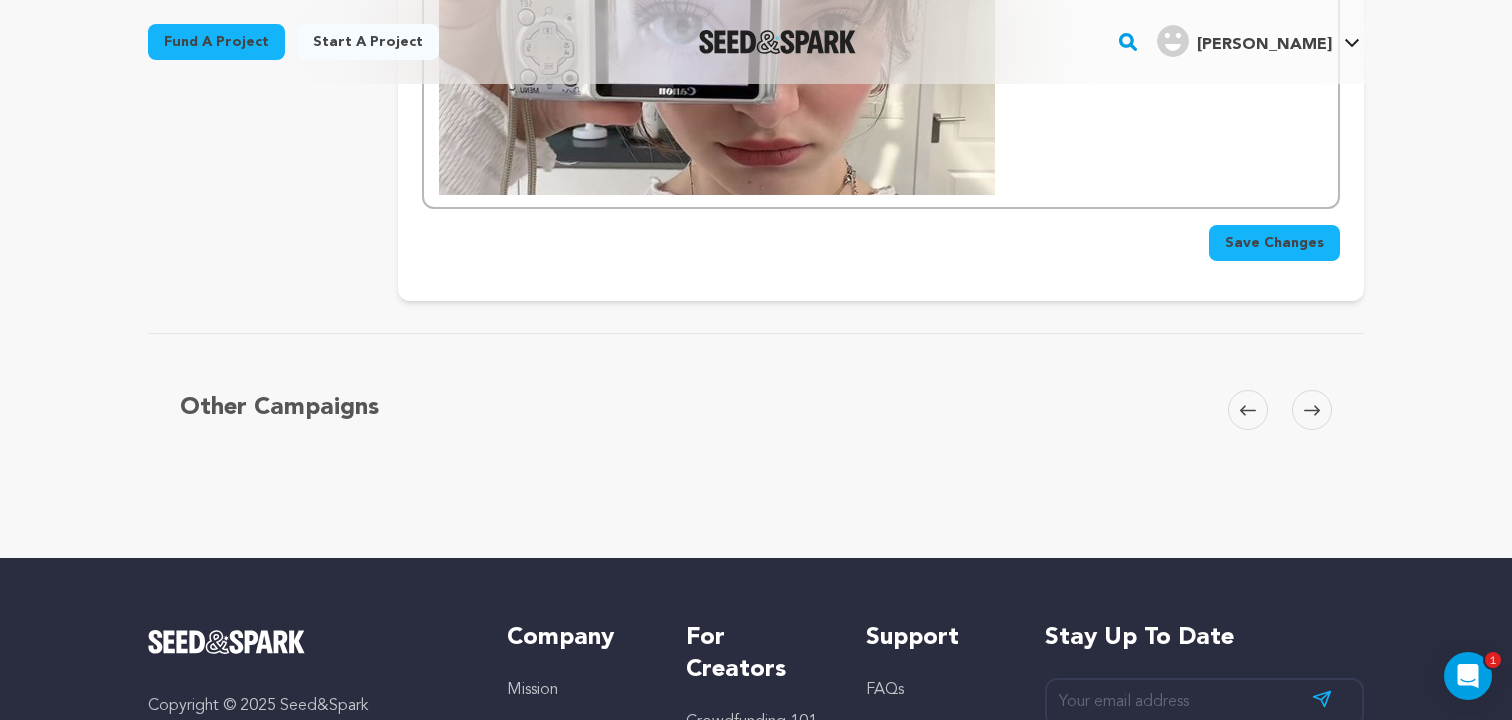 scroll, scrollTop: 1912, scrollLeft: 0, axis: vertical 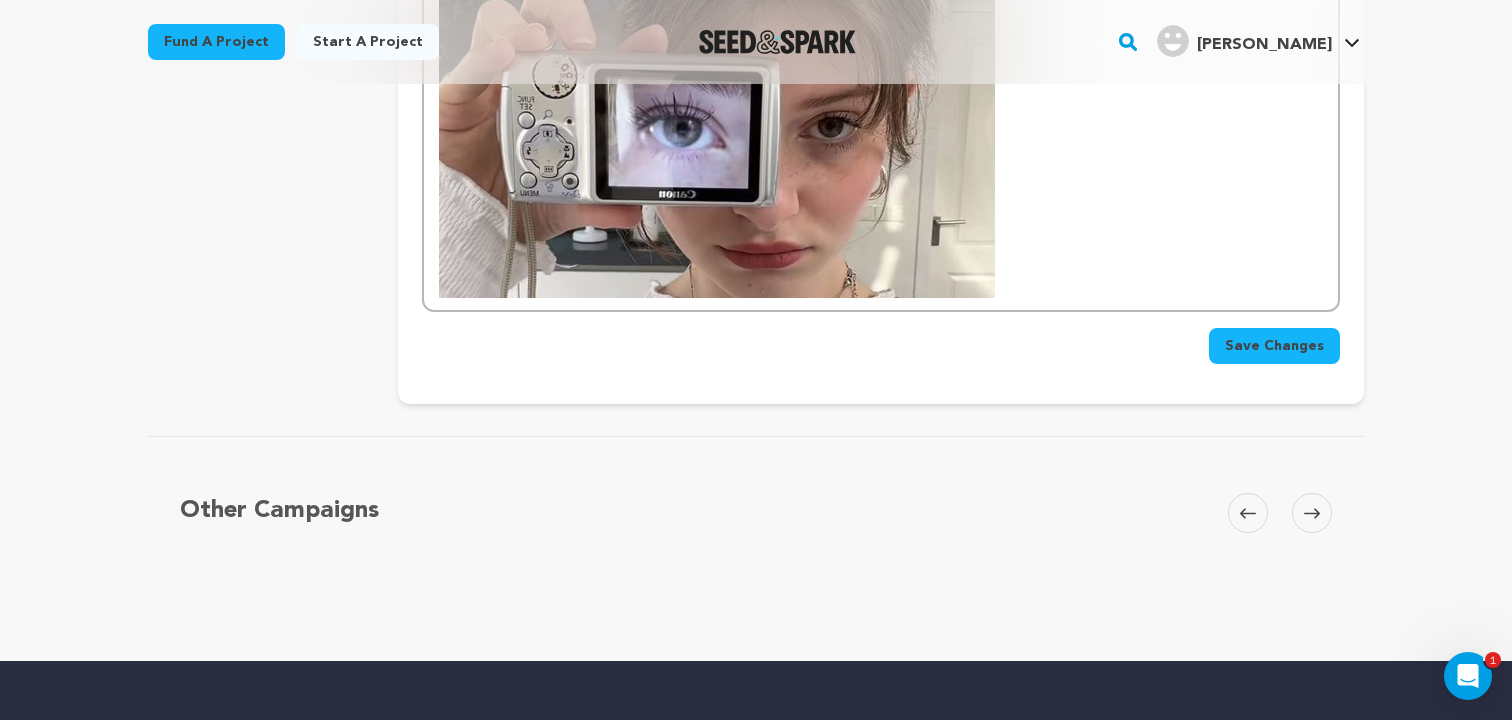 click on "Save Changes" at bounding box center [1274, 346] 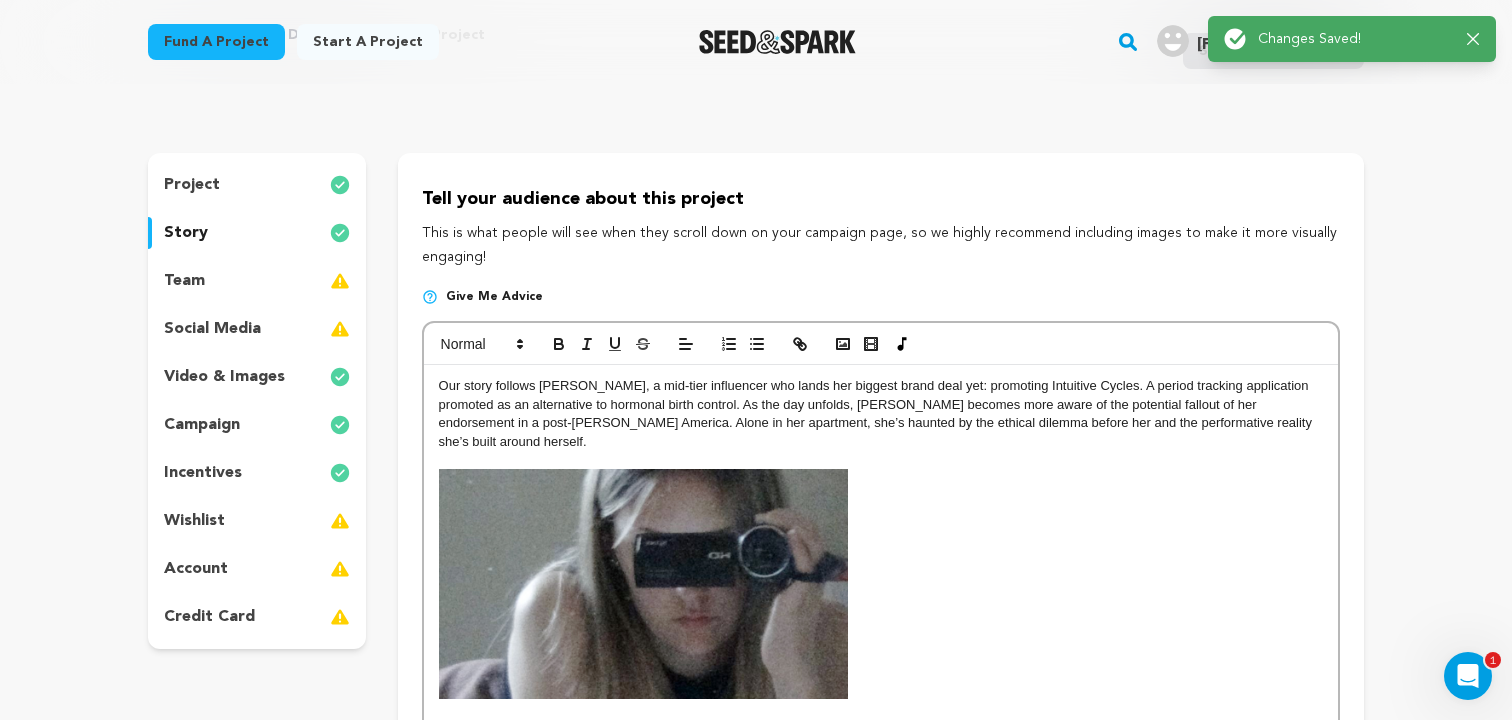 scroll, scrollTop: 0, scrollLeft: 0, axis: both 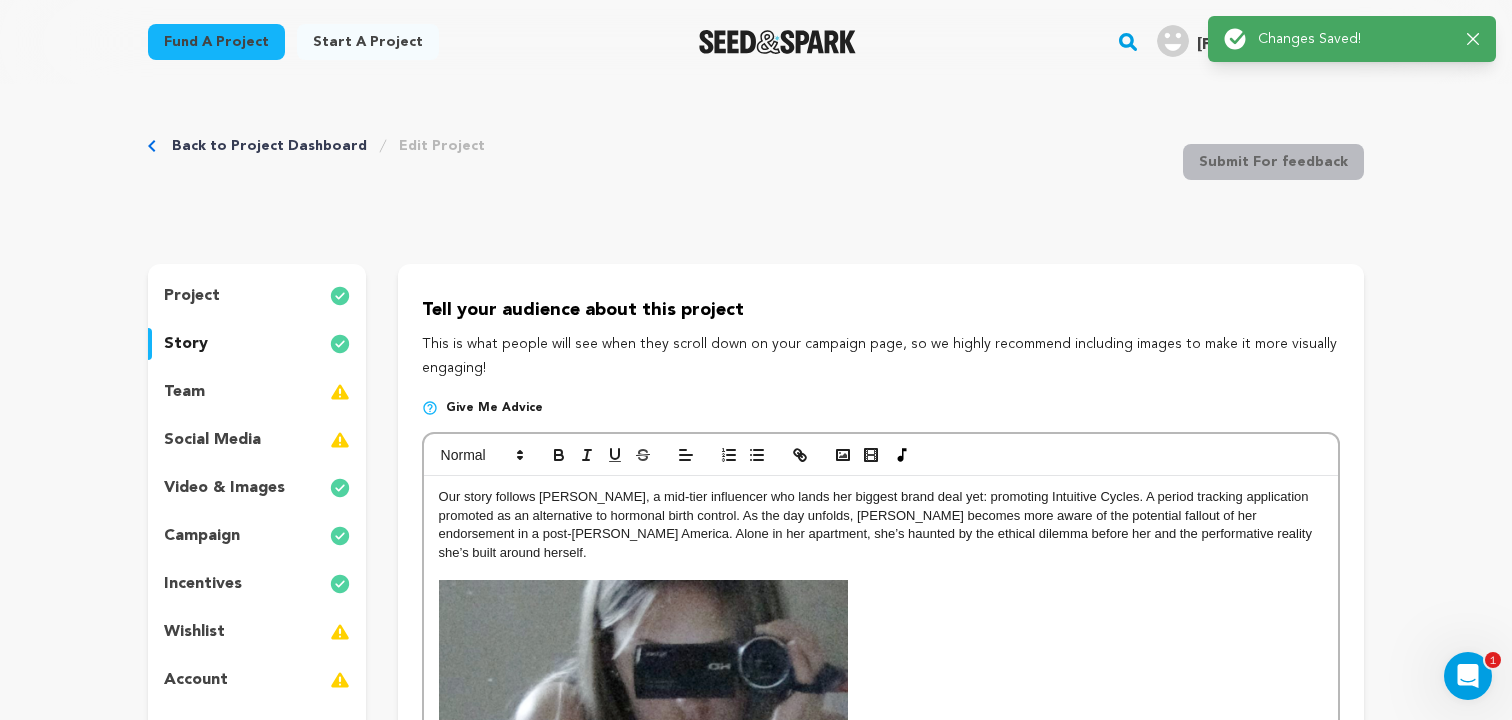 click on "Back to Project Dashboard
Edit Project
Submit For feedback
Submit For feedback" at bounding box center (756, 166) 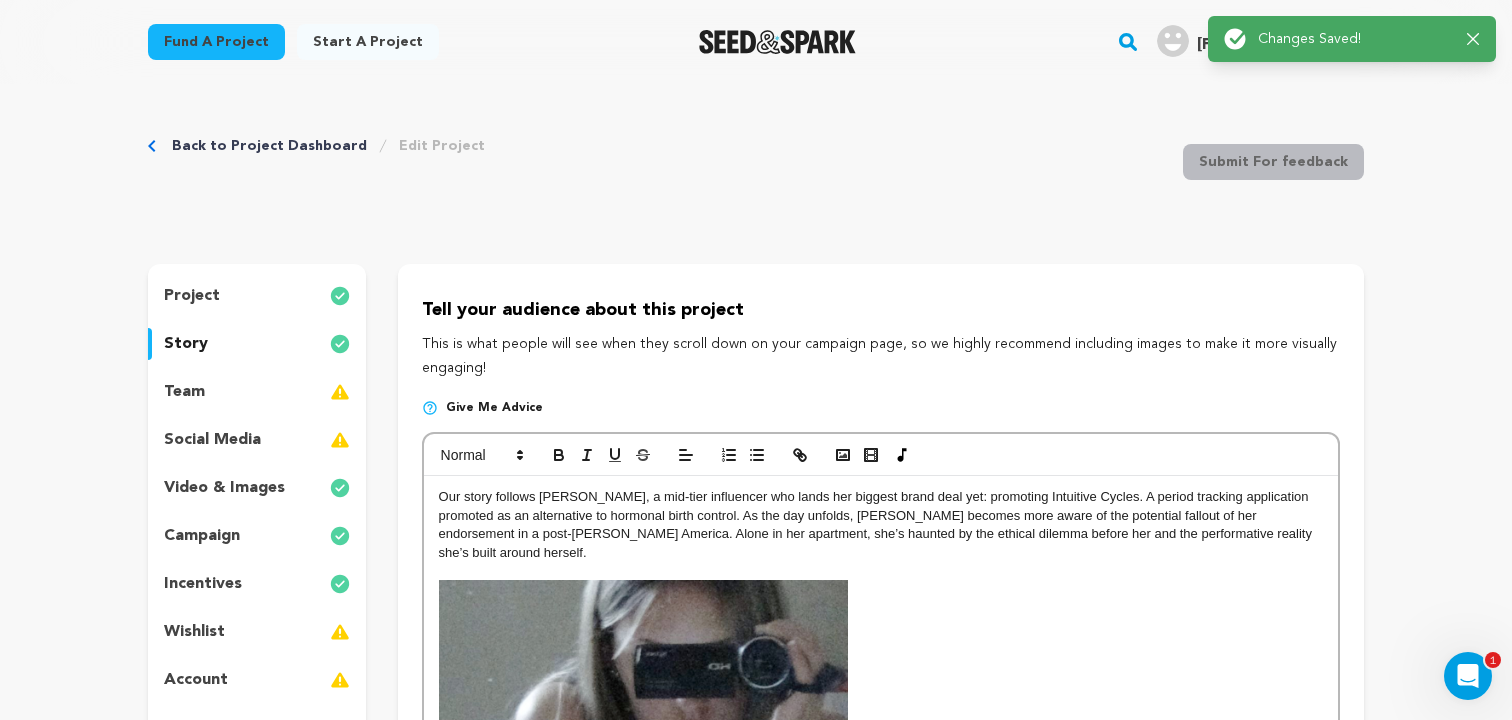 click on "Success:
Info:
Warning:
Error:
Changes Saved!
Close notification" at bounding box center (1352, 39) 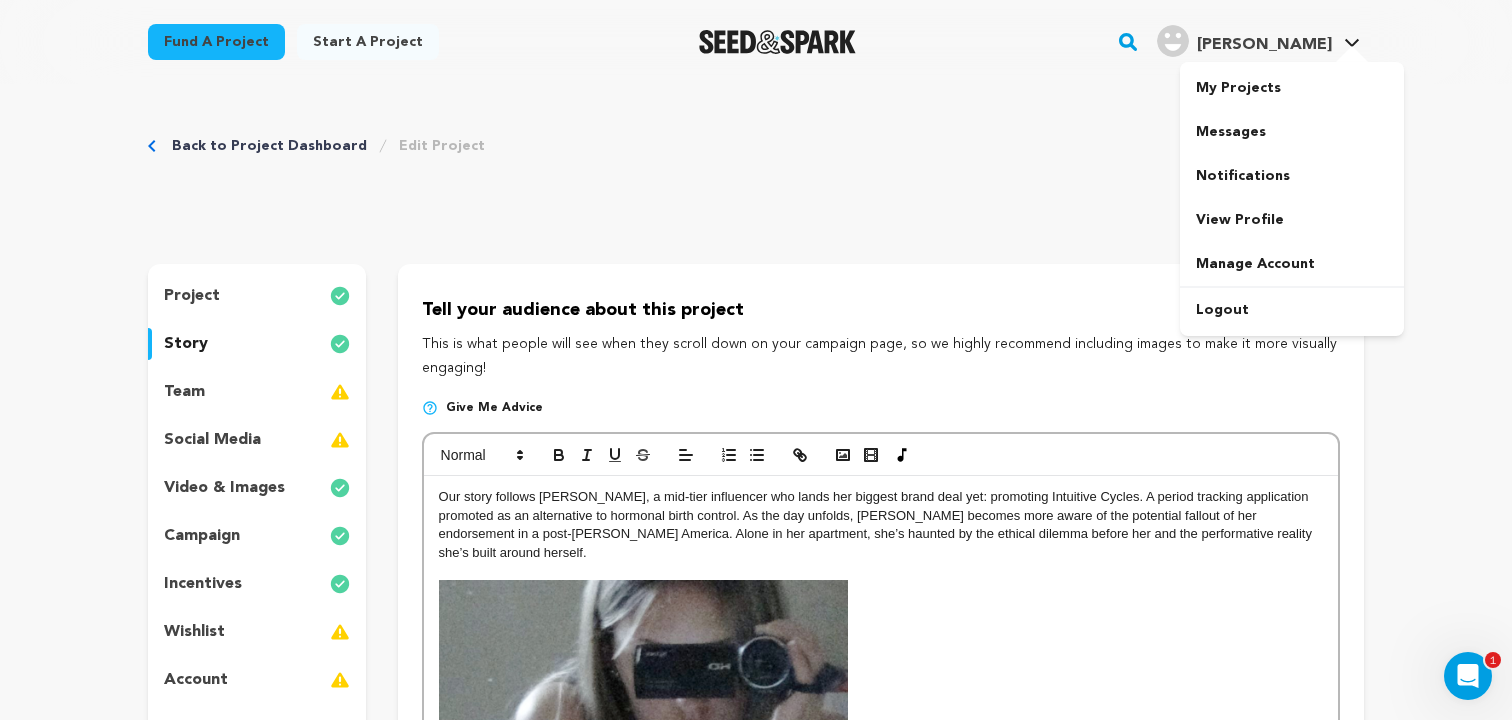 click on "[PERSON_NAME]" at bounding box center (1264, 45) 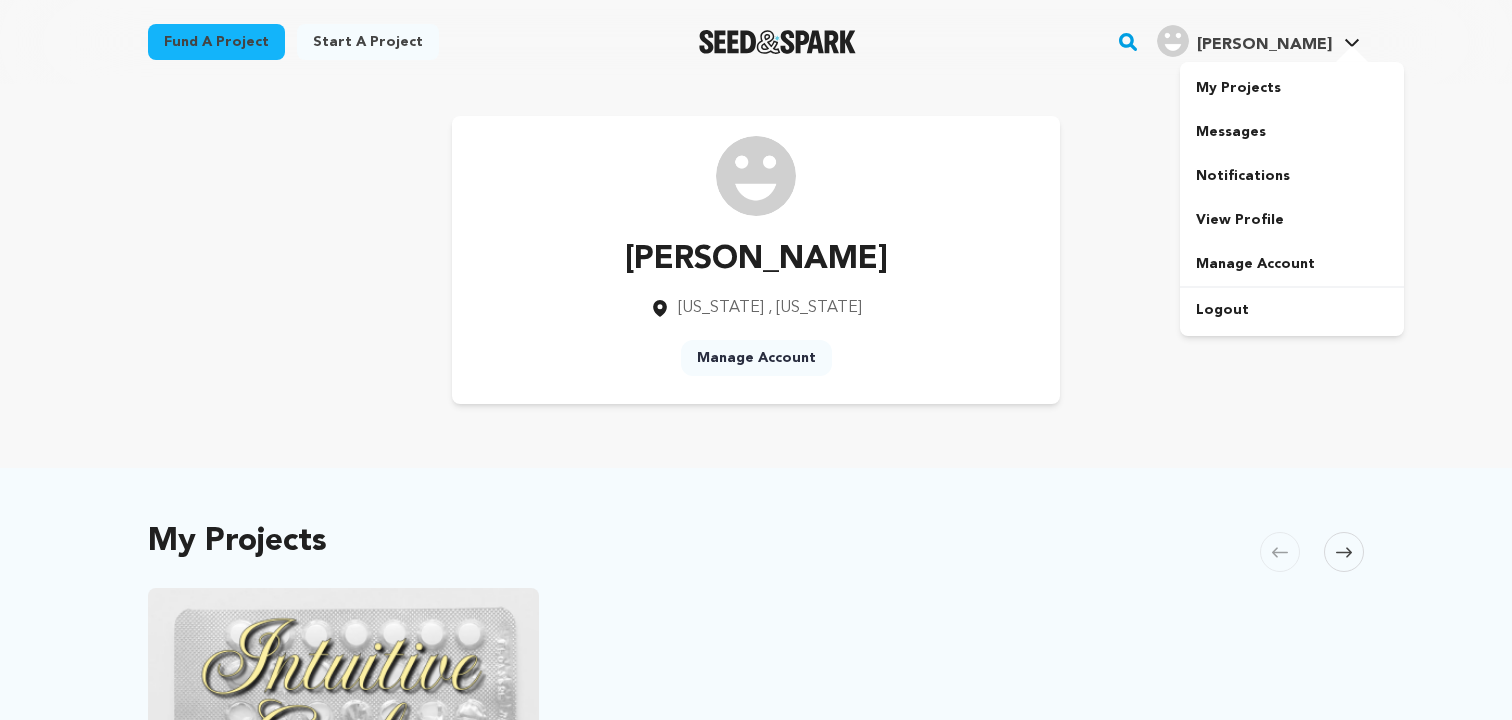 scroll, scrollTop: 0, scrollLeft: 0, axis: both 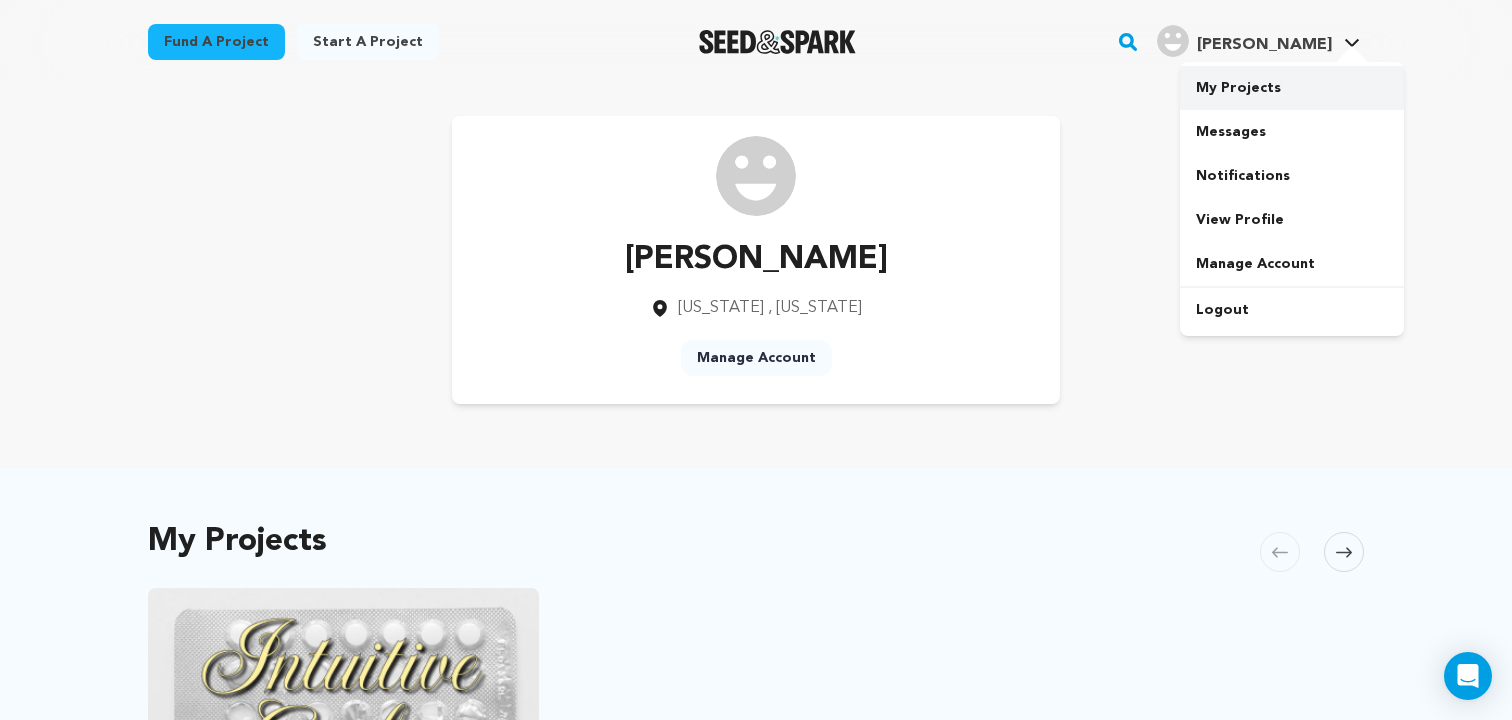 click on "My Projects" at bounding box center (1292, 88) 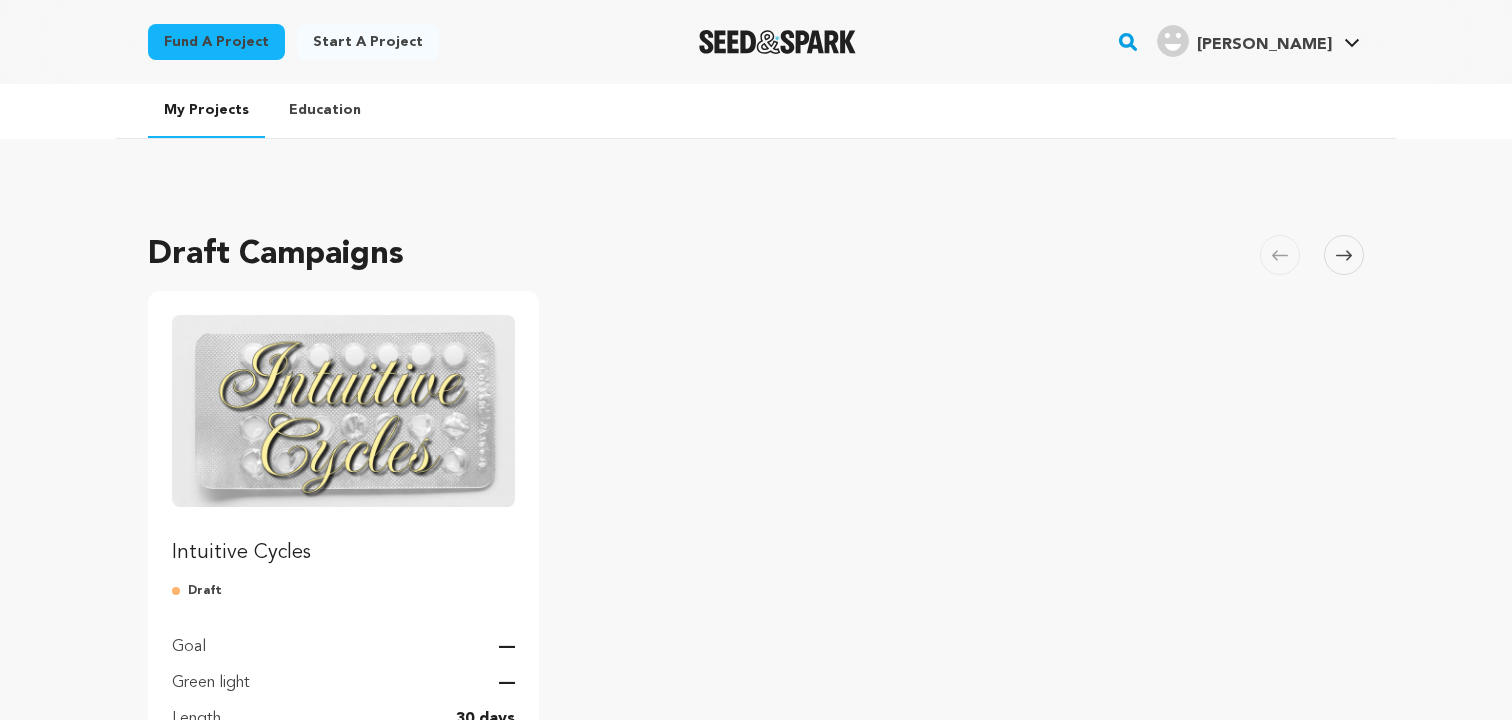 scroll, scrollTop: 0, scrollLeft: 0, axis: both 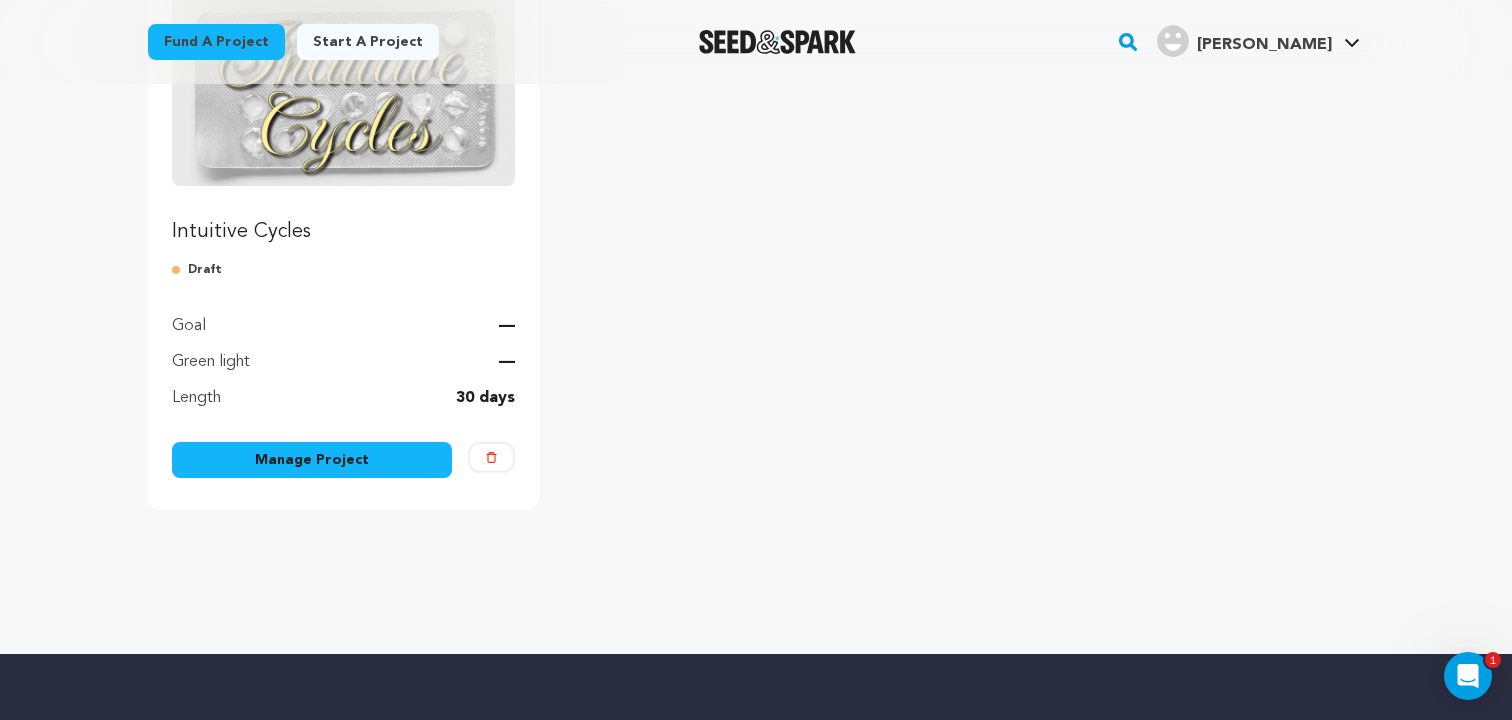 click on "Manage Project" at bounding box center (312, 460) 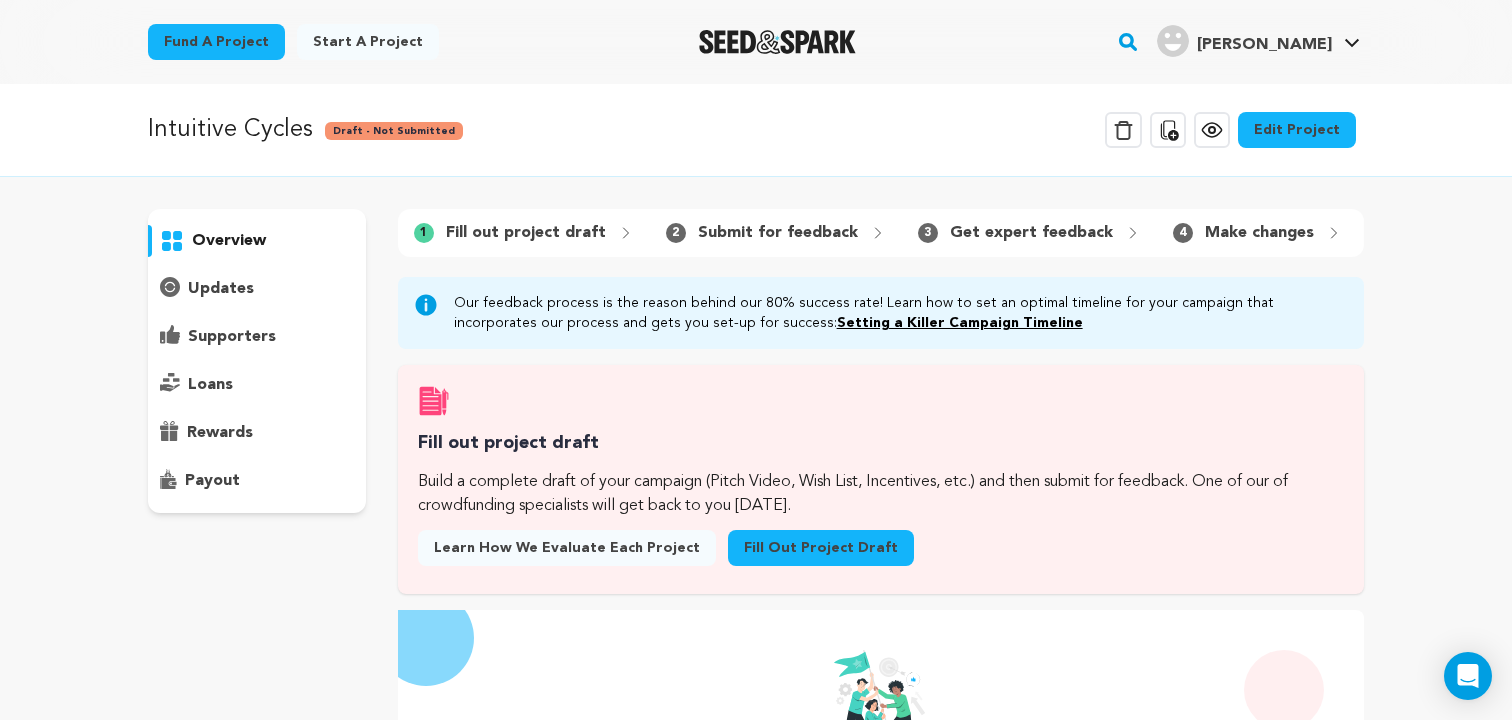 scroll, scrollTop: 0, scrollLeft: 0, axis: both 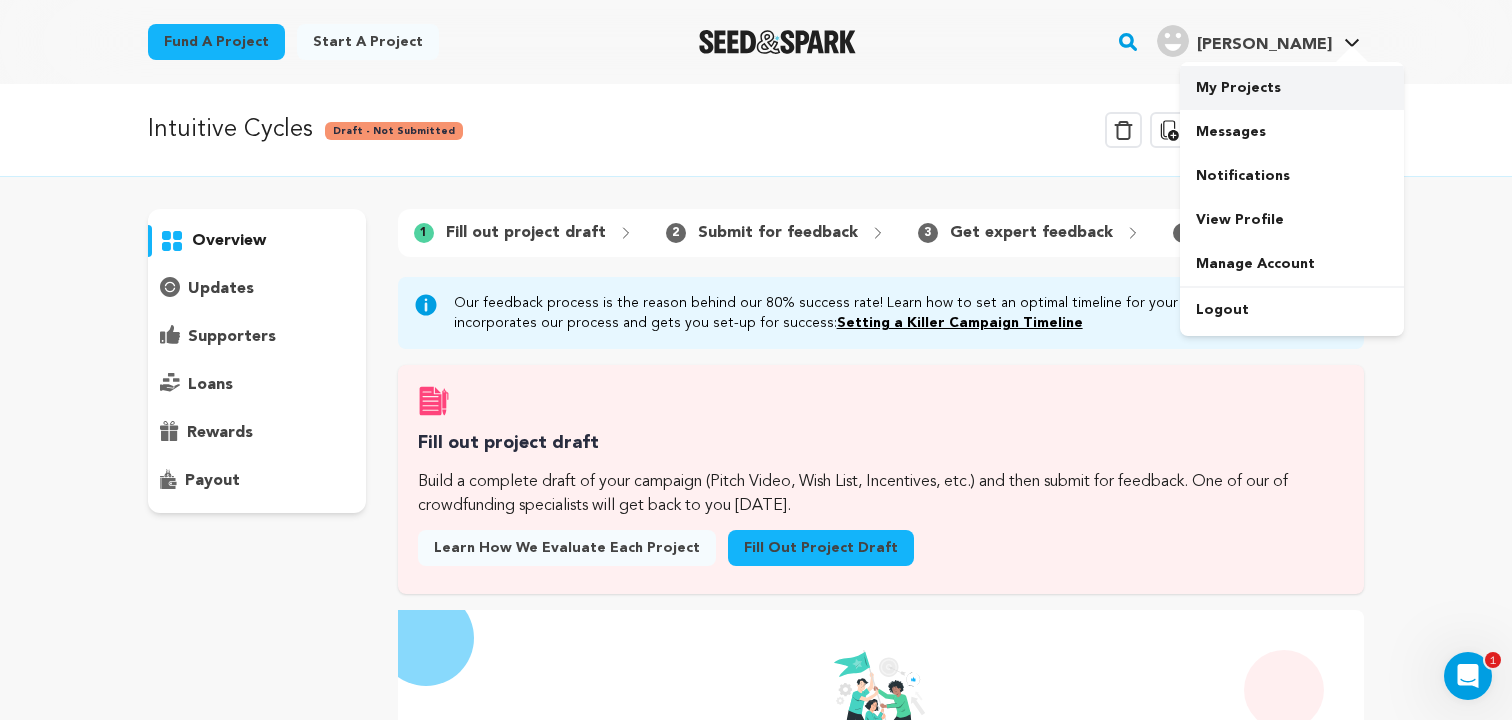 click on "My Projects" at bounding box center (1292, 88) 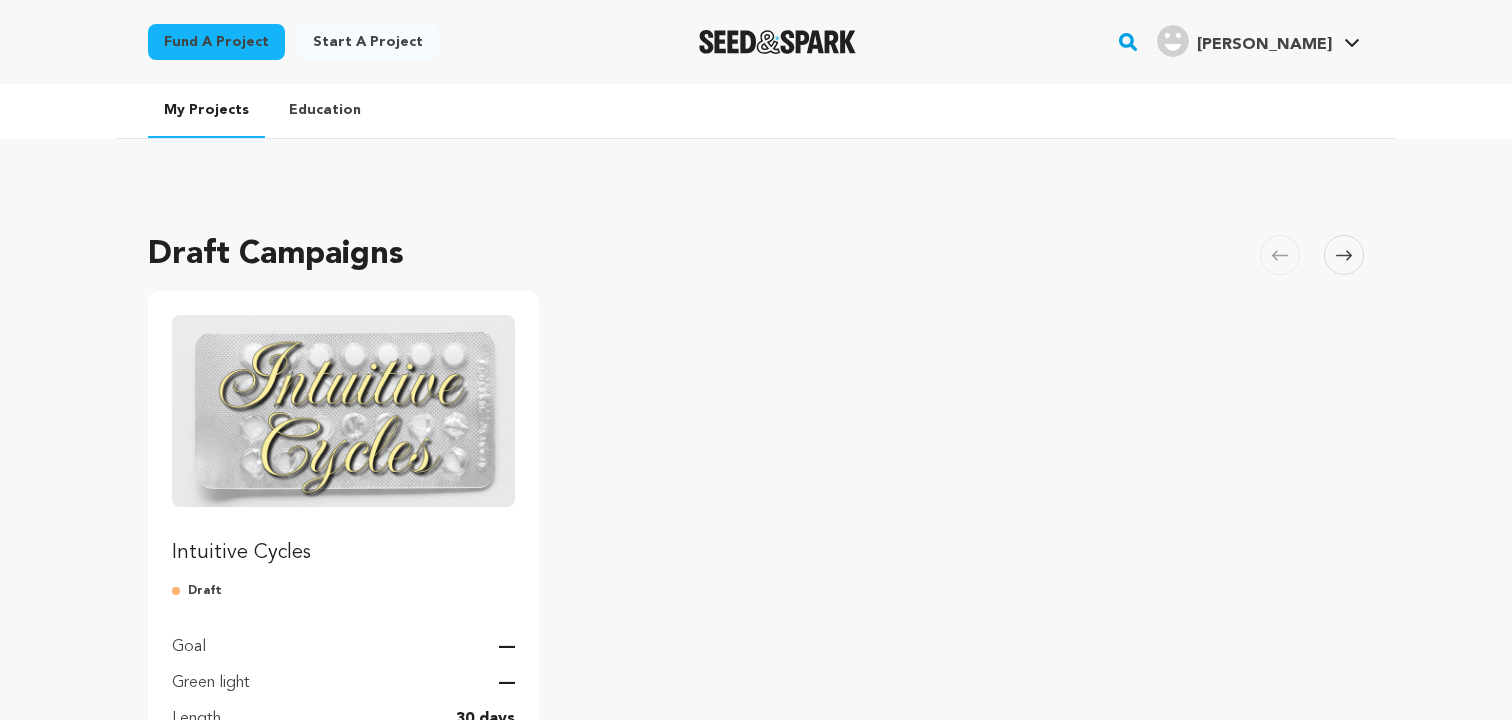 scroll, scrollTop: 0, scrollLeft: 0, axis: both 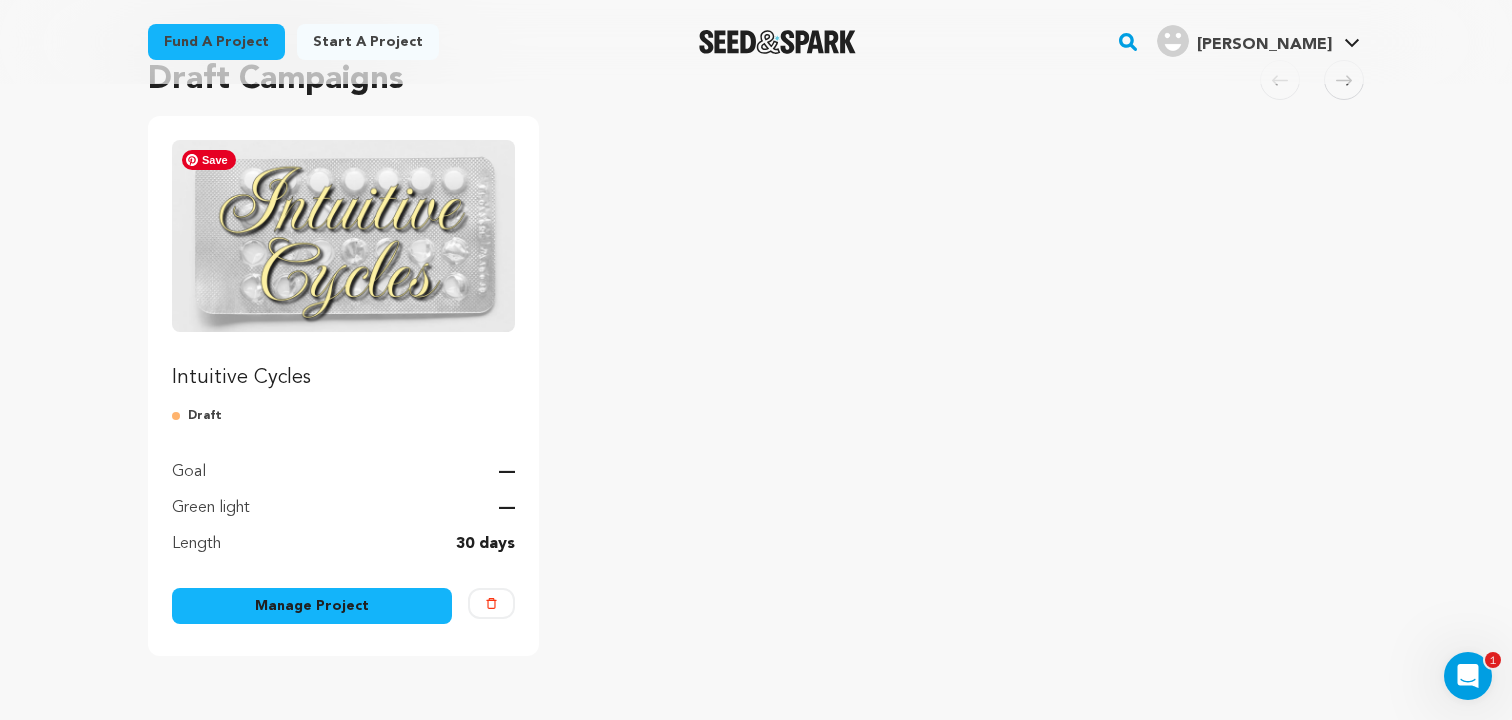click at bounding box center [343, 236] 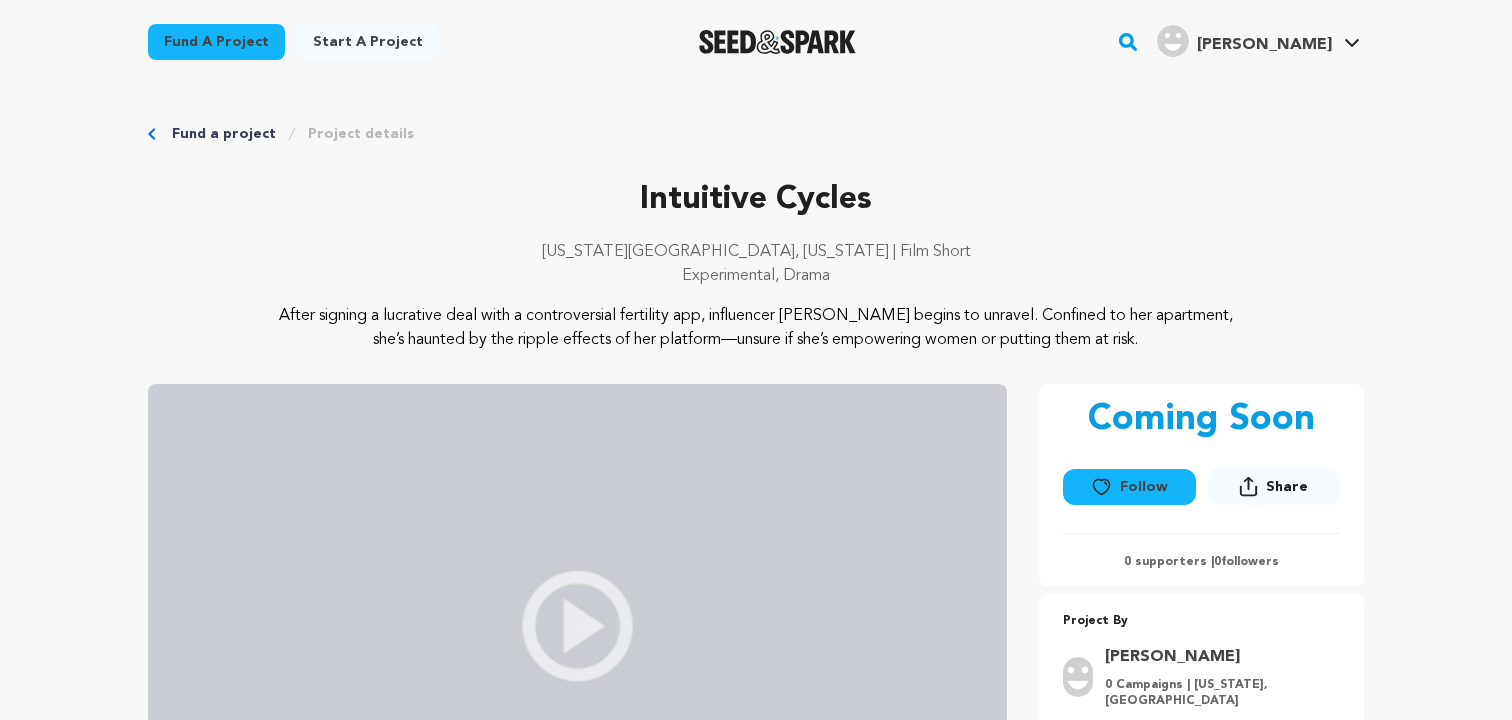 scroll, scrollTop: 0, scrollLeft: 0, axis: both 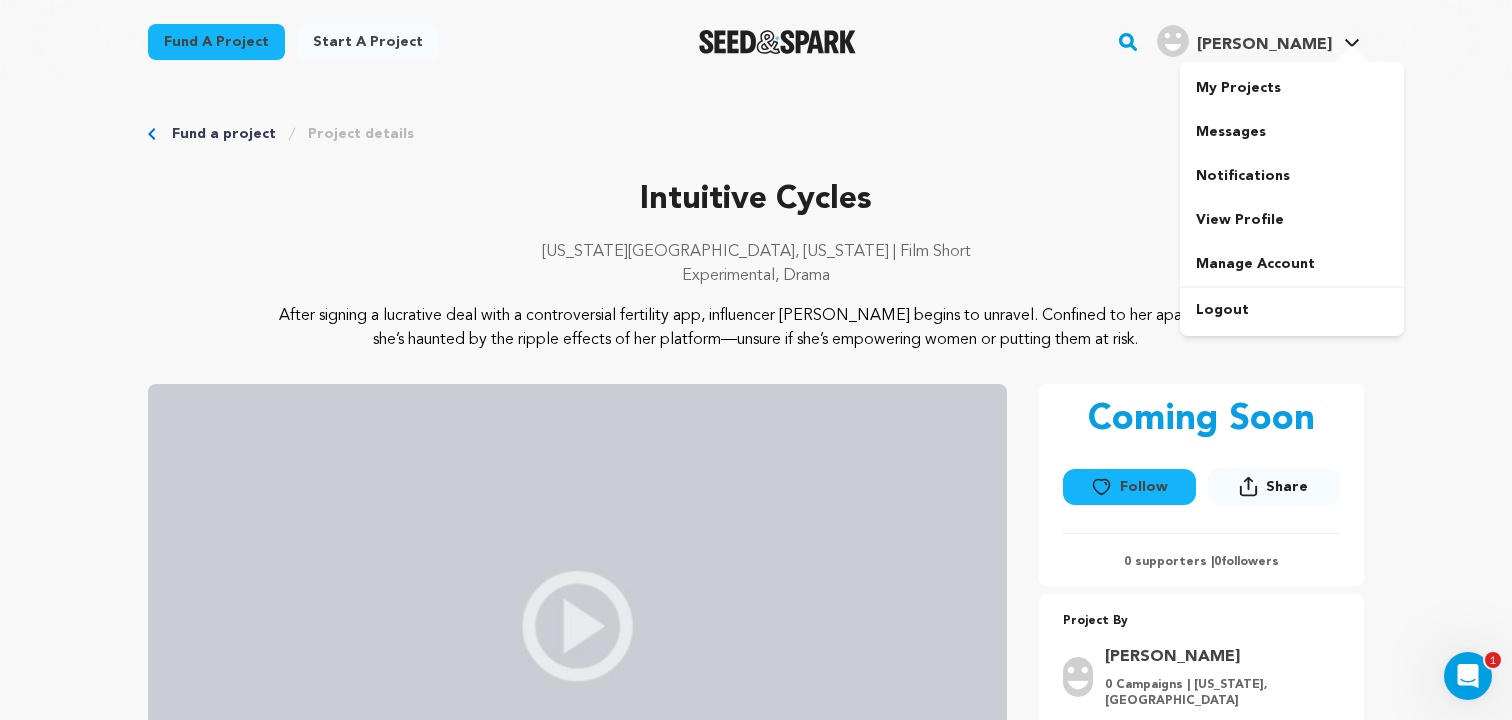 click on "[PERSON_NAME]" at bounding box center (1264, 45) 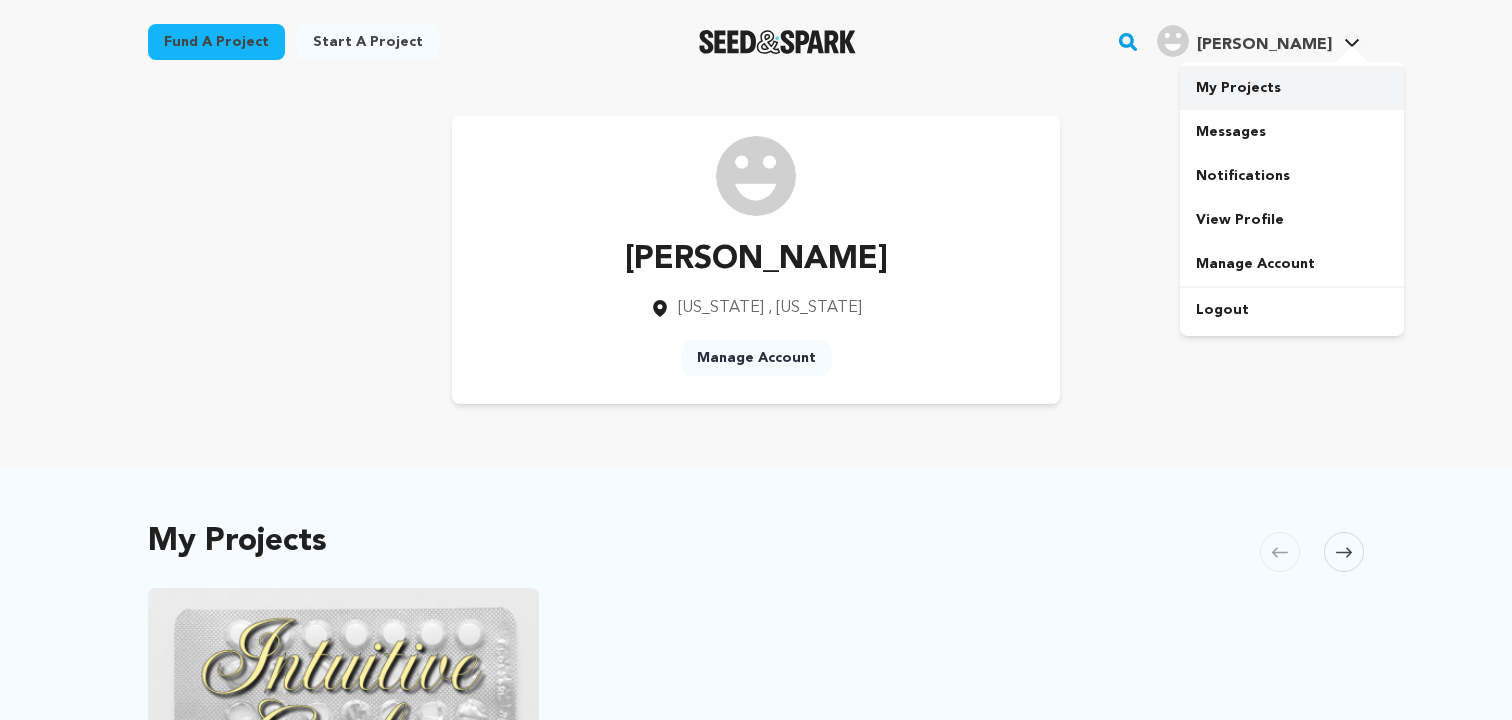 scroll, scrollTop: 0, scrollLeft: 0, axis: both 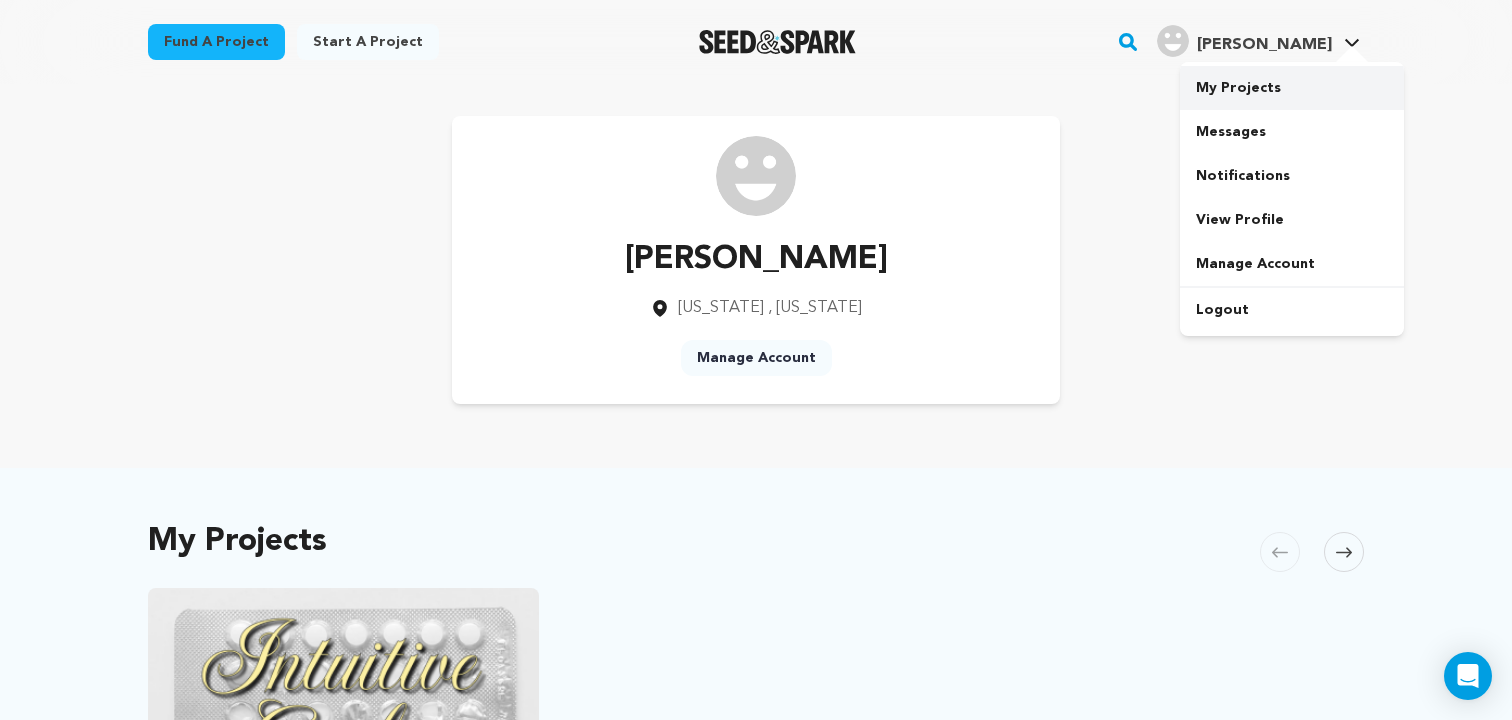 click on "My Projects" at bounding box center (1292, 88) 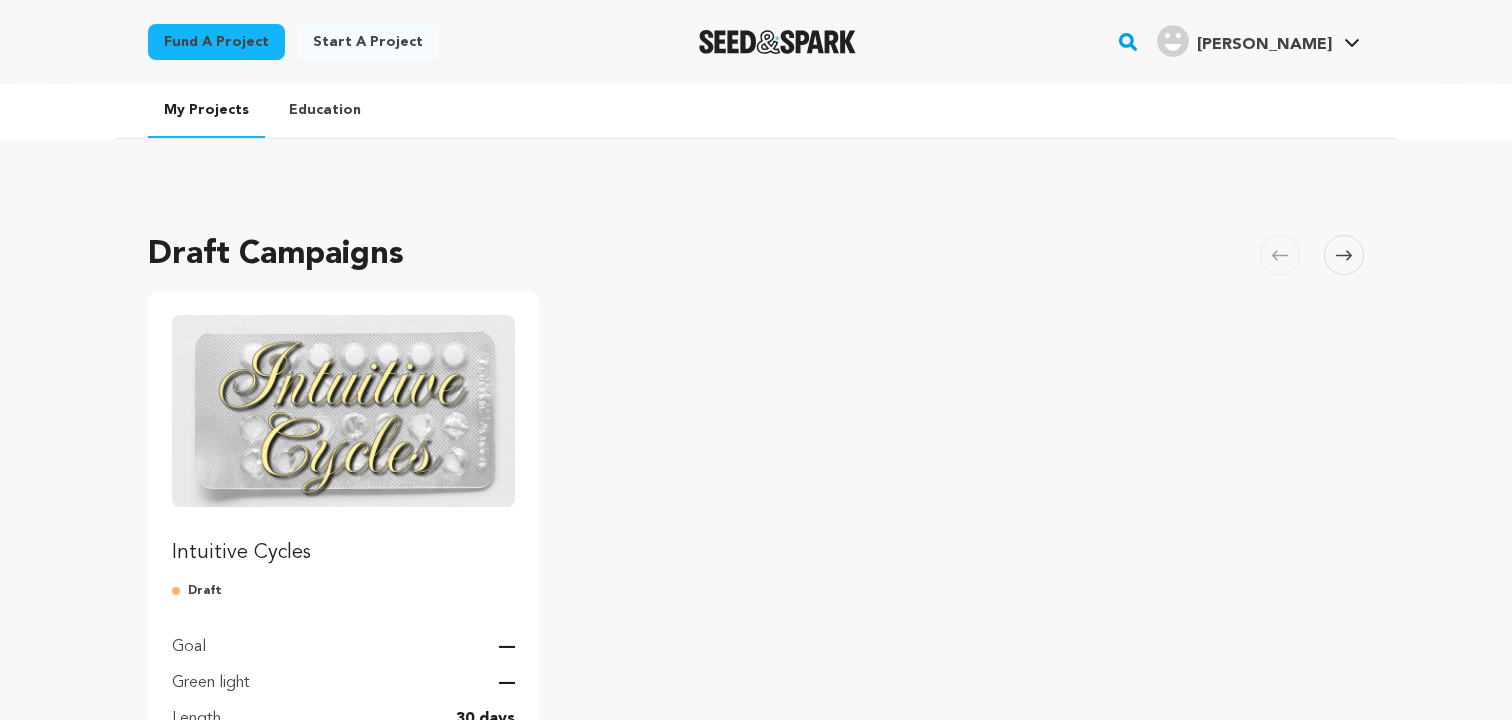 scroll, scrollTop: 0, scrollLeft: 0, axis: both 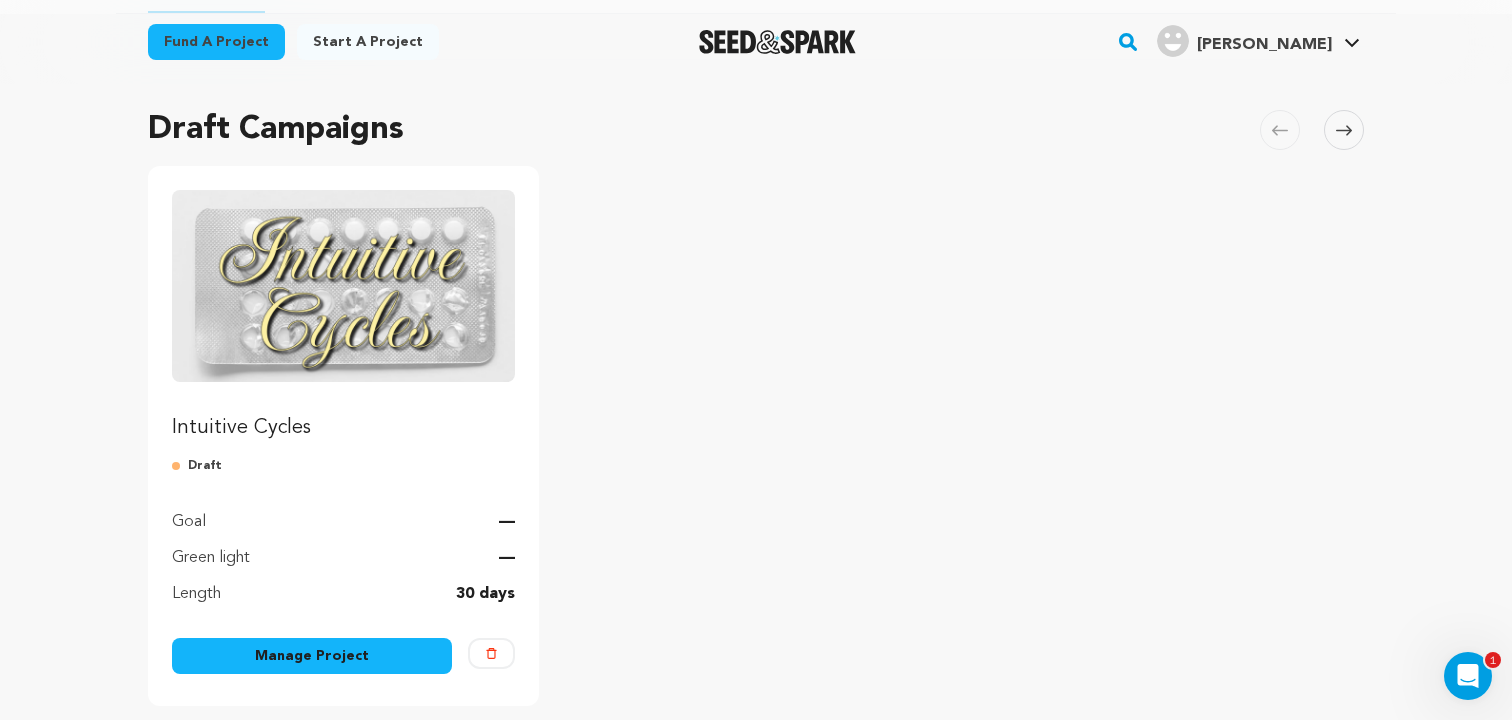 click on "Manage Project" at bounding box center (312, 656) 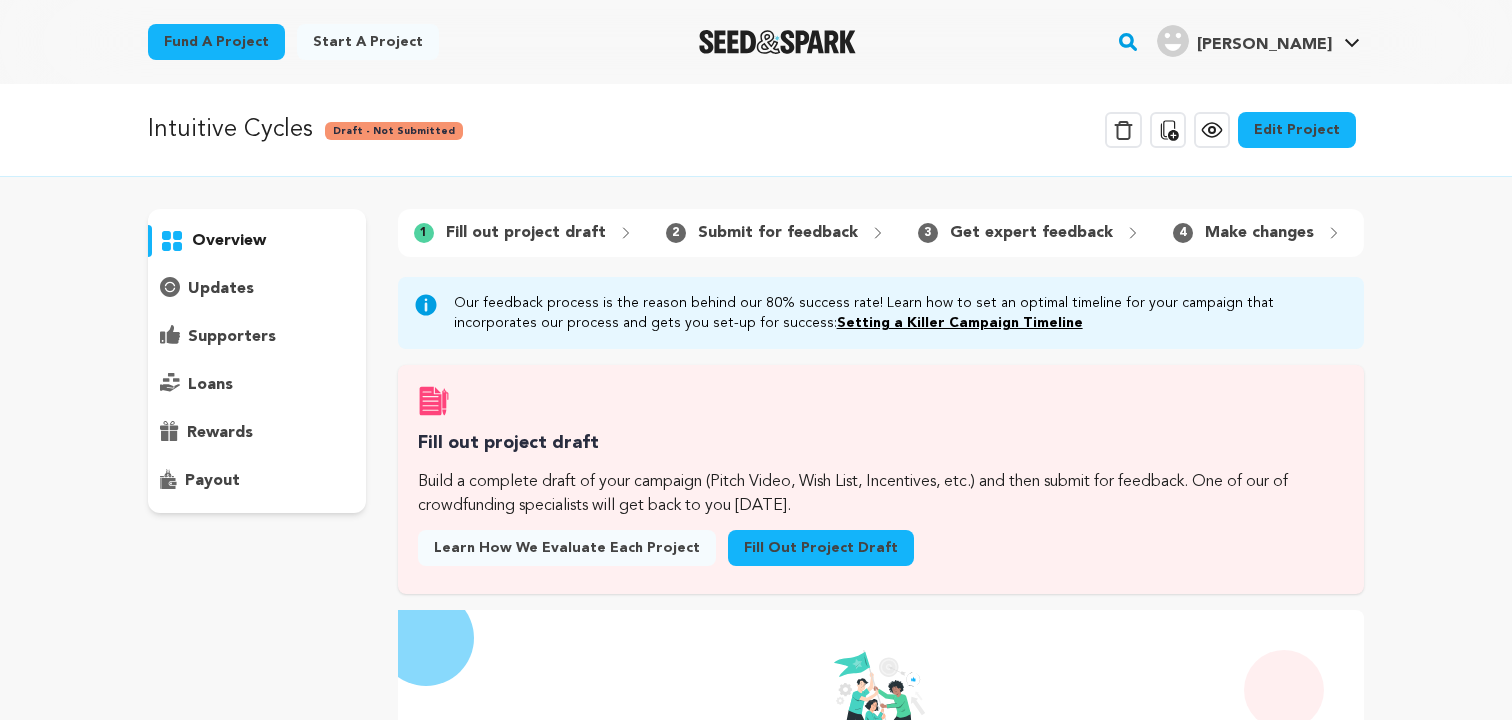 scroll, scrollTop: 0, scrollLeft: 0, axis: both 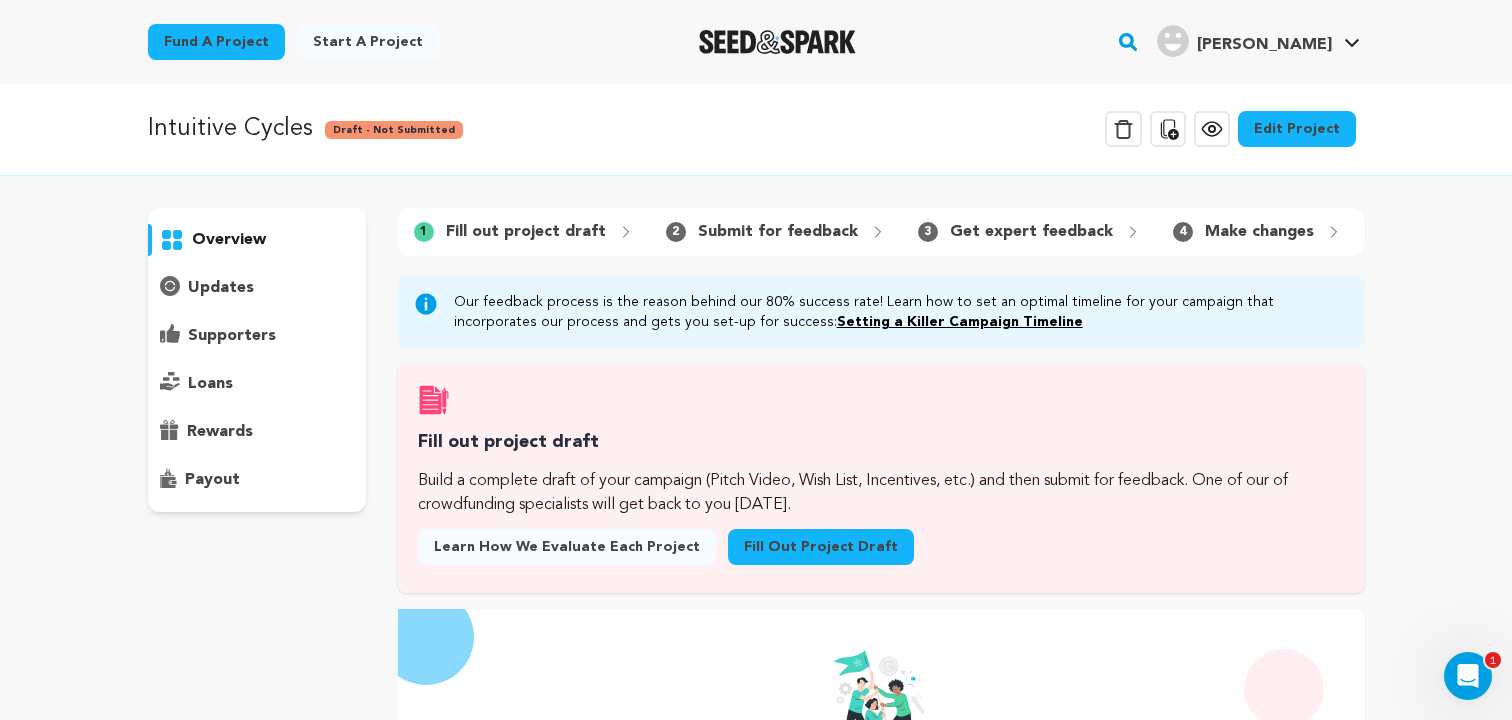 click on "Fill out project draft" at bounding box center [821, 547] 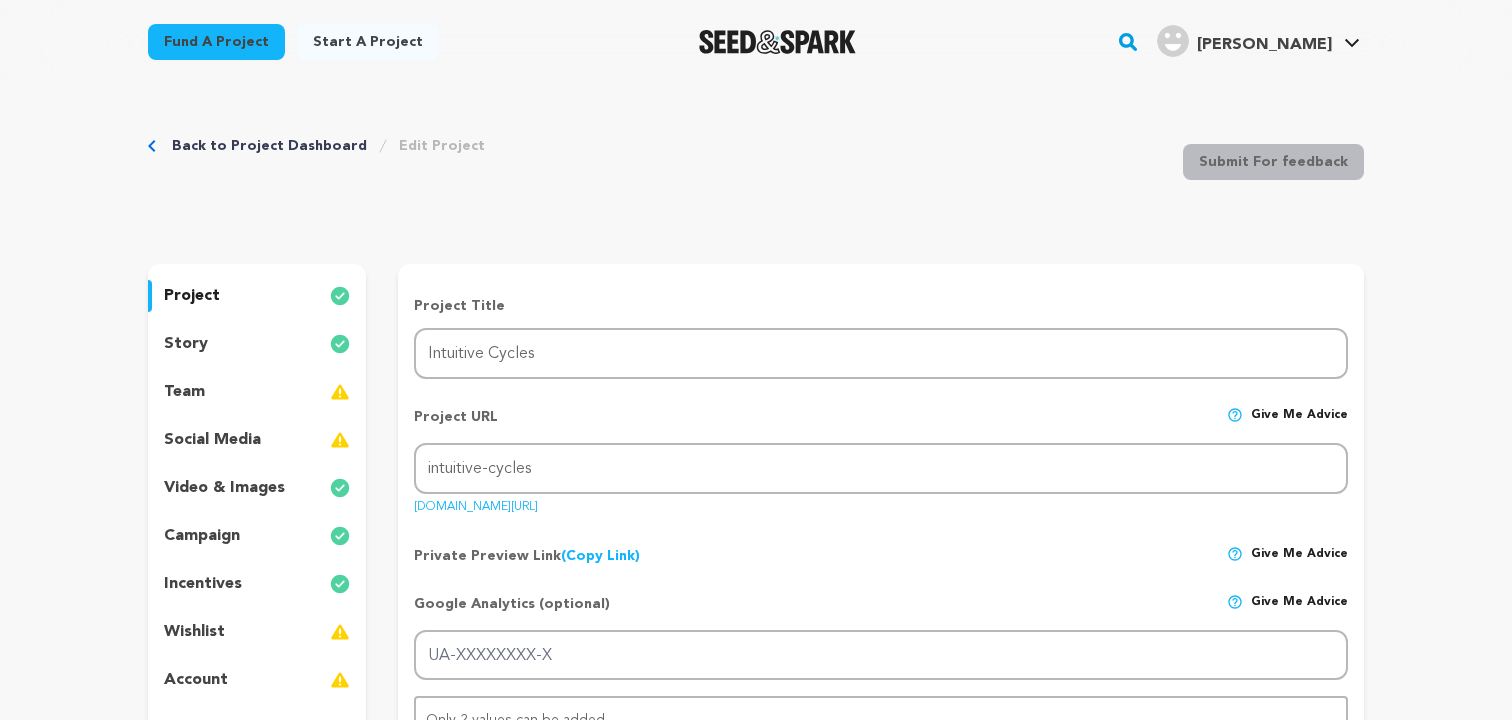 scroll, scrollTop: 0, scrollLeft: 0, axis: both 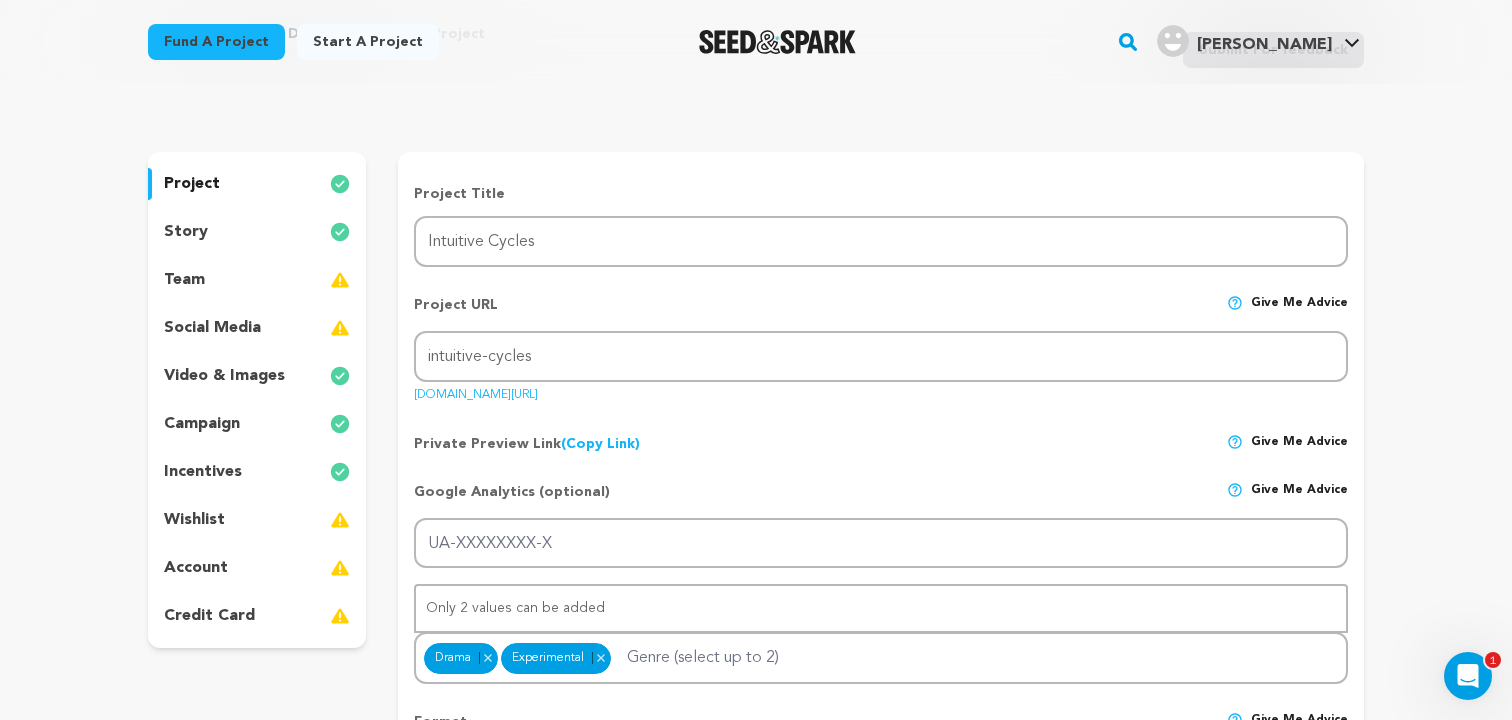 click on "wishlist" at bounding box center (257, 520) 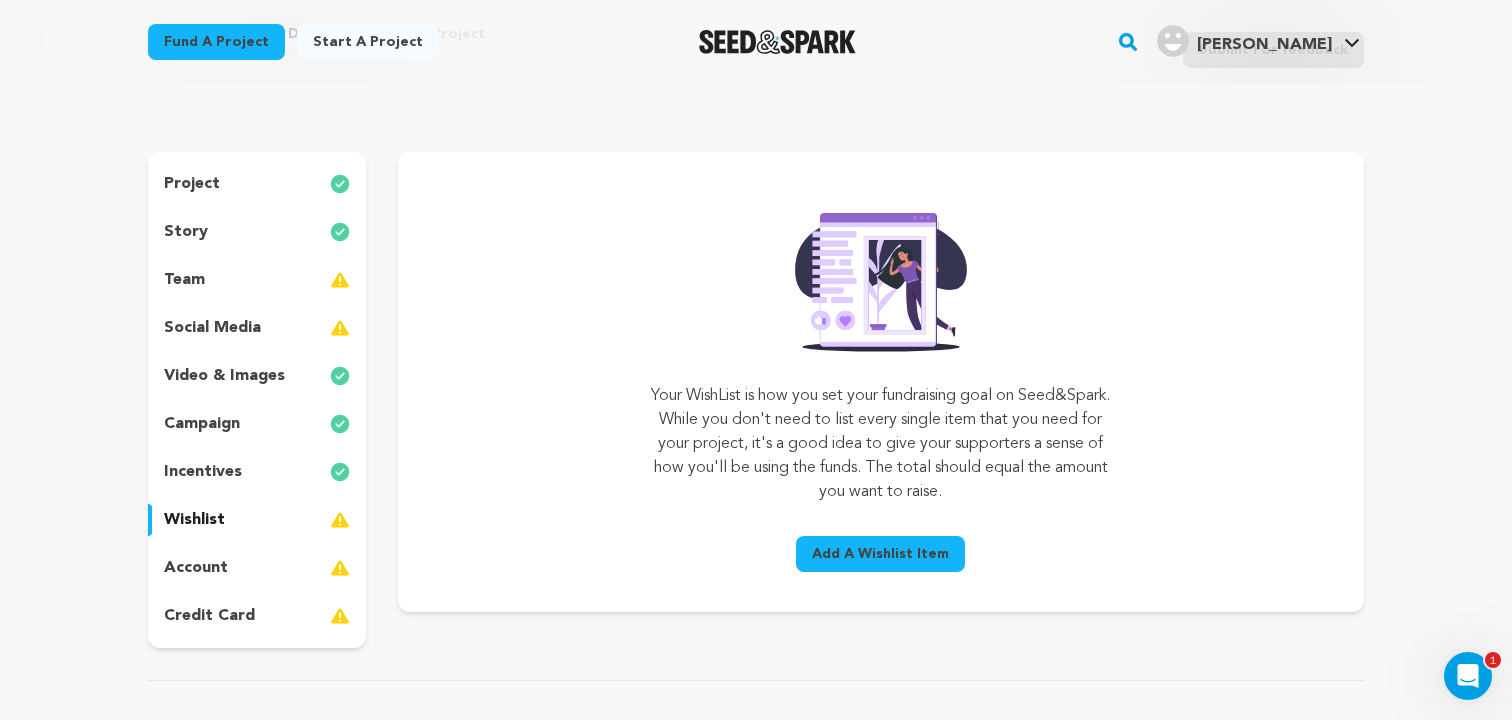 click on "Add A Wishlist Item" at bounding box center (880, 554) 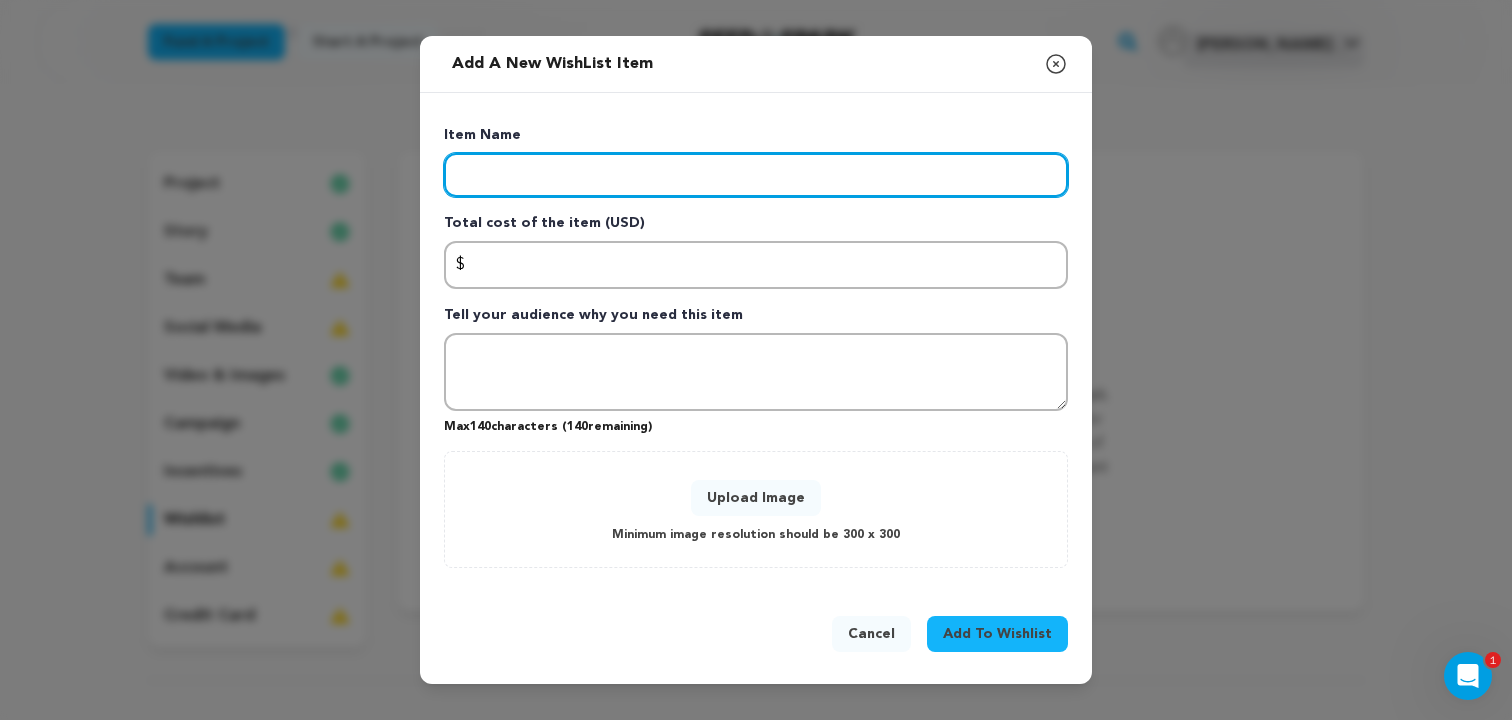 click at bounding box center [756, 175] 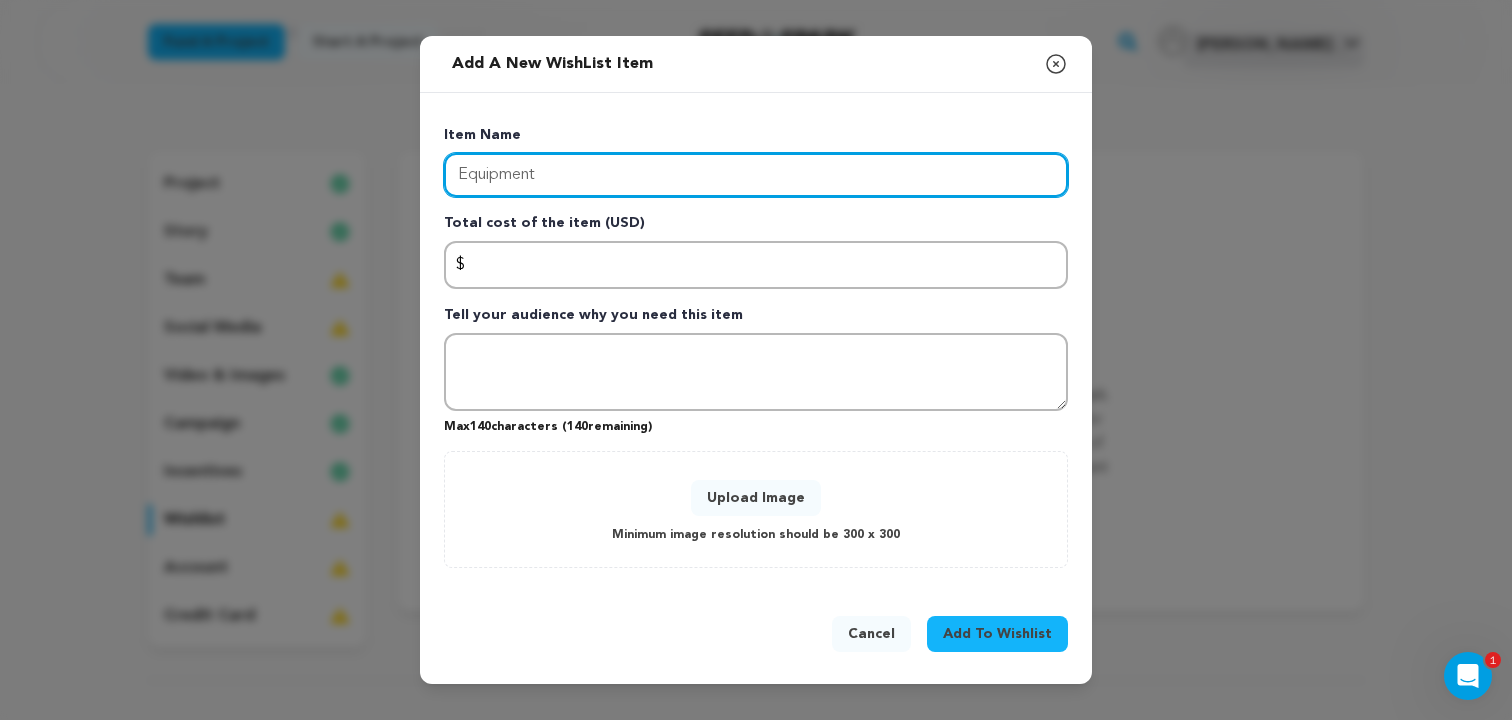type on "Equipment" 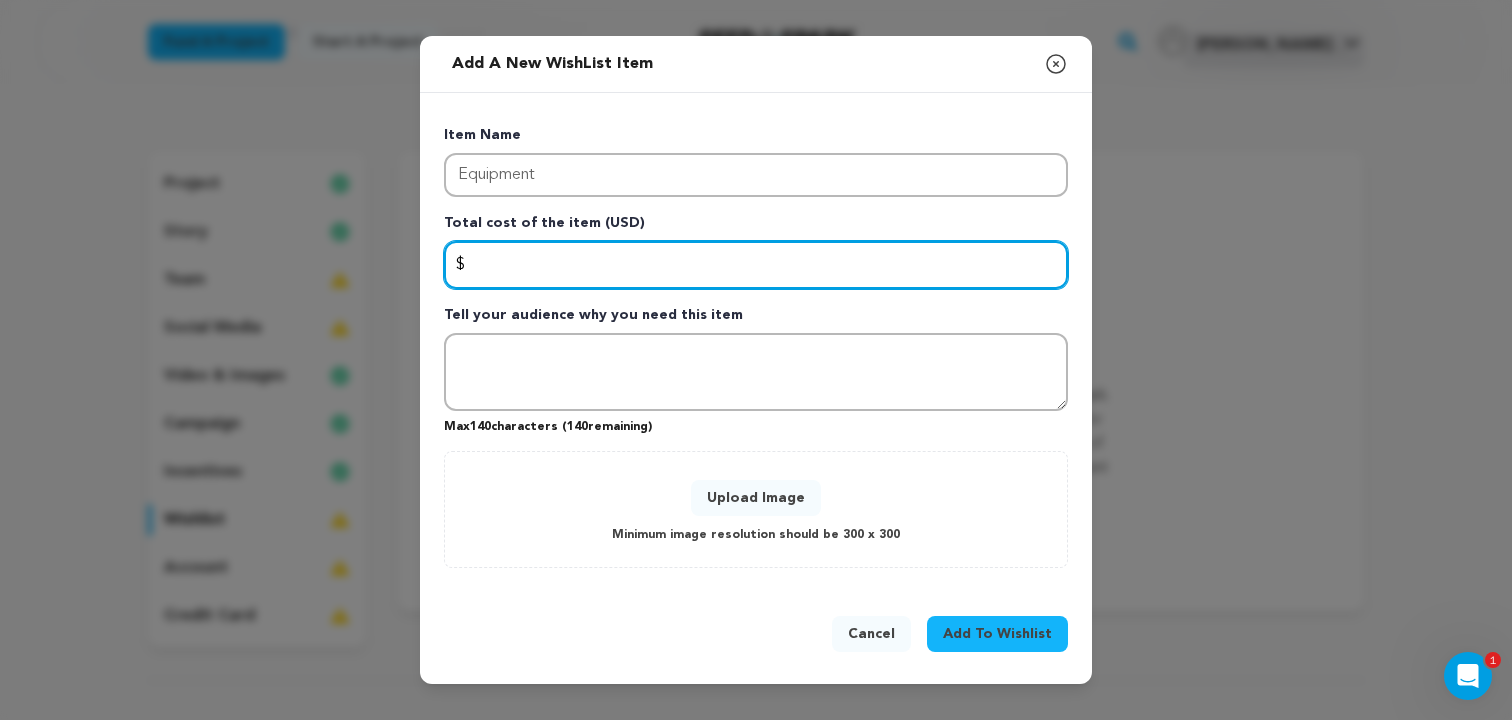 click at bounding box center (756, 265) 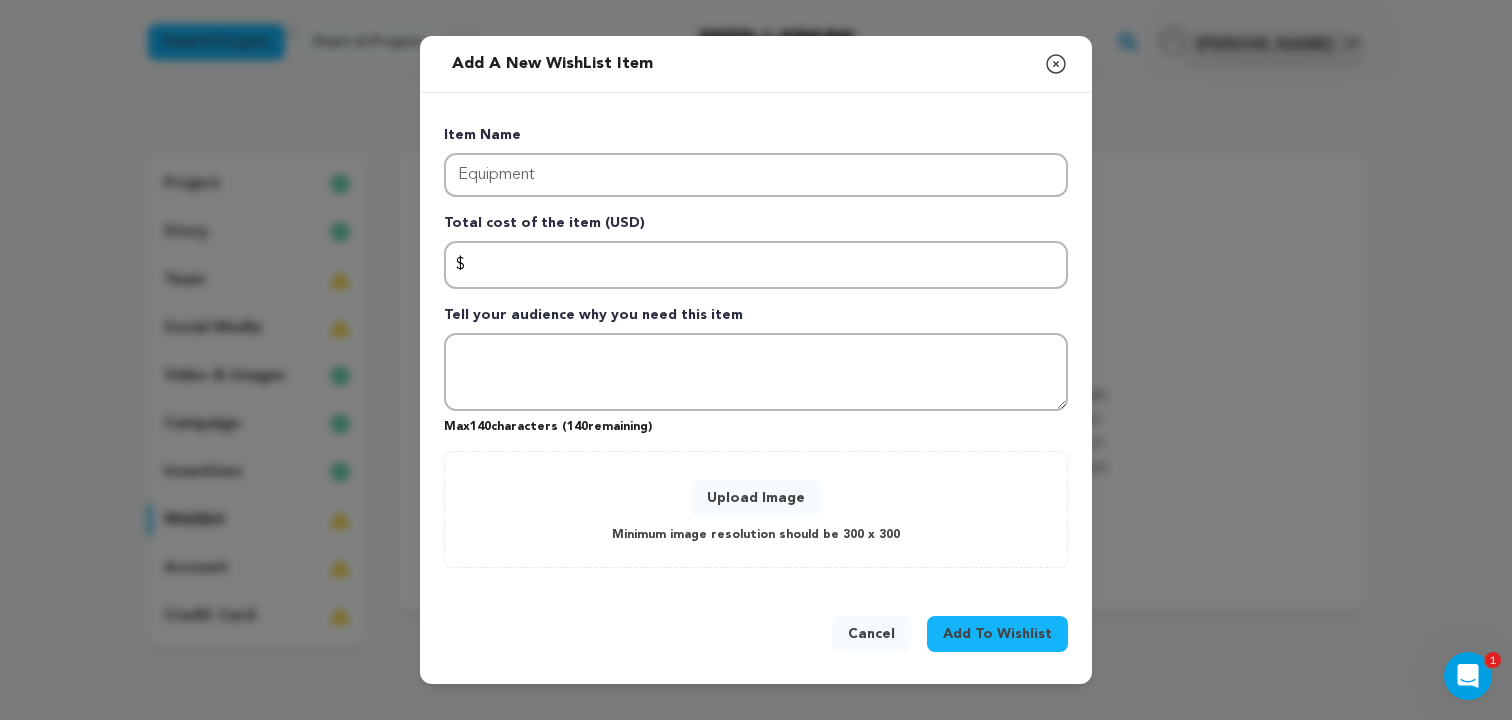 click on "Total cost of the item (USD)" at bounding box center [756, 227] 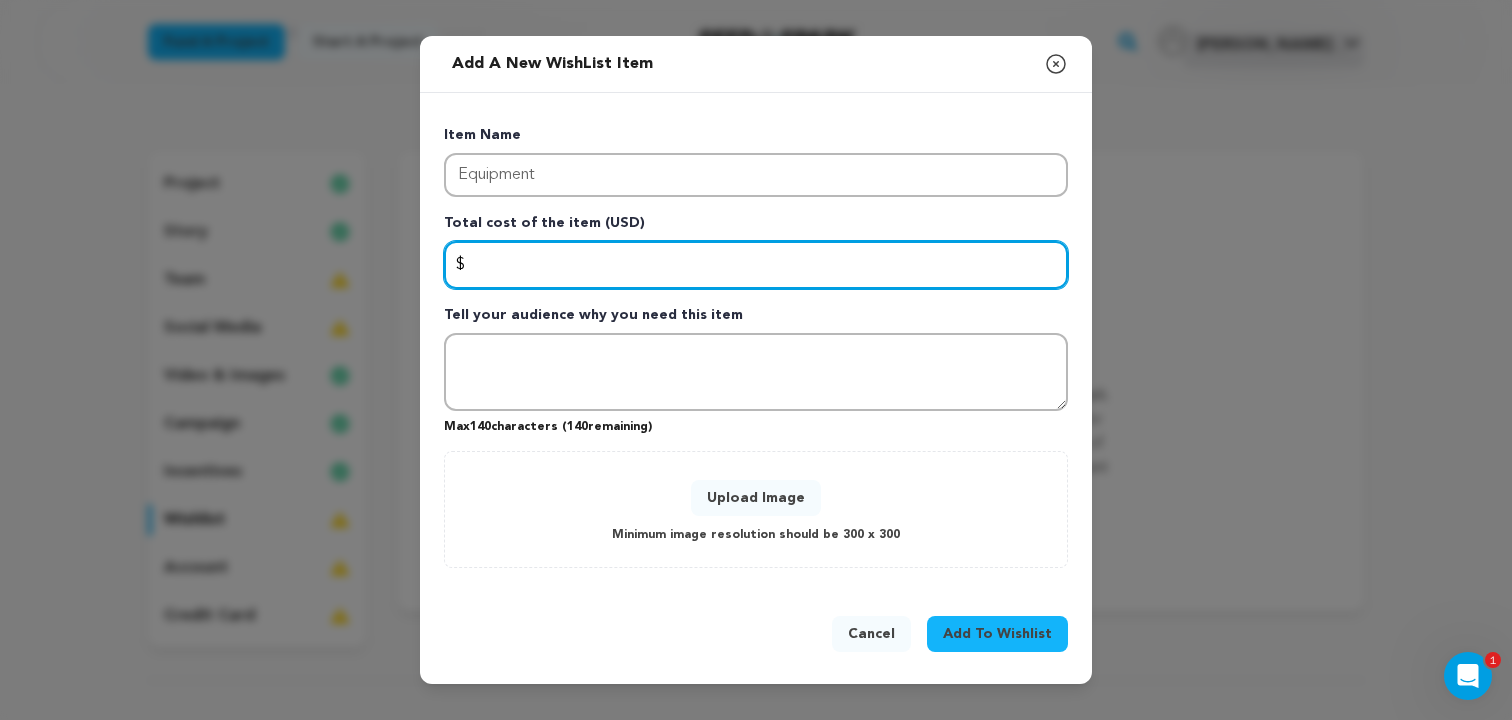 click at bounding box center (756, 265) 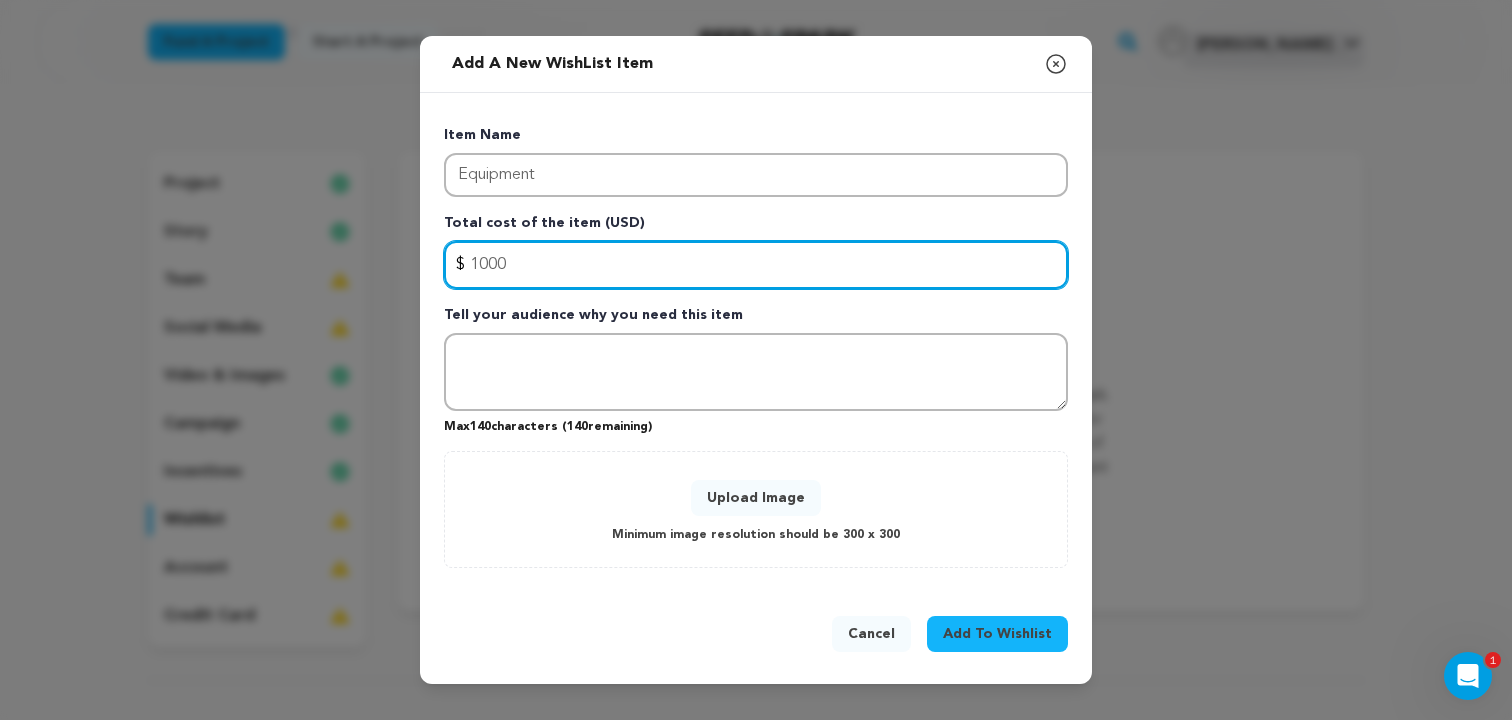 type on "1000" 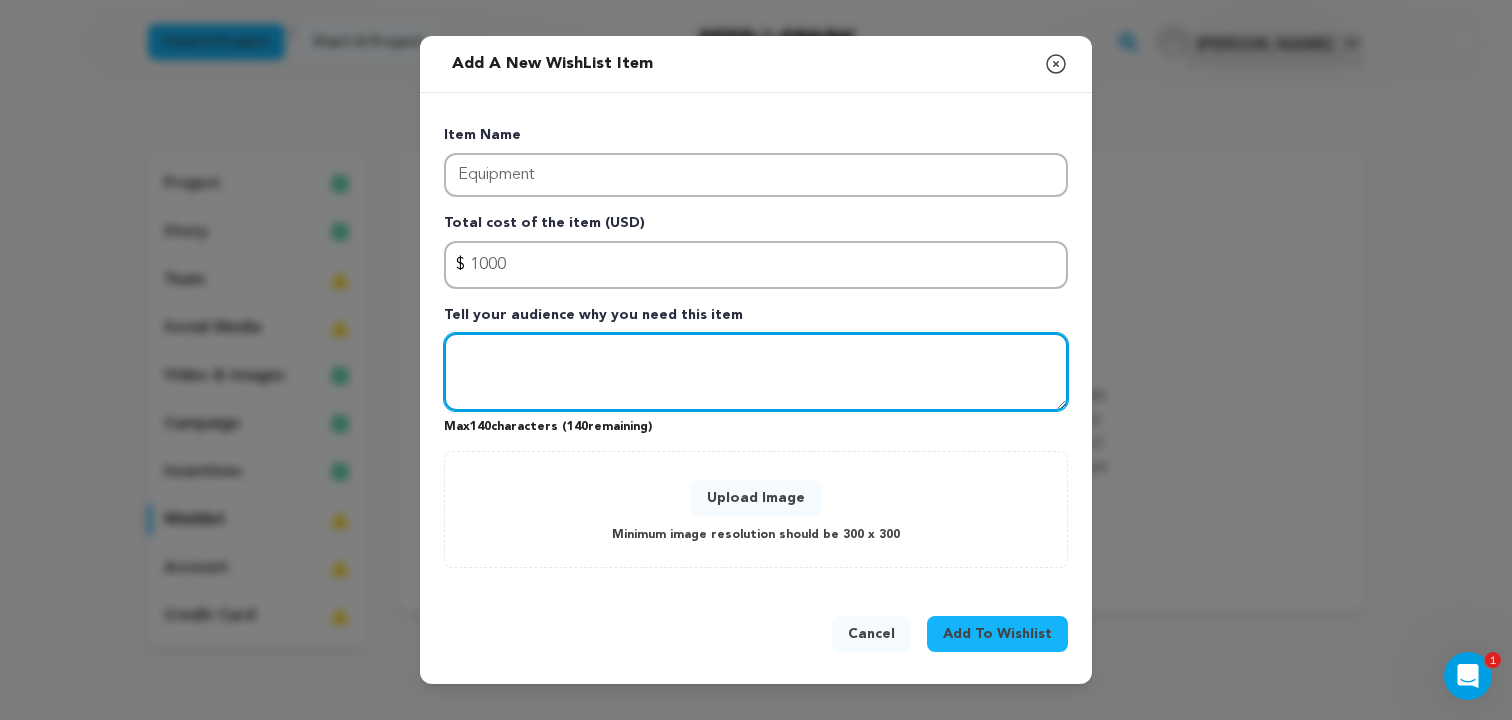 click at bounding box center [756, 372] 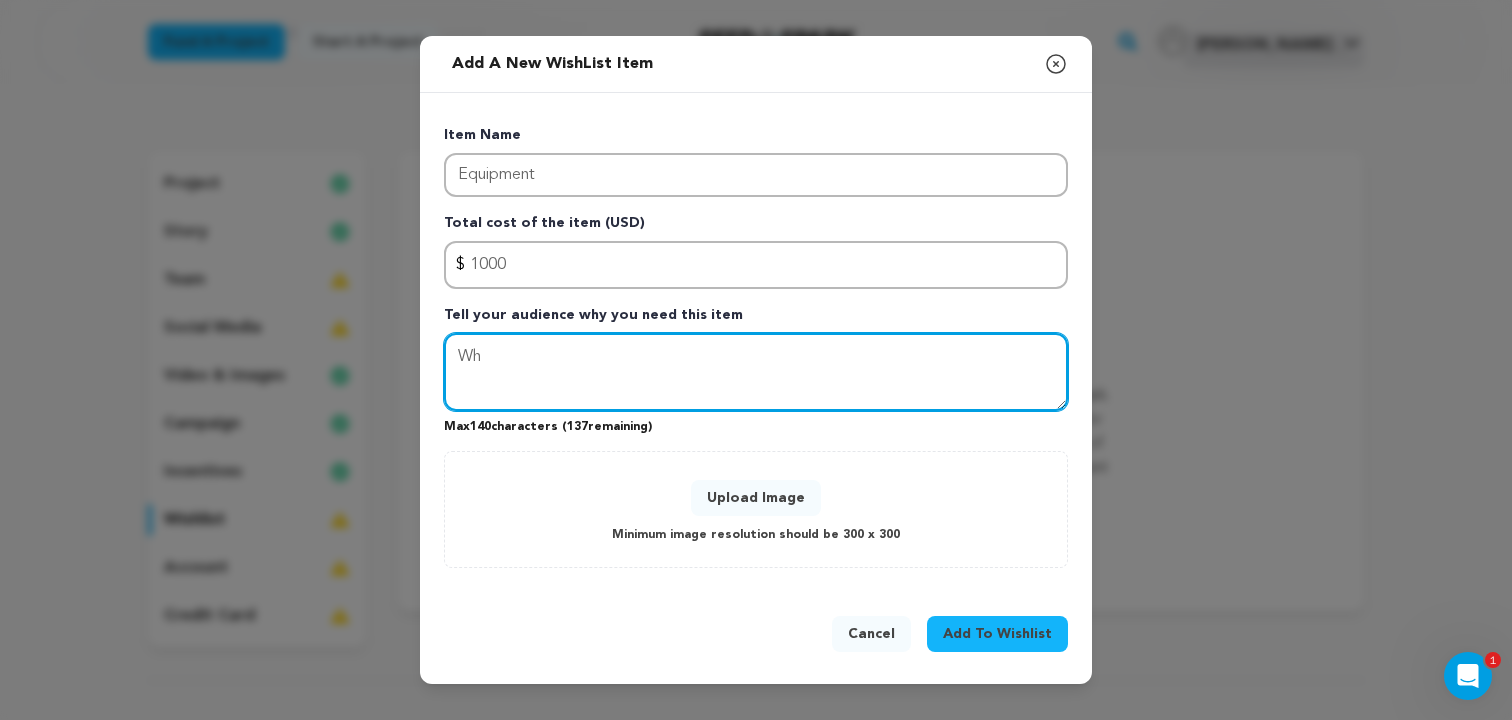 type on "W" 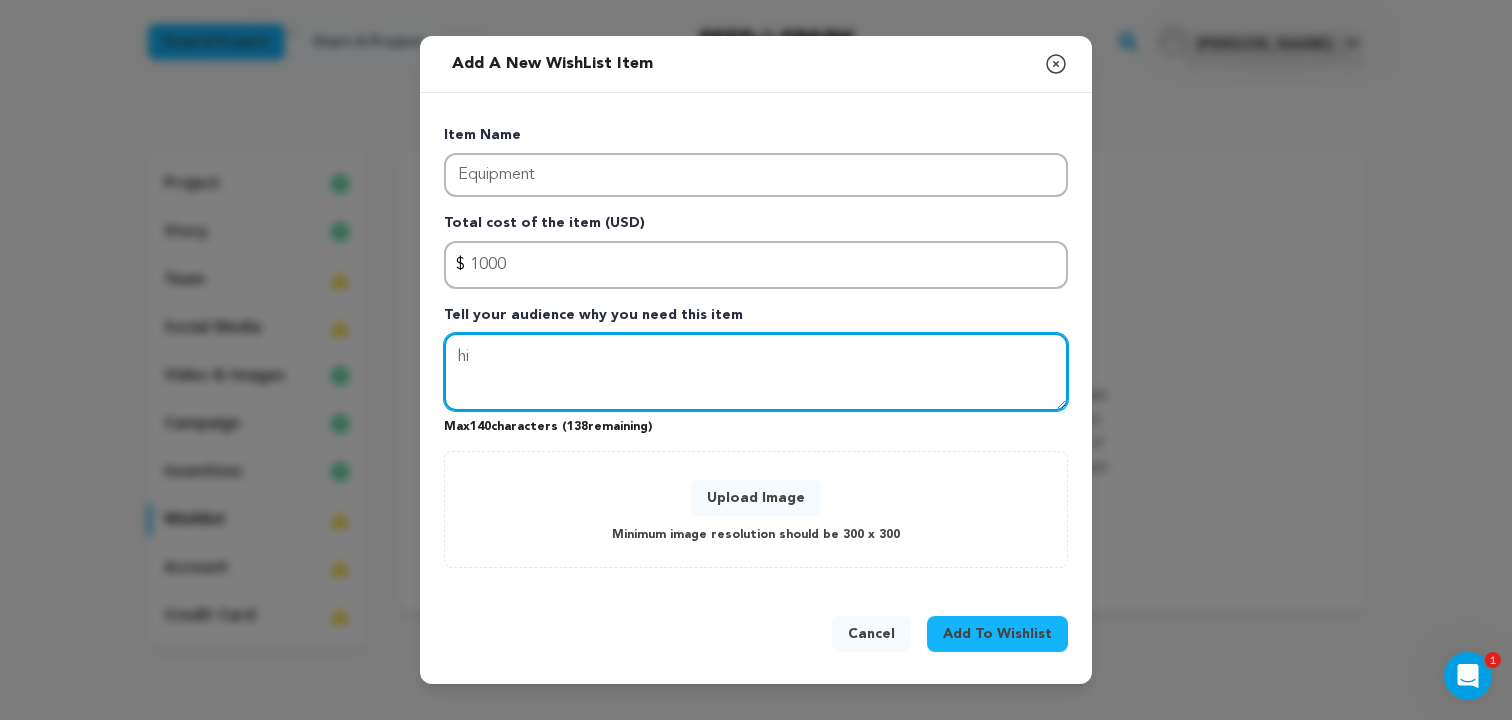type on "h" 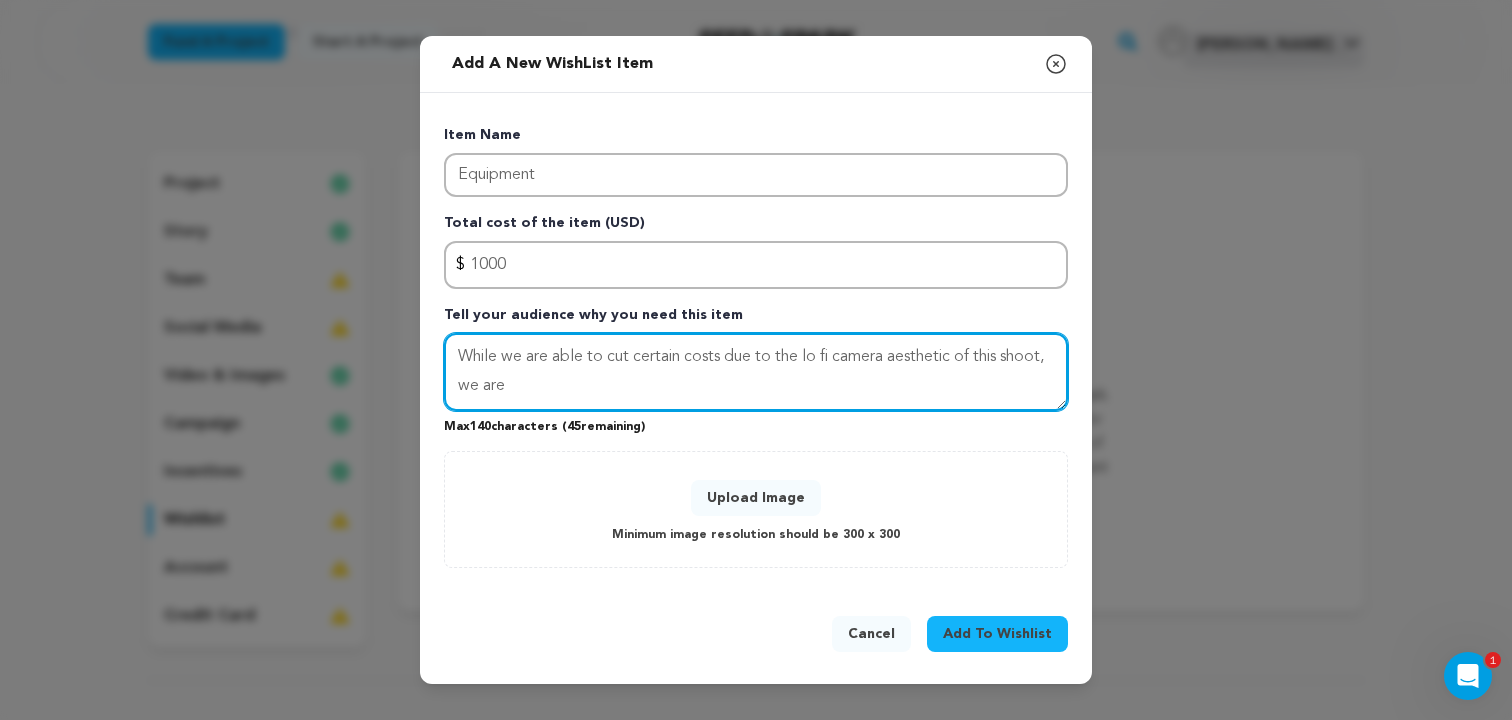 drag, startPoint x: 611, startPoint y: 377, endPoint x: 362, endPoint y: 346, distance: 250.9223 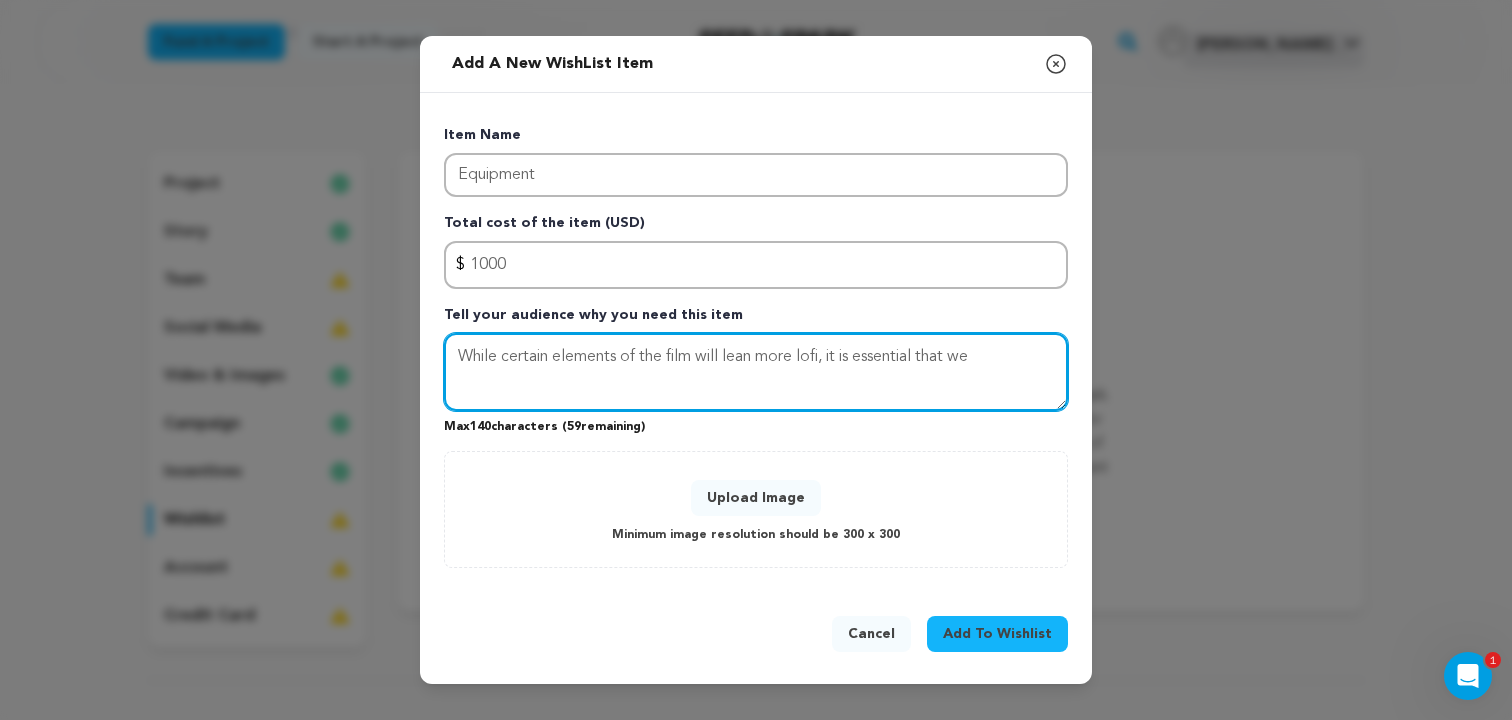 type on "While certain elements of the film will lean more lofi, it is essential that we" 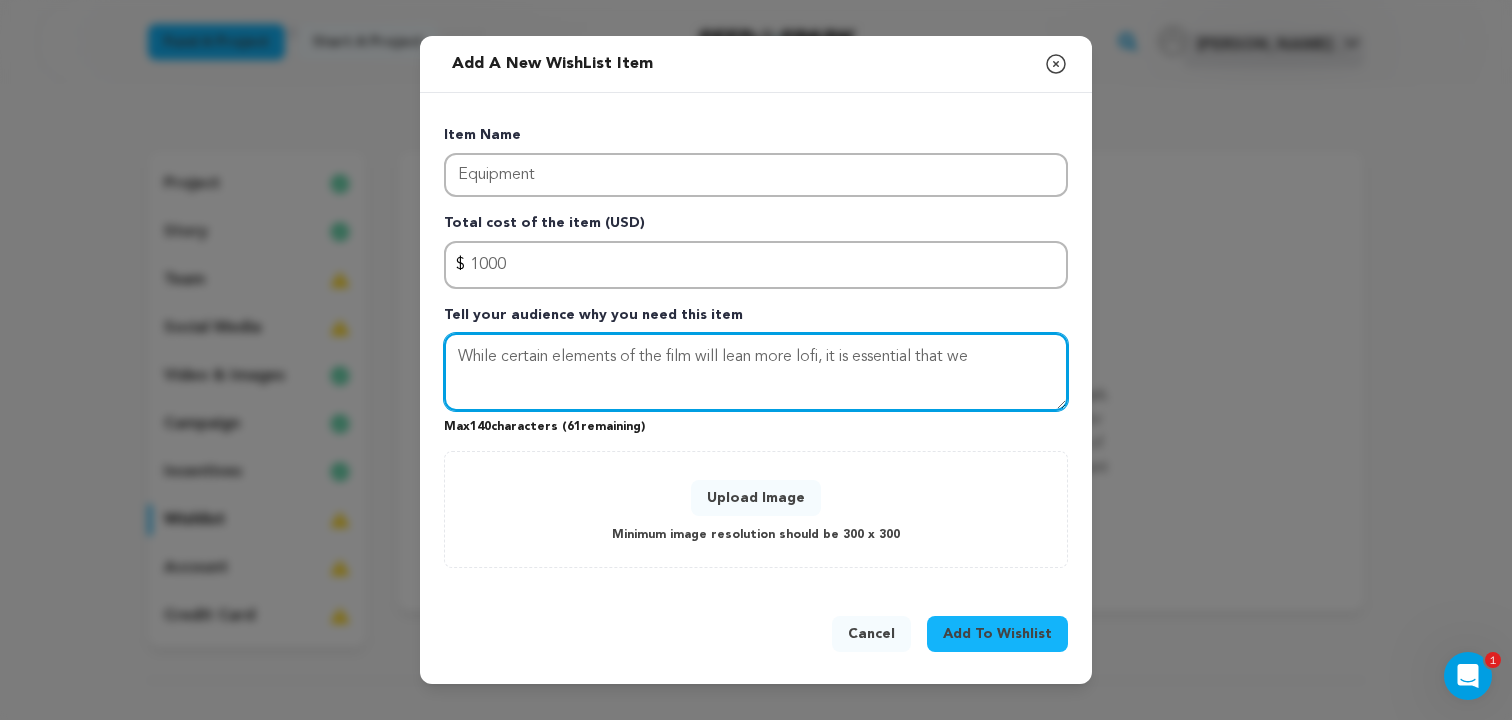 drag, startPoint x: 989, startPoint y: 361, endPoint x: 463, endPoint y: 333, distance: 526.7447 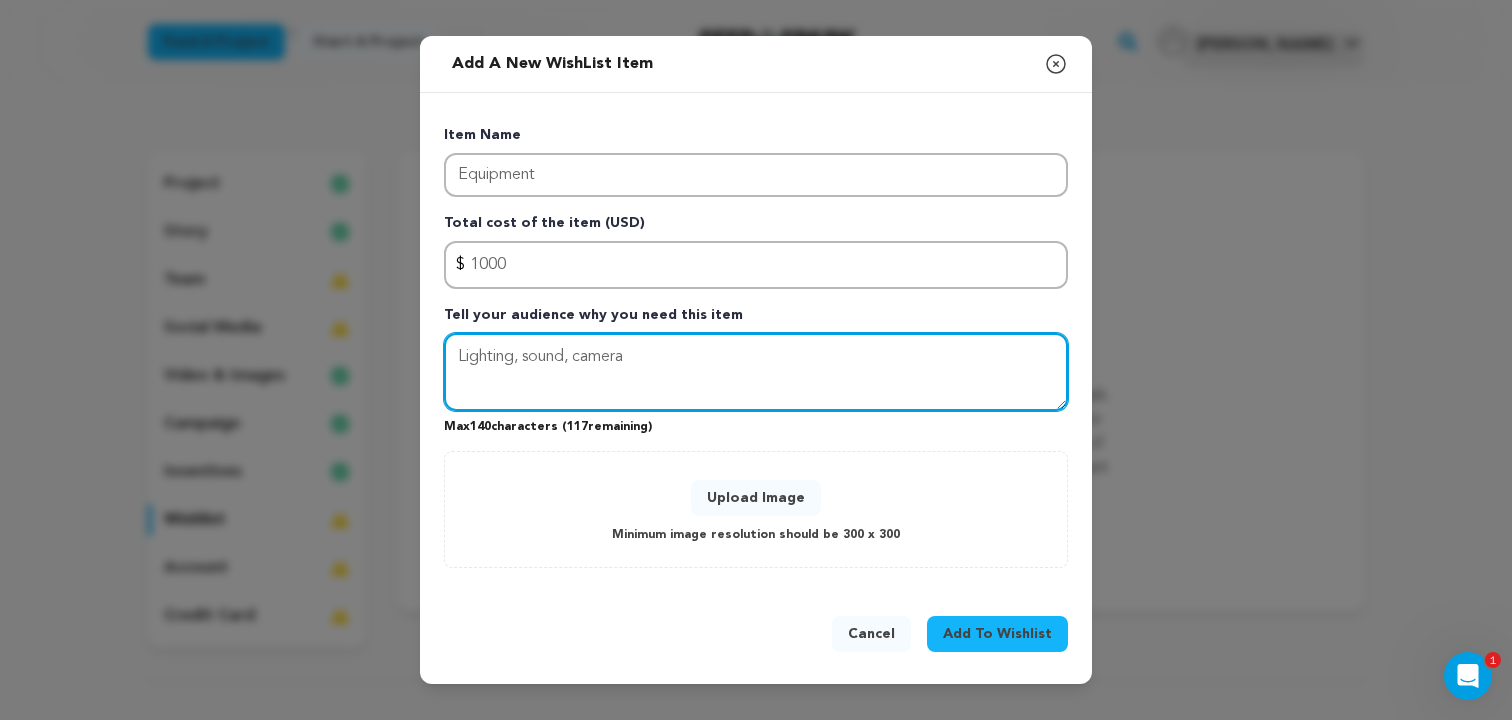 click on "Lighting, sound, camera" at bounding box center (756, 372) 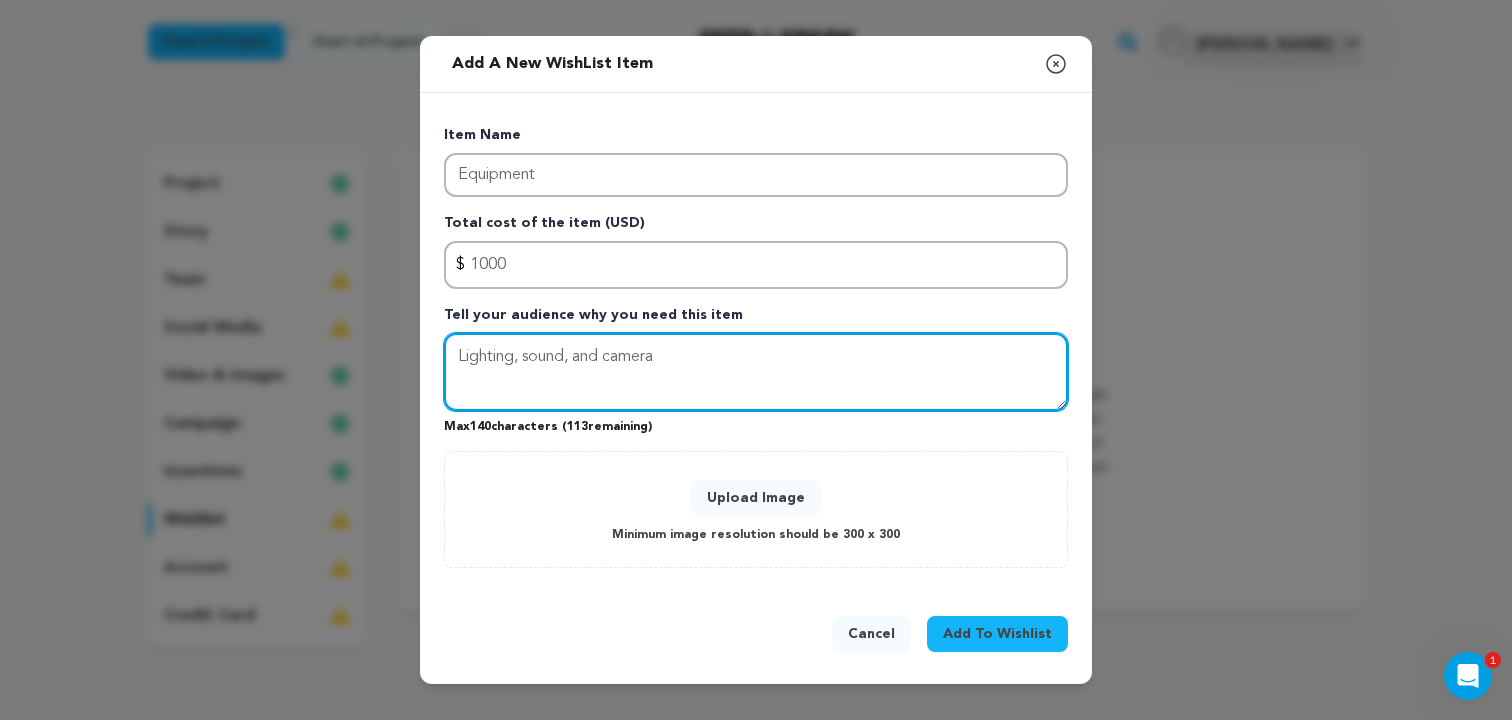 click on "Lighting, sound, and camera" at bounding box center (756, 372) 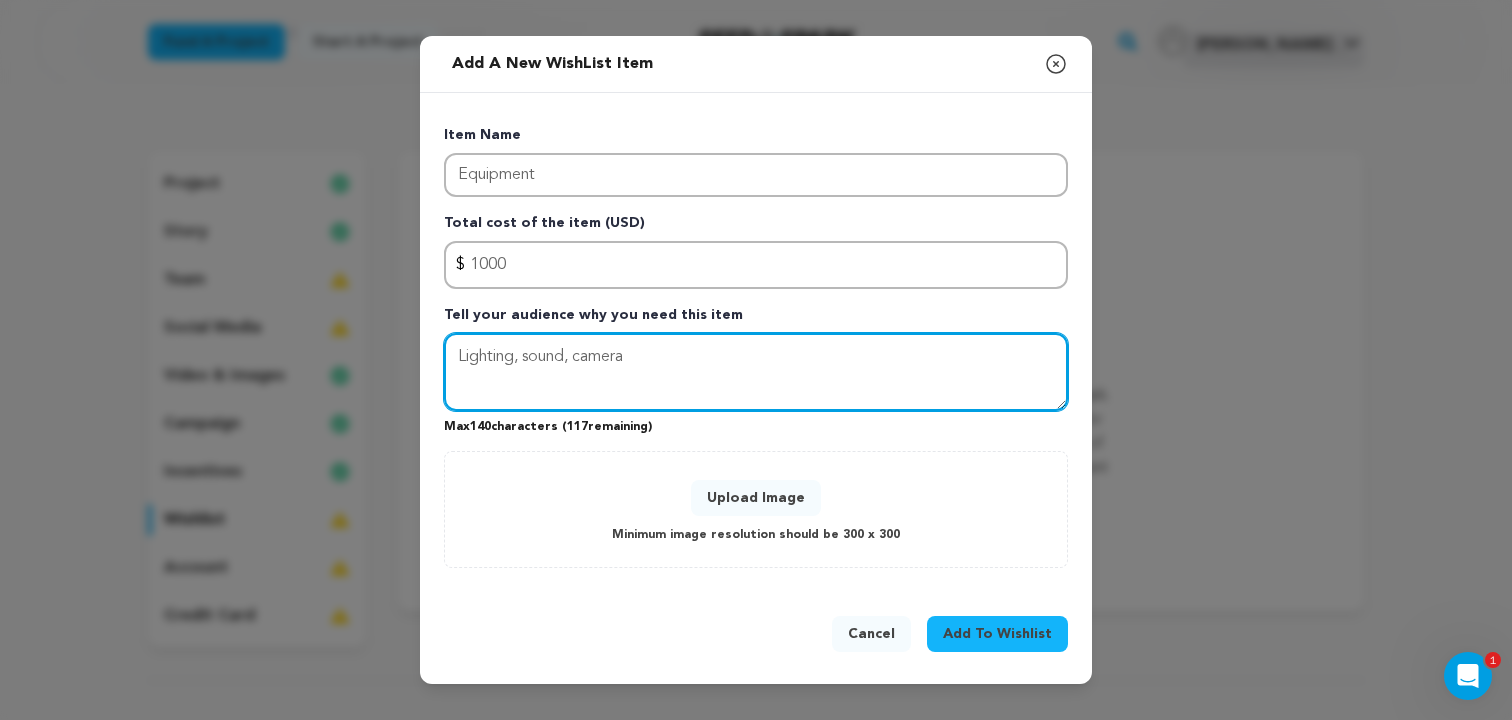 click on "Lighting, sound, camera" at bounding box center [756, 372] 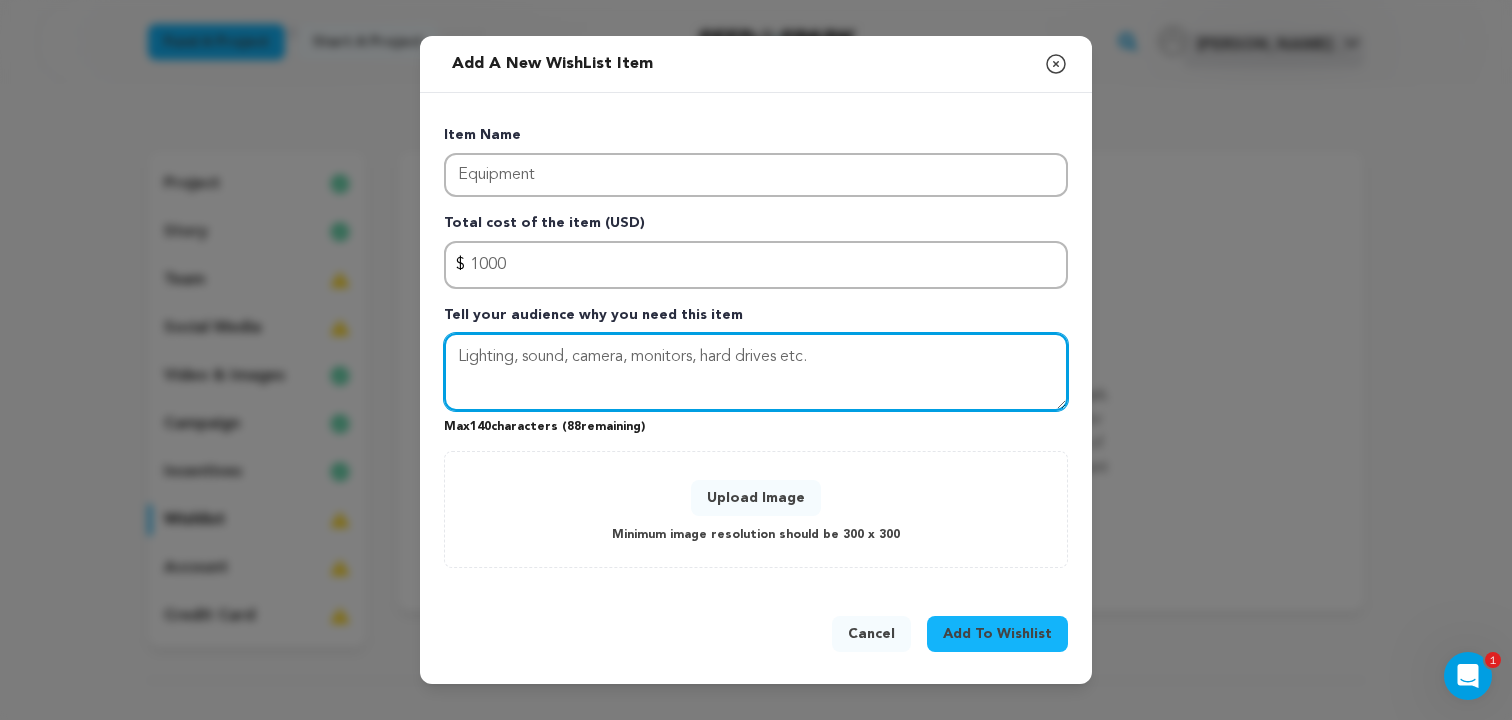 type on "Lighting, sound, camera, monitors, hard drives etc." 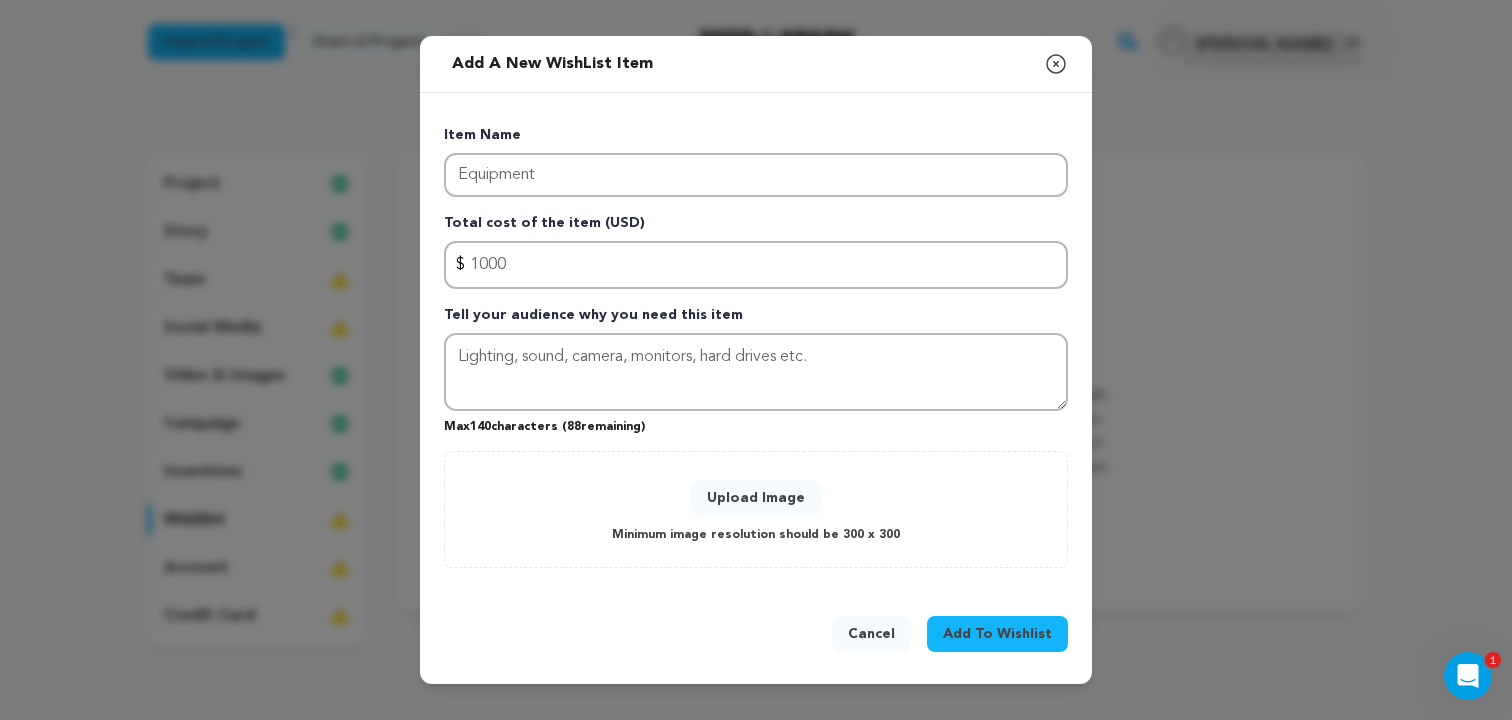 click on "Upload Image" at bounding box center (756, 498) 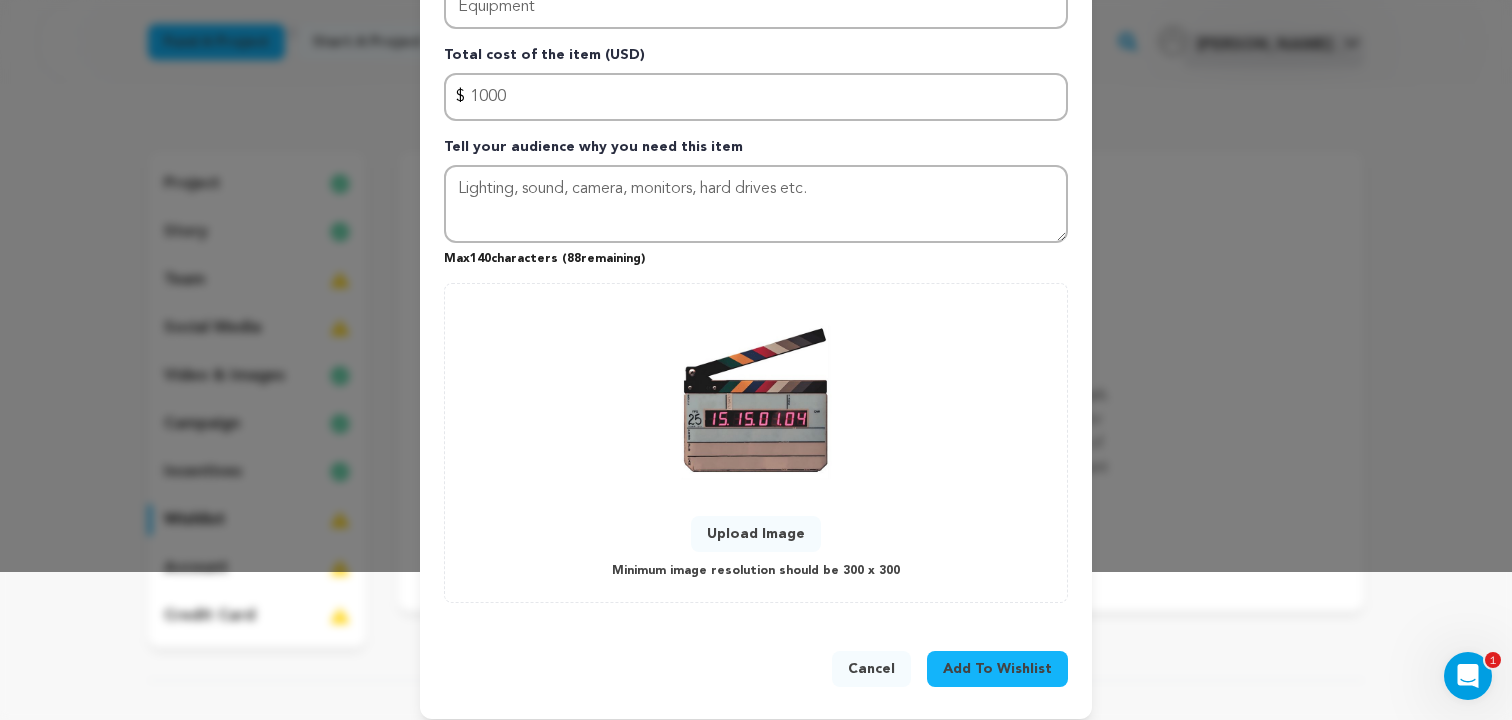 scroll, scrollTop: 154, scrollLeft: 0, axis: vertical 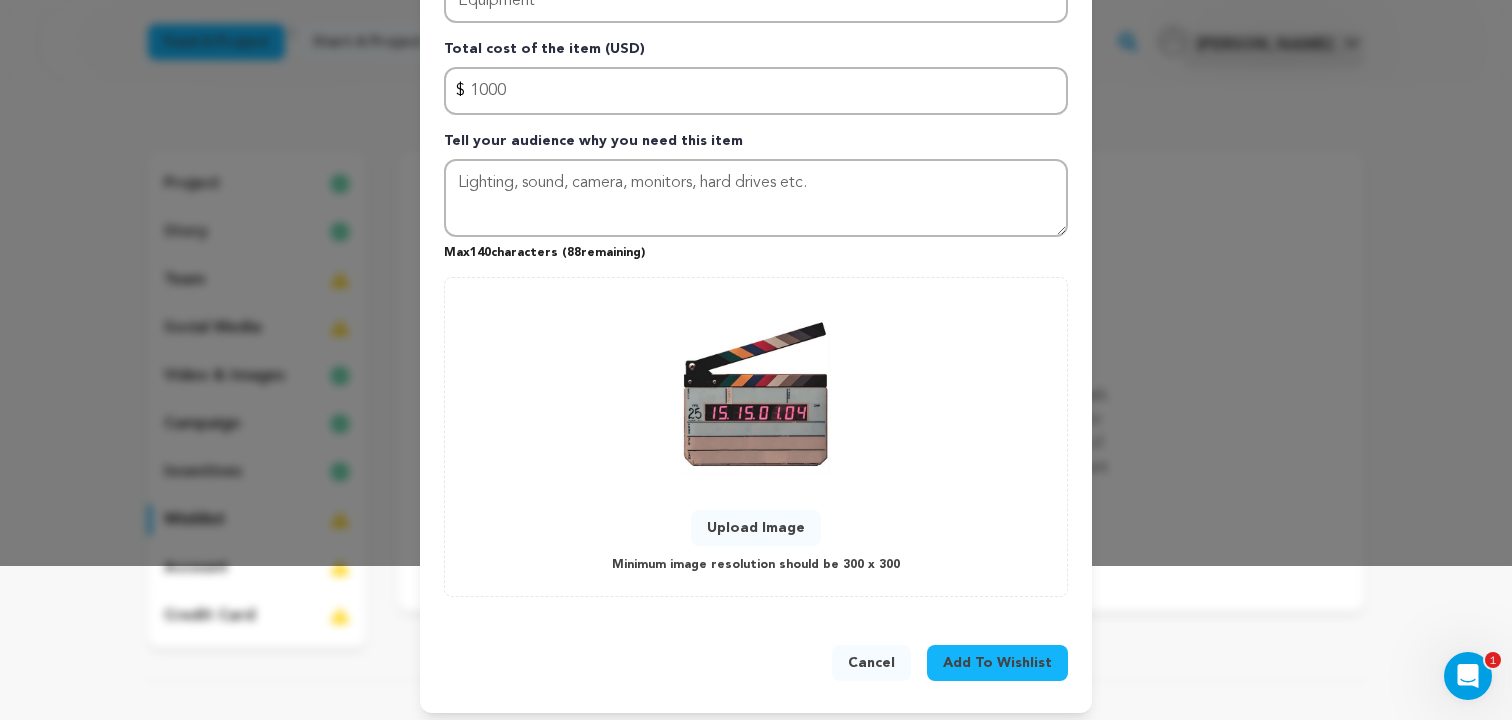 click on "Add To Wishlist" at bounding box center [997, 663] 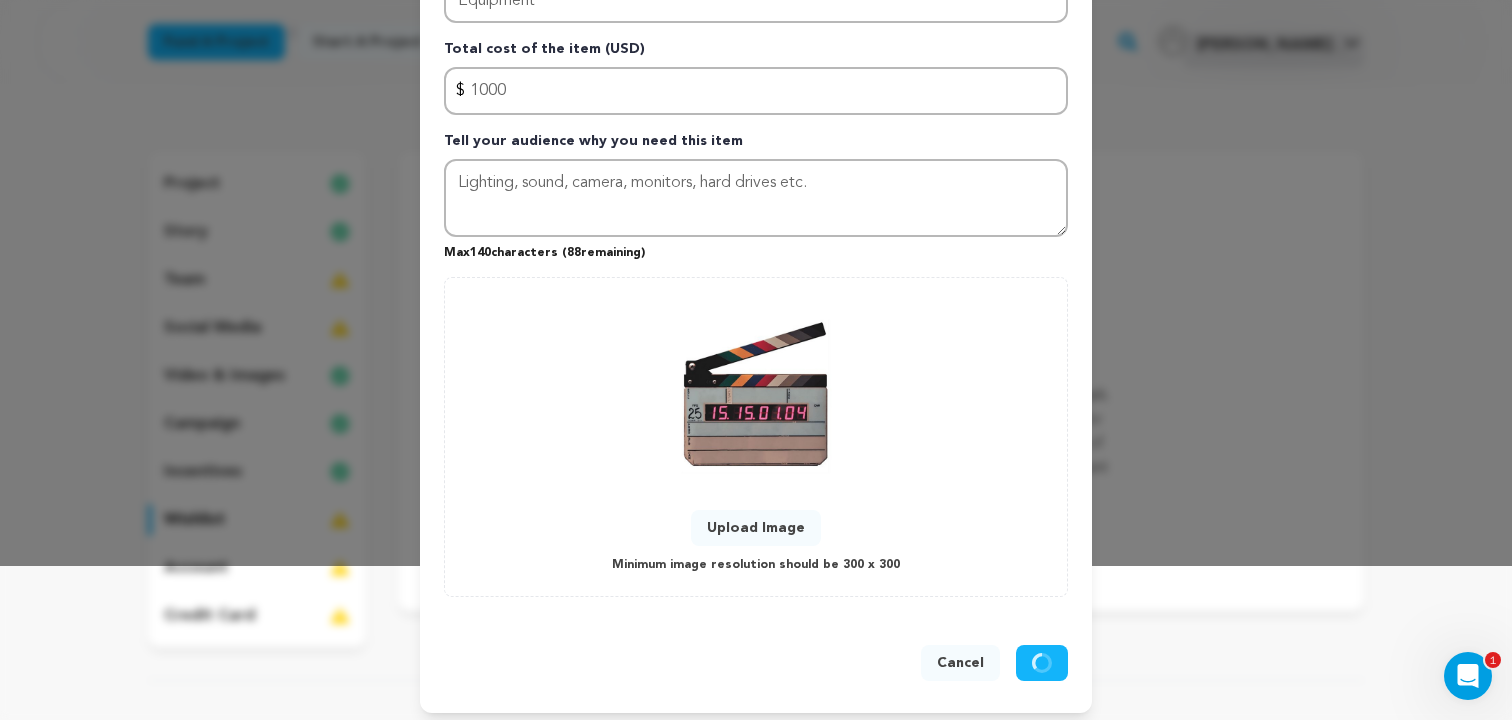type 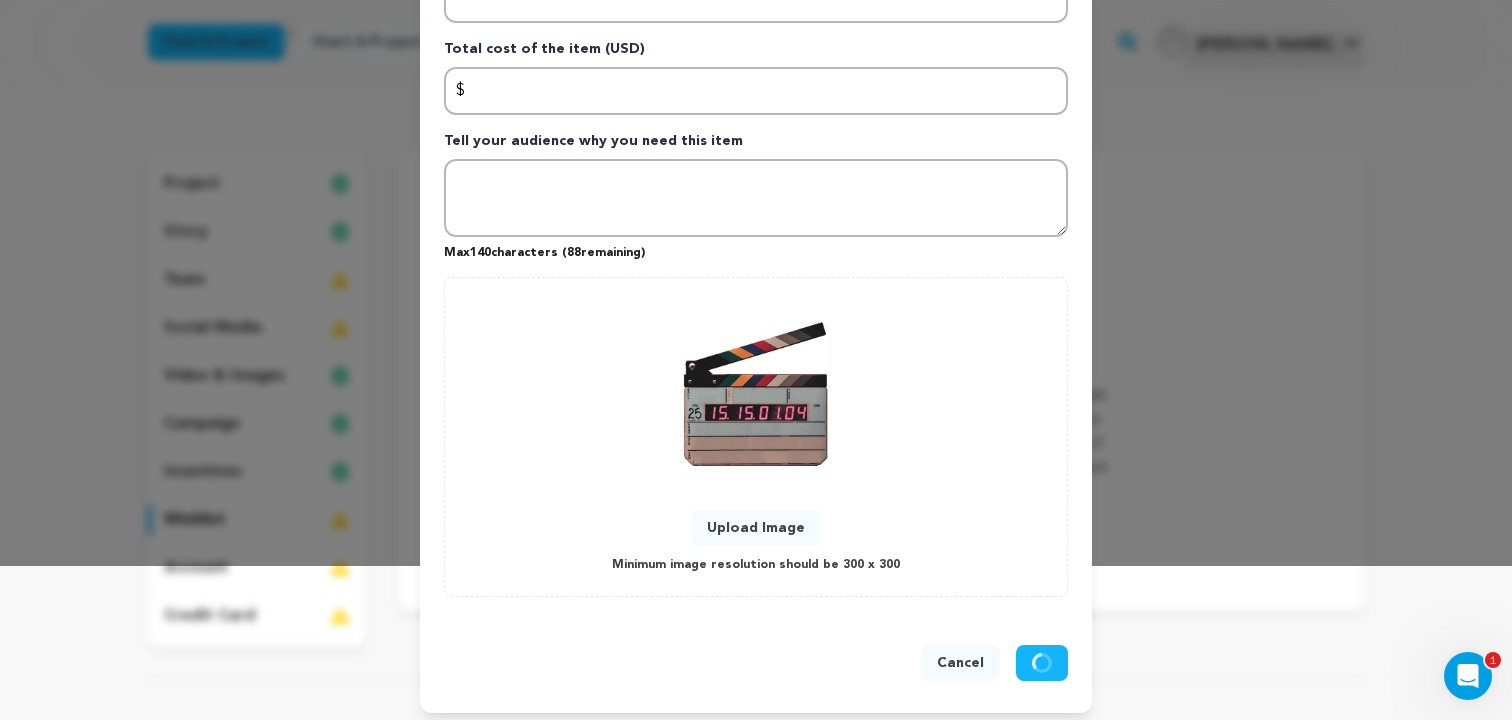 scroll, scrollTop: 0, scrollLeft: 0, axis: both 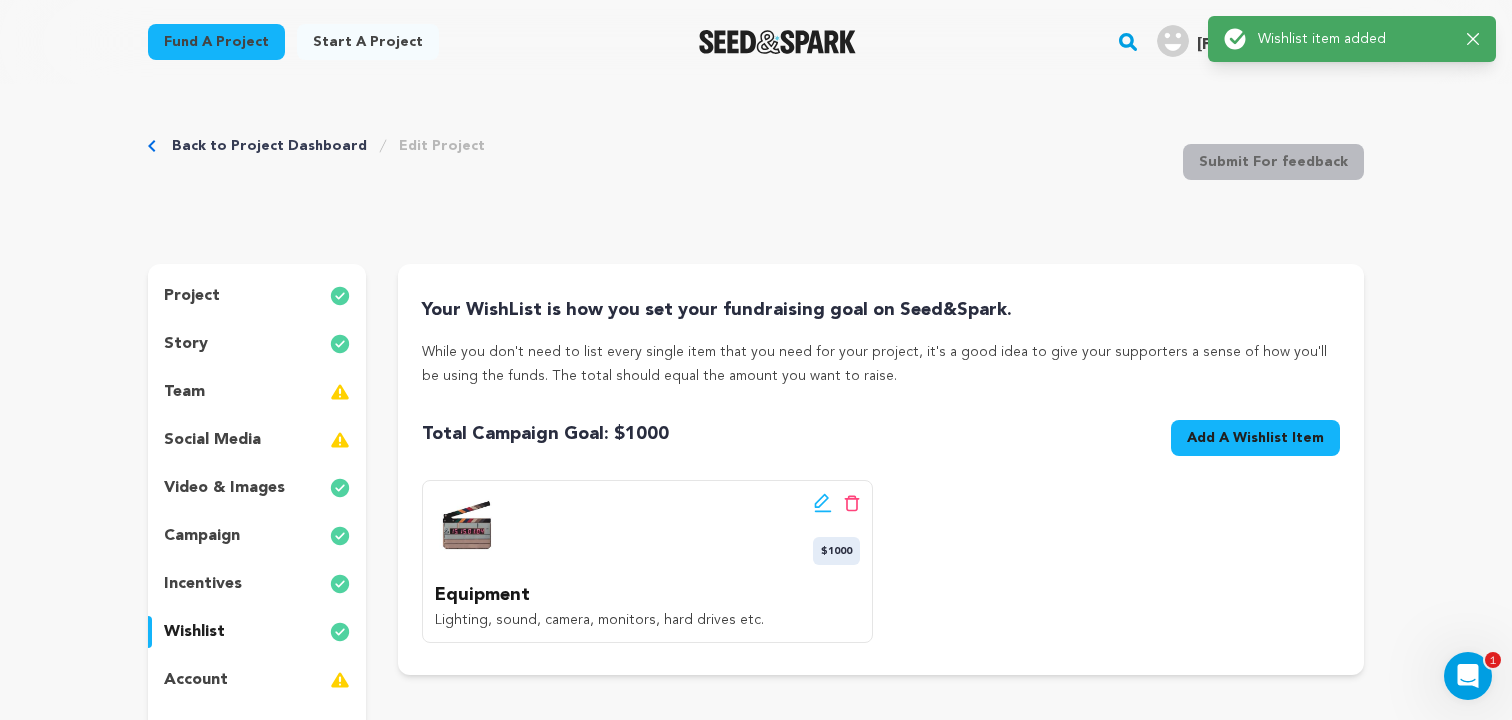 click on "Add A Wishlist Item" at bounding box center [1255, 438] 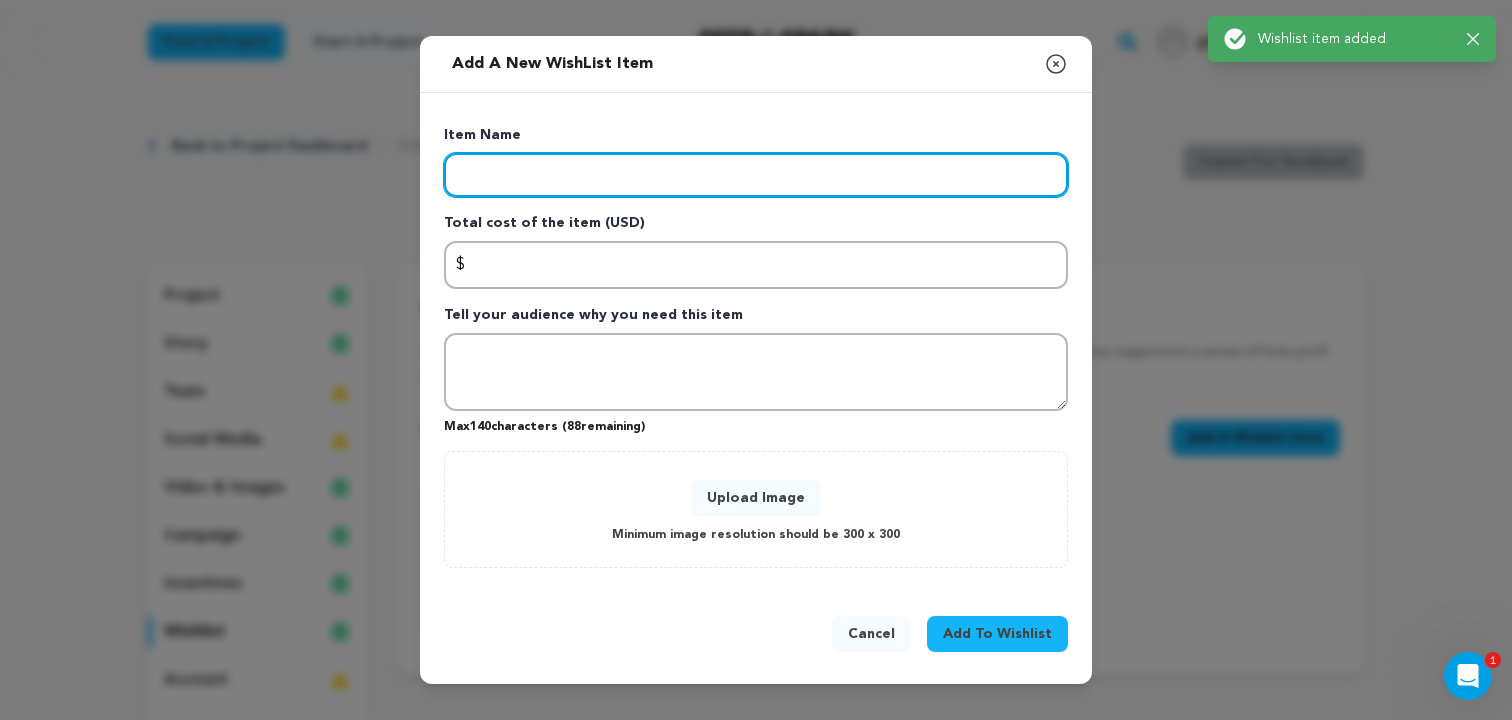 click at bounding box center (756, 175) 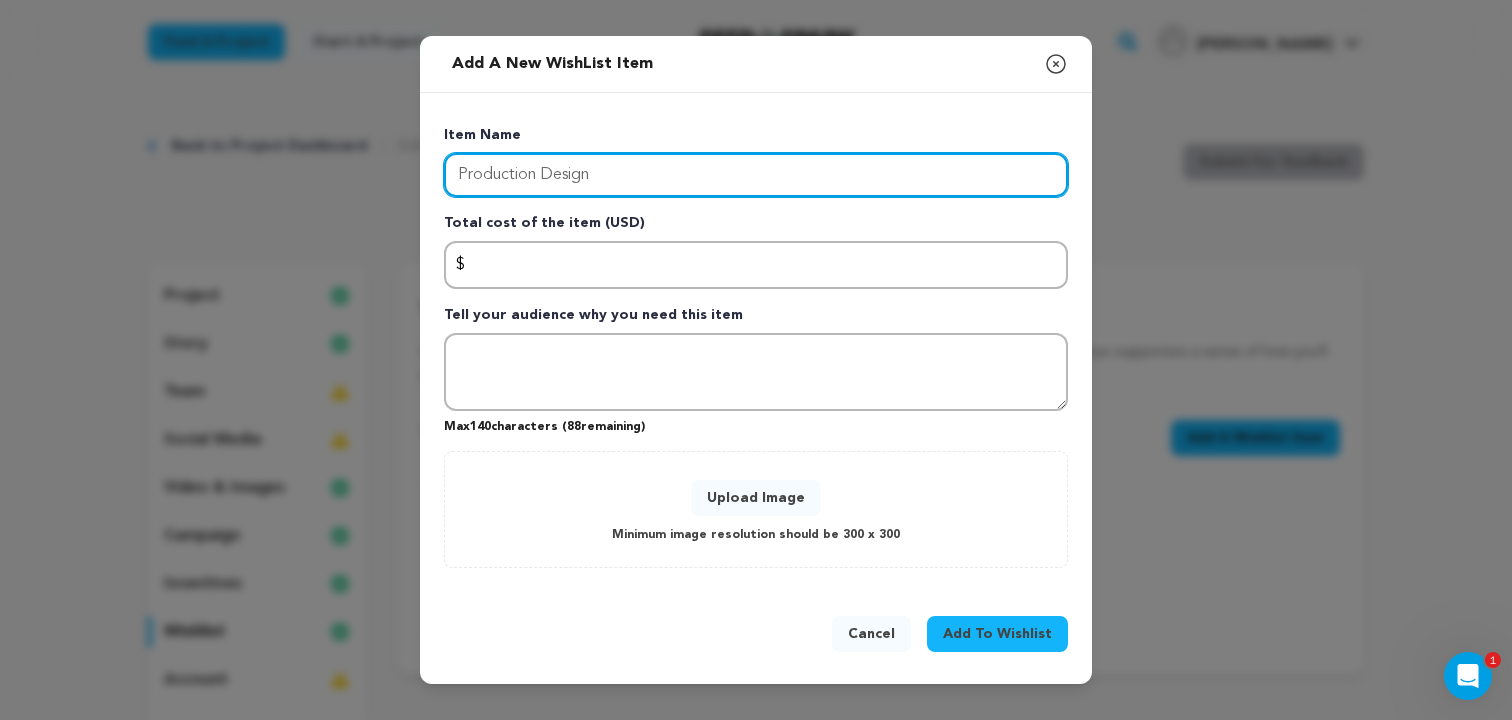 type on "Production Design" 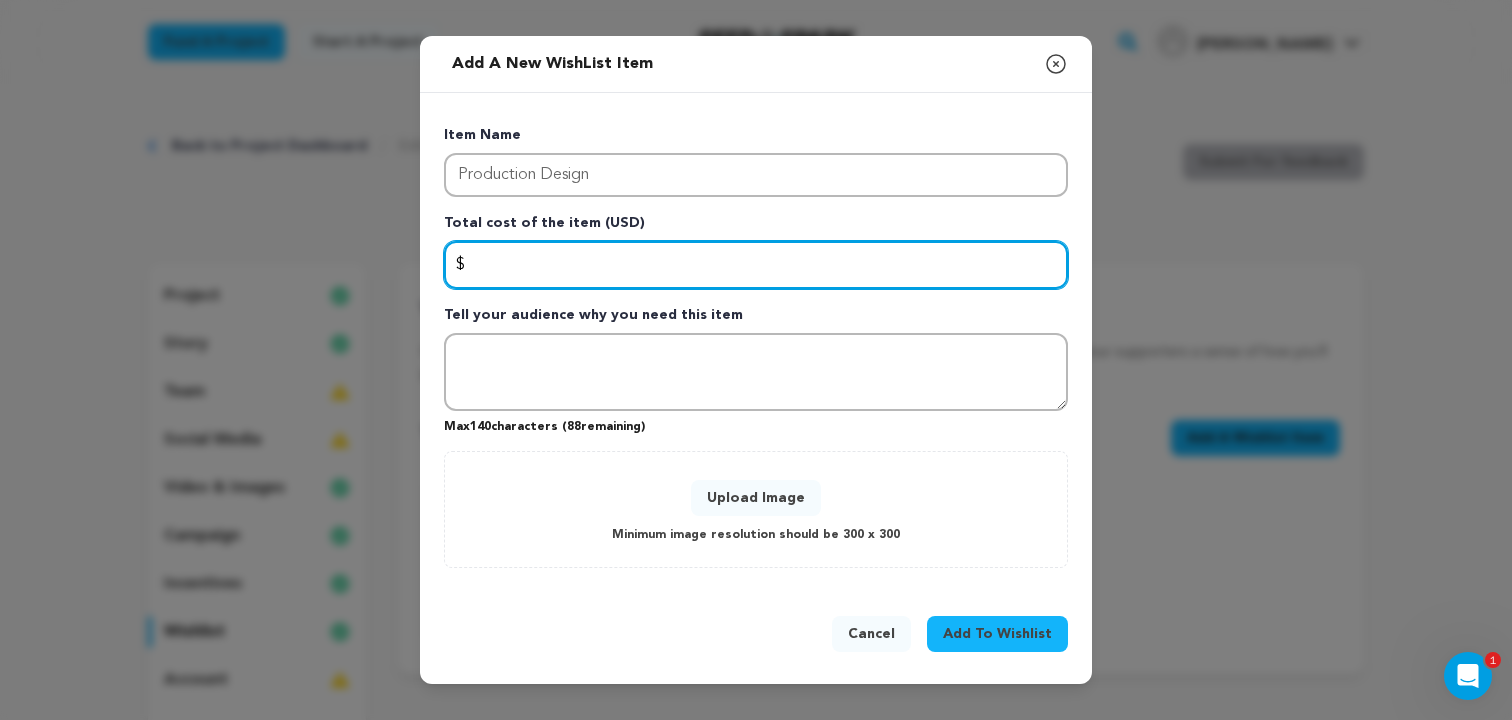 click at bounding box center [756, 265] 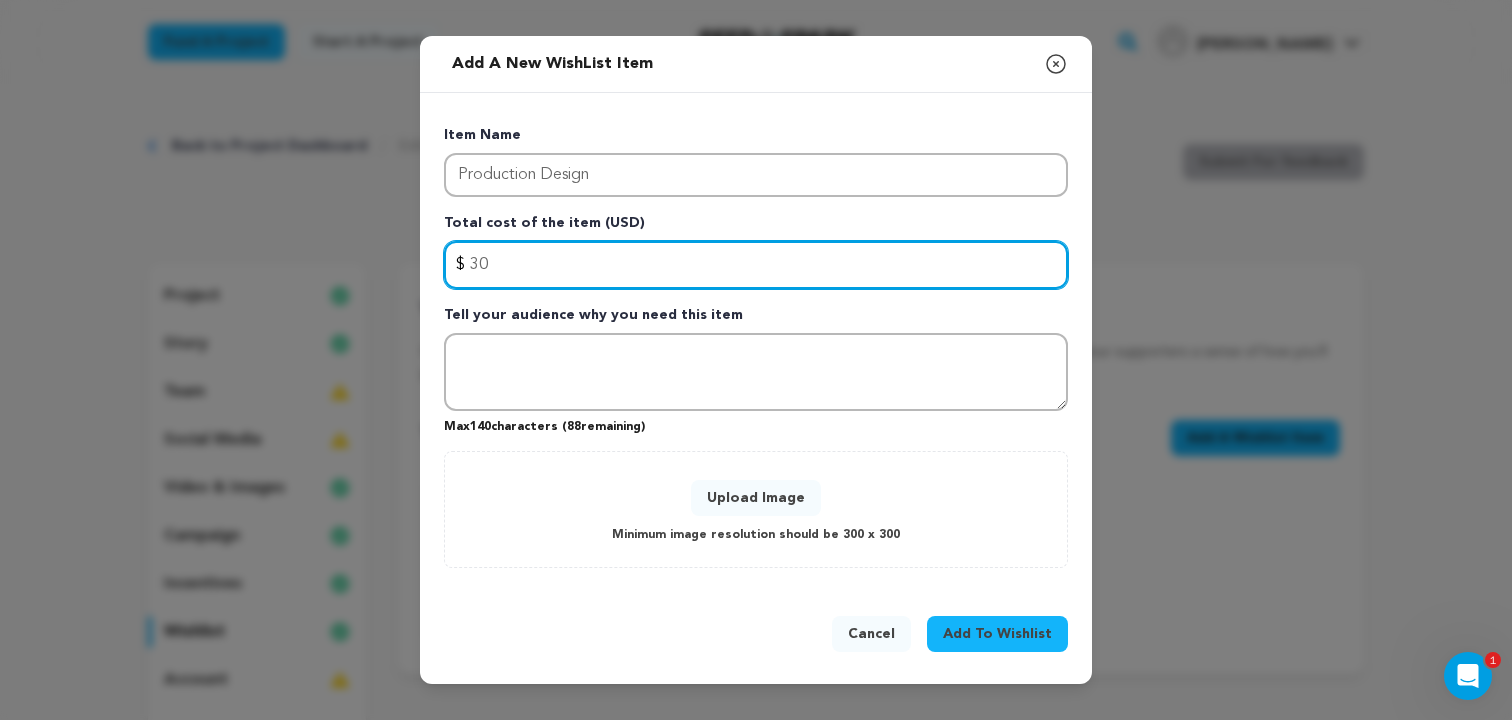 type on "3" 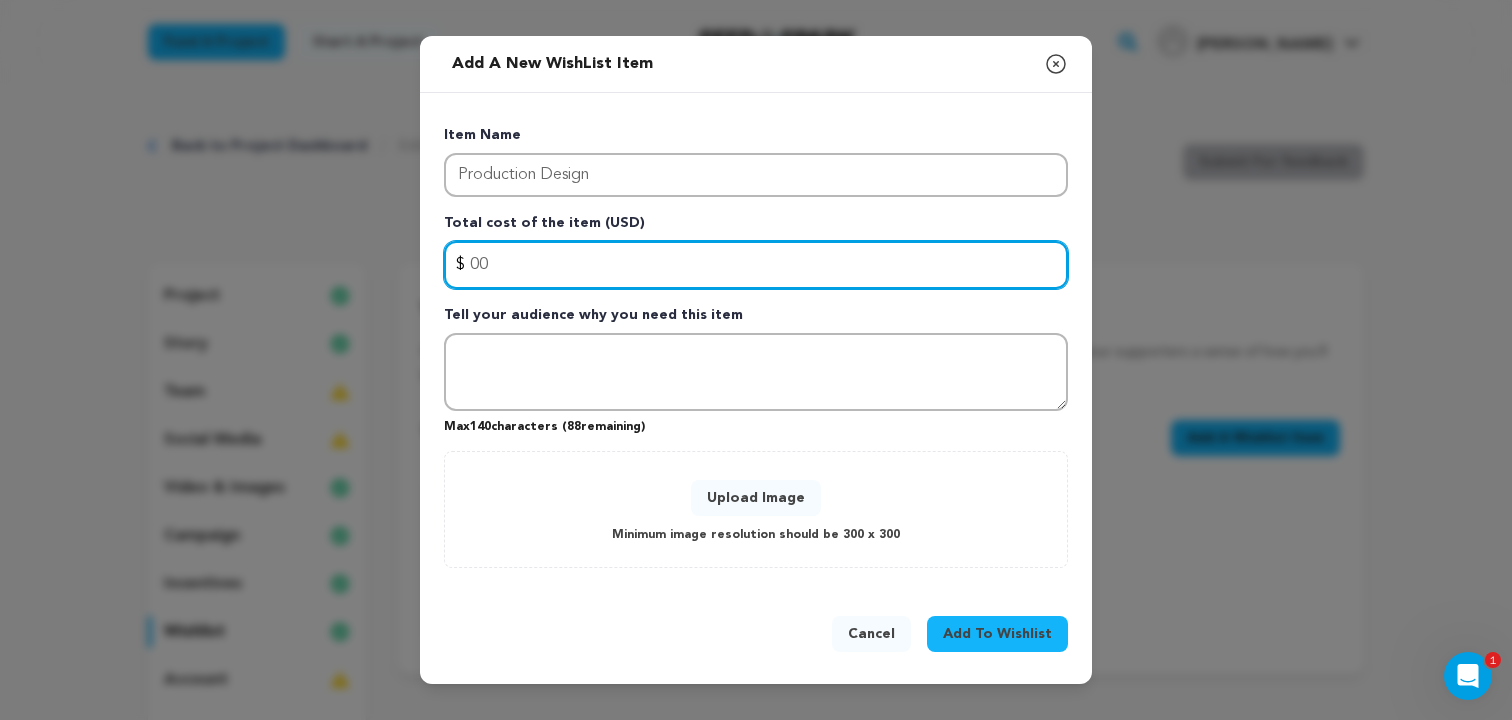 type on "0" 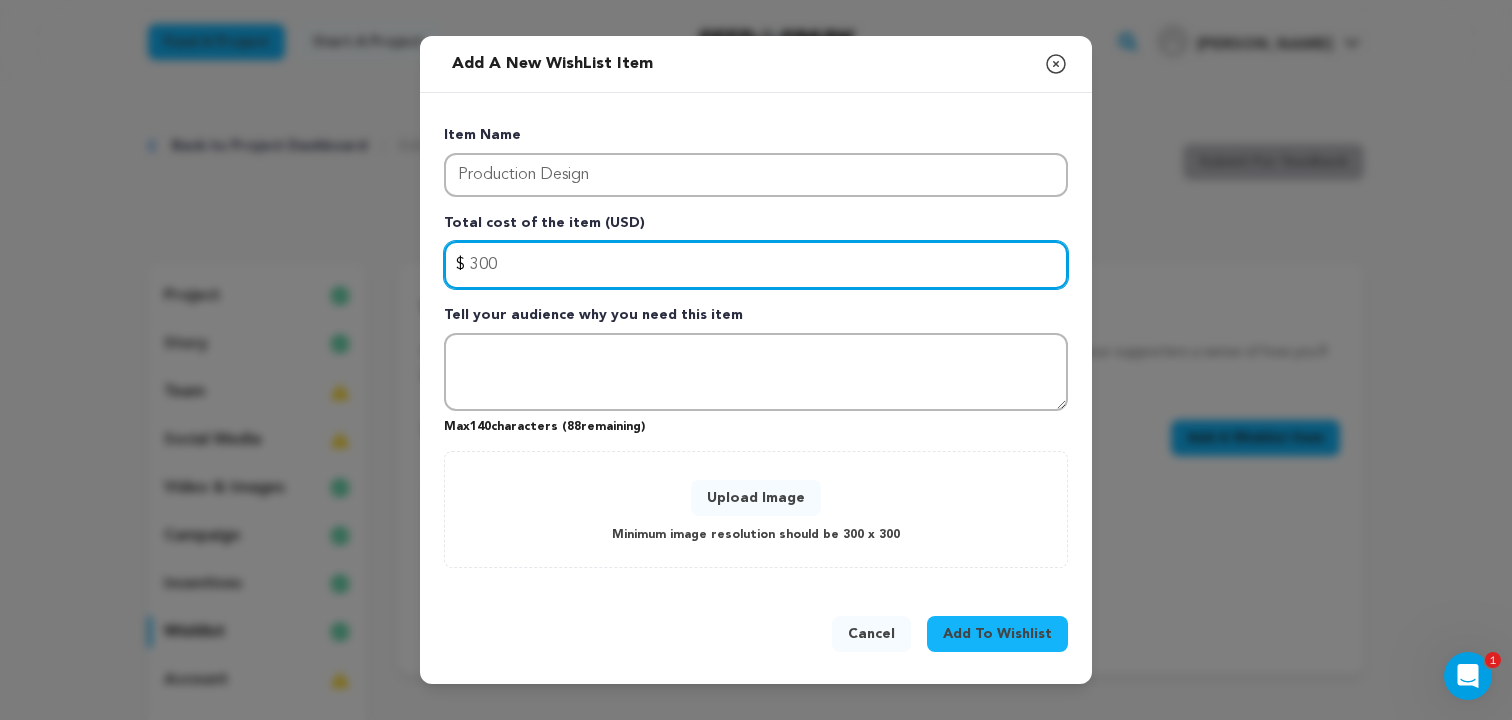 type on "300" 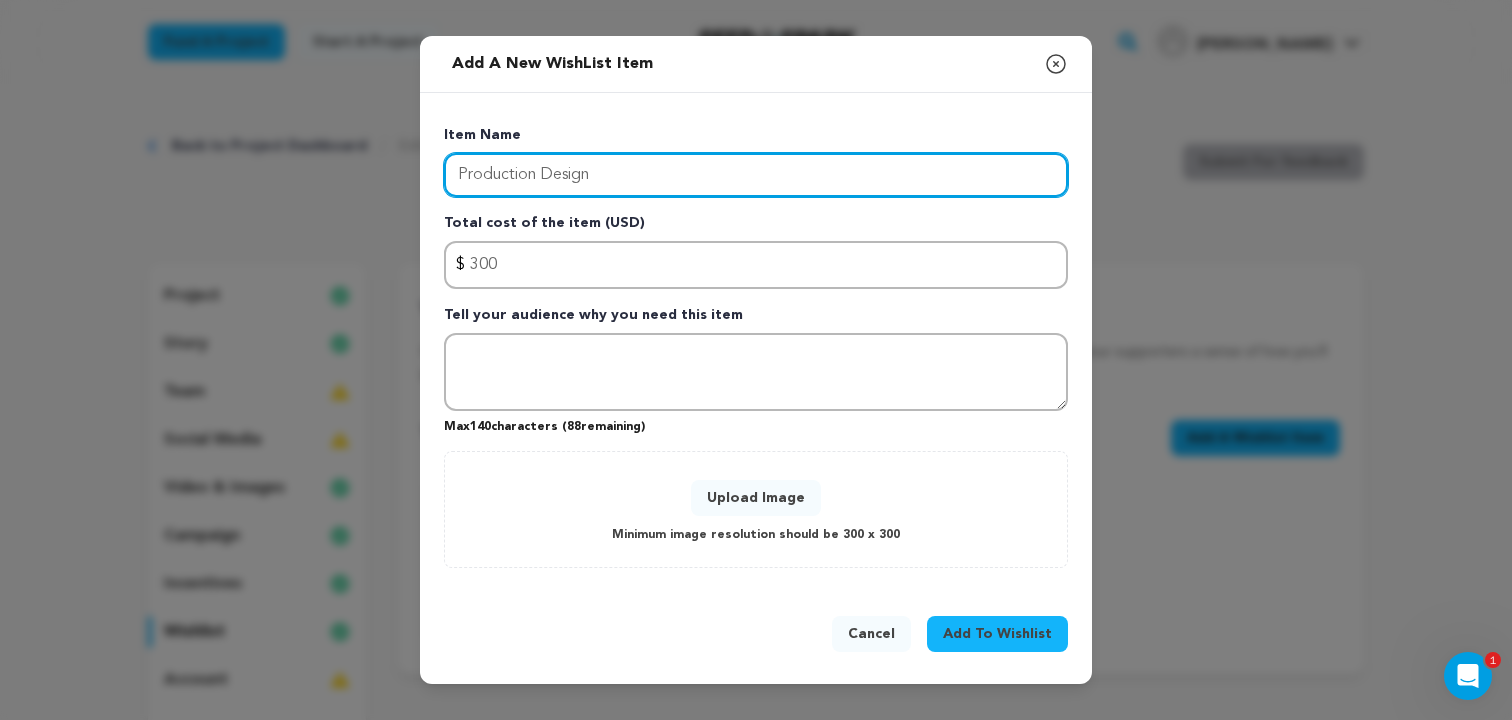 click on "Production Design" at bounding box center [756, 175] 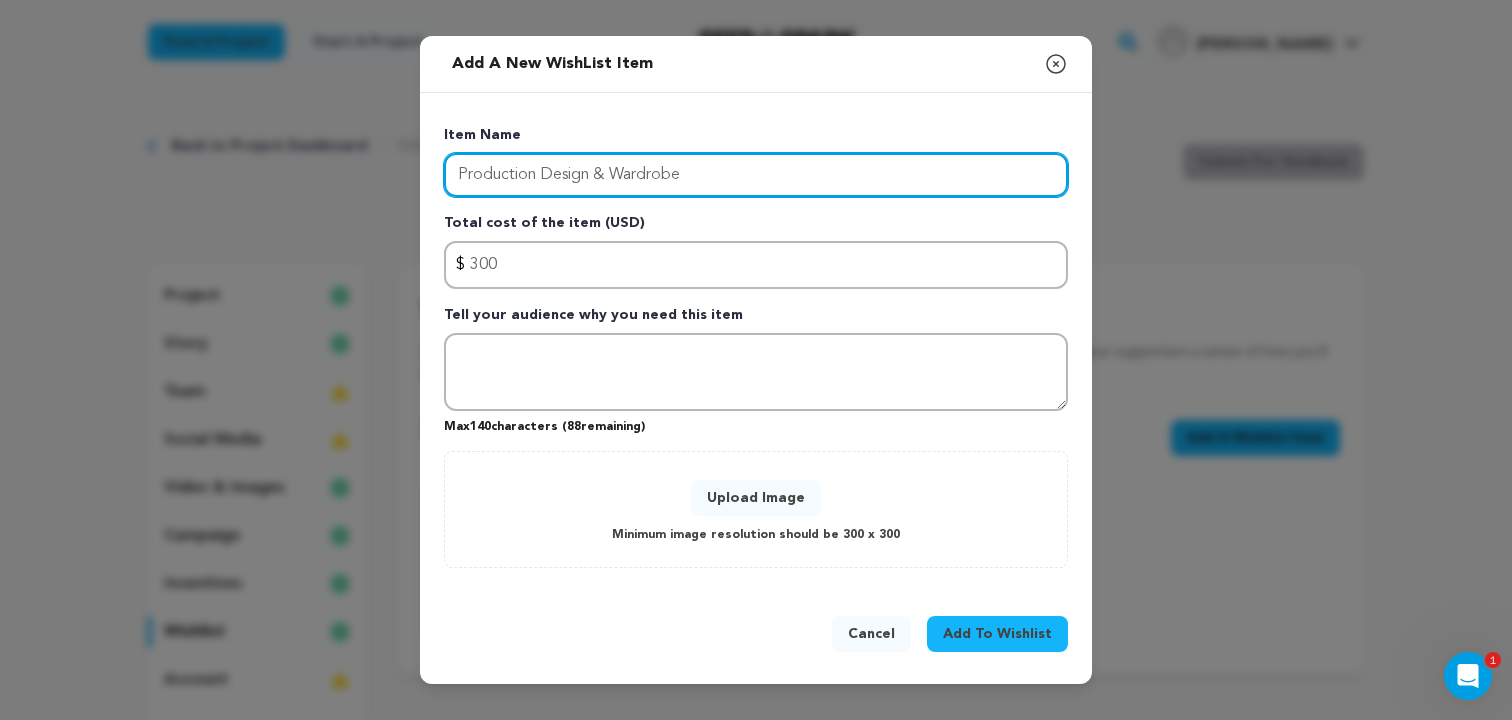 type on "Production Design & Wardrobe" 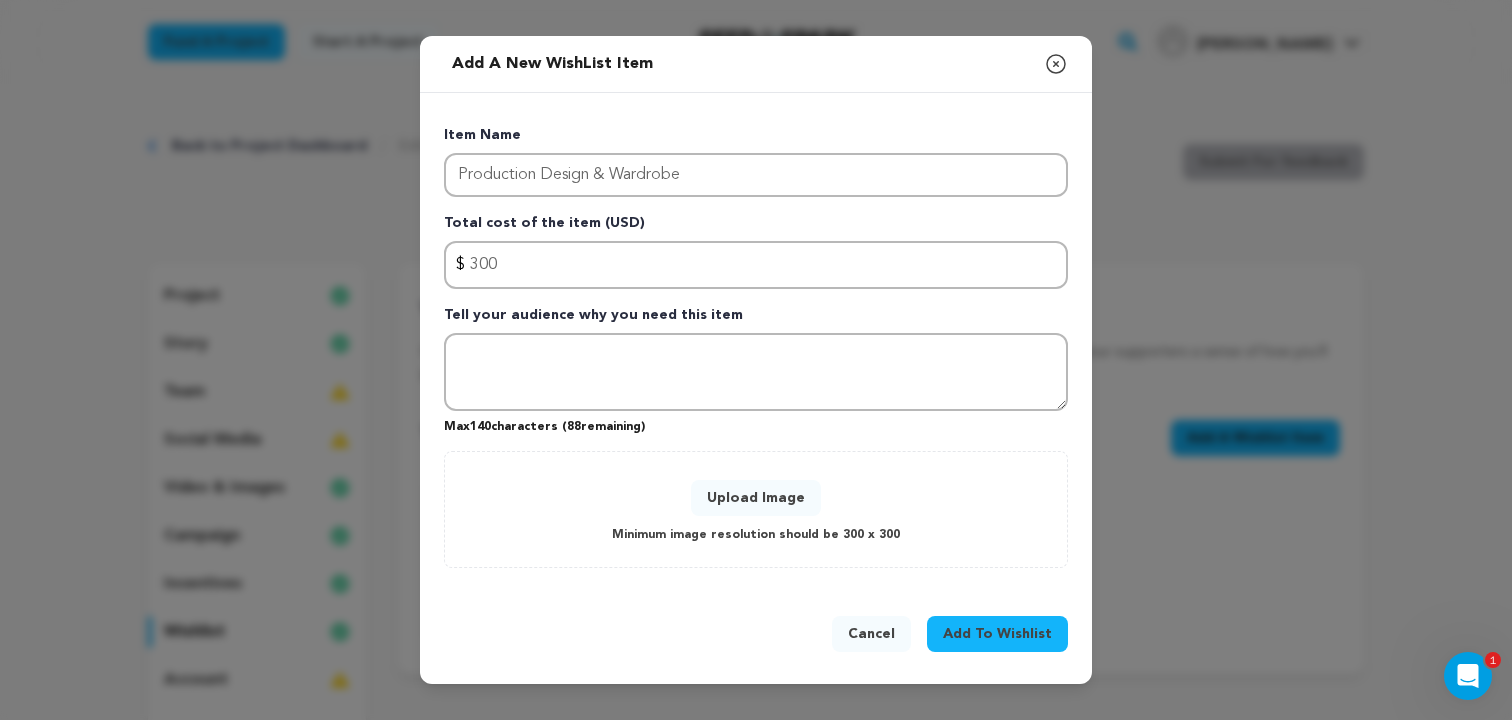 click on "Upload Image" at bounding box center [756, 498] 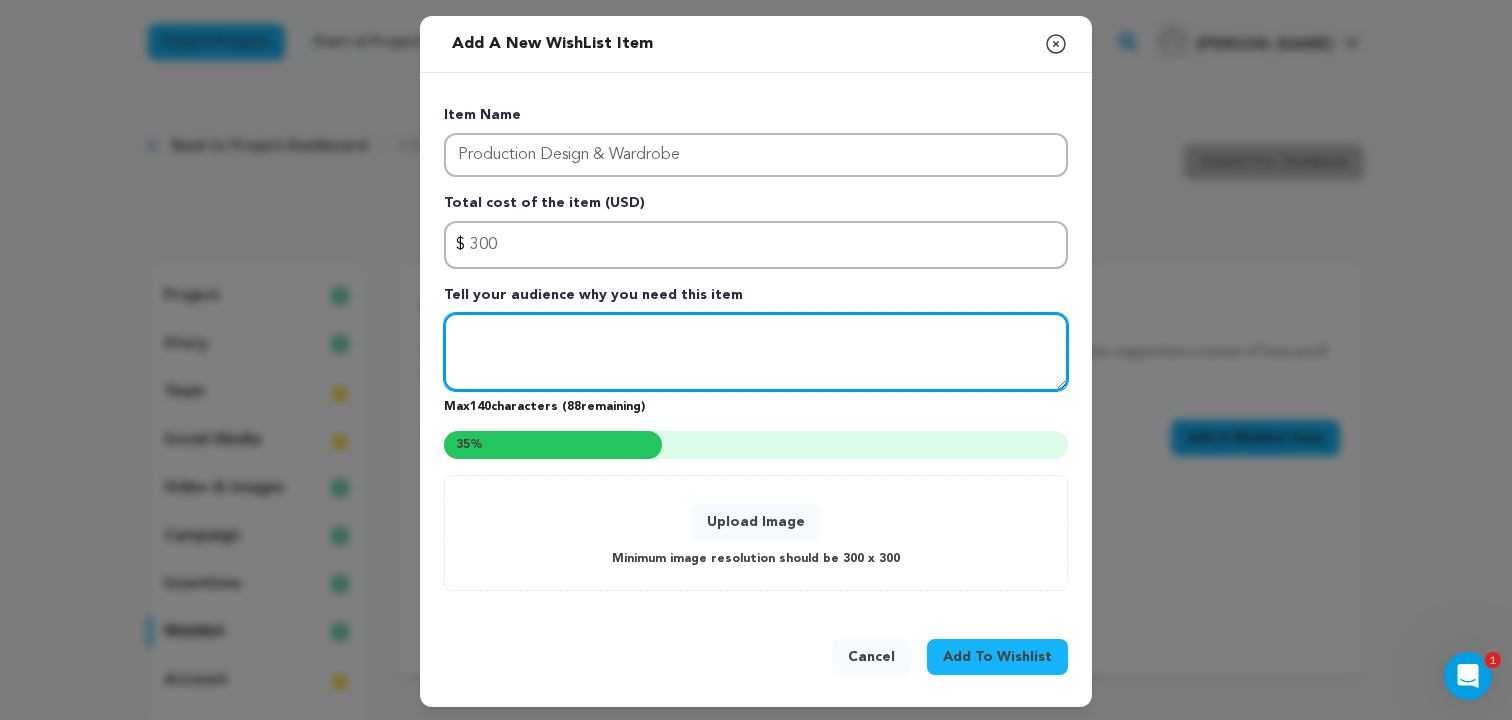 click at bounding box center [756, 352] 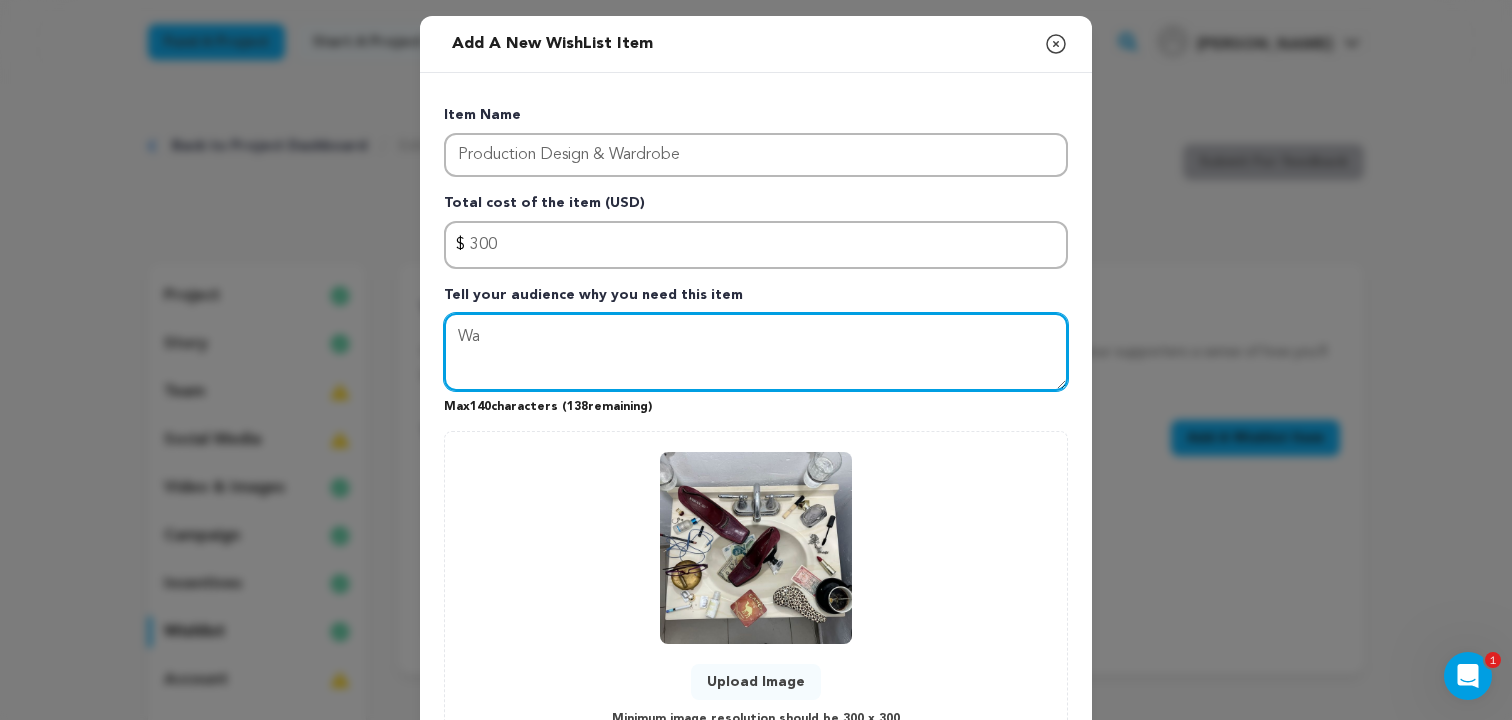 type on "W" 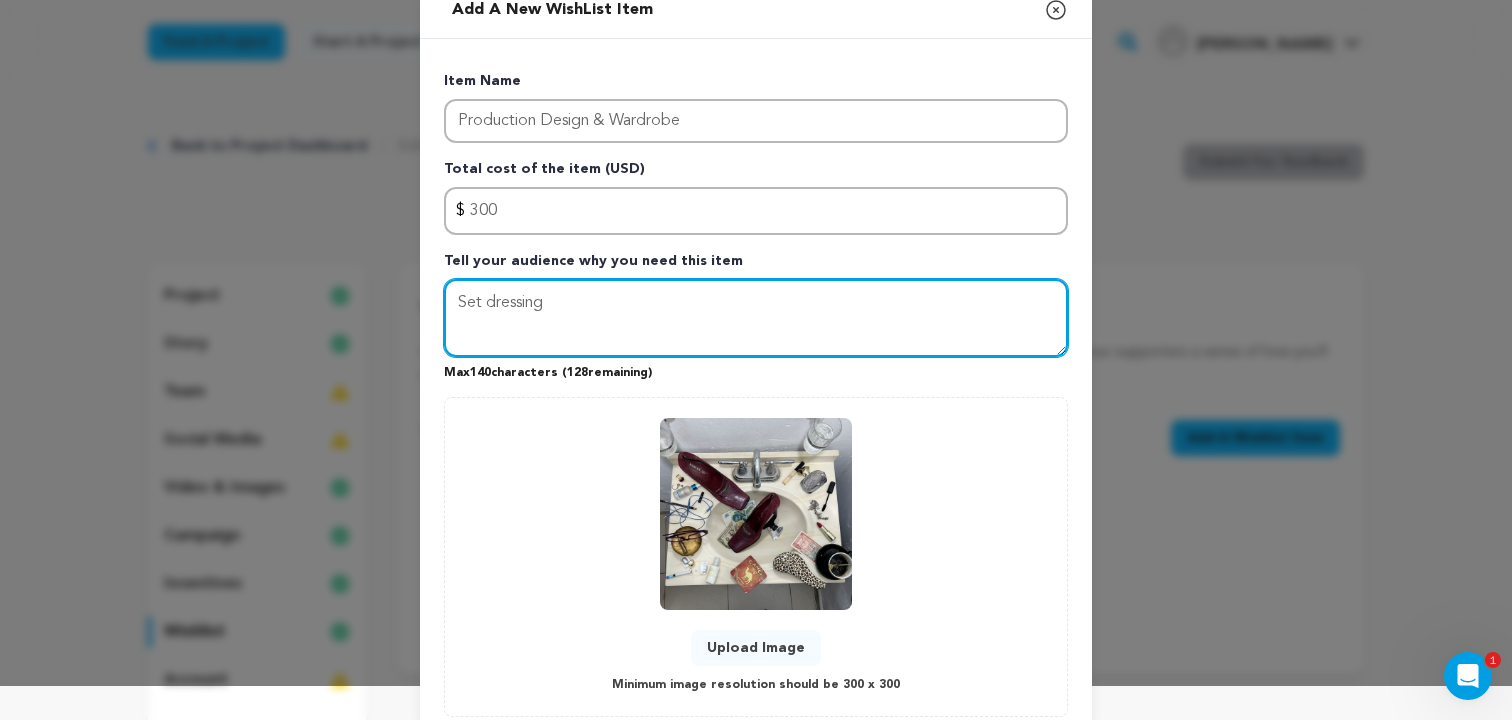 scroll, scrollTop: 163, scrollLeft: 0, axis: vertical 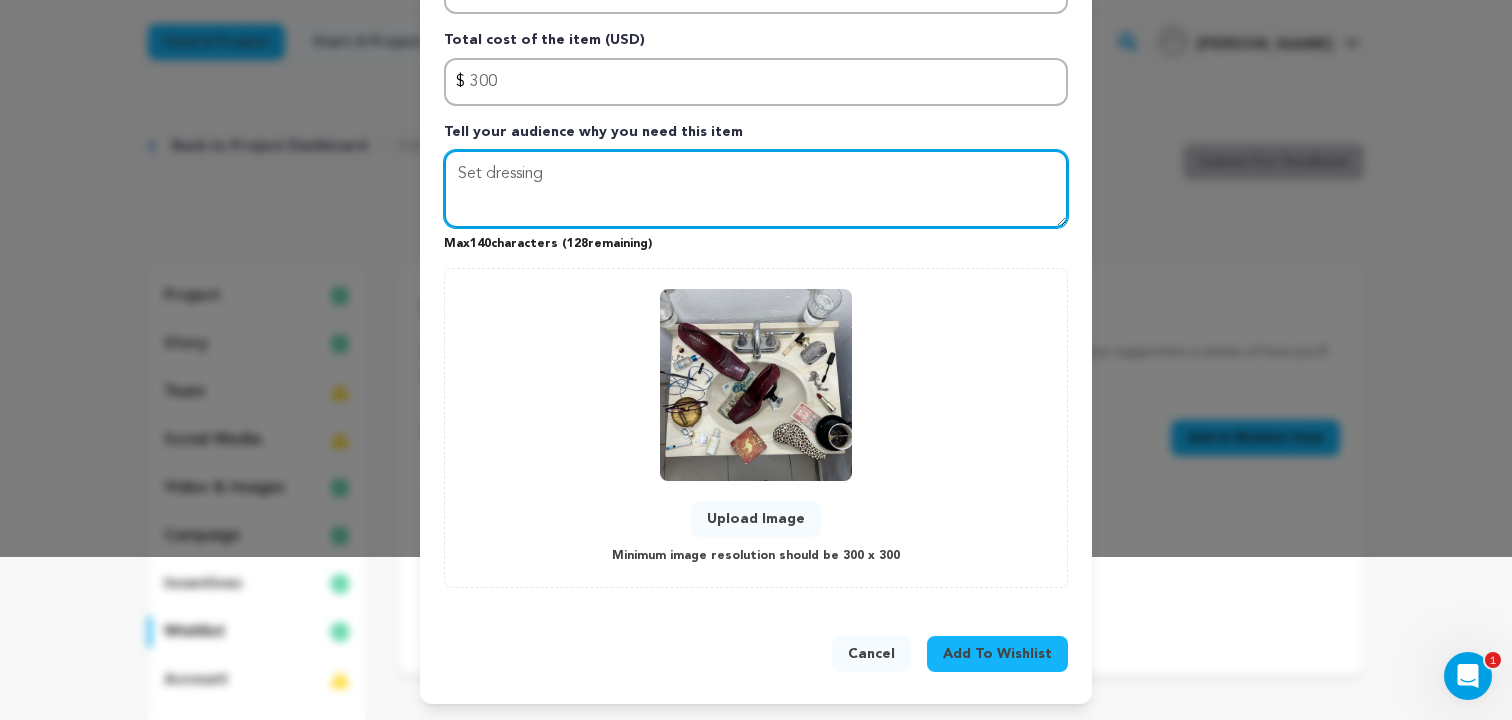 paste on "Funds for set & wardrobe will help authentically portray the curated, aspirational lifestyle of influencers central to Sadie’s w" 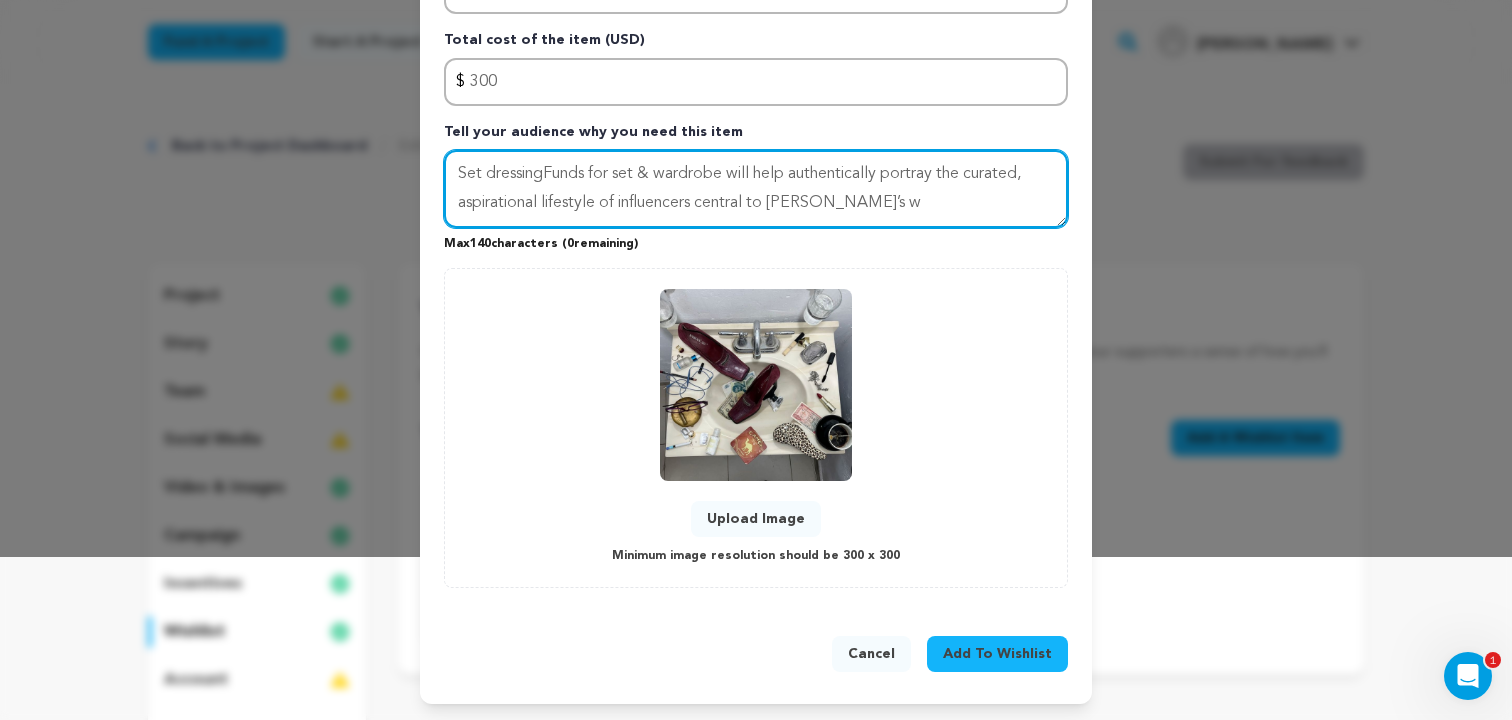 drag, startPoint x: 548, startPoint y: 173, endPoint x: 419, endPoint y: 153, distance: 130.54118 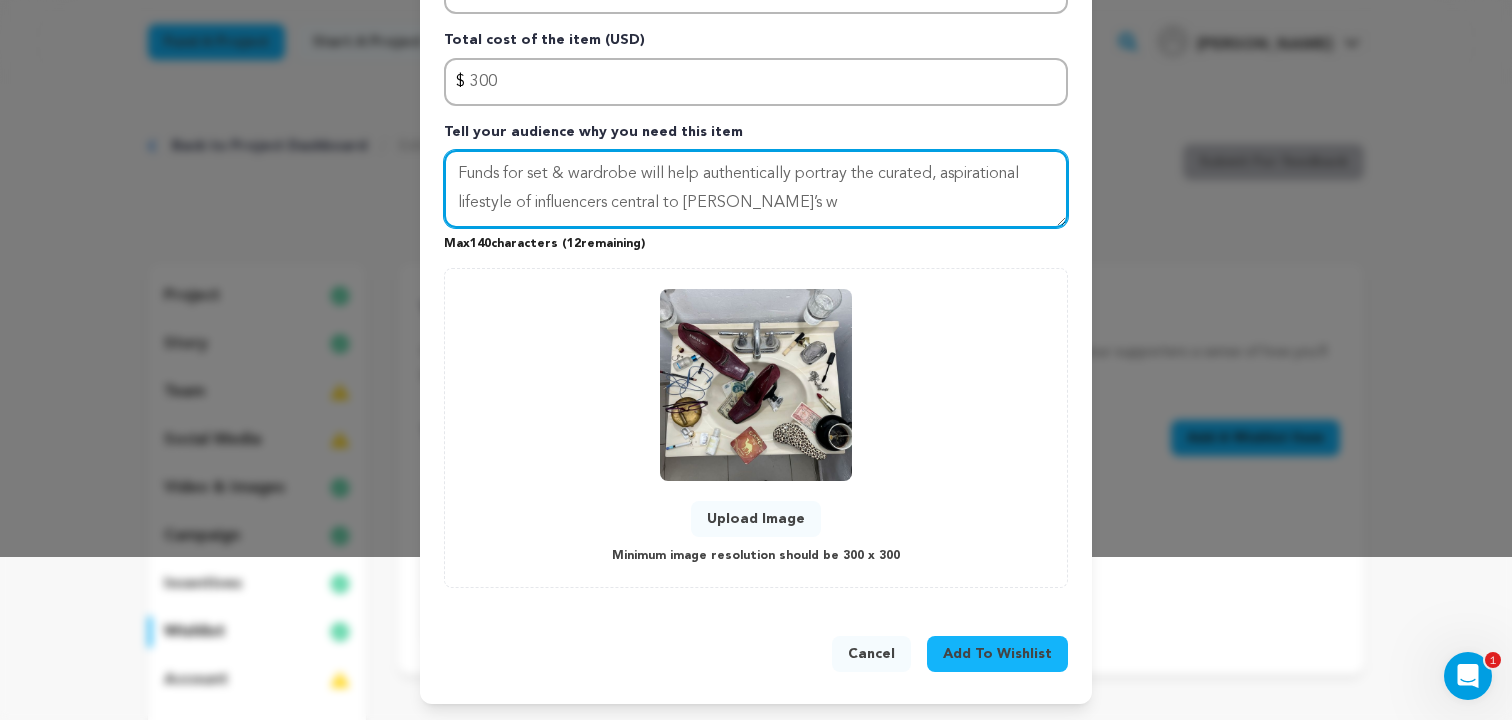 click on "Funds for set & wardrobe will help authentically portray the curated, aspirational lifestyle of influencers central to Sadie’s w" at bounding box center [756, 189] 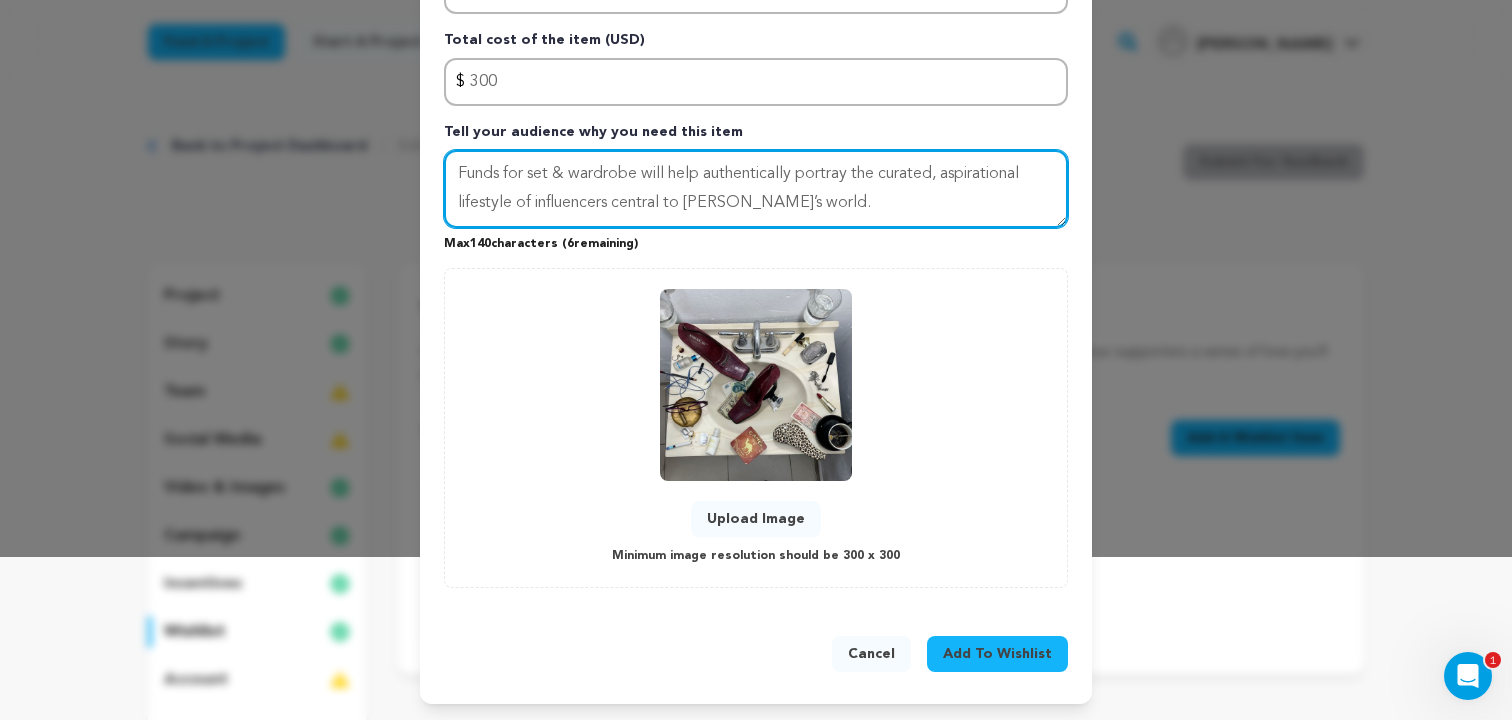 type on "Funds for set & wardrobe will help authentically portray the curated, aspirational lifestyle of influencers central to [PERSON_NAME]’s world." 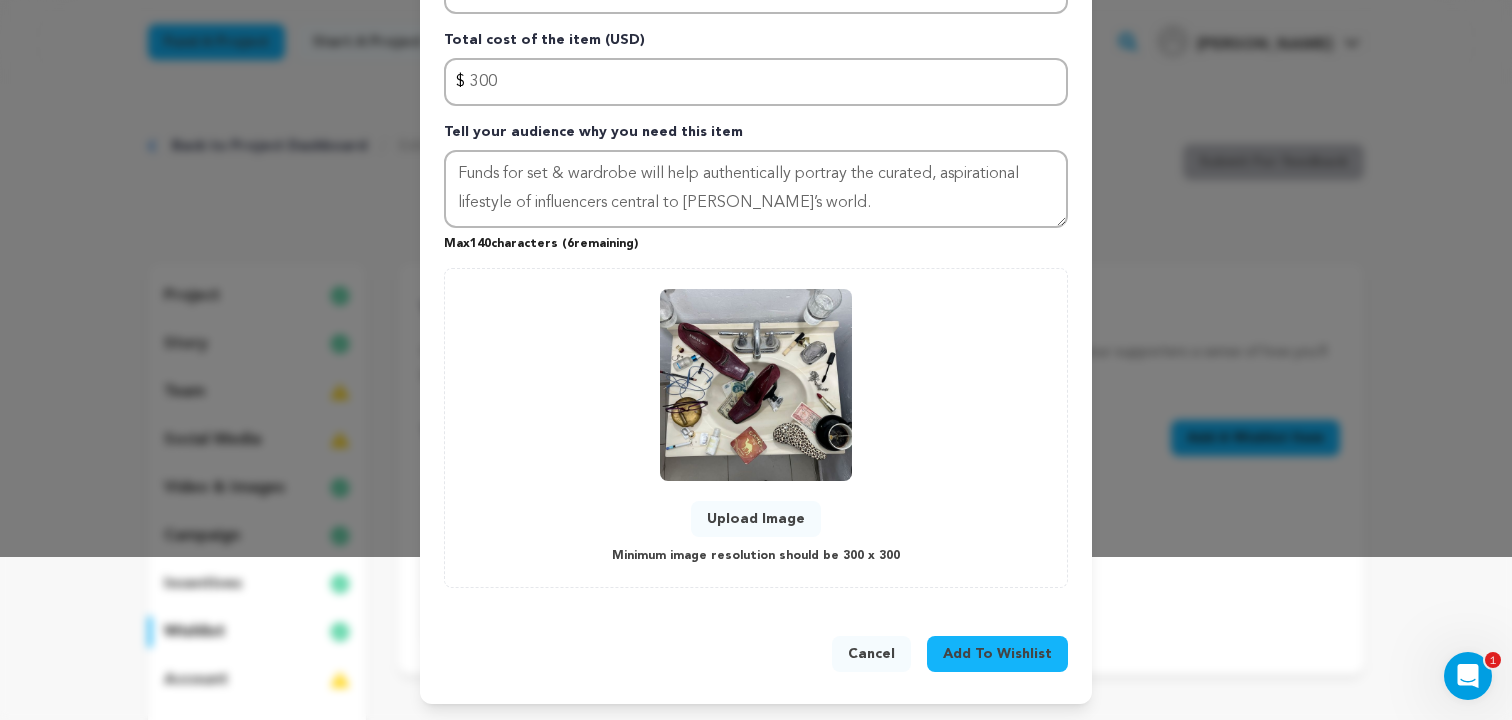 click on "Add To Wishlist" at bounding box center [997, 654] 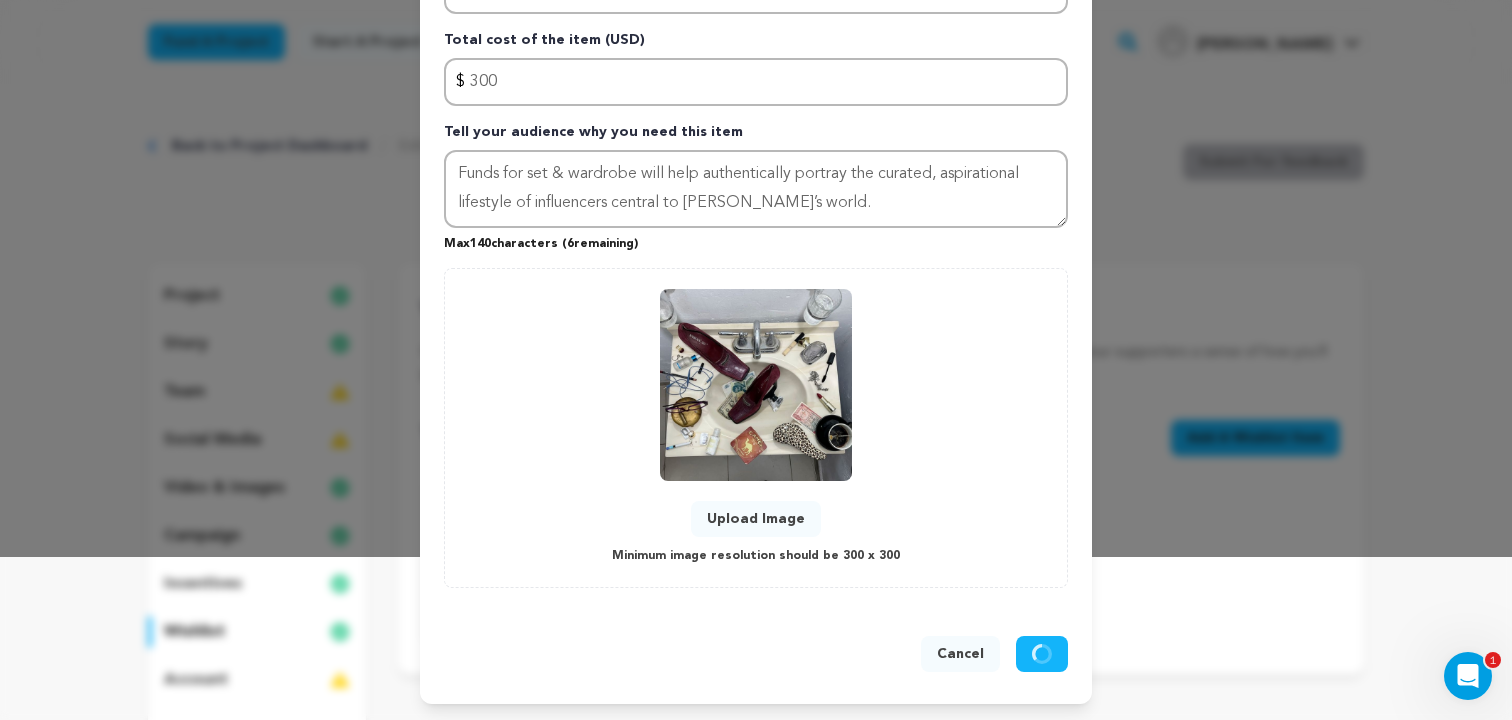 type 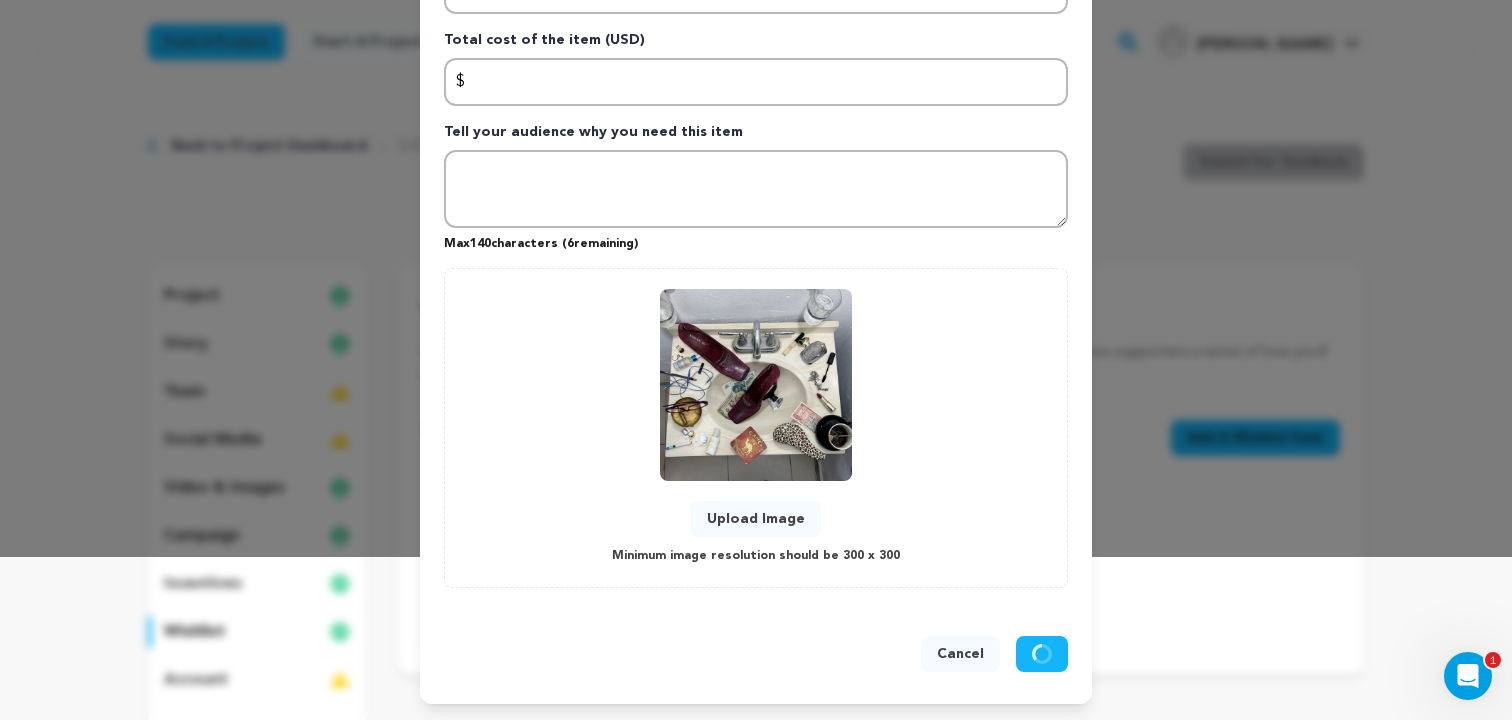 scroll, scrollTop: 0, scrollLeft: 0, axis: both 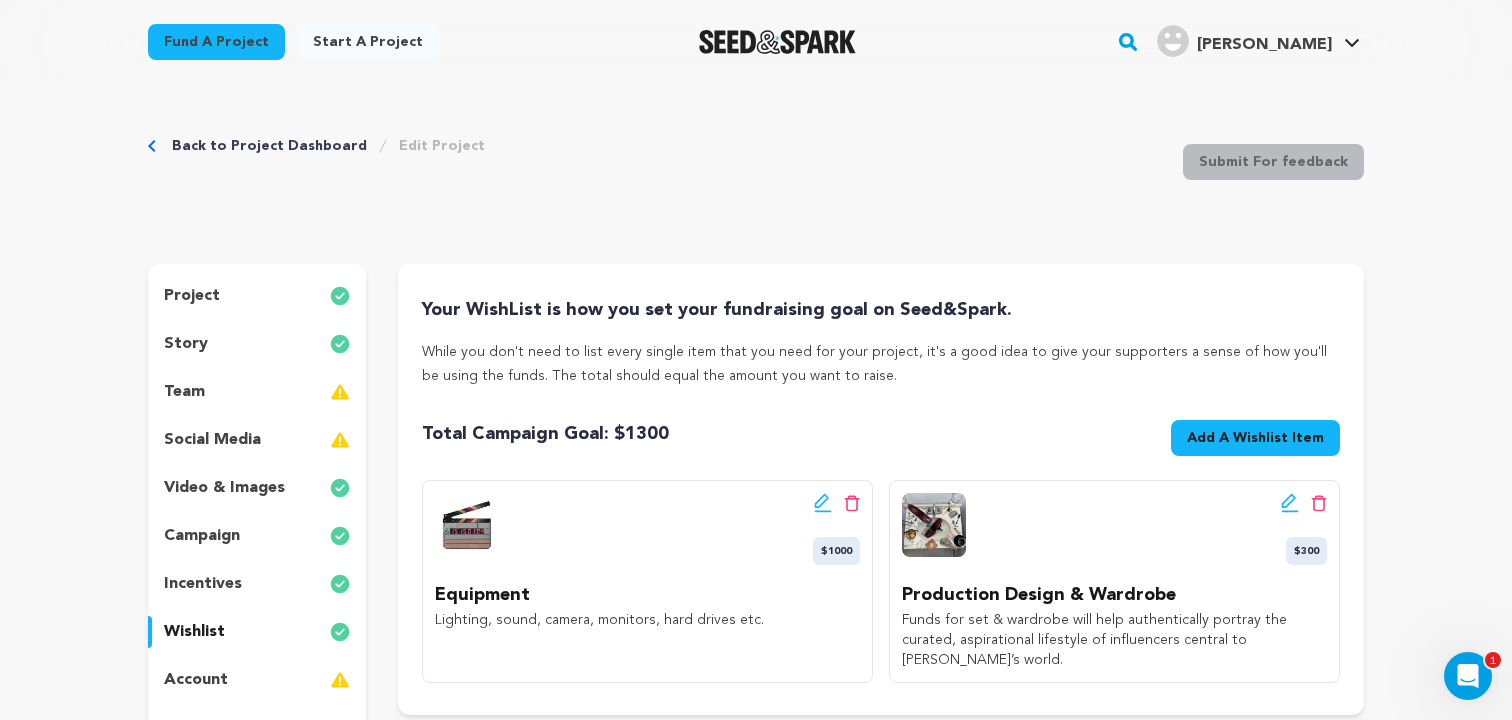 click 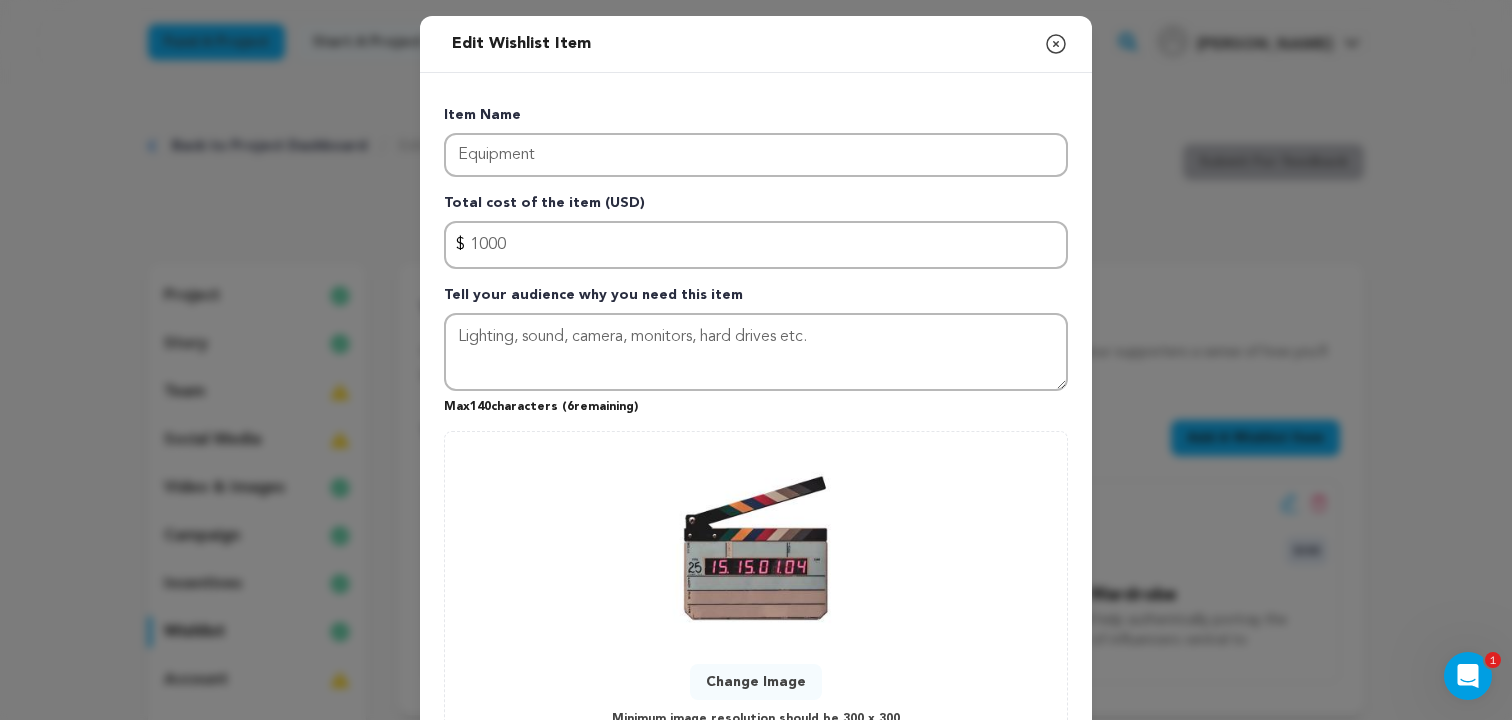 scroll, scrollTop: 163, scrollLeft: 0, axis: vertical 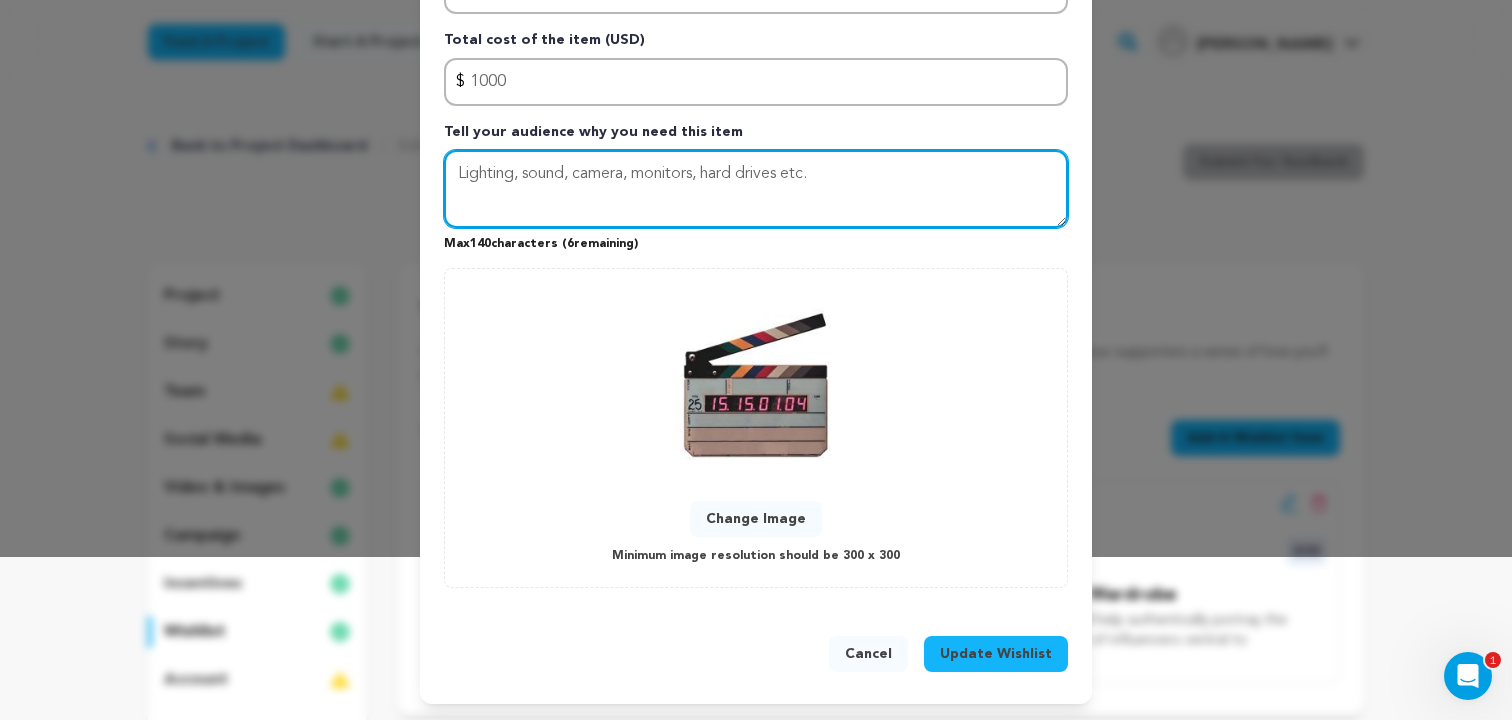 drag, startPoint x: 847, startPoint y: 188, endPoint x: 365, endPoint y: 136, distance: 484.79688 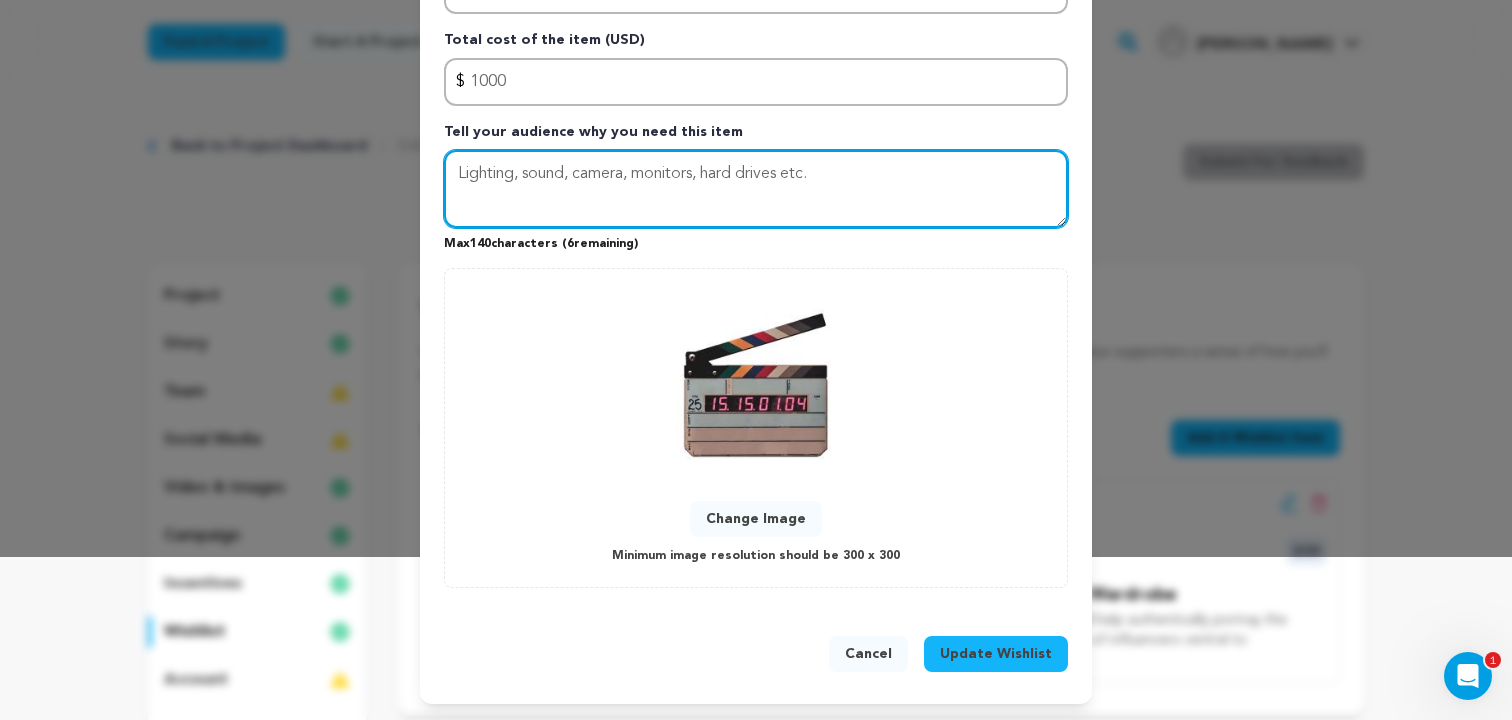 click on "Edit Wishlist Item
Close modal
Item Name
Equipment
Total cost of the item (USD)
$
Amount
1000
Tell your audience why you need this item
Lighting, sound, camera, monitors, hard drives etc.
Max  140 6
0" at bounding box center (756, 278) 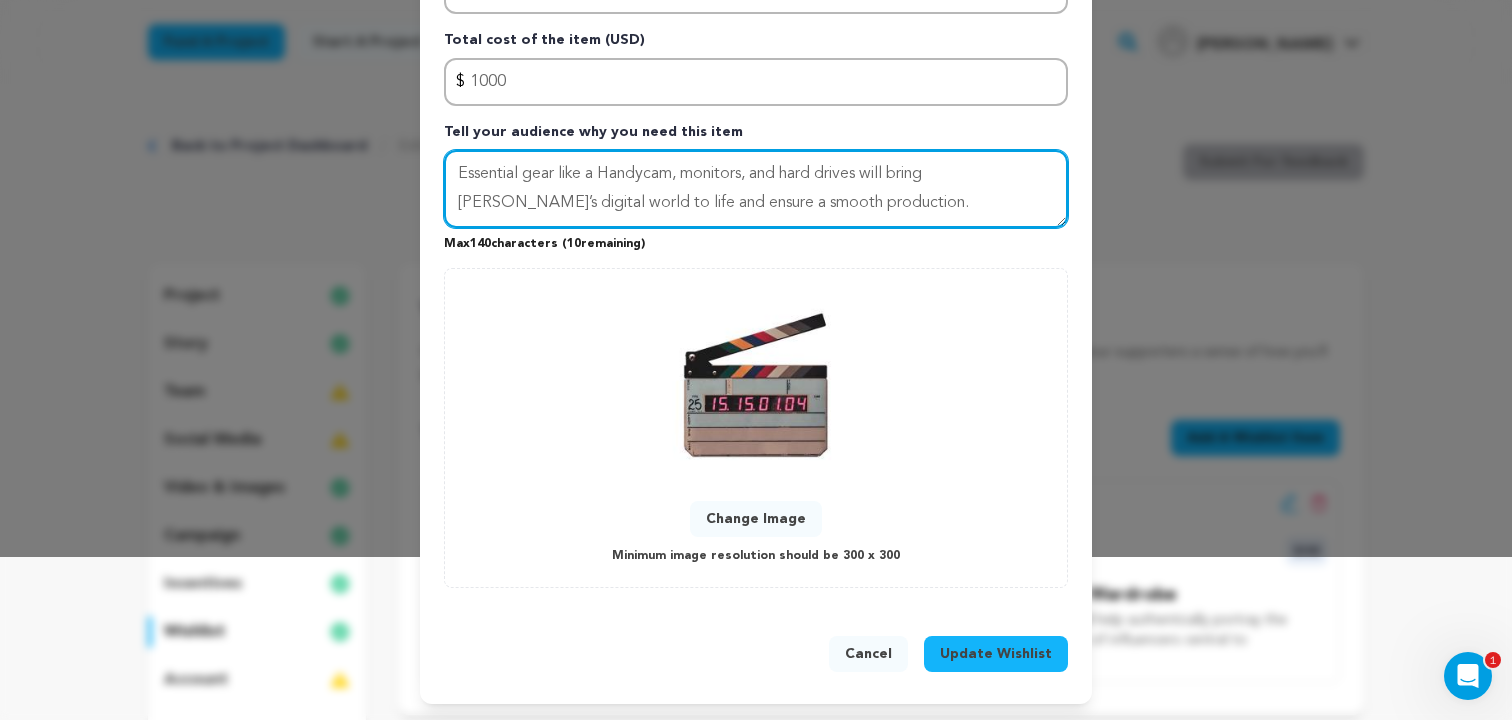 type on "Essential gear like a Handycam, monitors, and hard drives will bring [PERSON_NAME]’s digital world to life and ensure a smooth production." 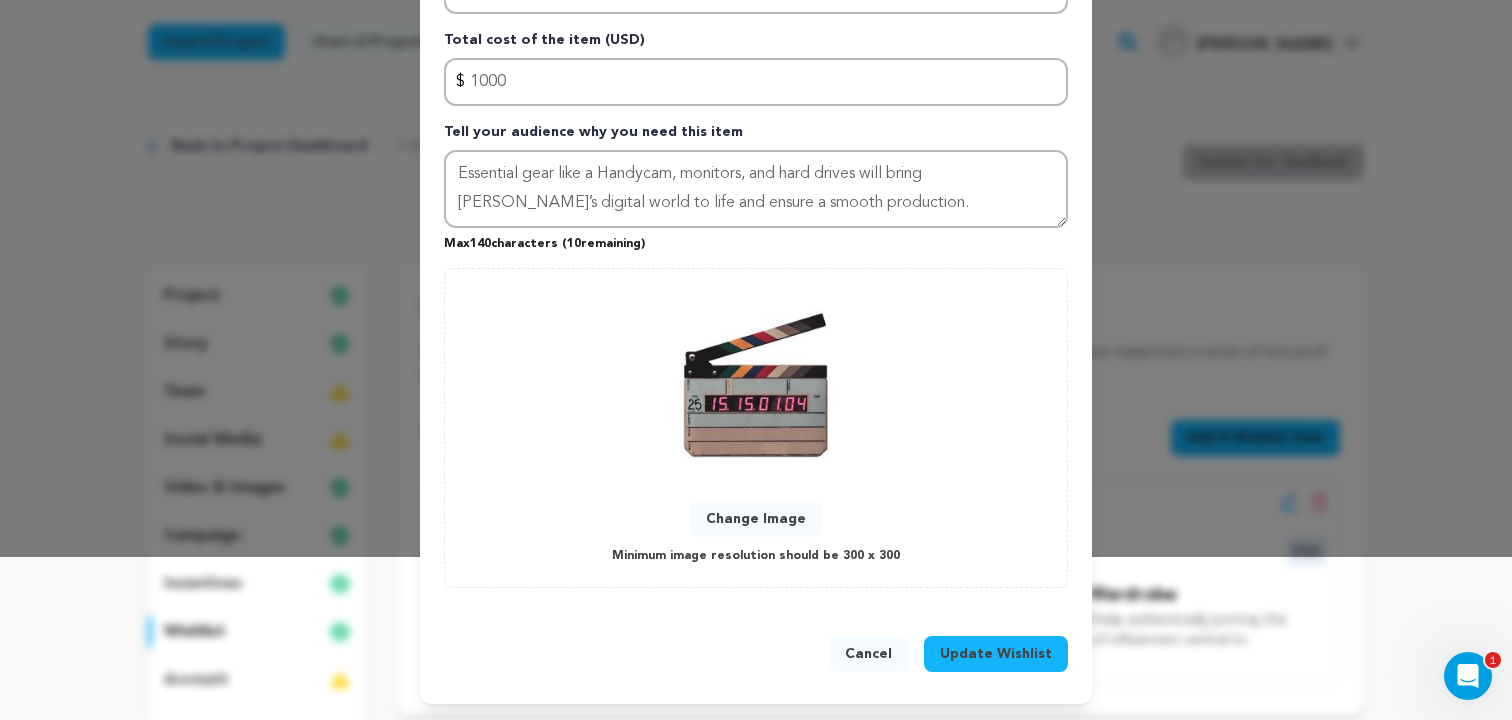 click on "Update Wishlist" at bounding box center (996, 654) 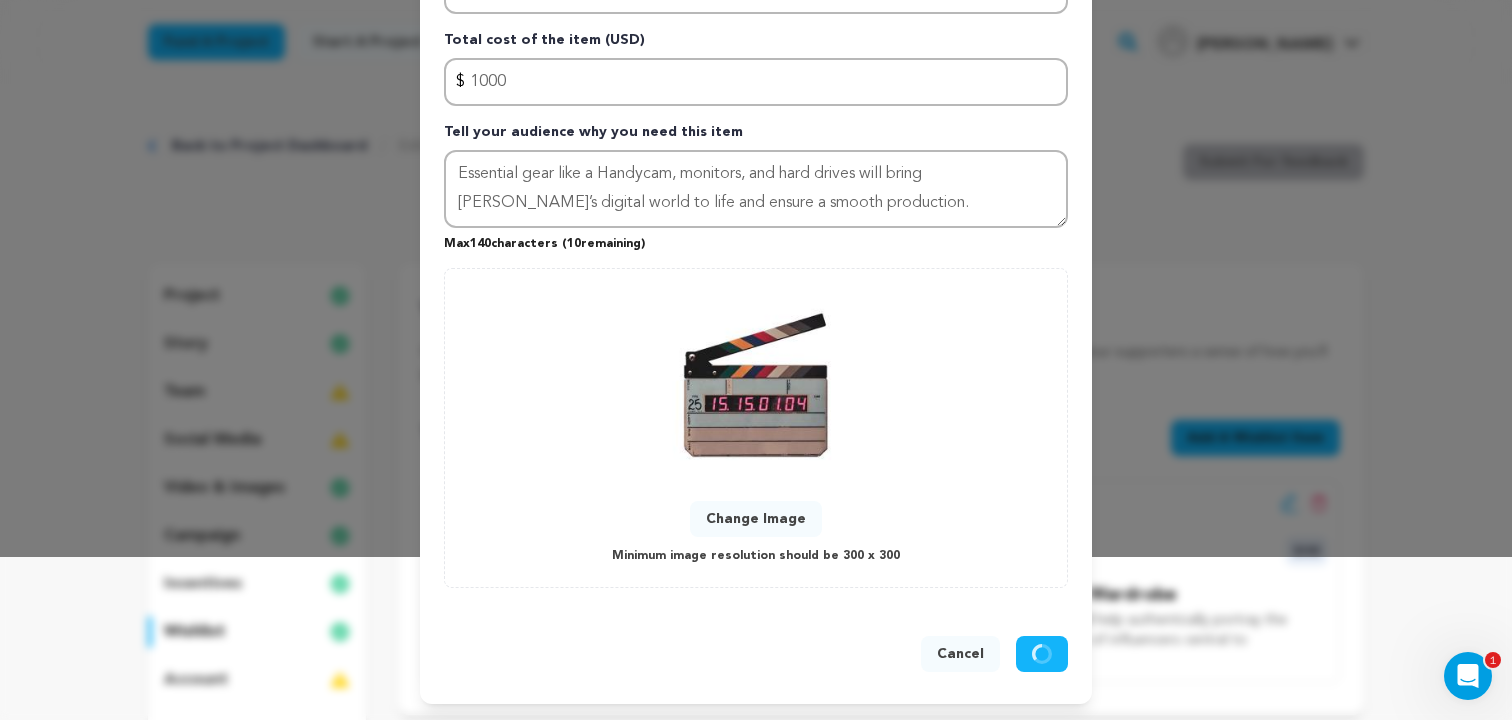 type 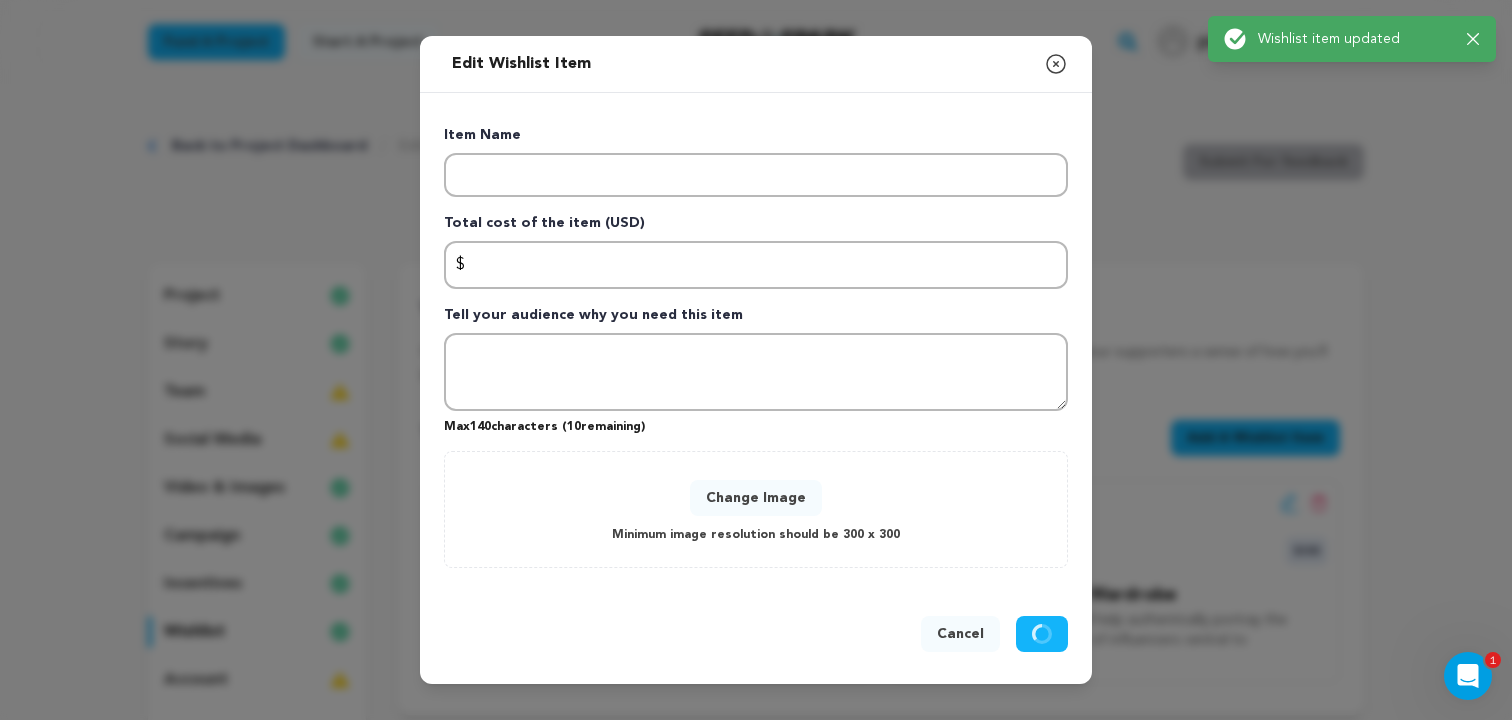 scroll, scrollTop: 0, scrollLeft: 0, axis: both 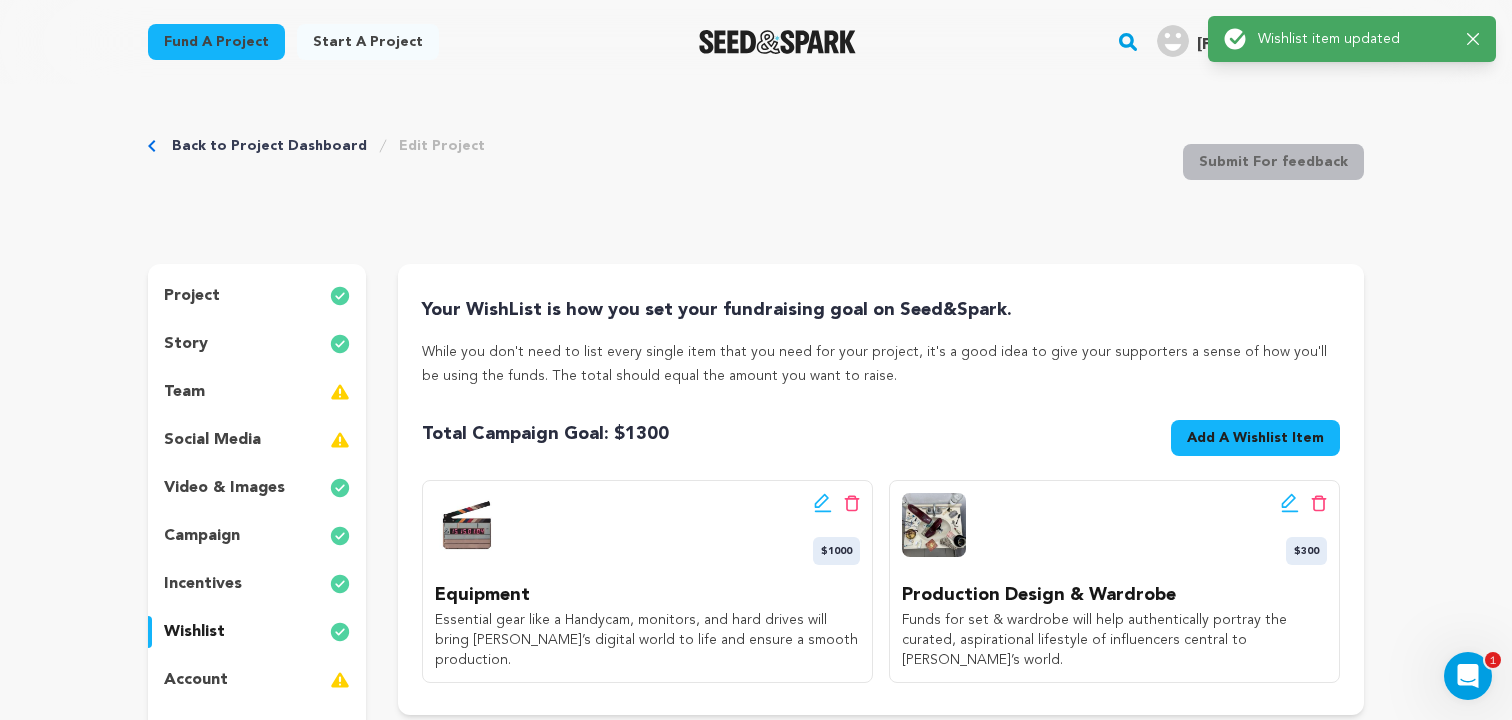 click on "Add A Wishlist Item" at bounding box center (1255, 438) 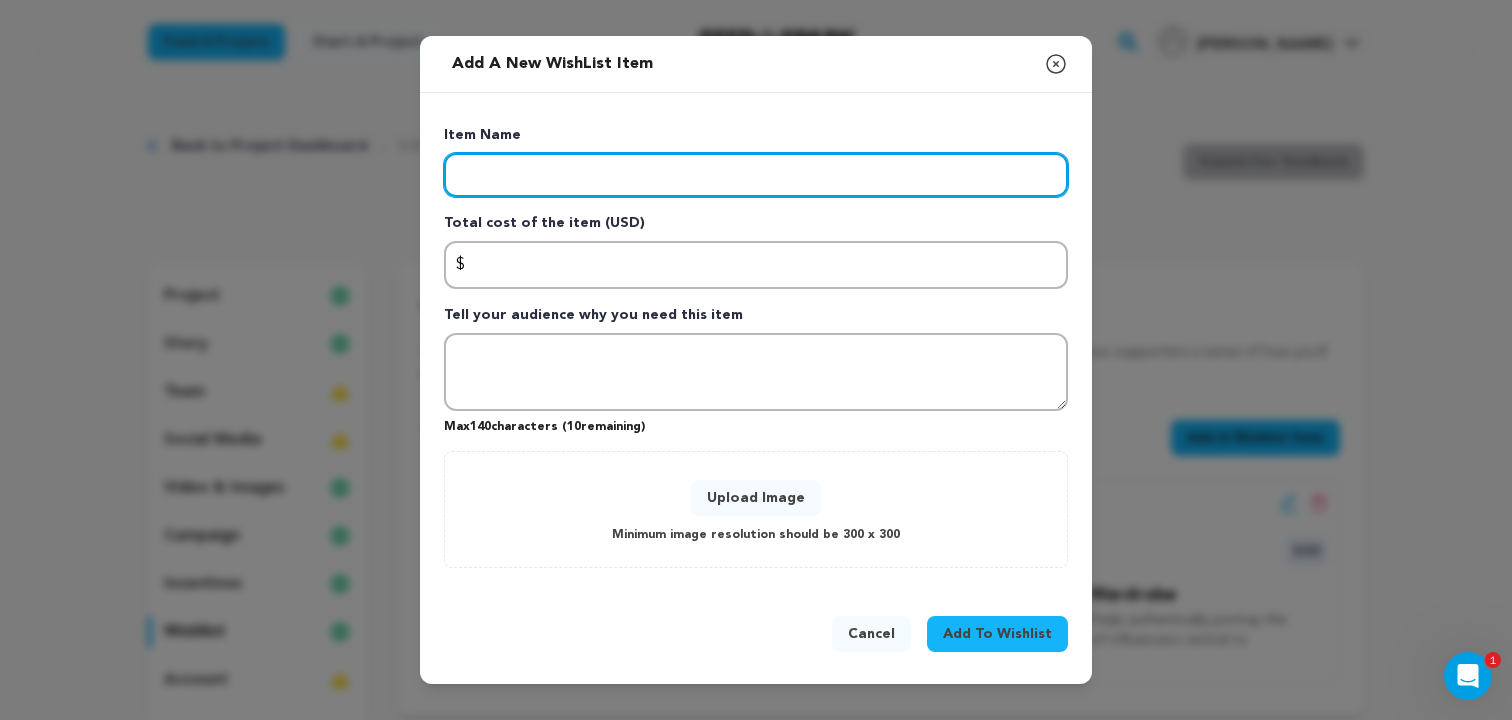click at bounding box center (756, 175) 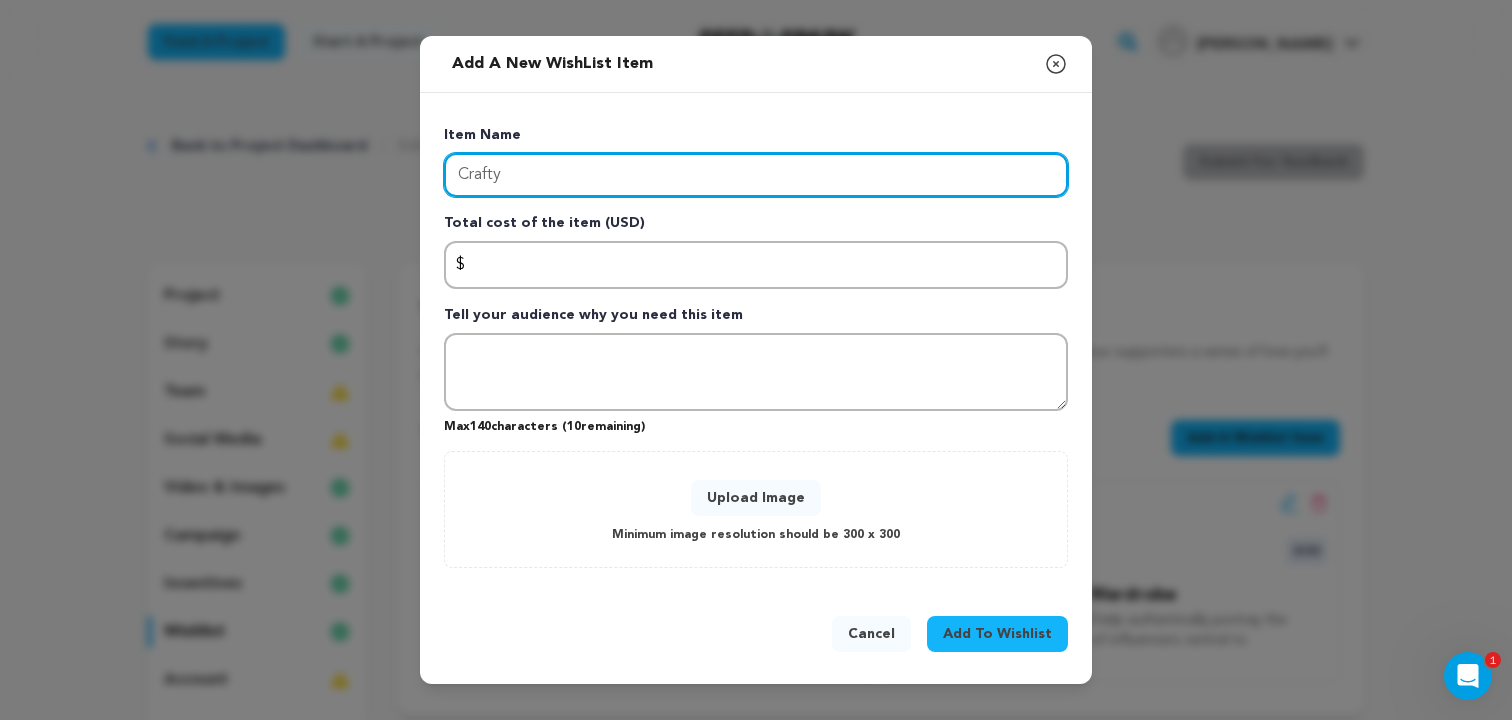 type on "Crafty" 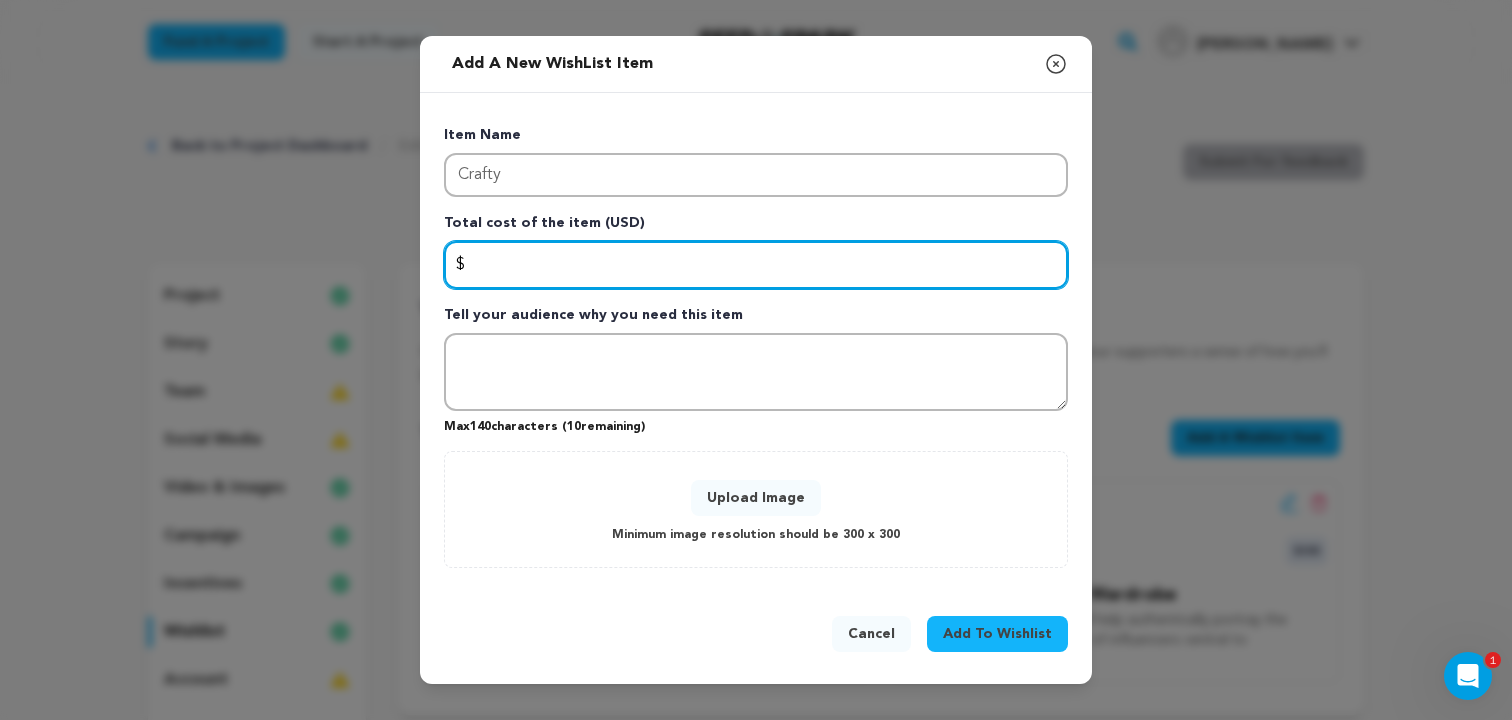 click at bounding box center [756, 265] 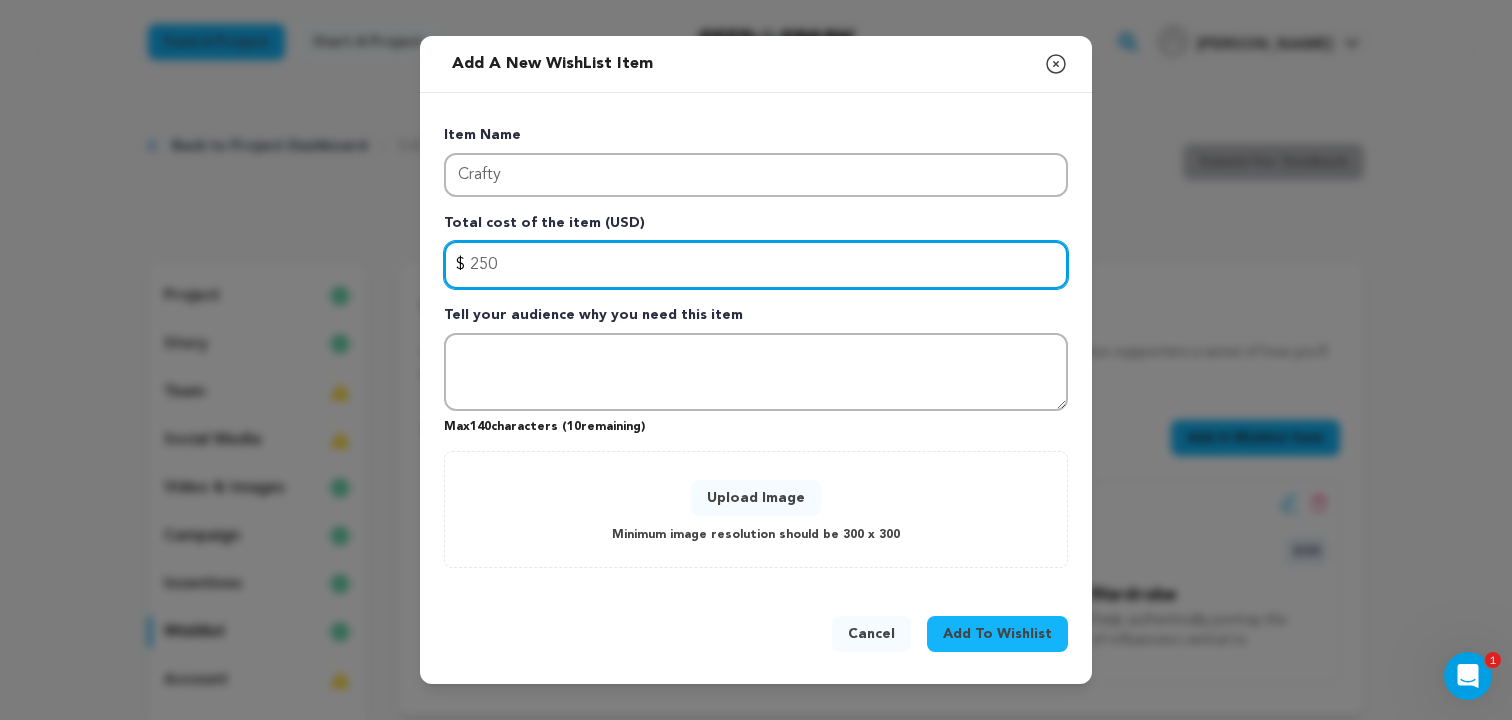 type on "250" 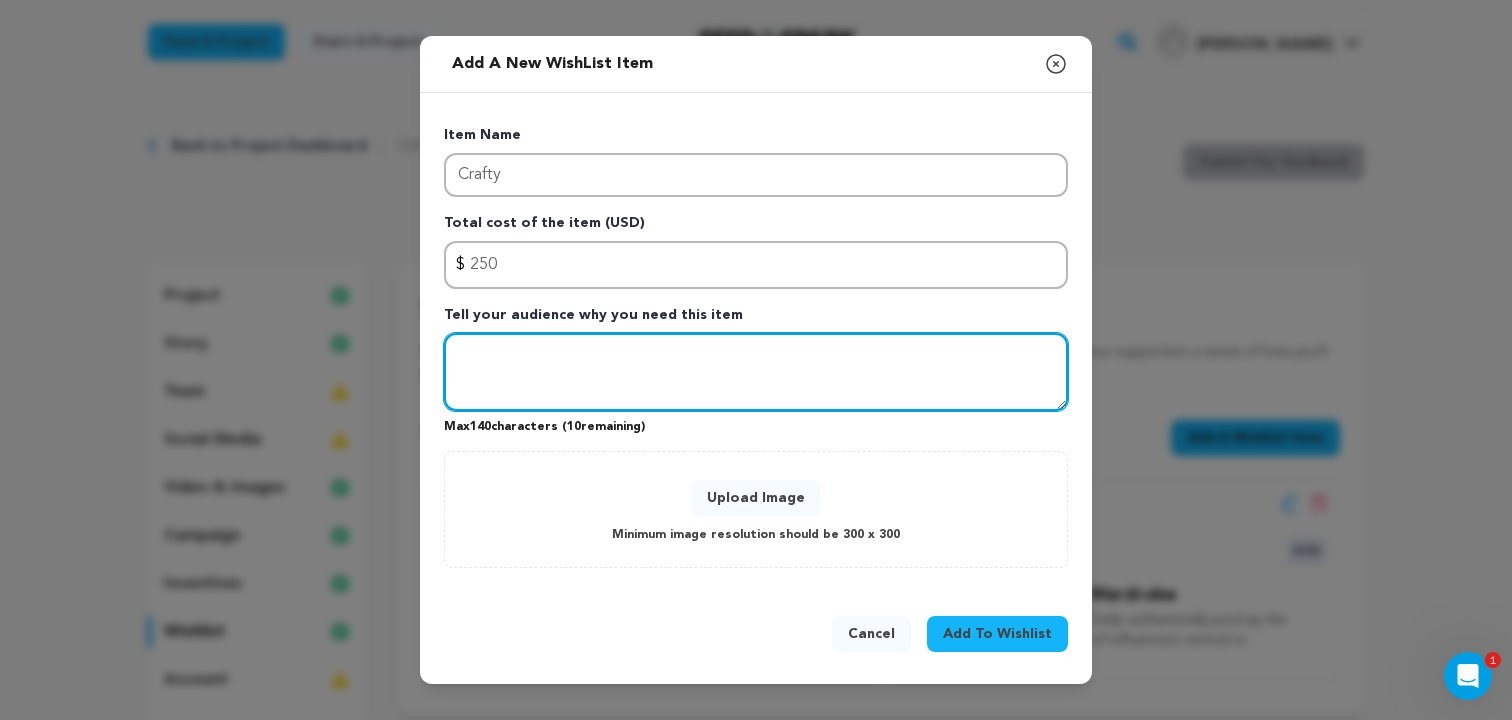 click at bounding box center (756, 372) 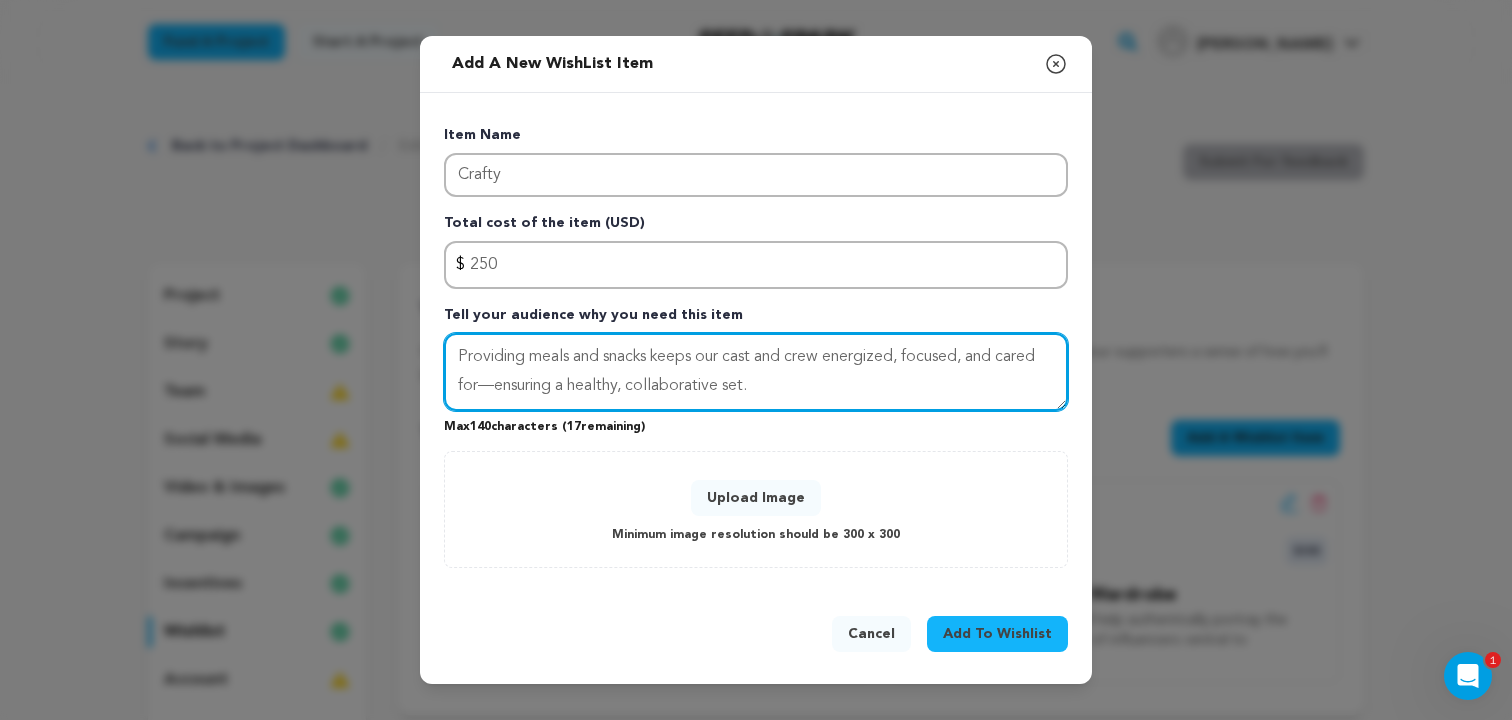type on "Providing meals and snacks keeps our cast and crew energized, focused, and cared for—ensuring a healthy, collaborative set." 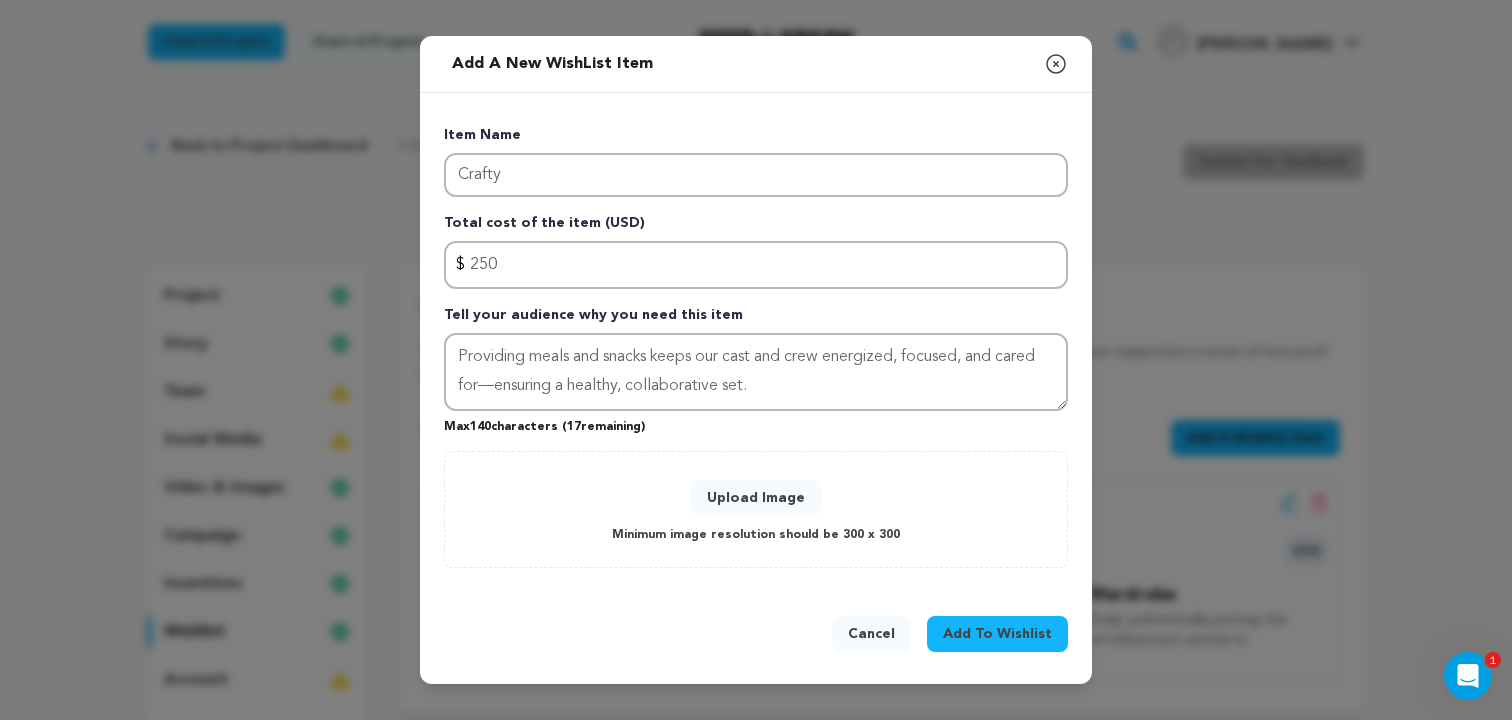 click on "Upload Image" at bounding box center (756, 498) 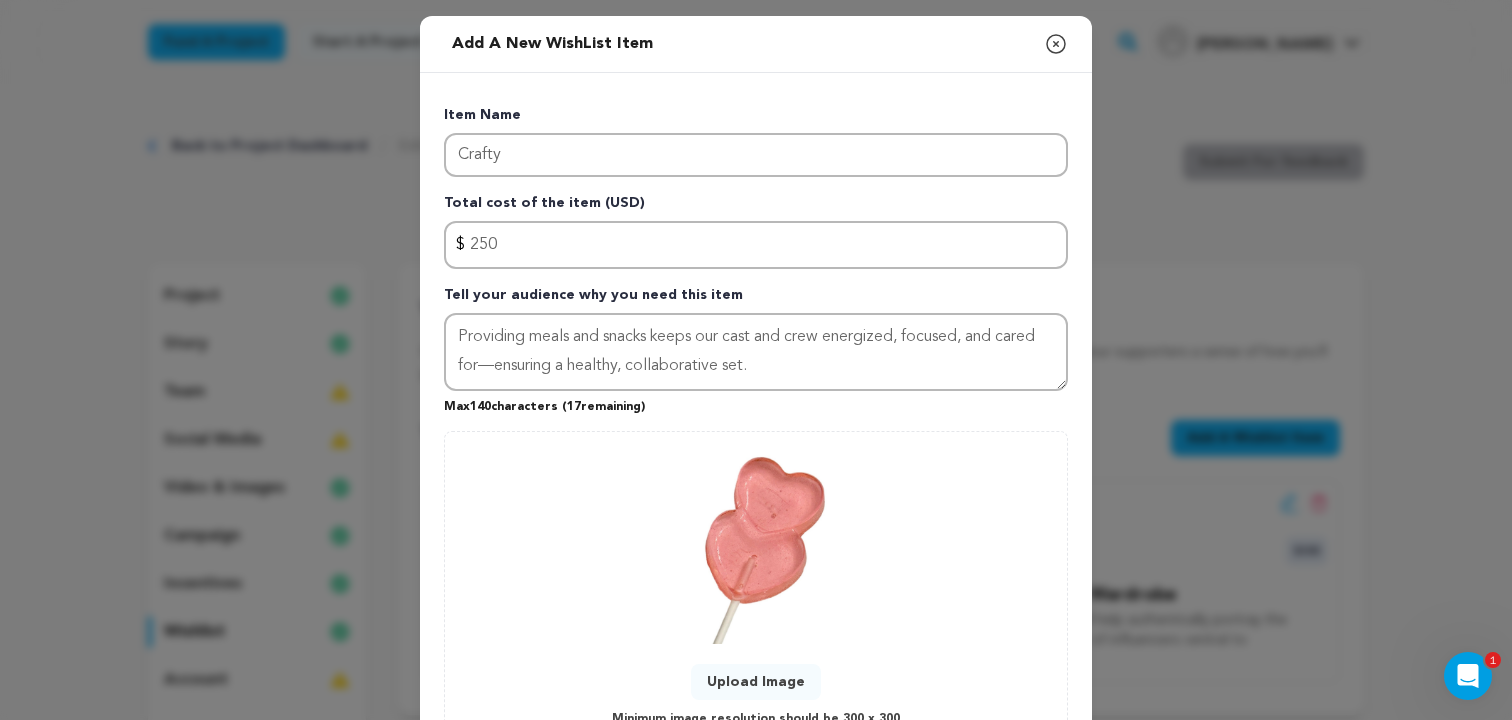 scroll, scrollTop: 163, scrollLeft: 0, axis: vertical 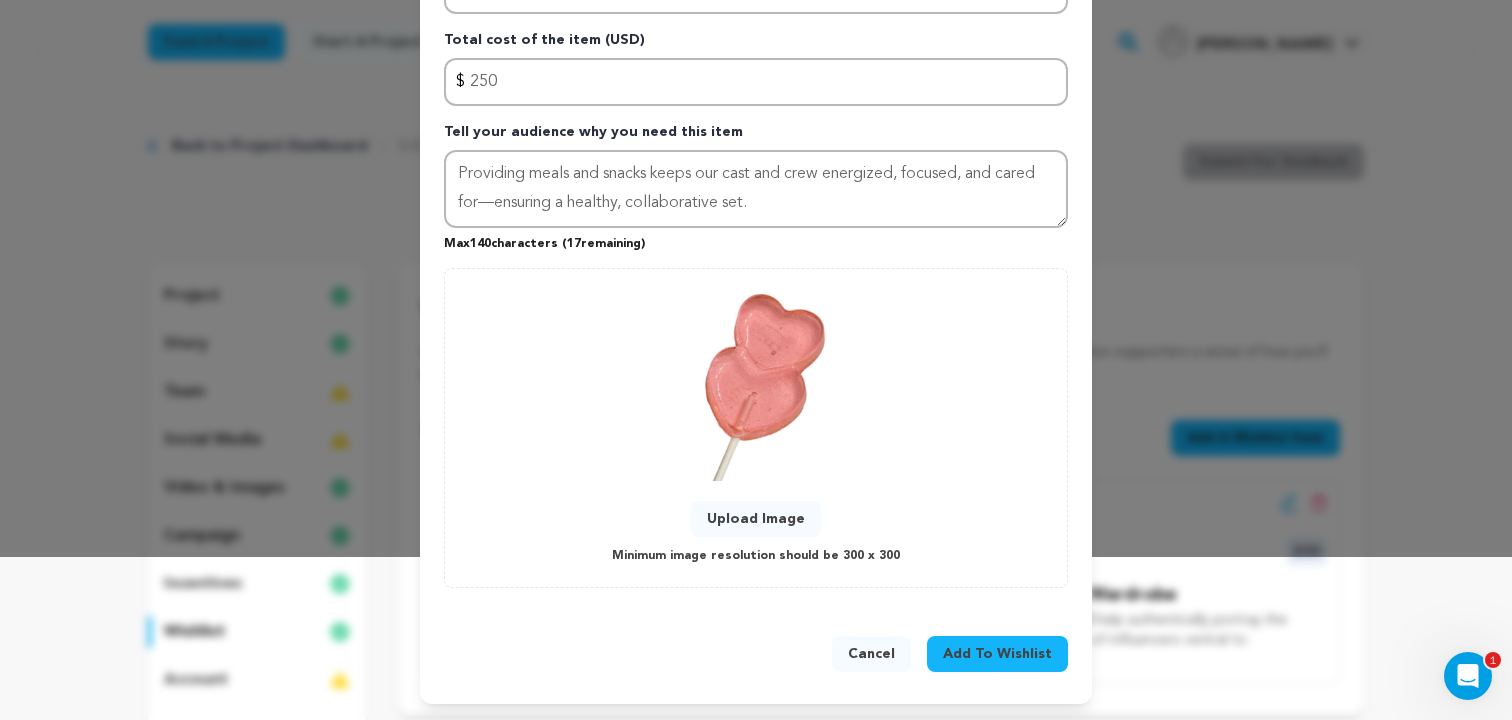 click on "Add To Wishlist" at bounding box center [997, 654] 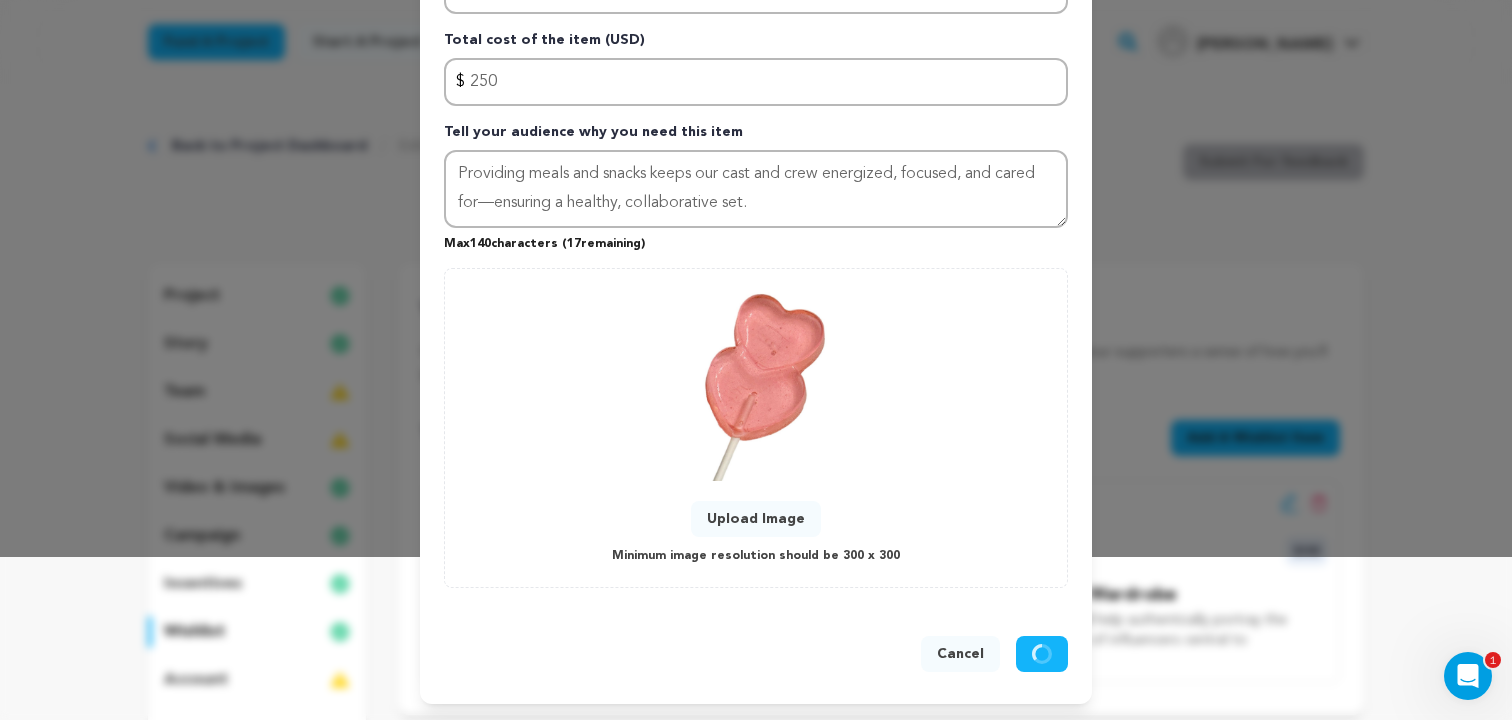 type 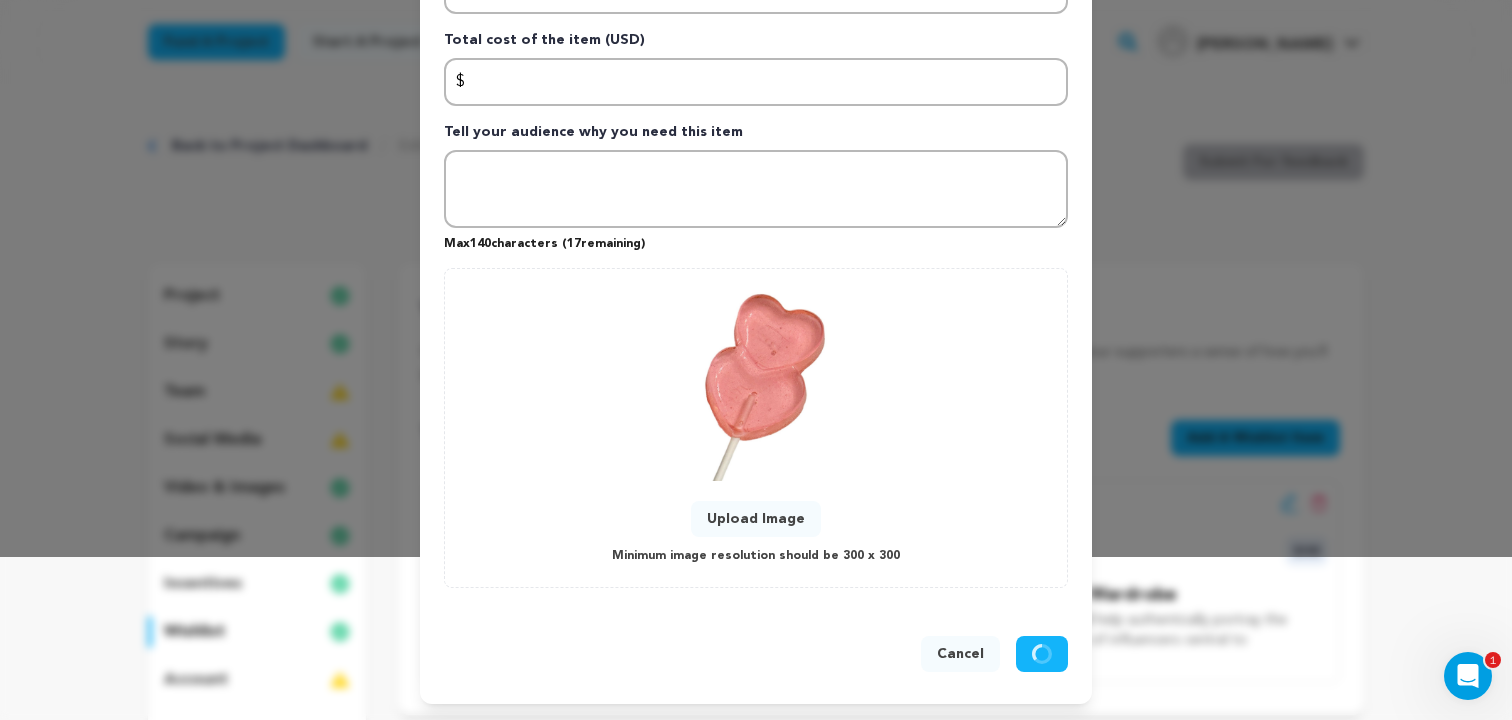 scroll, scrollTop: 0, scrollLeft: 0, axis: both 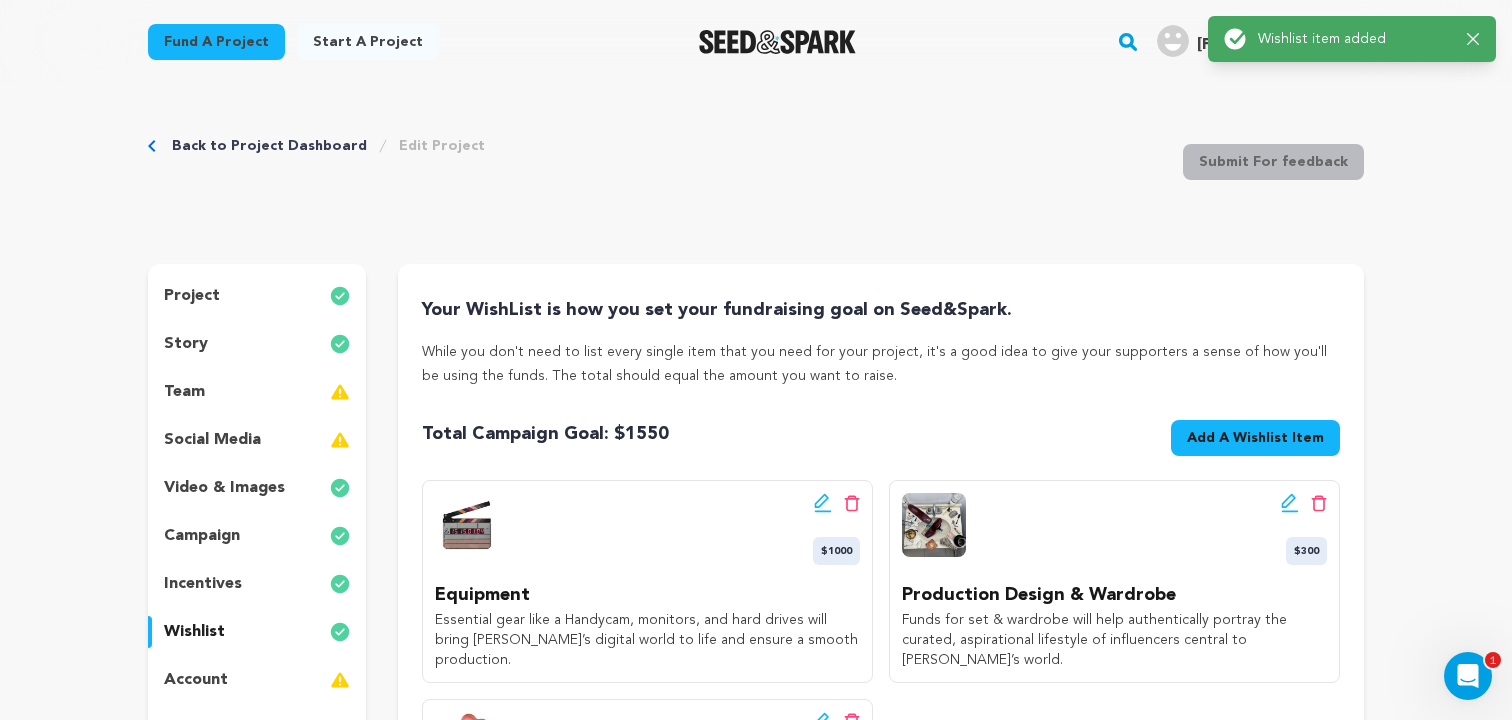 click on "Add A Wishlist Item
New Wishlist Item" at bounding box center [1255, 438] 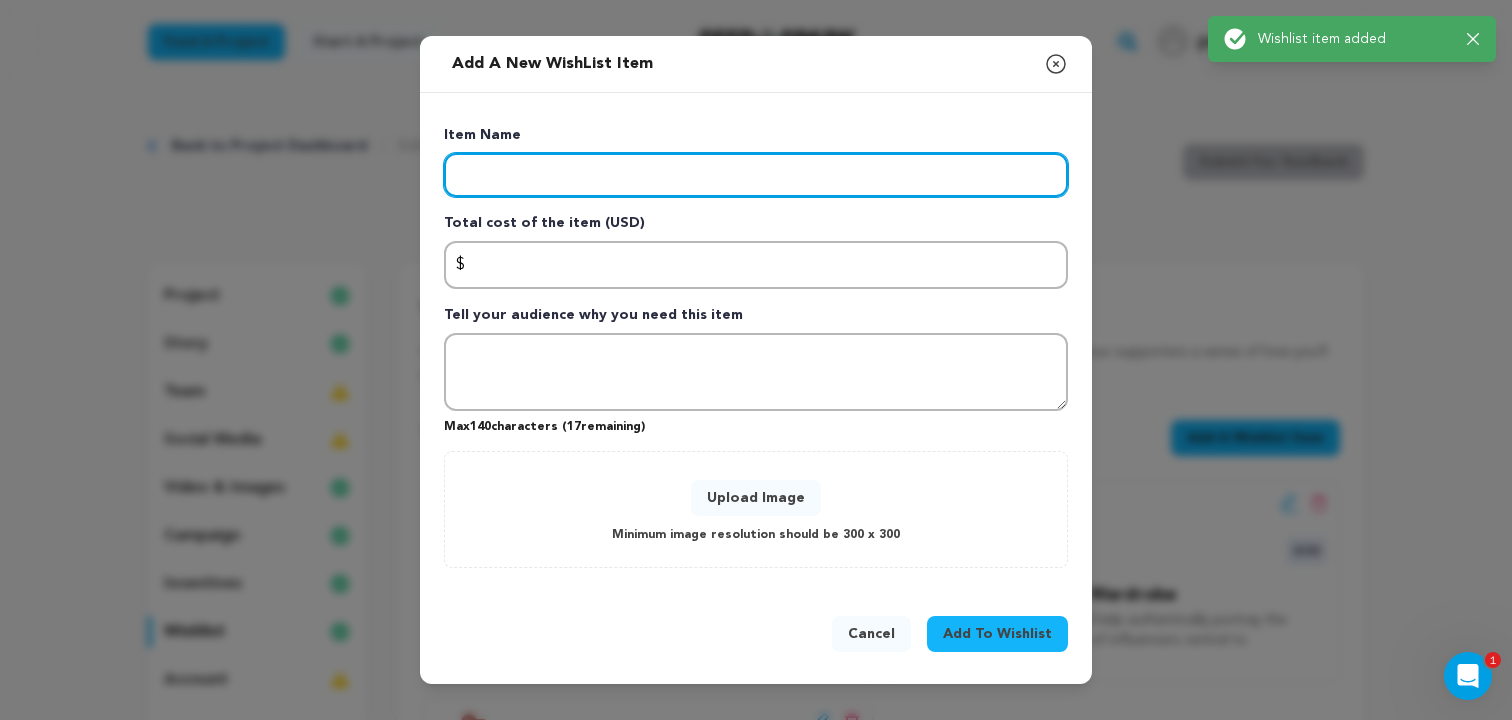 click at bounding box center (756, 175) 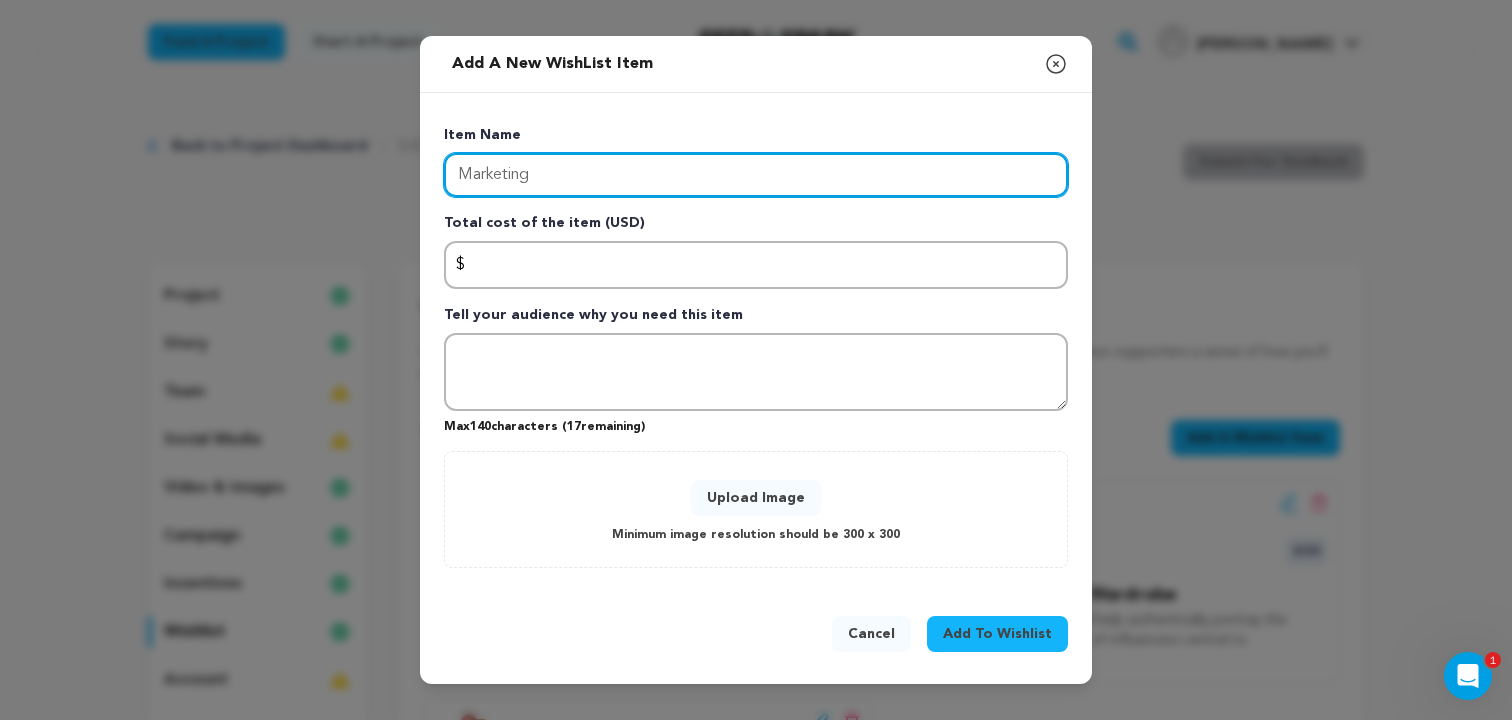 type on "Marketing" 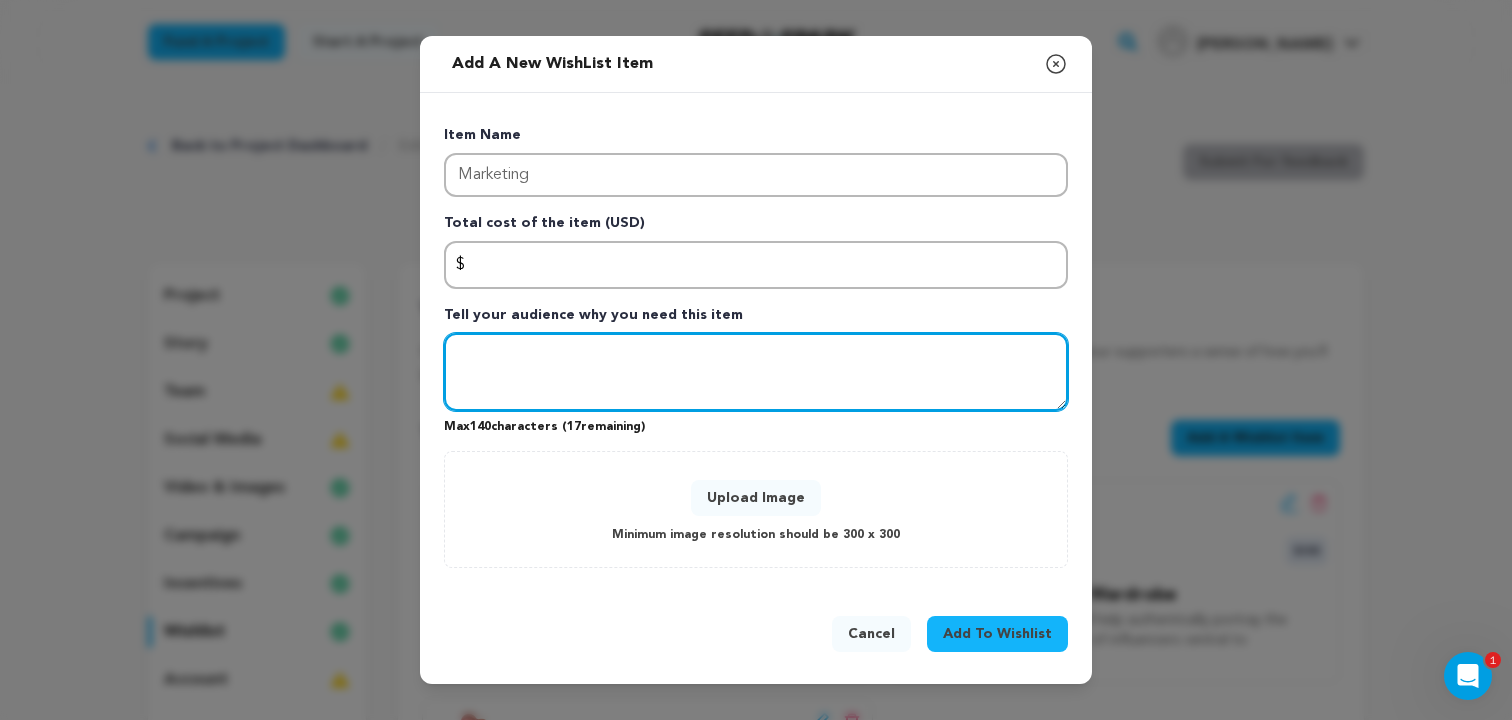 click at bounding box center [756, 372] 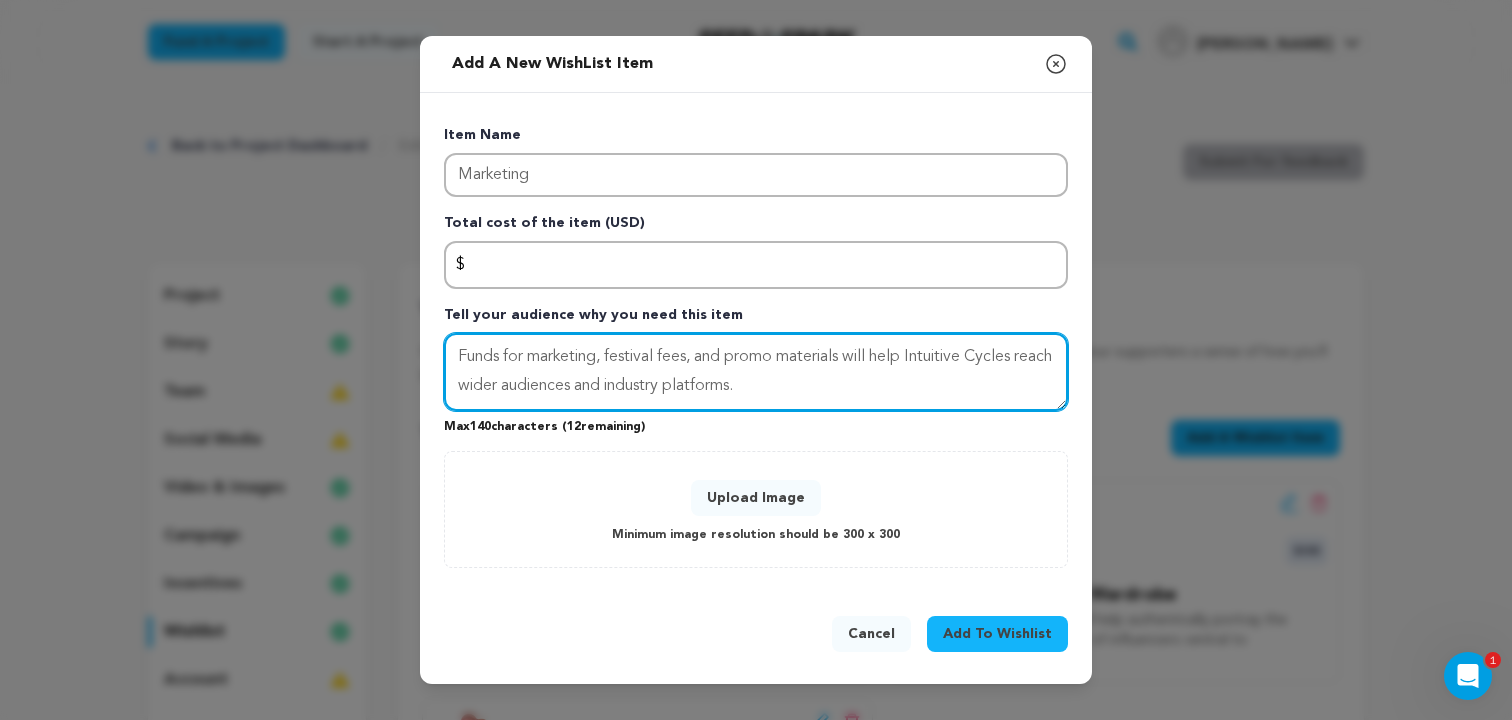 type on "Funds for marketing, festival fees, and promo materials will help Intuitive Cycles reach wider audiences and industry platforms." 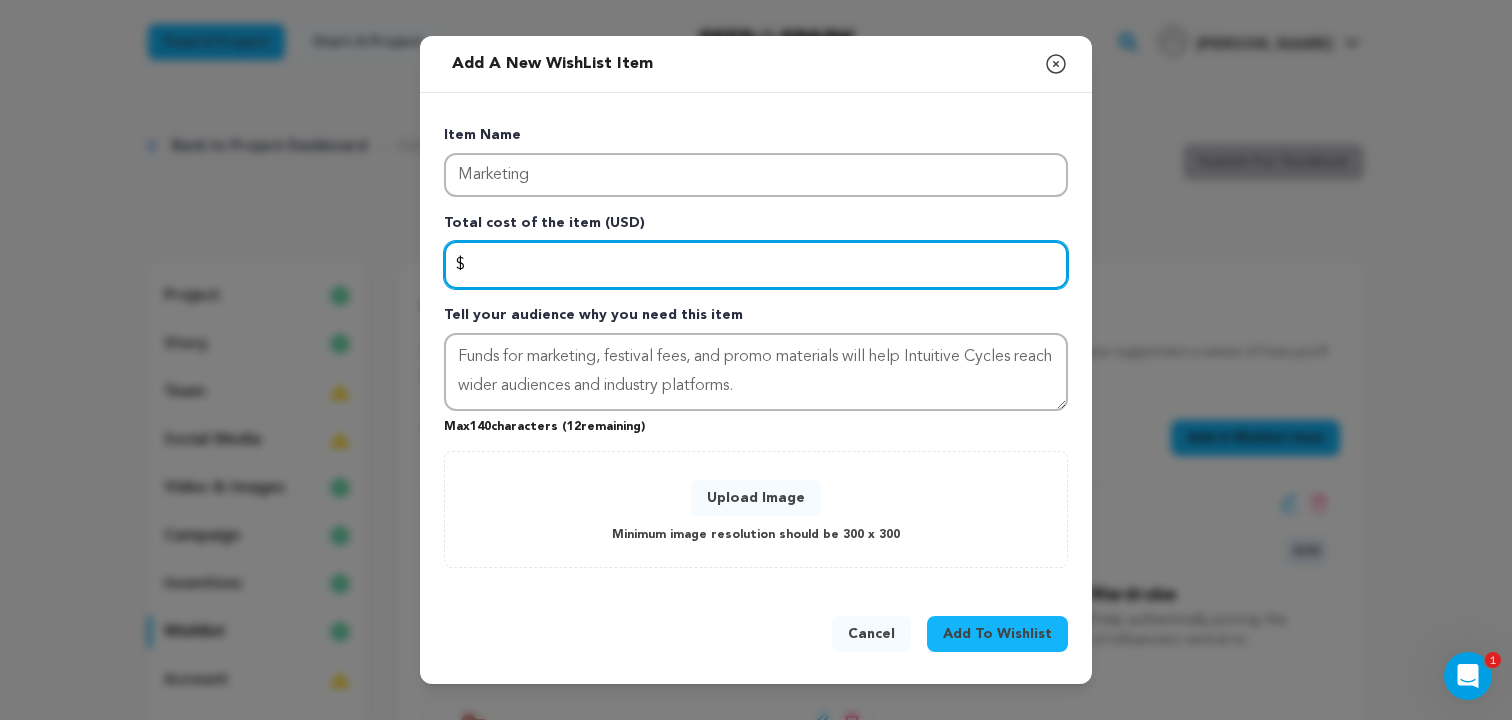 click at bounding box center (756, 265) 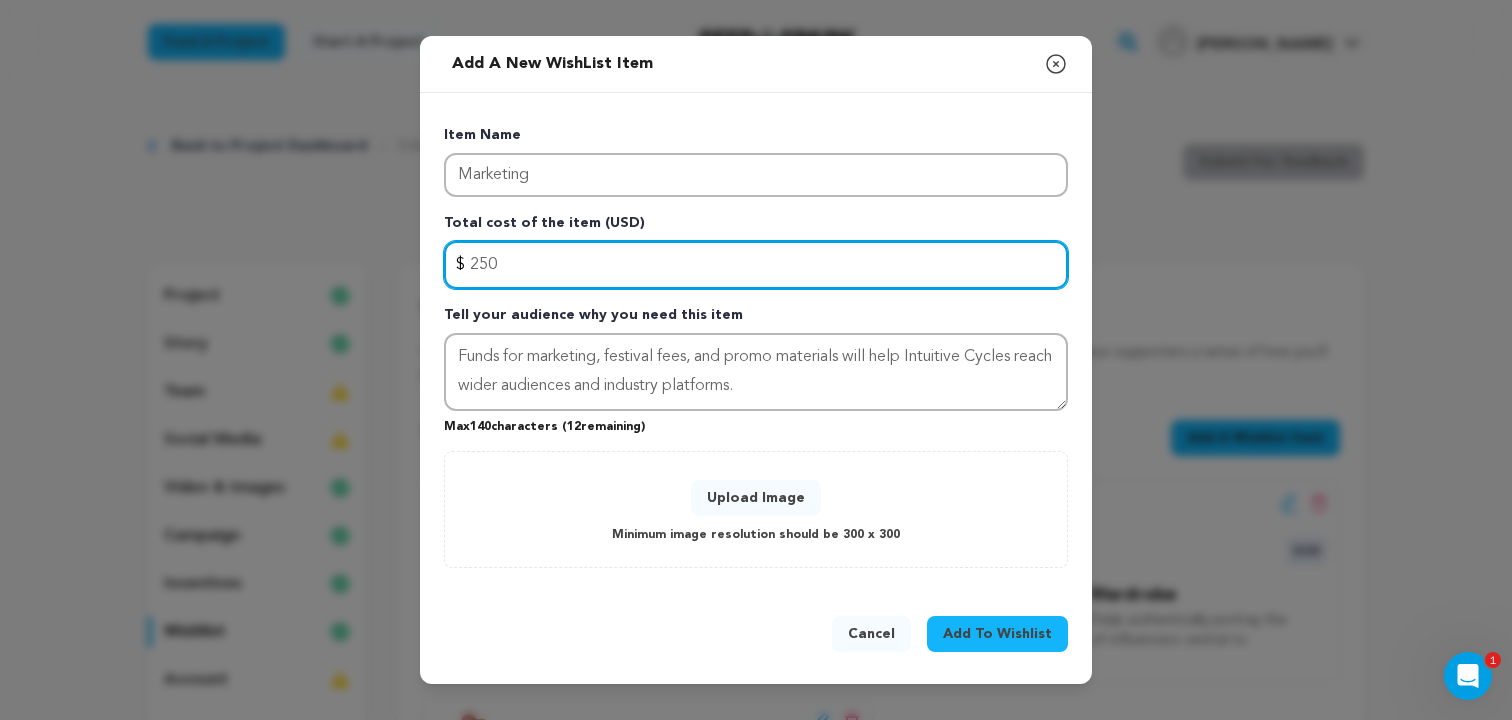 type on "250" 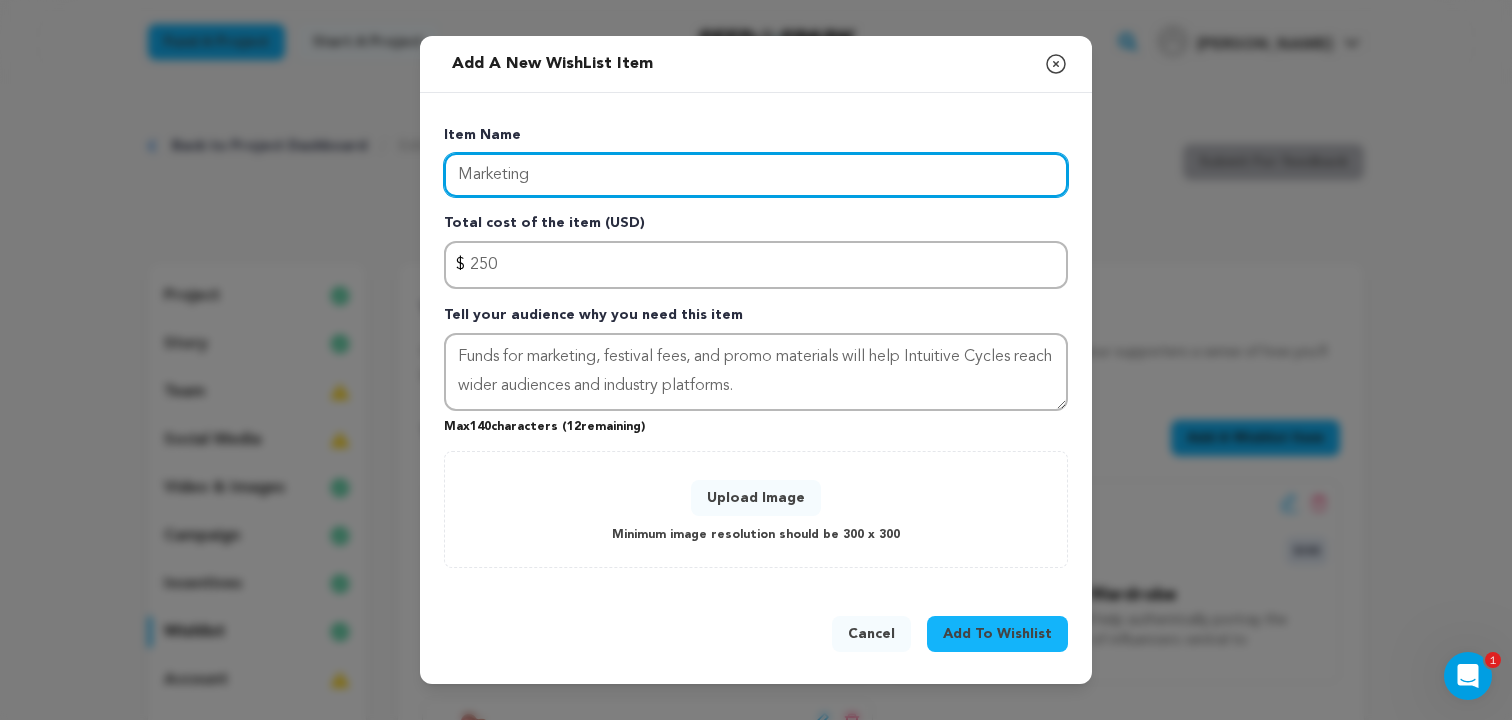 click on "Marketing" at bounding box center (756, 175) 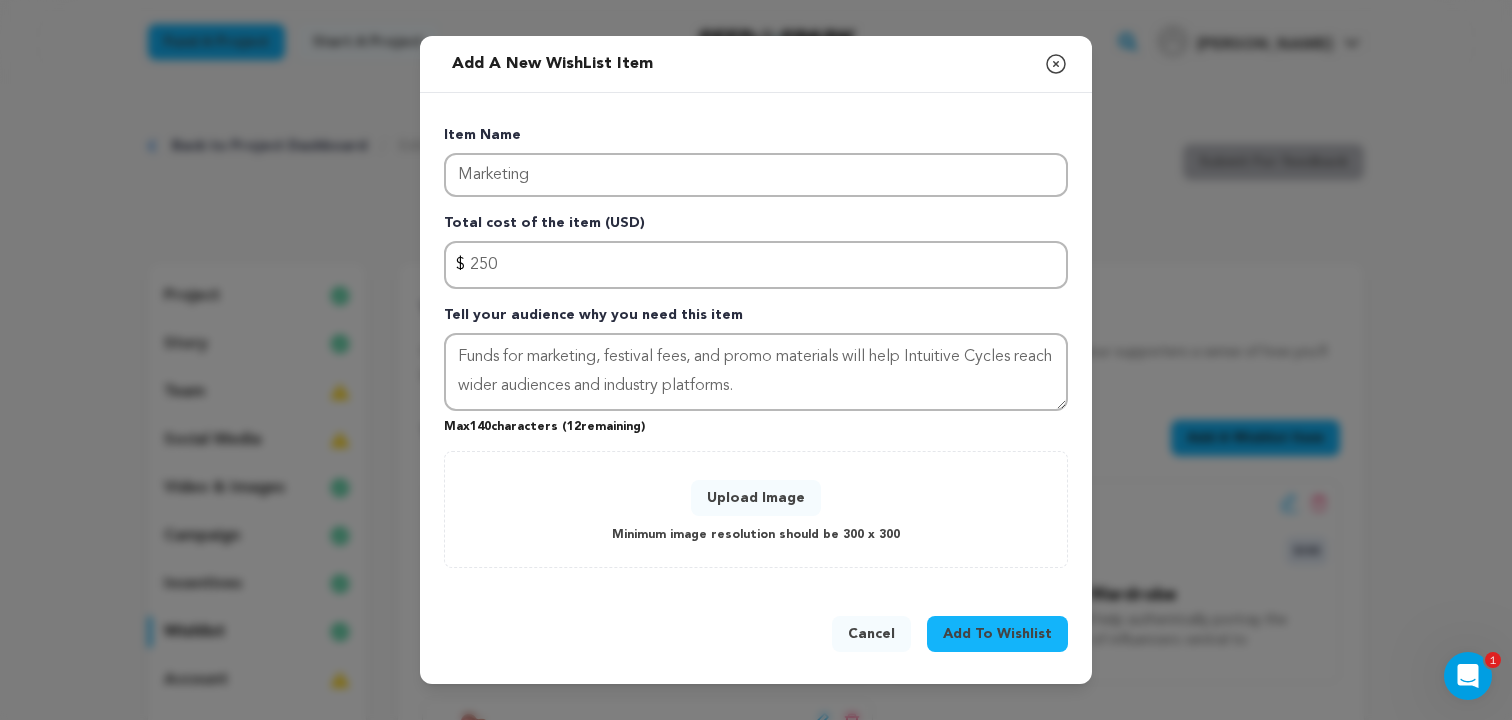 click on "Upload Image" at bounding box center [756, 498] 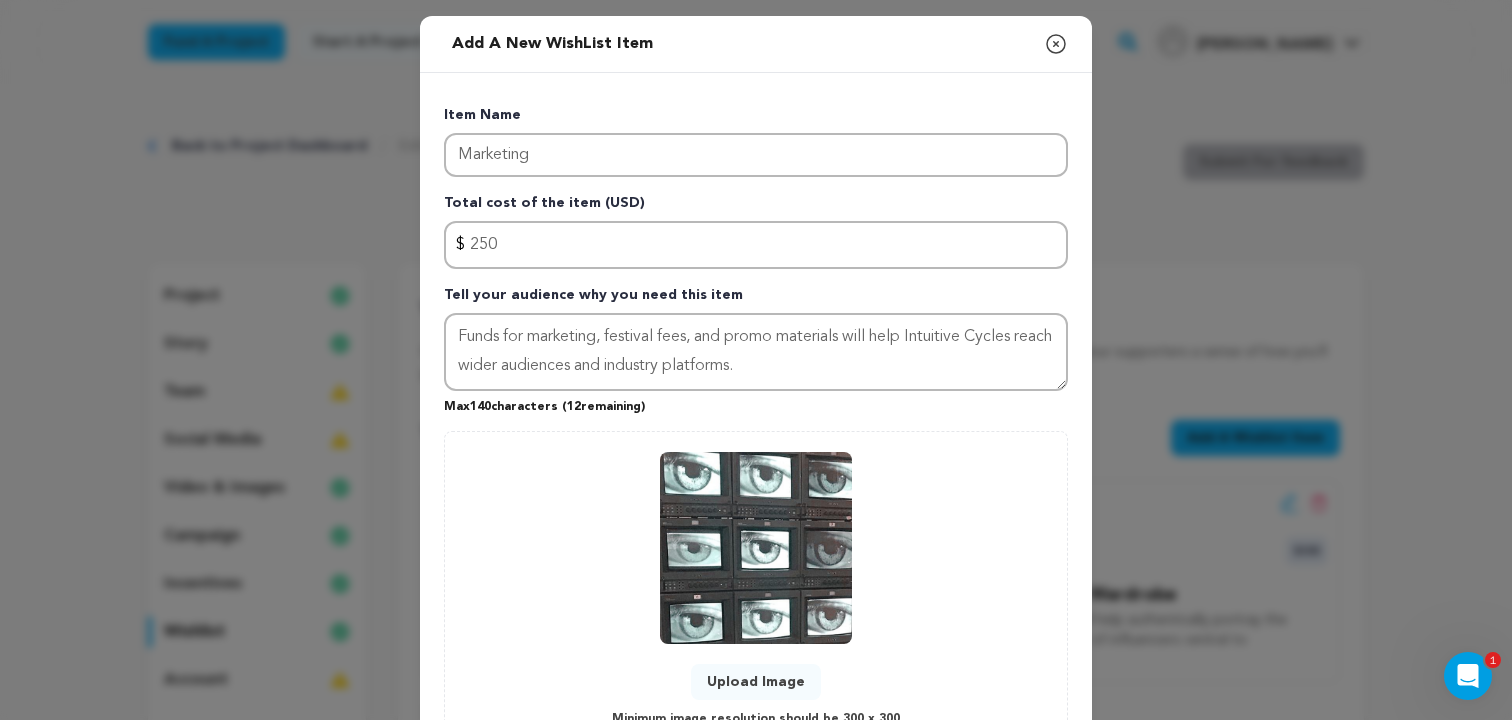 scroll, scrollTop: 163, scrollLeft: 0, axis: vertical 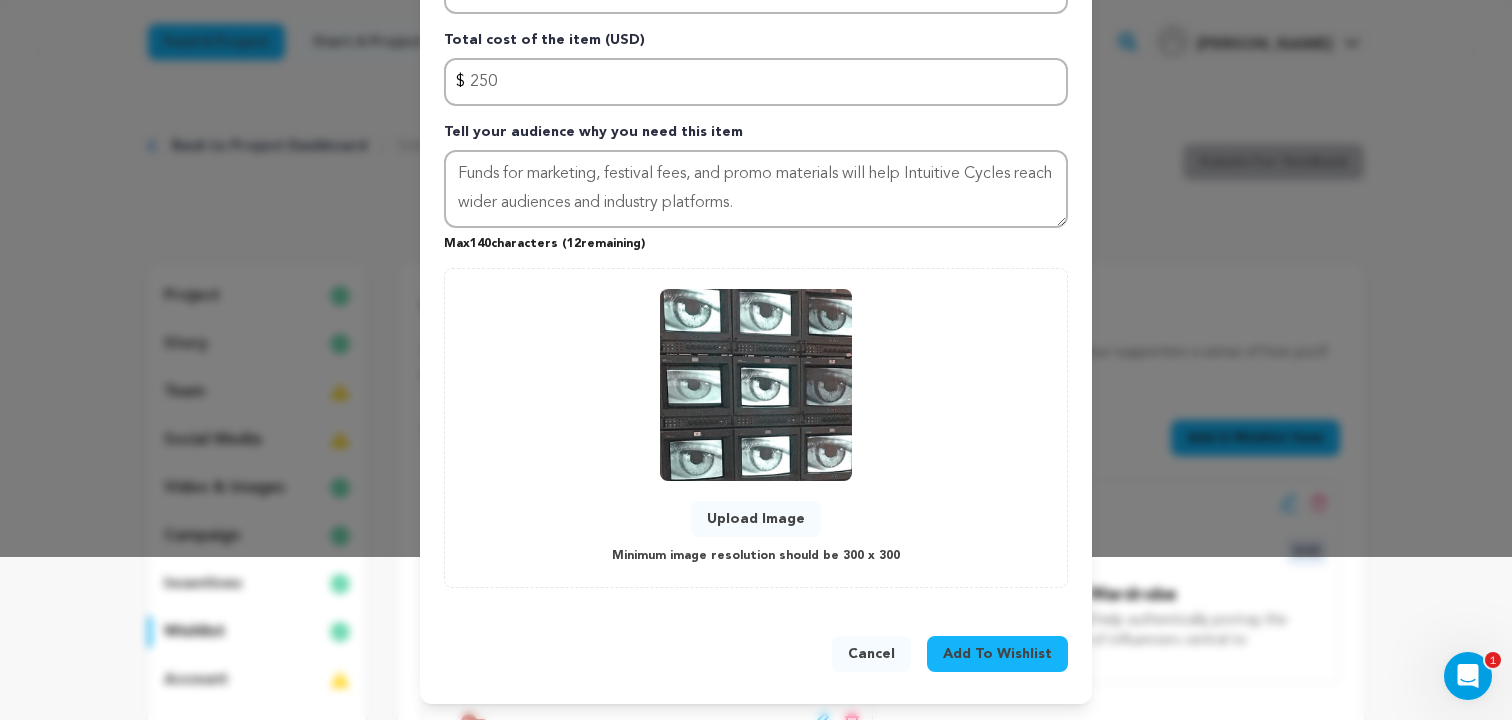 click on "Add To Wishlist" at bounding box center (997, 654) 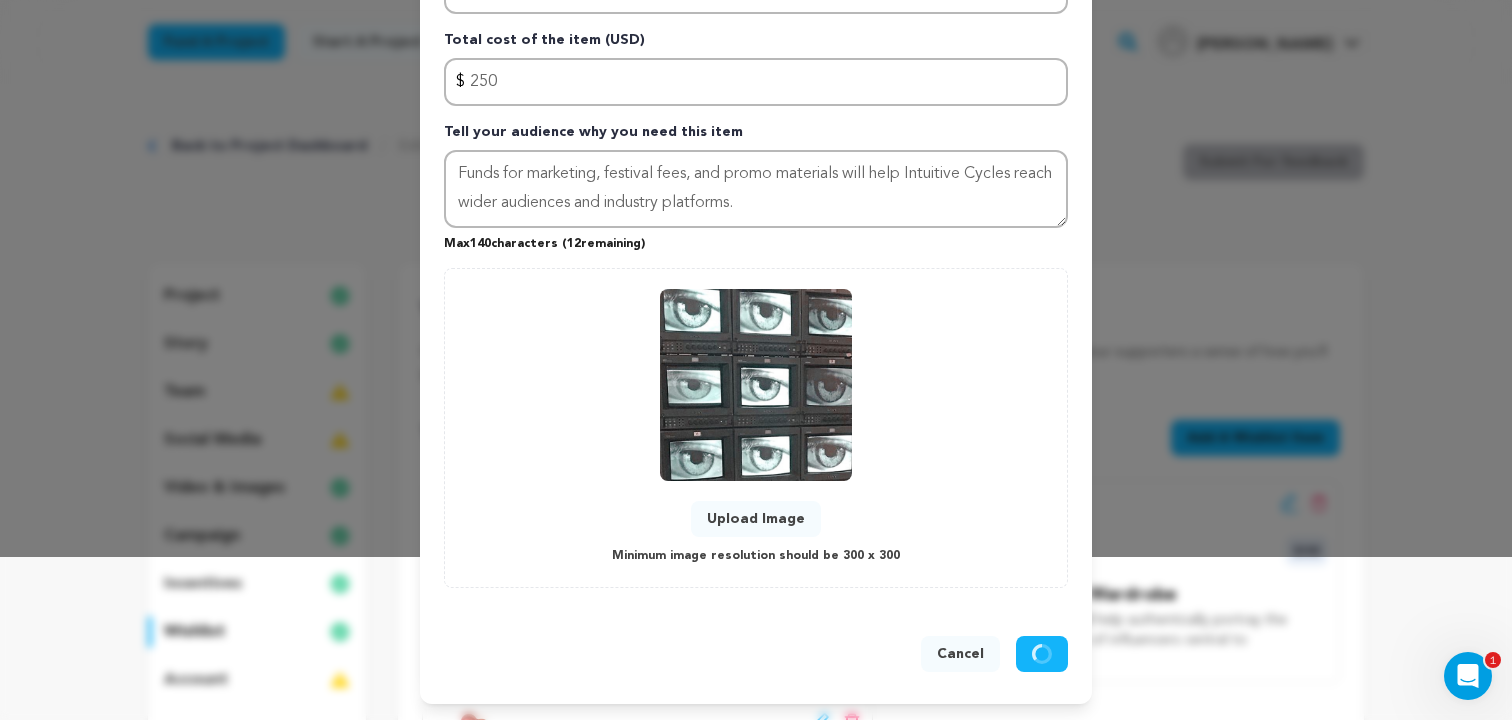 type 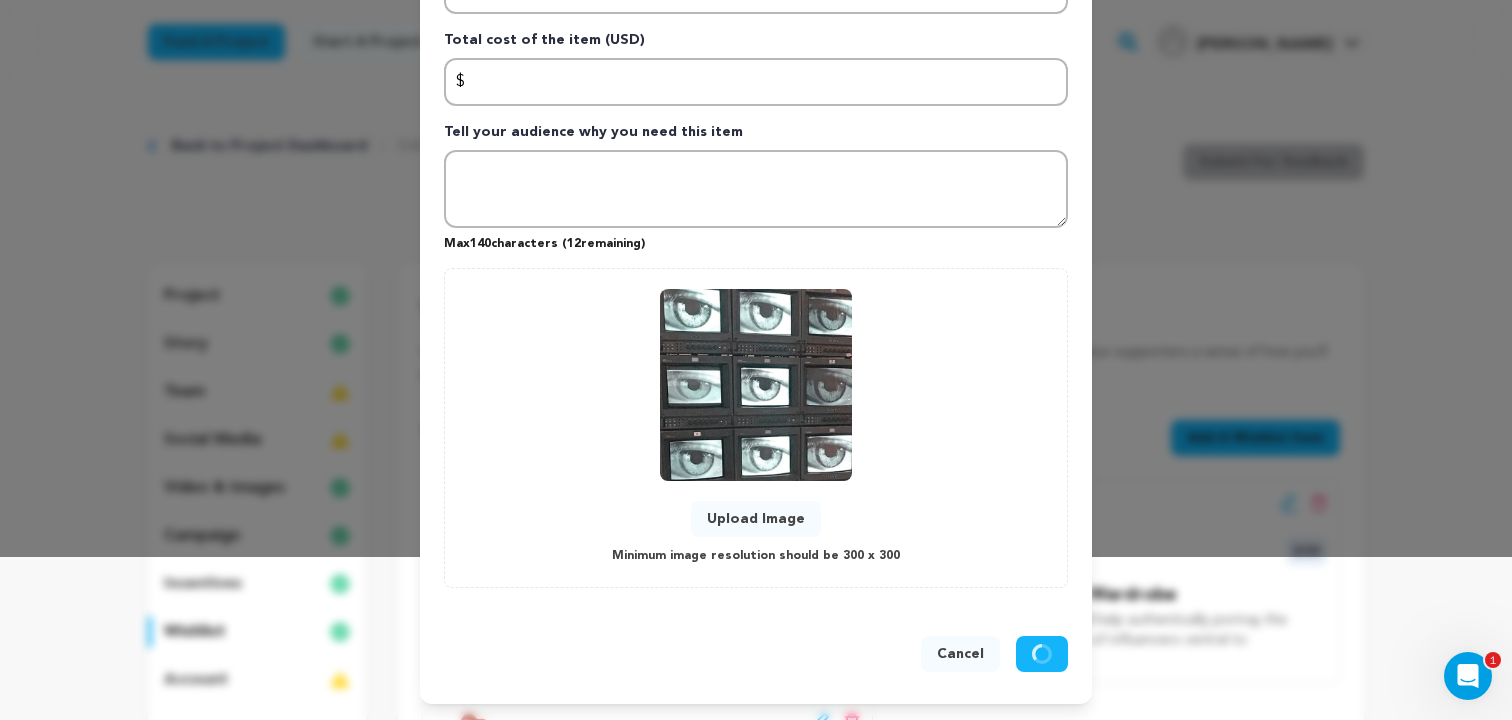 scroll, scrollTop: 0, scrollLeft: 0, axis: both 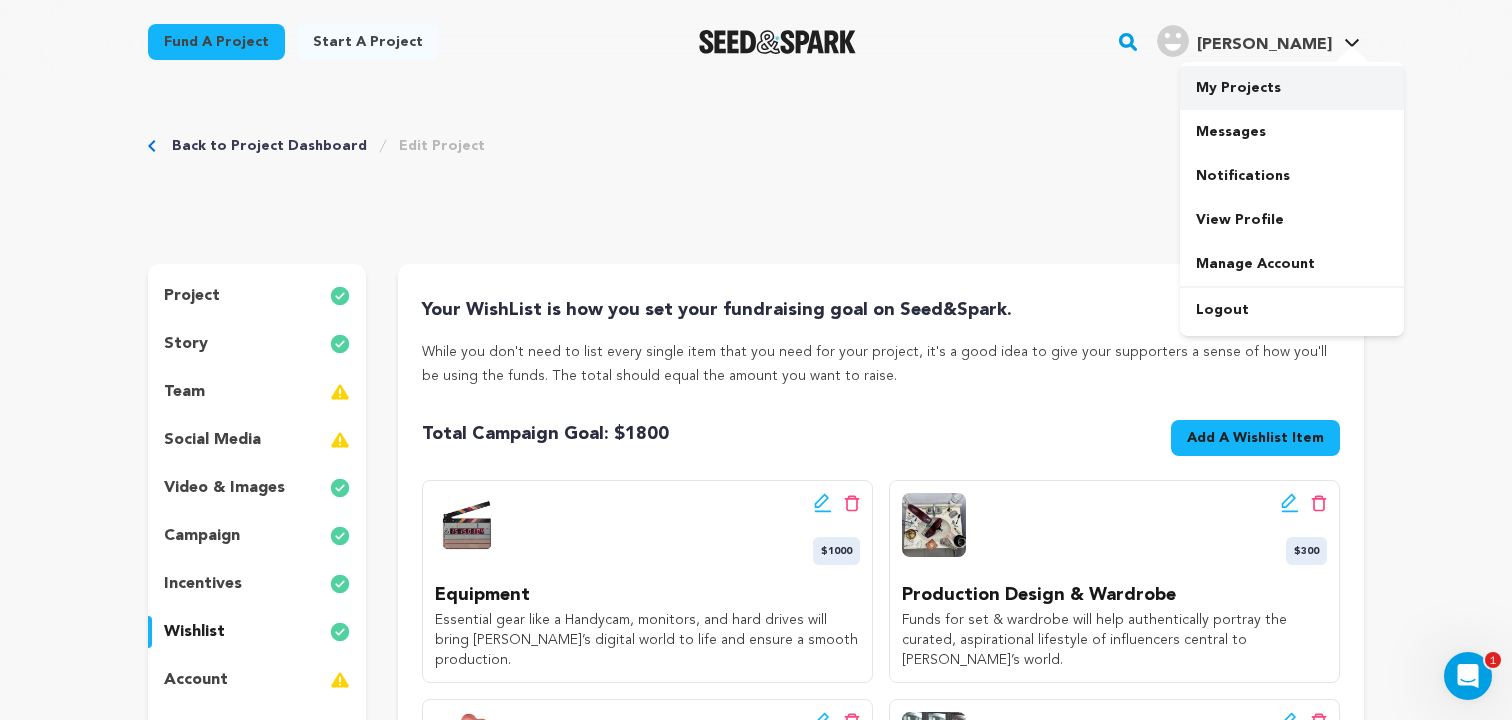 click on "My Projects" at bounding box center (1292, 88) 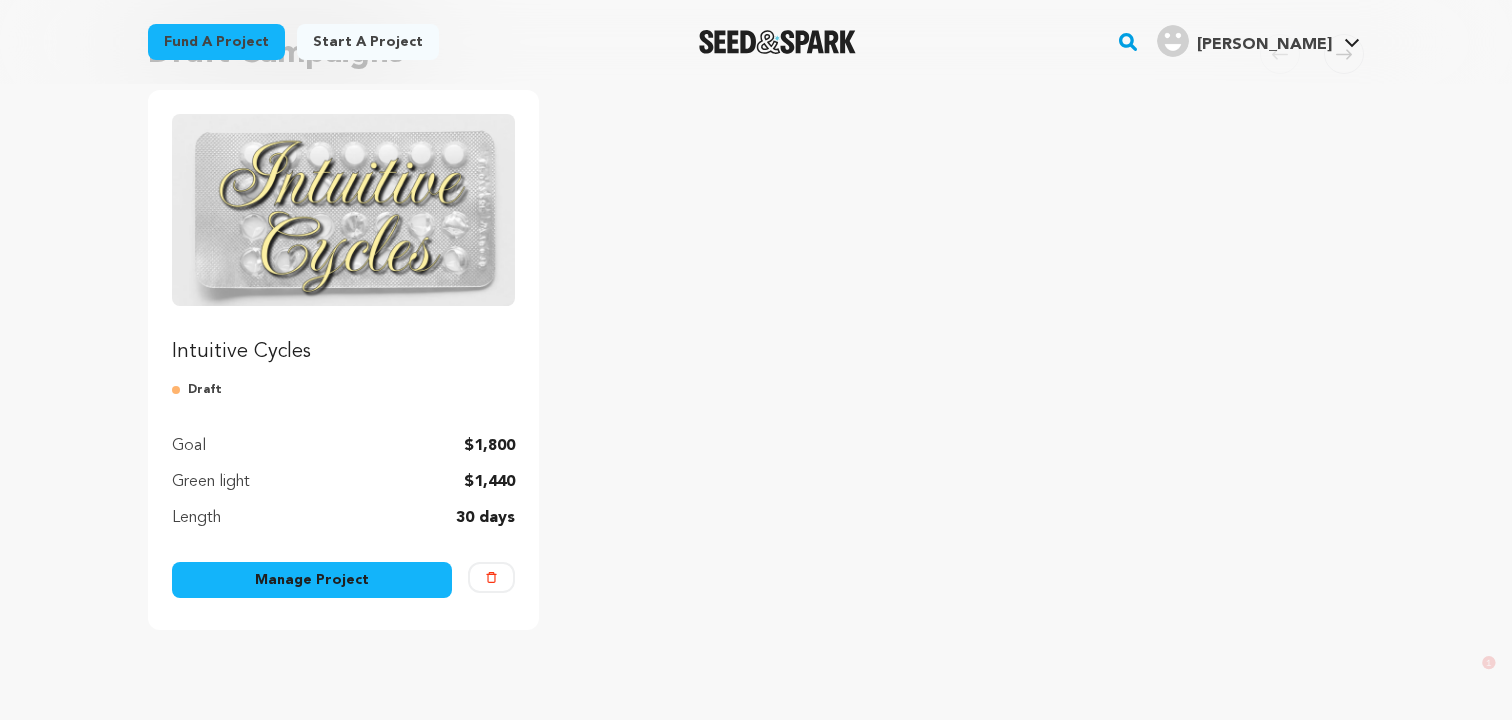 scroll, scrollTop: 244, scrollLeft: 0, axis: vertical 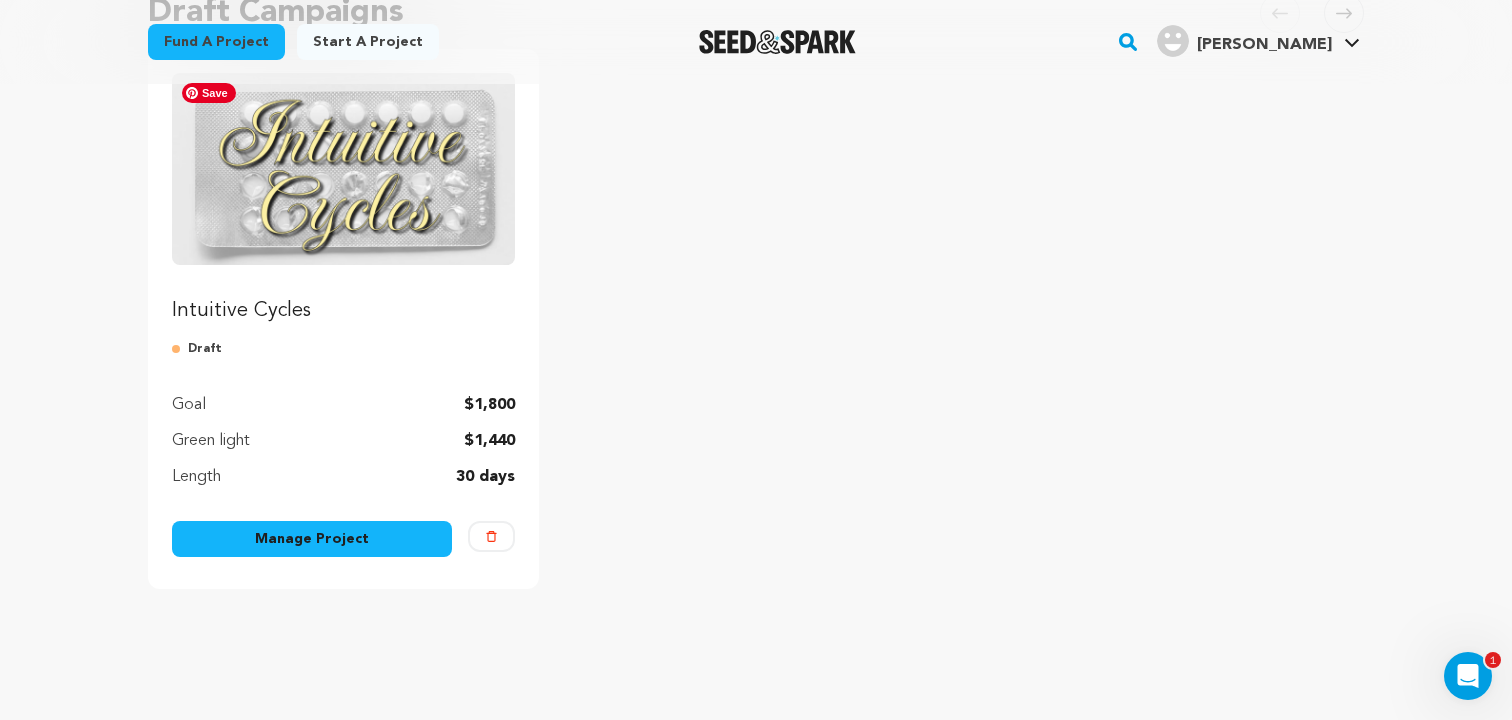 click at bounding box center (343, 169) 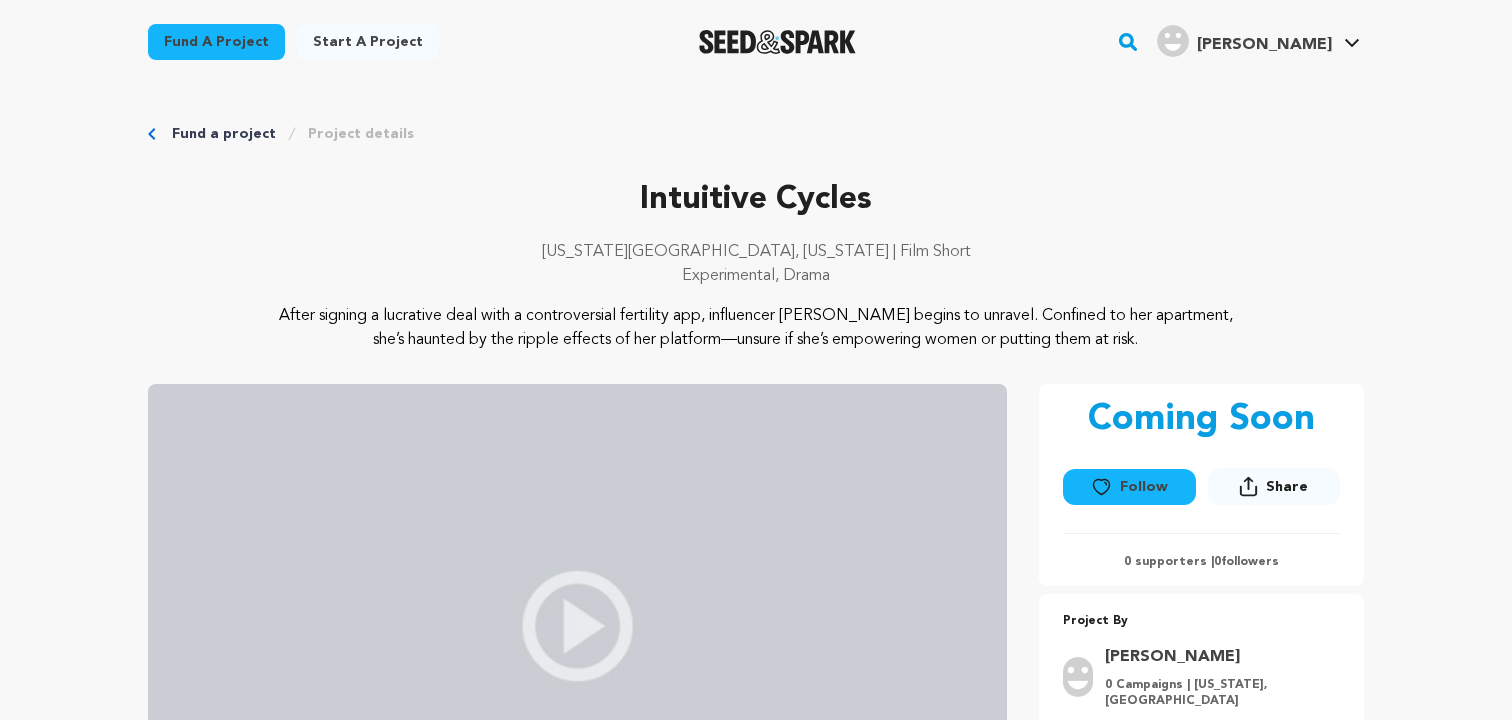 scroll, scrollTop: 0, scrollLeft: 0, axis: both 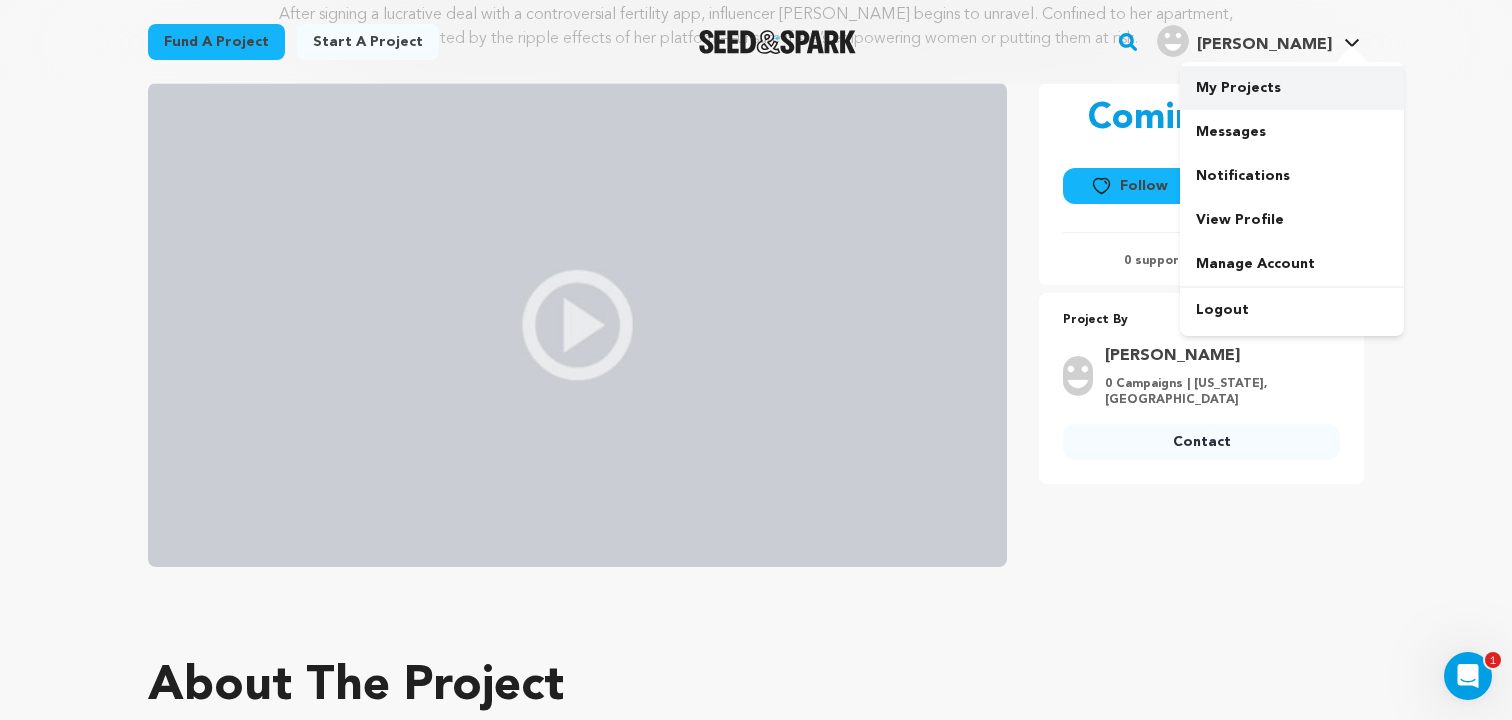 click on "My Projects" at bounding box center (1292, 88) 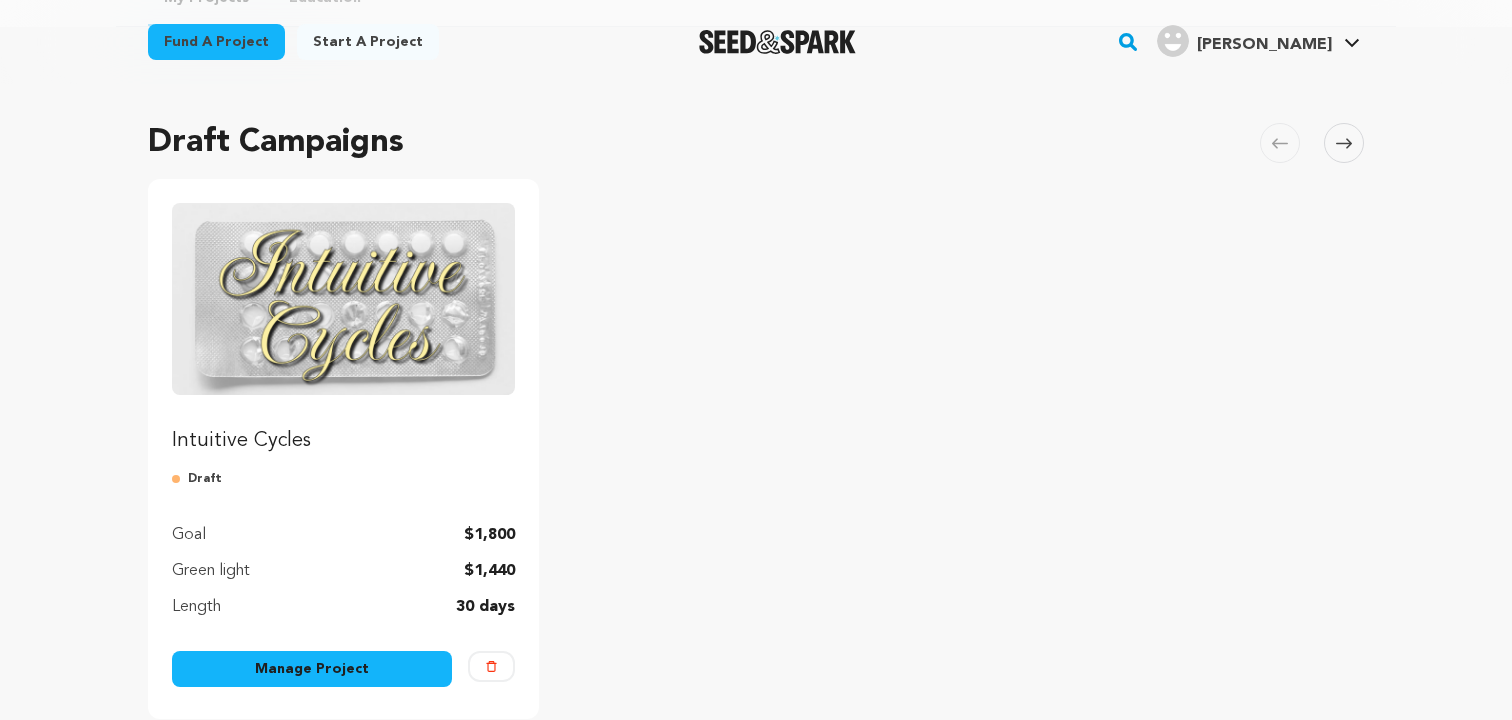 scroll, scrollTop: 136, scrollLeft: 0, axis: vertical 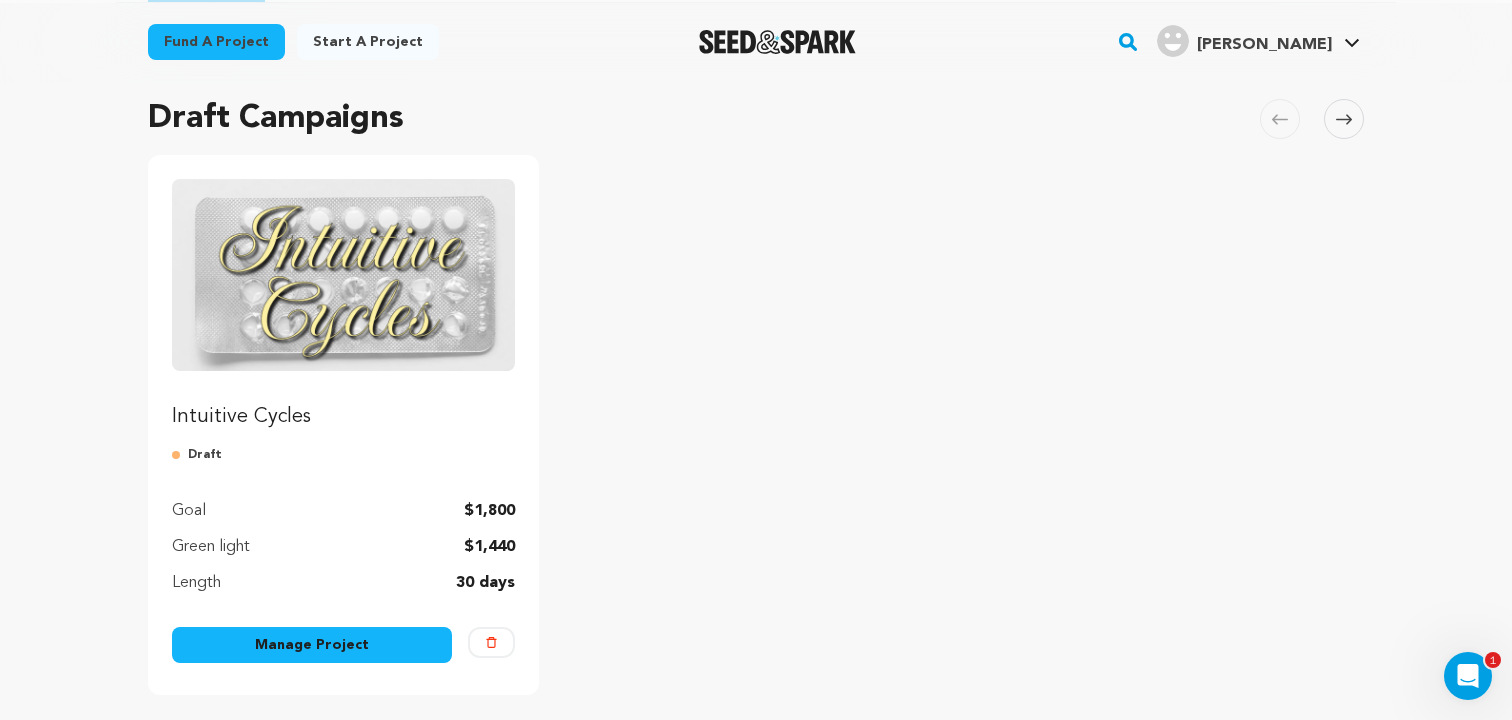 drag, startPoint x: 461, startPoint y: 506, endPoint x: 528, endPoint y: 508, distance: 67.02985 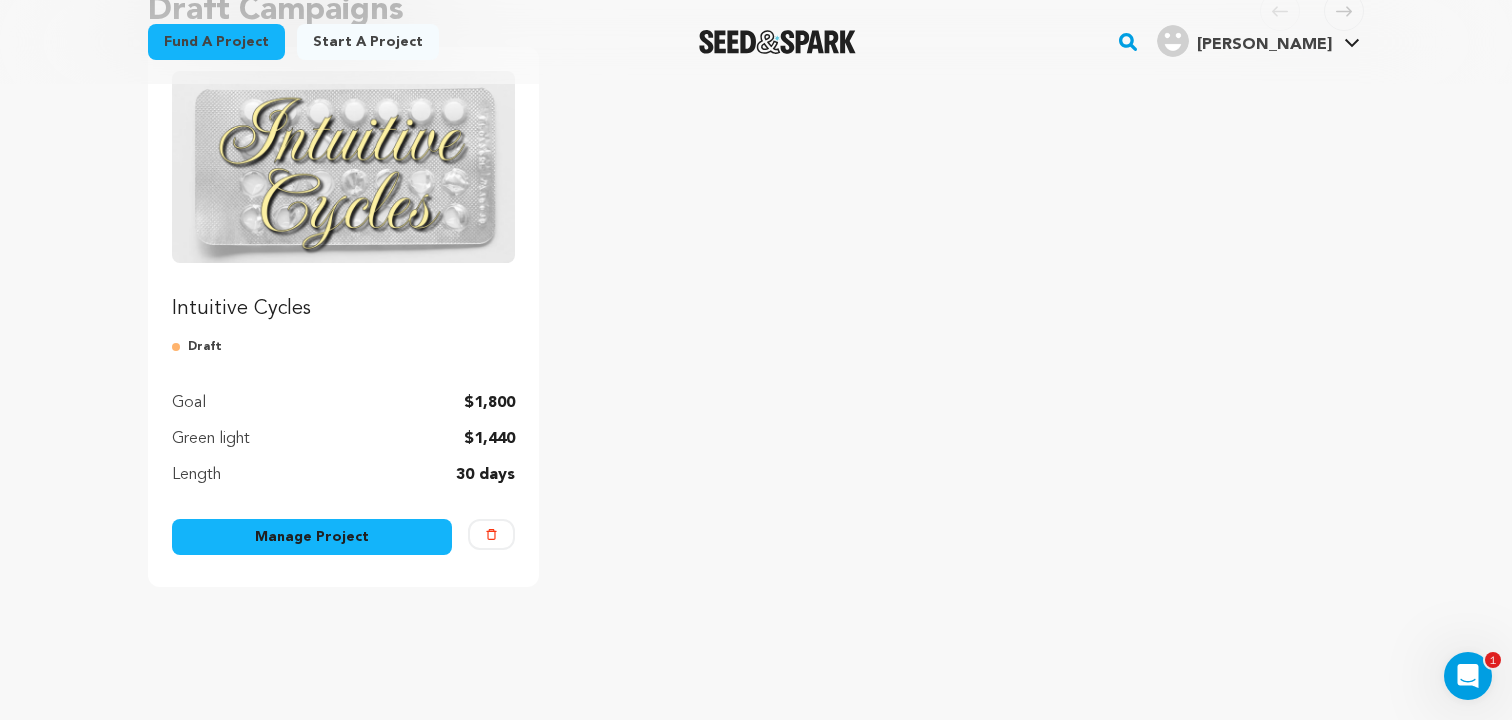 scroll, scrollTop: 292, scrollLeft: 0, axis: vertical 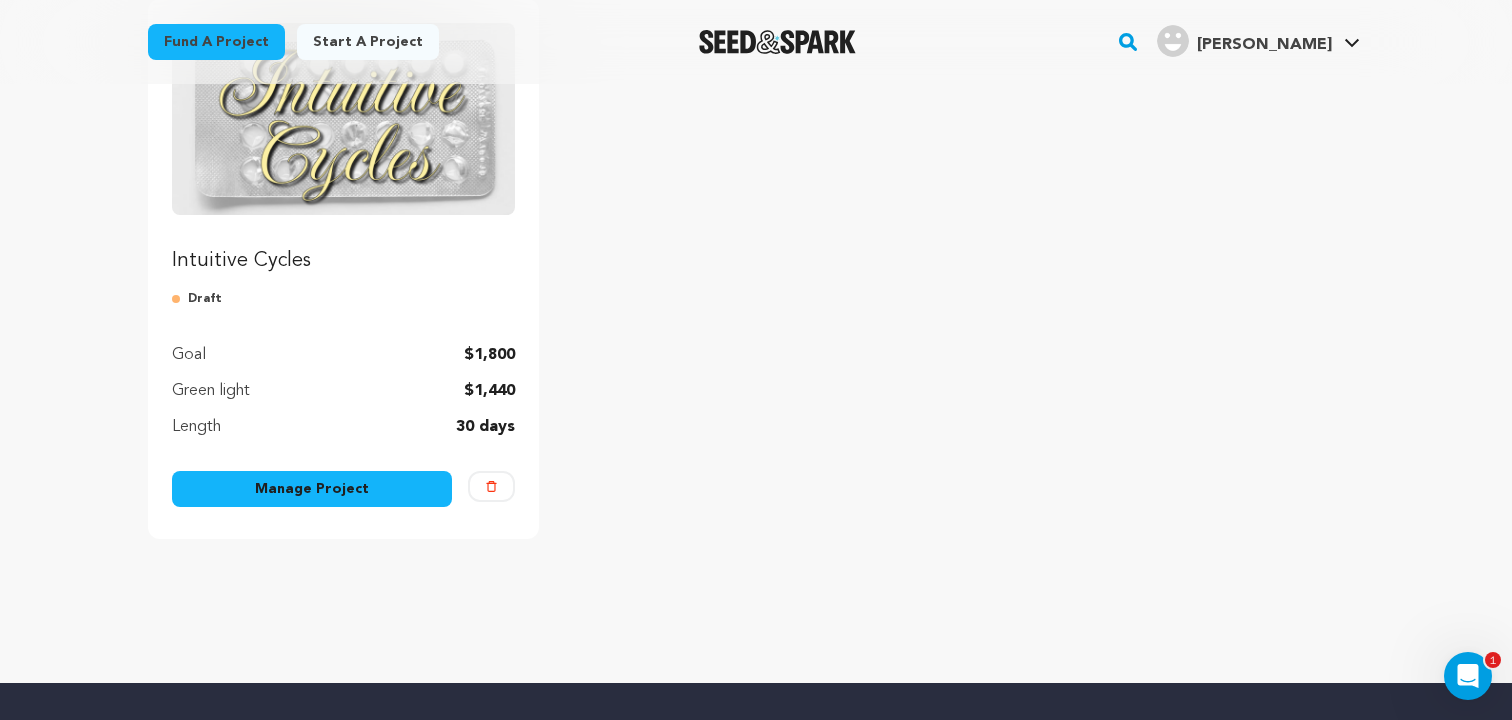 click on "Manage Project" at bounding box center (312, 489) 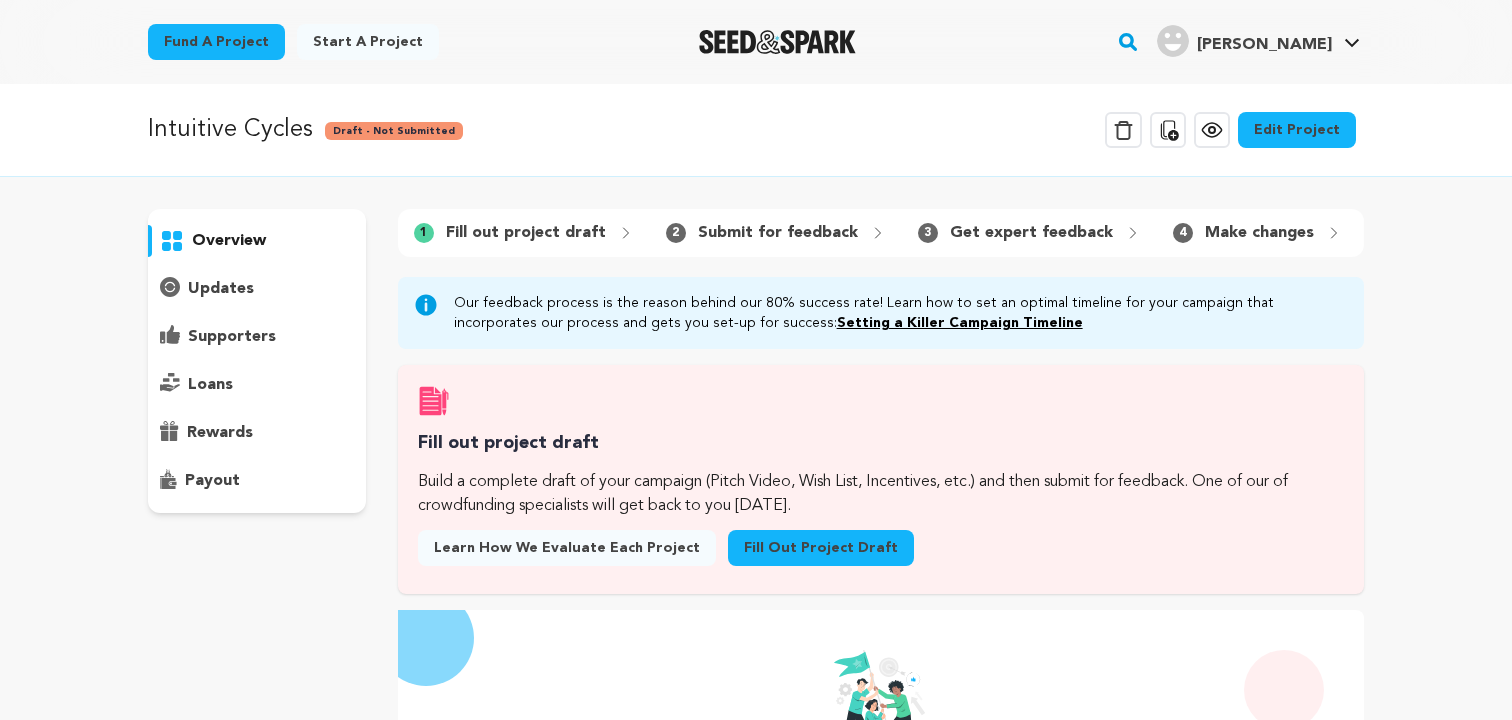 scroll, scrollTop: 0, scrollLeft: 0, axis: both 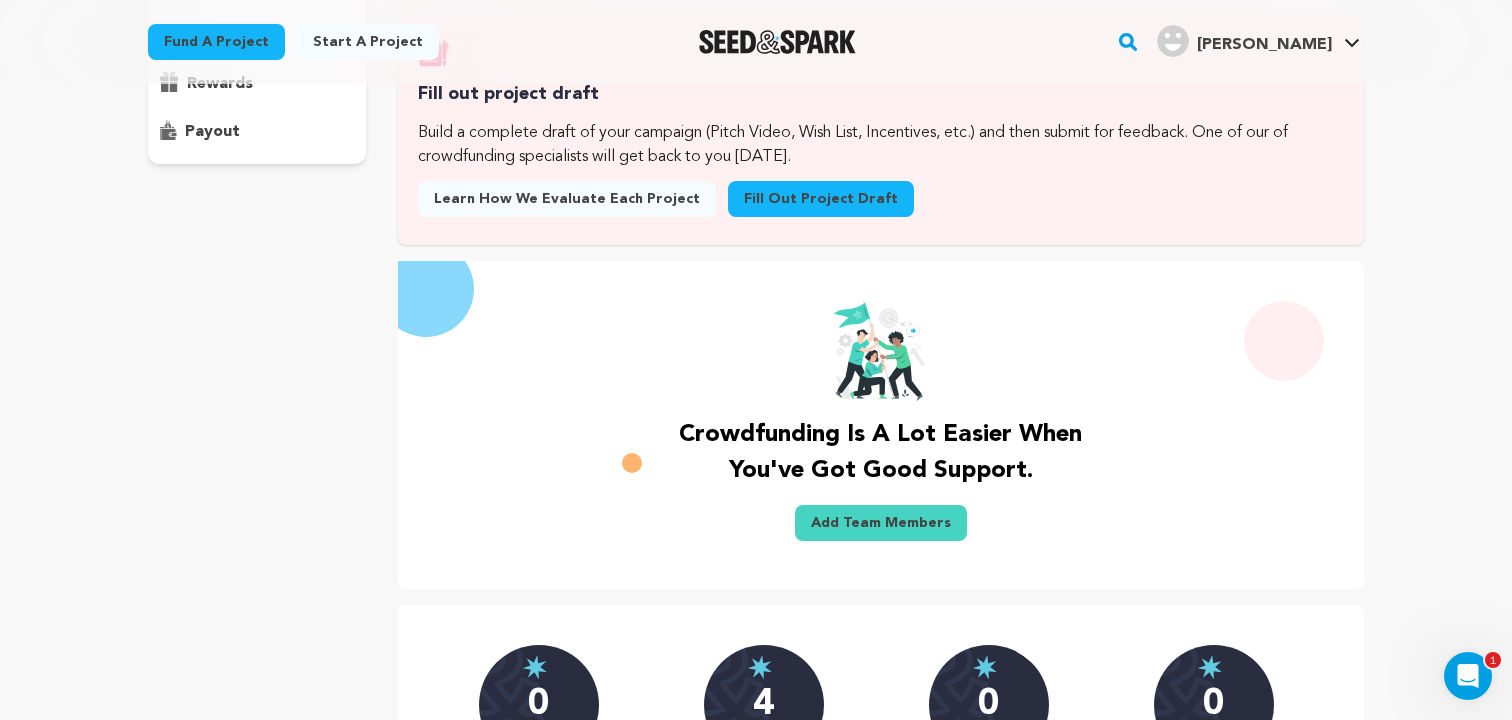 click on "Fill out project draft" at bounding box center [821, 199] 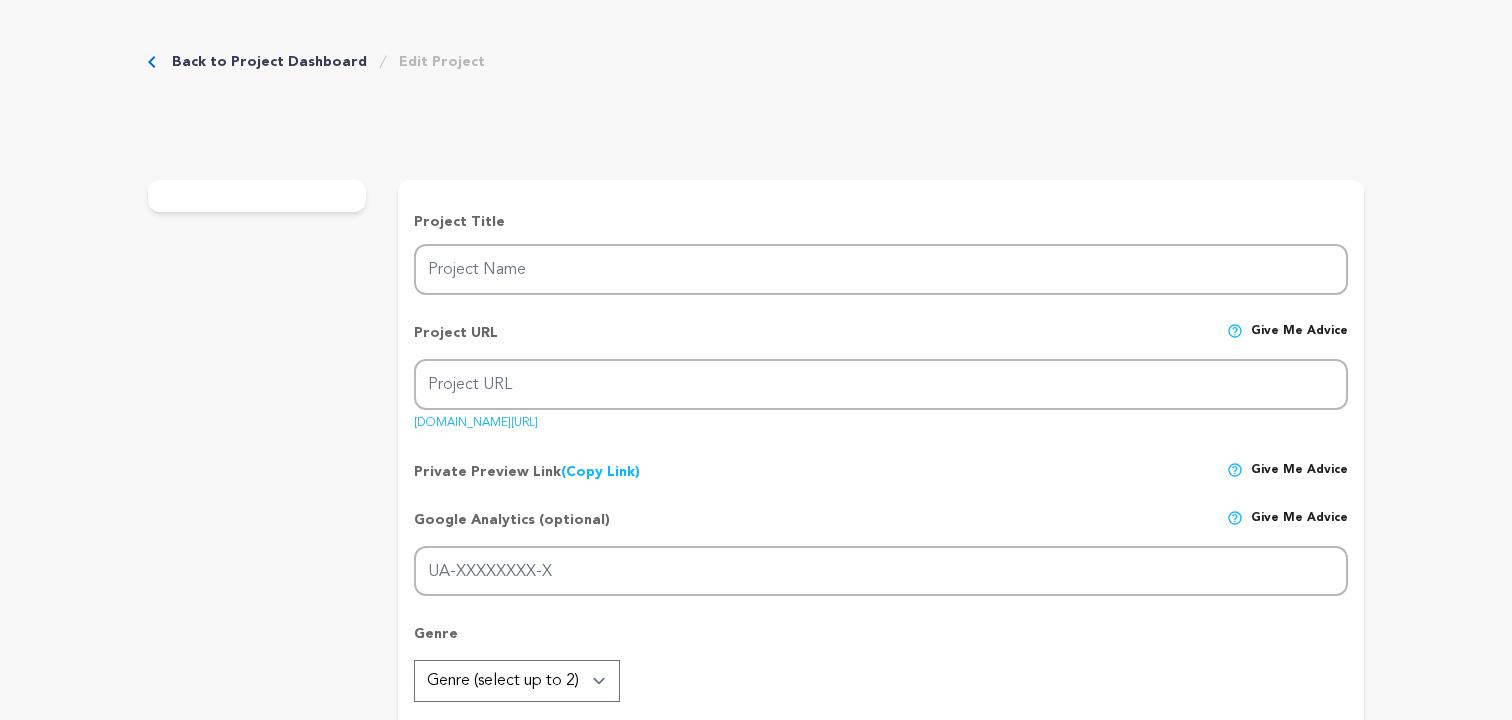 scroll, scrollTop: 0, scrollLeft: 0, axis: both 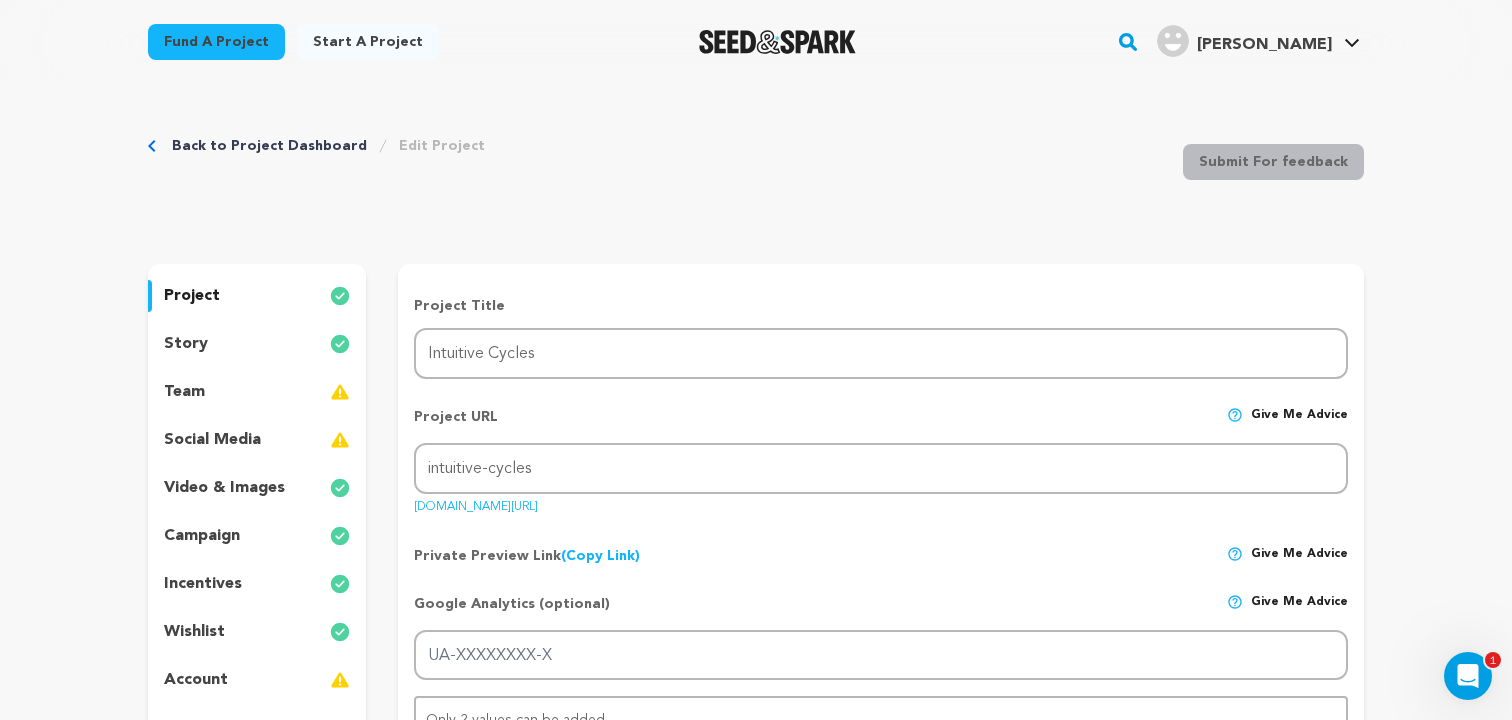 click on "Back to Project Dashboard" at bounding box center [269, 146] 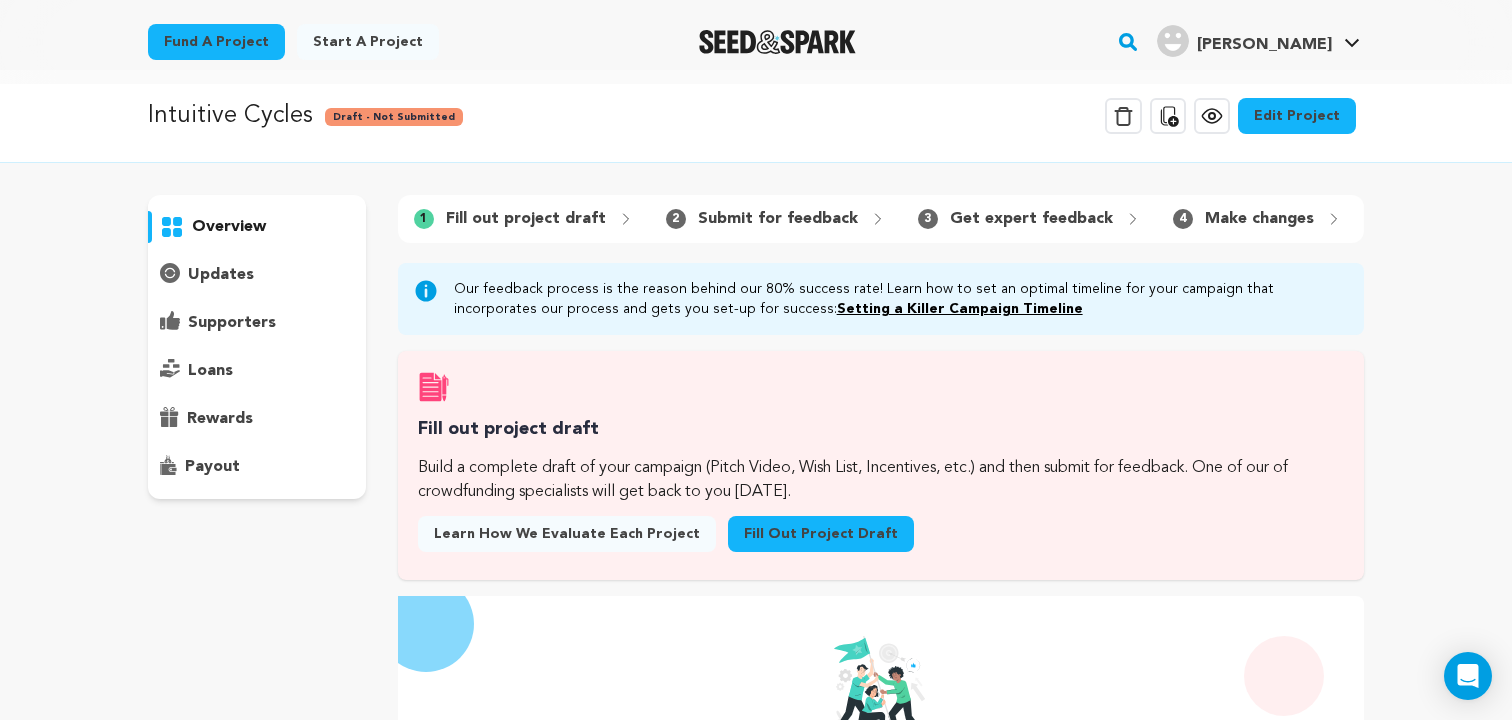scroll, scrollTop: 16, scrollLeft: 0, axis: vertical 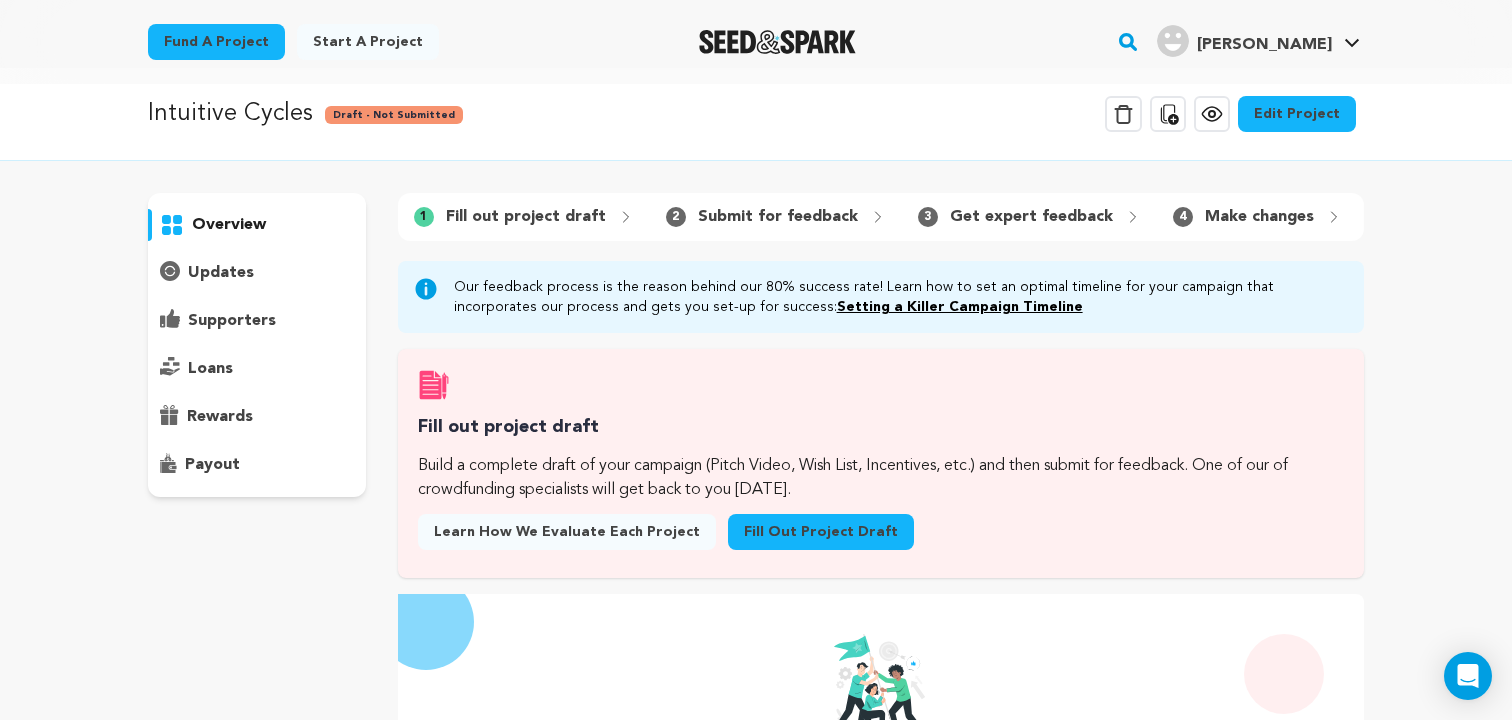 click on "Edit Project" at bounding box center (1297, 114) 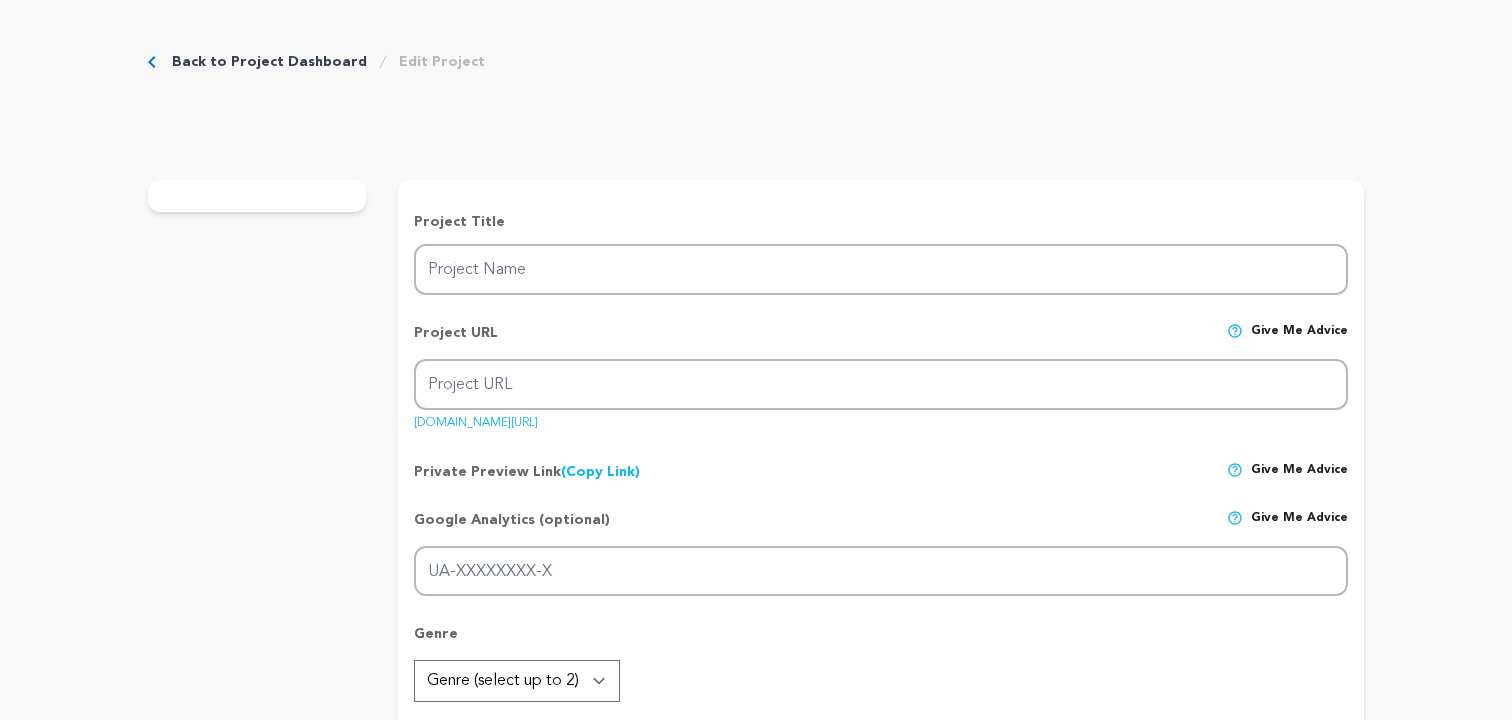 scroll, scrollTop: 0, scrollLeft: 0, axis: both 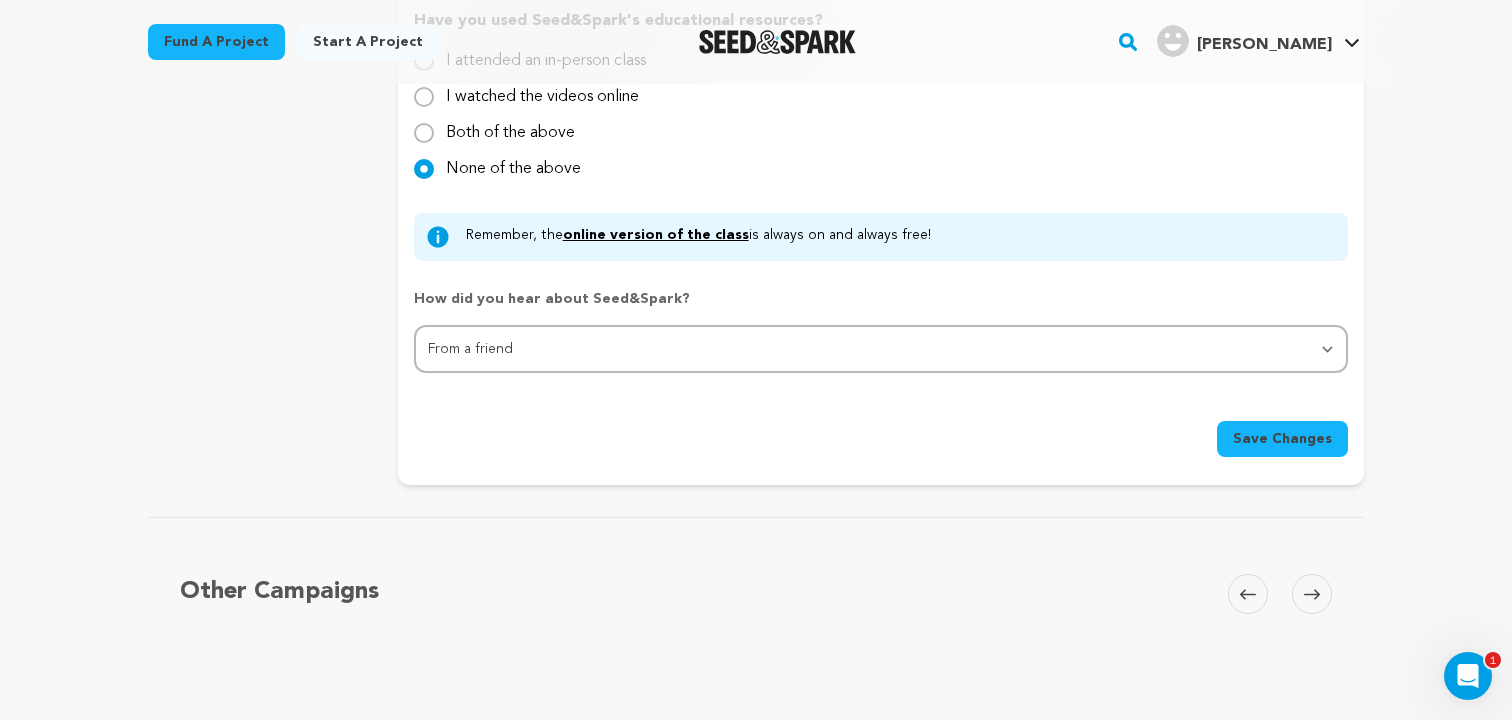click at bounding box center [1312, 594] 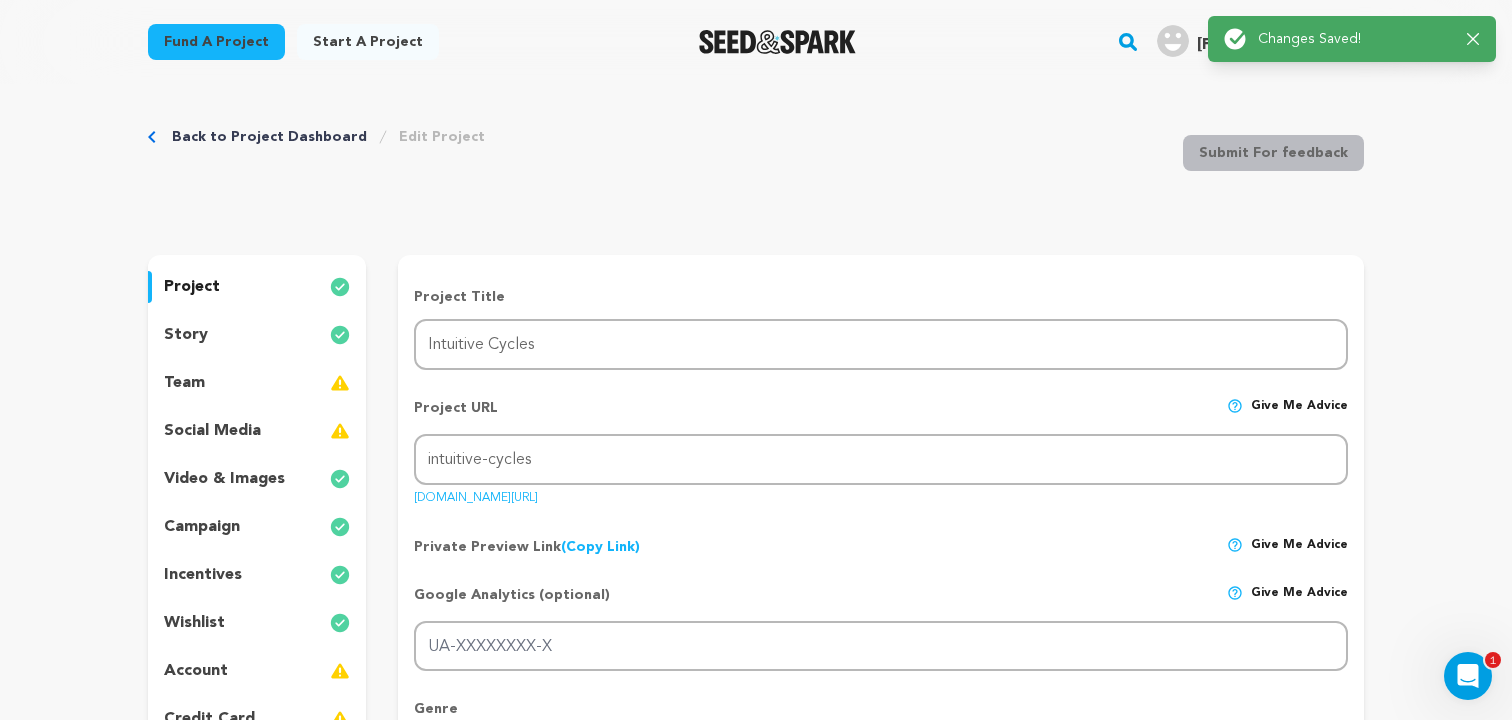 scroll, scrollTop: 0, scrollLeft: 0, axis: both 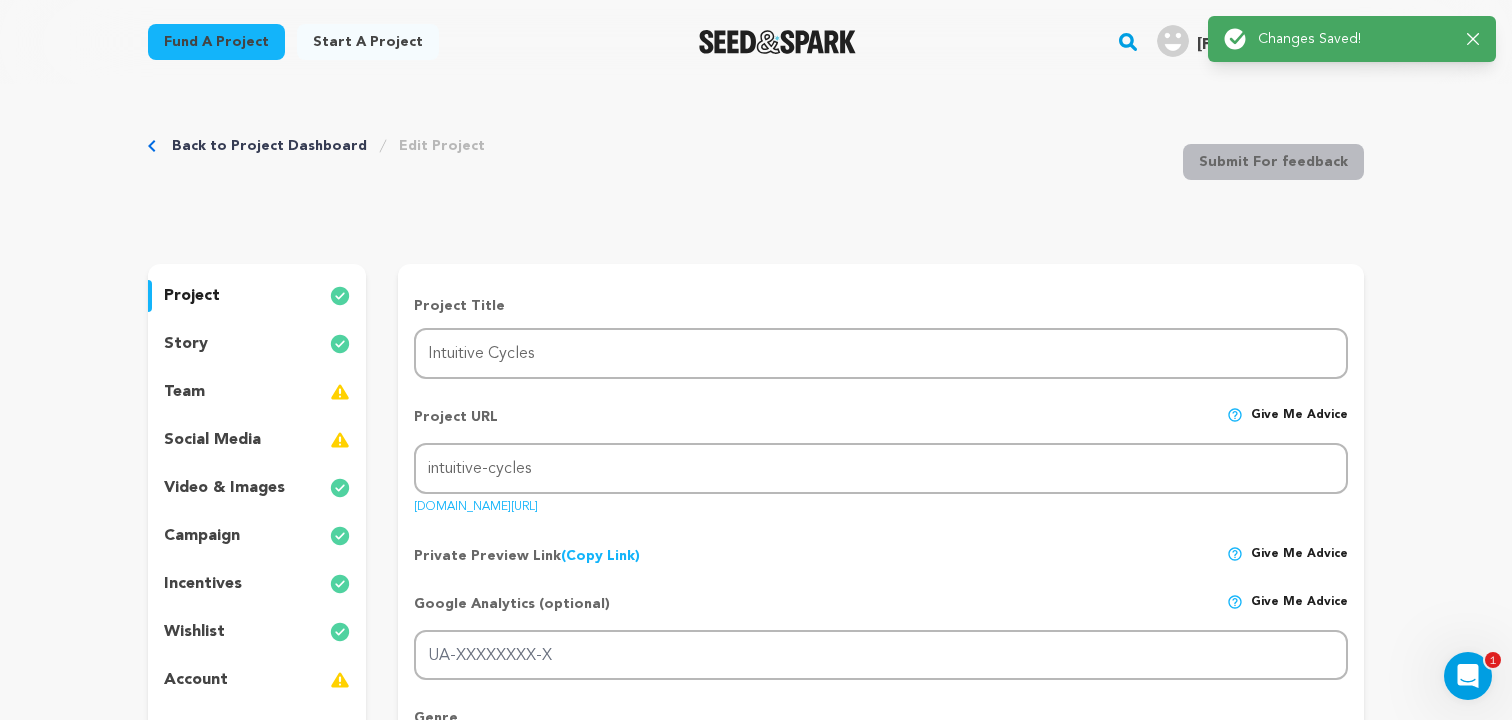 click on "Back to Project Dashboard
Edit Project
Submit For feedback
Submit For feedback
project
story" at bounding box center [756, 1539] 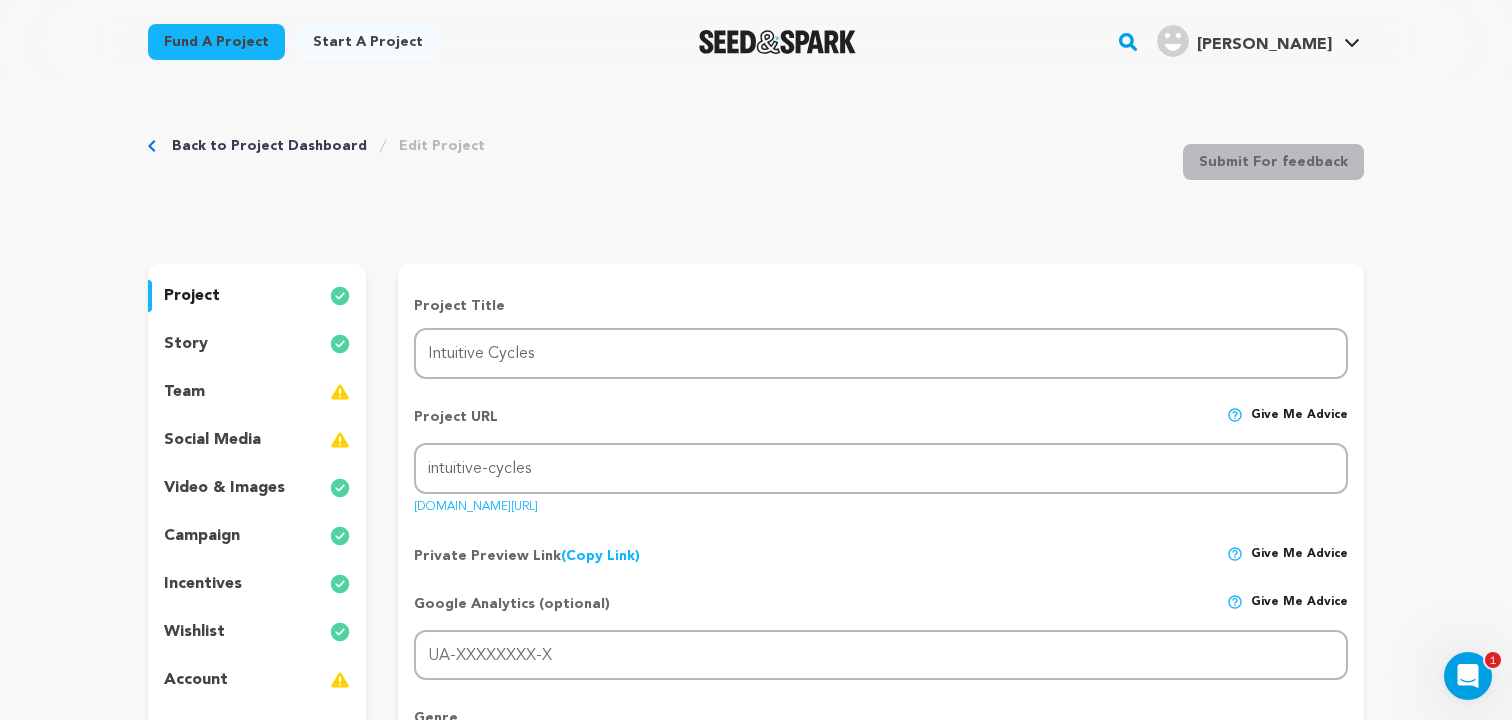 click on "Success:
Info:
Warning:
Error:
Changes Saved!
Close notification" at bounding box center (1352, 39) 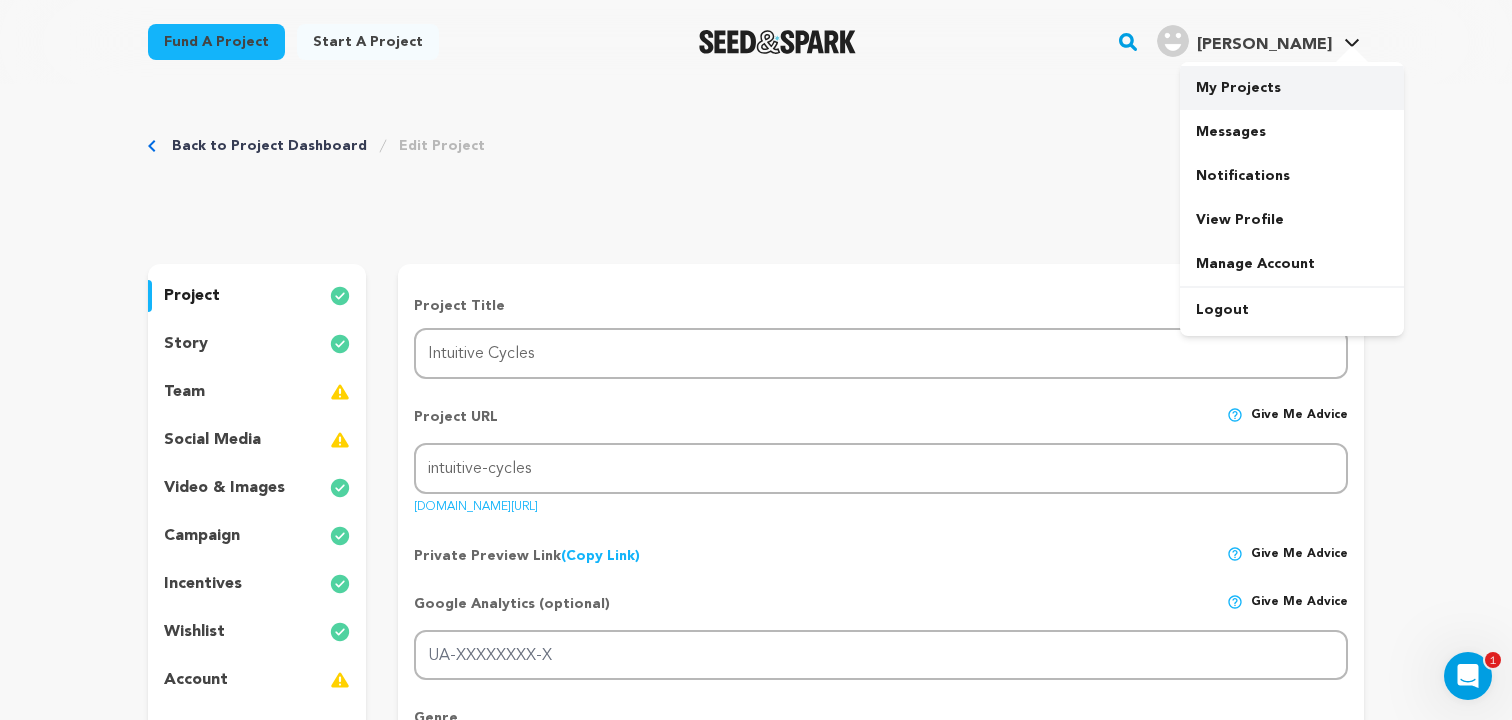 click on "My Projects" at bounding box center (1292, 88) 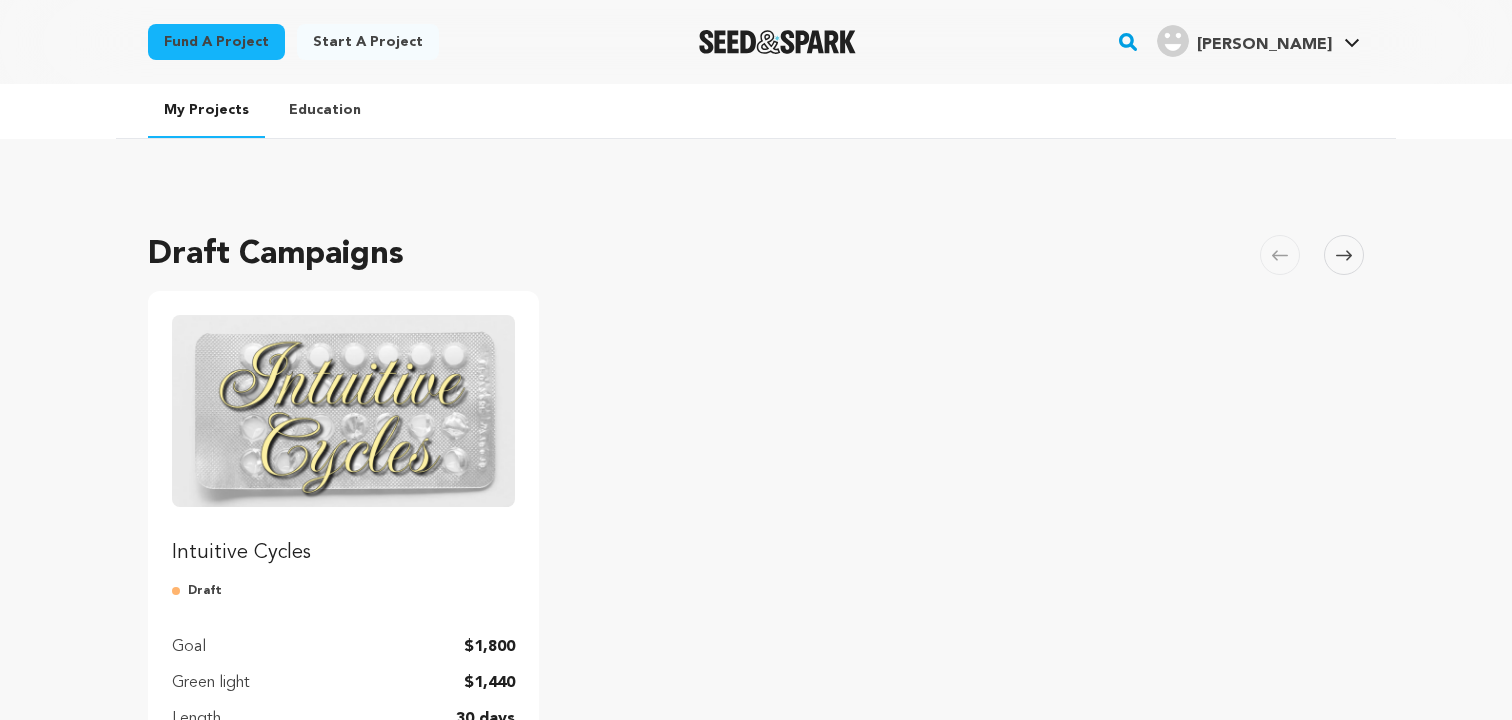 scroll, scrollTop: 0, scrollLeft: 0, axis: both 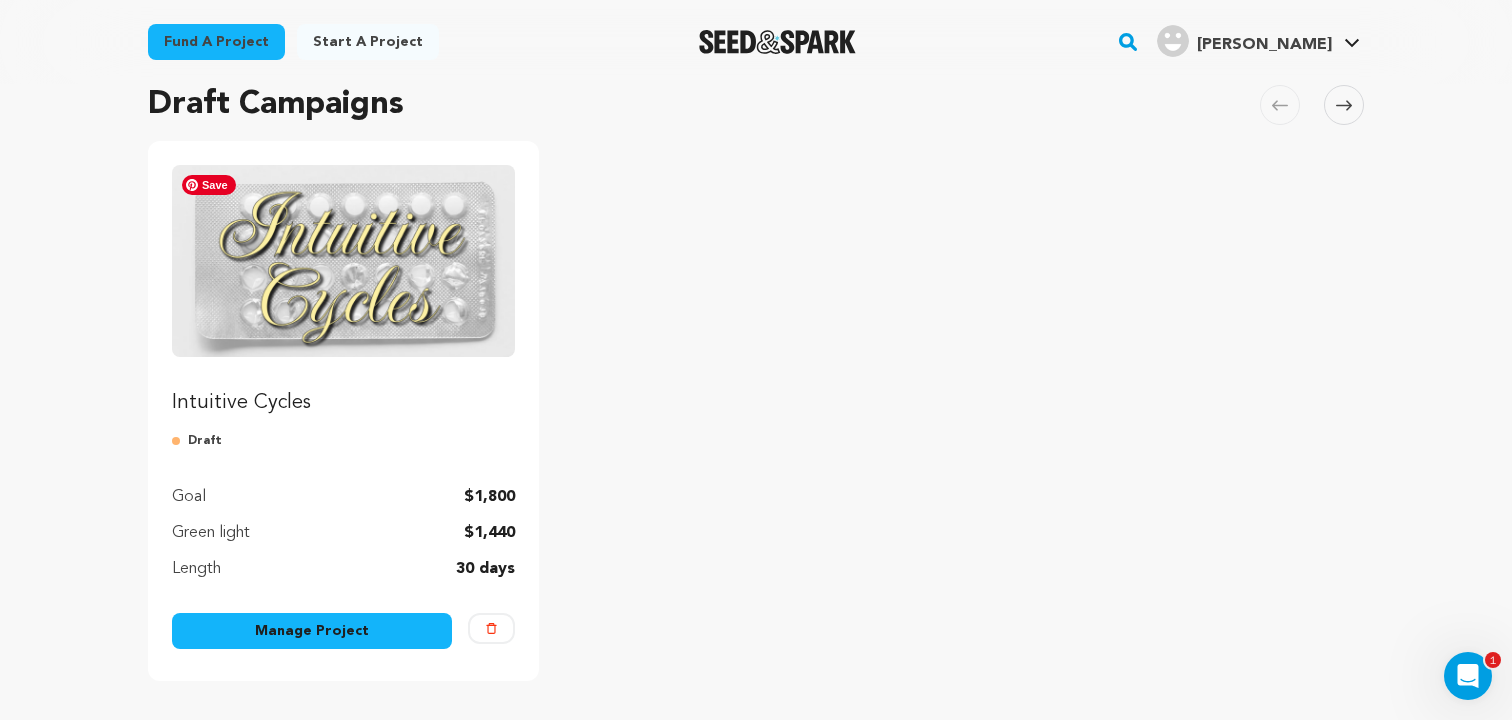 click at bounding box center (343, 261) 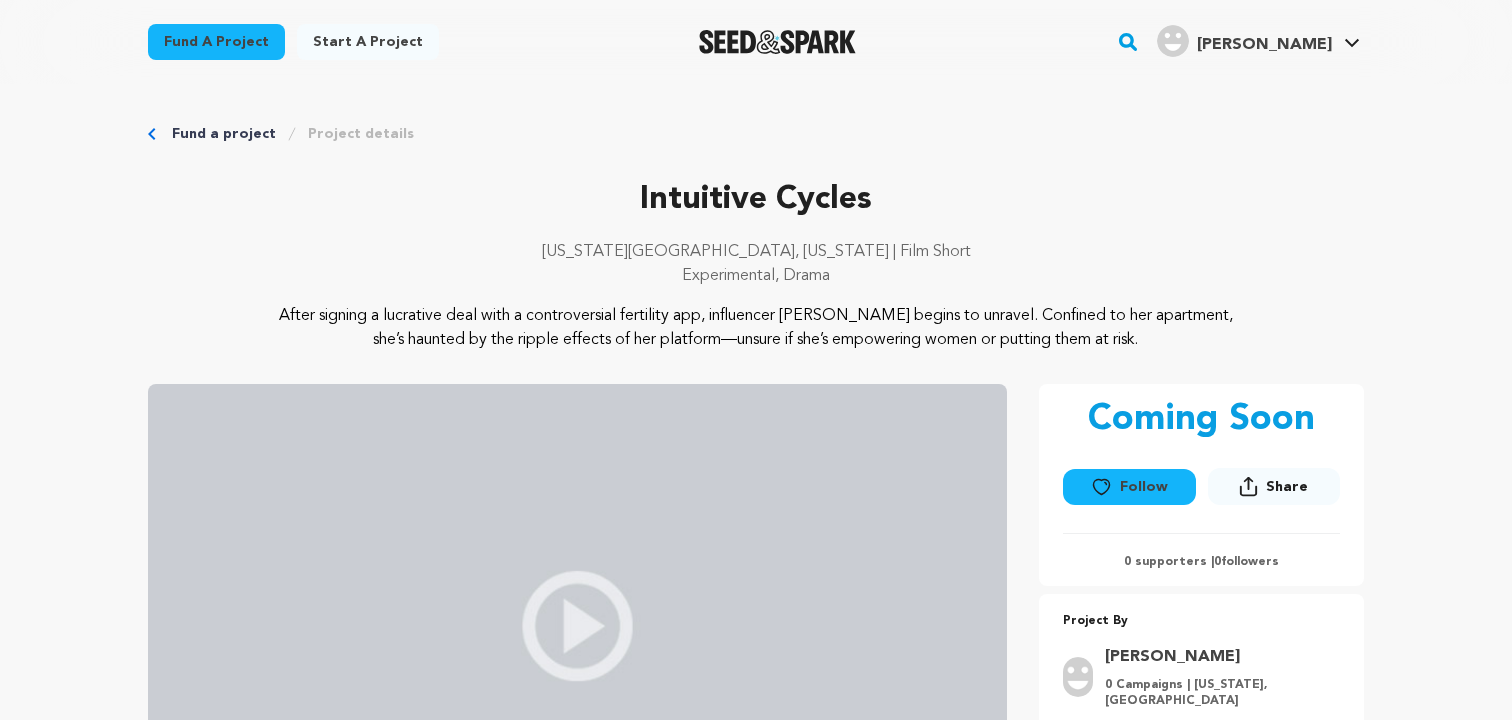 scroll, scrollTop: 0, scrollLeft: 0, axis: both 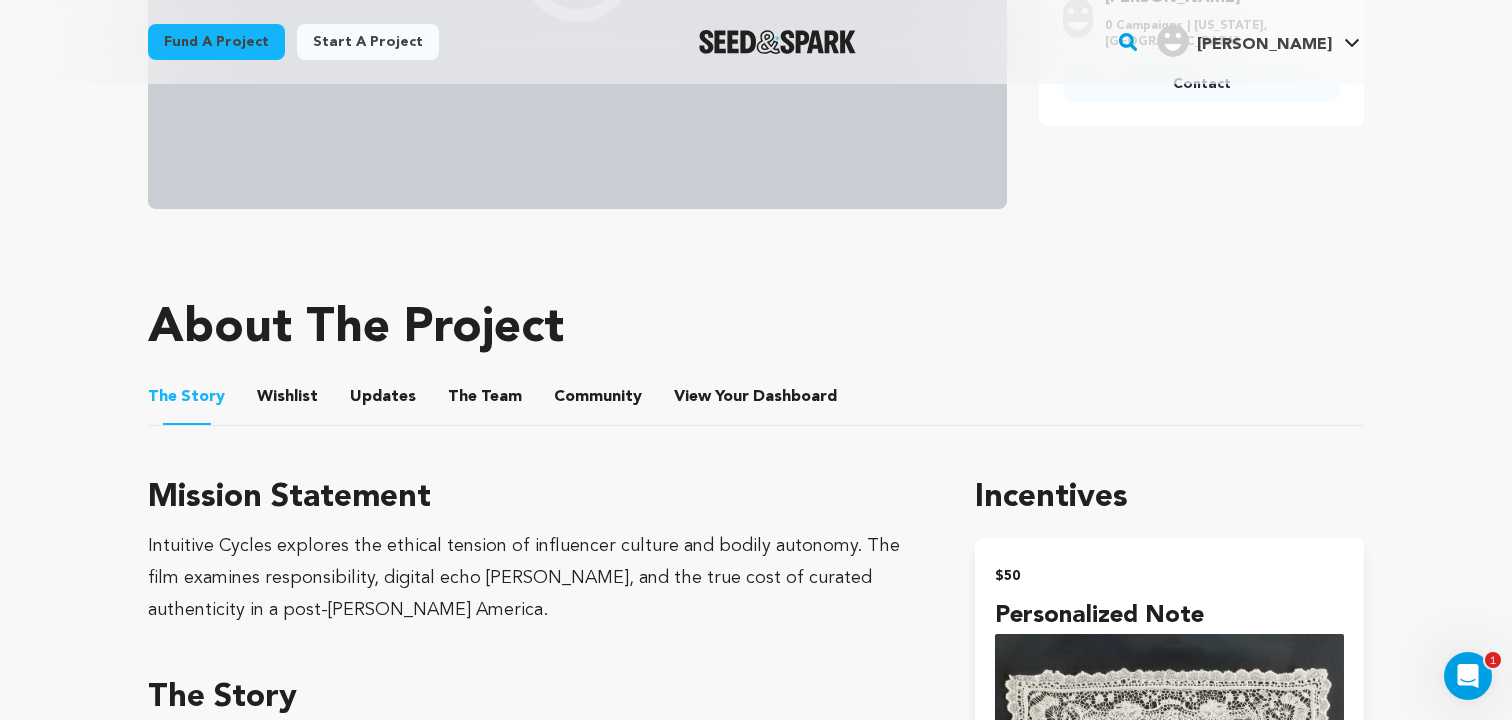 click on "Wishlist" at bounding box center (288, 401) 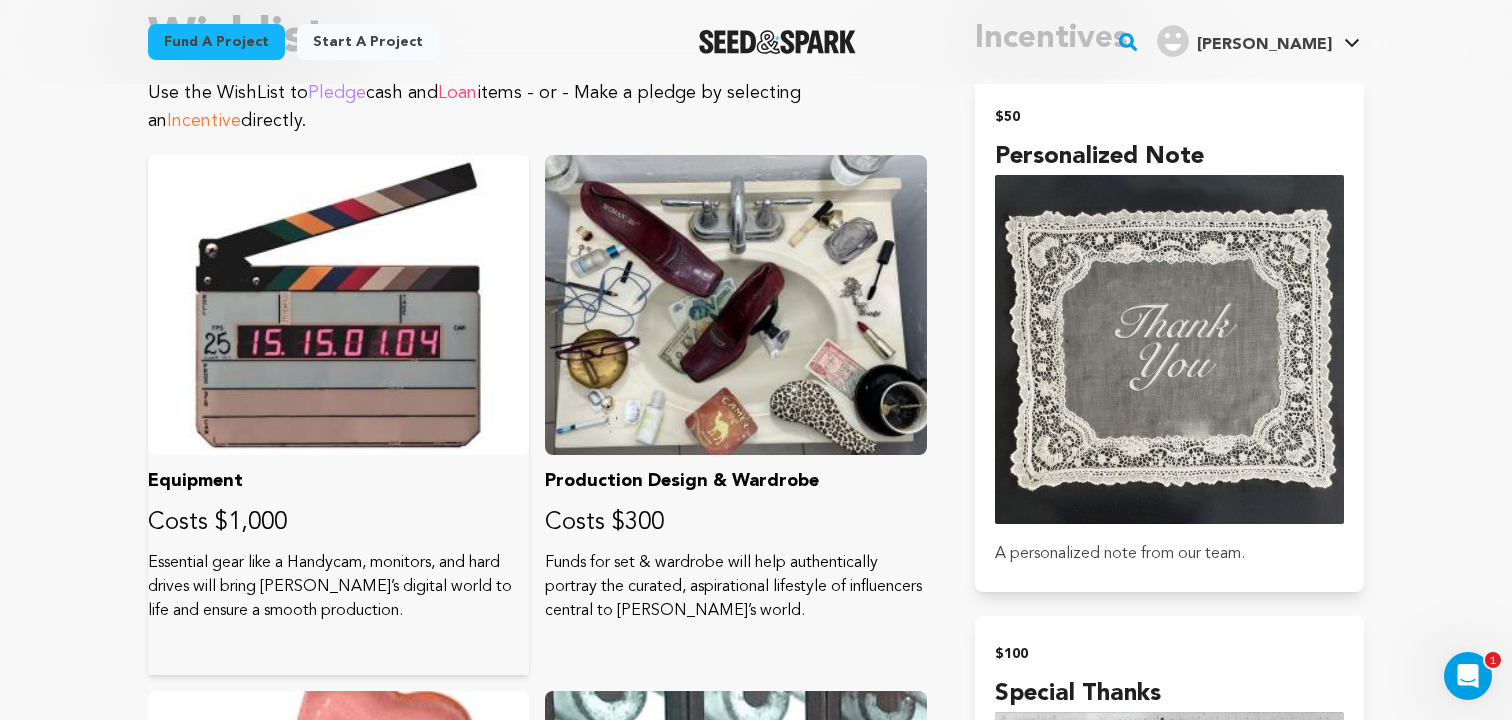 scroll, scrollTop: 1160, scrollLeft: 0, axis: vertical 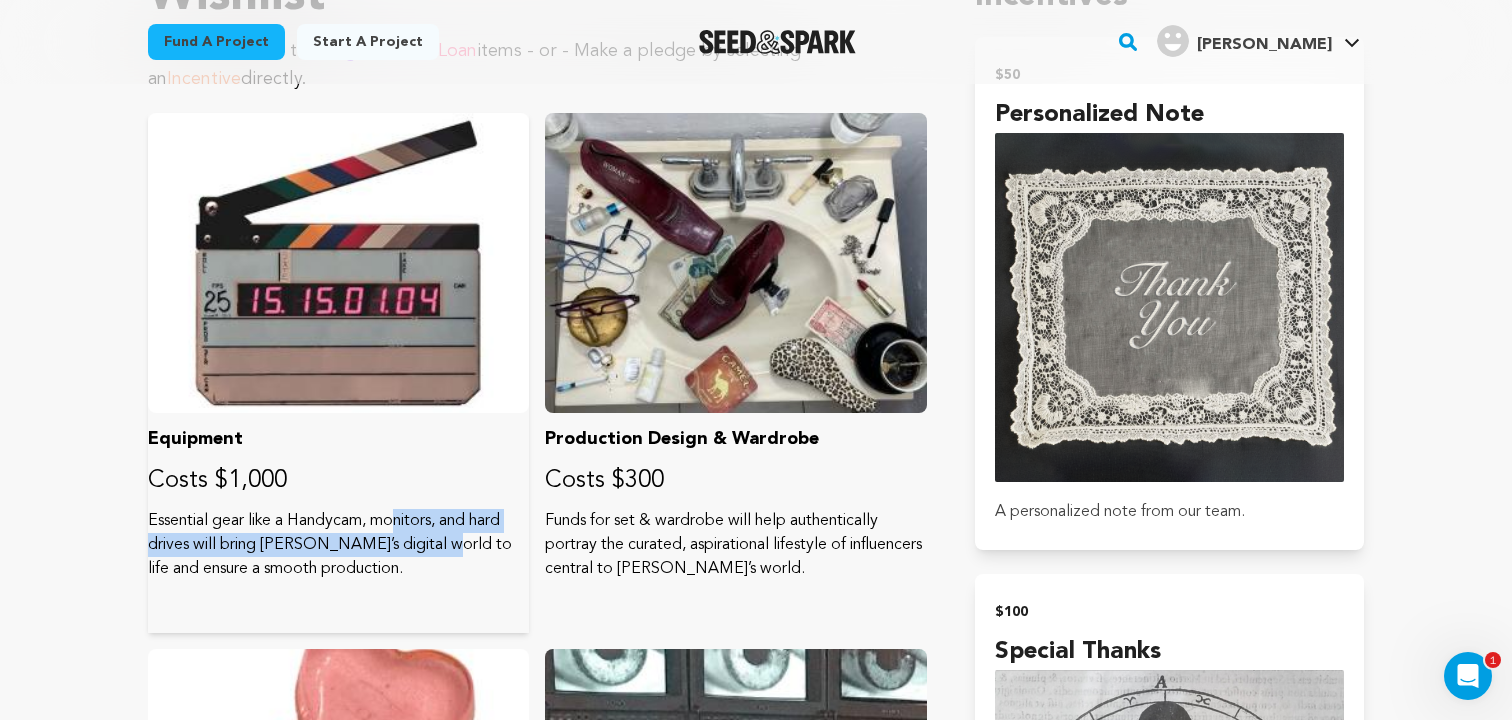 drag, startPoint x: 324, startPoint y: 523, endPoint x: 375, endPoint y: 552, distance: 58.66856 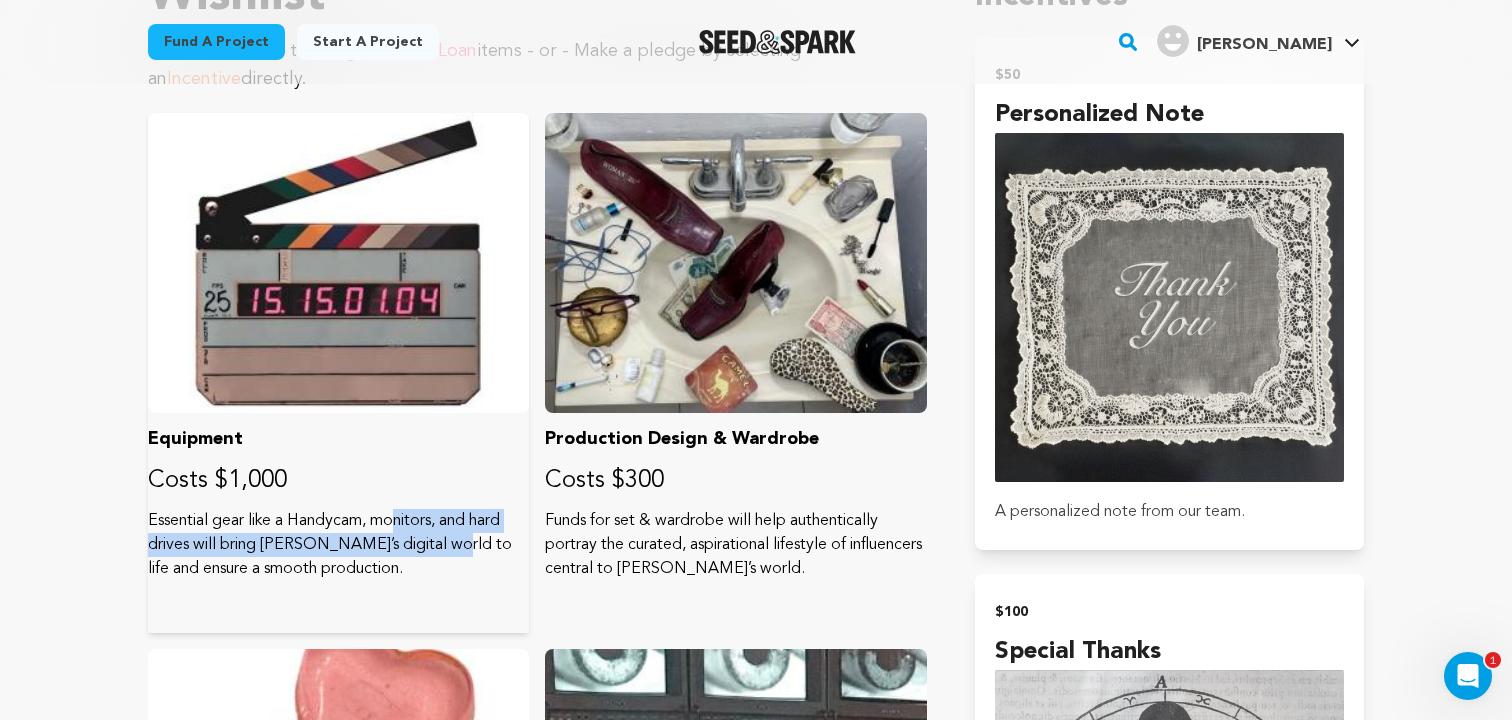click on "Essential gear like a Handycam, monitors, and hard drives will bring Sadie’s digital world to life and ensure a smooth production." at bounding box center [338, 545] 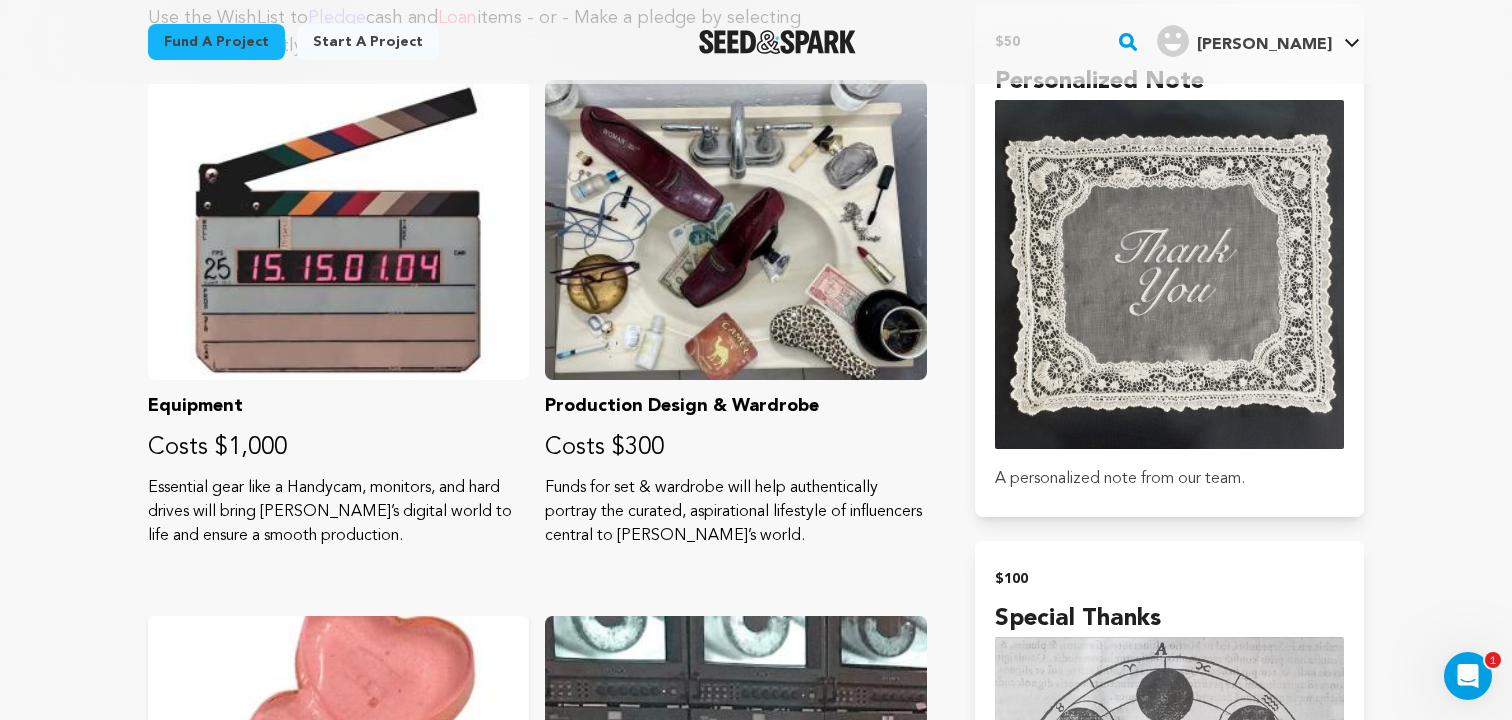 scroll, scrollTop: 1161, scrollLeft: 0, axis: vertical 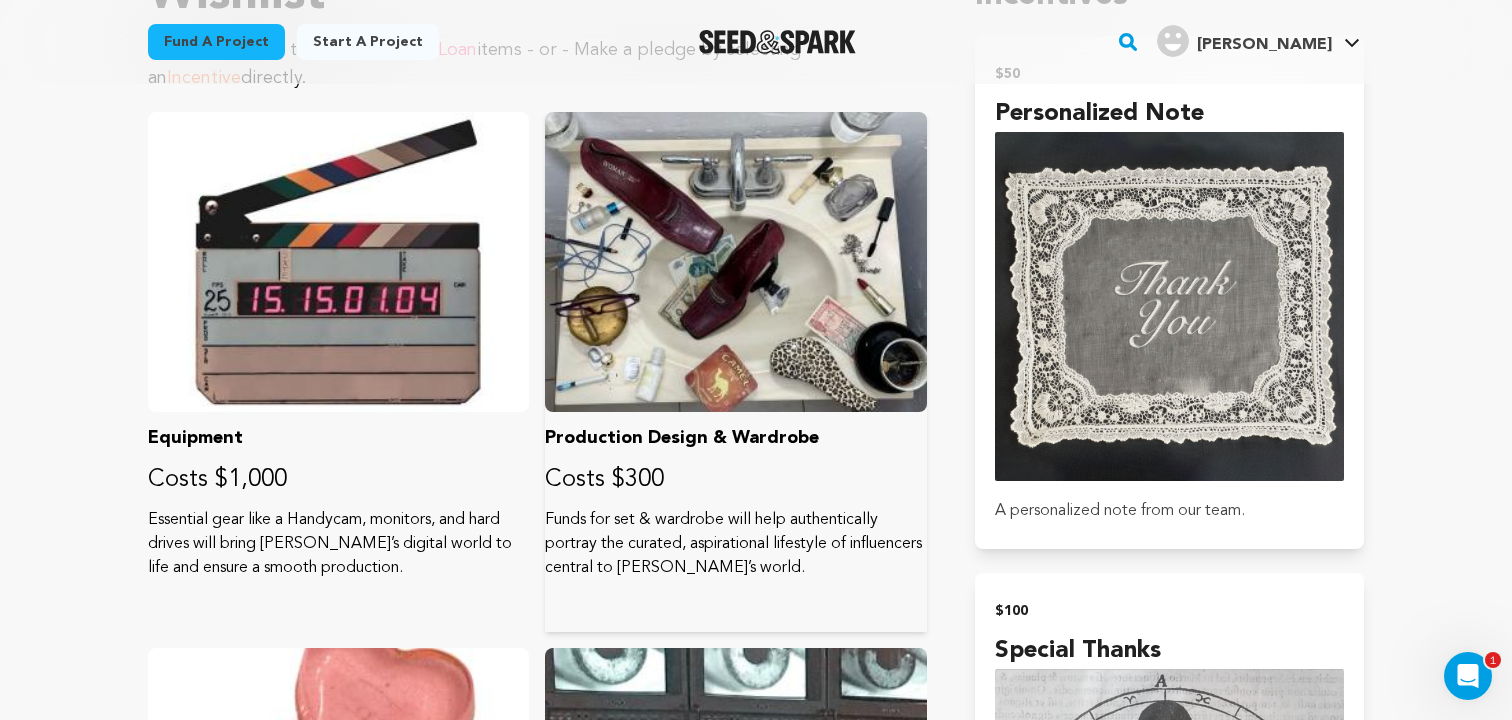 click at bounding box center (735, 262) 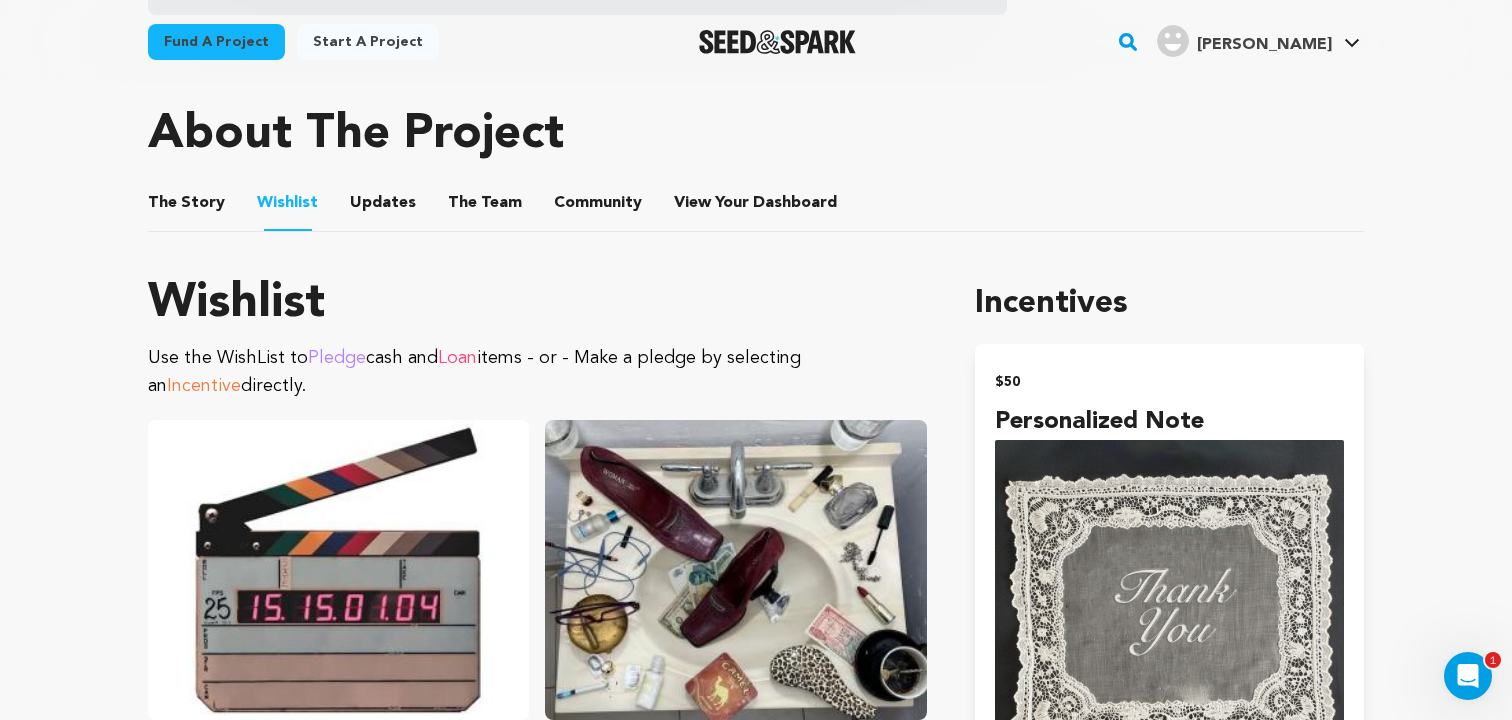 scroll, scrollTop: 842, scrollLeft: 0, axis: vertical 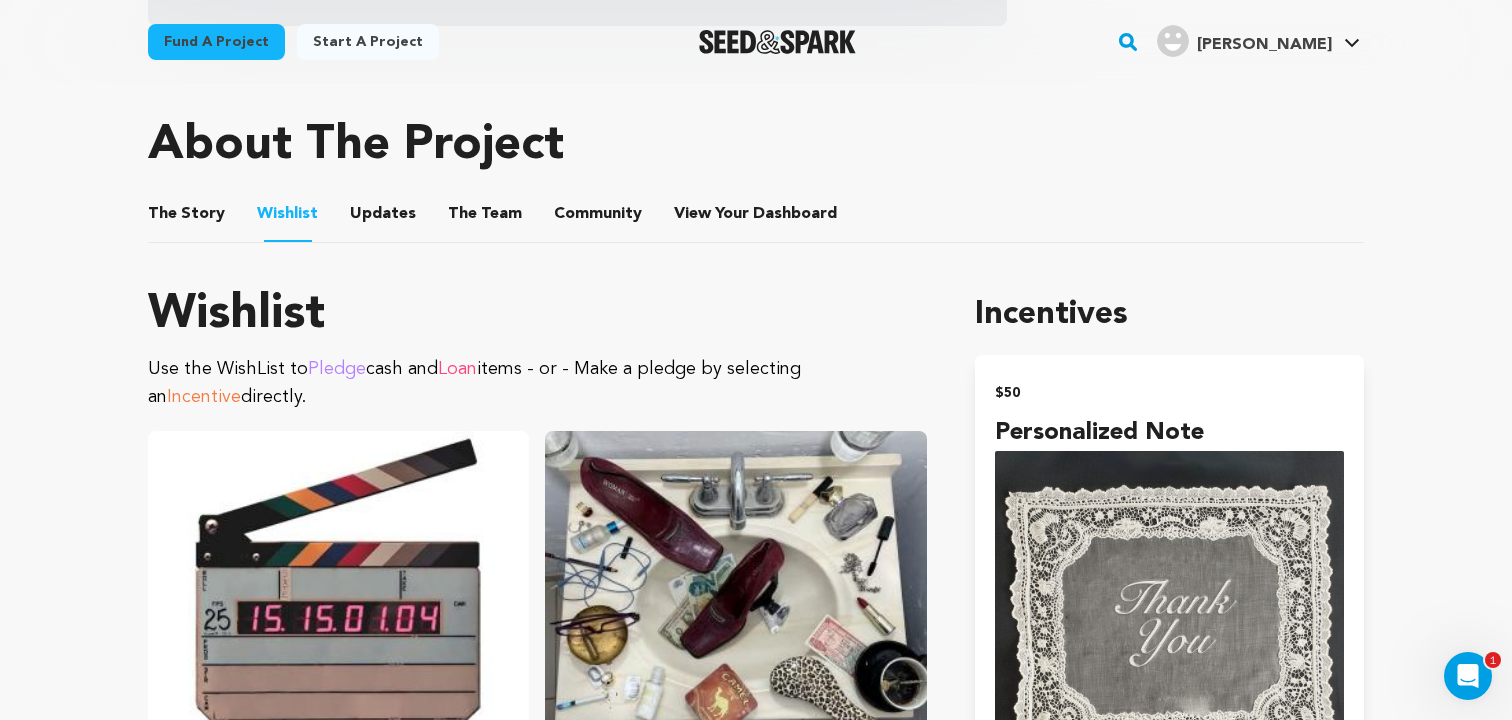 click on "Updates" at bounding box center [383, 218] 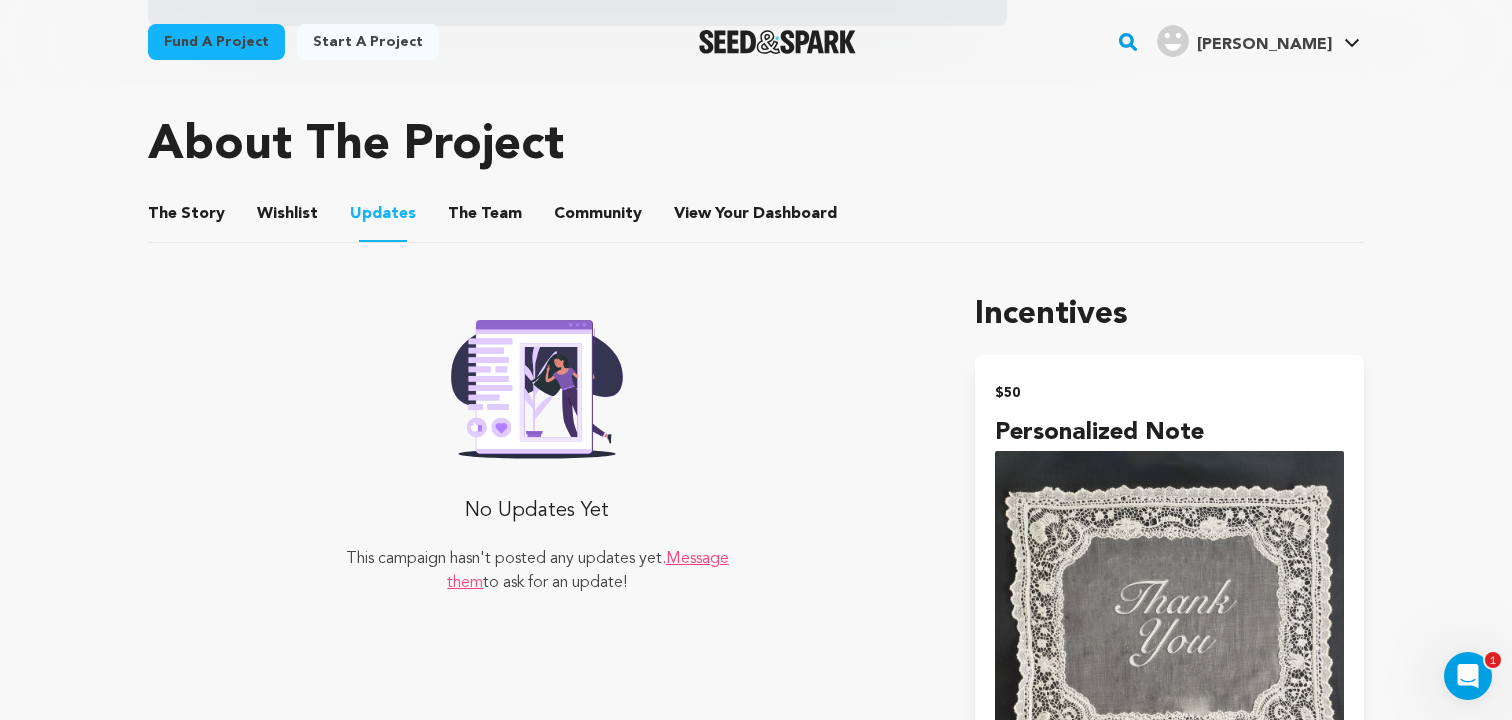 click on "The Team" at bounding box center [485, 218] 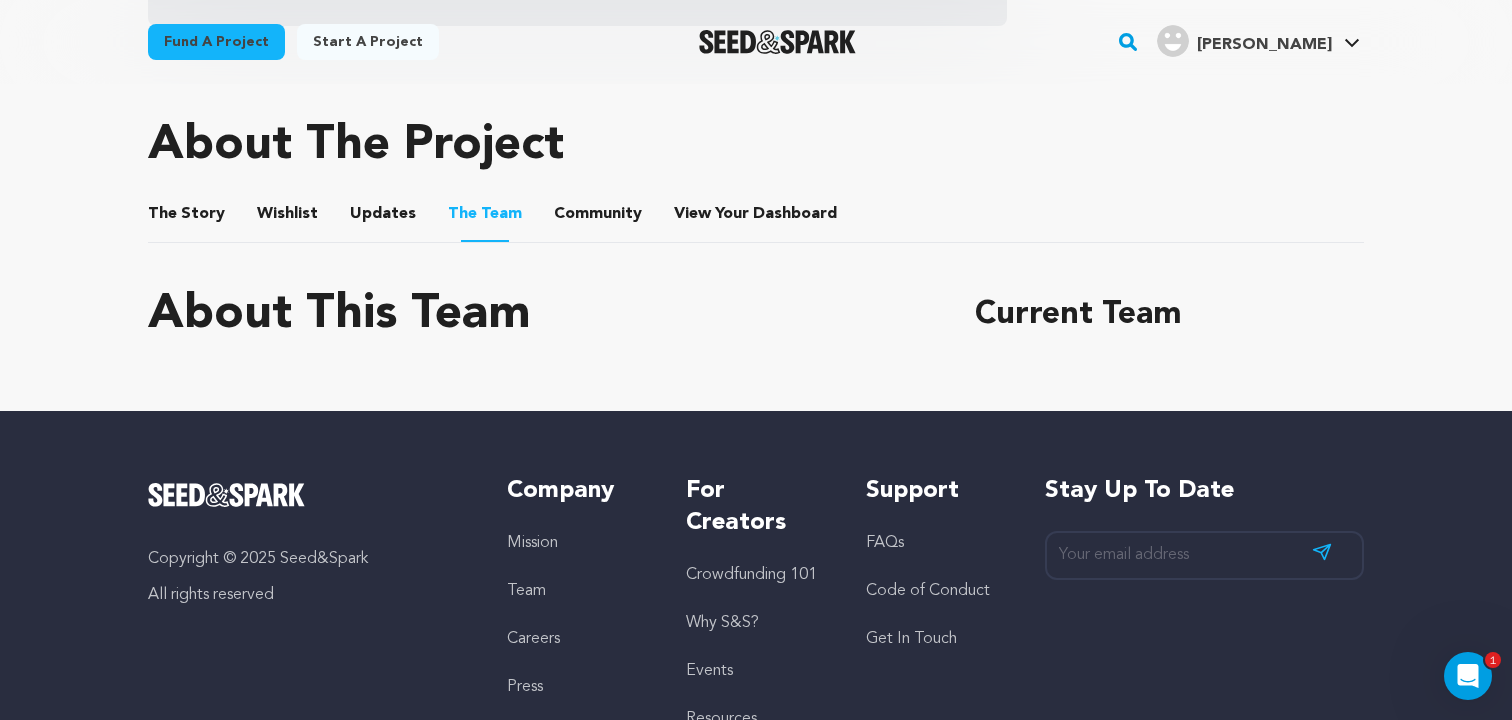 click on "Community" at bounding box center [598, 218] 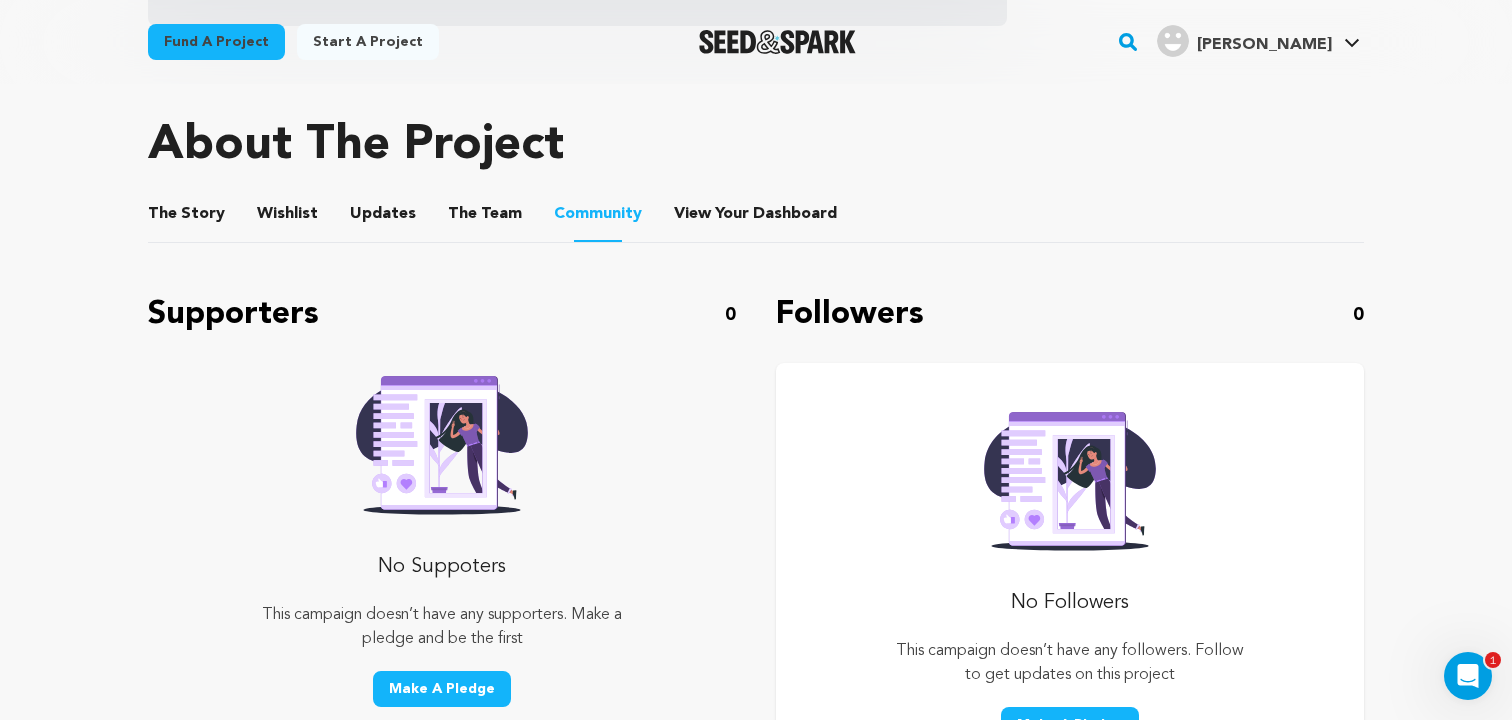 click on "Community" at bounding box center [598, 214] 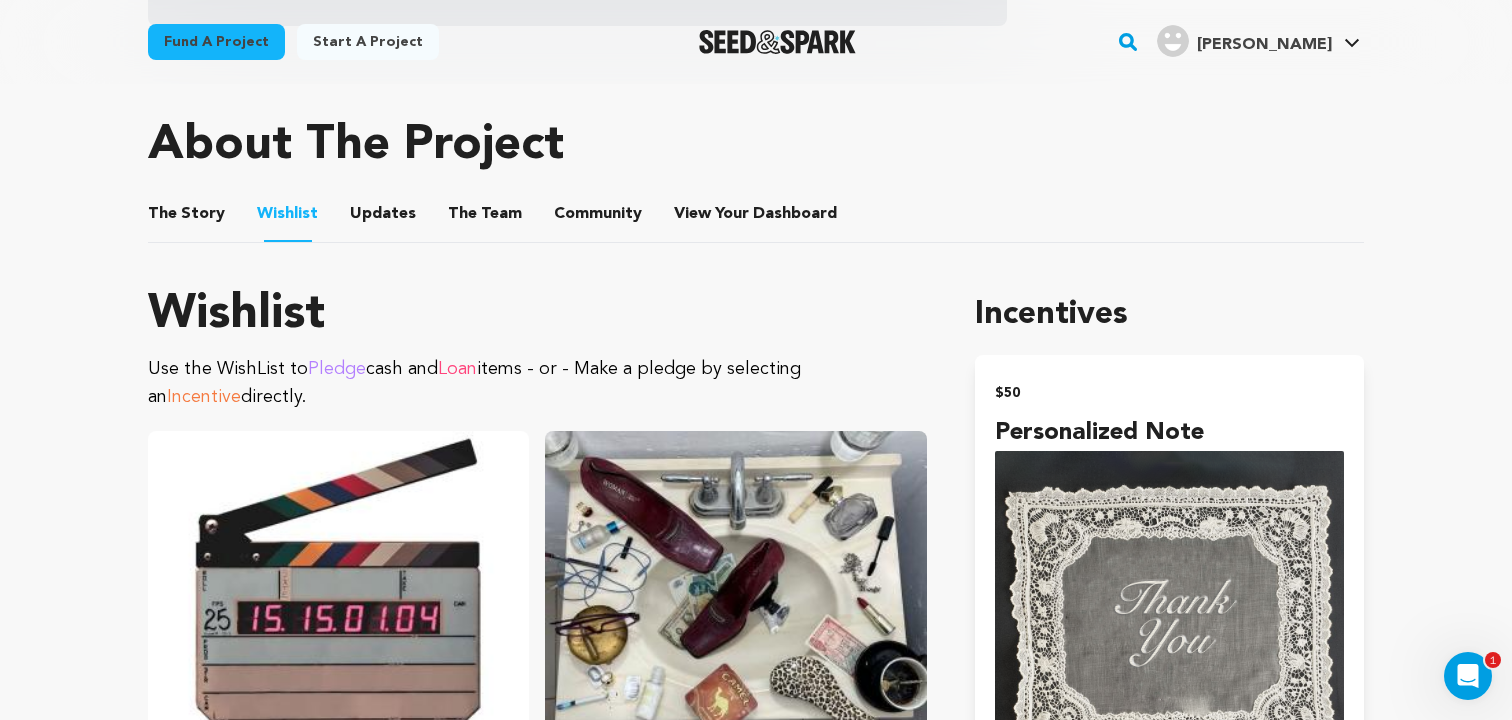 click on "Updates" at bounding box center (383, 218) 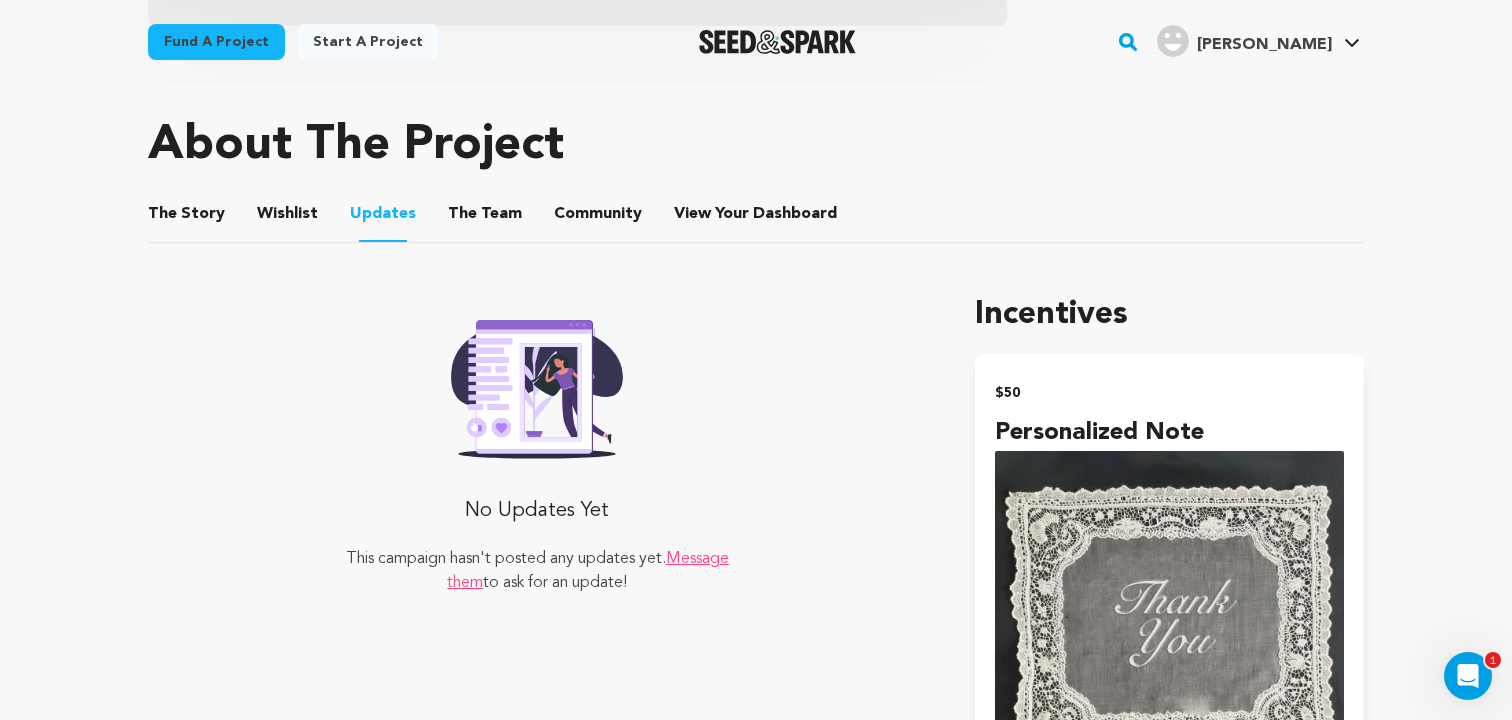 click on "The Story" at bounding box center (187, 218) 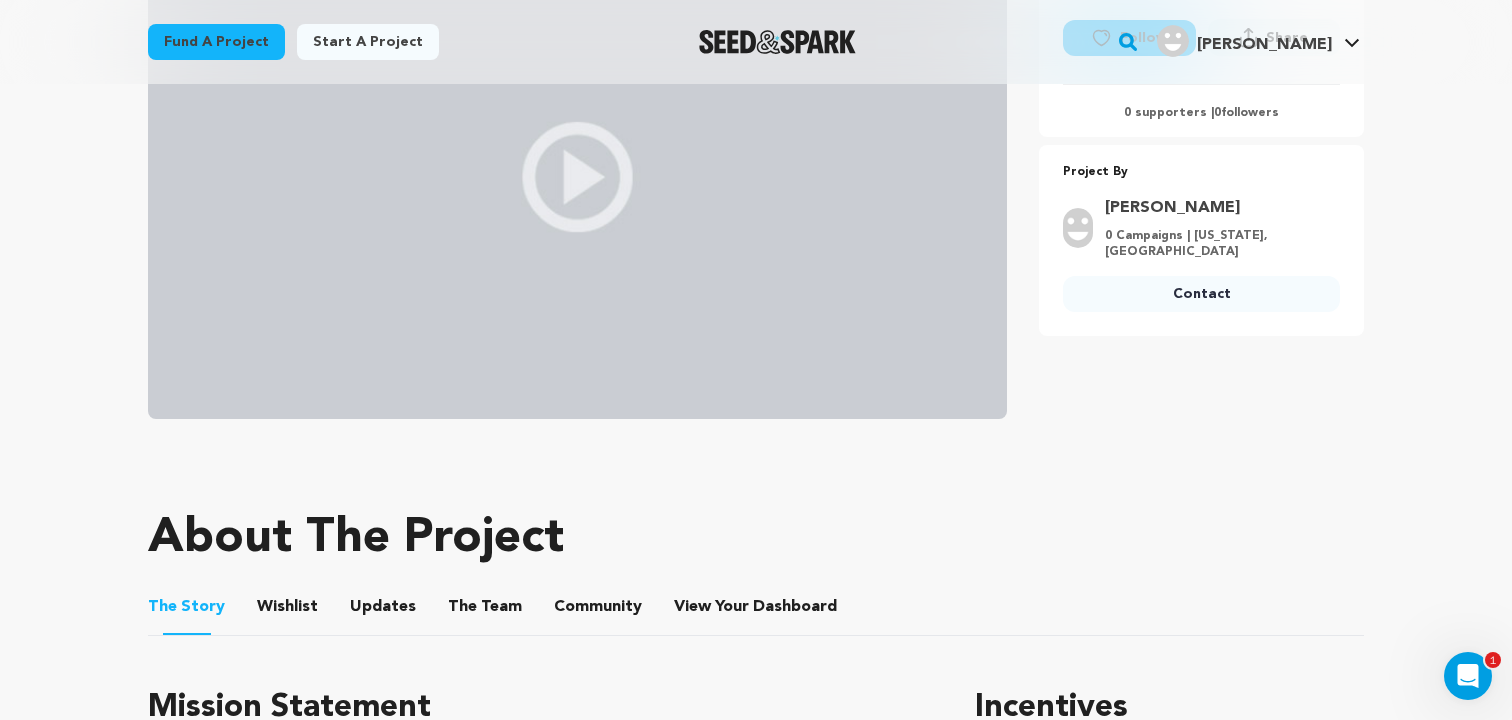 scroll, scrollTop: 487, scrollLeft: 0, axis: vertical 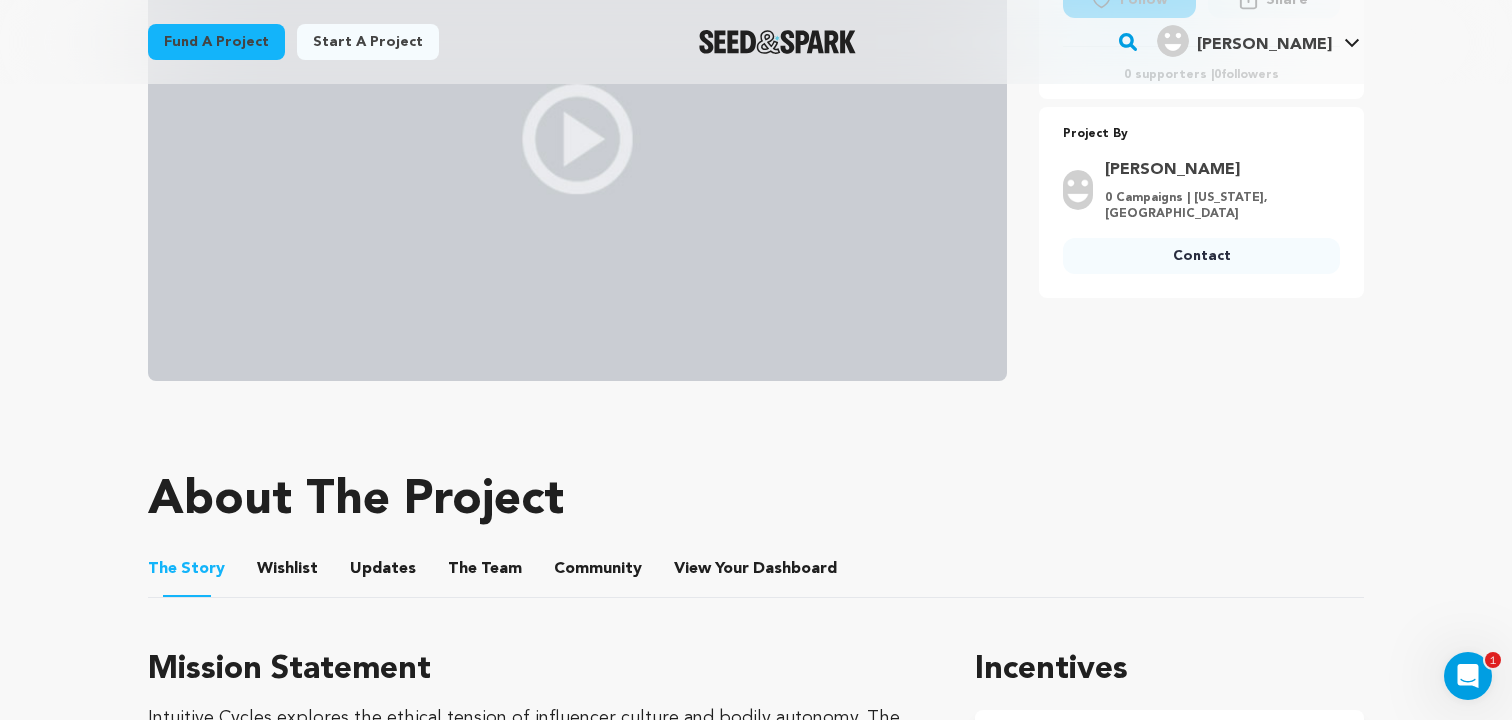 click on "Wishlist" at bounding box center (288, 573) 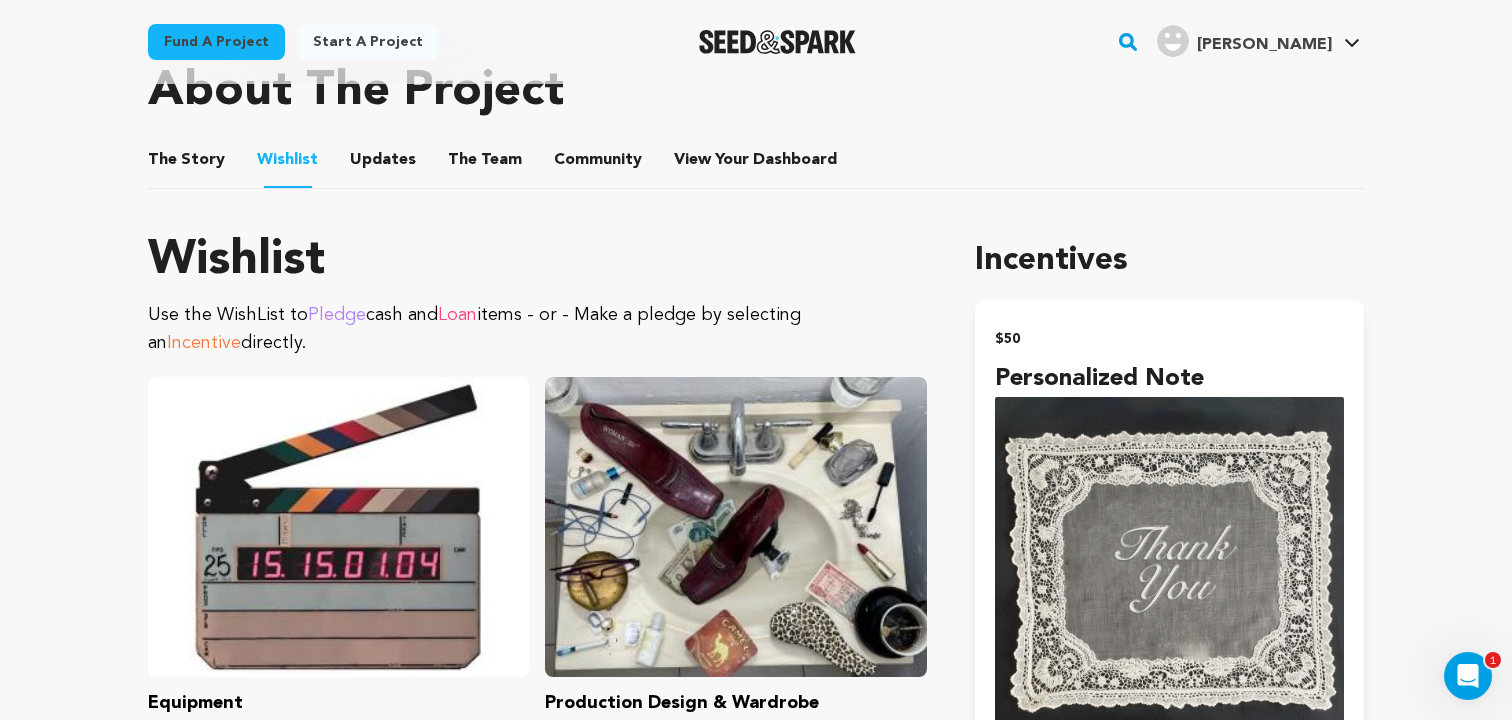 scroll, scrollTop: 882, scrollLeft: 0, axis: vertical 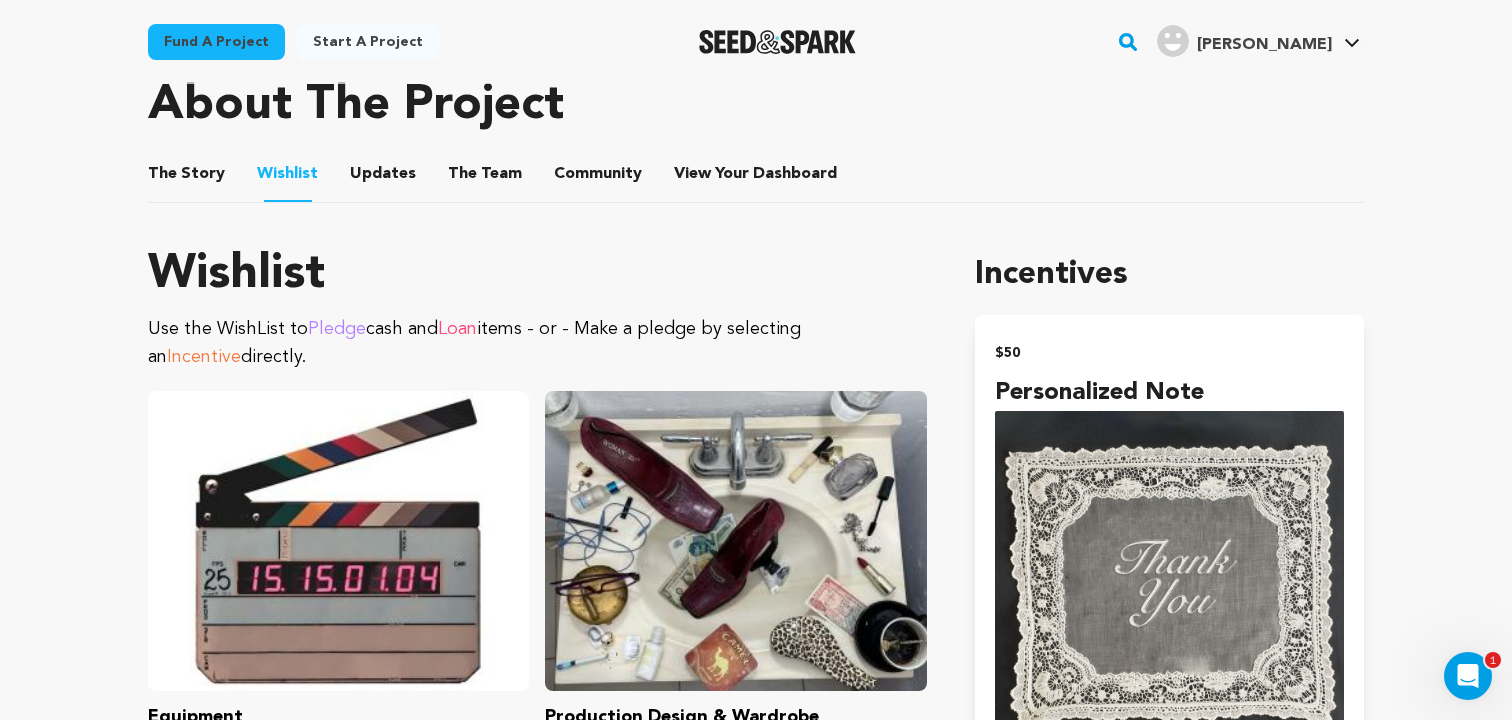 click on "Use the WishList to  Pledge  cash and  Loan  items - or - Make a pledge by selecting an  Incentive   directly." at bounding box center [537, 343] 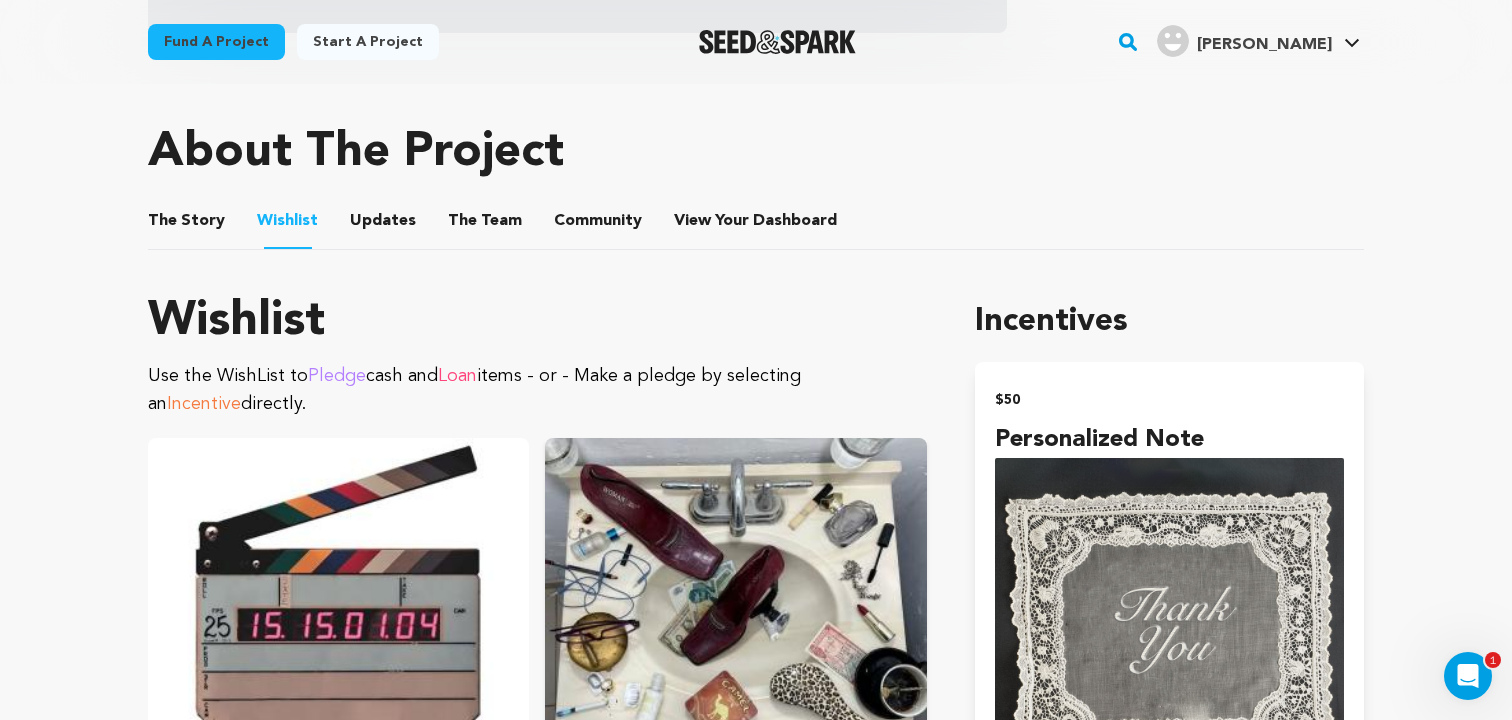 scroll, scrollTop: 771, scrollLeft: 0, axis: vertical 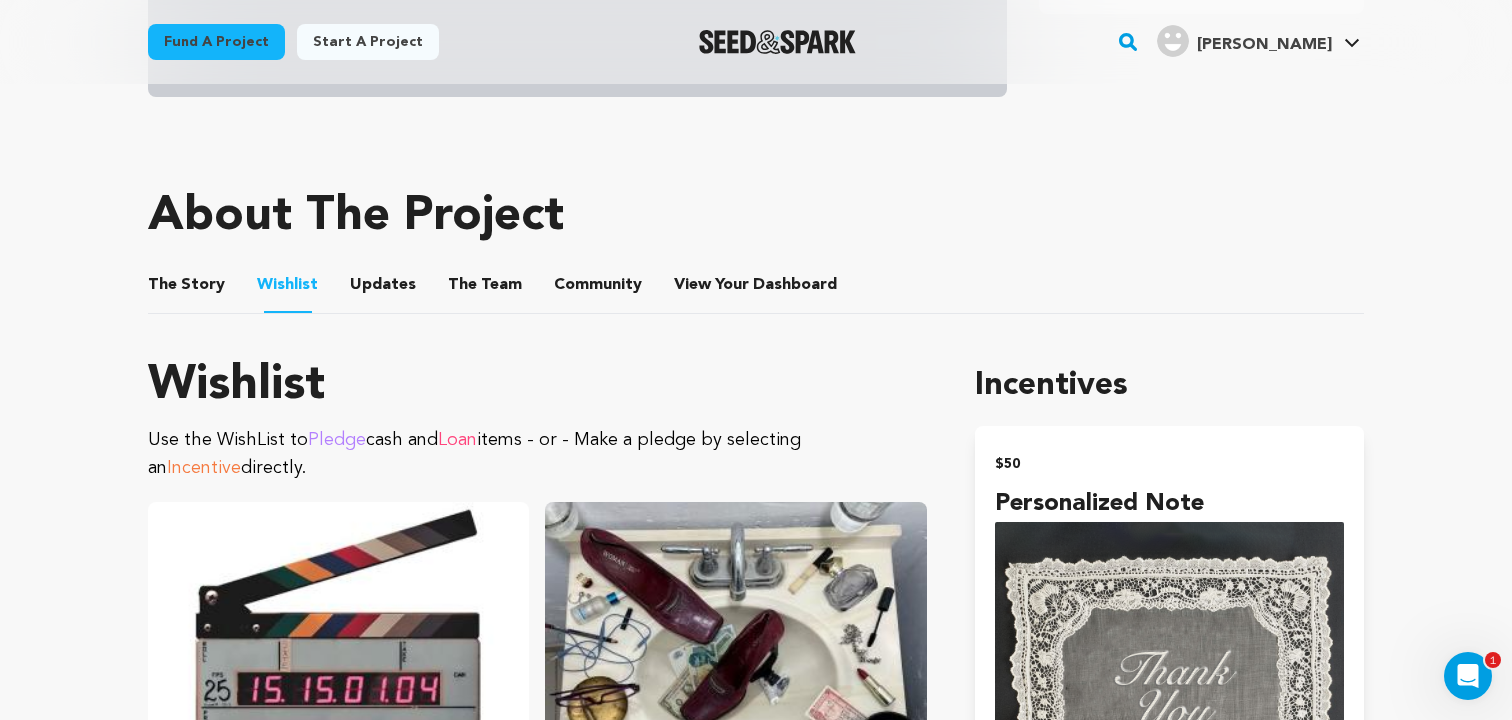 click on "Updates" at bounding box center [383, 289] 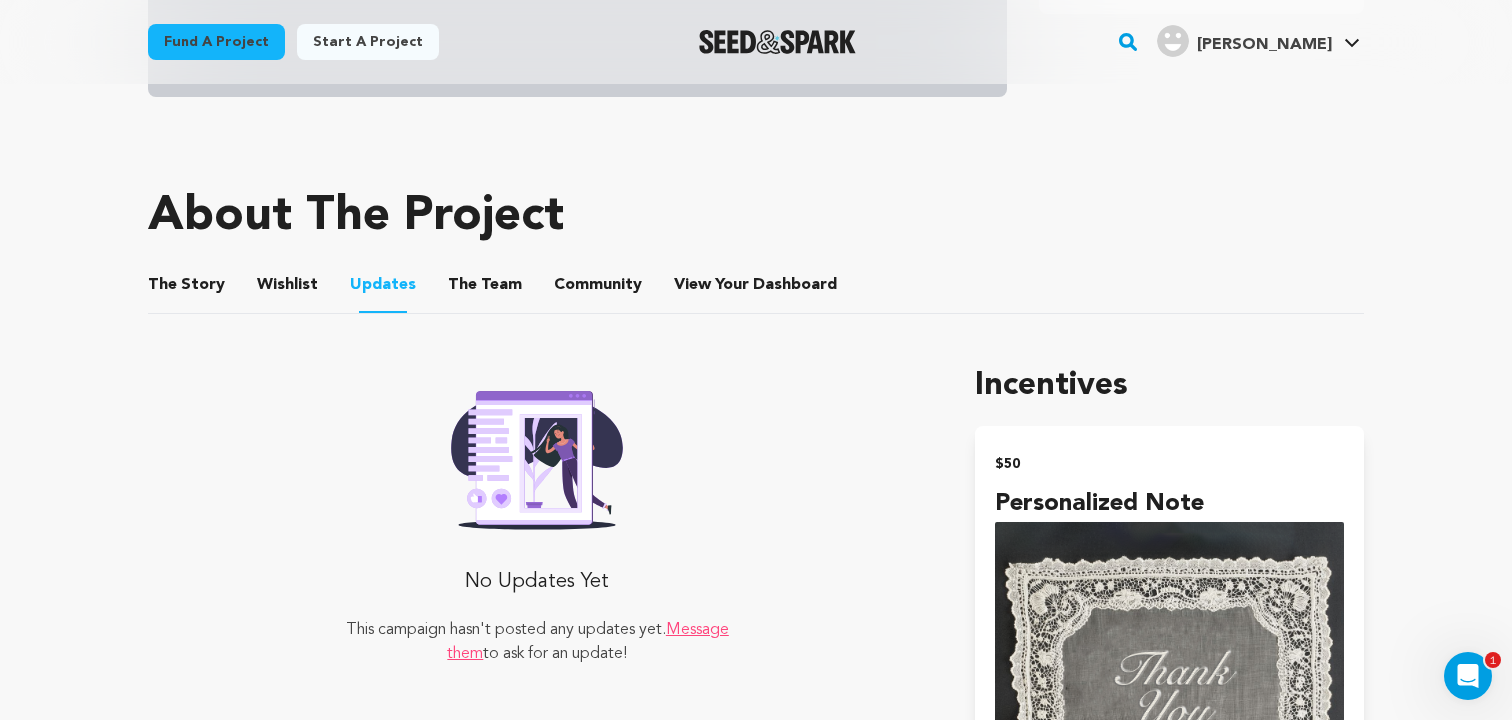 click on "The Team" at bounding box center (485, 289) 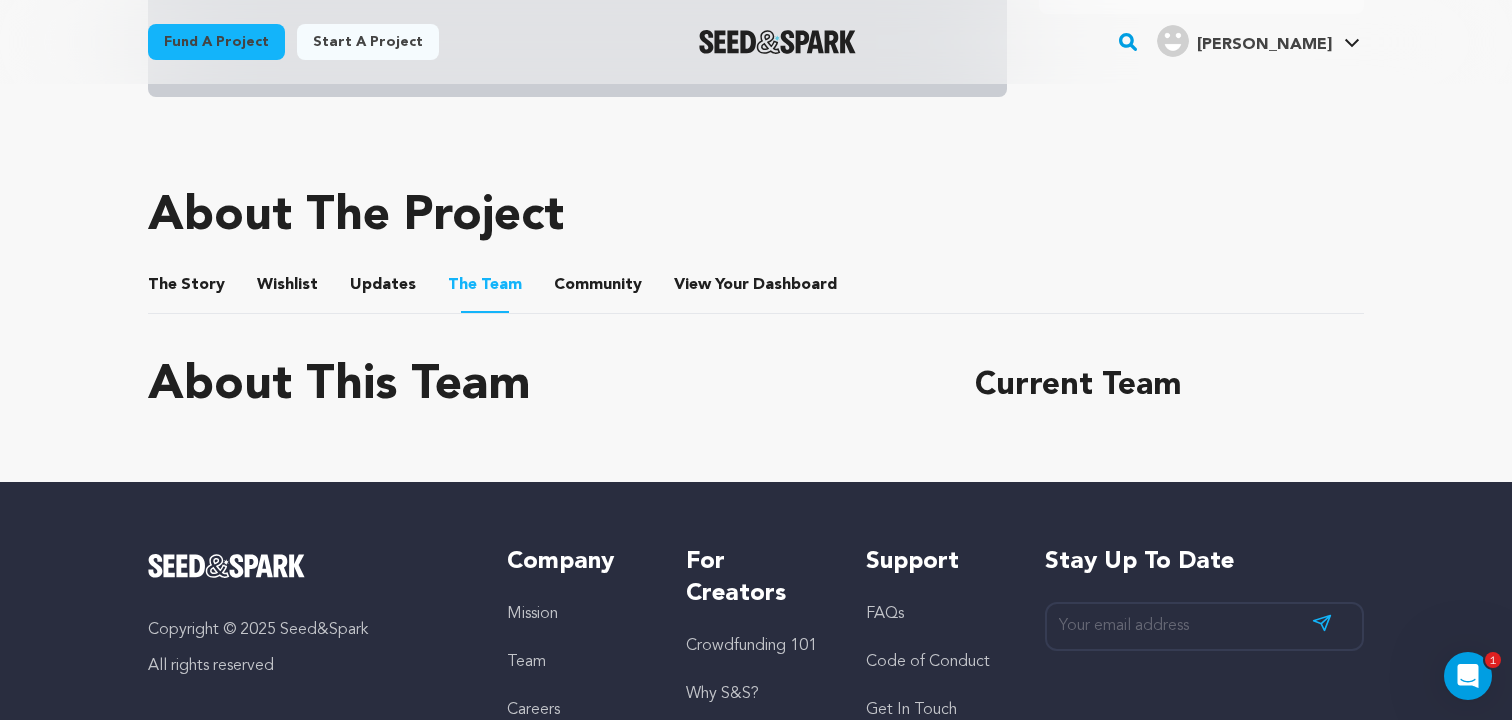 click on "Community" at bounding box center [598, 289] 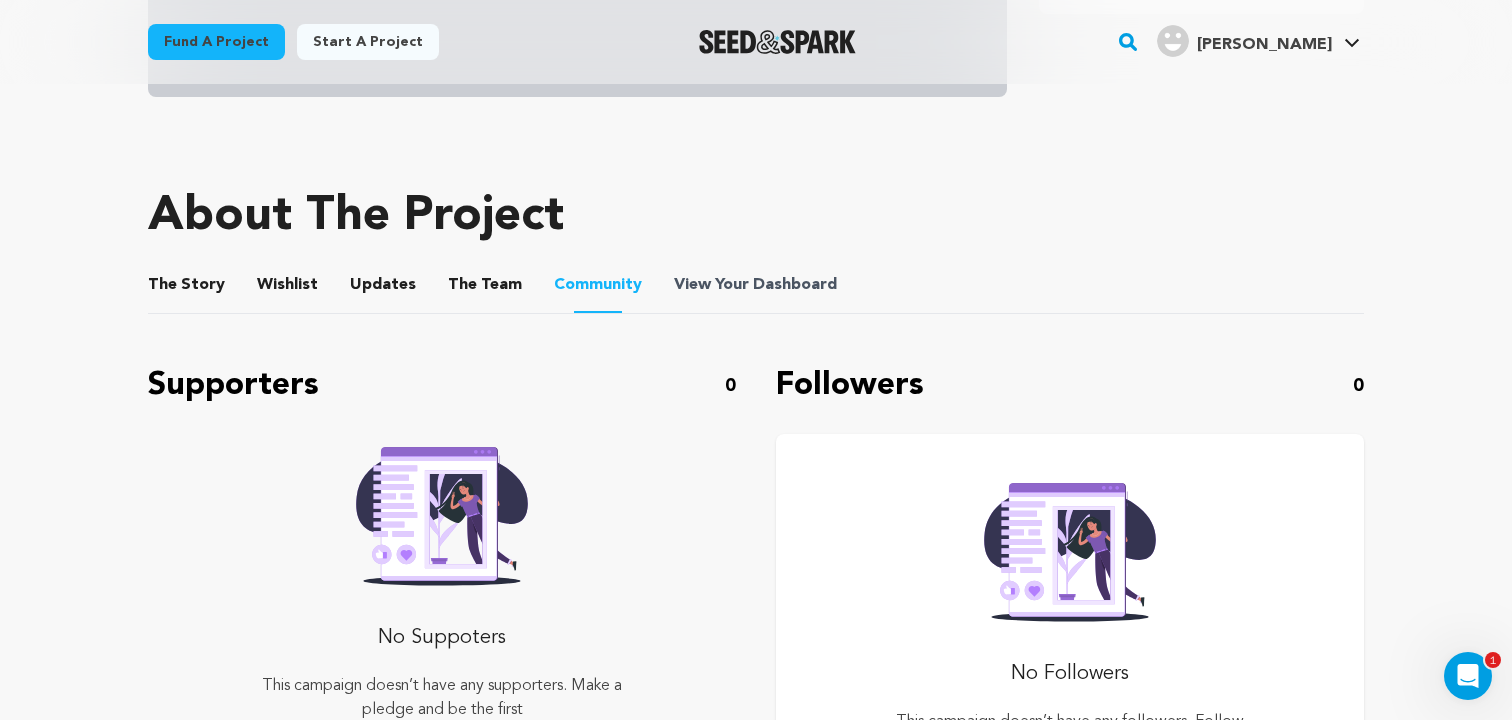 click on "View   Your   Dashboard" at bounding box center [757, 285] 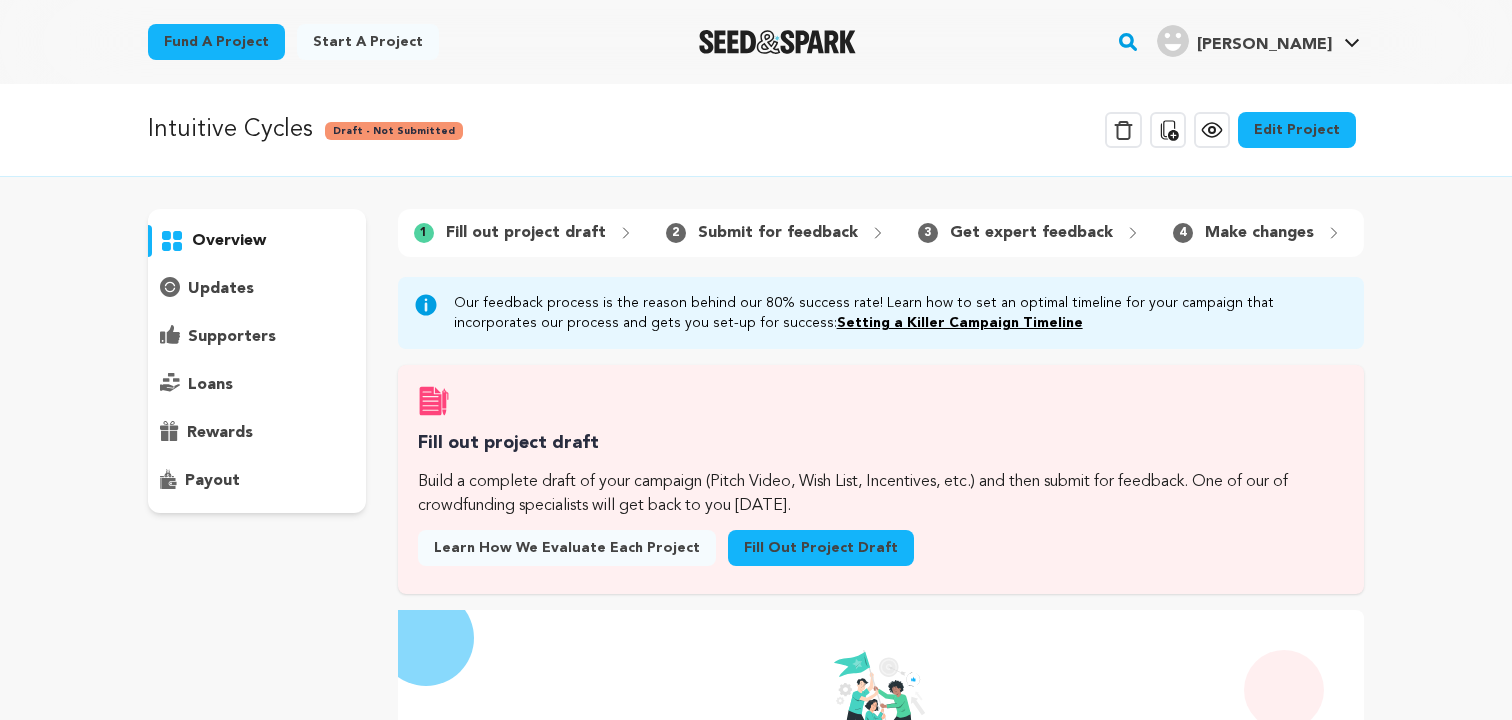 scroll, scrollTop: 0, scrollLeft: 0, axis: both 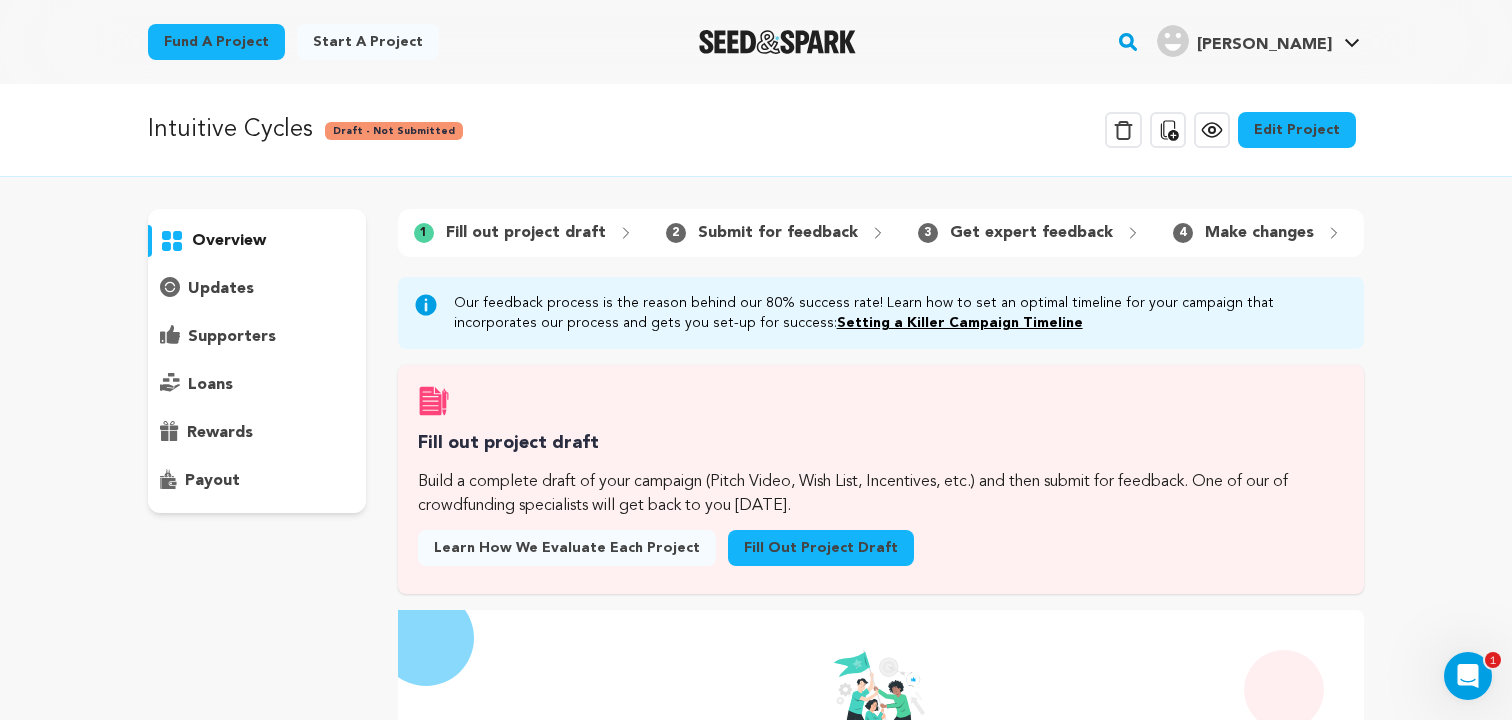 click on "updates" at bounding box center [257, 289] 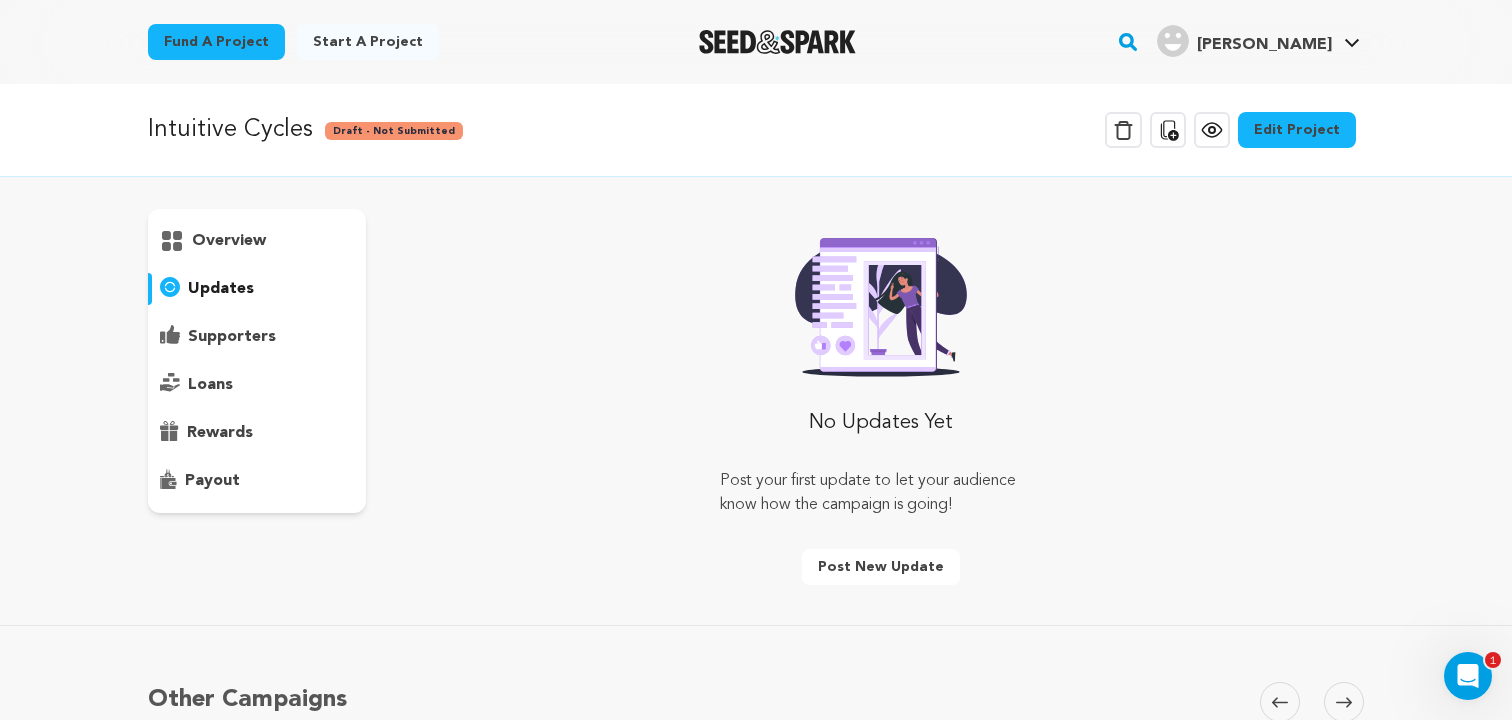click on "supporters" at bounding box center (232, 337) 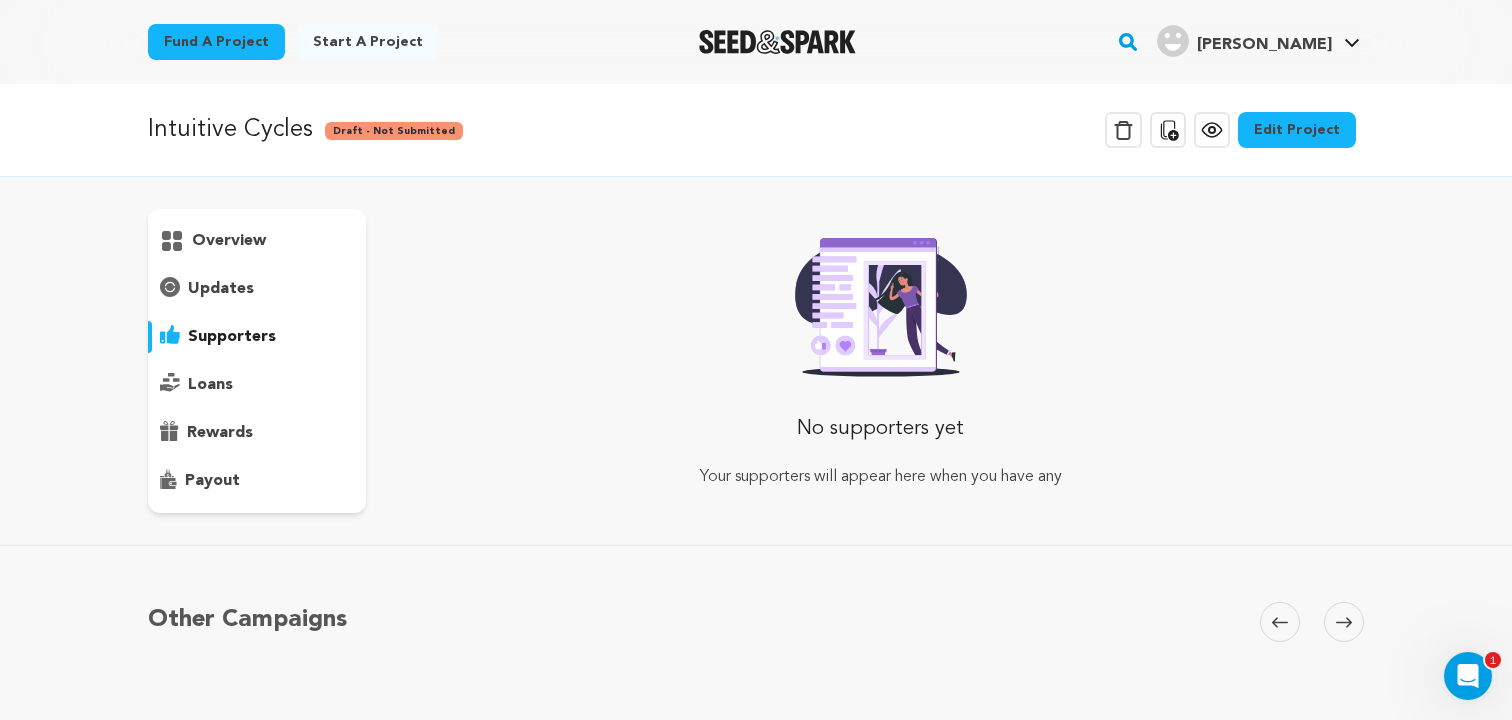 click on "loans" at bounding box center [210, 385] 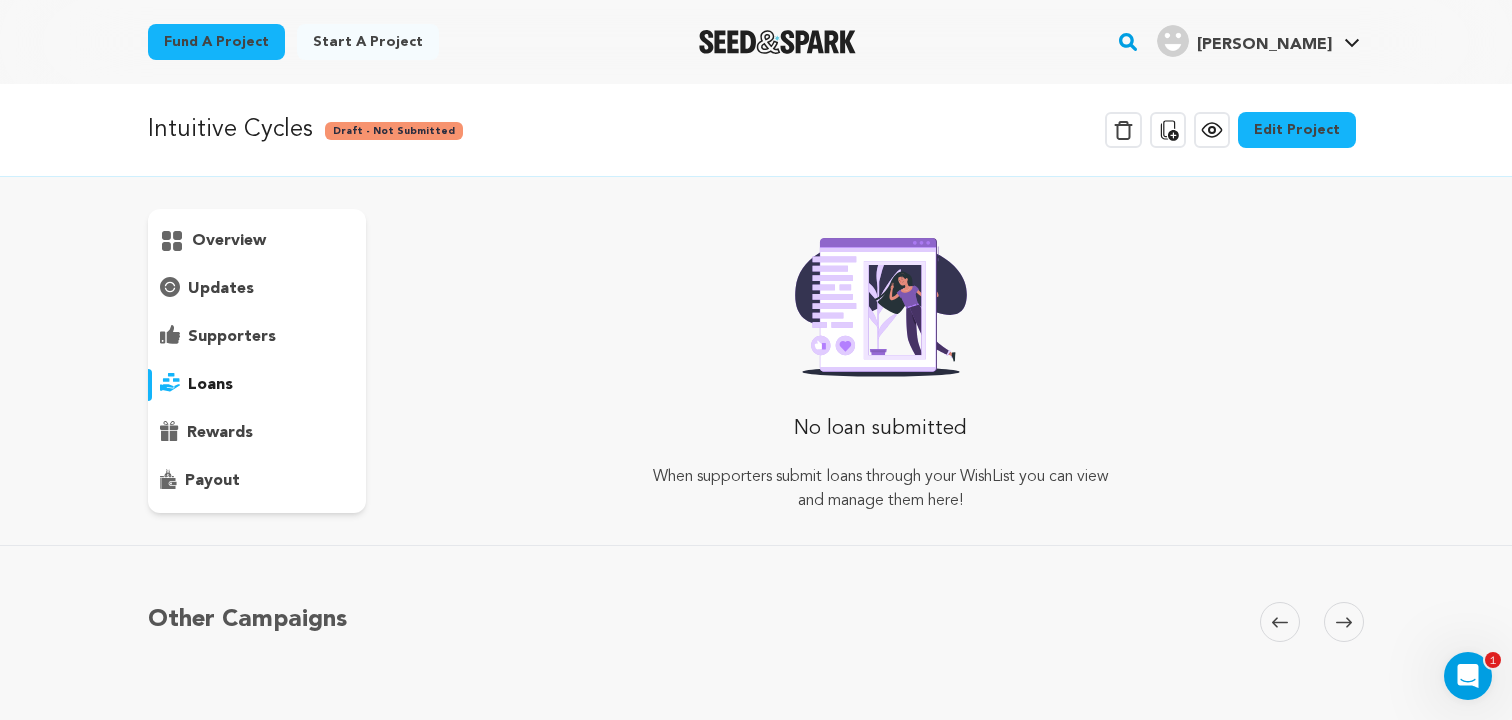 click on "rewards" at bounding box center [220, 433] 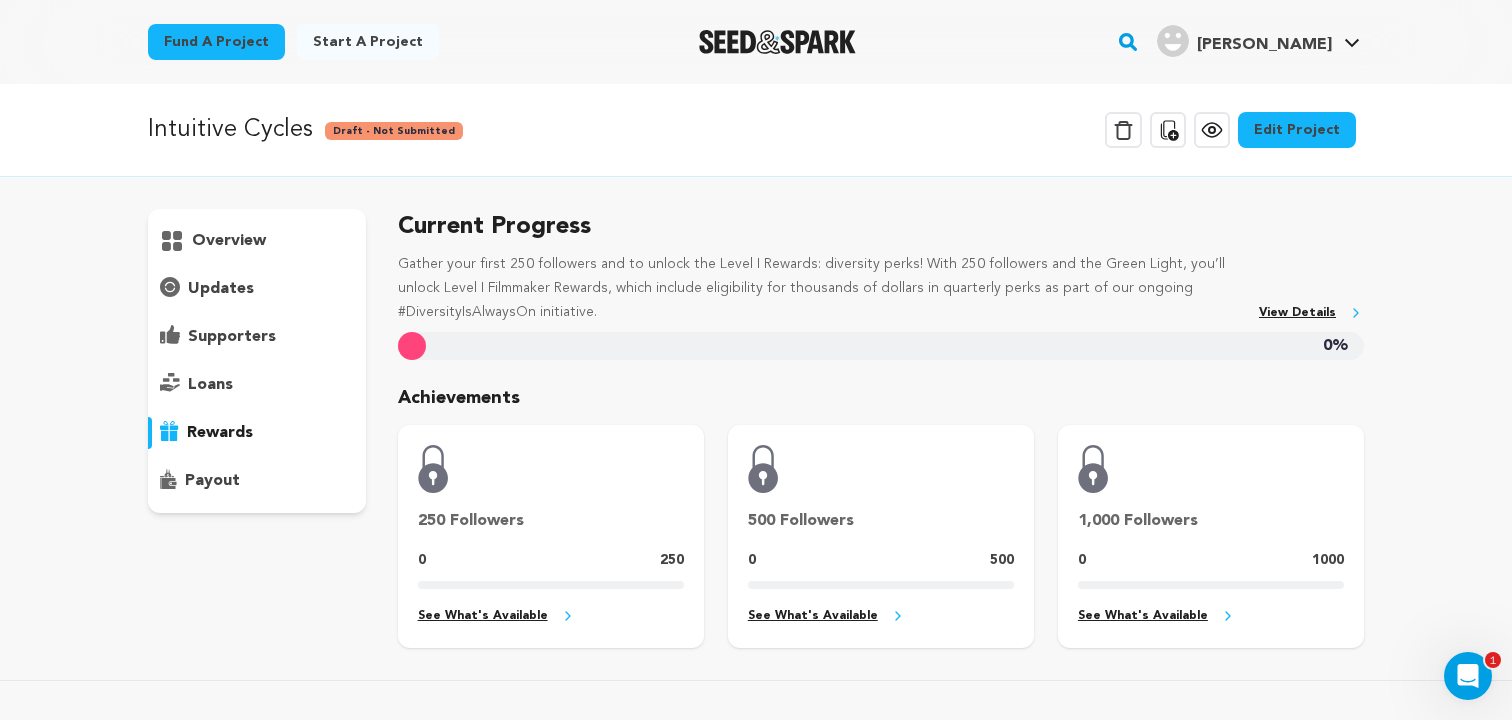 click on "overview" at bounding box center [257, 361] 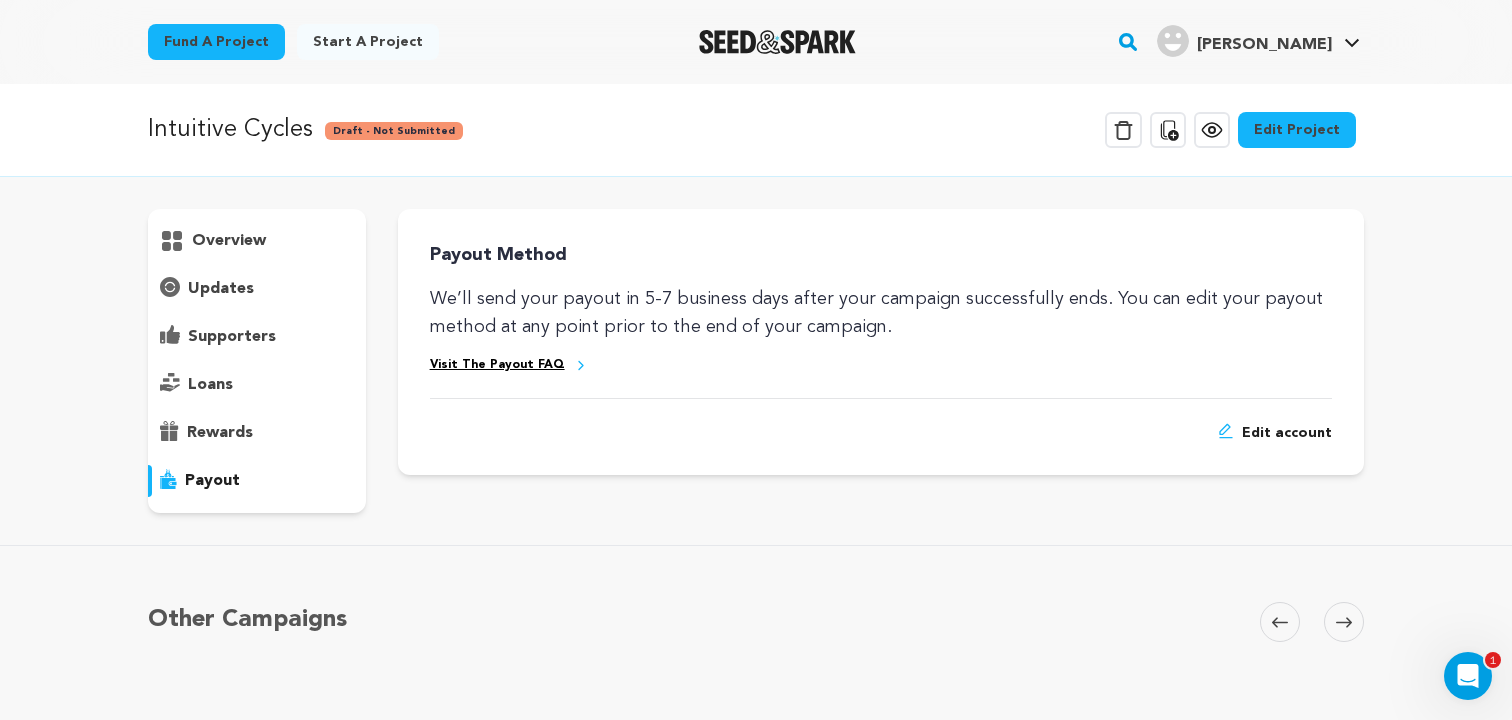 click on "rewards" at bounding box center [220, 433] 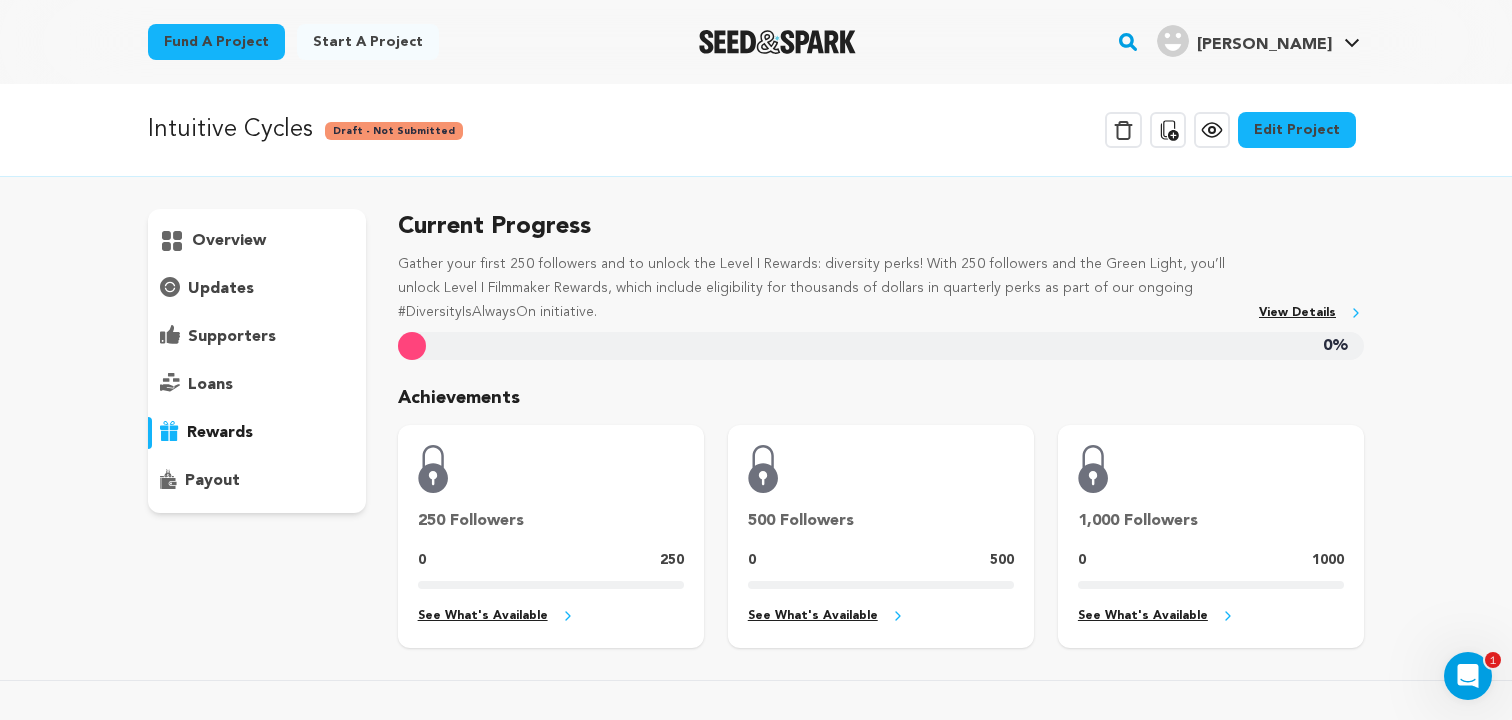 click on "overview" at bounding box center (229, 241) 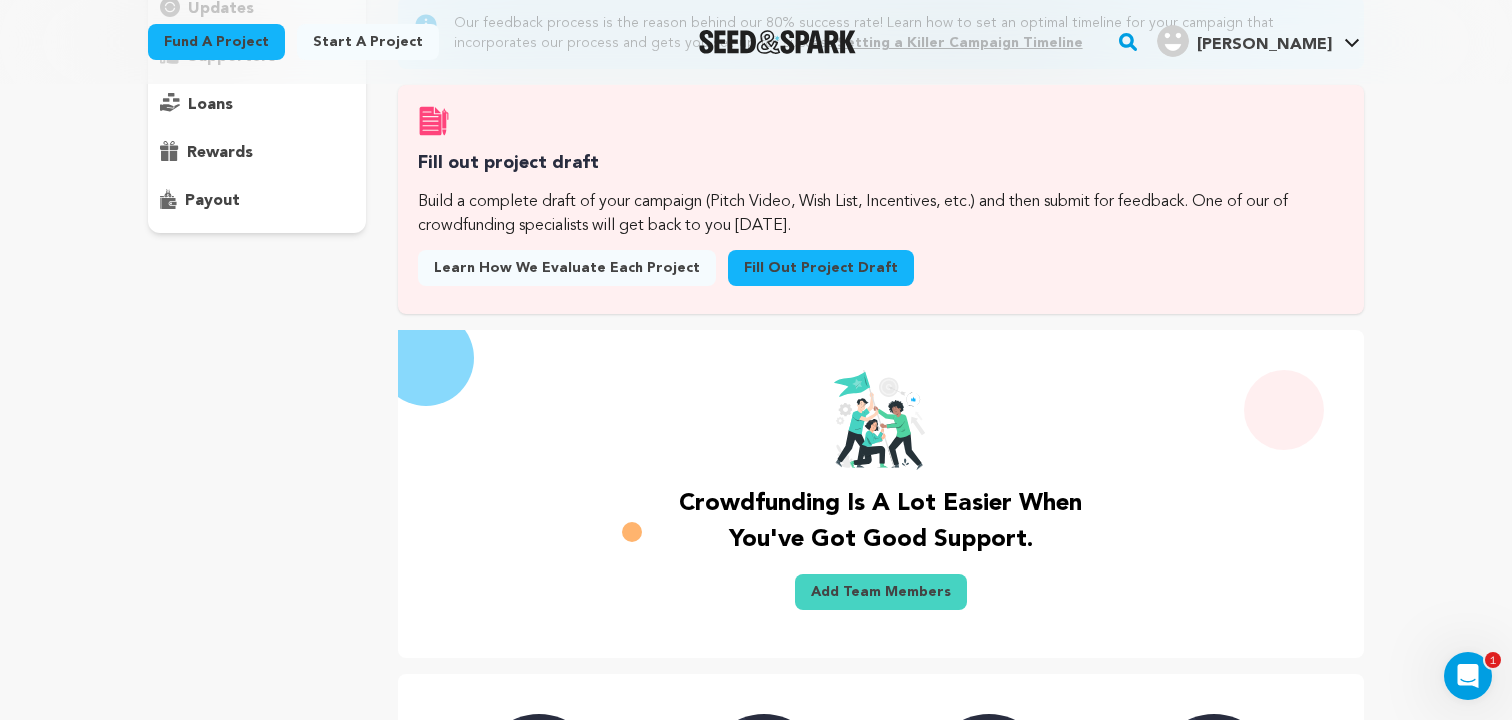 scroll, scrollTop: 308, scrollLeft: 0, axis: vertical 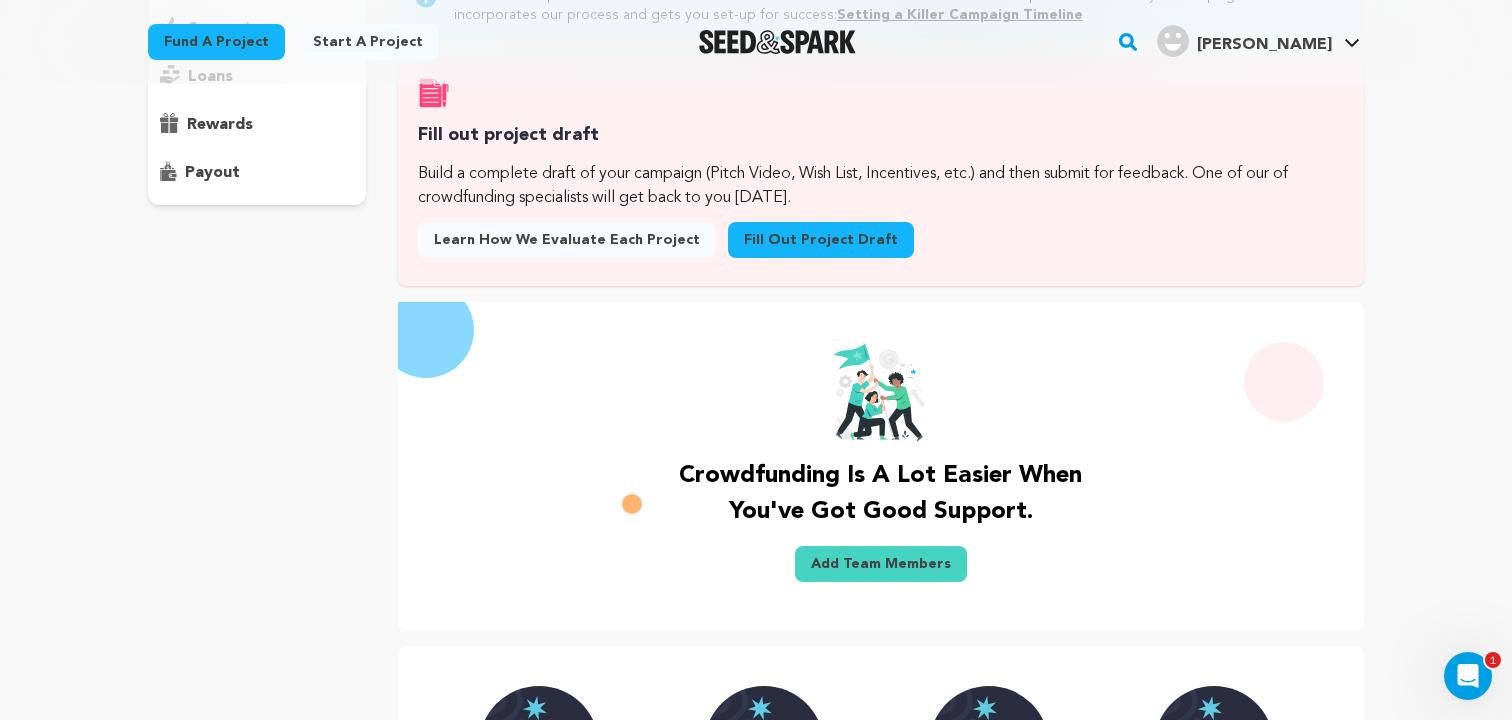 click on "Fill out project draft" at bounding box center [821, 240] 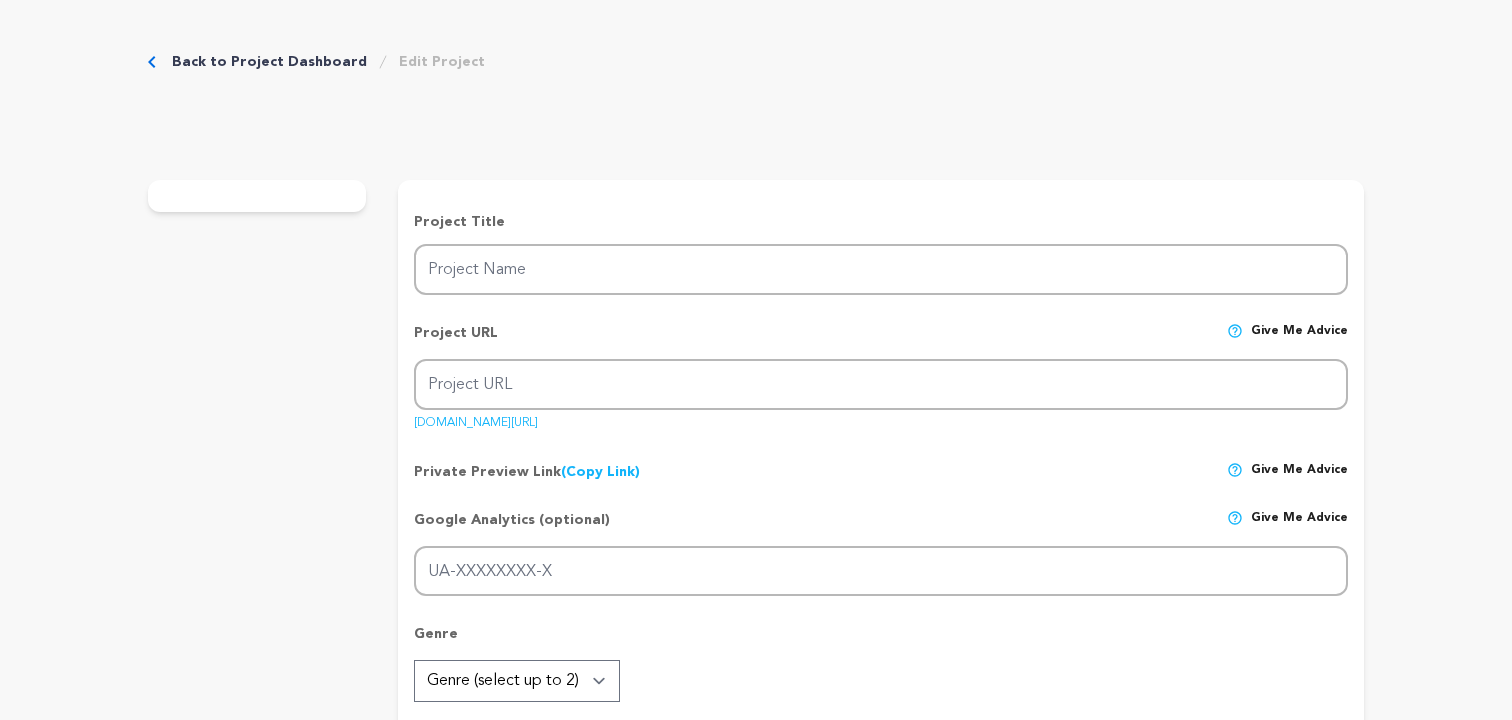 scroll, scrollTop: 0, scrollLeft: 0, axis: both 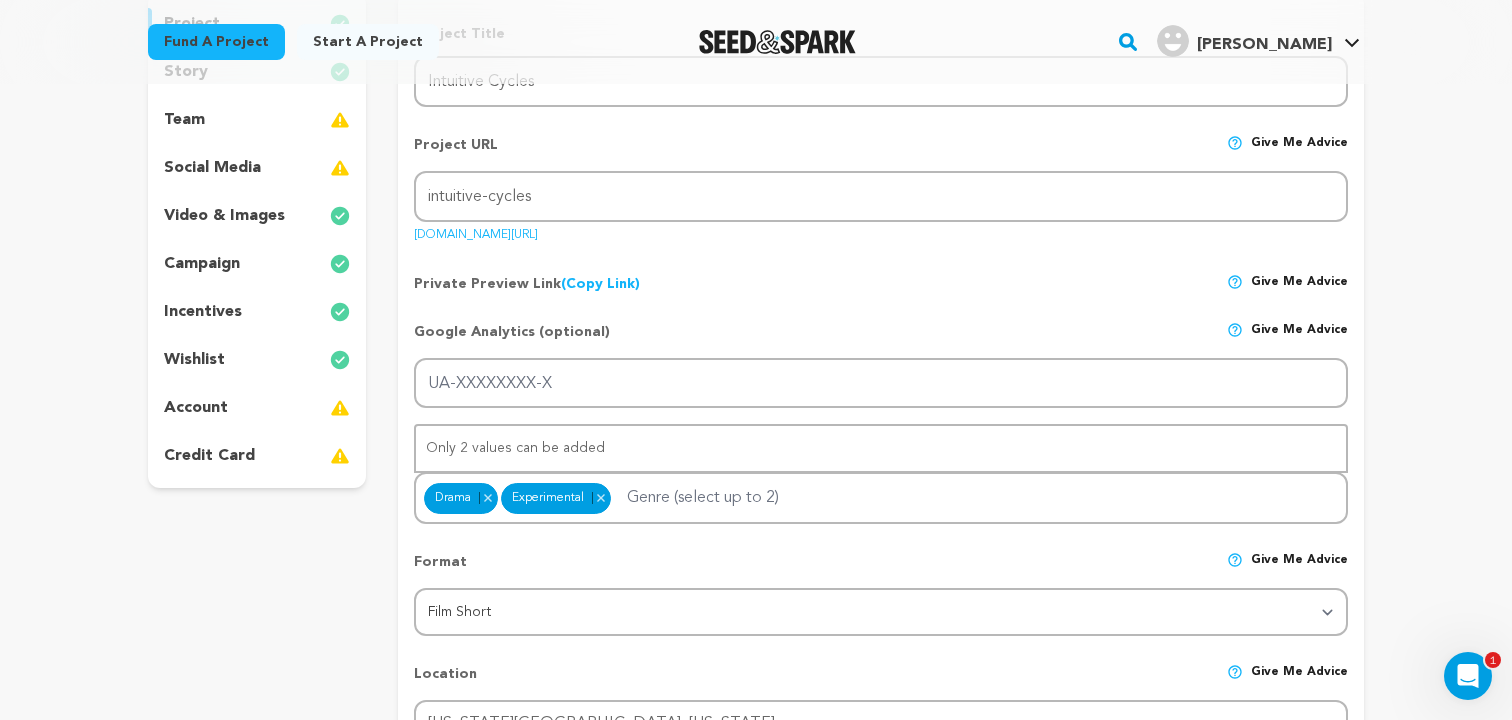 click on "credit card" at bounding box center (257, 456) 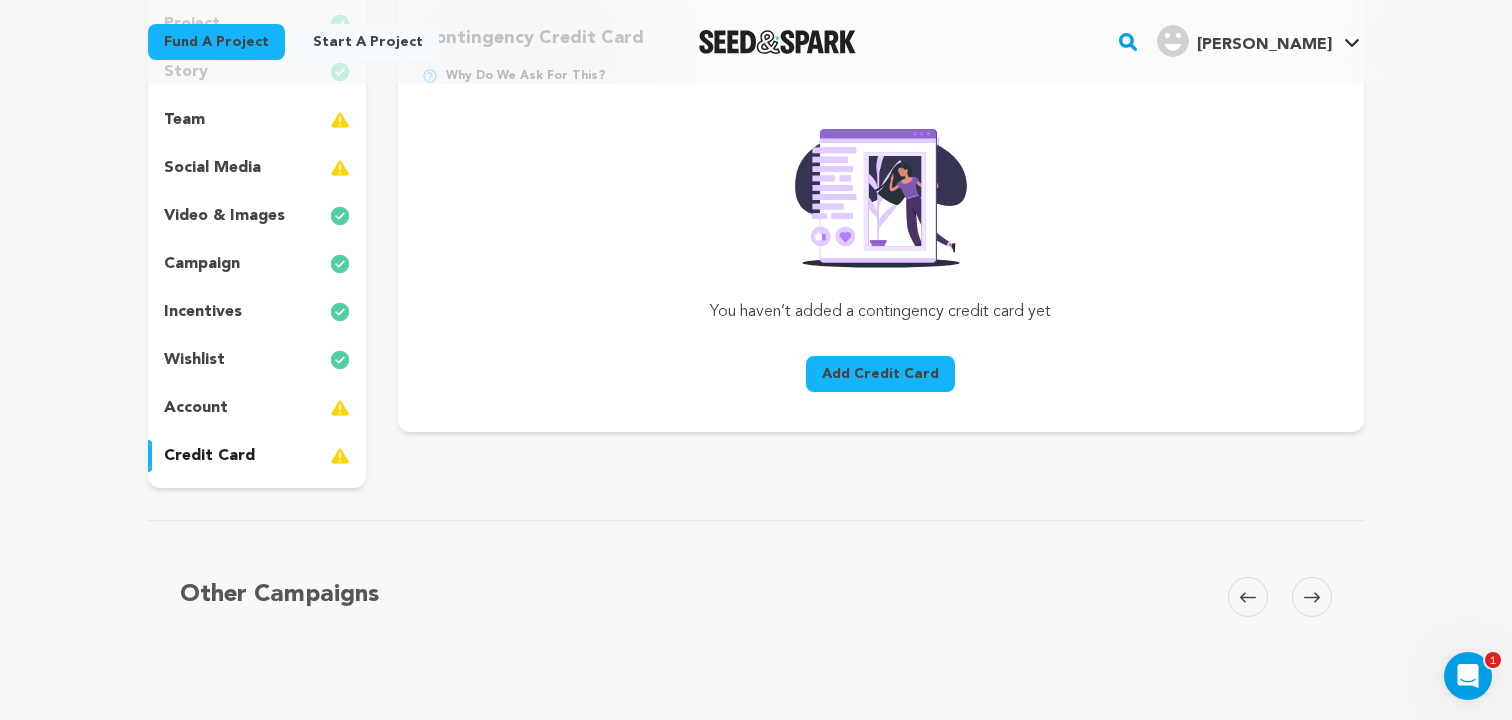 click on "account" at bounding box center (257, 408) 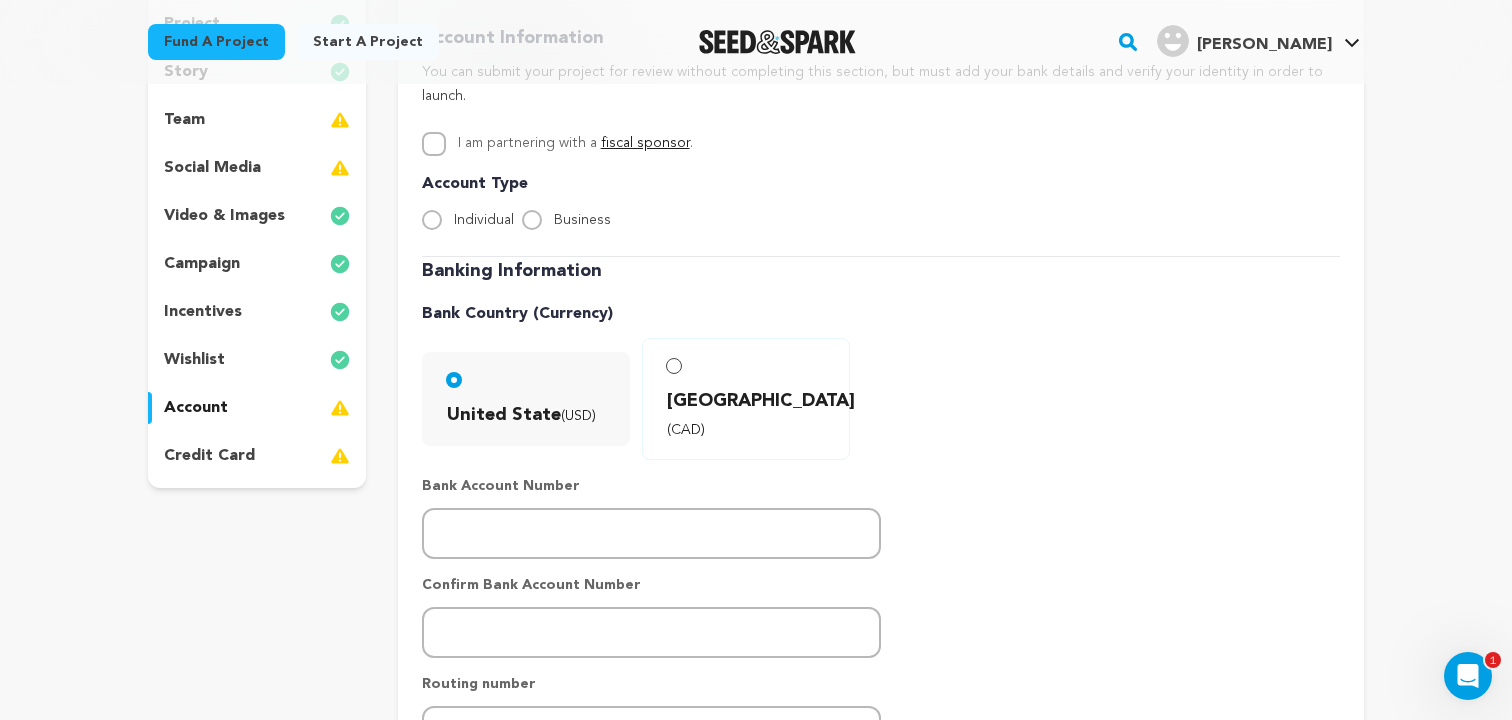click on "wishlist" at bounding box center (257, 360) 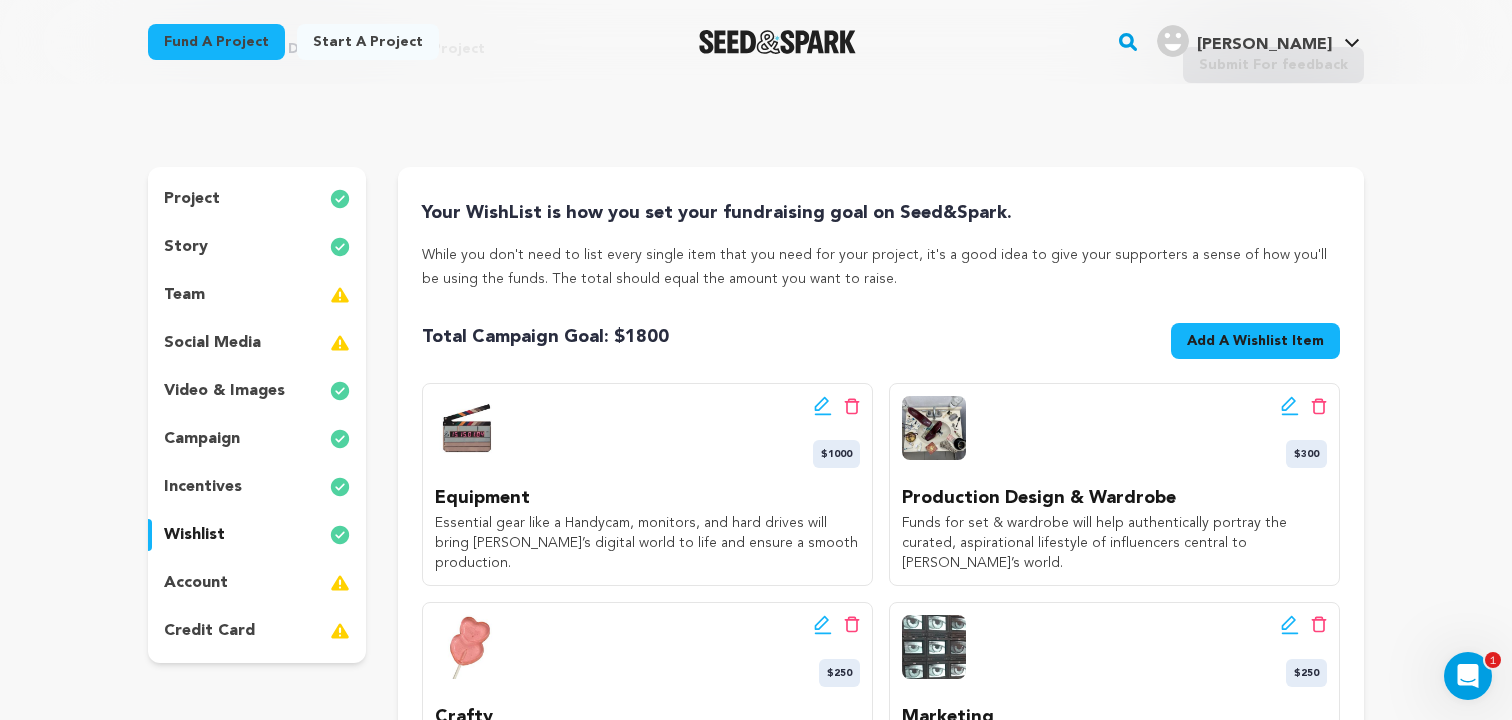 scroll, scrollTop: 89, scrollLeft: 0, axis: vertical 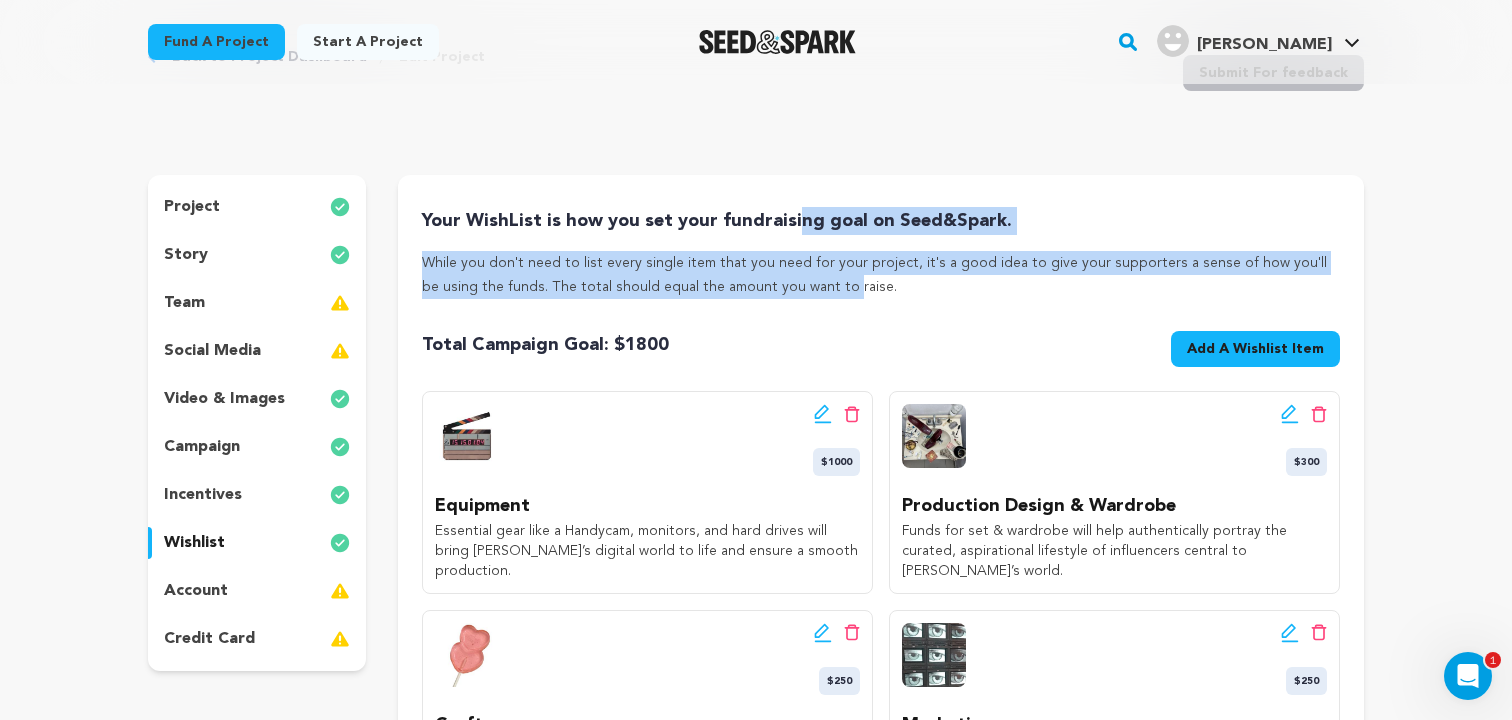drag, startPoint x: 650, startPoint y: 218, endPoint x: 744, endPoint y: 278, distance: 111.516815 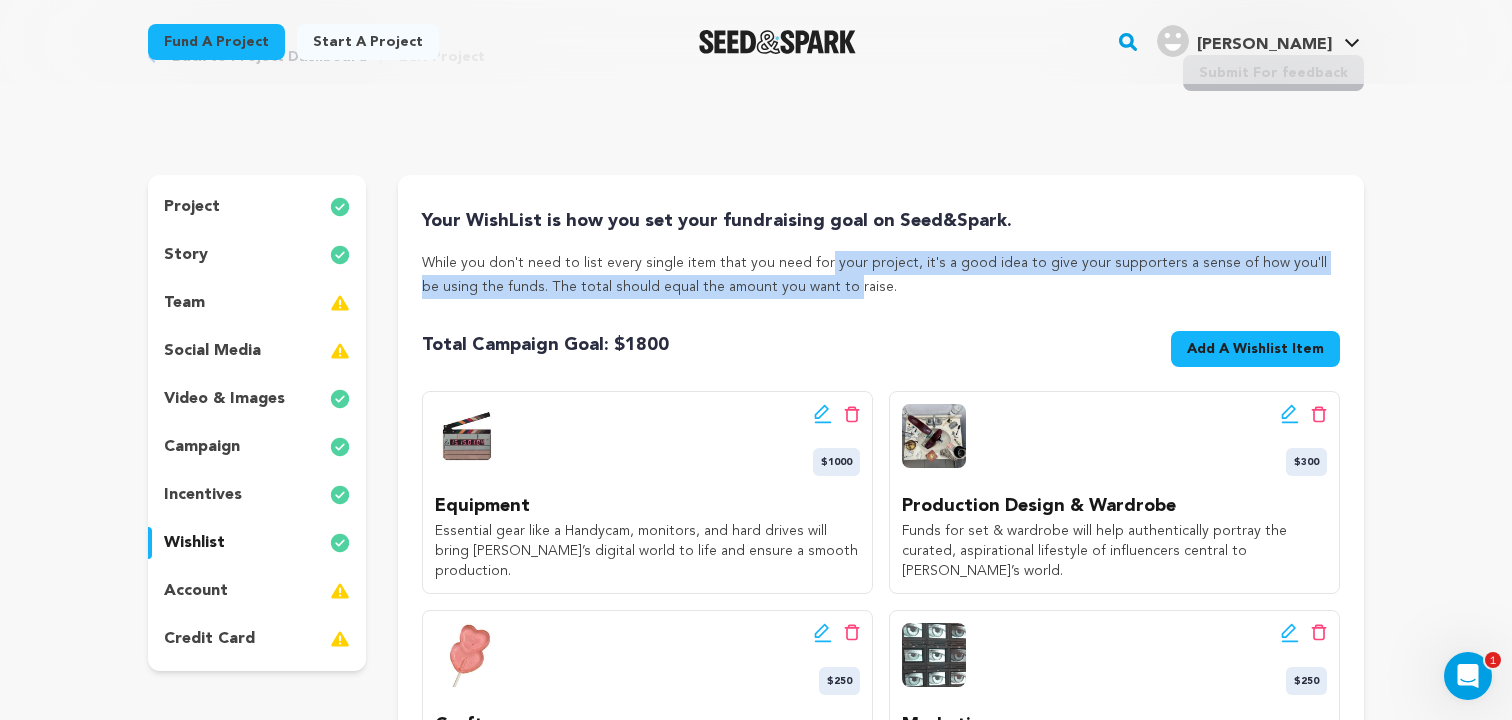 drag, startPoint x: 744, startPoint y: 278, endPoint x: 727, endPoint y: 267, distance: 20.248457 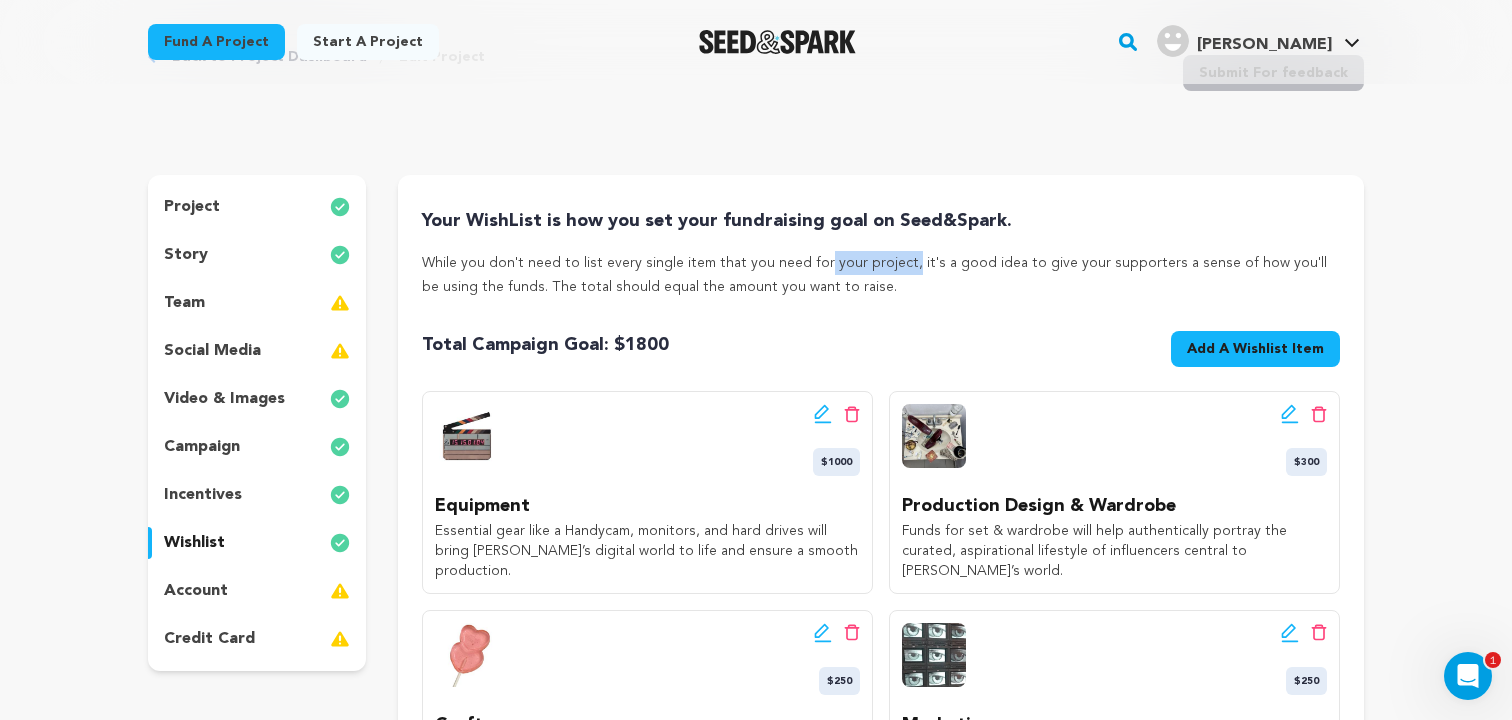 drag, startPoint x: 727, startPoint y: 267, endPoint x: 799, endPoint y: 272, distance: 72.1734 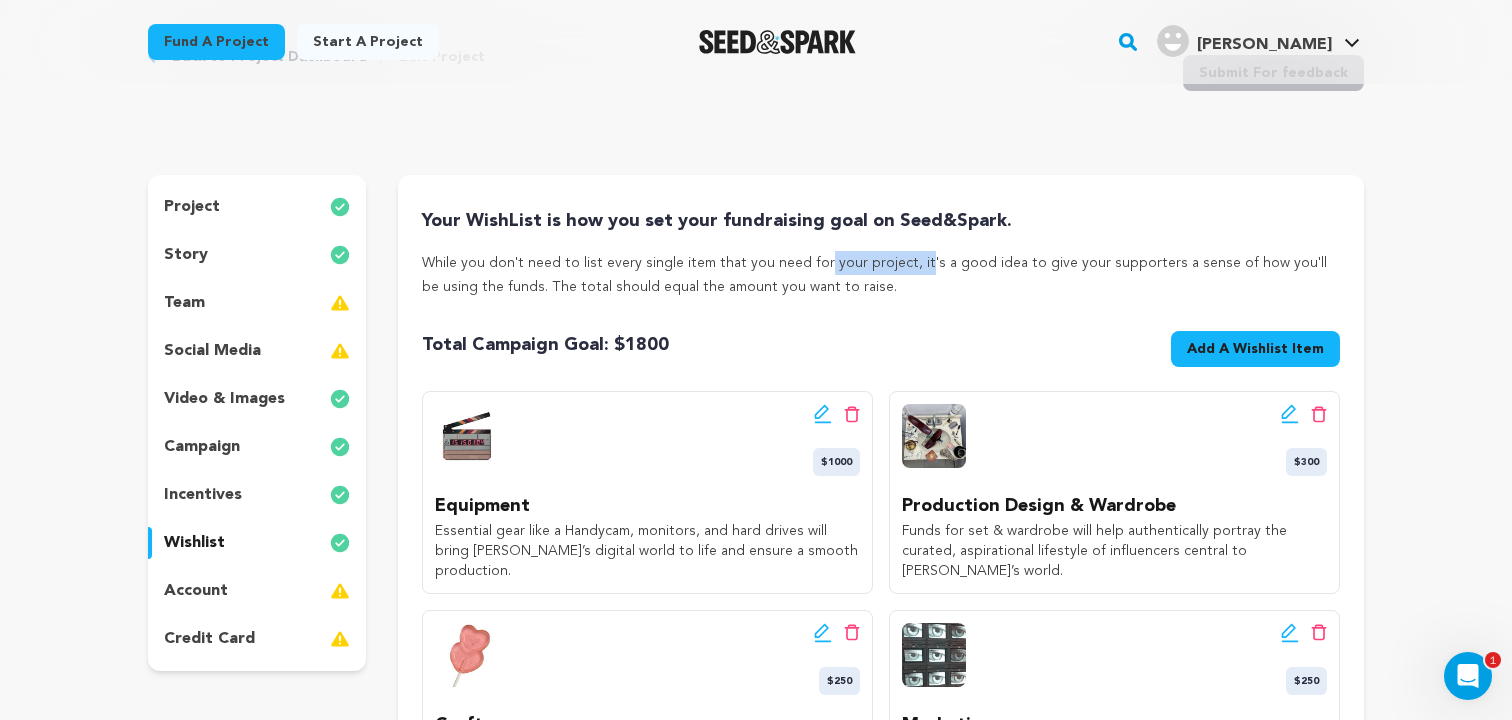 click on "While you don't need to list every single item that you need for your project, it's a good idea to give
your supporters a sense of how you'll be using the funds. The total should equal the amount you want to
raise." at bounding box center (881, 275) 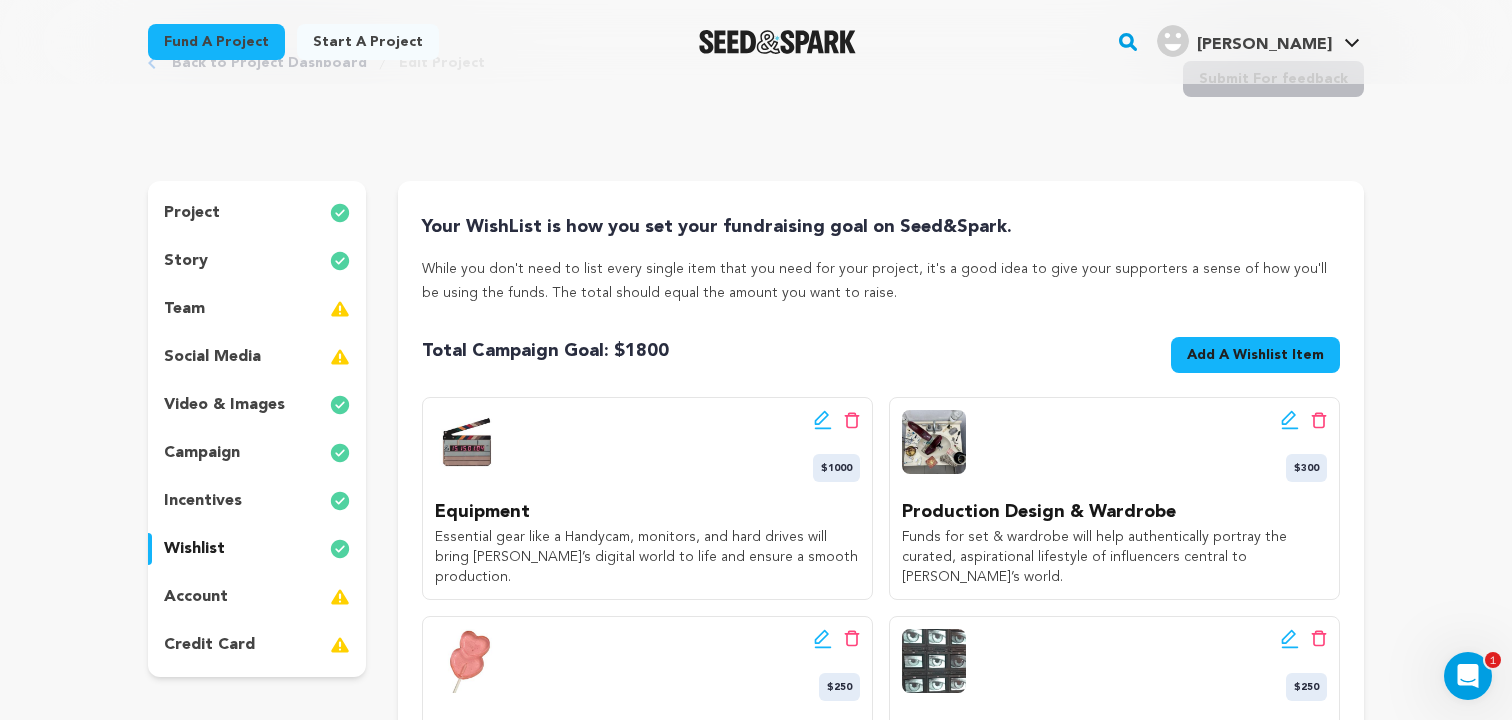 scroll, scrollTop: 227, scrollLeft: 0, axis: vertical 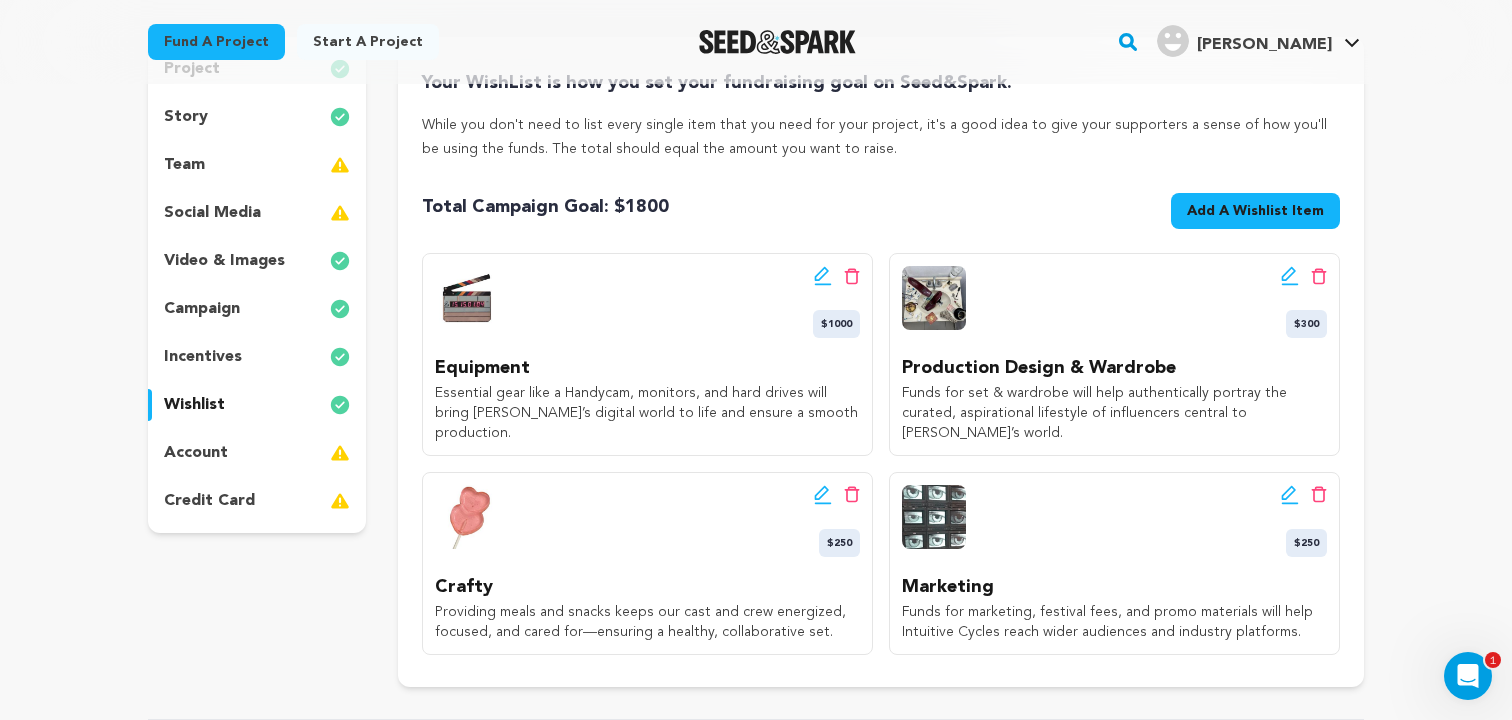 click 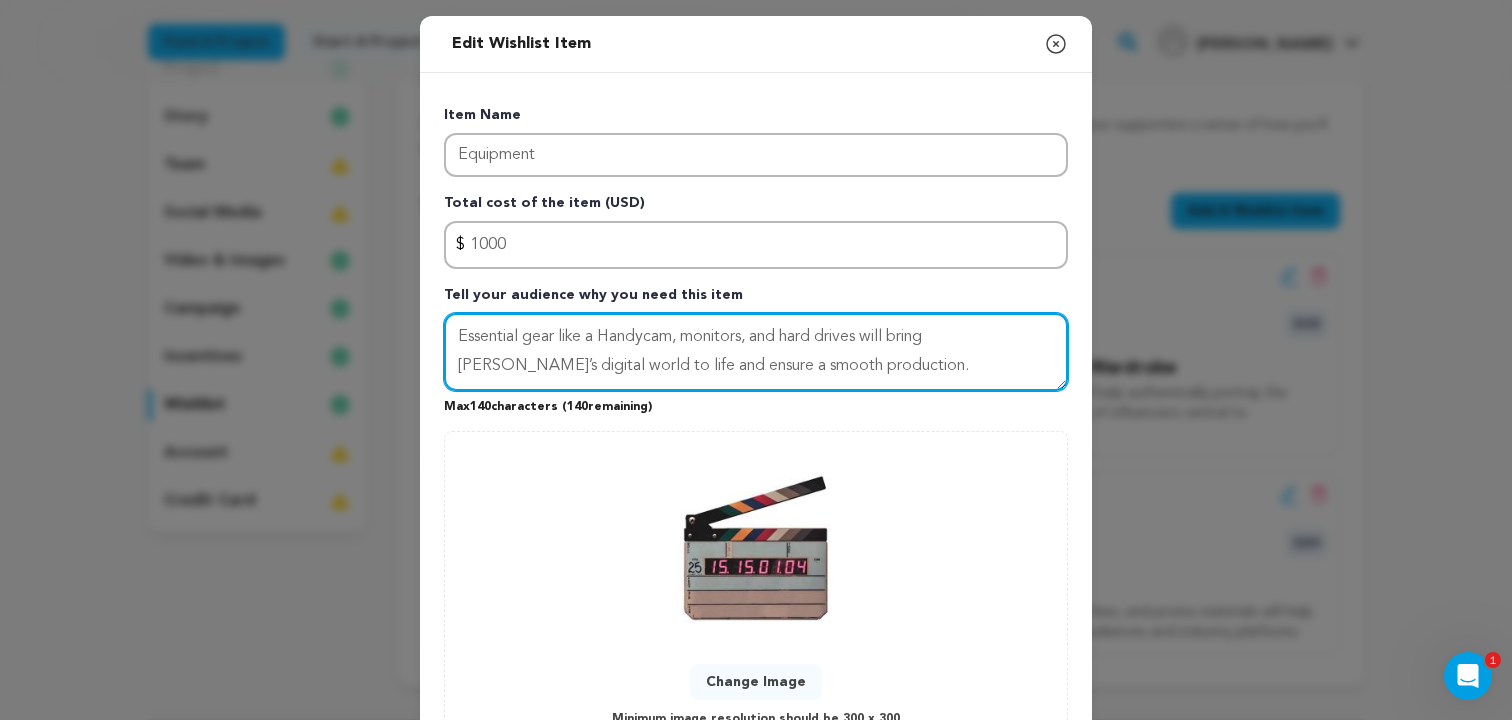 drag, startPoint x: 801, startPoint y: 366, endPoint x: 408, endPoint y: 297, distance: 399.0113 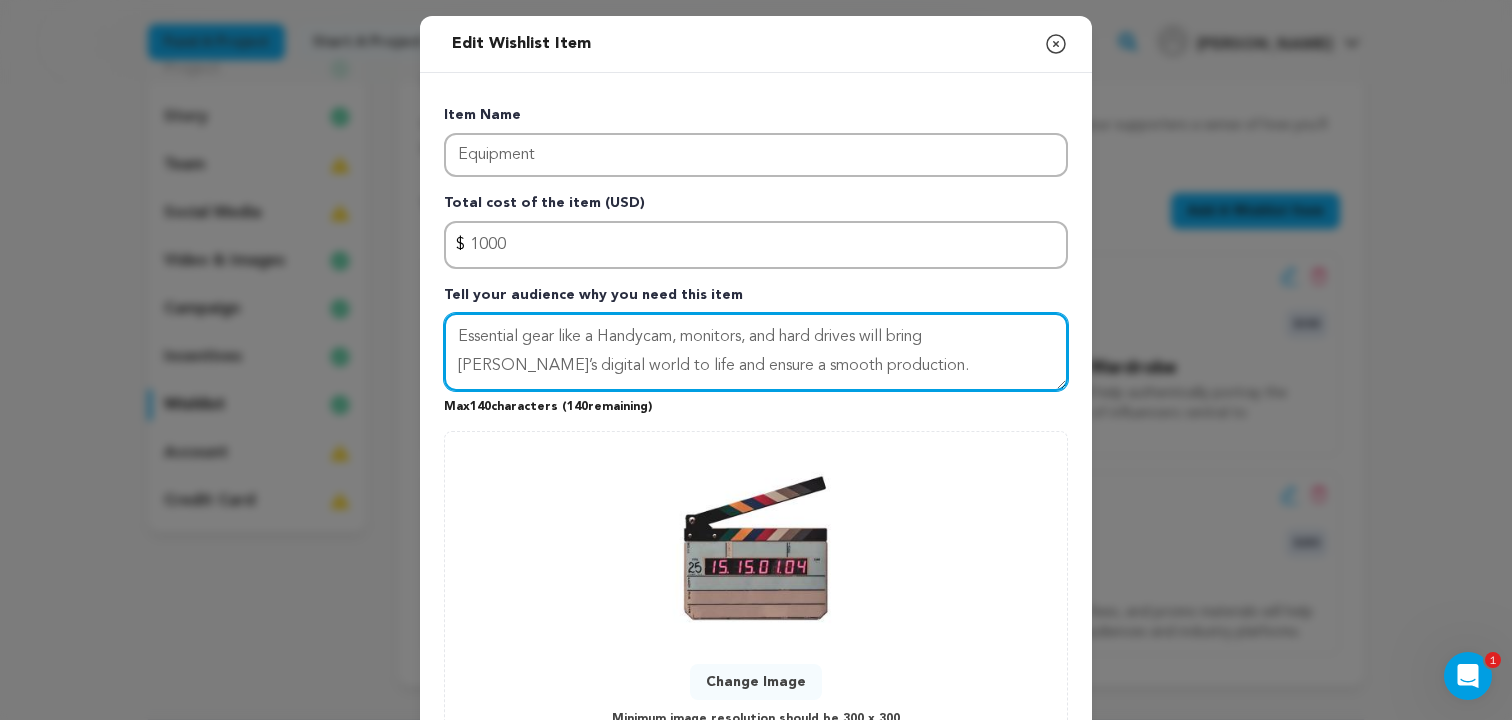 click on "Edit Wishlist Item
Close modal
Item Name
Equipment
Total cost of the item (USD)
$
Amount
1000
Tell your audience why you need this item
Max  140  characters
( 140  remaining)" at bounding box center (756, 441) 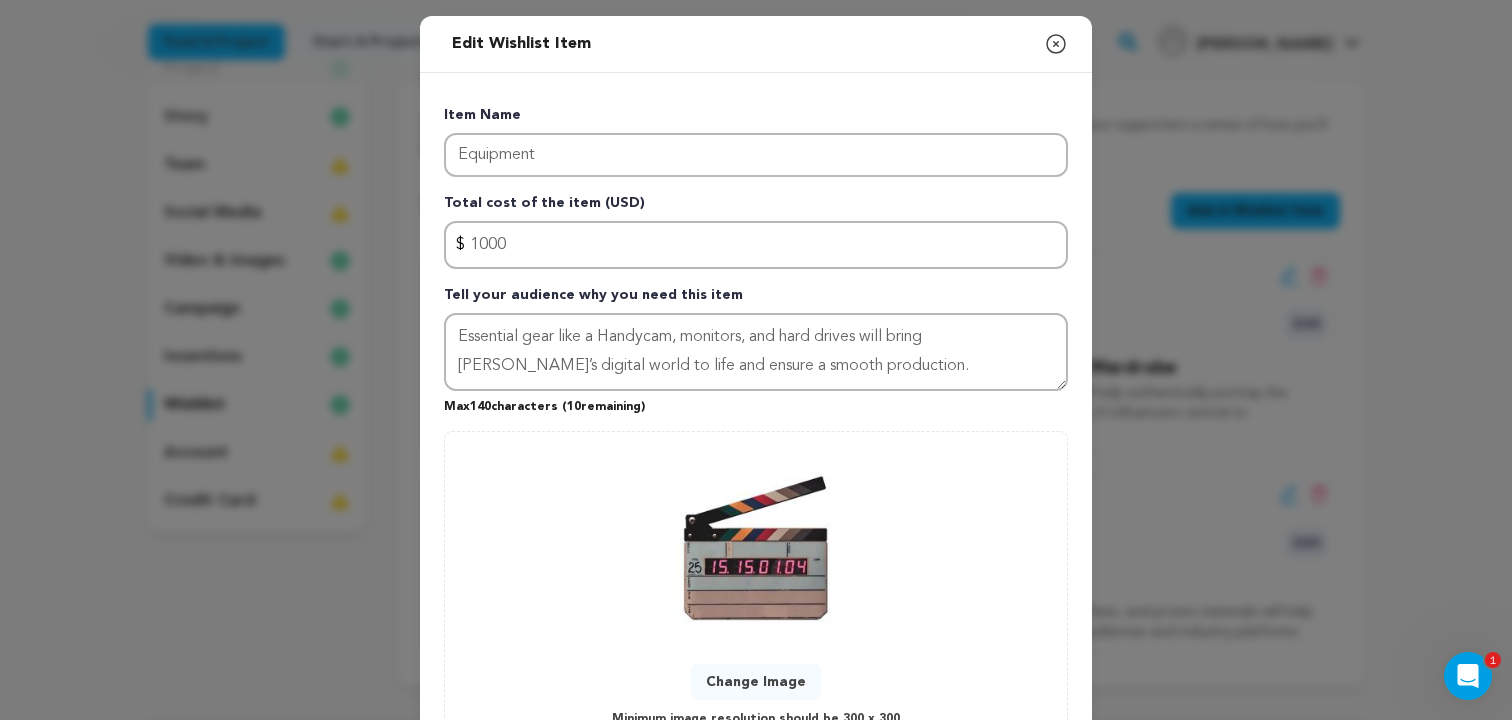 click 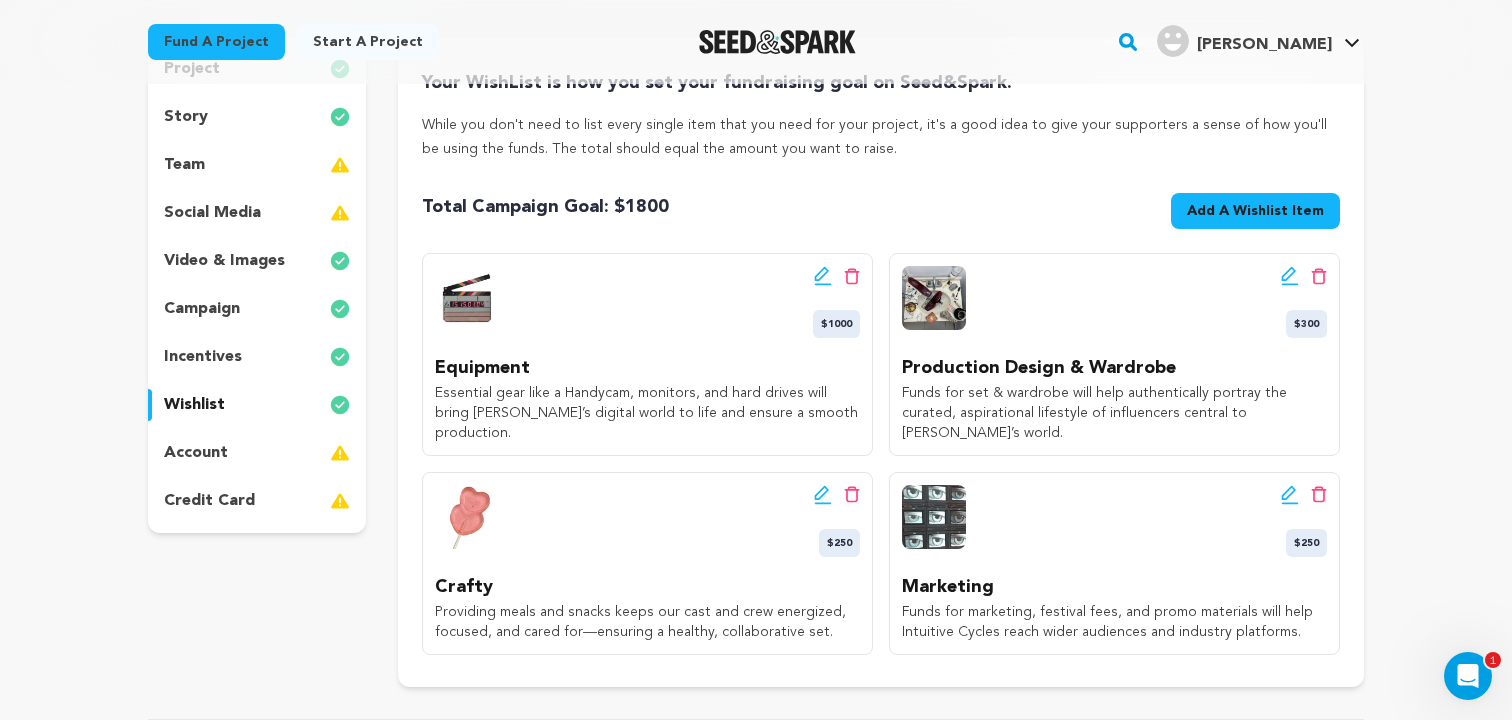 click 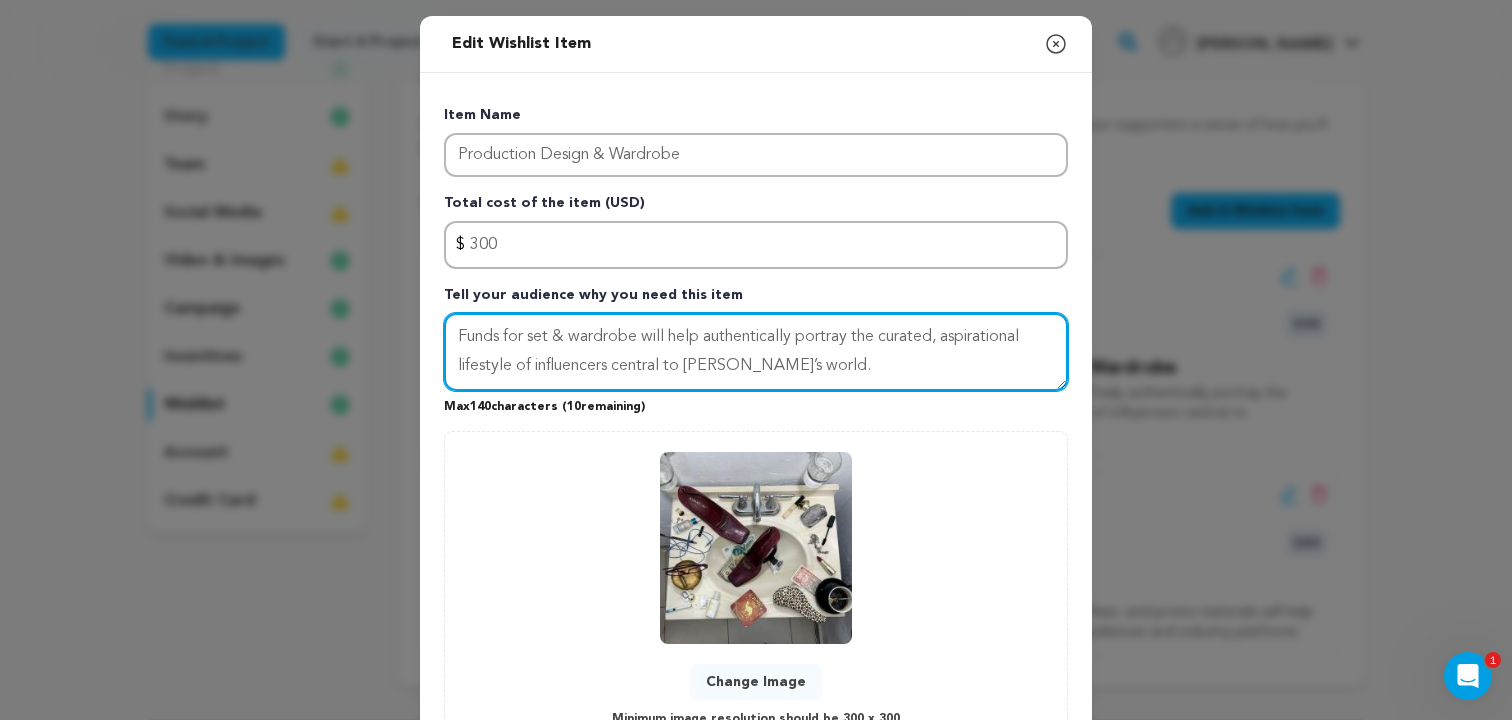 drag, startPoint x: 825, startPoint y: 367, endPoint x: 431, endPoint y: 320, distance: 396.7934 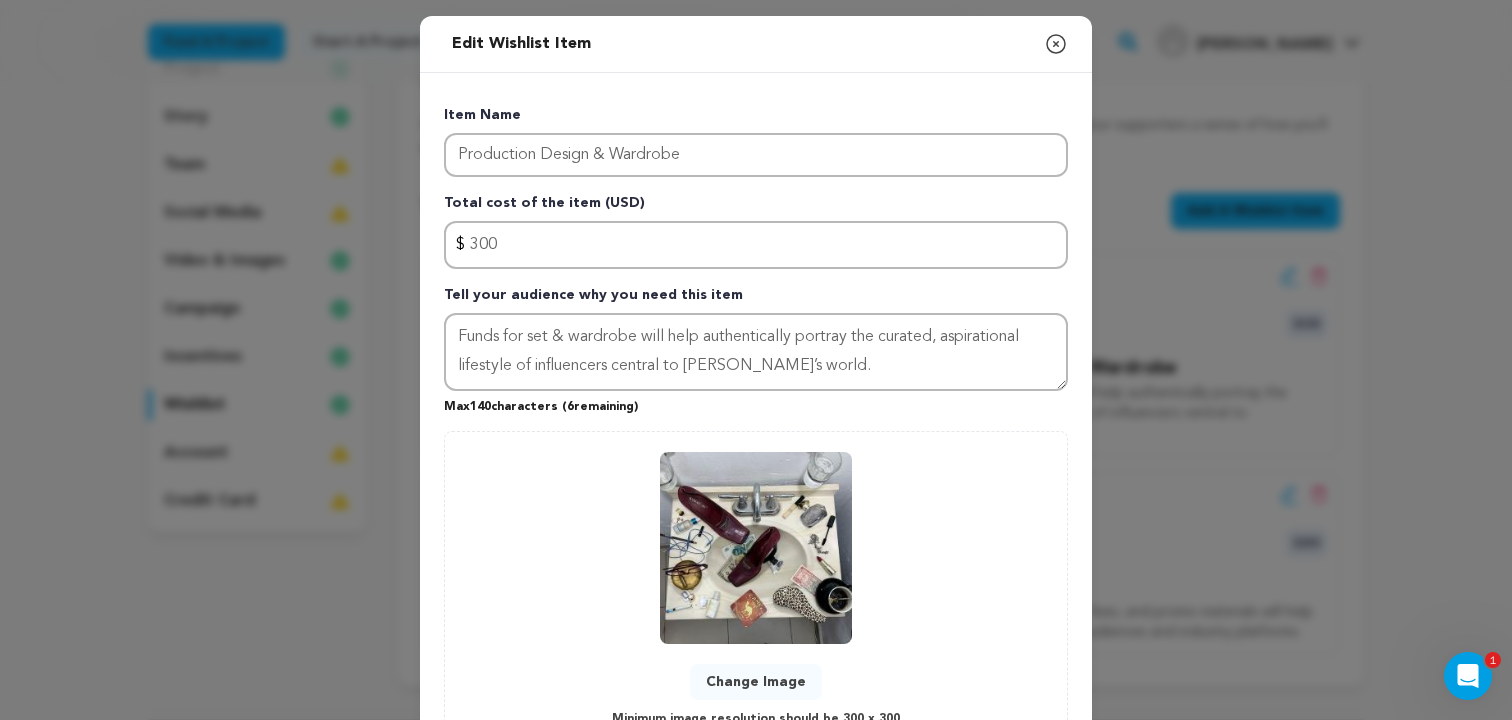 click on "Edit Wishlist Item
Close modal
Item Name
Production Design & Wardrobe
Total cost of the item (USD)
$
Amount
300
Tell your audience why you need this item
Max  140  characters
( 6 0 0" at bounding box center (756, 441) 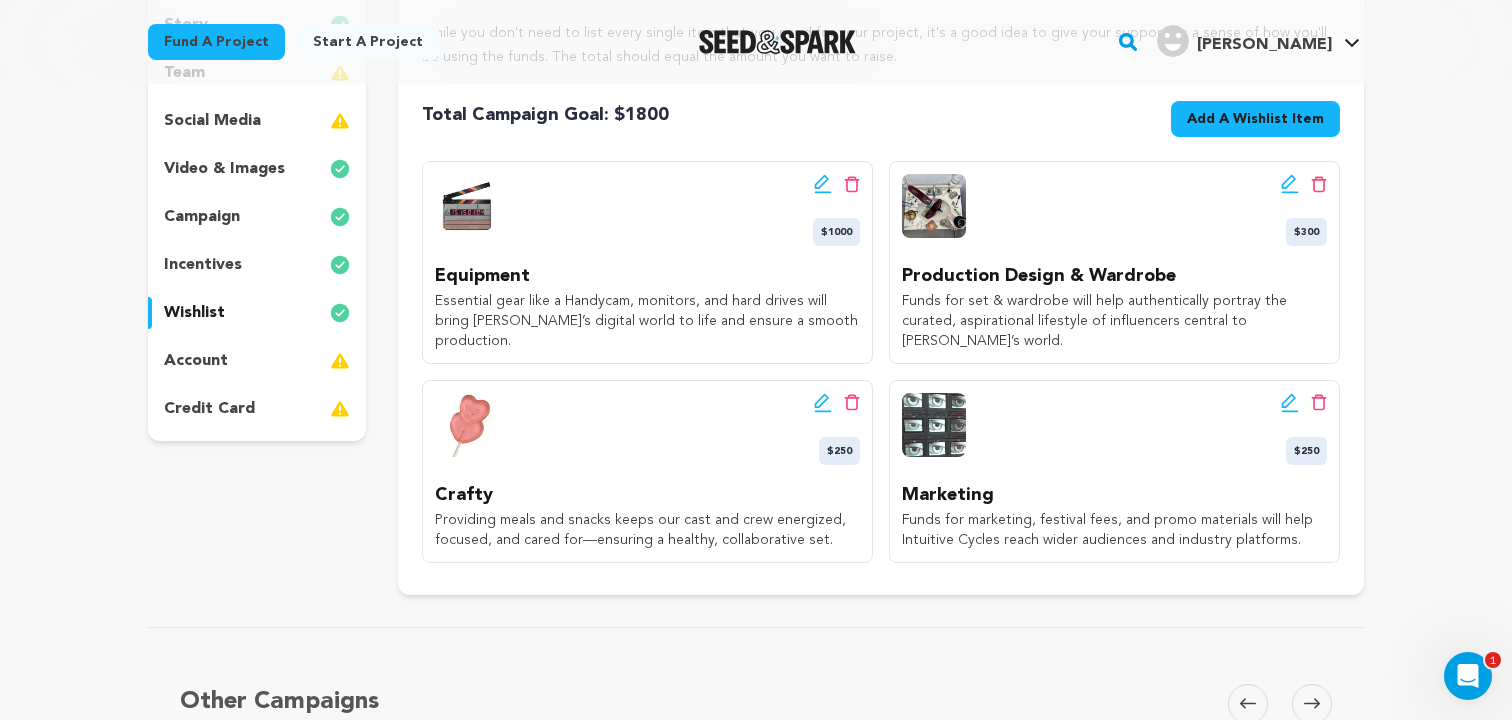 scroll, scrollTop: 343, scrollLeft: 0, axis: vertical 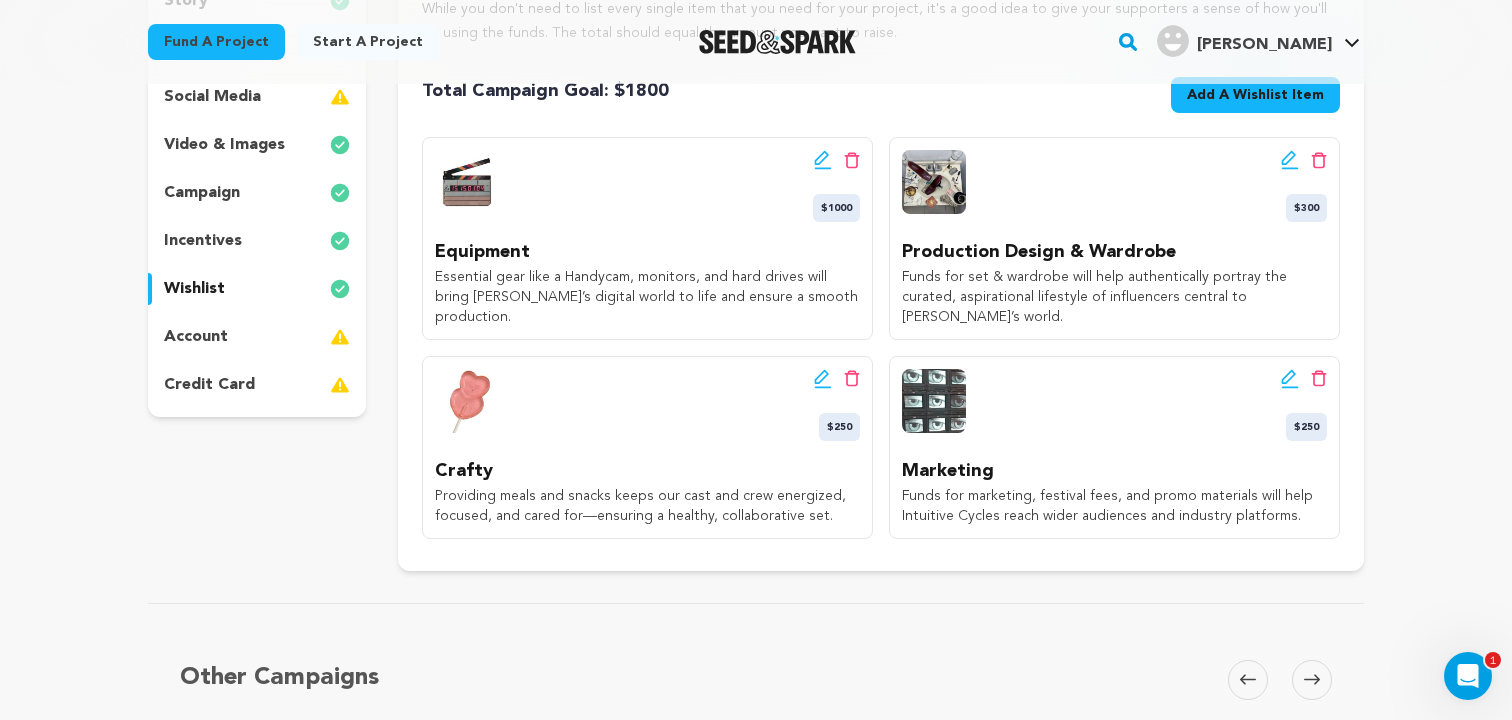 click 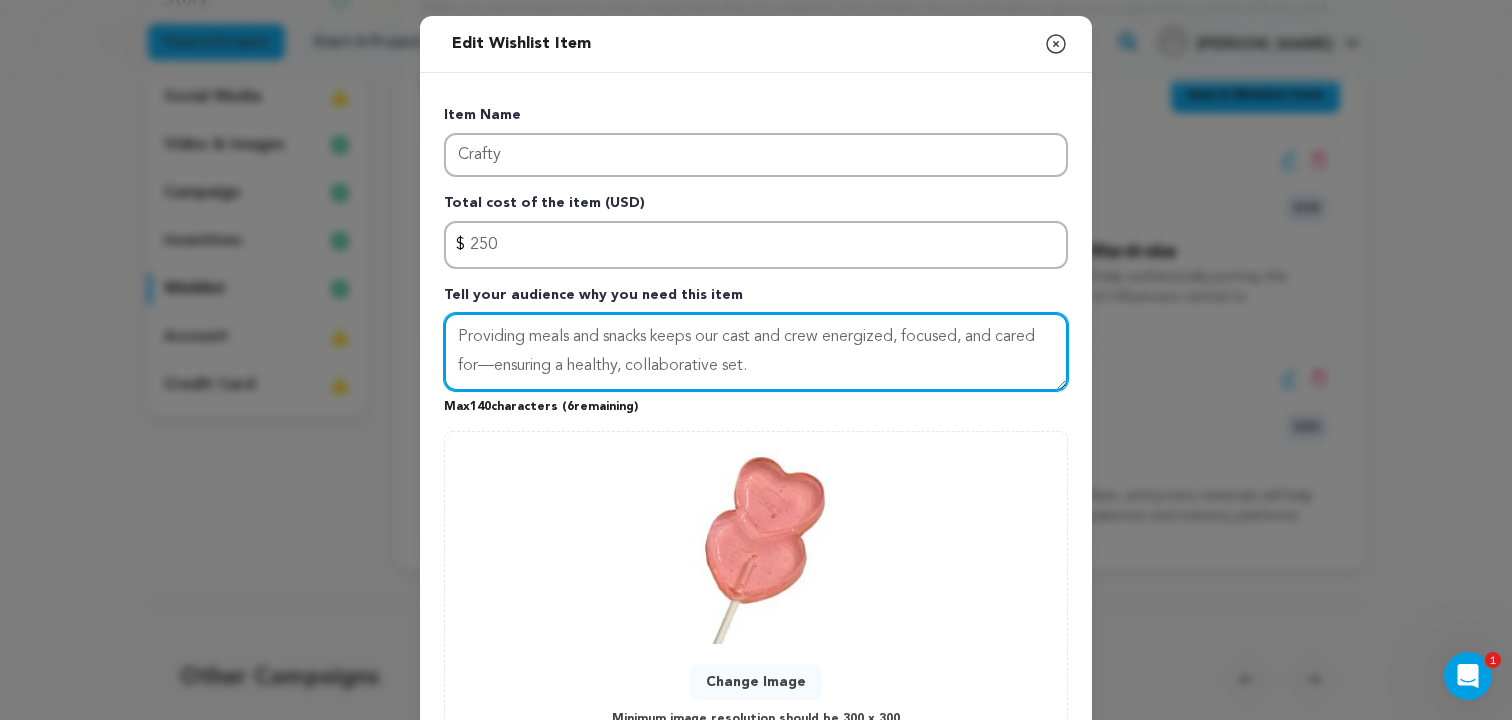 drag, startPoint x: 771, startPoint y: 371, endPoint x: 399, endPoint y: 319, distance: 375.61682 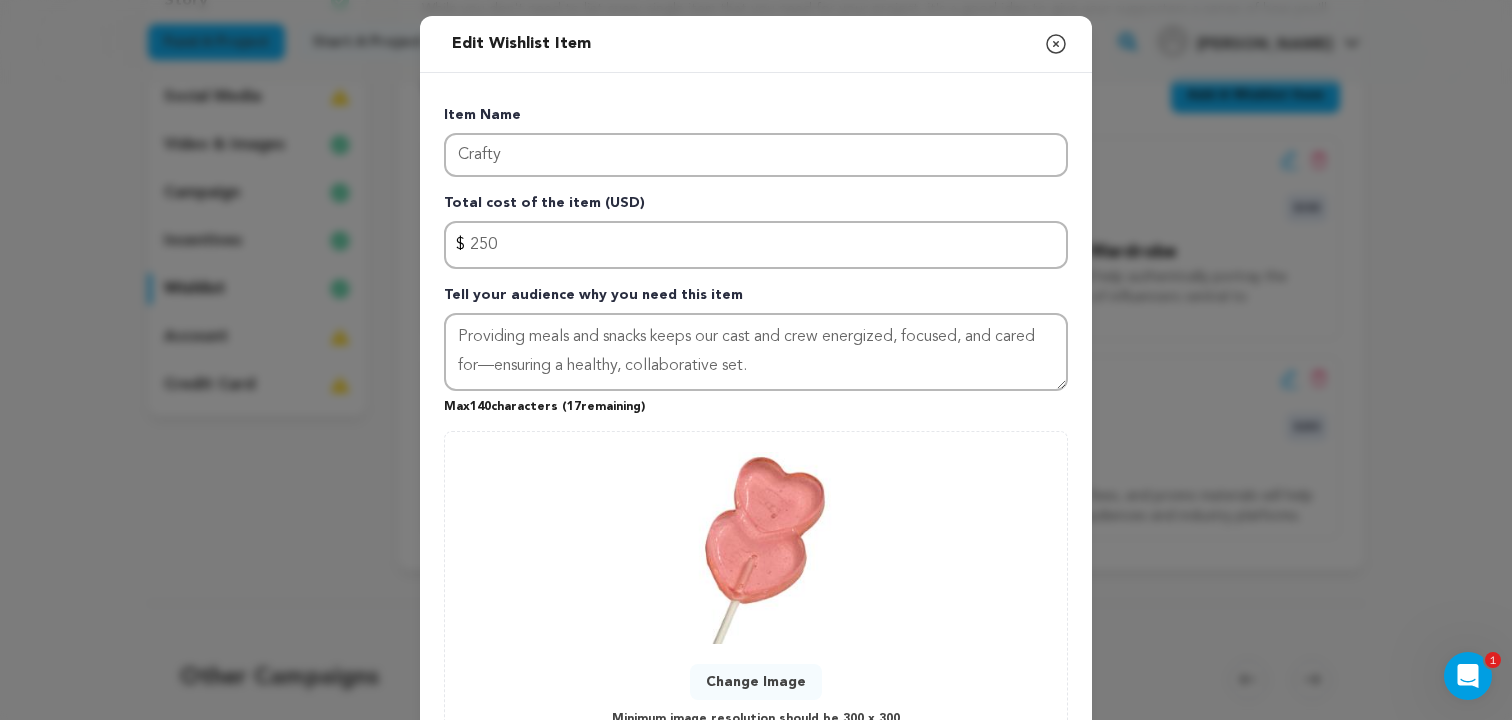 click 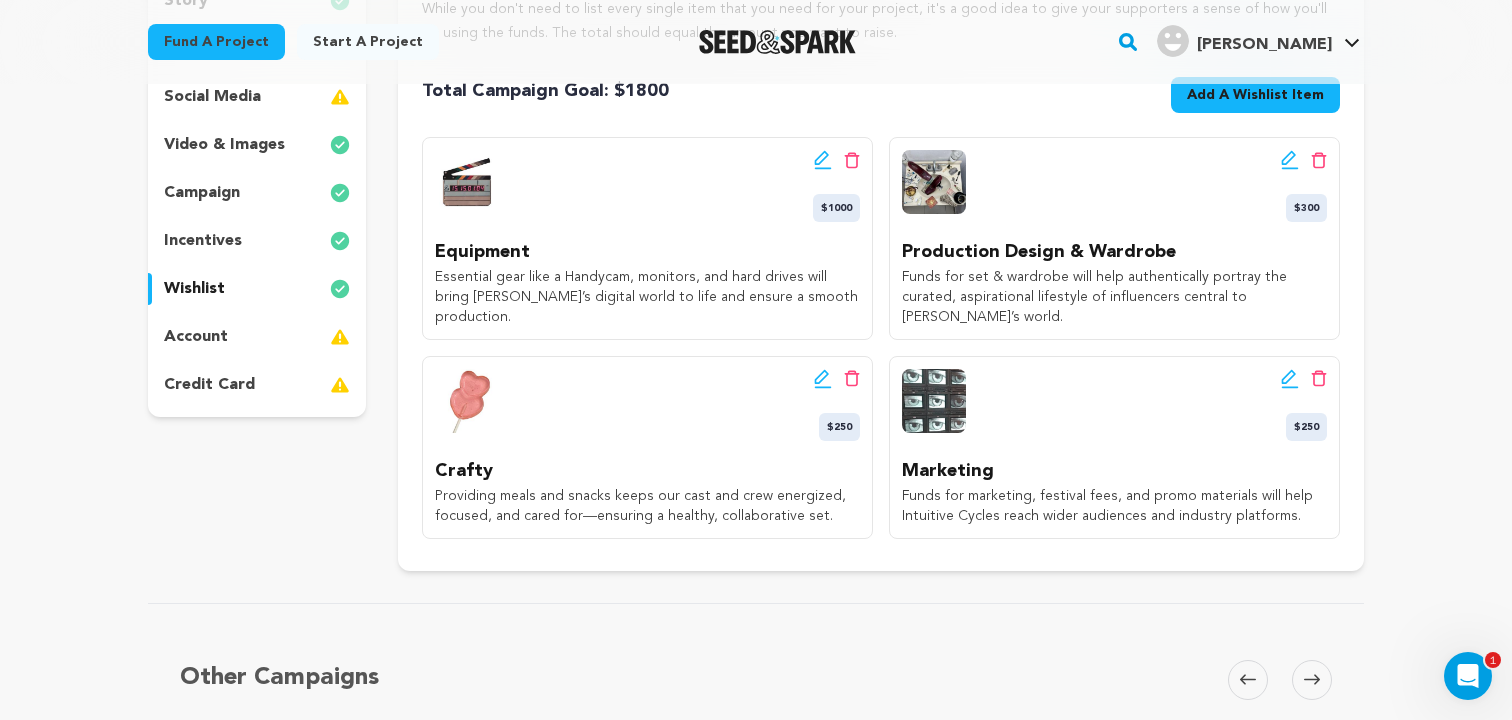 click 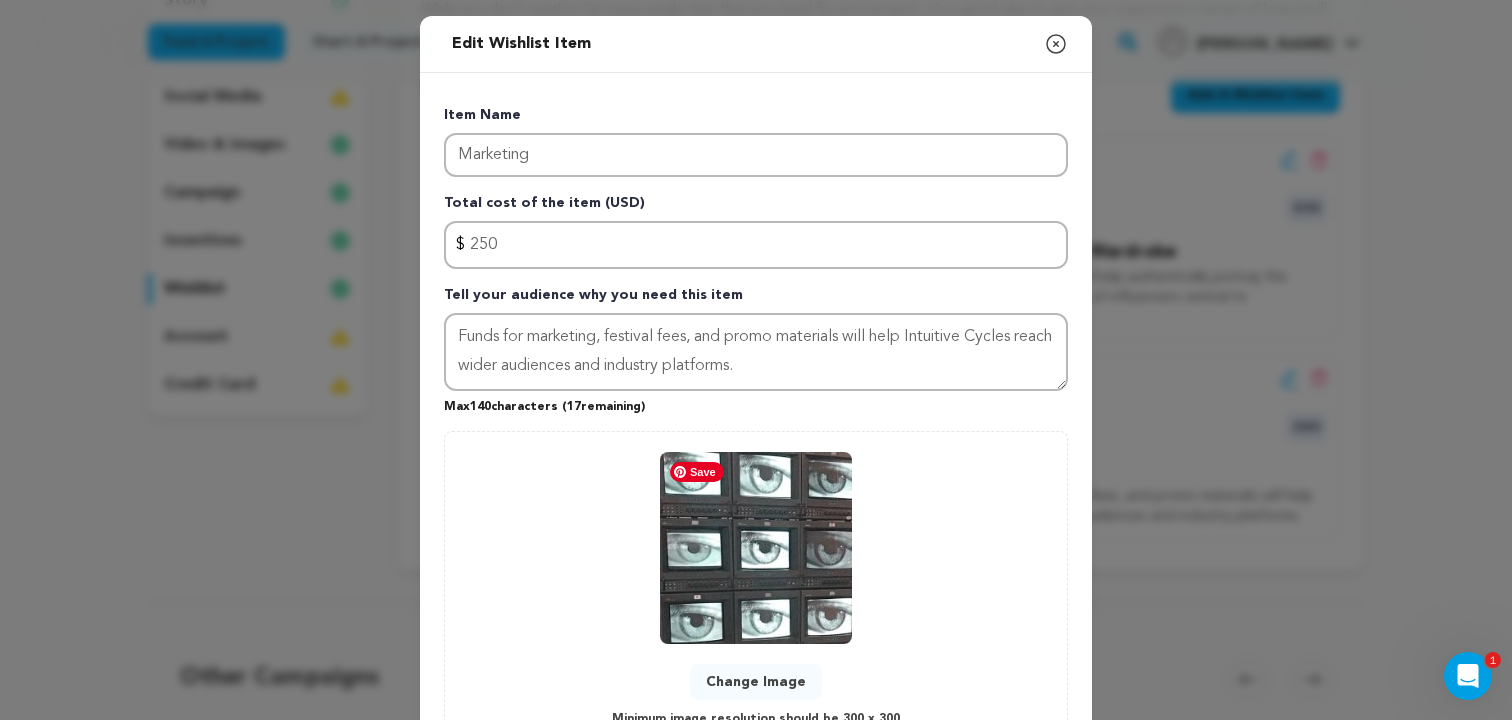 scroll, scrollTop: 50, scrollLeft: 0, axis: vertical 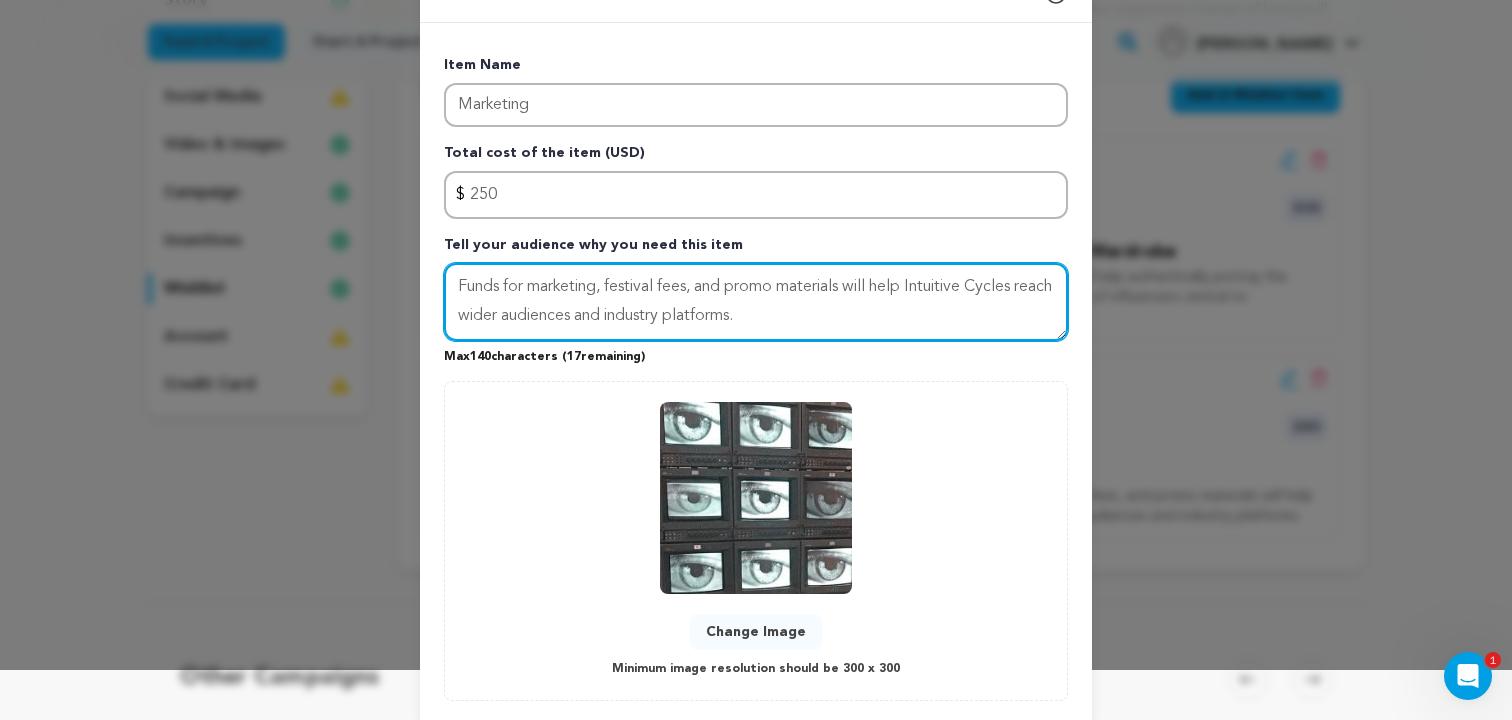 drag, startPoint x: 819, startPoint y: 319, endPoint x: 448, endPoint y: 270, distance: 374.22186 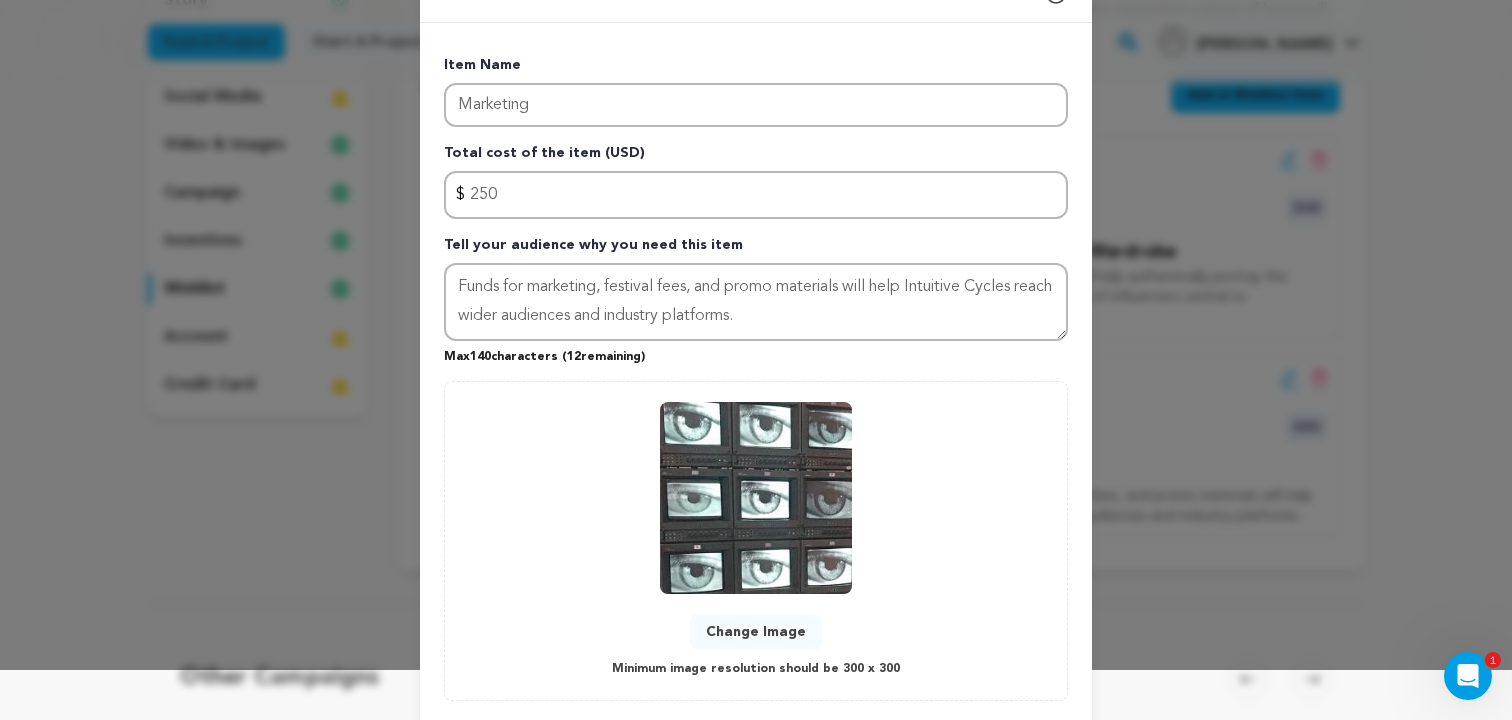 click on "Edit Wishlist Item
Close modal
Item Name
Marketing
Total cost of the item (USD)
$
Amount
250
Tell your audience why you need this item
Max  140  characters
( 12  remaining)
0" at bounding box center [756, 391] 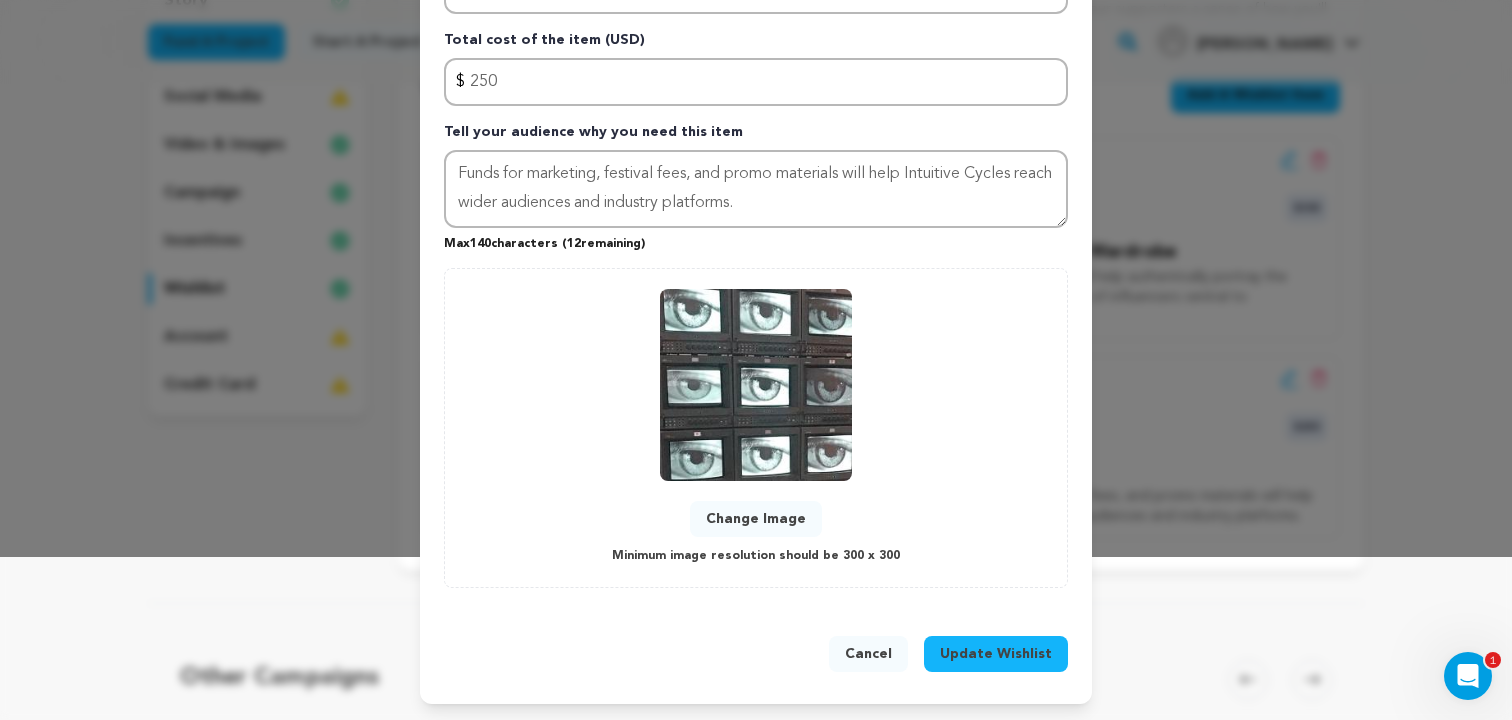 scroll, scrollTop: 0, scrollLeft: 0, axis: both 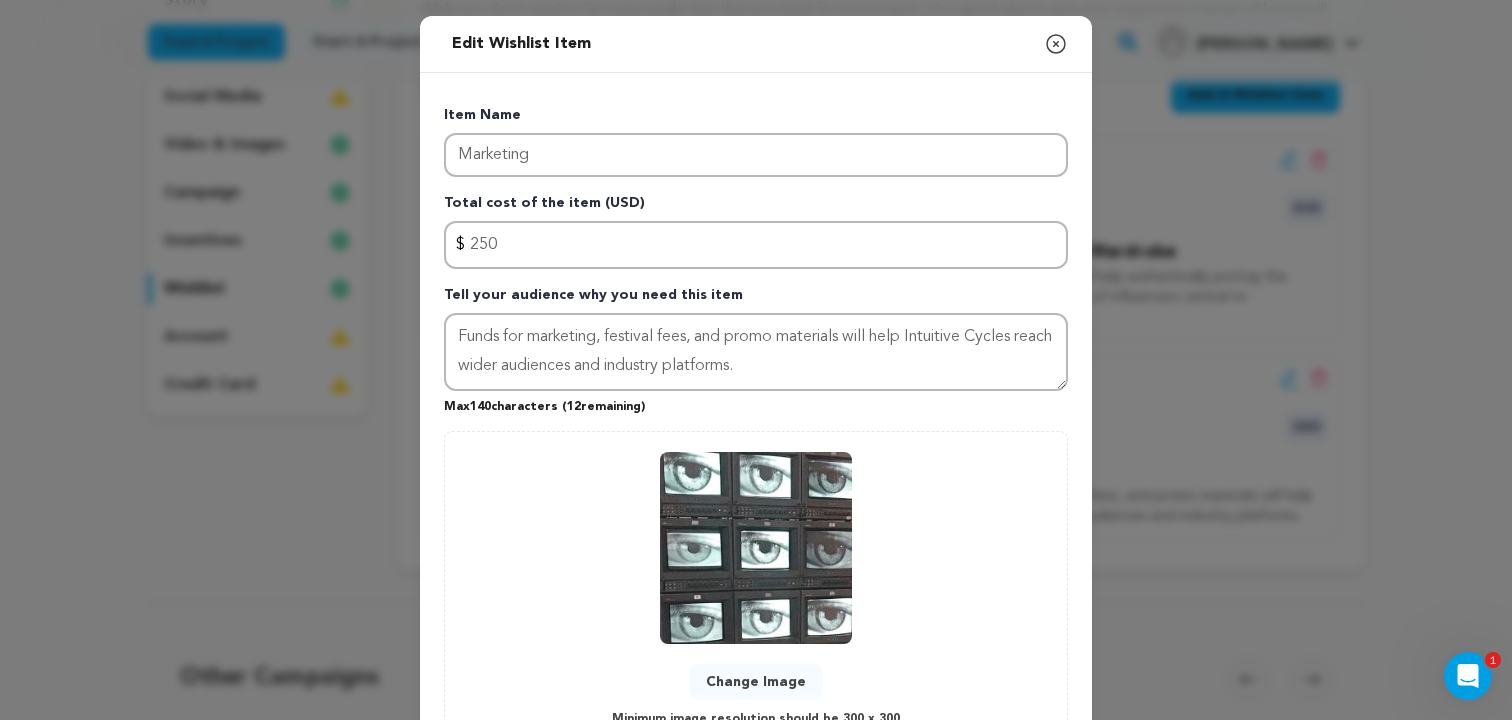 click 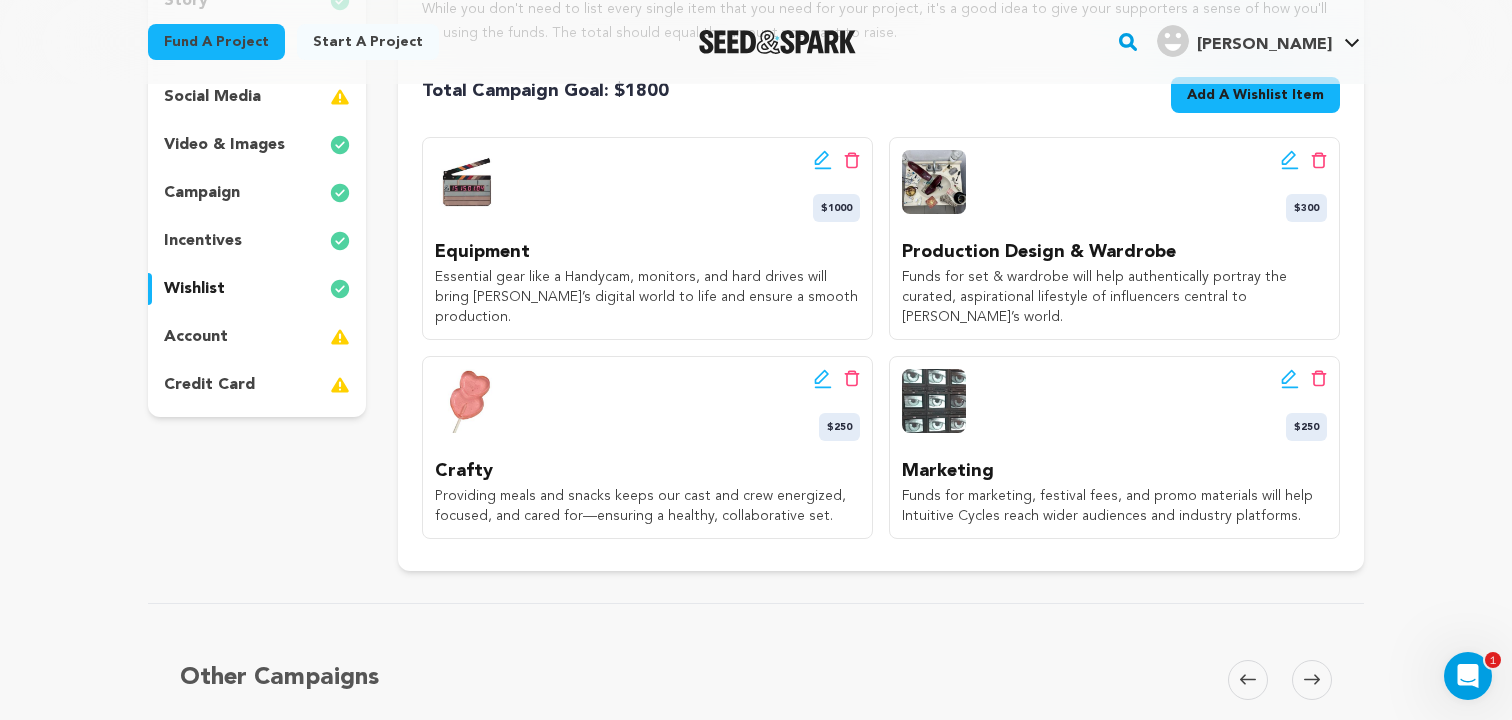 click on "Add A Wishlist Item" at bounding box center (1255, 95) 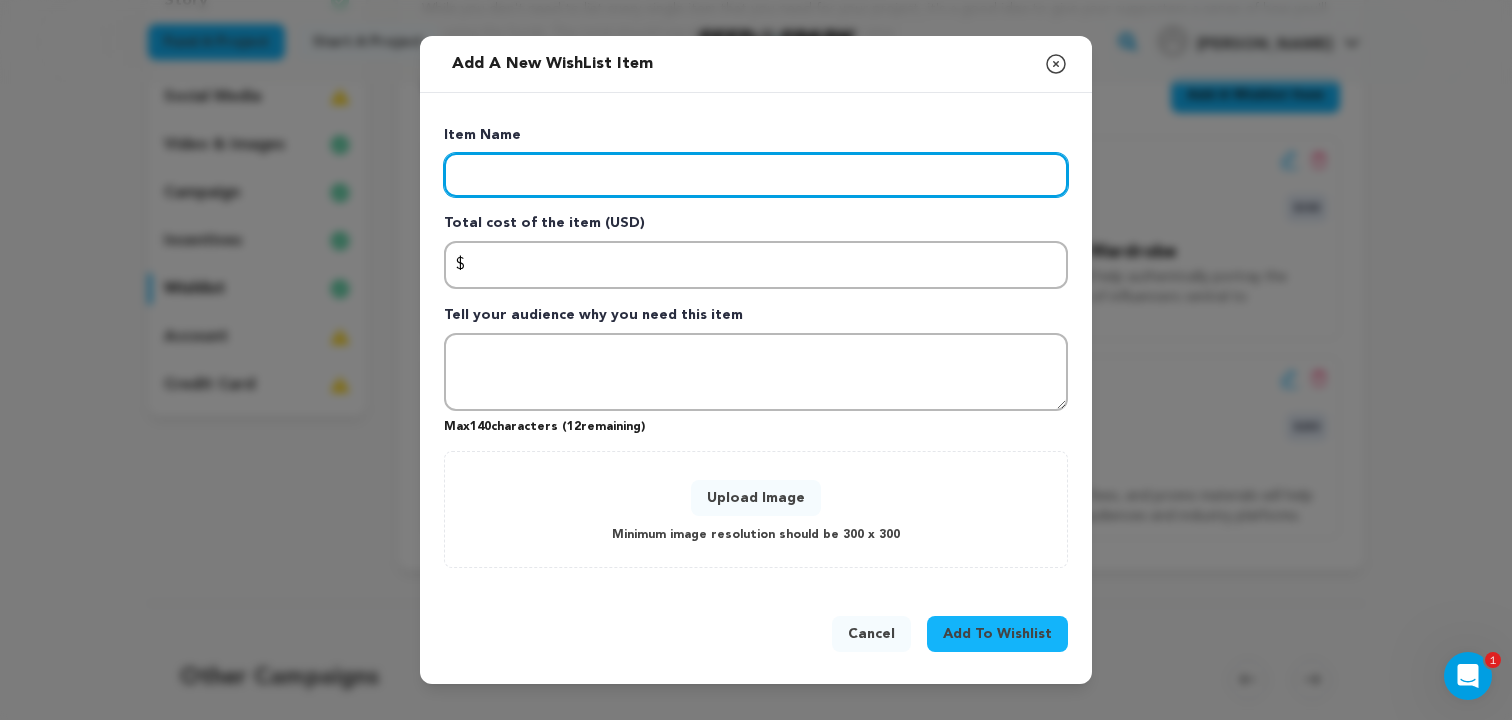 click at bounding box center [756, 175] 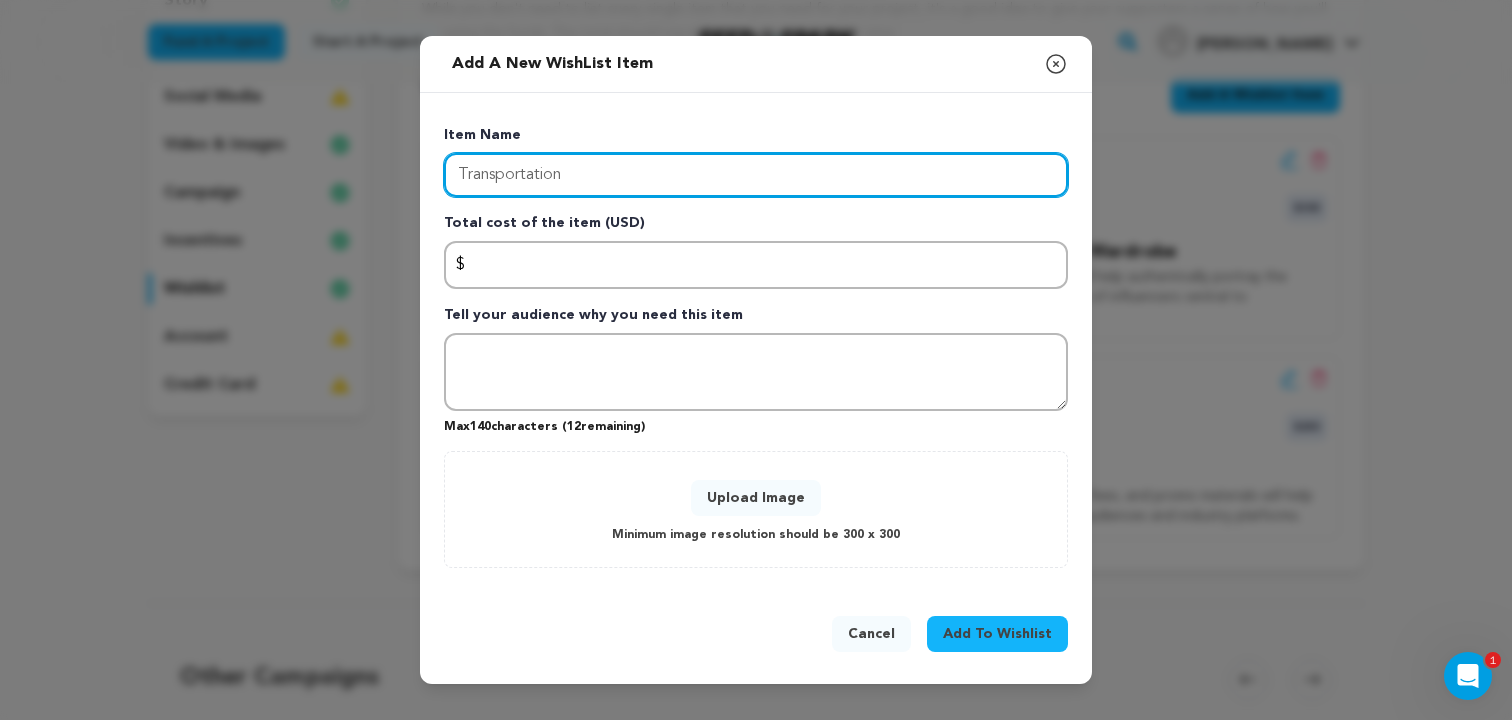 type on "Transportation" 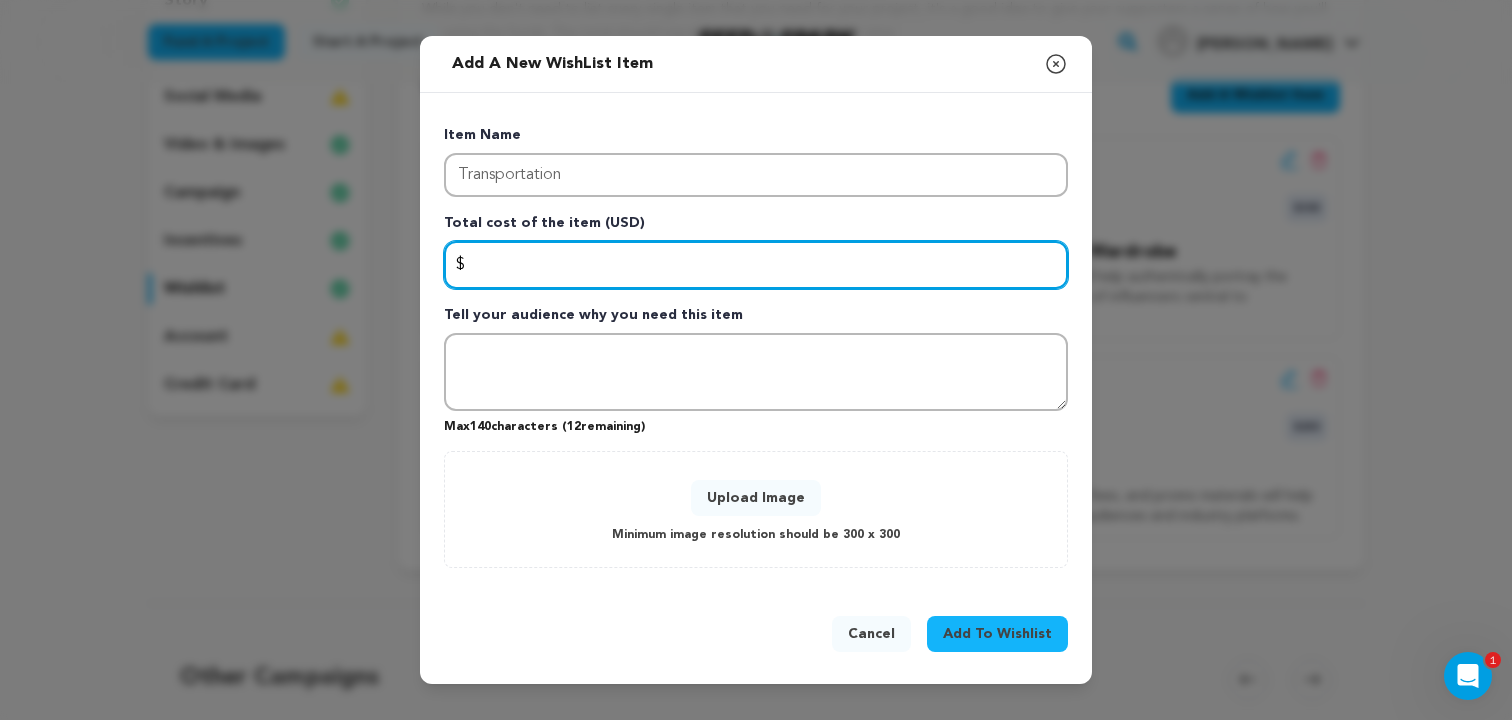 click at bounding box center [756, 265] 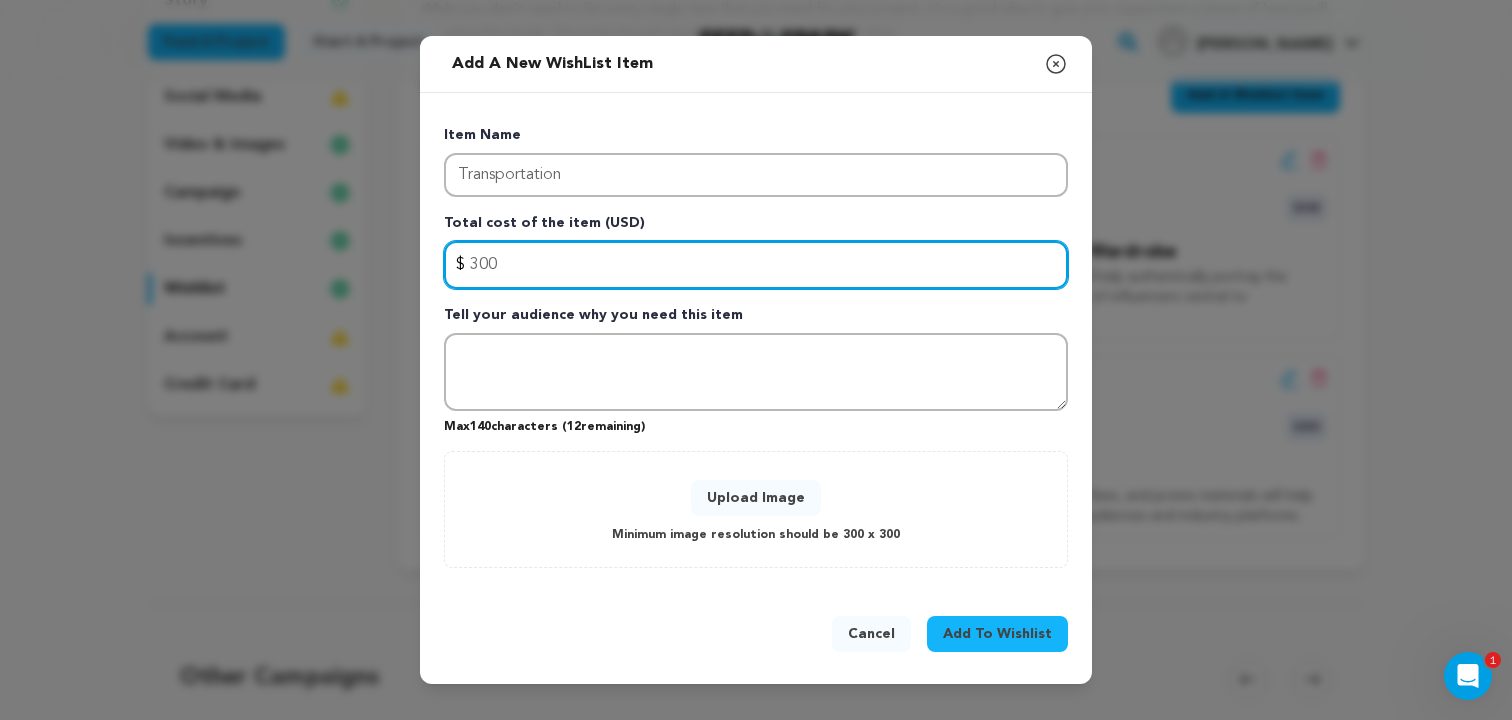 type on "300" 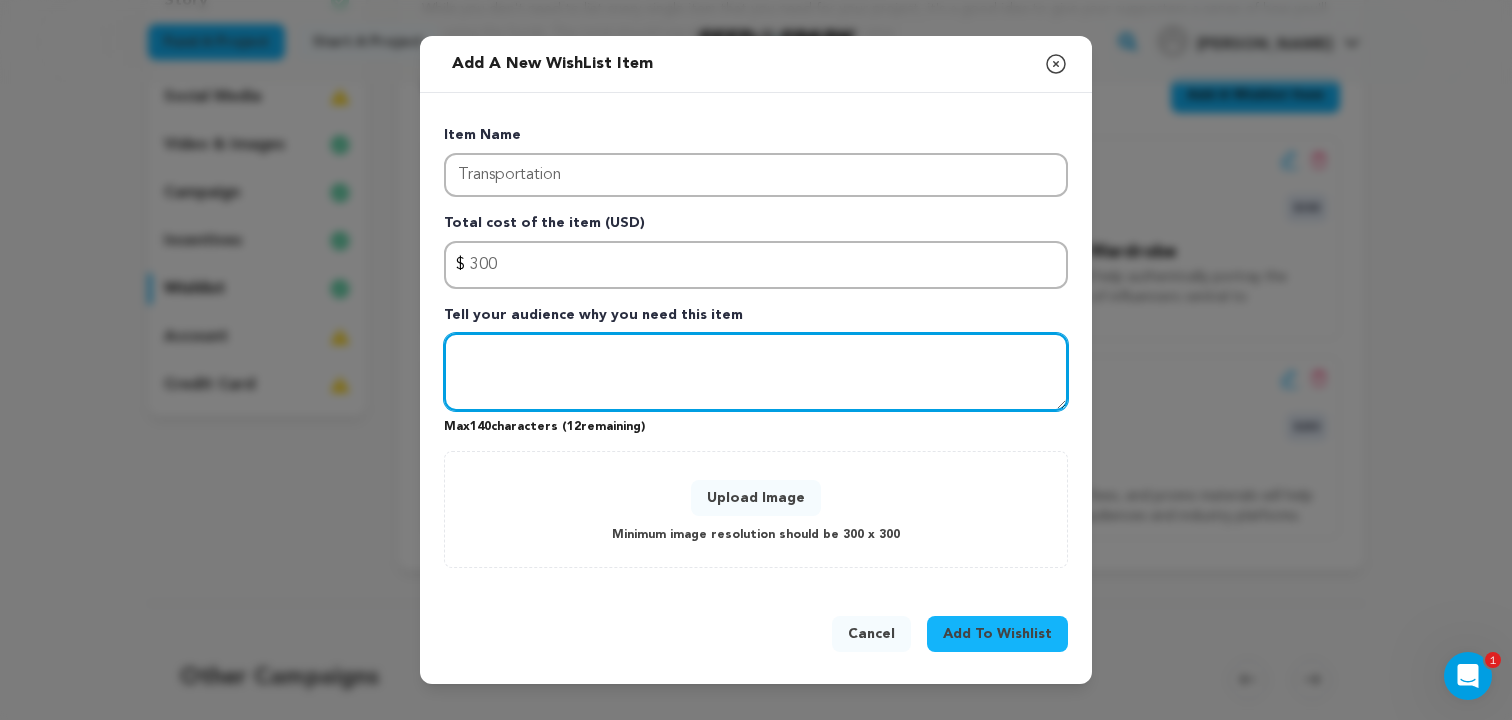 click at bounding box center (756, 372) 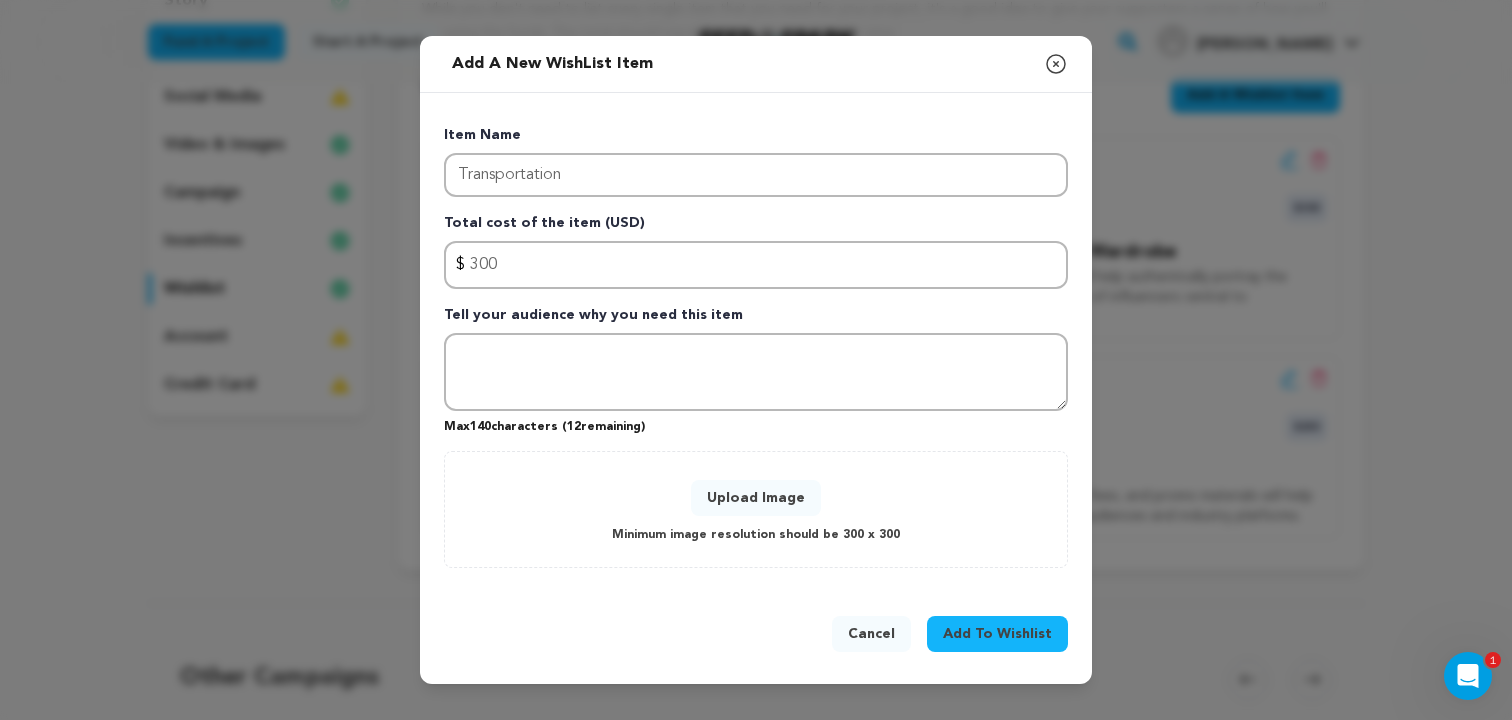 click on "Upload Image" at bounding box center (756, 498) 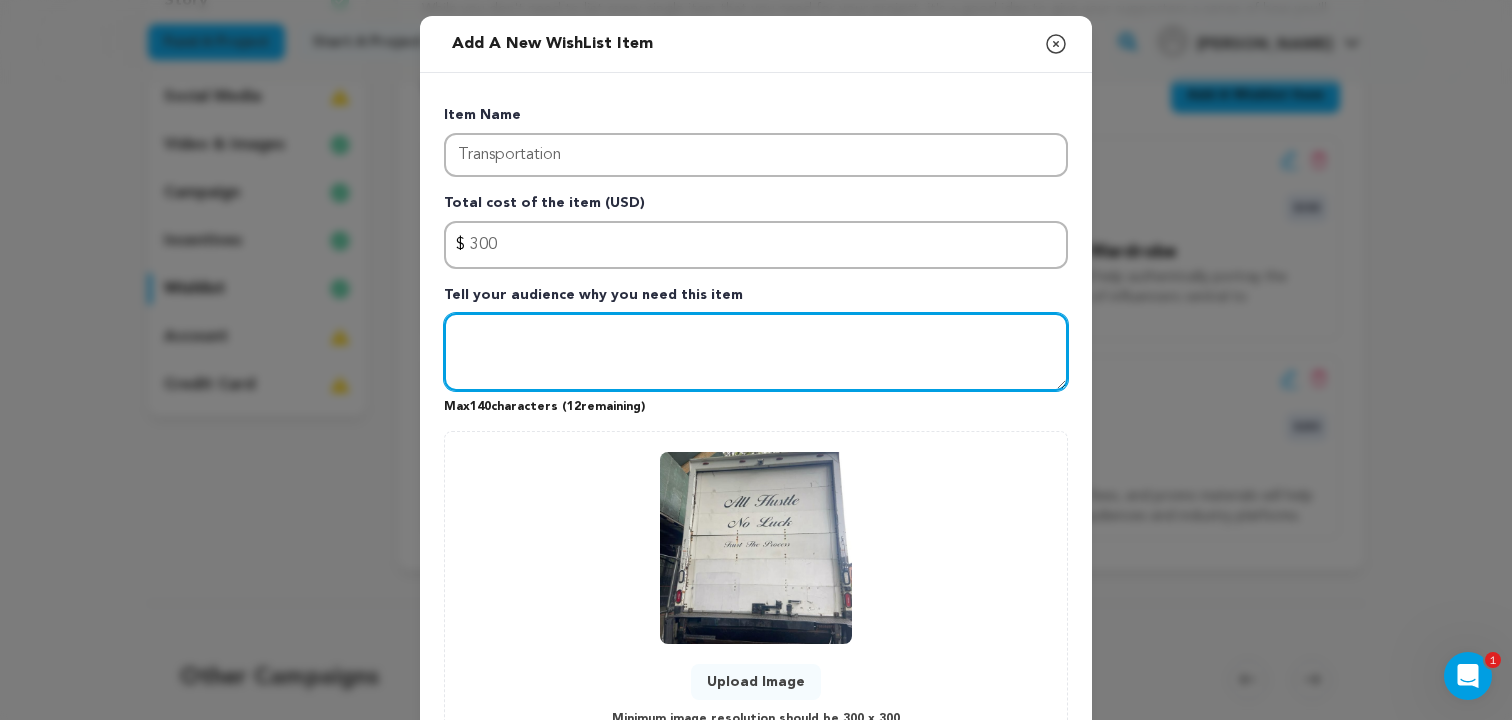 click at bounding box center (756, 352) 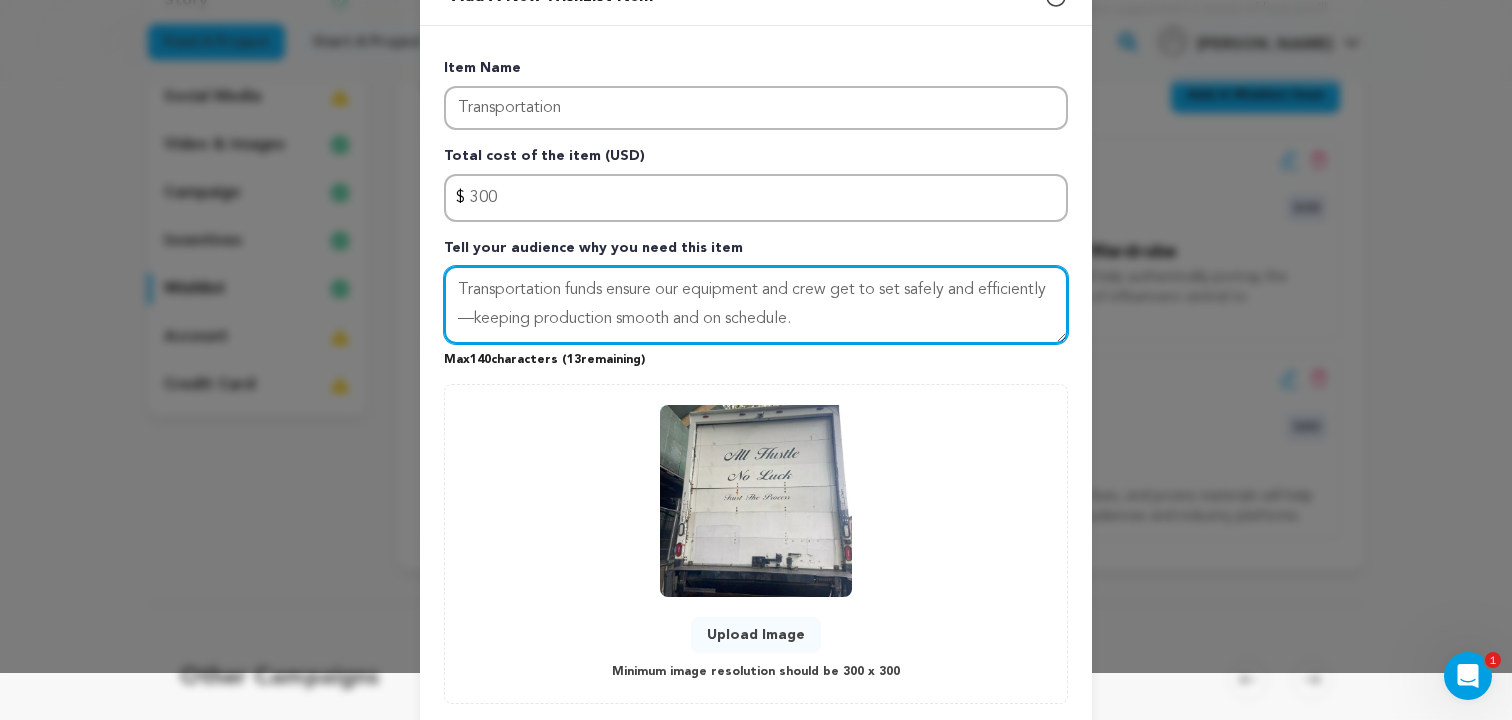 scroll, scrollTop: 163, scrollLeft: 0, axis: vertical 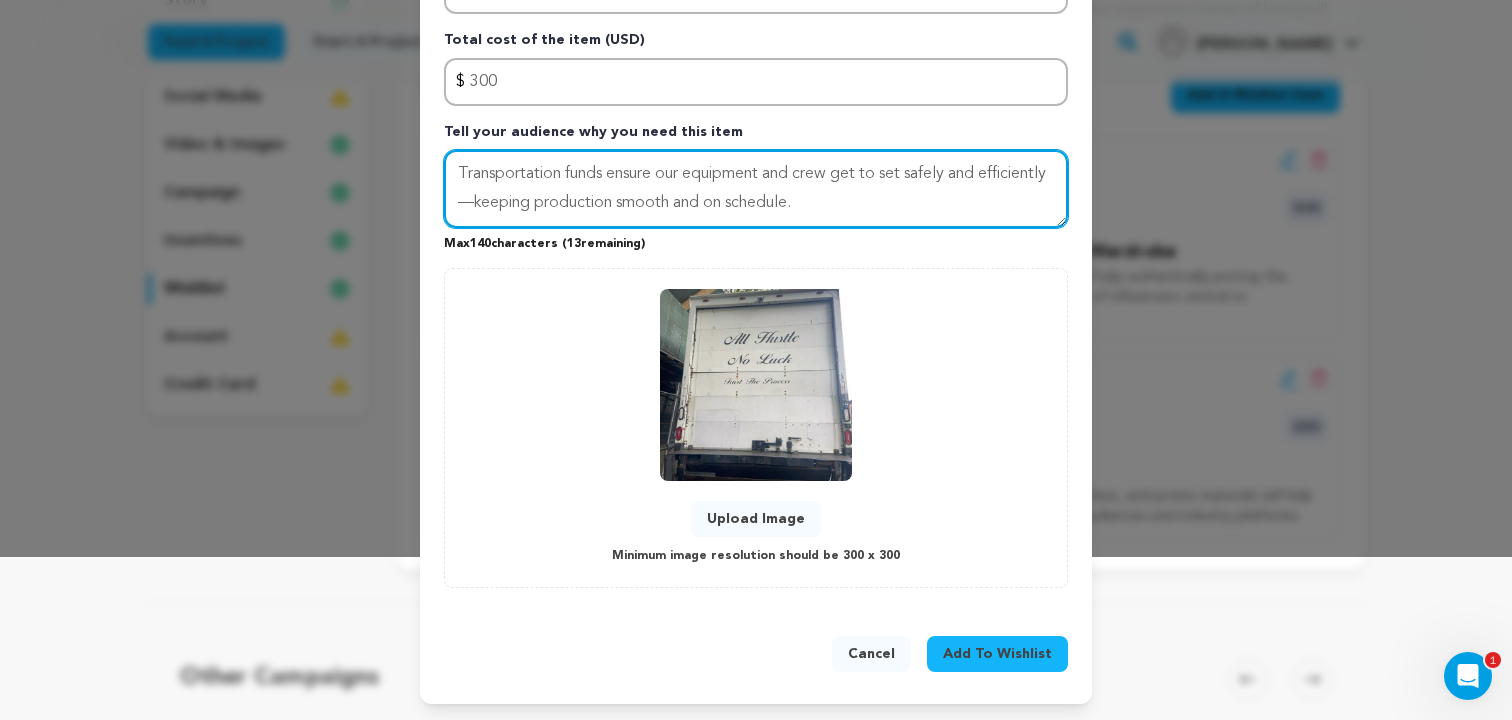 type on "Transportation funds ensure our equipment and crew get to set safely and efficiently—keeping production smooth and on schedule." 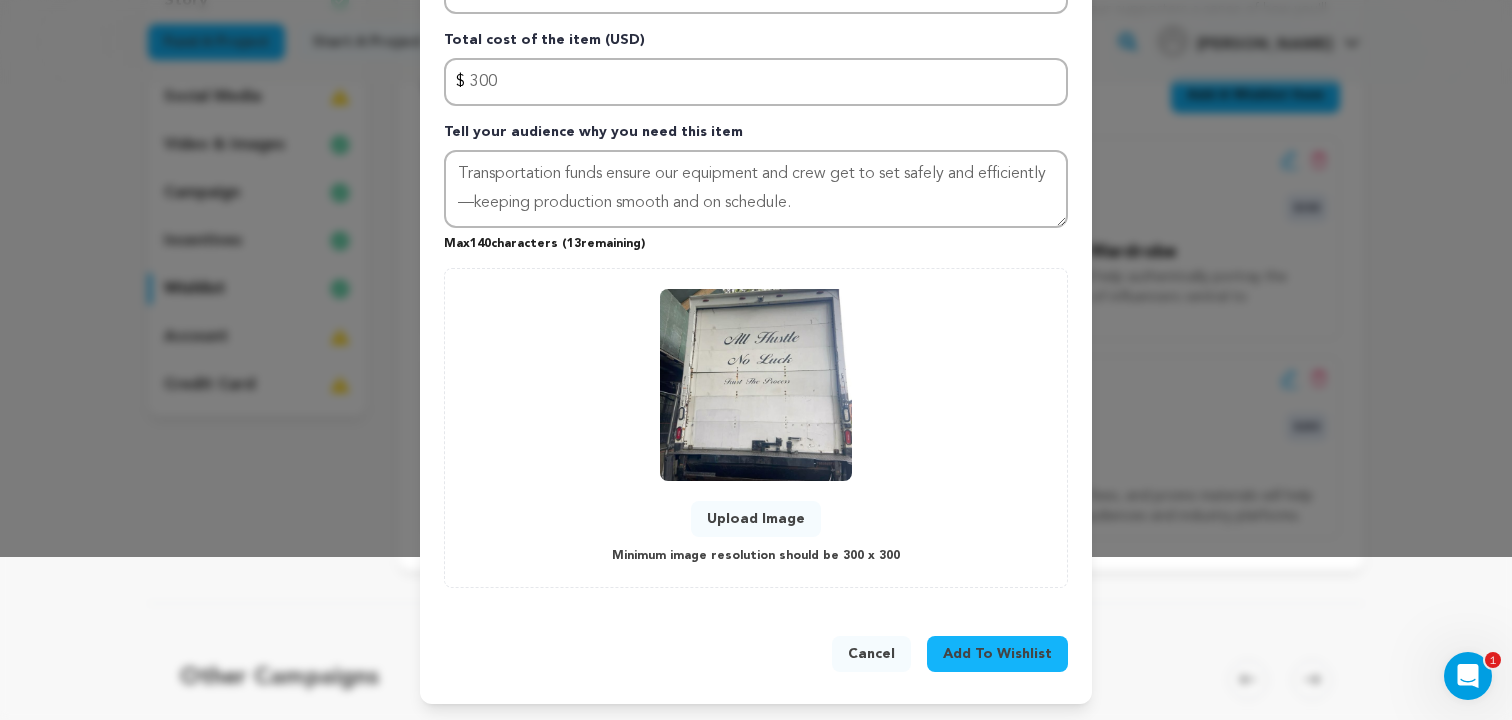 click on "Add To Wishlist" at bounding box center [997, 654] 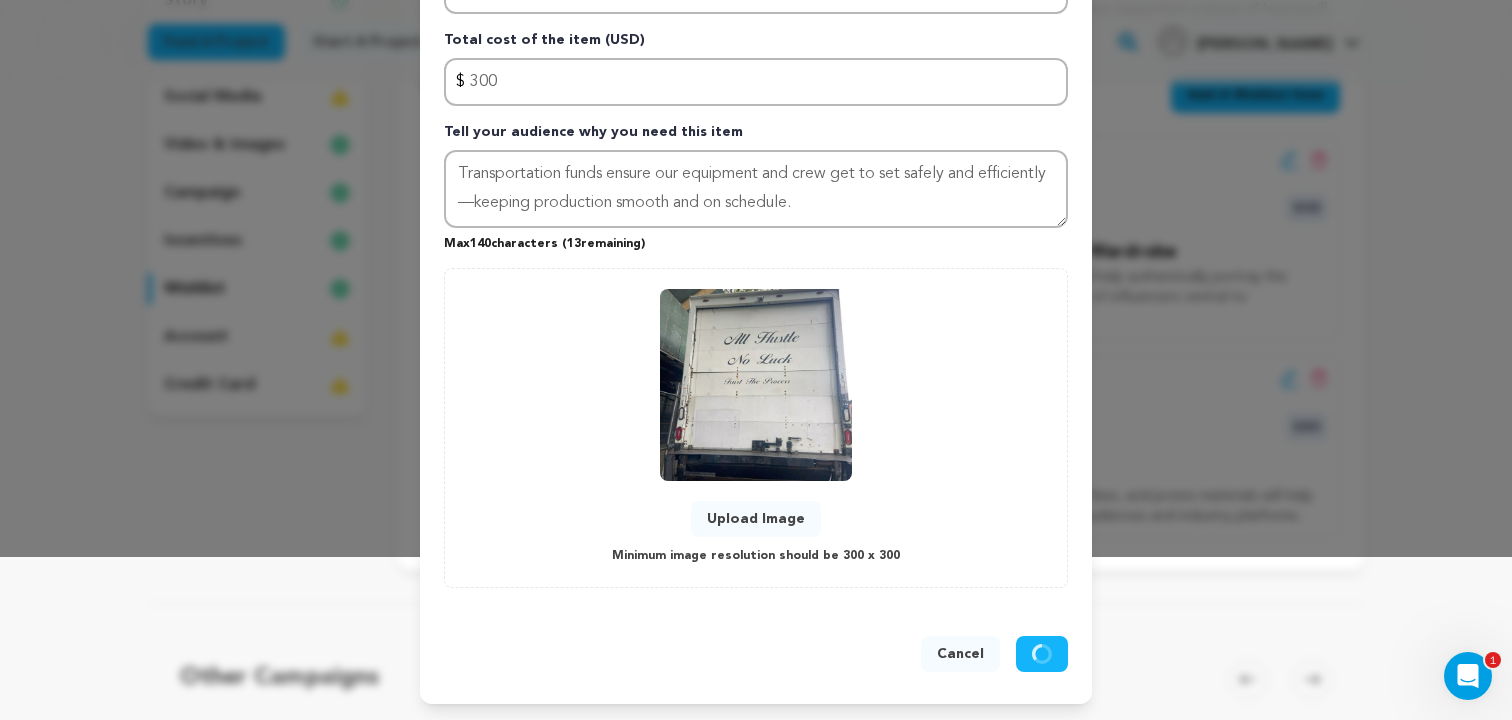 type 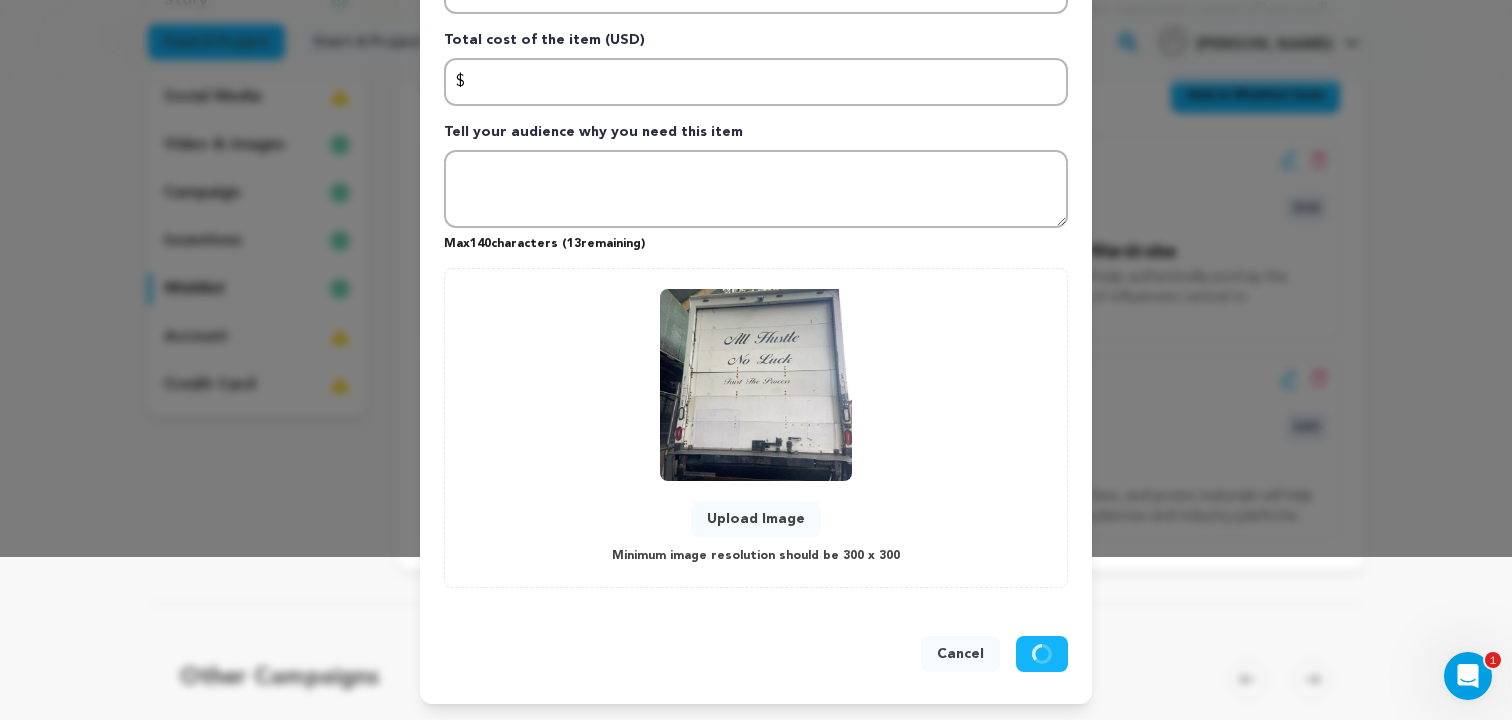 scroll, scrollTop: 0, scrollLeft: 0, axis: both 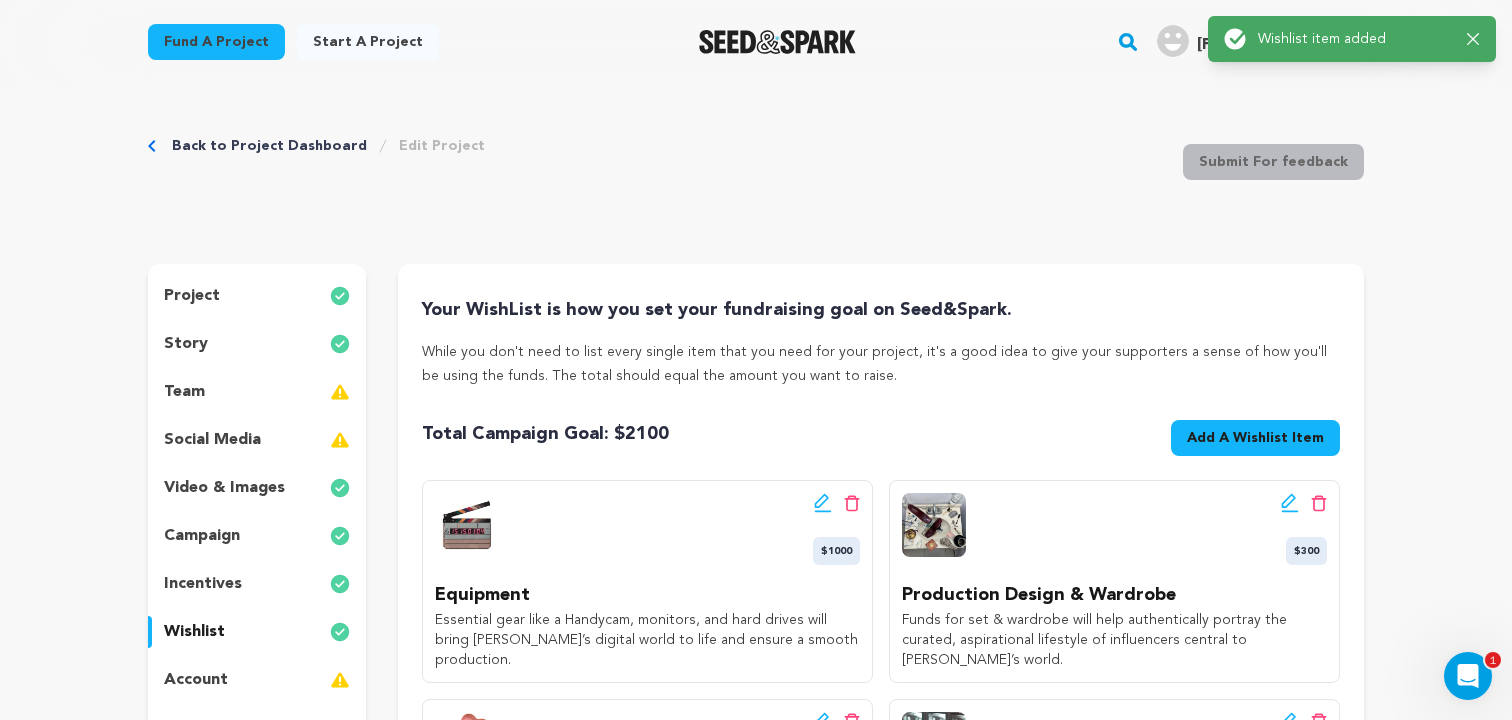 click 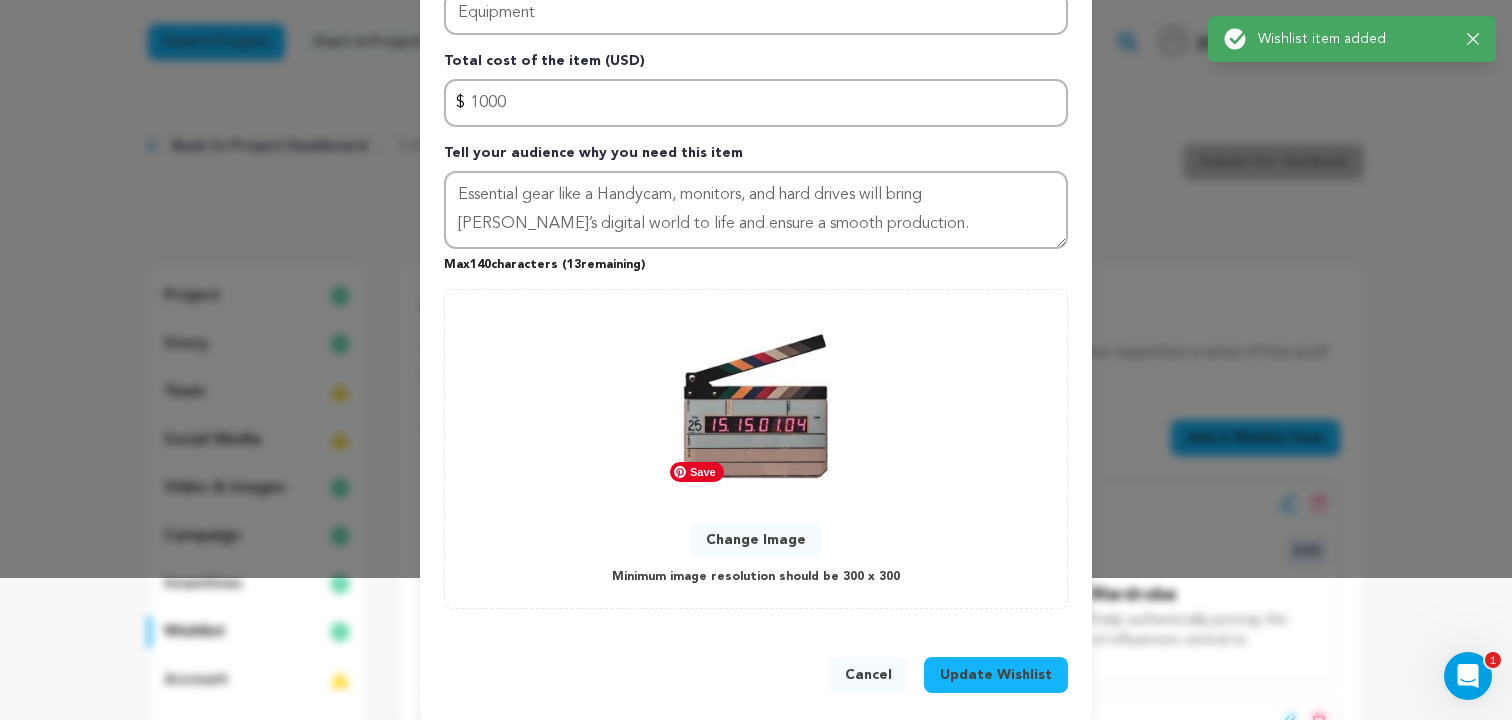 scroll, scrollTop: 163, scrollLeft: 0, axis: vertical 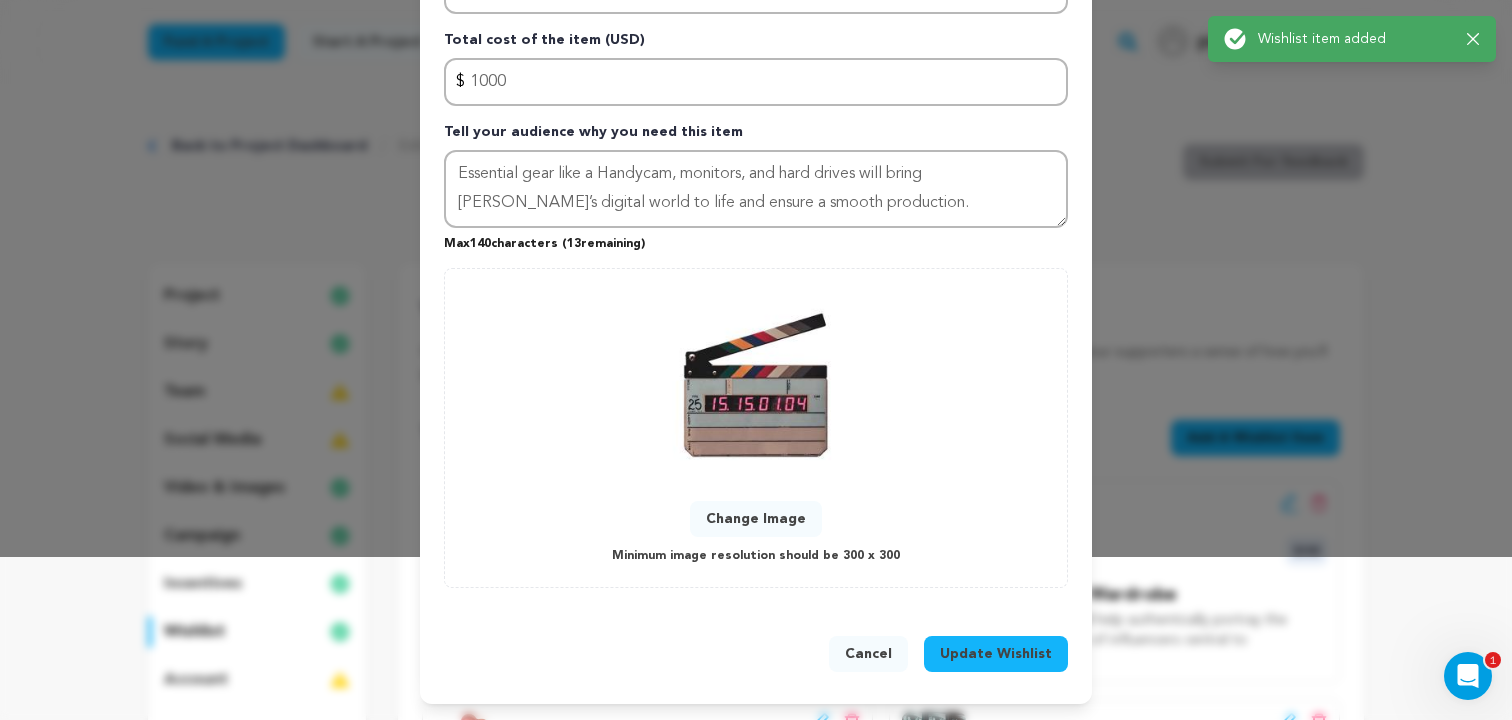 click on "Change Image" at bounding box center [756, 519] 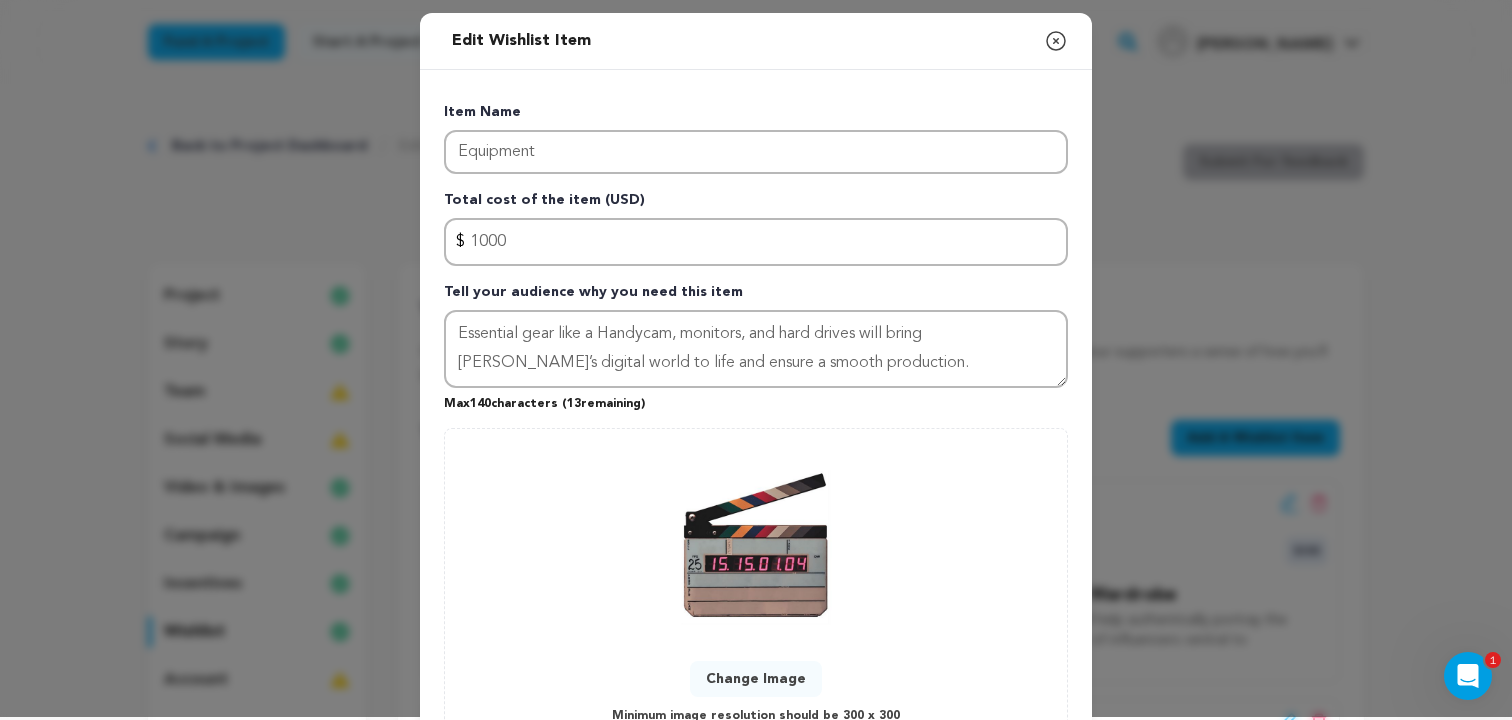 scroll, scrollTop: 163, scrollLeft: 0, axis: vertical 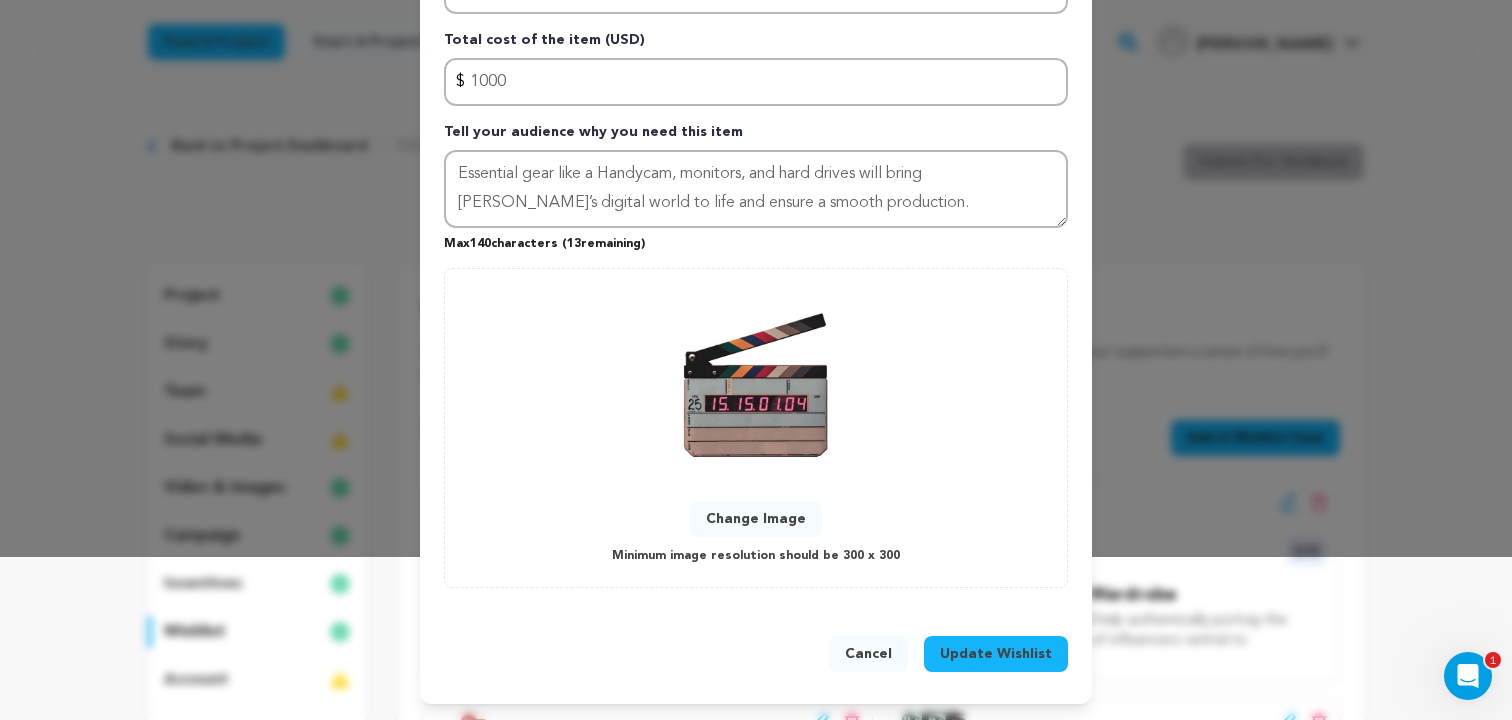 click on "Update Wishlist" at bounding box center [996, 654] 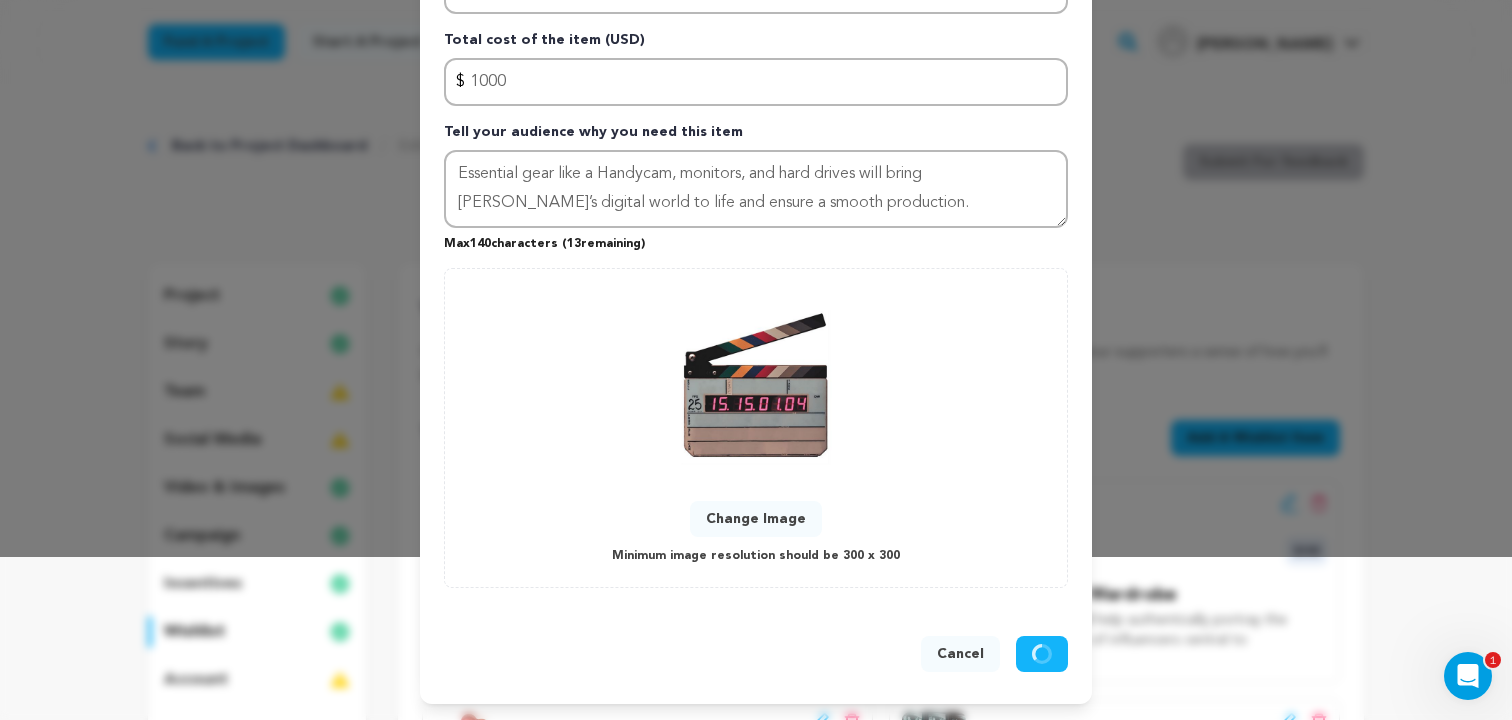 type 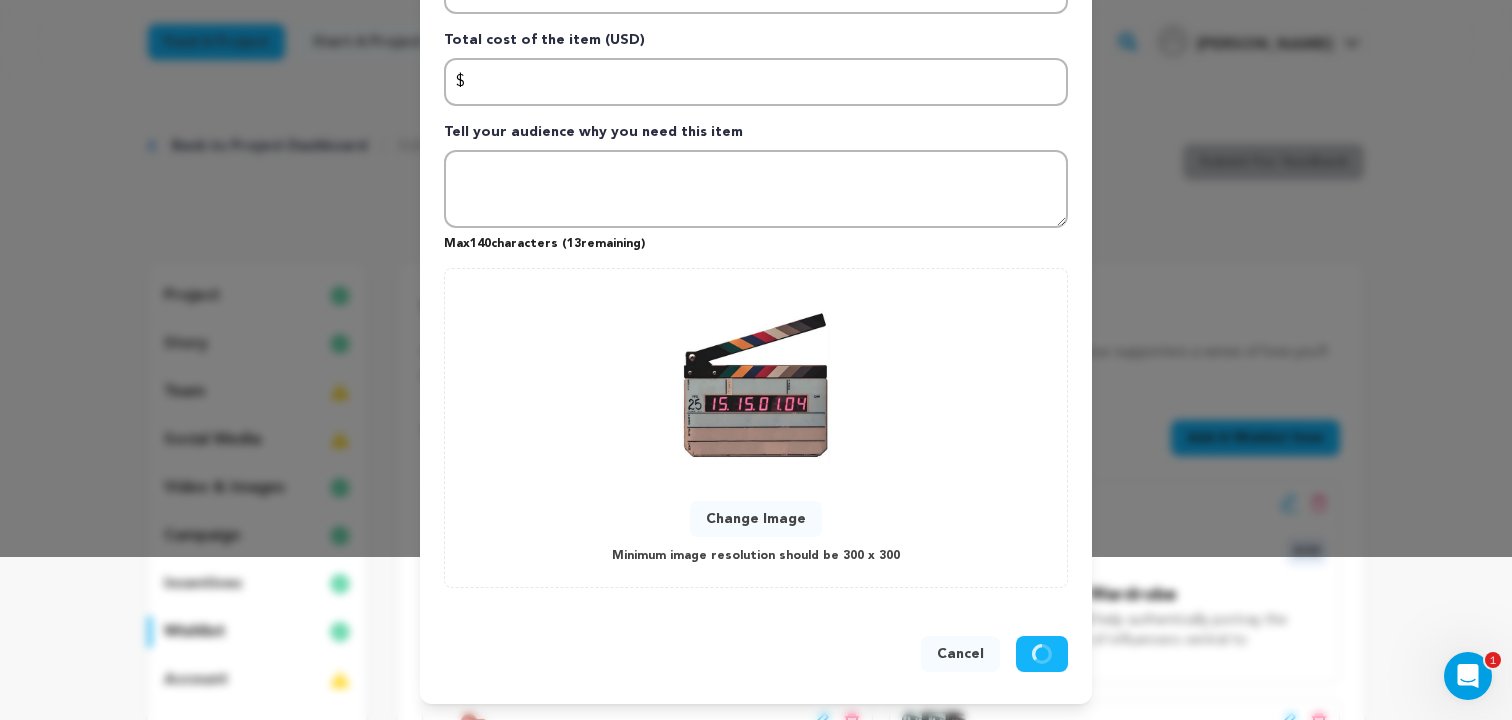 scroll, scrollTop: 0, scrollLeft: 0, axis: both 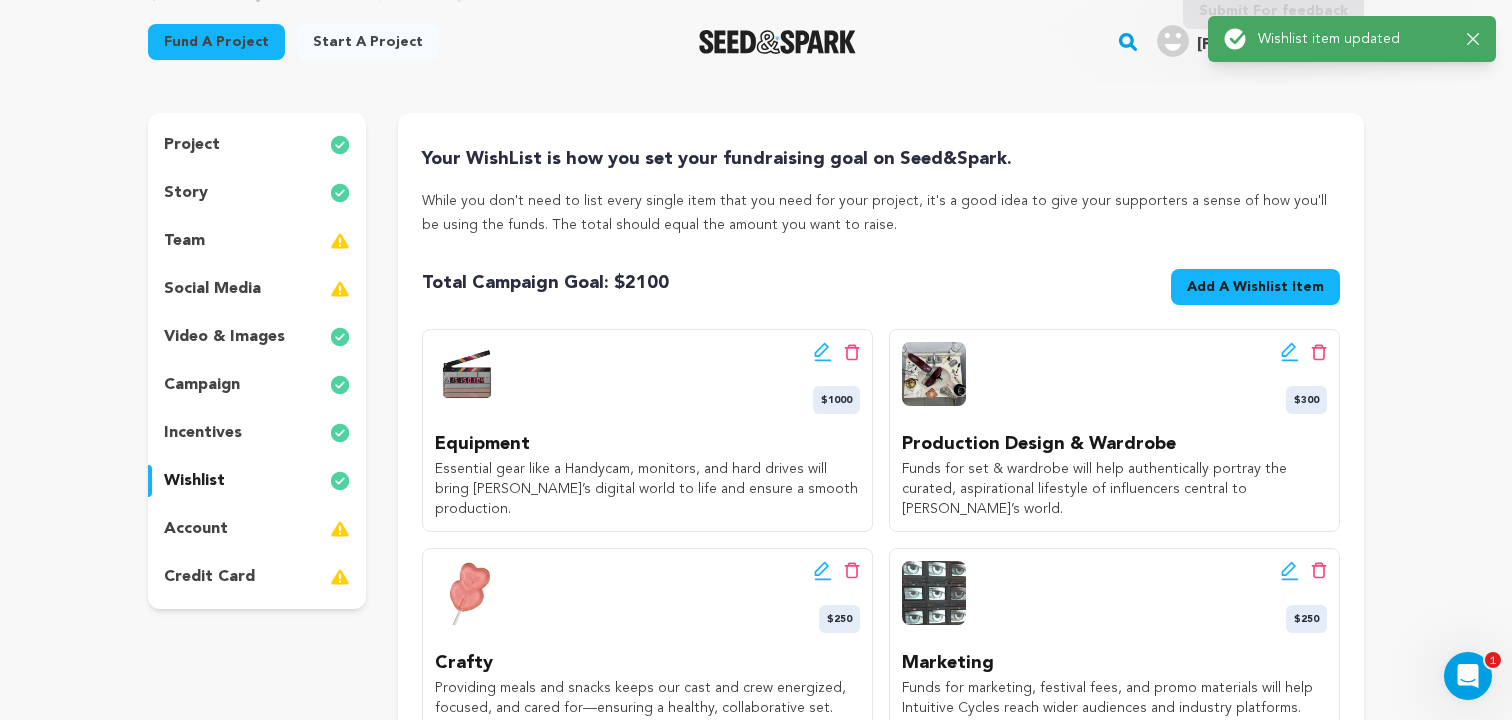 click 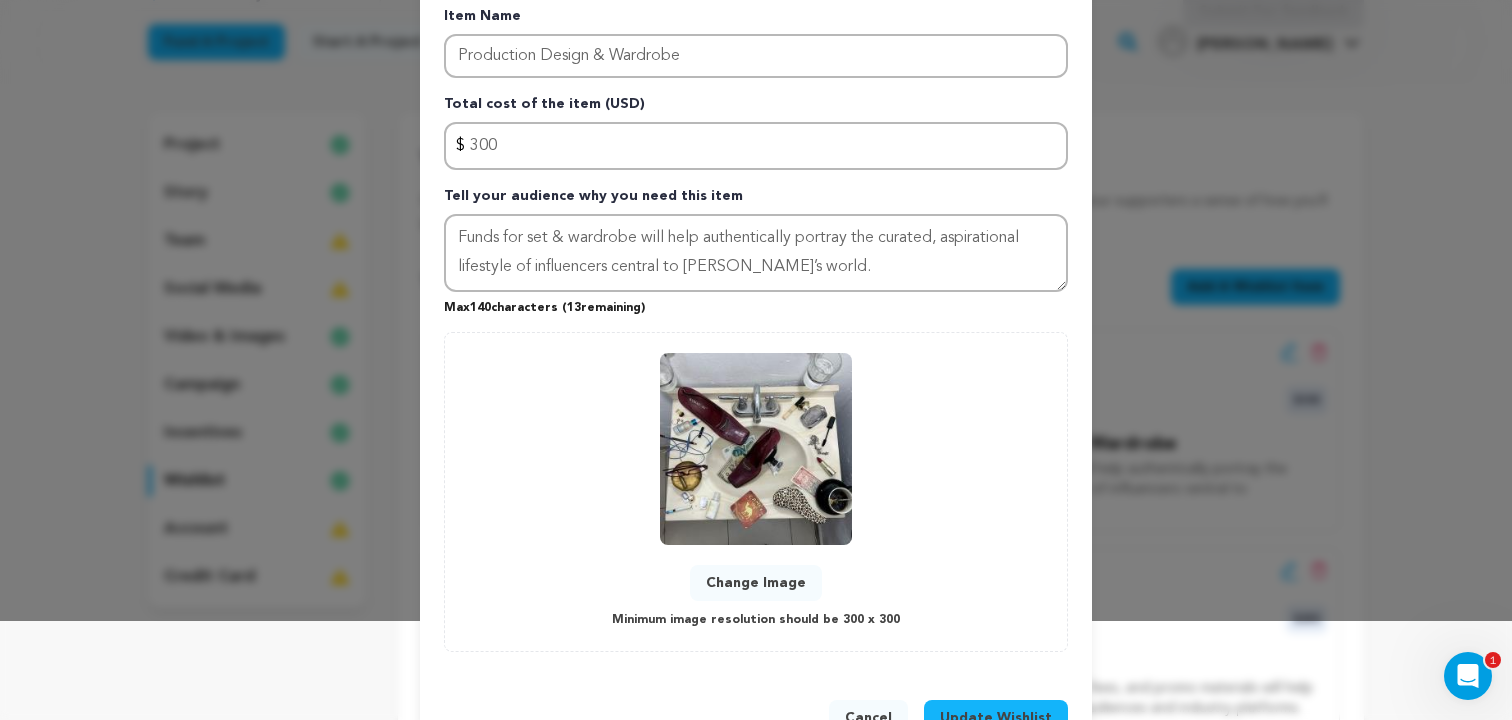 scroll, scrollTop: 123, scrollLeft: 0, axis: vertical 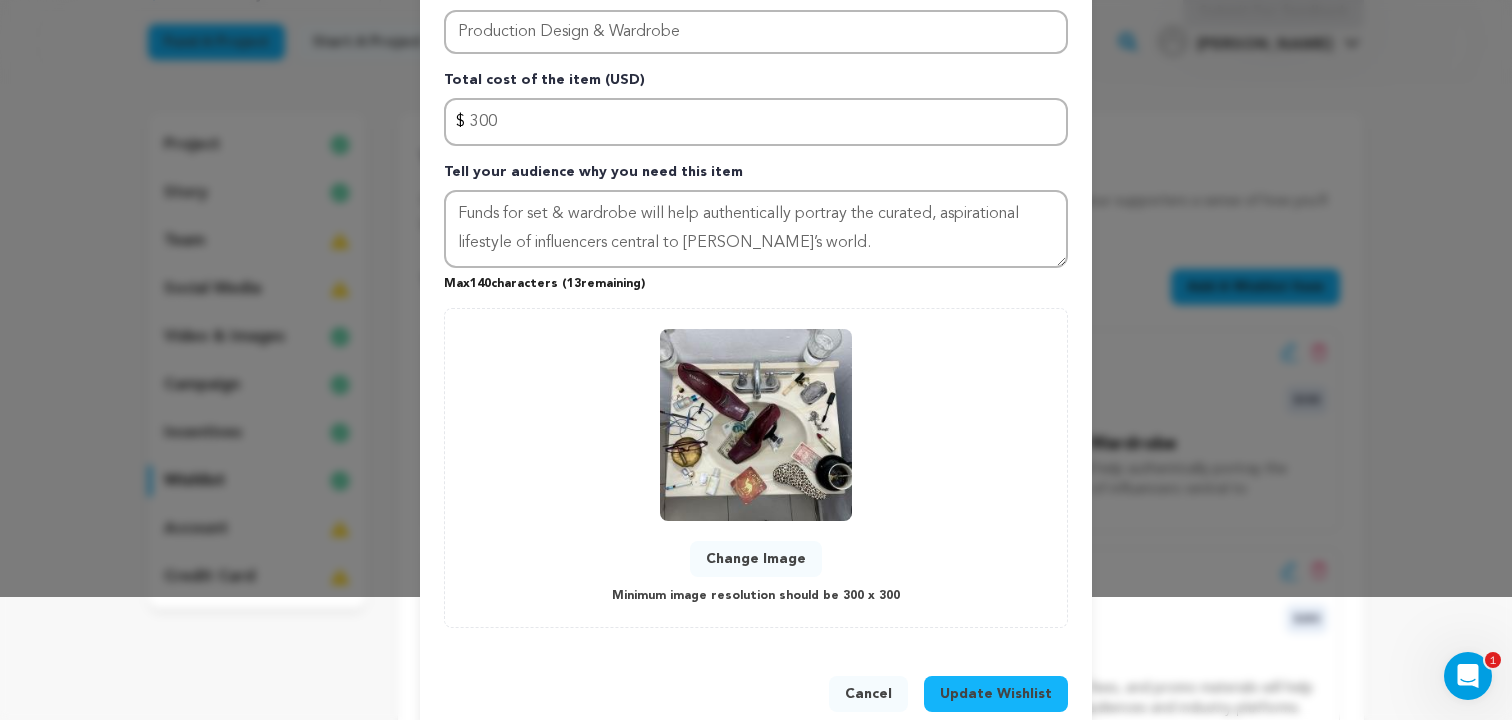 click on "Change Image" at bounding box center (756, 559) 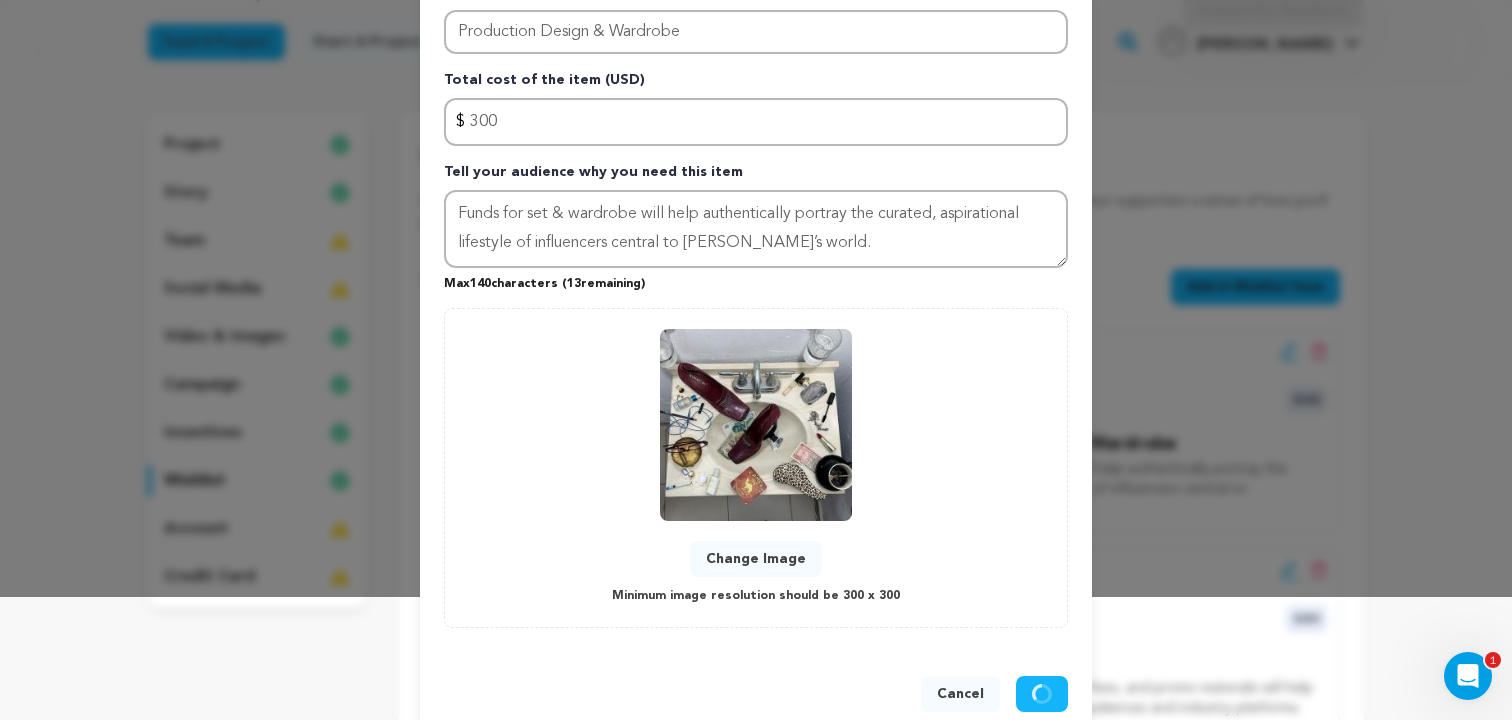 type 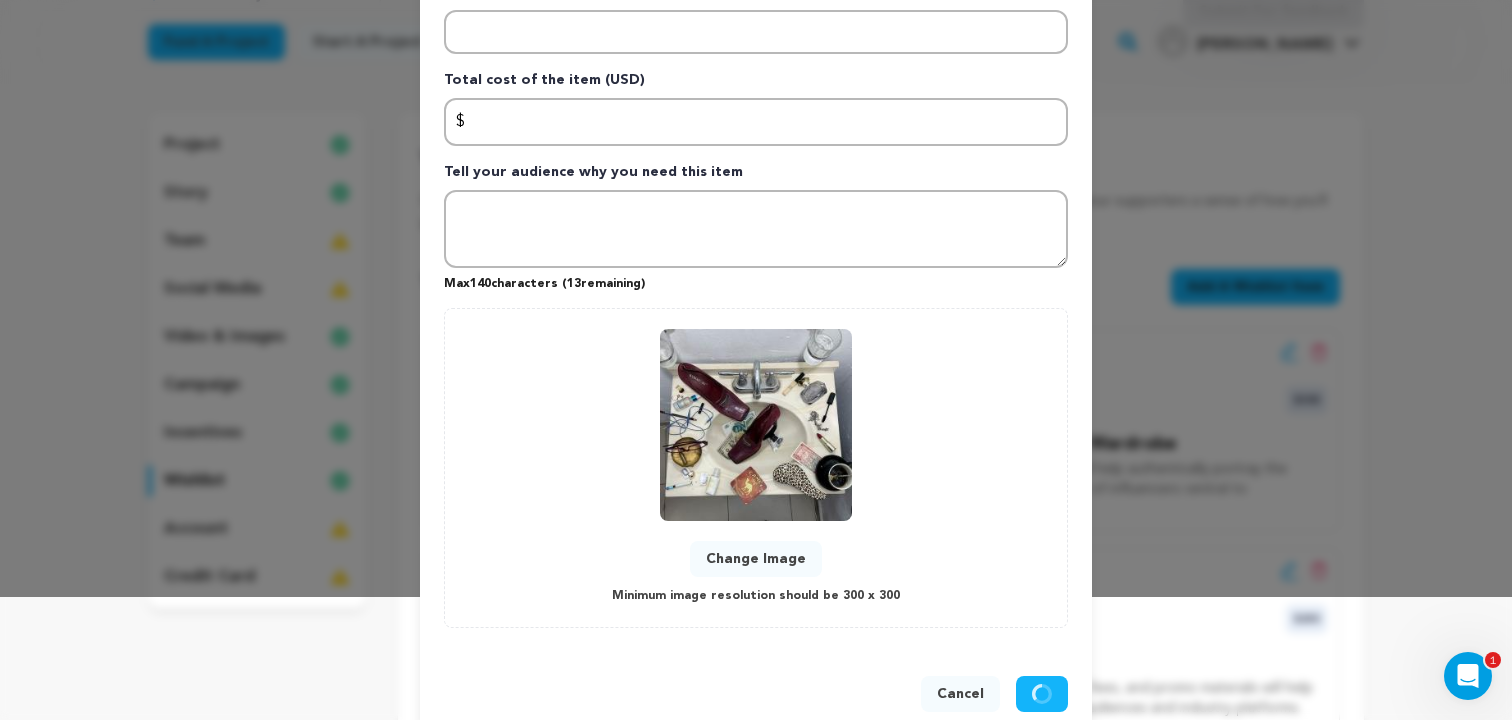 scroll, scrollTop: 0, scrollLeft: 0, axis: both 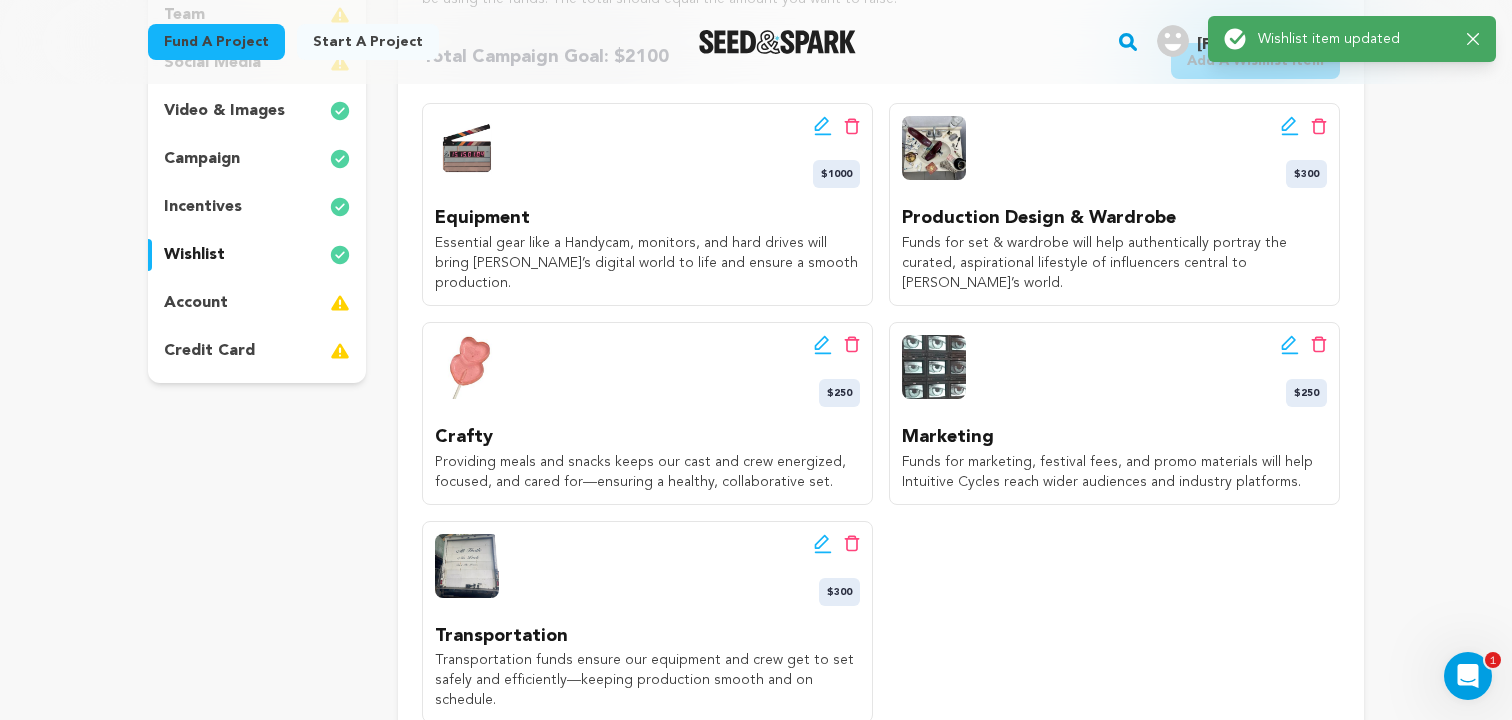 click 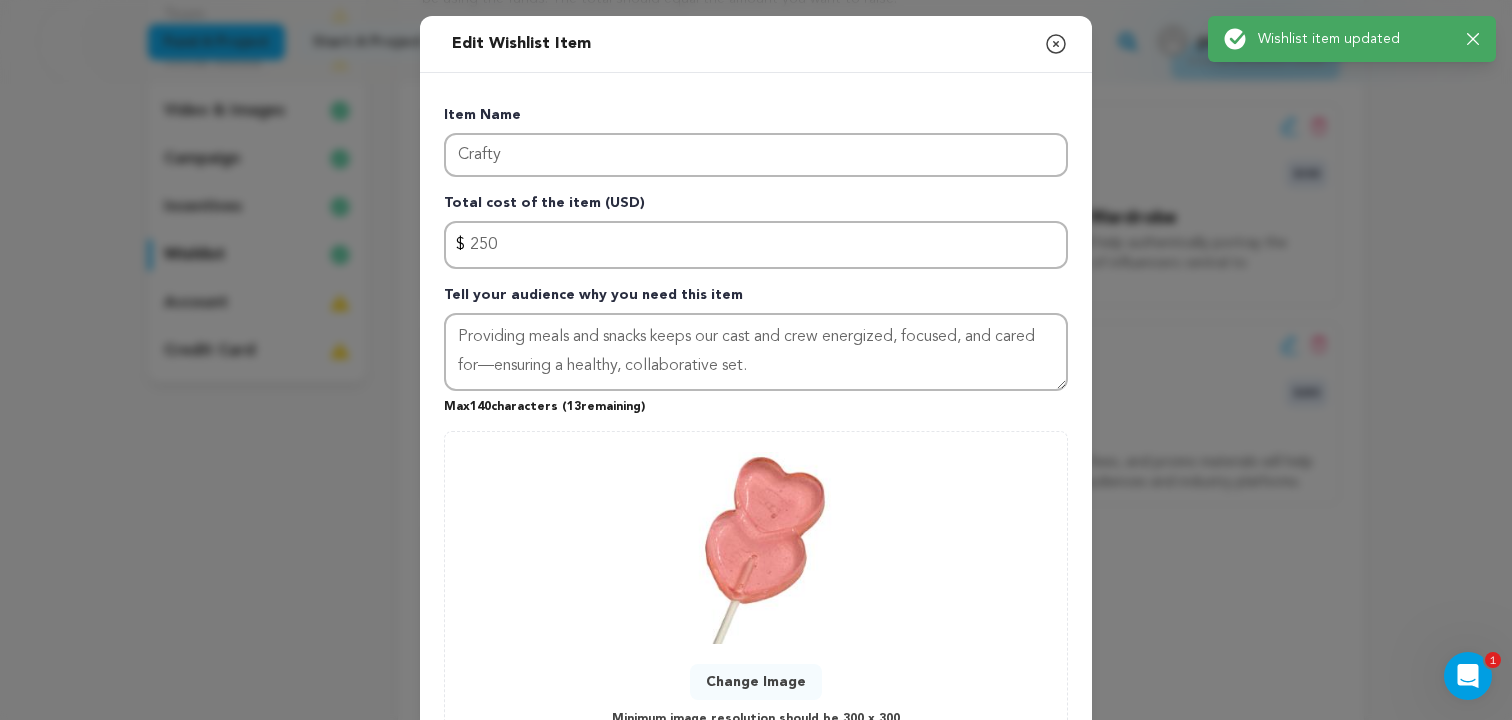scroll, scrollTop: 163, scrollLeft: 0, axis: vertical 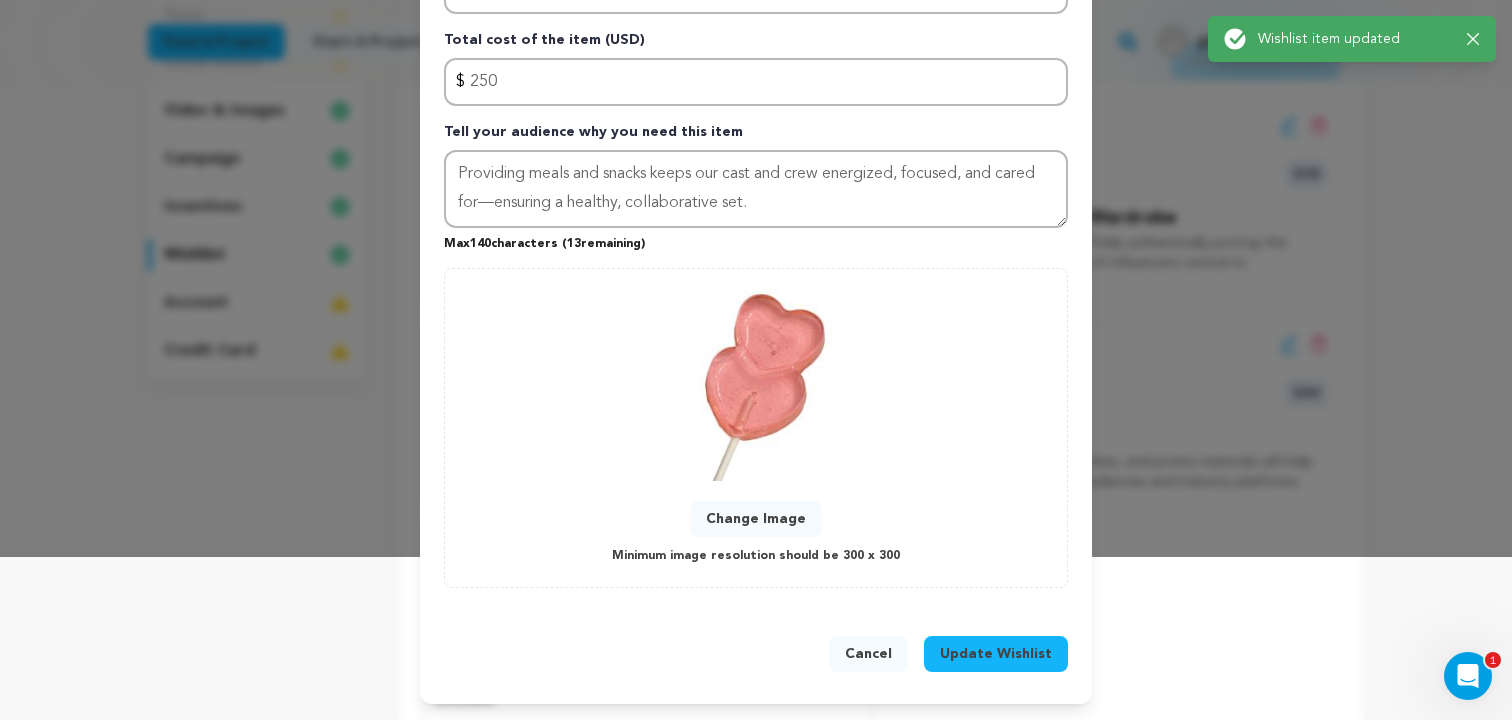 click on "Change Image" at bounding box center (756, 519) 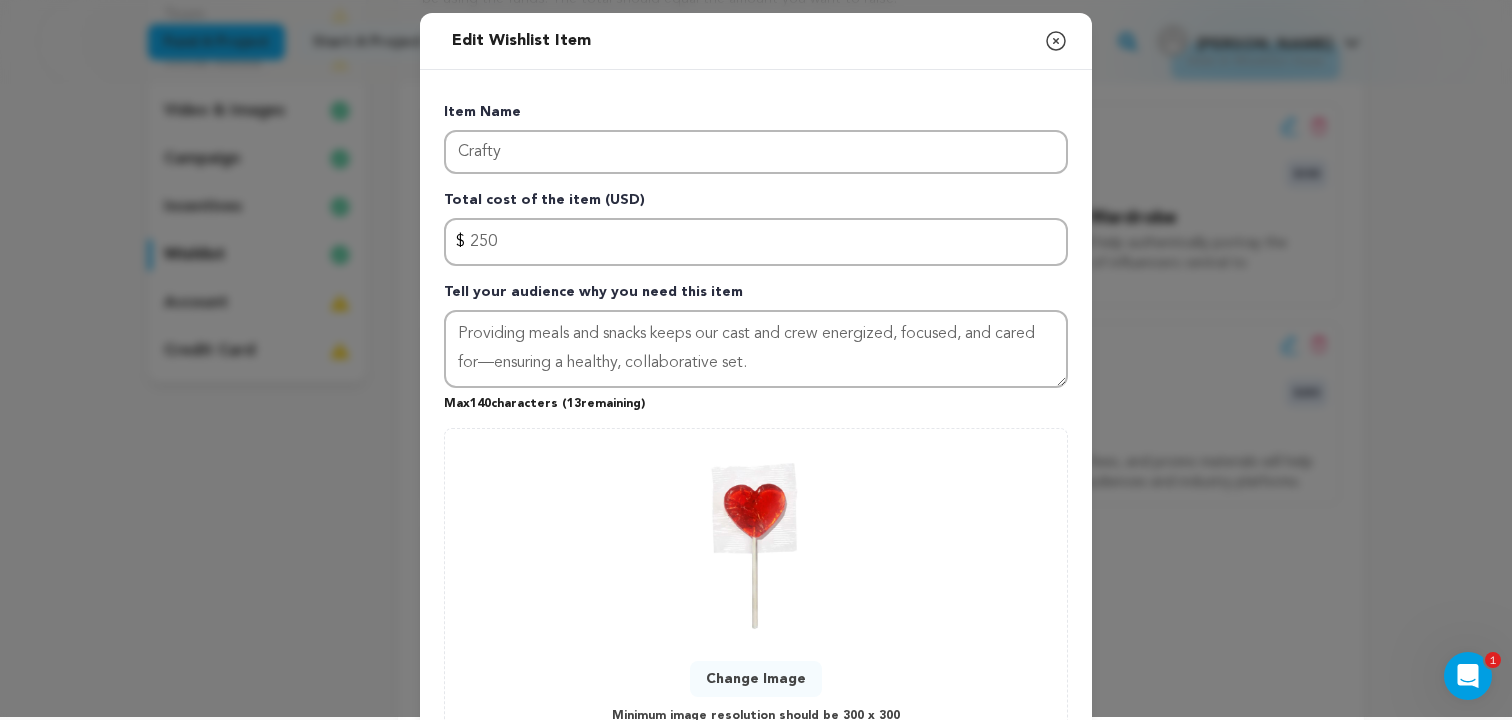 scroll, scrollTop: 163, scrollLeft: 0, axis: vertical 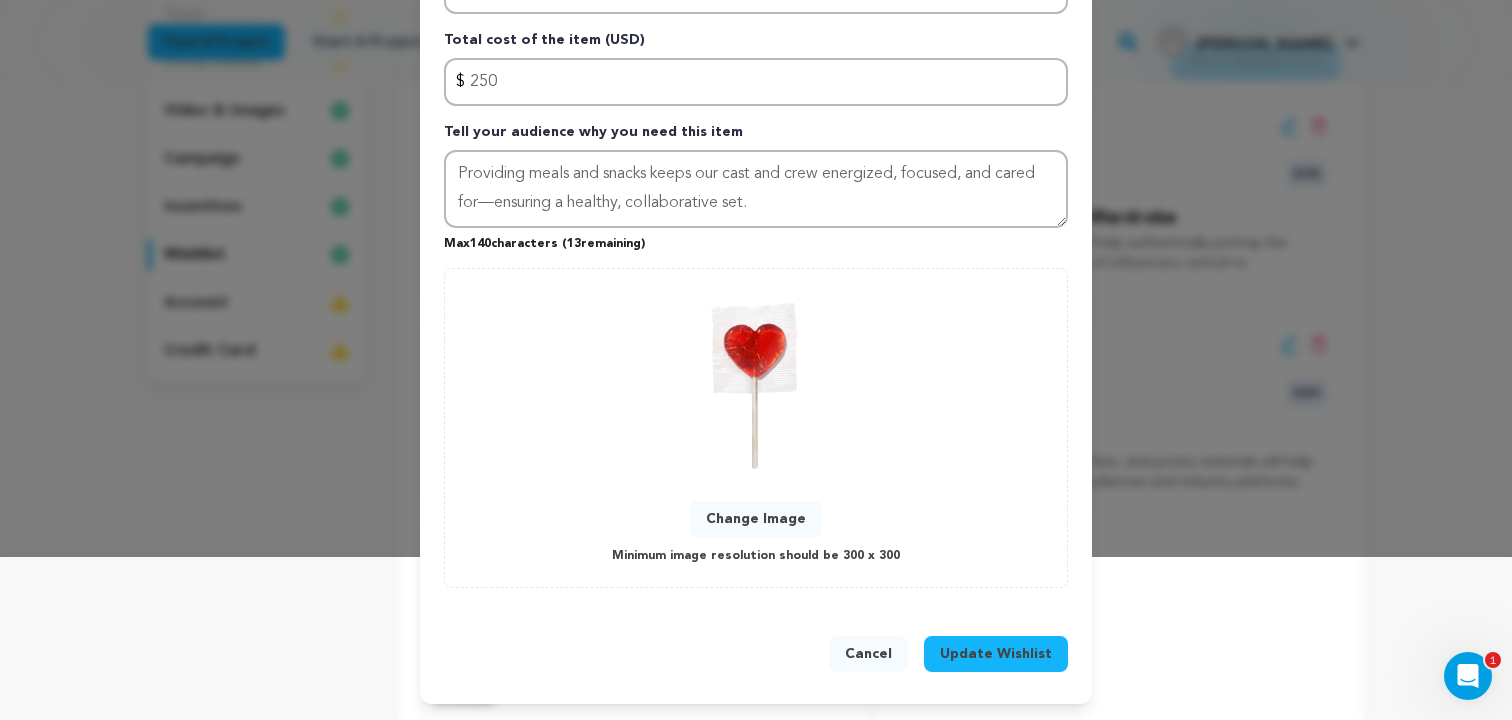 click on "Update Wishlist" at bounding box center [996, 654] 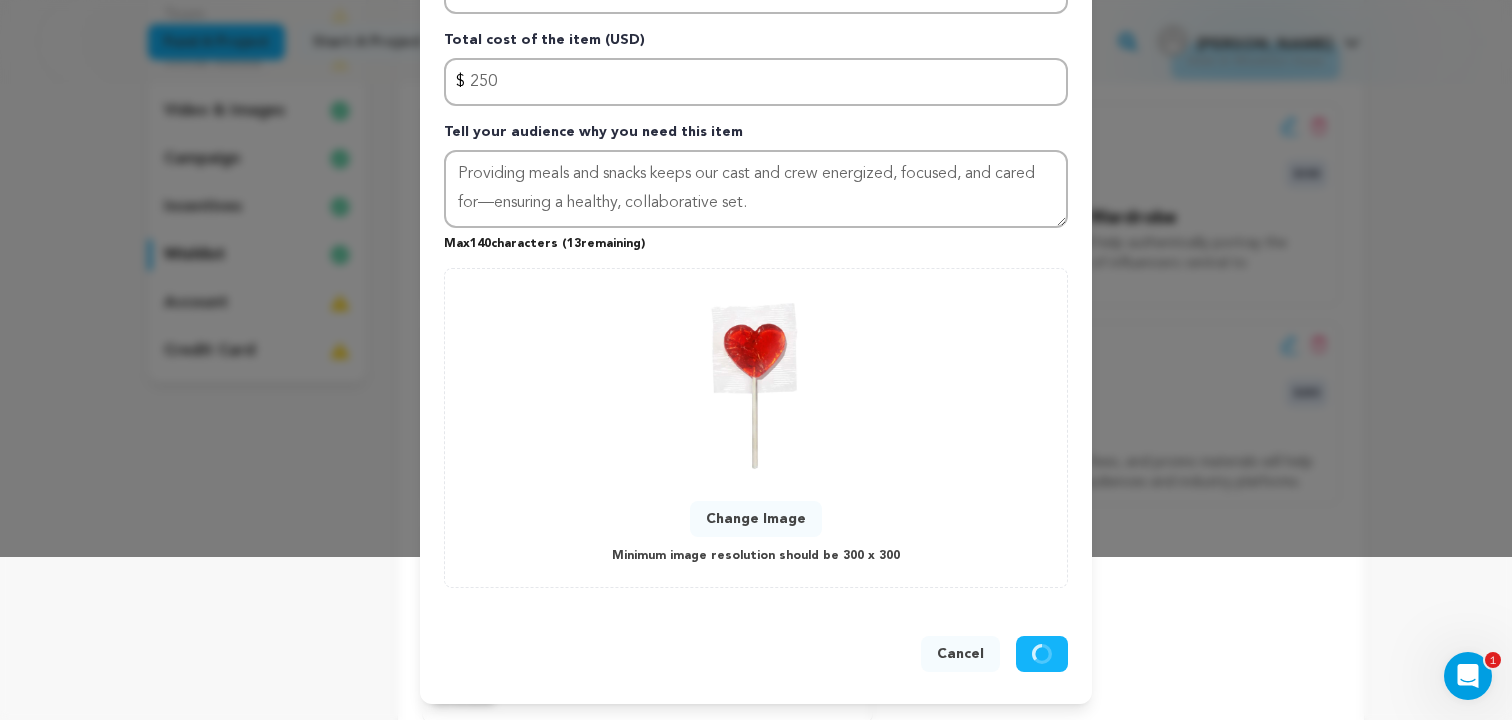 type 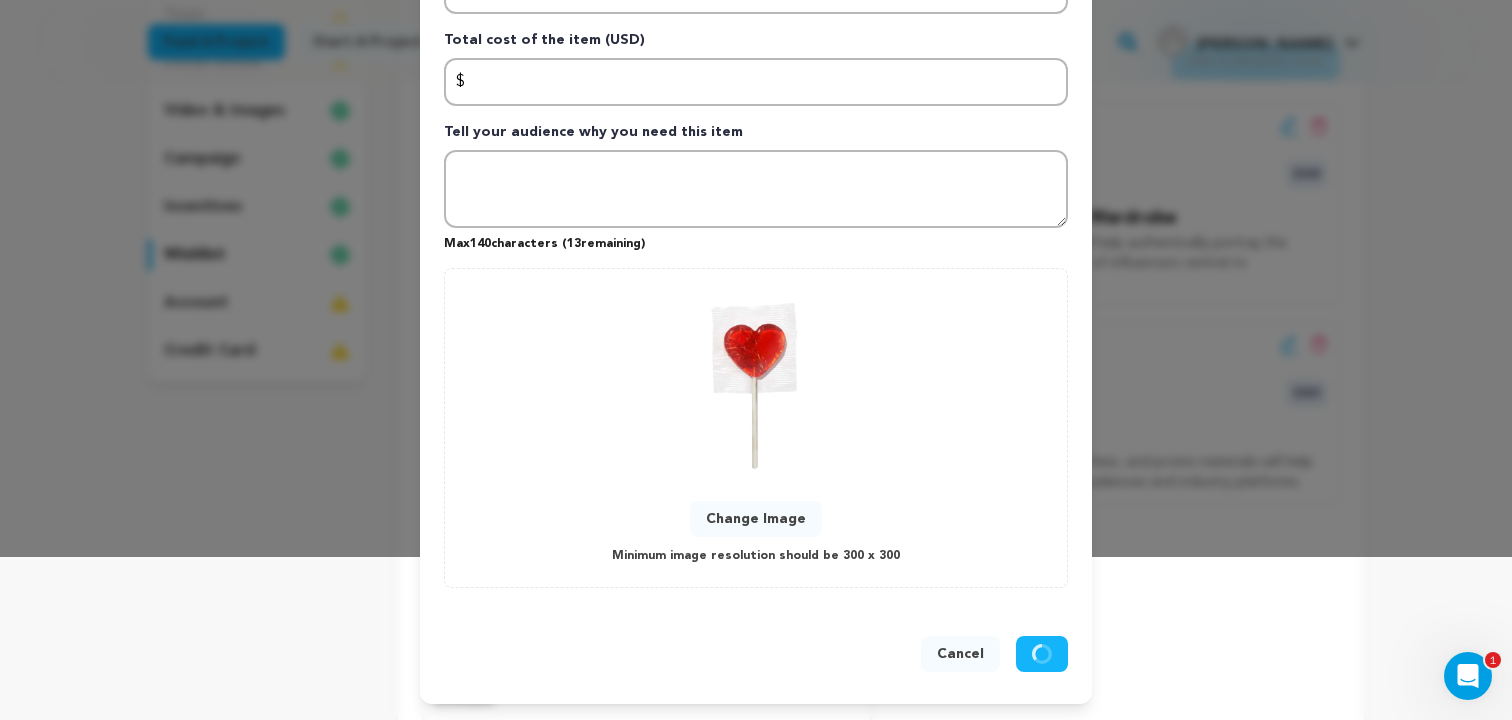 scroll, scrollTop: 0, scrollLeft: 0, axis: both 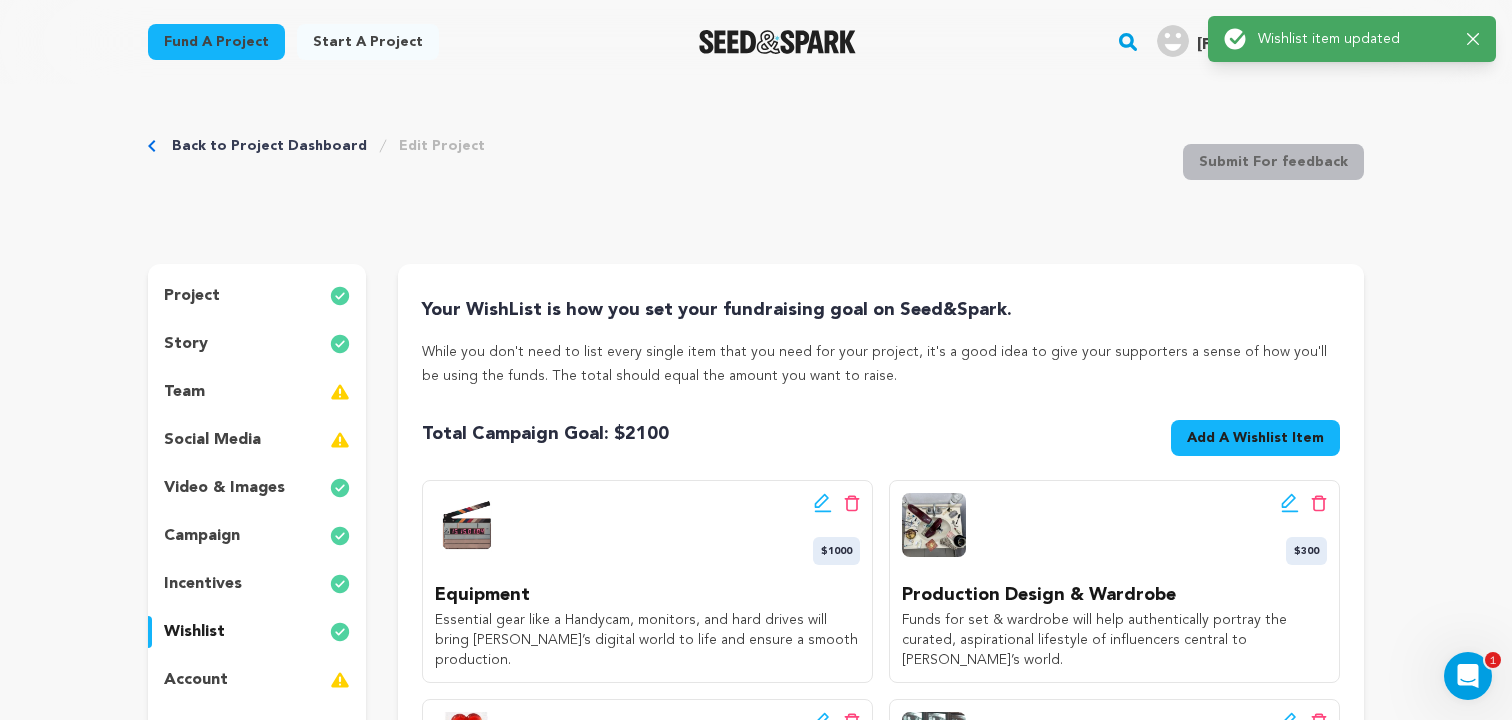 click on "Add A Wishlist Item" at bounding box center [1255, 438] 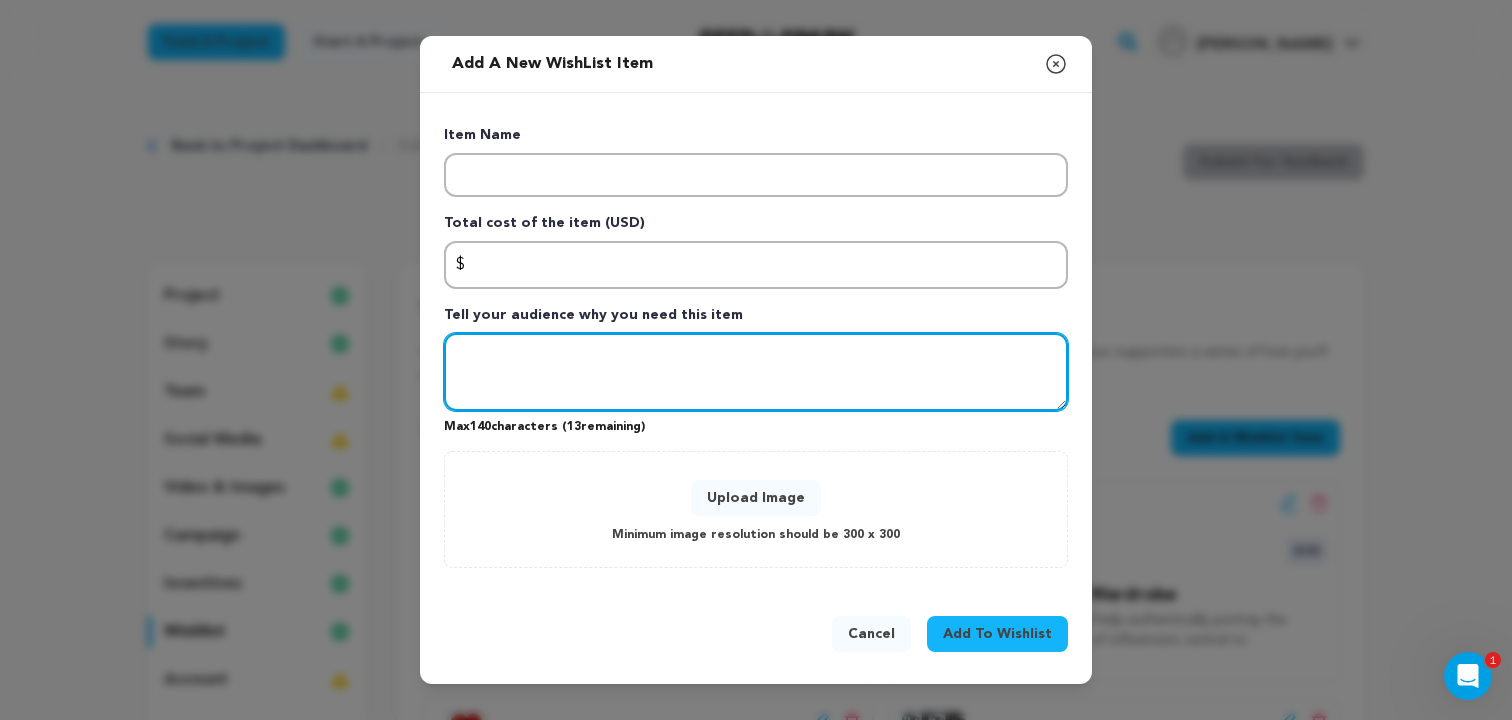 click at bounding box center (756, 372) 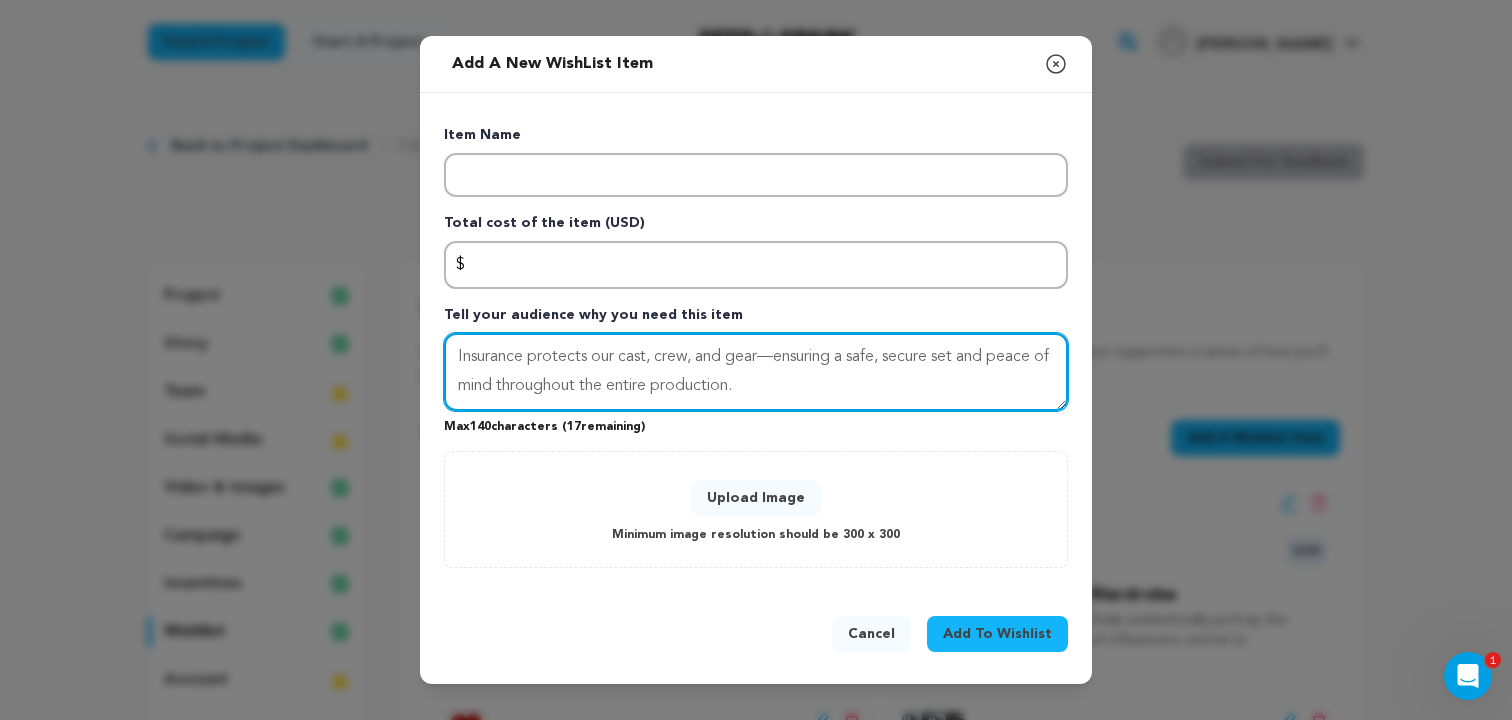 type on "Insurance protects our cast, crew, and gear—ensuring a safe, secure set and peace of mind throughout the entire production." 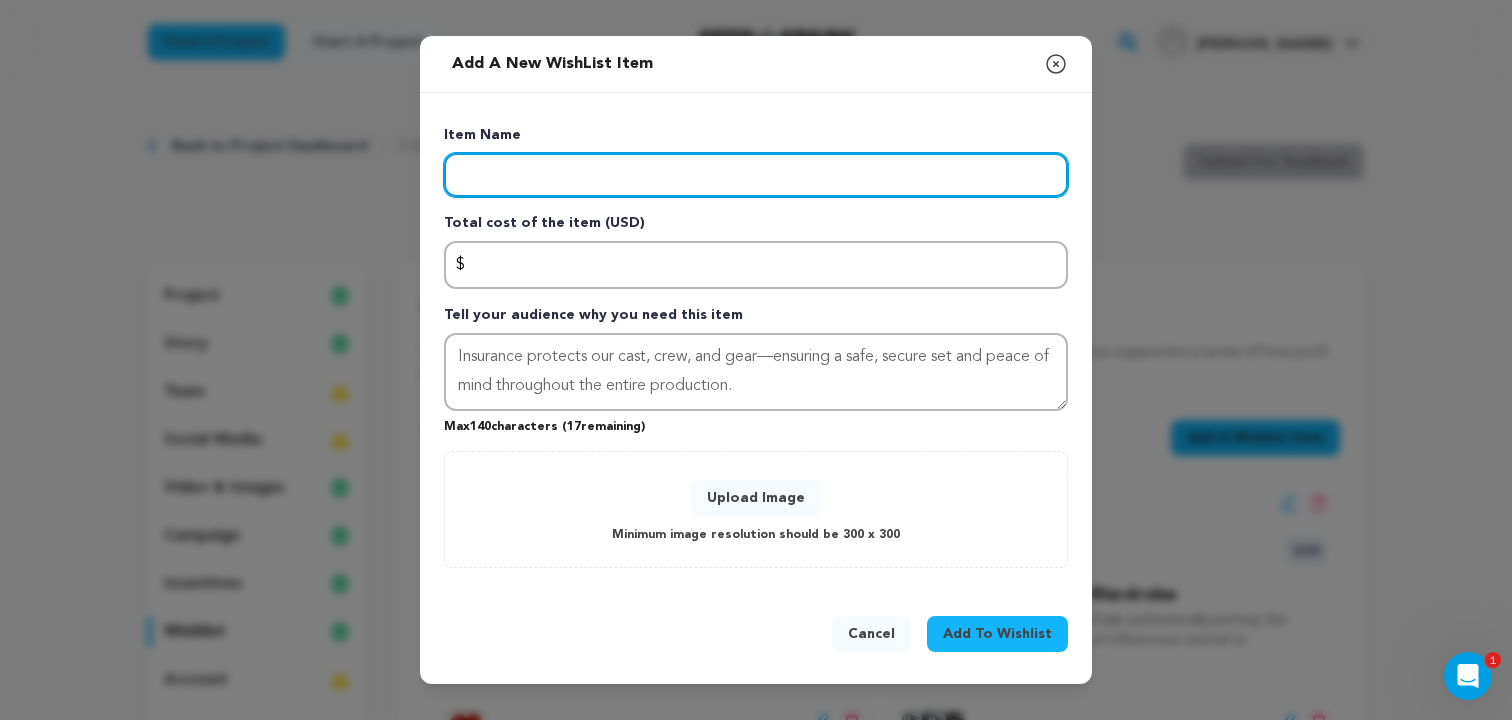 click at bounding box center [756, 175] 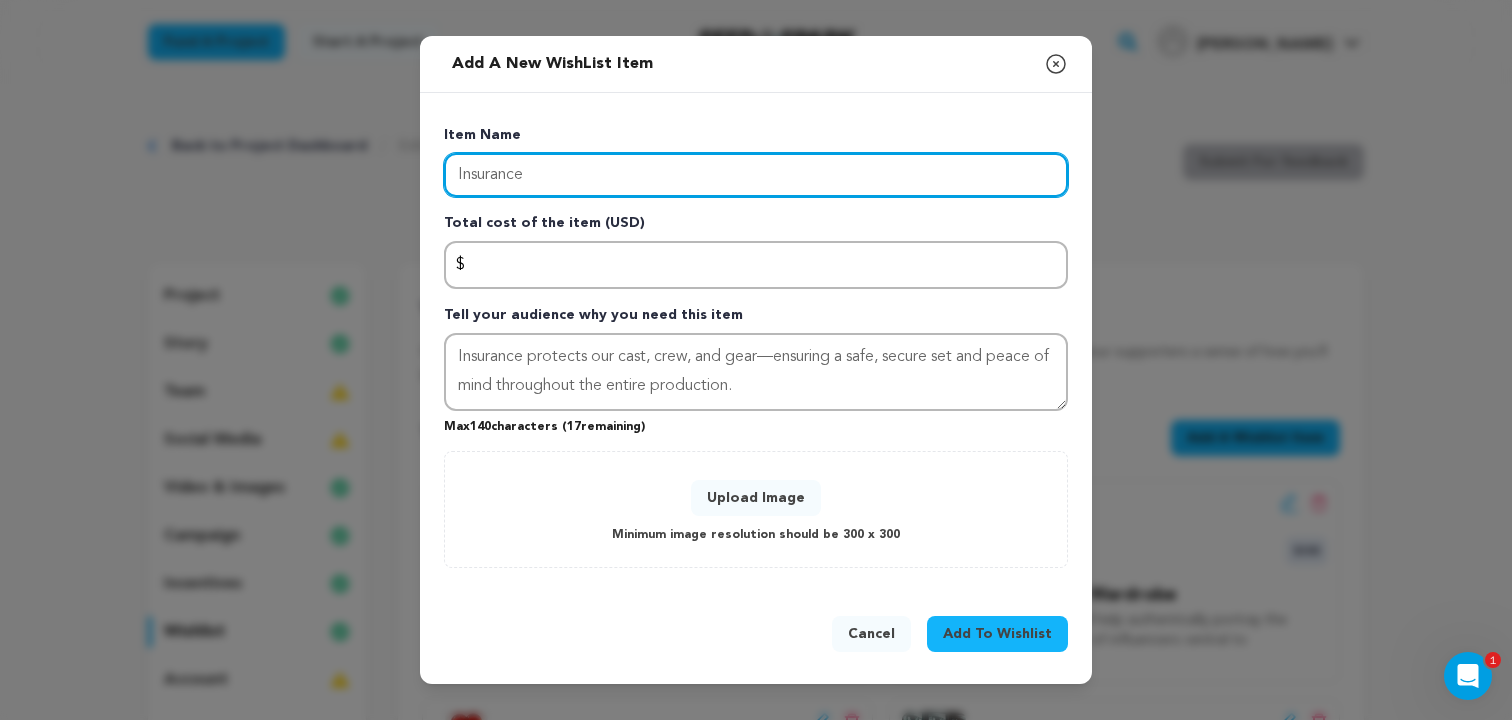 type on "Insurance" 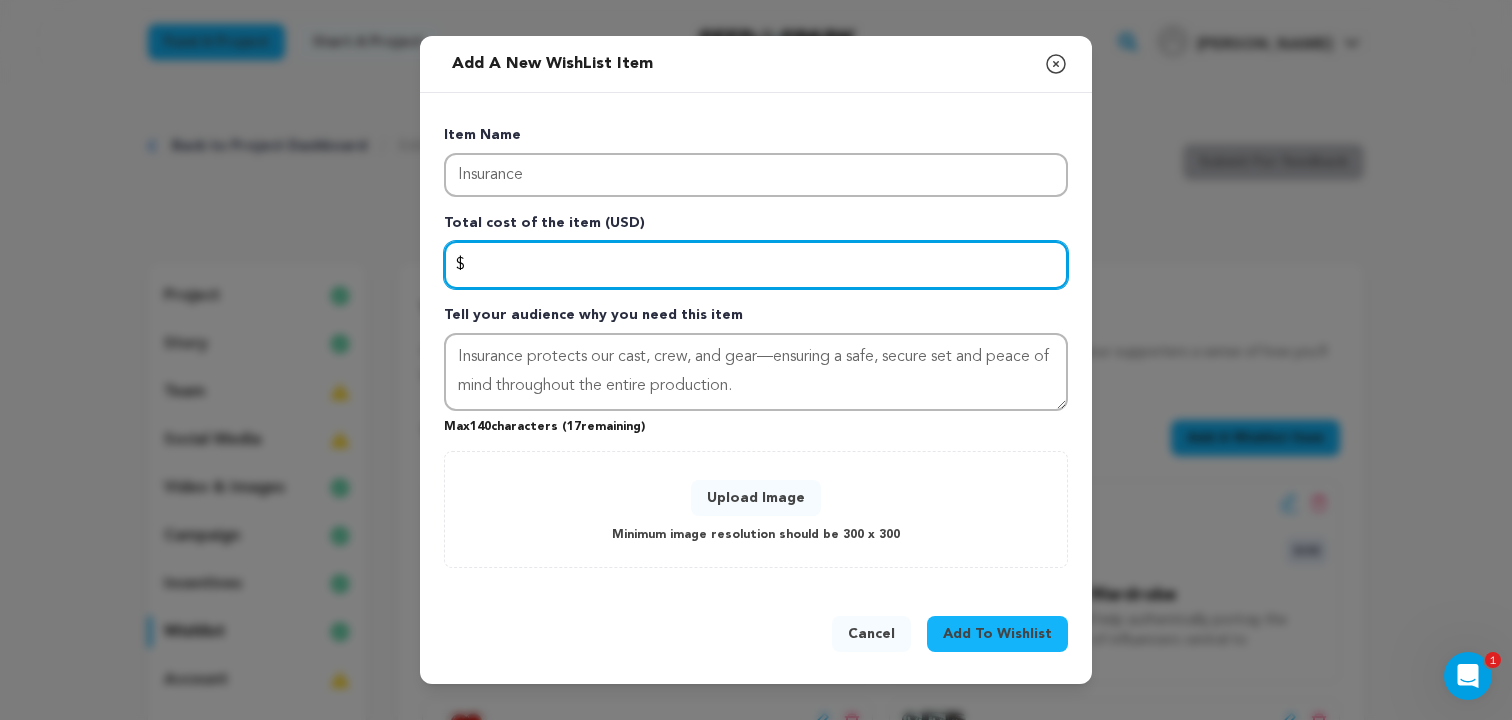 click at bounding box center (756, 265) 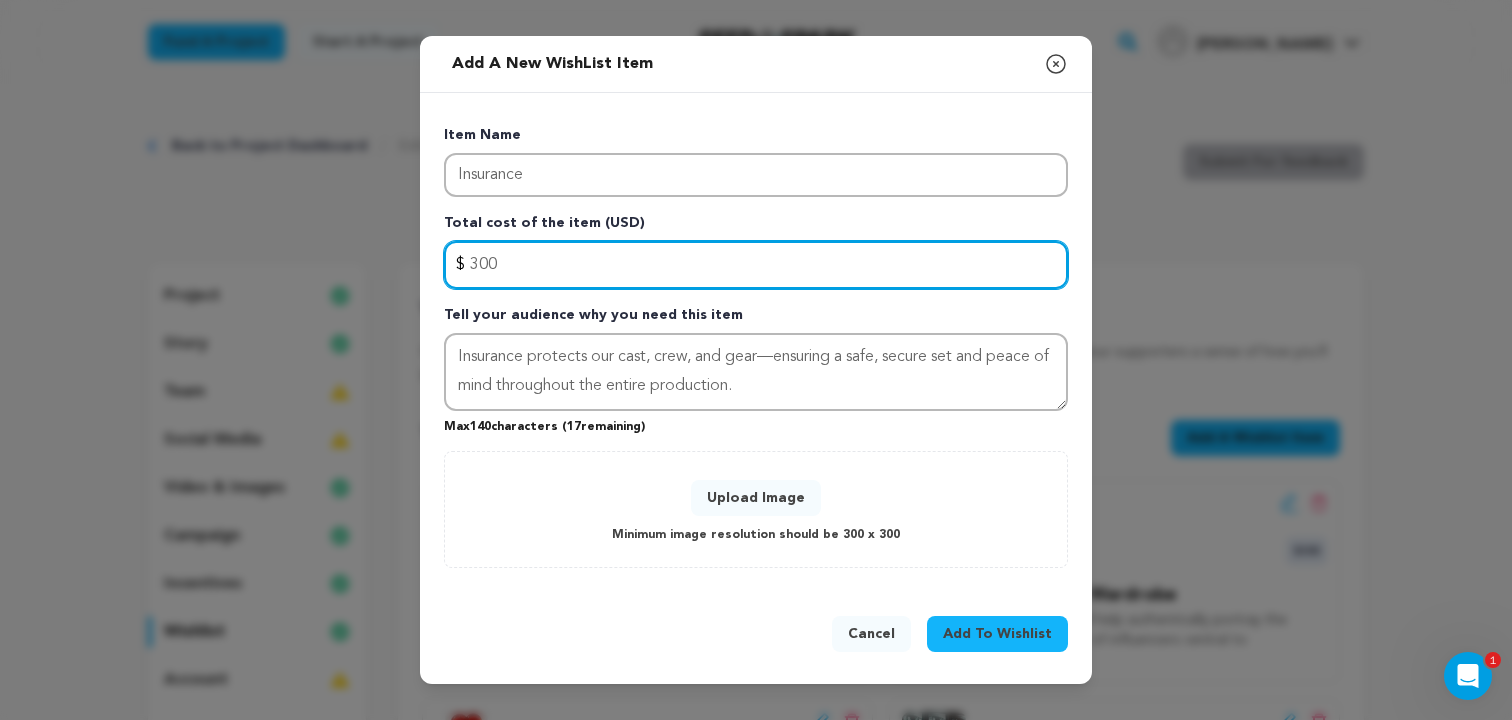 type on "300" 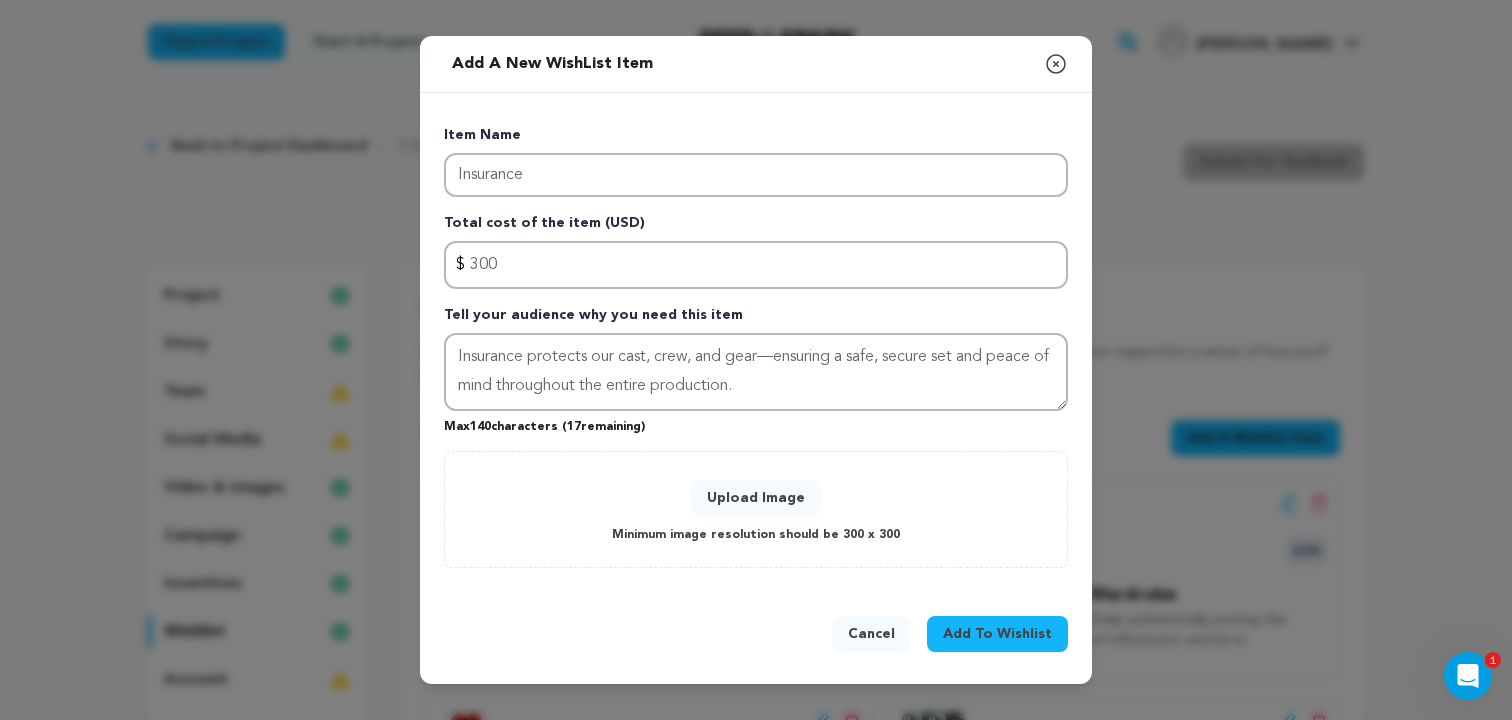 click on "Upload Image
Minimum image resolution should be 300 x 300" at bounding box center (756, 509) 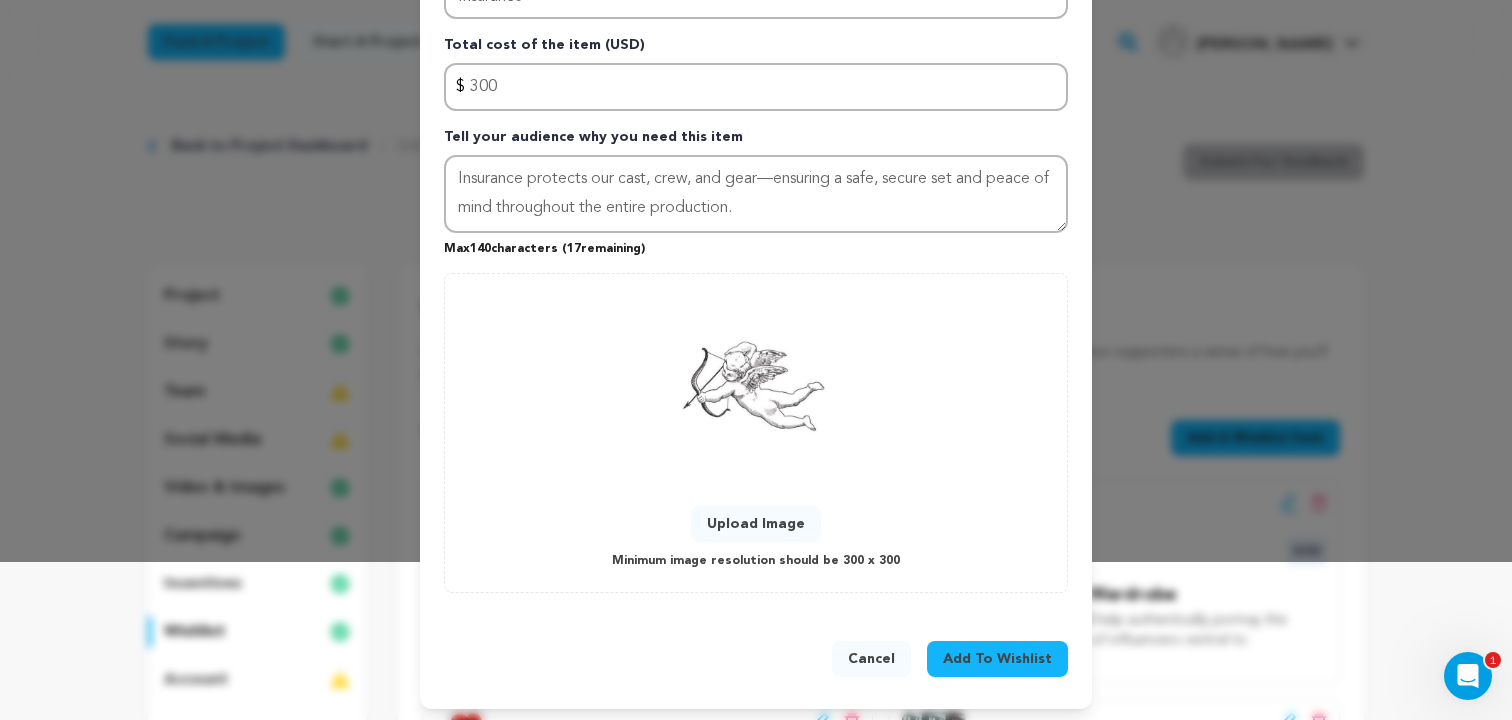 scroll, scrollTop: 163, scrollLeft: 0, axis: vertical 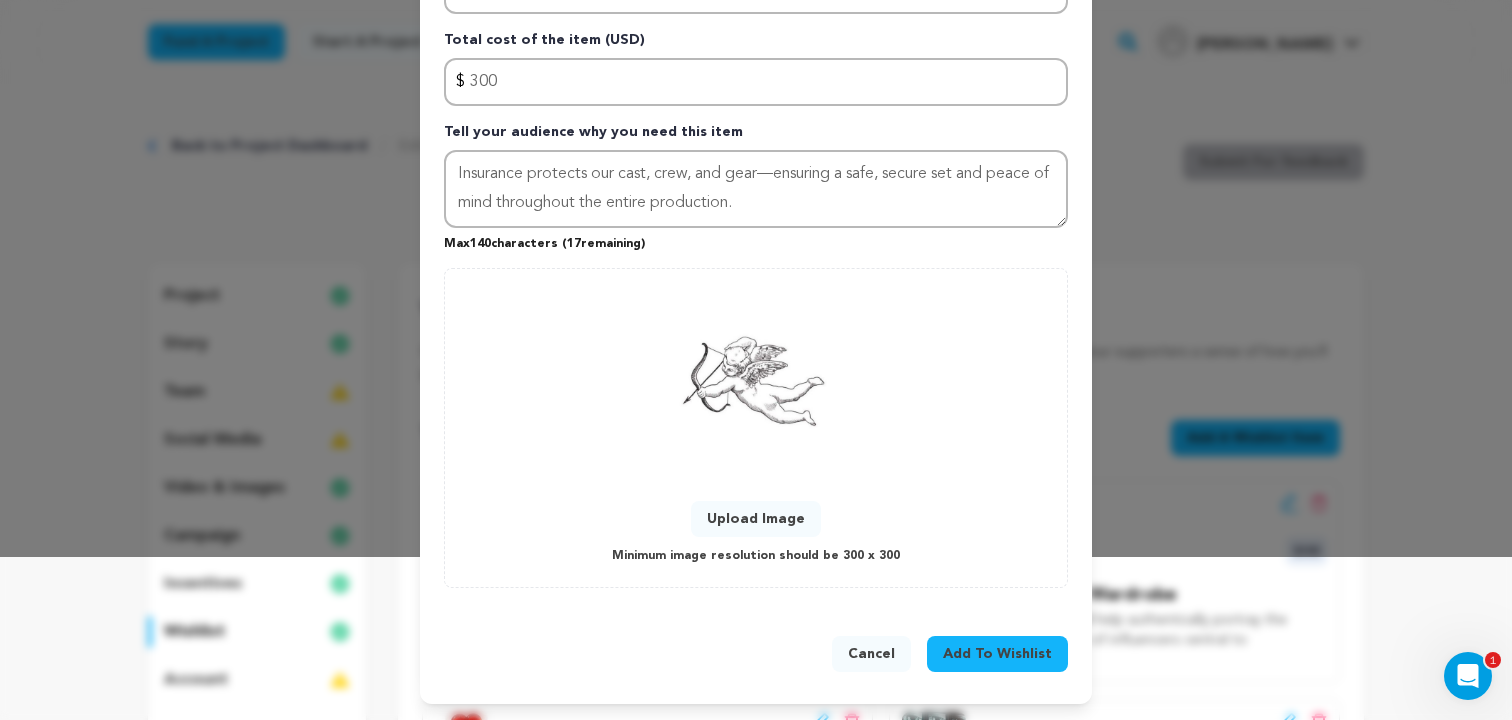 click on "Add To Wishlist" at bounding box center [997, 654] 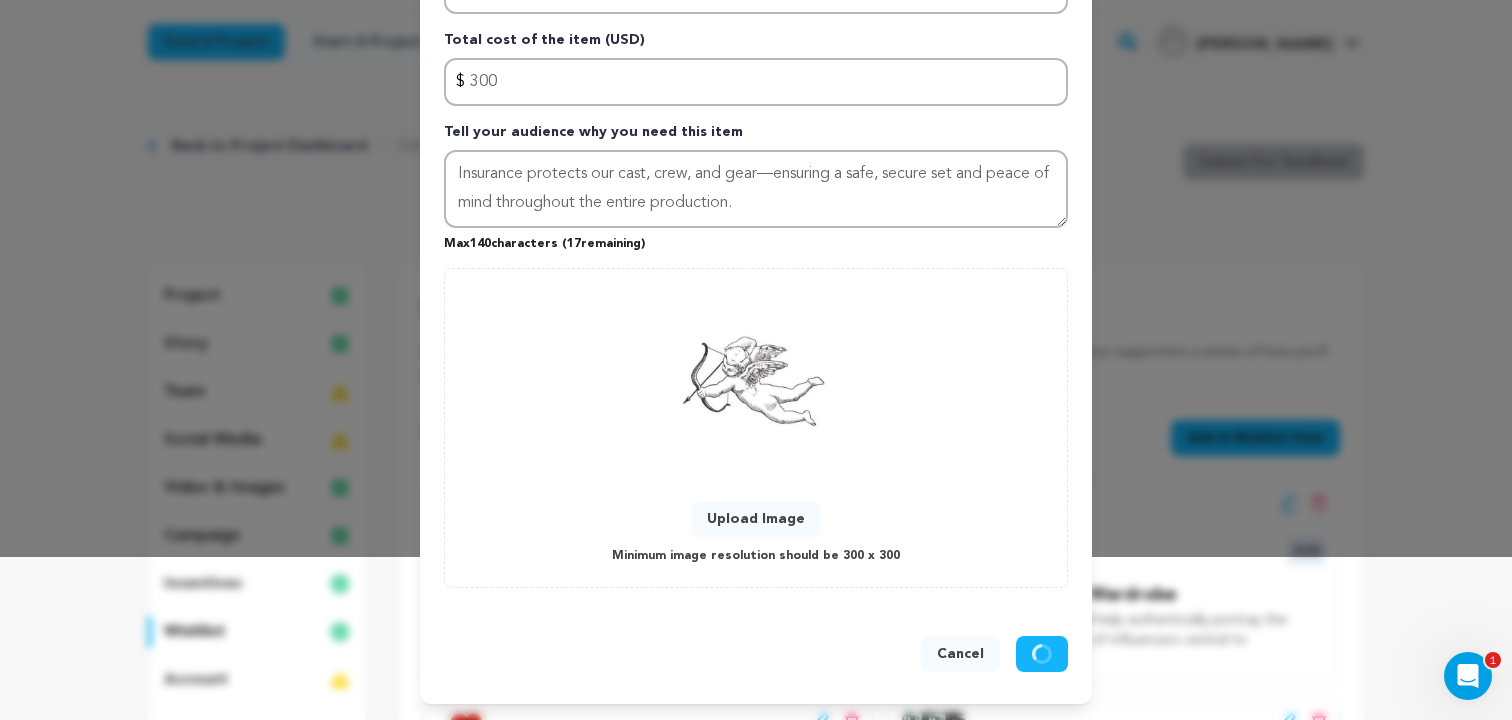 type 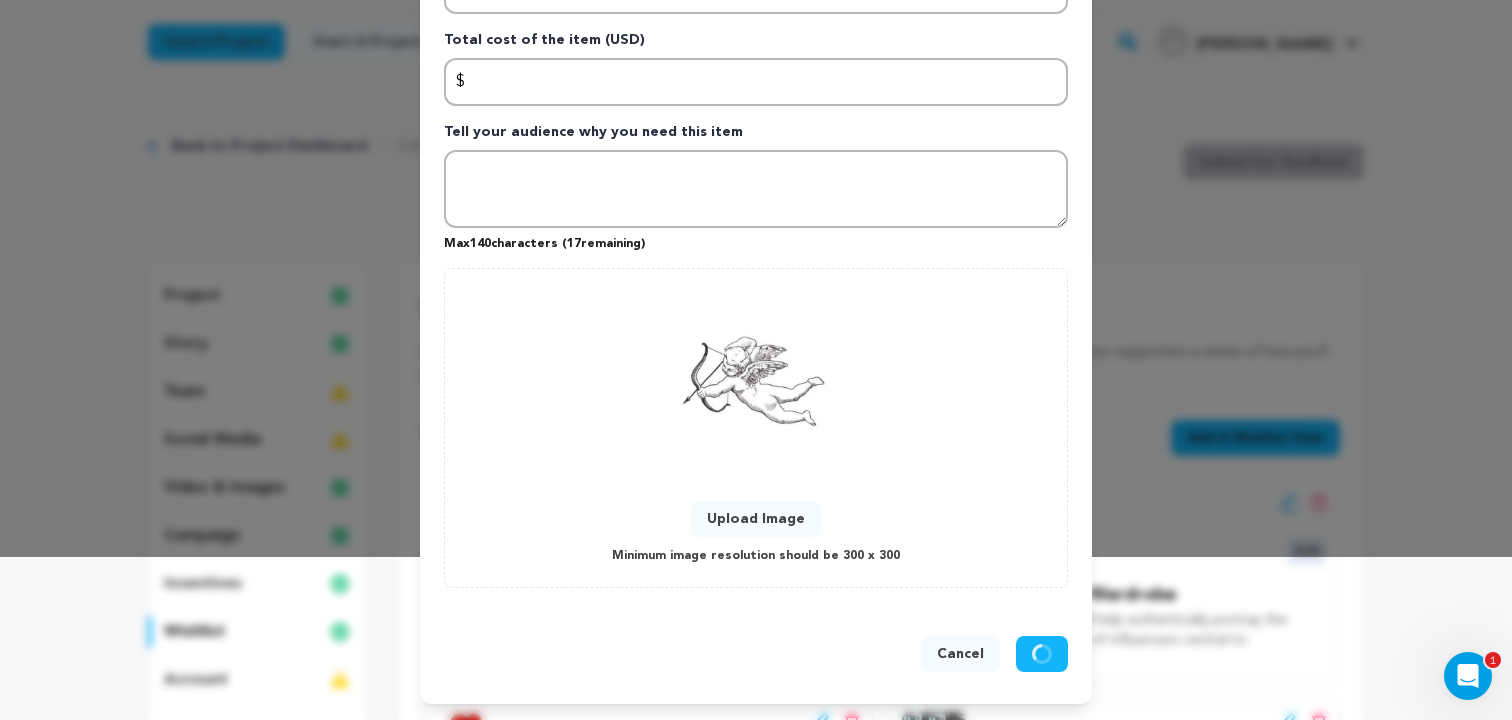 scroll, scrollTop: 0, scrollLeft: 0, axis: both 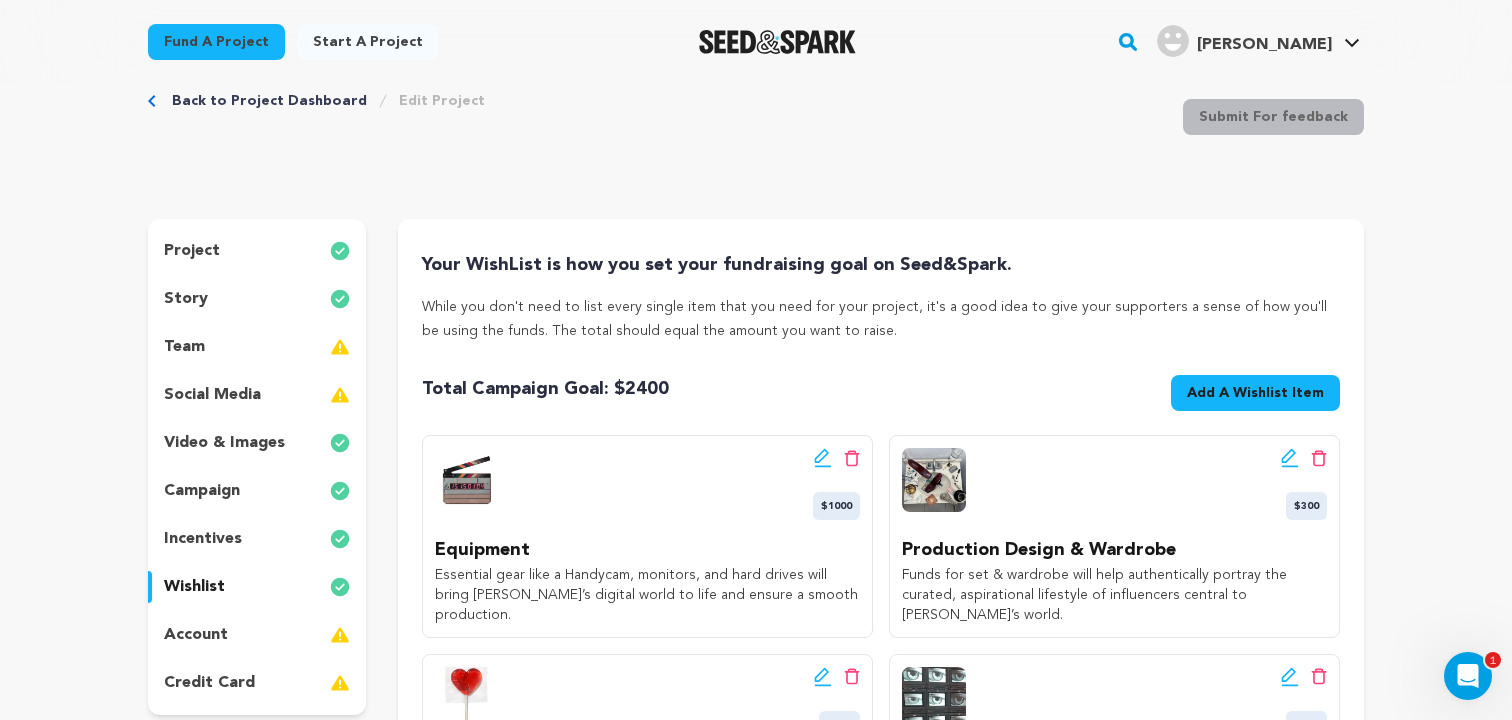 click on "Add A Wishlist Item" at bounding box center (1255, 393) 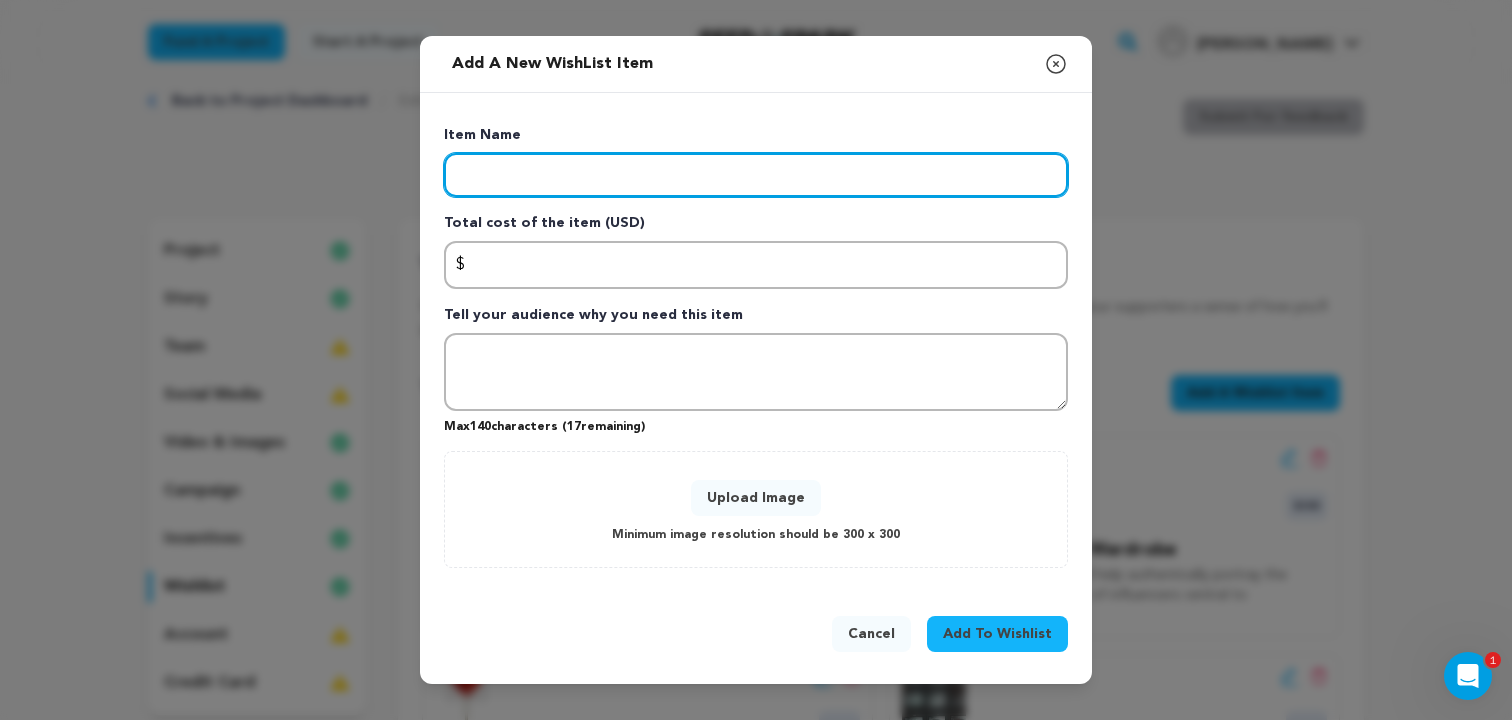 click at bounding box center (756, 175) 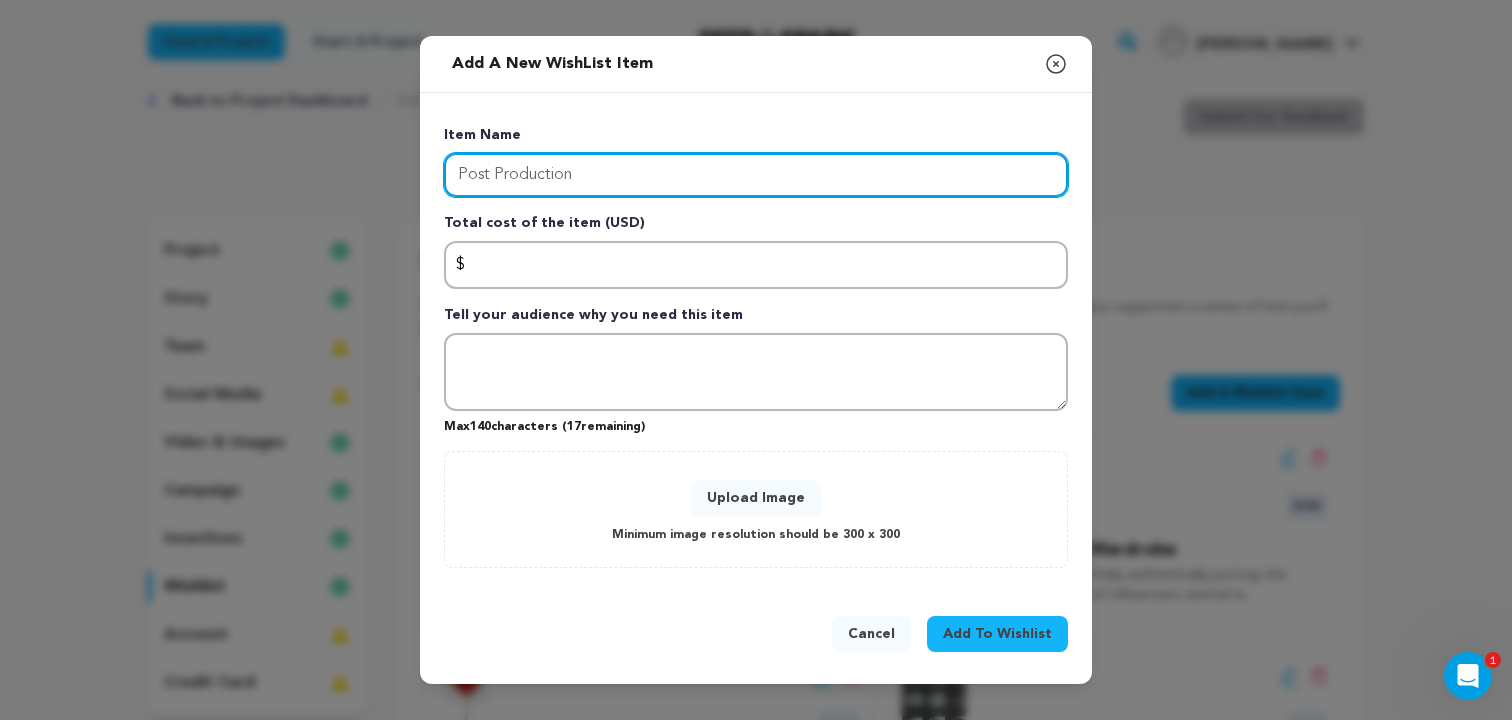 type on "Post Production" 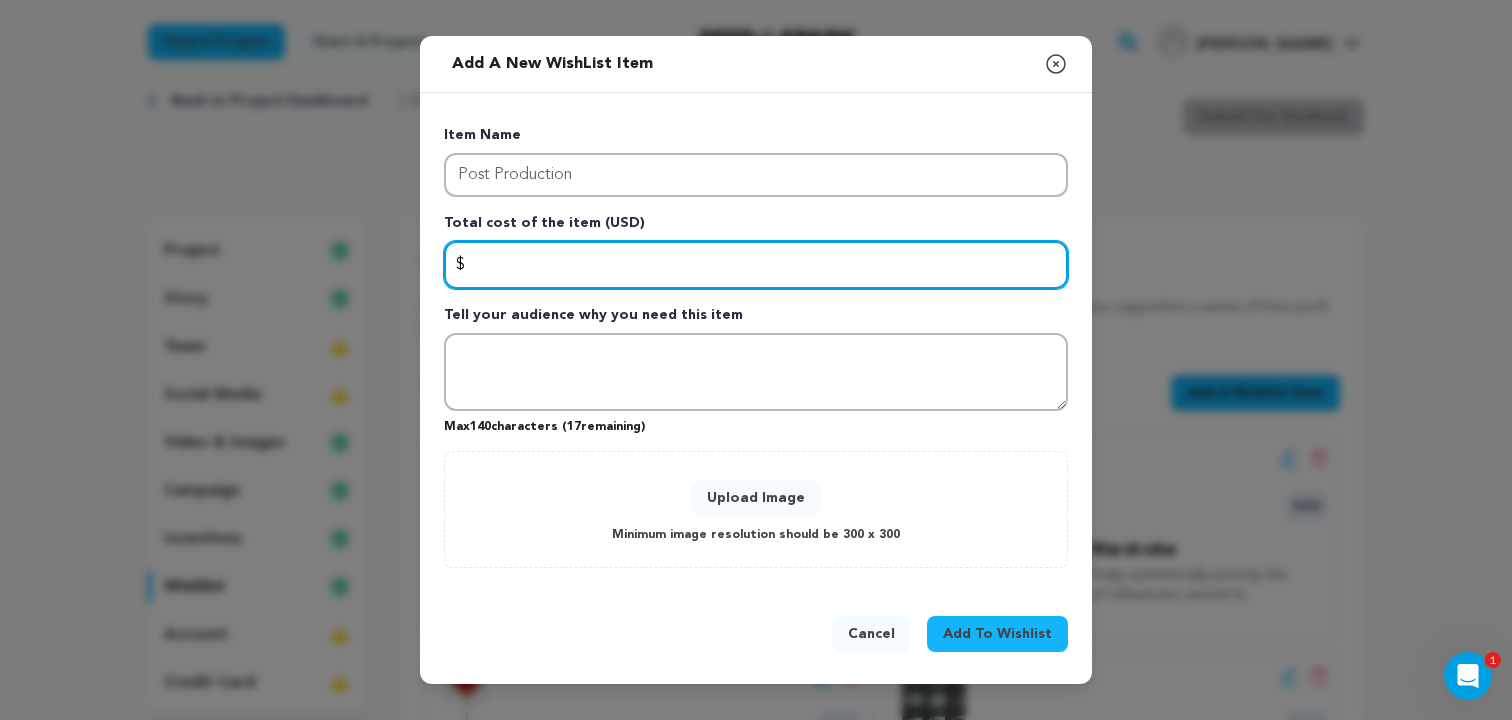 click at bounding box center (756, 265) 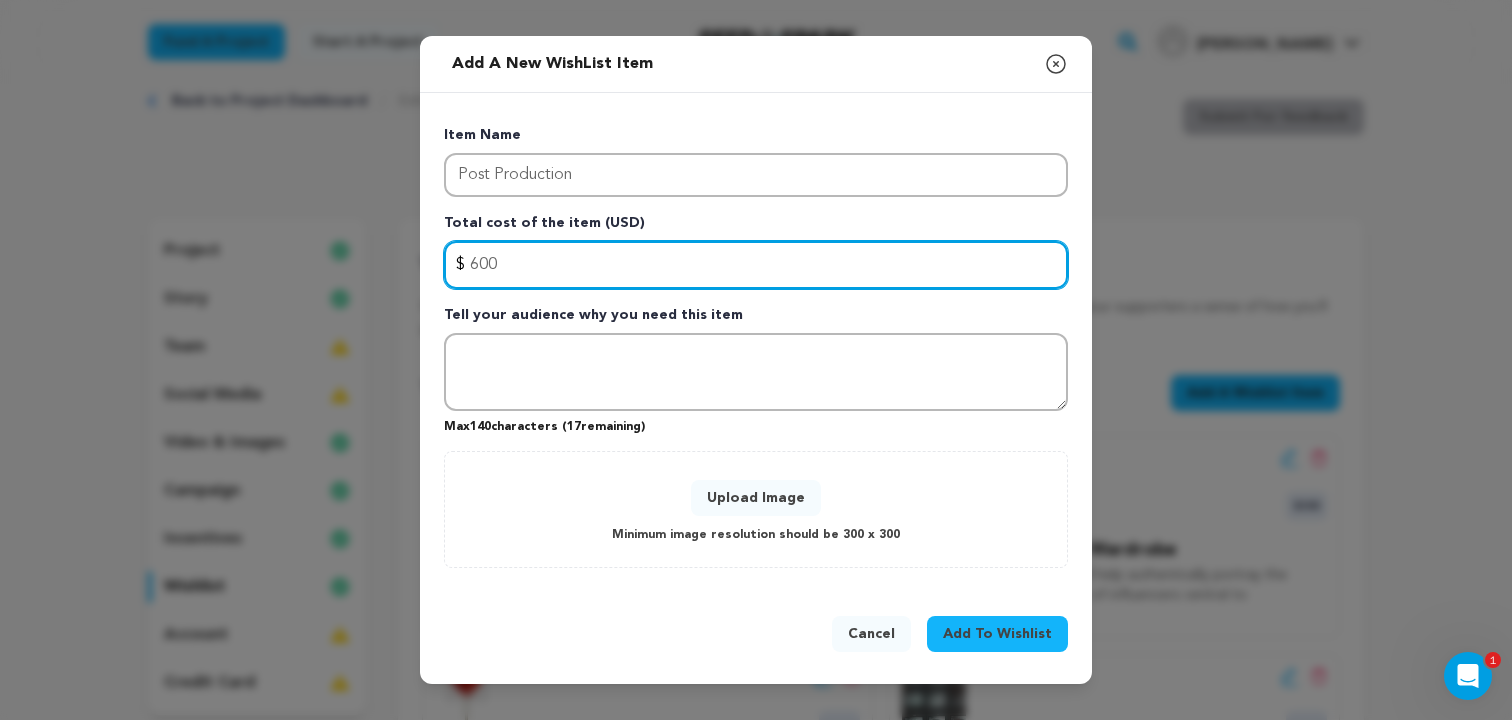 type on "600" 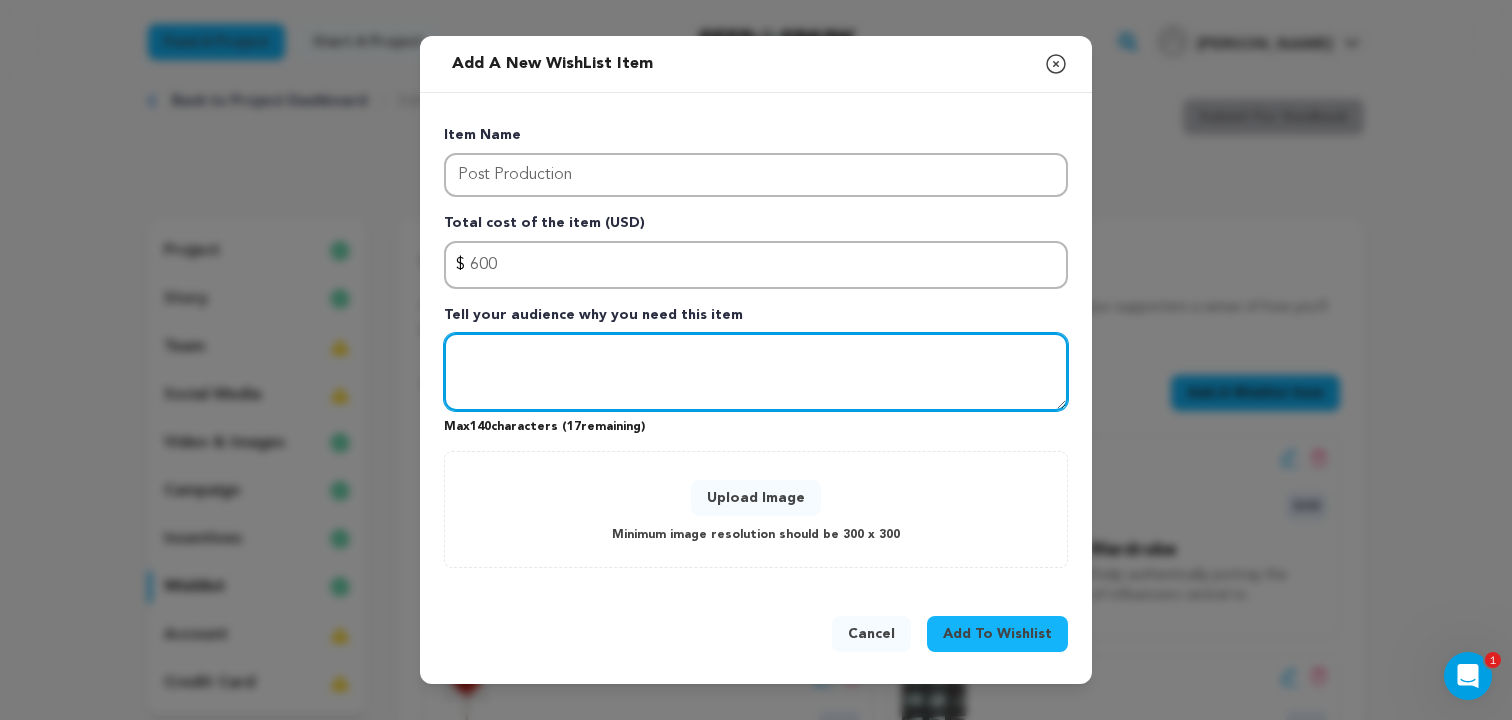 click at bounding box center [756, 372] 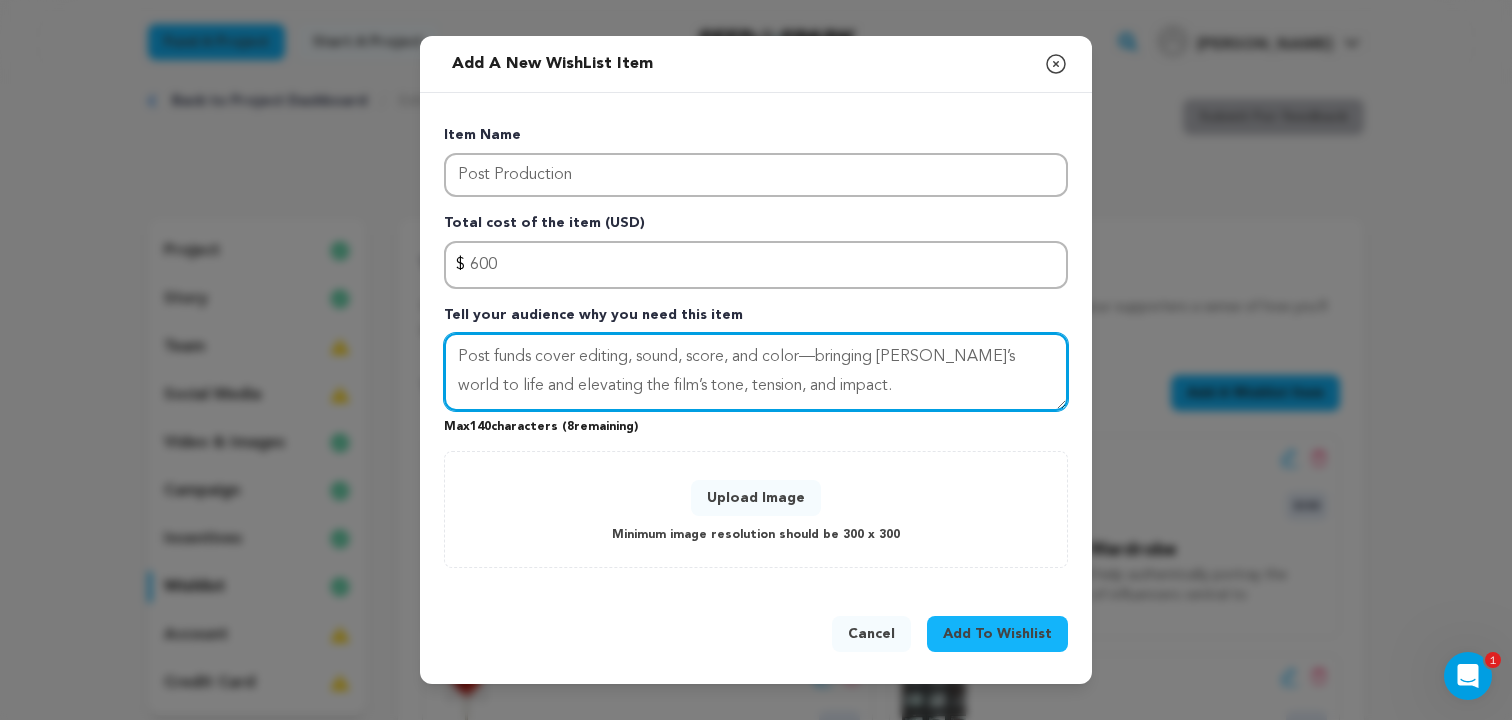 type on "Post funds cover editing, sound, score, and color—bringing [PERSON_NAME]’s world to life and elevating the film’s tone, tension, and impact." 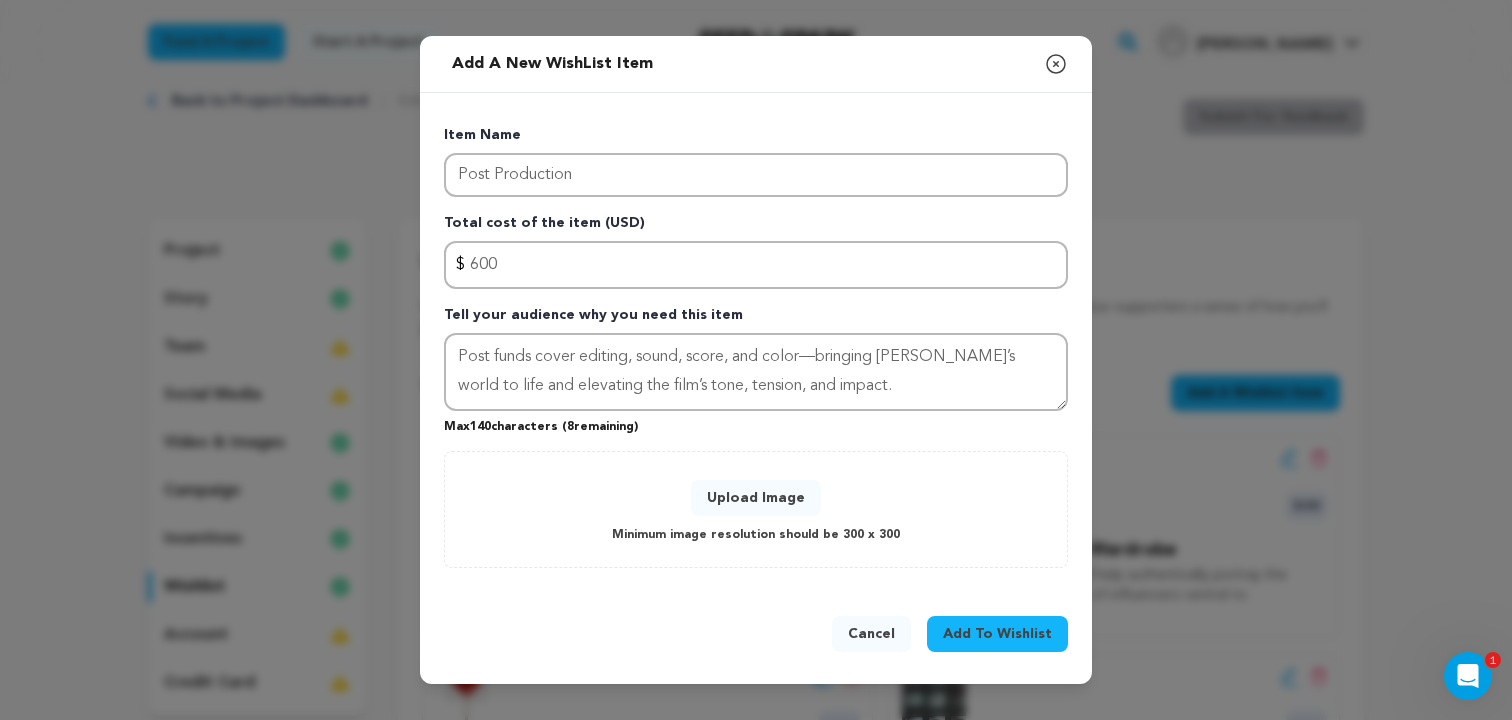 click on "Upload Image" at bounding box center [756, 498] 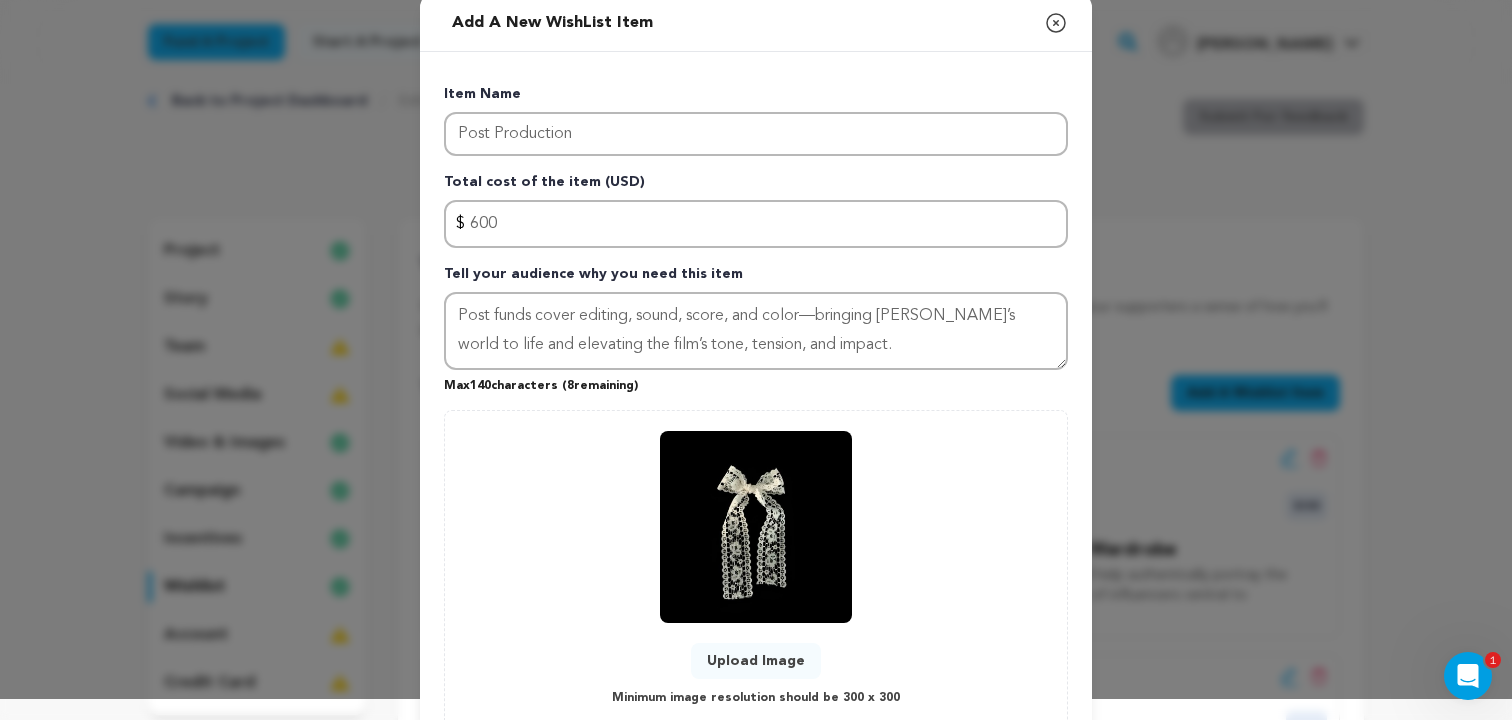 scroll, scrollTop: 163, scrollLeft: 0, axis: vertical 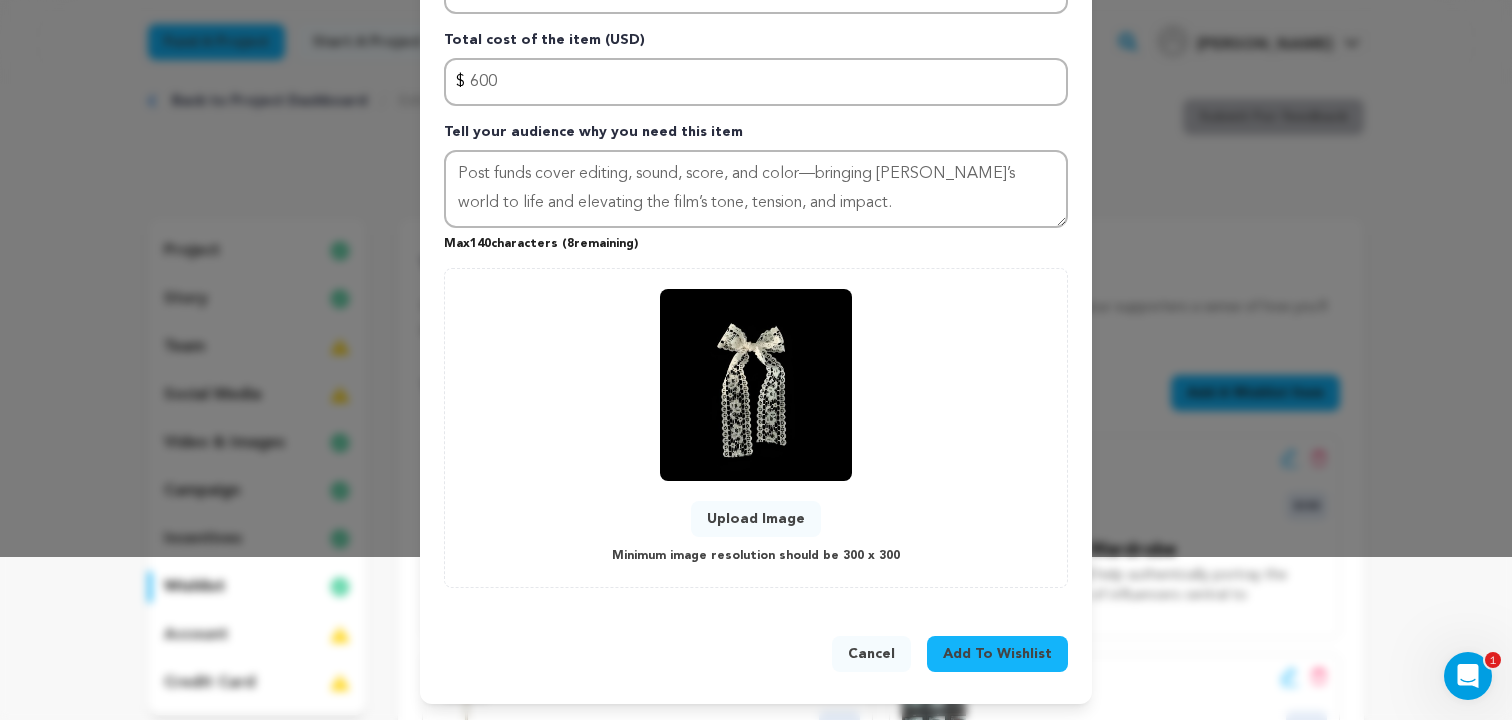 click on "Add To Wishlist" at bounding box center (997, 654) 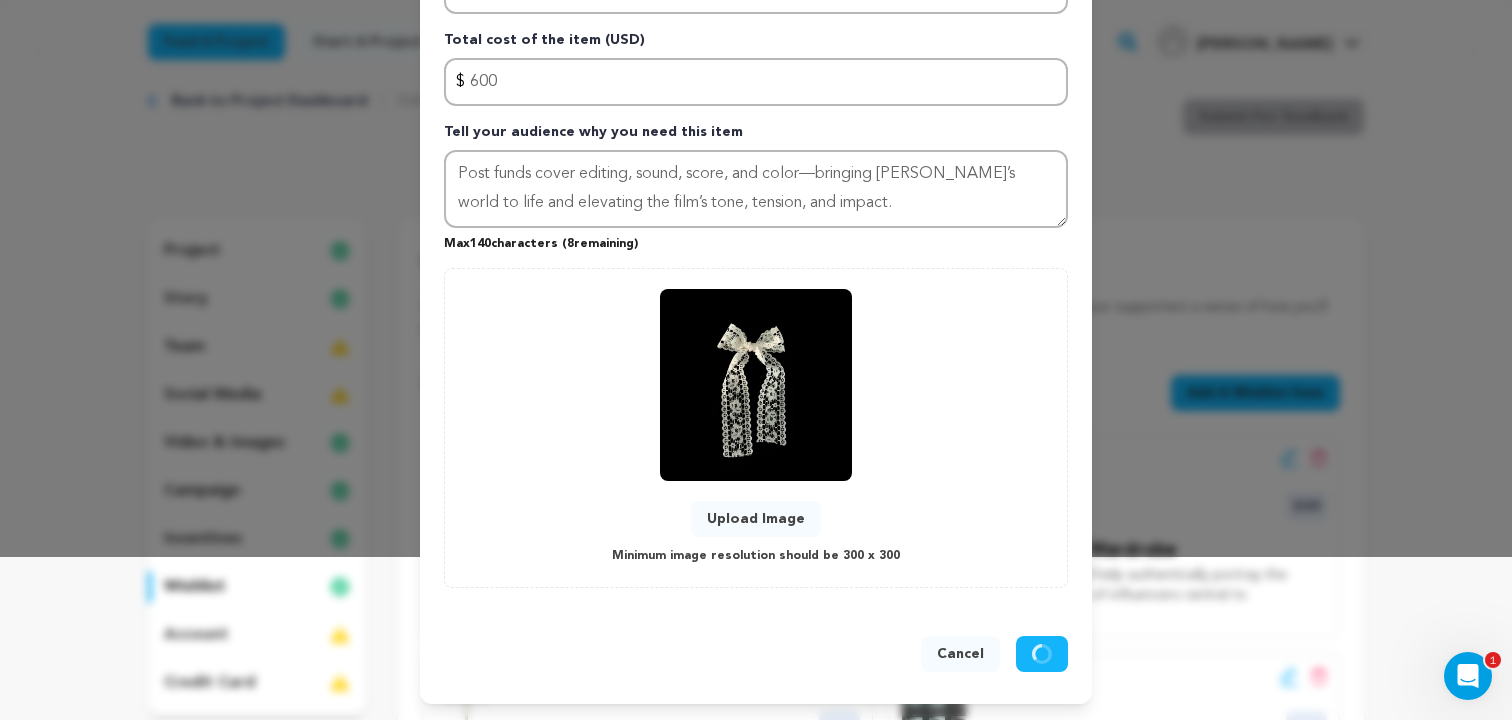 type 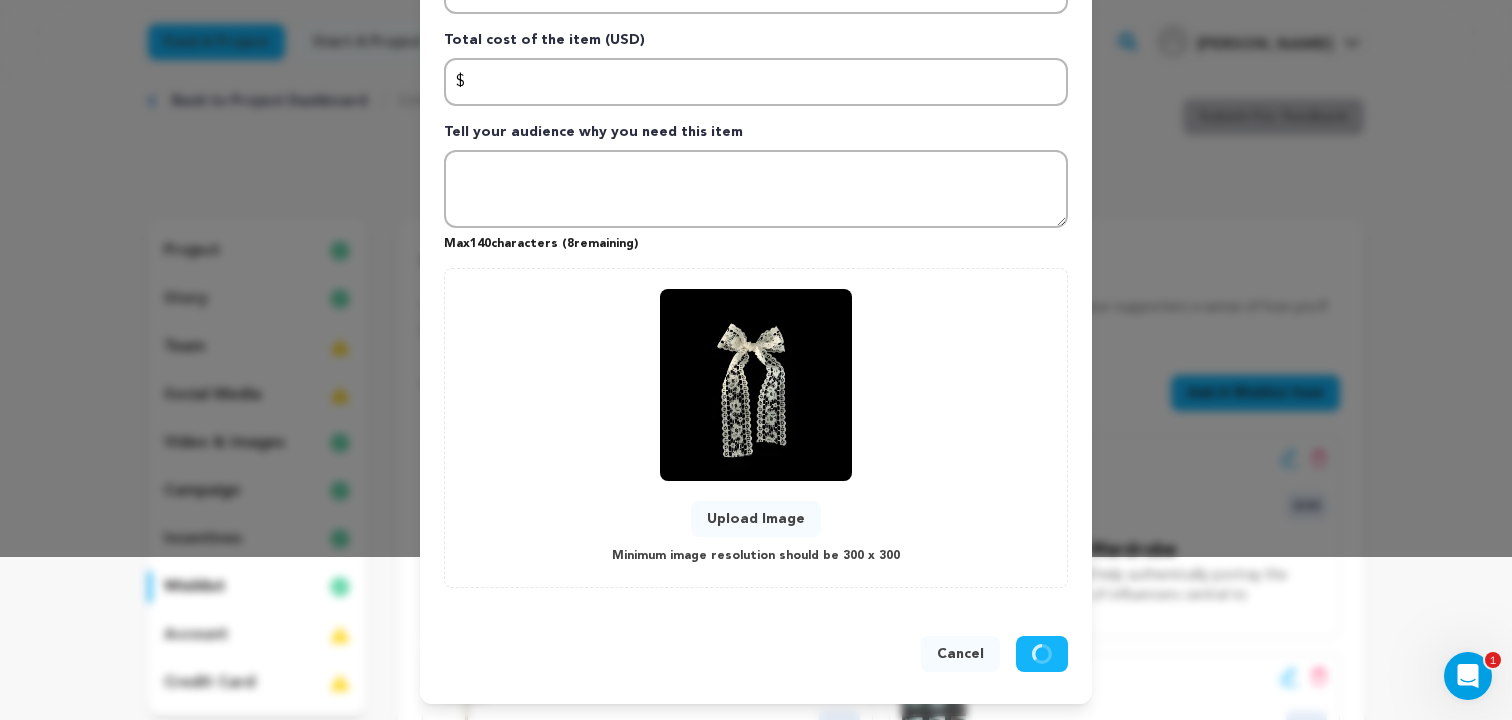 scroll, scrollTop: 0, scrollLeft: 0, axis: both 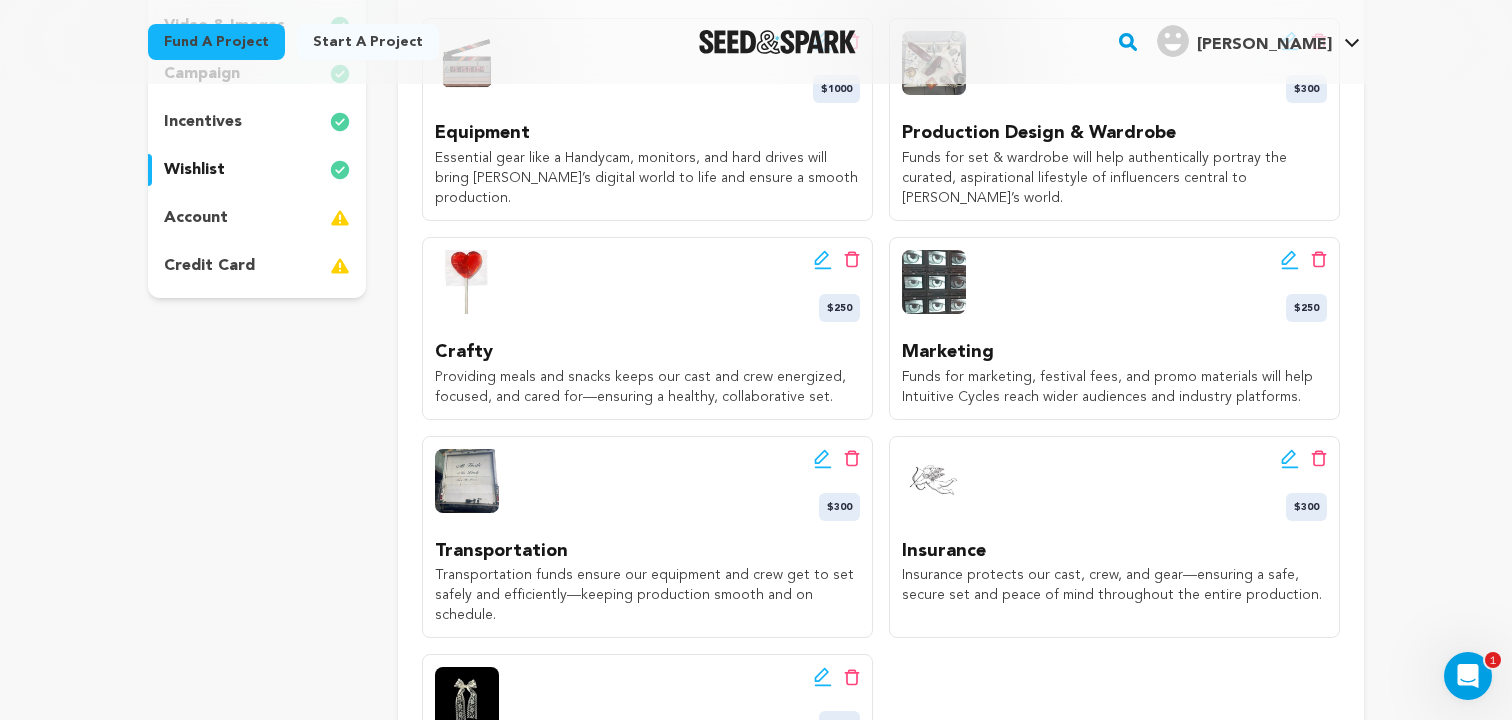 click on "Edit wishlist button
Delete wishlist button
$600" at bounding box center [647, 703] 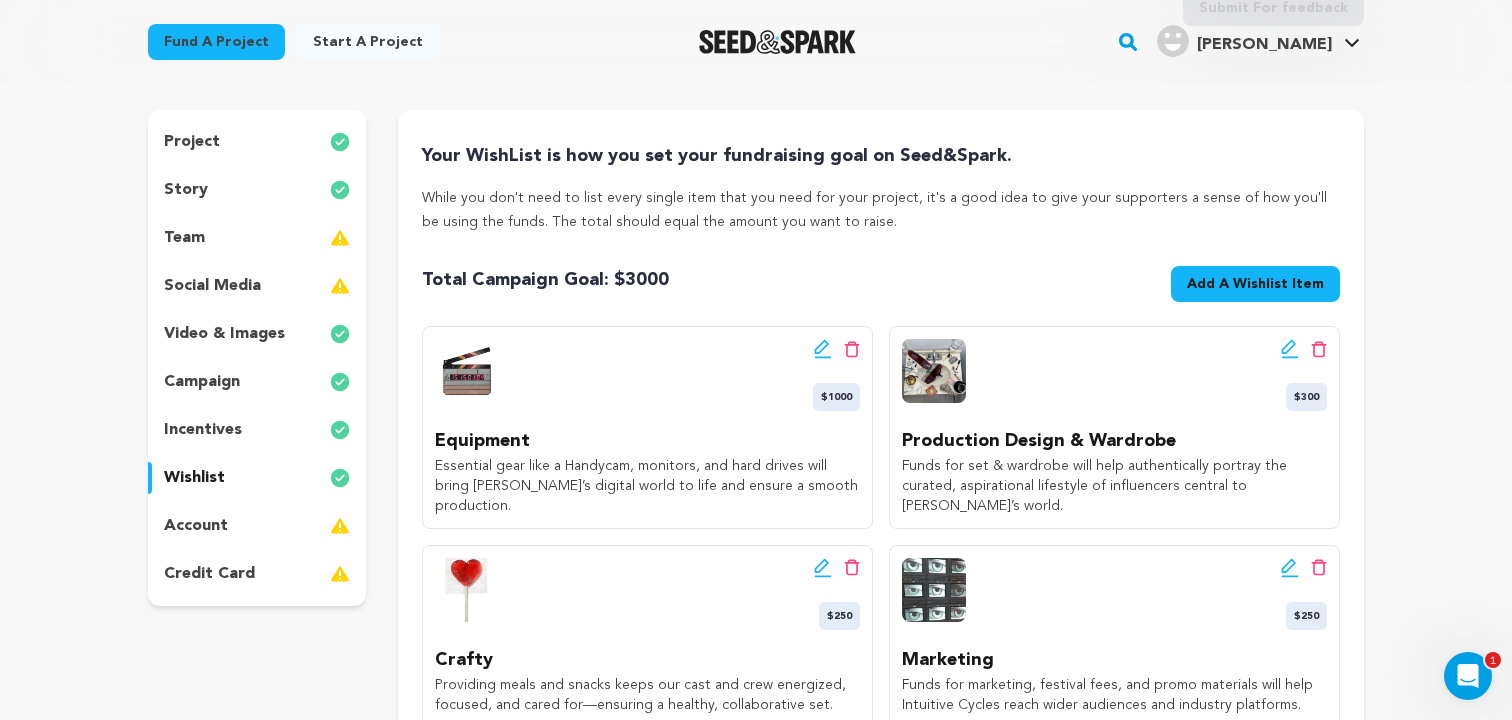 scroll, scrollTop: 141, scrollLeft: 0, axis: vertical 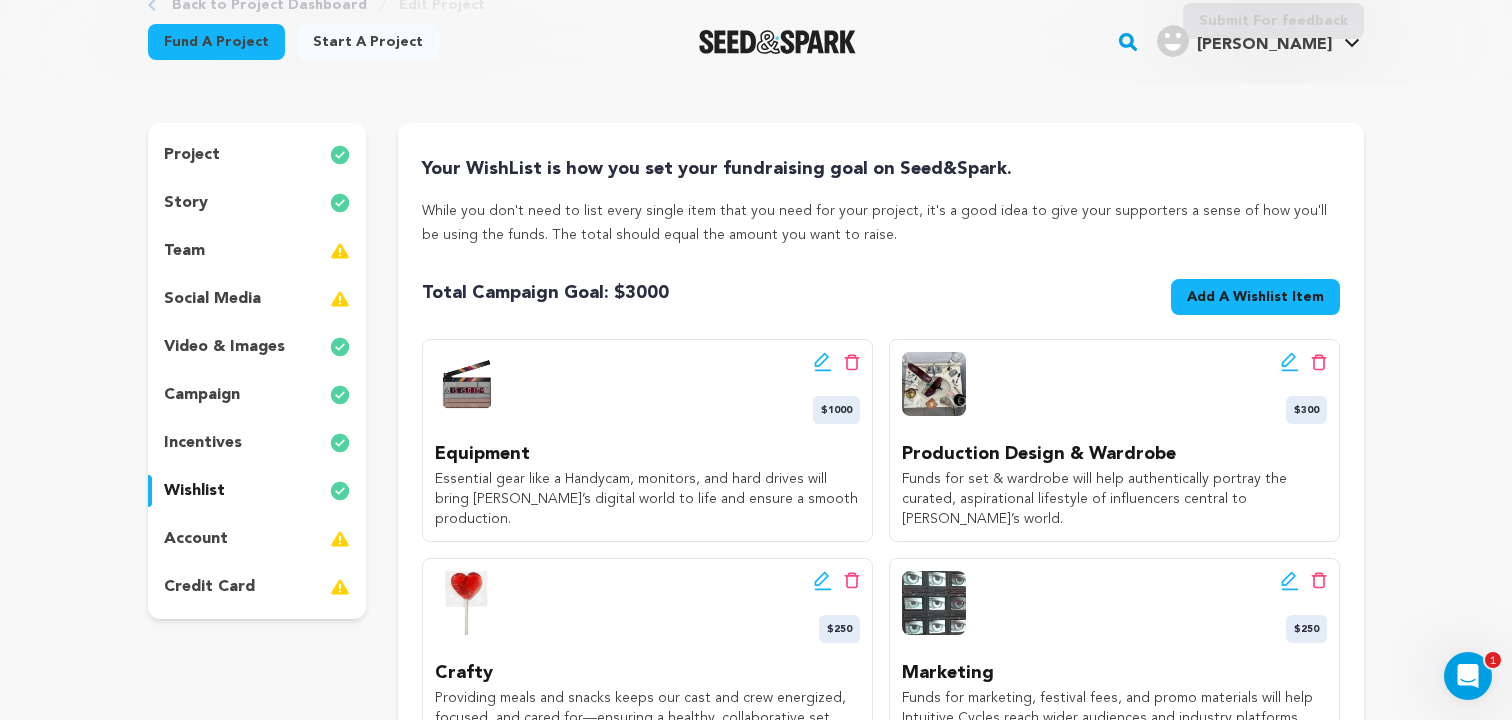 click on "project
story
team
social media
video & images
campaign
incentives
wishlist account" at bounding box center [257, 371] 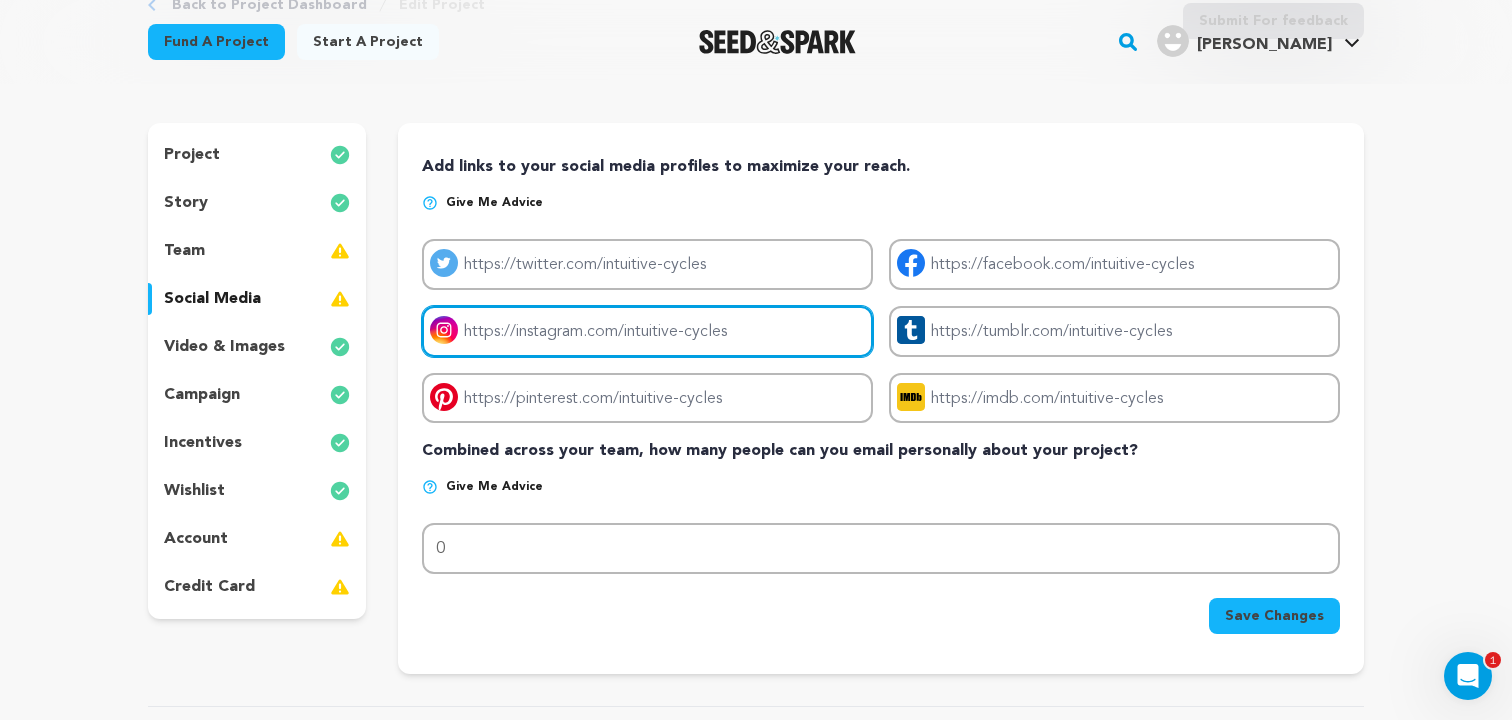 click on "Project instagram link" at bounding box center (647, 331) 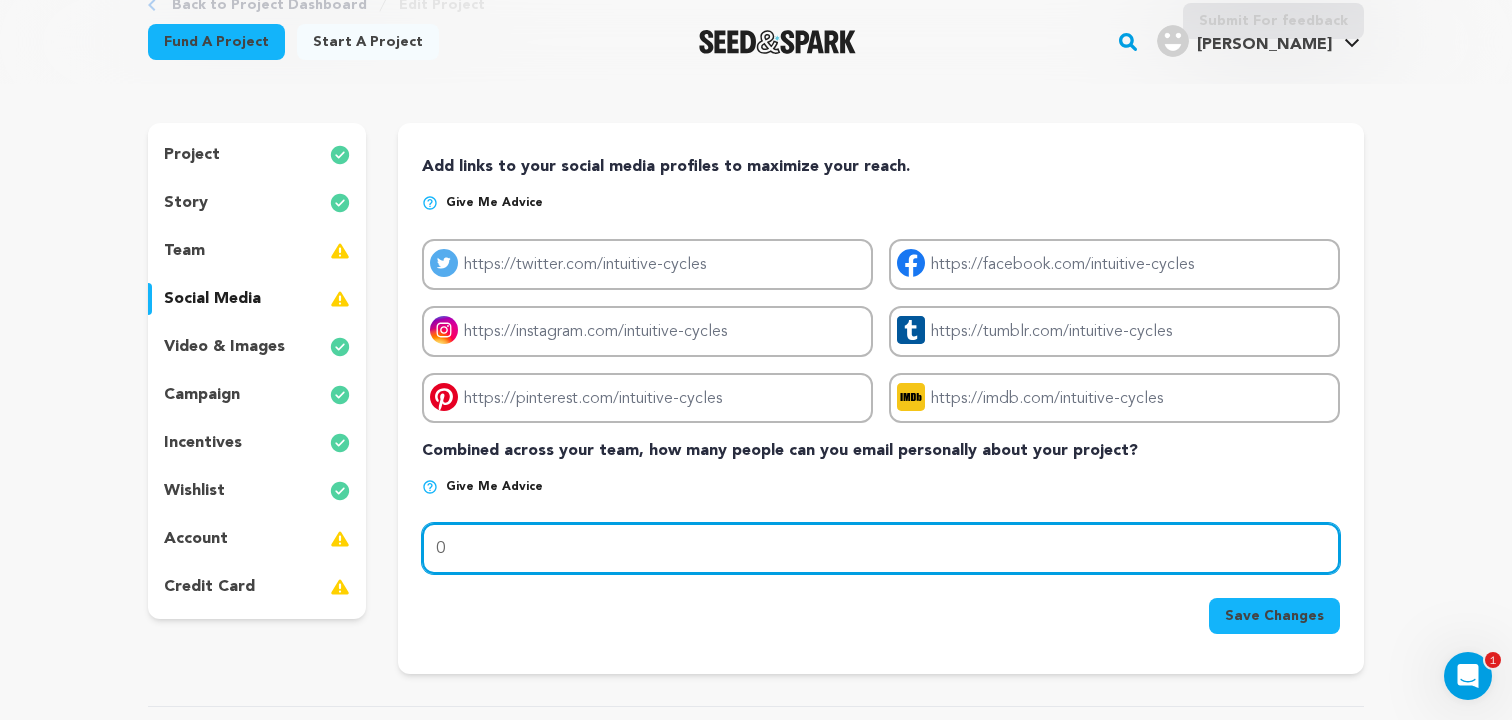click on "0" at bounding box center [881, 548] 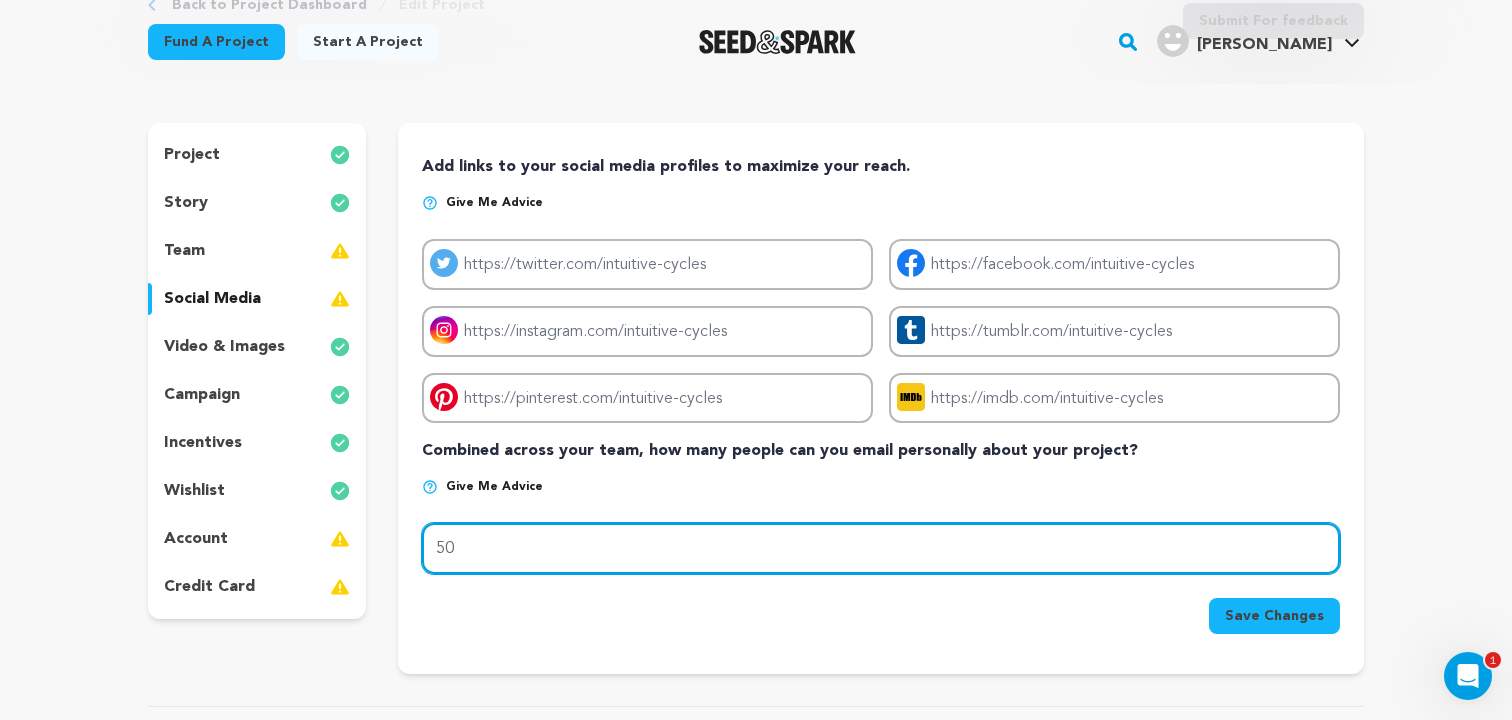type on "5" 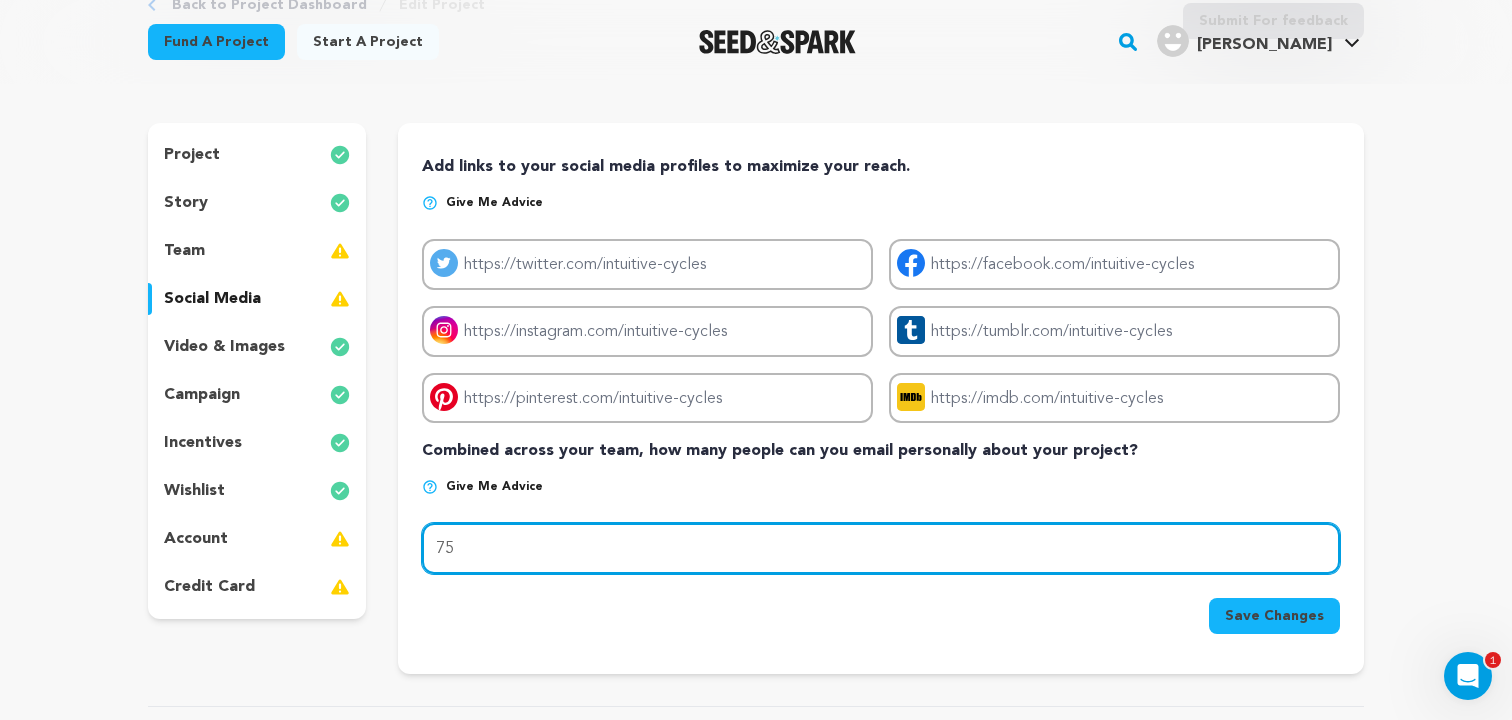 type on "75" 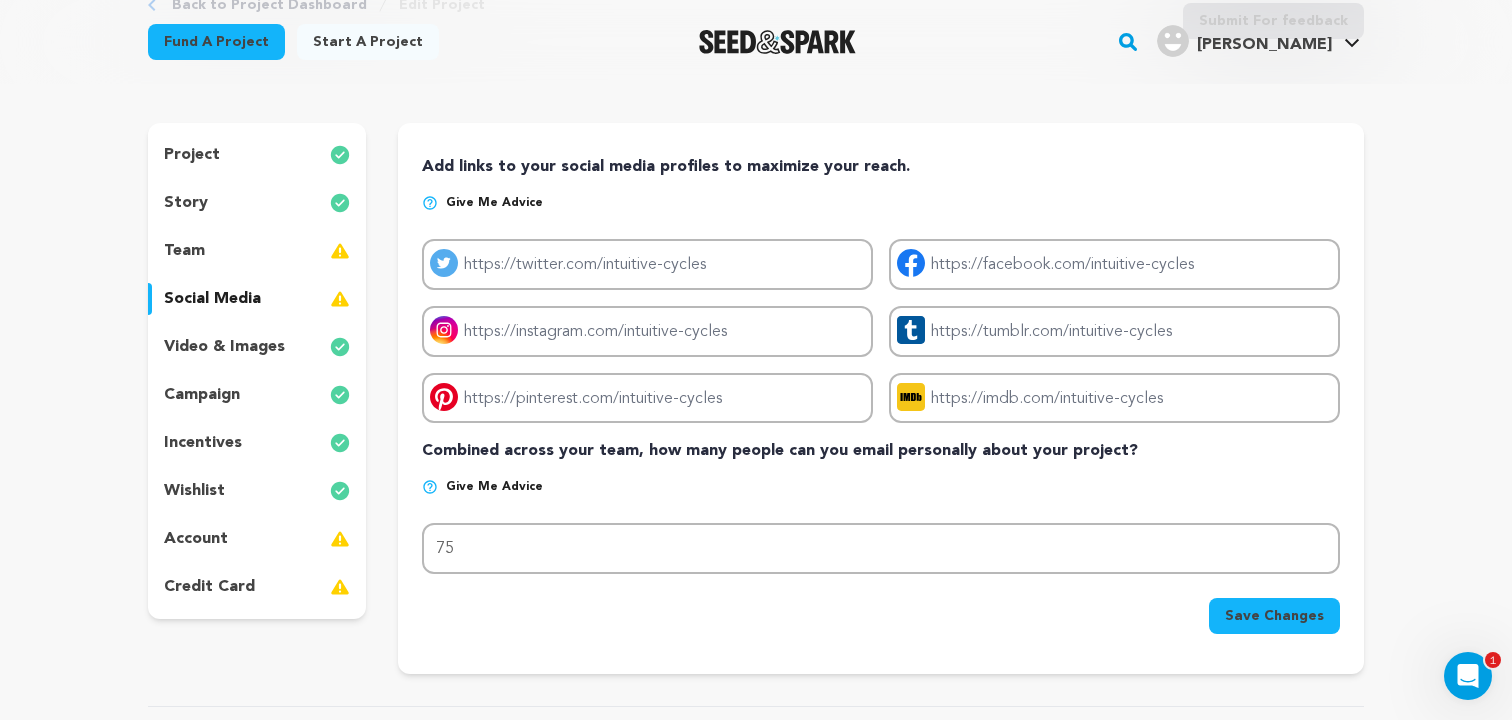 click on "Add links to your social media profiles to maximize your reach.
Give me advice
Project twitter link
Project facebook link
Project instagram link" at bounding box center (881, 398) 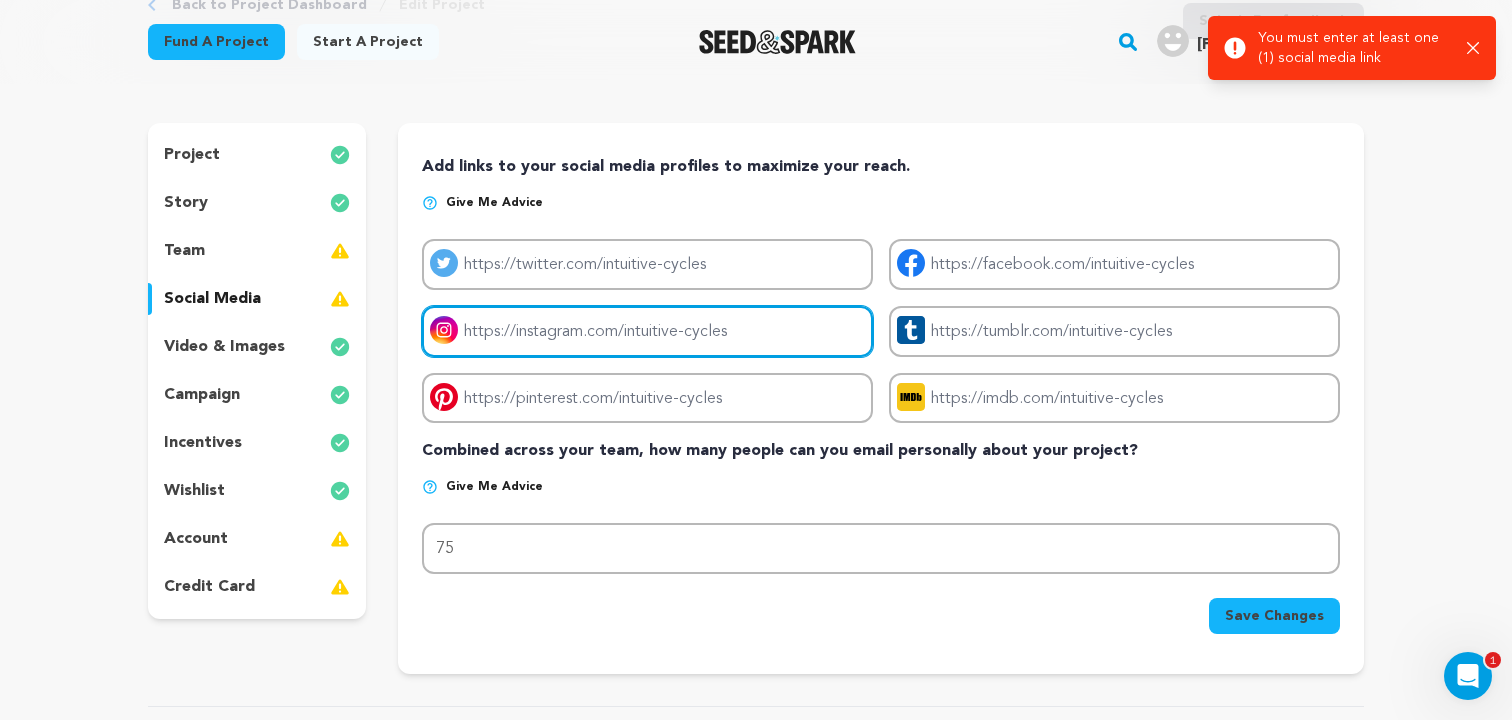 click on "Project instagram link" at bounding box center (647, 331) 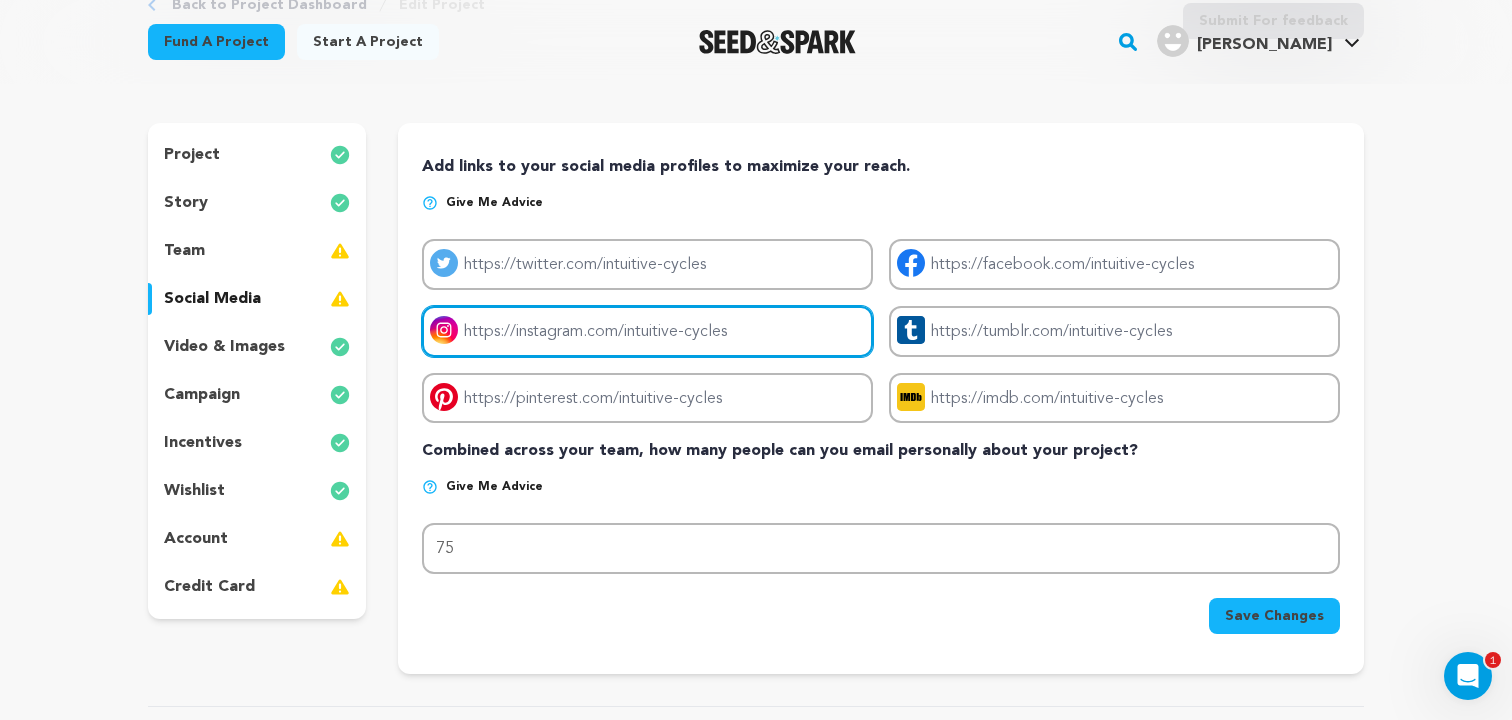 click on "Project instagram link" at bounding box center (647, 331) 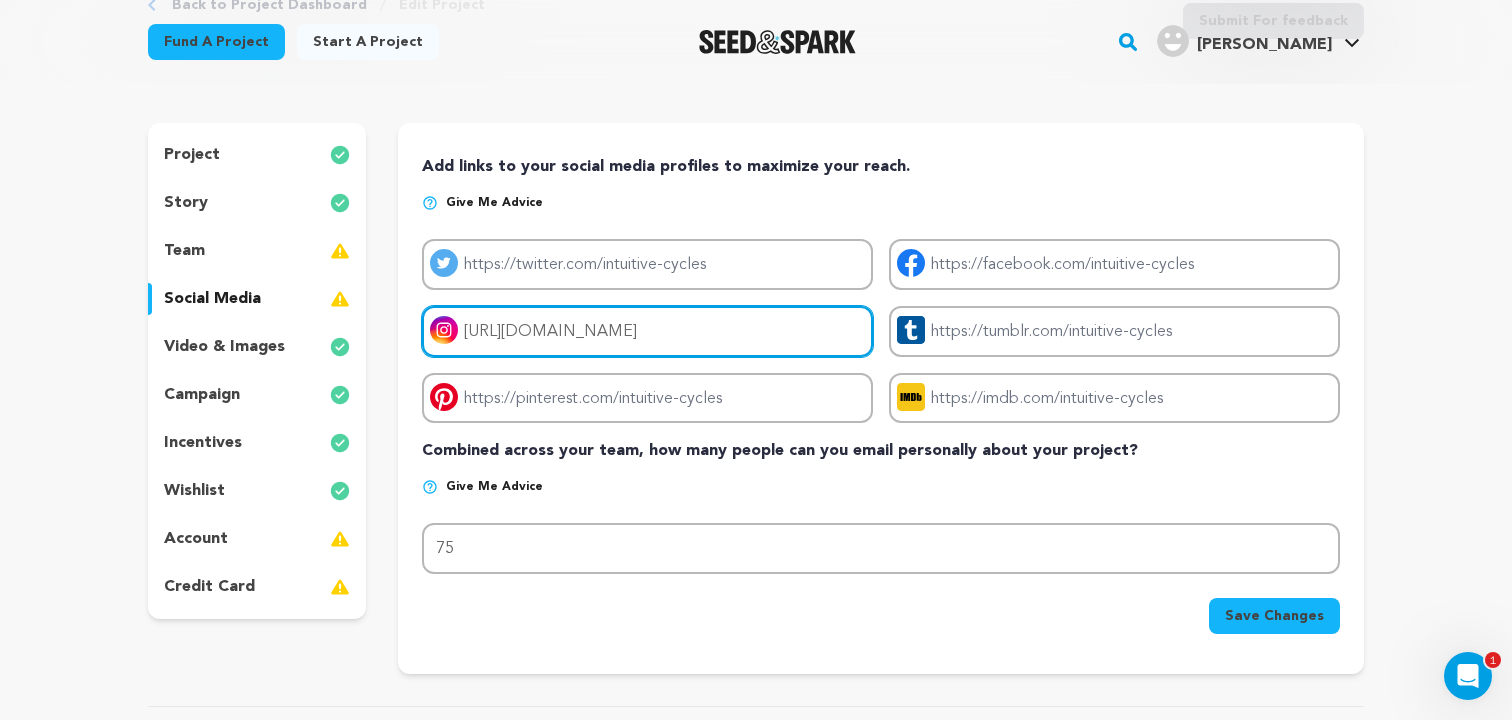 click on "https://www.instagram.com/mickeygalvin/" at bounding box center [647, 331] 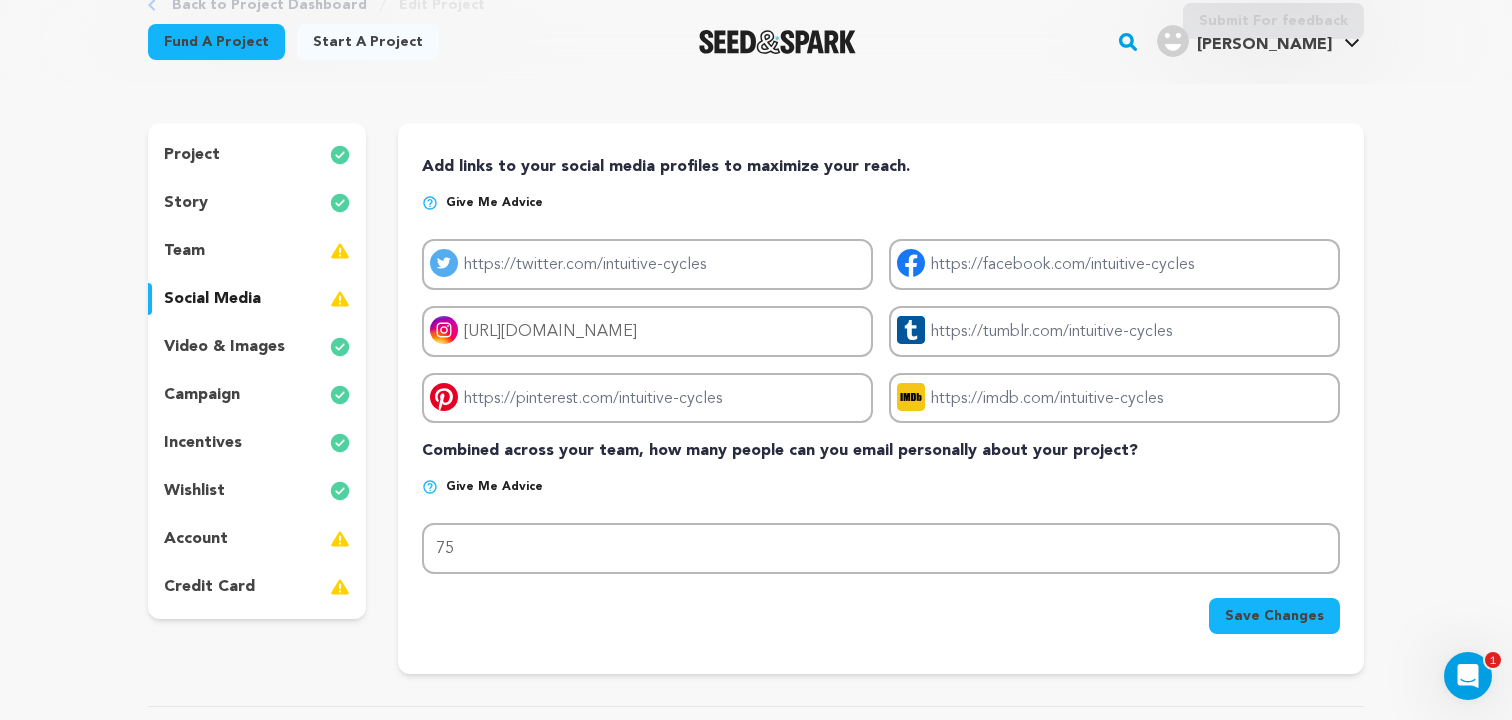 click on "Save Changes" at bounding box center [1274, 616] 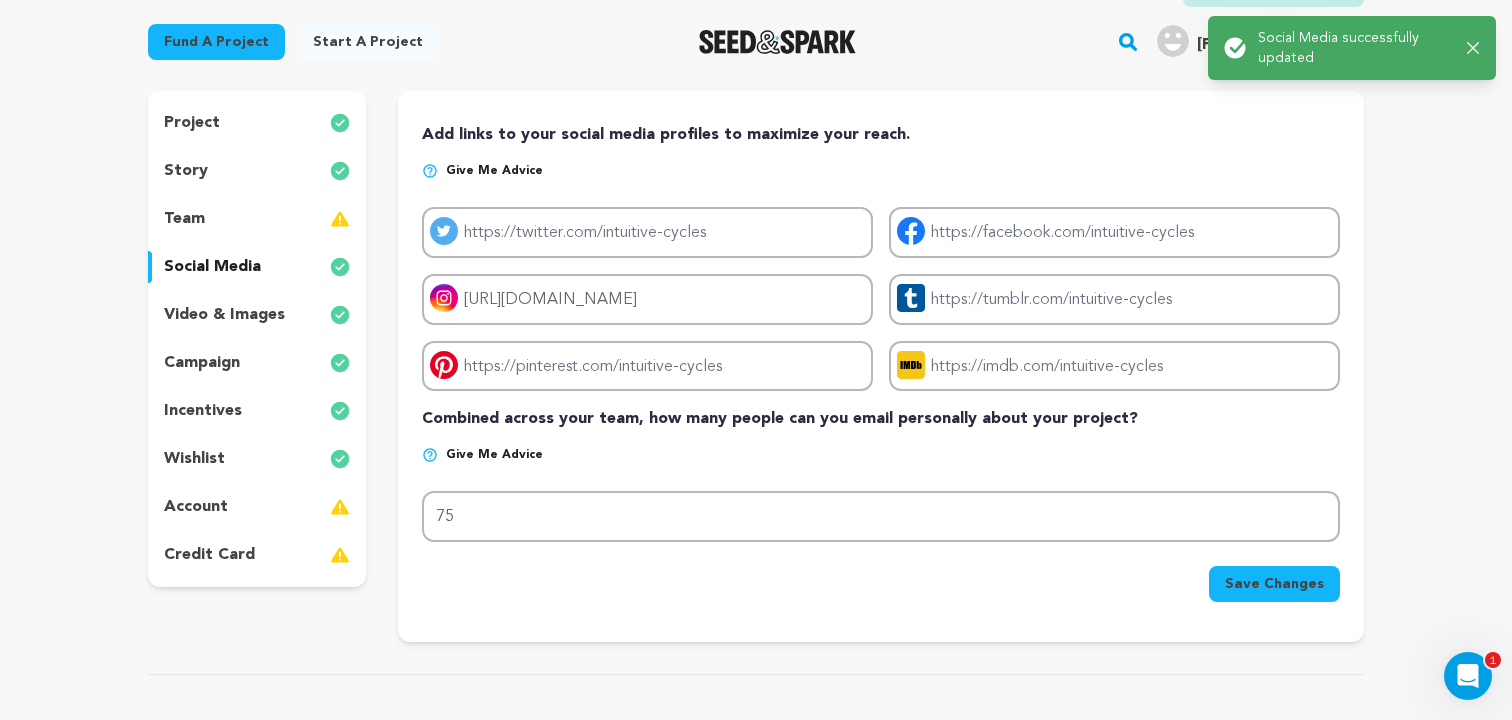 scroll, scrollTop: 178, scrollLeft: 0, axis: vertical 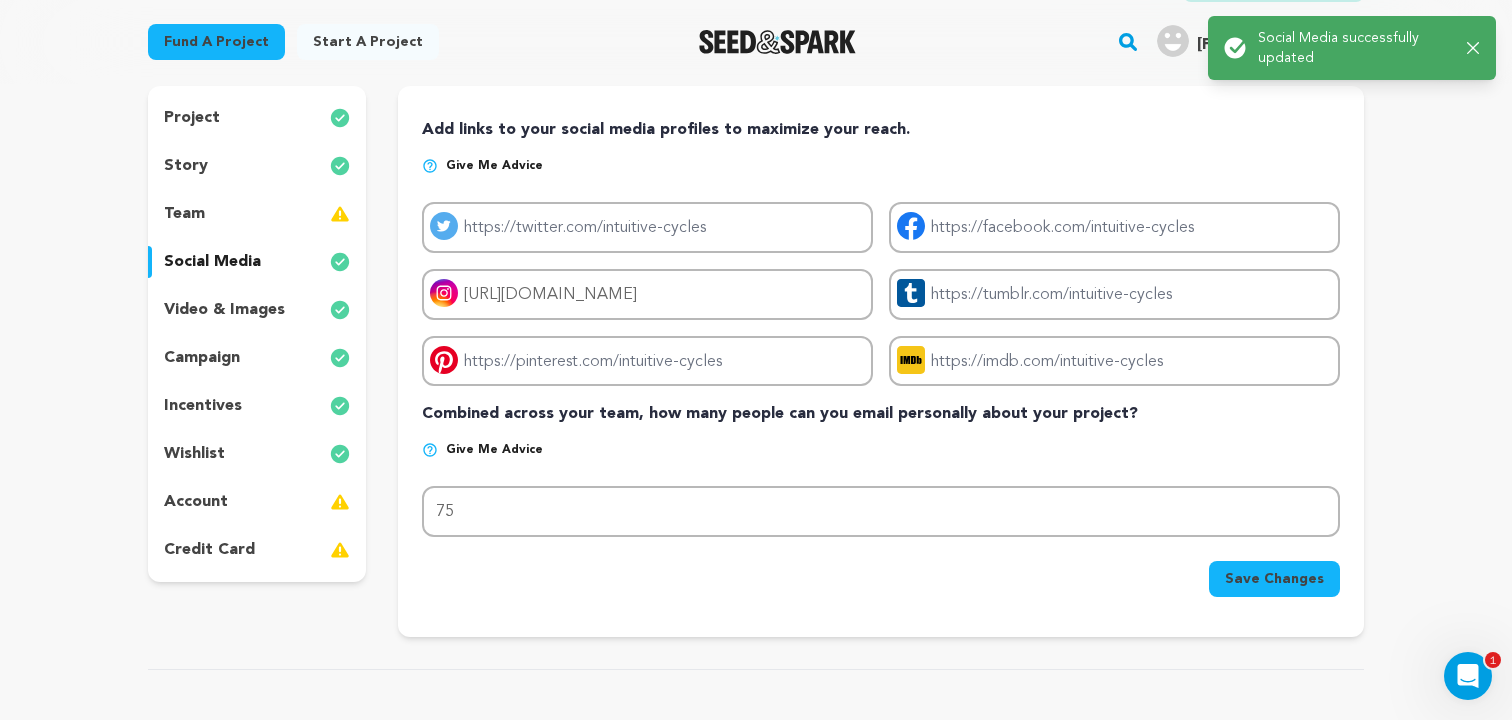 click on "account" at bounding box center (257, 502) 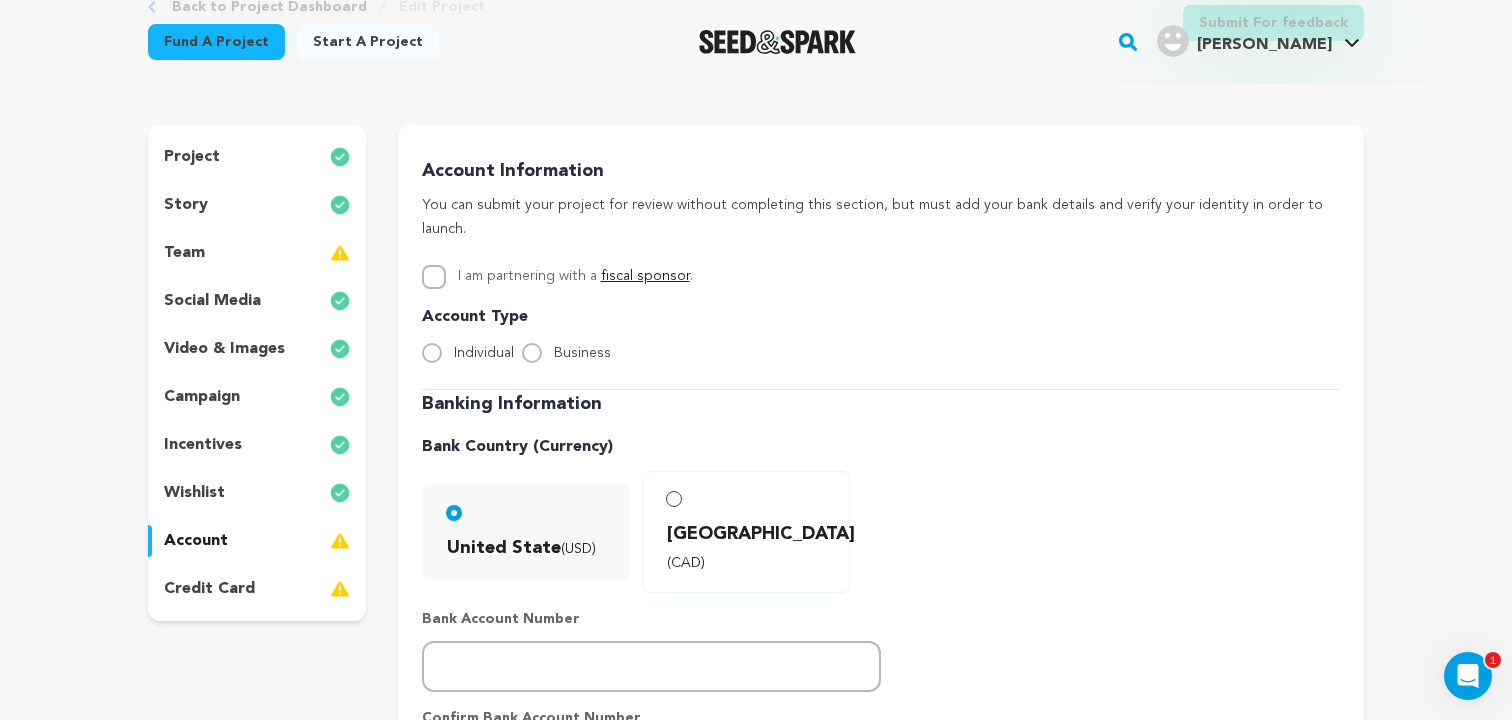 scroll, scrollTop: 147, scrollLeft: 0, axis: vertical 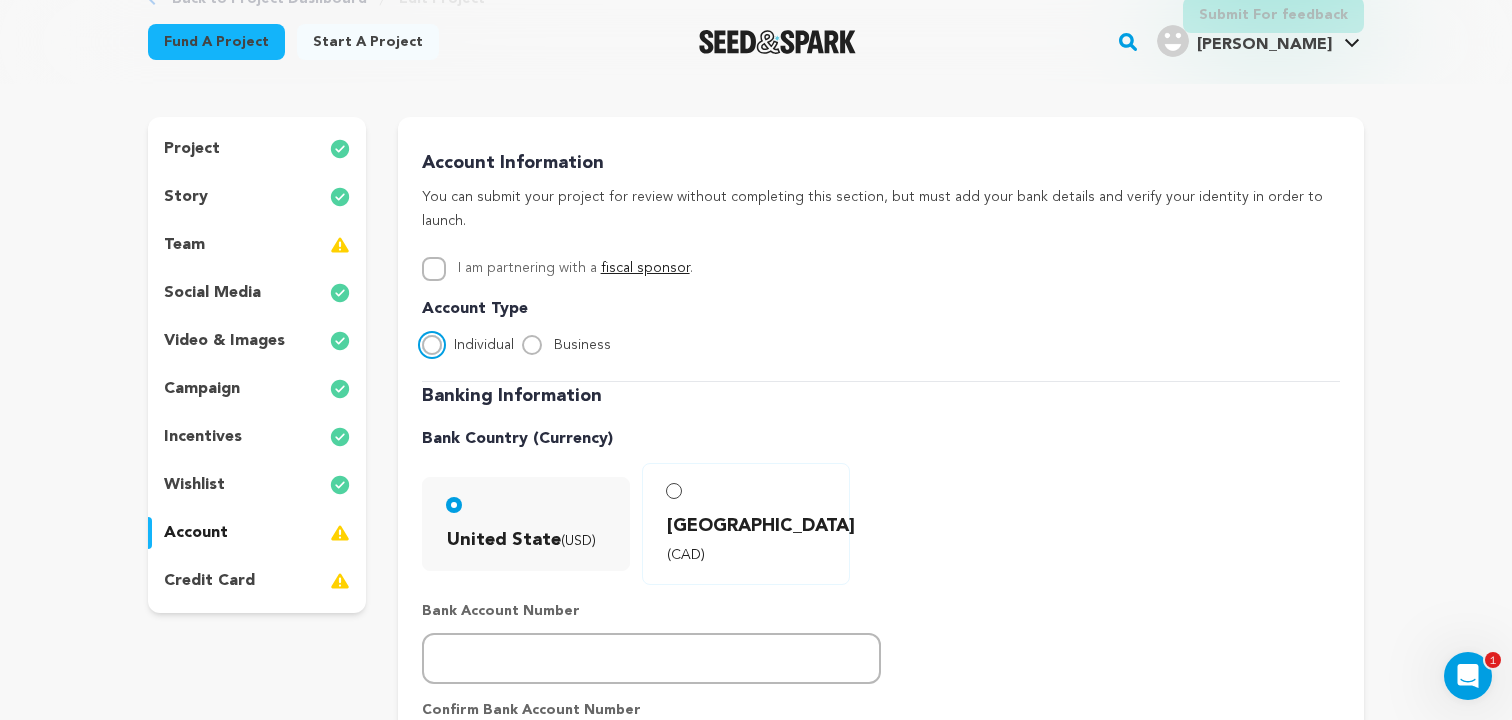 click on "Individual" at bounding box center (432, 345) 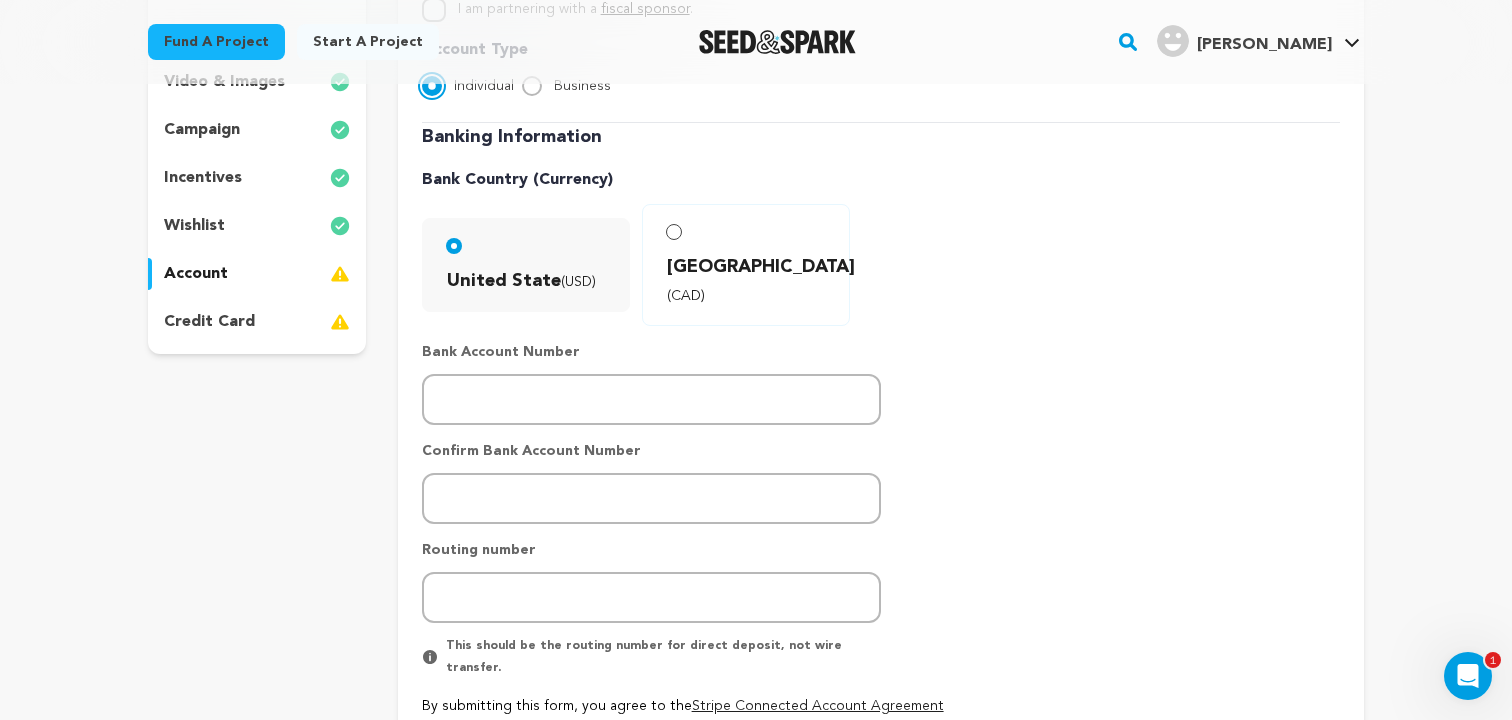 scroll, scrollTop: 411, scrollLeft: 0, axis: vertical 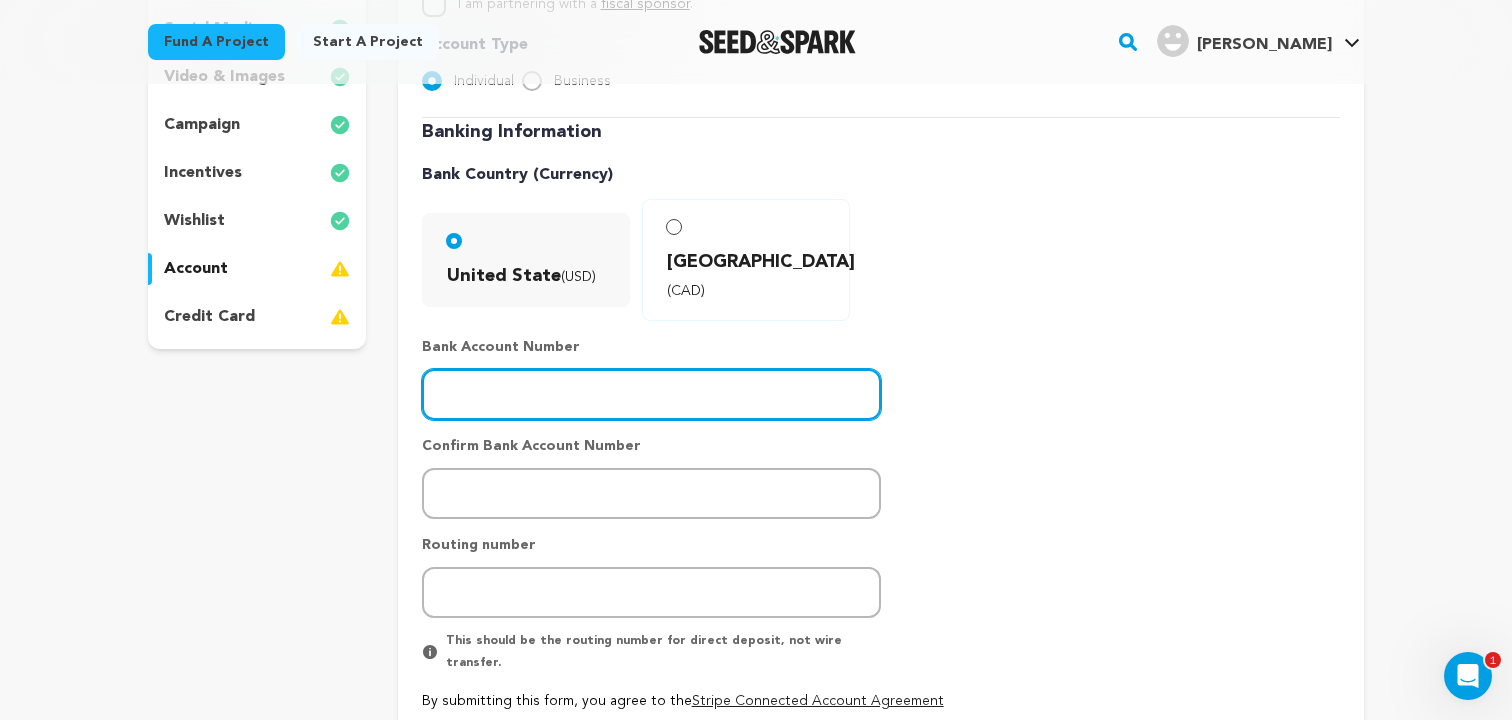 click at bounding box center (651, 394) 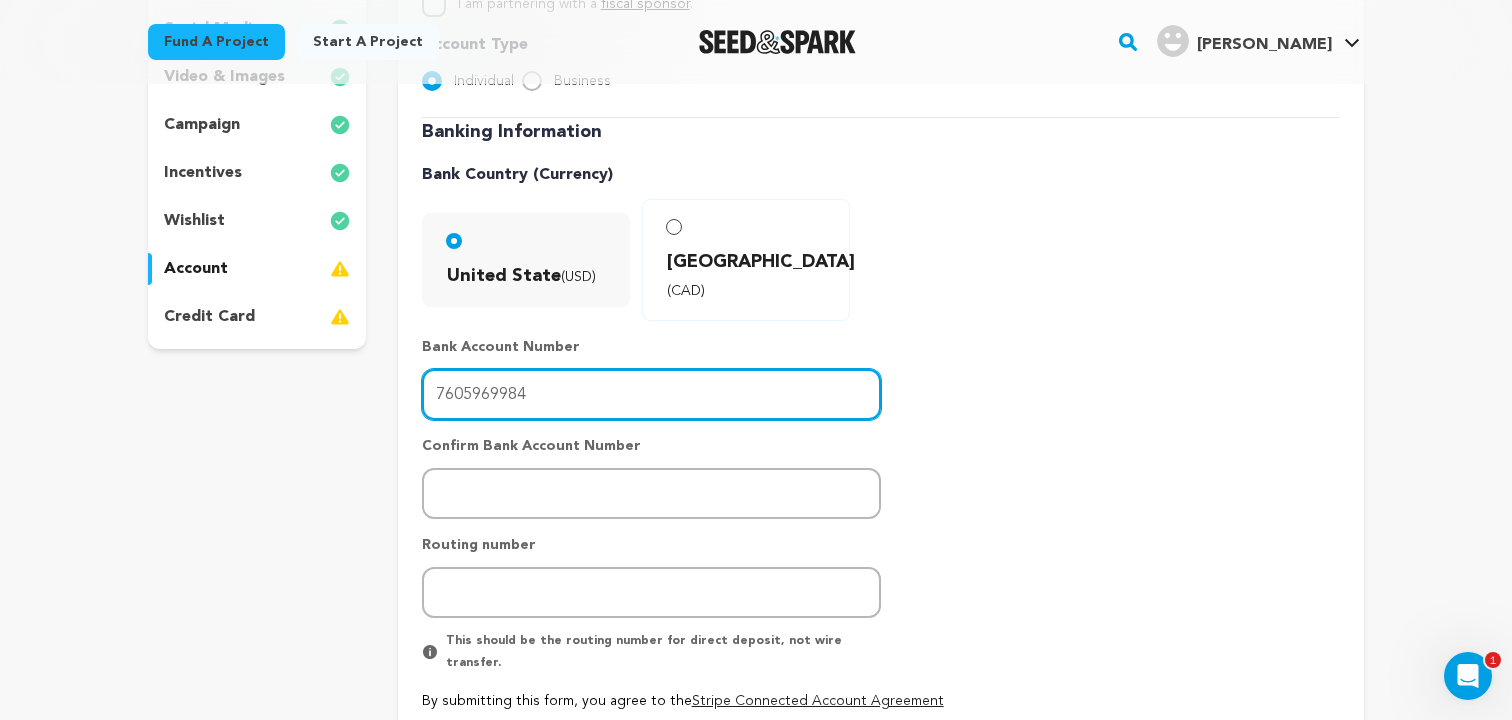 type on "7605969984" 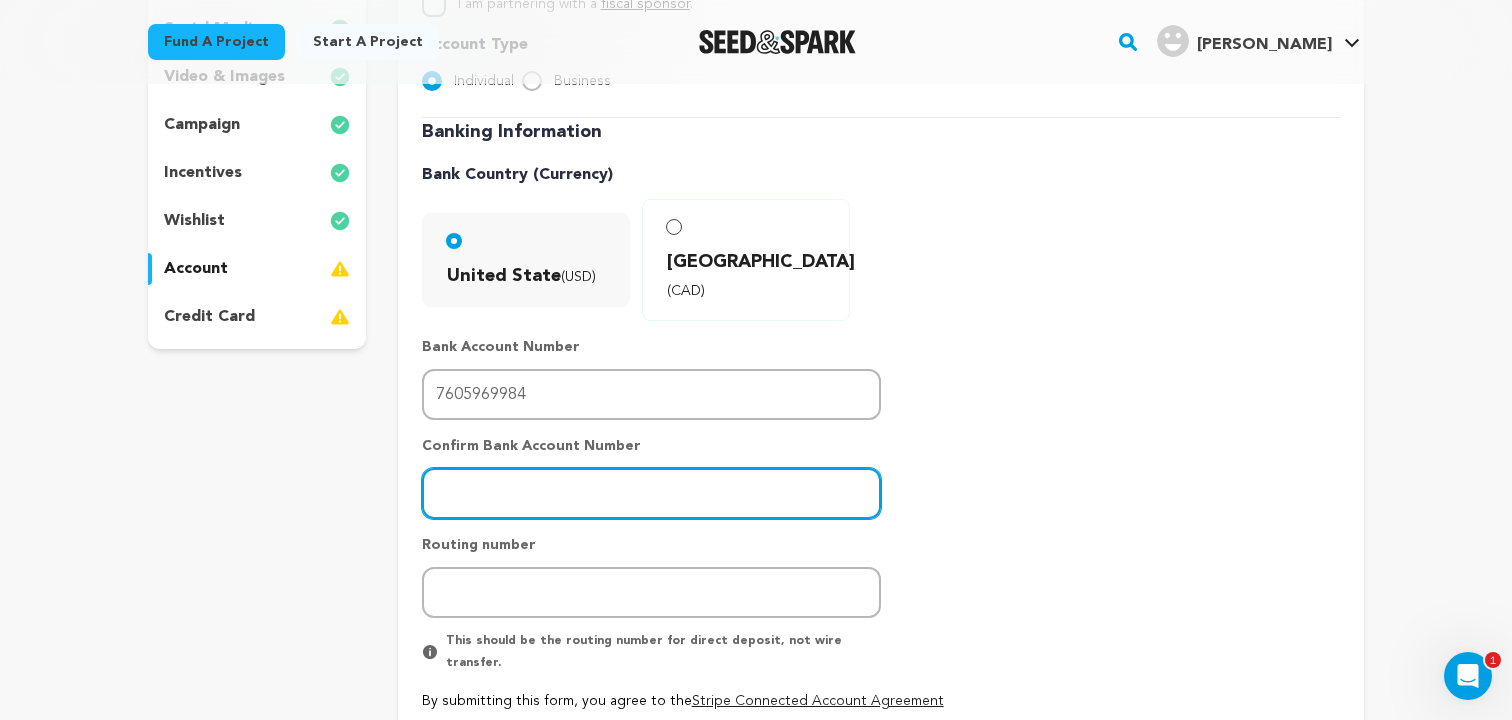 click at bounding box center (651, 493) 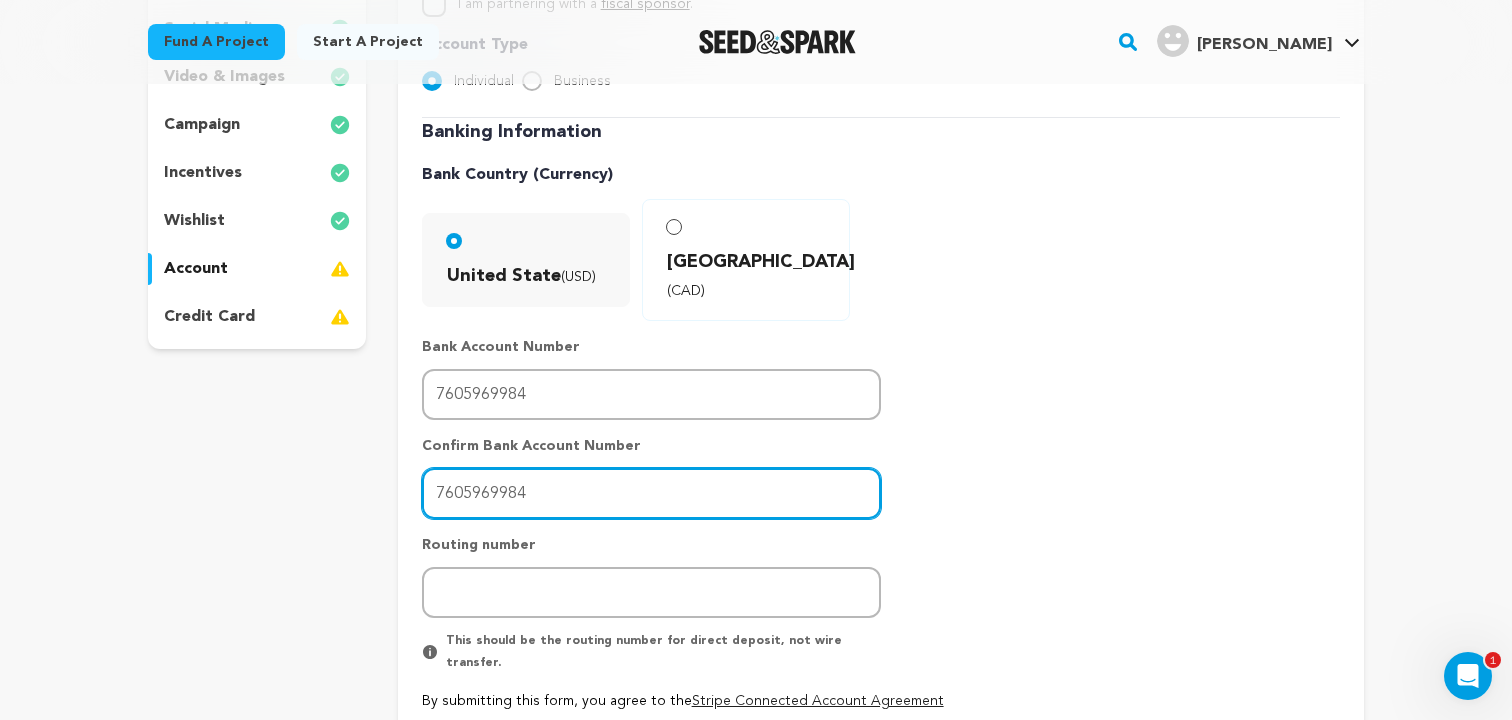 type on "7605969984" 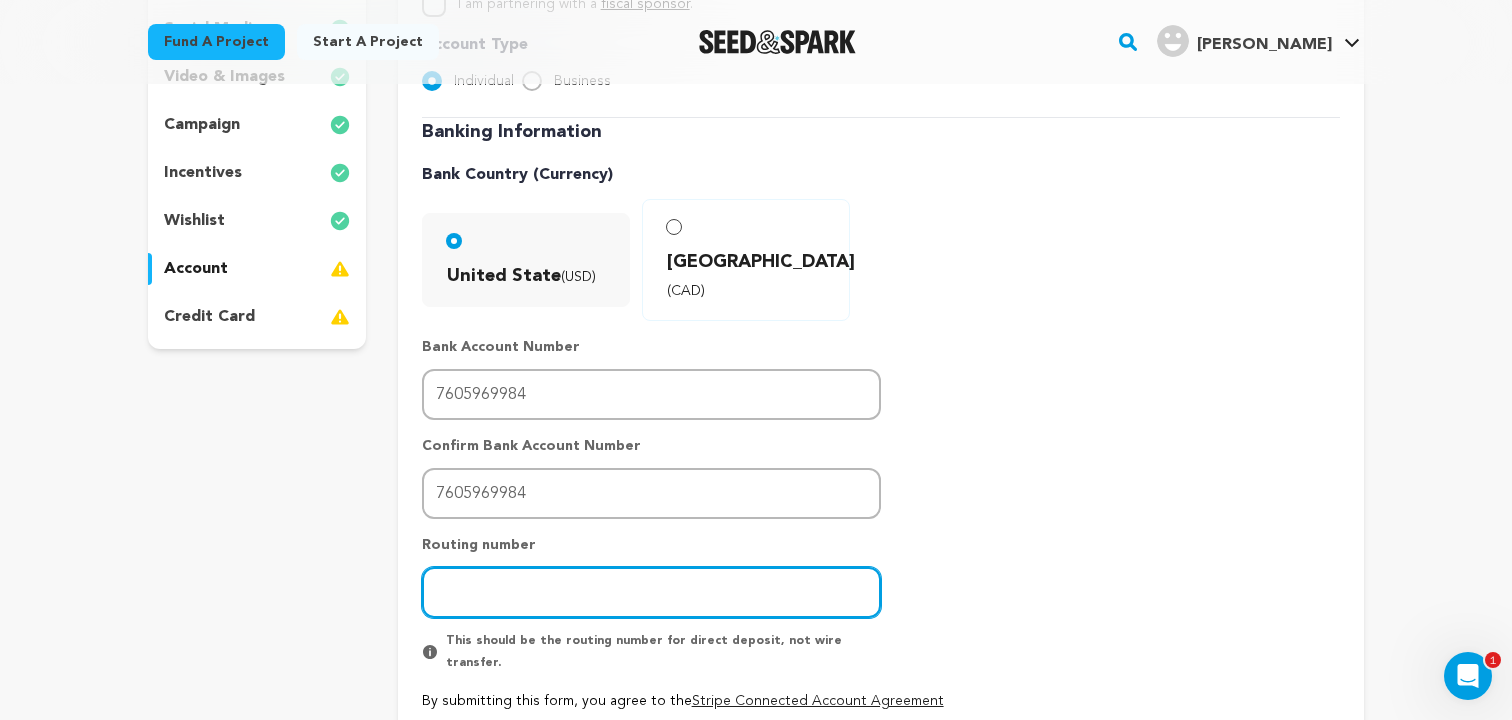 click at bounding box center [651, 592] 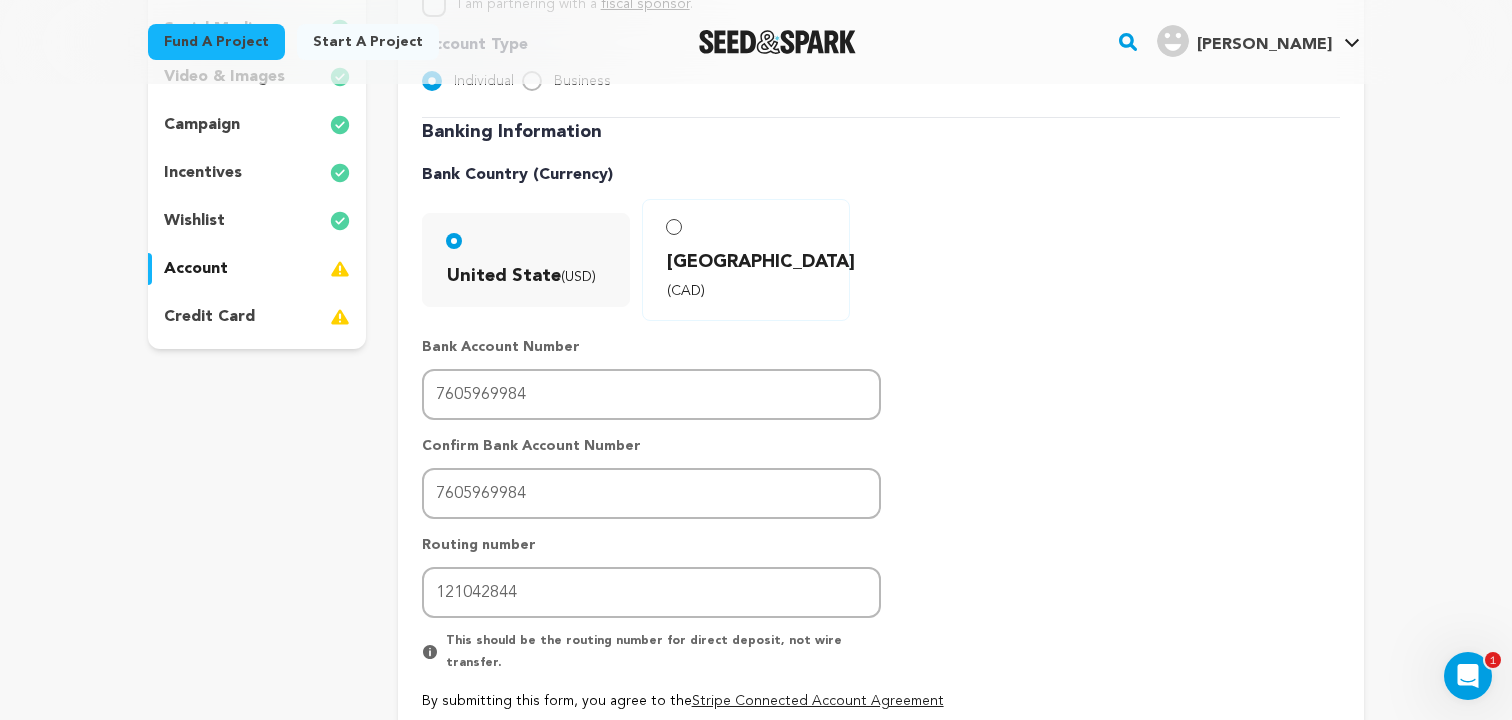 click on "Save Changes" at bounding box center [1274, 753] 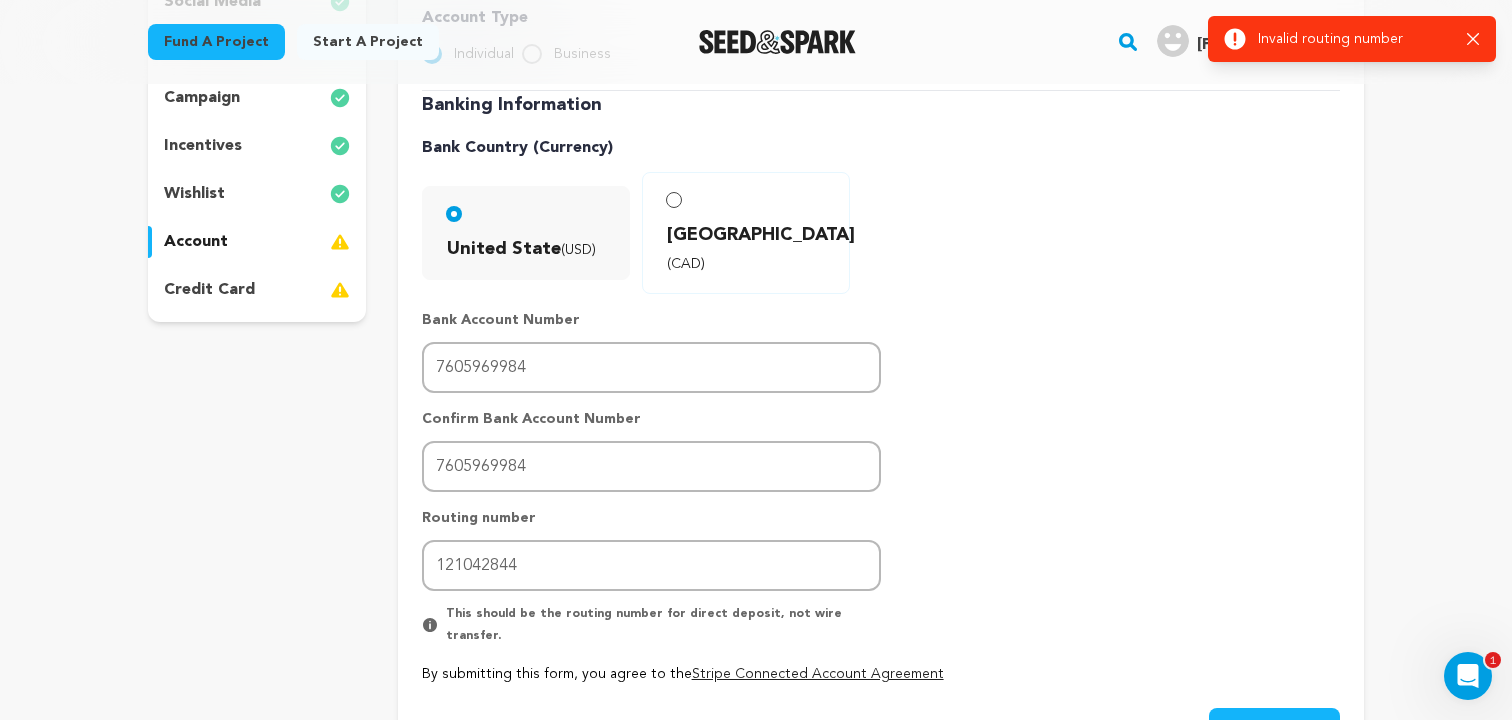 scroll, scrollTop: 497, scrollLeft: 0, axis: vertical 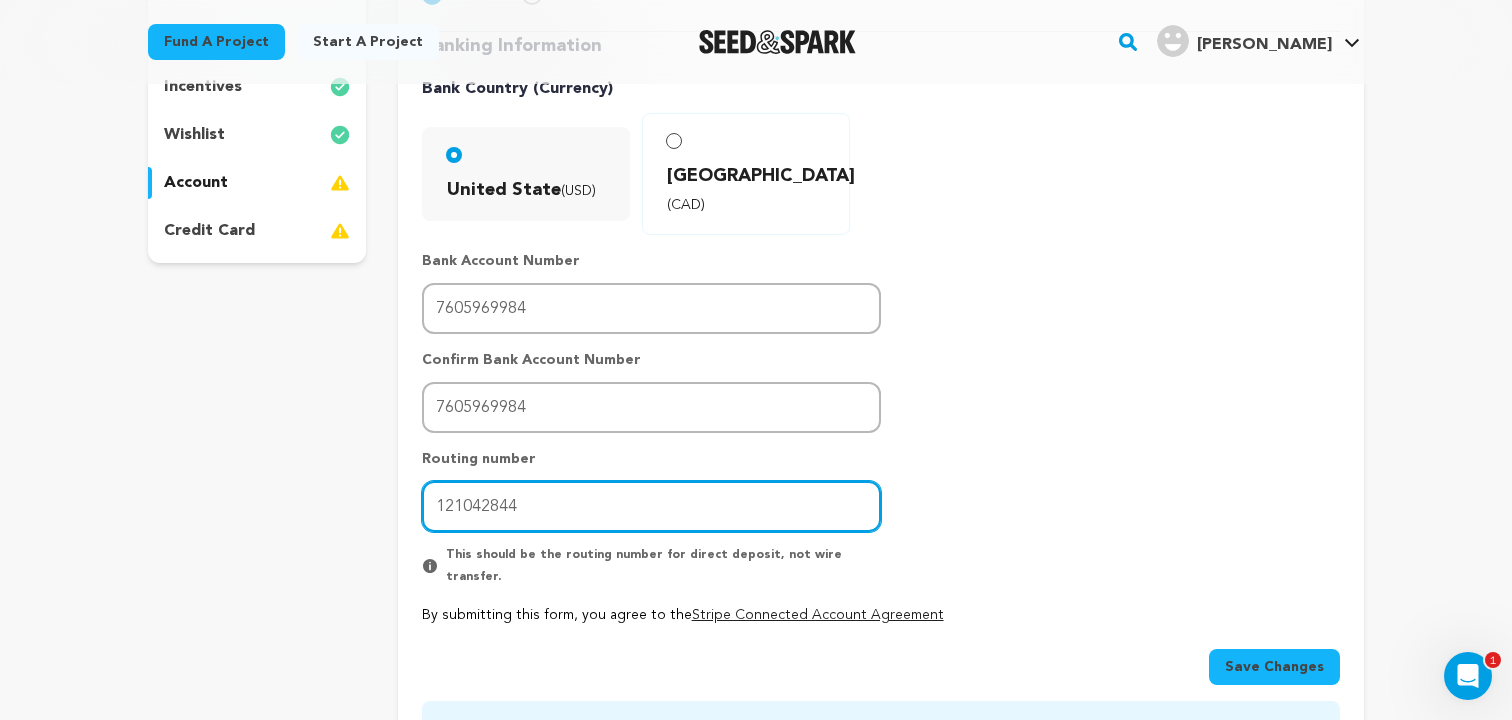 click on "121042844" at bounding box center [651, 506] 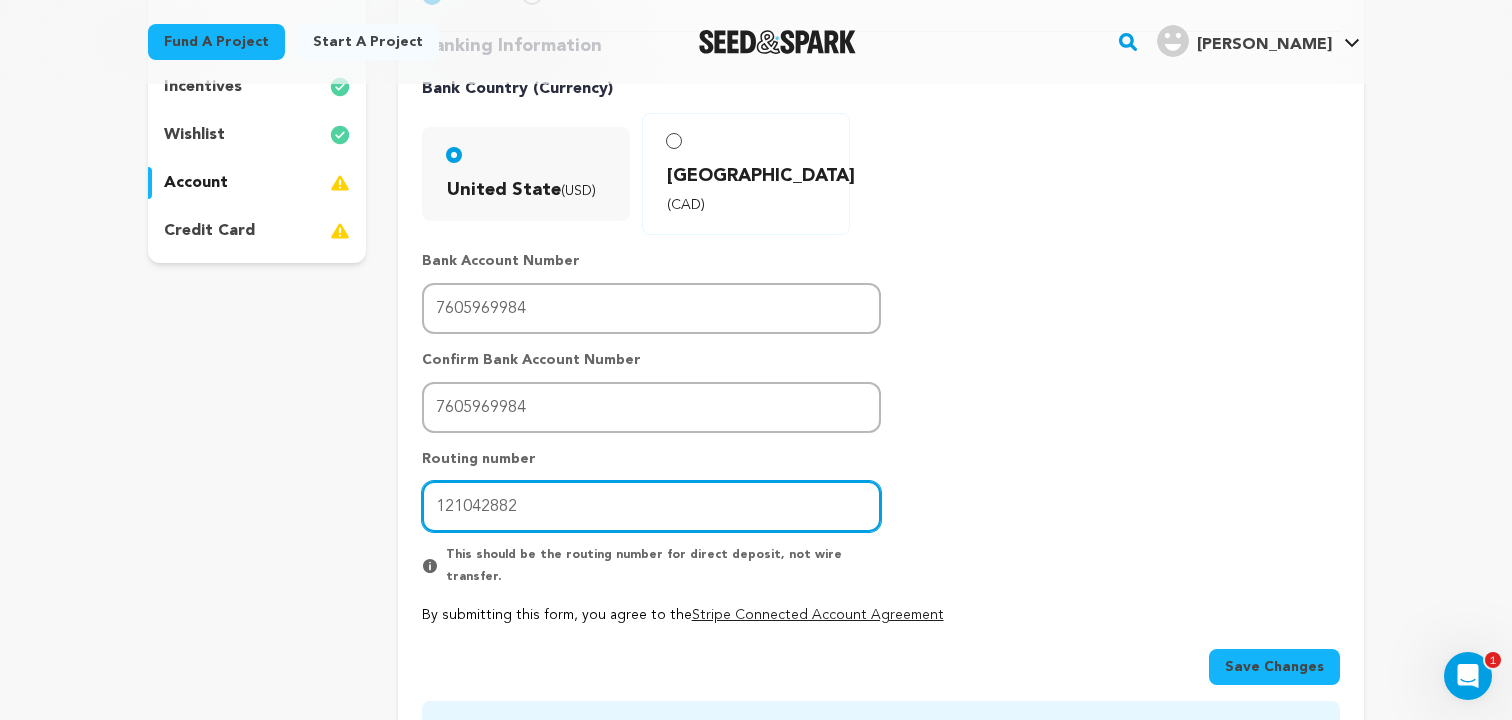 type on "121042882" 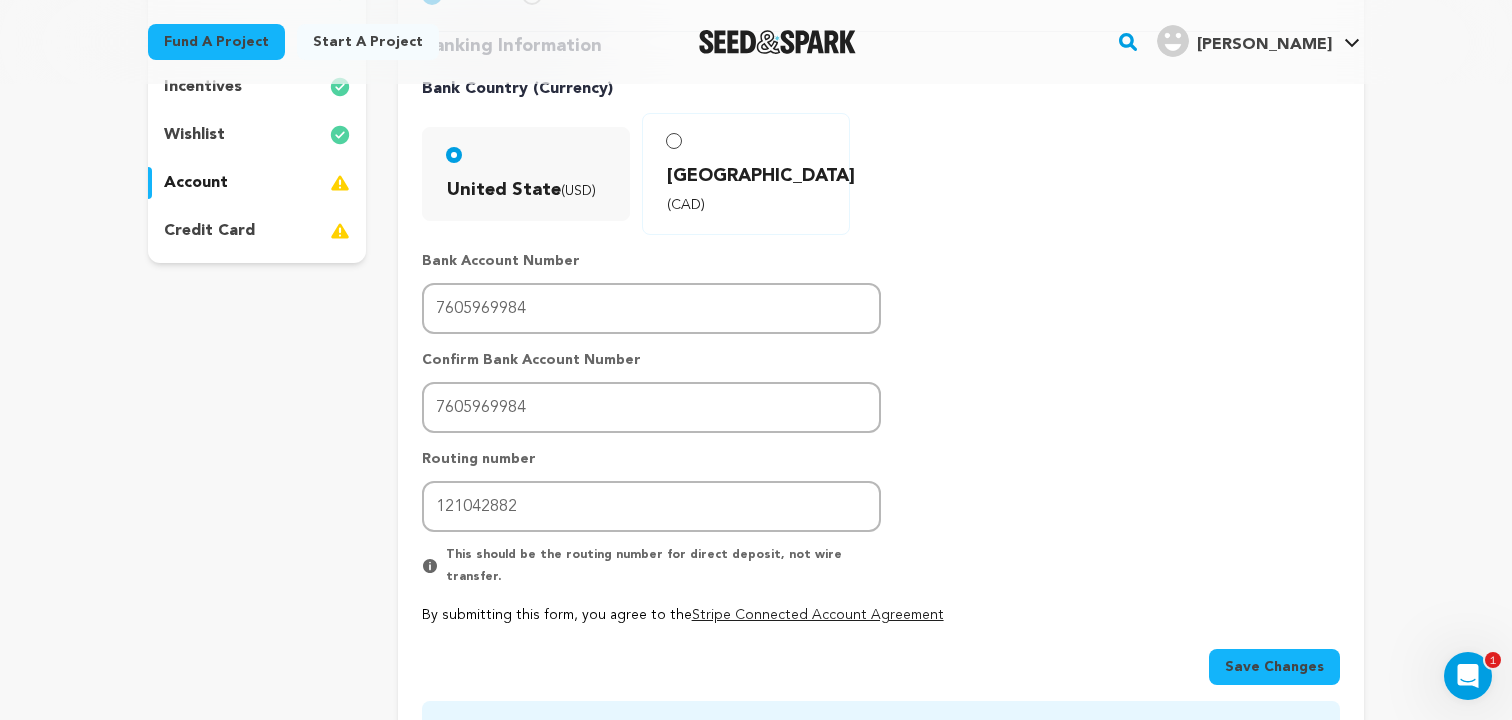 click on "Banking Information
Bank Country (Currency)
United State
(USD)
Canada
(CAD)" at bounding box center (881, 328) 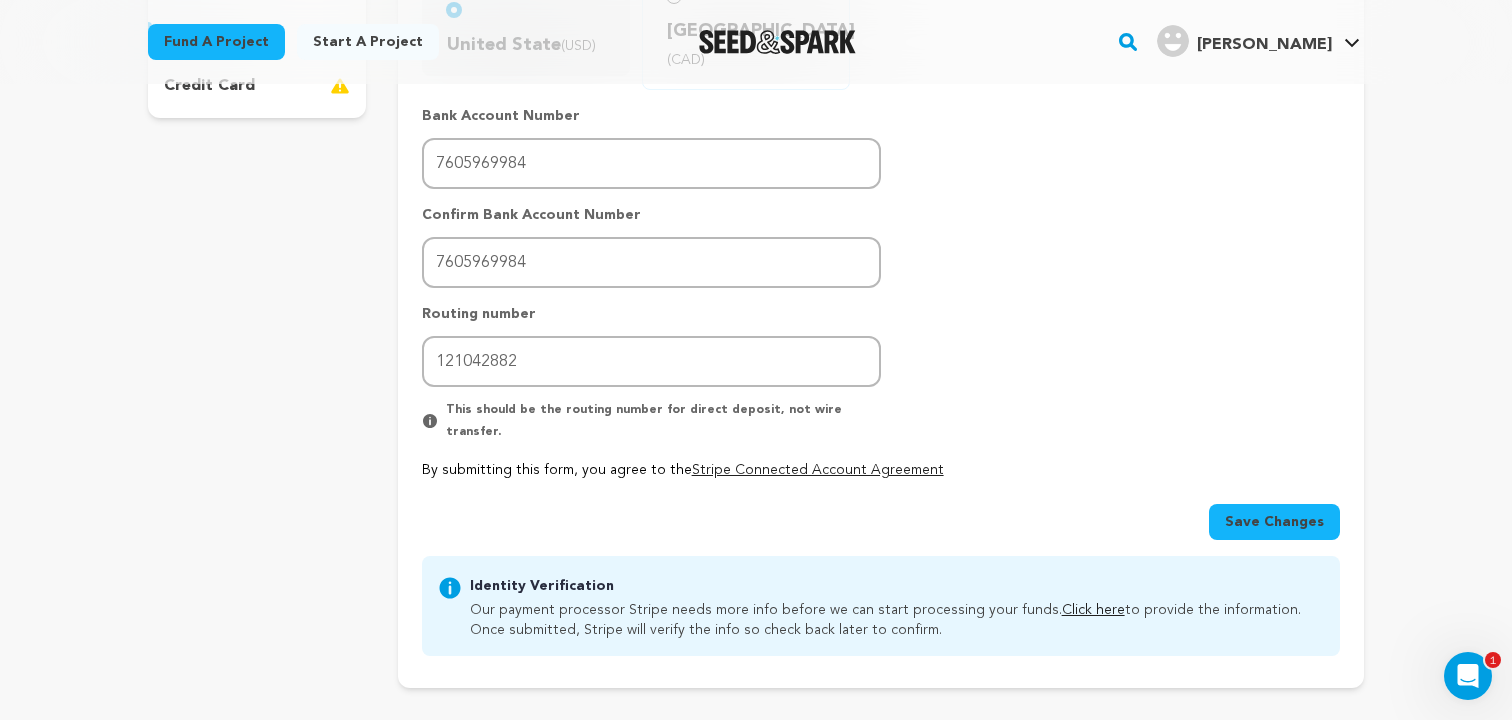 scroll, scrollTop: 646, scrollLeft: 0, axis: vertical 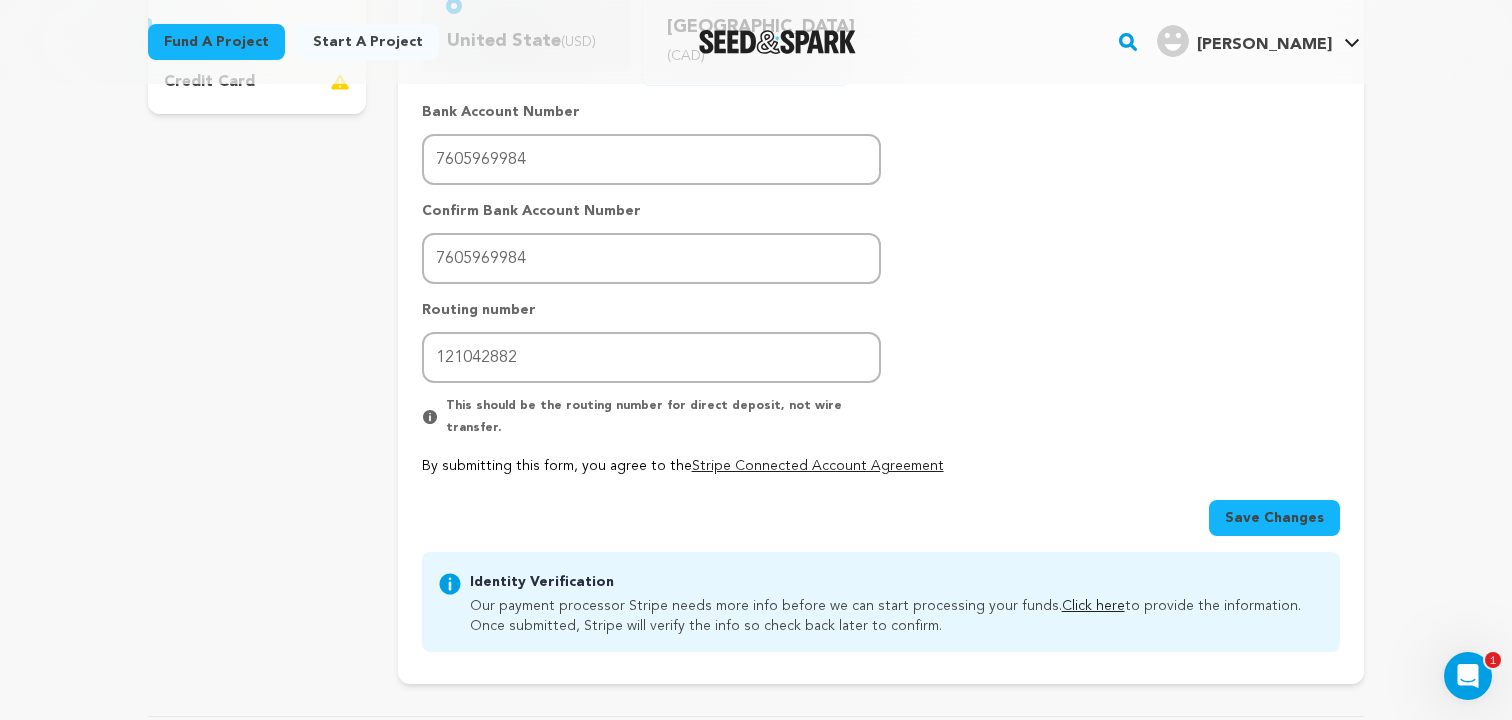 click on "Save Changes" at bounding box center [1274, 518] 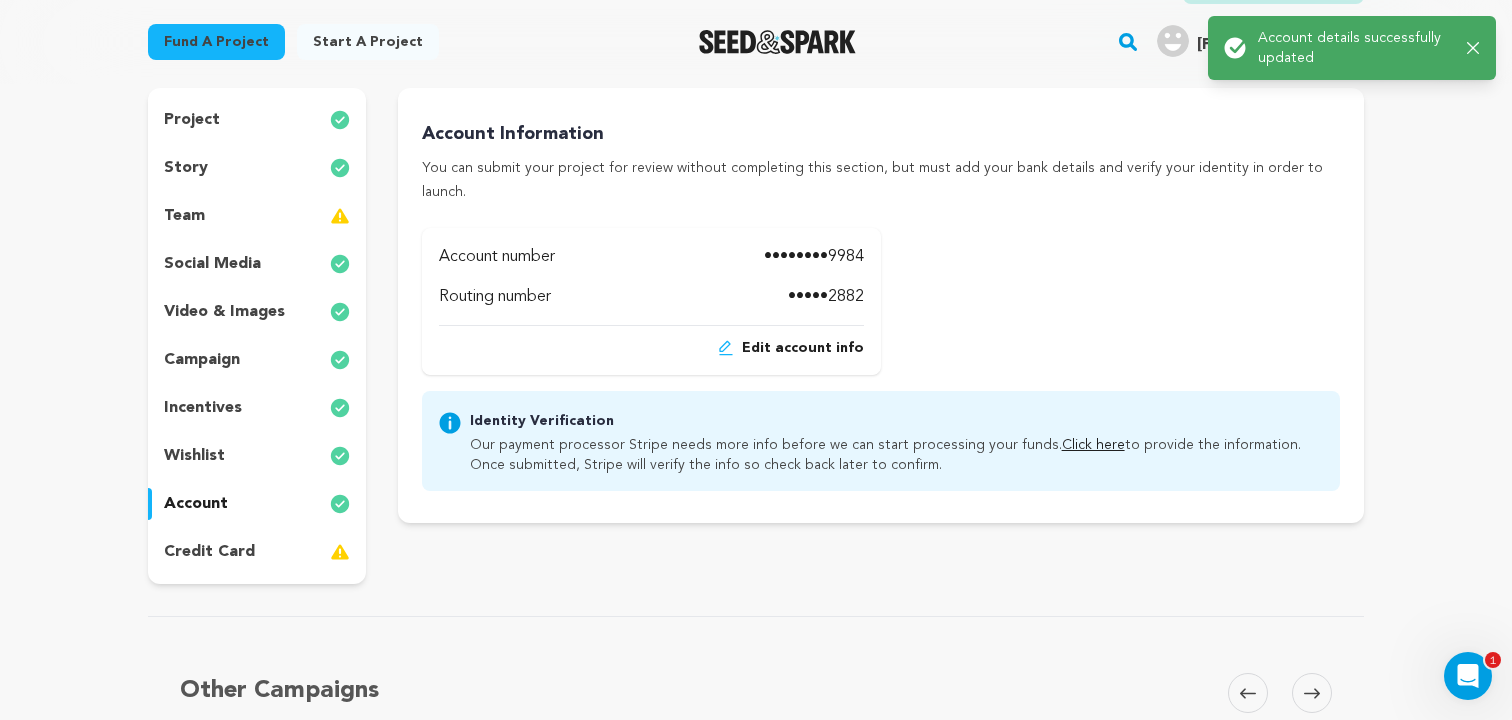 scroll, scrollTop: 187, scrollLeft: 0, axis: vertical 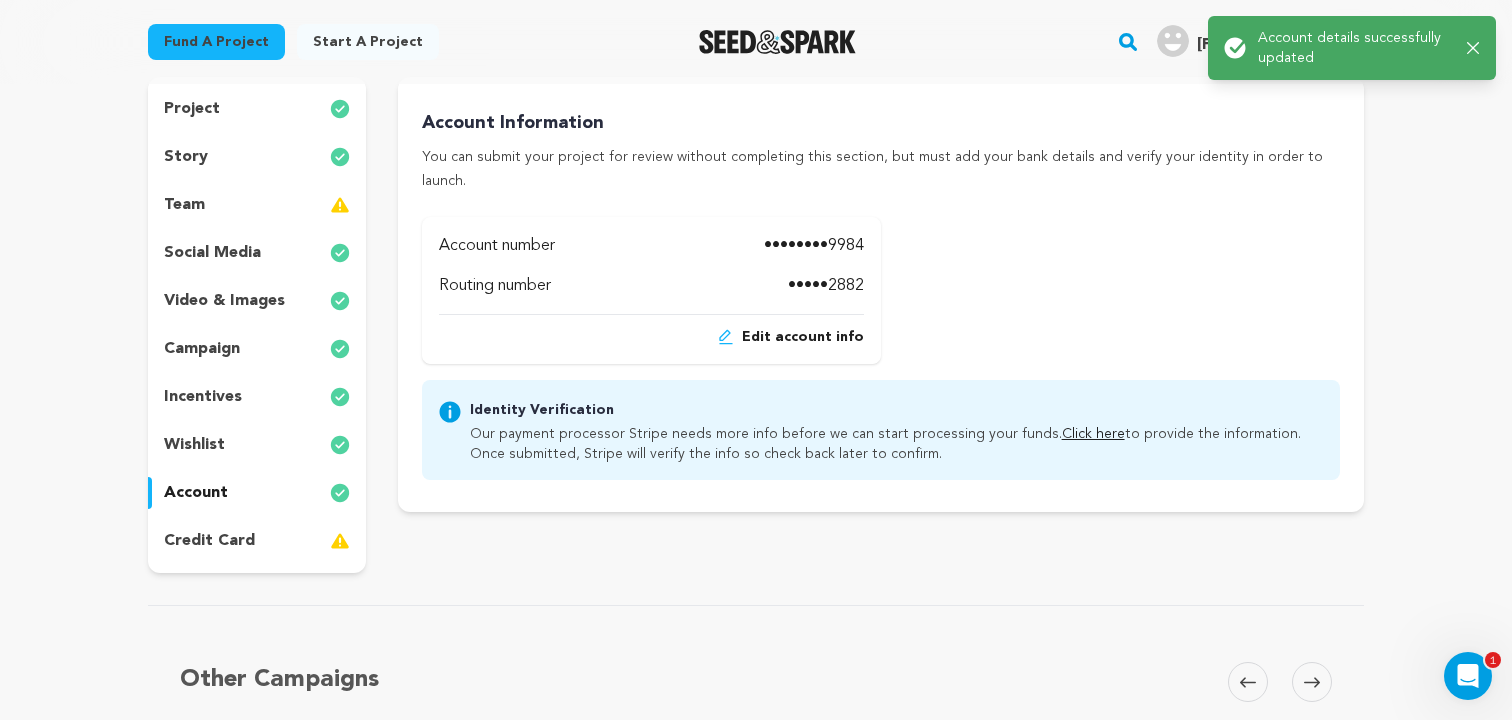 click on "credit card" at bounding box center [257, 541] 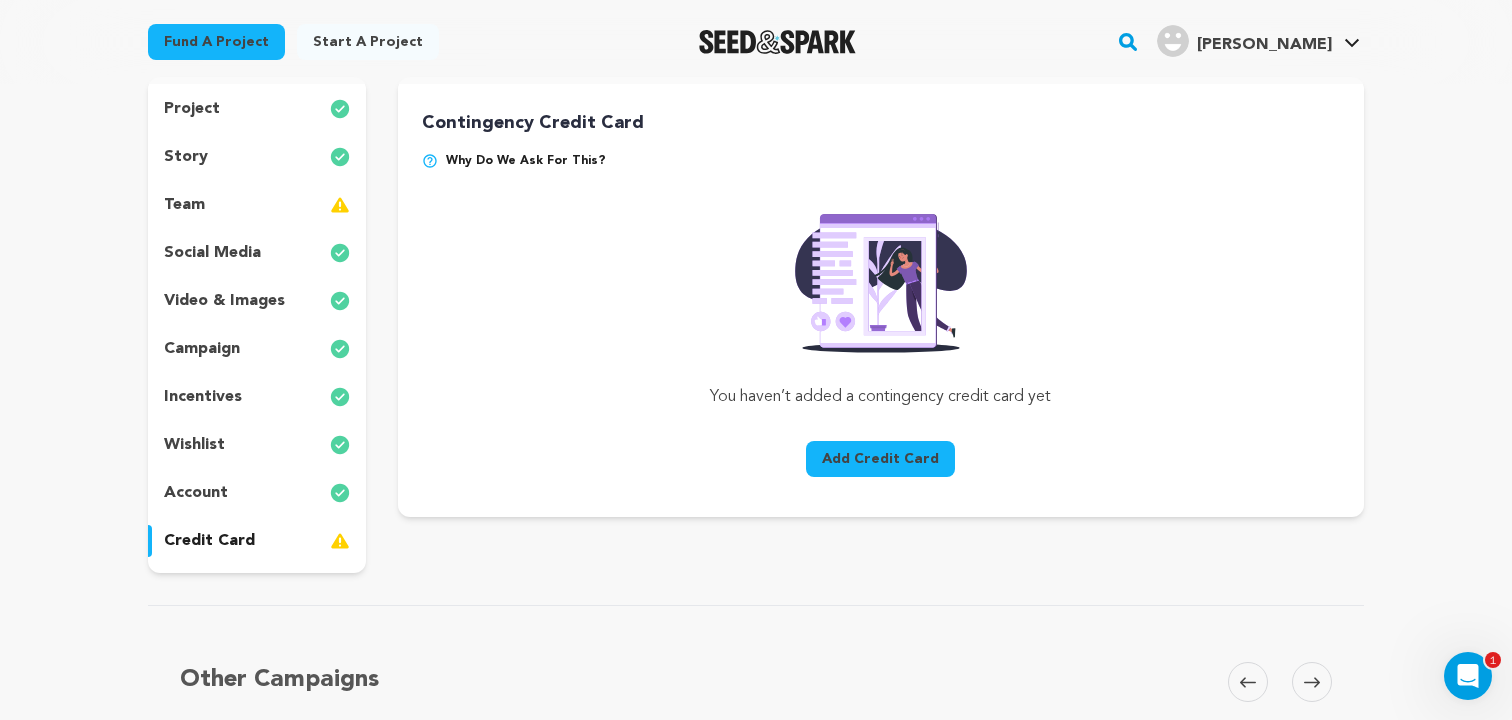 click on "Add Credit Card" at bounding box center [880, 459] 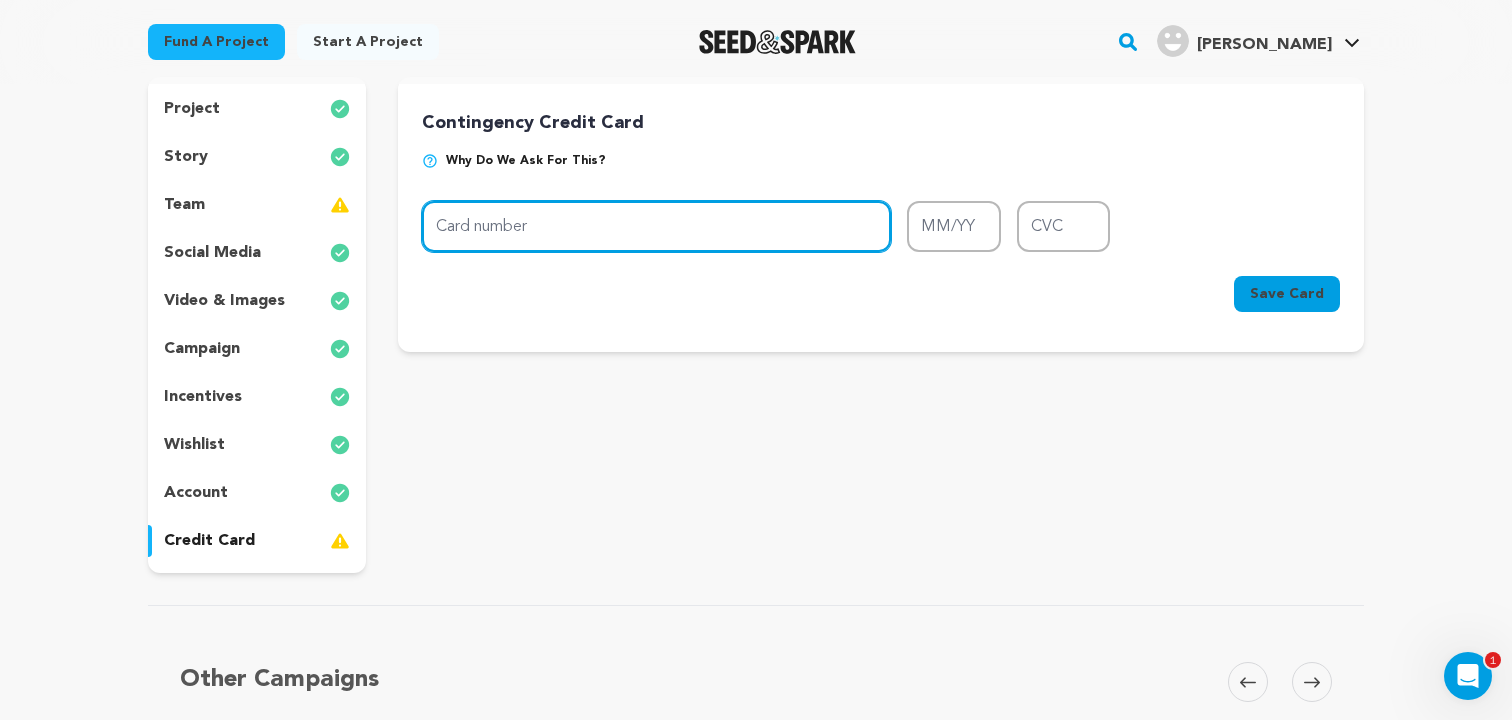 click on "Card number" at bounding box center (656, 226) 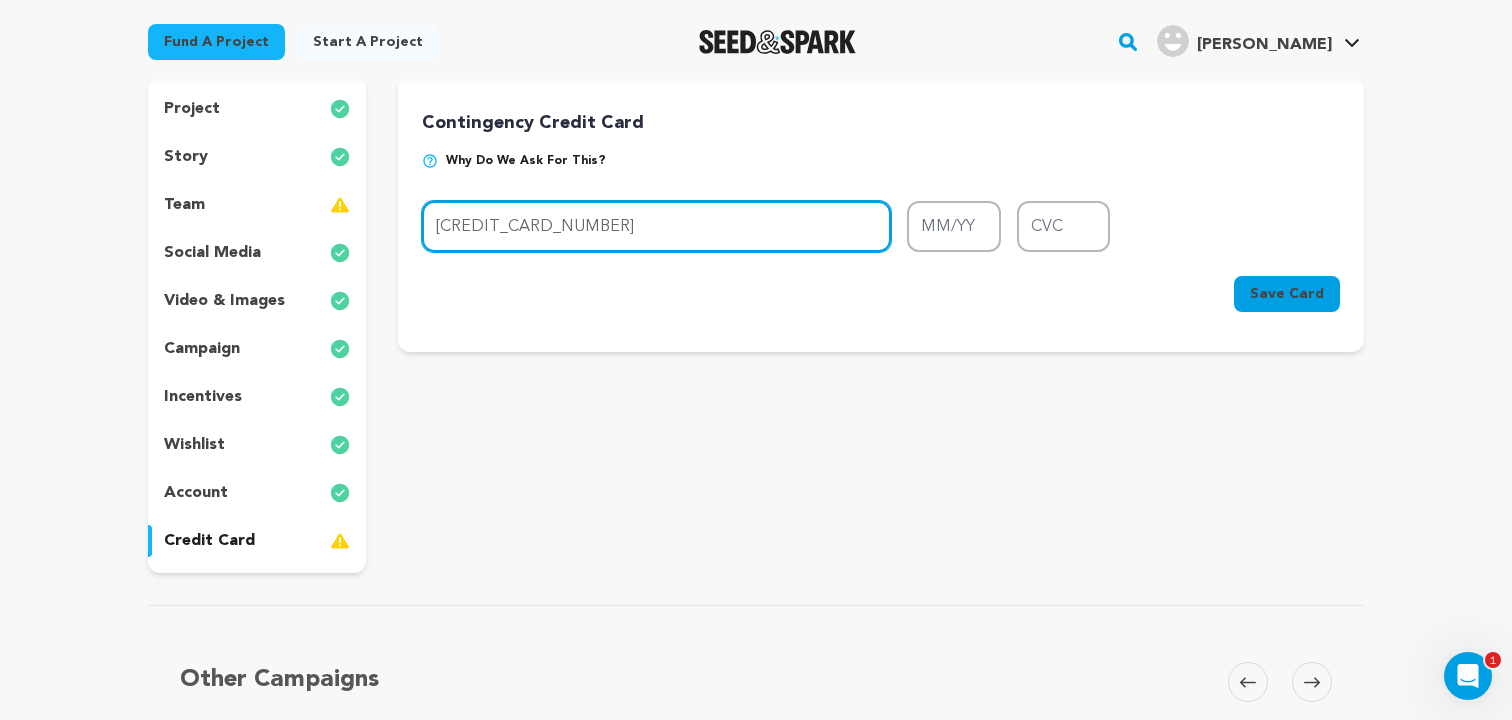 type on "4147 2026 3300 3049" 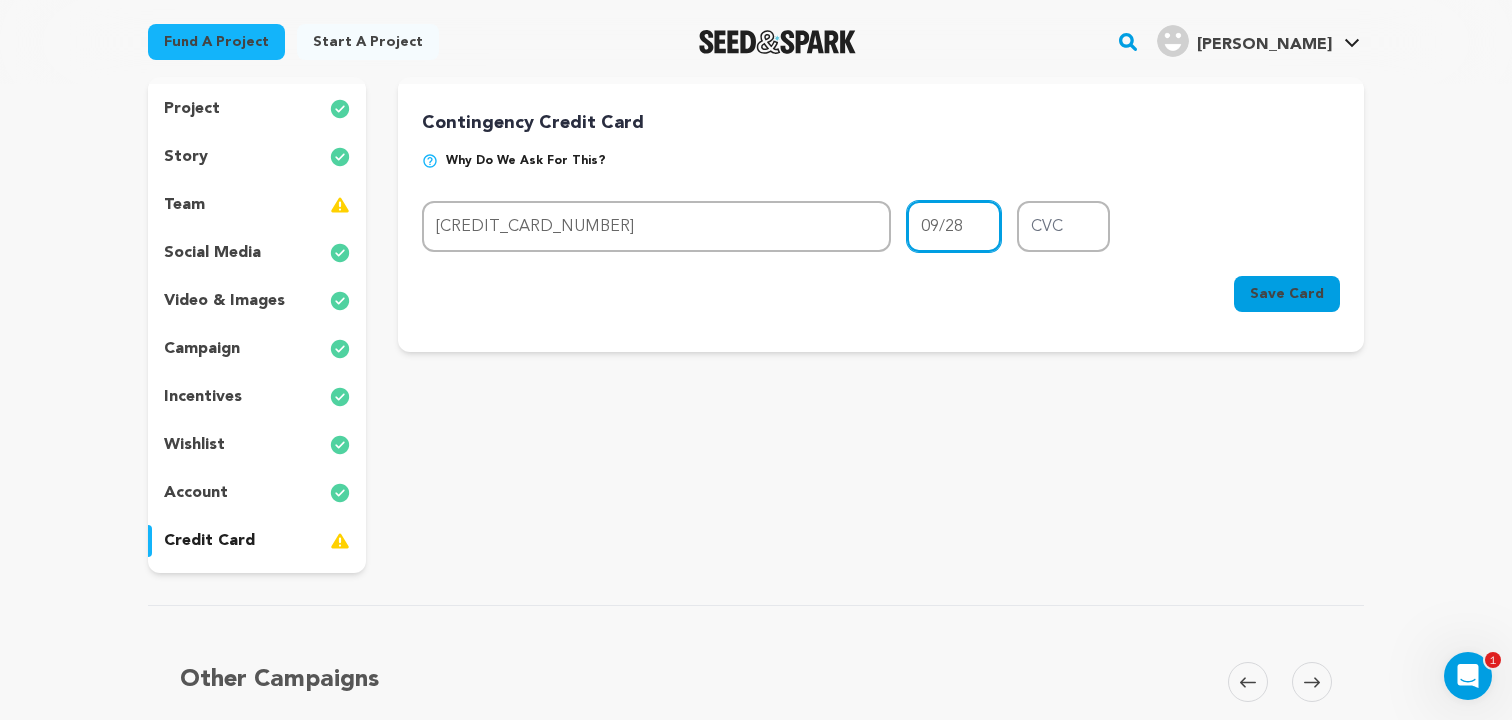 type on "918" 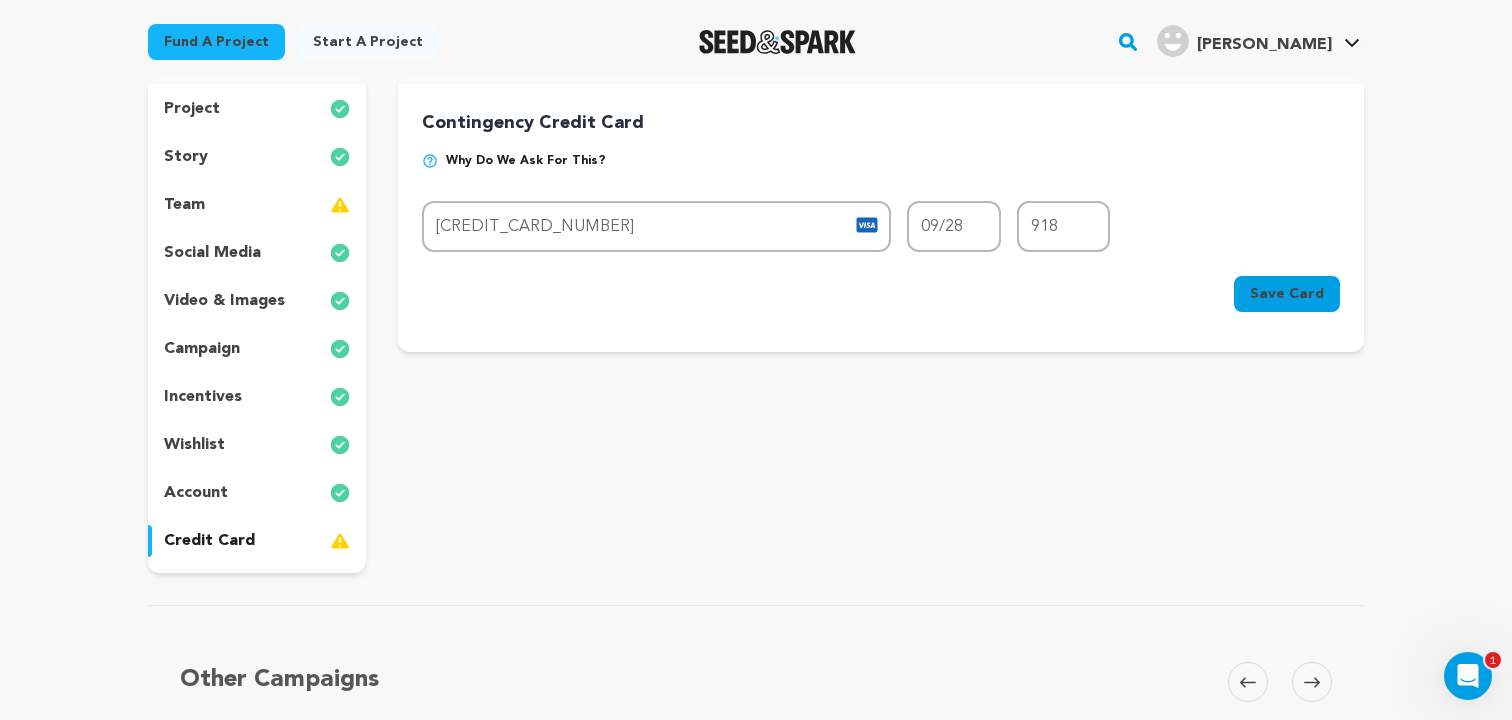 click on "Save Card" at bounding box center [1287, 294] 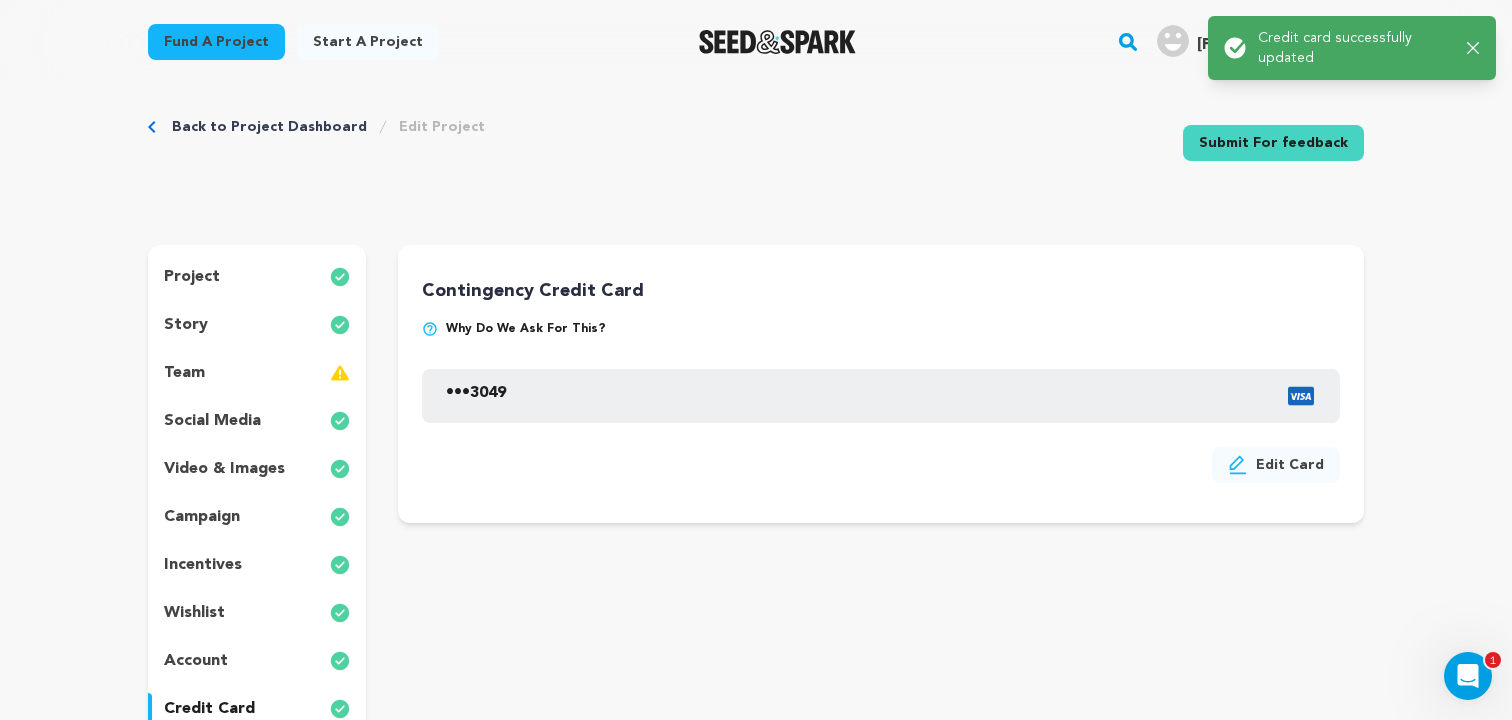 scroll, scrollTop: 0, scrollLeft: 0, axis: both 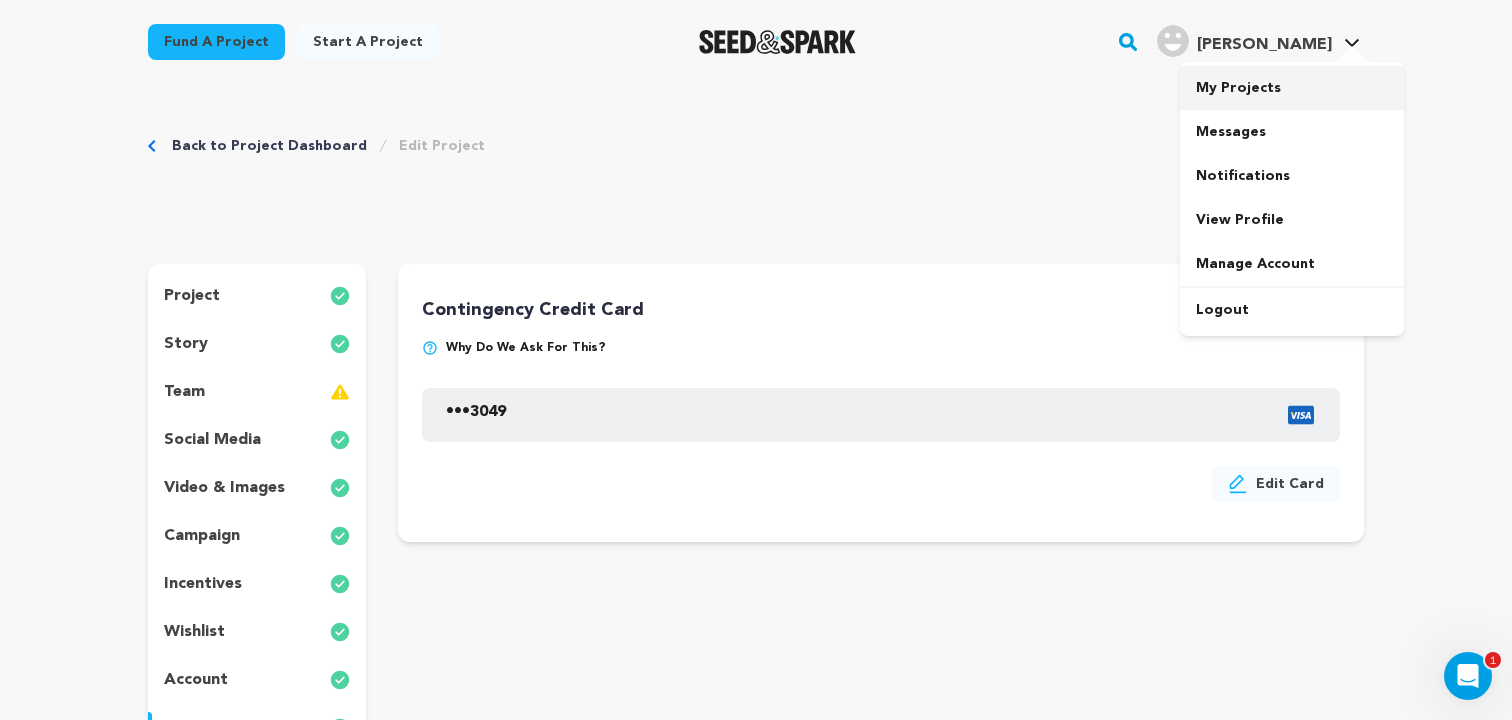 click on "My Projects" at bounding box center [1292, 88] 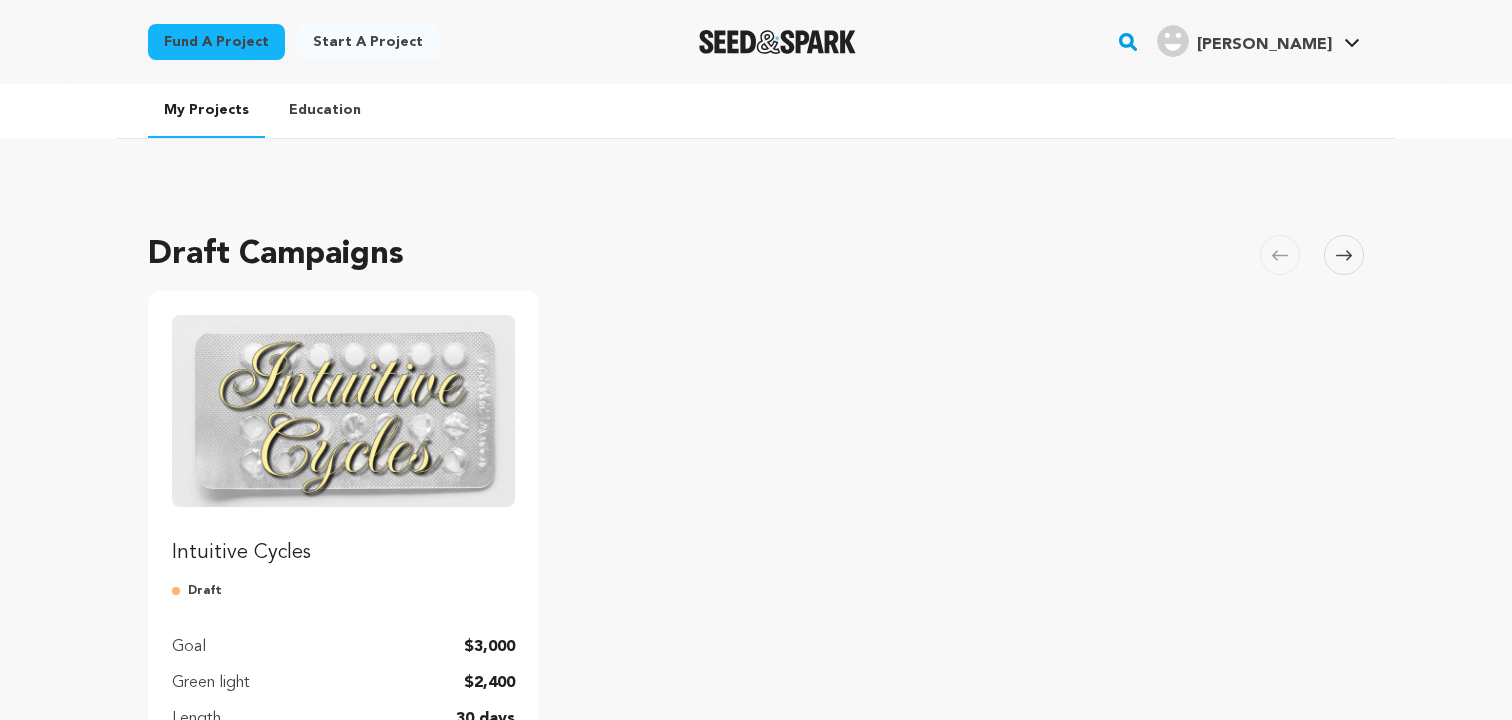 scroll, scrollTop: 0, scrollLeft: 0, axis: both 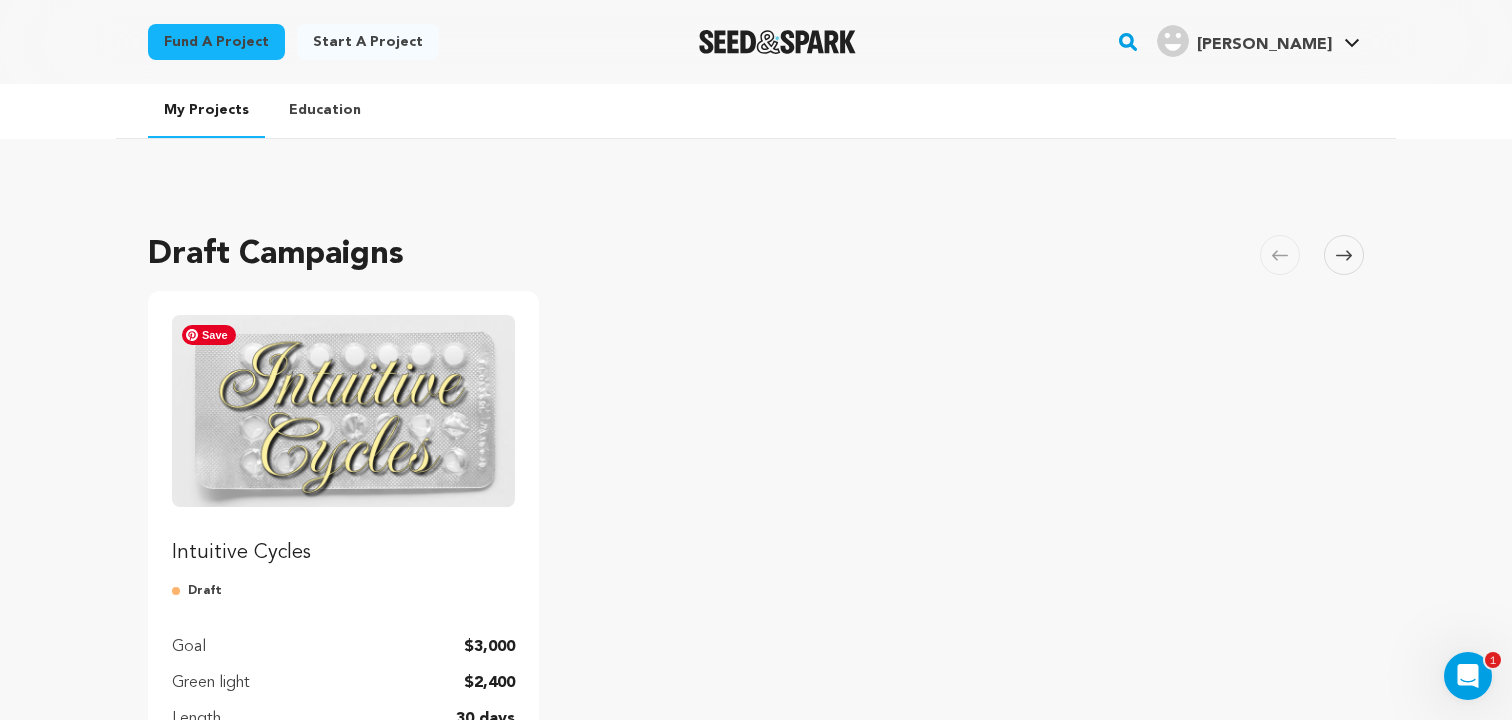 click at bounding box center [343, 411] 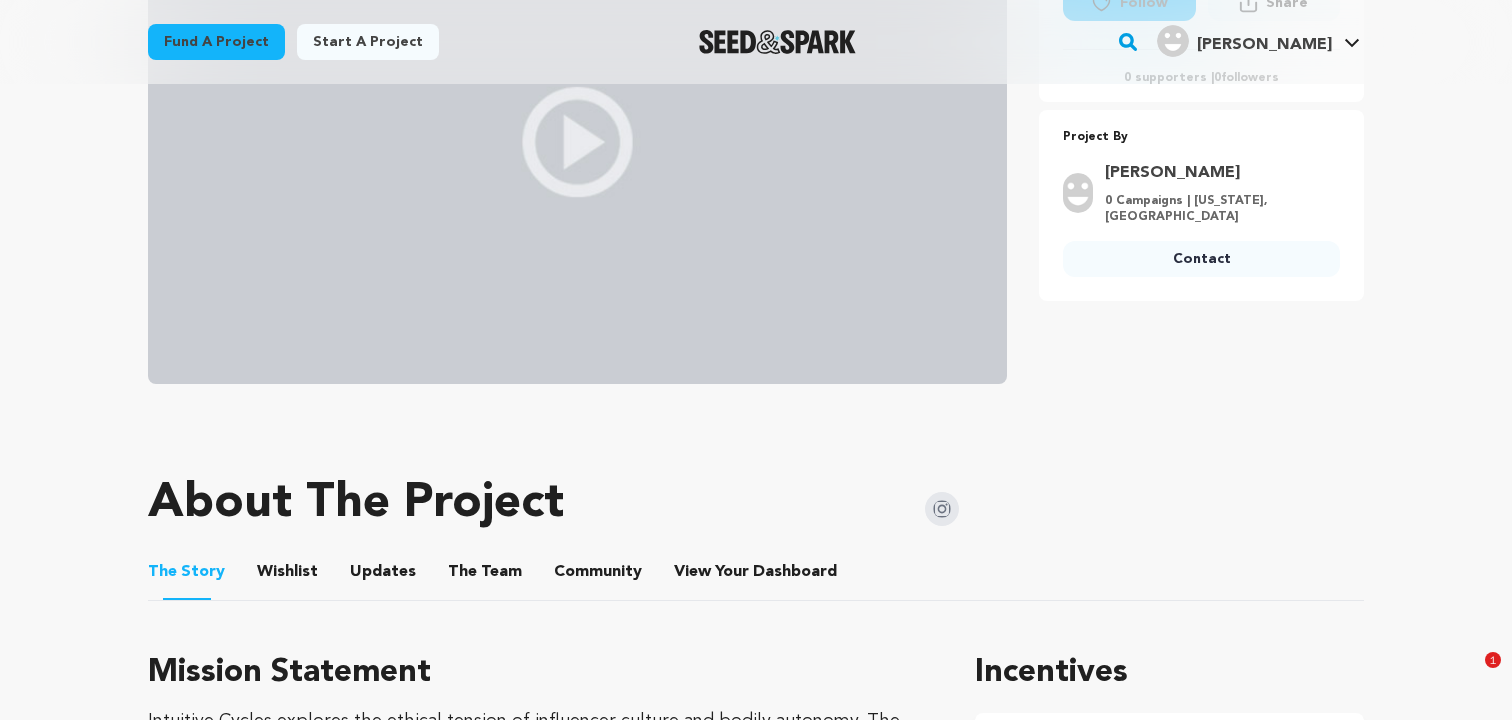 scroll, scrollTop: 486, scrollLeft: 0, axis: vertical 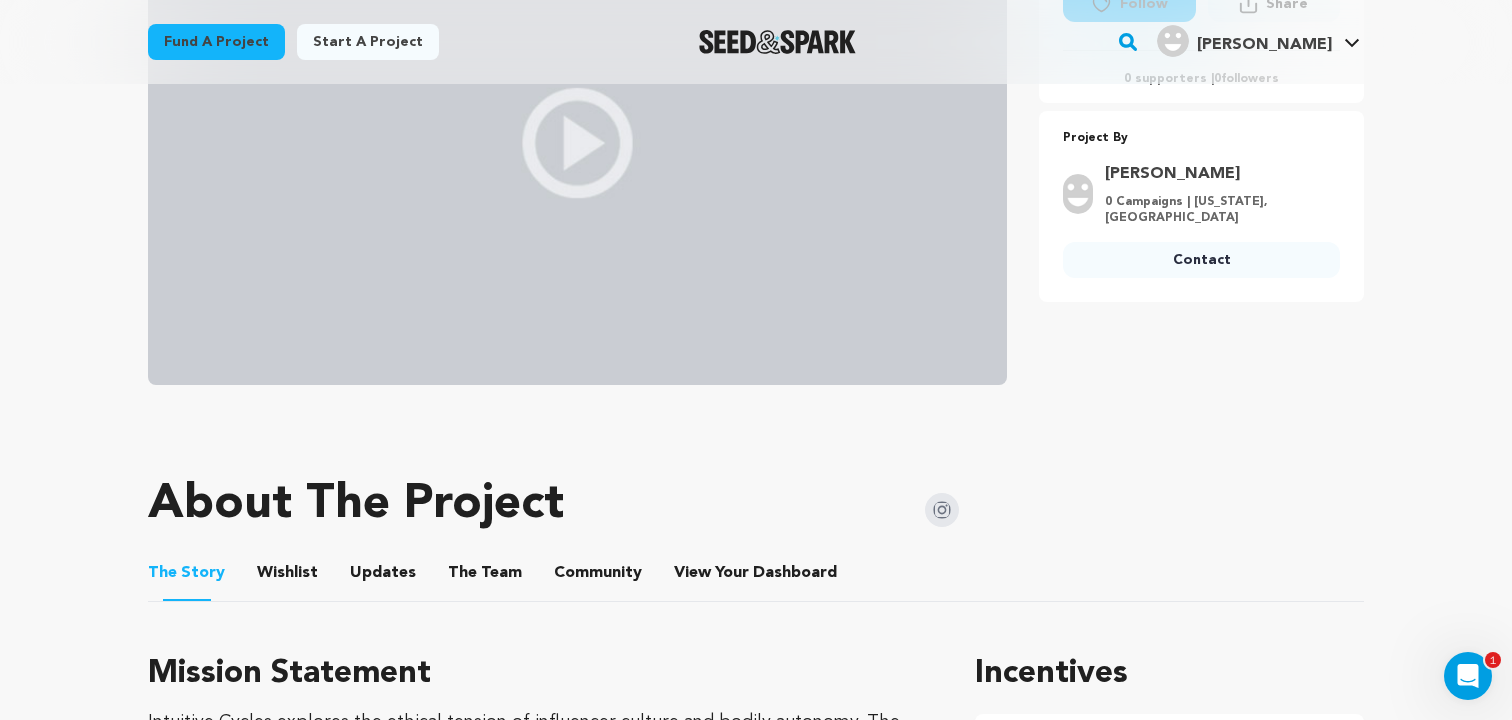 click on "Wishlist" at bounding box center (288, 577) 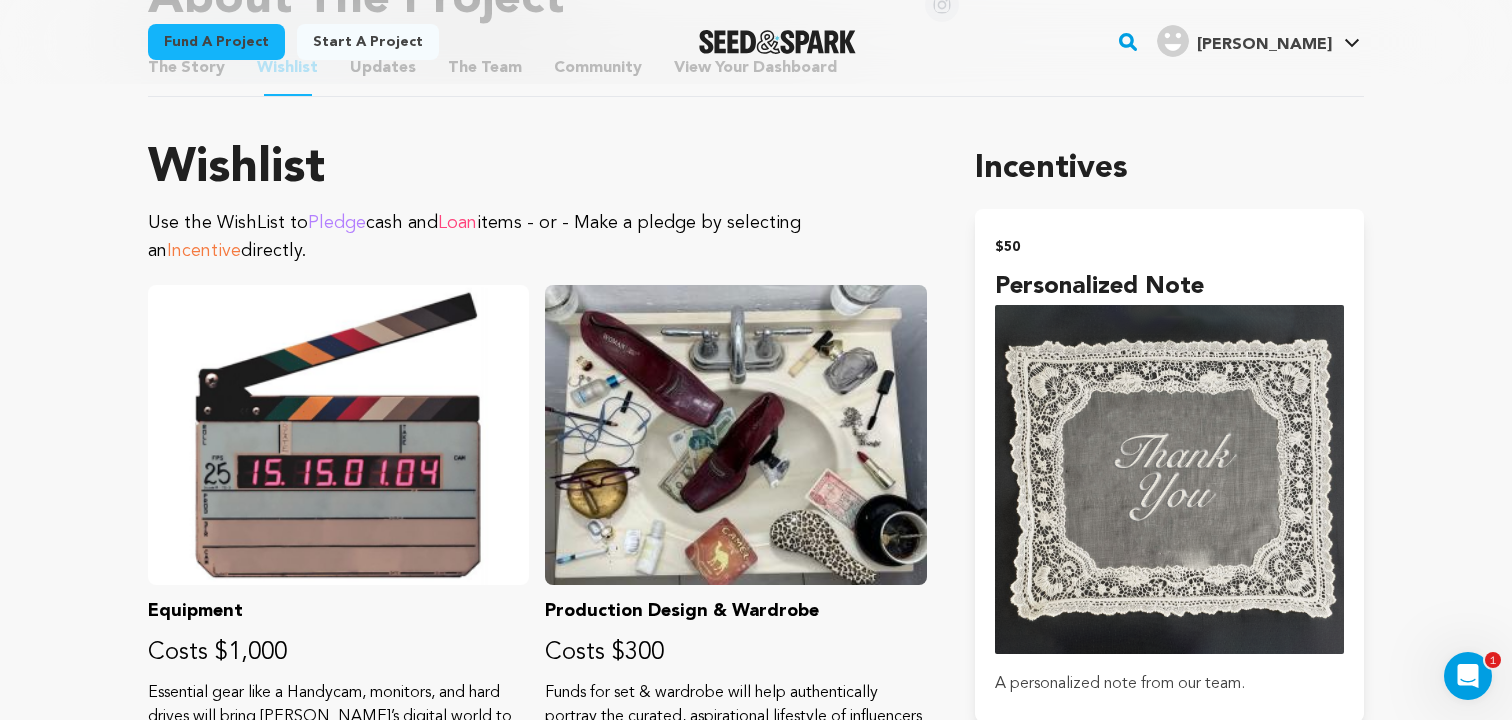 scroll, scrollTop: 986, scrollLeft: 0, axis: vertical 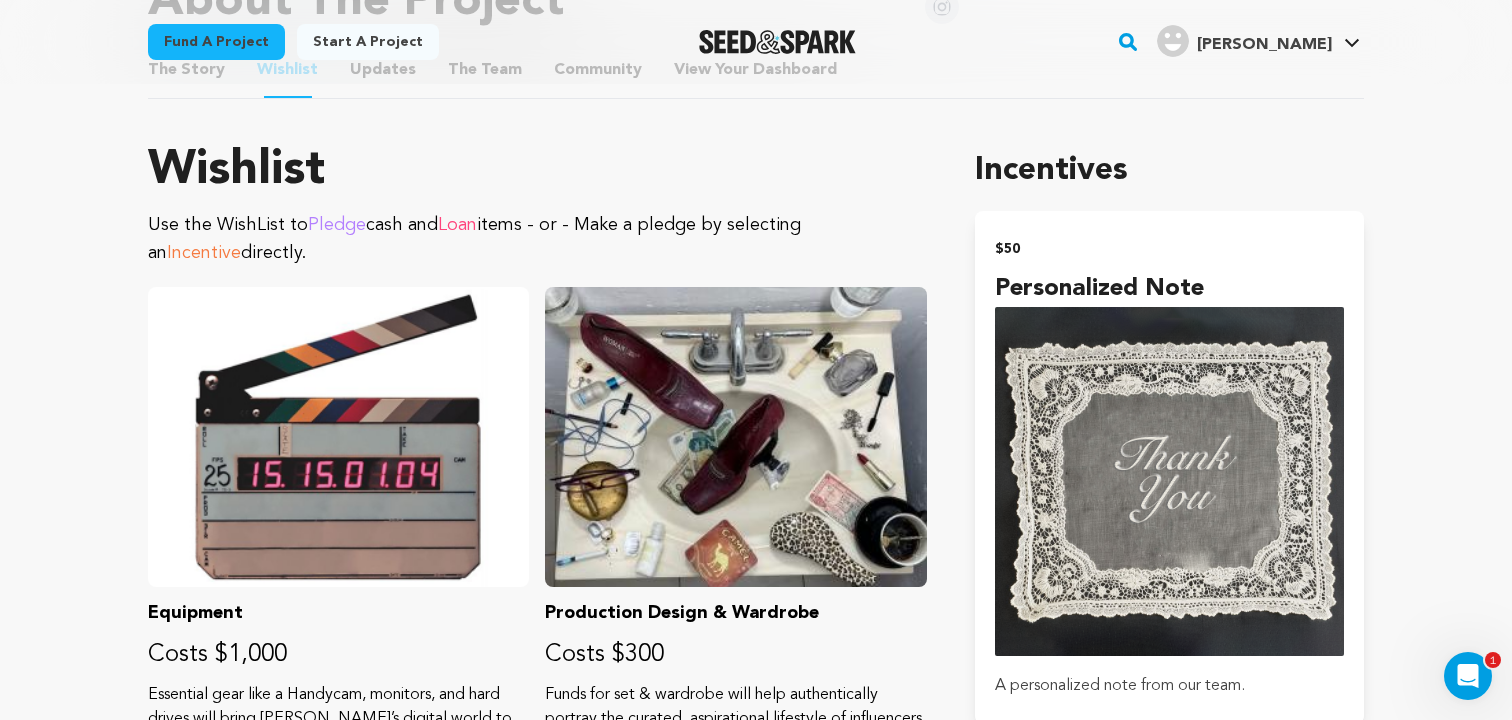click on "[PERSON_NAME]" at bounding box center [1264, 45] 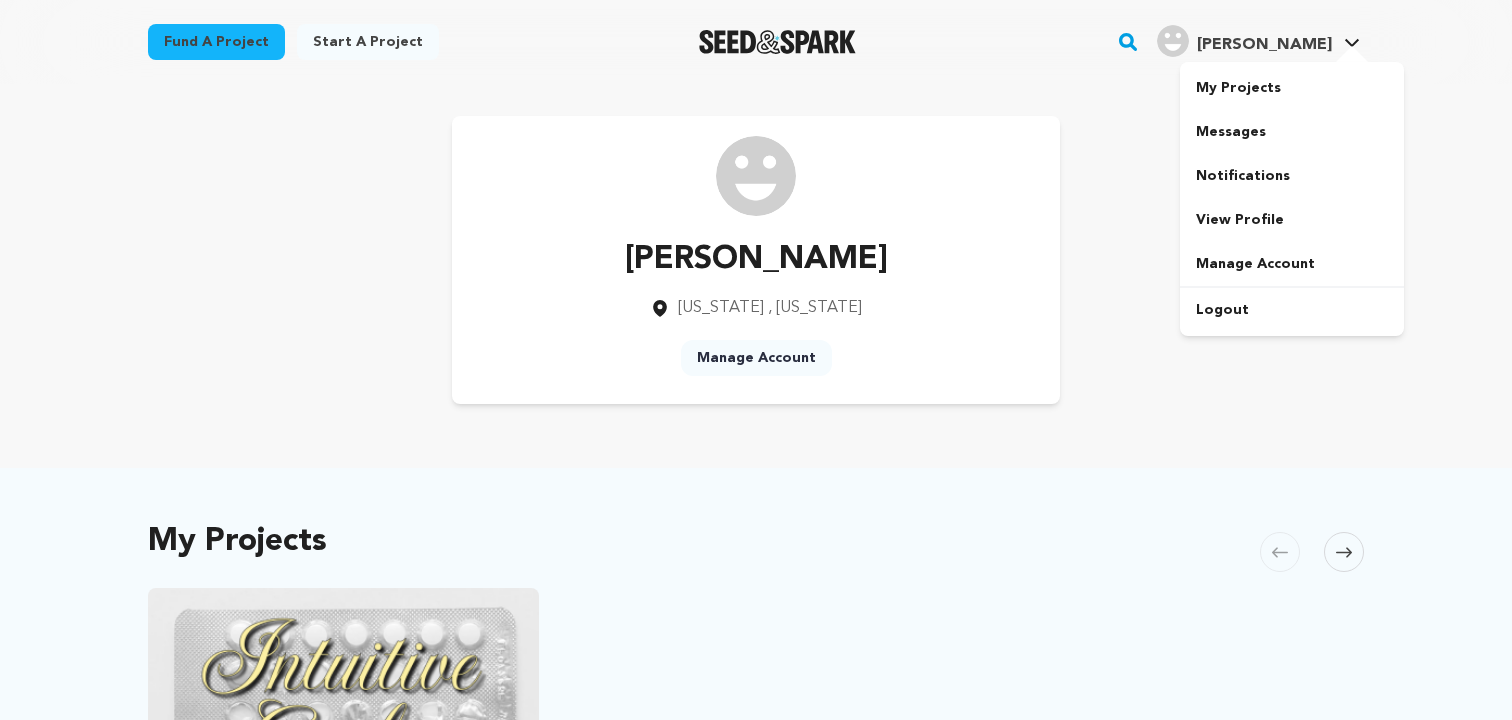 scroll, scrollTop: 0, scrollLeft: 0, axis: both 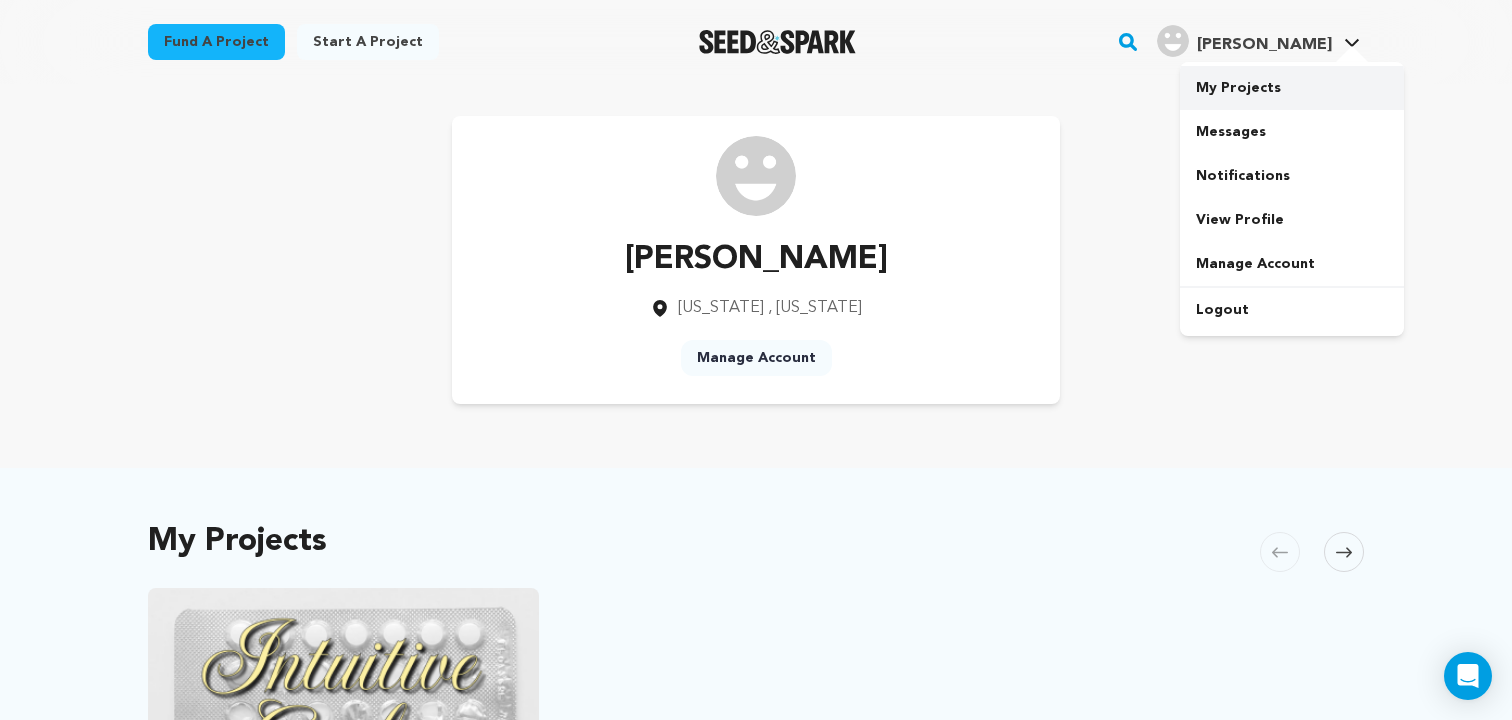 click on "My Projects" at bounding box center (1292, 88) 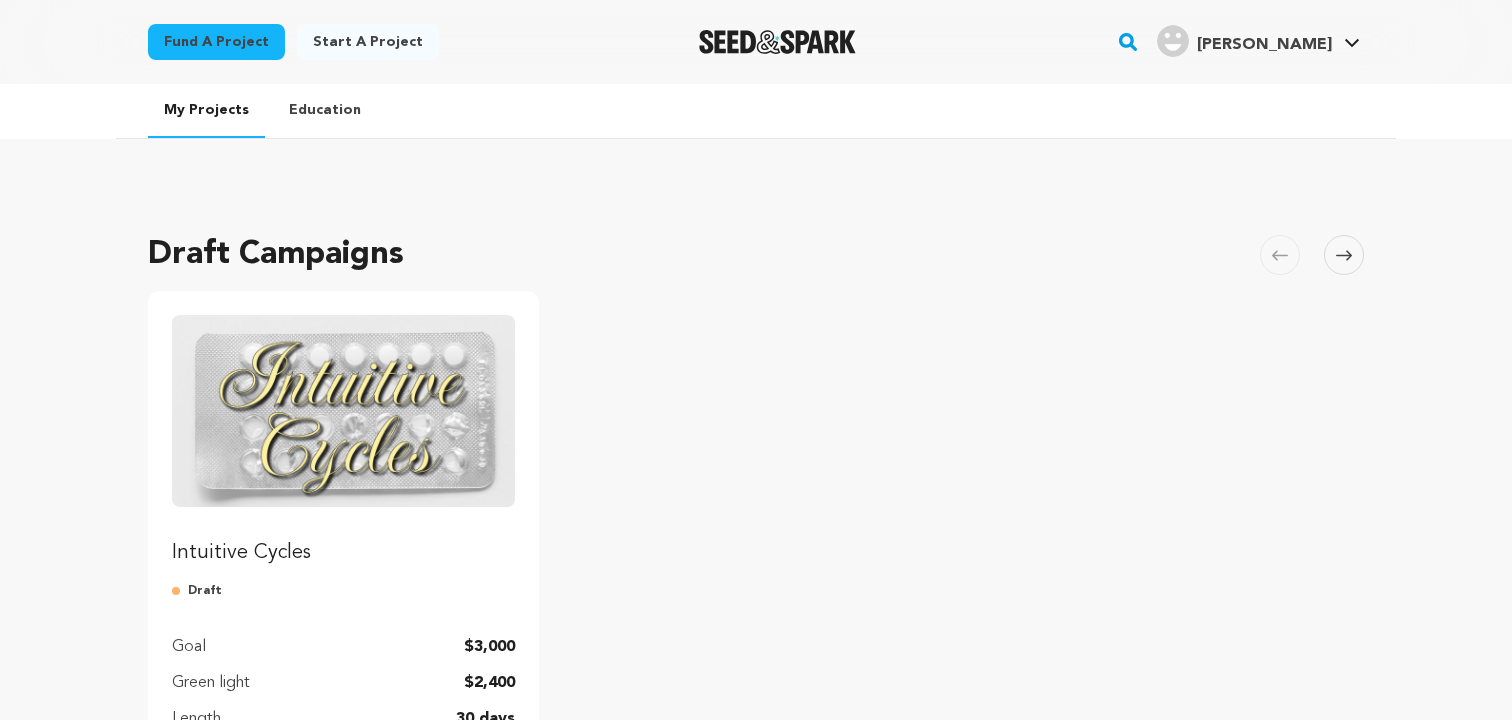 scroll, scrollTop: 0, scrollLeft: 0, axis: both 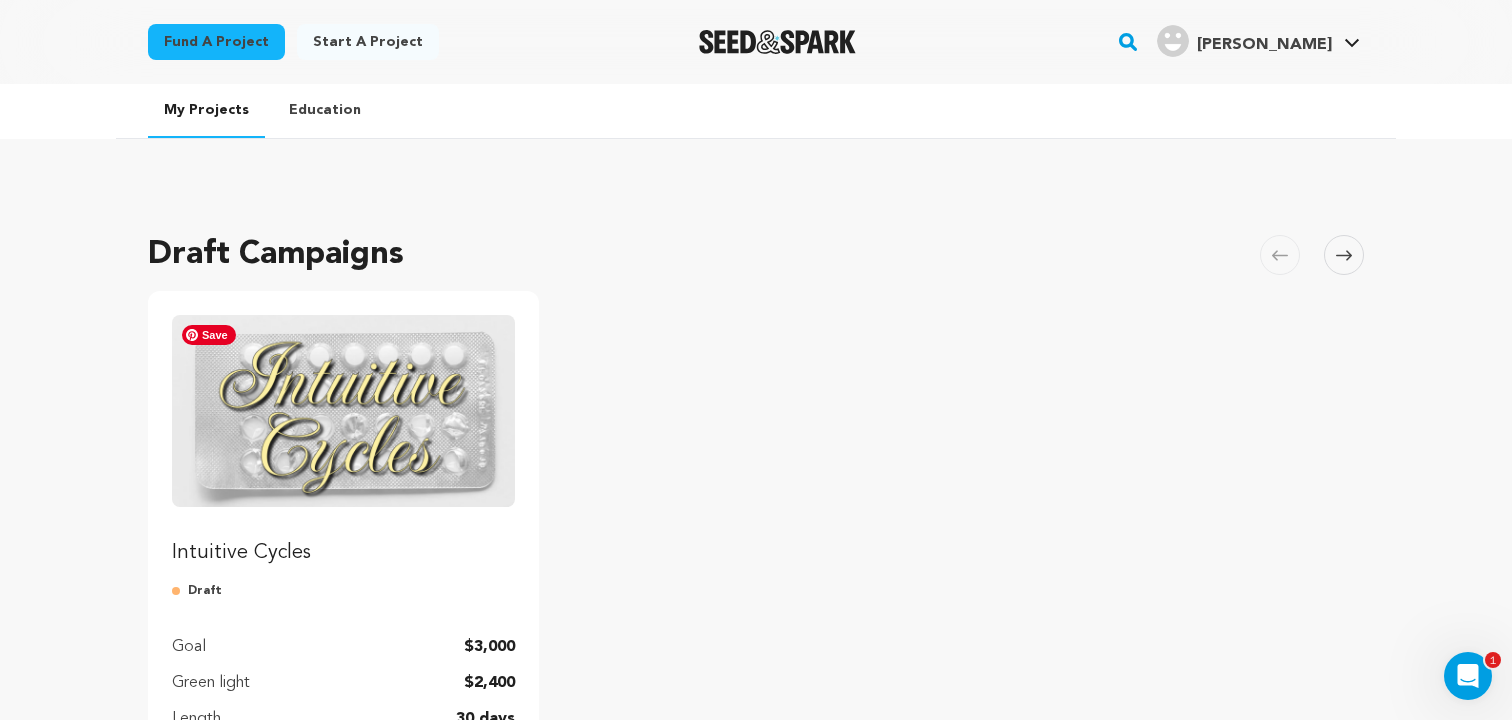 click at bounding box center (343, 411) 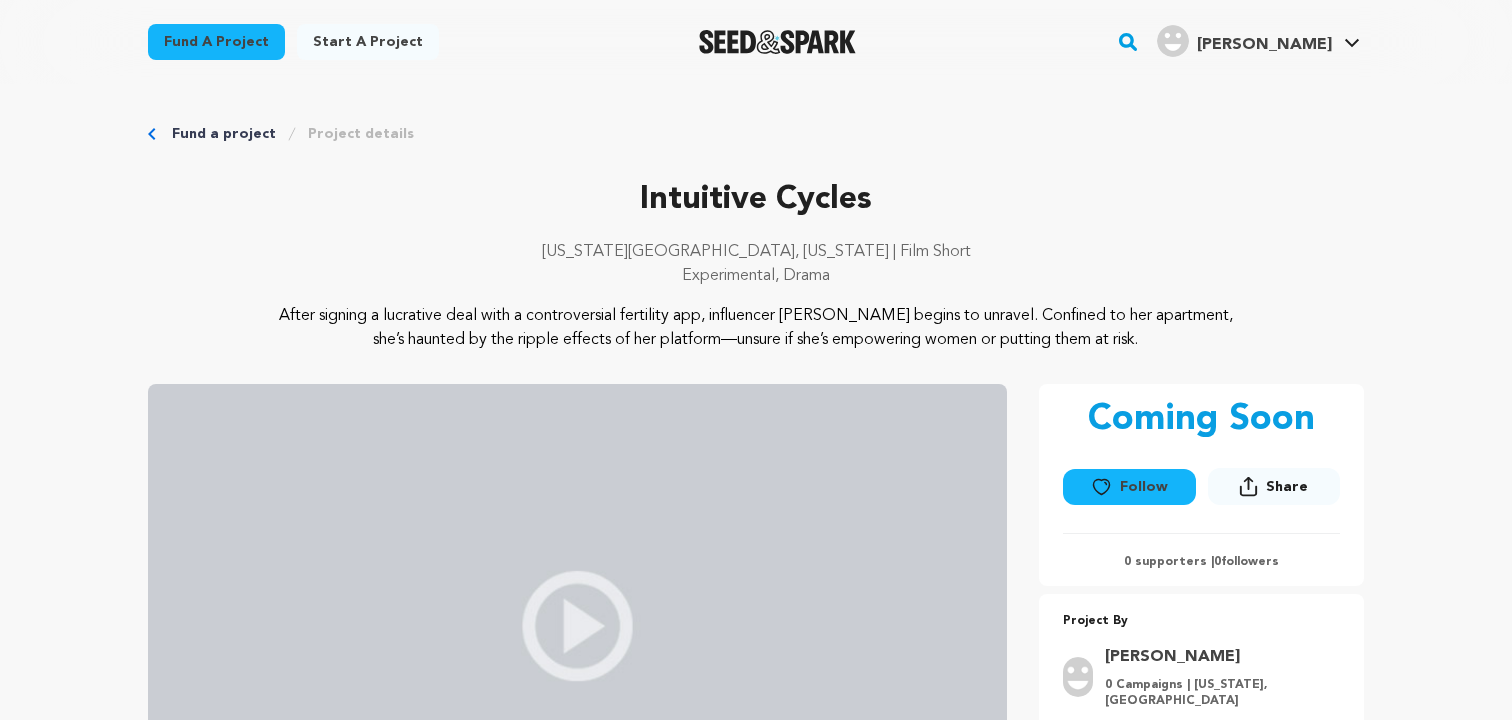 scroll, scrollTop: 0, scrollLeft: 0, axis: both 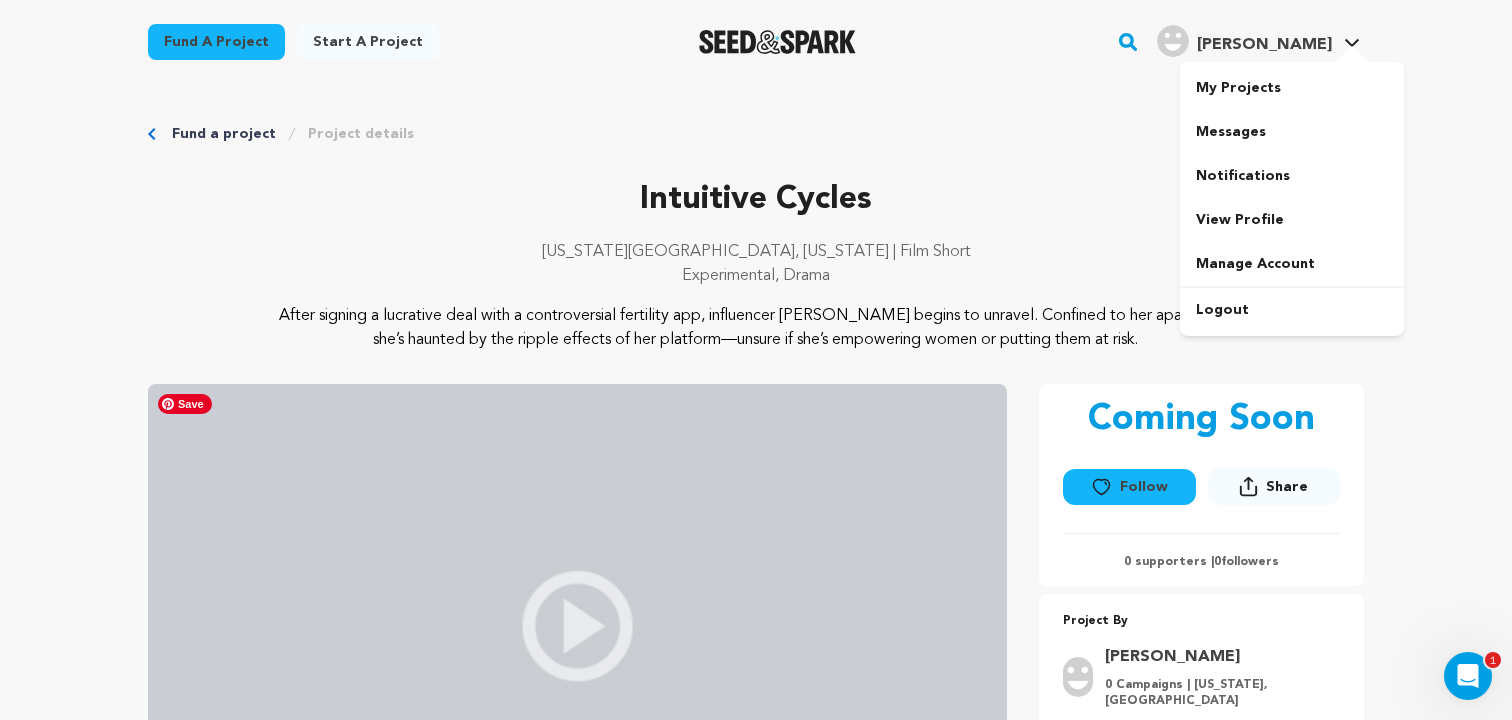 click on "[PERSON_NAME]" at bounding box center (1264, 45) 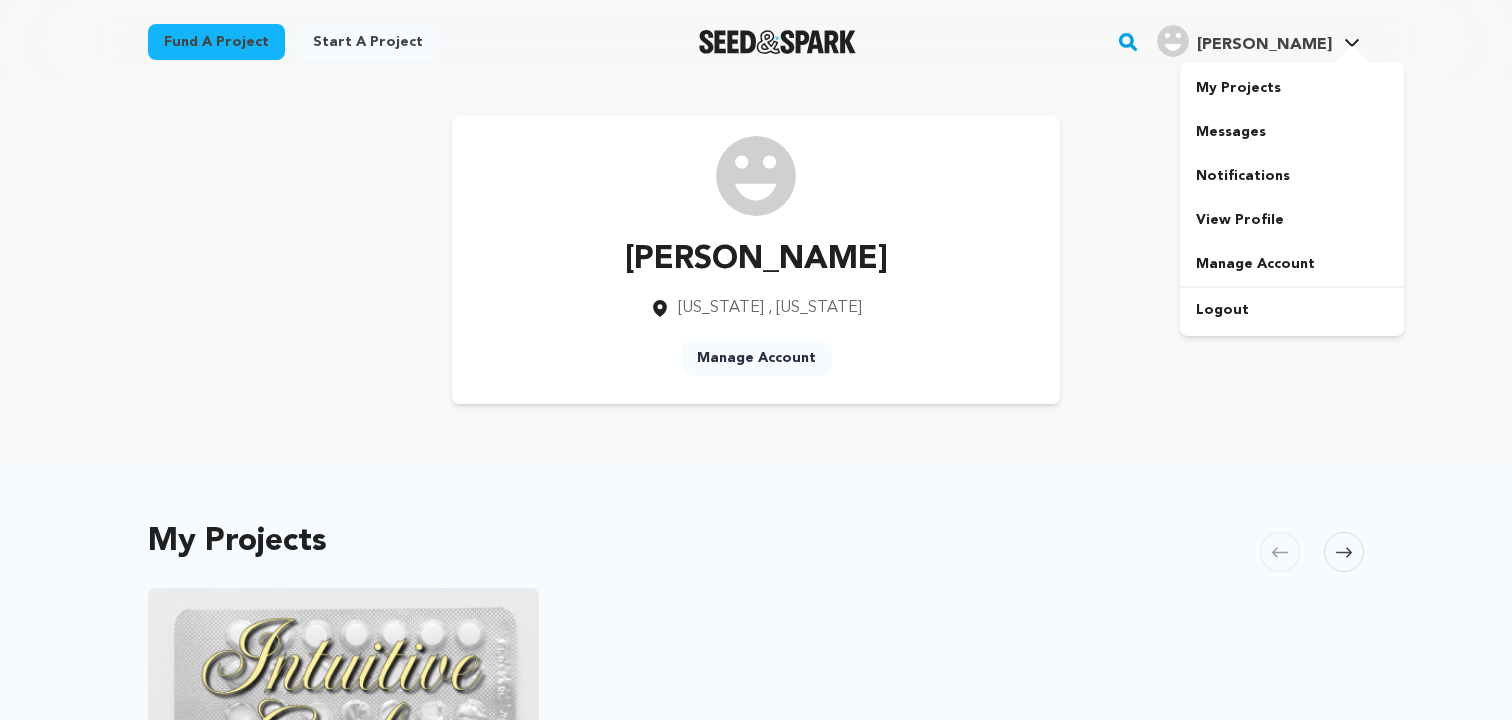 scroll, scrollTop: 0, scrollLeft: 0, axis: both 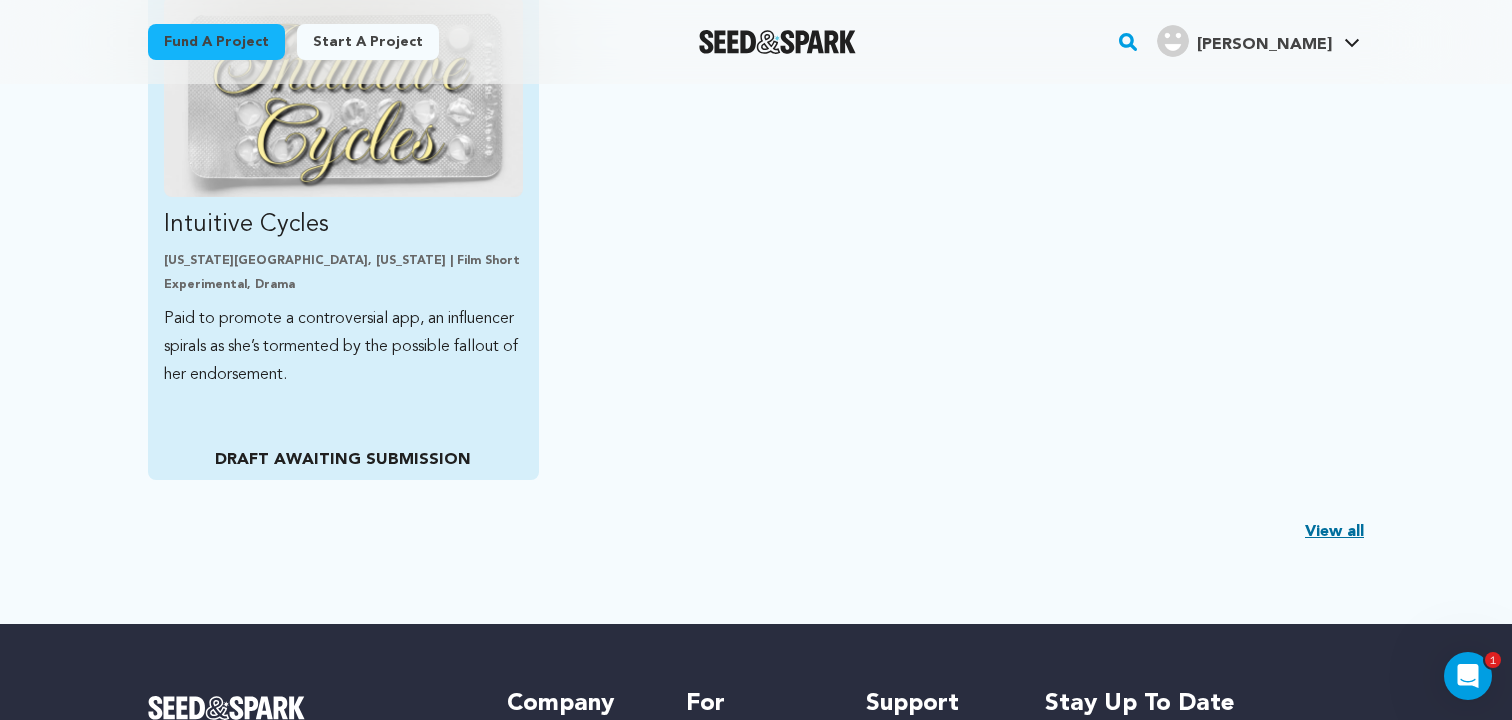 click on "DRAFT AWAITING SUBMISSION" at bounding box center [343, 460] 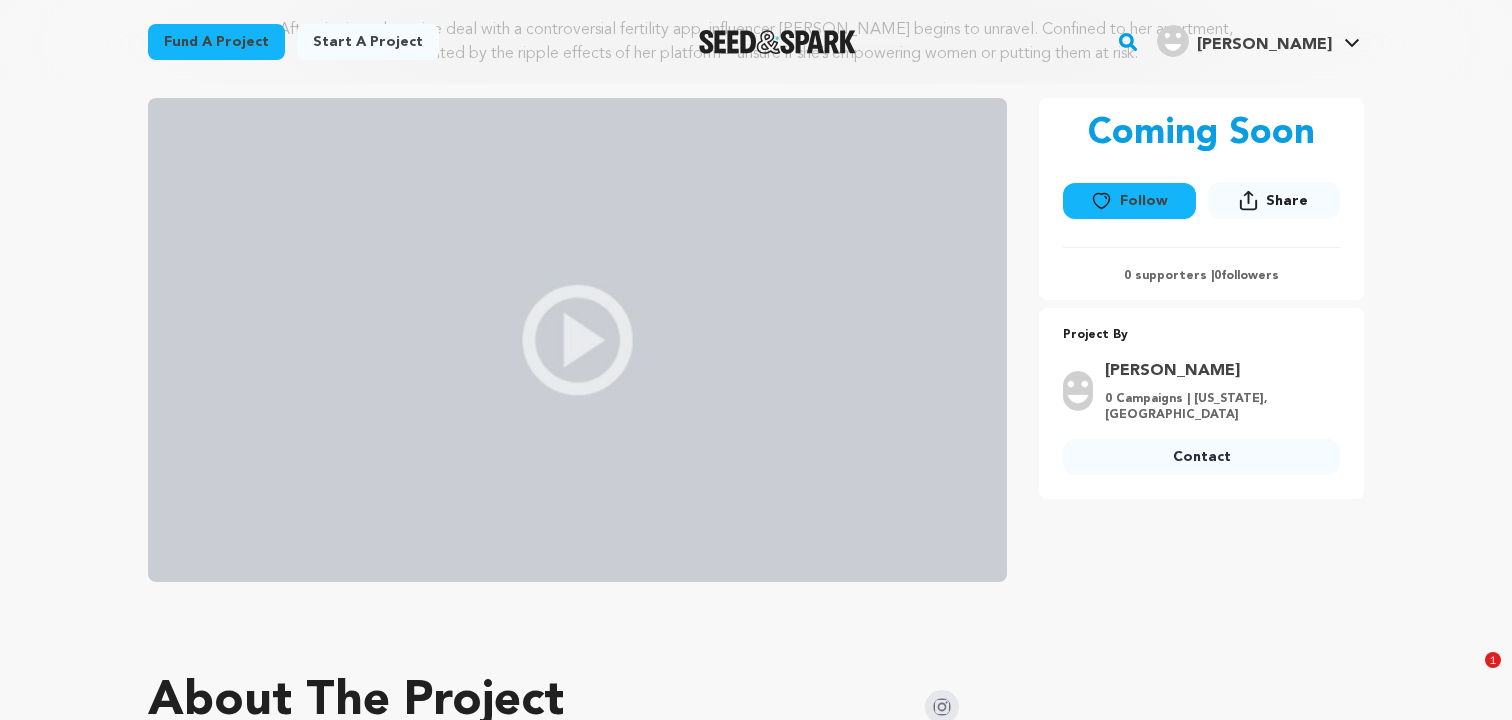 scroll, scrollTop: 444, scrollLeft: 0, axis: vertical 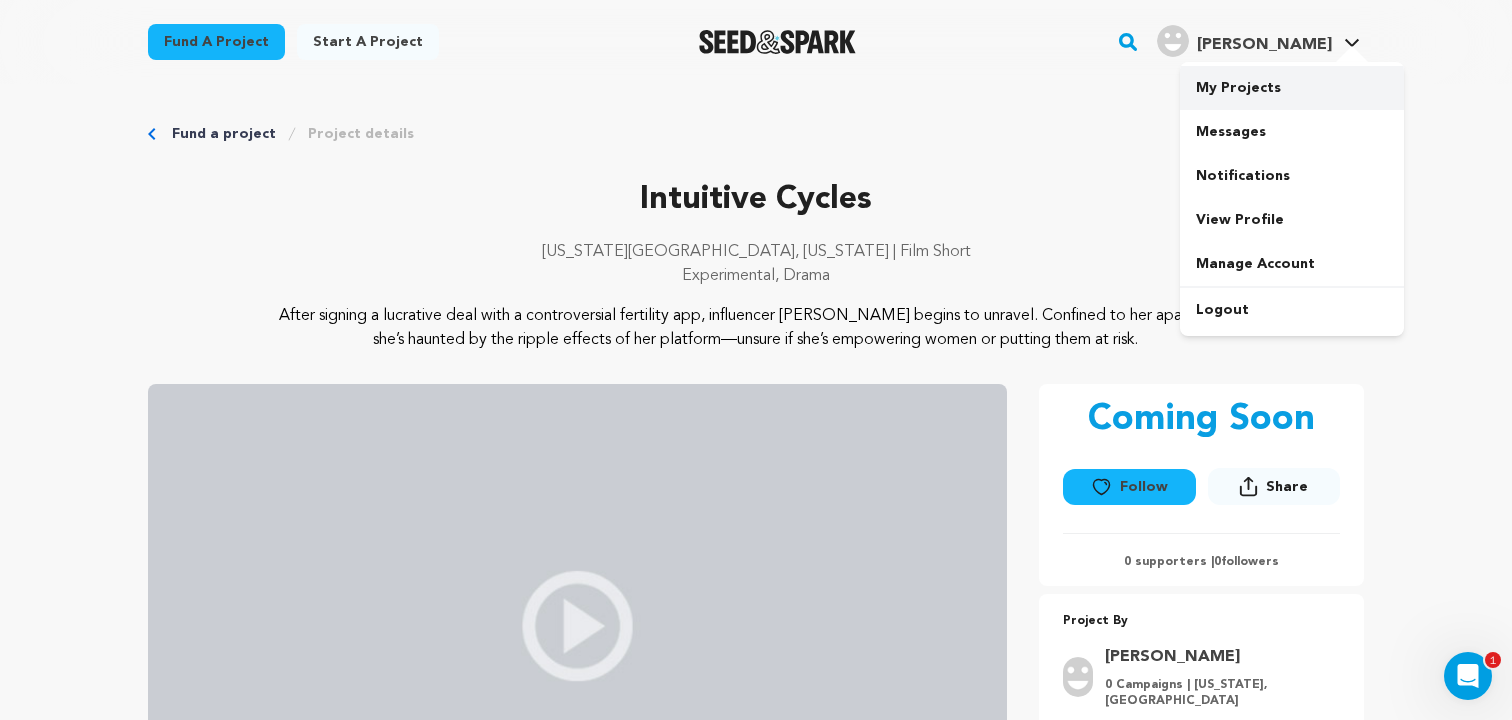click on "My Projects" at bounding box center (1292, 88) 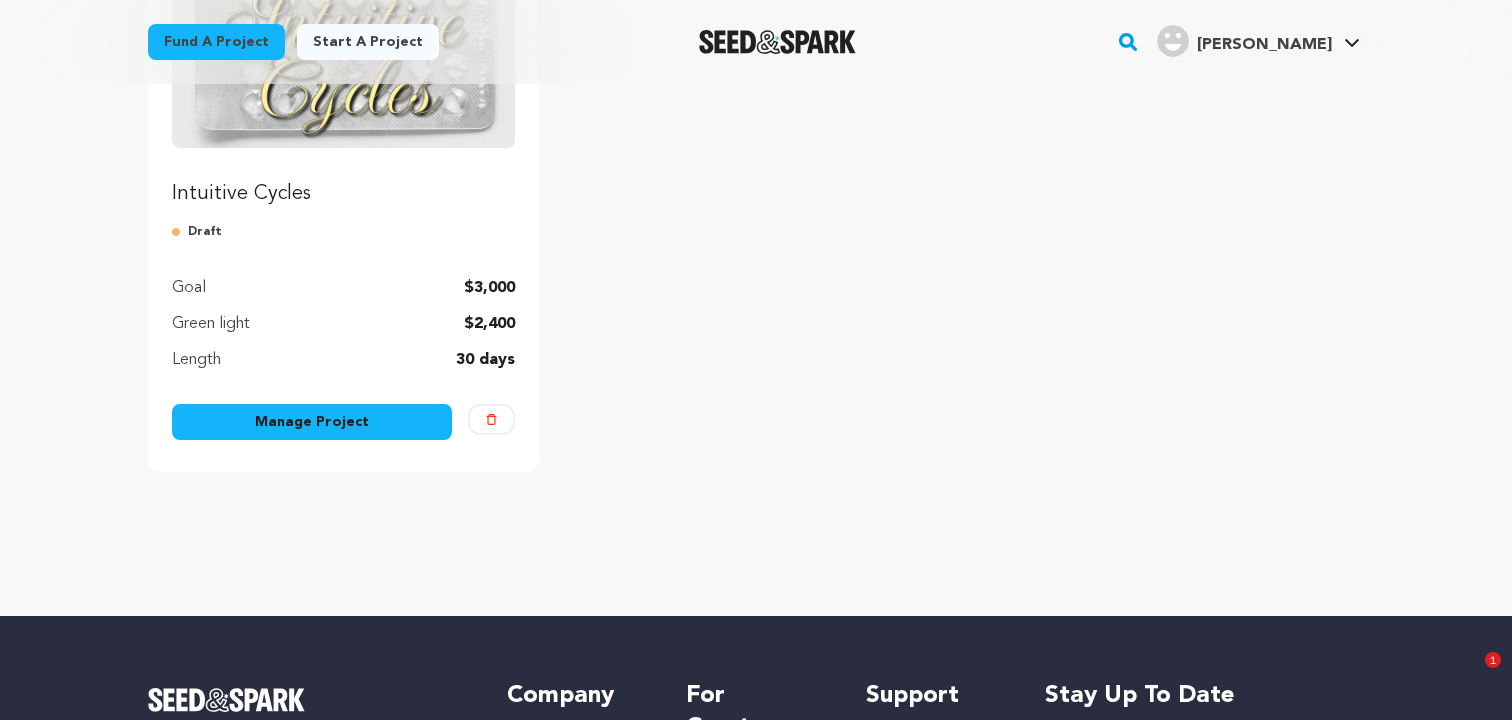 scroll, scrollTop: 364, scrollLeft: 0, axis: vertical 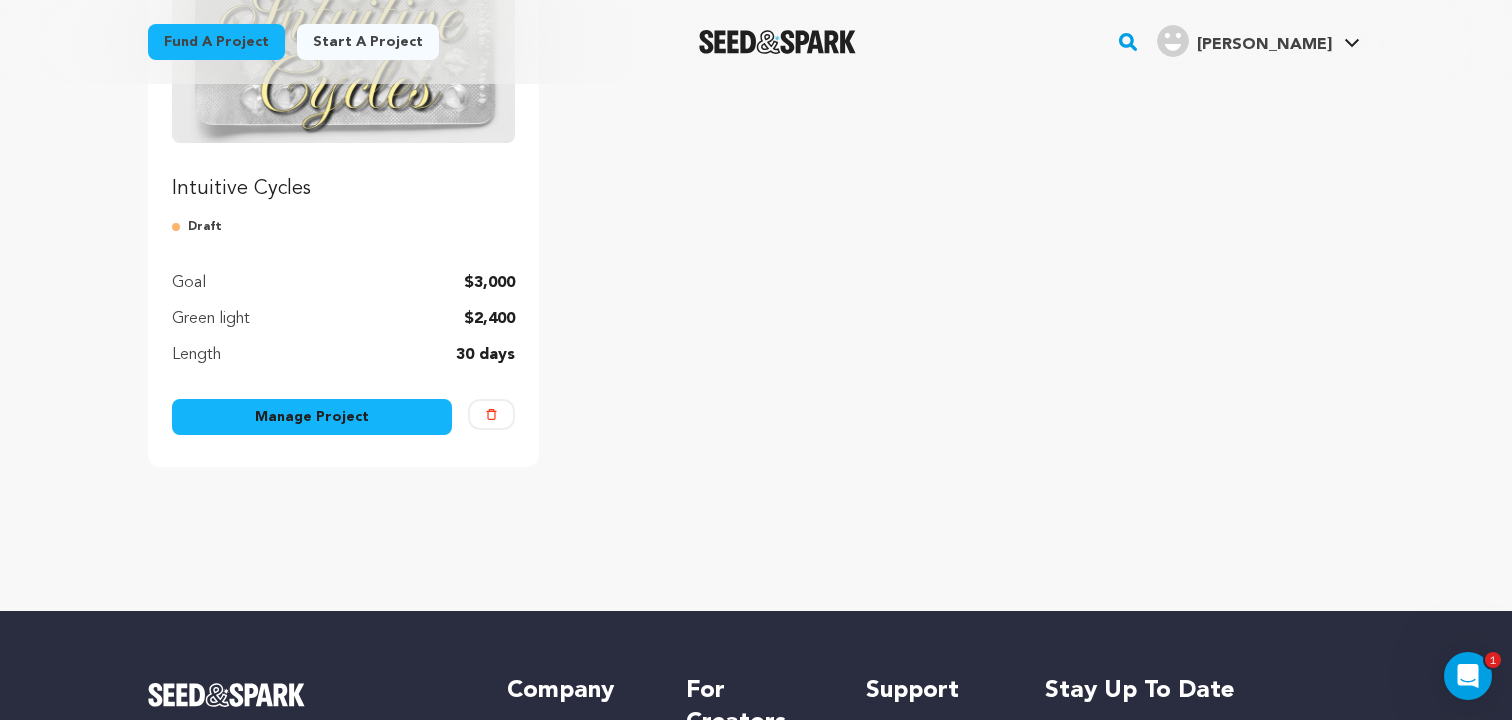 click on "Manage Project" at bounding box center [312, 417] 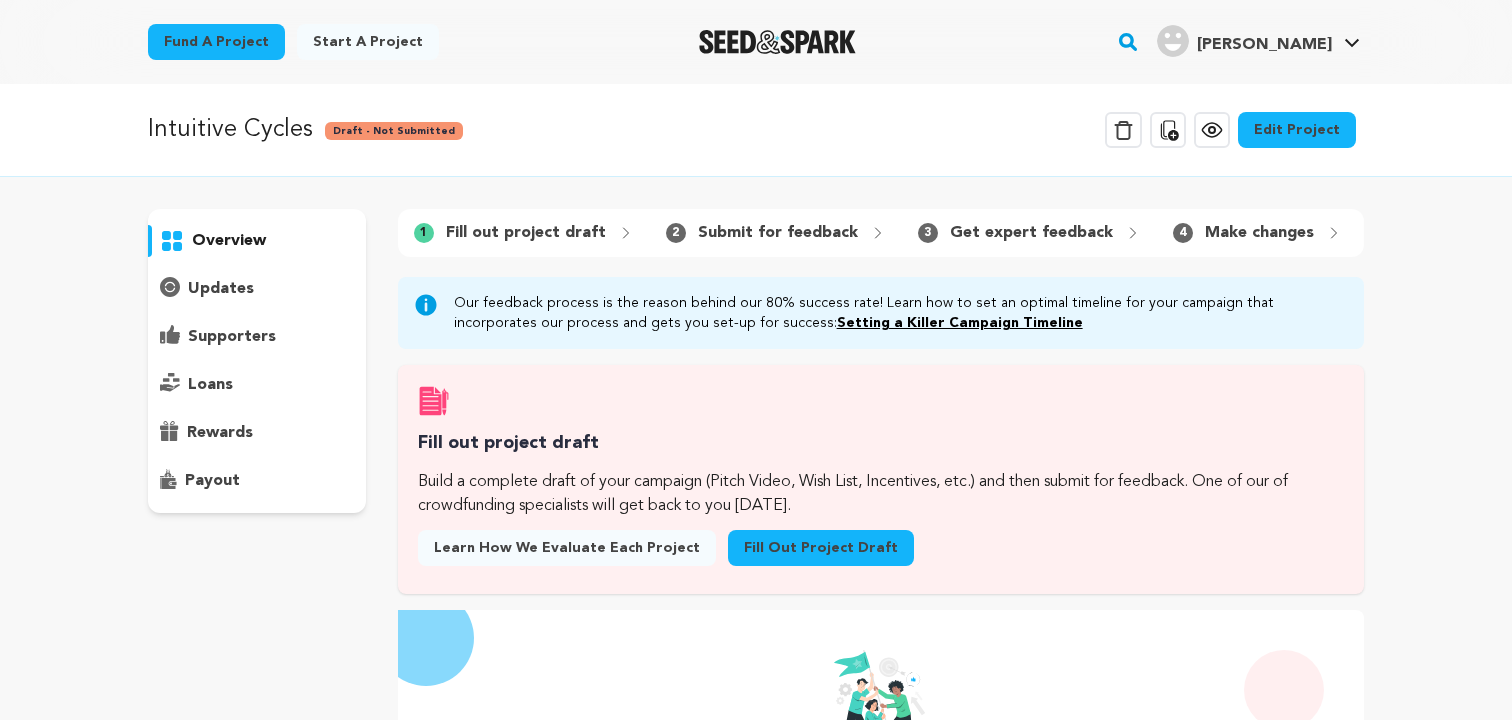 scroll, scrollTop: 0, scrollLeft: 0, axis: both 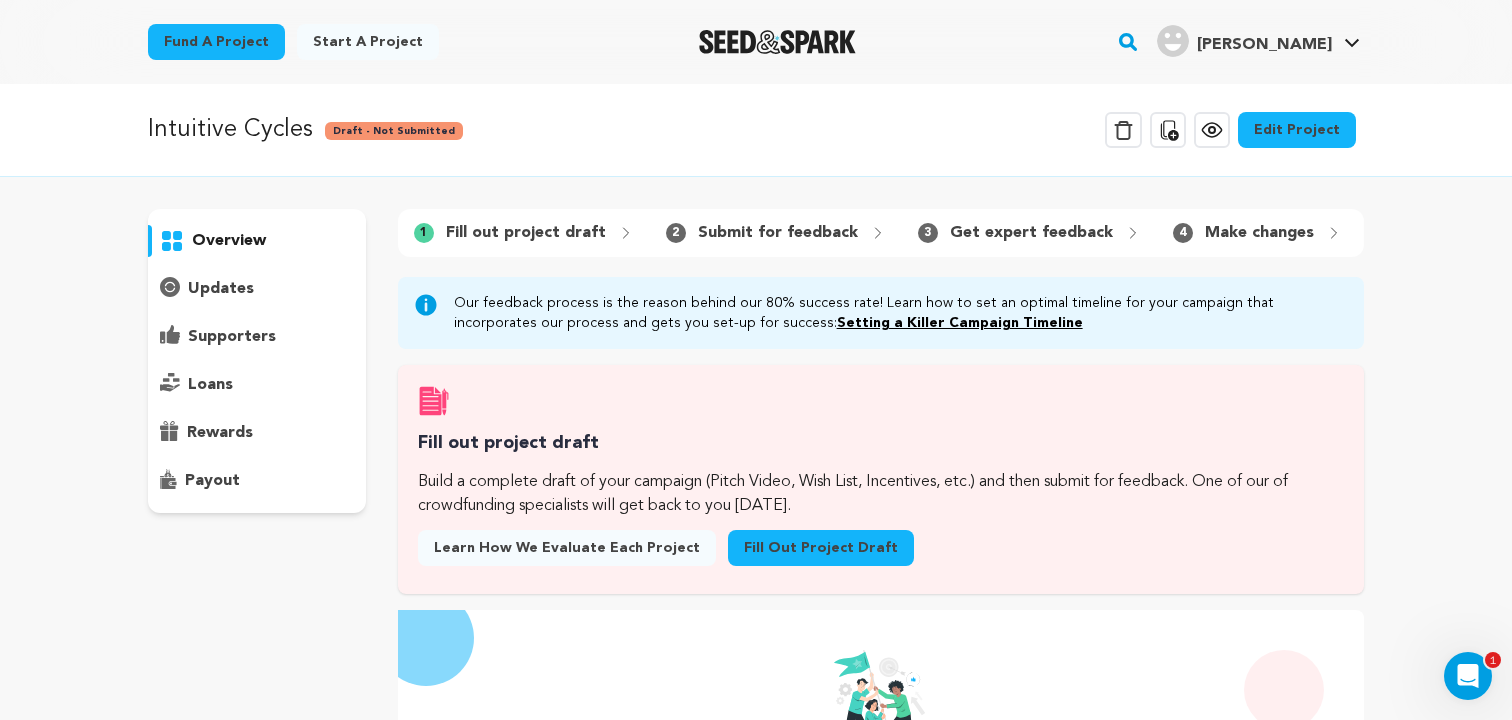 click on "Fill out project draft" at bounding box center (821, 548) 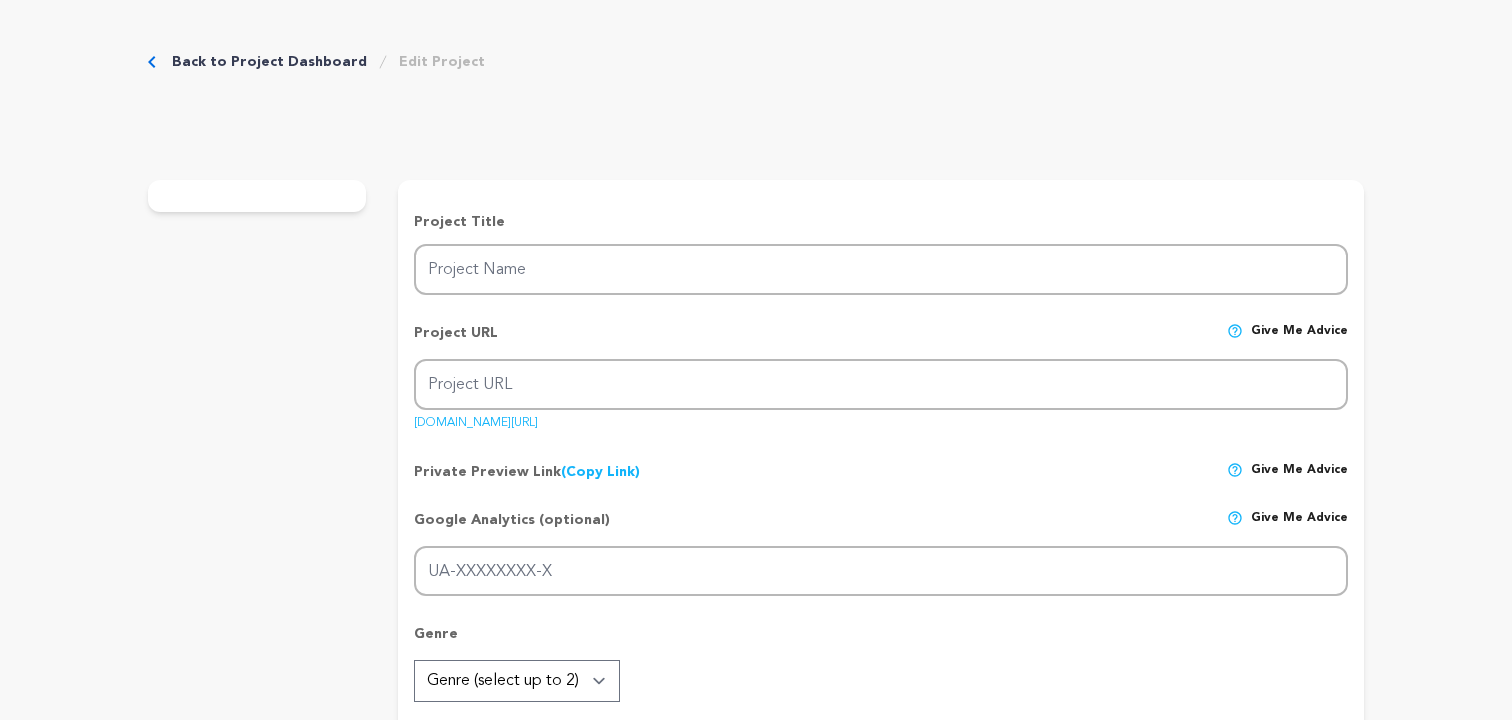 scroll, scrollTop: 0, scrollLeft: 0, axis: both 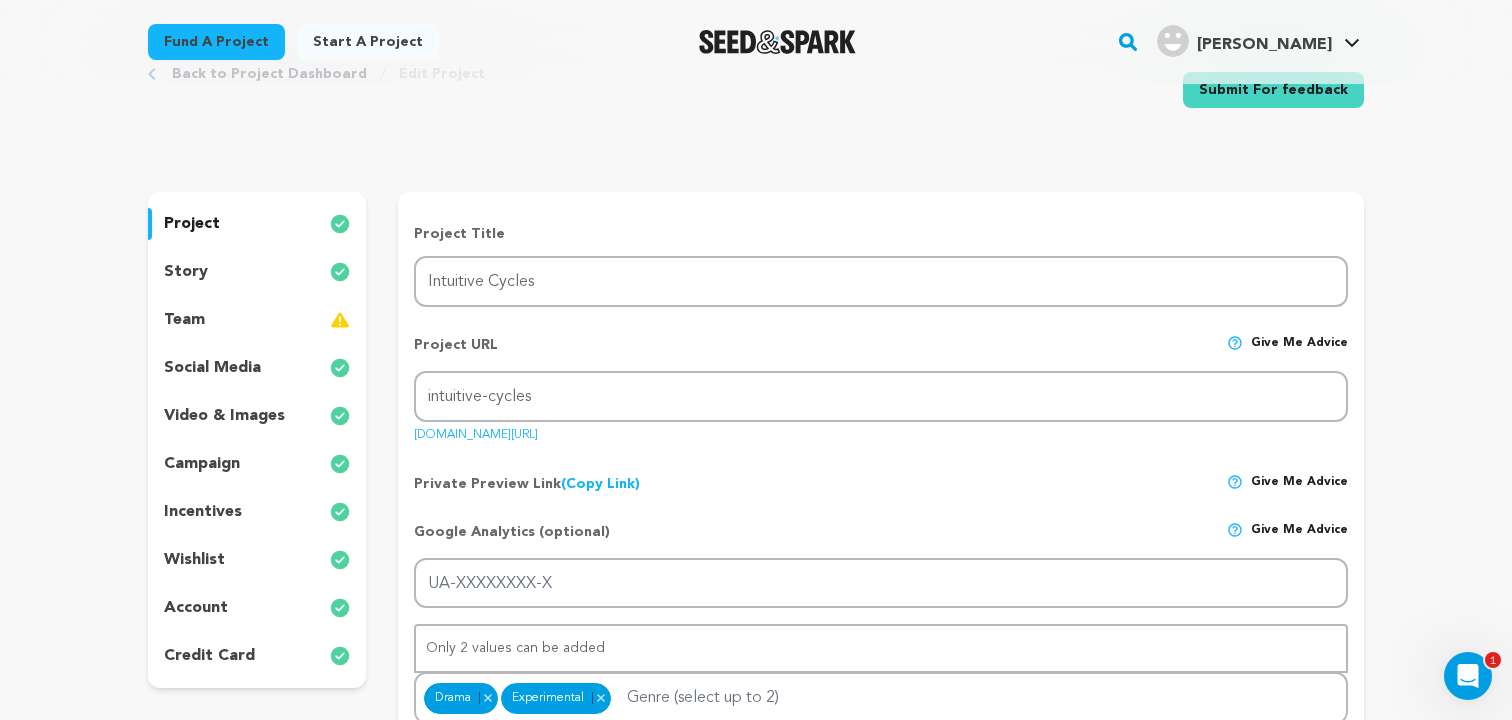 click on "wishlist" at bounding box center [257, 560] 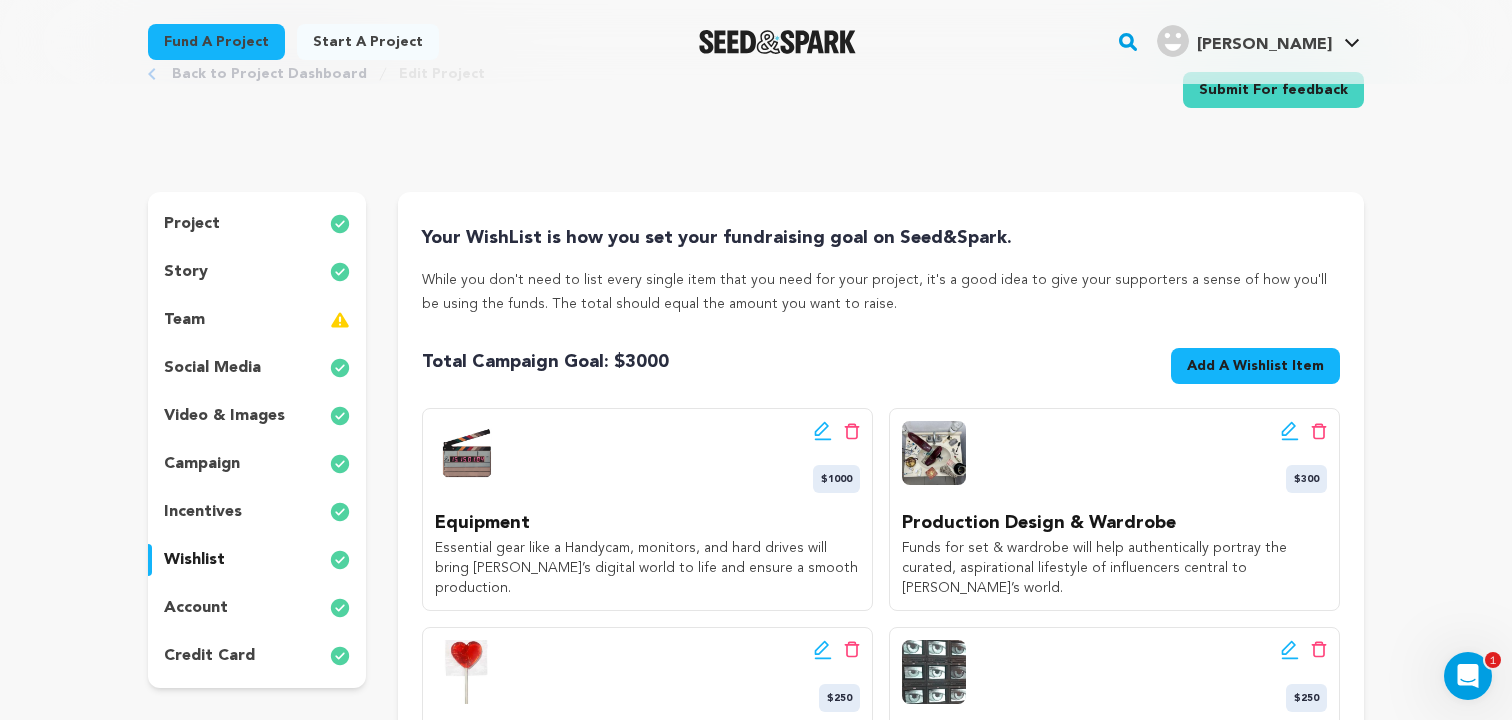 click 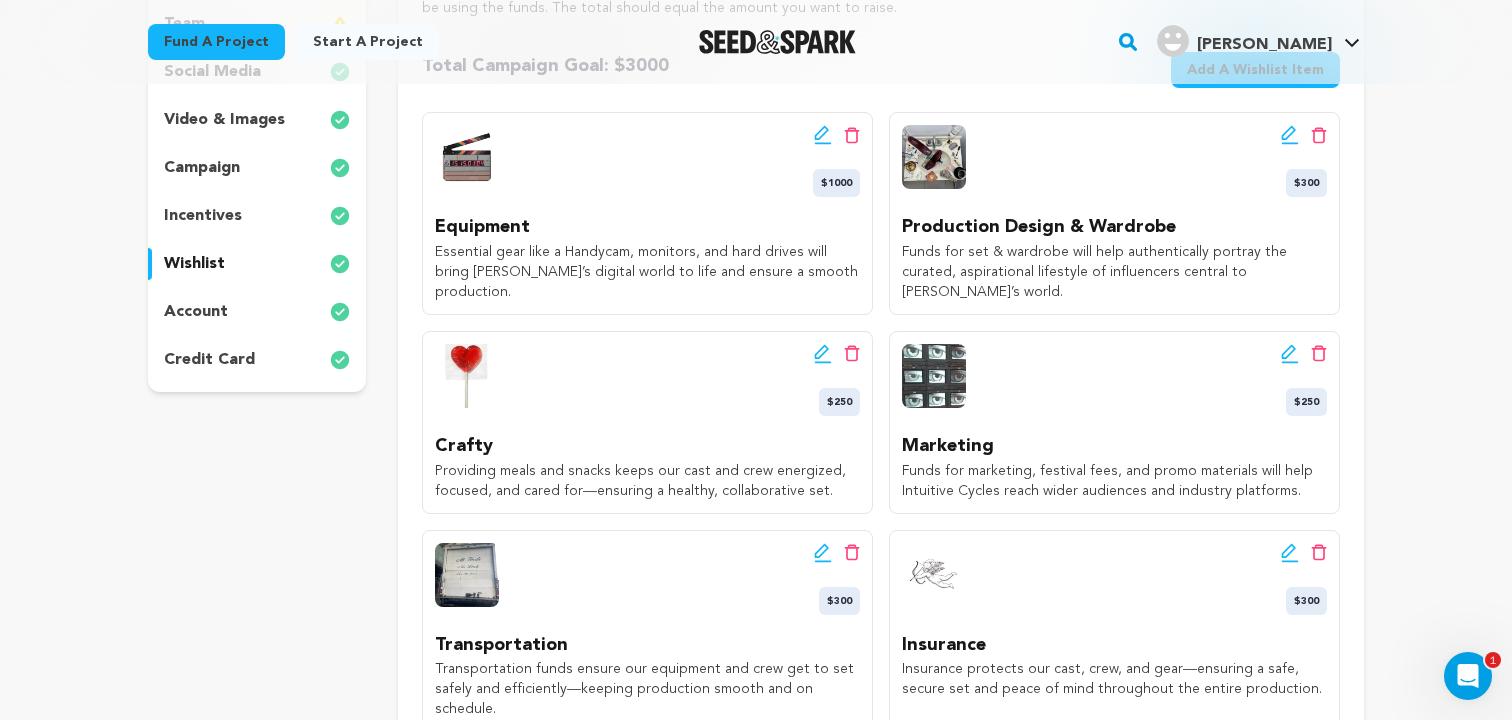scroll, scrollTop: 414, scrollLeft: 0, axis: vertical 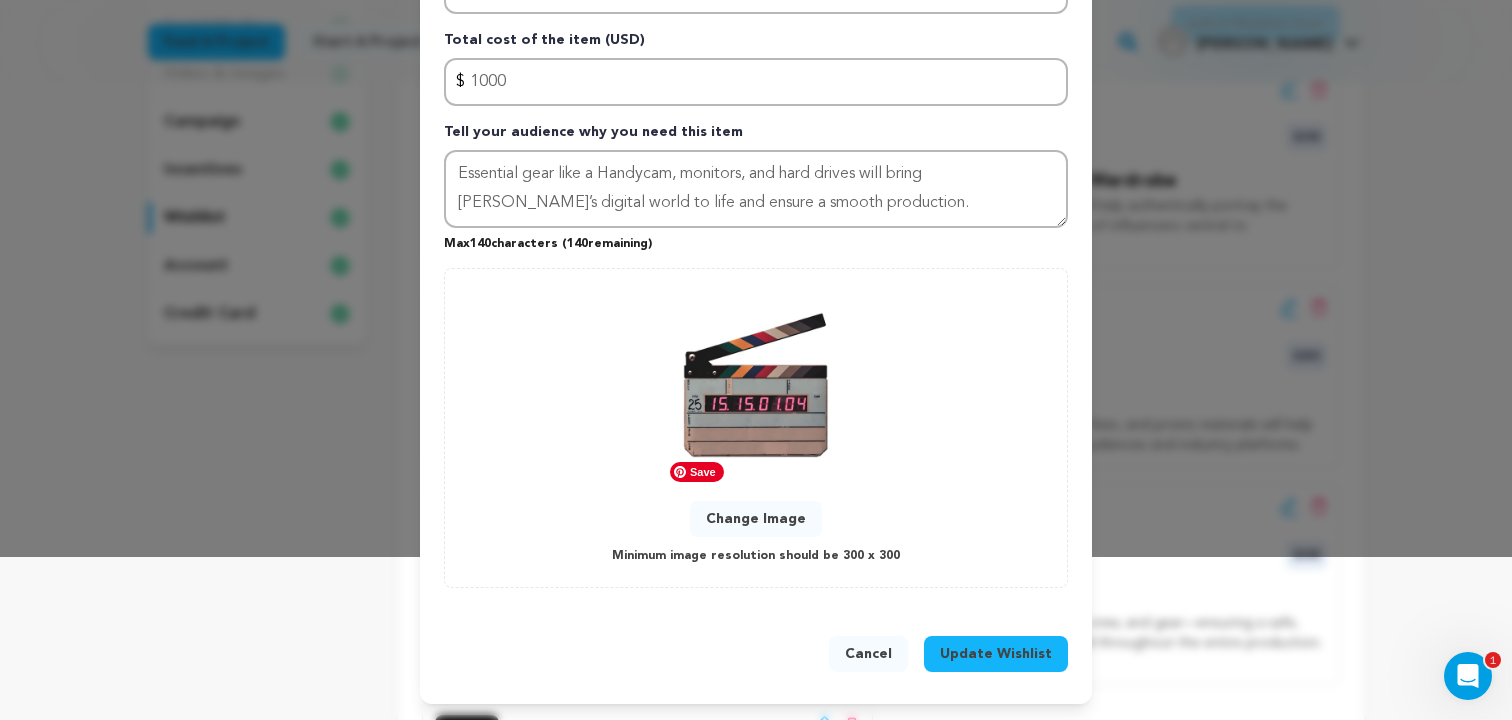 click on "Change Image" at bounding box center (756, 519) 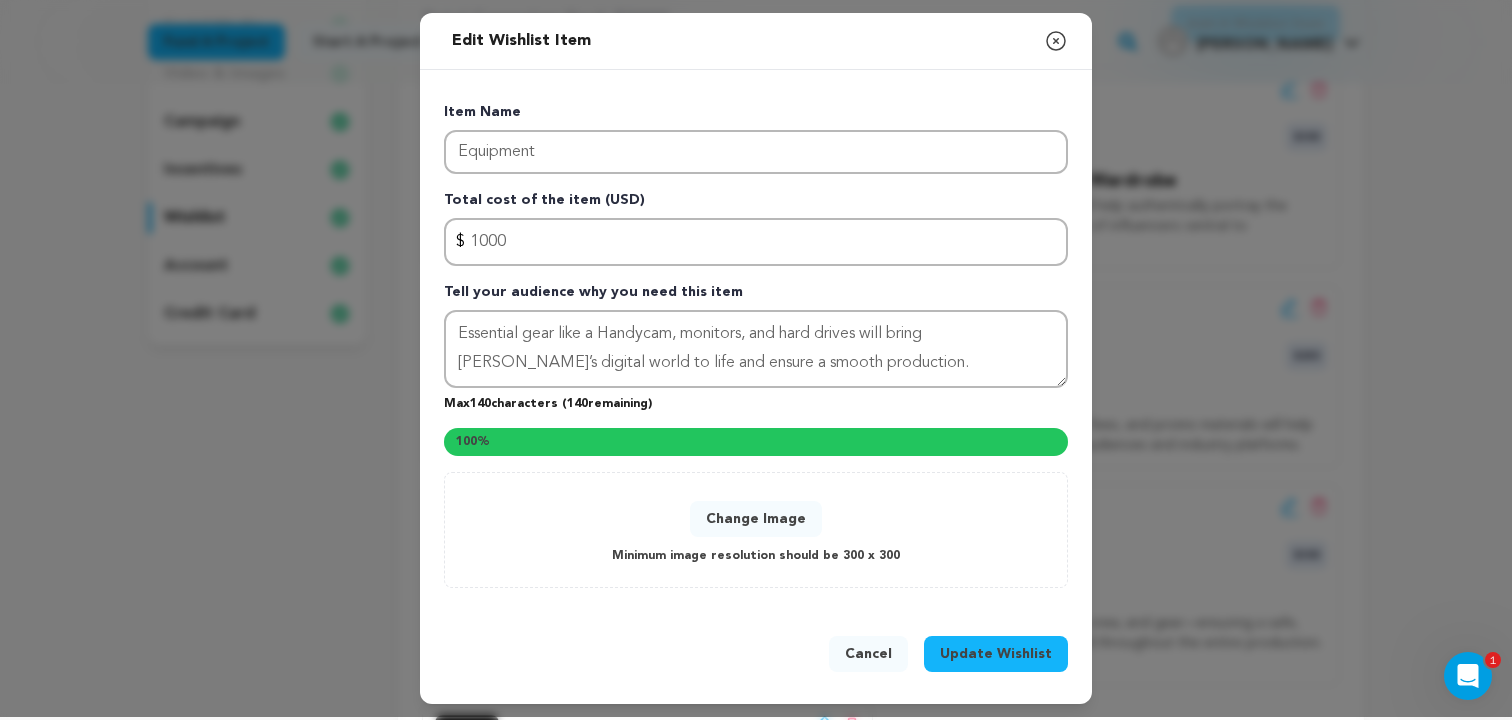 scroll, scrollTop: 163, scrollLeft: 0, axis: vertical 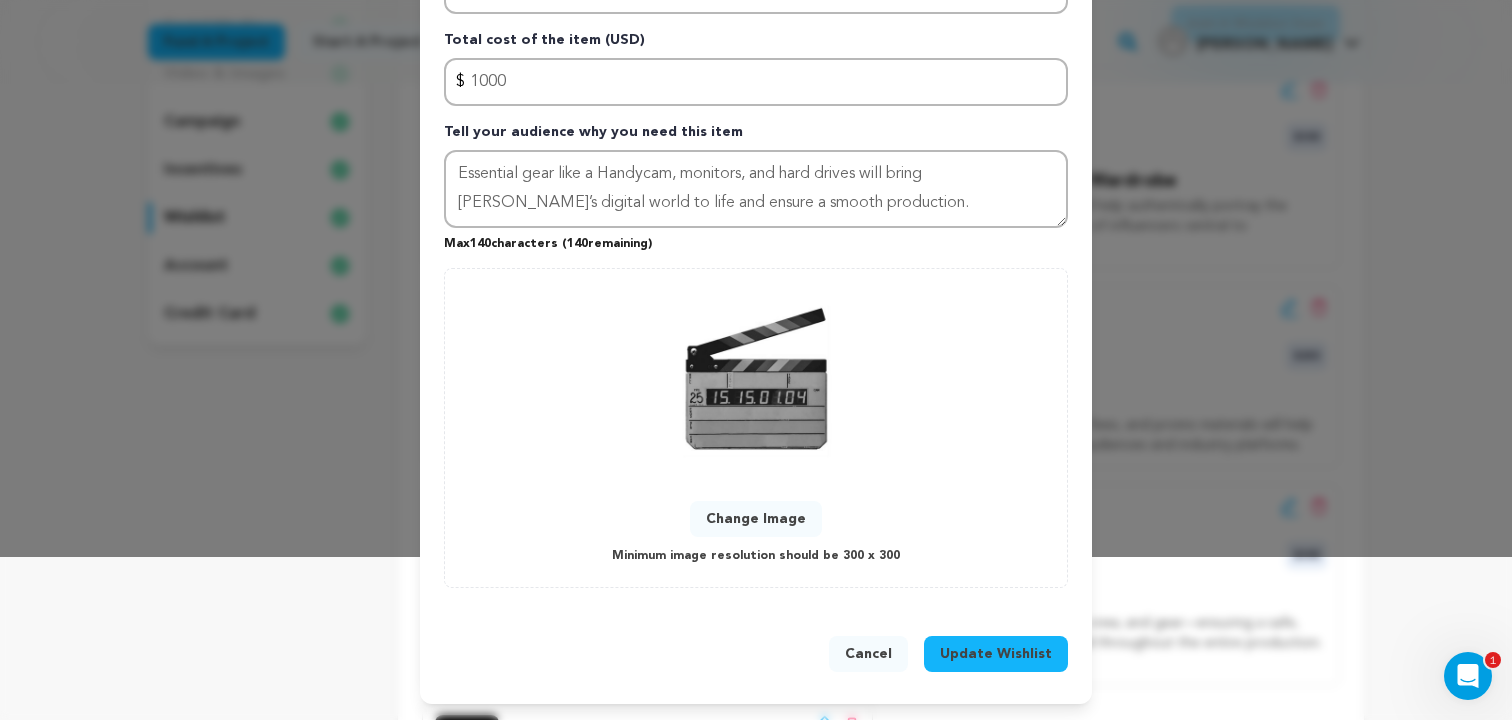 click on "Update Wishlist" at bounding box center (996, 654) 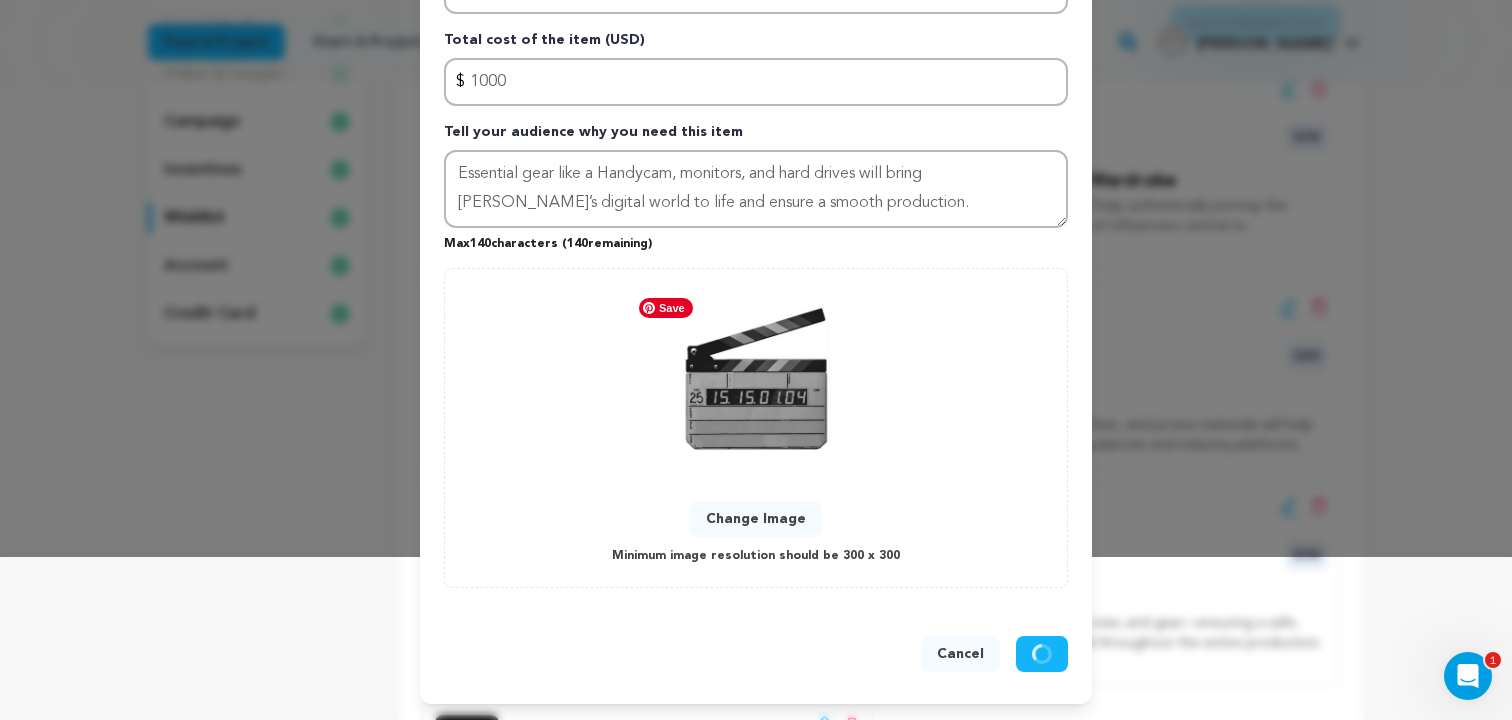 type 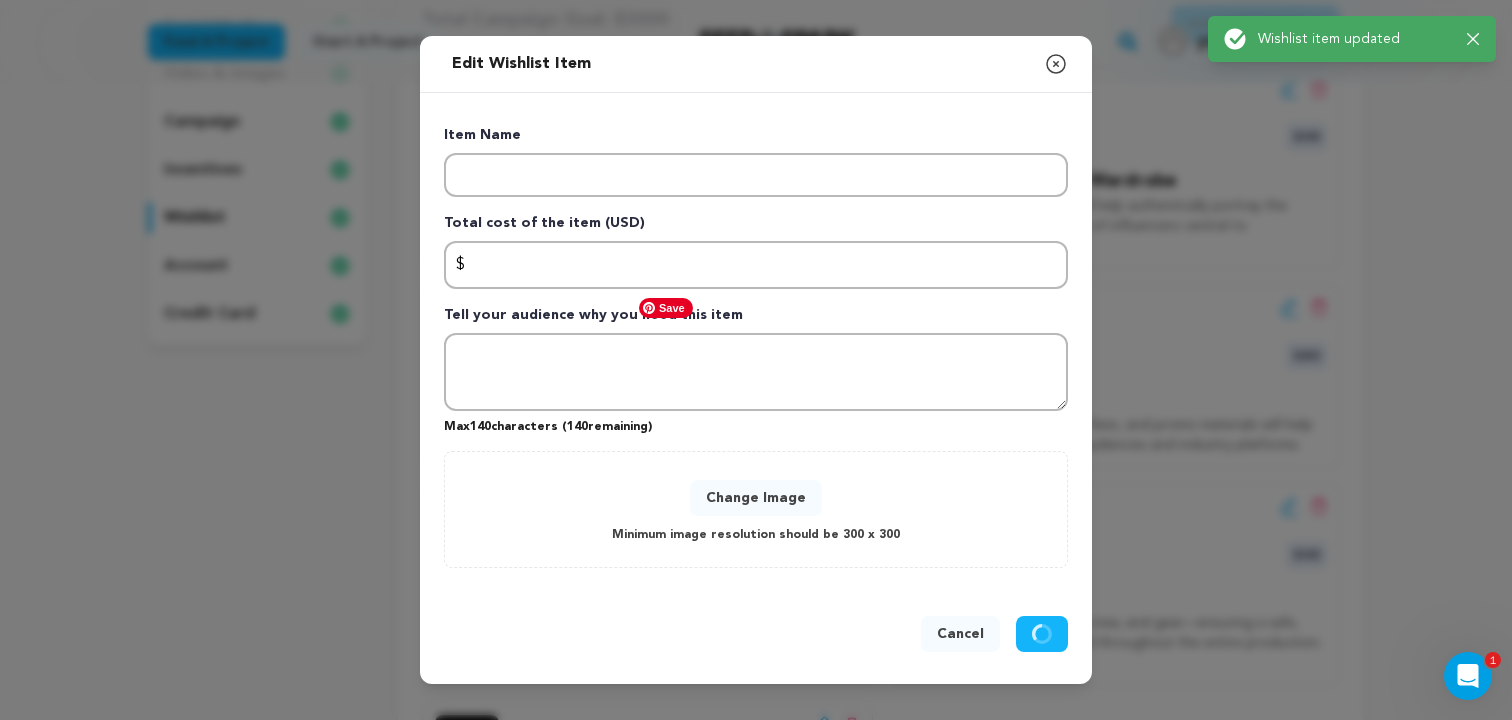 scroll, scrollTop: 0, scrollLeft: 0, axis: both 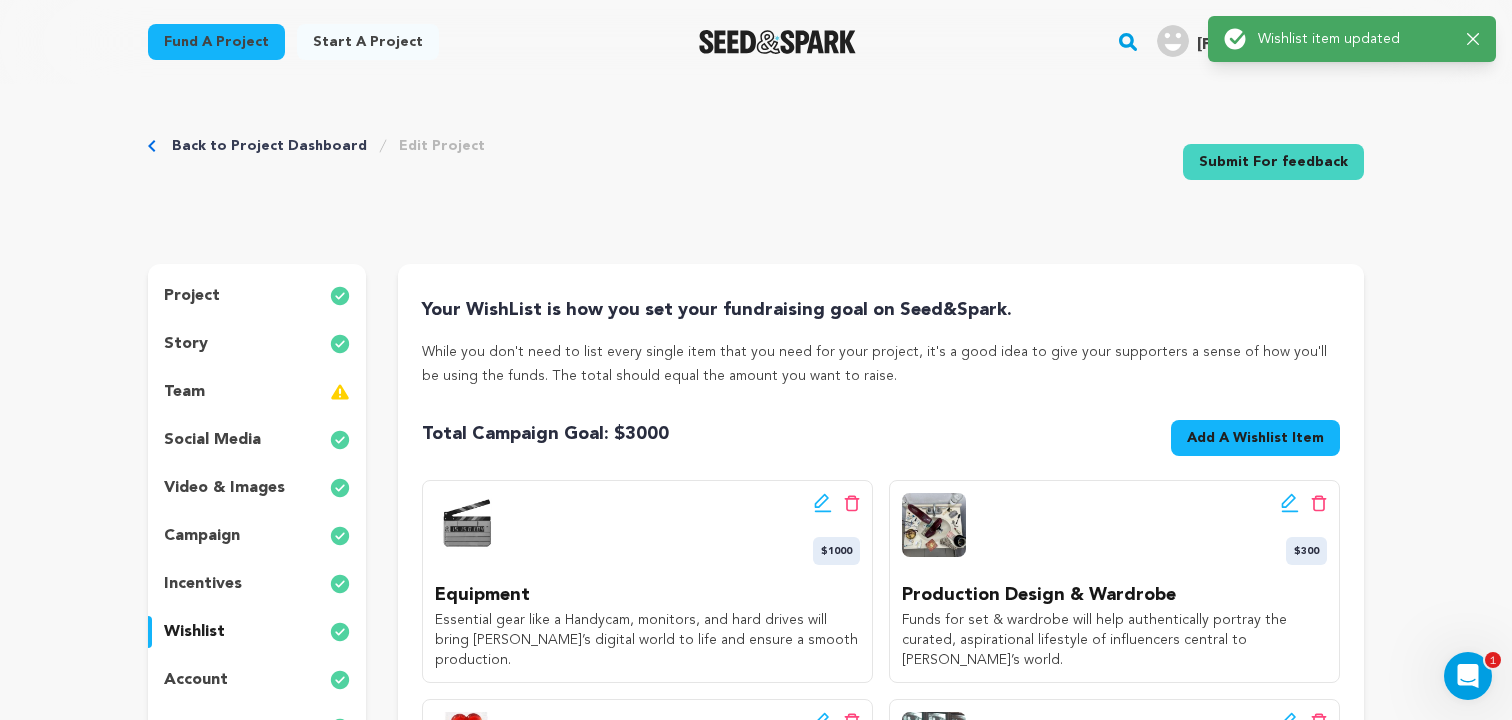 click 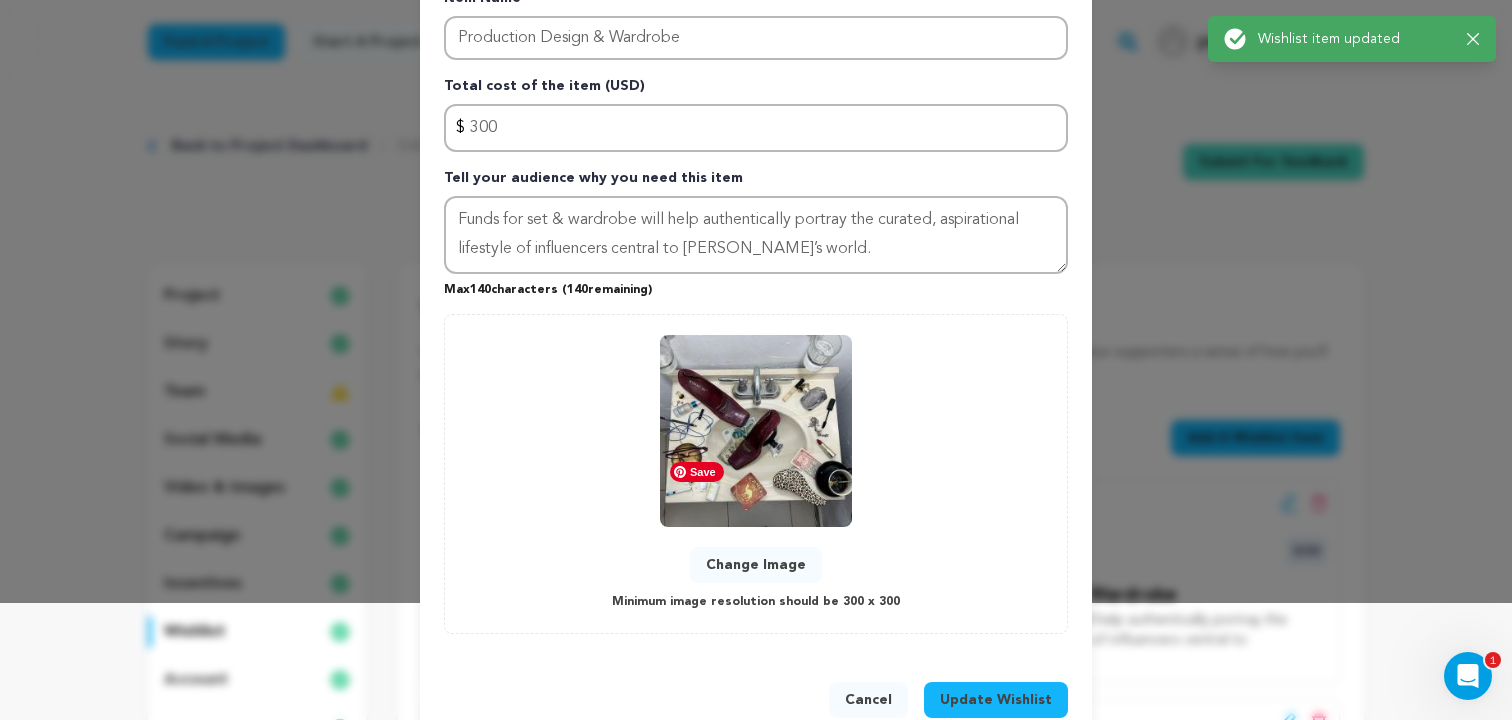 scroll, scrollTop: 163, scrollLeft: 0, axis: vertical 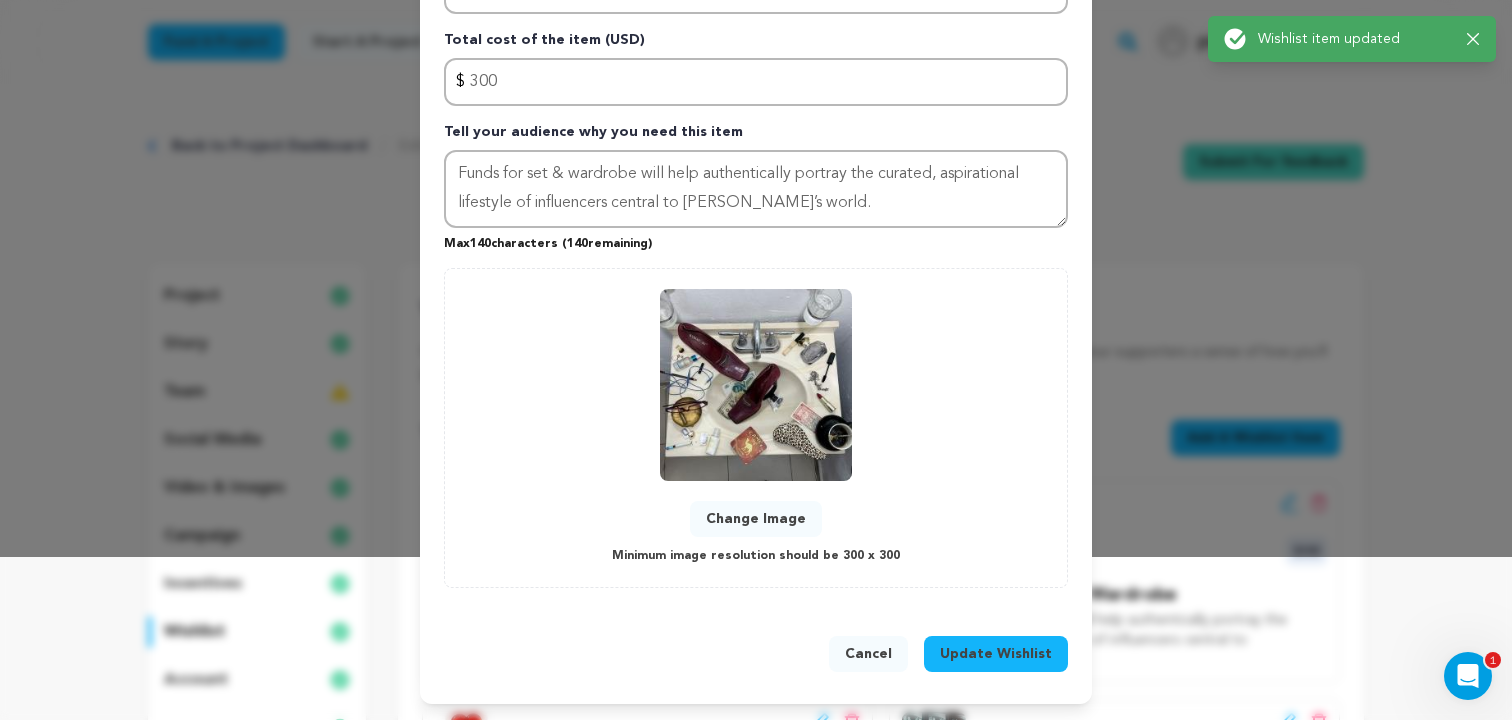click on "Change Image" at bounding box center [756, 519] 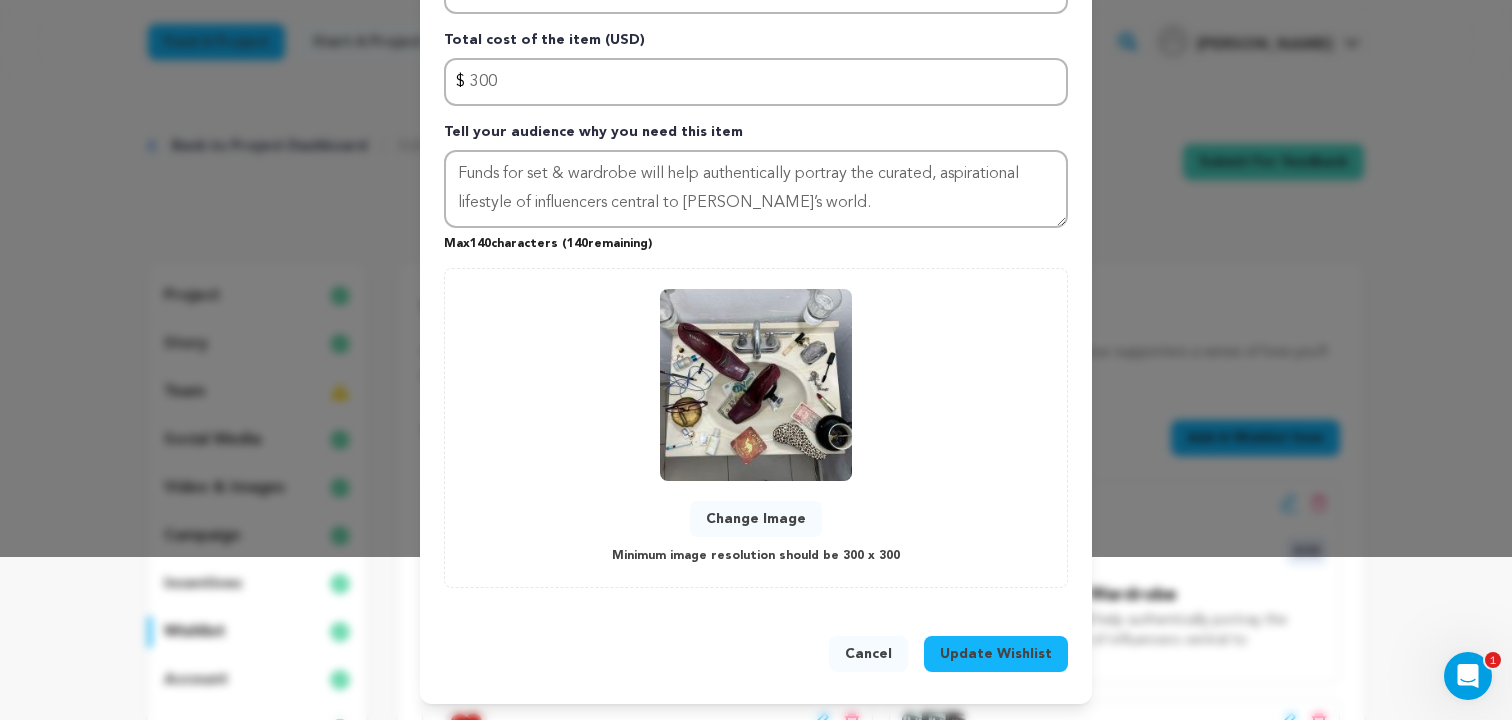 click on "Change Image" at bounding box center (756, 519) 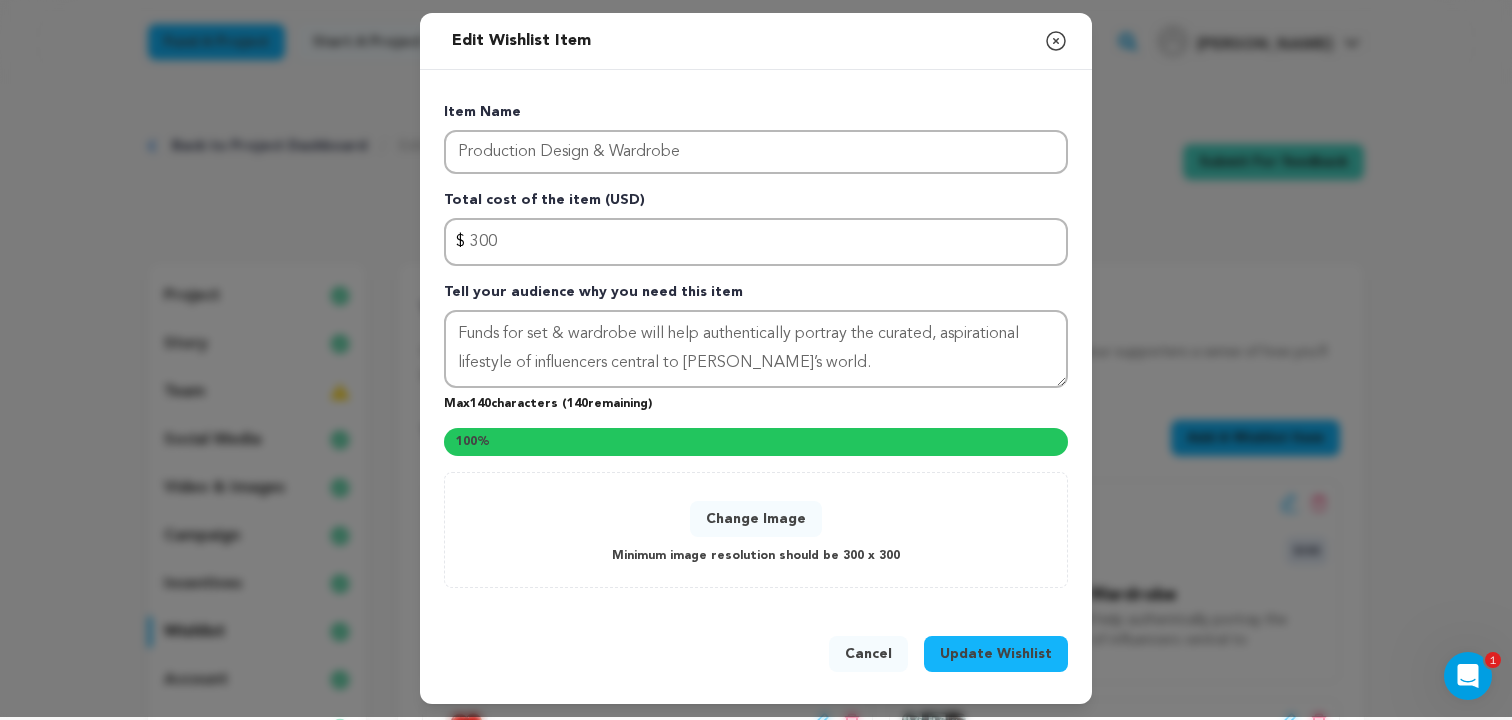scroll, scrollTop: 163, scrollLeft: 0, axis: vertical 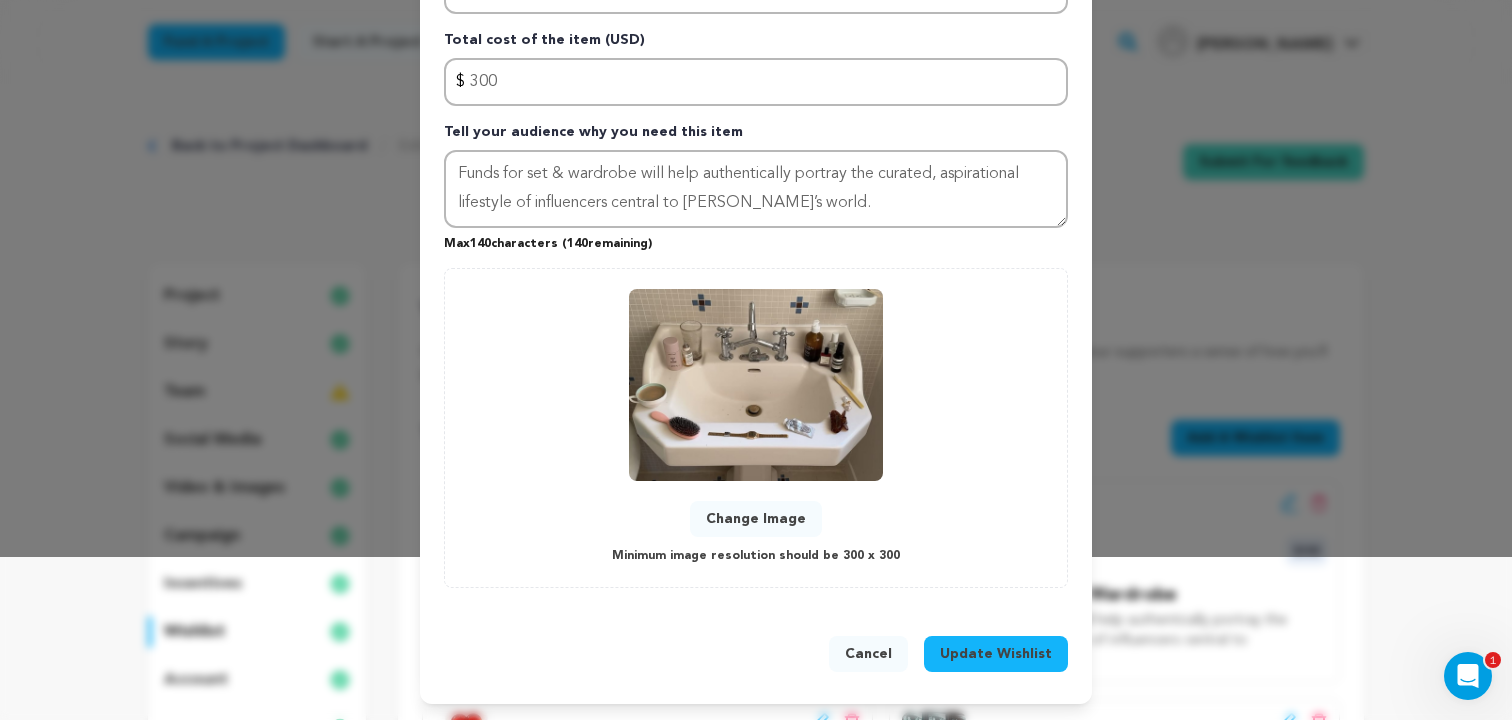 click on "Update Wishlist" at bounding box center [996, 654] 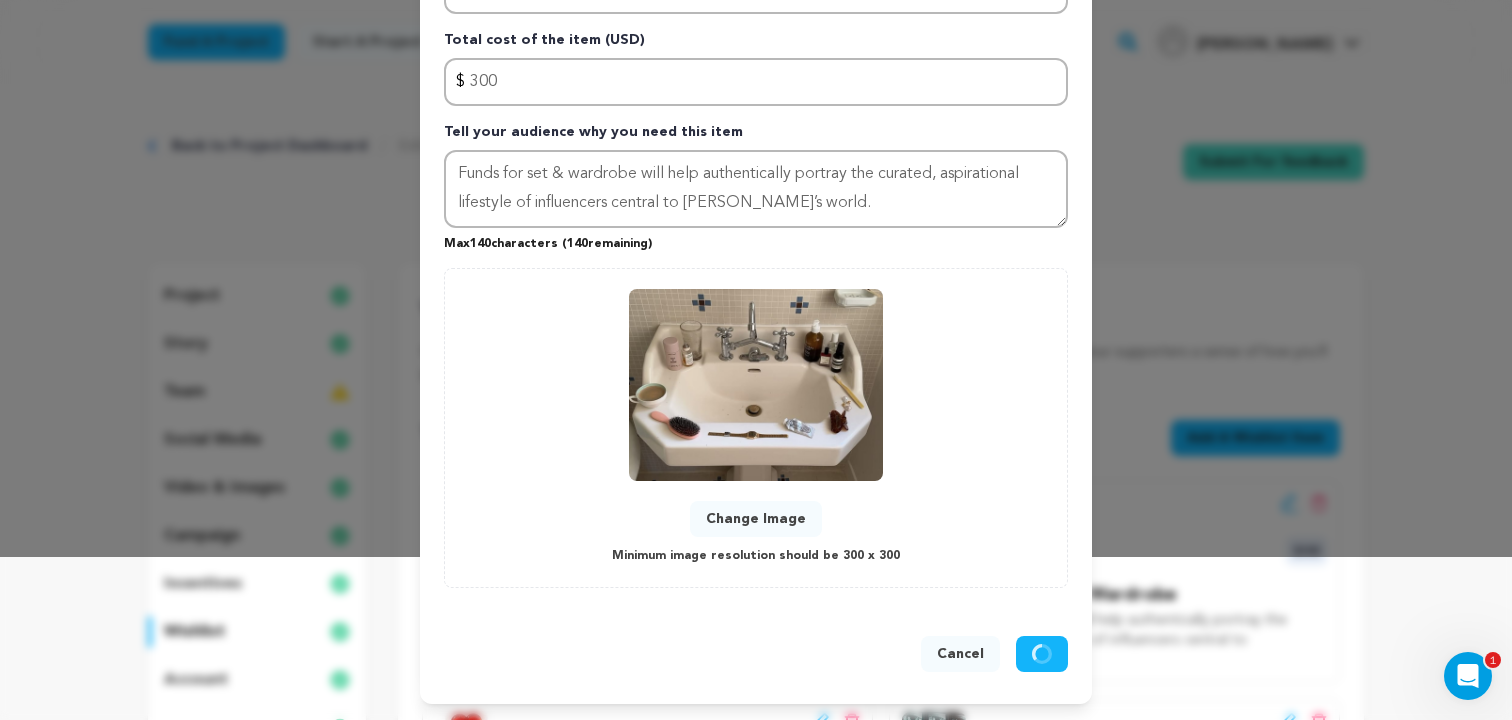 type 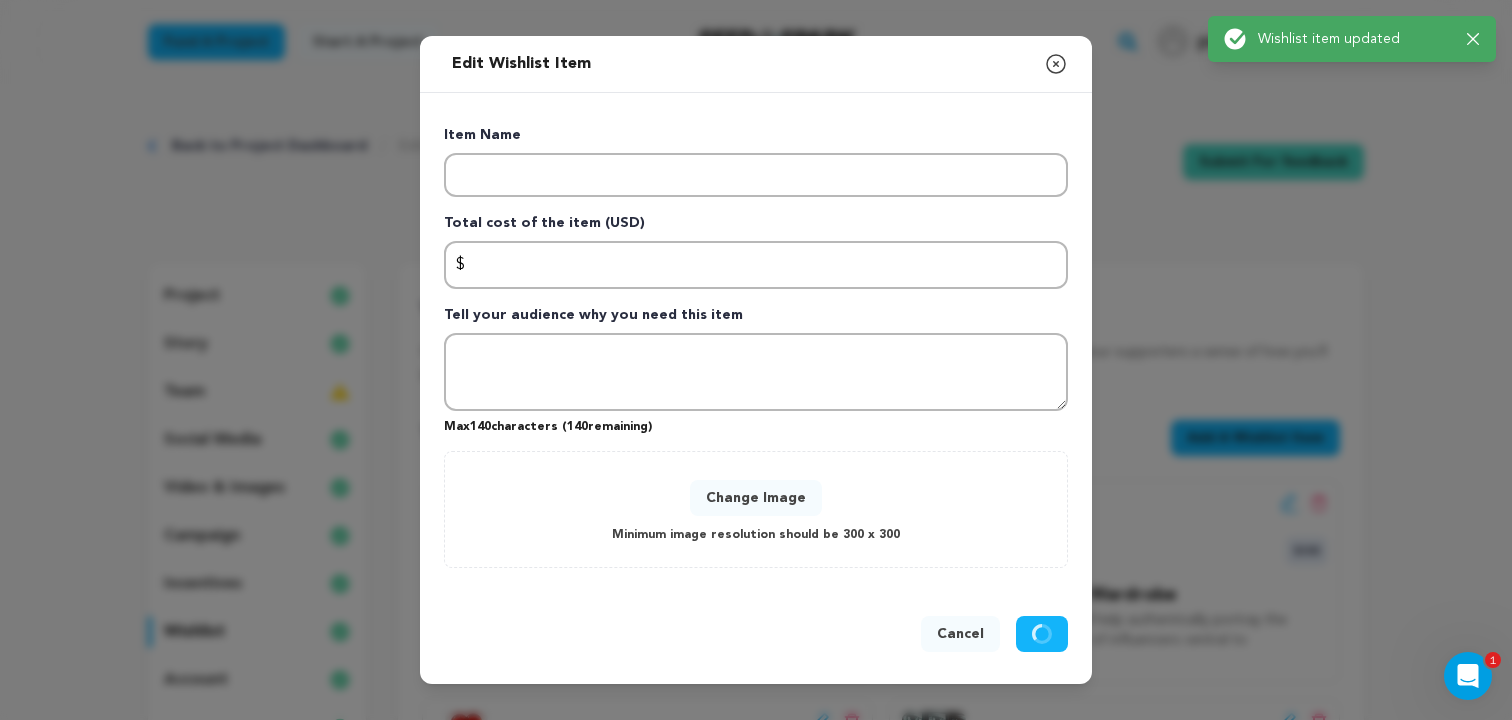 scroll, scrollTop: 0, scrollLeft: 0, axis: both 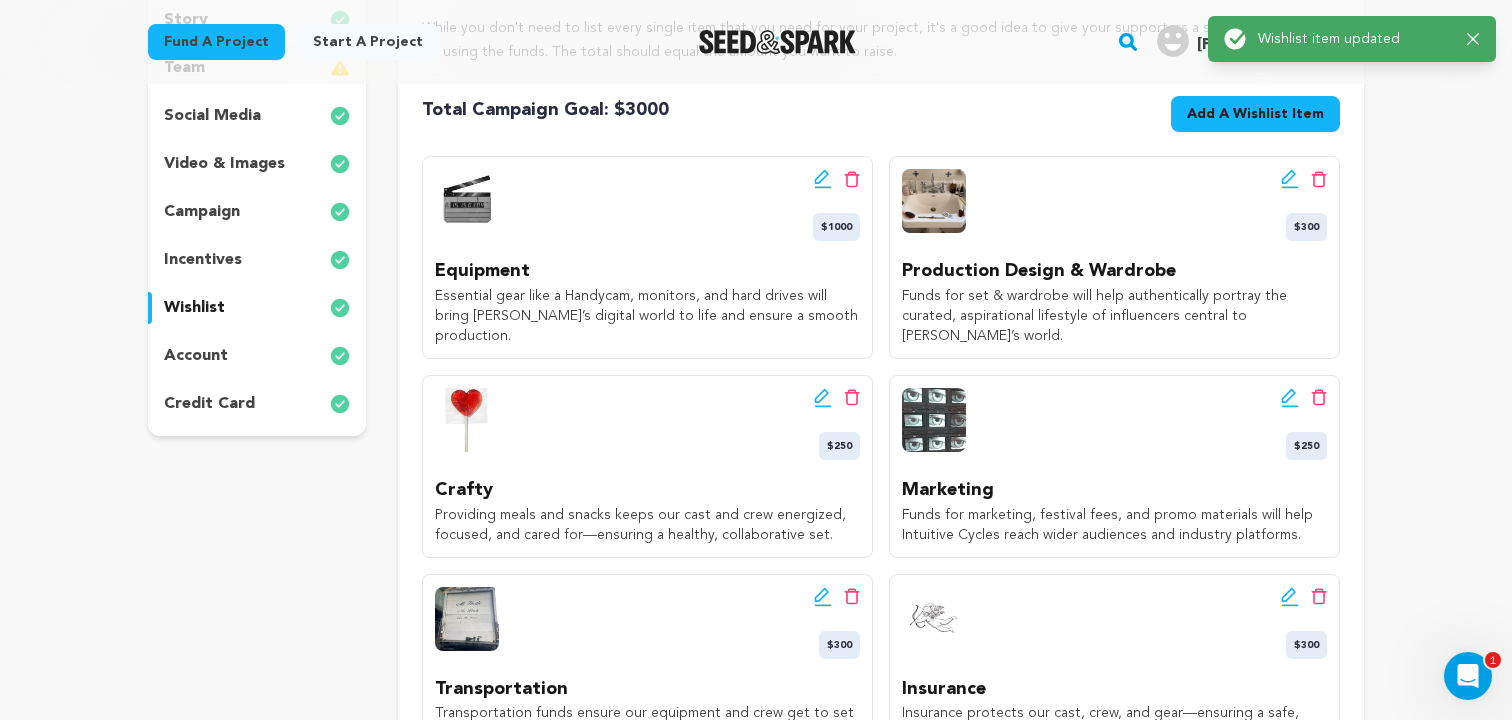 click 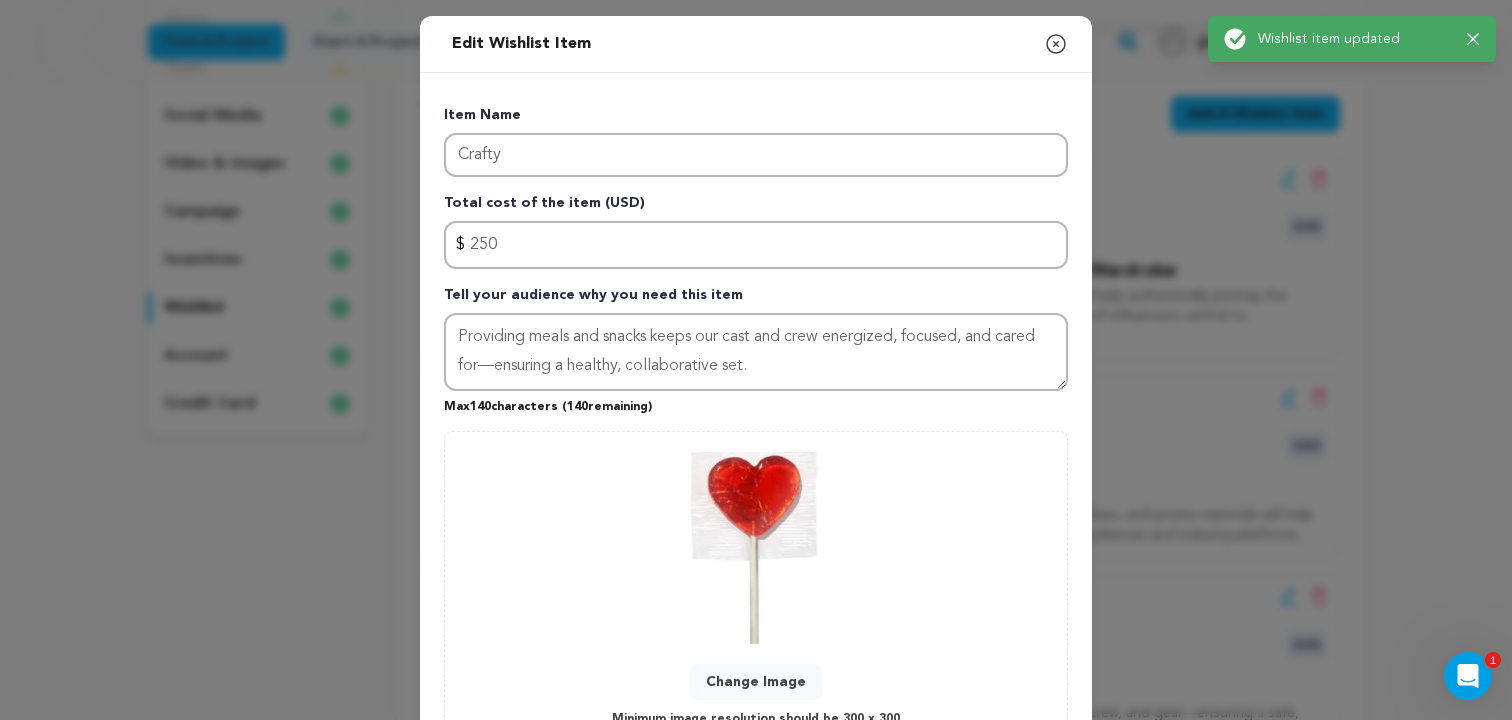 scroll, scrollTop: 163, scrollLeft: 0, axis: vertical 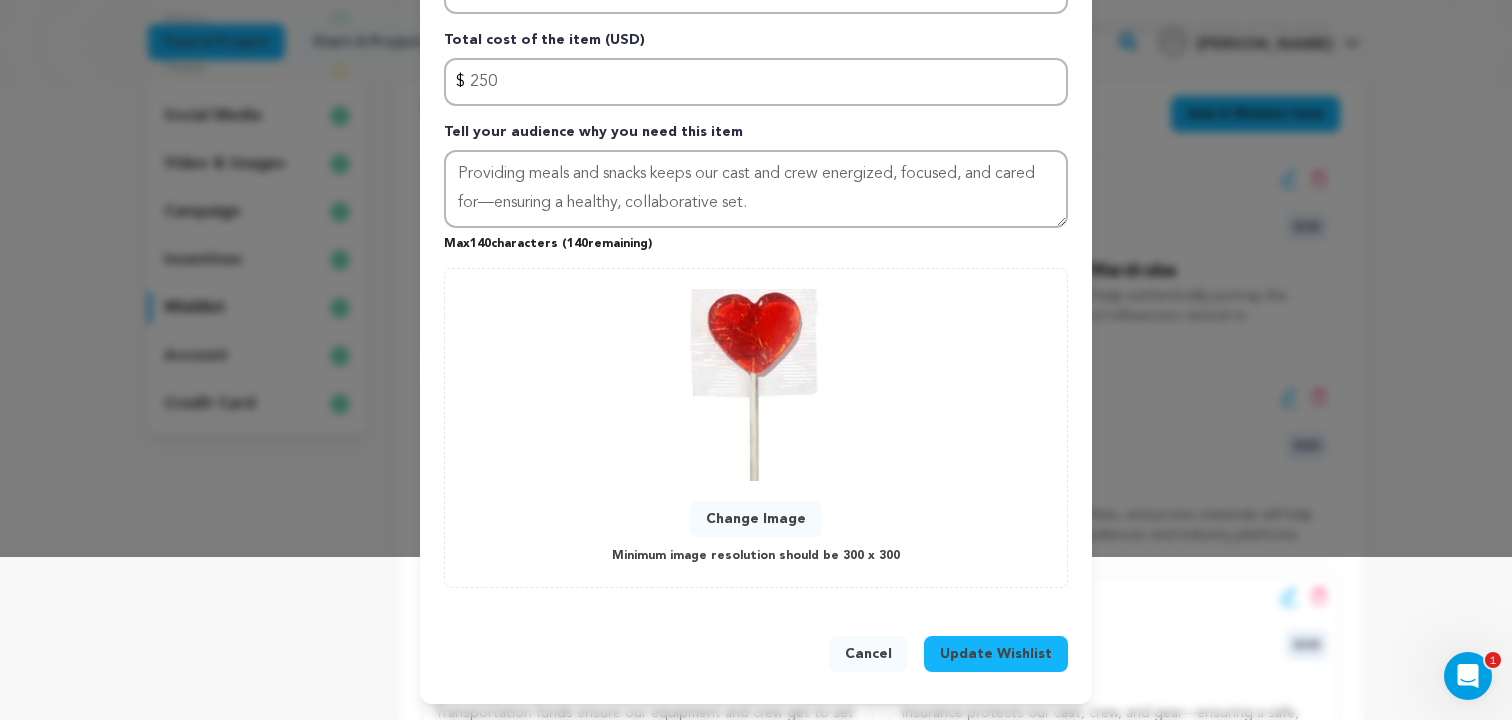 click on "Change Image" at bounding box center [756, 519] 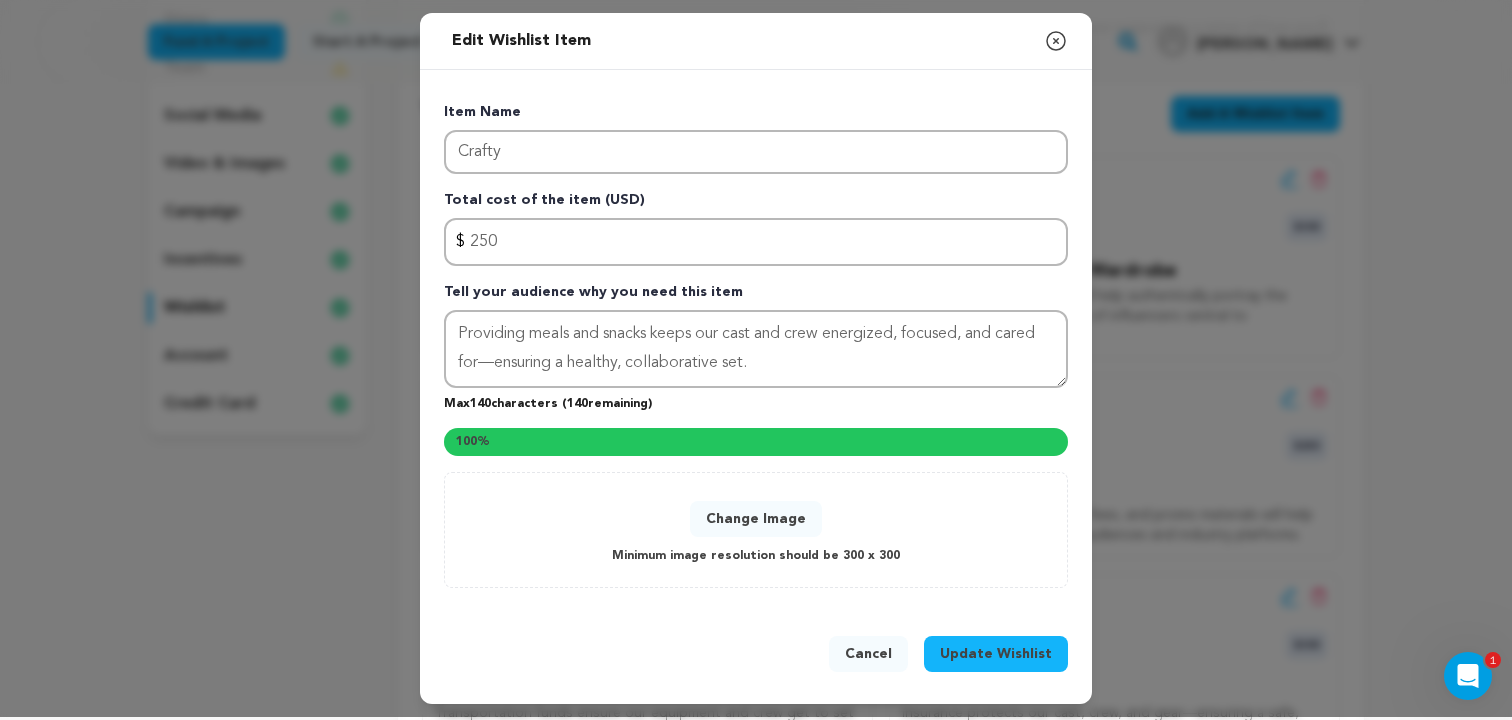 scroll, scrollTop: 163, scrollLeft: 0, axis: vertical 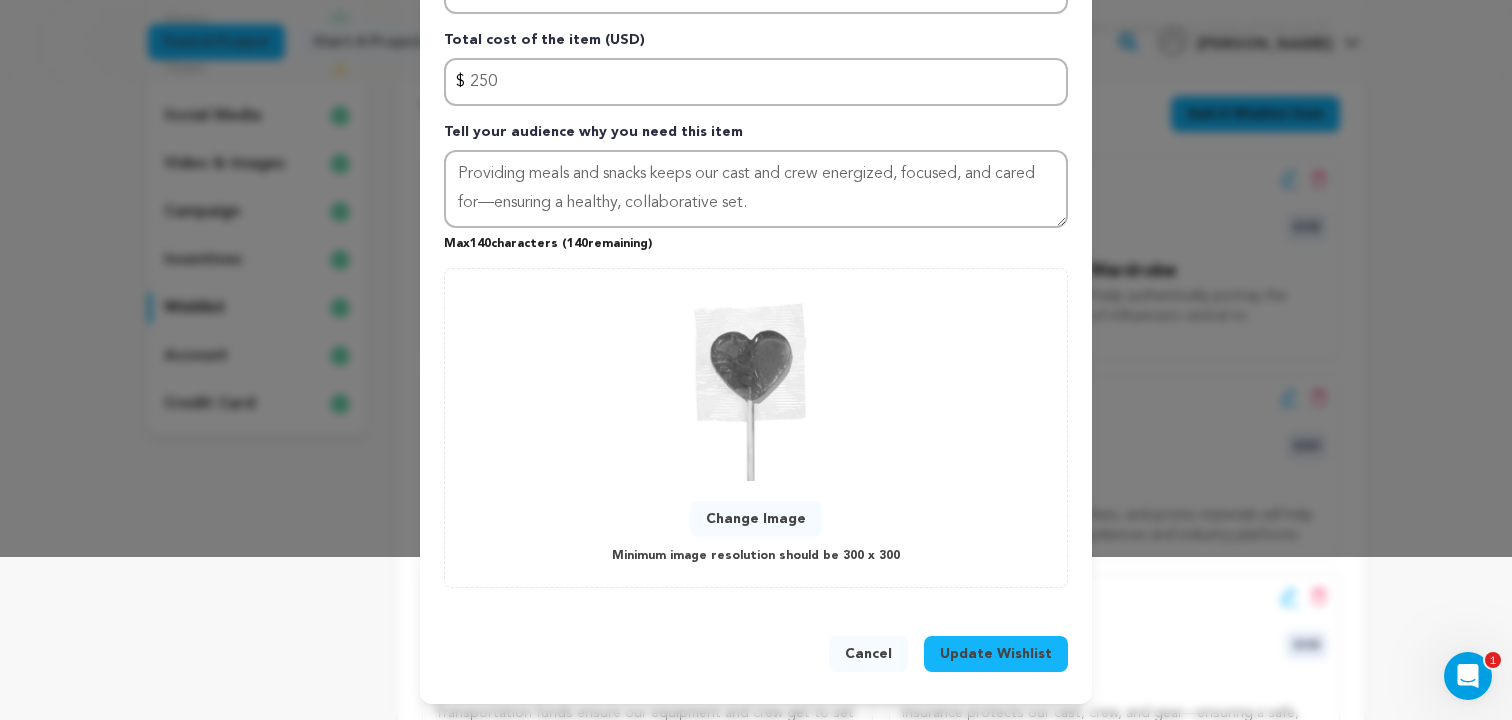 click on "Update Wishlist" at bounding box center (996, 654) 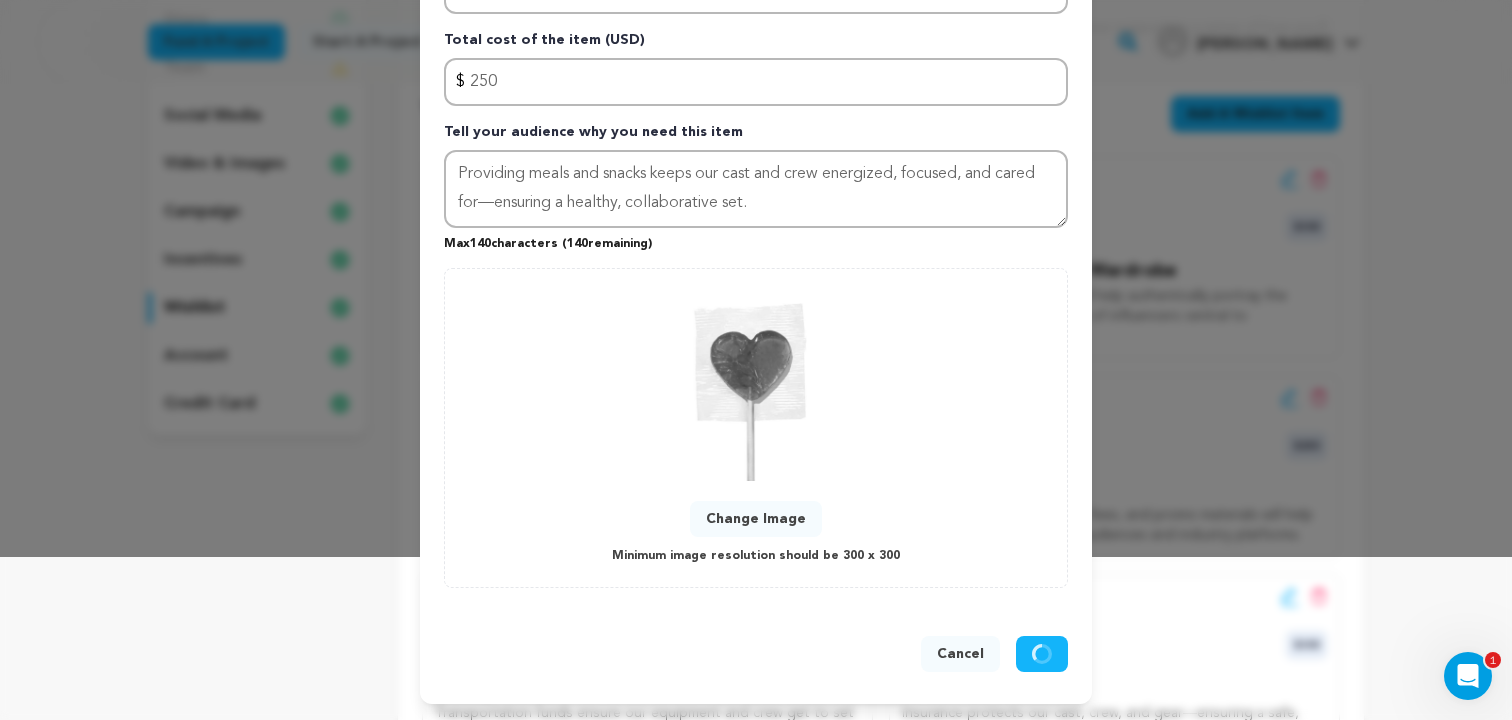 type 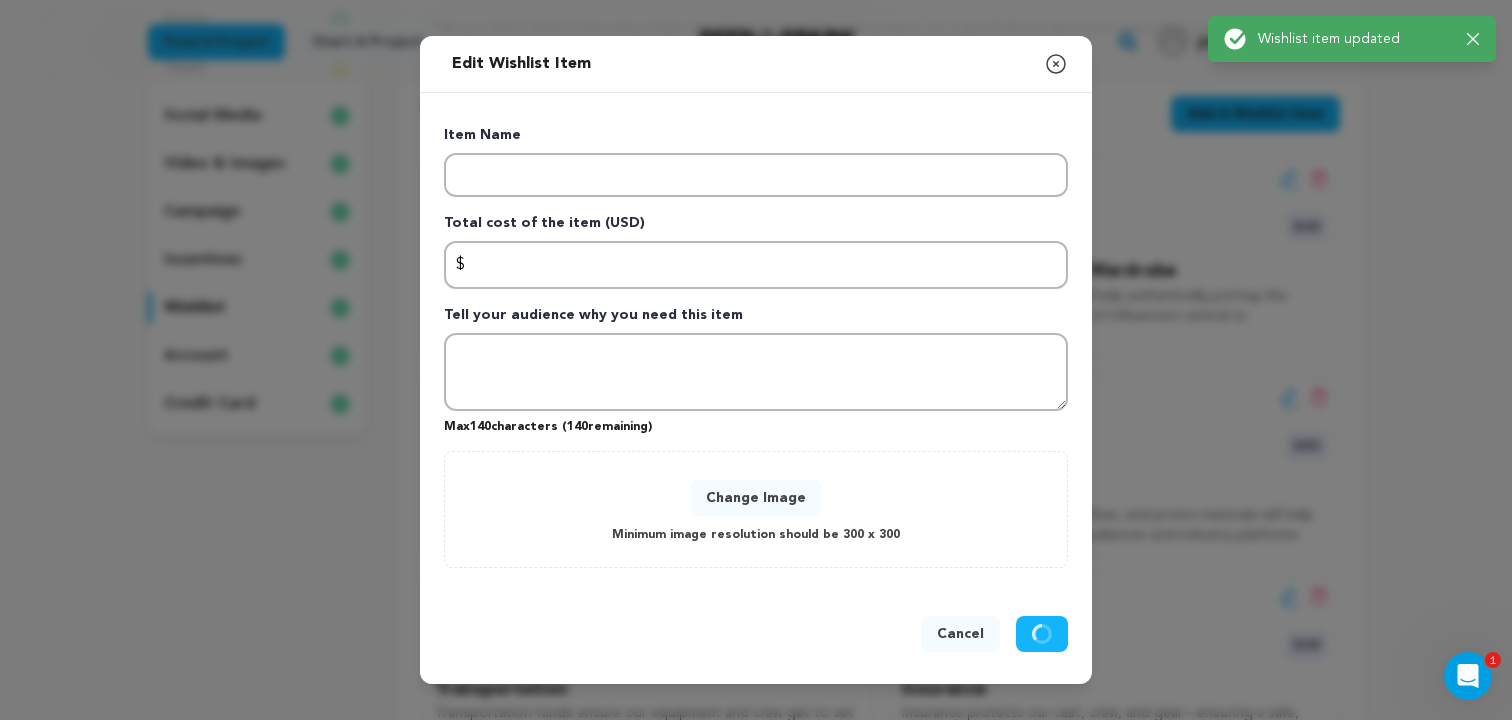 scroll, scrollTop: 0, scrollLeft: 0, axis: both 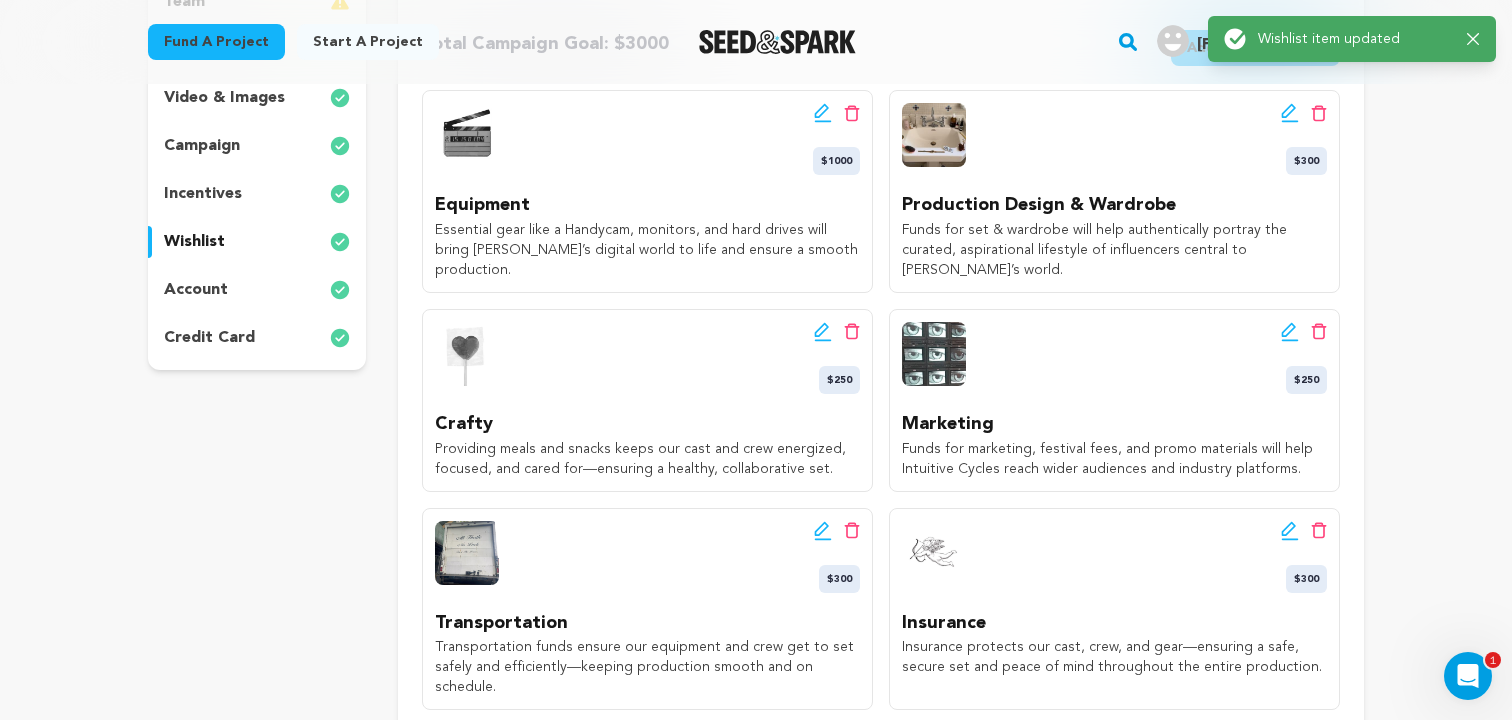 click 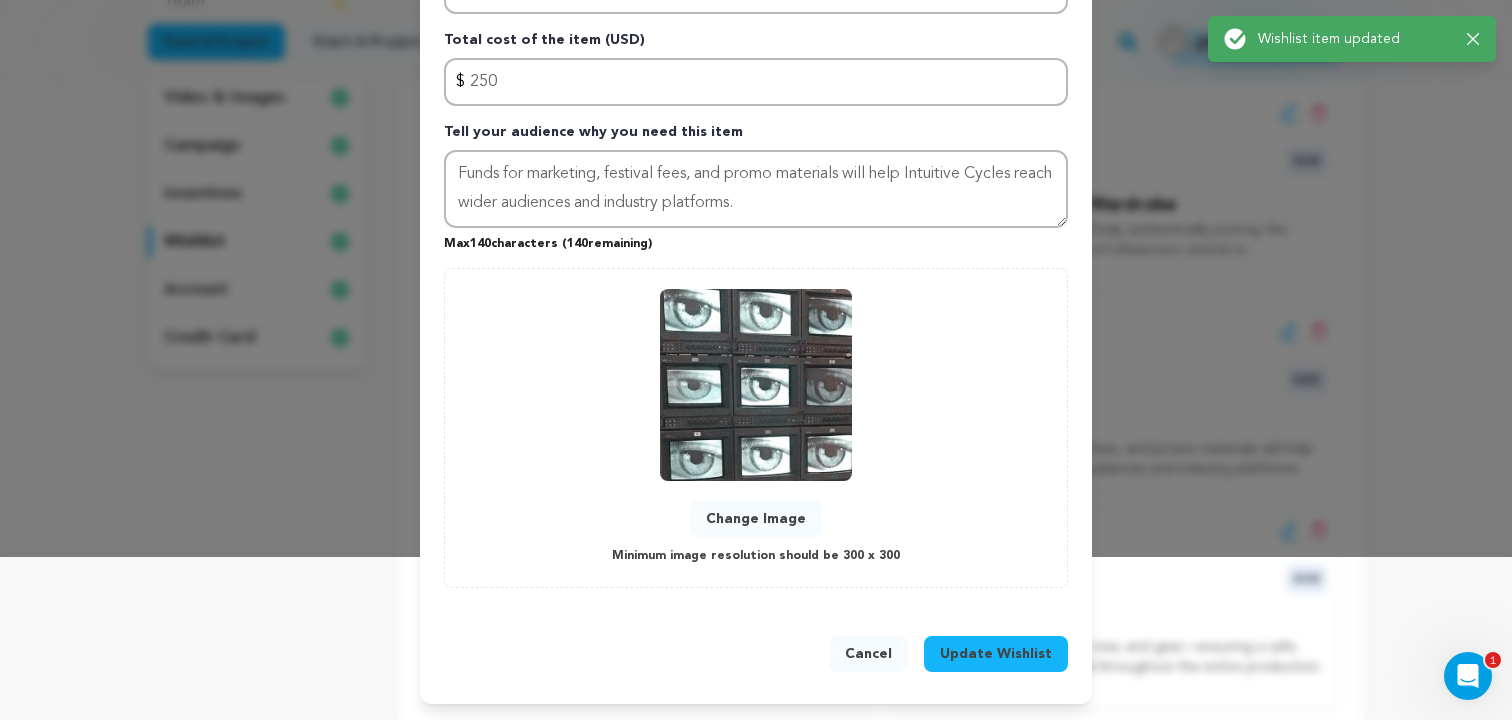 scroll, scrollTop: 161, scrollLeft: 0, axis: vertical 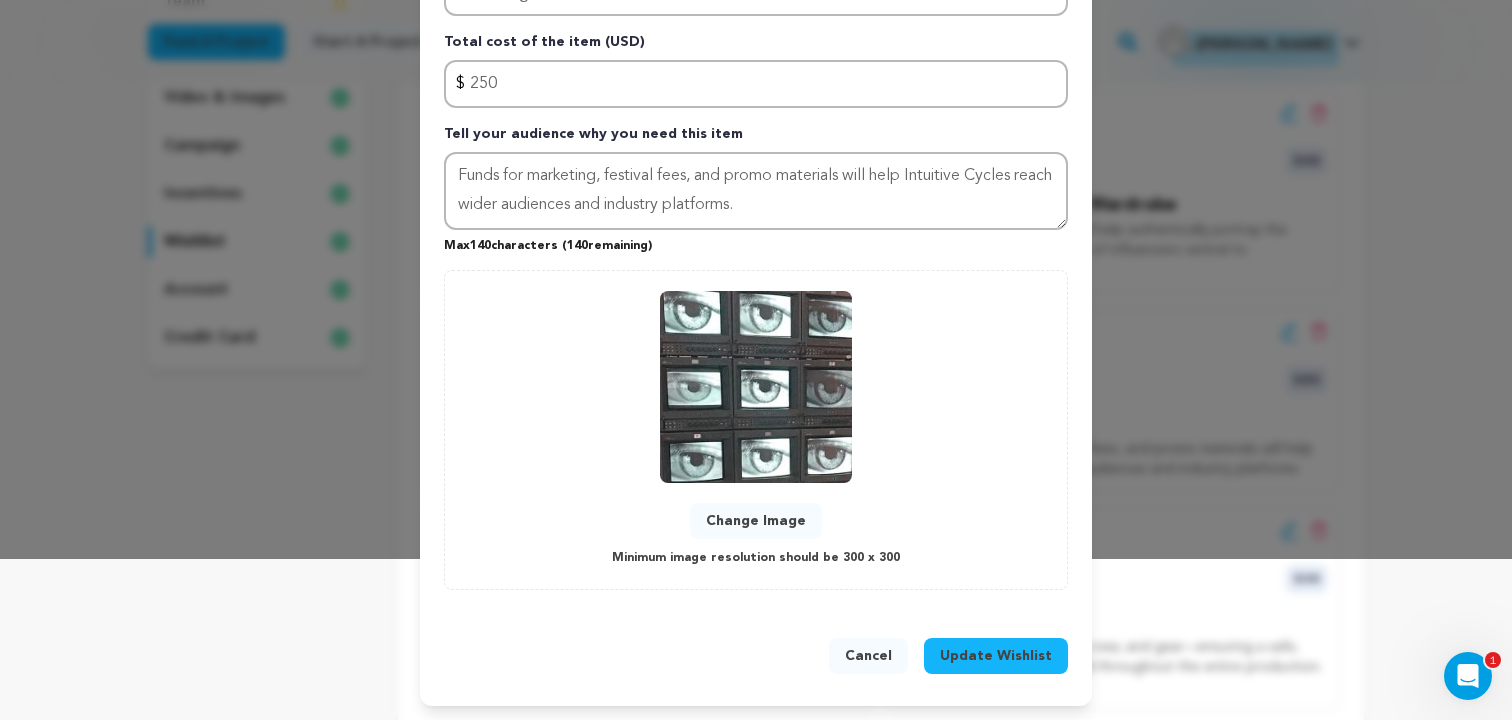 click on "Change Image" at bounding box center (756, 521) 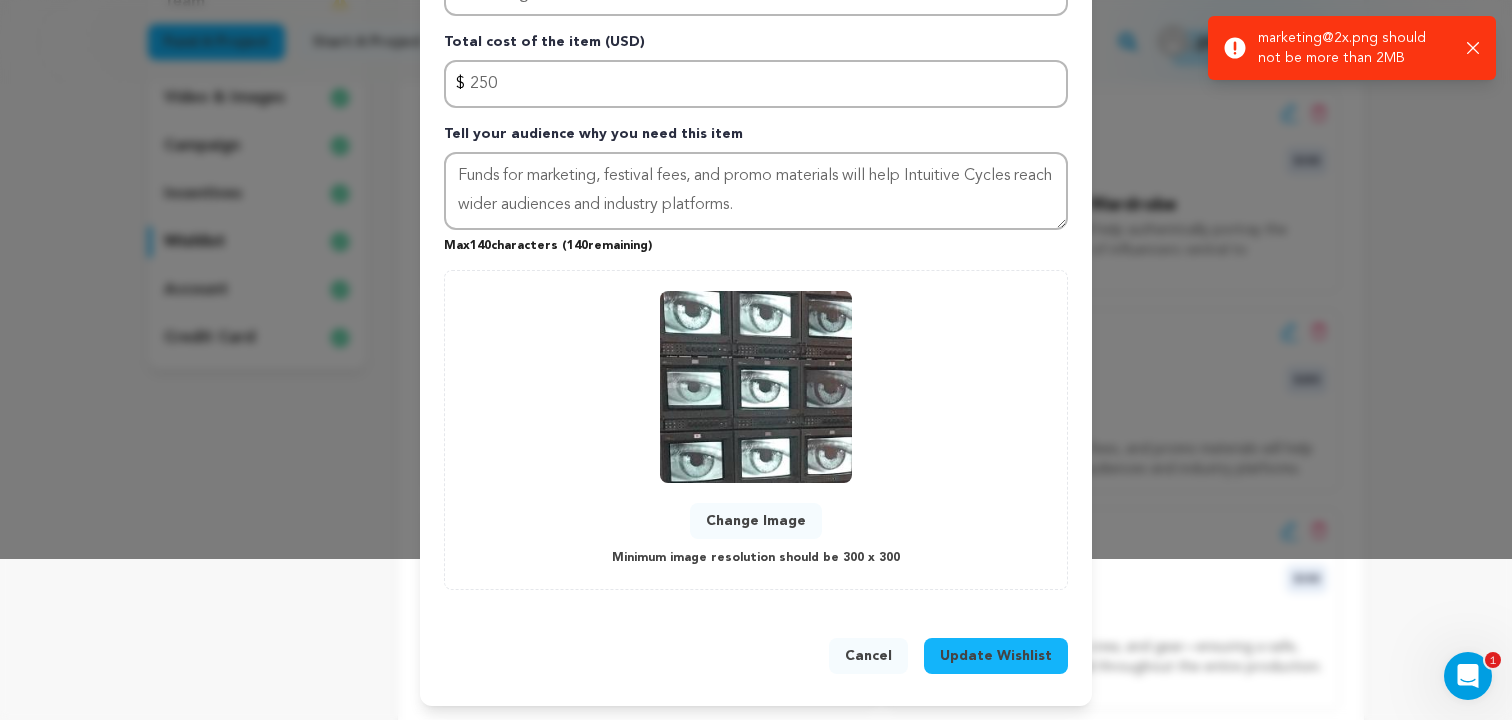 click on "Change Image" at bounding box center [756, 521] 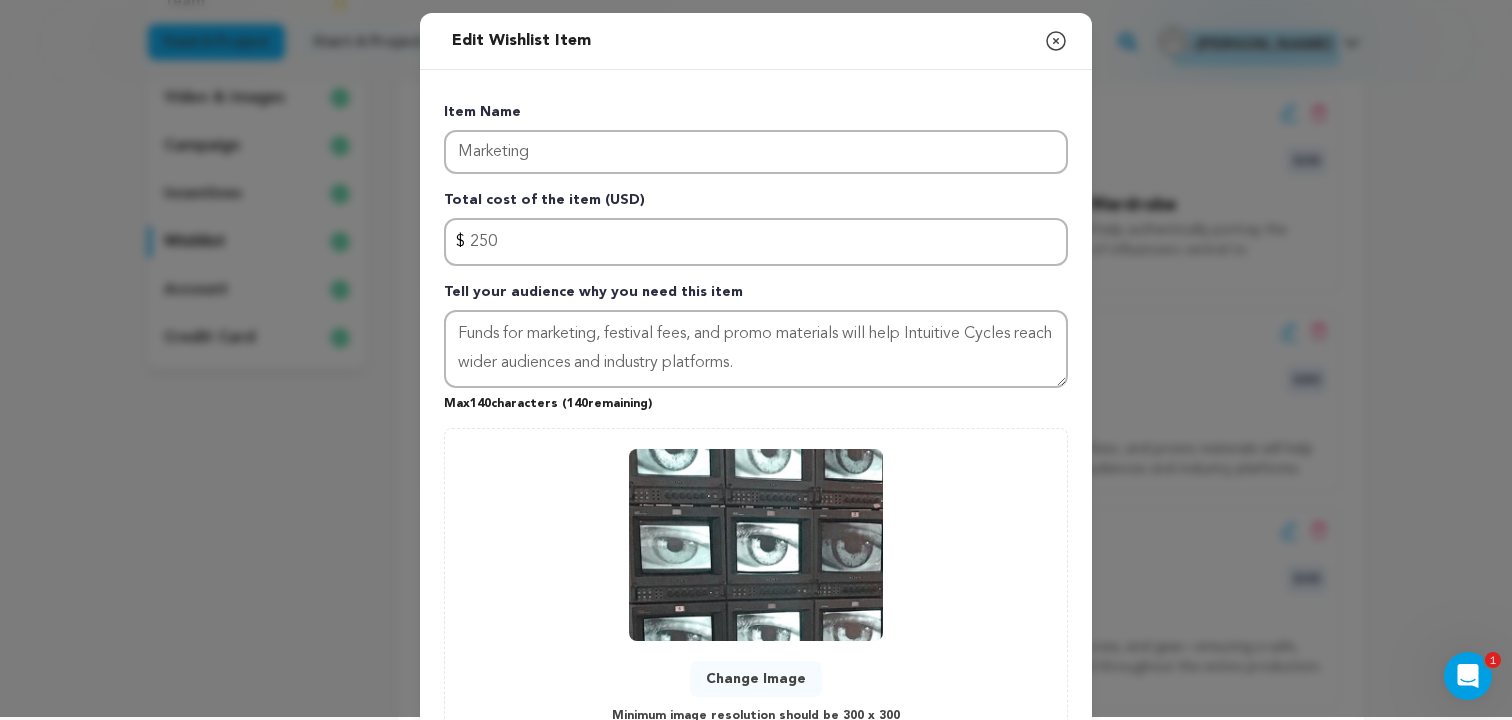 scroll, scrollTop: 161, scrollLeft: 0, axis: vertical 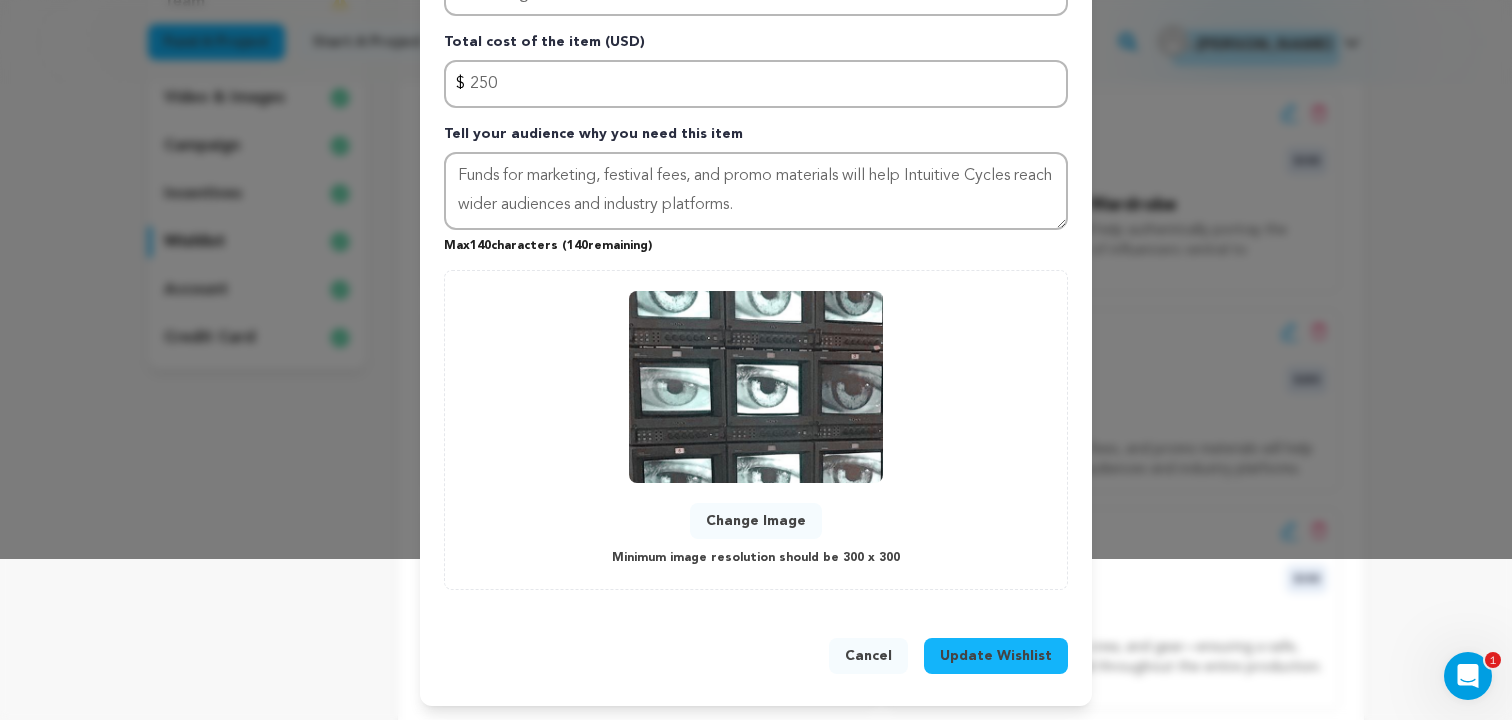 click on "Update Wishlist" at bounding box center [996, 656] 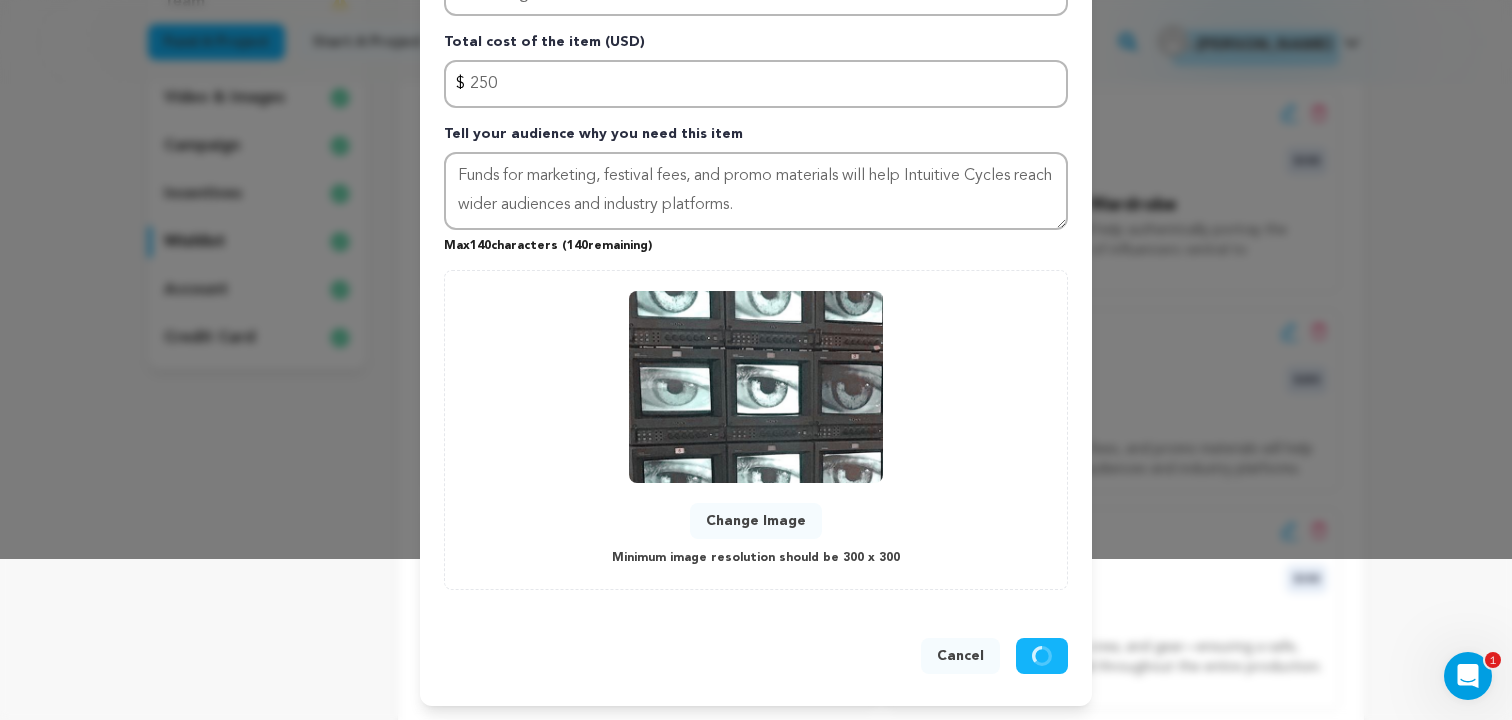 type 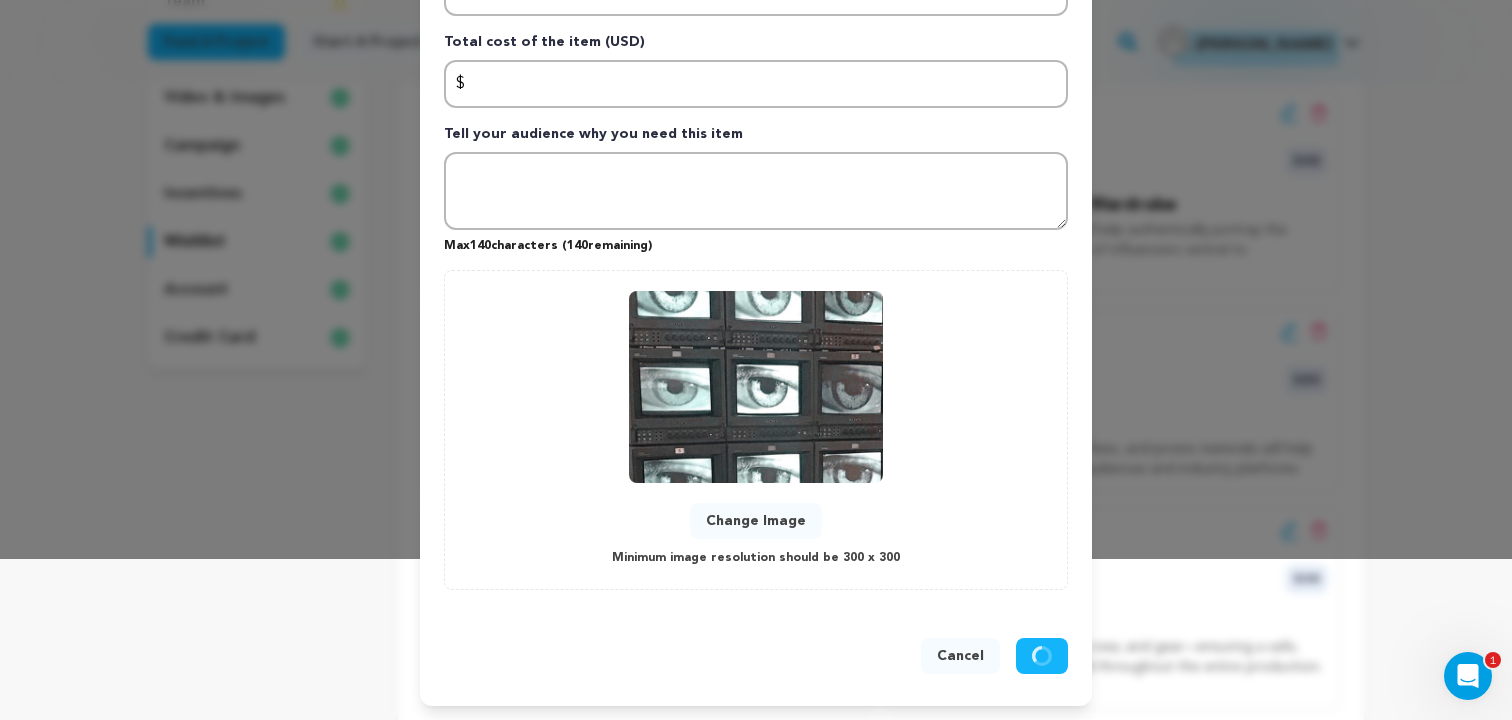 scroll, scrollTop: 0, scrollLeft: 0, axis: both 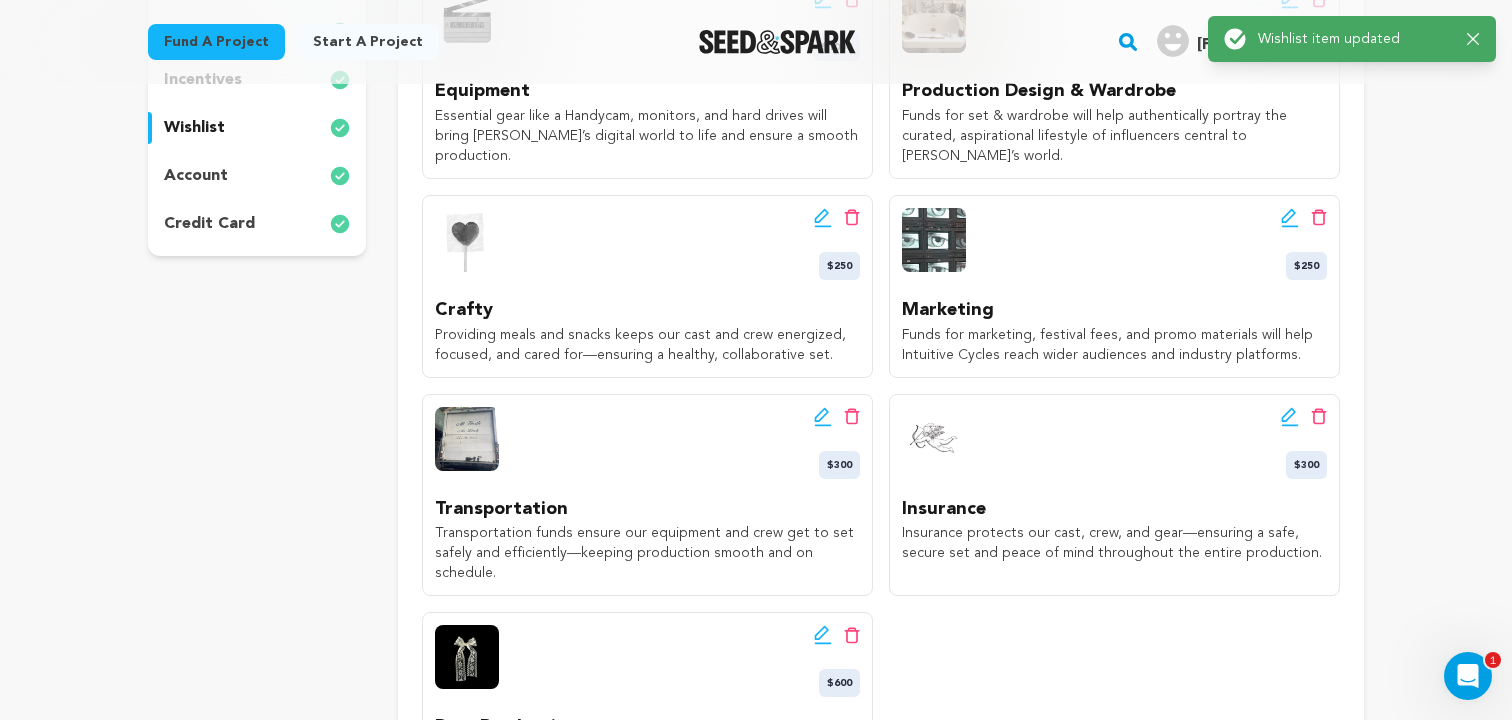 click 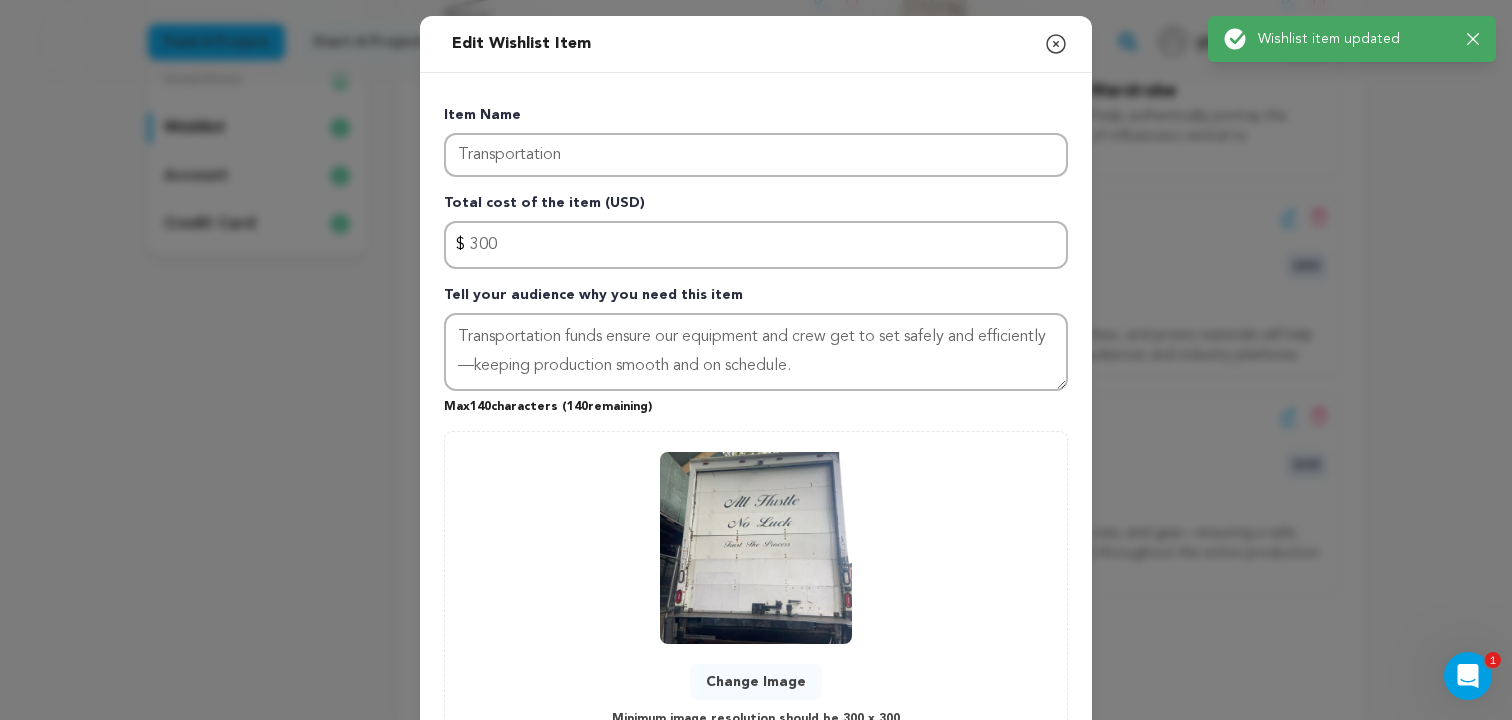 scroll, scrollTop: 163, scrollLeft: 0, axis: vertical 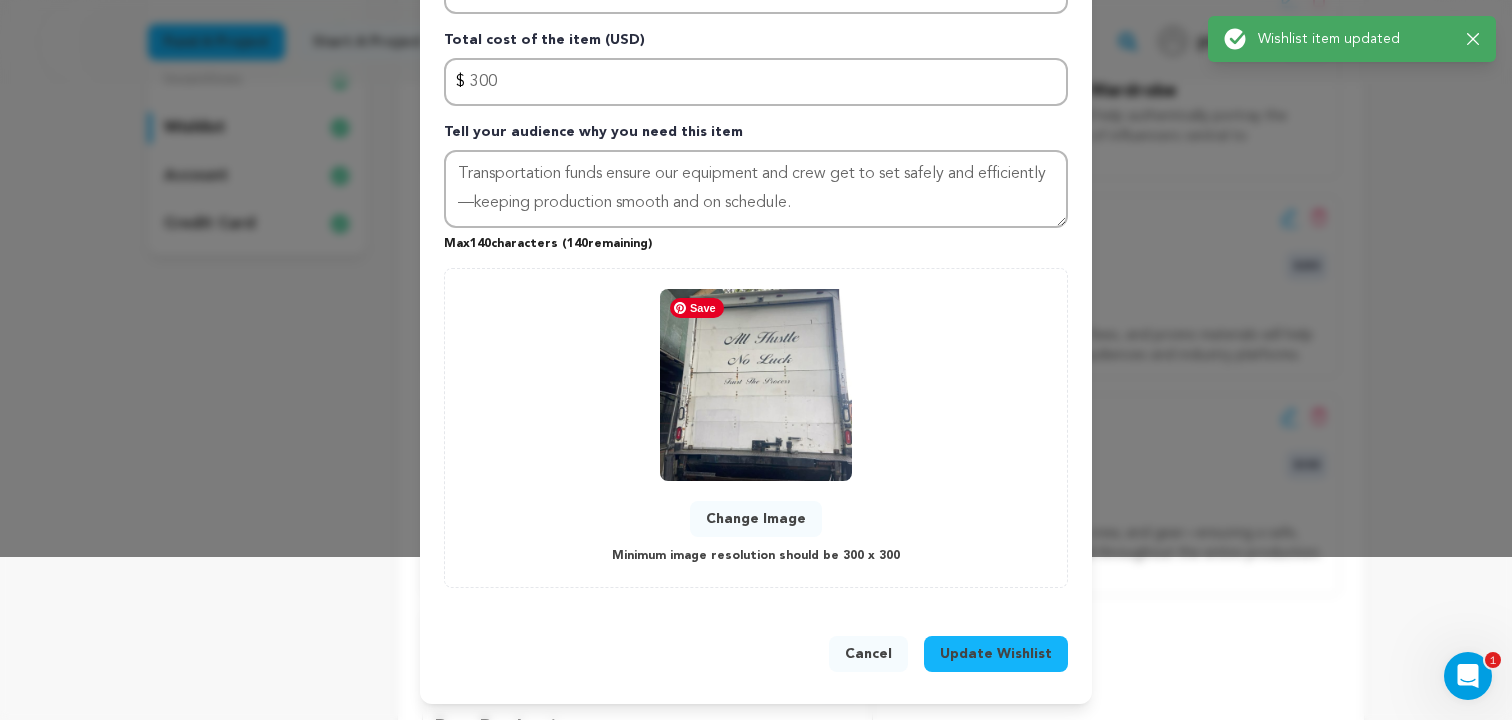 click on "Change Image" at bounding box center (756, 519) 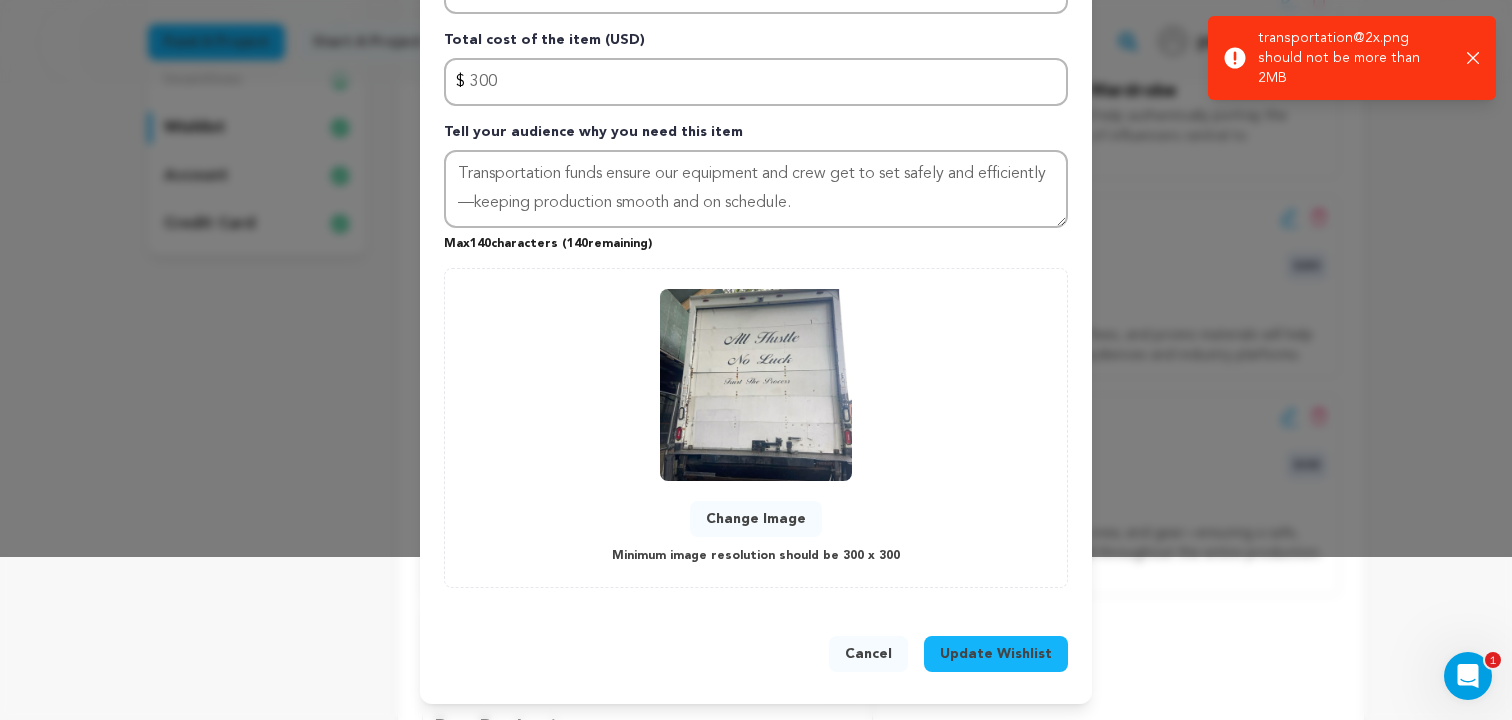click on "Change Image" at bounding box center (756, 519) 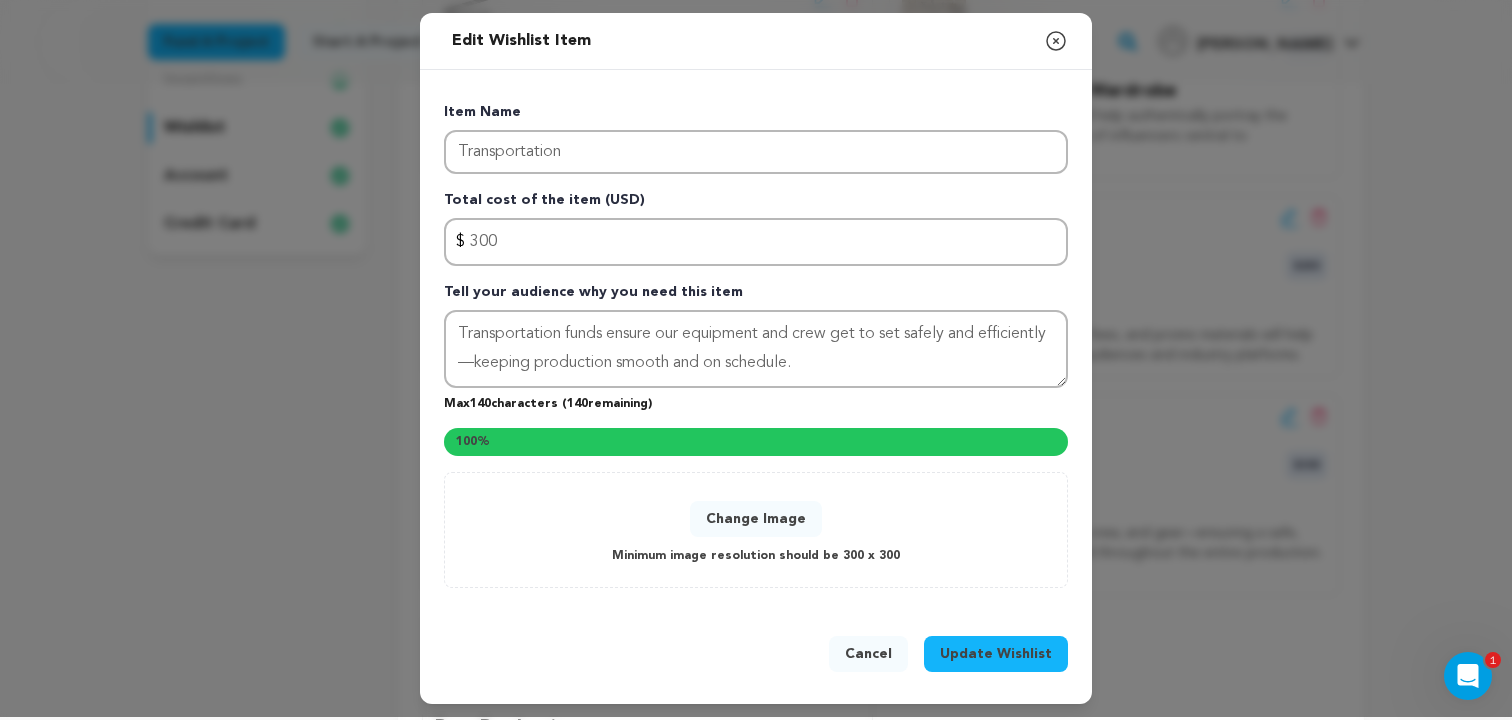 scroll, scrollTop: 163, scrollLeft: 0, axis: vertical 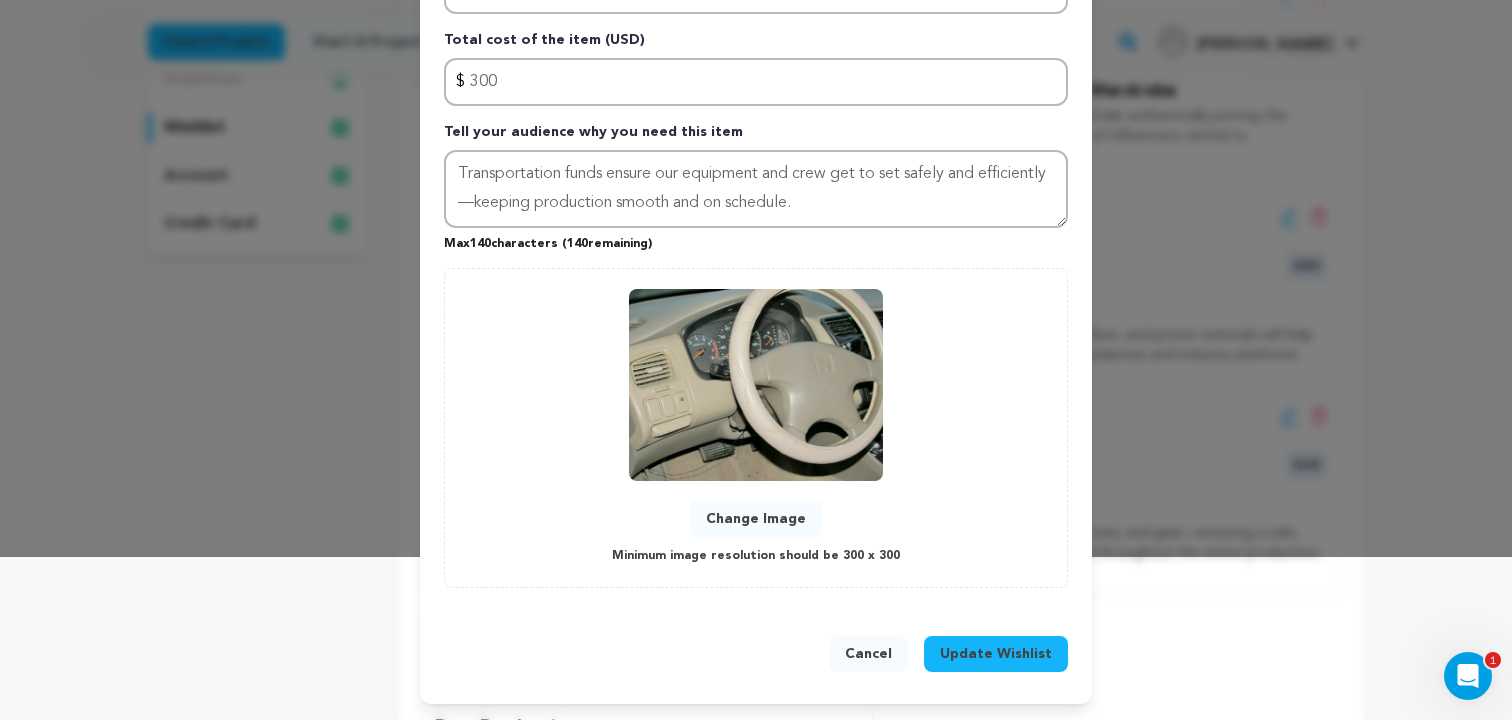 click on "Update Wishlist" at bounding box center [996, 654] 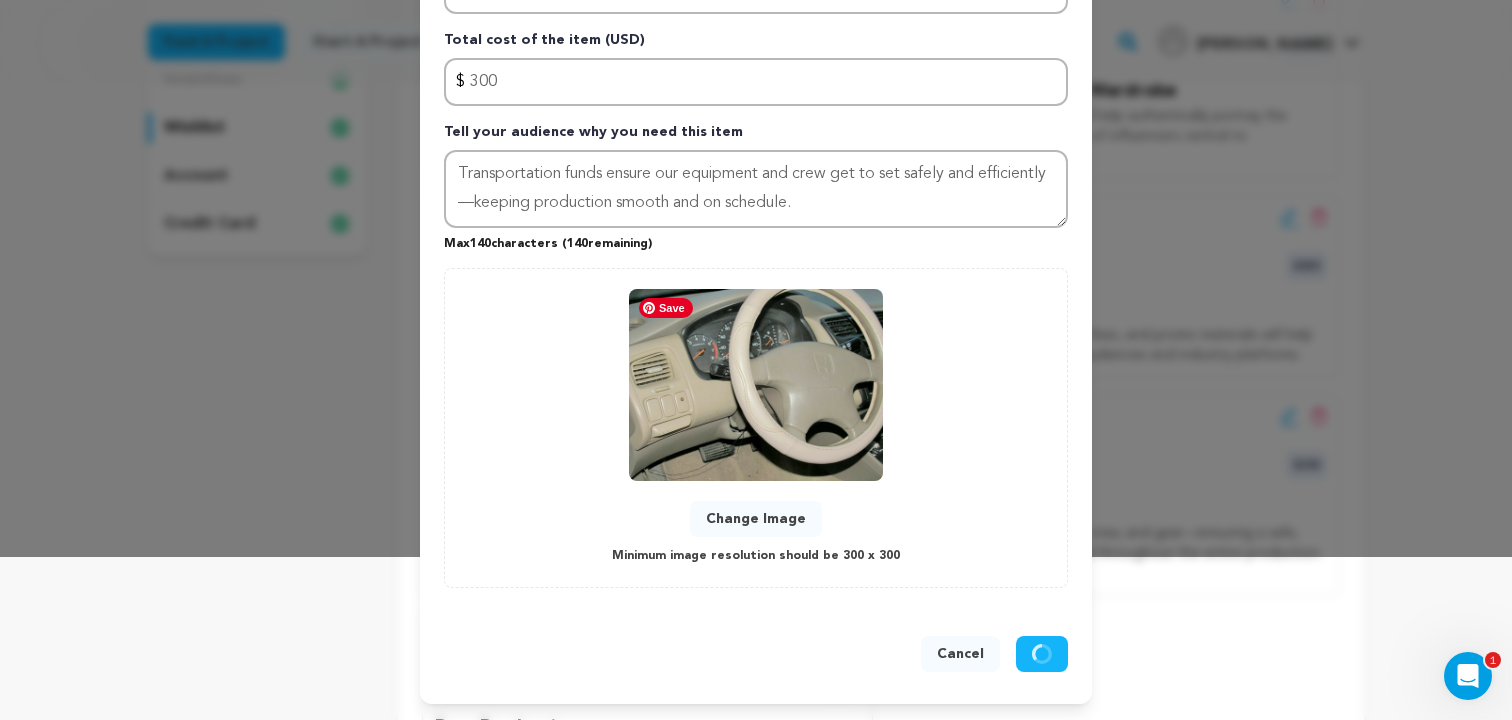 type 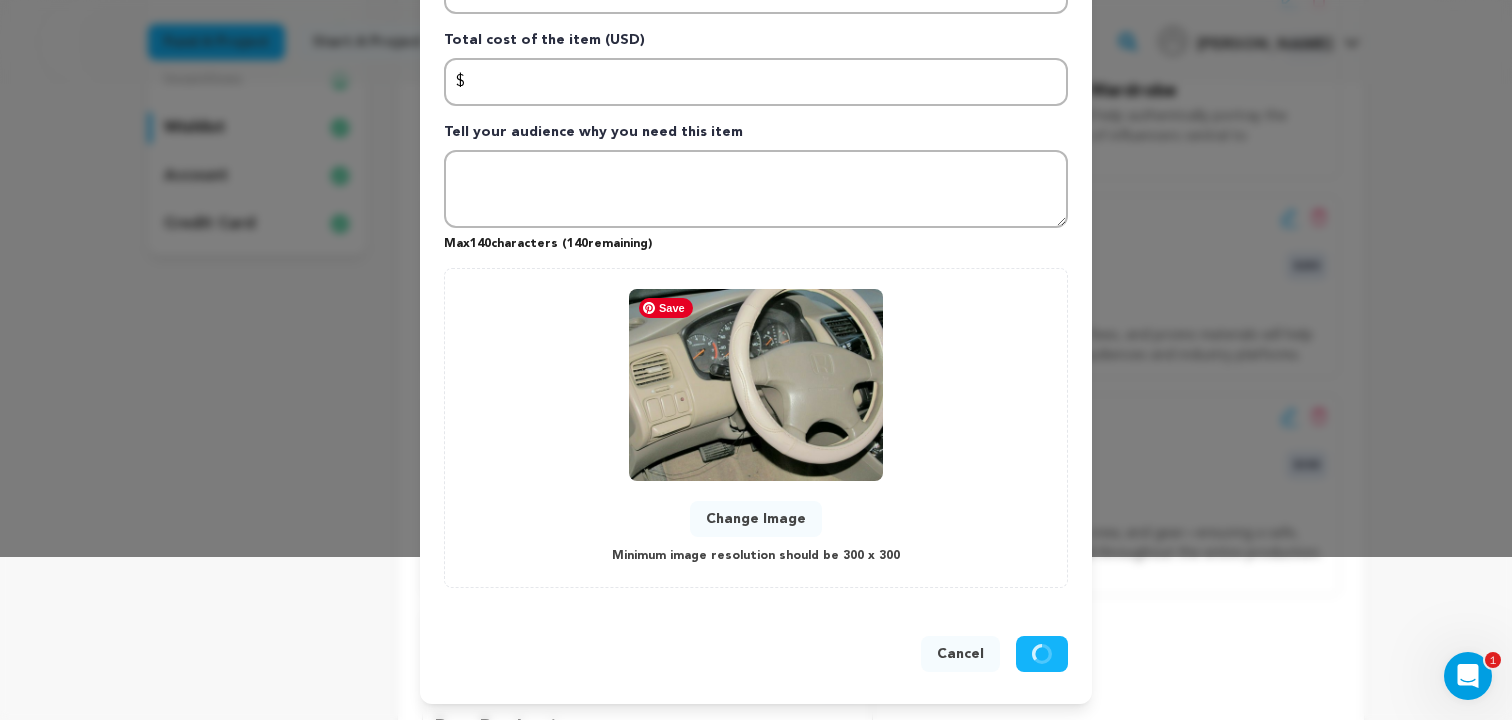 scroll, scrollTop: 0, scrollLeft: 0, axis: both 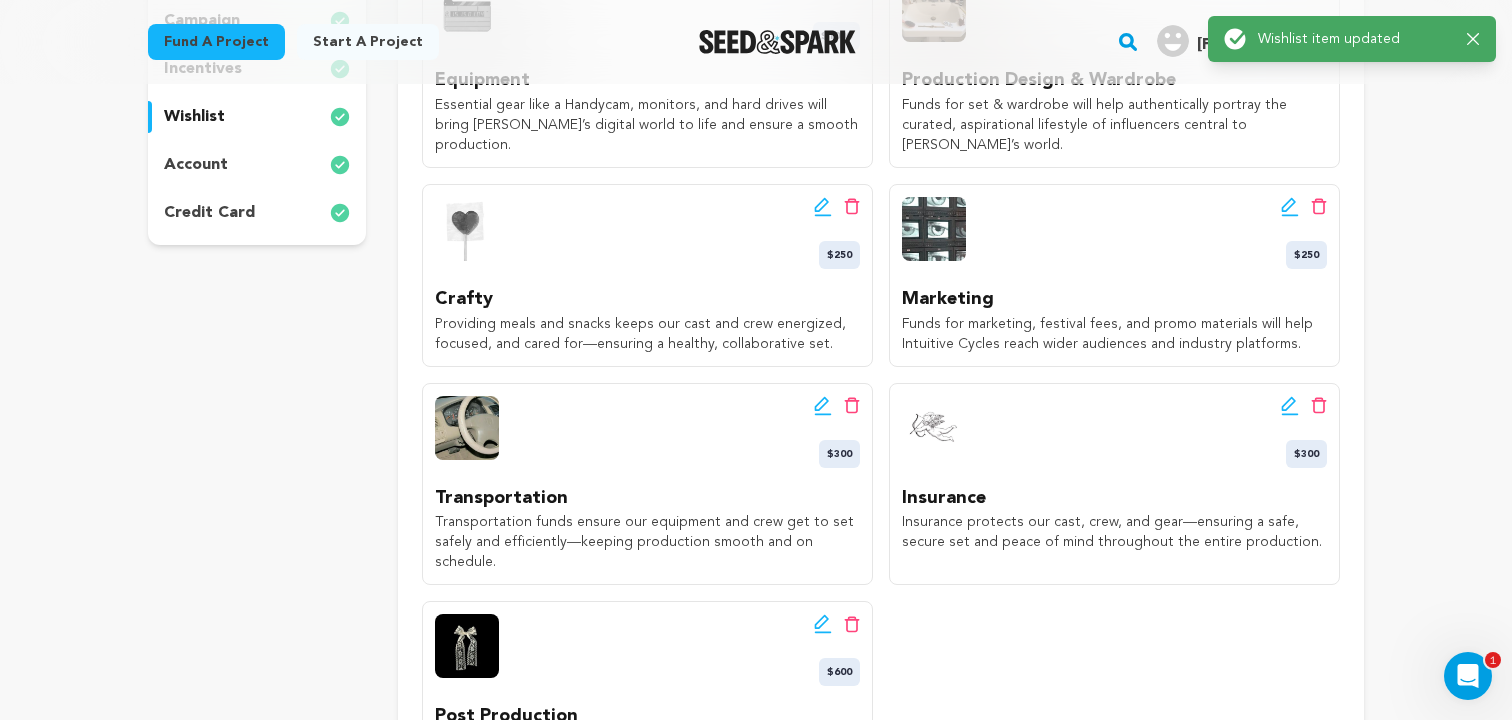 click 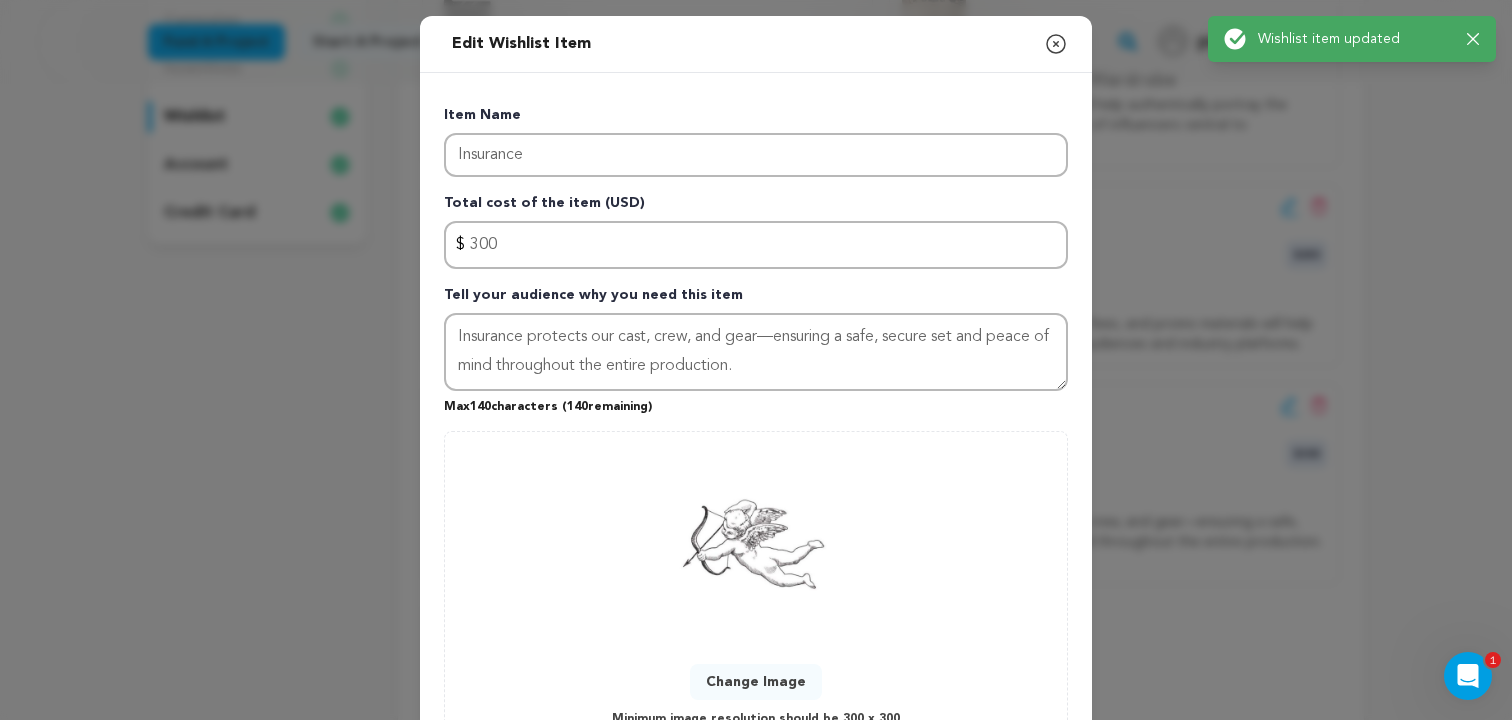 scroll, scrollTop: 163, scrollLeft: 0, axis: vertical 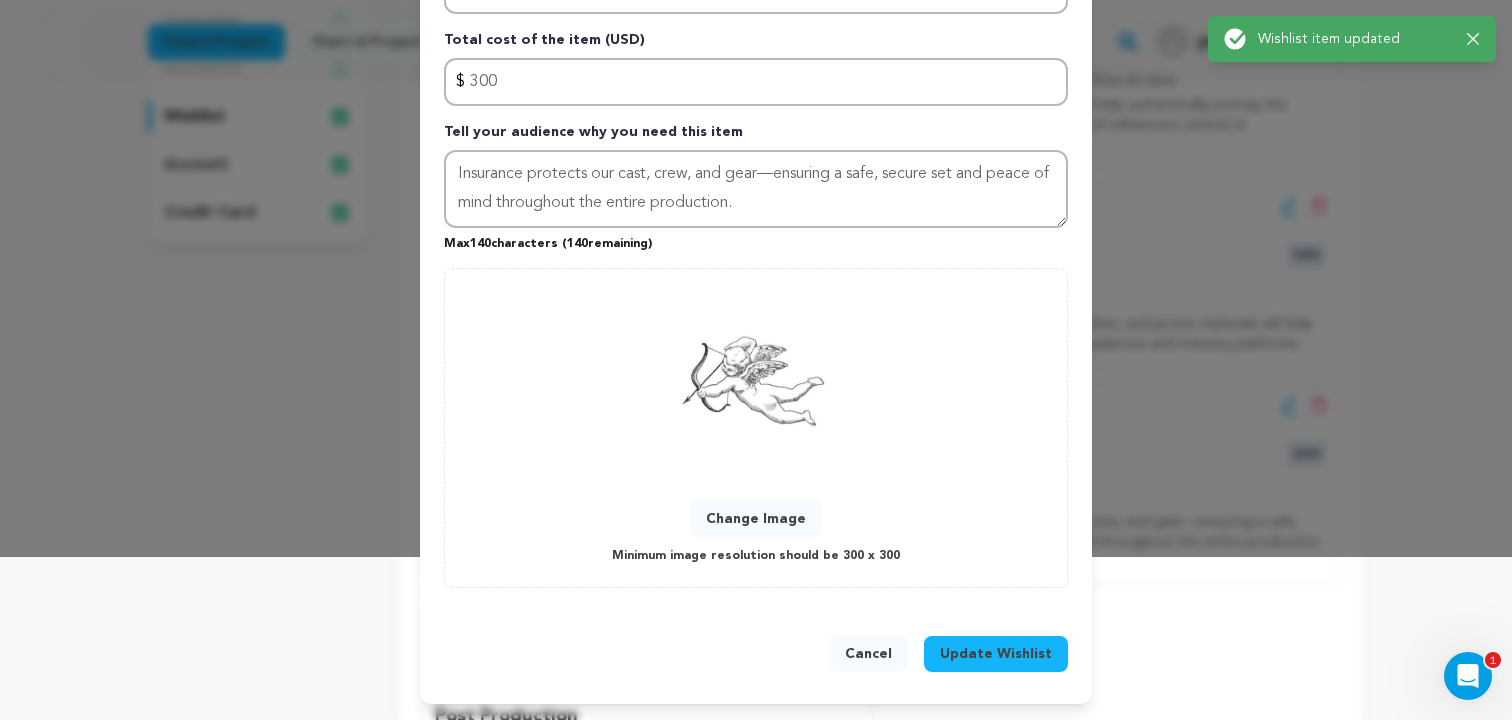 click on "Change Image" at bounding box center [756, 519] 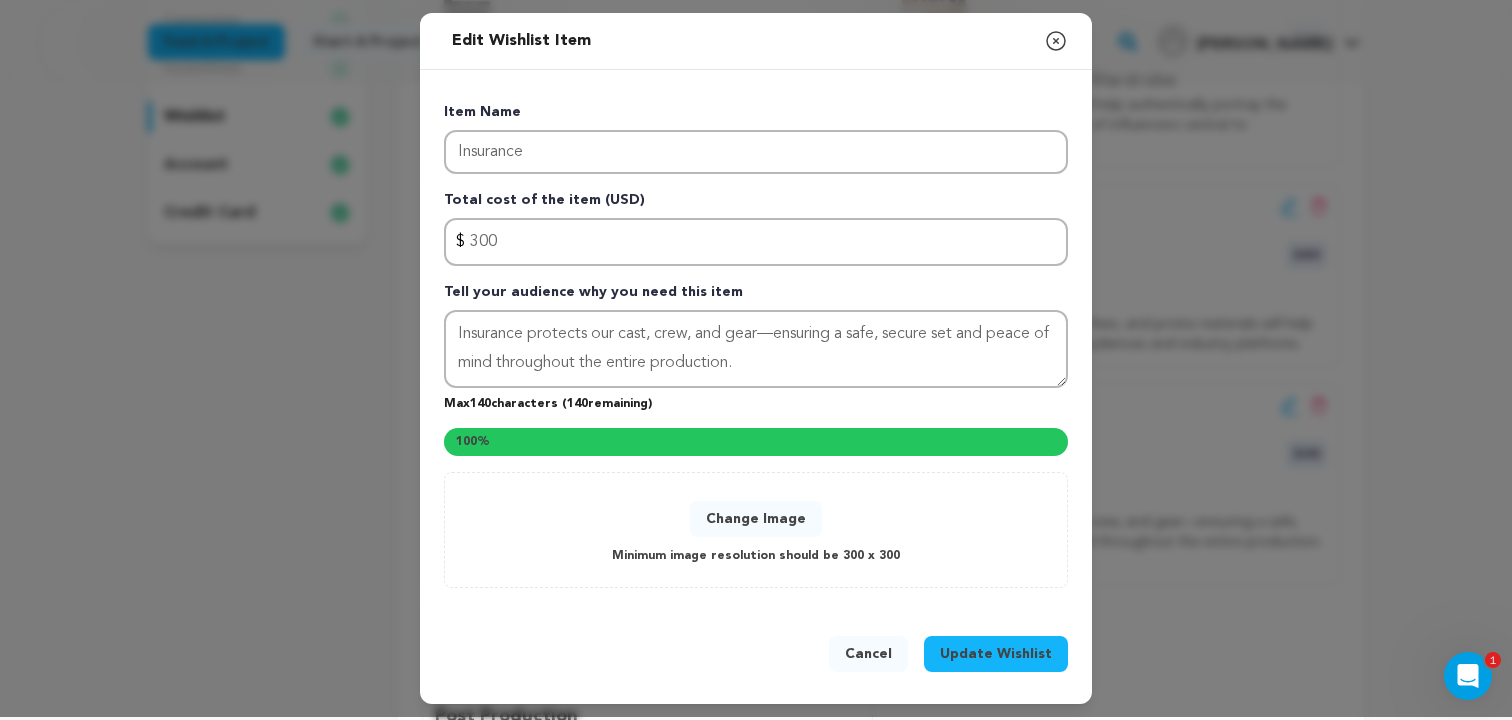 scroll, scrollTop: 163, scrollLeft: 0, axis: vertical 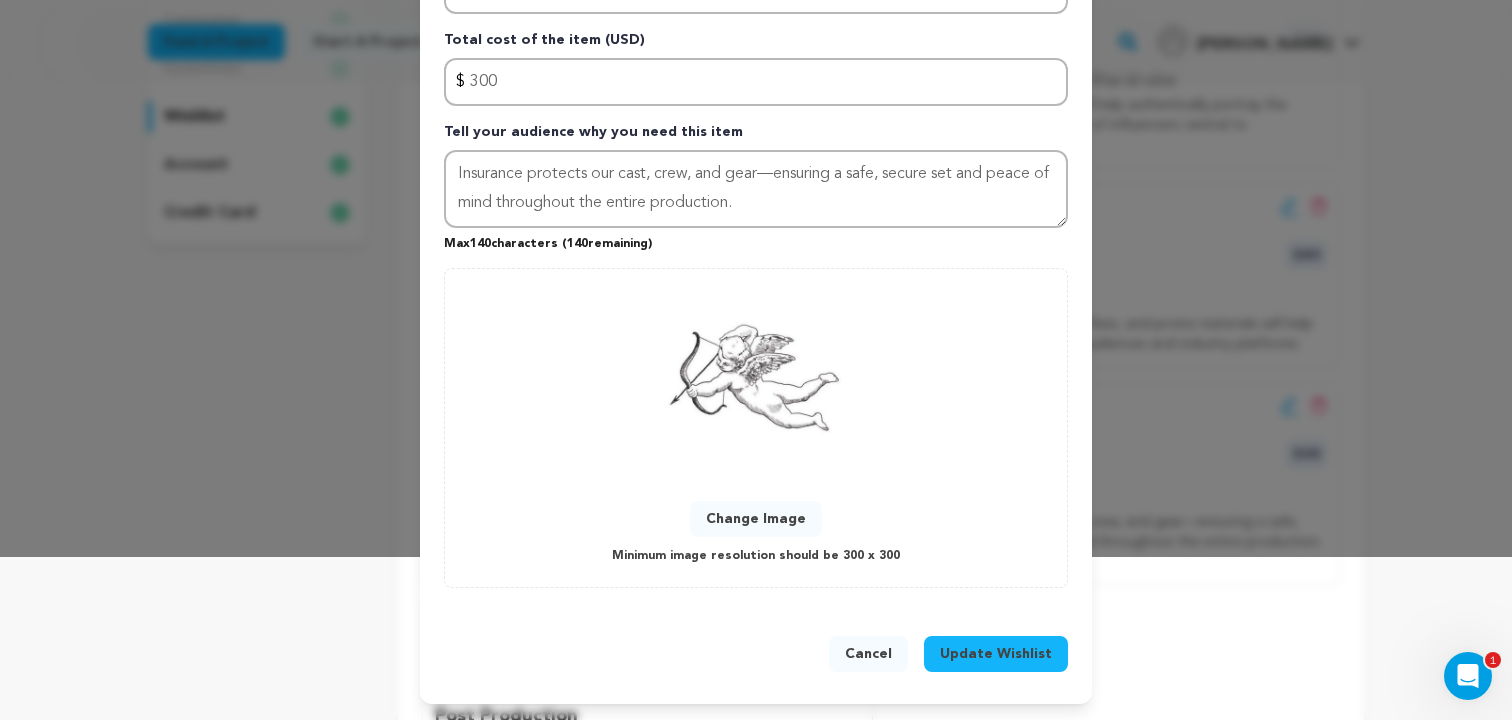 click on "Update Wishlist" at bounding box center [996, 654] 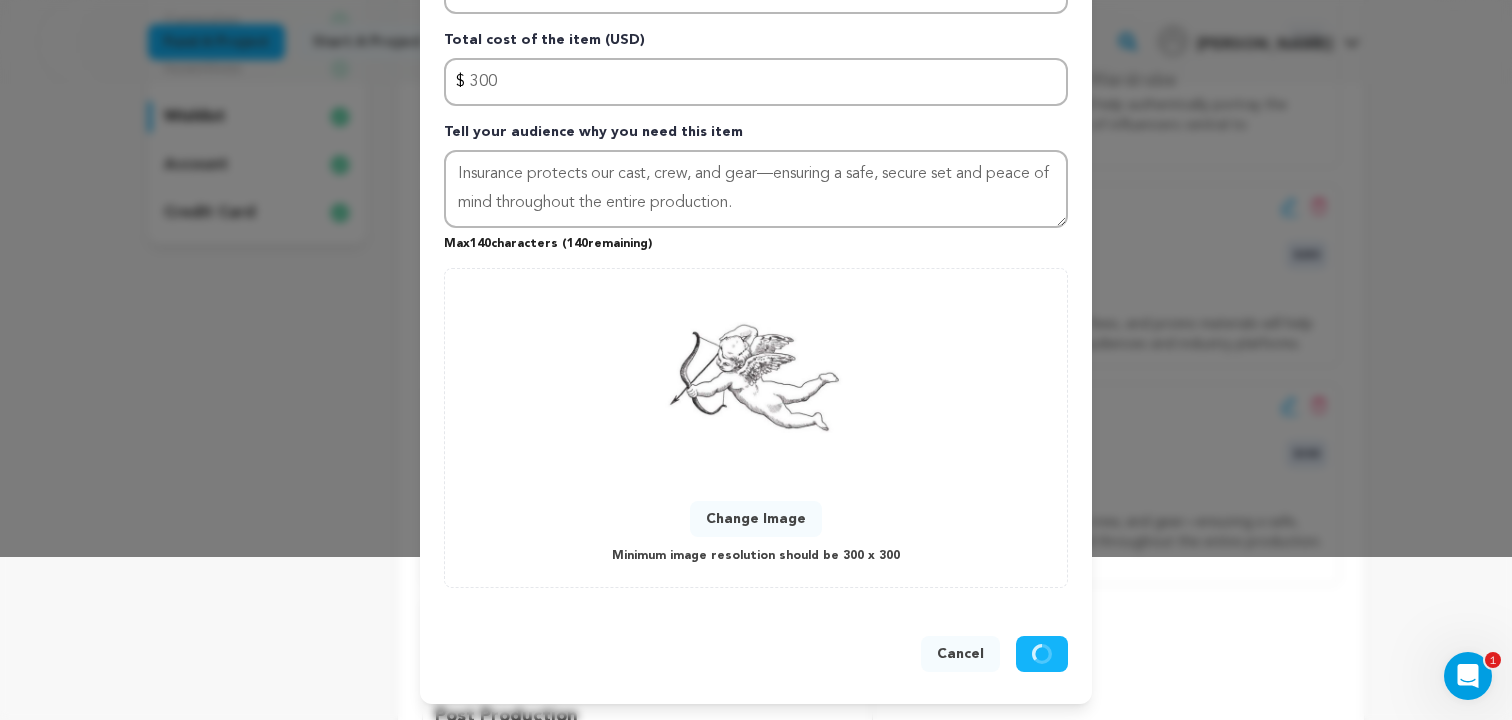 type 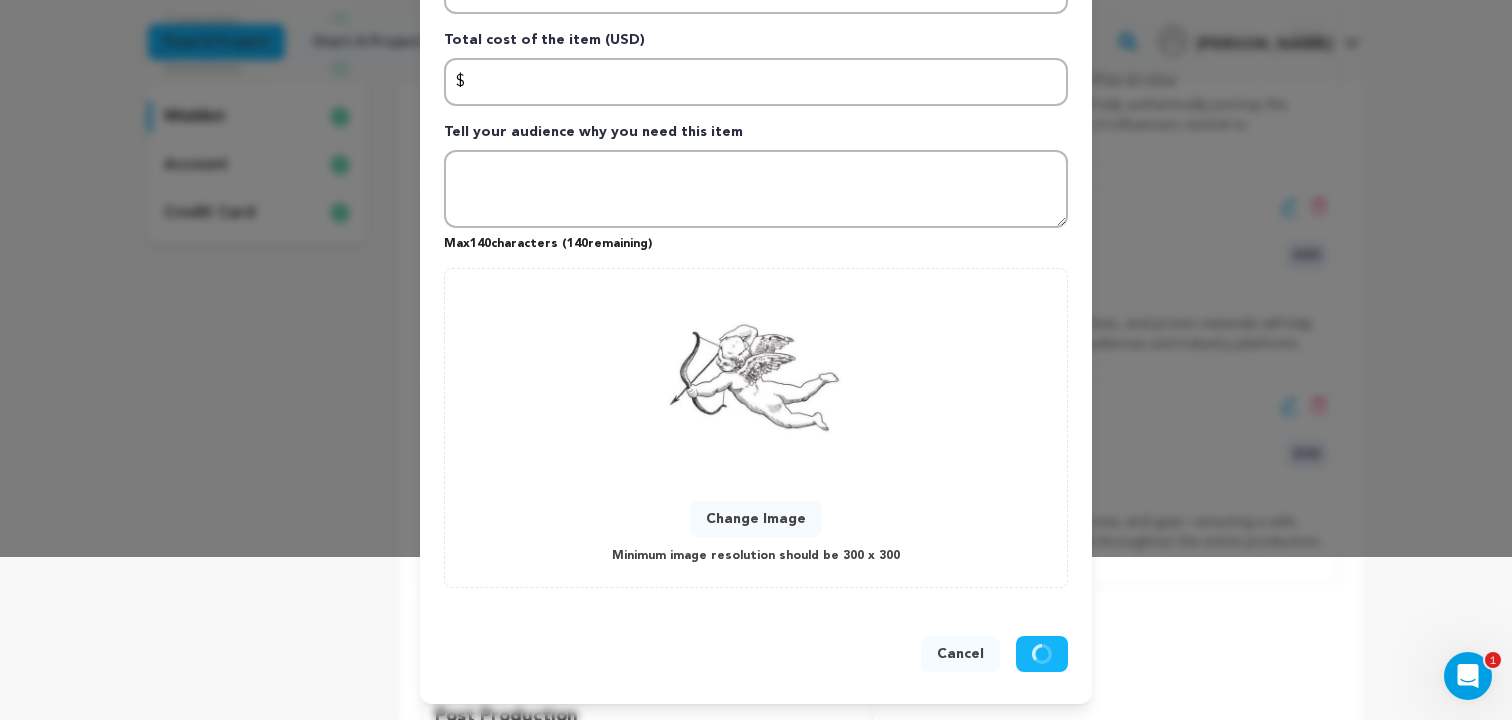 scroll, scrollTop: 0, scrollLeft: 0, axis: both 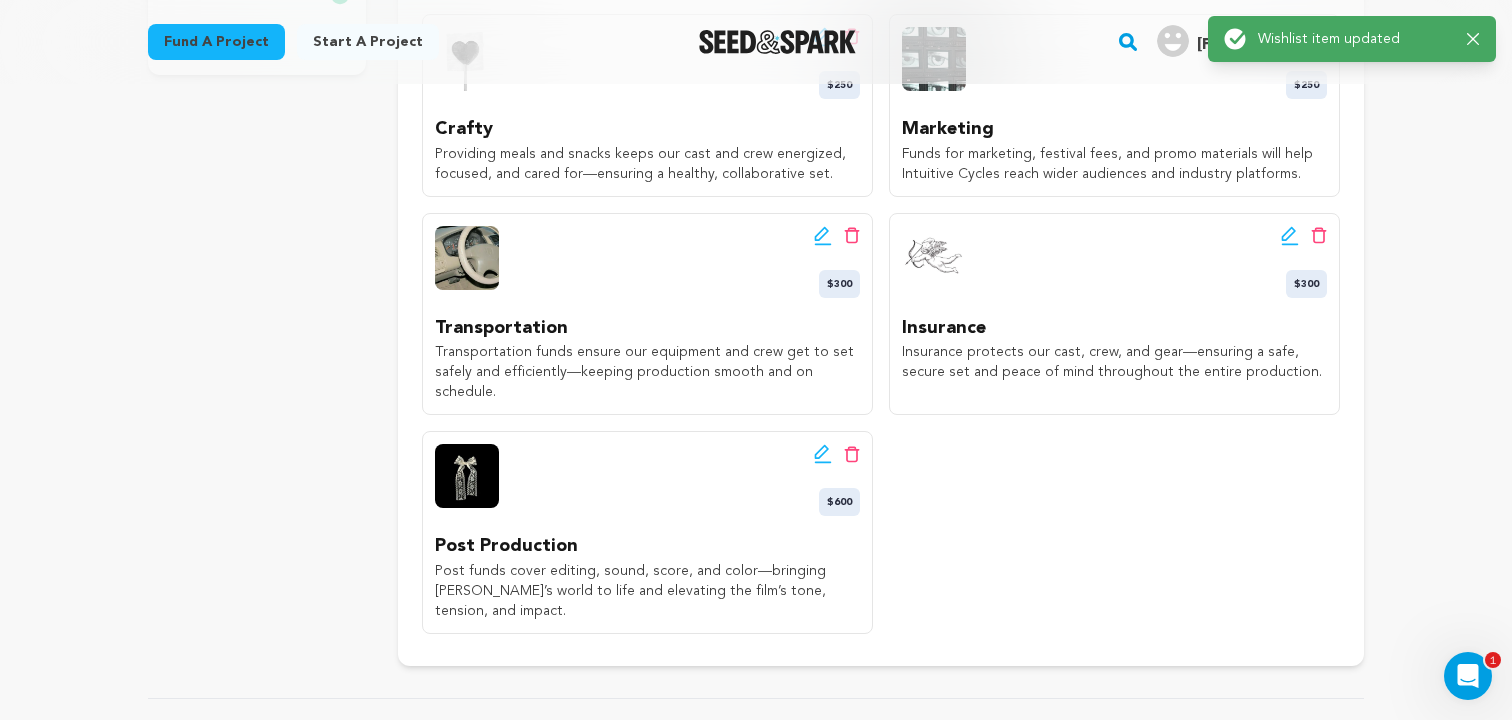 click 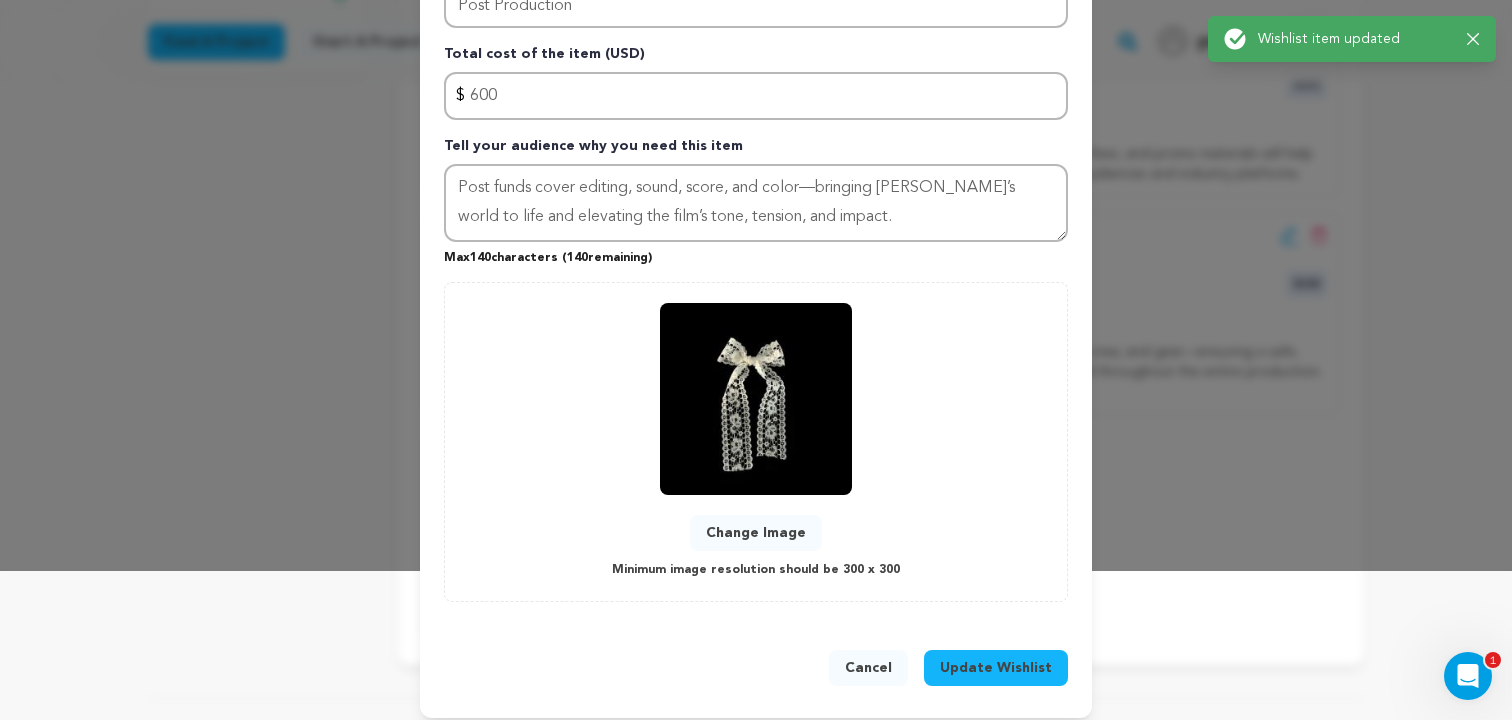 scroll, scrollTop: 163, scrollLeft: 0, axis: vertical 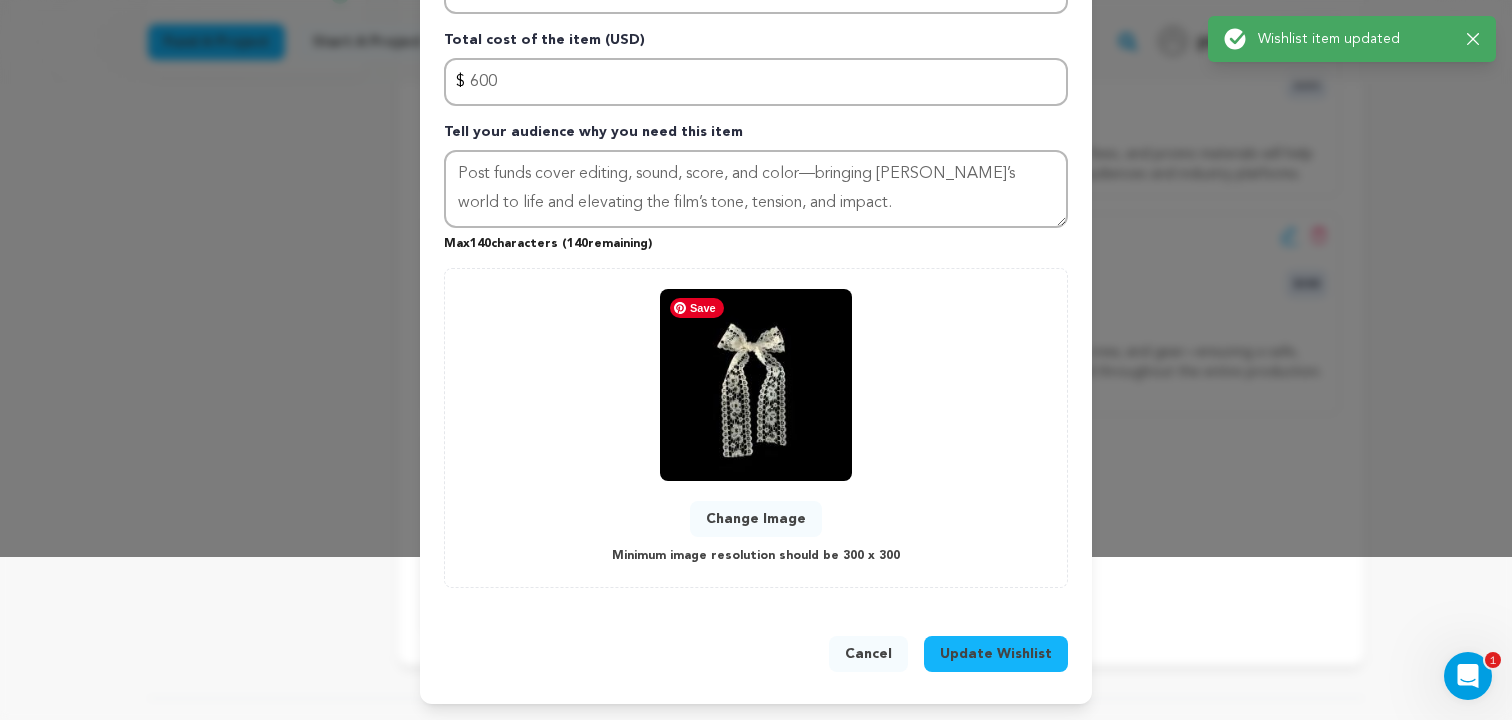 click on "Change Image" at bounding box center (756, 519) 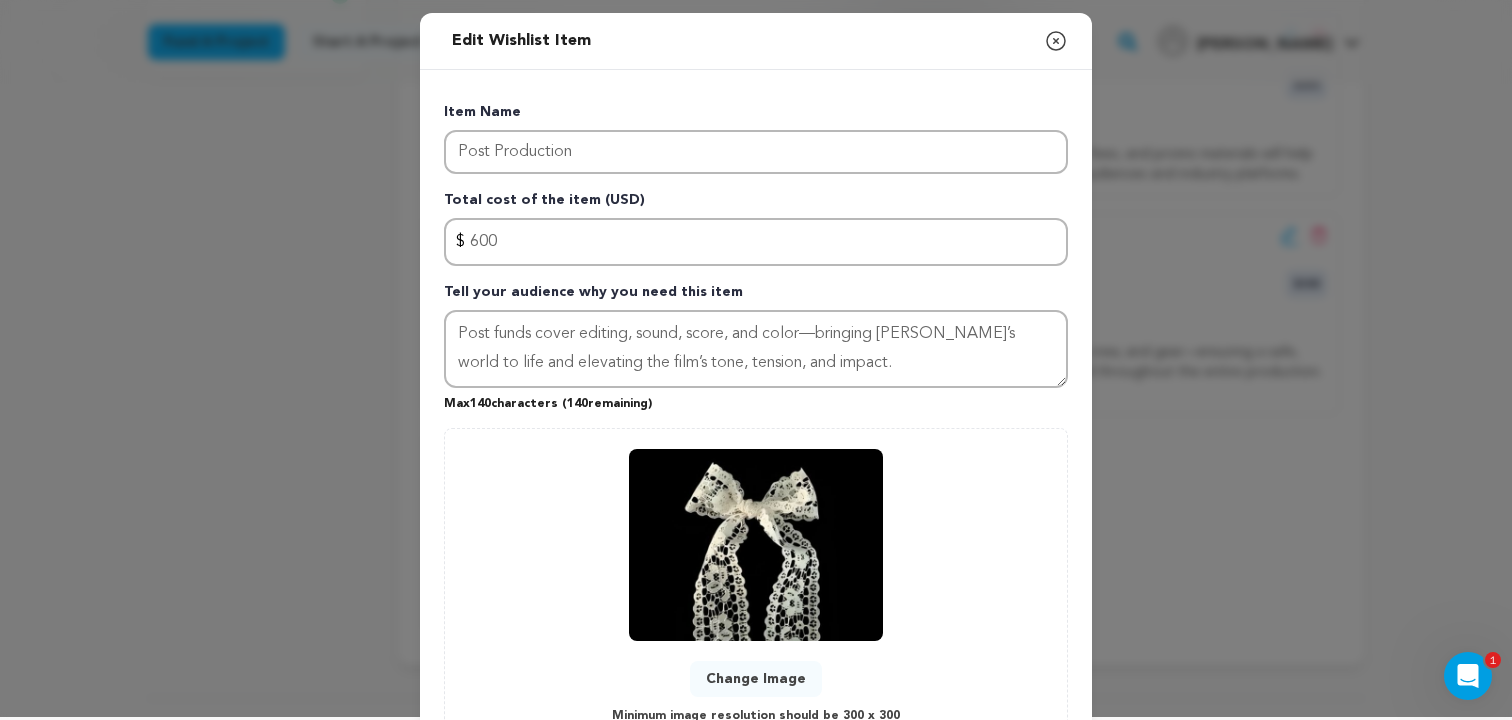 scroll, scrollTop: 163, scrollLeft: 0, axis: vertical 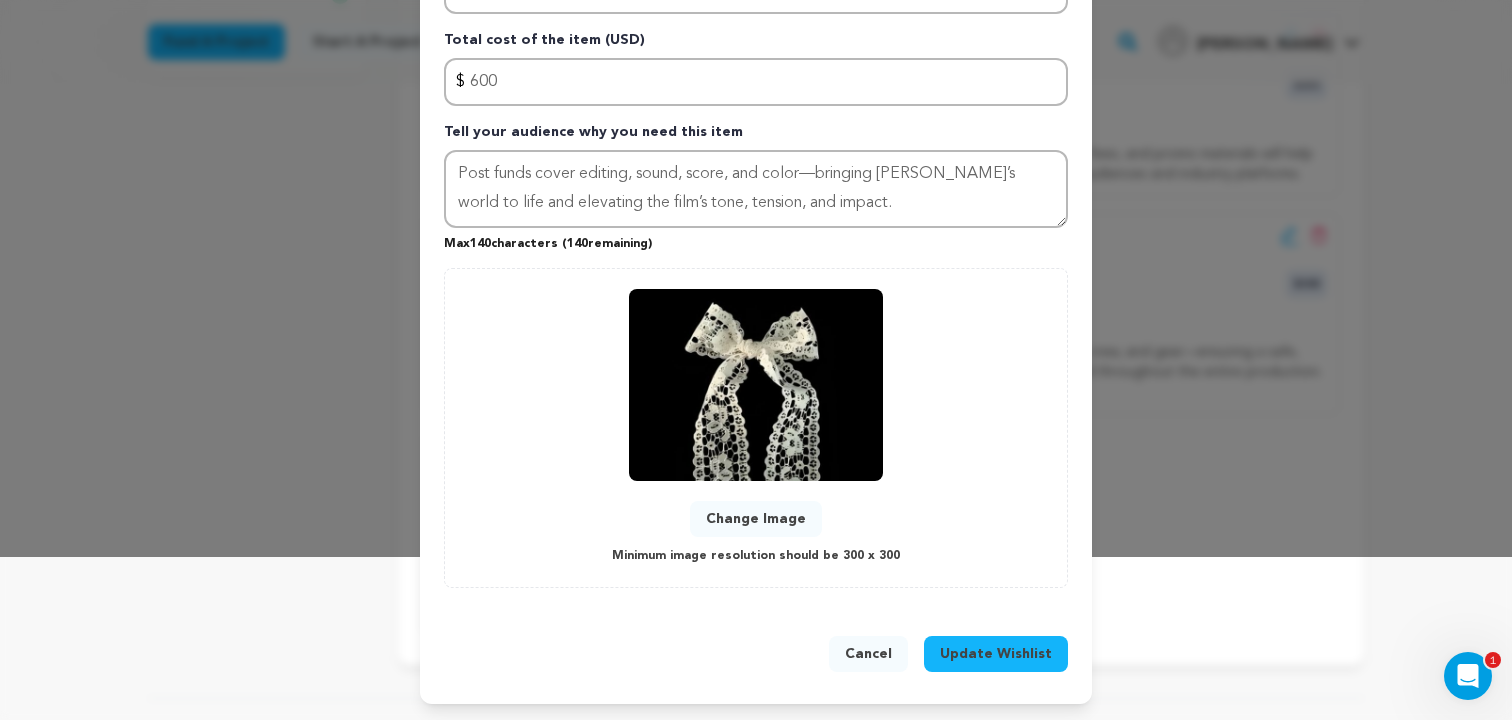 click on "Update Wishlist" at bounding box center (996, 654) 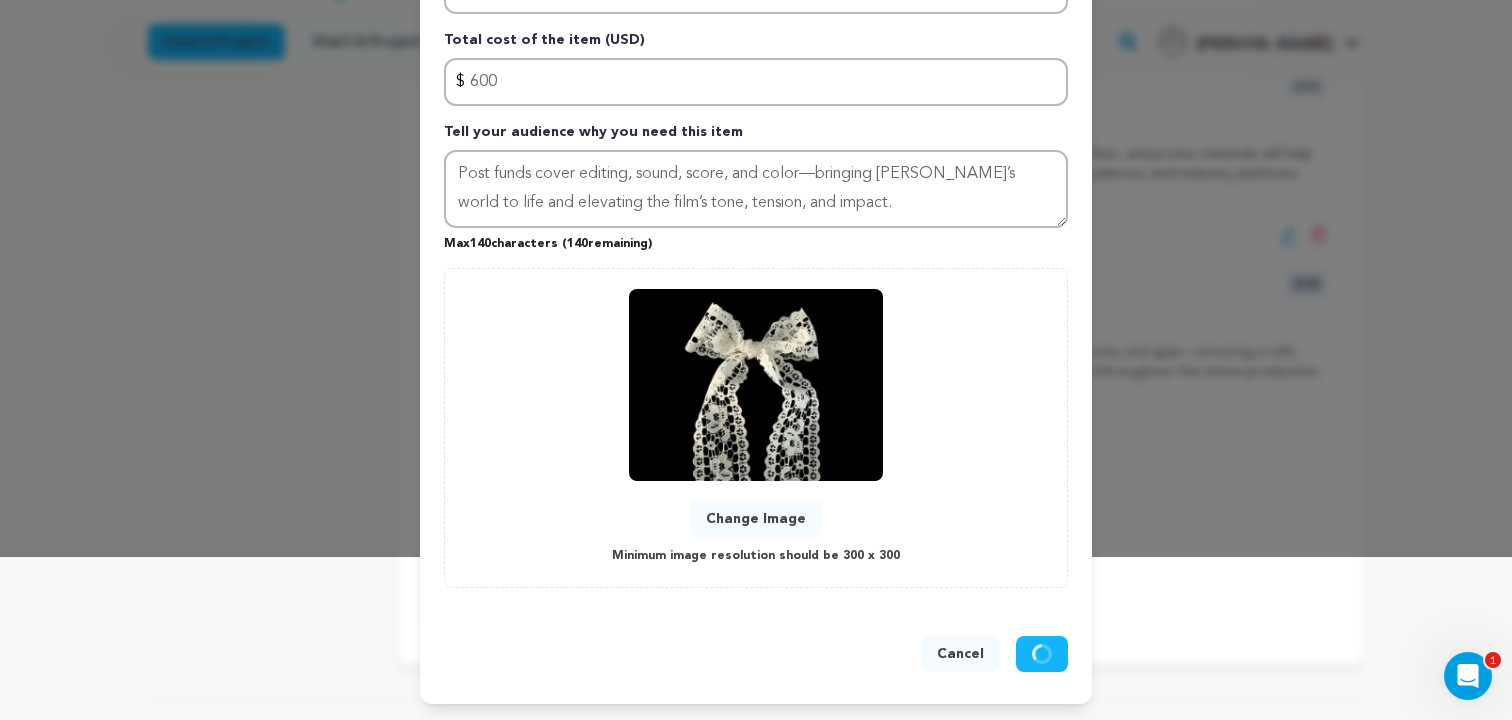 type 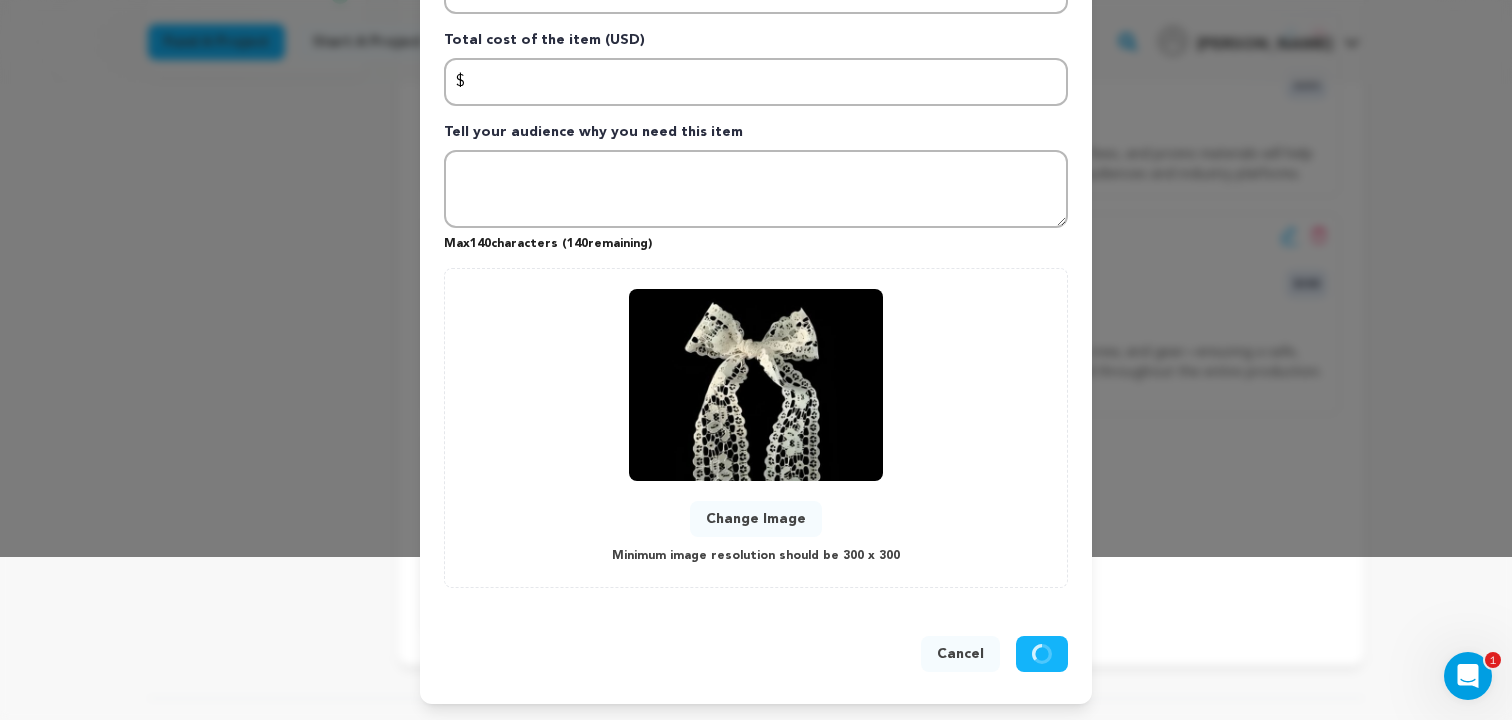 scroll, scrollTop: 0, scrollLeft: 0, axis: both 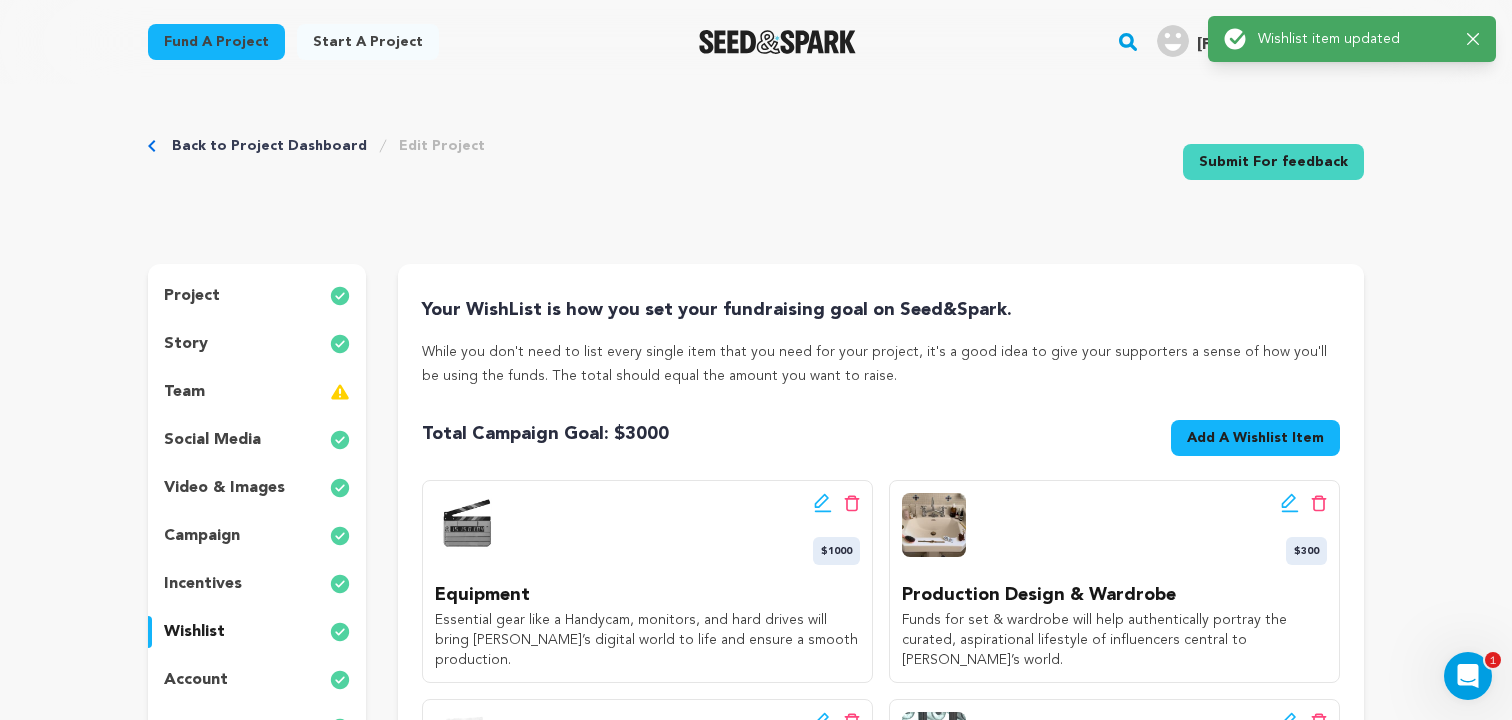 click 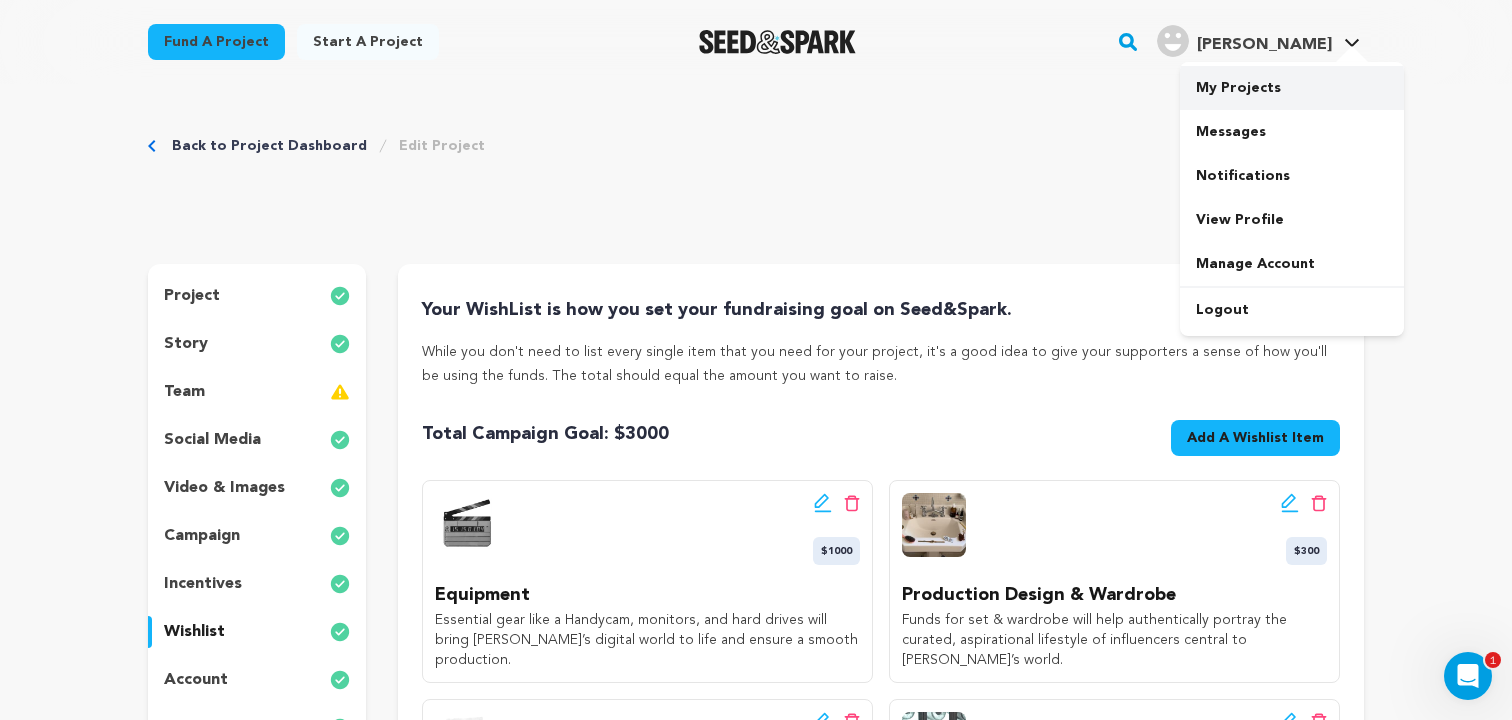 click on "My Projects" at bounding box center (1292, 88) 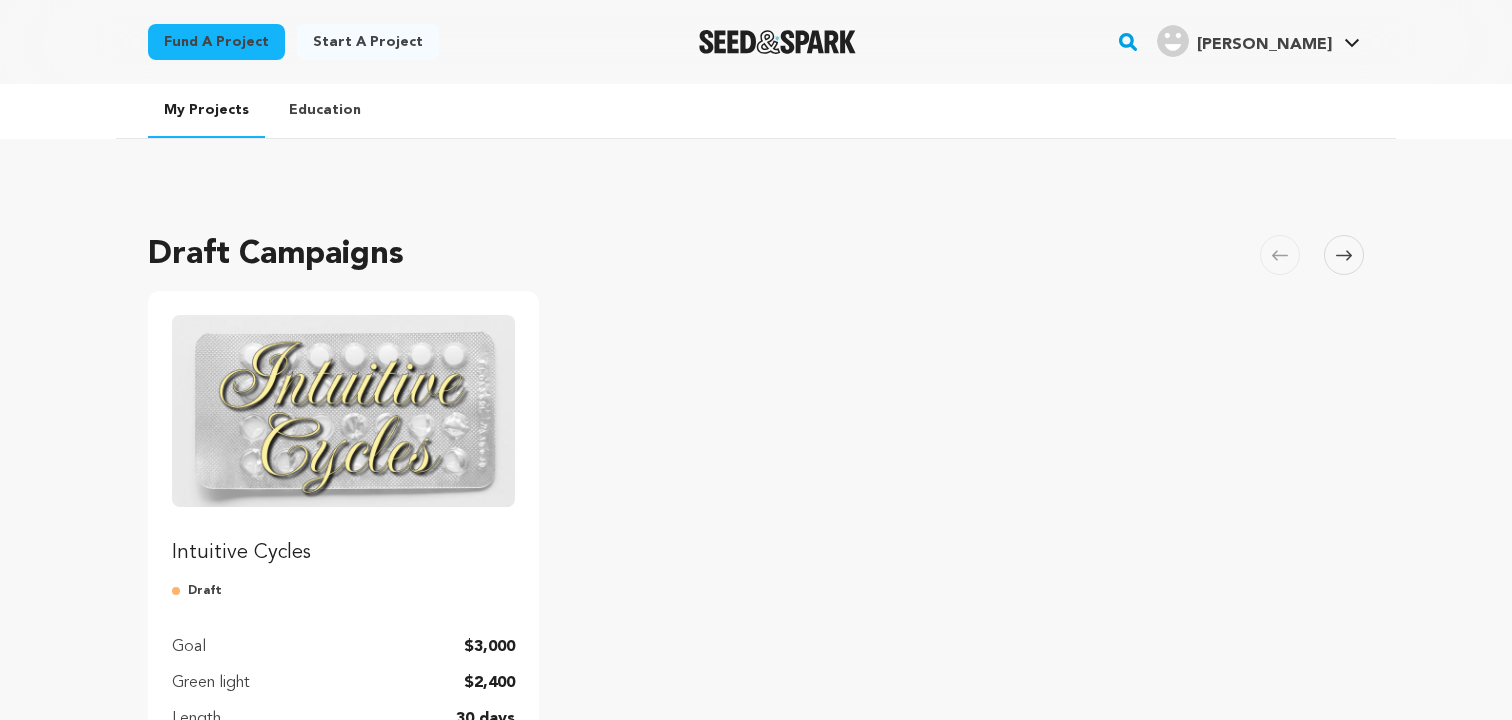 scroll, scrollTop: 0, scrollLeft: 0, axis: both 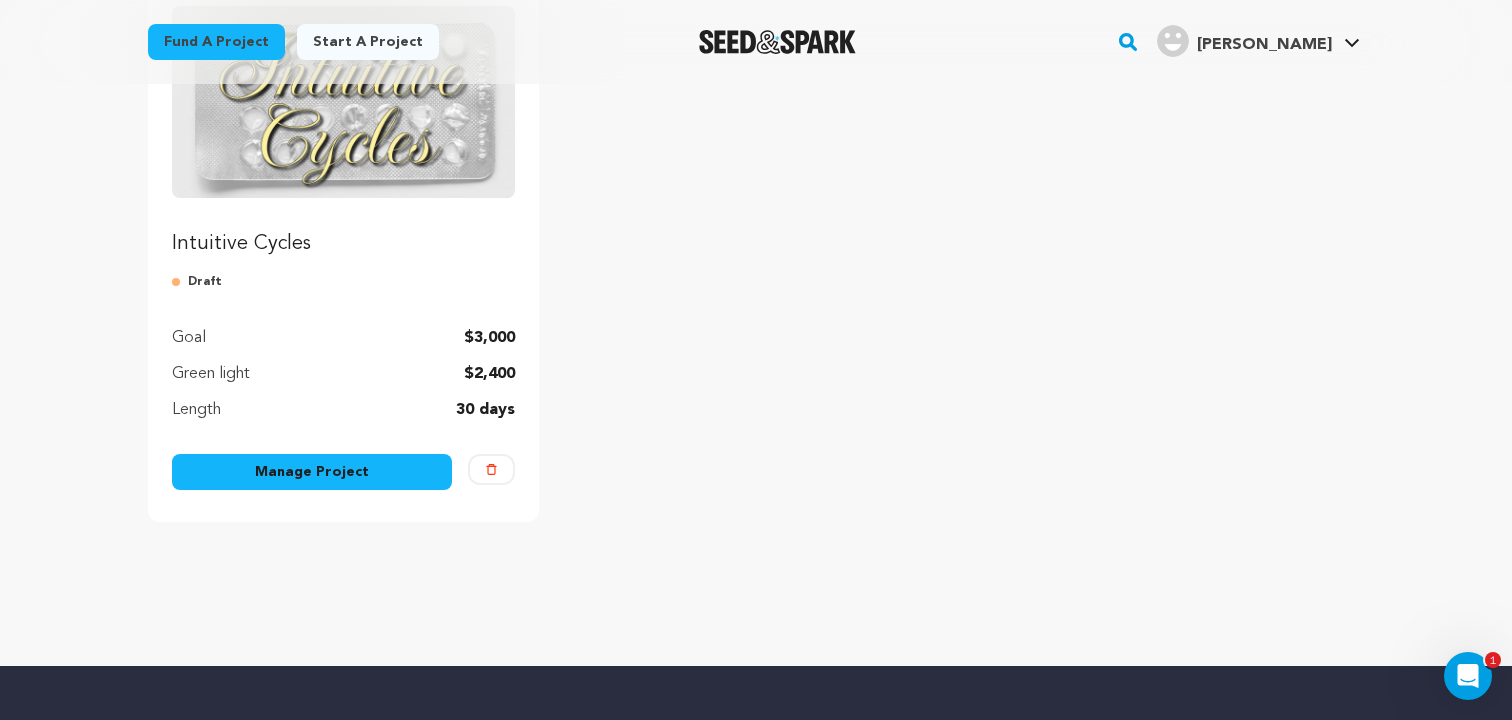 click on "Manage Project" at bounding box center [312, 472] 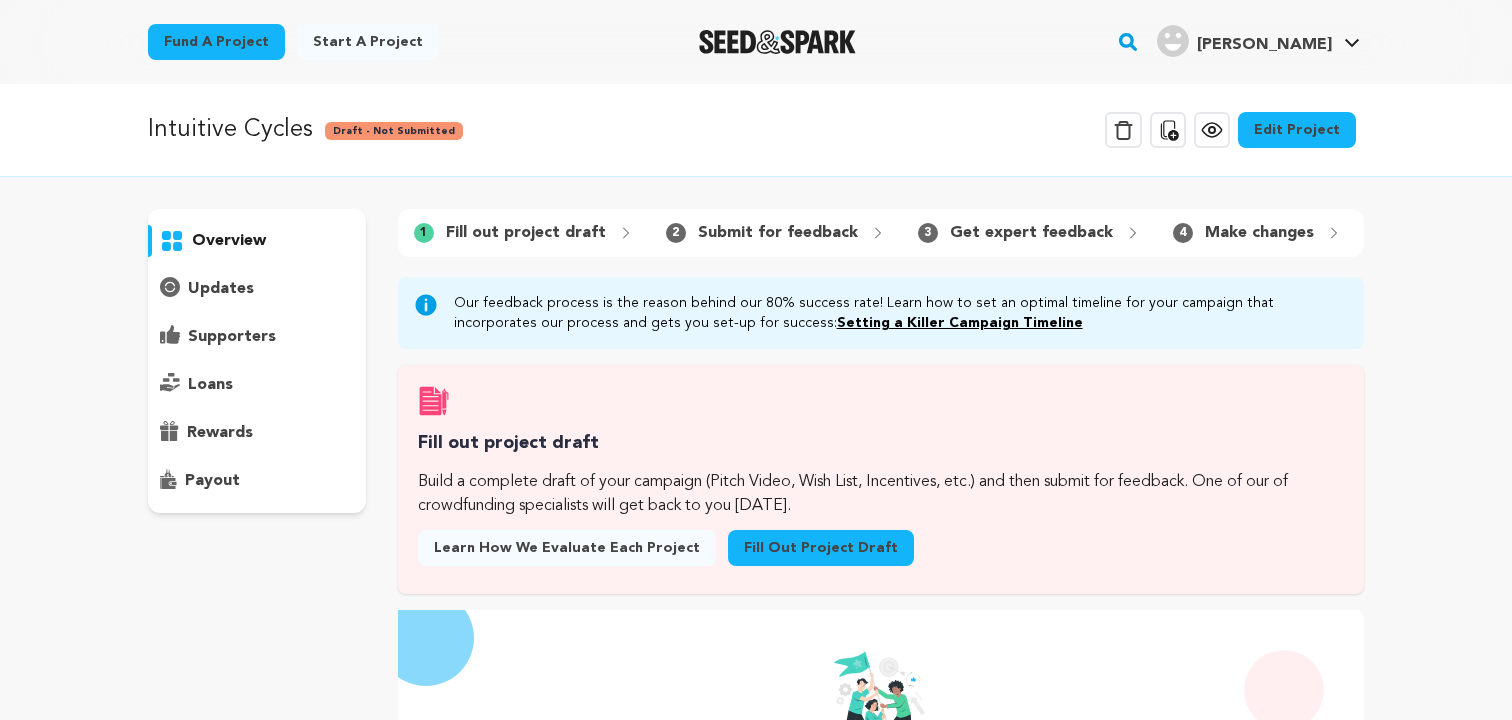 scroll, scrollTop: 0, scrollLeft: 0, axis: both 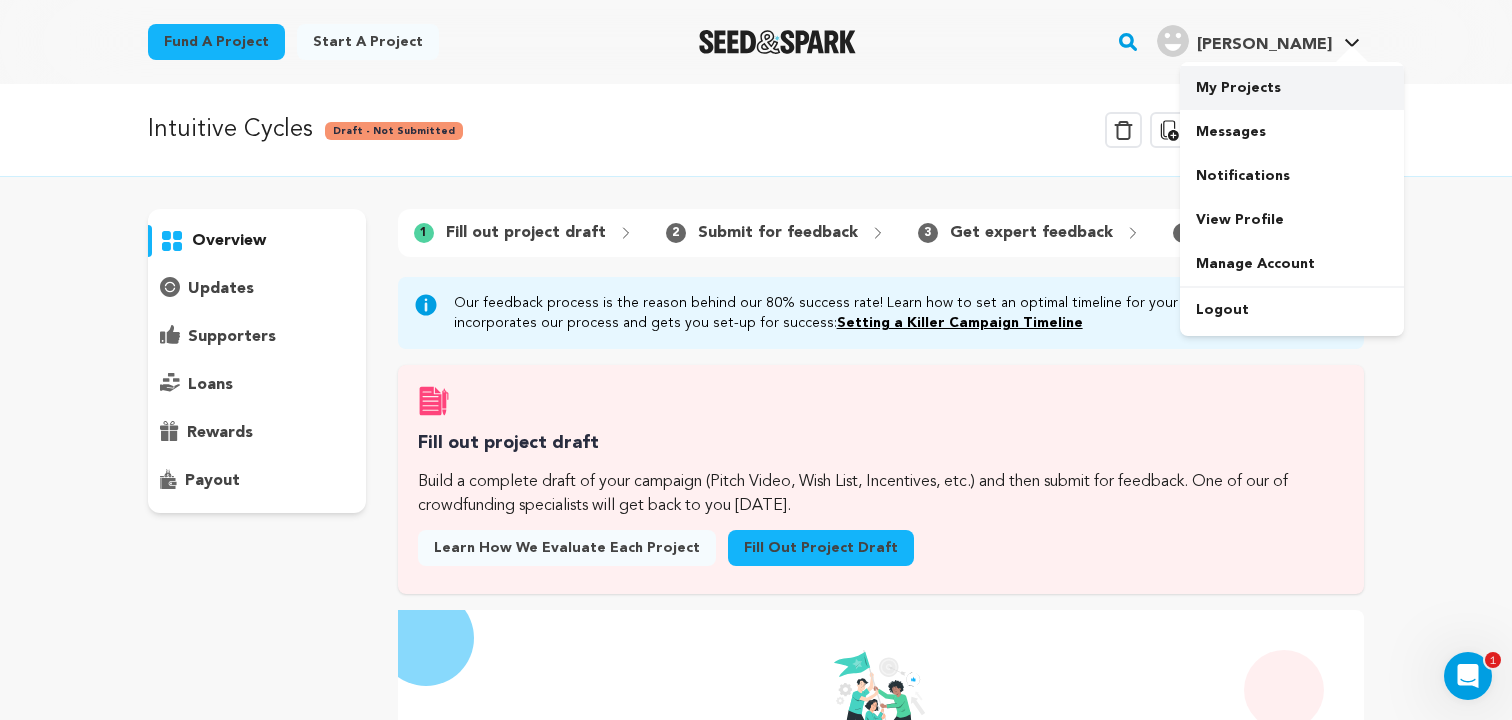 click on "My Projects" at bounding box center (1292, 88) 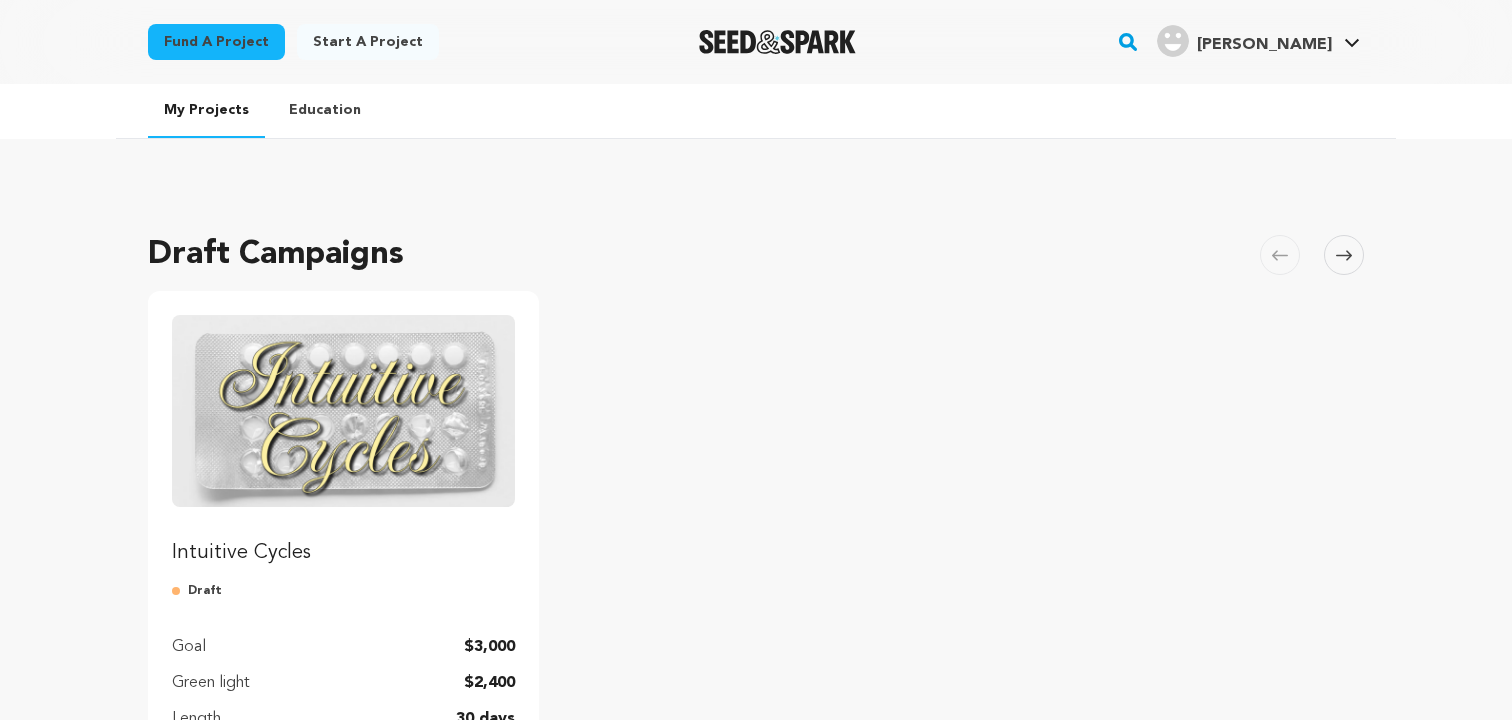 scroll, scrollTop: 0, scrollLeft: 0, axis: both 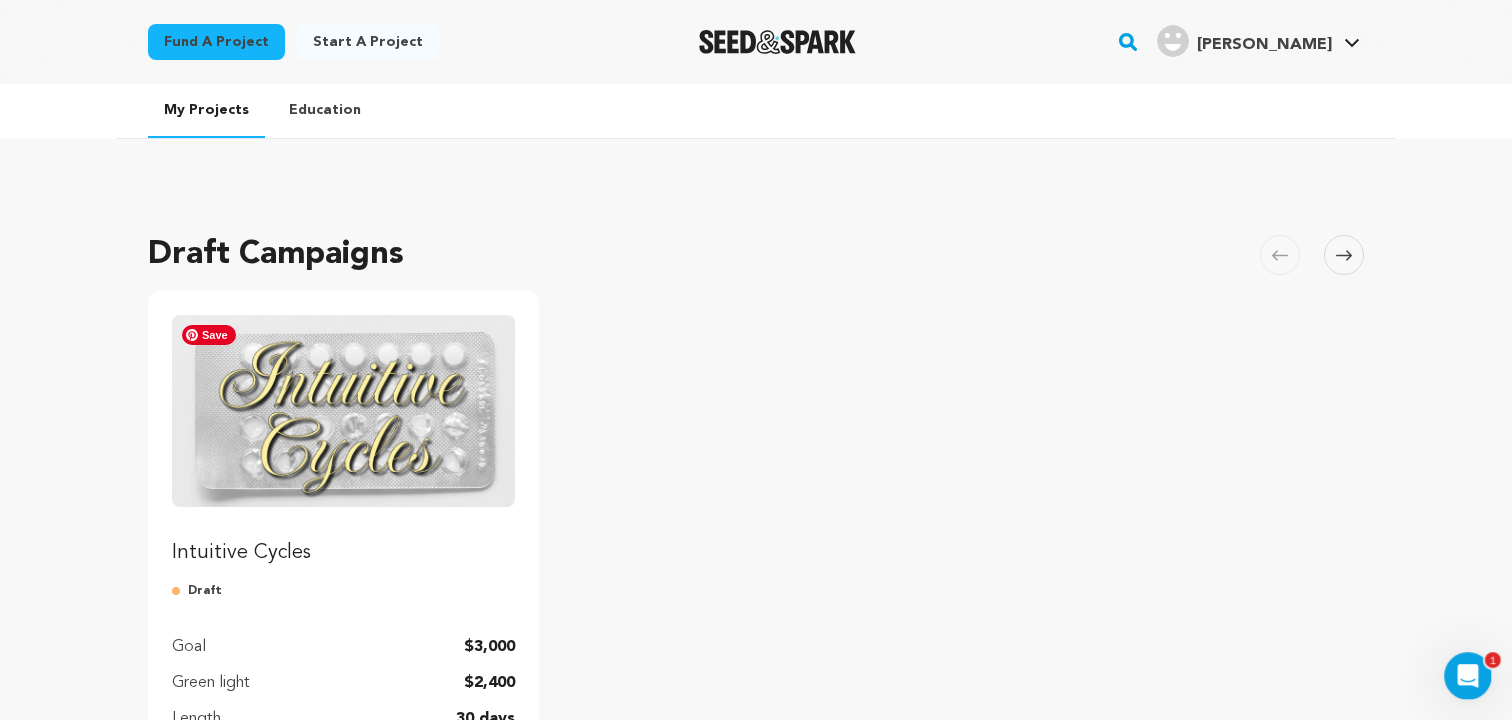 click at bounding box center [343, 411] 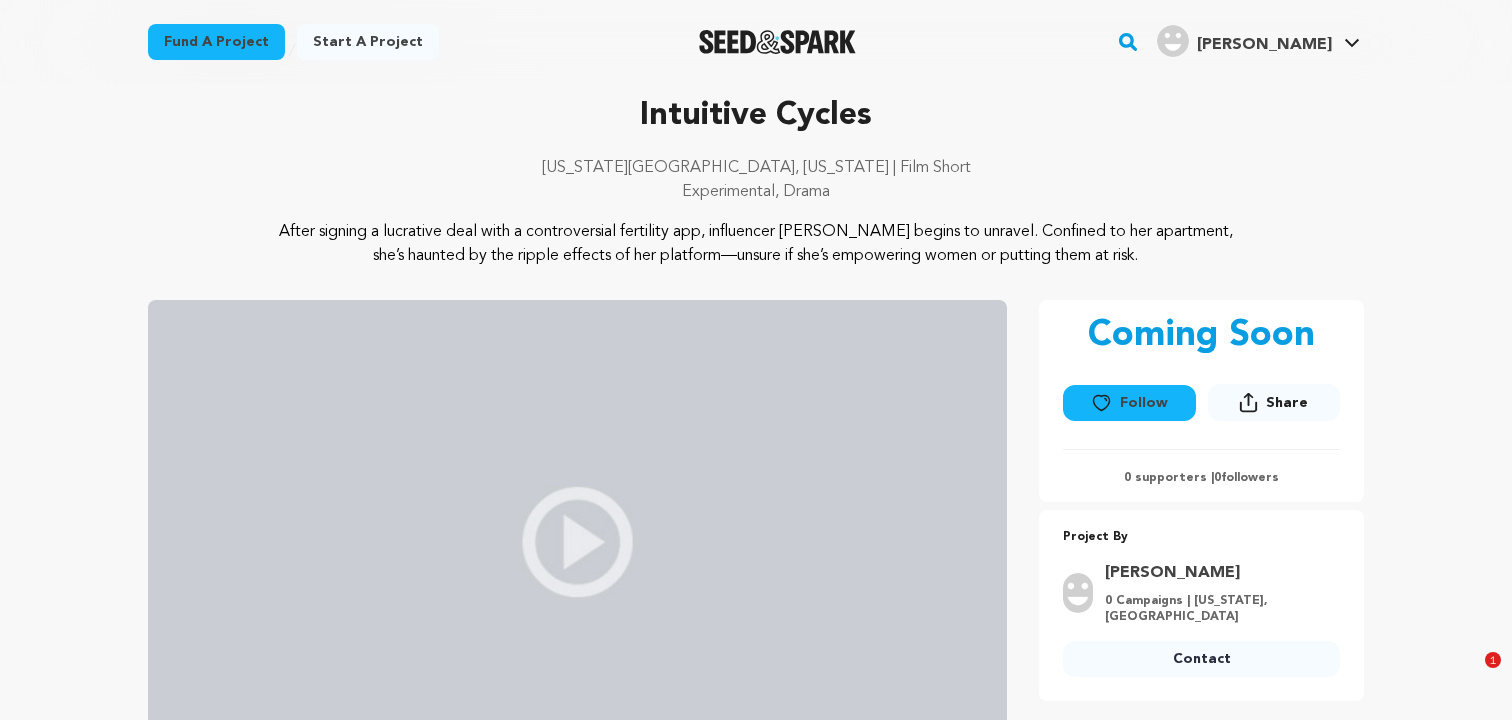 scroll, scrollTop: 91, scrollLeft: 0, axis: vertical 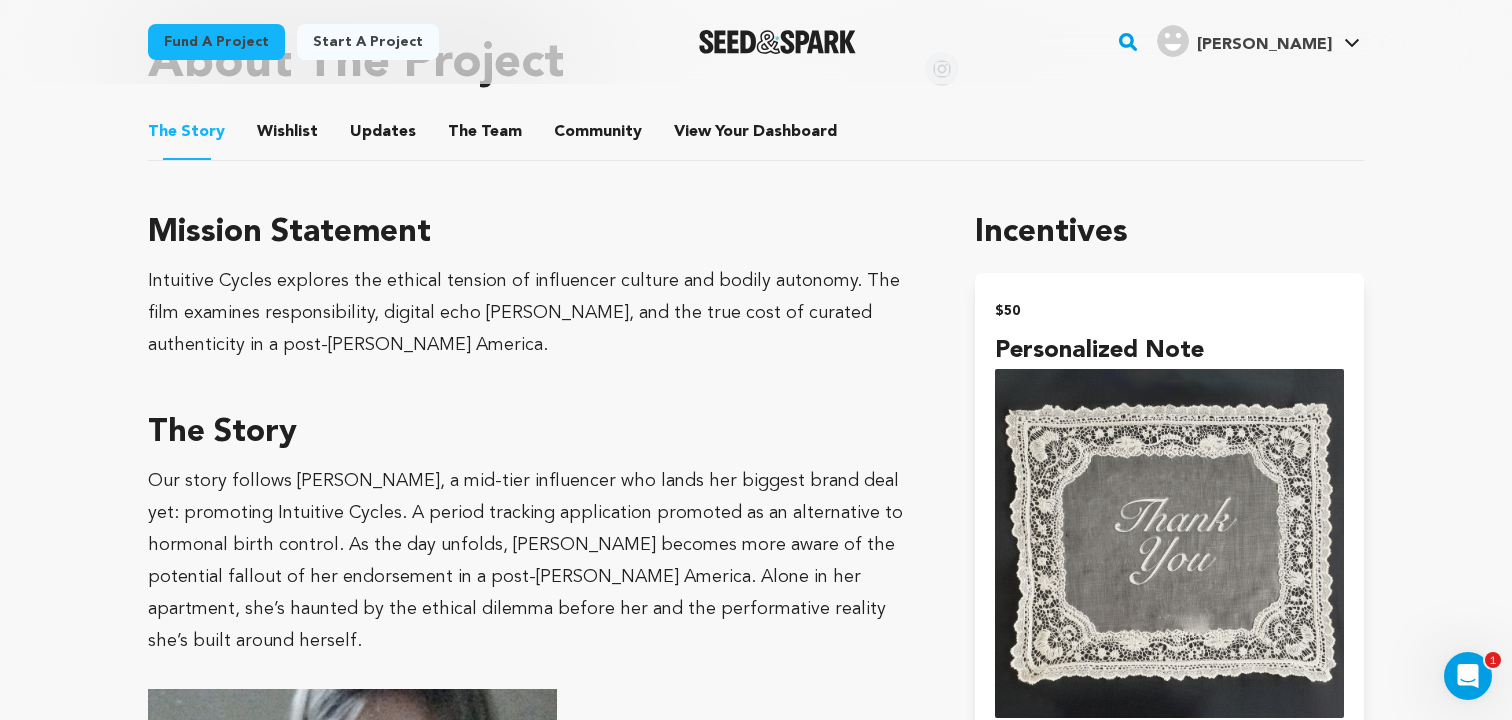 click on "Wishlist" at bounding box center (288, 136) 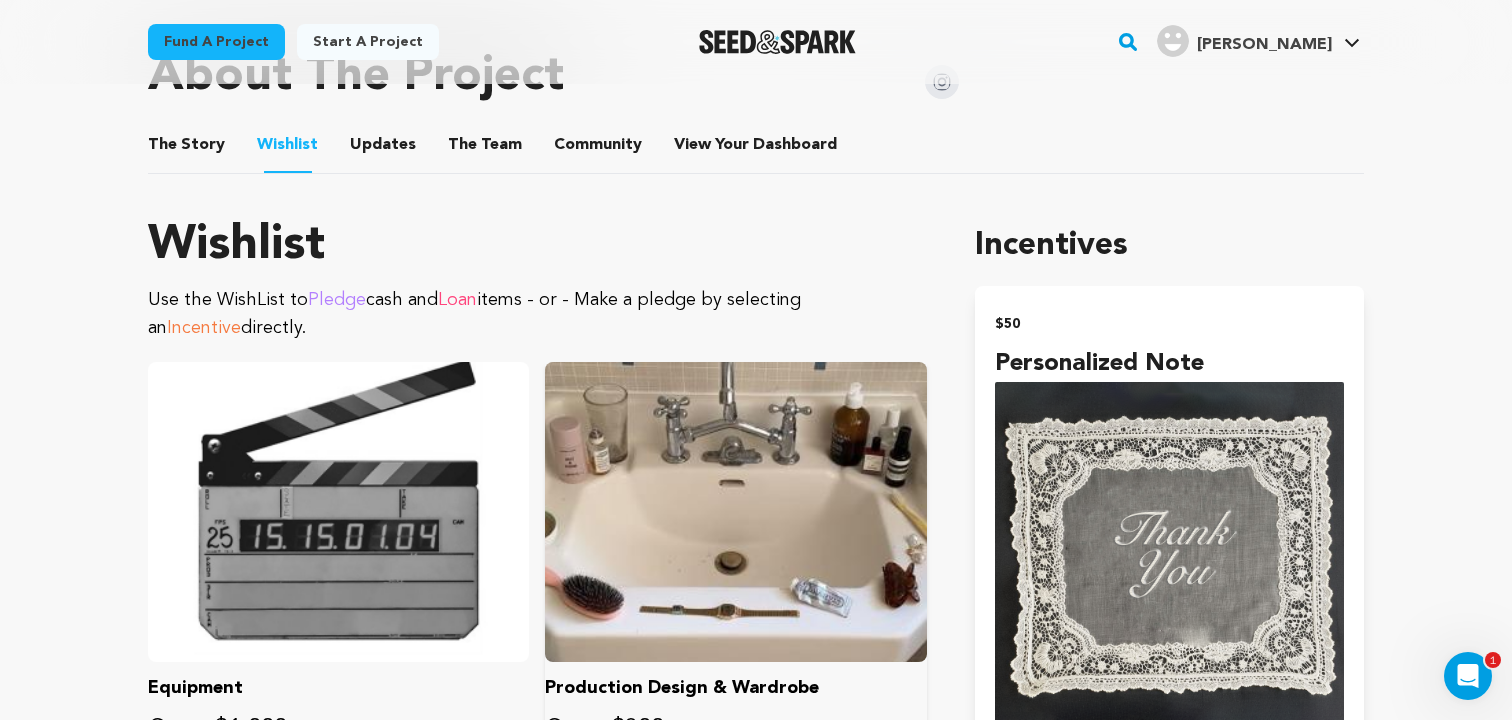 scroll, scrollTop: 611, scrollLeft: 0, axis: vertical 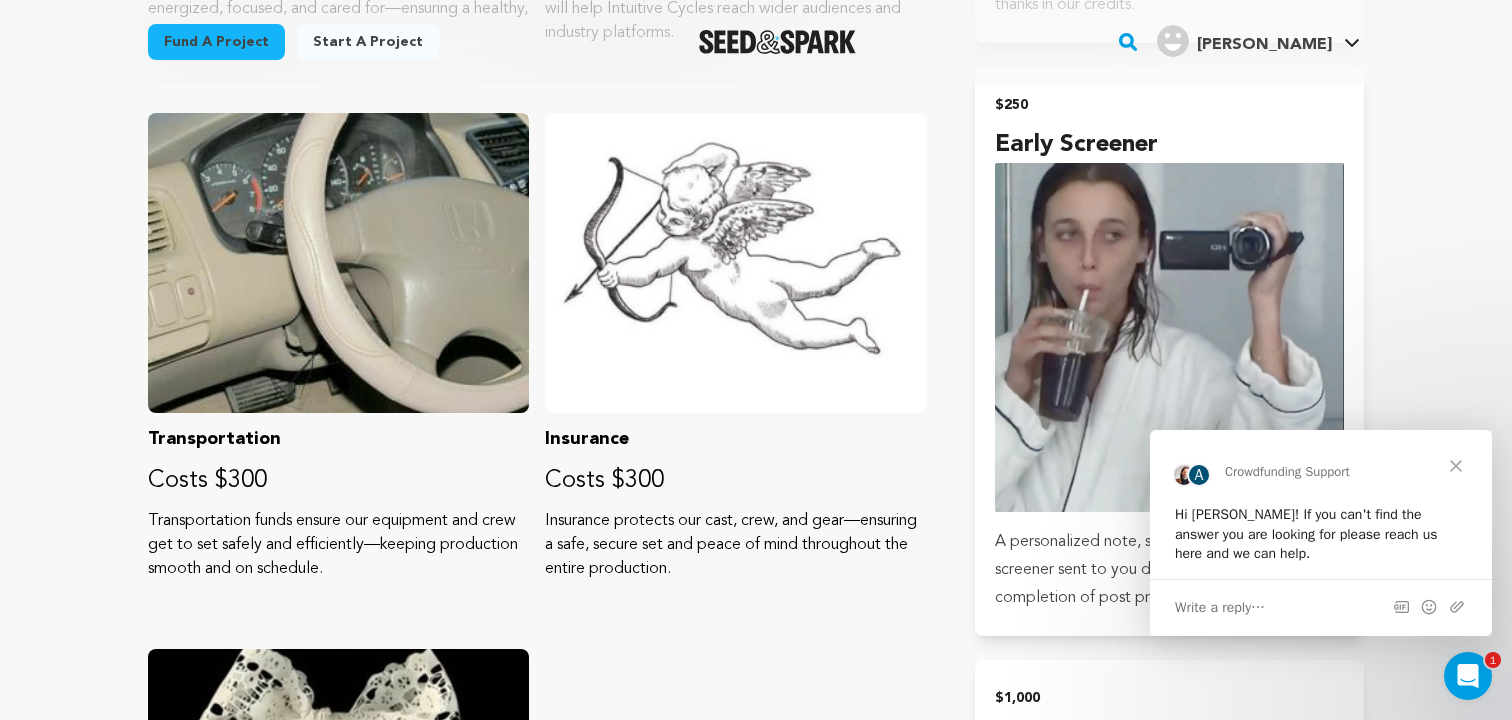 click at bounding box center (1456, 466) 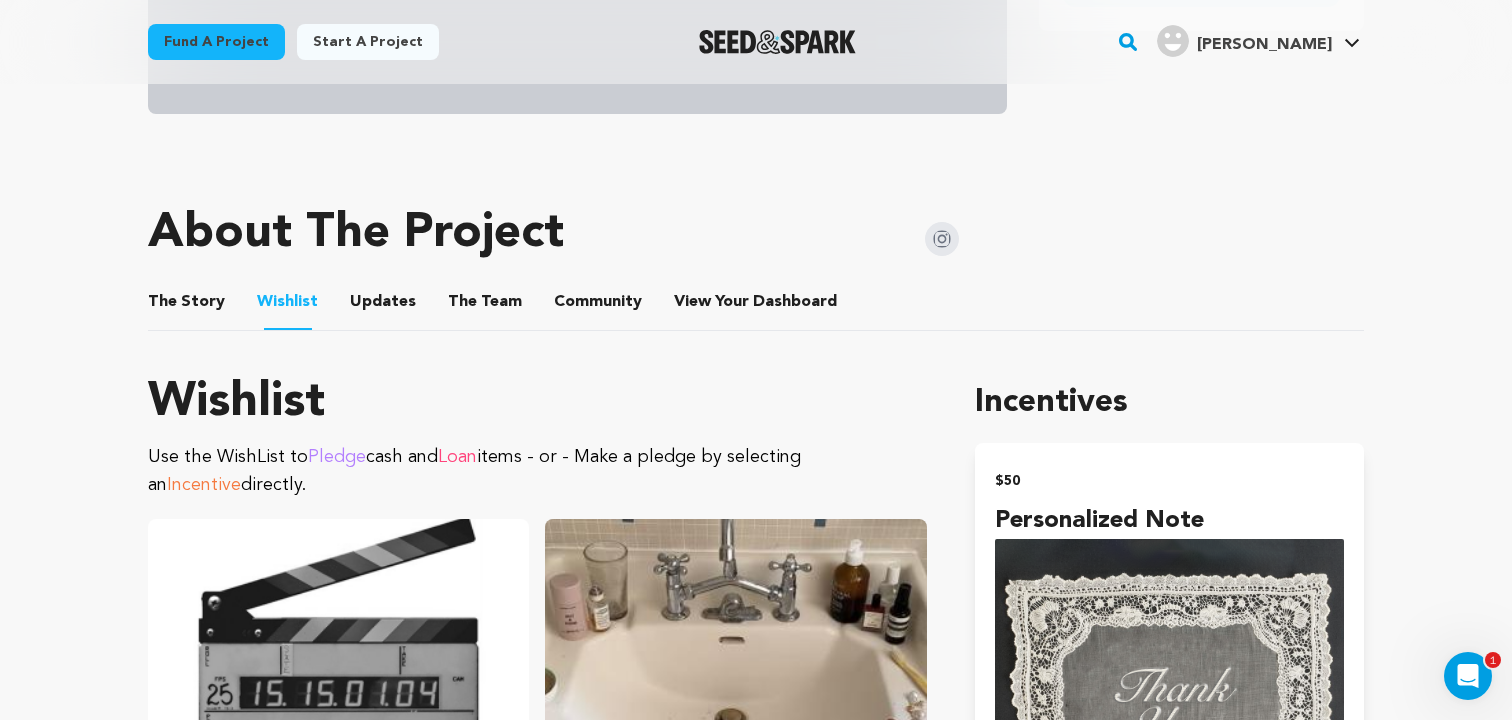 scroll, scrollTop: 801, scrollLeft: 0, axis: vertical 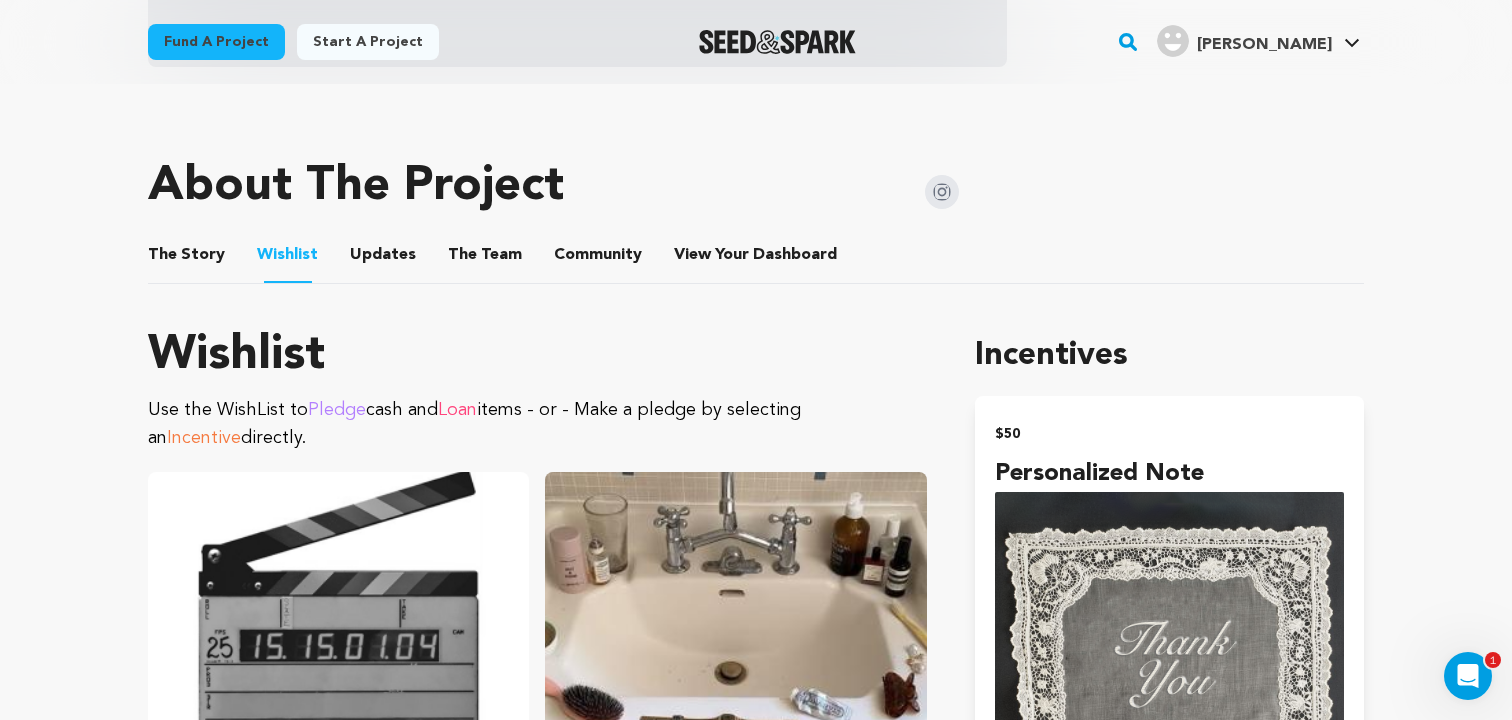 click on "The Story" at bounding box center (187, 259) 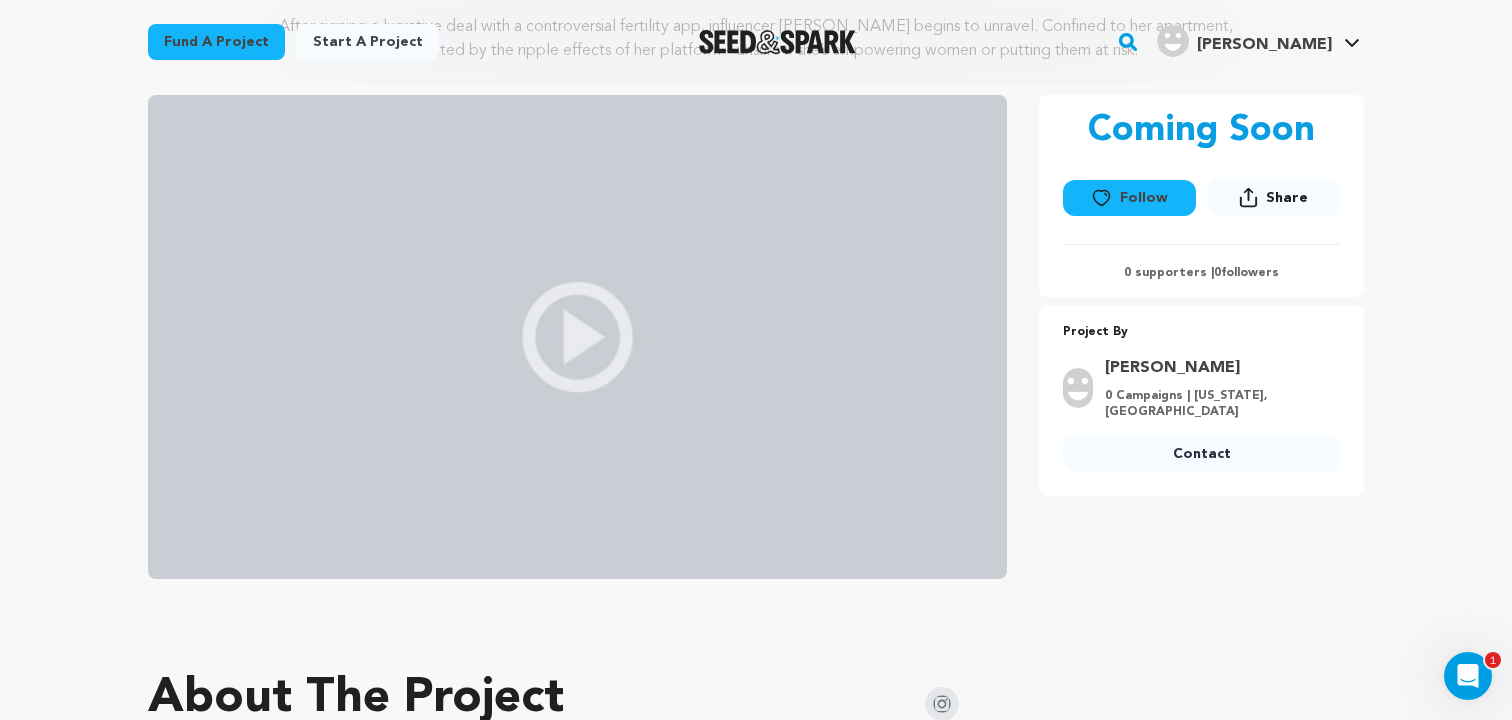 scroll, scrollTop: 0, scrollLeft: 0, axis: both 